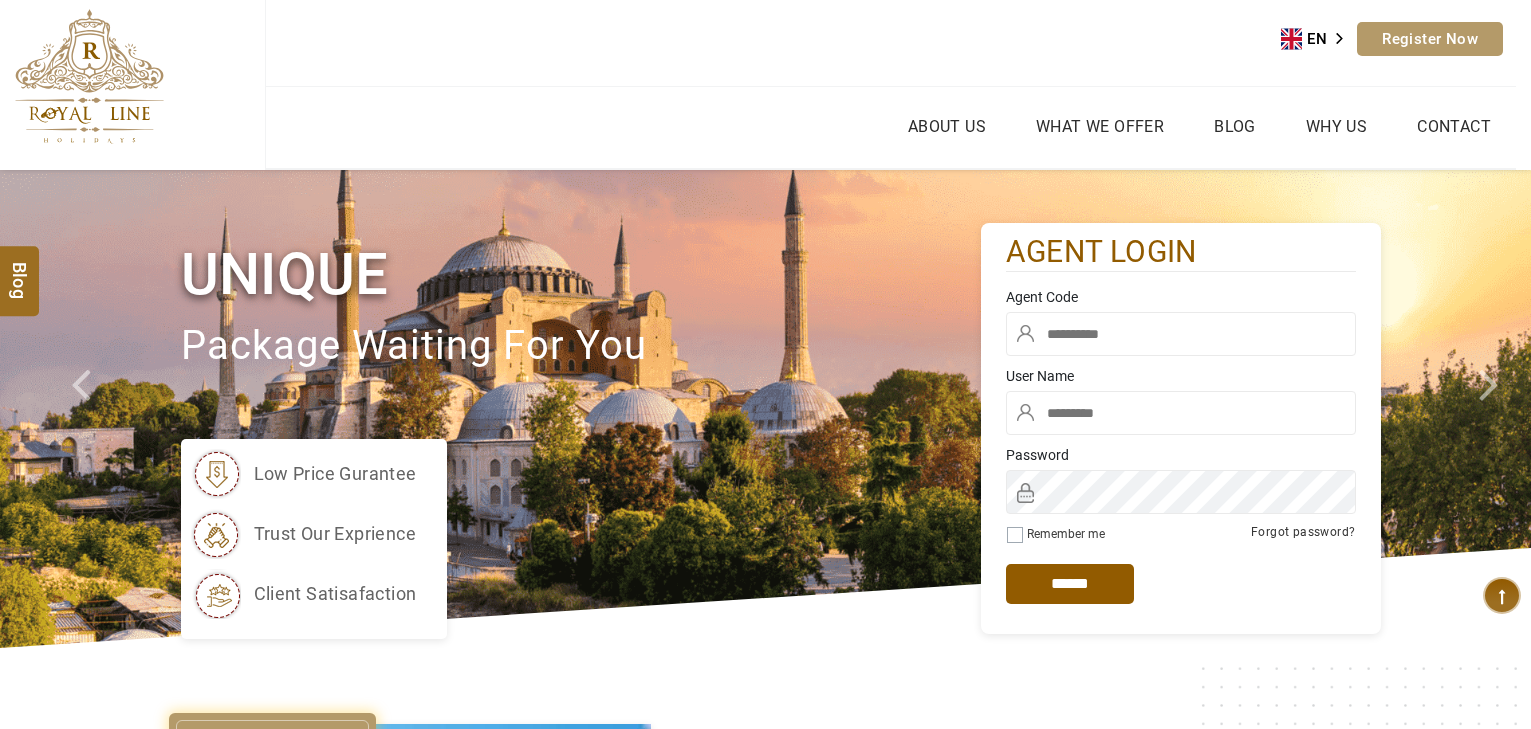 scroll, scrollTop: 0, scrollLeft: 0, axis: both 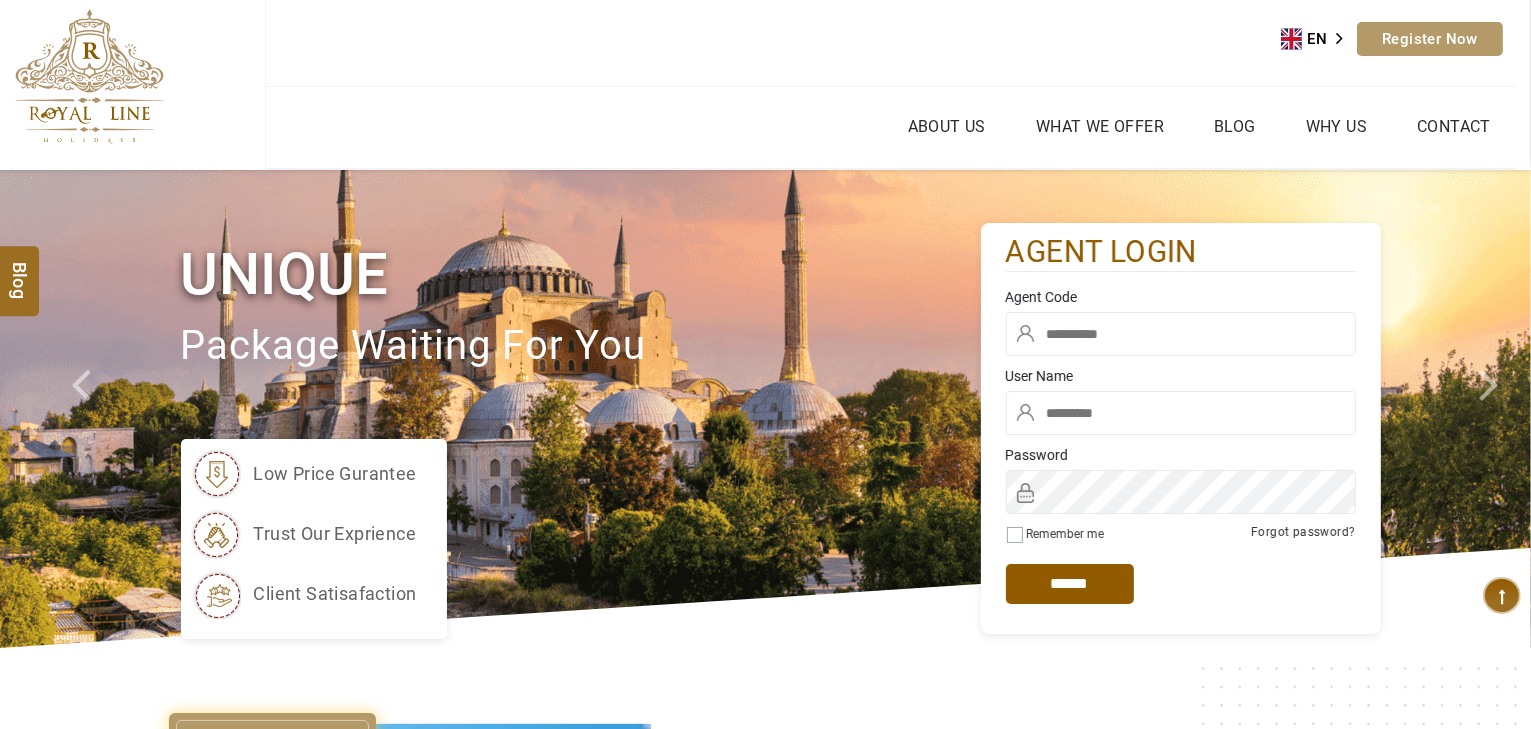 type on "*****" 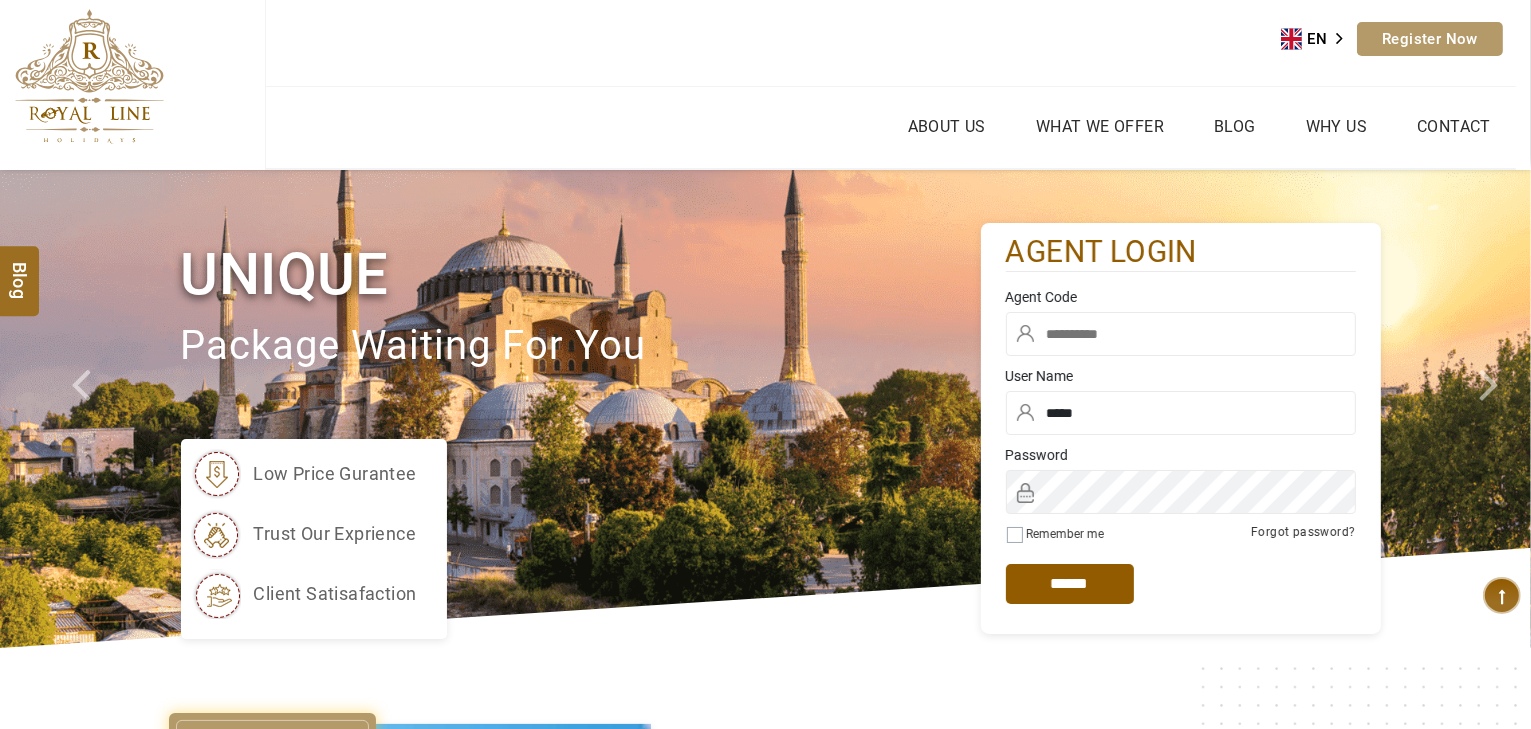 click at bounding box center [1181, 334] 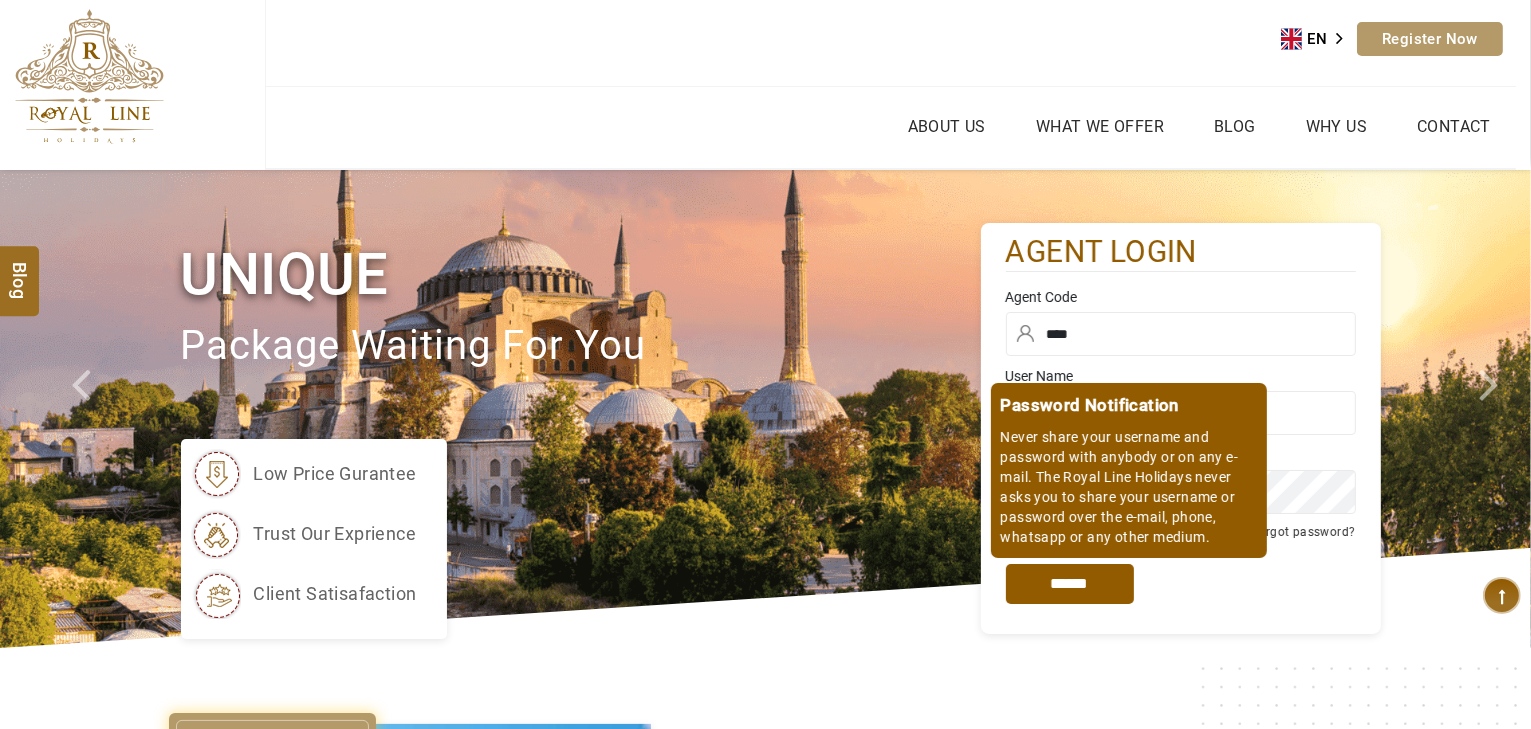 type on "****" 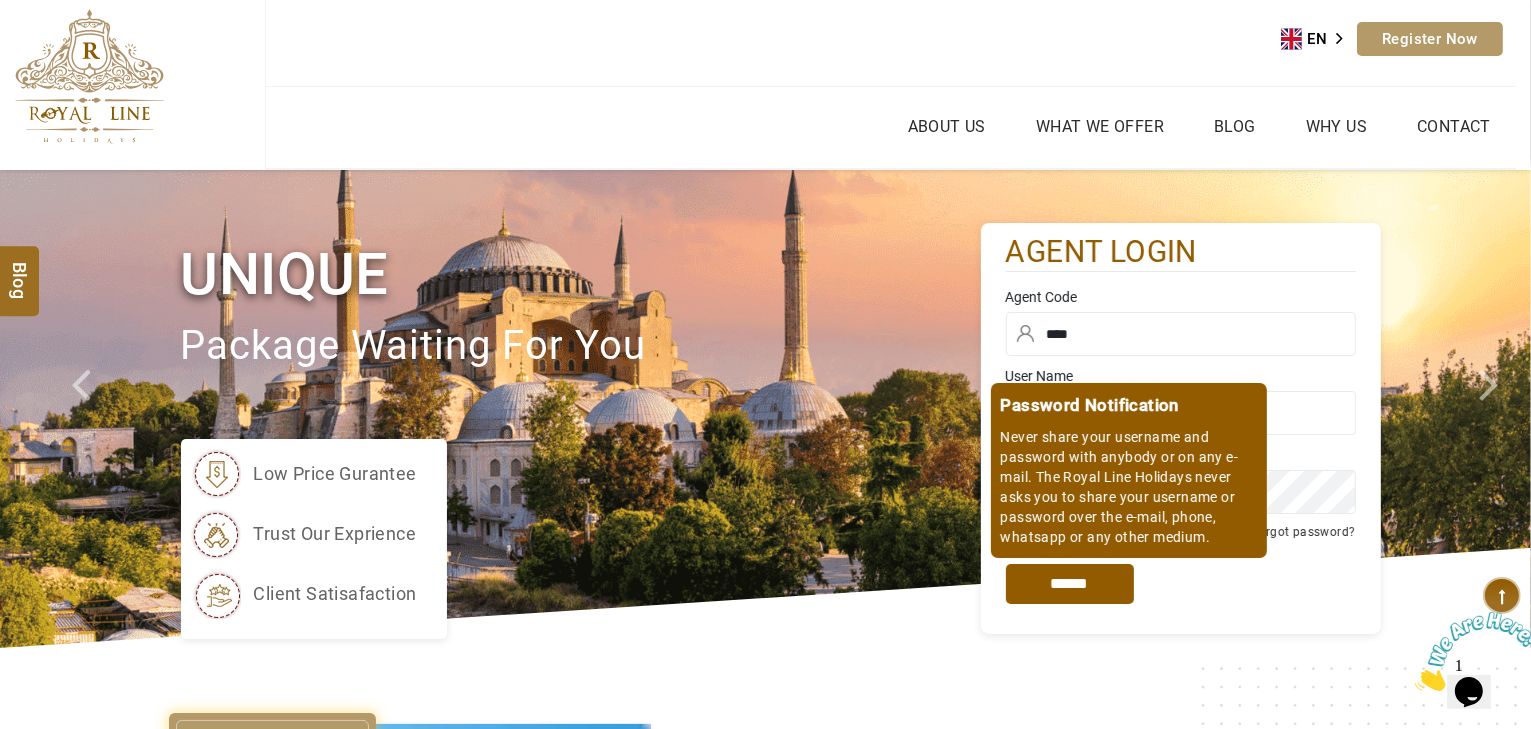 scroll, scrollTop: 0, scrollLeft: 0, axis: both 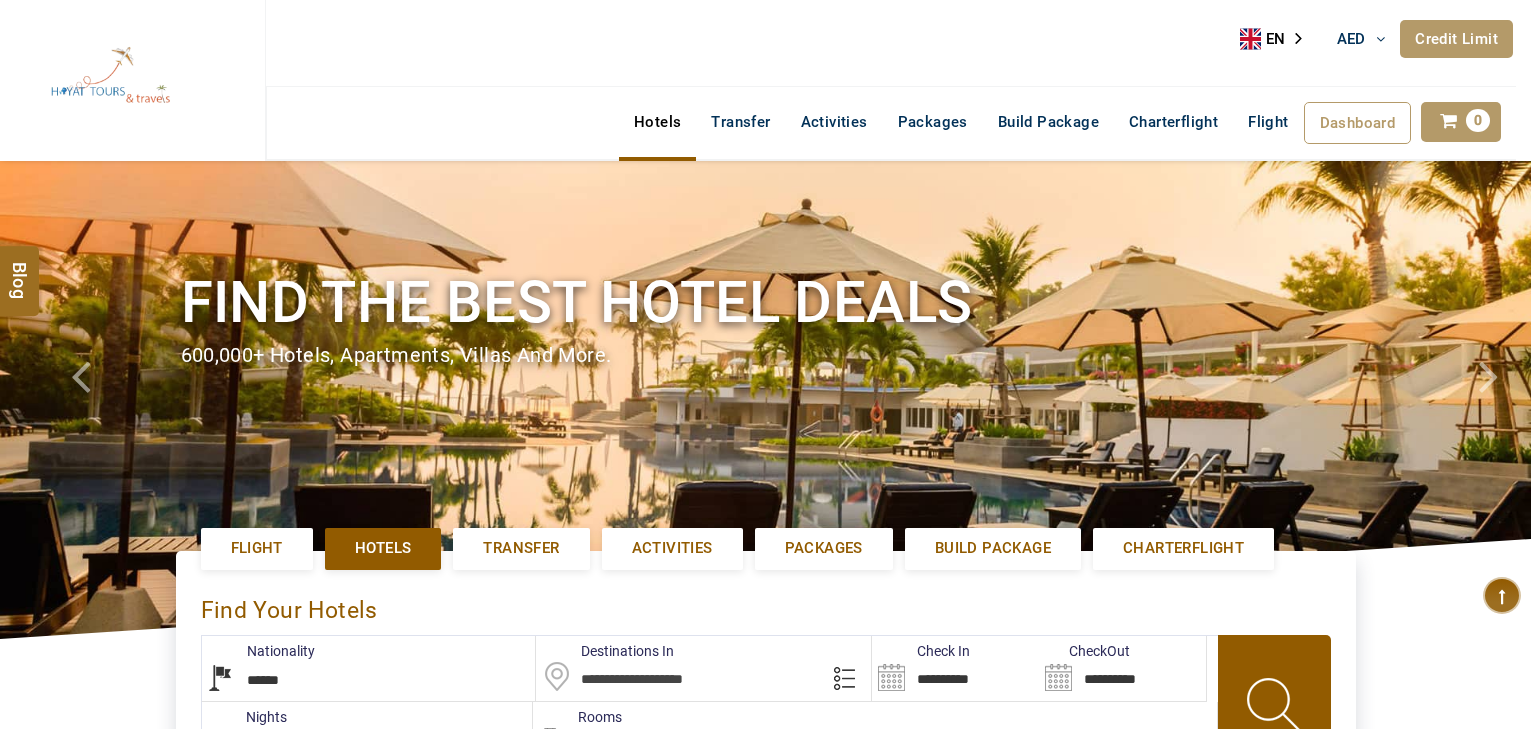 select on "******" 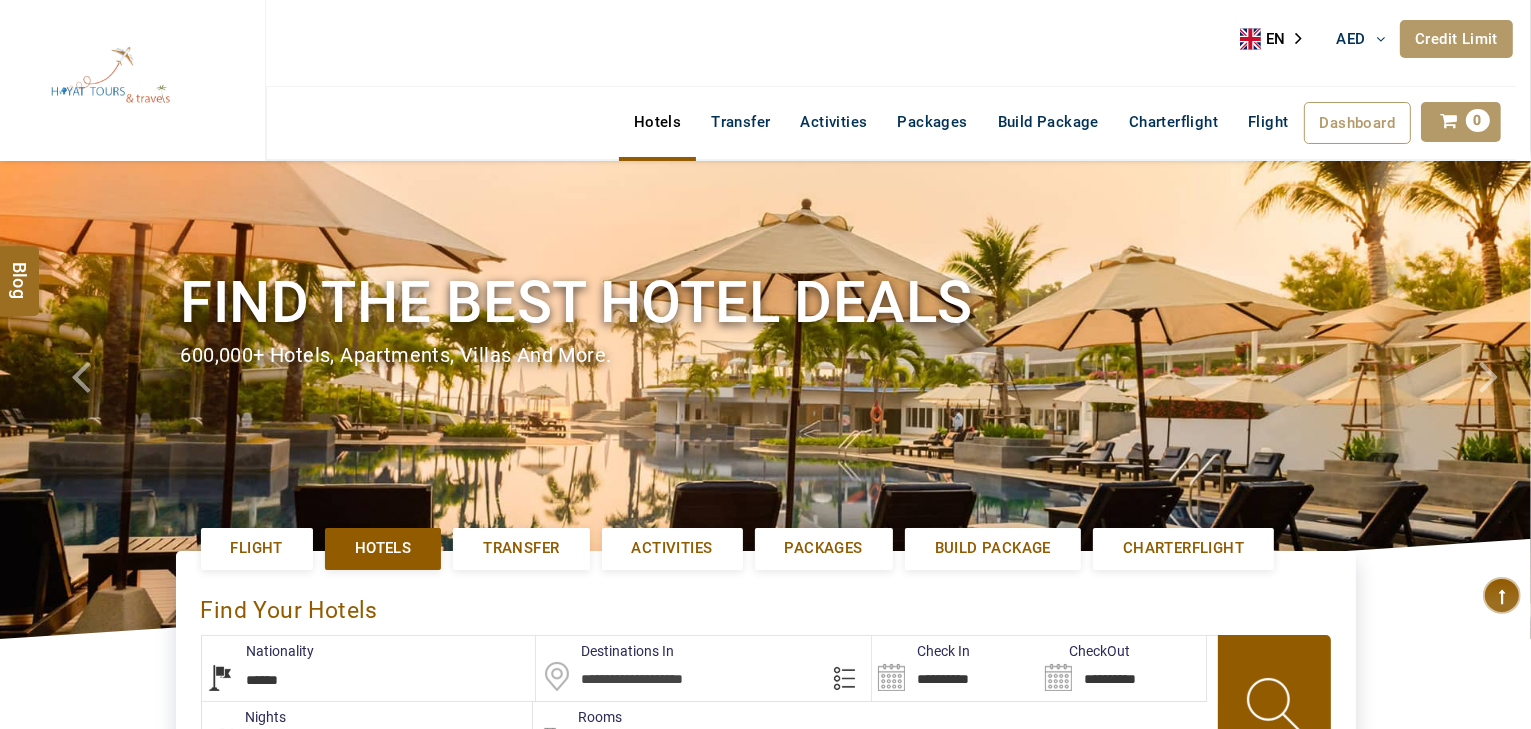 type on "**********" 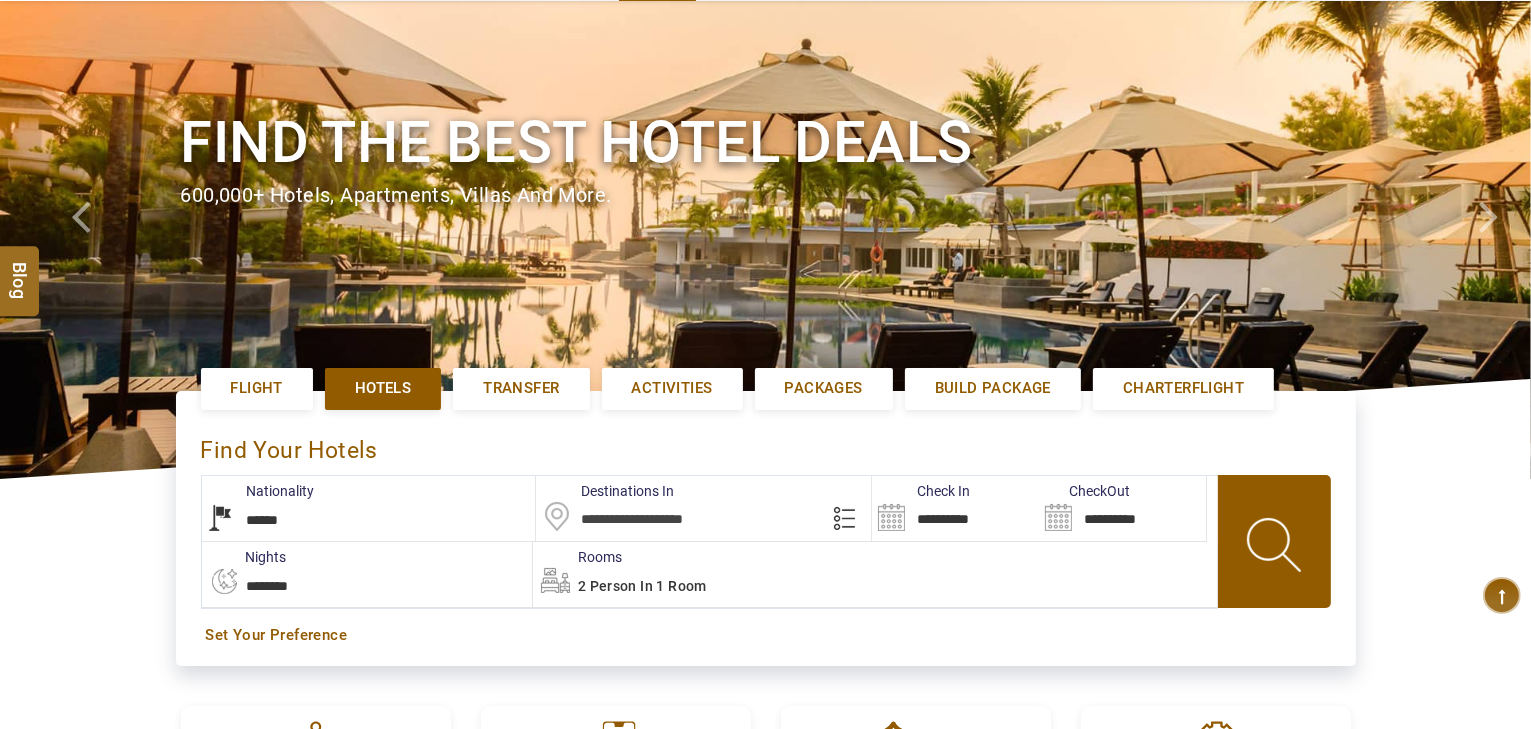click at bounding box center [703, 508] 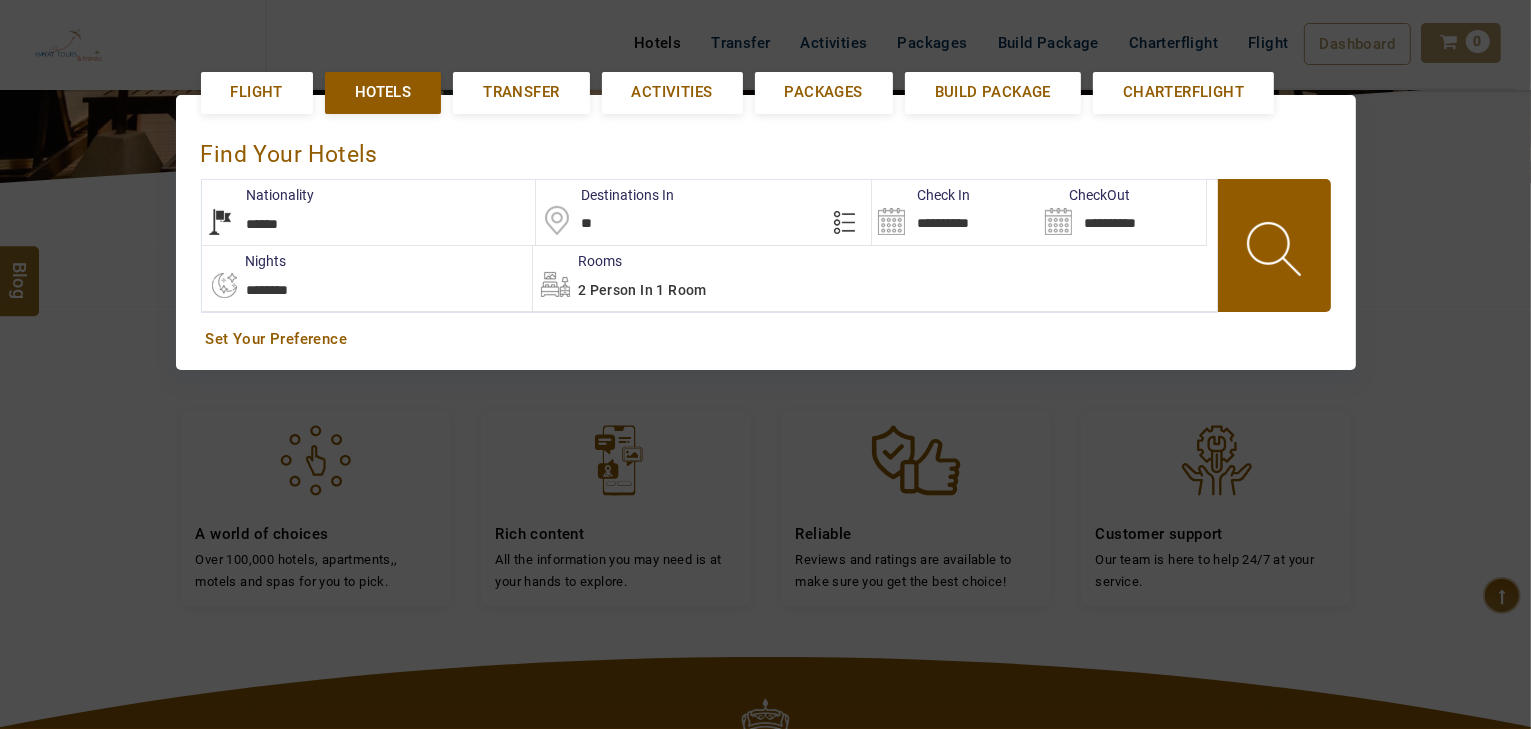 scroll, scrollTop: 460, scrollLeft: 0, axis: vertical 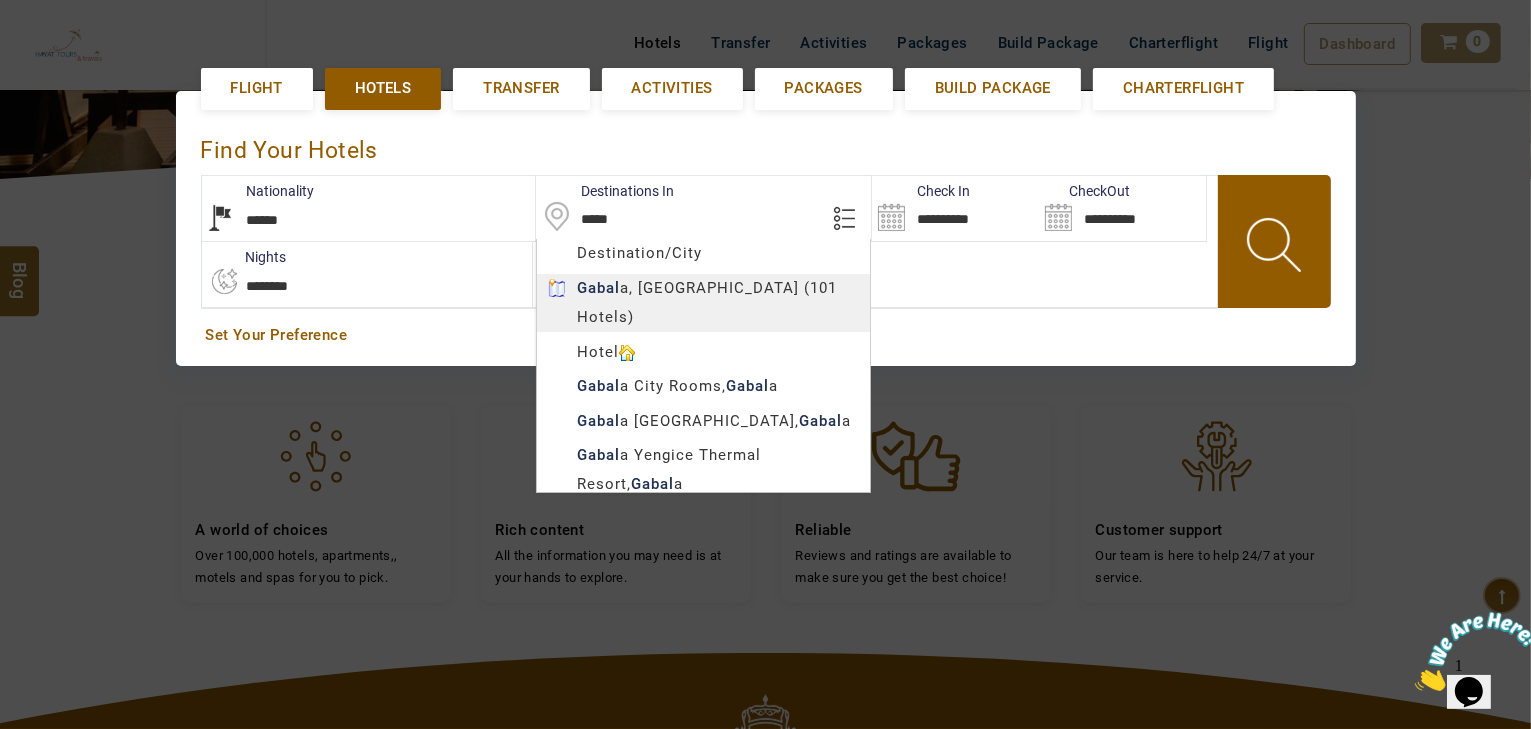 type on "******" 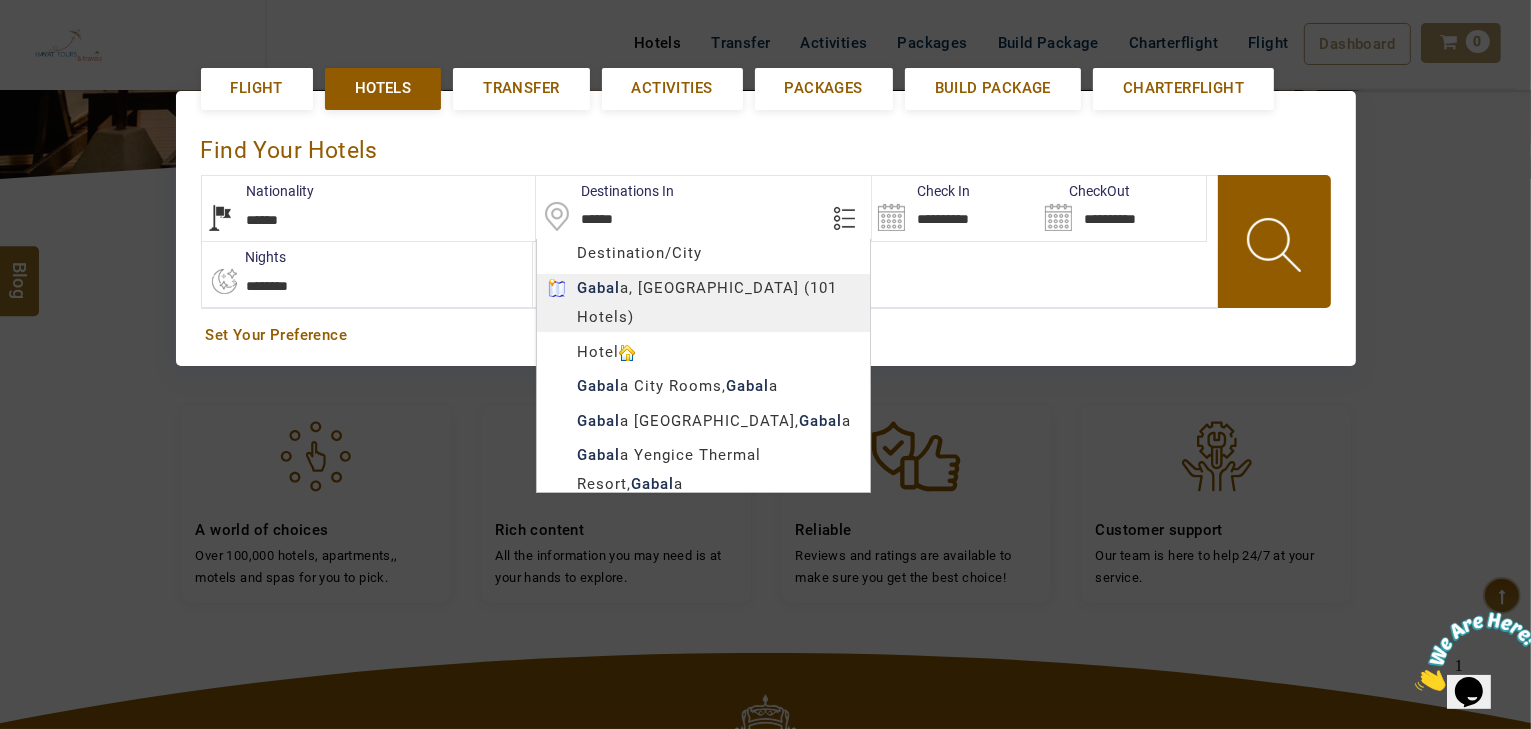 click on "HAYAYT TOURS AED AED  AED EUR  € USD  $ INR  ₹ THB  ฿ IDR  Rp BHD  BHD TRY  ₺ Credit Limit EN HE AR ES PT ZH Helpline
+971 55 344 0168 Register Now +971 55 344 0168 info@royallineholidays.com About Us What we Offer Blog Why Us Contact Hotels  Transfer Activities Packages Build Package Charterflight Flight Dashboard My Profile My Booking My Reports My Quotation Sign Out 0 Points Redeem Now To Redeem 58318 Points Future Points  1074   Points Credit Limit Credit Limit USD 30000.00 70% Complete Used USD 9426.78 Available USD 20573.22 Setting  Looks like you haven't added anything to your cart yet Countinue Shopping ***** ****** Please Wait.. Blog demo
Remember me Forgot
password? LOG IN Don't have an account?   Register Now My Booking View/ Print/Cancel Your Booking without Signing in Submit demo
In A Few Moment, You Will Be Celebrating Best Hotel options galore ! Check In   CheckOut Rooms Rooms Please Wait Find the best hotel deals Flight Hotels  Transfer Packages" at bounding box center (765, 358) 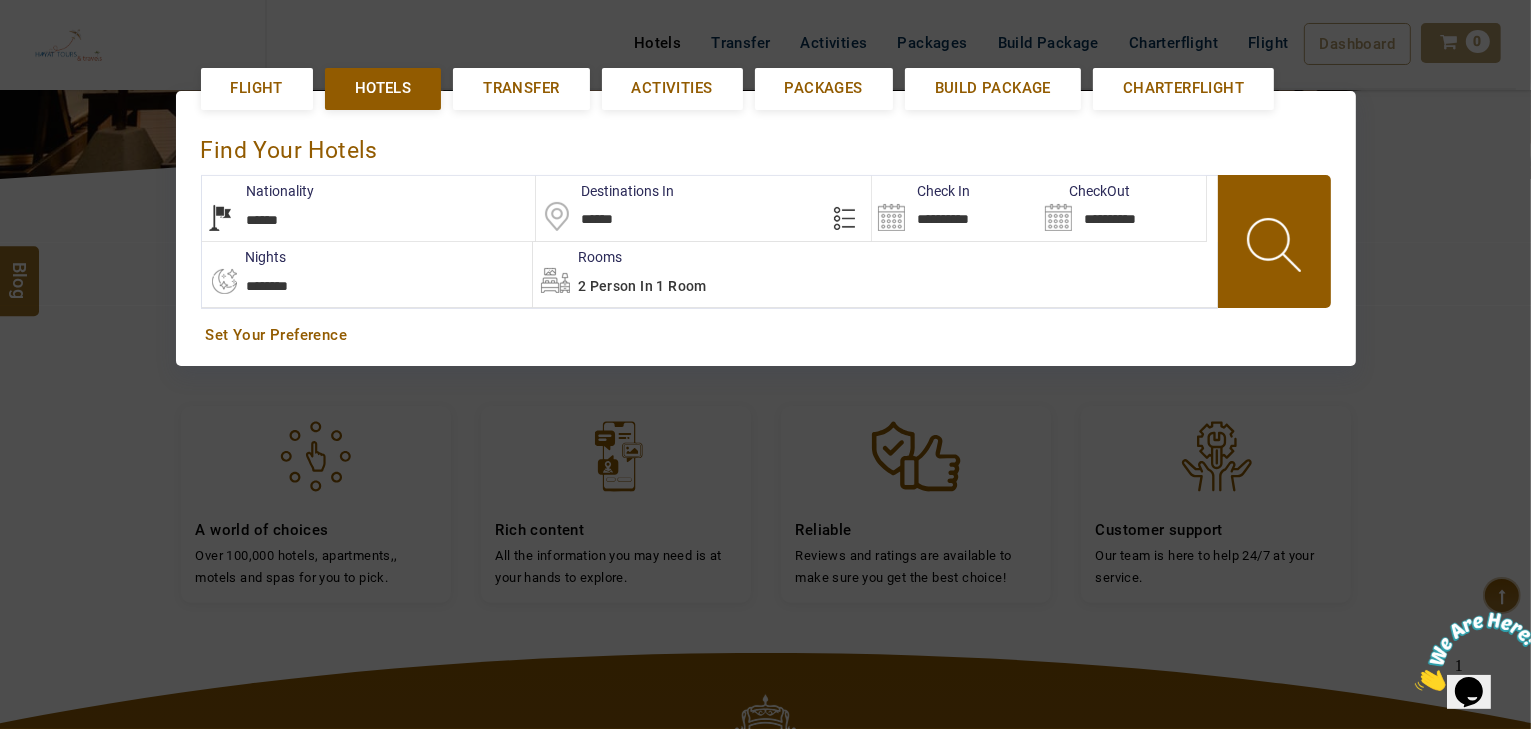 drag, startPoint x: 872, startPoint y: 221, endPoint x: 912, endPoint y: 218, distance: 40.112343 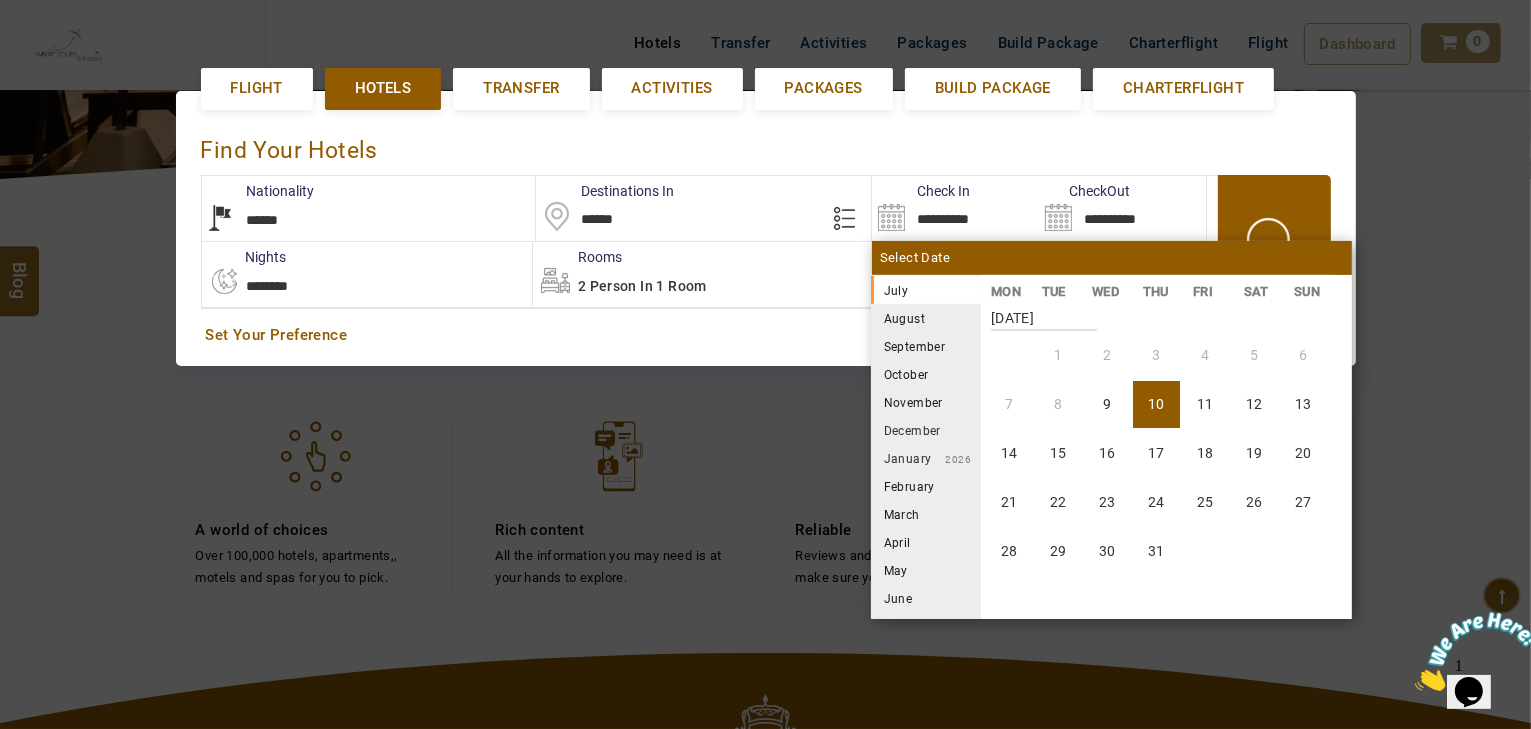 click on "August" at bounding box center (926, 318) 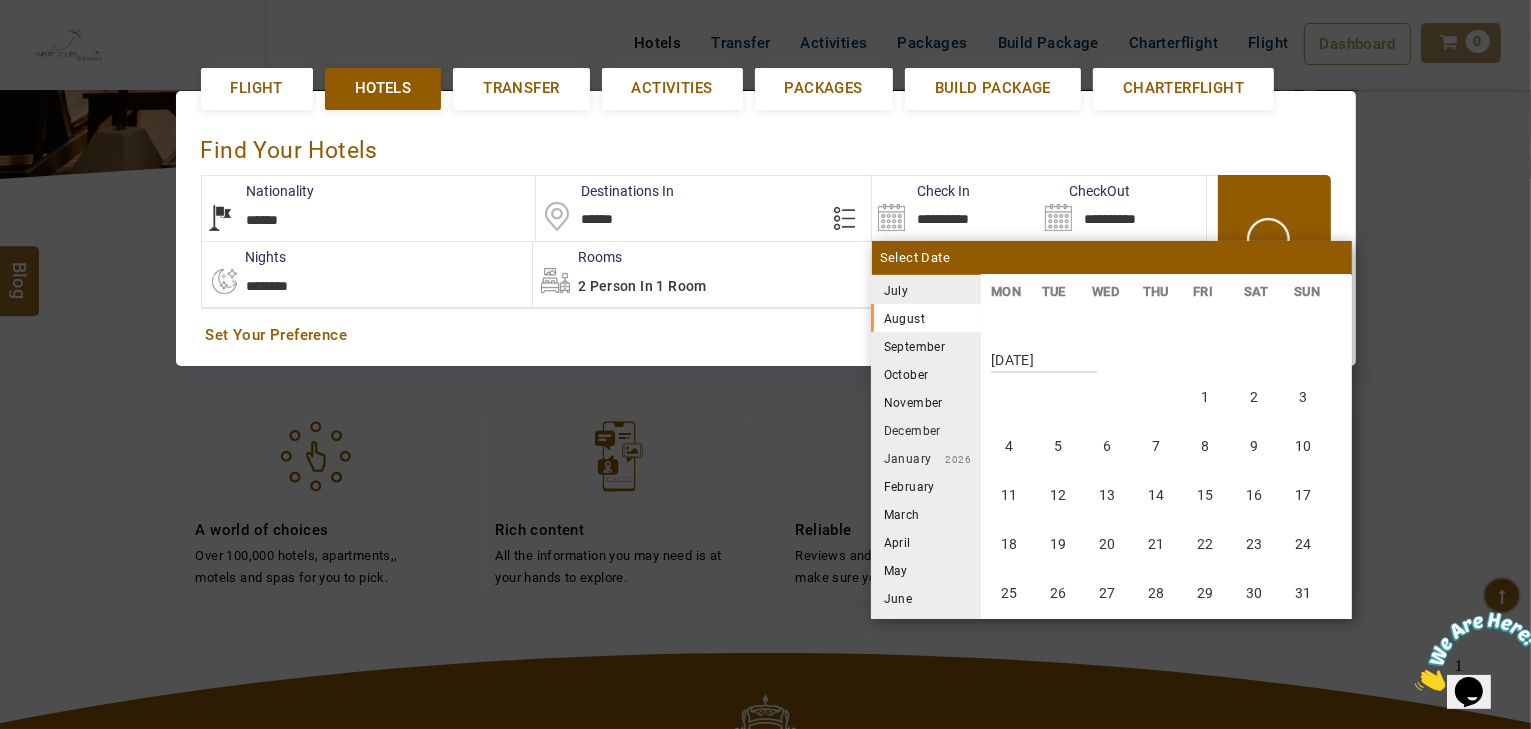 scroll, scrollTop: 370, scrollLeft: 0, axis: vertical 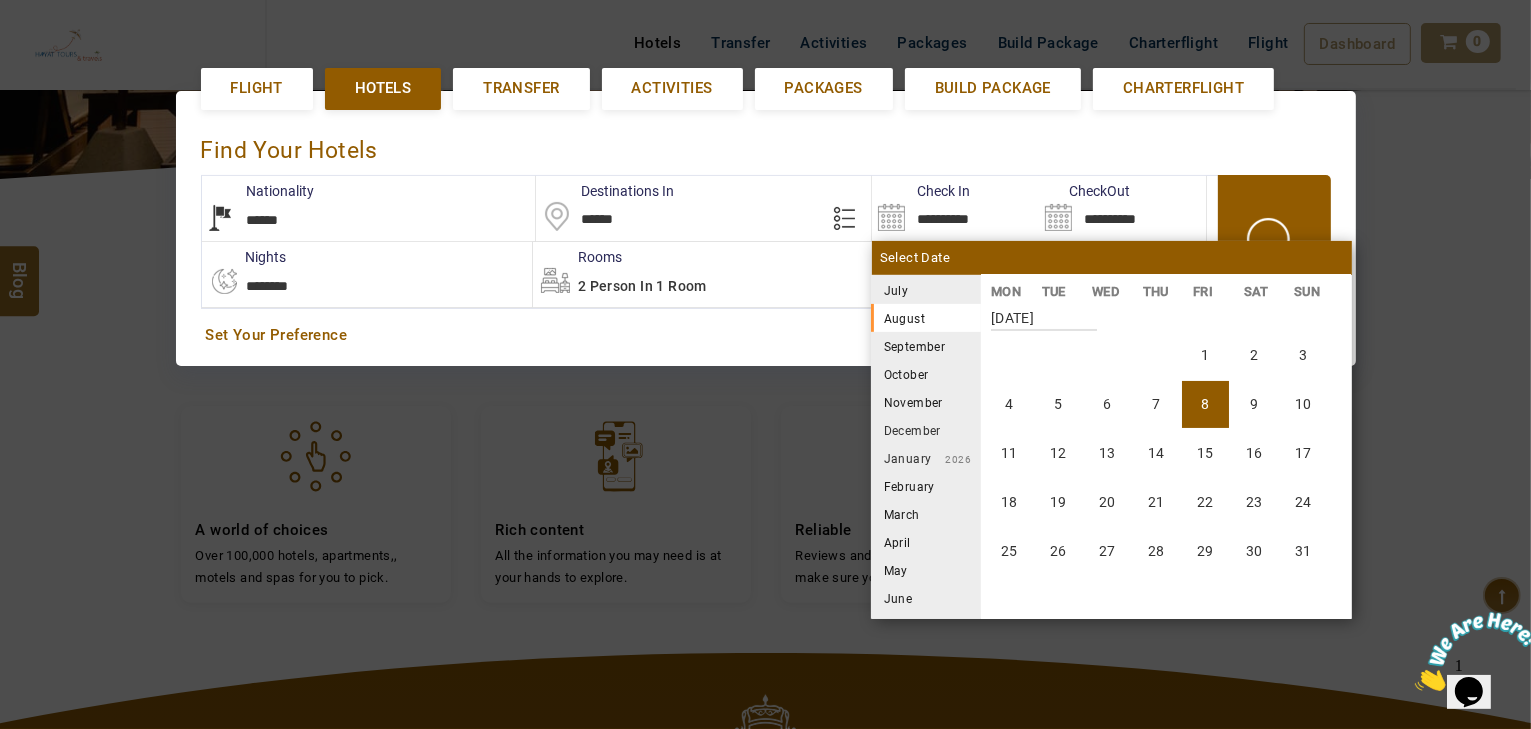 click on "8" at bounding box center [1205, 404] 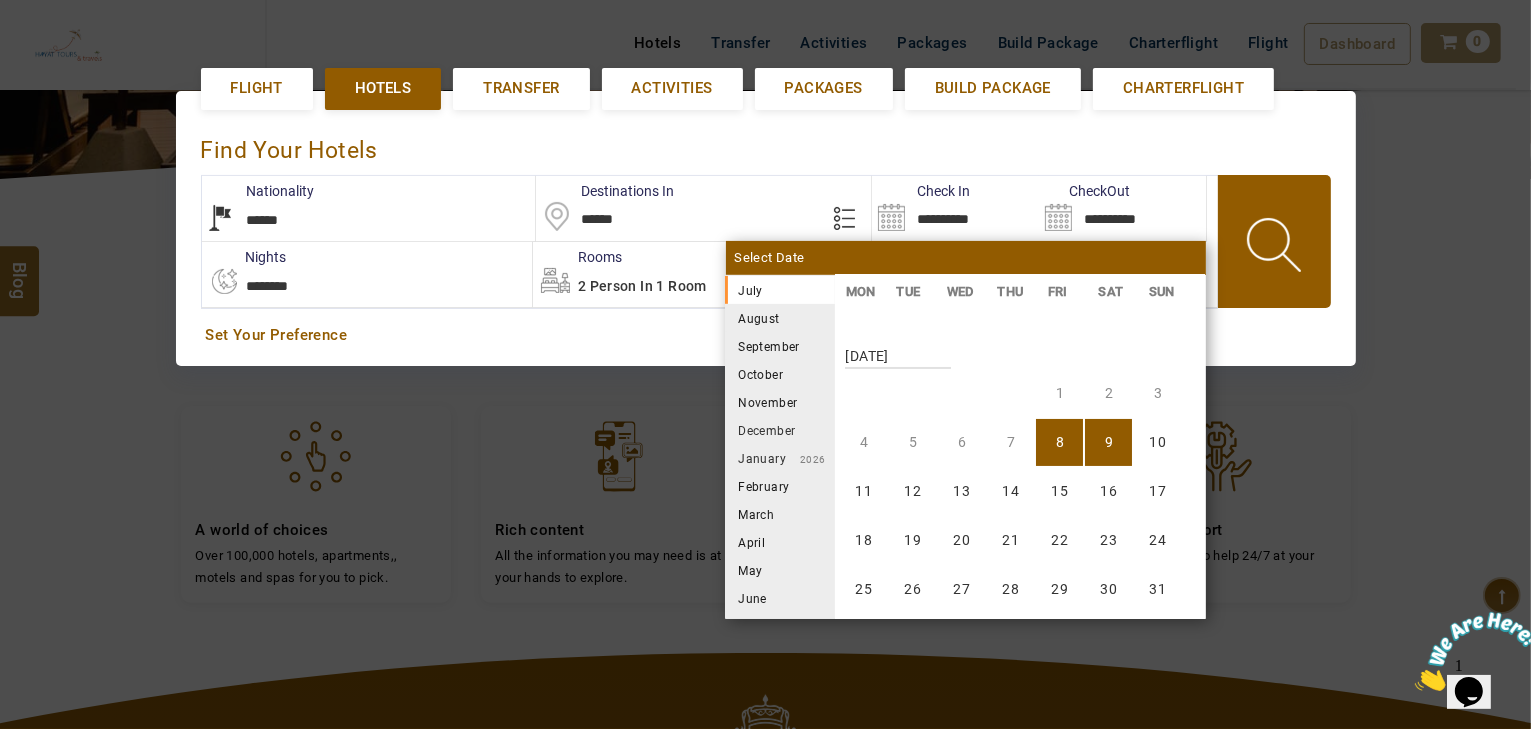 click on "**********" at bounding box center [367, 274] 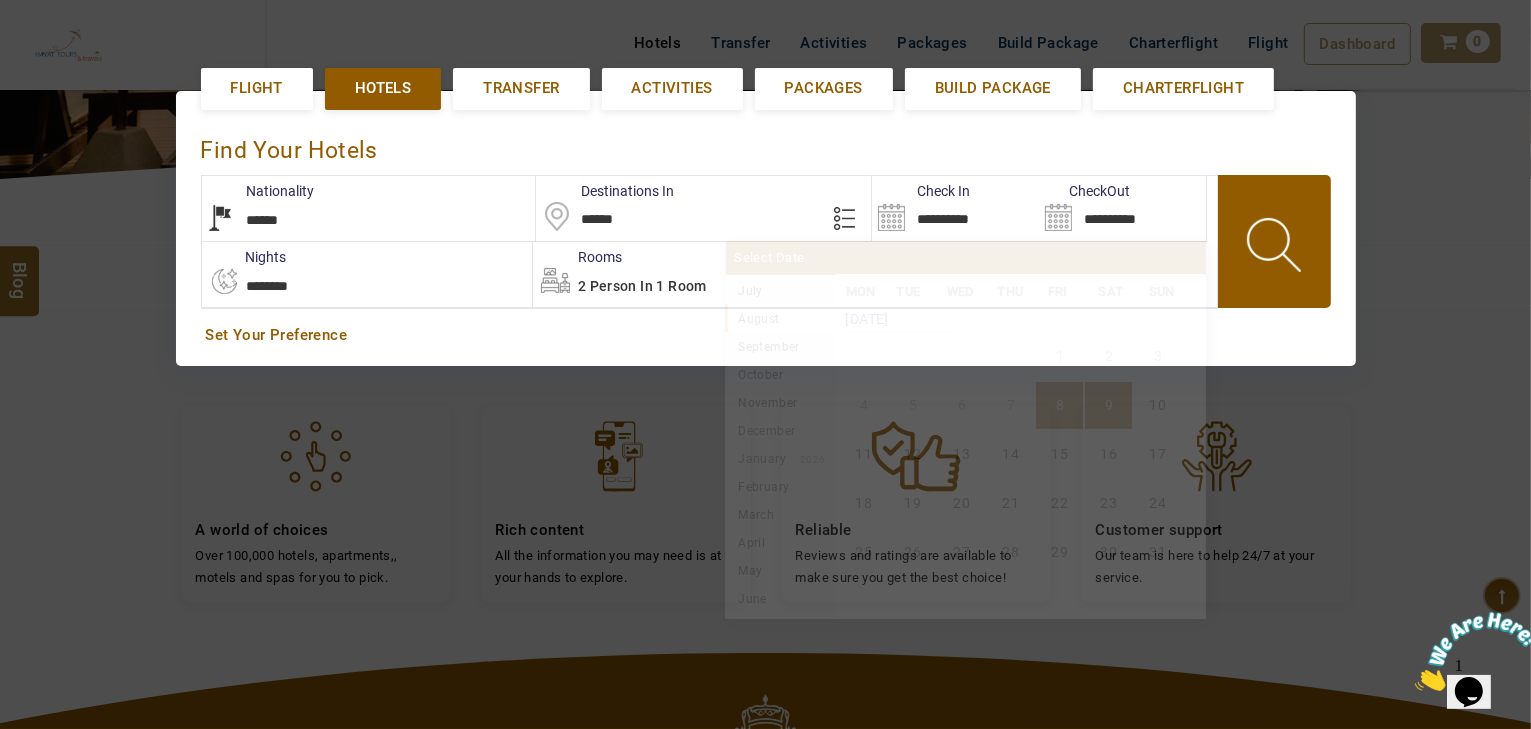 scroll, scrollTop: 370, scrollLeft: 0, axis: vertical 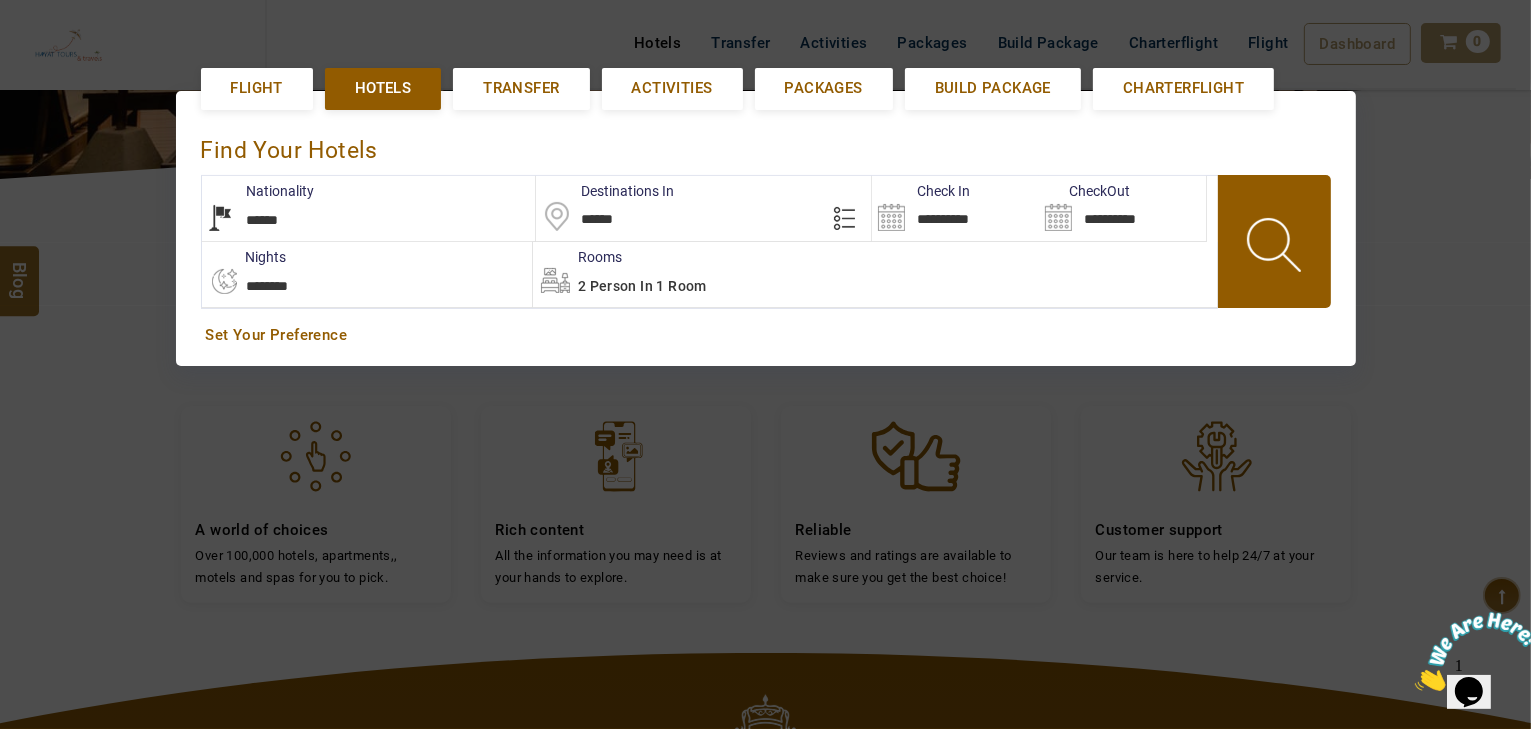 select on "*" 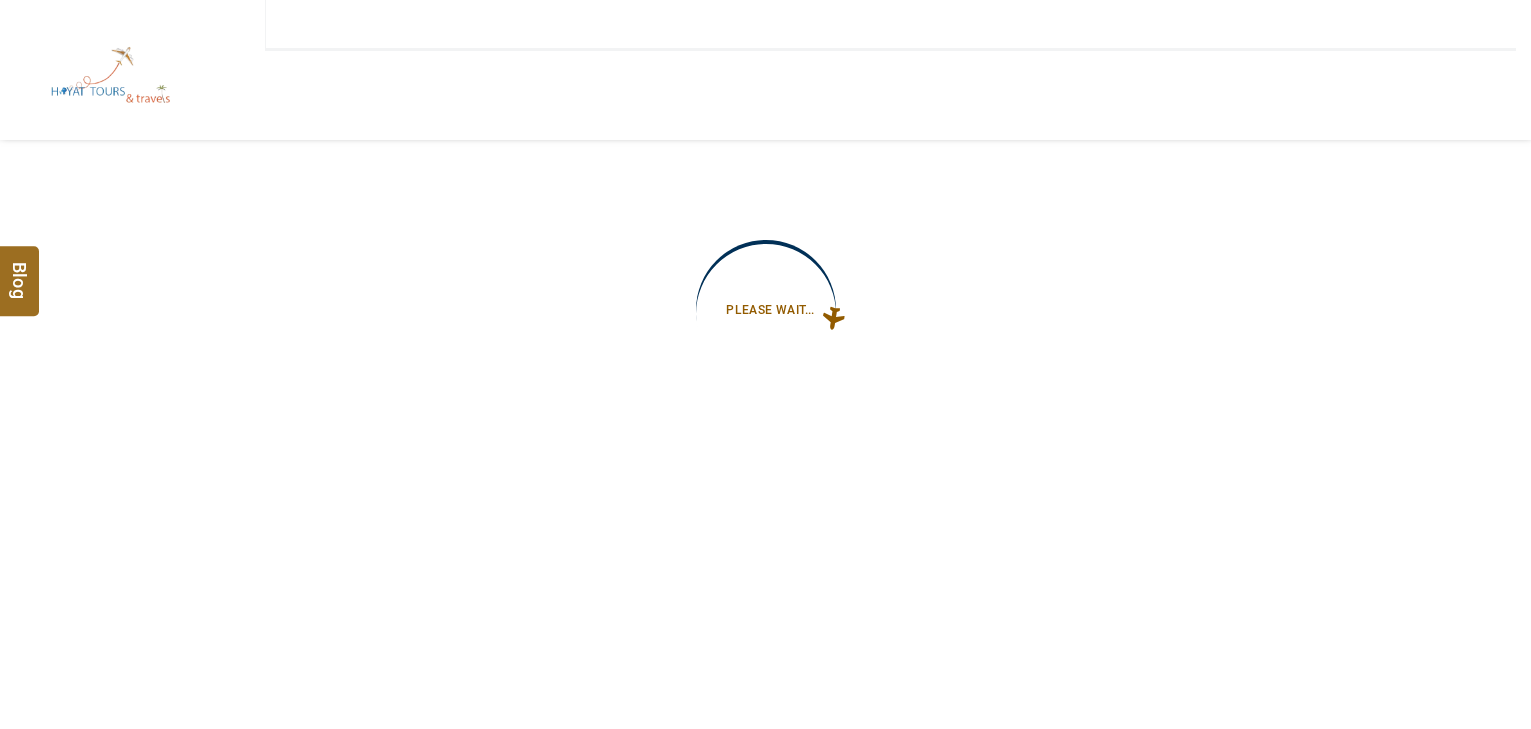scroll, scrollTop: 0, scrollLeft: 0, axis: both 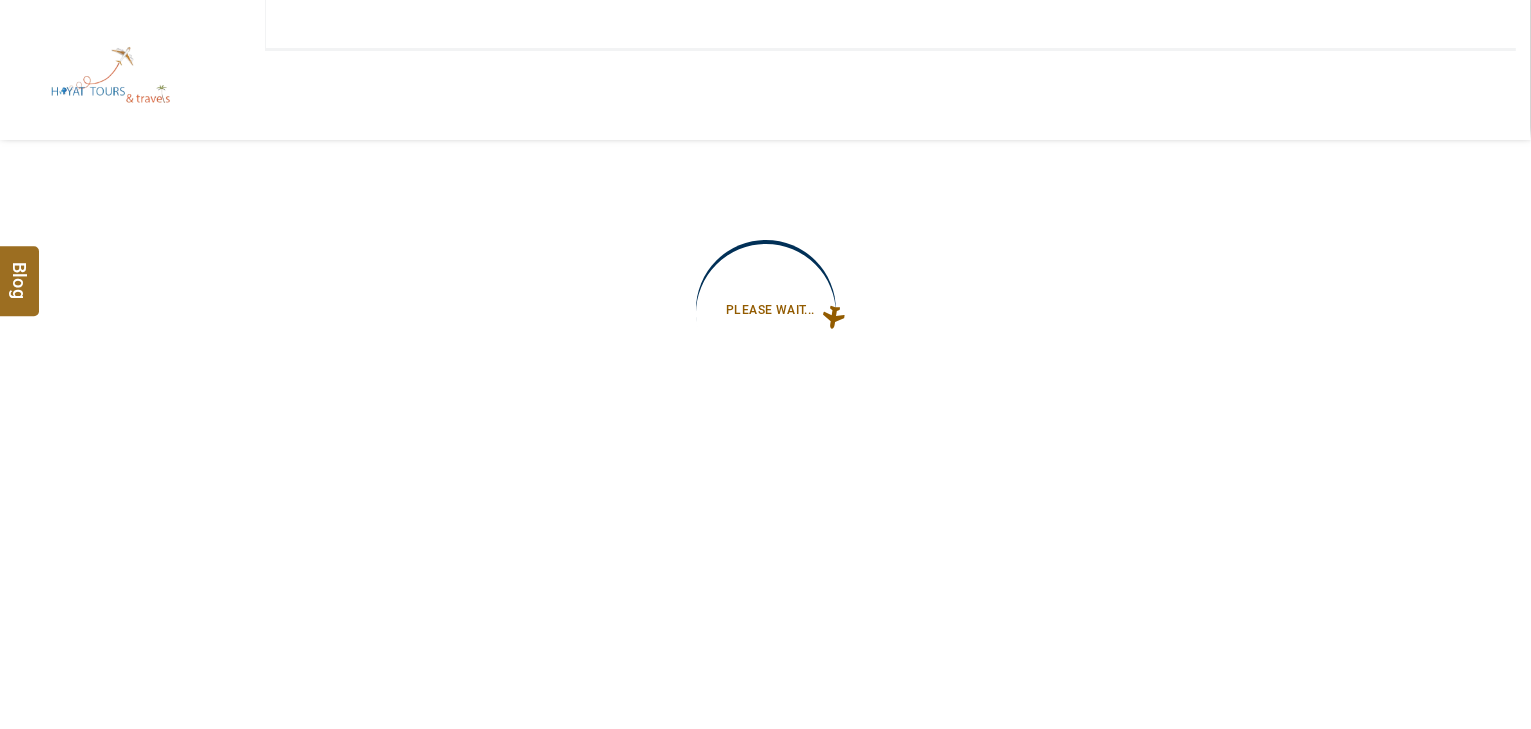 type on "**********" 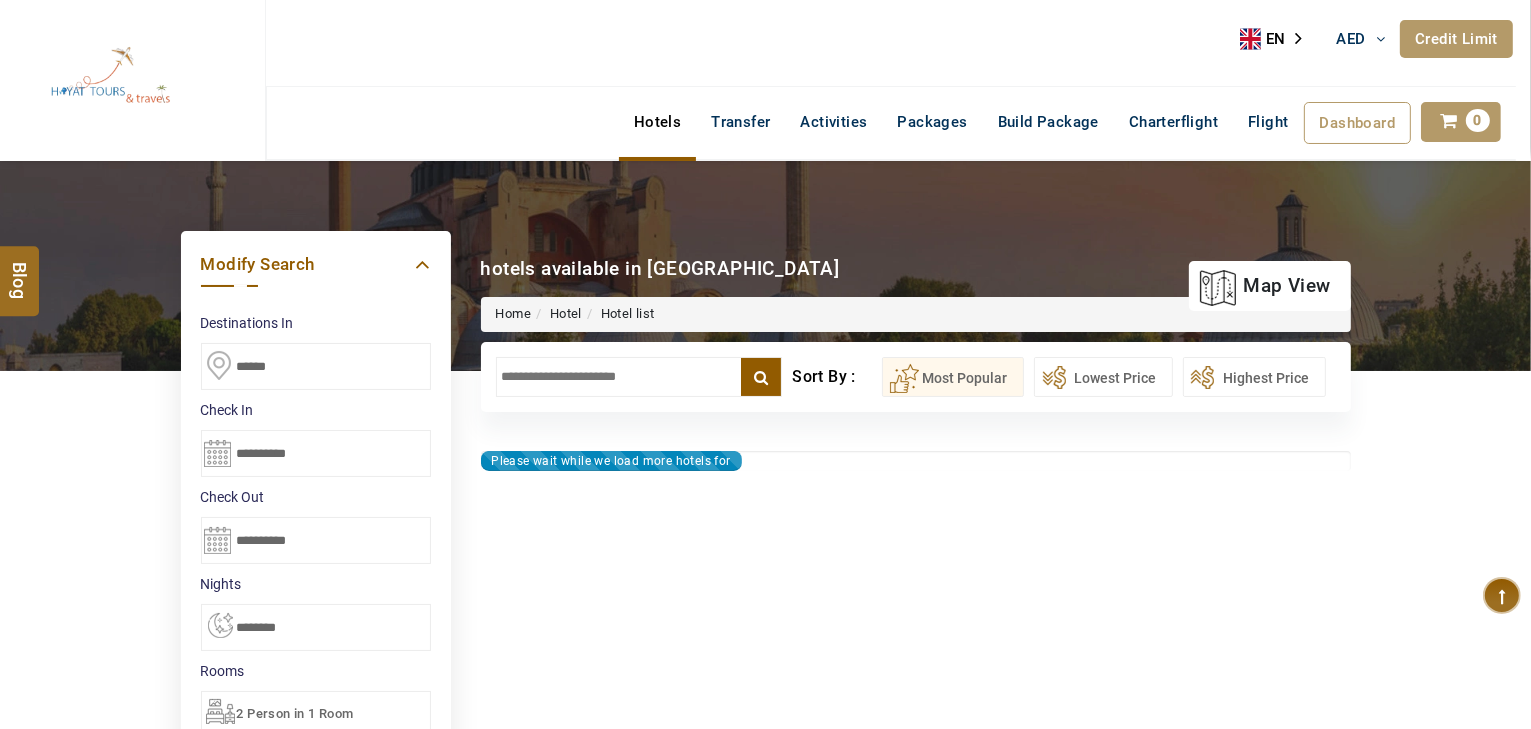 type on "**********" 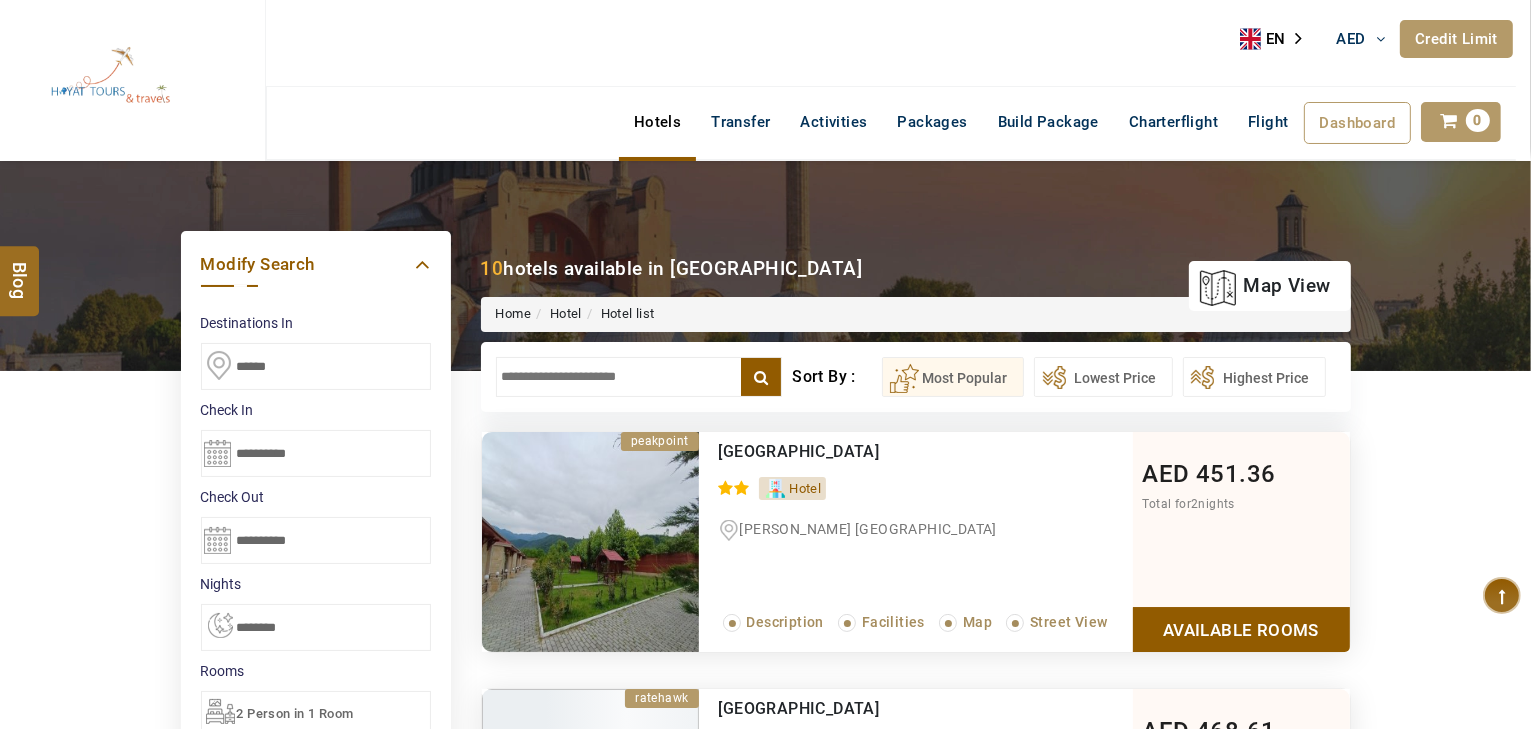 click at bounding box center (639, 377) 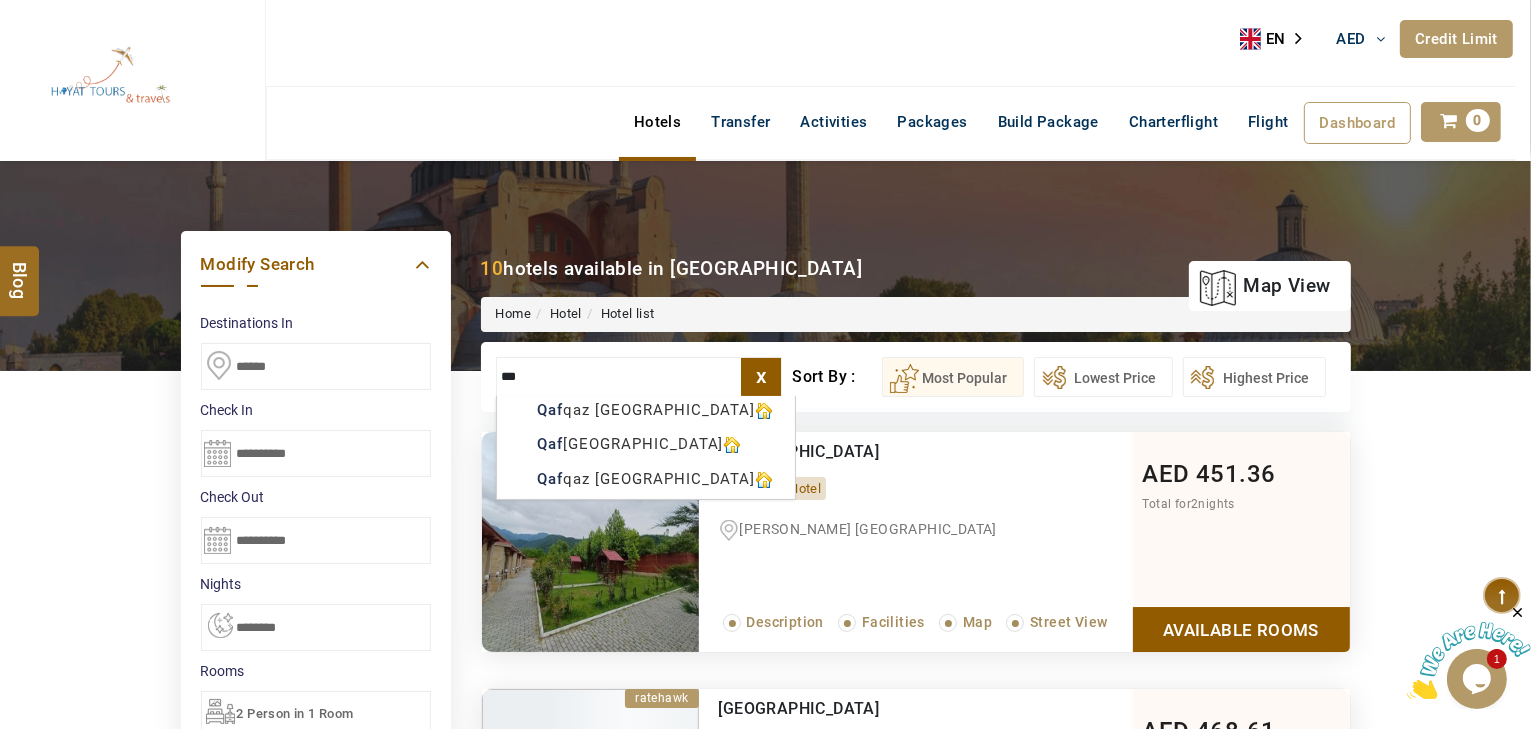 scroll, scrollTop: 0, scrollLeft: 0, axis: both 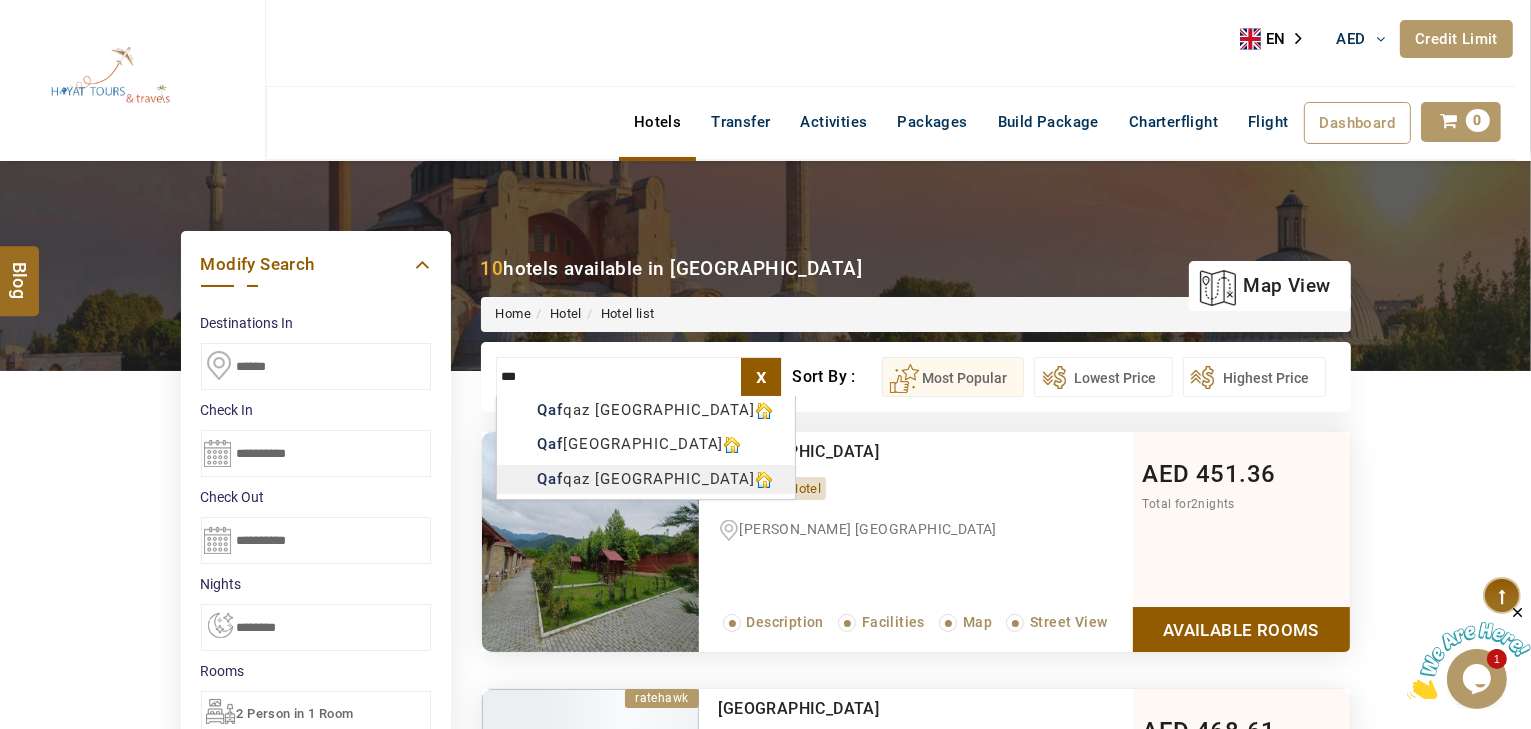 click on "HAYAYT TOURS AED AED  AED EUR  € USD  $ INR  ₹ THB  ฿ IDR  Rp BHD  BHD TRY  ₺ Credit Limit EN HE AR ES PT ZH Helpline
+971 55 344 0168 Register Now +971 55 344 0168 info@royallineholidays.com About Us What we Offer Blog Why Us Contact Hotels  Transfer Activities Packages Build Package Charterflight Flight Dashboard My Profile My Booking My Reports My Quotation Sign Out 0 Points Redeem Now To Redeem 58318  Points Future Points  1074   Points Credit Limit Credit Limit USD 30000.00 70% Complete Used USD 9426.78 Available USD 20573.22 Setting  Looks like you haven't added anything to your cart yet Countinue Shopping ***** ****** Please Wait.. Blog demo
Remember me Forgot
password? LOG IN Don't have an account?   Register Now My Booking View/ Print/Cancel Your Booking without Signing in Submit Applying Filters...... Hotels For You Will Be Loading Soon demo
In A Few Moment, You Will Be Celebrating Best Hotel options galore ! Check In   CheckOut Rooms Rooms Please Wait" at bounding box center (765, 1137) 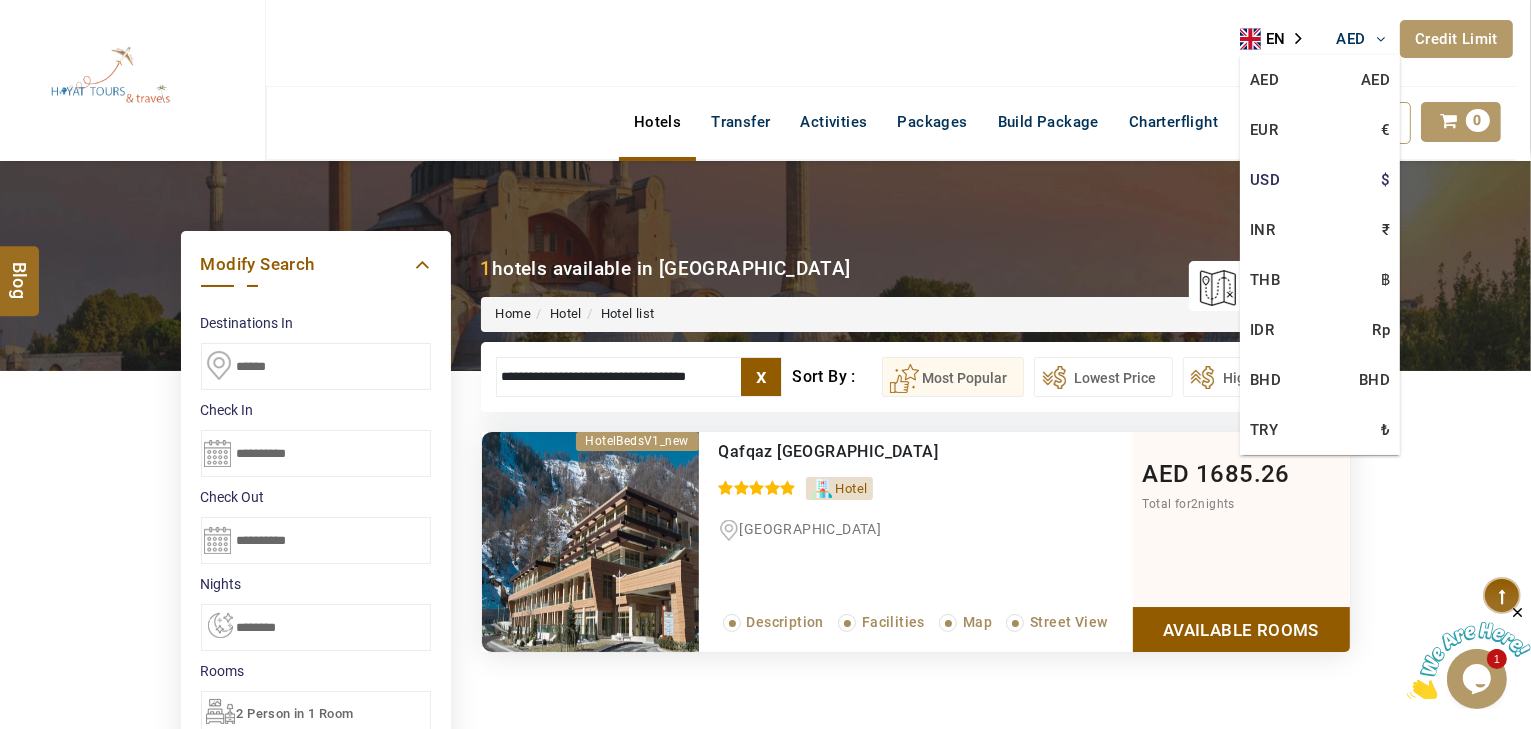 type on "**********" 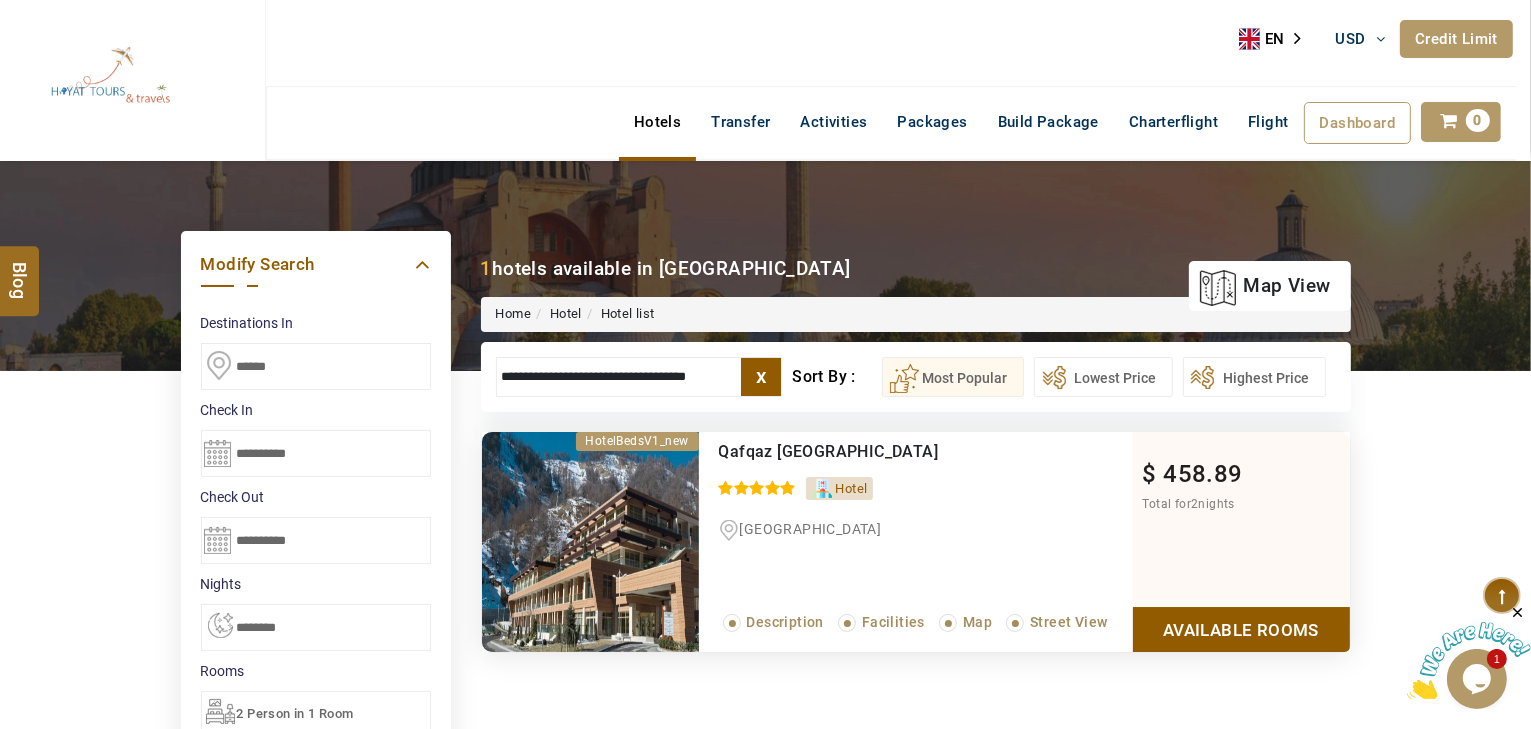 click on "Available Rooms" at bounding box center (1241, 629) 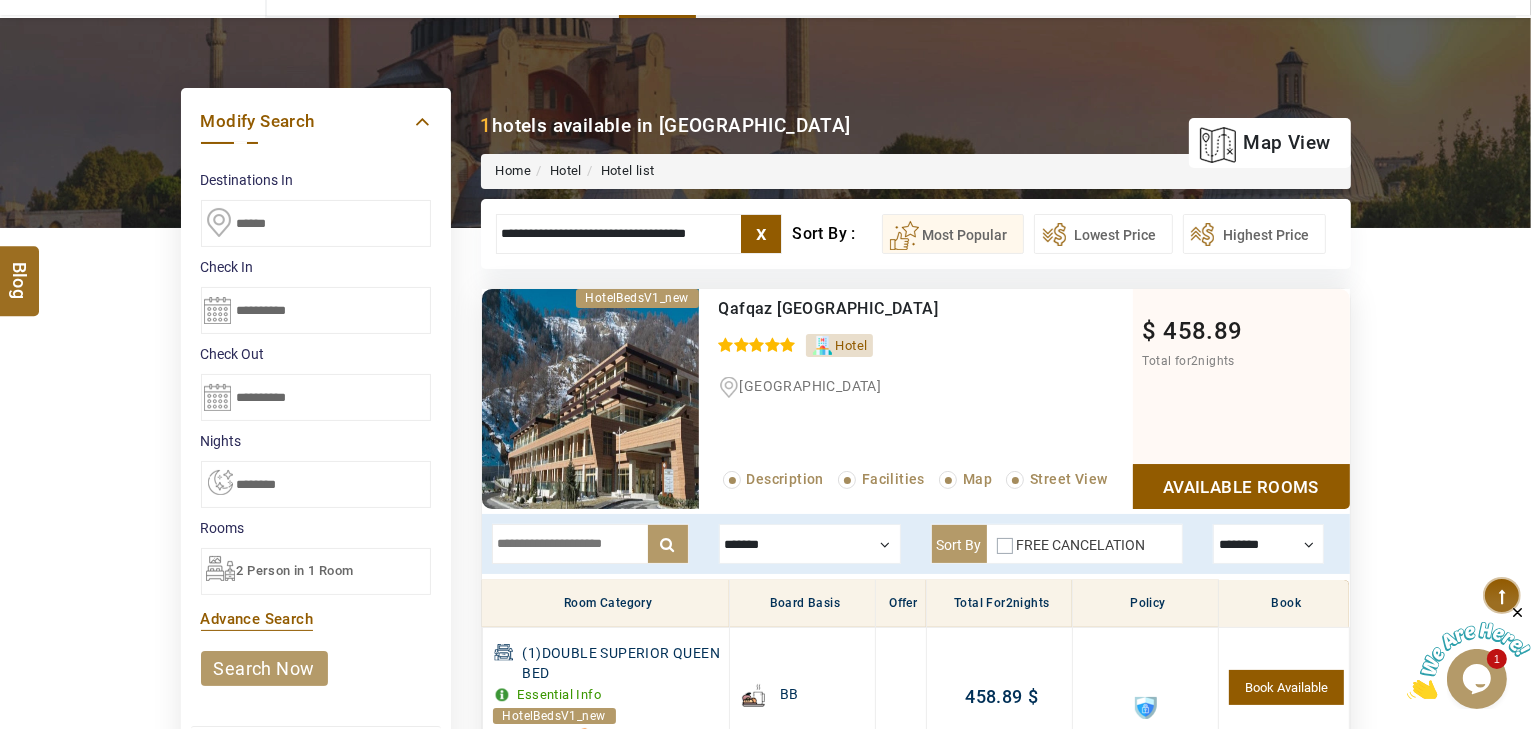 scroll, scrollTop: 140, scrollLeft: 0, axis: vertical 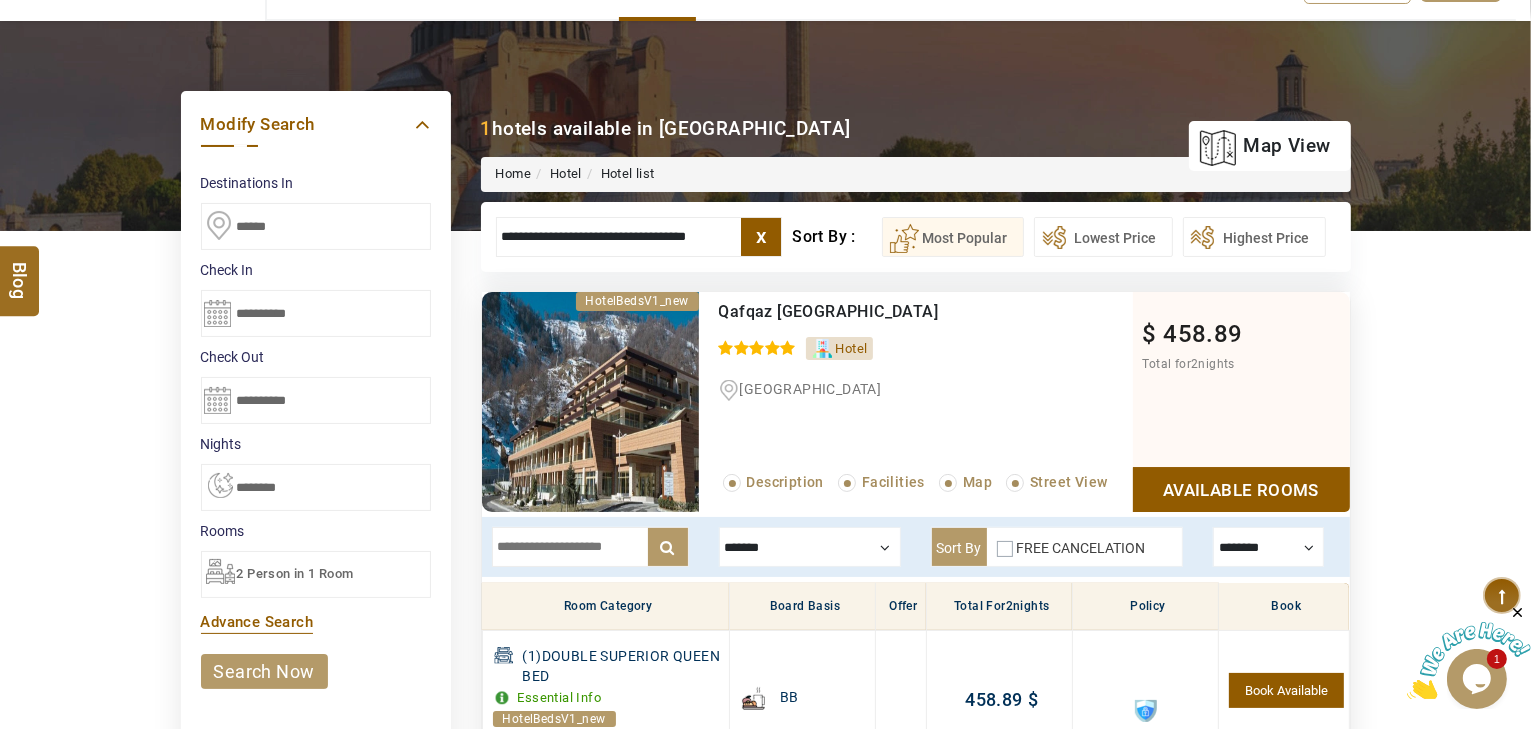 click on "**********" at bounding box center [316, 313] 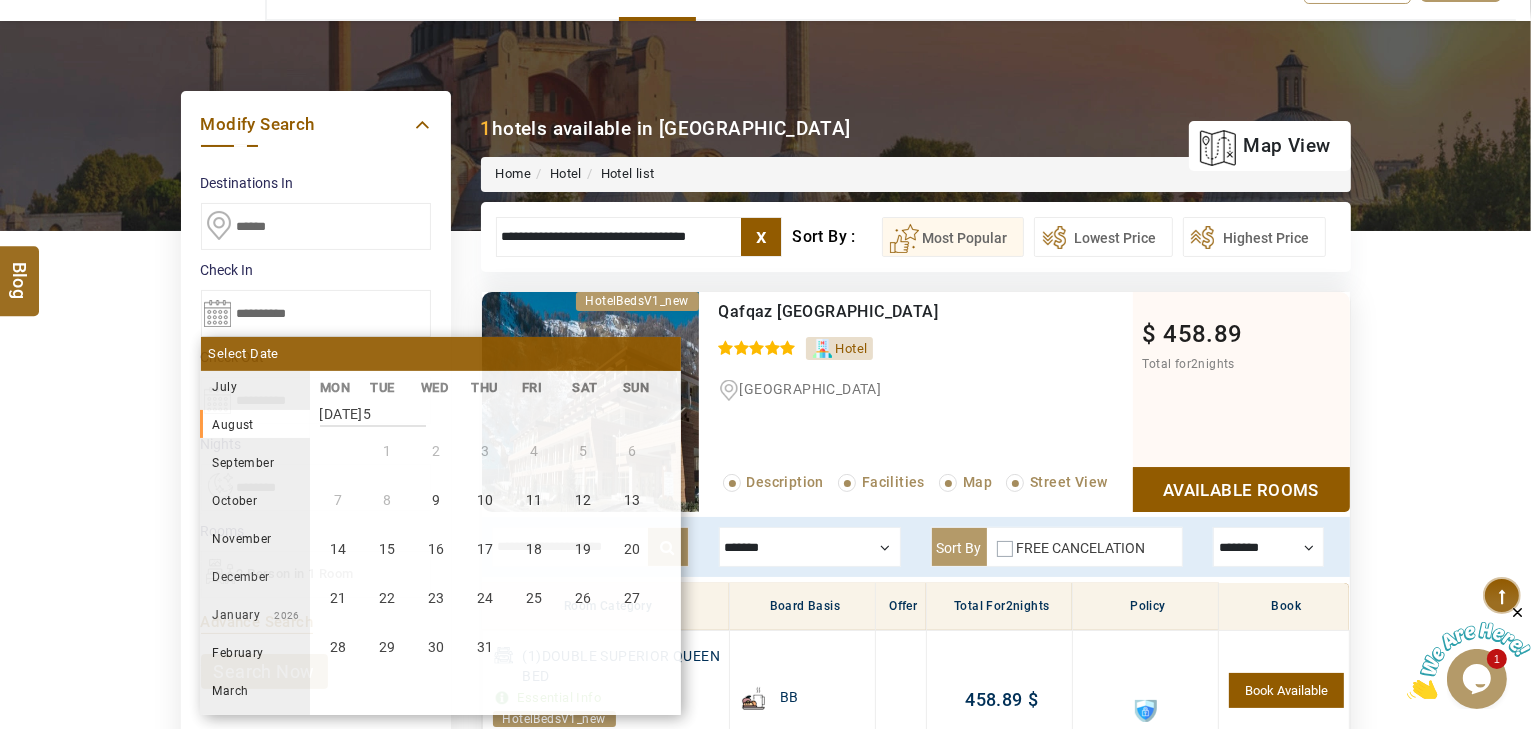 scroll, scrollTop: 370, scrollLeft: 0, axis: vertical 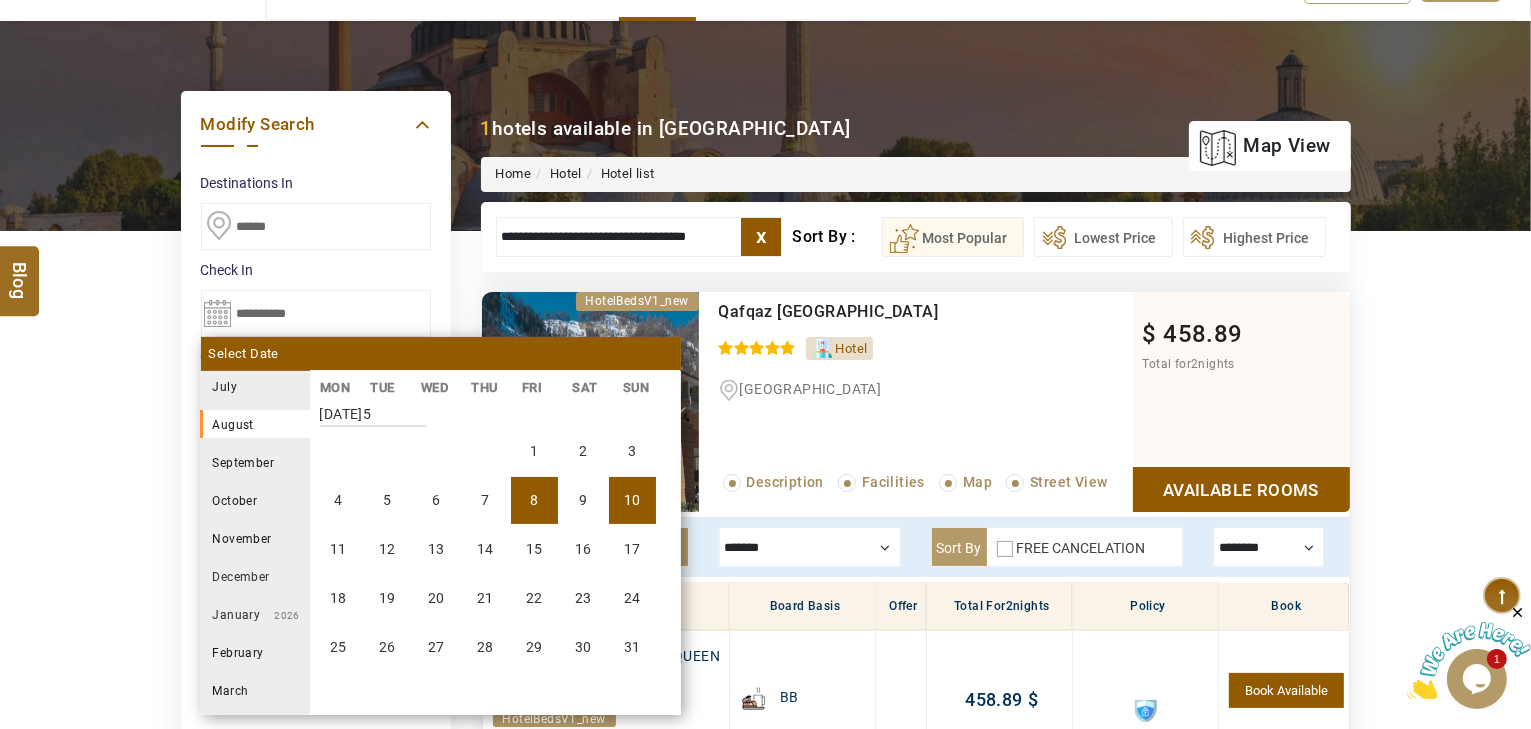 click on "10" at bounding box center [632, 500] 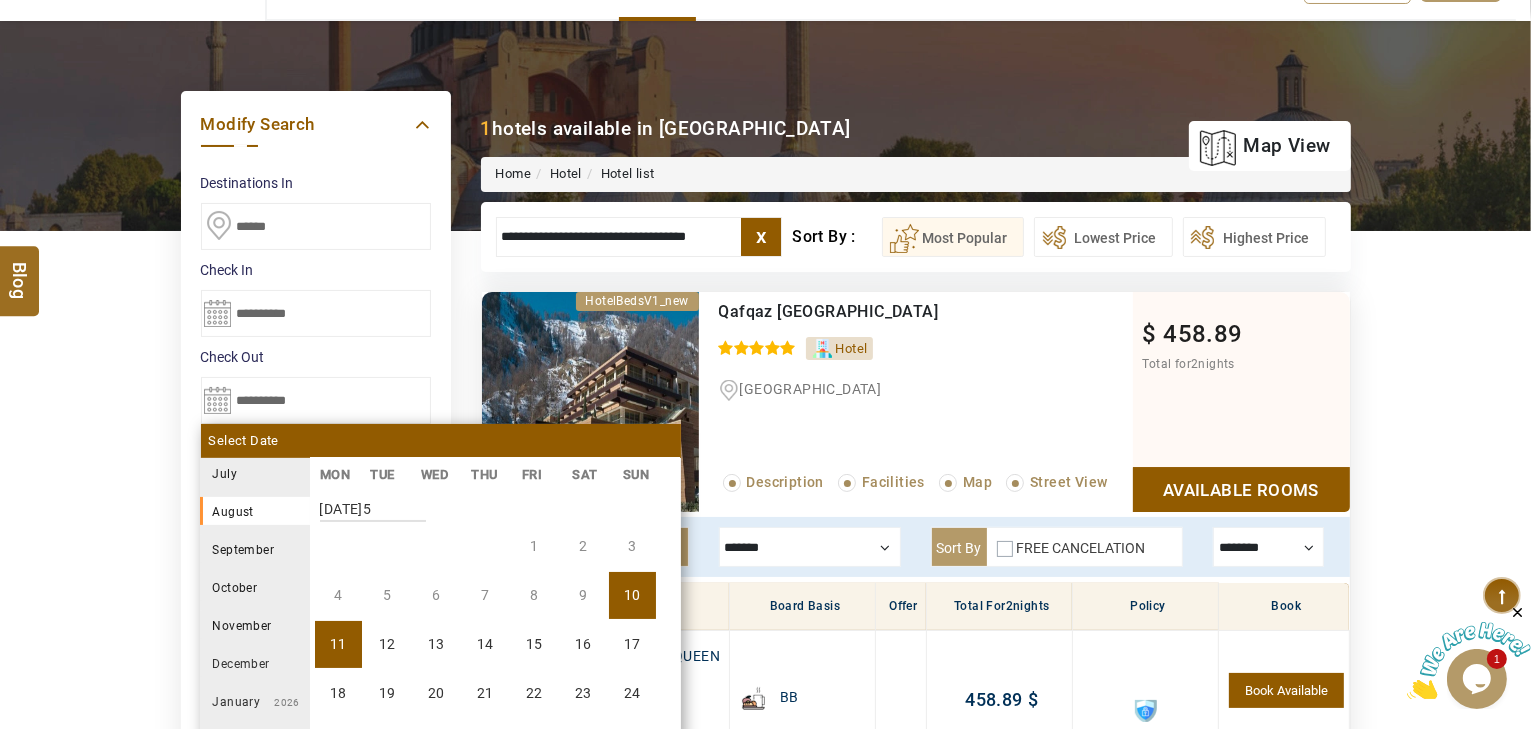 scroll, scrollTop: 370, scrollLeft: 0, axis: vertical 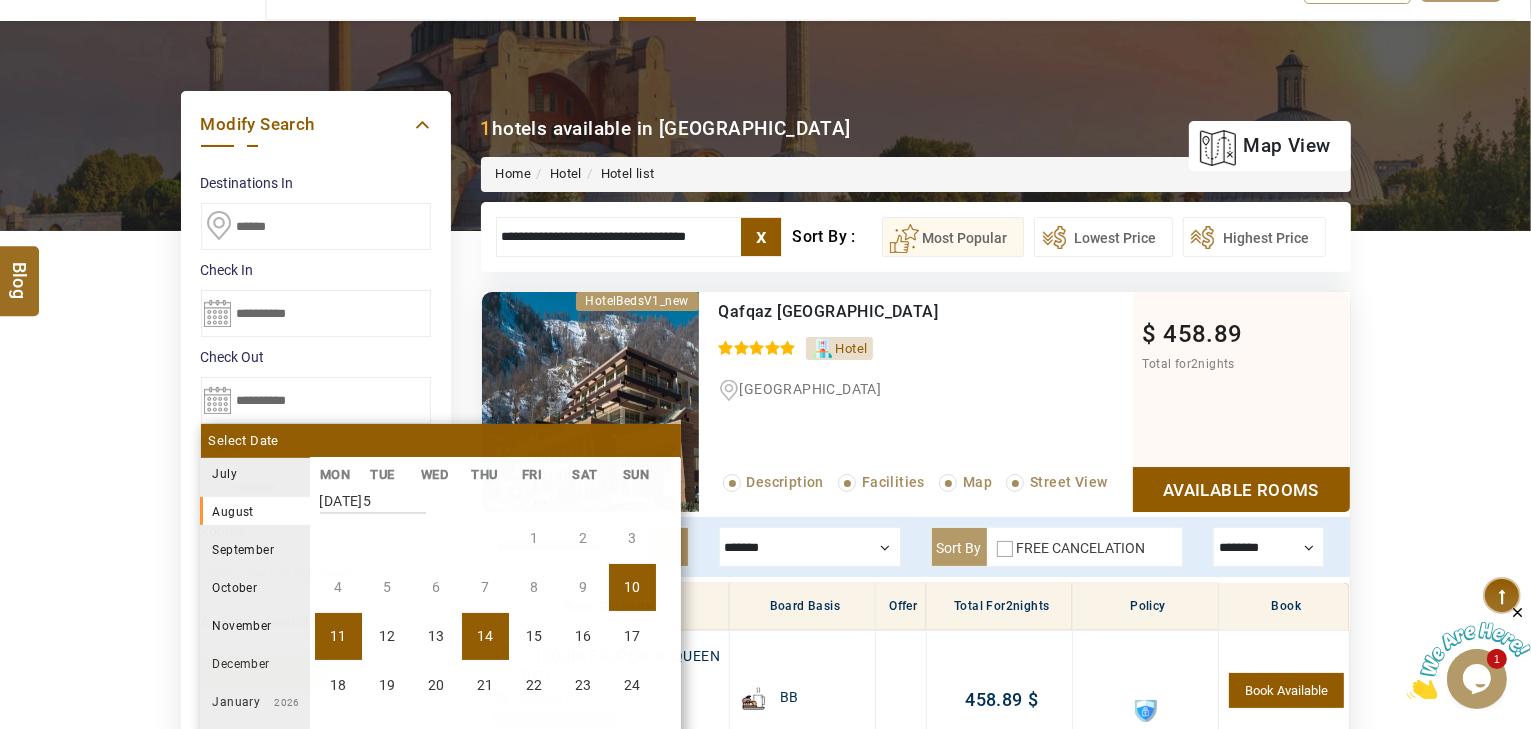 click on "14" at bounding box center [485, 636] 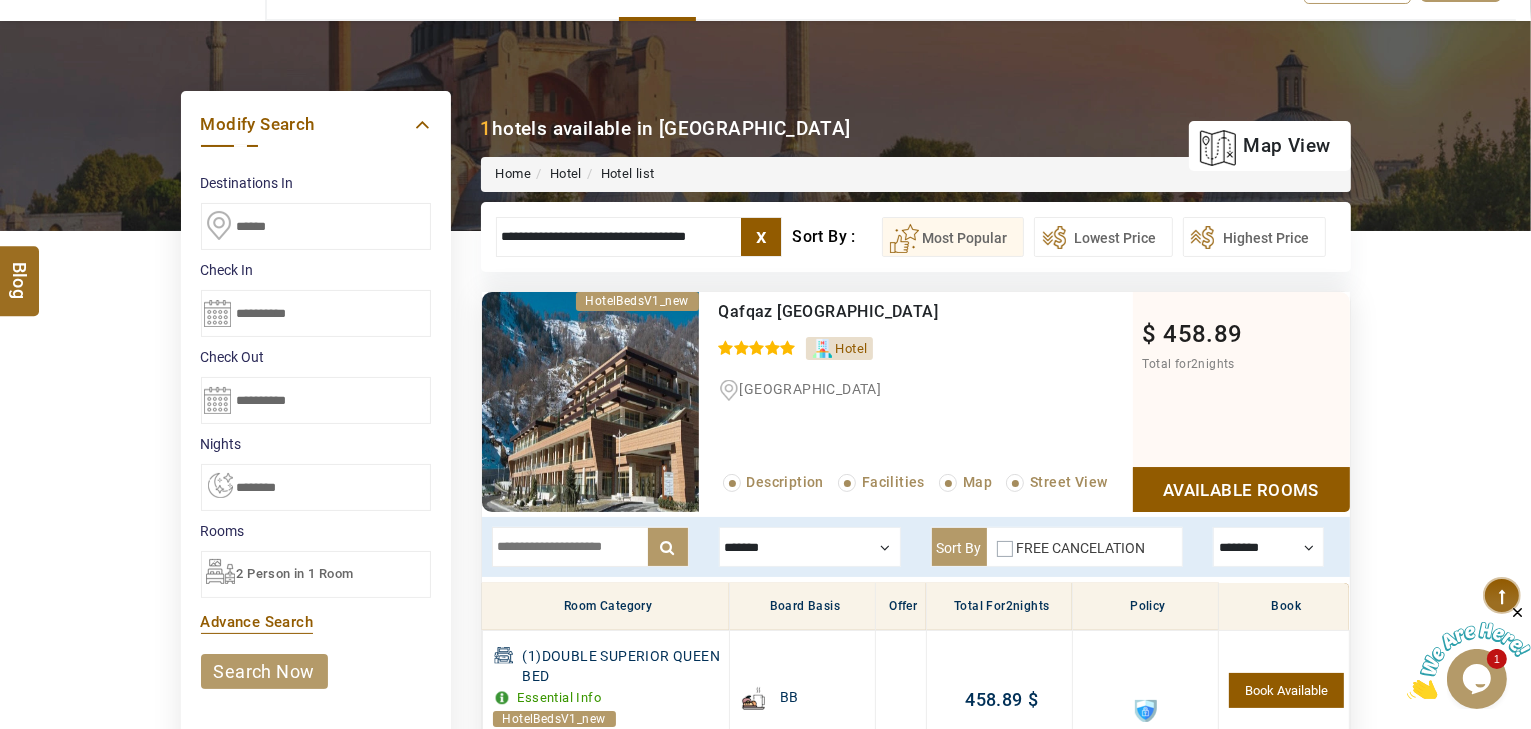 drag, startPoint x: 294, startPoint y: 230, endPoint x: 88, endPoint y: 230, distance: 206 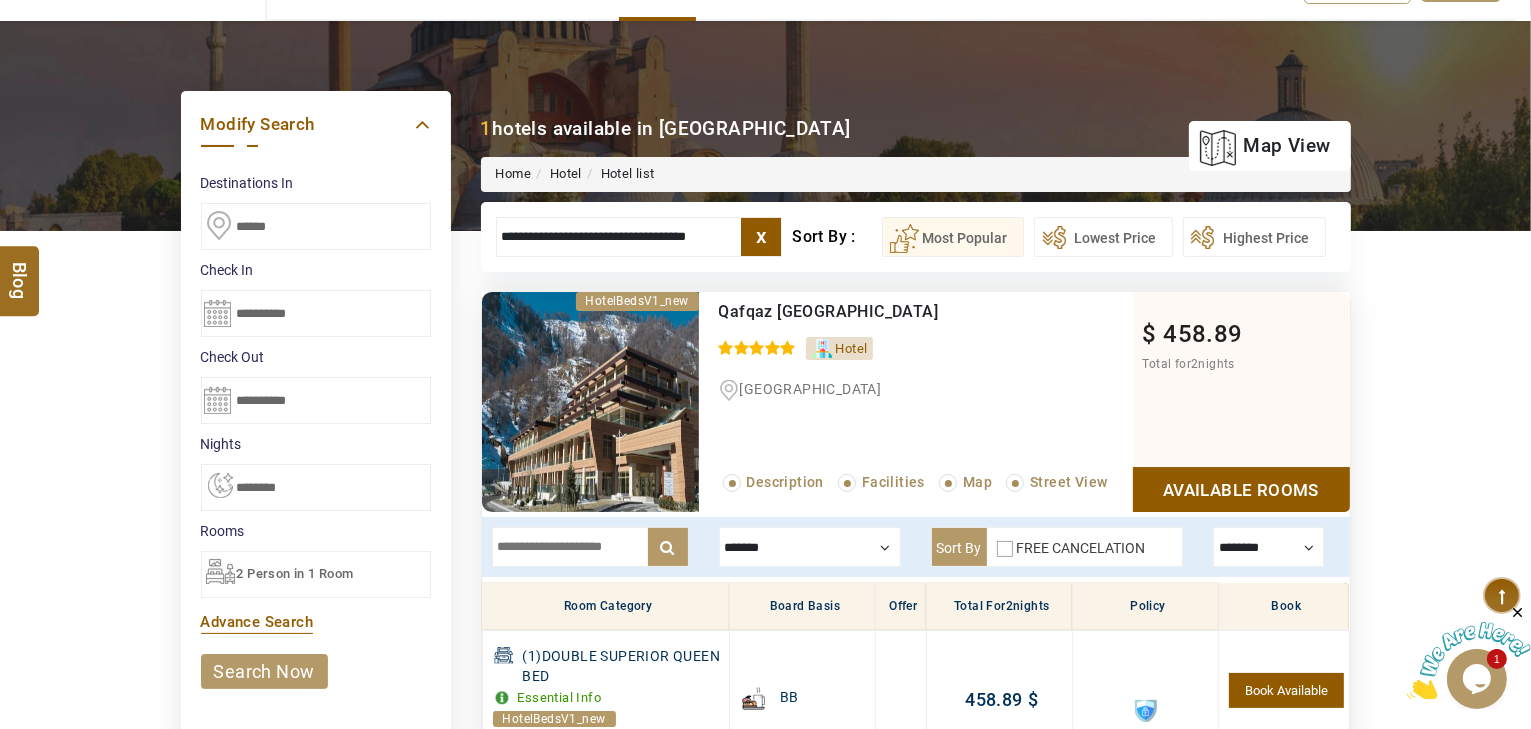 click on "DESTINATION + Add Destination  Nationality Afghanistan Albania Algeria American Samoa Andorra Angola Anguilla Antigua And Barbuda Argentina Armenia Aruba Australia Austria Azerbaijan Bahamas Bahrain Bangladesh Barbados Belarus Belgium Belize Benin Bermuda Bhutan Bolivia Bosnia Herzegovina Botswana Brazil British Indian Ocean Territory British Virgin Islands Brunei Darussalam Bulgaria Burkina Faso Burundi Cambodia Cameroon Canada Cape Verde Caribbean Cayman Islands Central African Republic Chad Chile China Christmas Island Cocos (Keeling) Islands Colombia Comoros Congo (Democratic Republic) Congo (Republic Of) Cook Islands Costa Rica Croatia Cuba Cyprus Czech Republic Denmark Djibouti Dominica Dominican Republic East Timor Ecuador Egypt El Salvador Equatorial Guinea Eritrea Estonia Ethiopia Falkland Islands(Malvinas) Faroe Islands Fiji Finland France French Guiana French Polynesia French Southern Territories Gabon Gambia Georgia Germany Ghana Gibraltar Greece Greenland Grenada Guadeloupe Guam Guatemala Guinea" at bounding box center [765, 717] 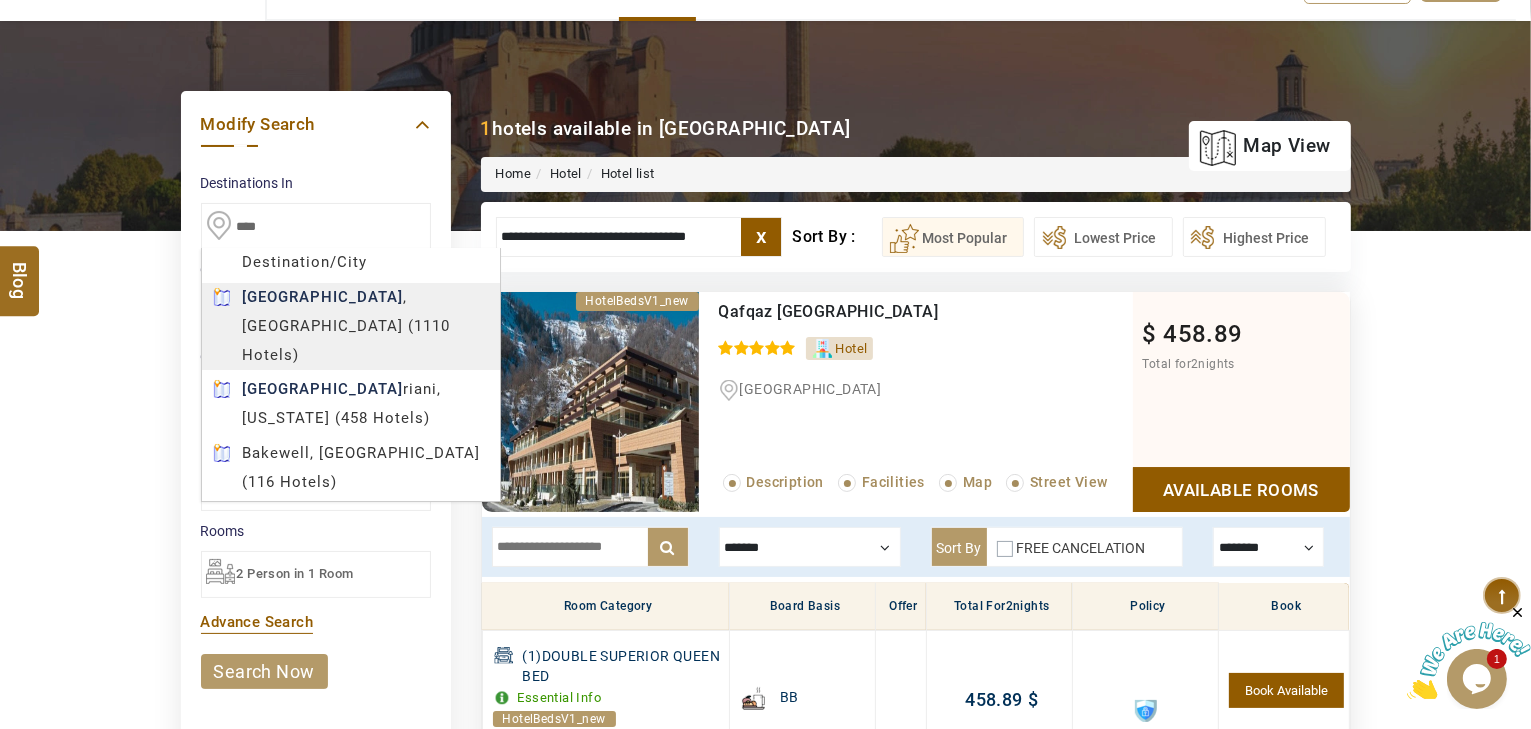 type on "****" 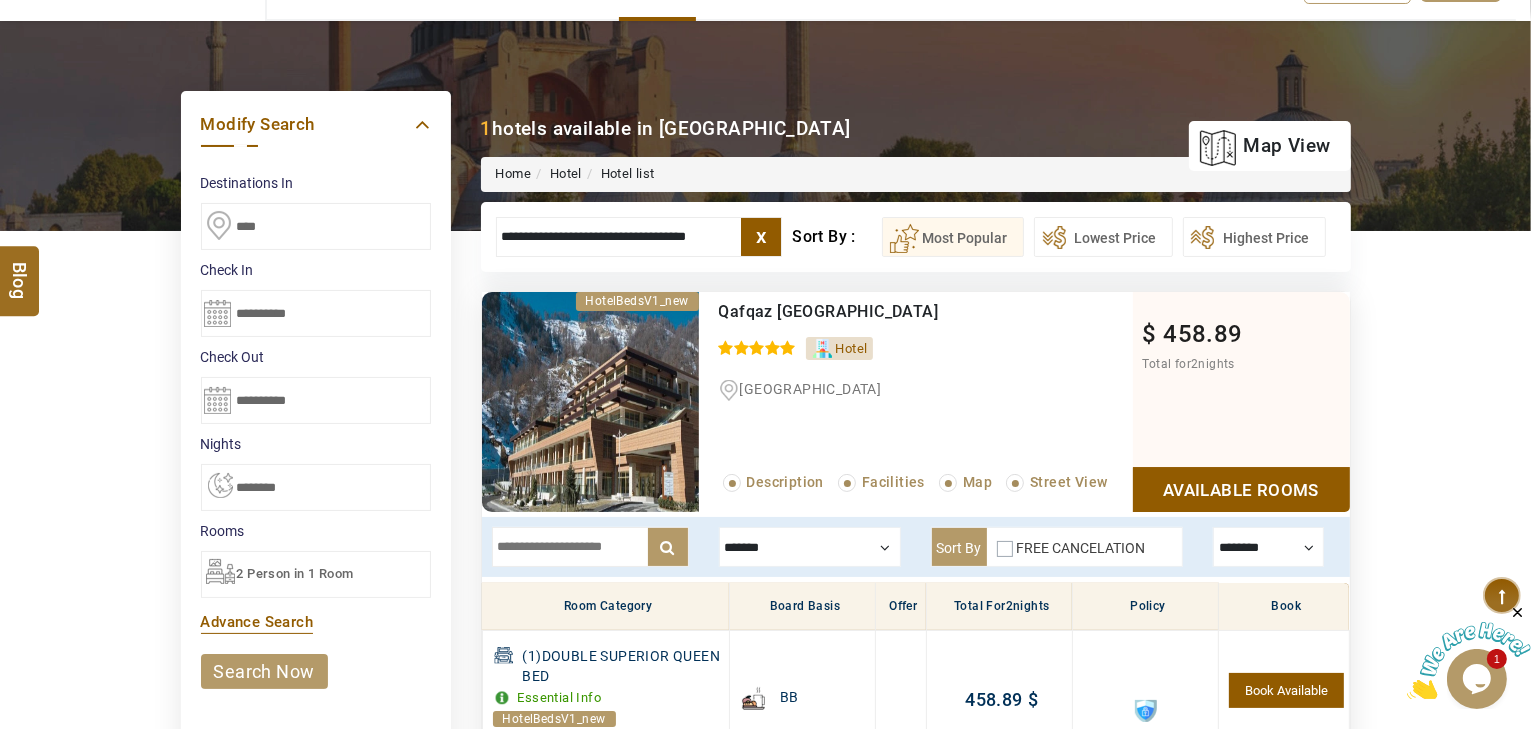 click on "search now" at bounding box center [264, 671] 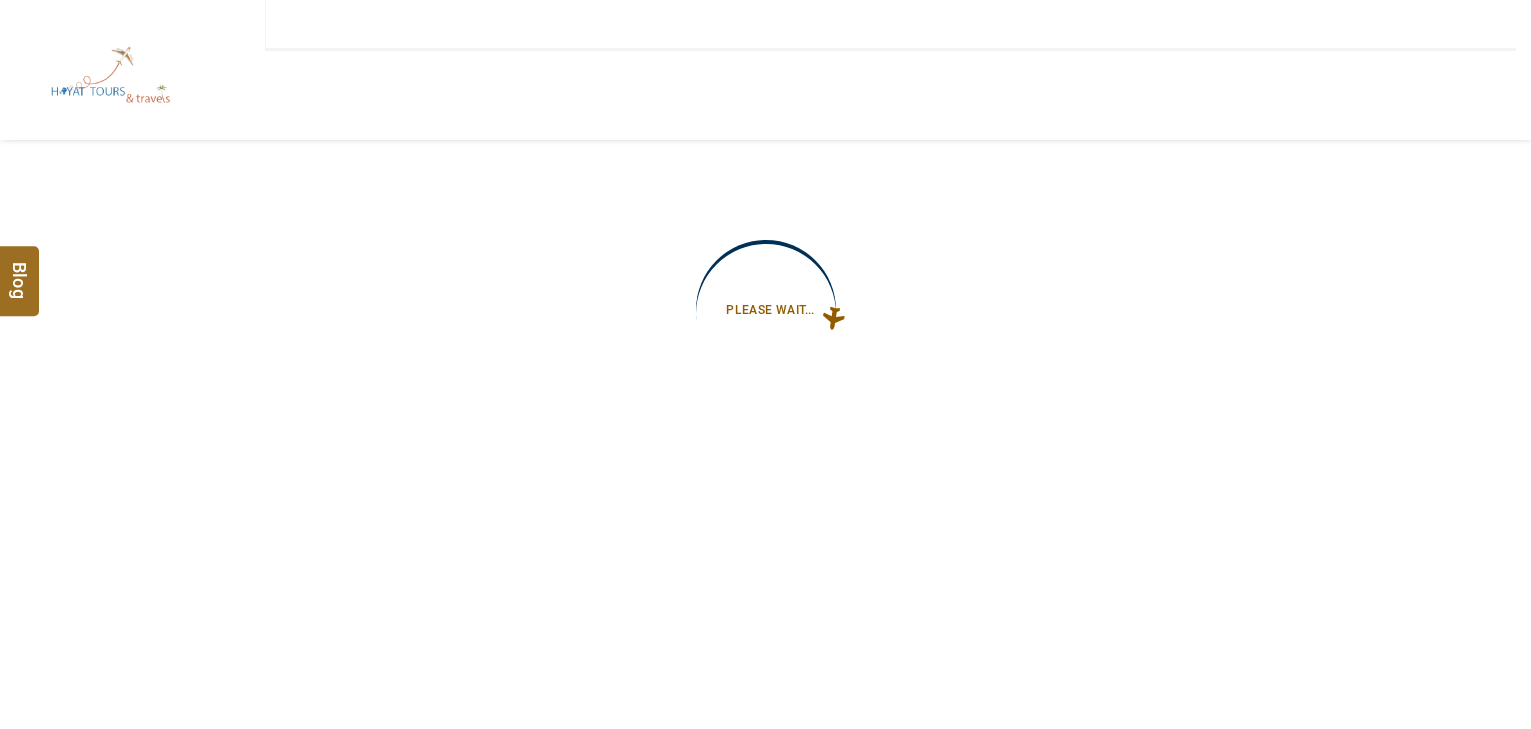 type on "**********" 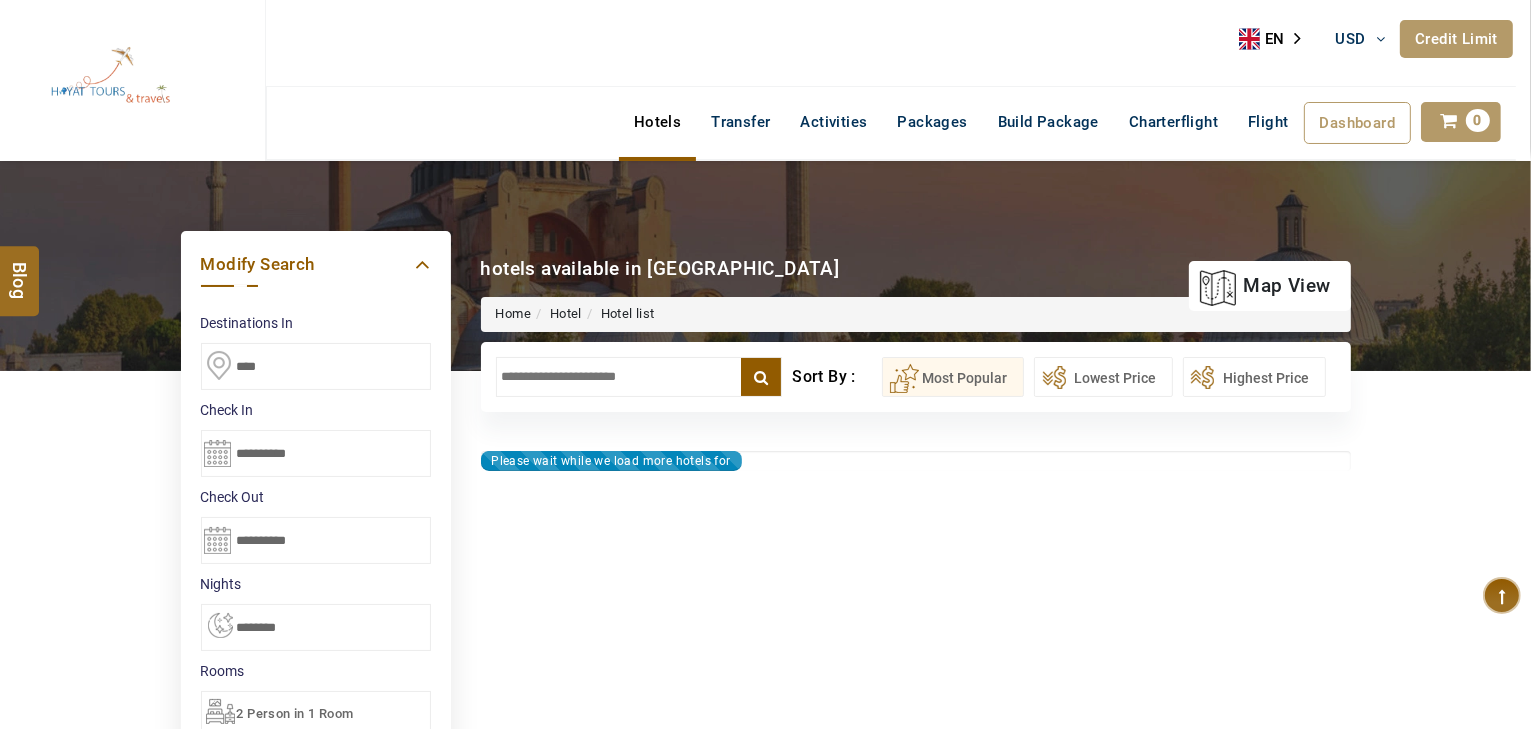 type on "**********" 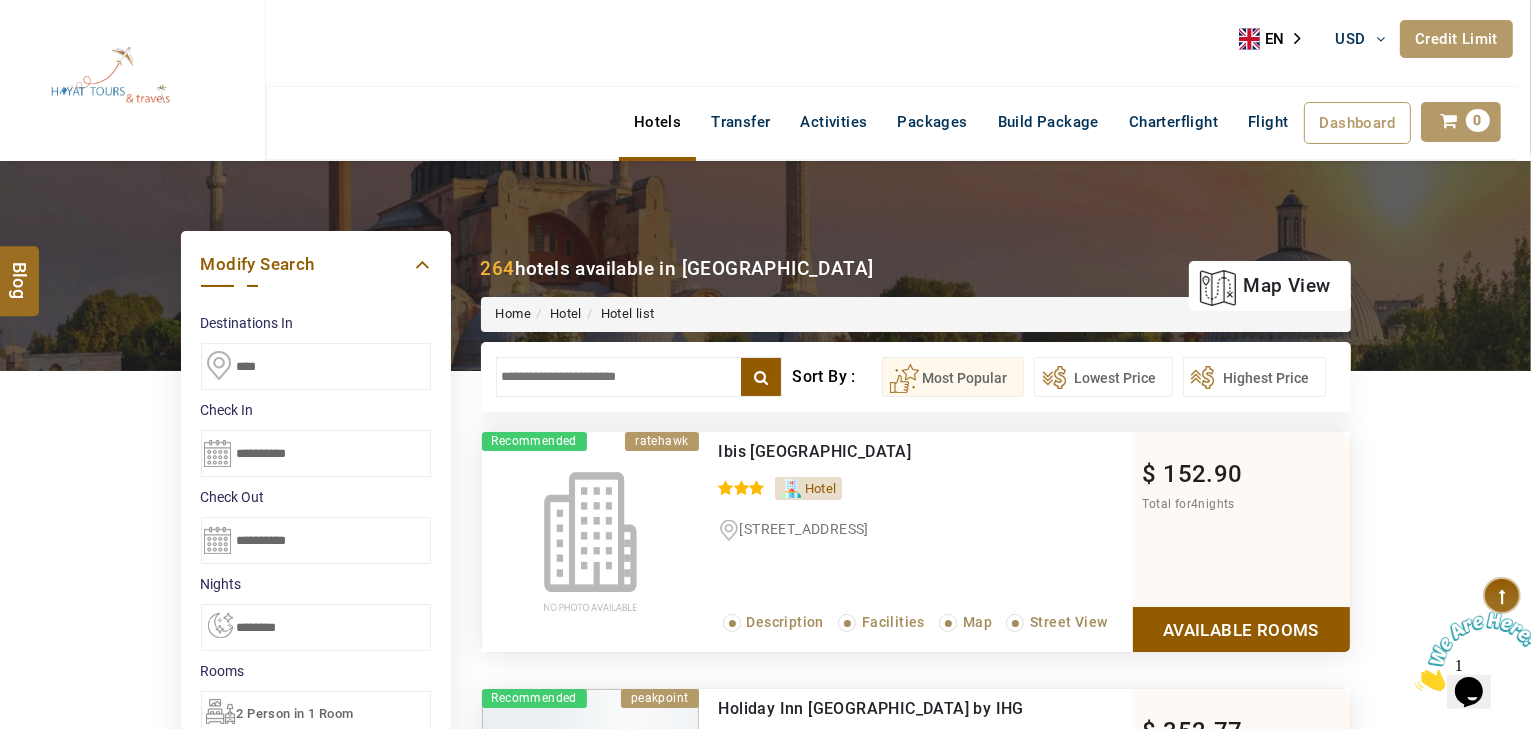 scroll, scrollTop: 0, scrollLeft: 0, axis: both 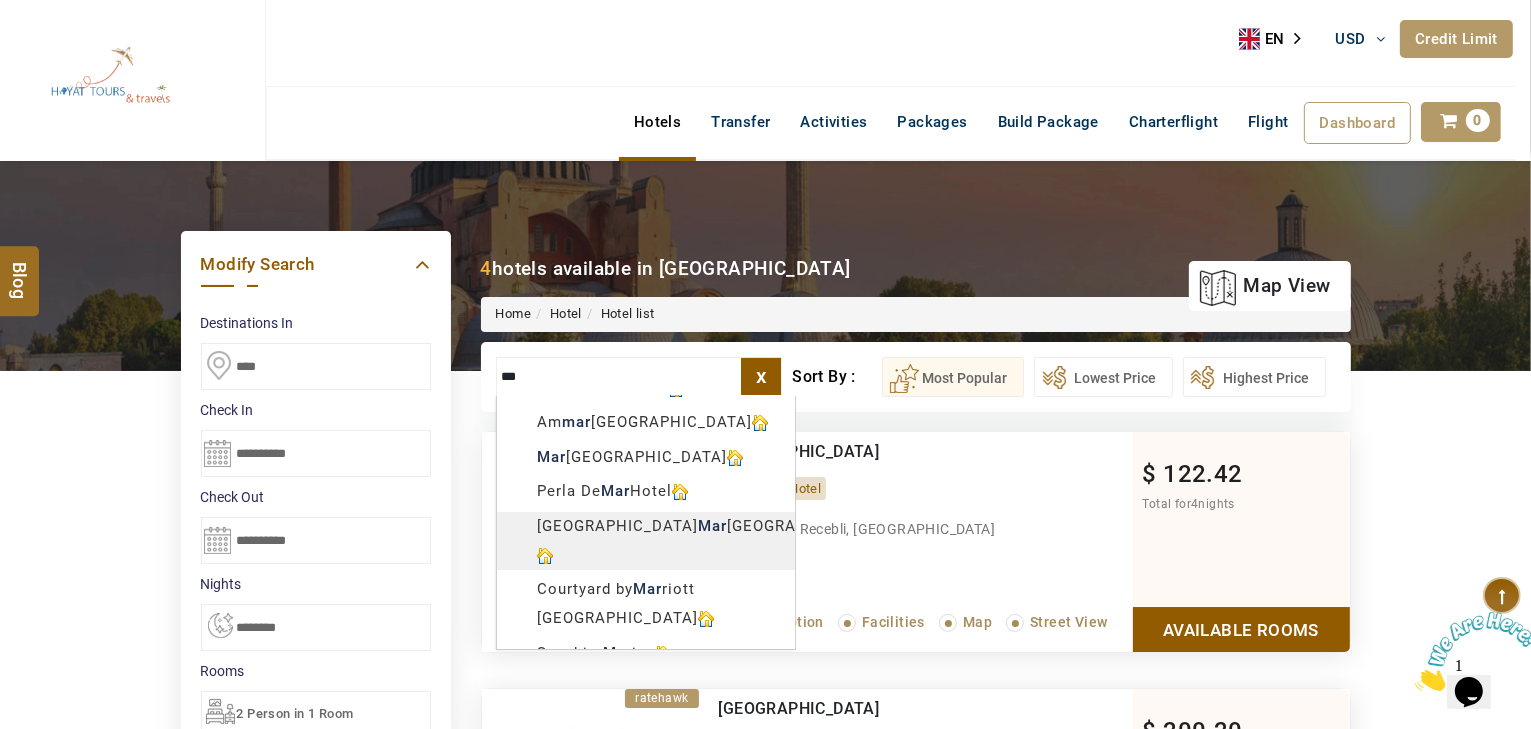 click on "HAYAYT TOURS USD AED  AED EUR  € USD  $ INR  ₹ THB  ฿ IDR  Rp BHD  BHD TRY  ₺ Credit Limit EN HE AR ES PT ZH Helpline
+971 55 344 0168 Register Now +971 55 344 0168 info@royallineholidays.com About Us What we Offer Blog Why Us Contact Hotels  Transfer Activities Packages Build Package Charterflight Flight Dashboard My Profile My Booking My Reports My Quotation Sign Out 0 Points Redeem Now To Redeem 58318  Points Future Points  1074   Points Credit Limit Credit Limit USD 30000.00 70% Complete Used USD 9426.78 Available USD 20573.22 Setting  Looks like you haven't added anything to your cart yet Countinue Shopping ***** ****** Please Wait.. Blog demo
Remember me Forgot
password? LOG IN Don't have an account?   Register Now My Booking View/ Print/Cancel Your Booking without Signing in Submit Applying Filters...... Hotels For You Will Be Loading Soon demo
In A Few Moment, You Will Be Celebrating Best Hotel options galore ! Check In   CheckOut Rooms Rooms Please Wait" at bounding box center (765, 1157) 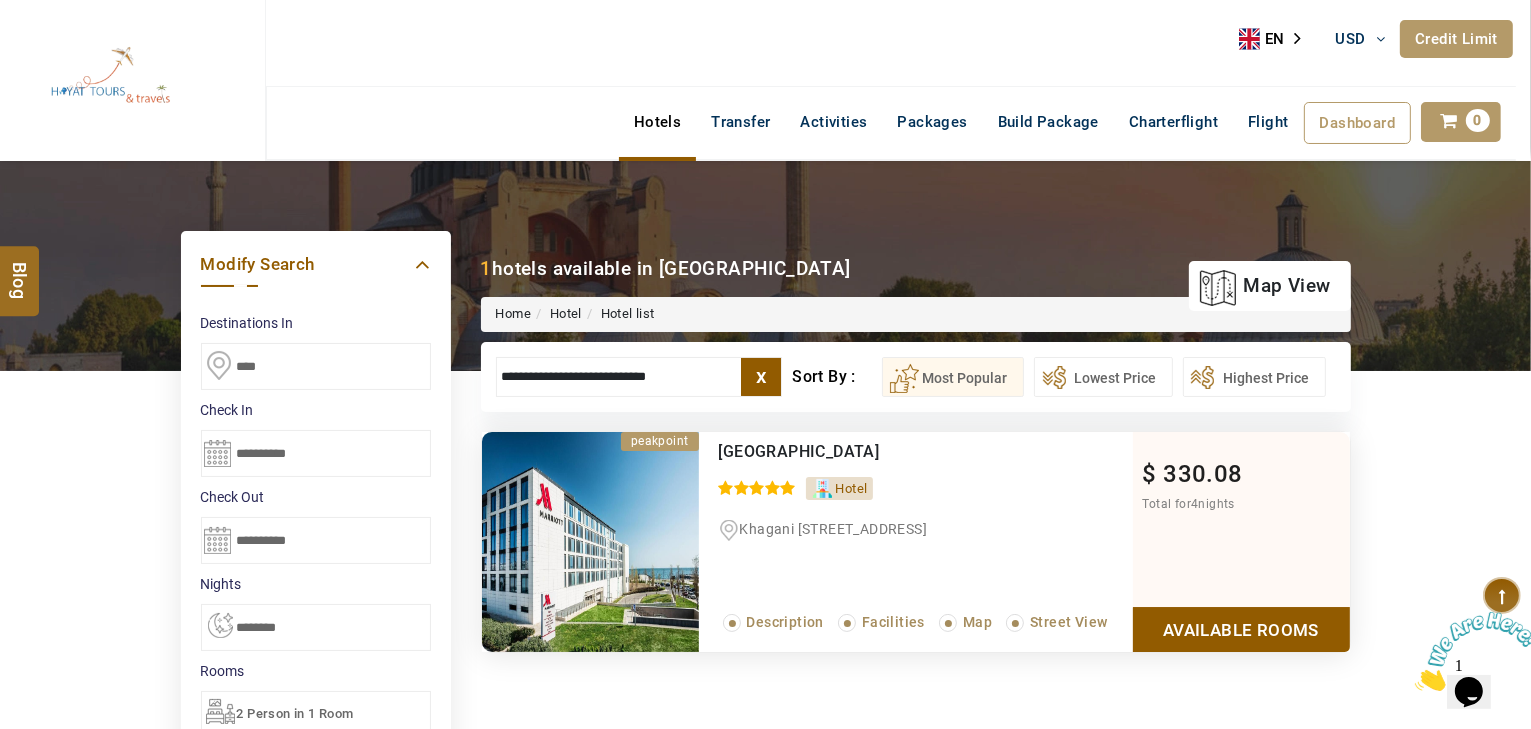 type on "**********" 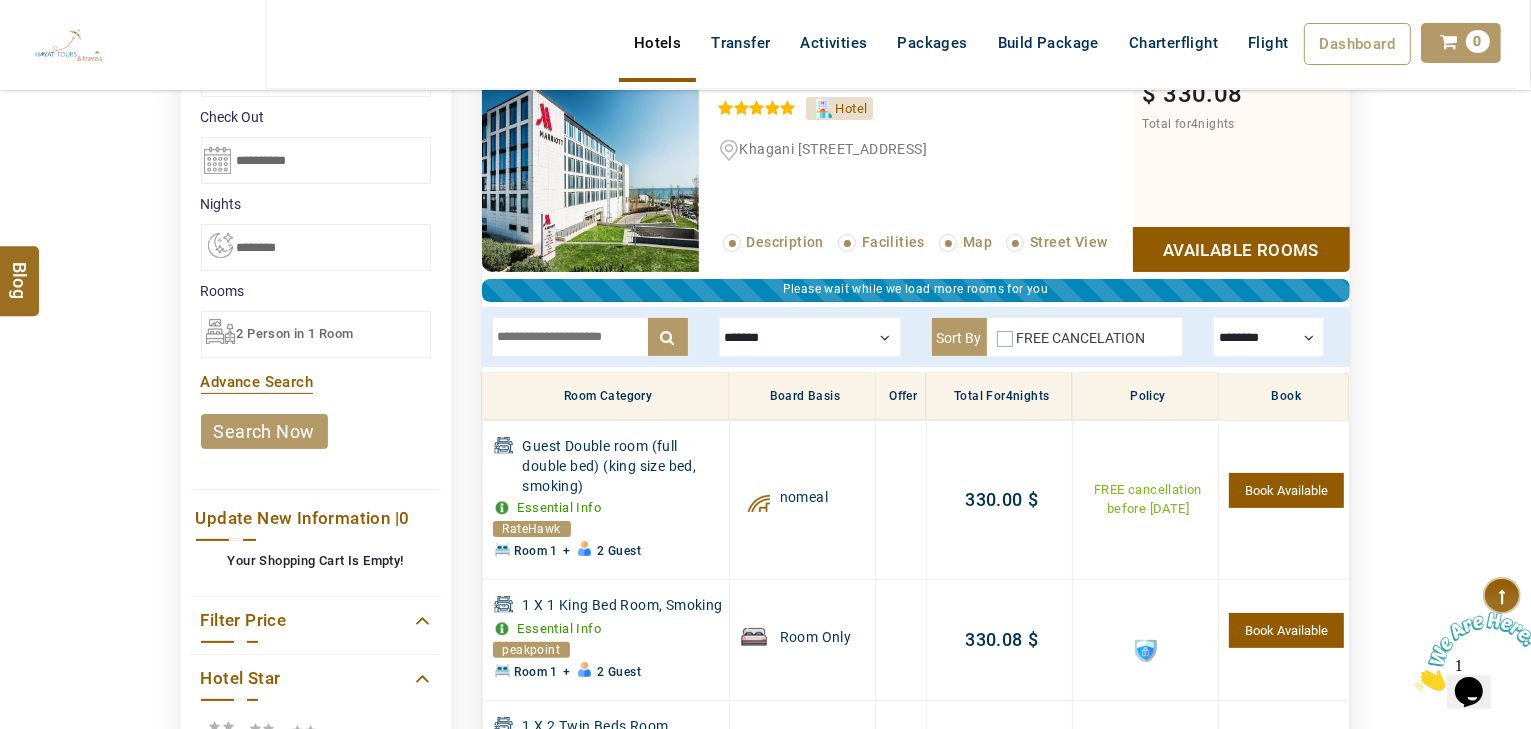 click at bounding box center [810, 337] 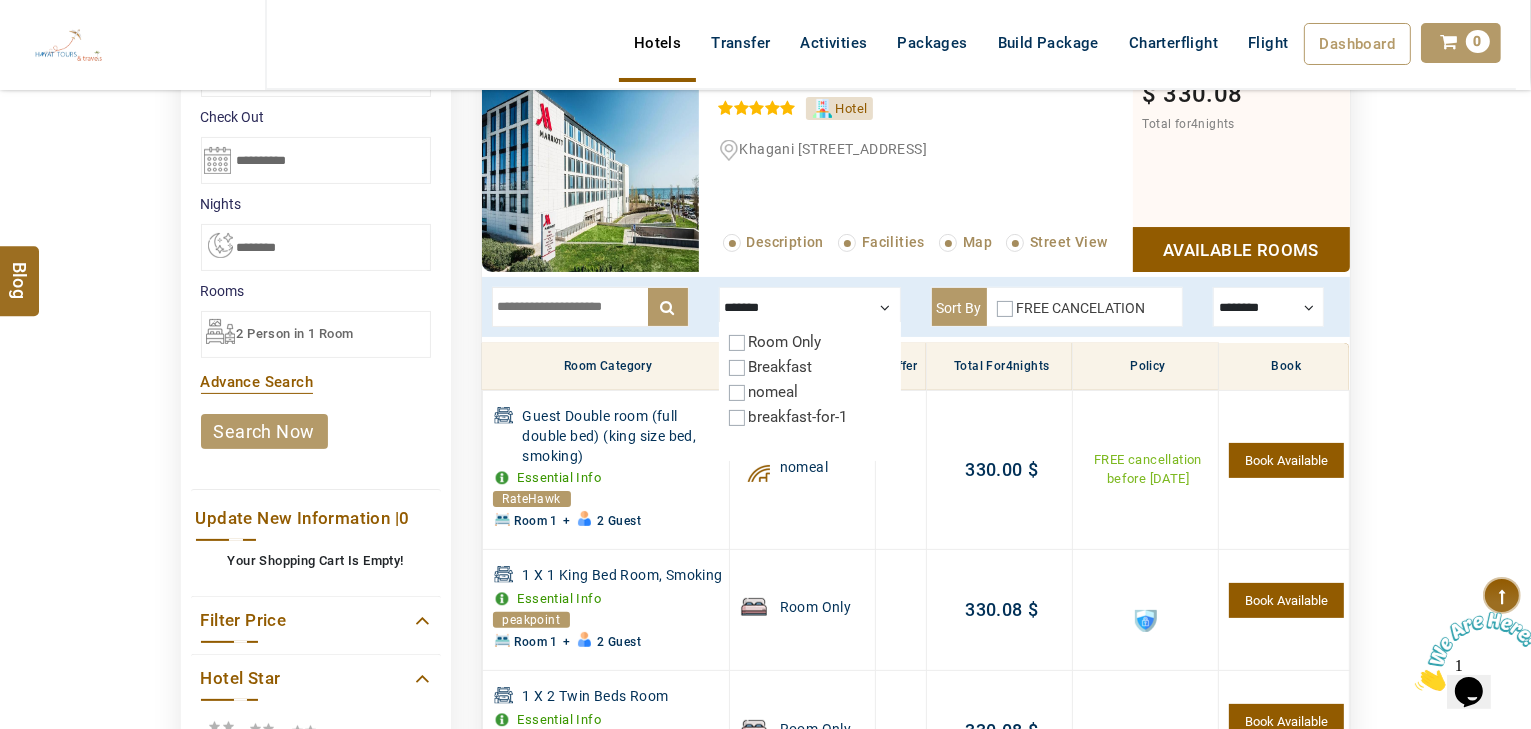 click on "Breakfast" at bounding box center [781, 367] 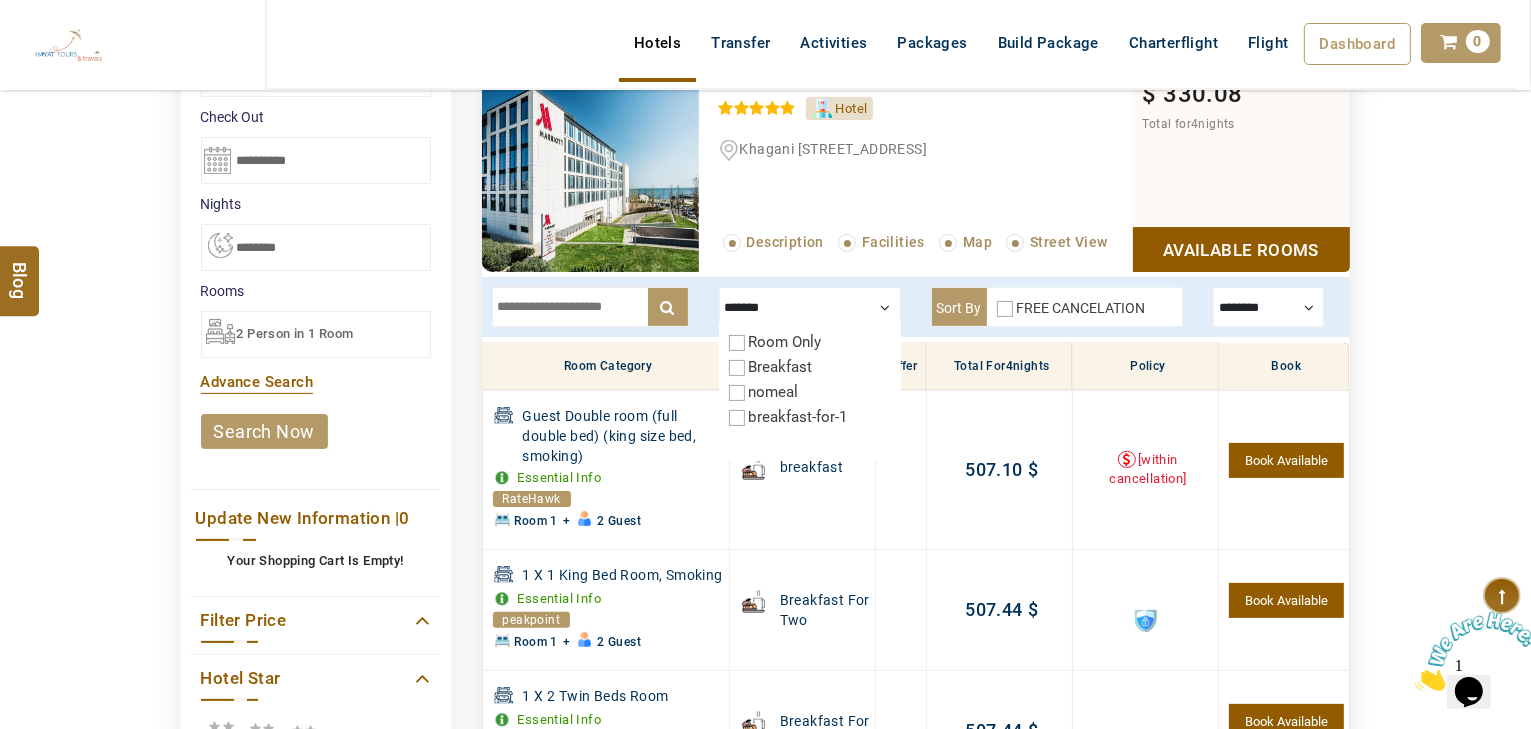 click on "Breakfast" at bounding box center [781, 367] 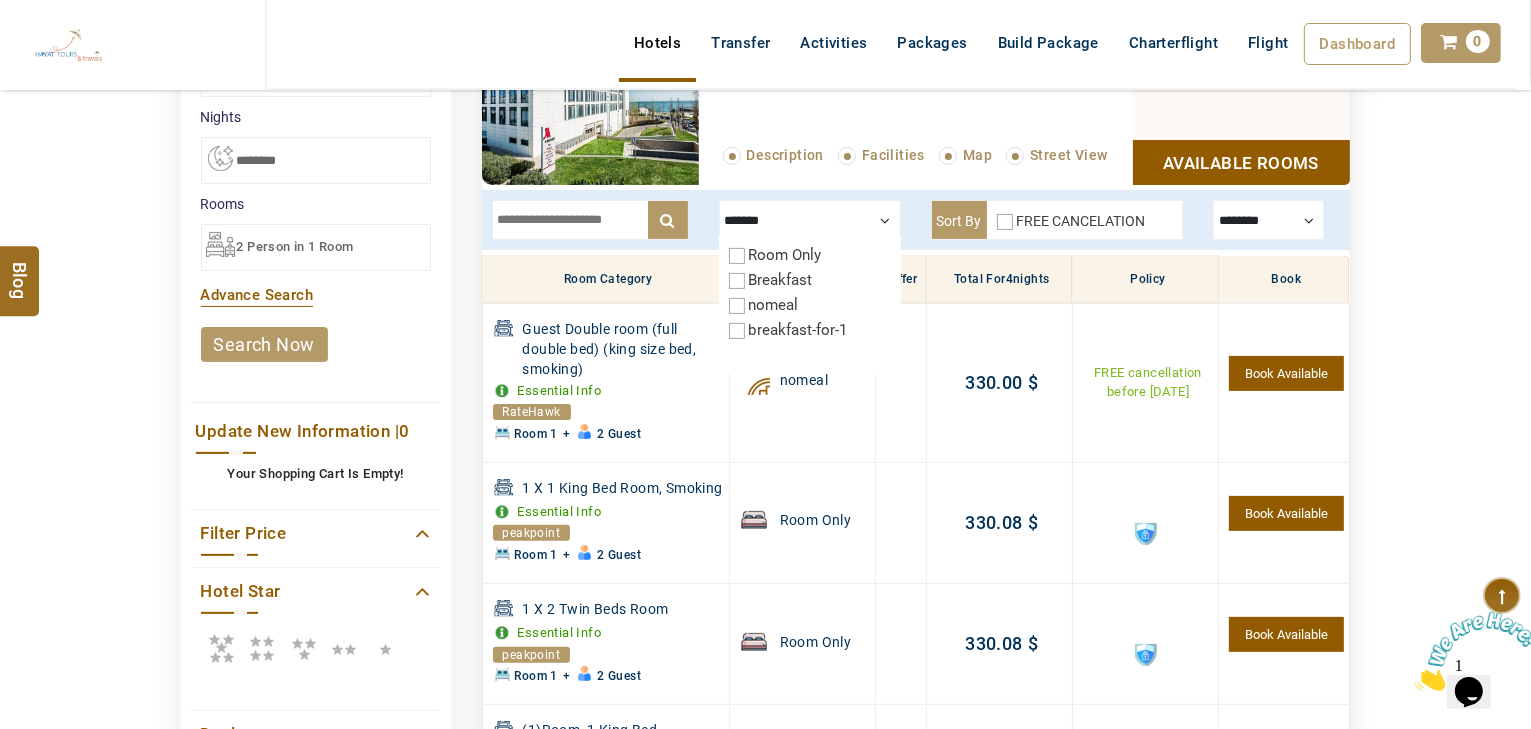 scroll, scrollTop: 460, scrollLeft: 0, axis: vertical 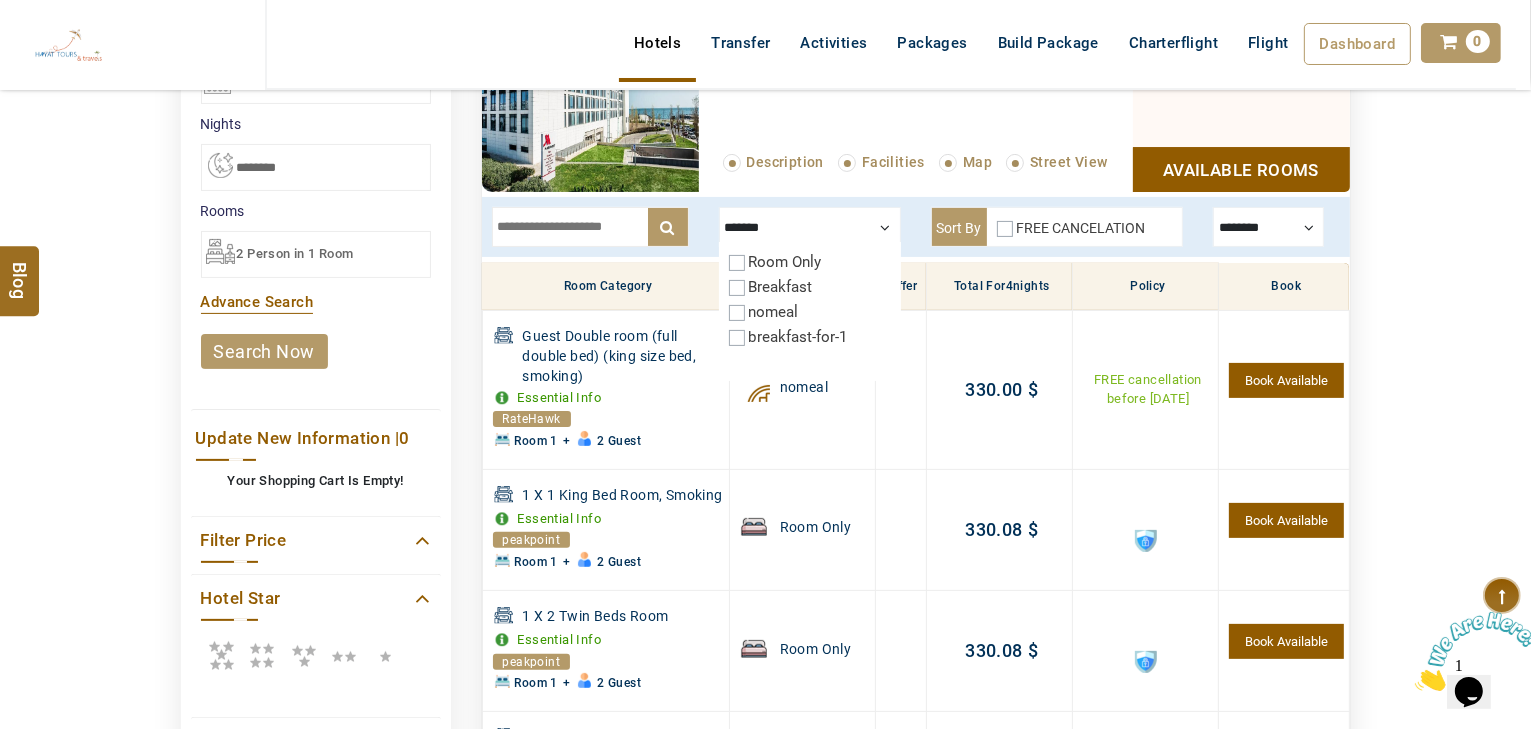 click on "Breakfast" at bounding box center (781, 287) 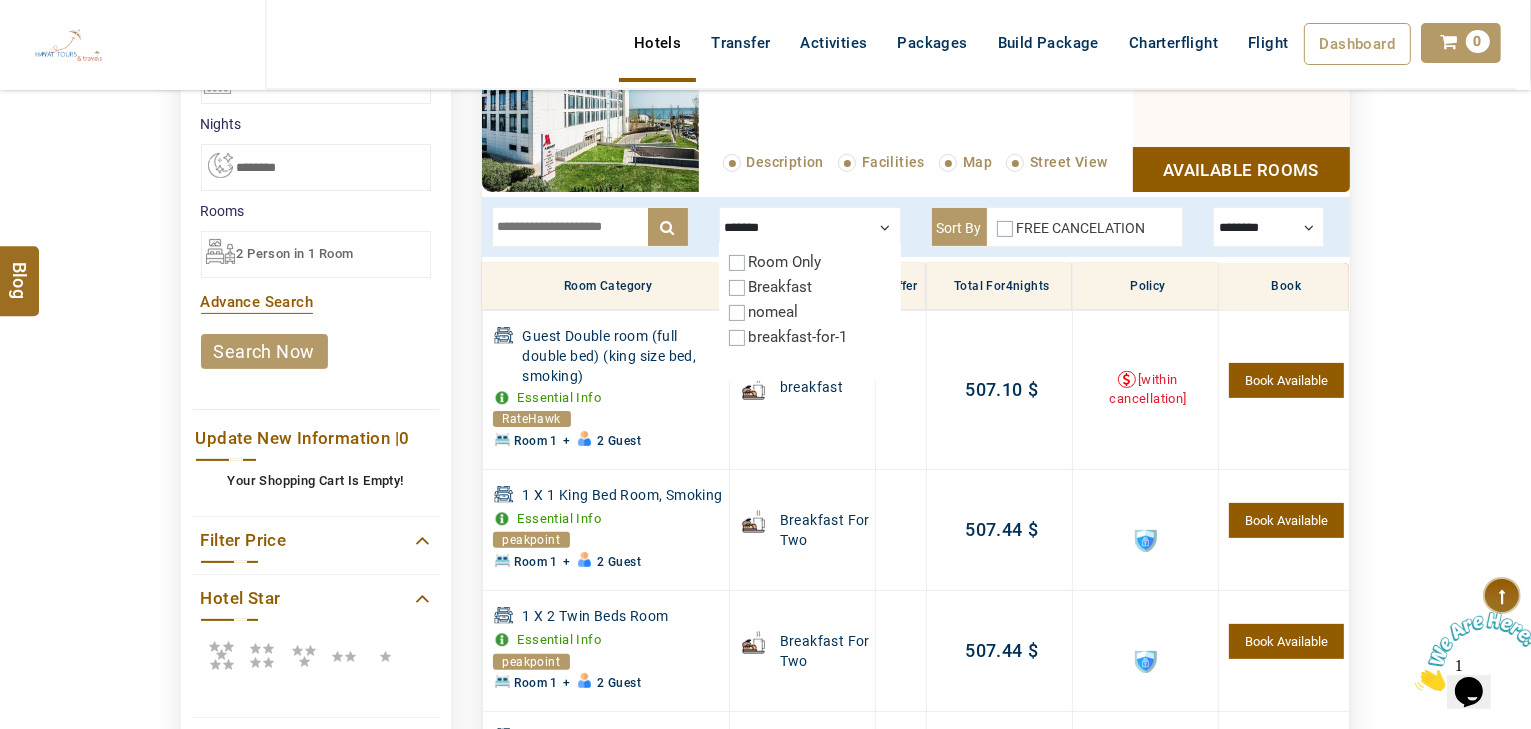 click at bounding box center [590, 227] 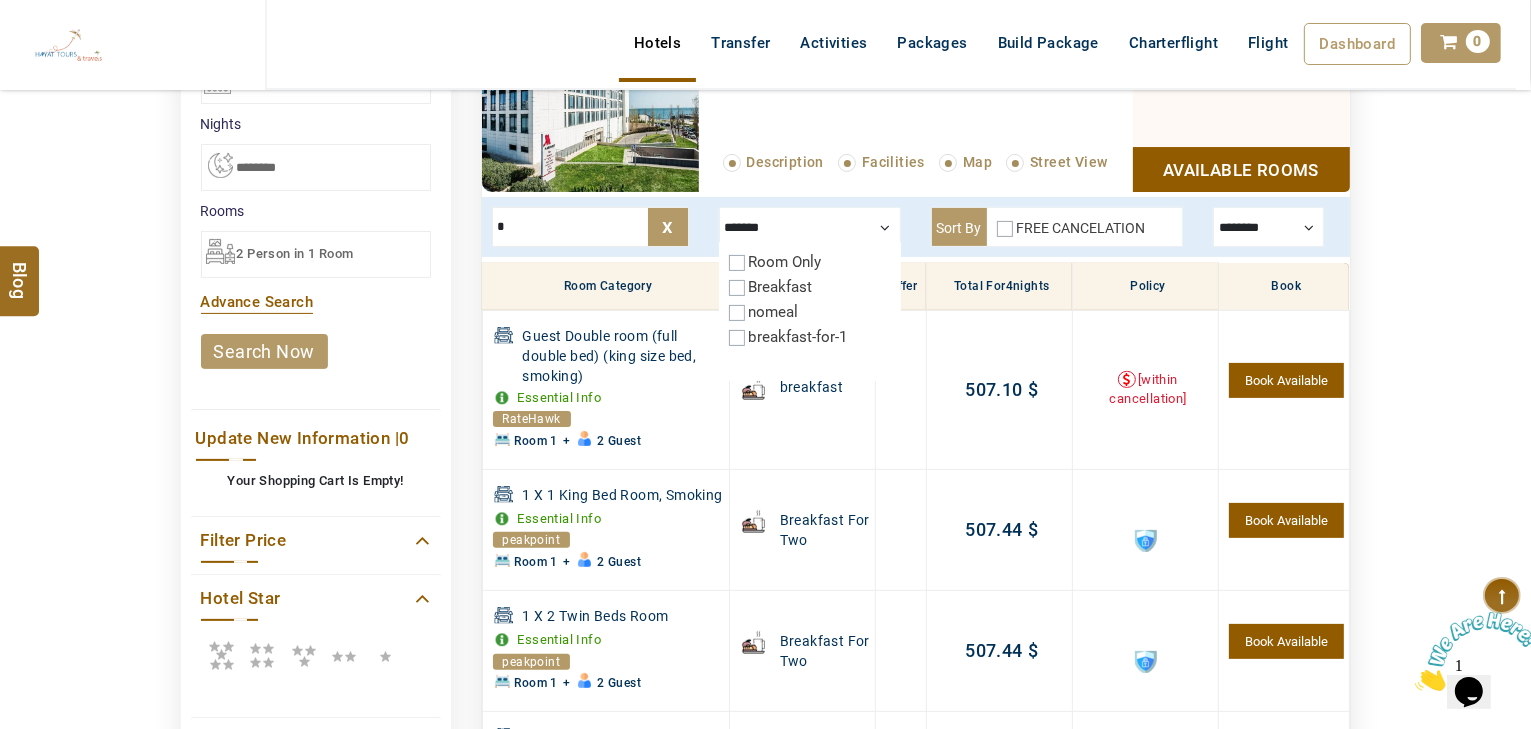 drag, startPoint x: 548, startPoint y: 224, endPoint x: 446, endPoint y: 243, distance: 103.75452 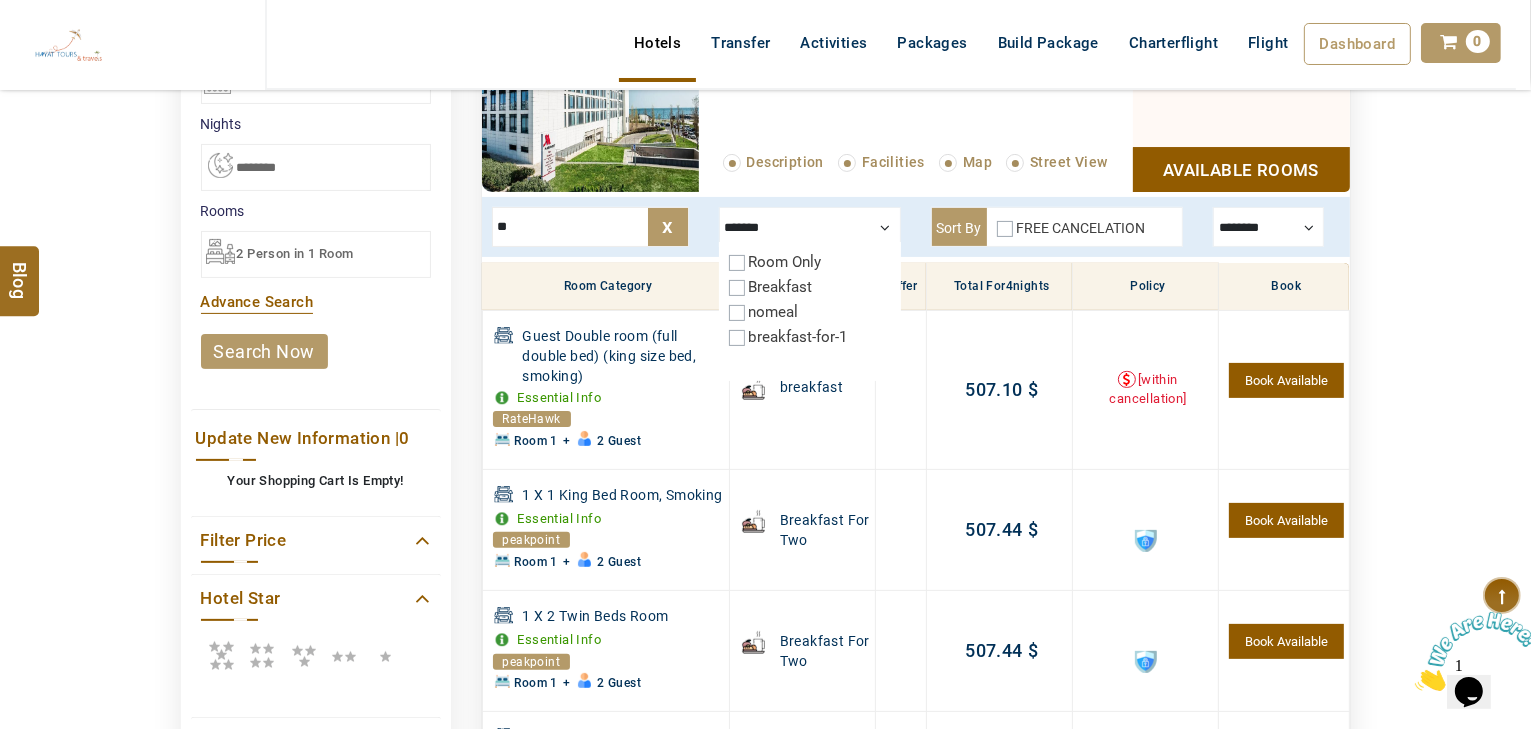 type on "***" 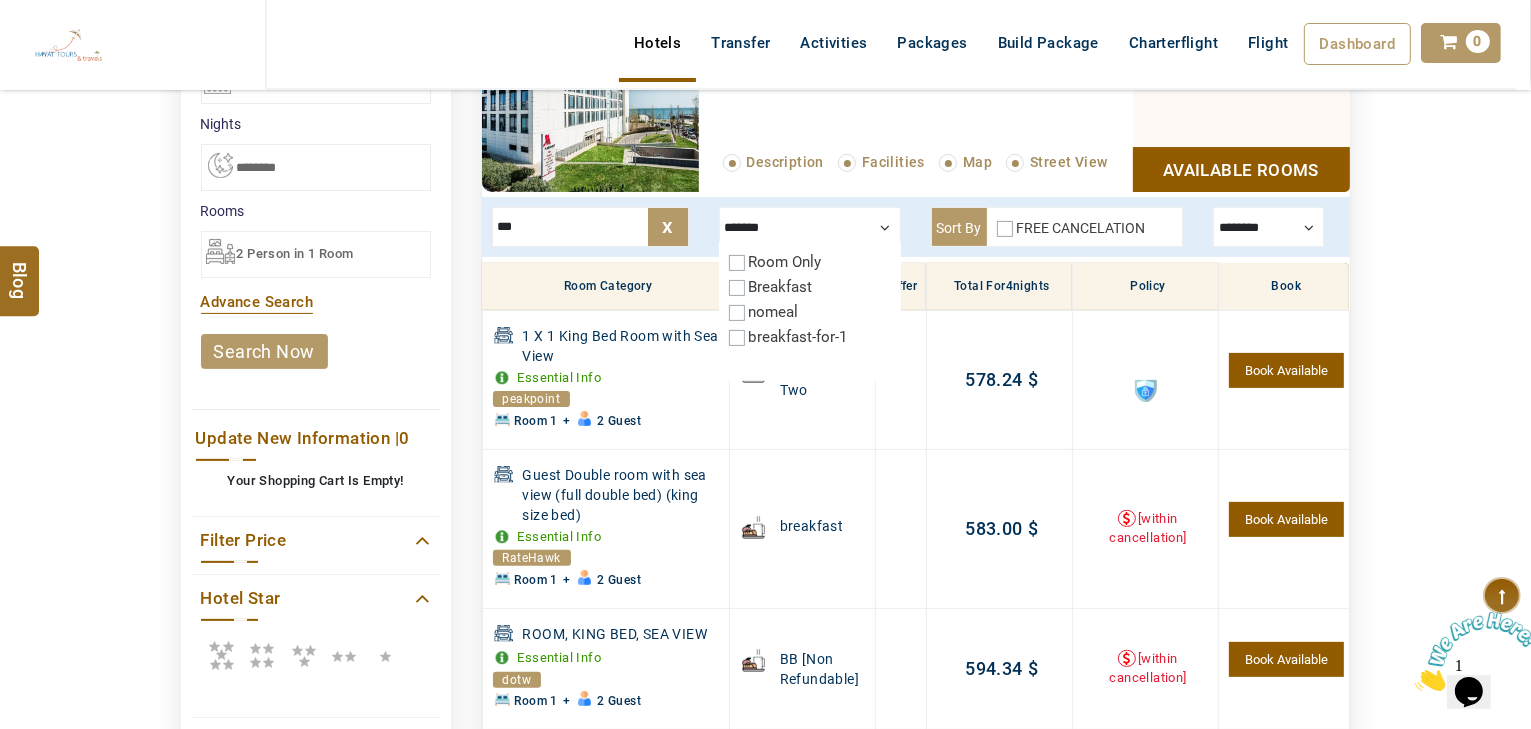 drag, startPoint x: 556, startPoint y: 218, endPoint x: 387, endPoint y: 232, distance: 169.57889 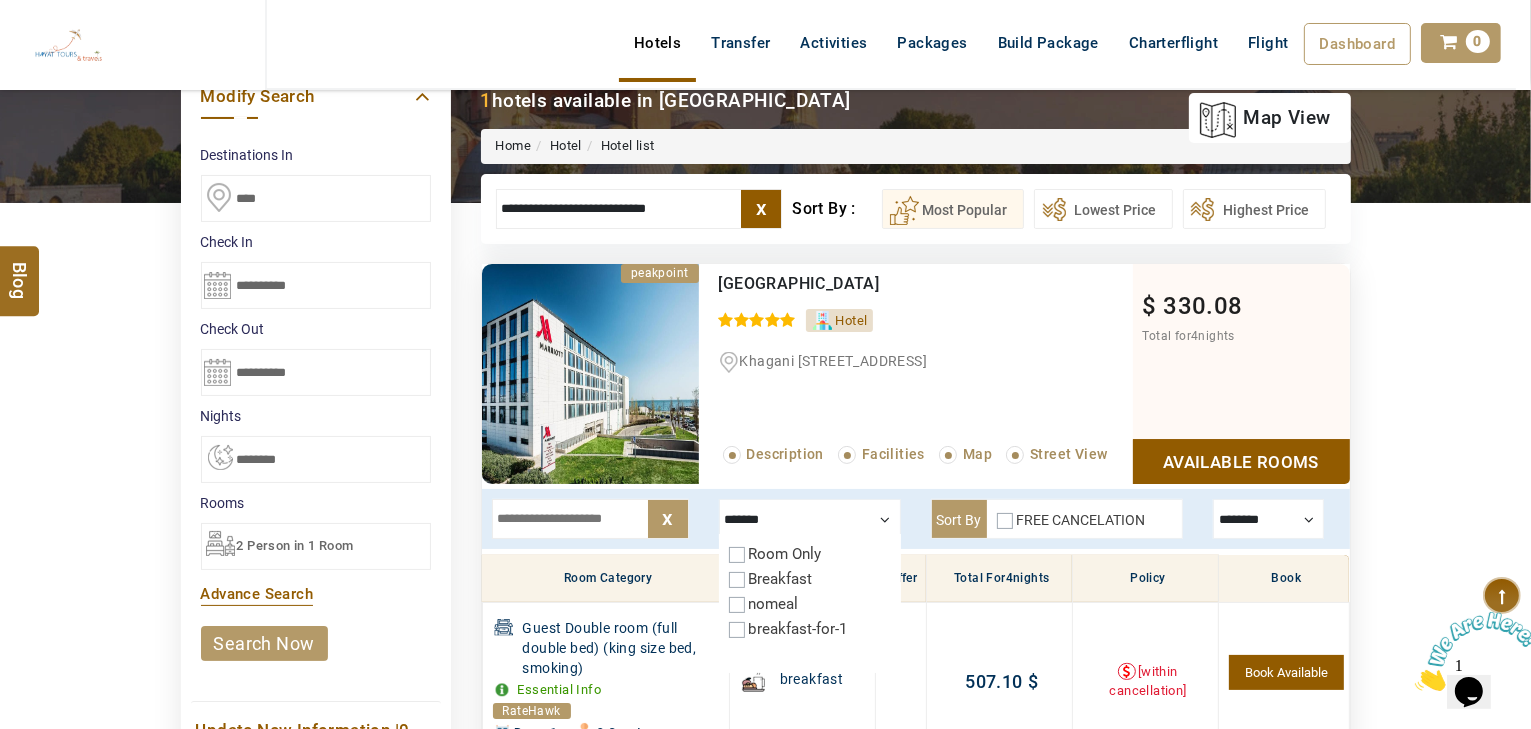 scroll, scrollTop: 140, scrollLeft: 0, axis: vertical 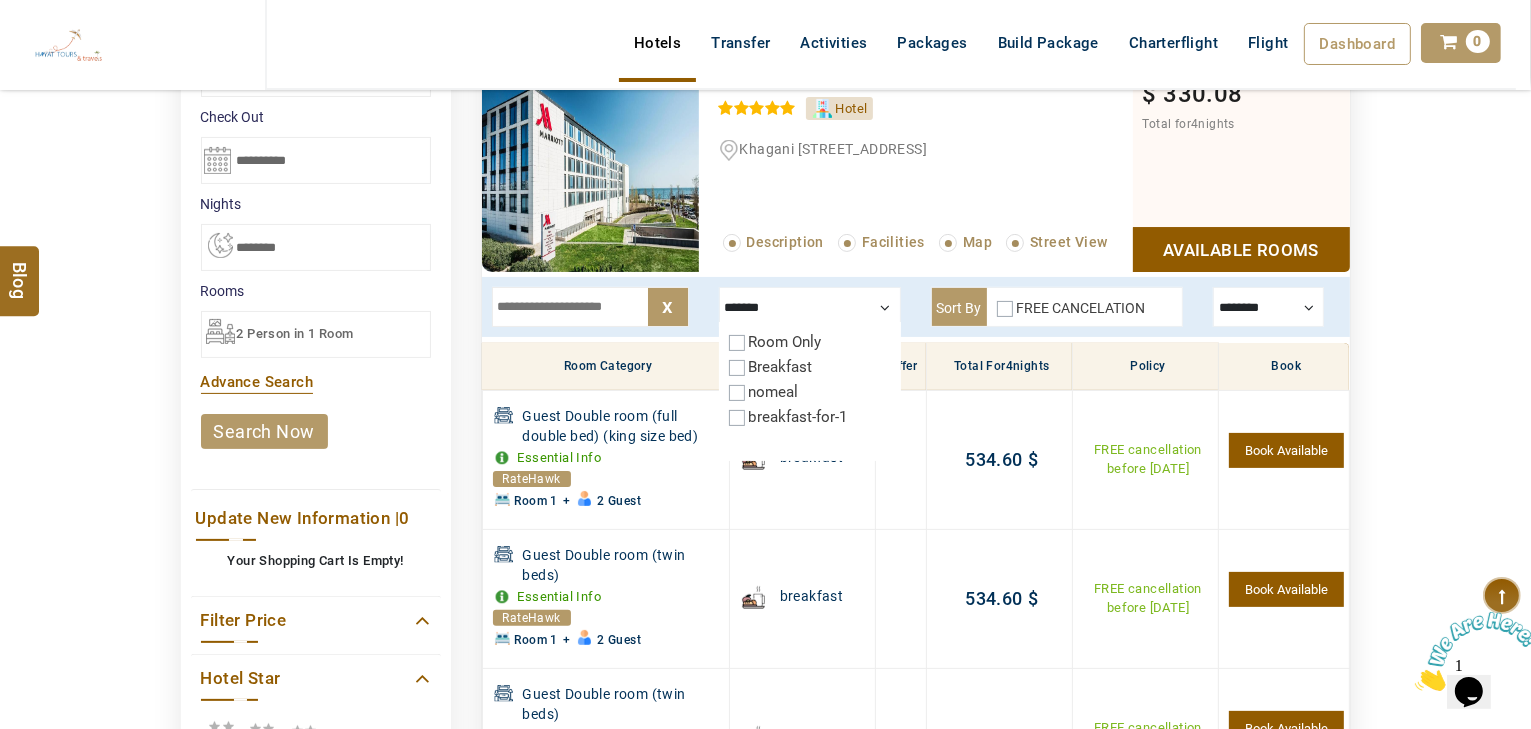 click at bounding box center [590, 307] 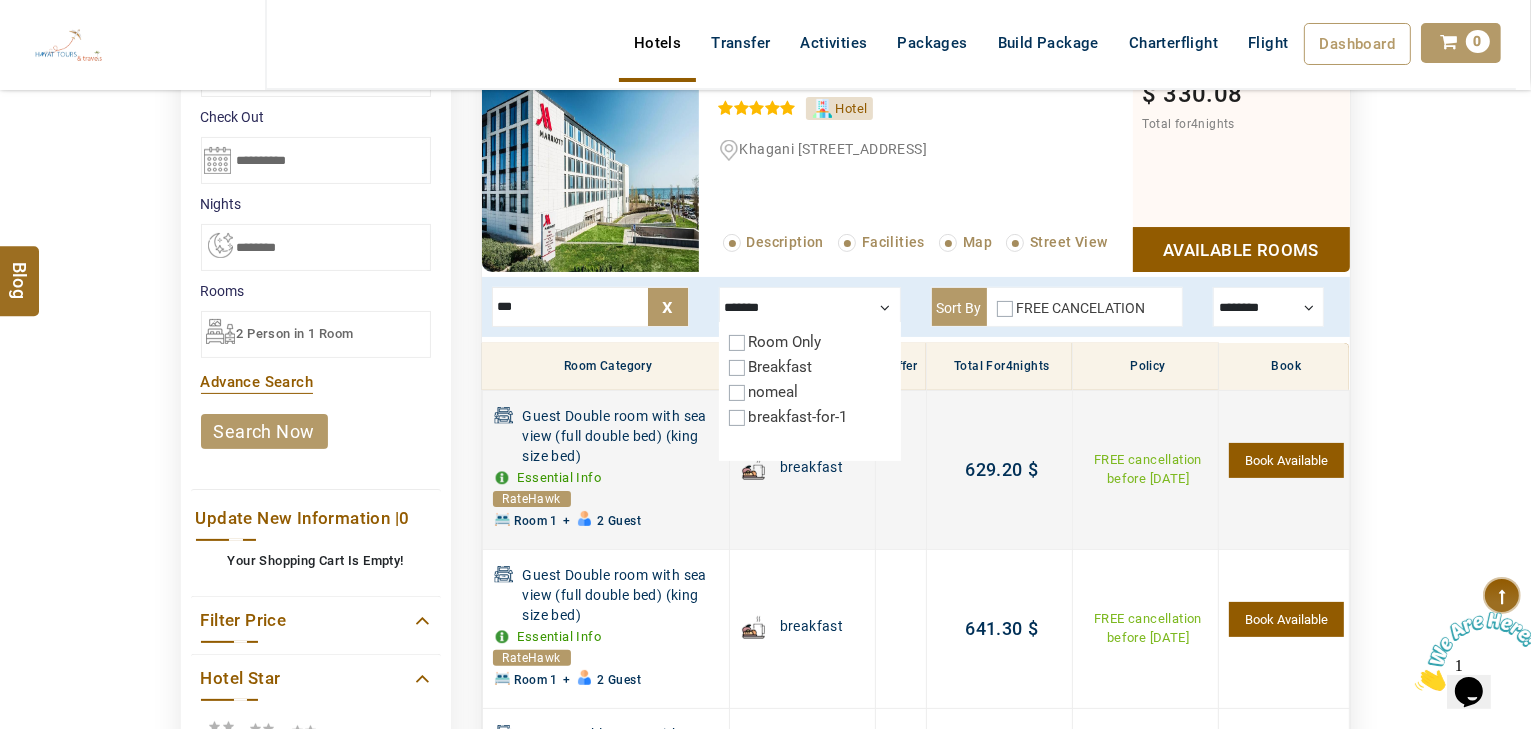 type on "***" 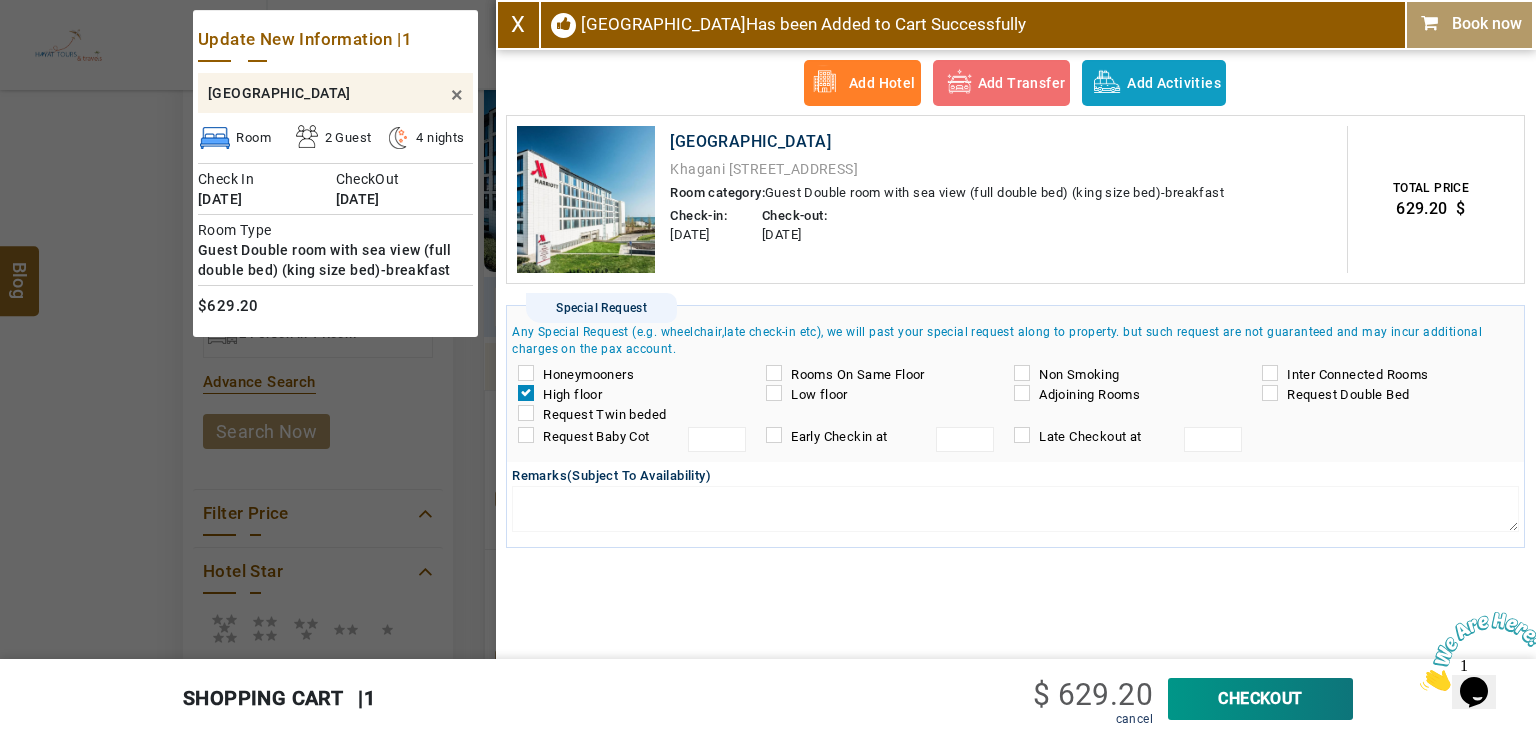 click on "CheckOut" at bounding box center [1260, 699] 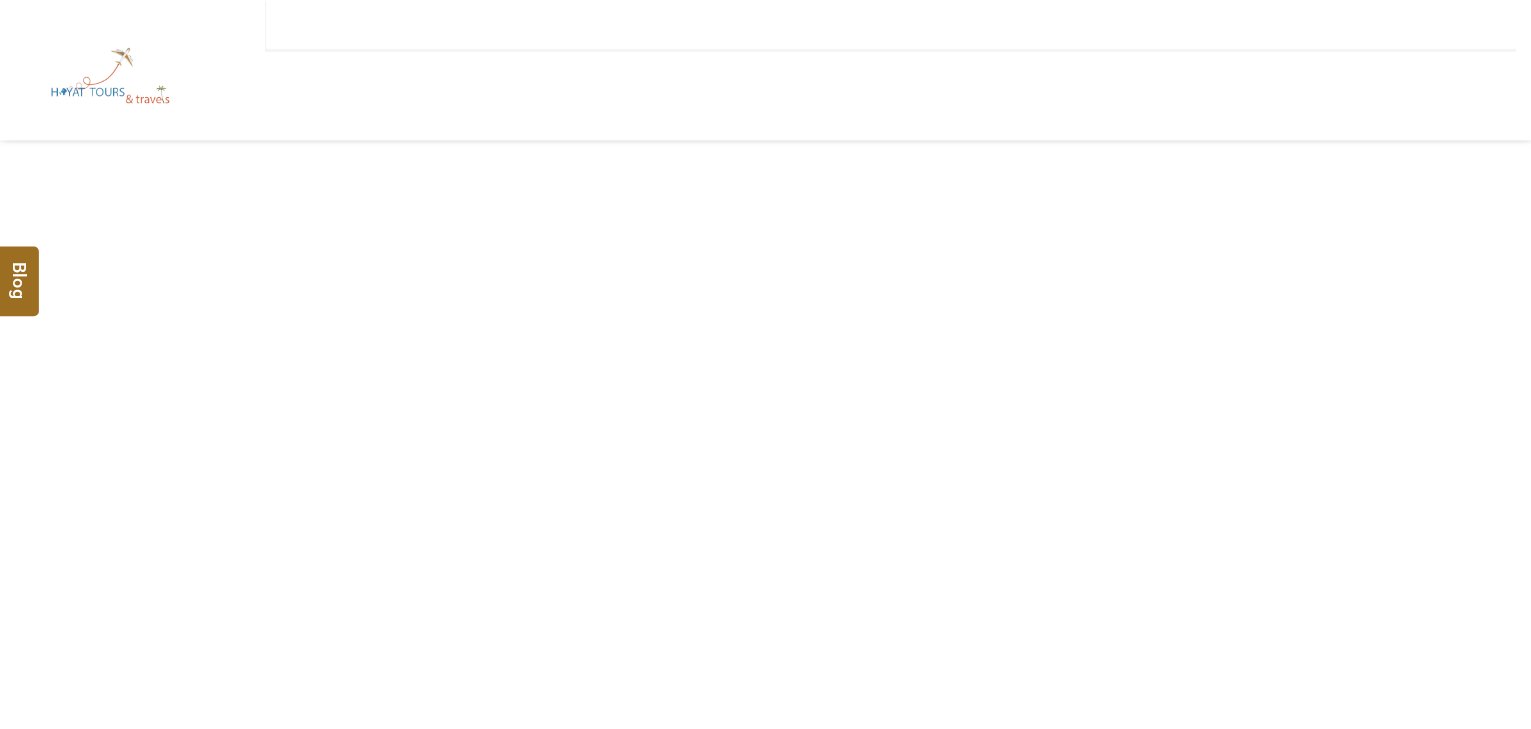 scroll, scrollTop: 0, scrollLeft: 0, axis: both 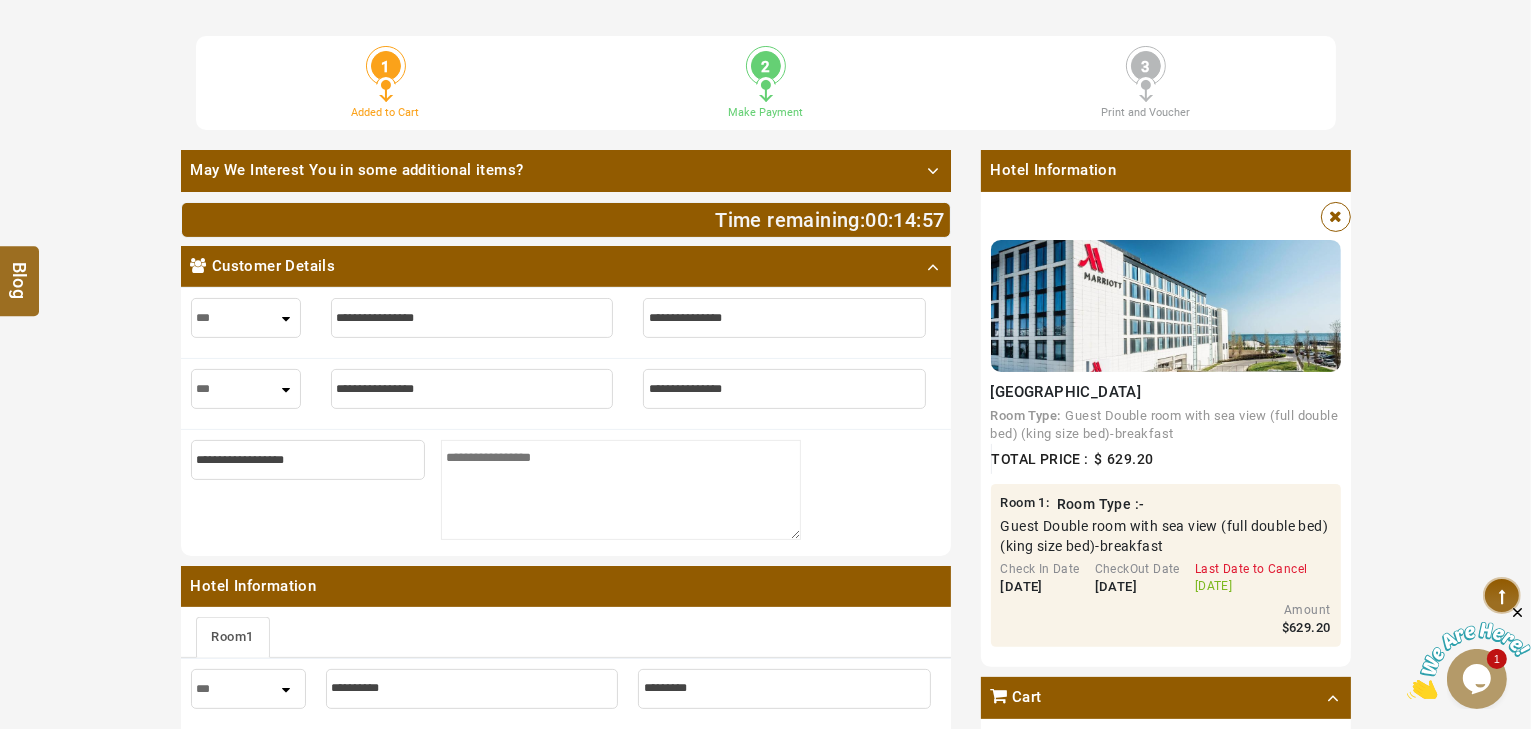 click at bounding box center [472, 318] 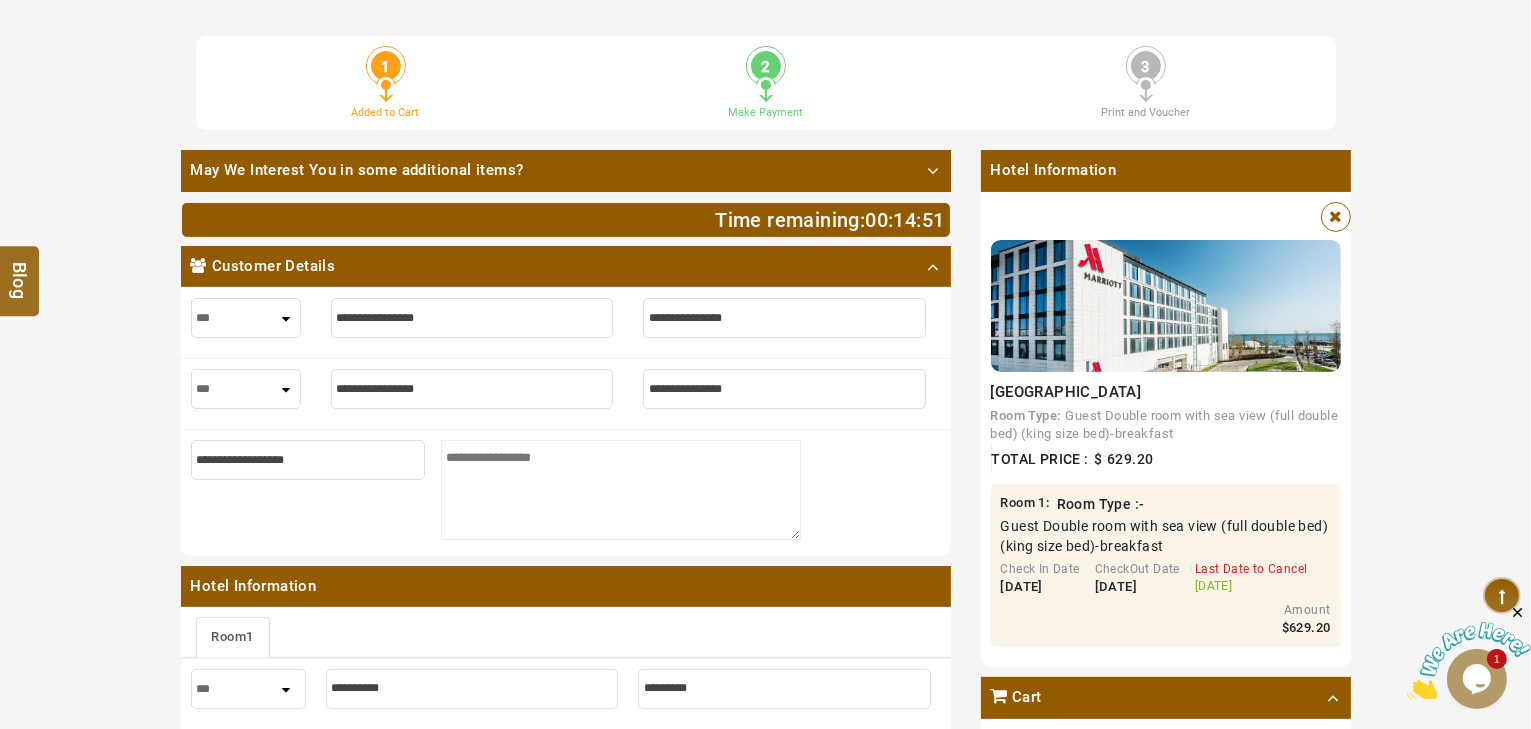 type on "*" 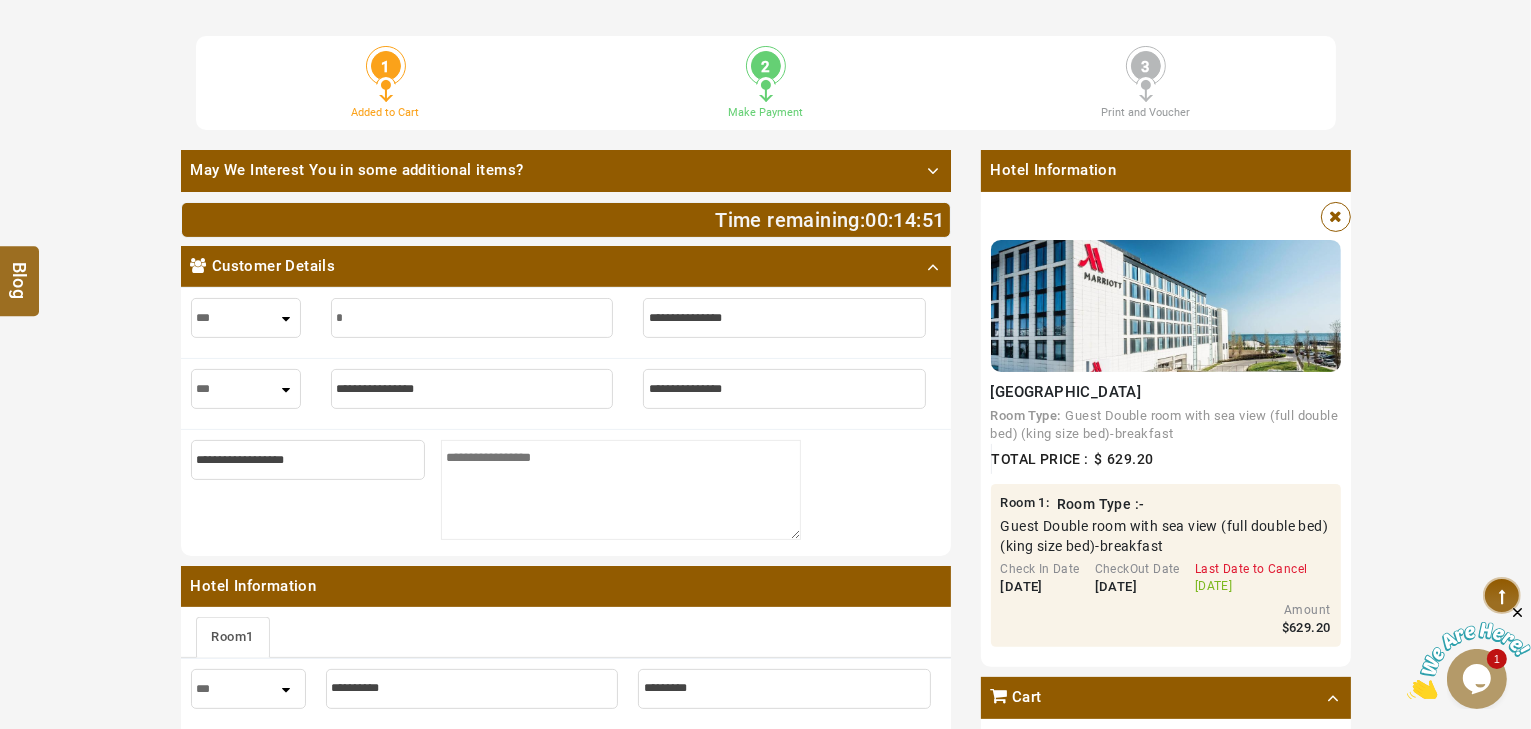 type on "*" 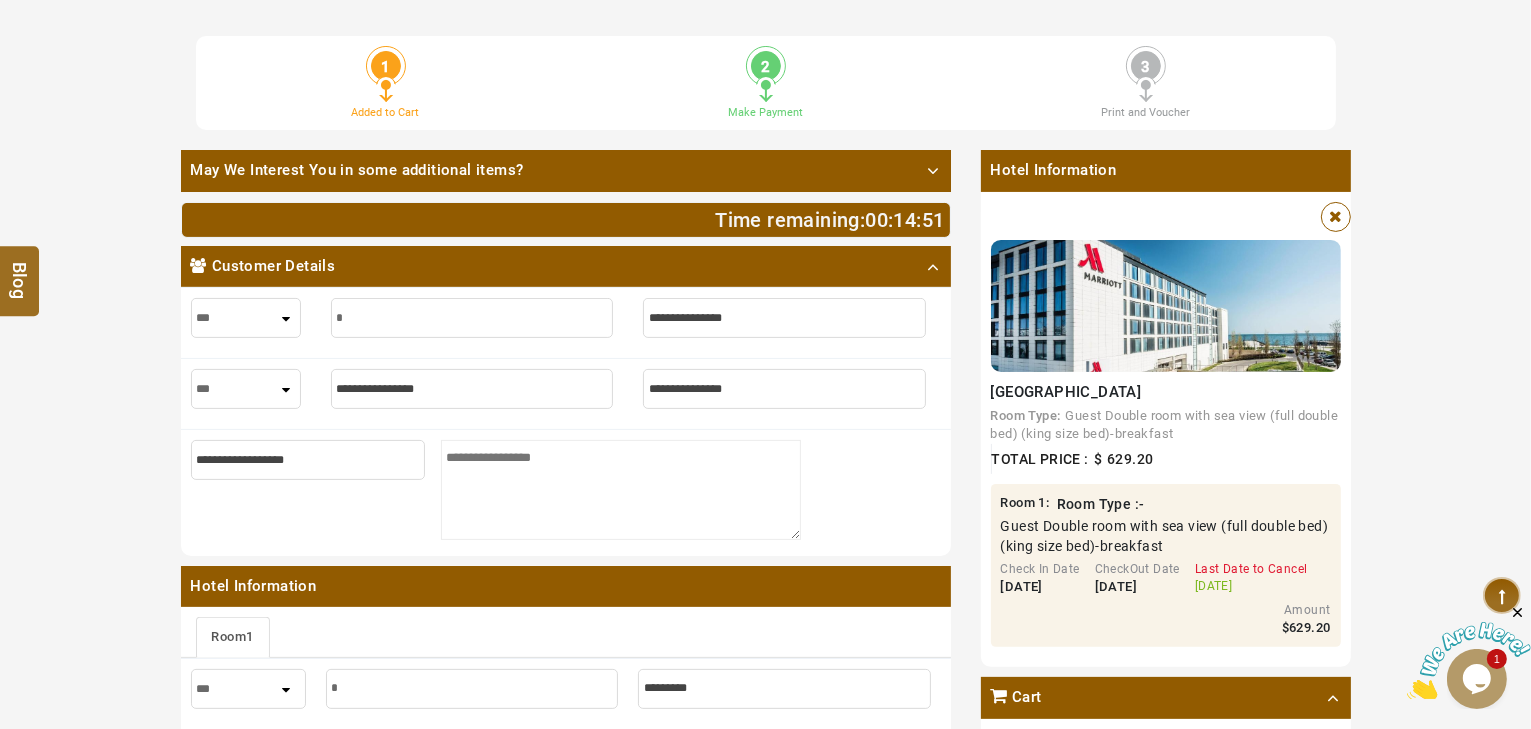 type on "**" 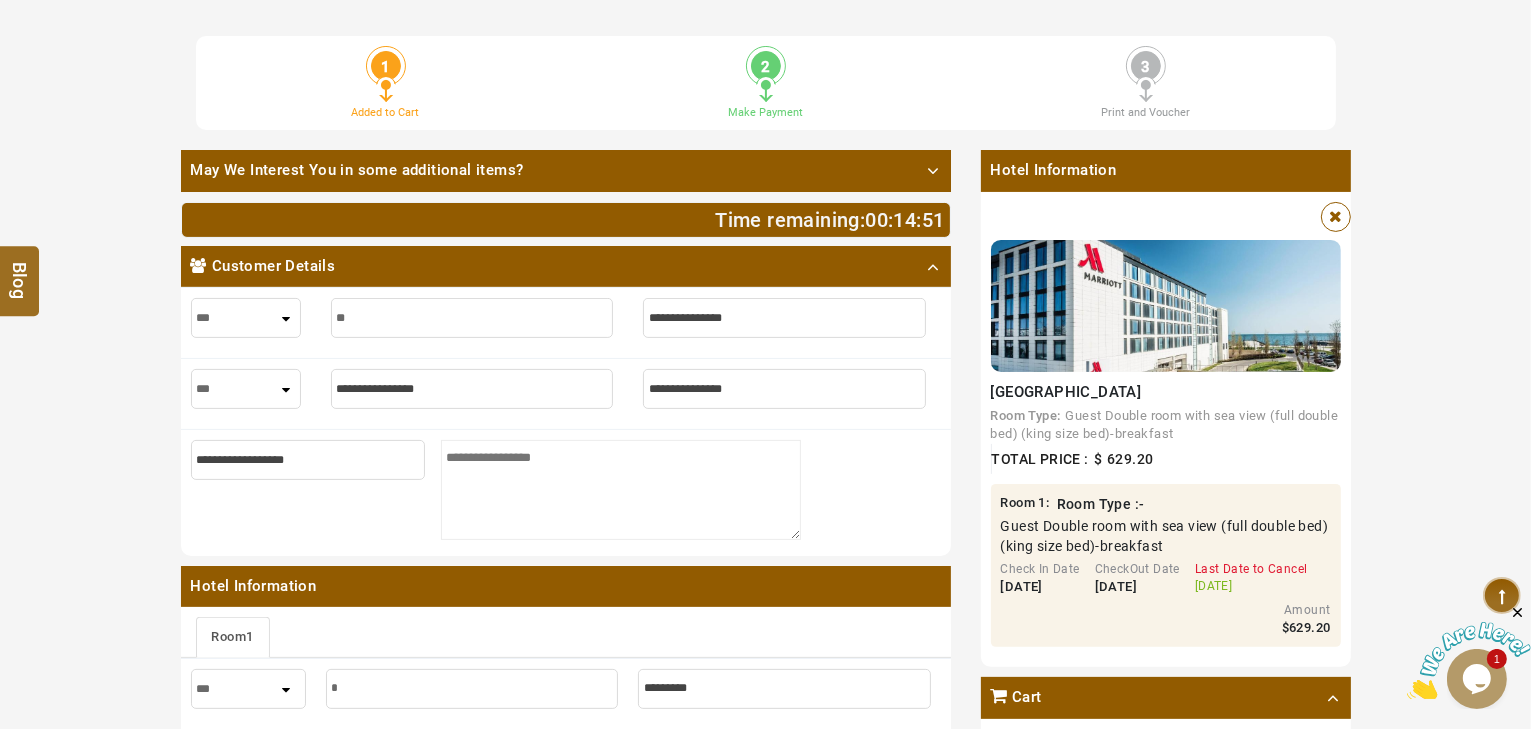 type on "**" 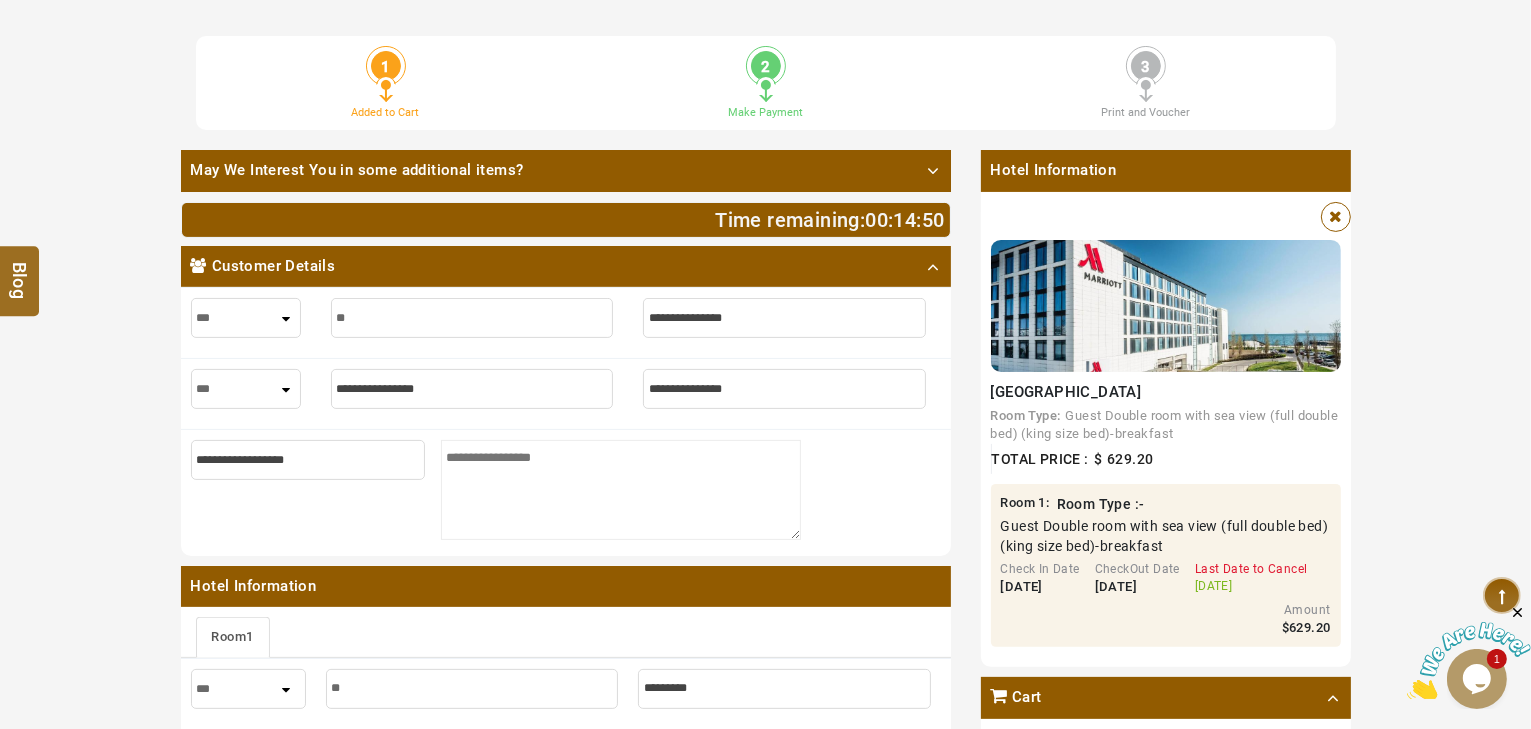 type on "***" 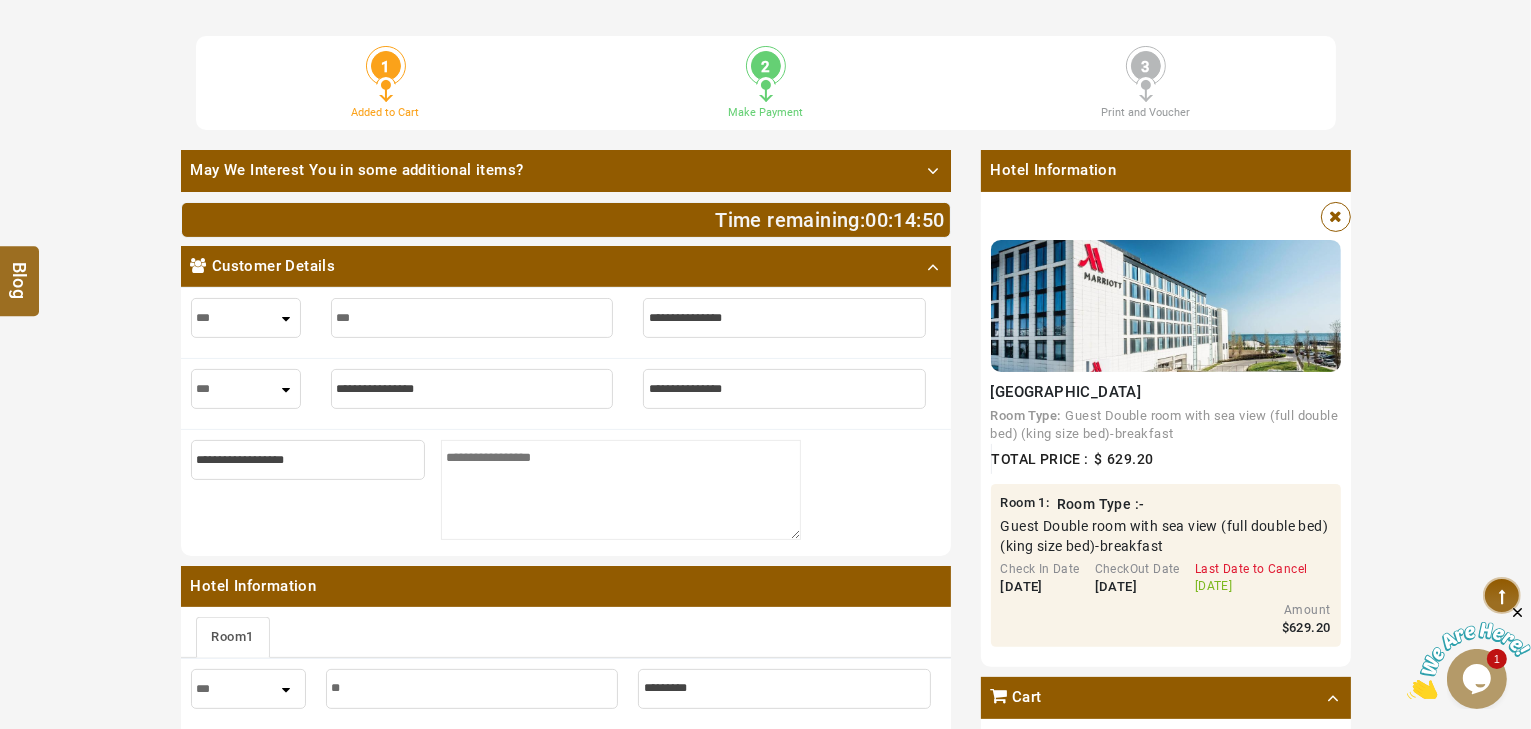 type on "***" 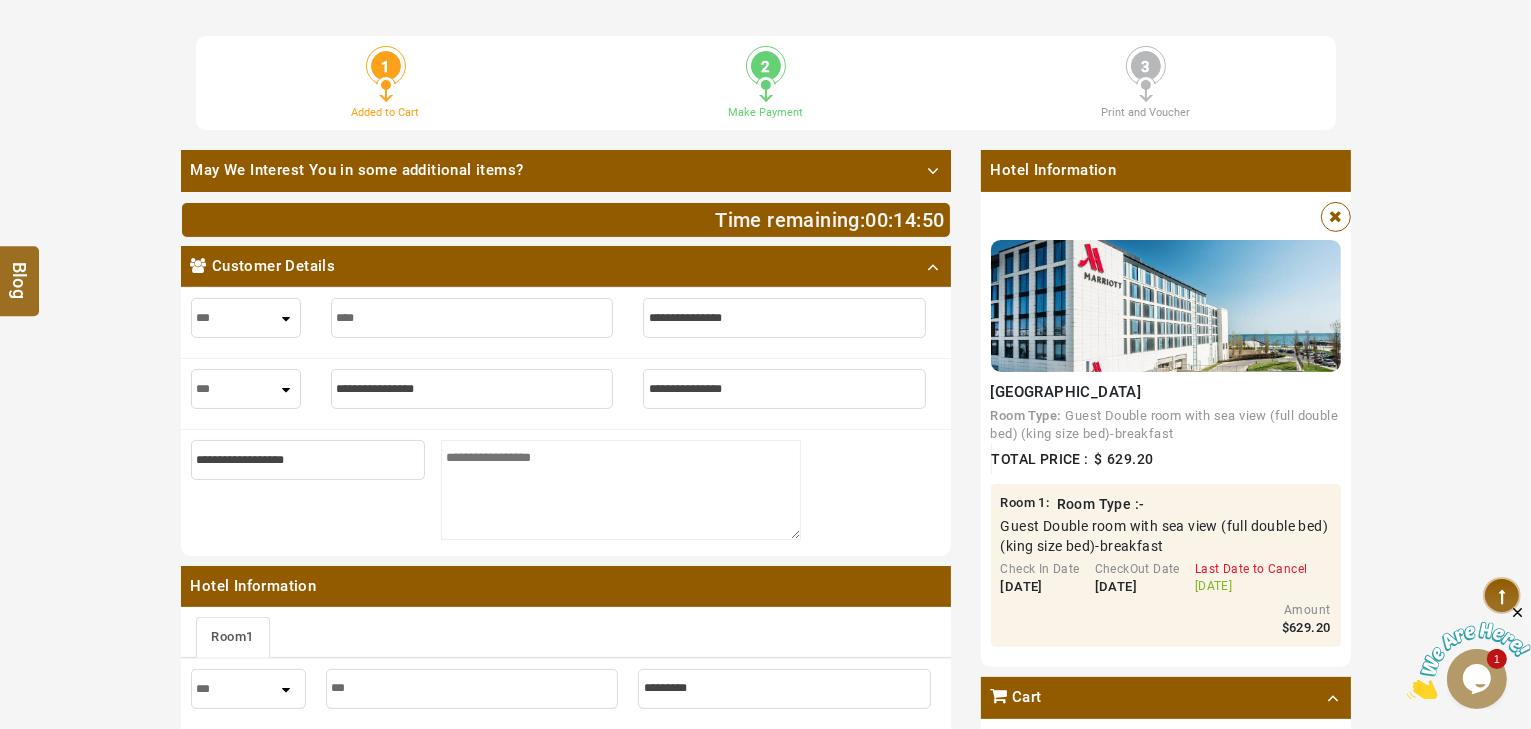 type on "*****" 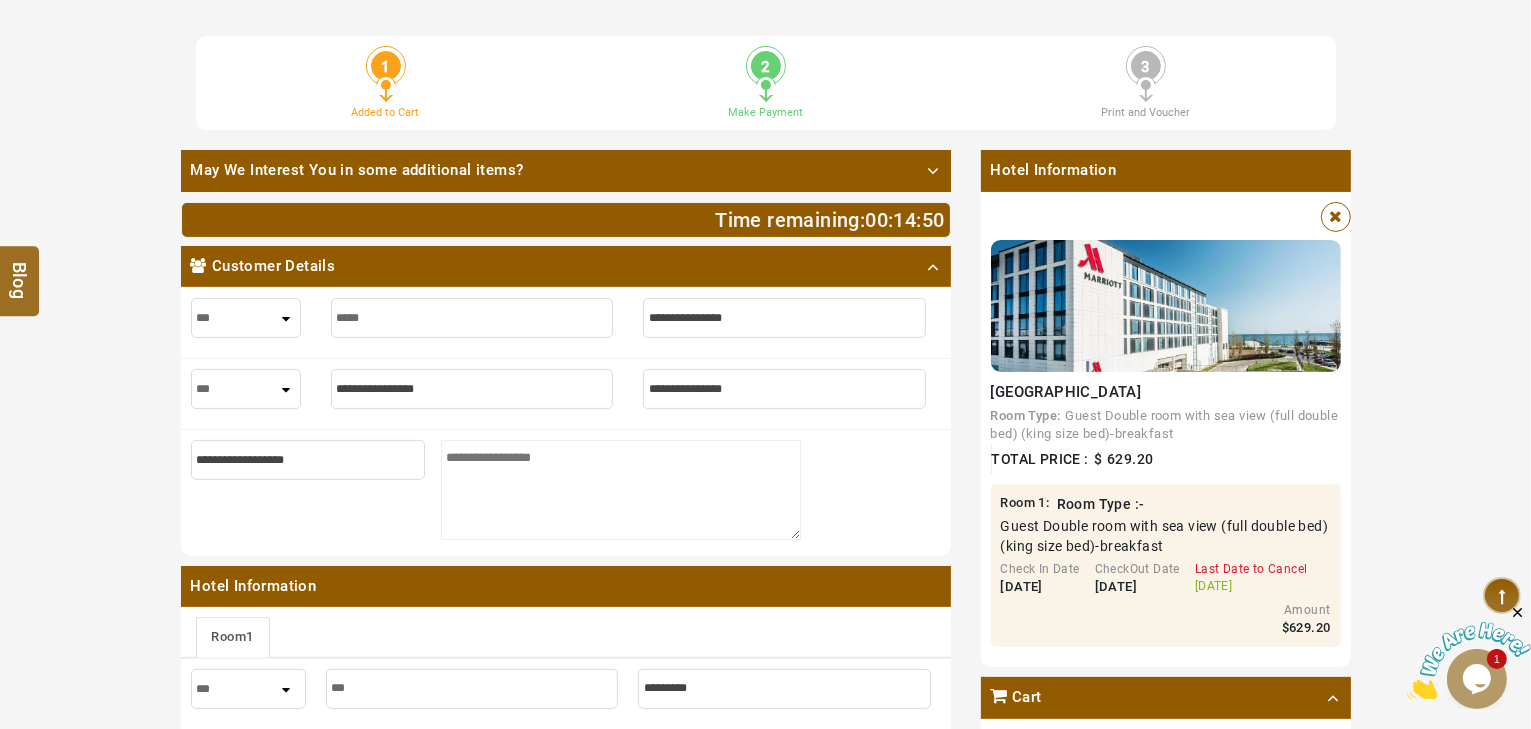 type on "*****" 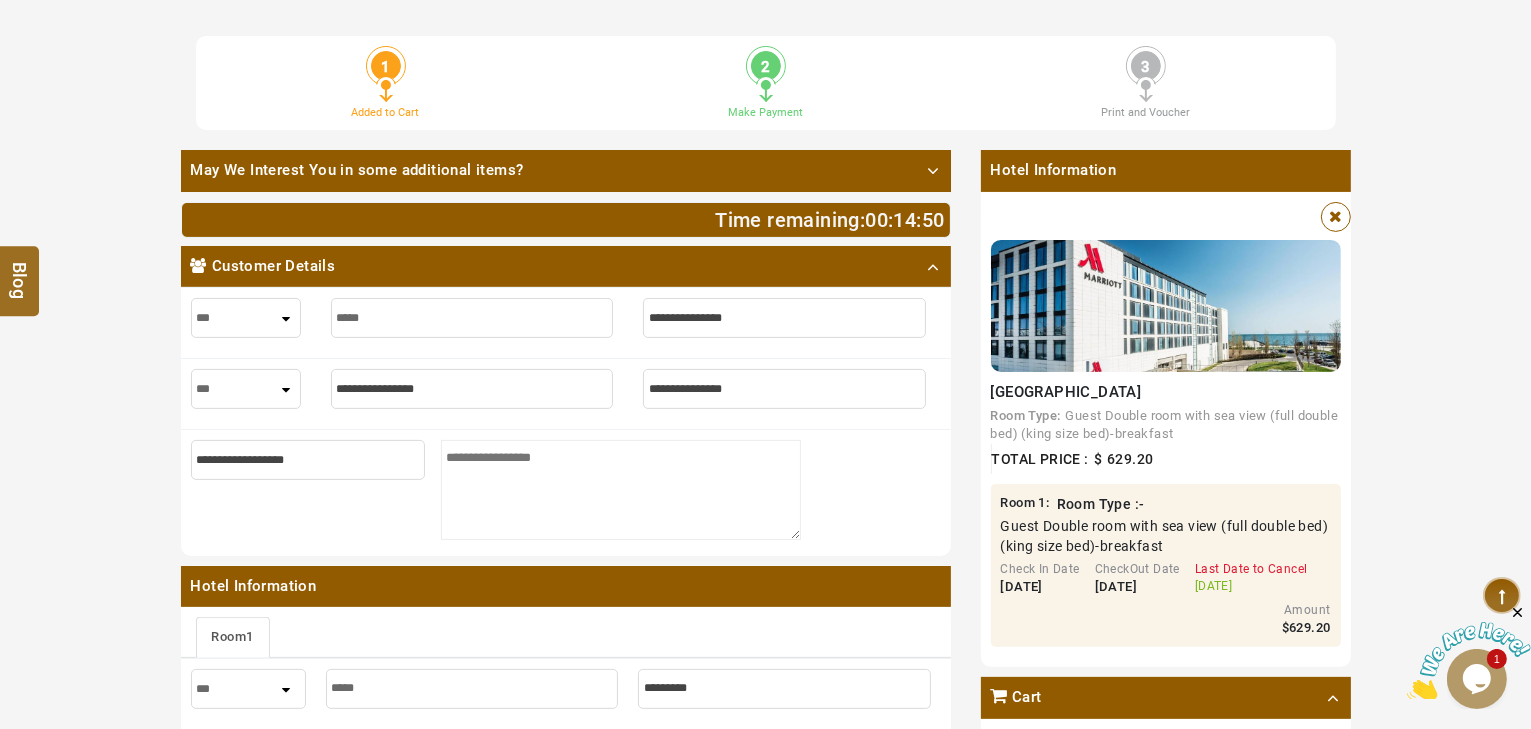 type on "******" 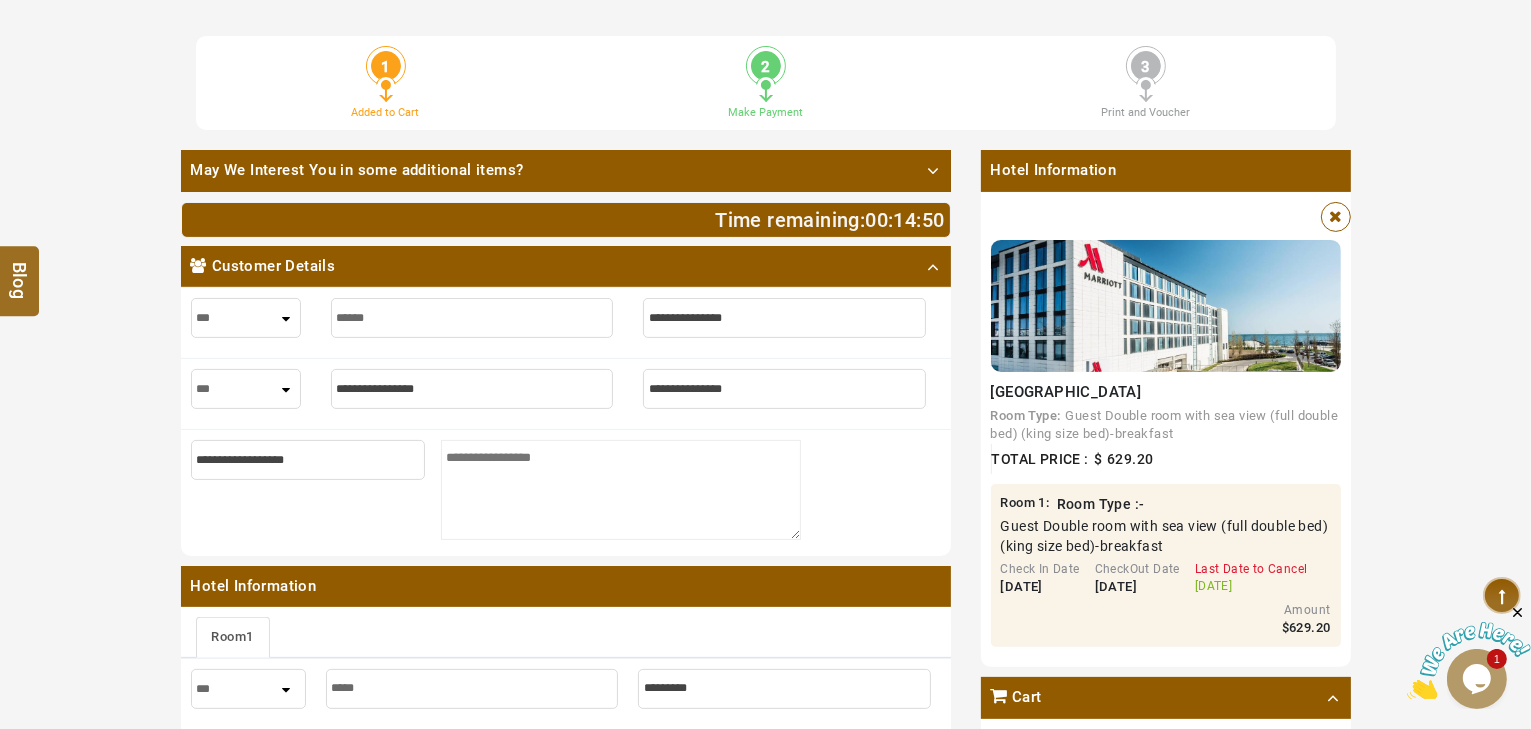 type on "******" 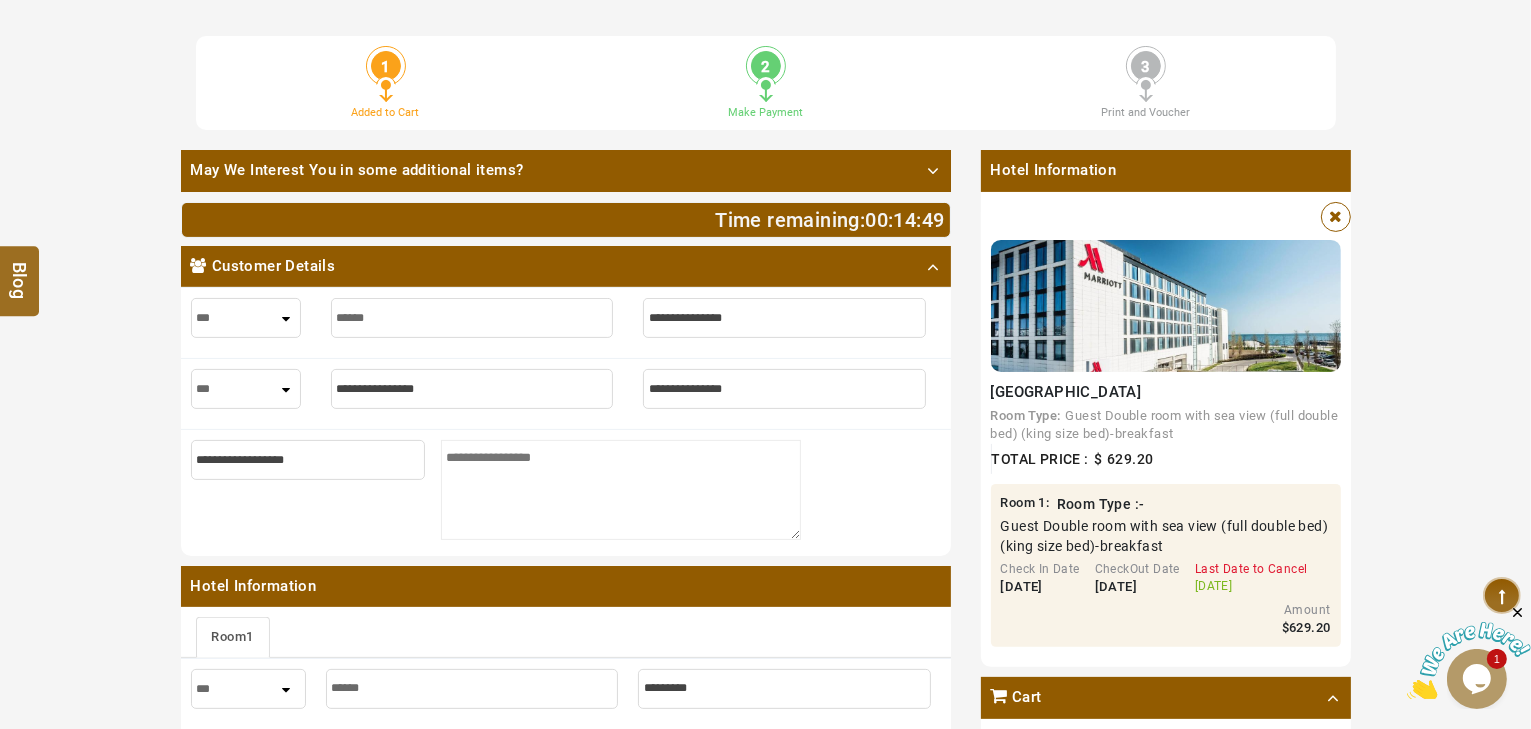 type on "******" 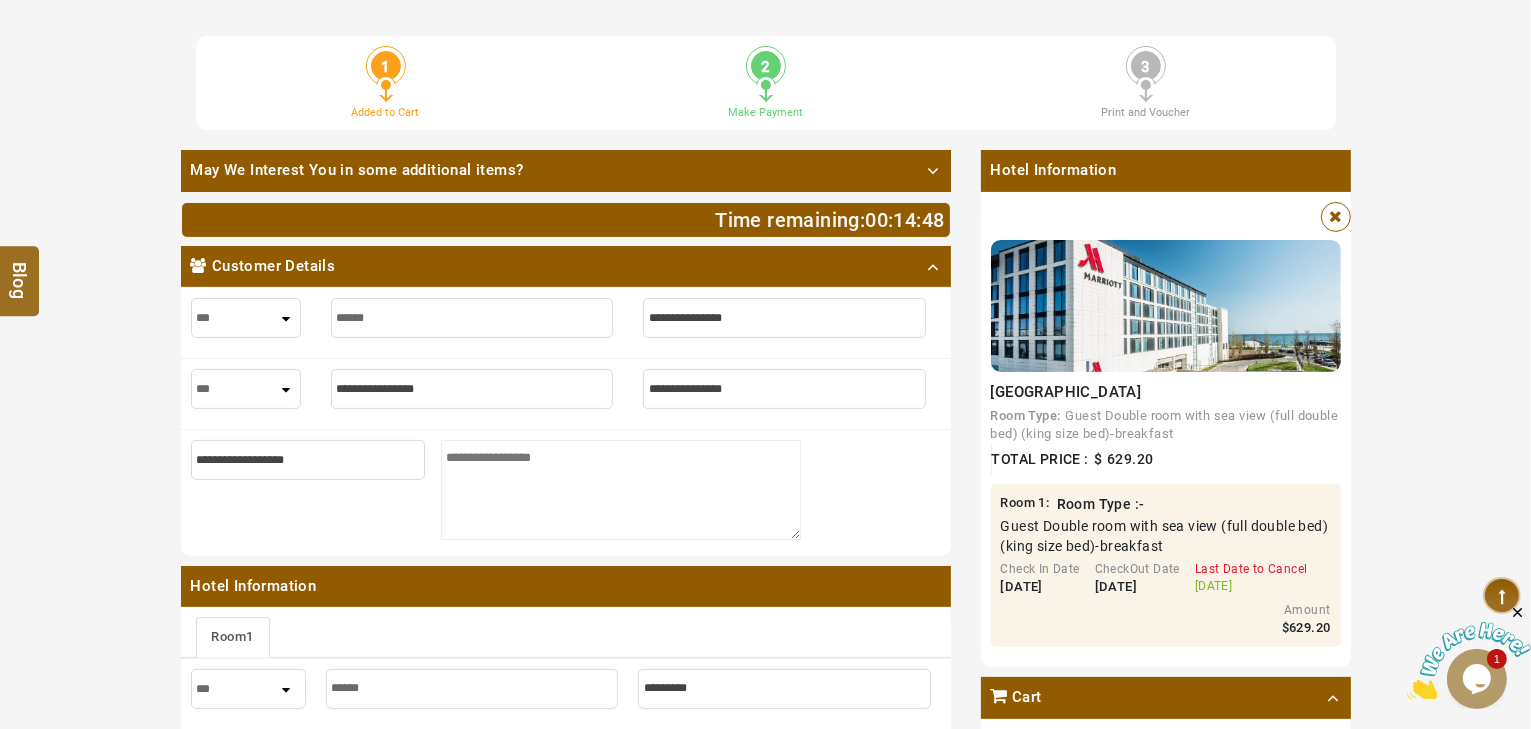 type on "*" 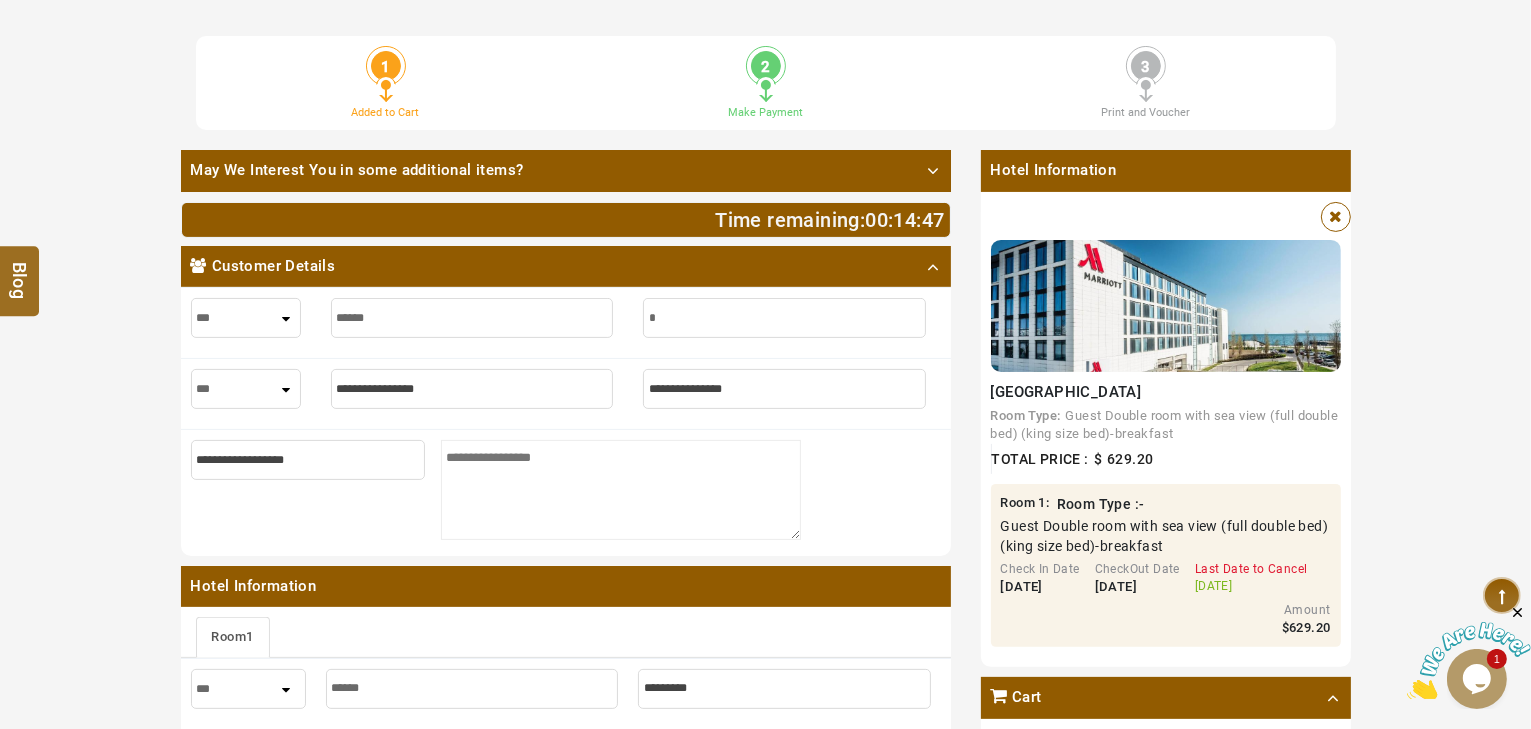 type on "*" 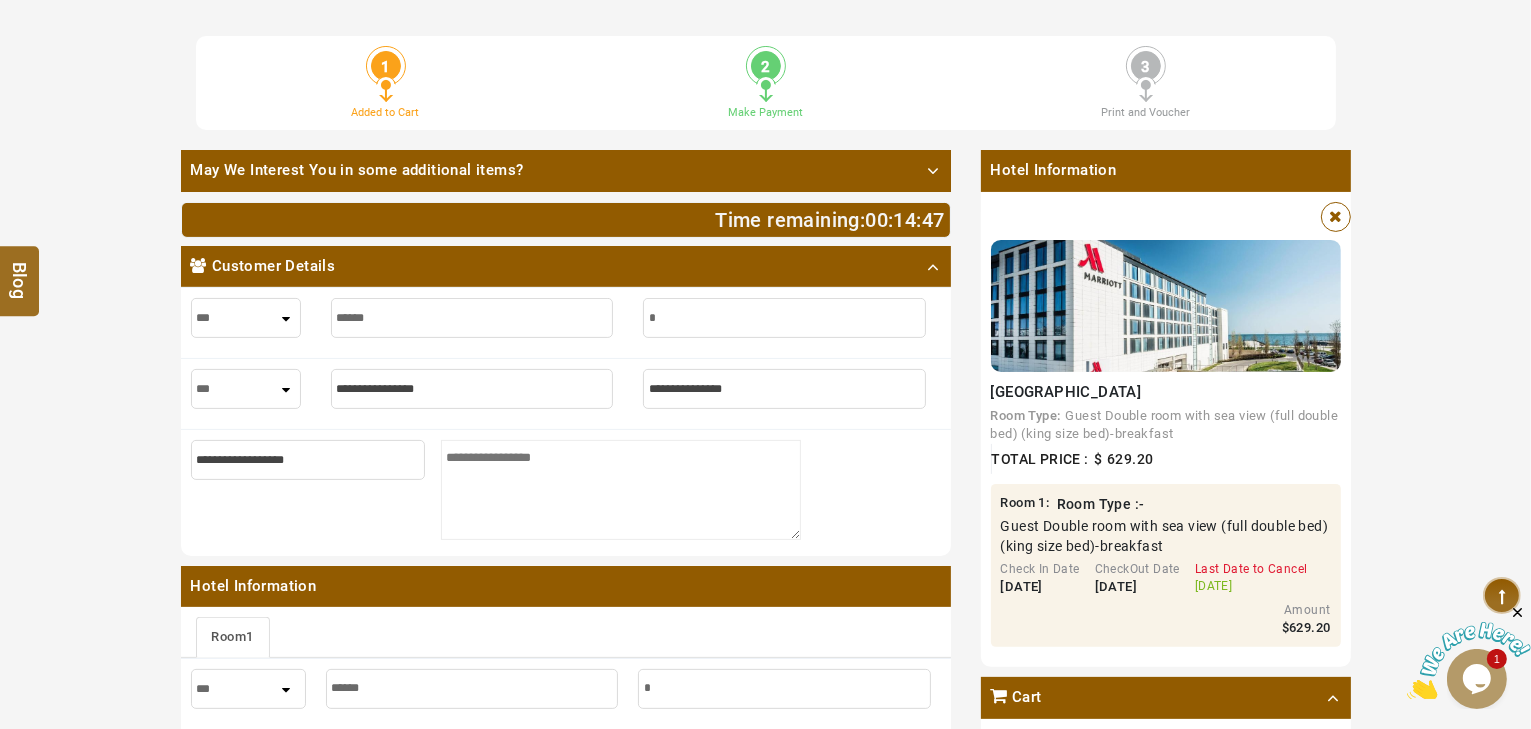 type on "**" 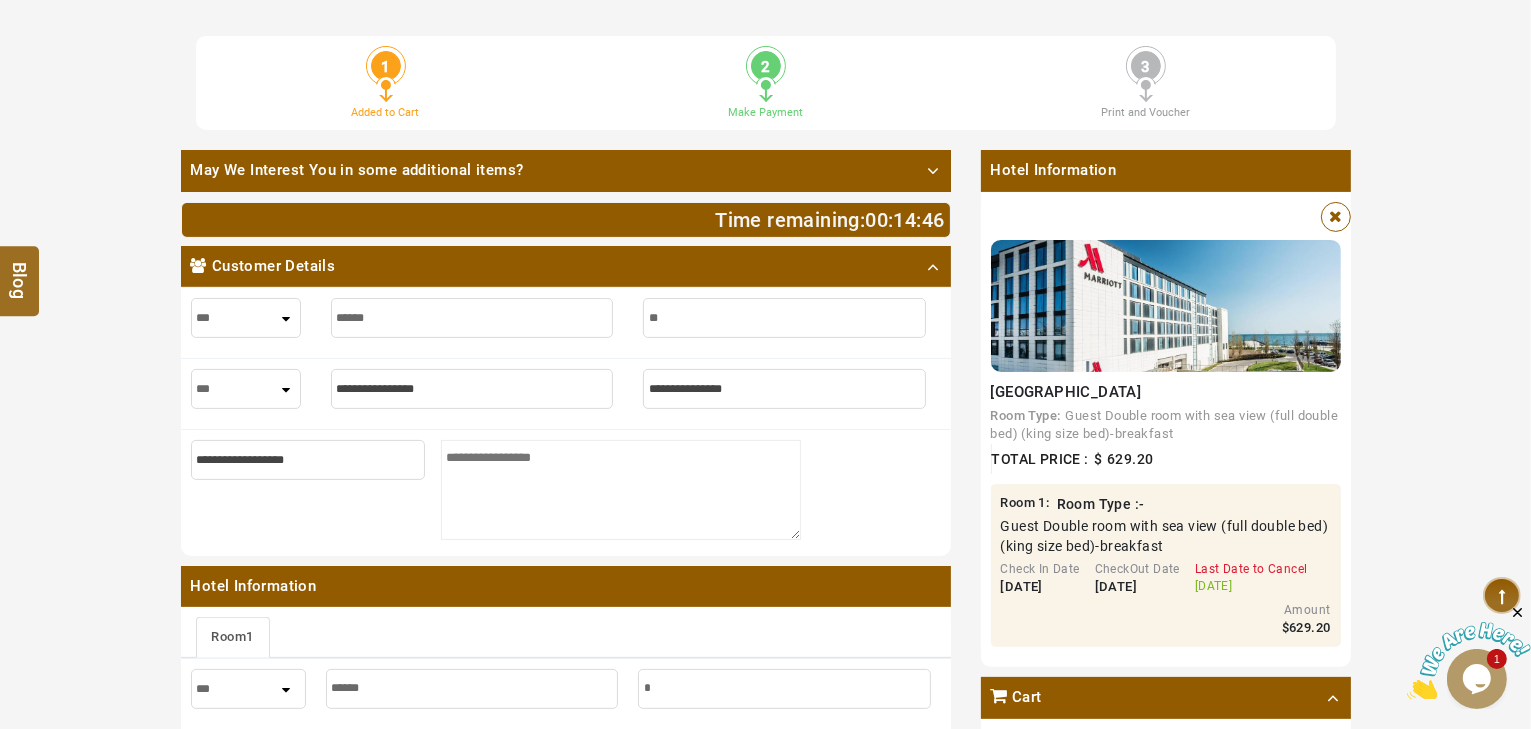 type on "**" 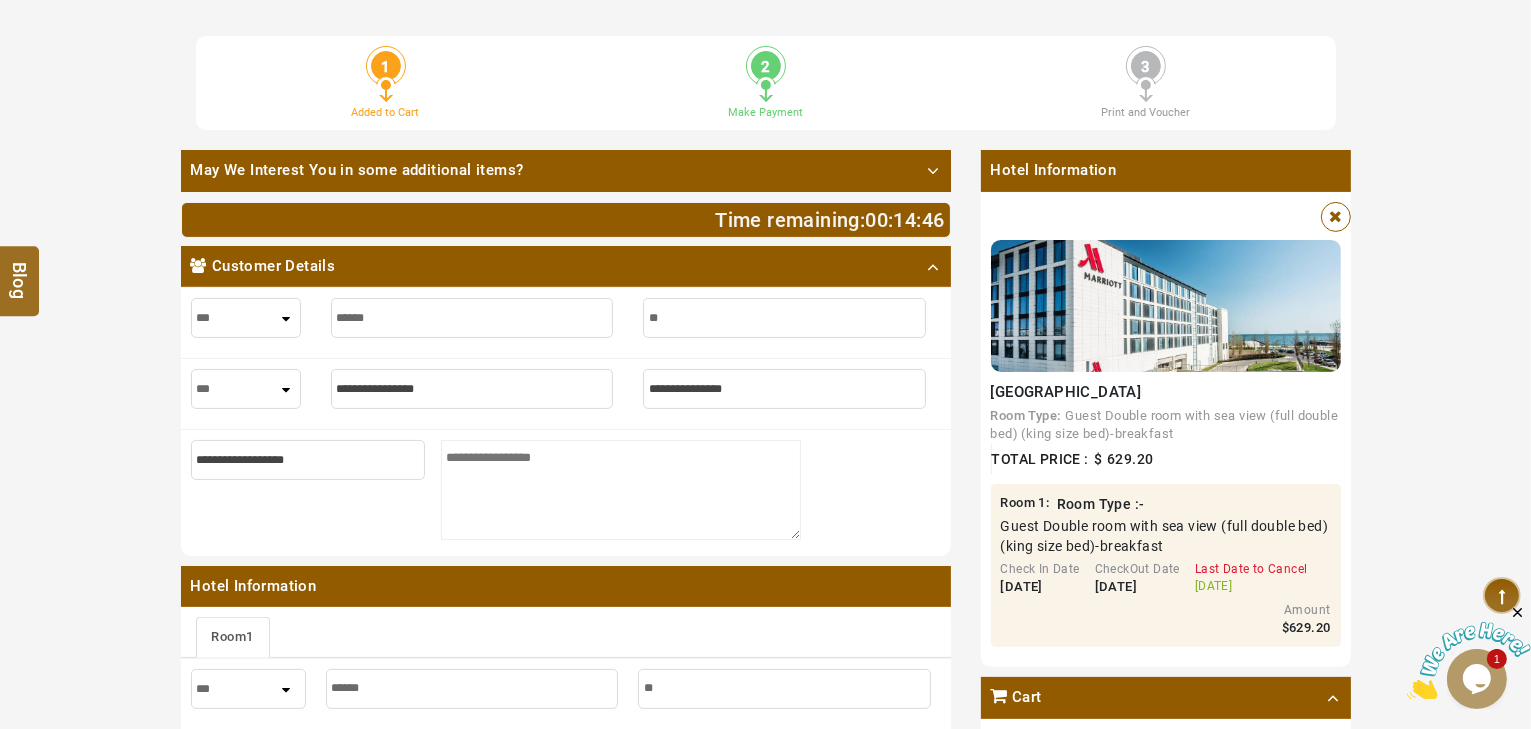 type on "***" 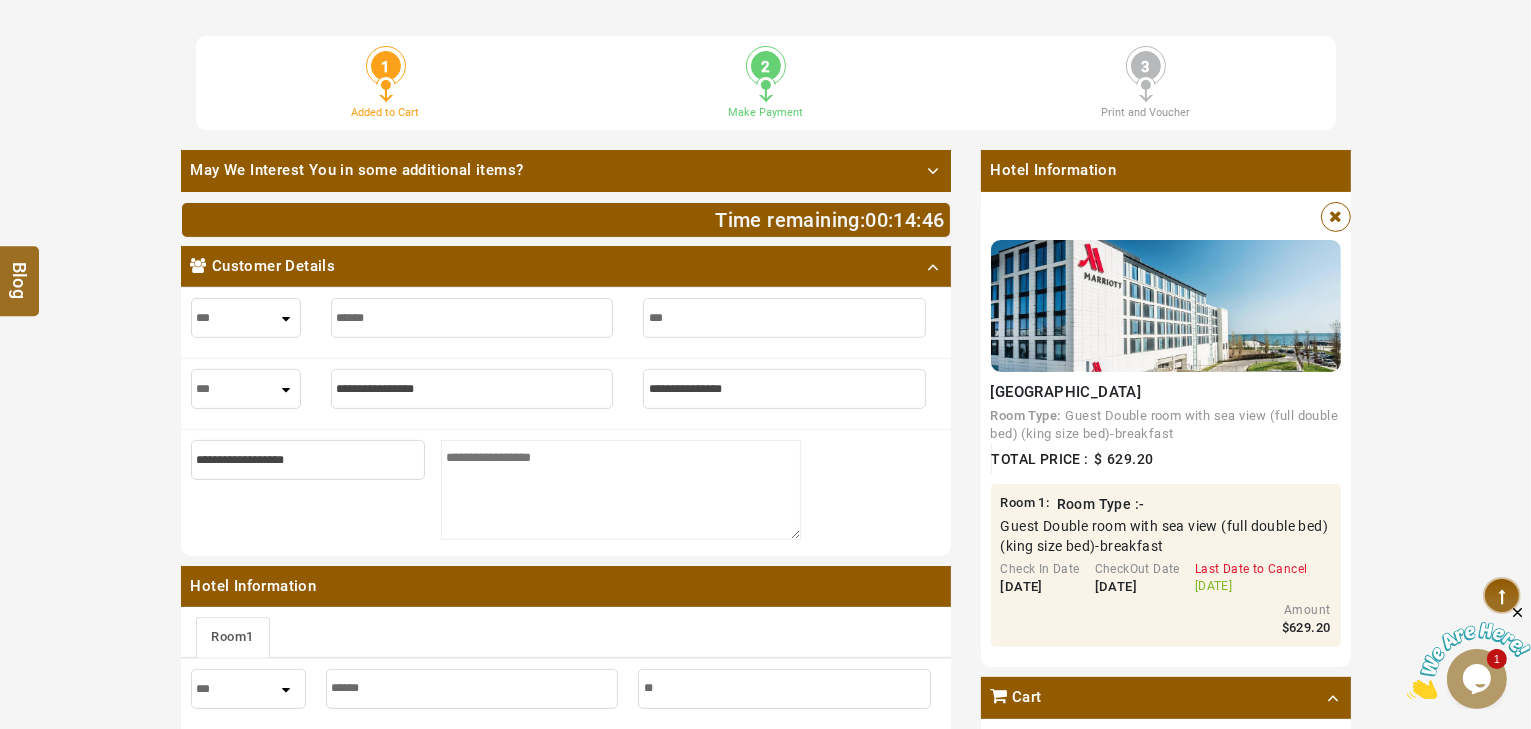 type on "***" 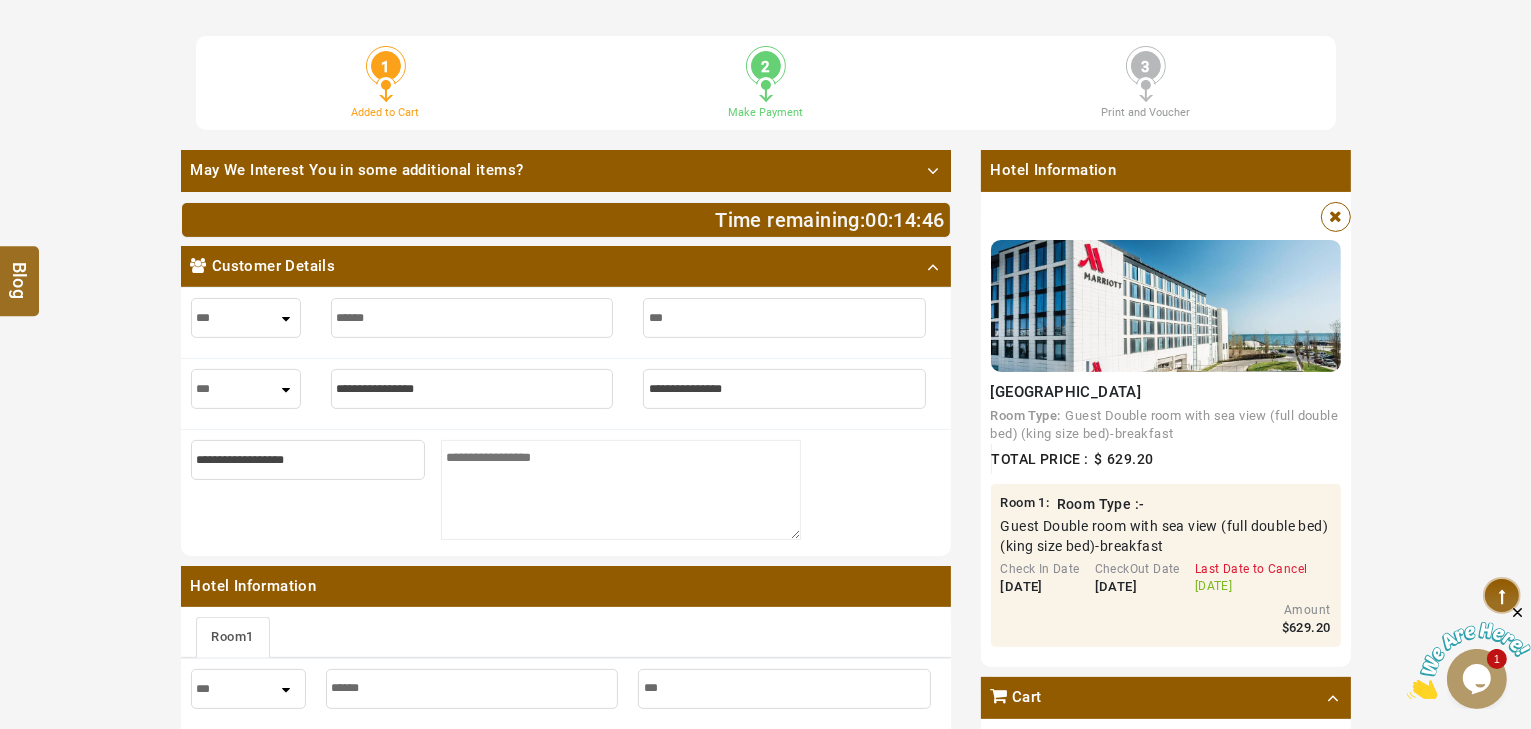 type on "****" 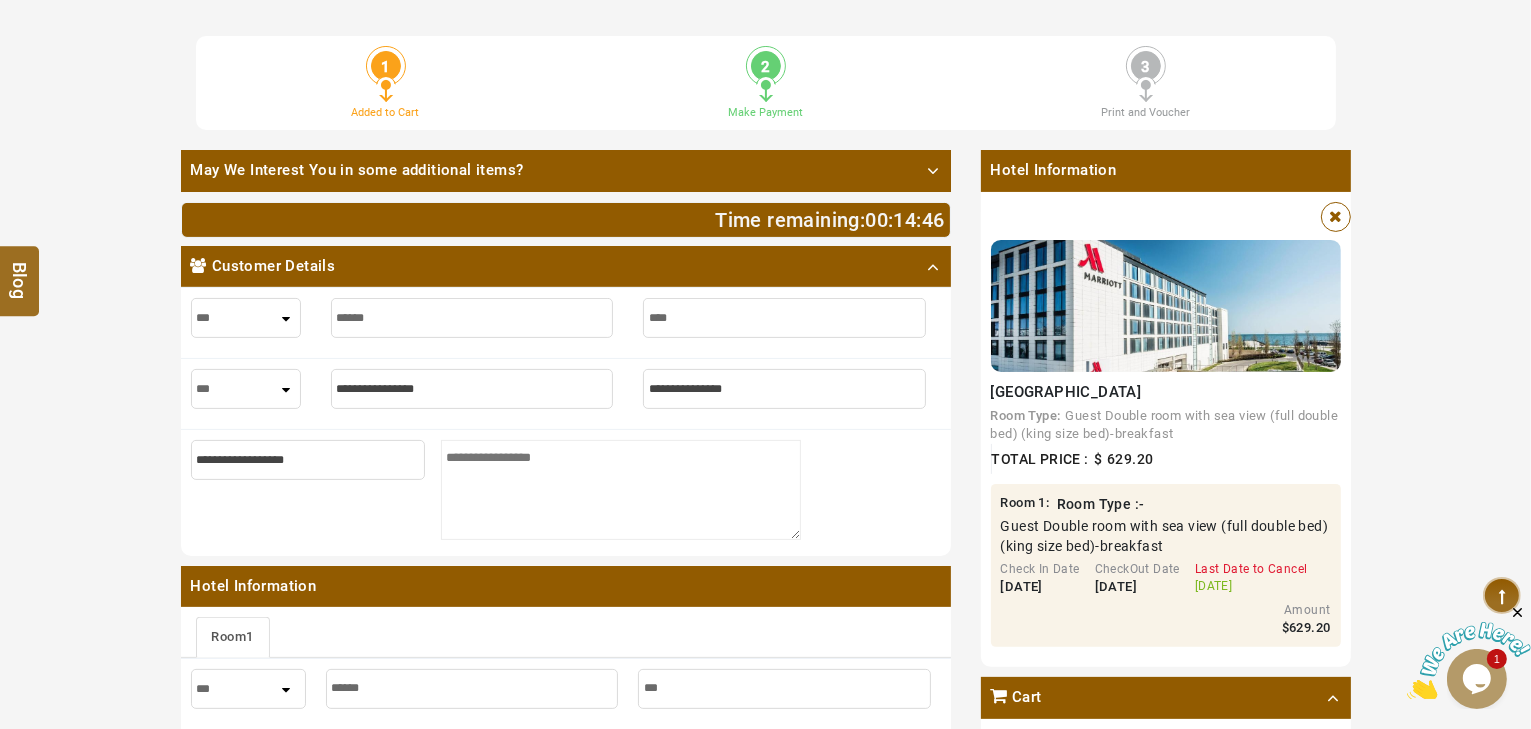 type on "****" 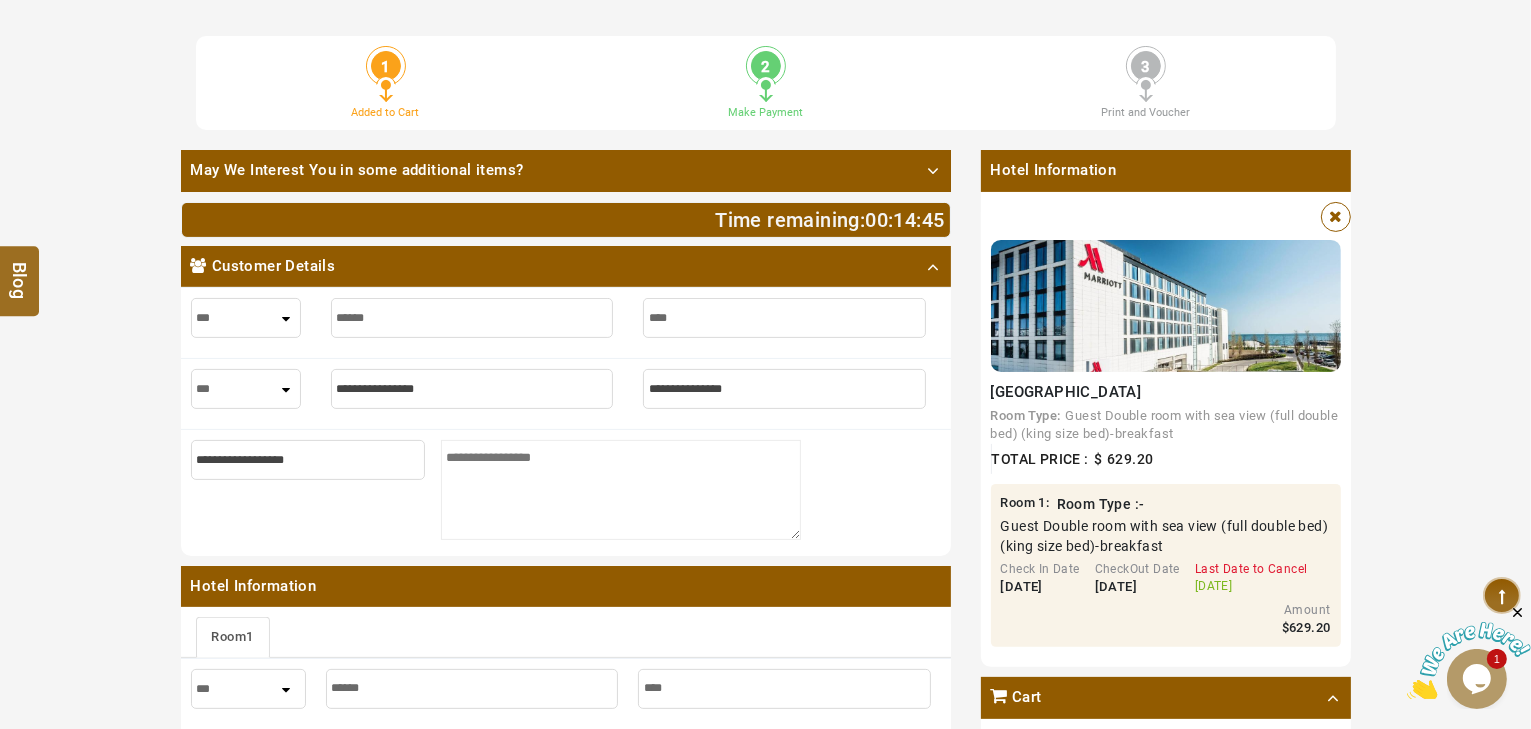 type on "*****" 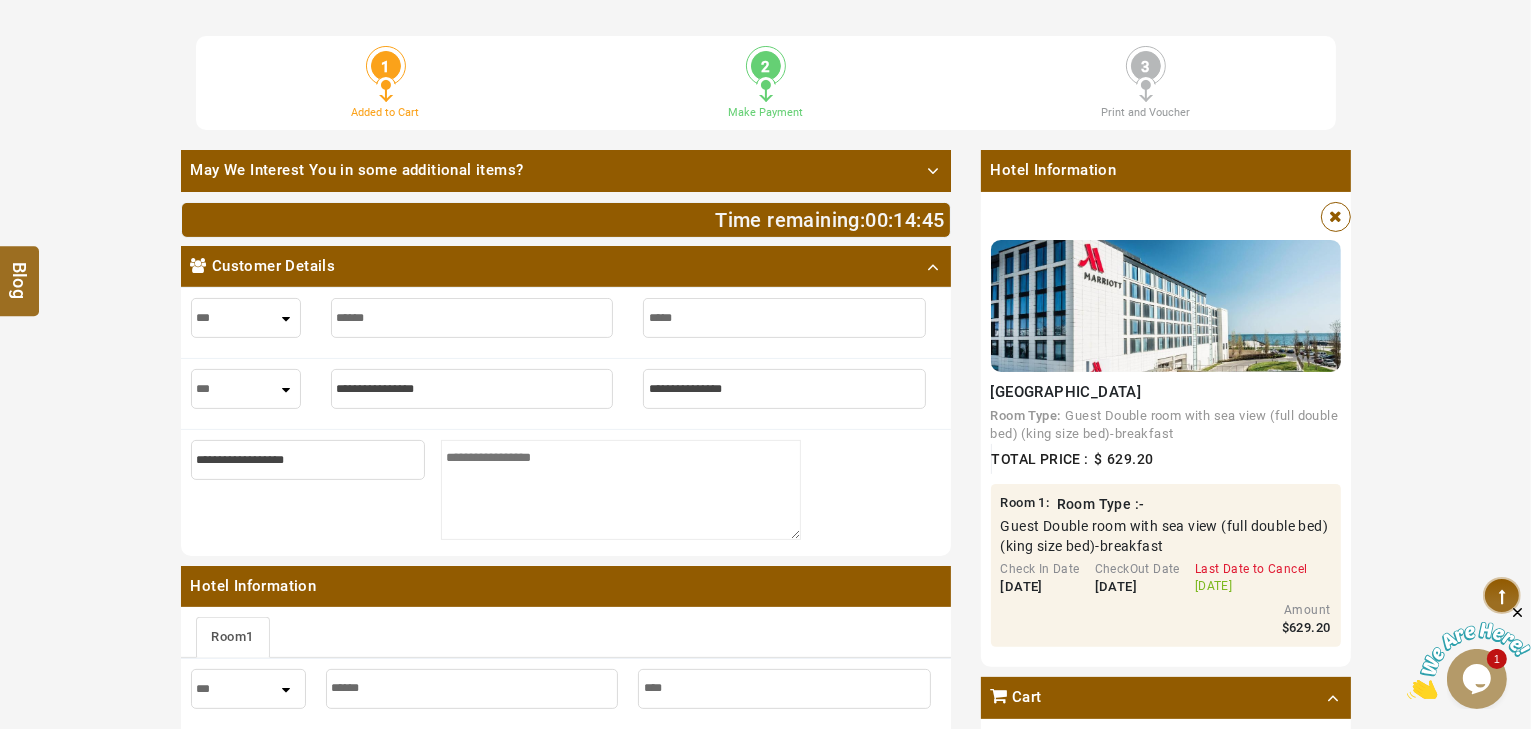 type on "*****" 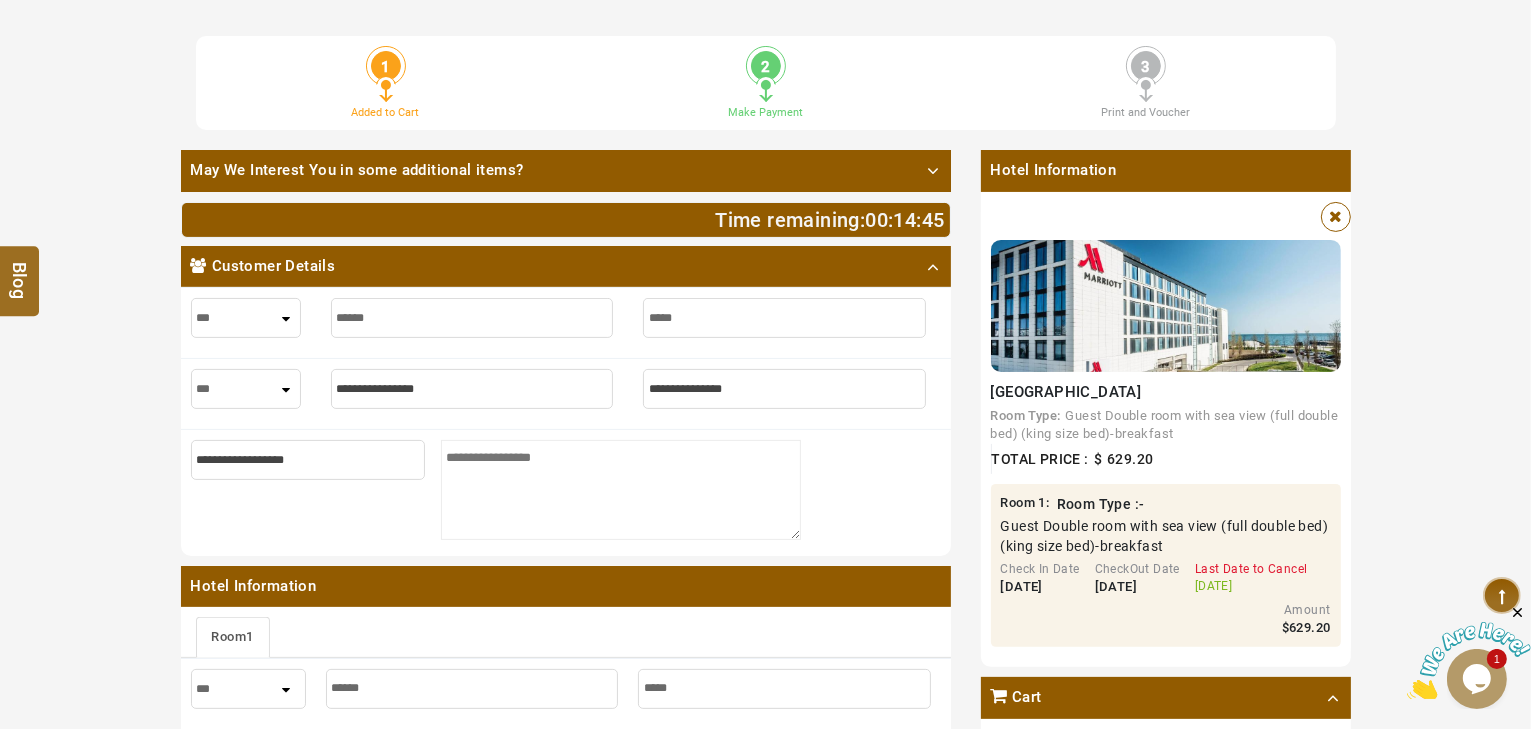 type on "*****" 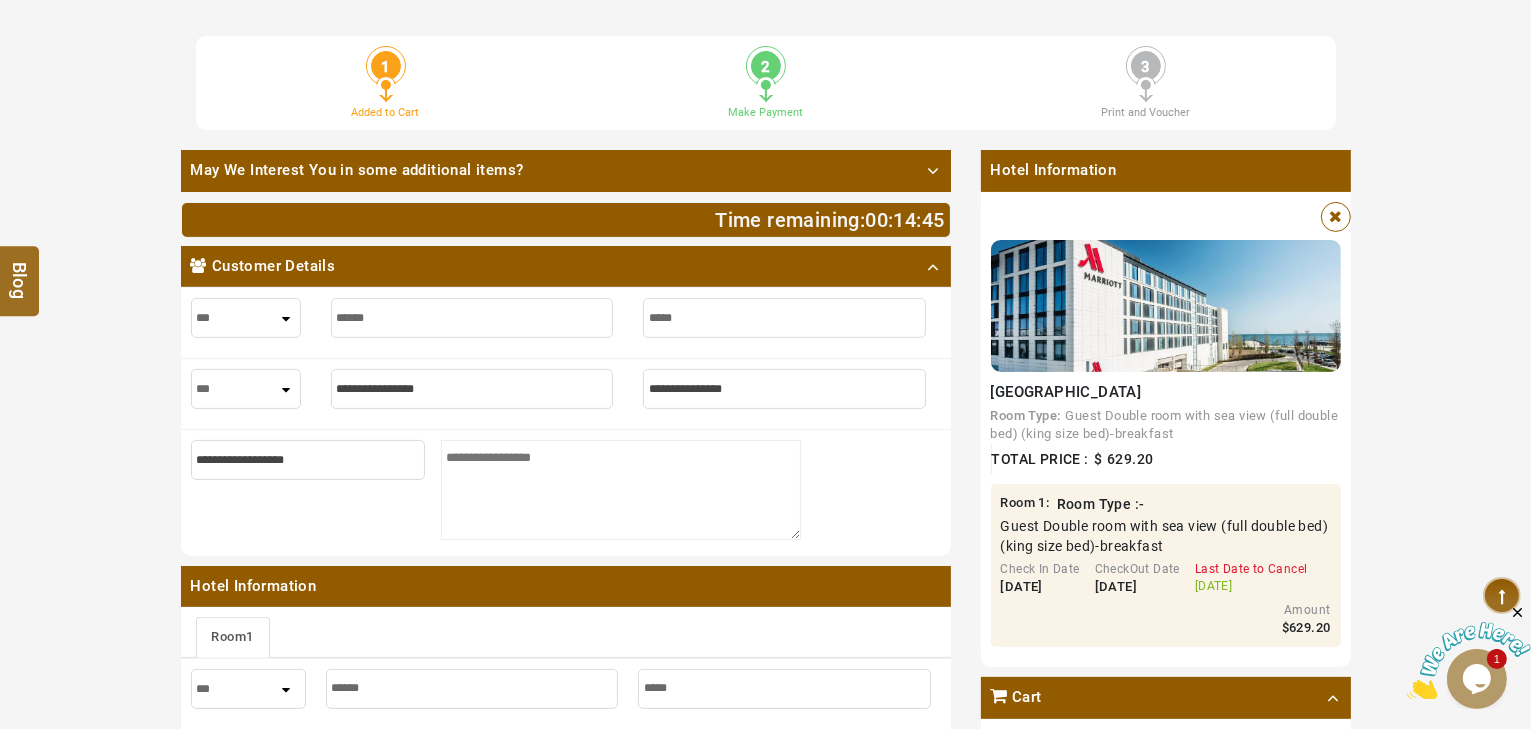 click at bounding box center (472, 389) 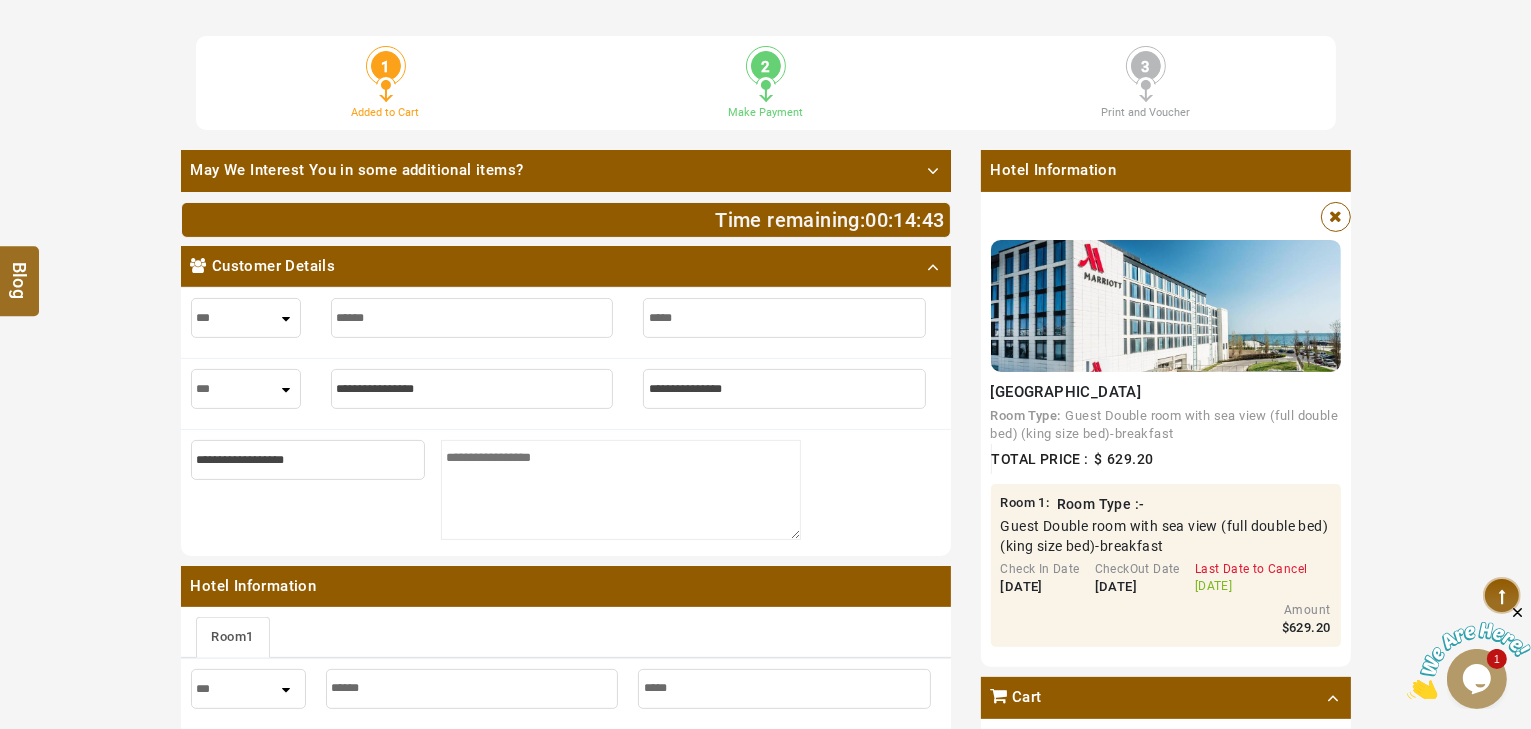 drag, startPoint x: 205, startPoint y: 381, endPoint x: 180, endPoint y: 380, distance: 25.019993 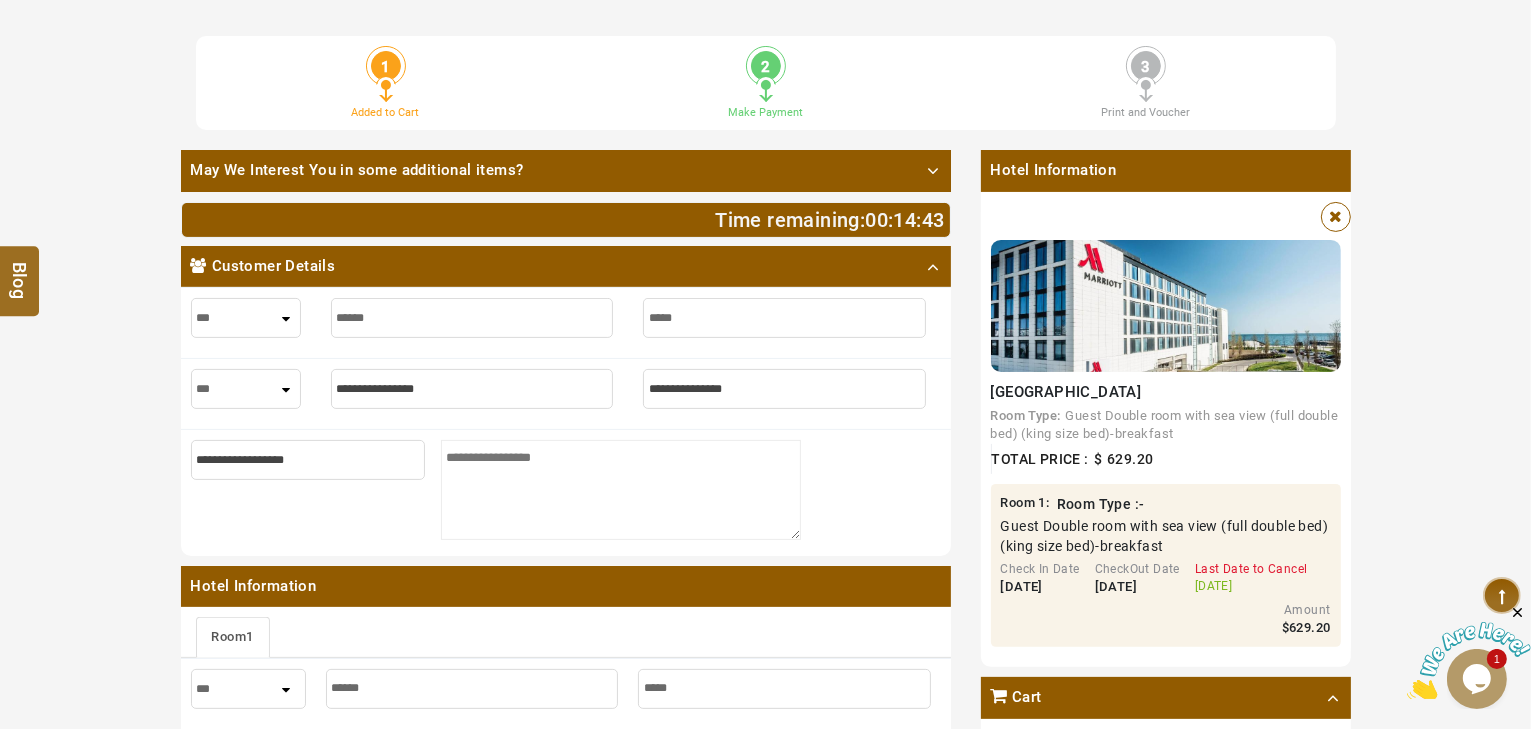 click on "*** **** ***" at bounding box center (246, 389) 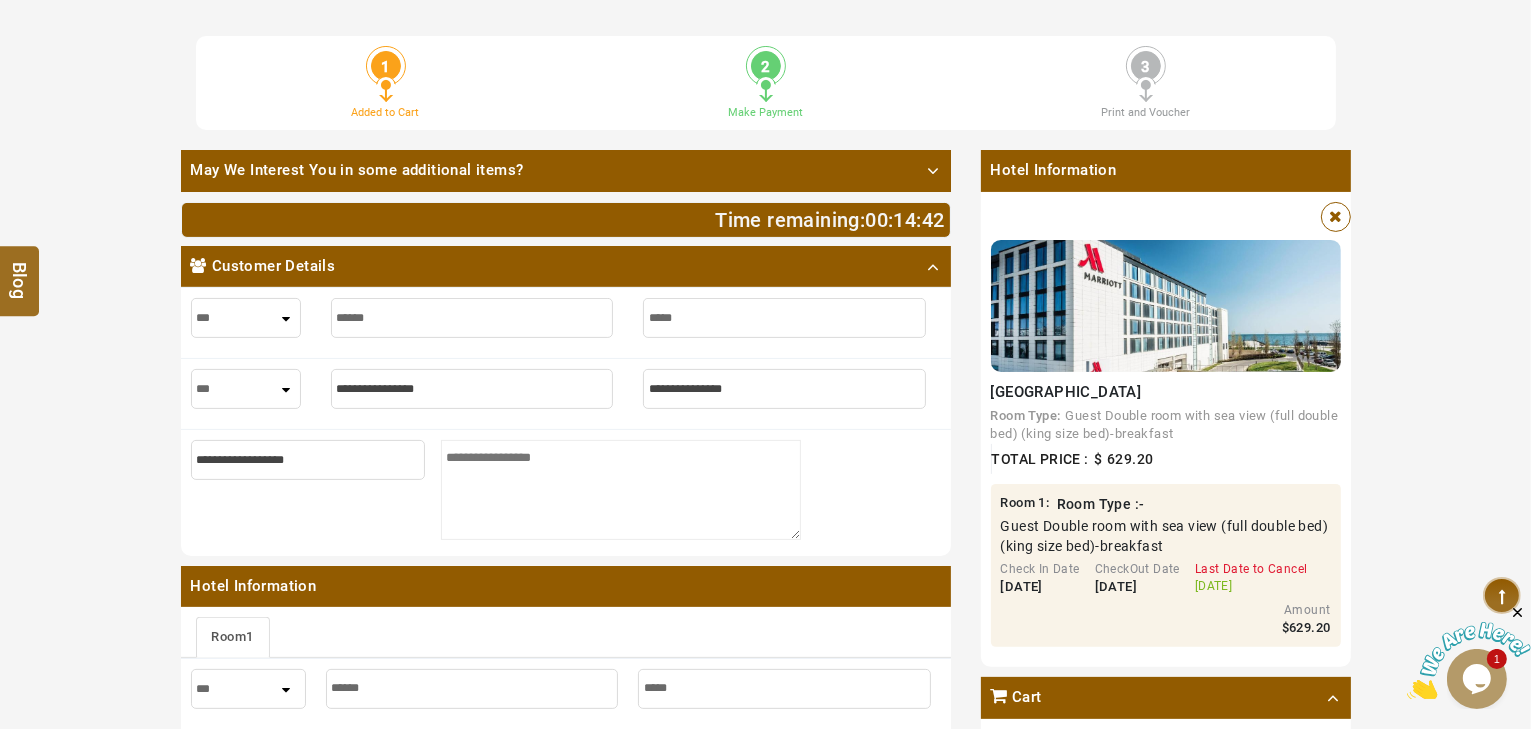 select on "***" 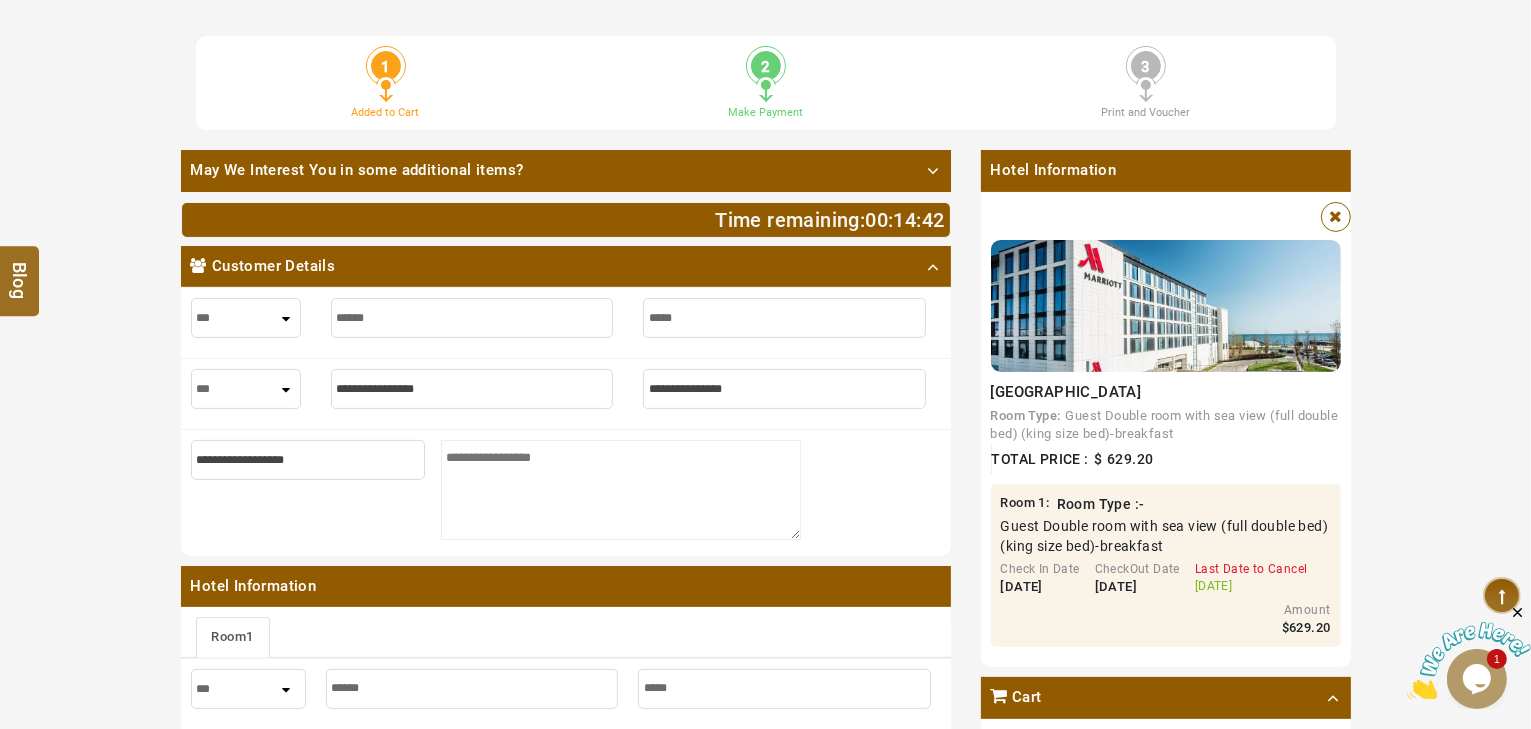 click on "*** **** ***" at bounding box center (246, 389) 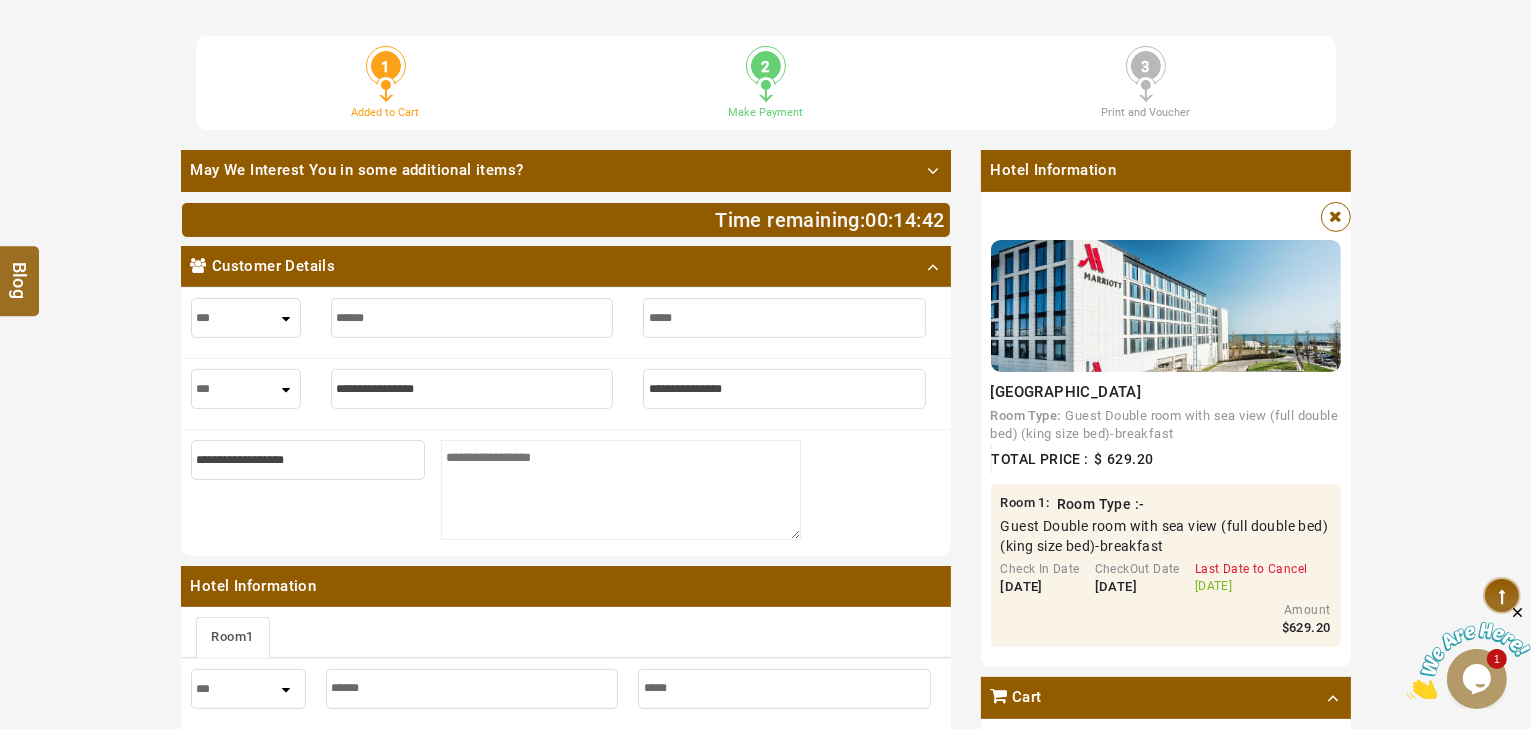 select on "***" 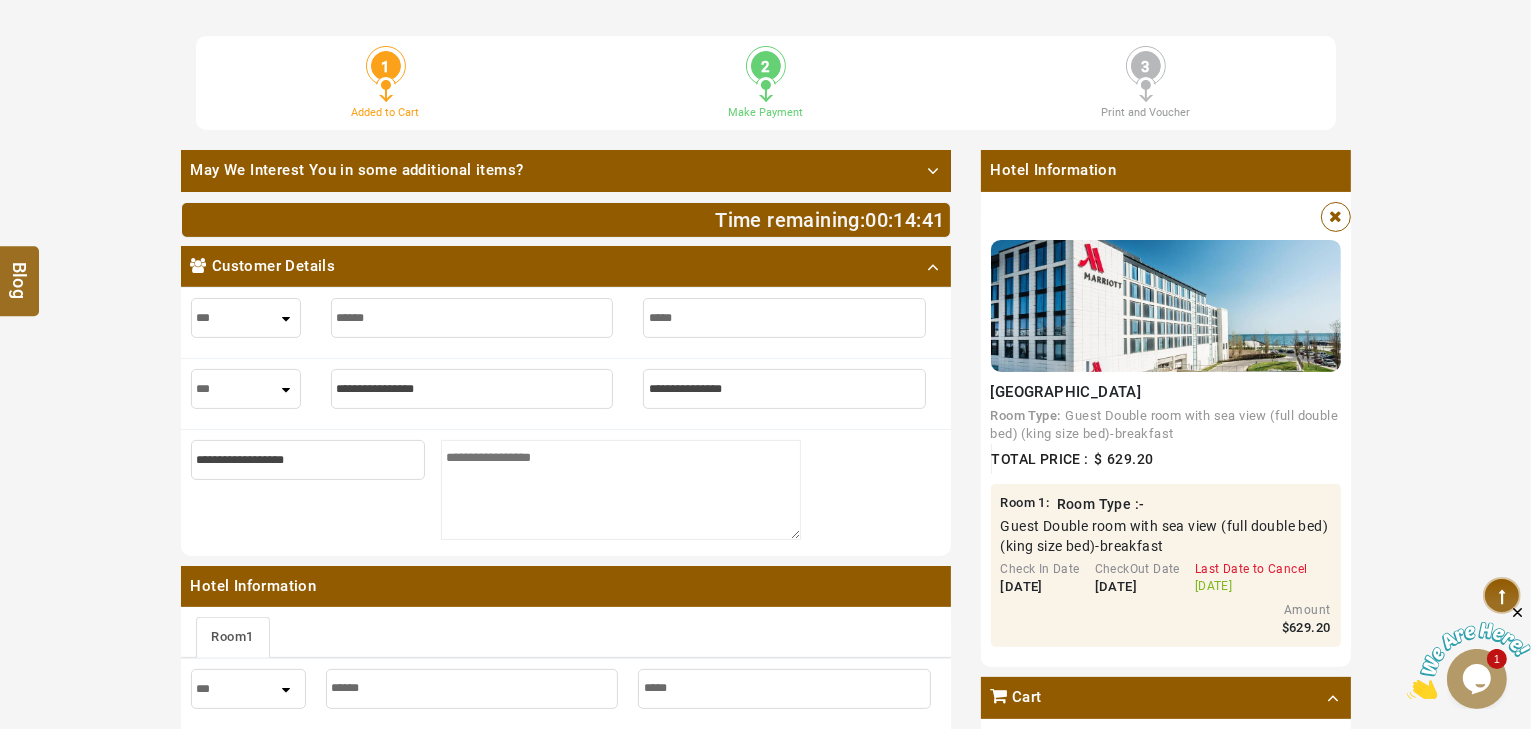 click at bounding box center (472, 389) 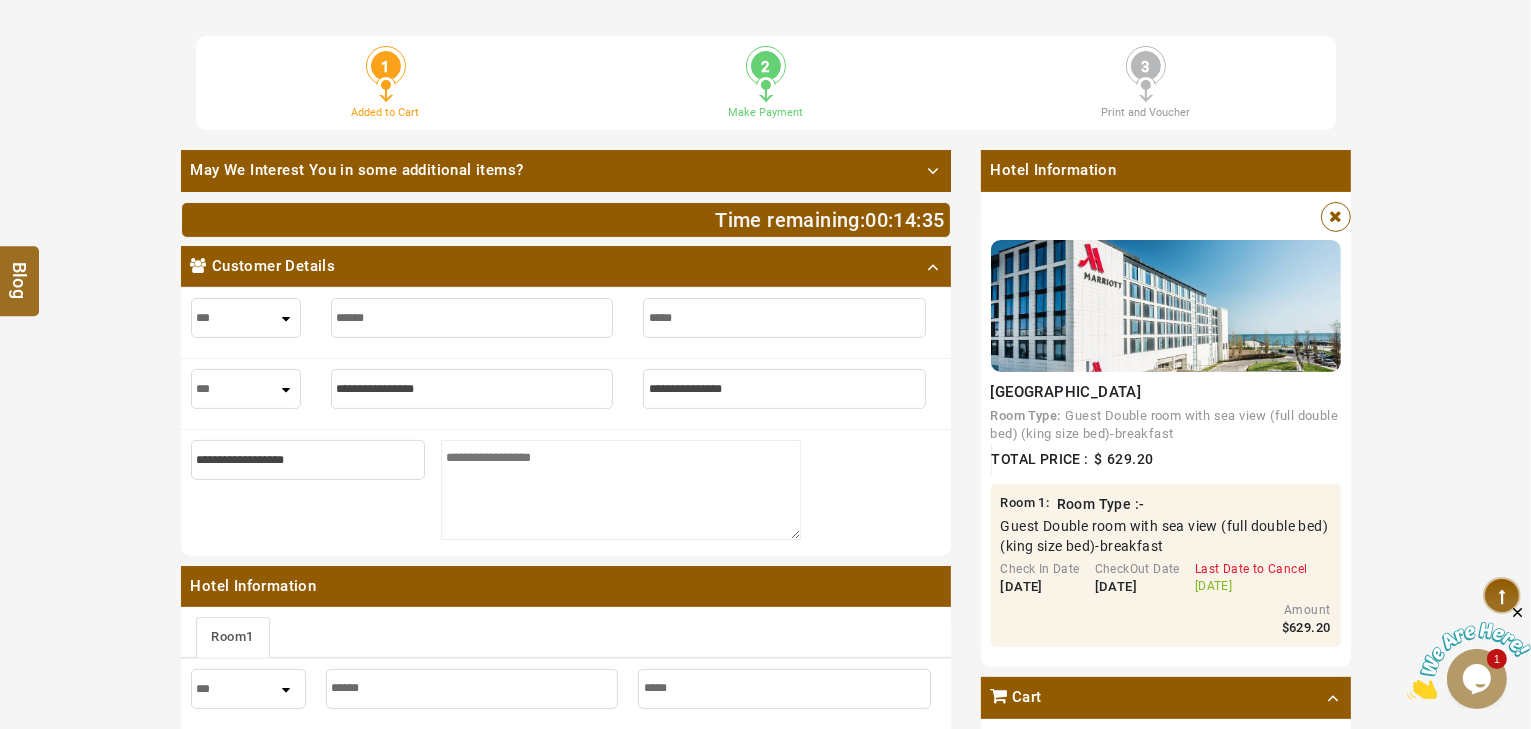 type on "*" 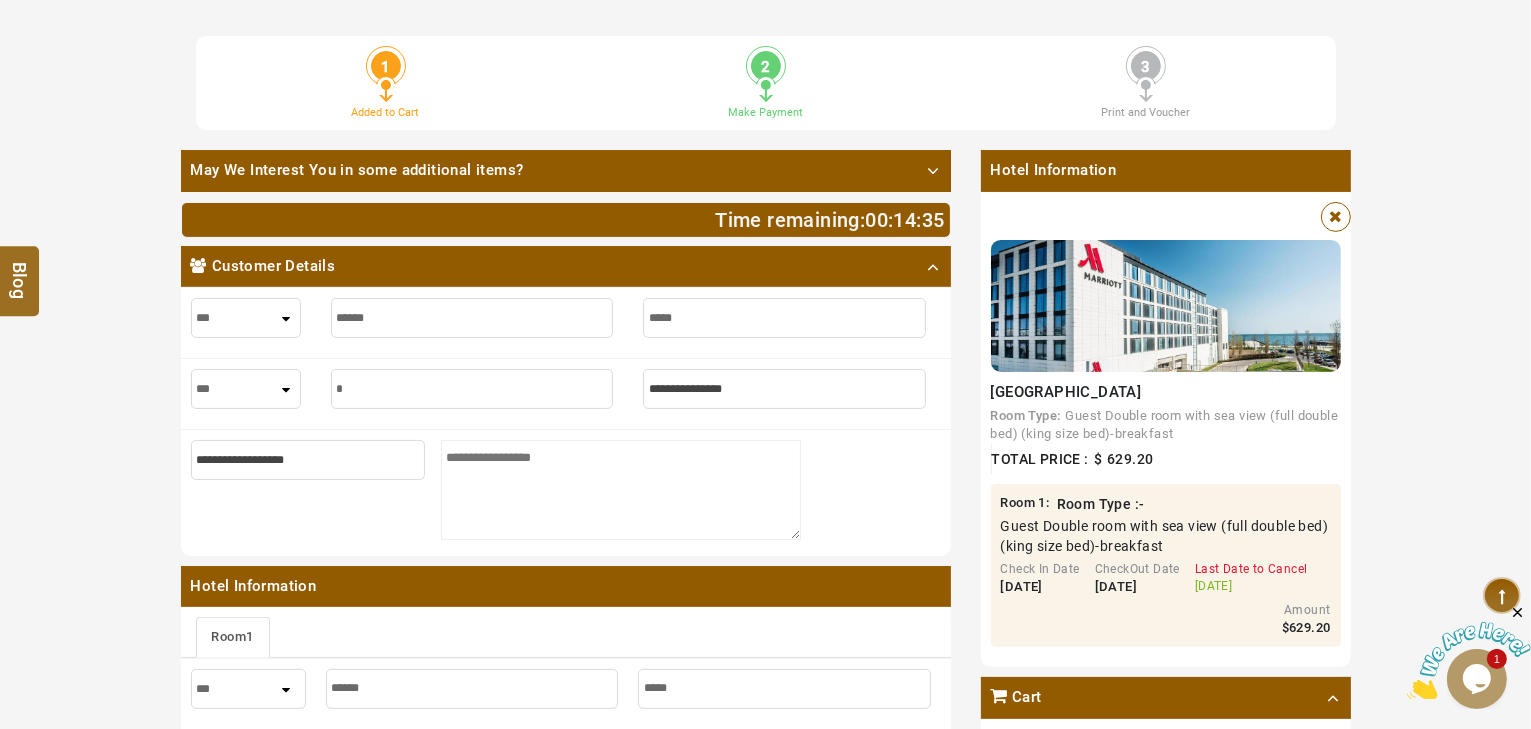 type on "*" 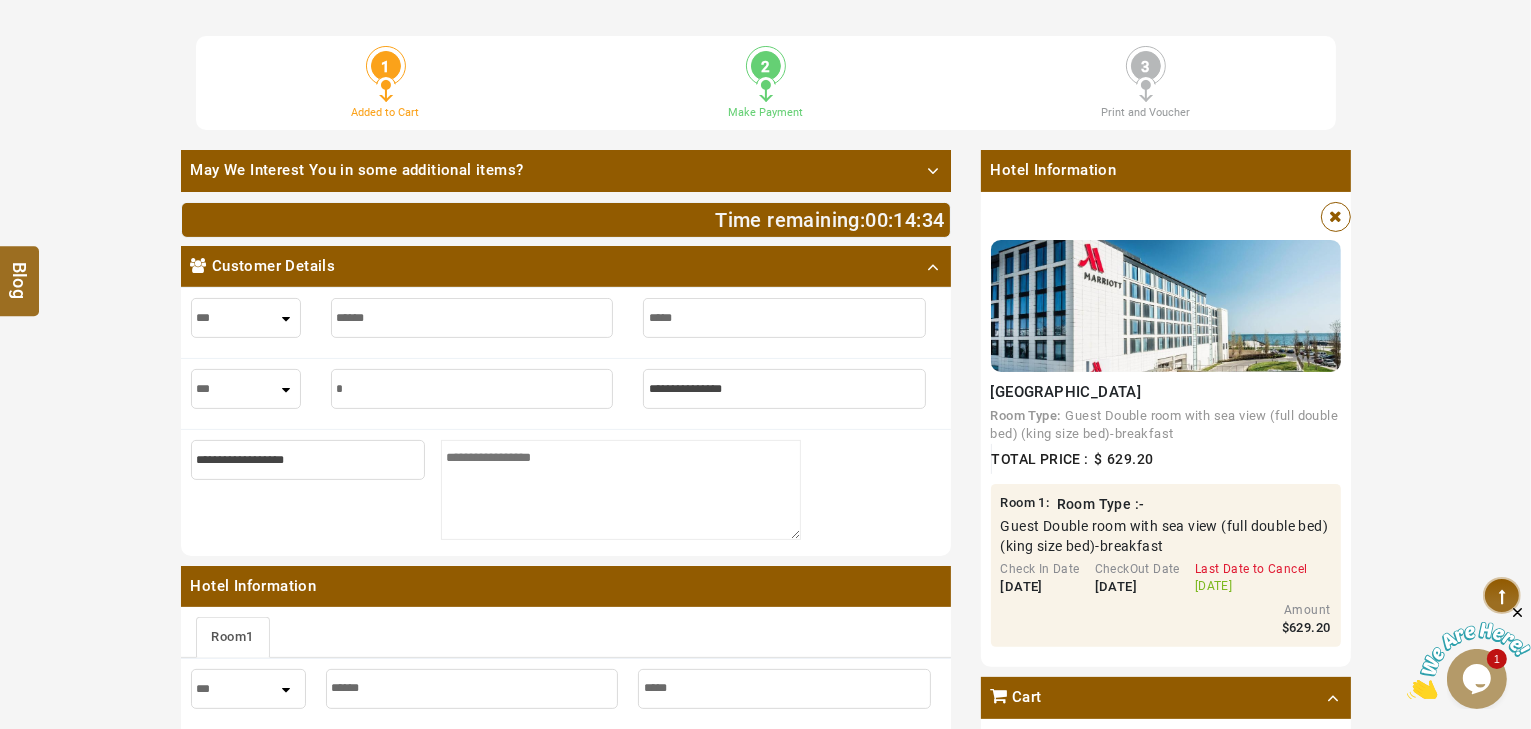type on "**" 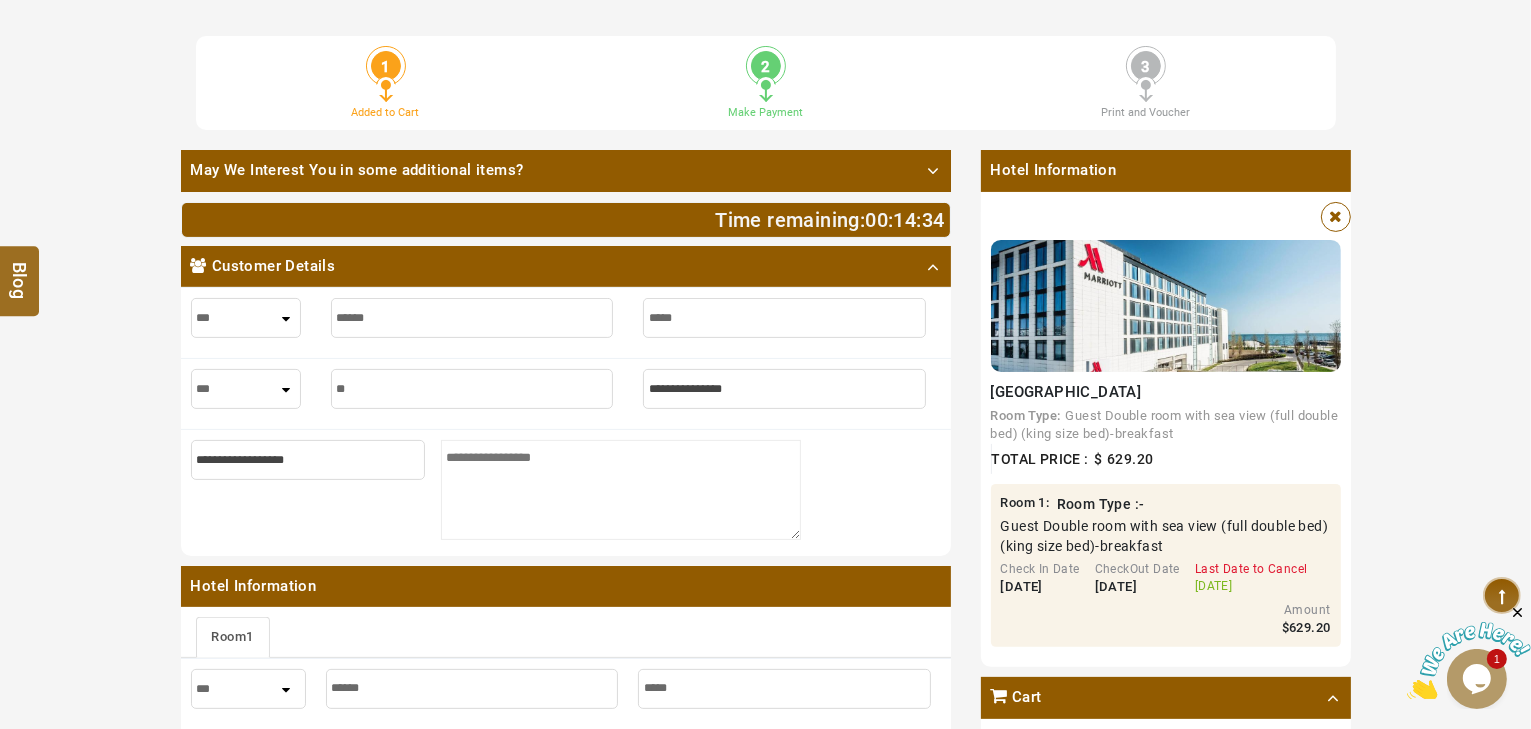 type on "**" 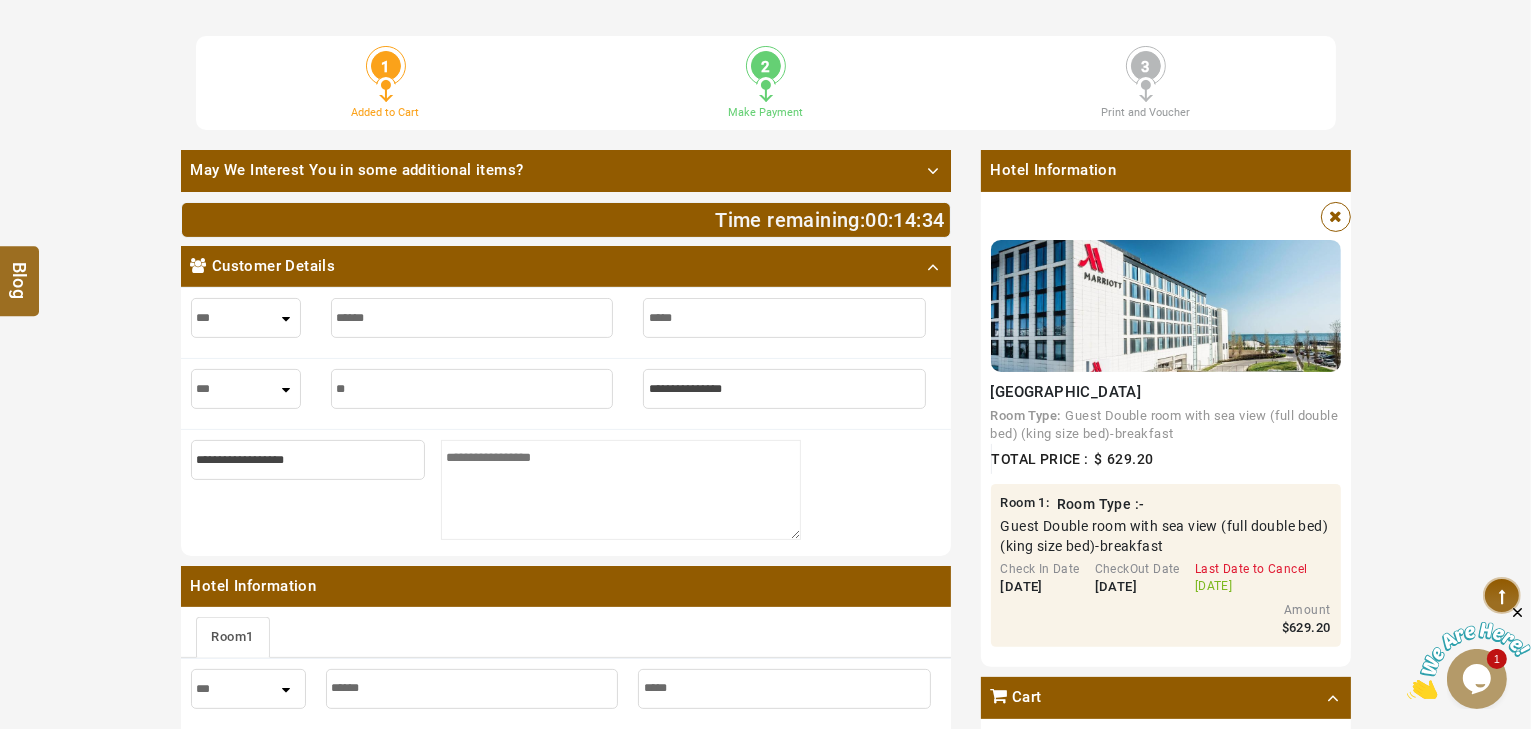 type on "***" 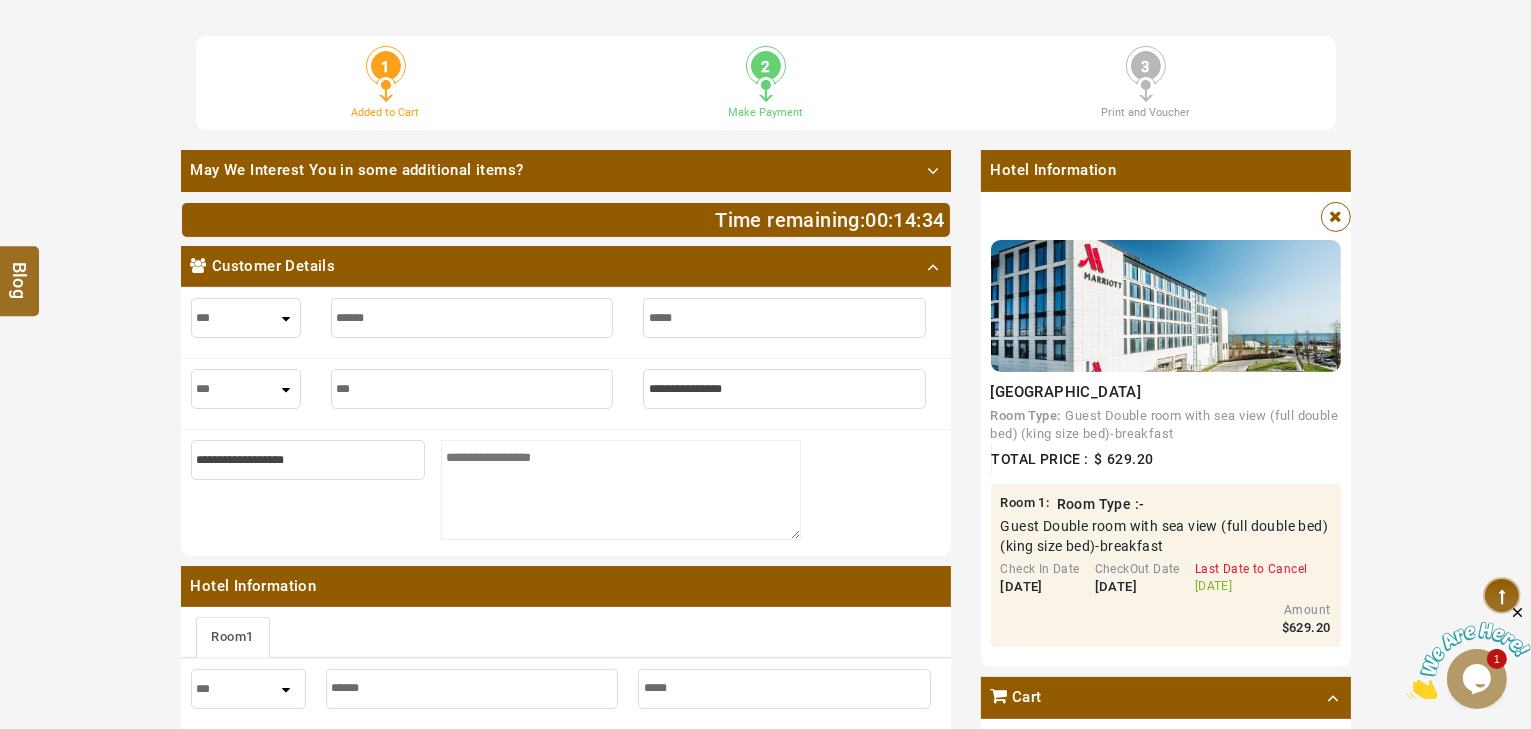 type on "***" 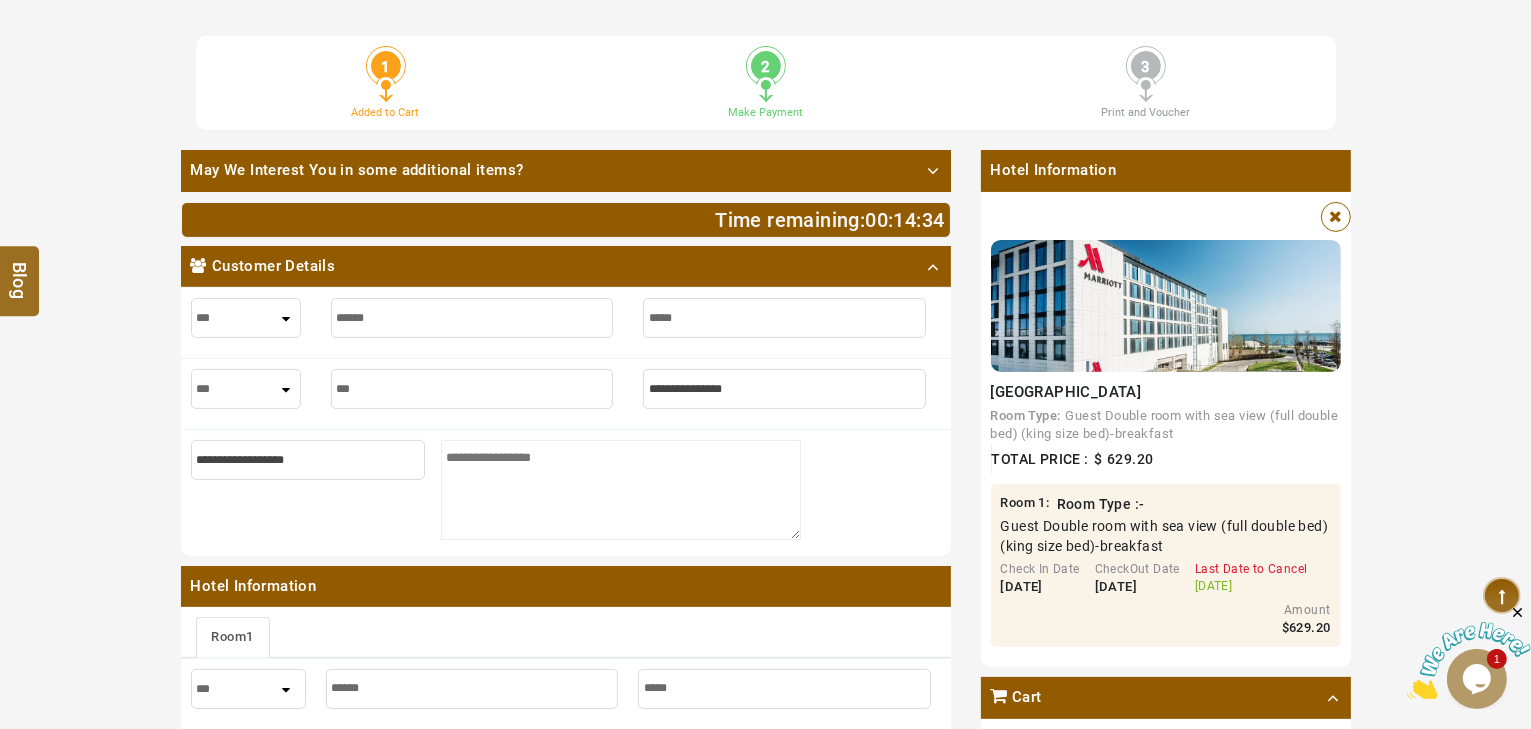 type on "****" 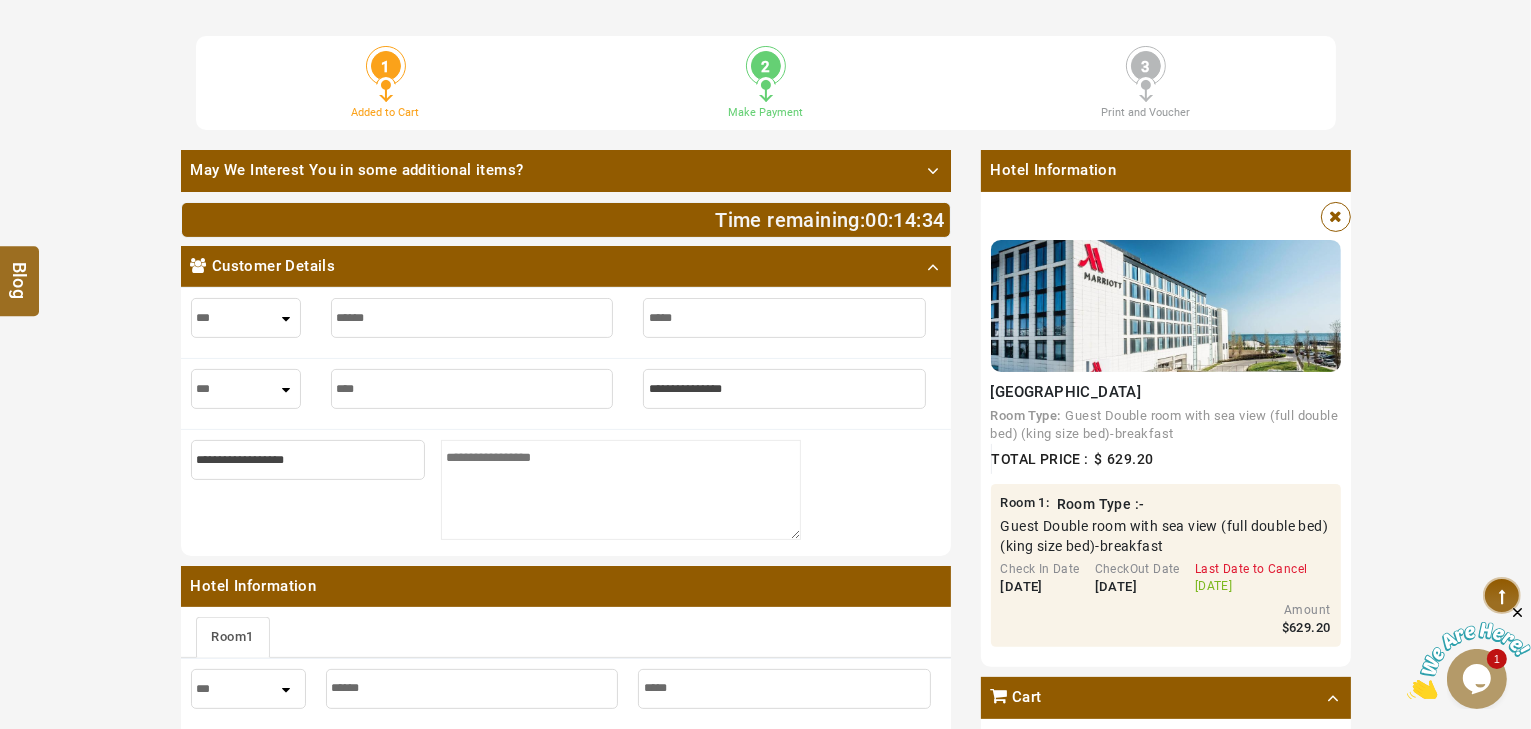 type on "****" 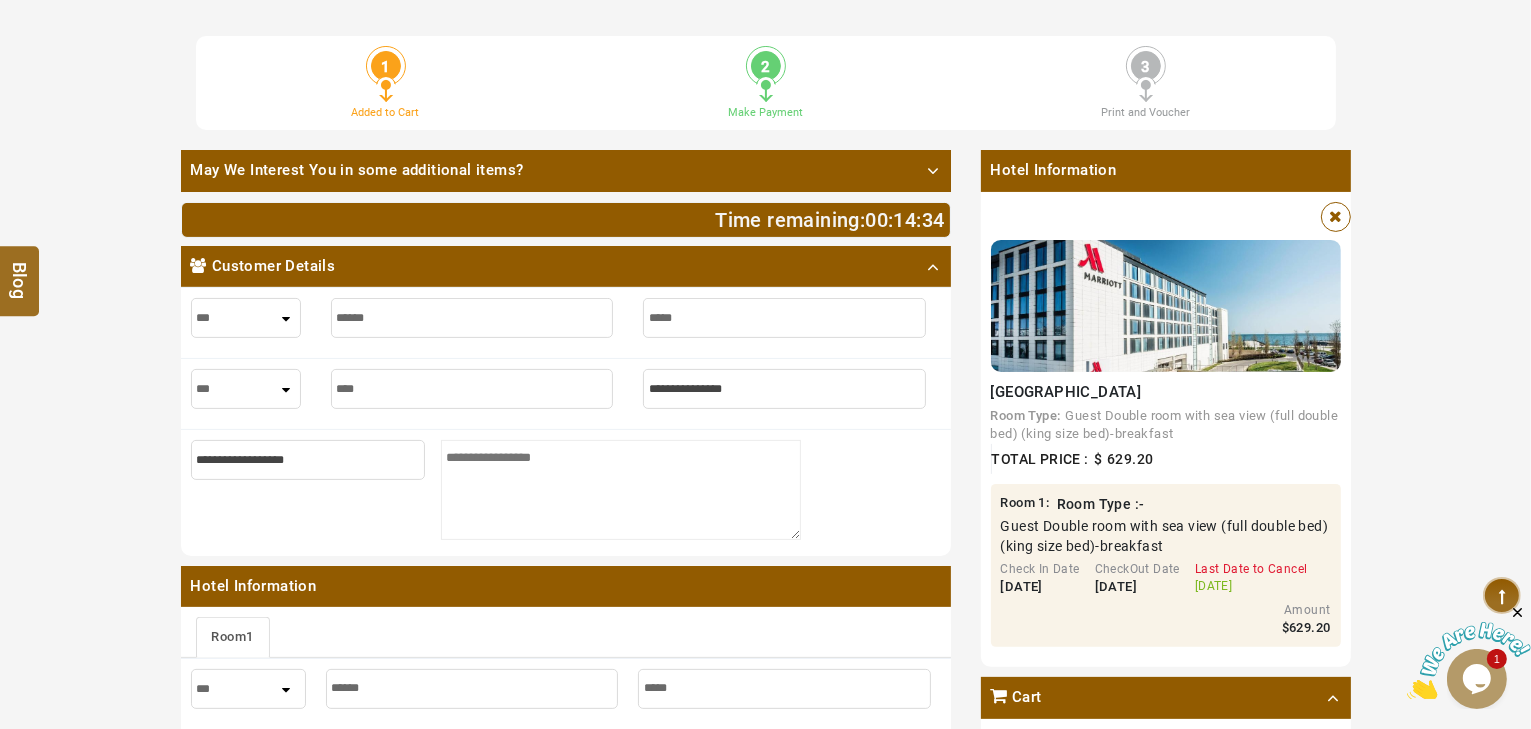 type on "****" 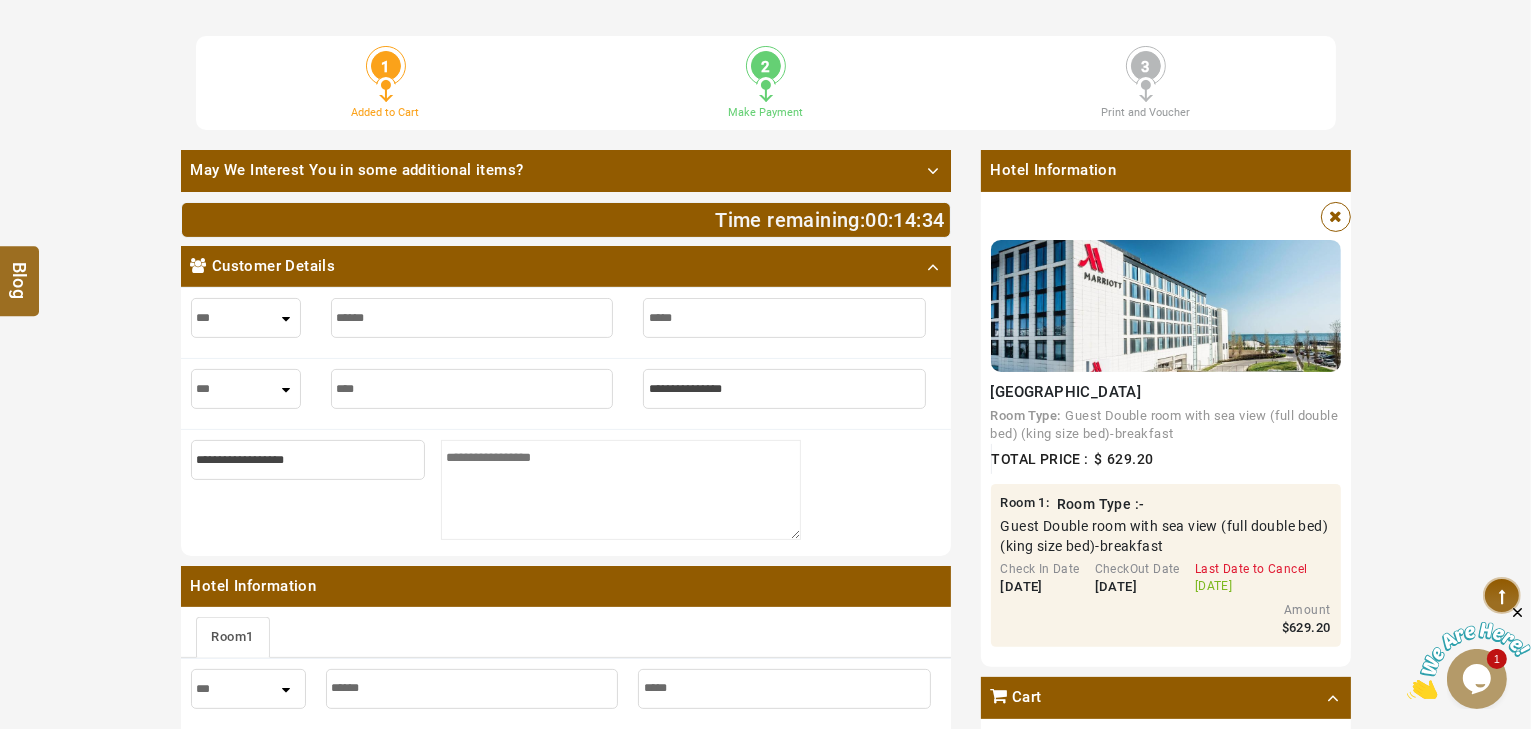 click at bounding box center (784, 389) 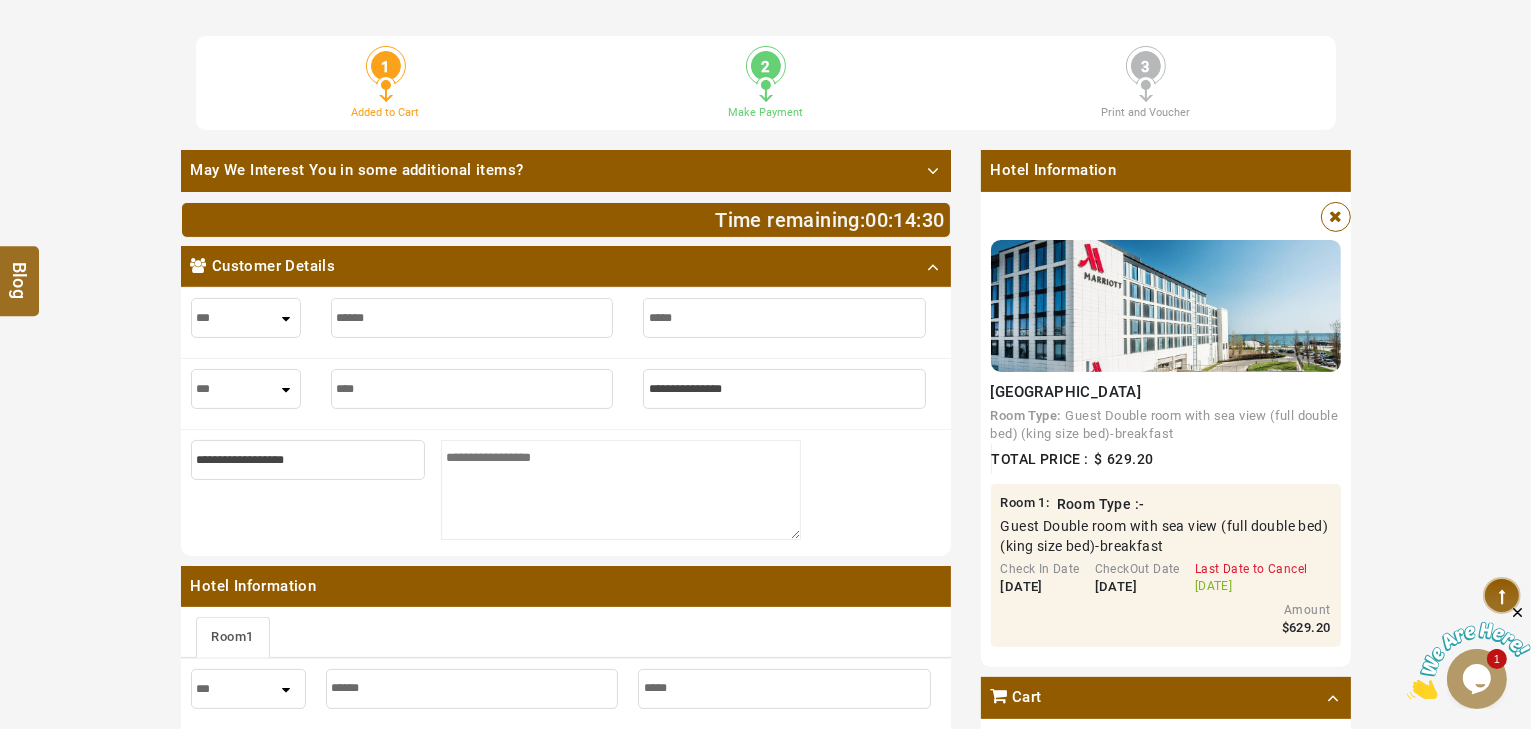 type on "*" 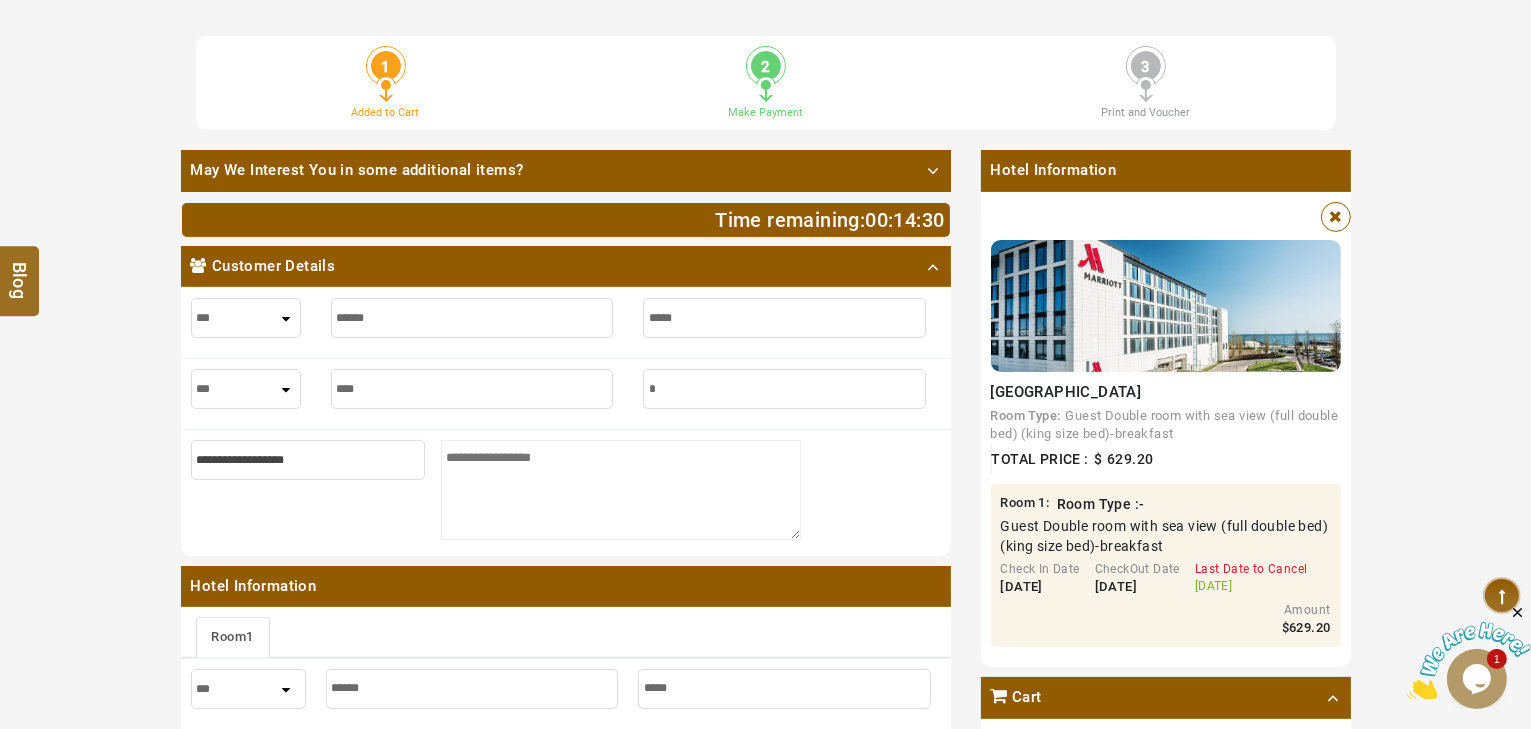 type on "*" 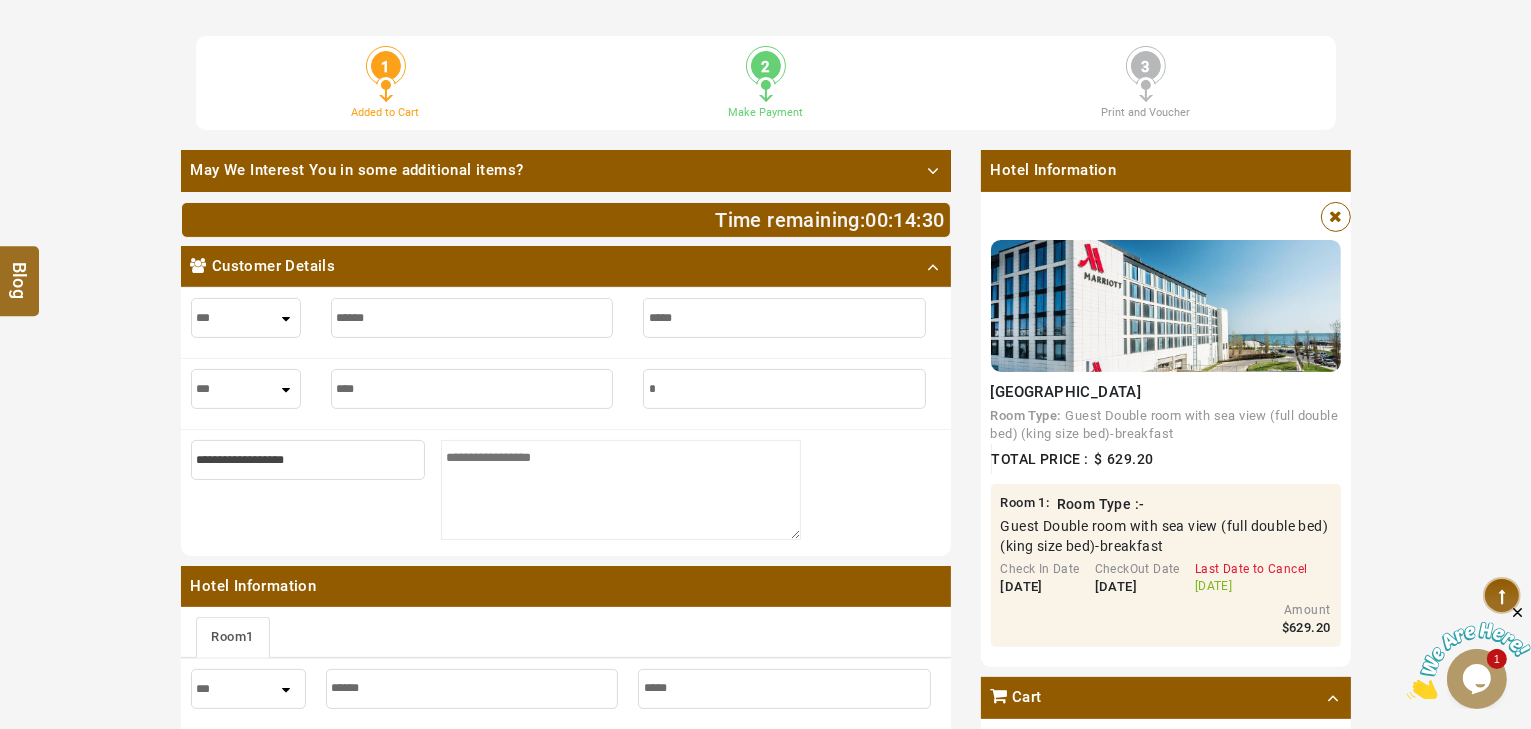 type on "**" 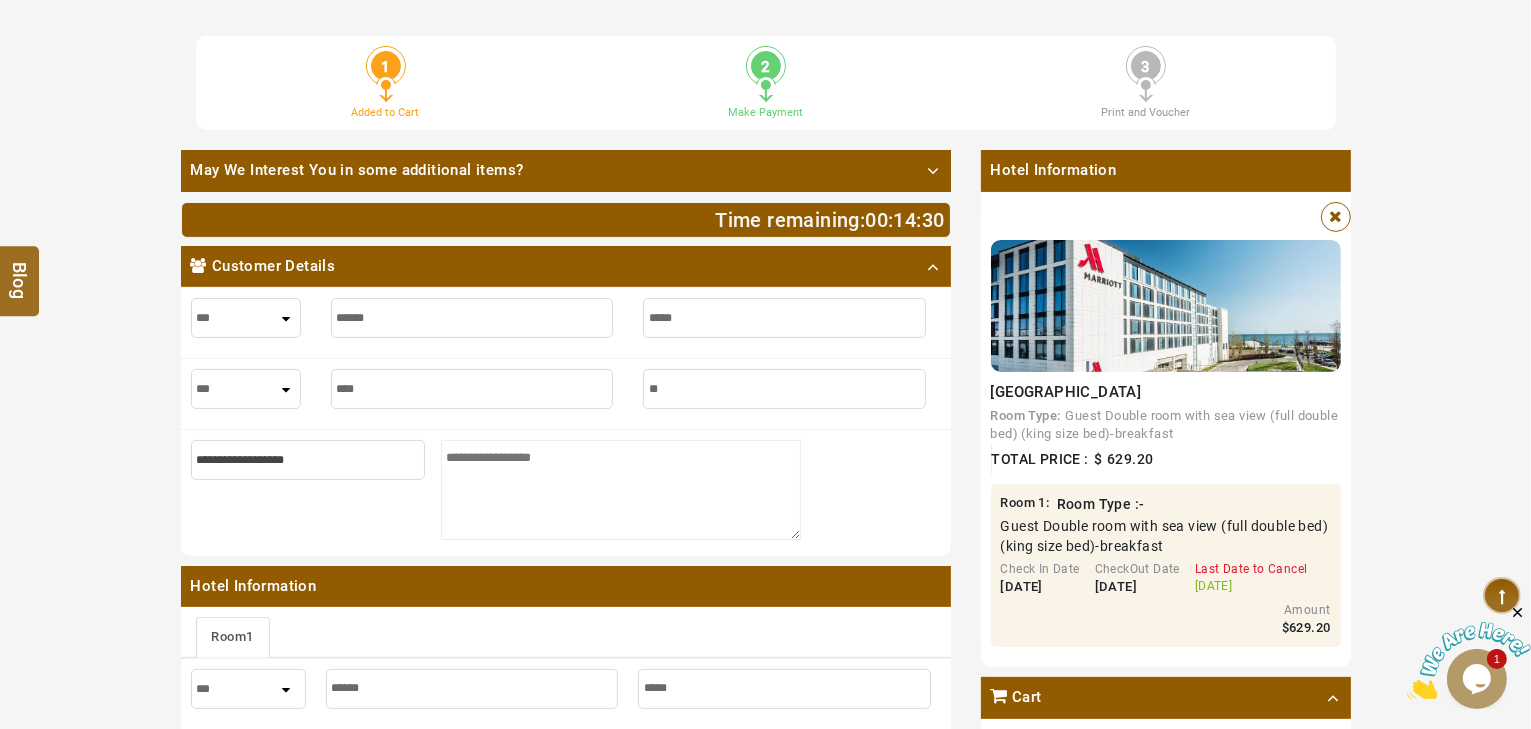 type on "**" 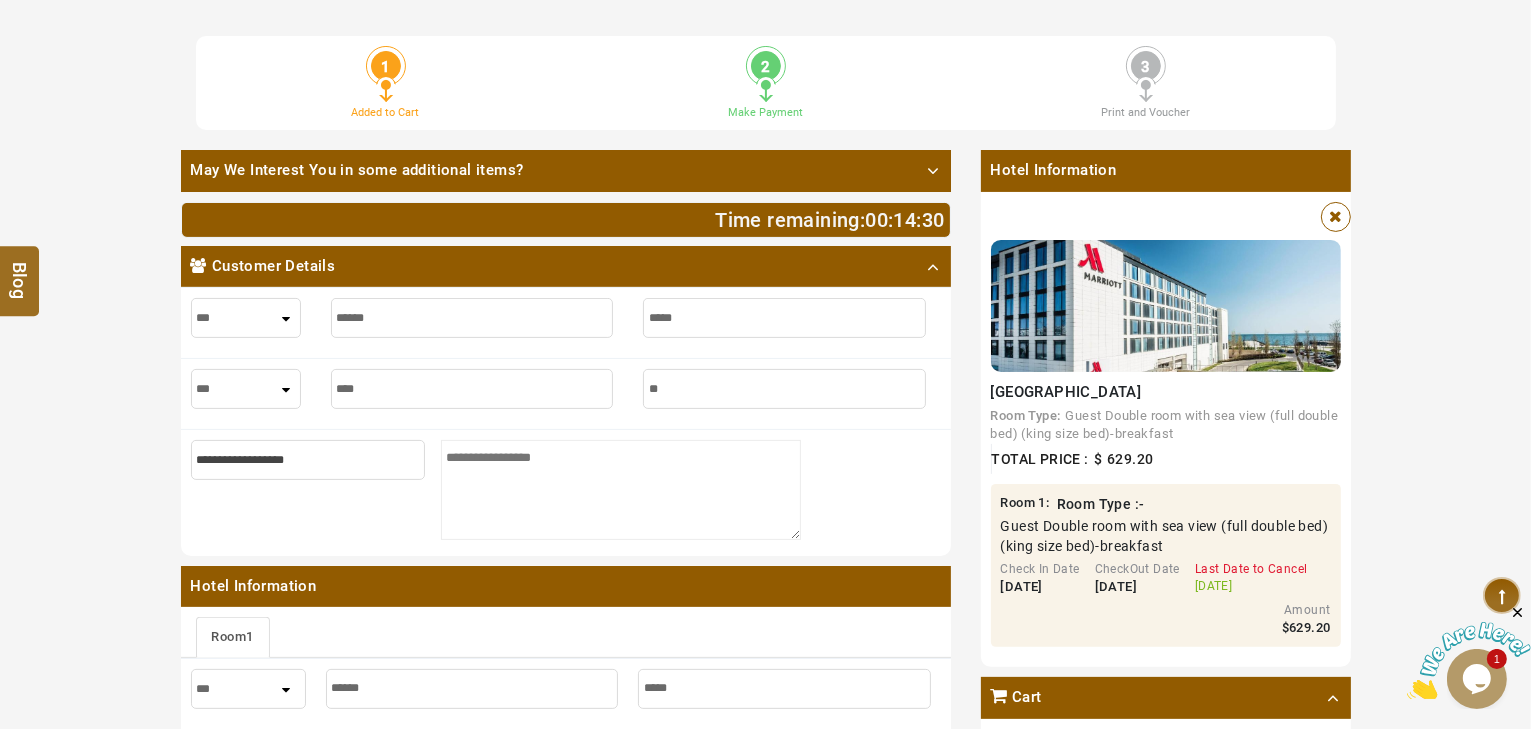 type on "***" 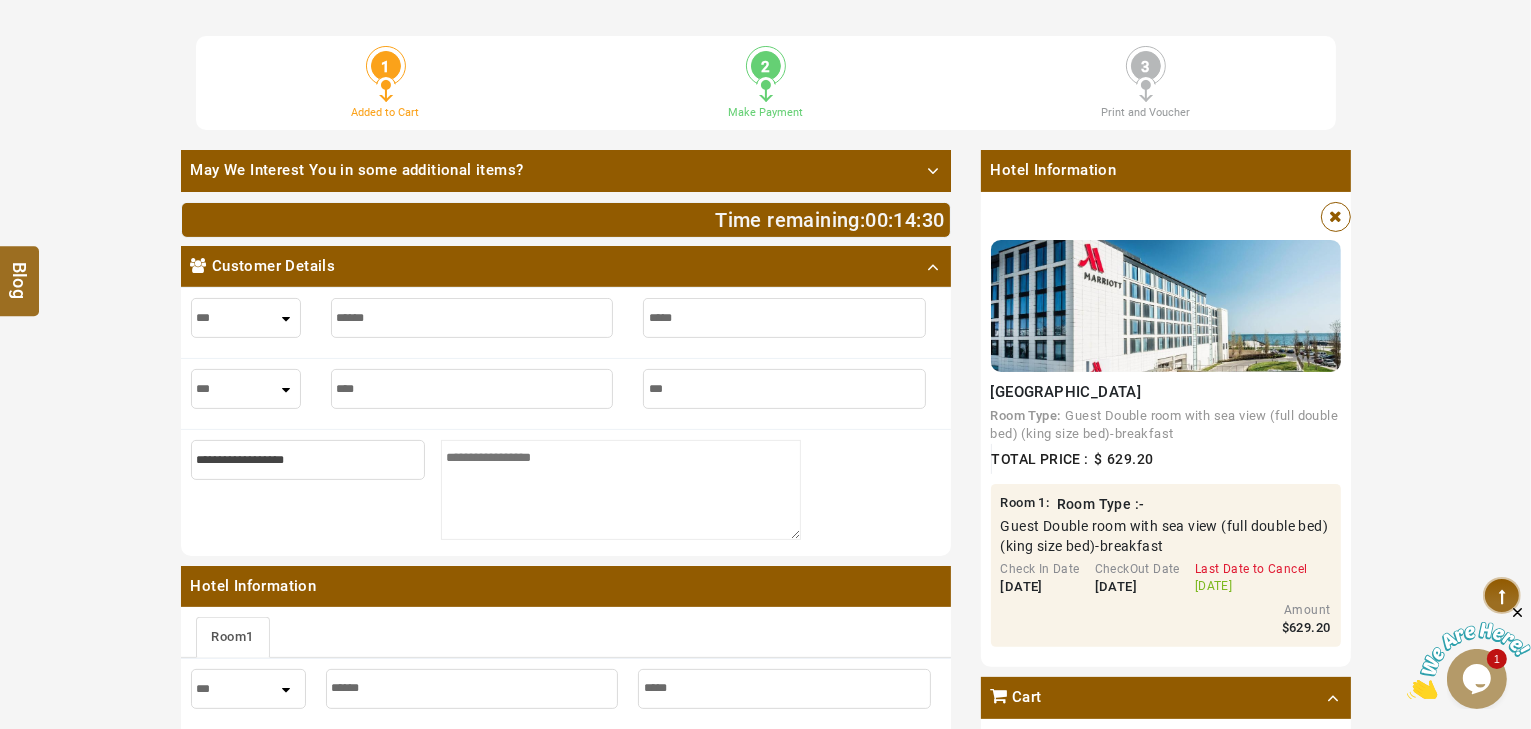 type on "***" 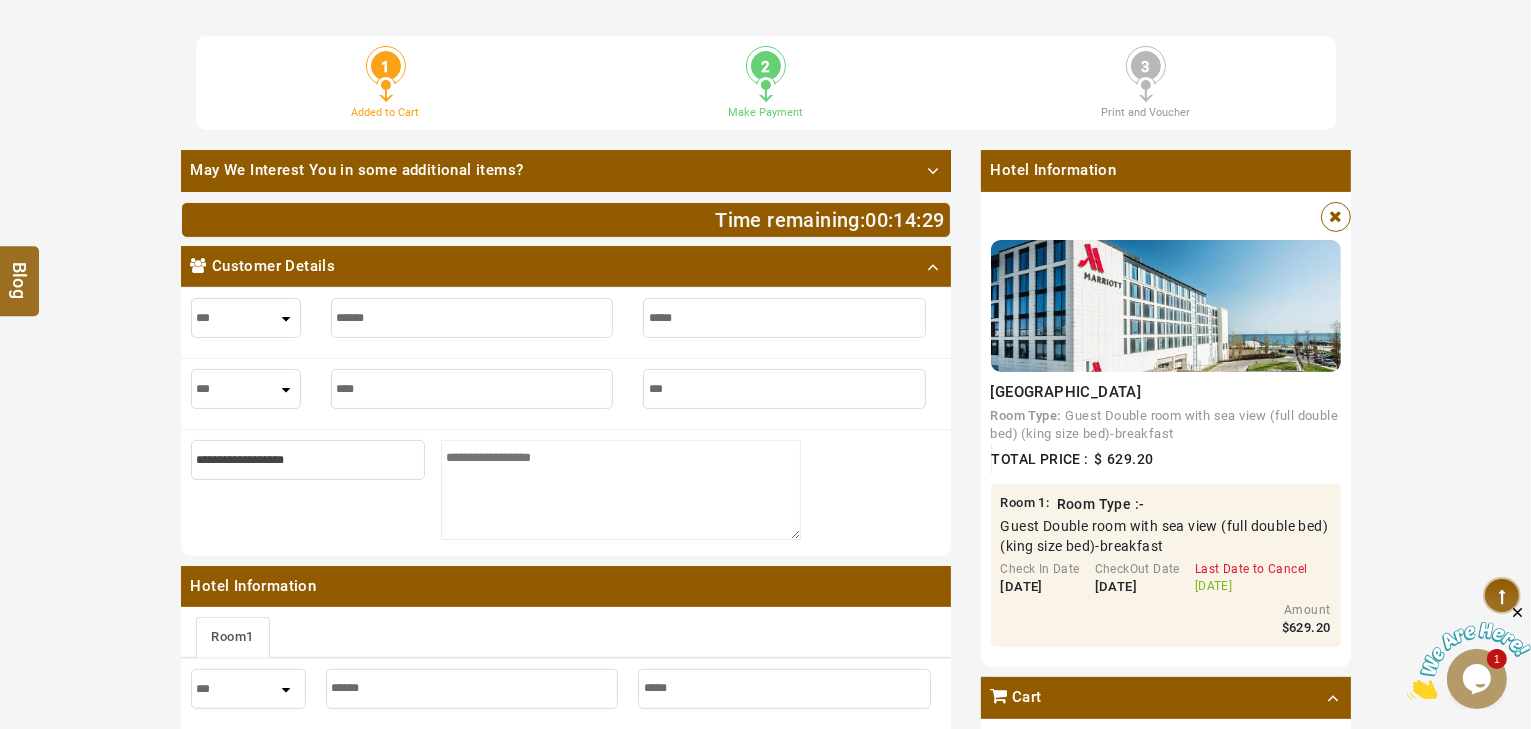 type on "****" 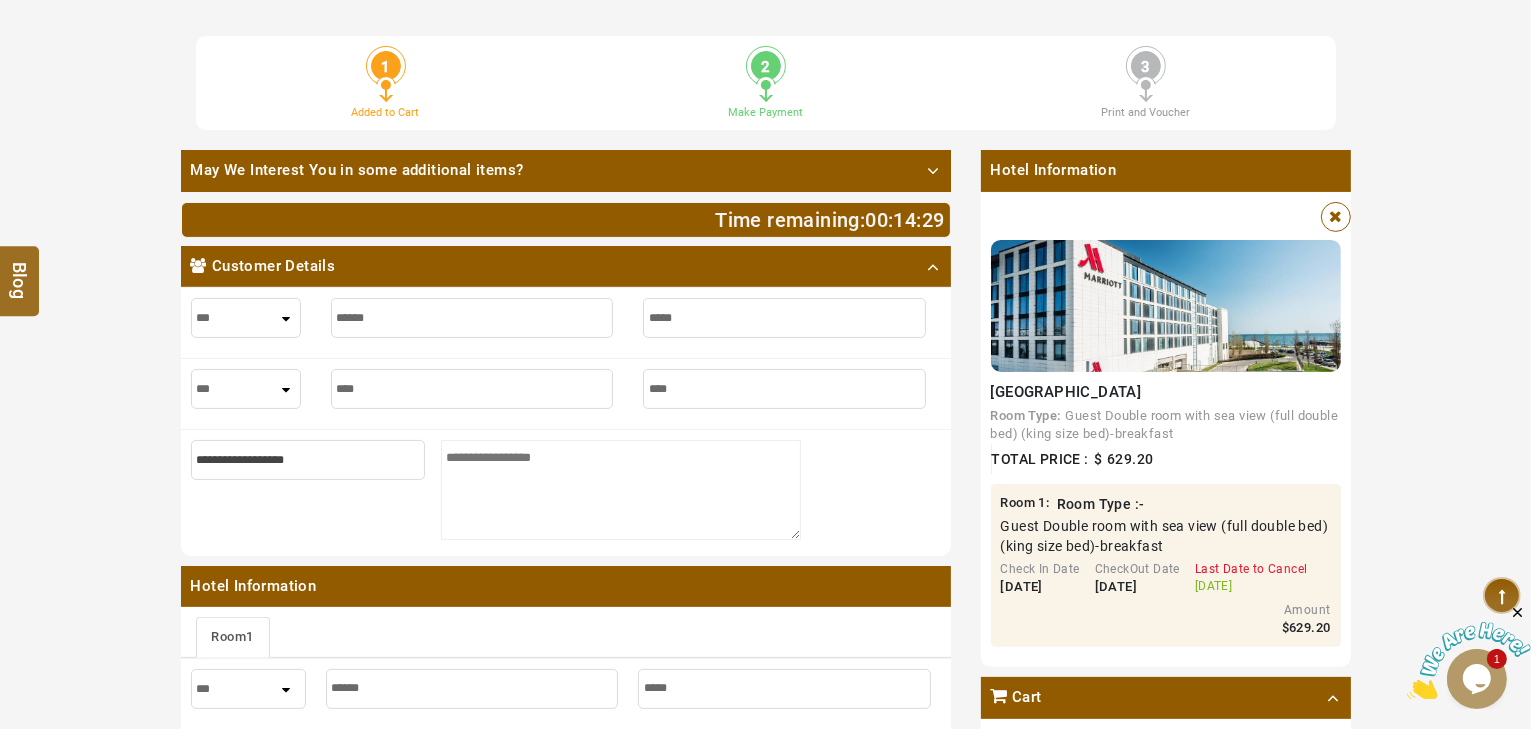 type on "****" 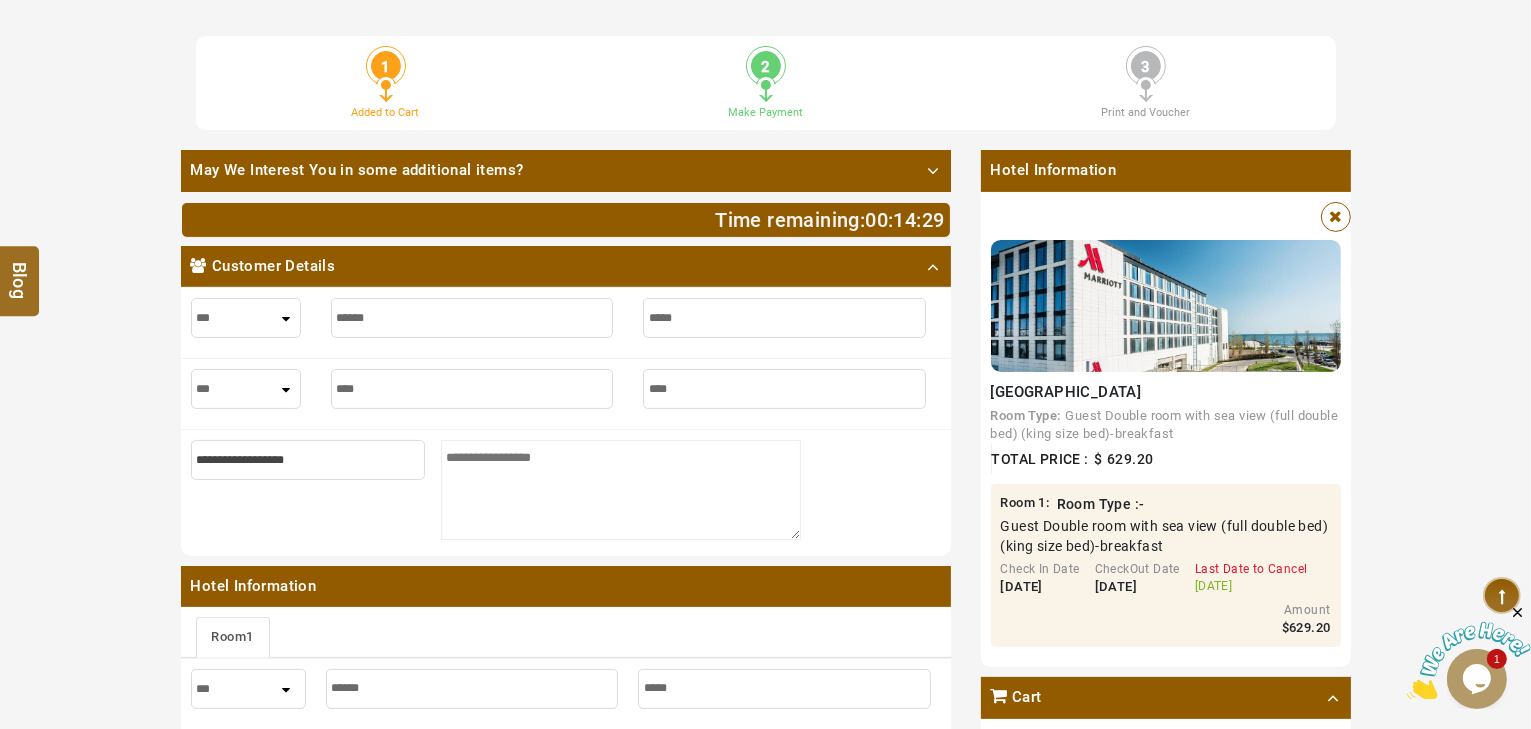 type on "*****" 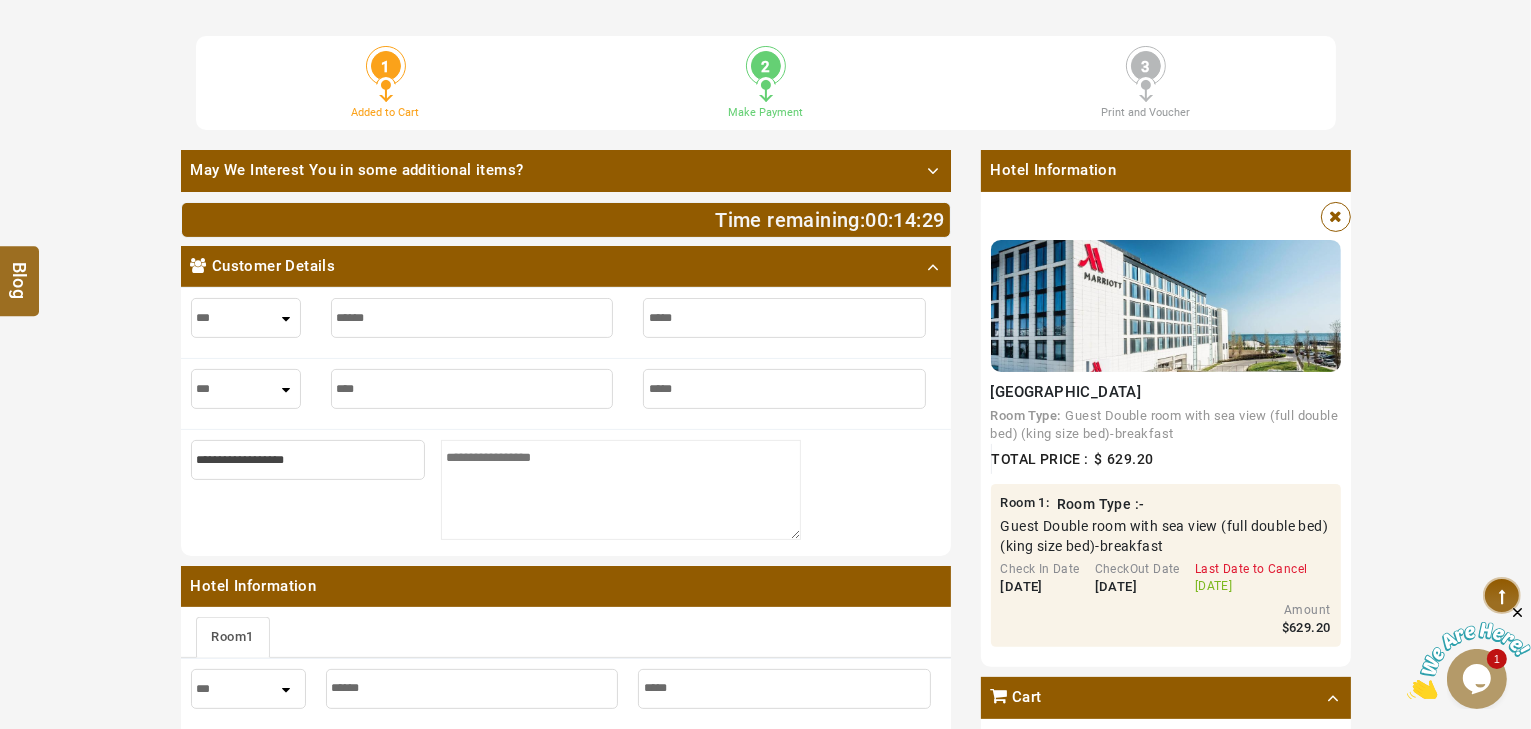 type on "*****" 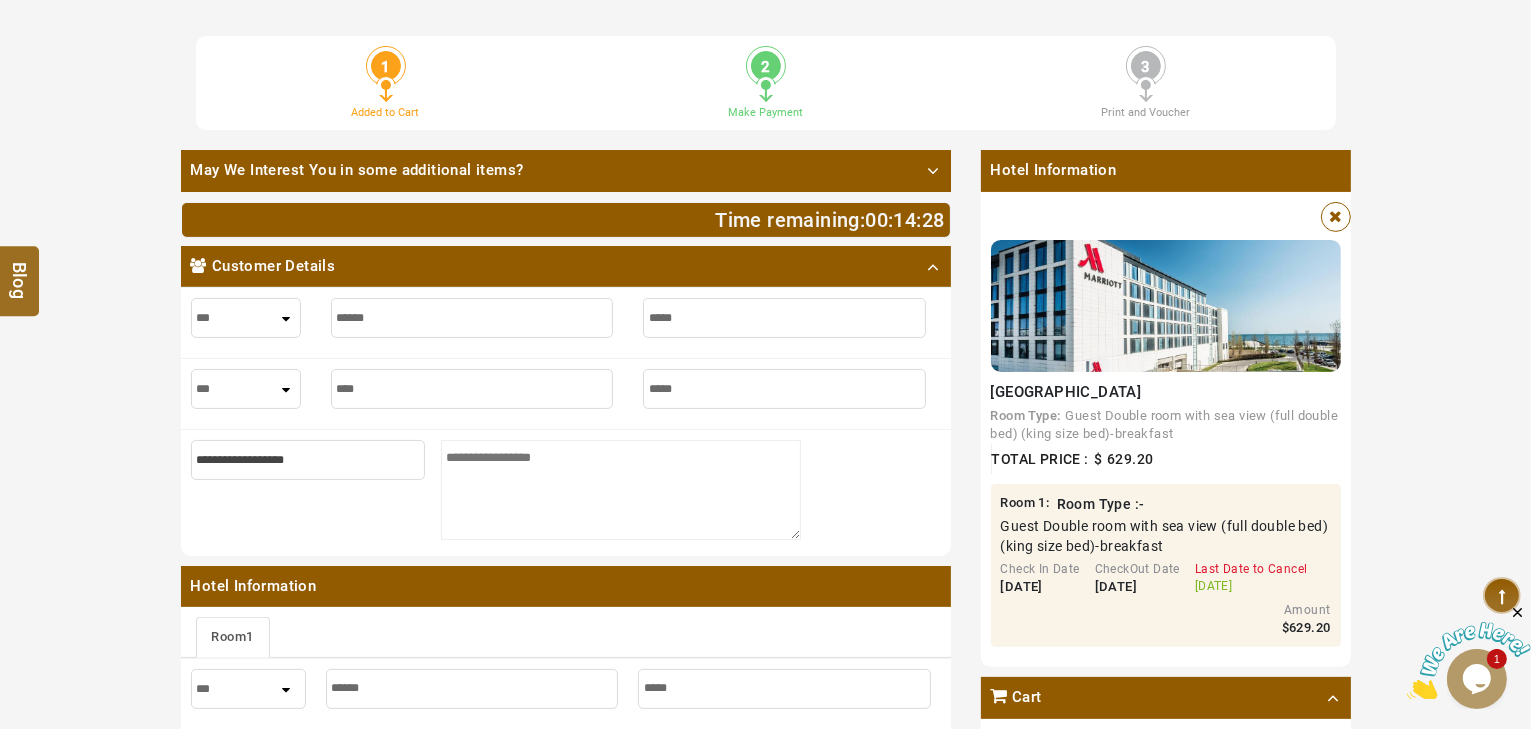 type on "*****" 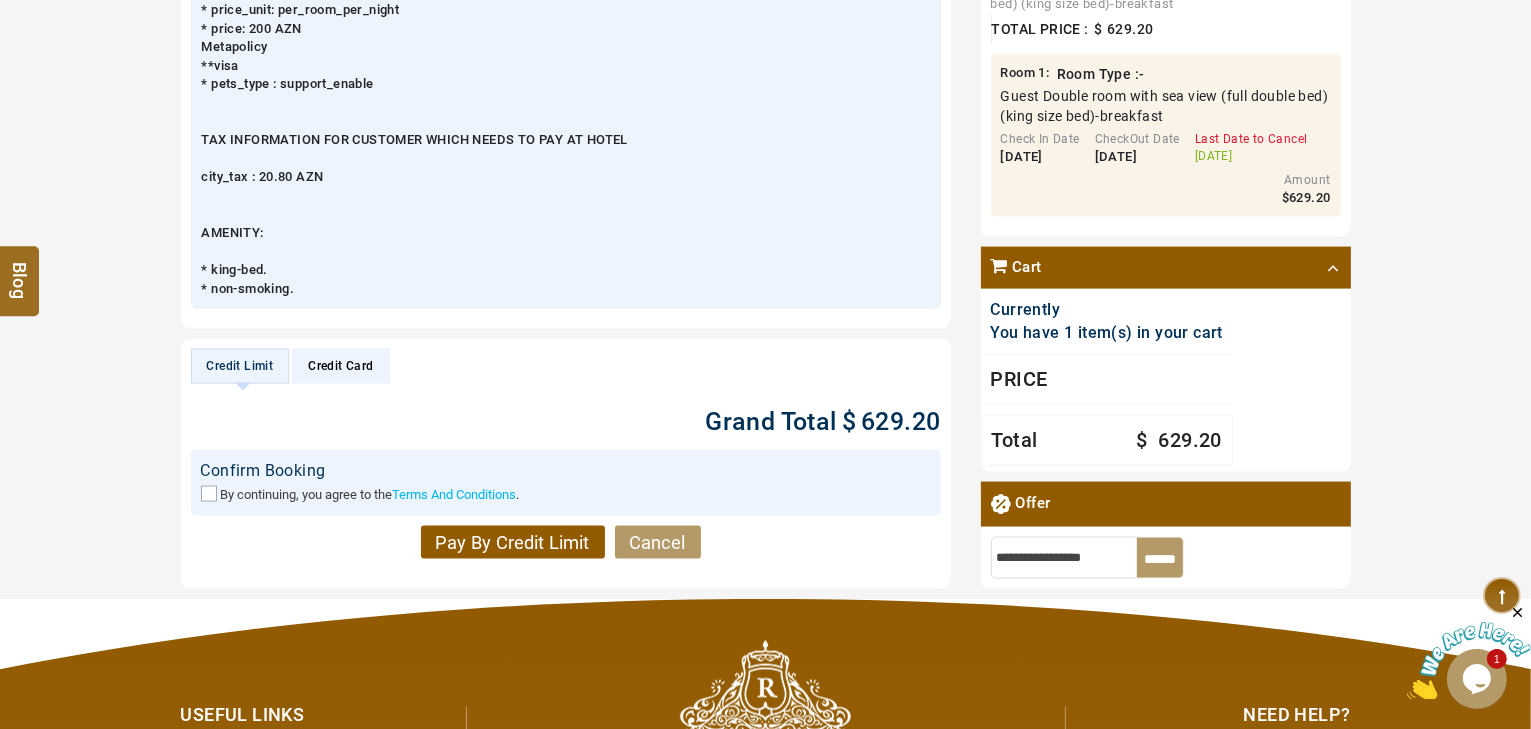scroll, scrollTop: 2800, scrollLeft: 0, axis: vertical 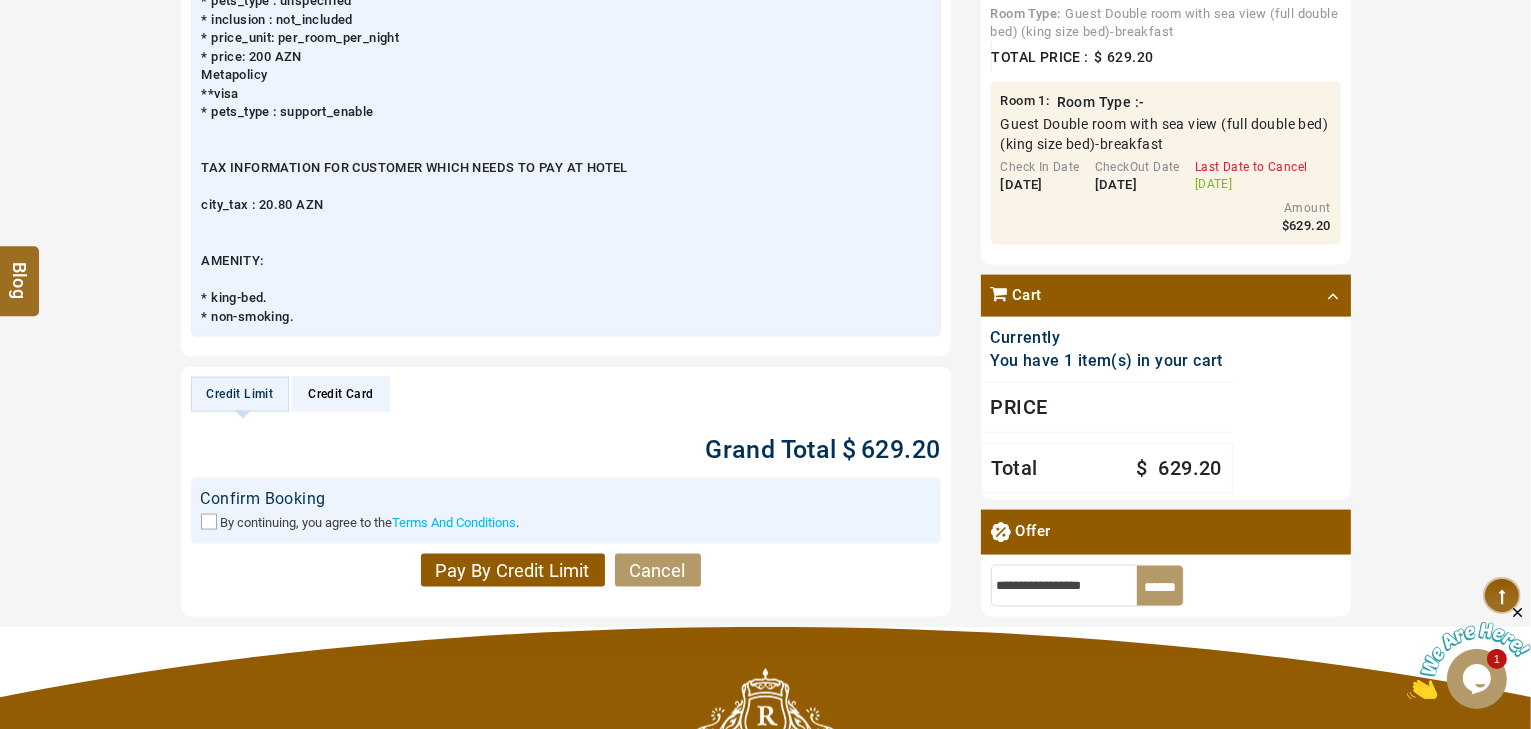 click on "By continuing, you agree to the  Terms And Conditions ." at bounding box center [566, 522] 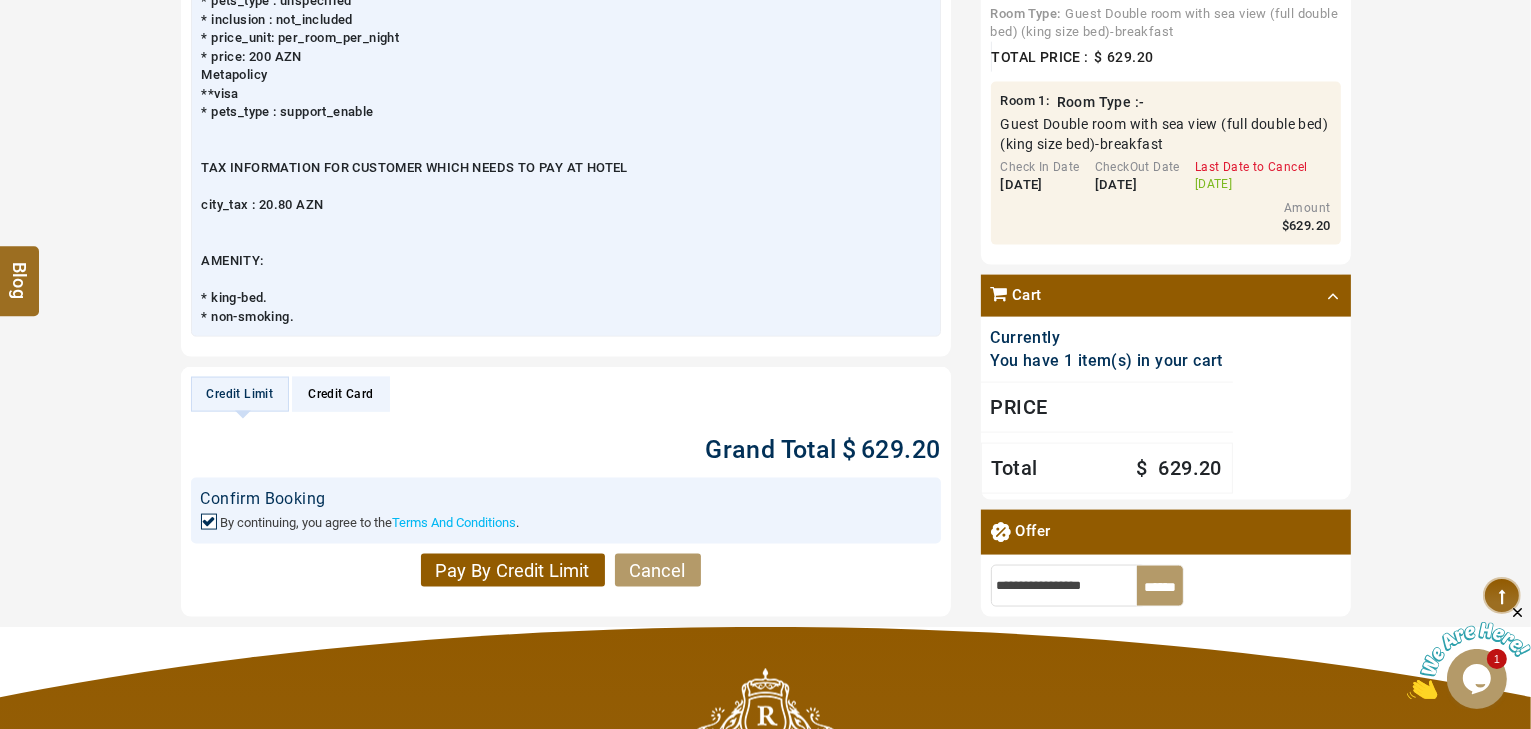click on "Pay By Credit Limit" at bounding box center [513, 571] 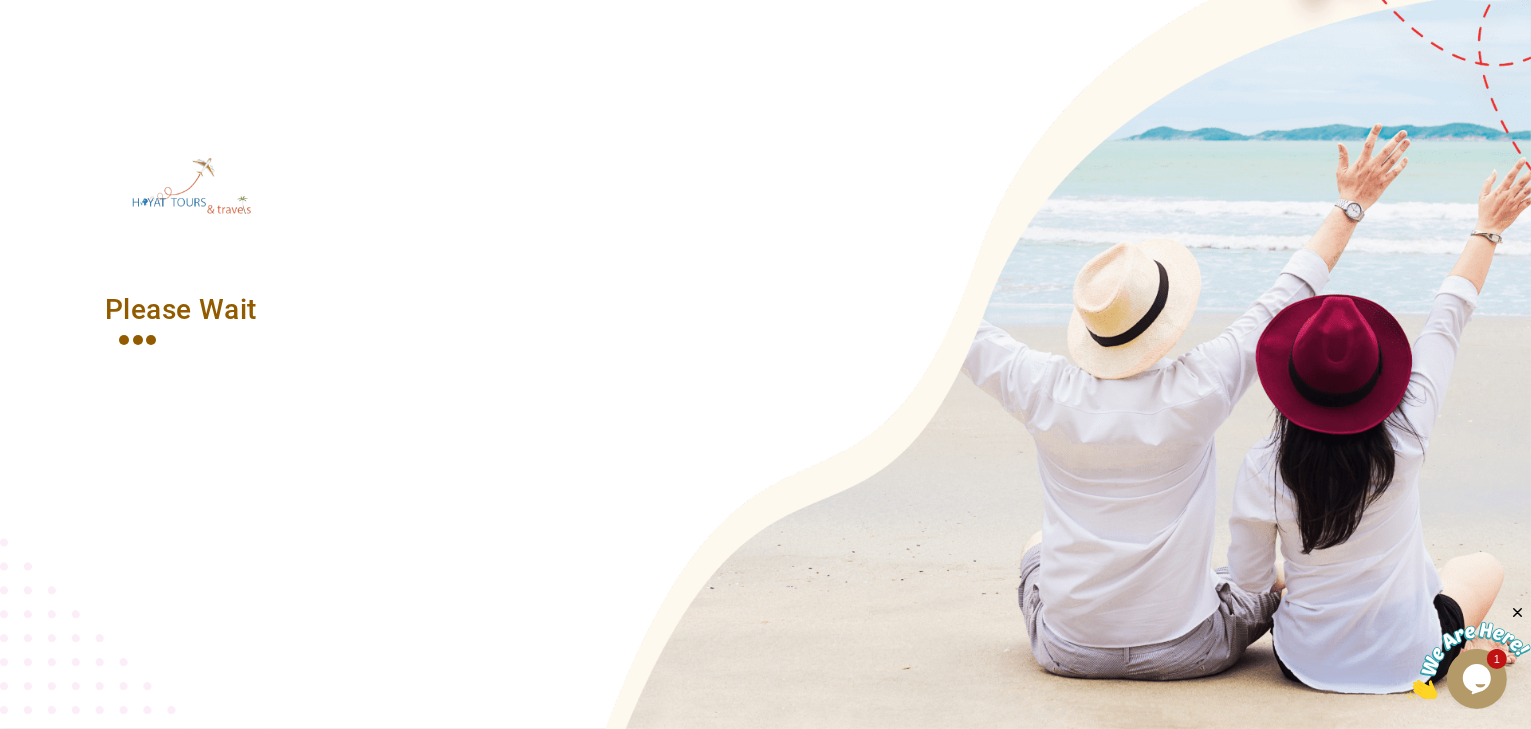 scroll, scrollTop: 400, scrollLeft: 0, axis: vertical 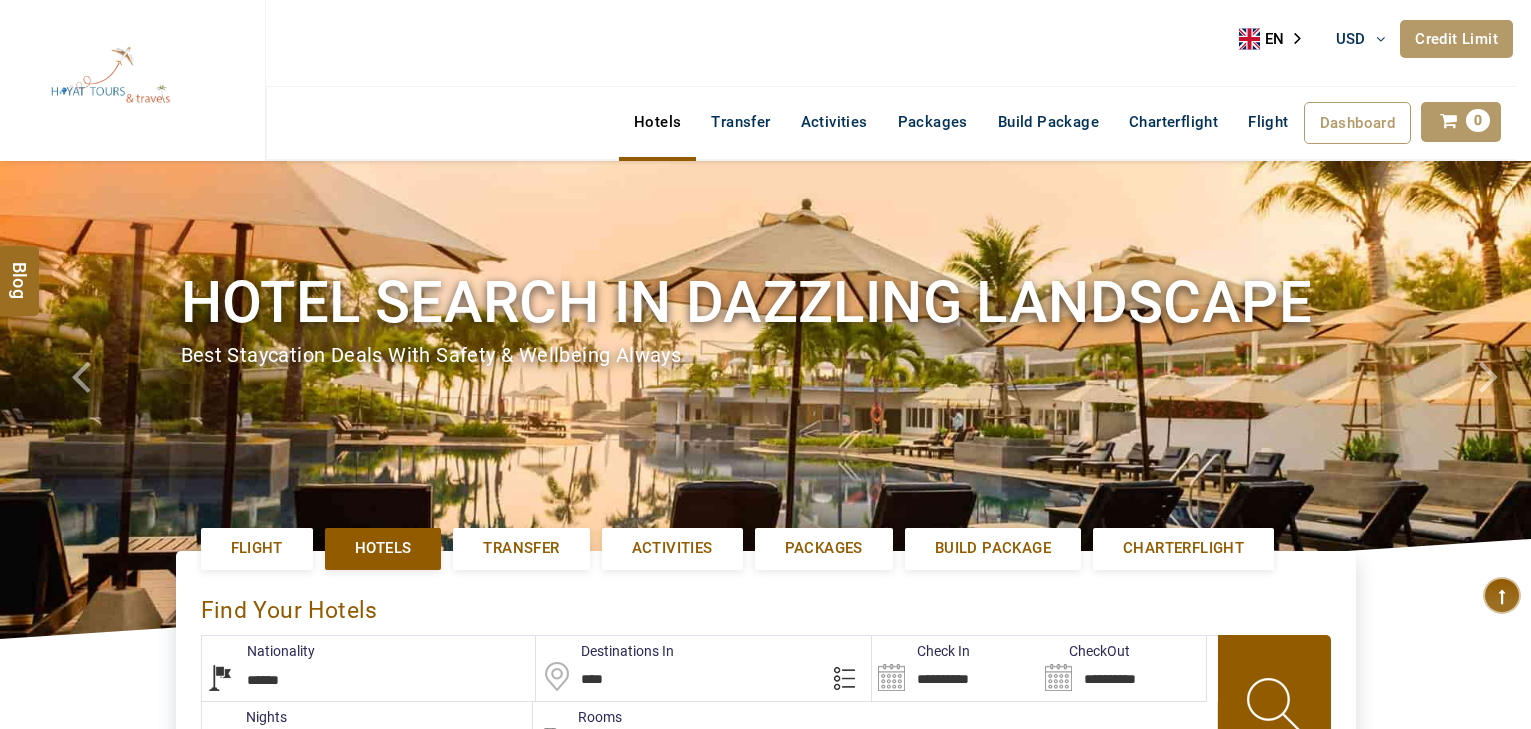 select on "******" 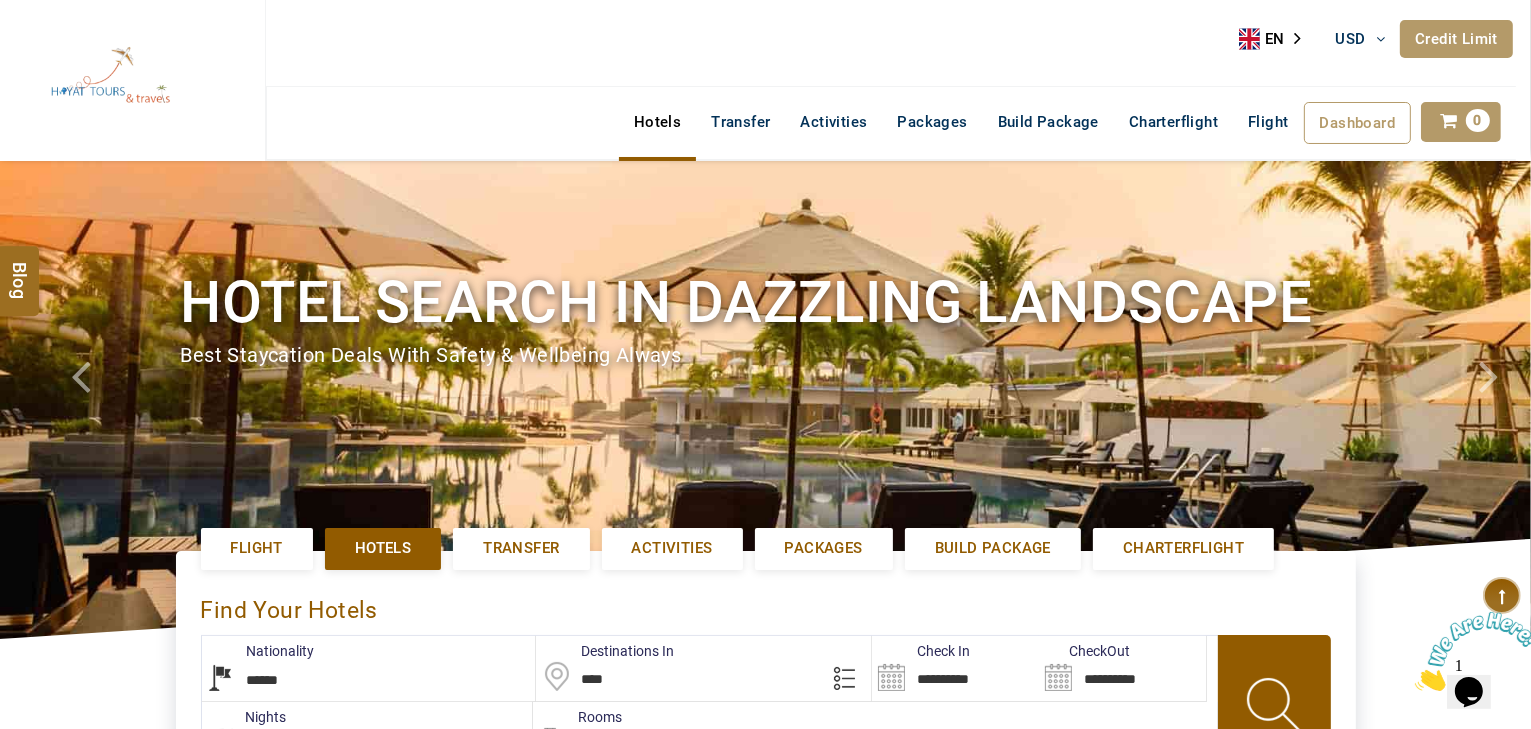 scroll, scrollTop: 0, scrollLeft: 0, axis: both 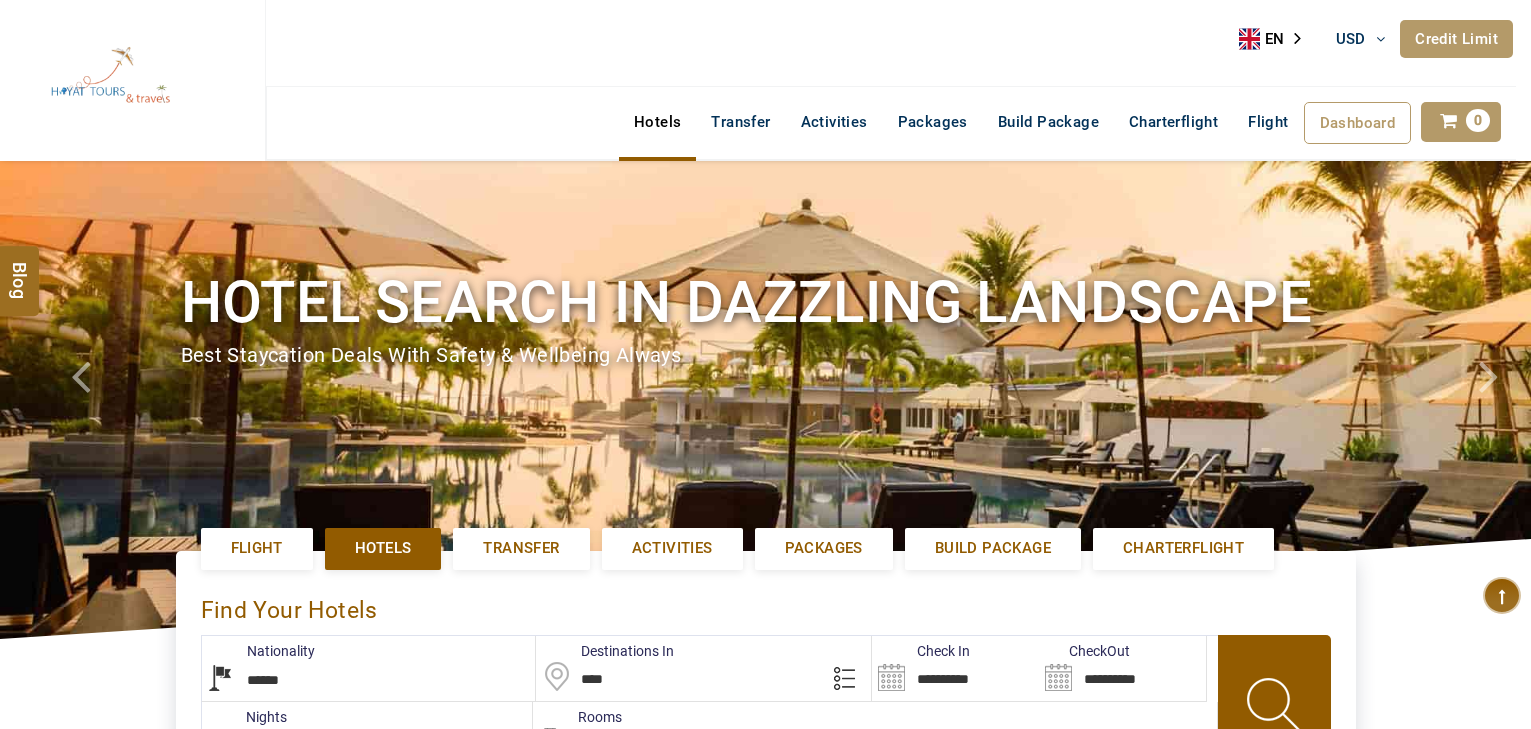 select on "******" 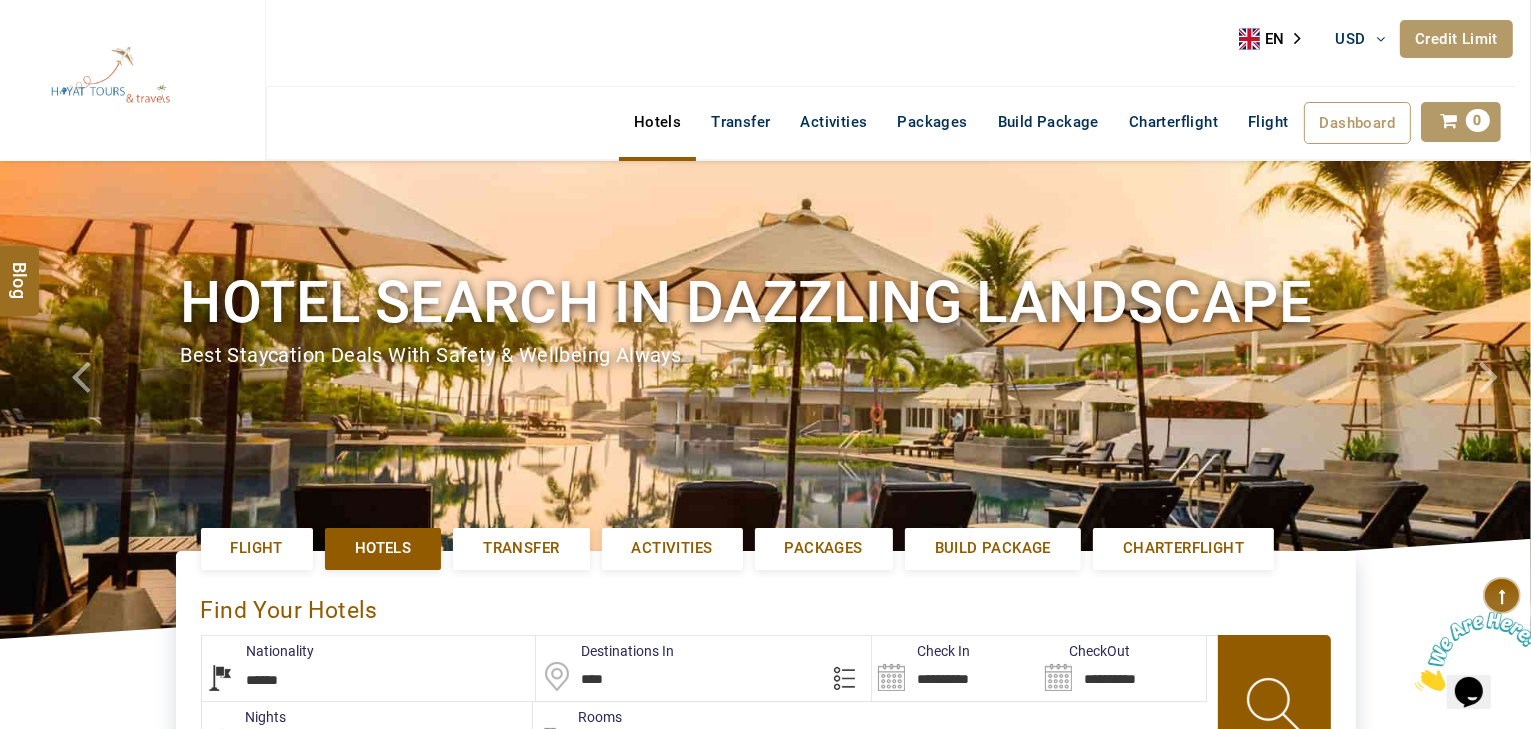 scroll, scrollTop: 0, scrollLeft: 0, axis: both 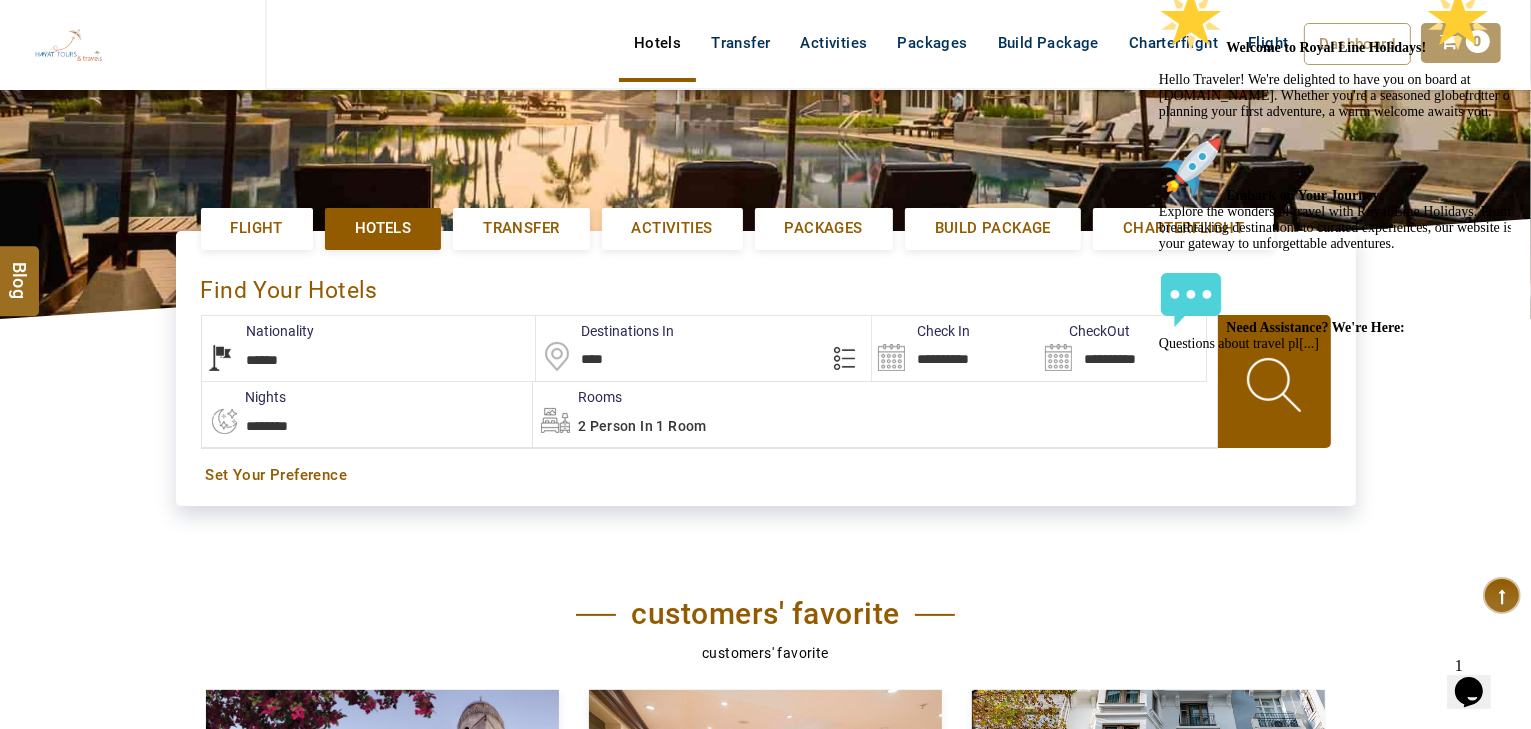drag, startPoint x: 622, startPoint y: 358, endPoint x: 642, endPoint y: 348, distance: 22.36068 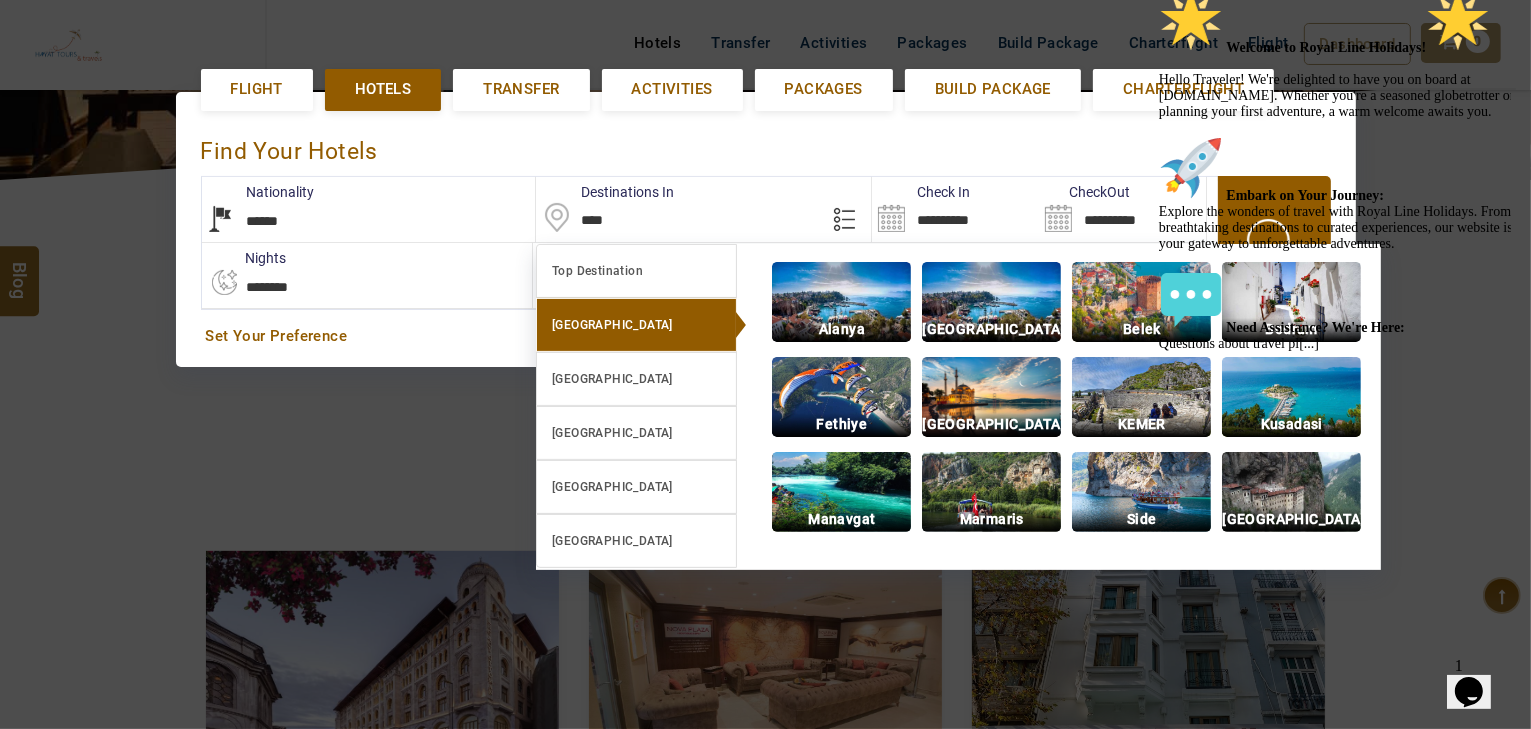 scroll, scrollTop: 460, scrollLeft: 0, axis: vertical 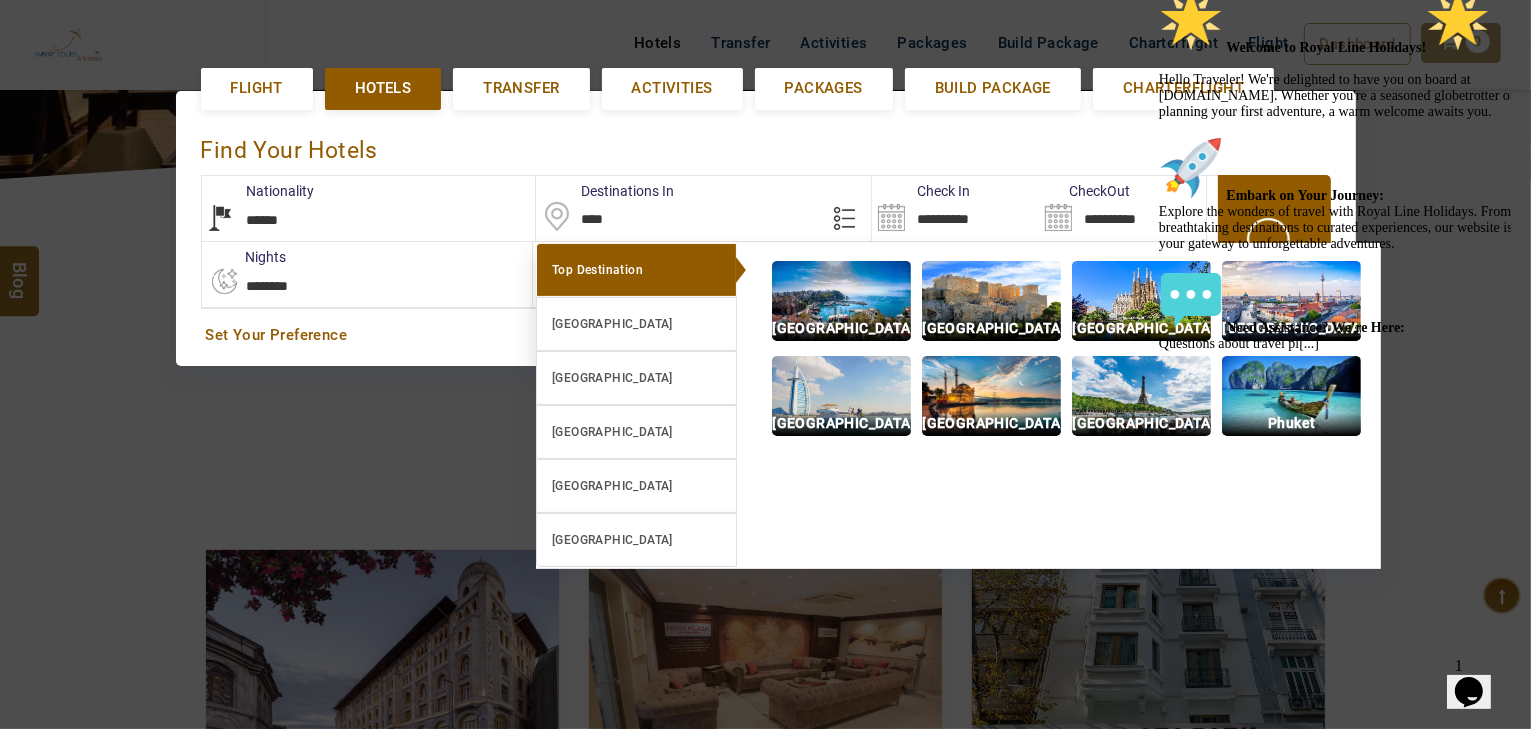 drag, startPoint x: 661, startPoint y: 225, endPoint x: 578, endPoint y: 221, distance: 83.09633 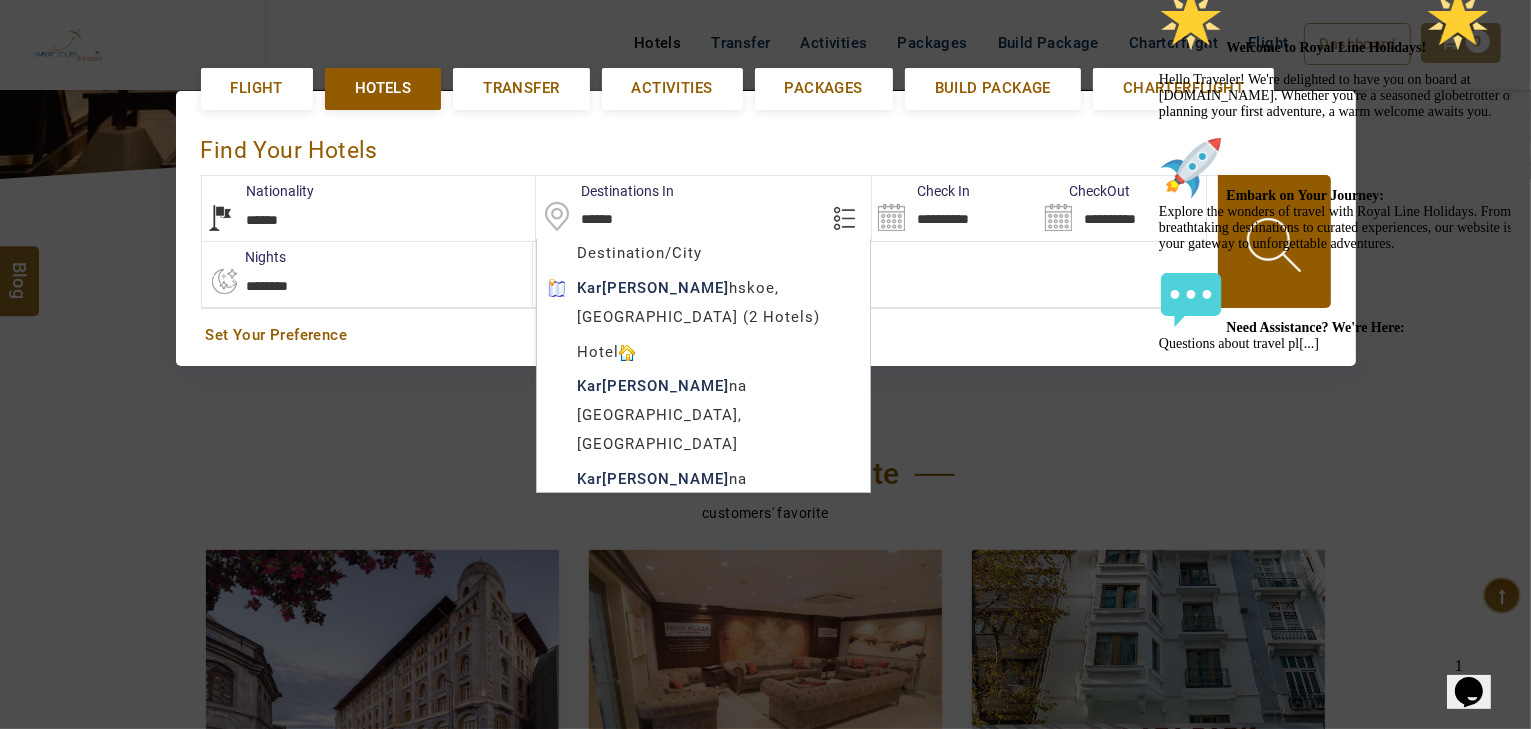 drag, startPoint x: 676, startPoint y: 222, endPoint x: 600, endPoint y: 208, distance: 77.27872 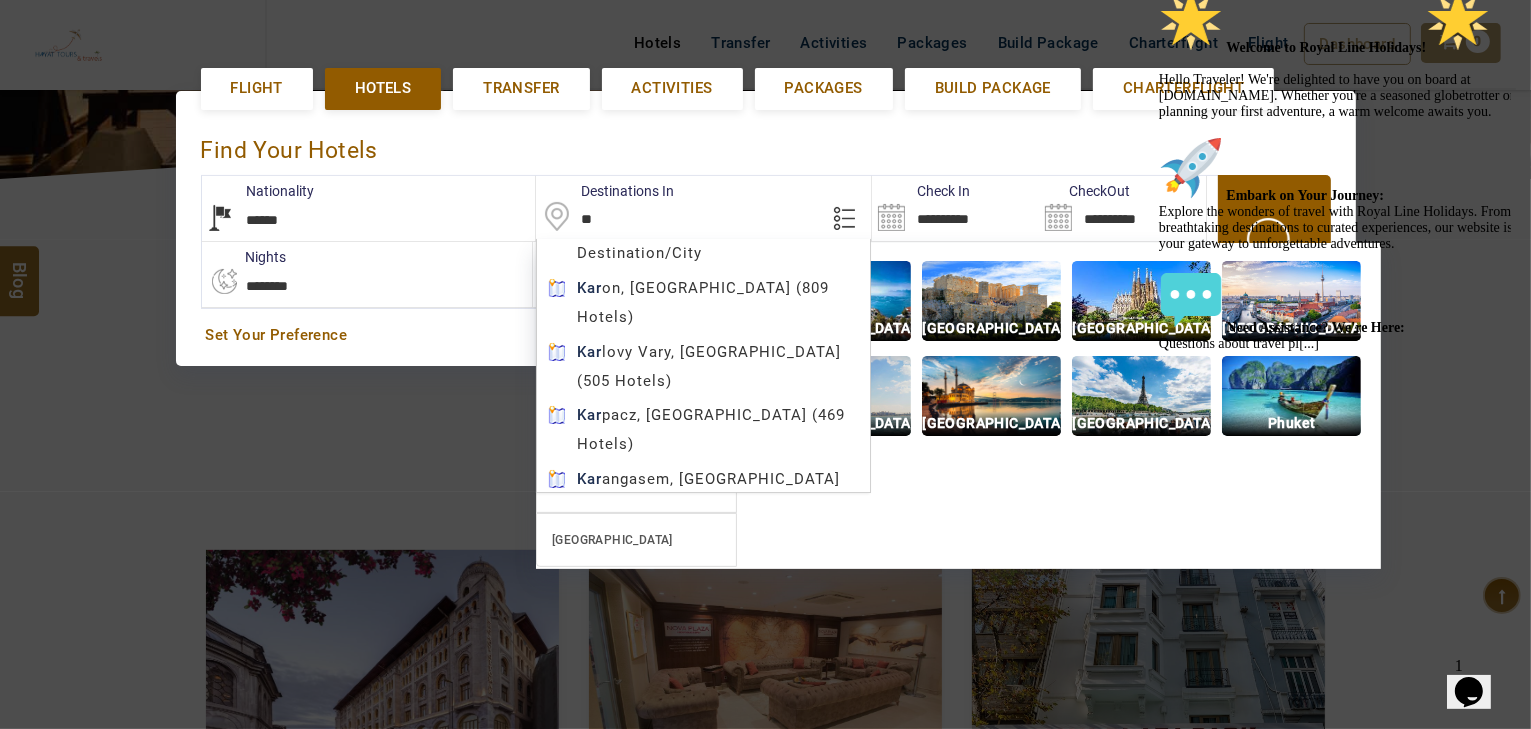 type on "*" 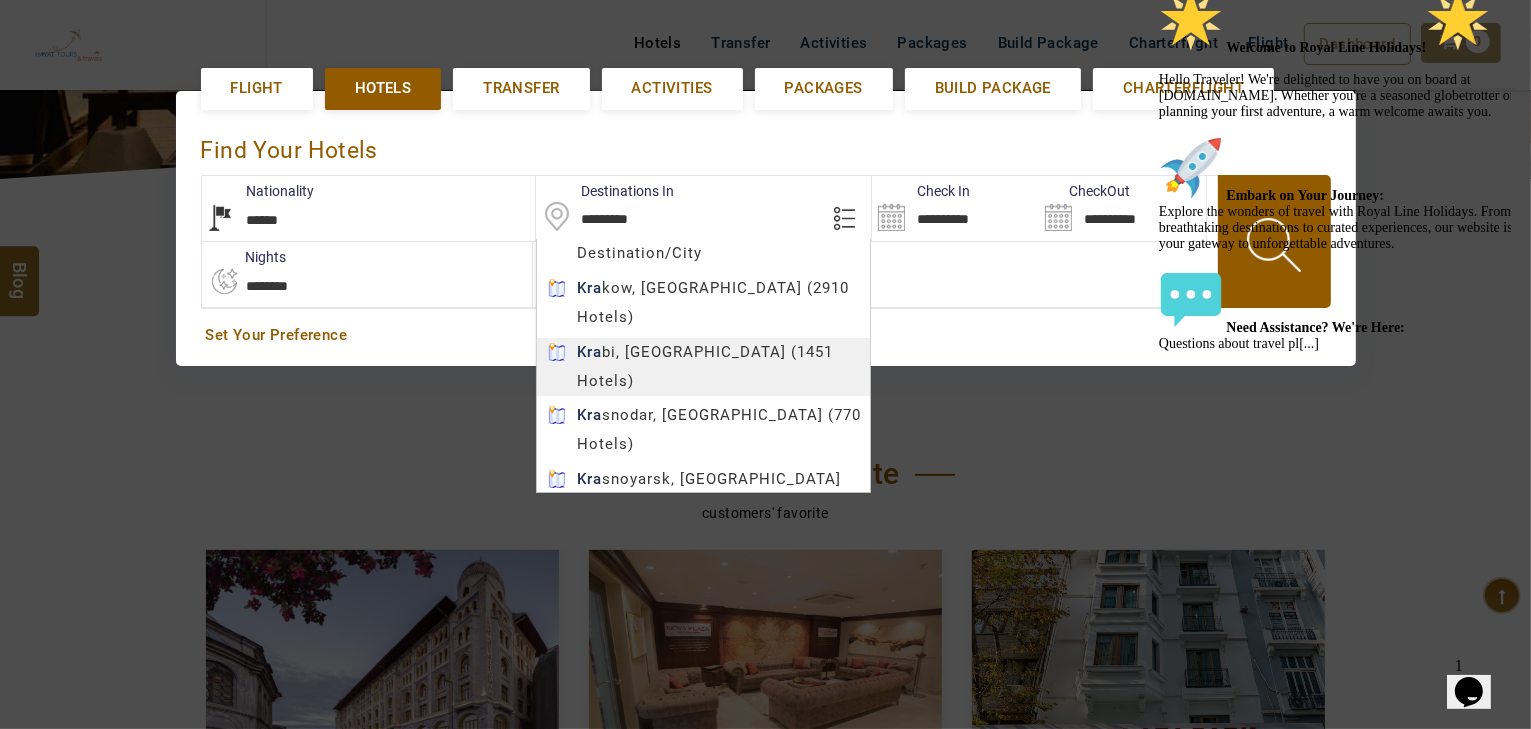 click on "HAYAYT TOURS USD AED  AED EUR  € USD  $ INR  ₹ THB  ฿ IDR  Rp BHD  BHD TRY  ₺ Credit Limit EN HE AR ES PT ZH Helpline
+971 55 344 0168 Register Now +971 55 344 0168 info@royallineholidays.com About Us What we Offer Blog Why Us Contact Hotels  Transfer Activities Packages Build Package Charterflight Flight Dashboard My Profile My Booking My Reports My Quotation Sign Out 0 Points Redeem Now To Redeem 58318  Points Future Points  1074   Points Credit Limit Credit Limit USD 30000.00 70% Complete Used USD 9426.78 Available USD 20573.22 Setting  Looks like you haven't added anything to your cart yet Countinue Shopping ***** ****** Please Wait.. Blog demo
Remember me Forgot
password? LOG IN Don't have an account?   Register Now My Booking View/ Print/Cancel Your Booking without Signing in Submit demo
In A Few Moment, You Will Be Celebrating Best Hotel options galore ! Check In   CheckOut Rooms Rooms Please Wait  Hotel search in dazzling landscape Flight Hotels  *******" at bounding box center (765, 937) 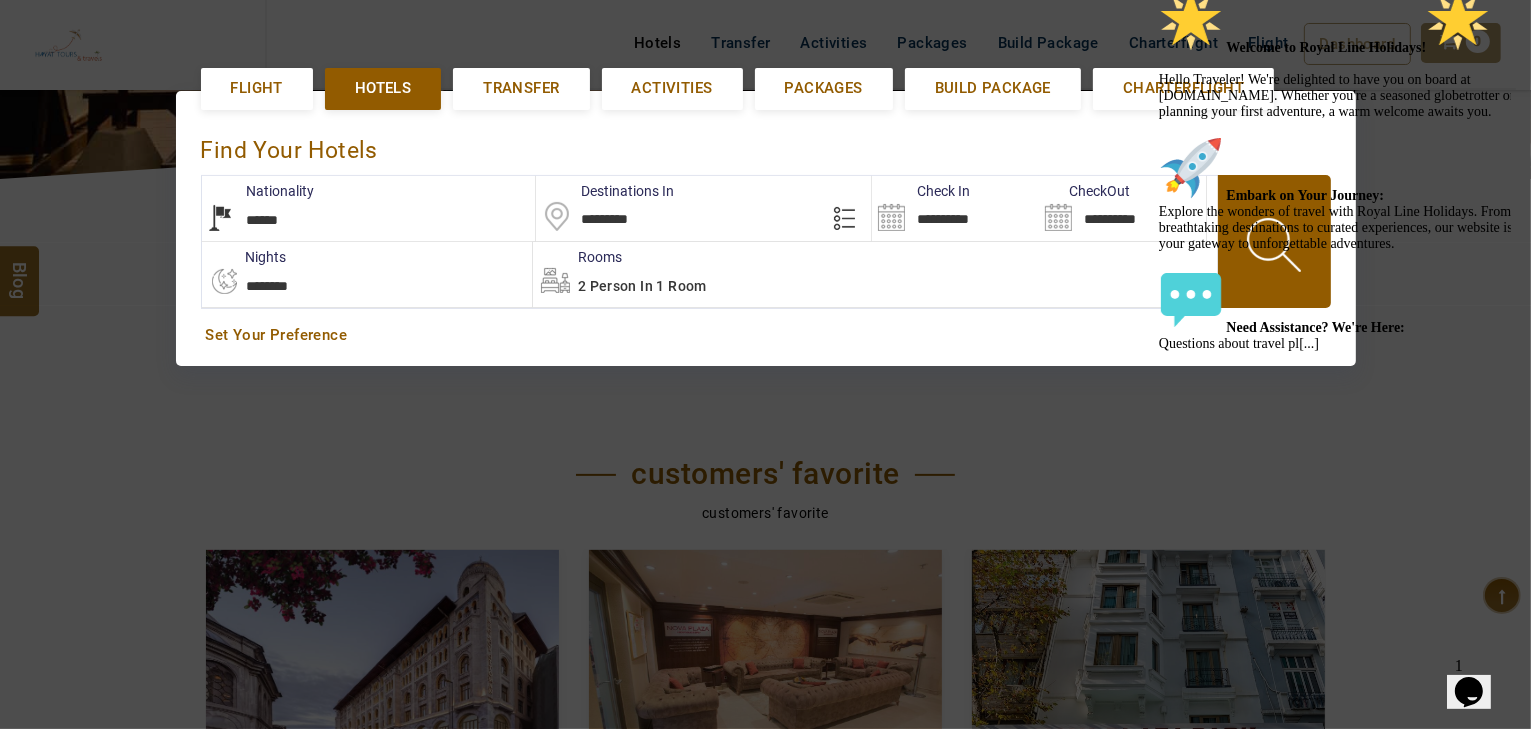 click on "*********" at bounding box center (703, 208) 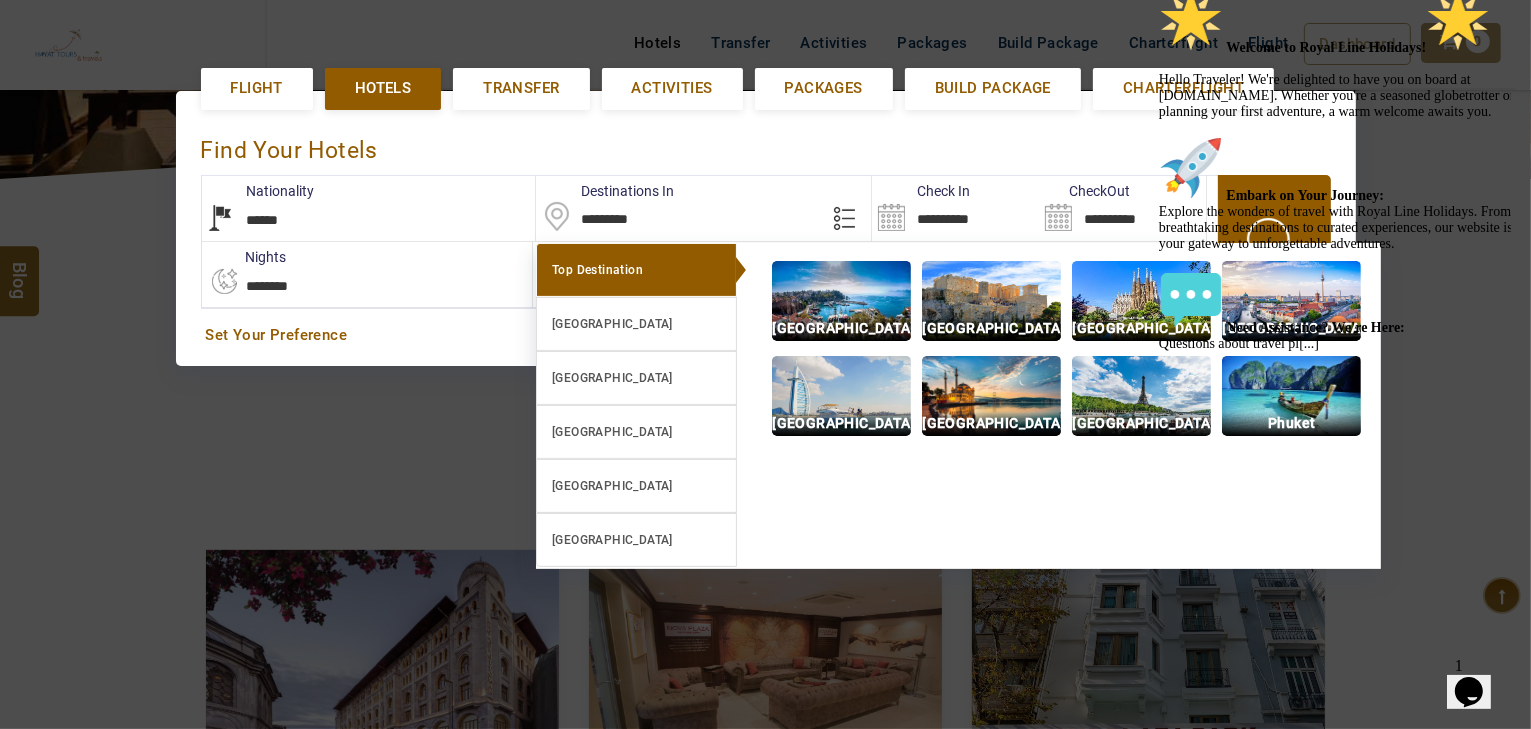 drag, startPoint x: 684, startPoint y: 226, endPoint x: 527, endPoint y: 216, distance: 157.31815 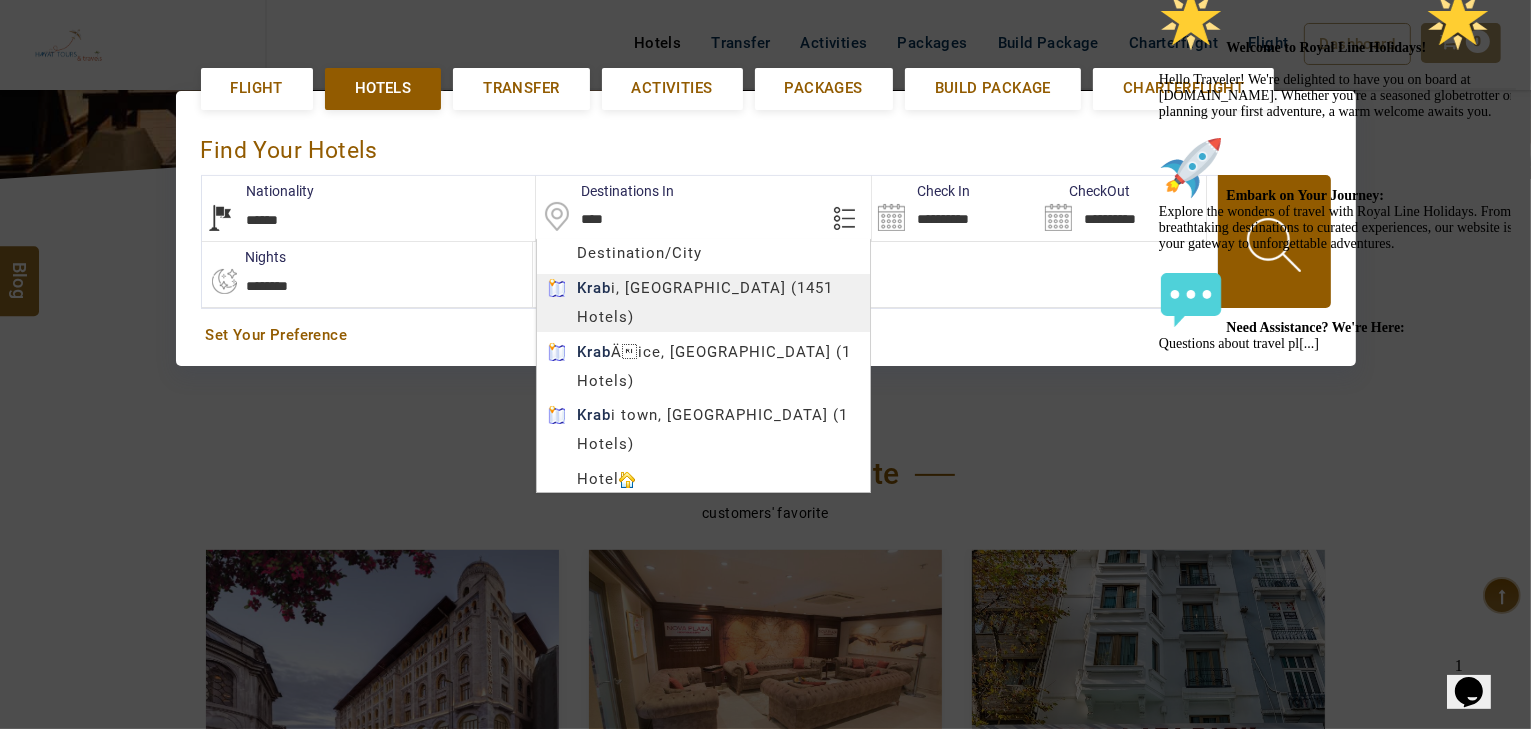 type on "*****" 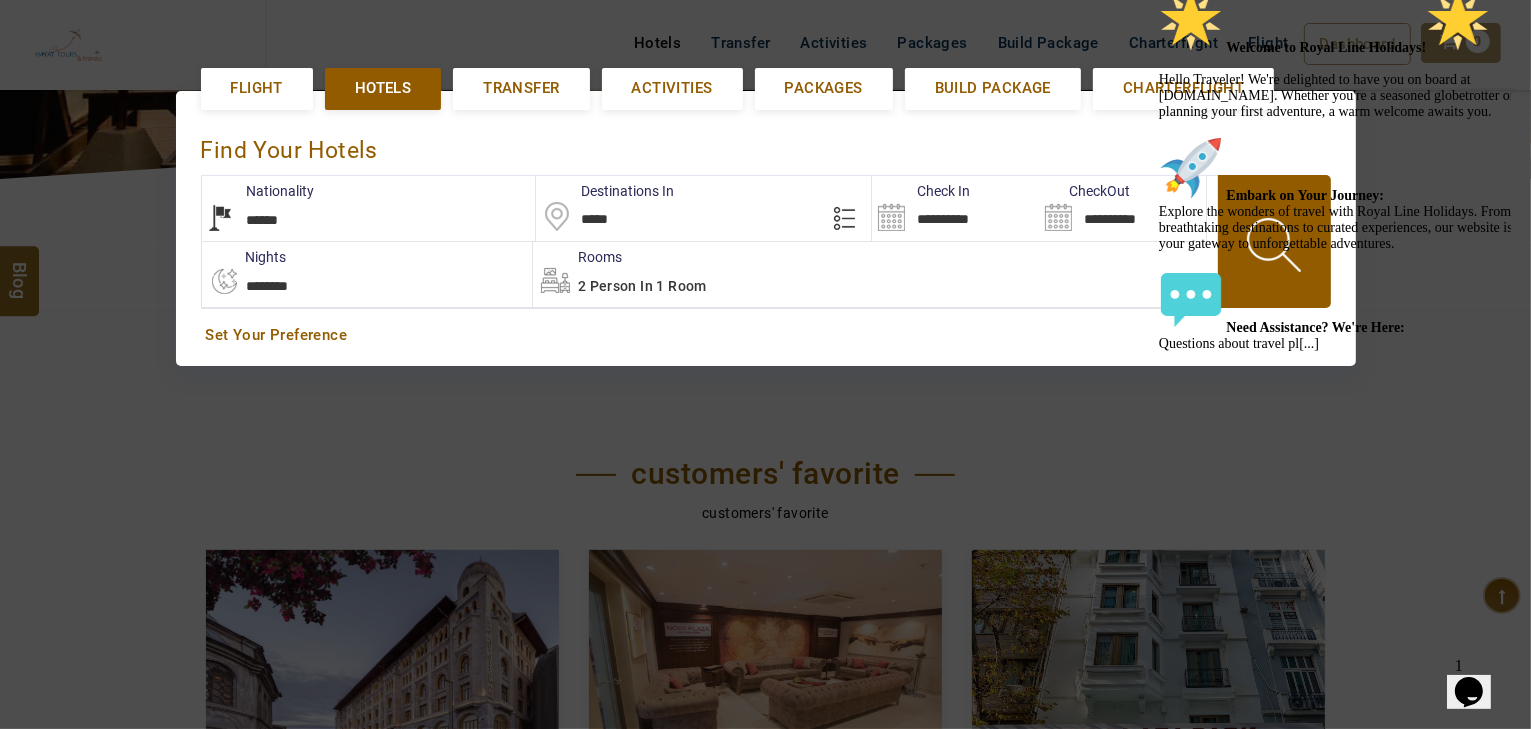 click on "HAYAYT TOURS USD AED  AED EUR  € USD  $ INR  ₹ THB  ฿ IDR  Rp BHD  BHD TRY  ₺ Credit Limit EN HE AR ES PT ZH Helpline
+971 55 344 0168 Register Now +971 55 344 0168 info@royallineholidays.com About Us What we Offer Blog Why Us Contact Hotels  Transfer Activities Packages Build Package Charterflight Flight Dashboard My Profile My Booking My Reports My Quotation Sign Out 0 Points Redeem Now To Redeem 58318  Points Future Points  1074   Points Credit Limit Credit Limit USD 30000.00 70% Complete Used USD 9426.78 Available USD 20573.22 Setting  Looks like you haven't added anything to your cart yet Countinue Shopping ***** ****** Please Wait.. Blog demo
Remember me Forgot
password? LOG IN Don't have an account?   Register Now My Booking View/ Print/Cancel Your Booking without Signing in Submit demo
In A Few Moment, You Will Be Celebrating Best Hotel options galore ! Check In   CheckOut Rooms Rooms Please Wait  Hotel search in dazzling landscape Flight Hotels  *******" at bounding box center (765, 937) 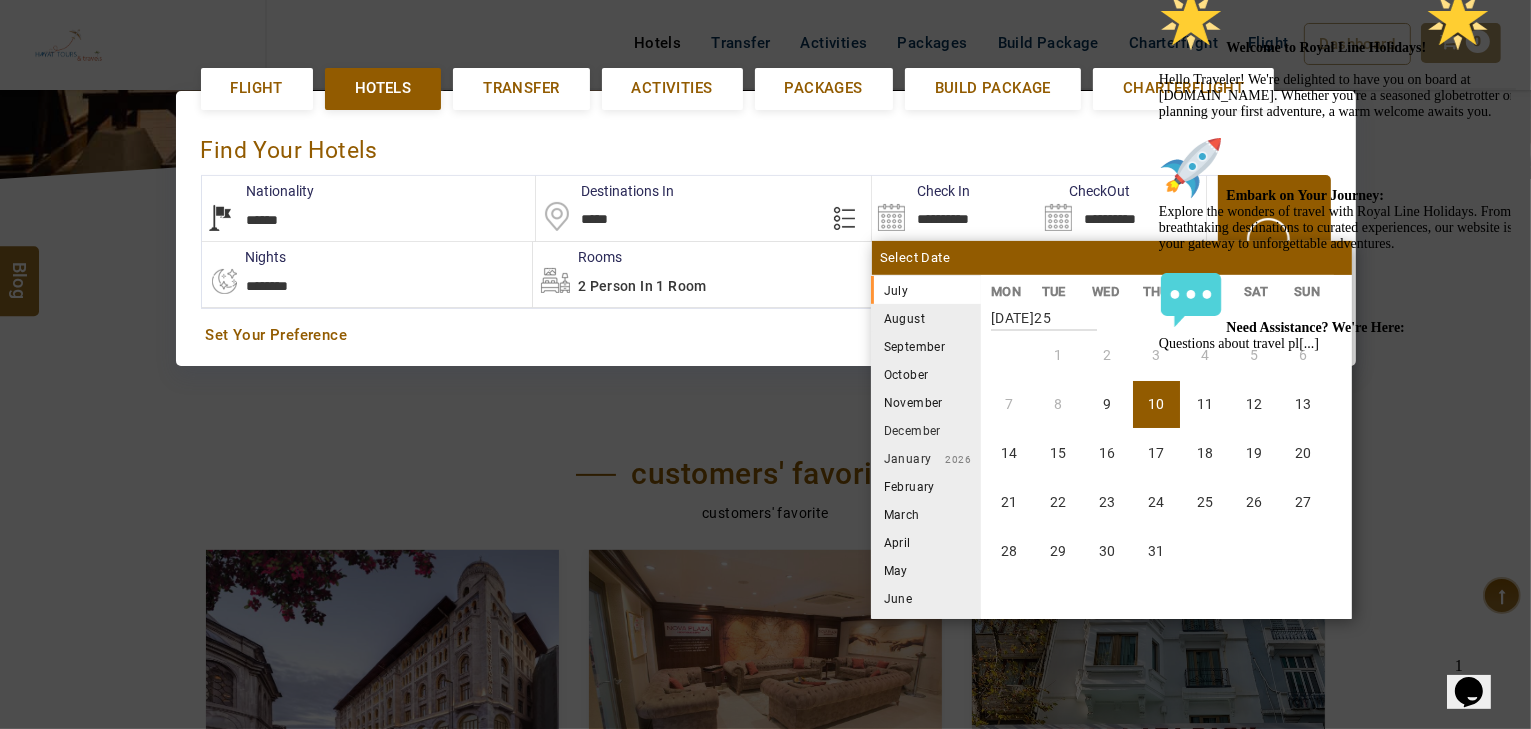 click on "August" at bounding box center [926, 318] 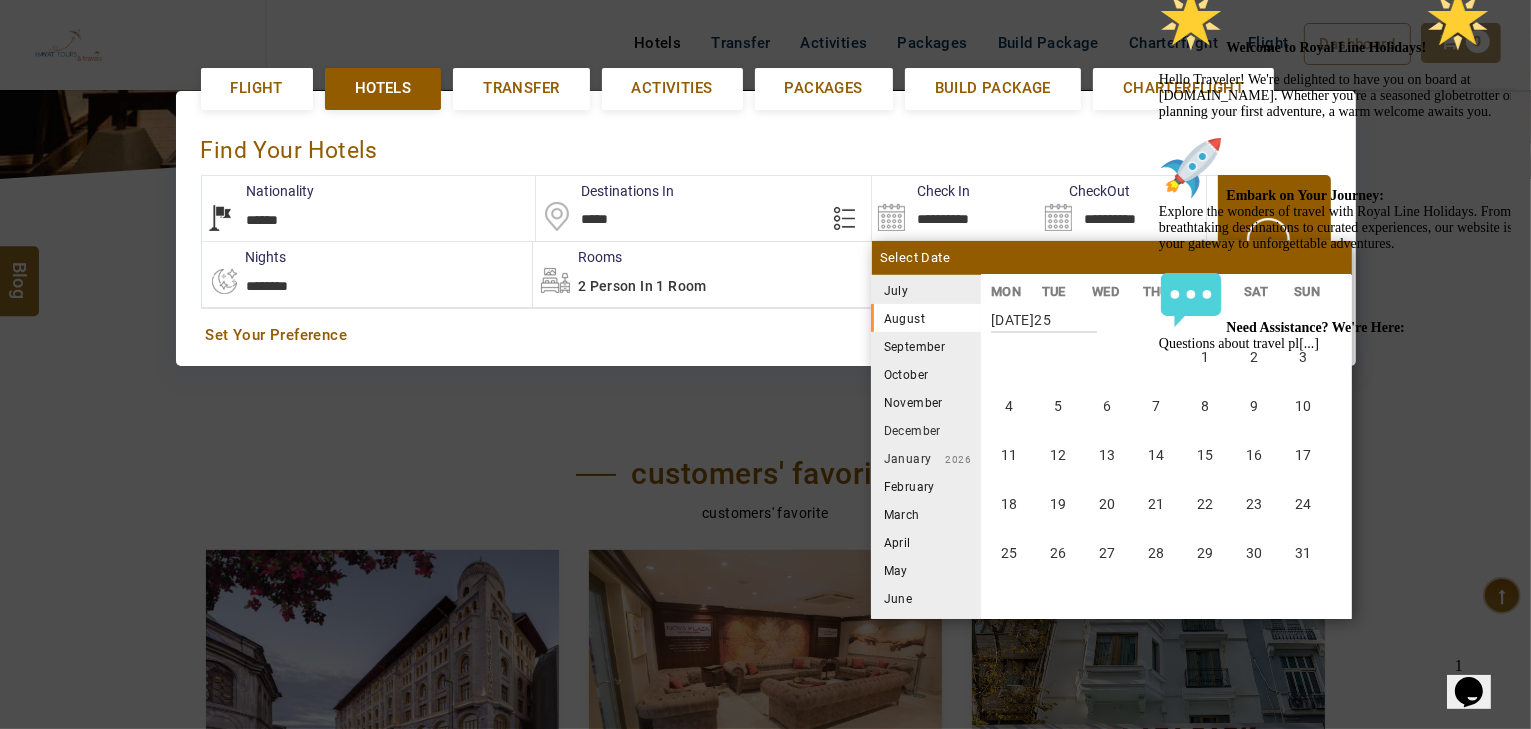 scroll, scrollTop: 370, scrollLeft: 0, axis: vertical 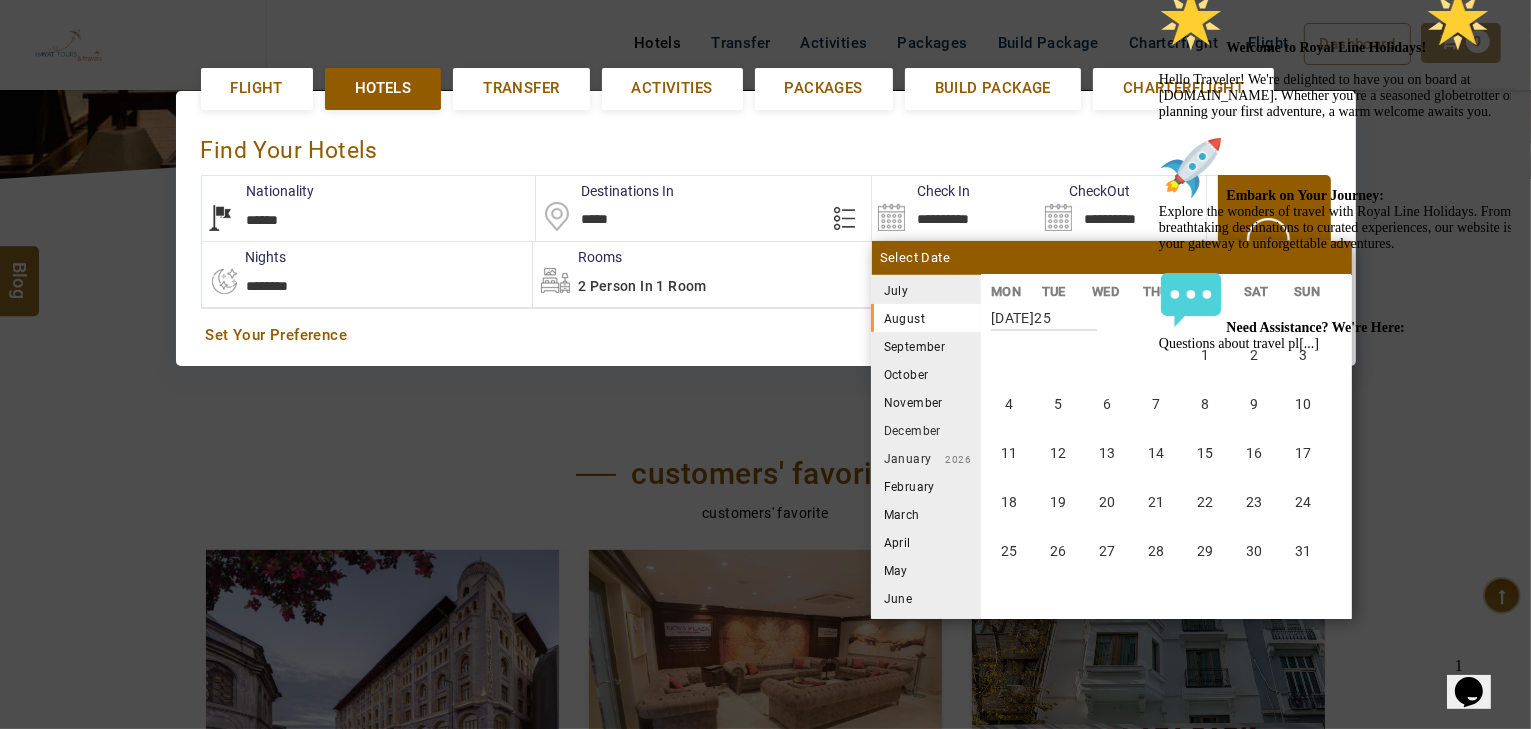 click at bounding box center (1158, -12) 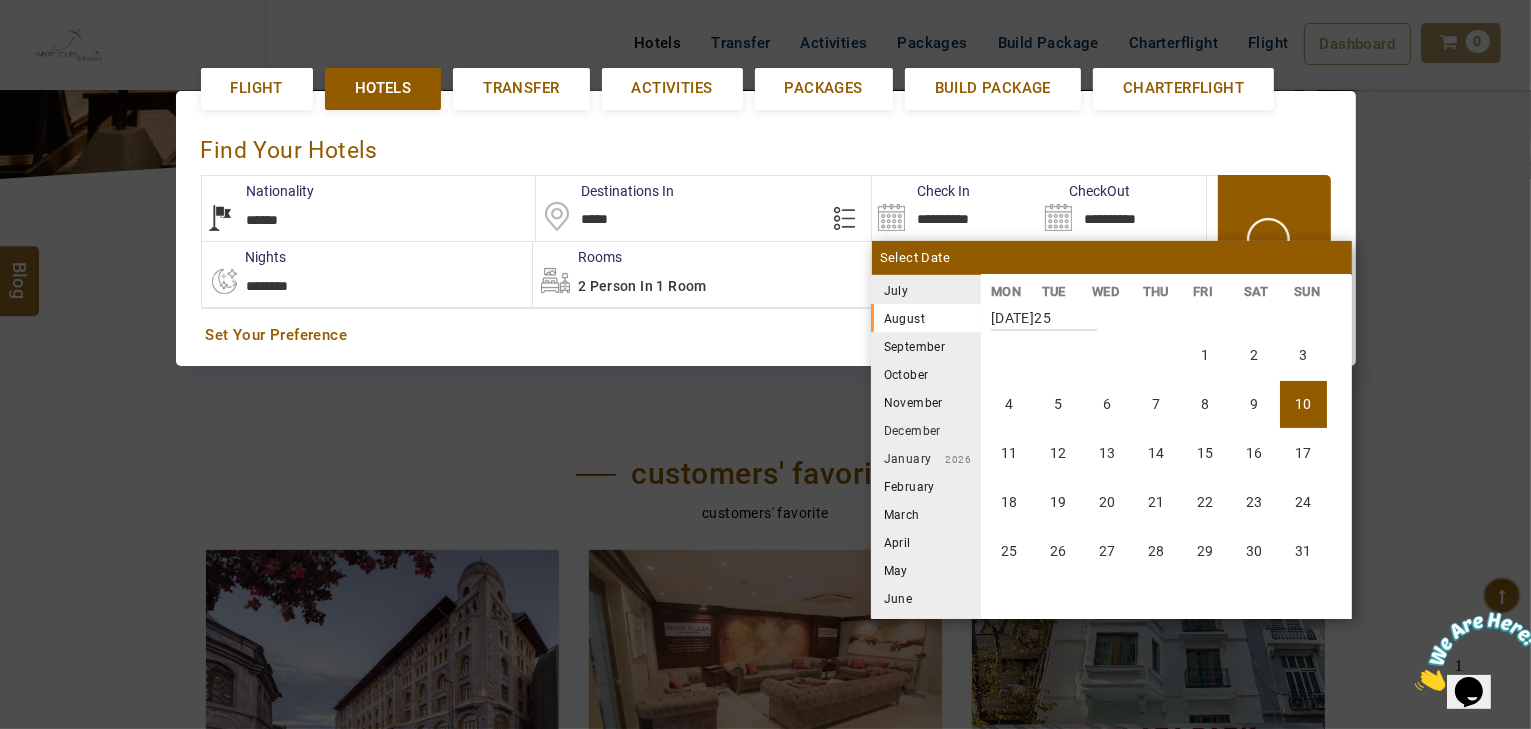 click on "10" at bounding box center [1303, 404] 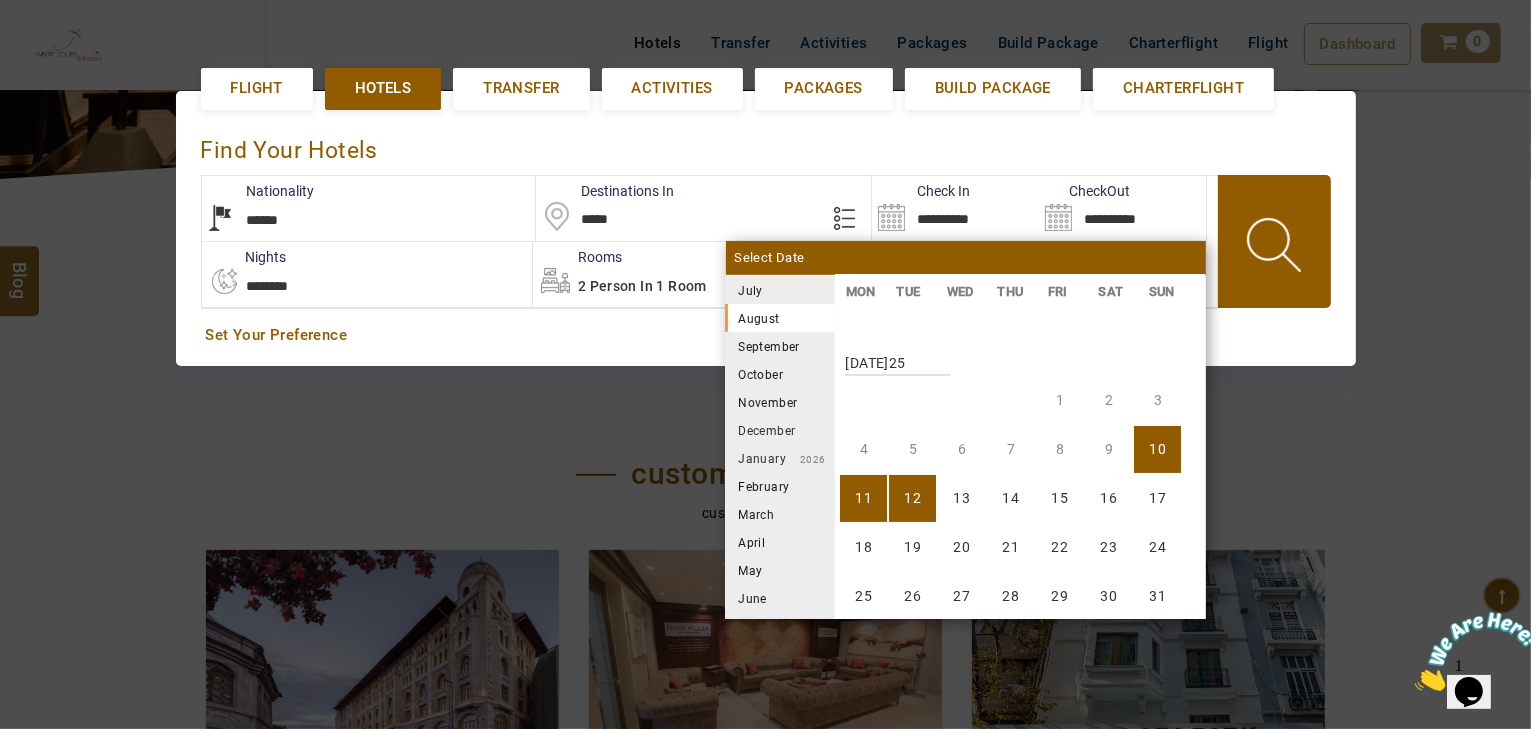 scroll, scrollTop: 370, scrollLeft: 0, axis: vertical 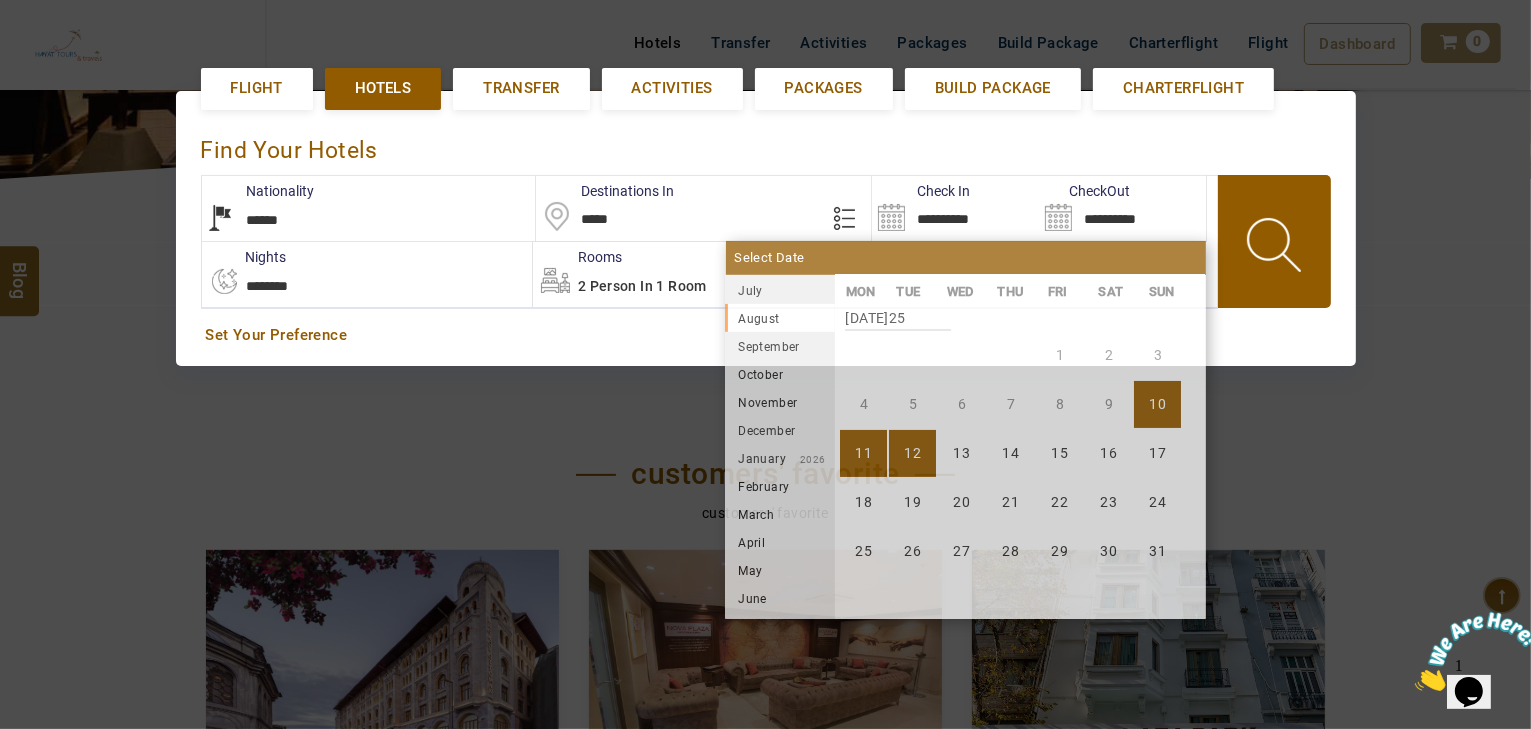 click on "12" at bounding box center (912, 453) 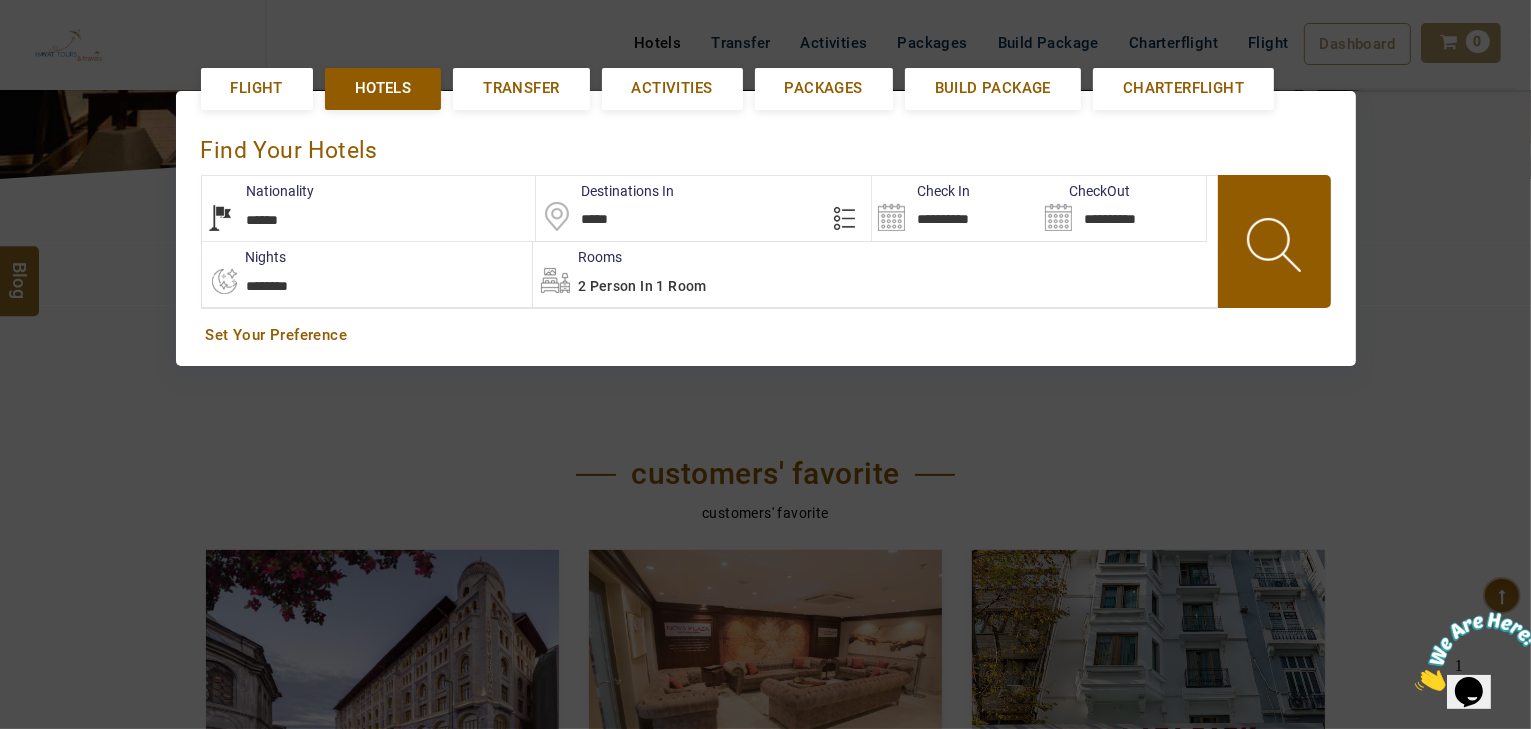 click at bounding box center (1276, 248) 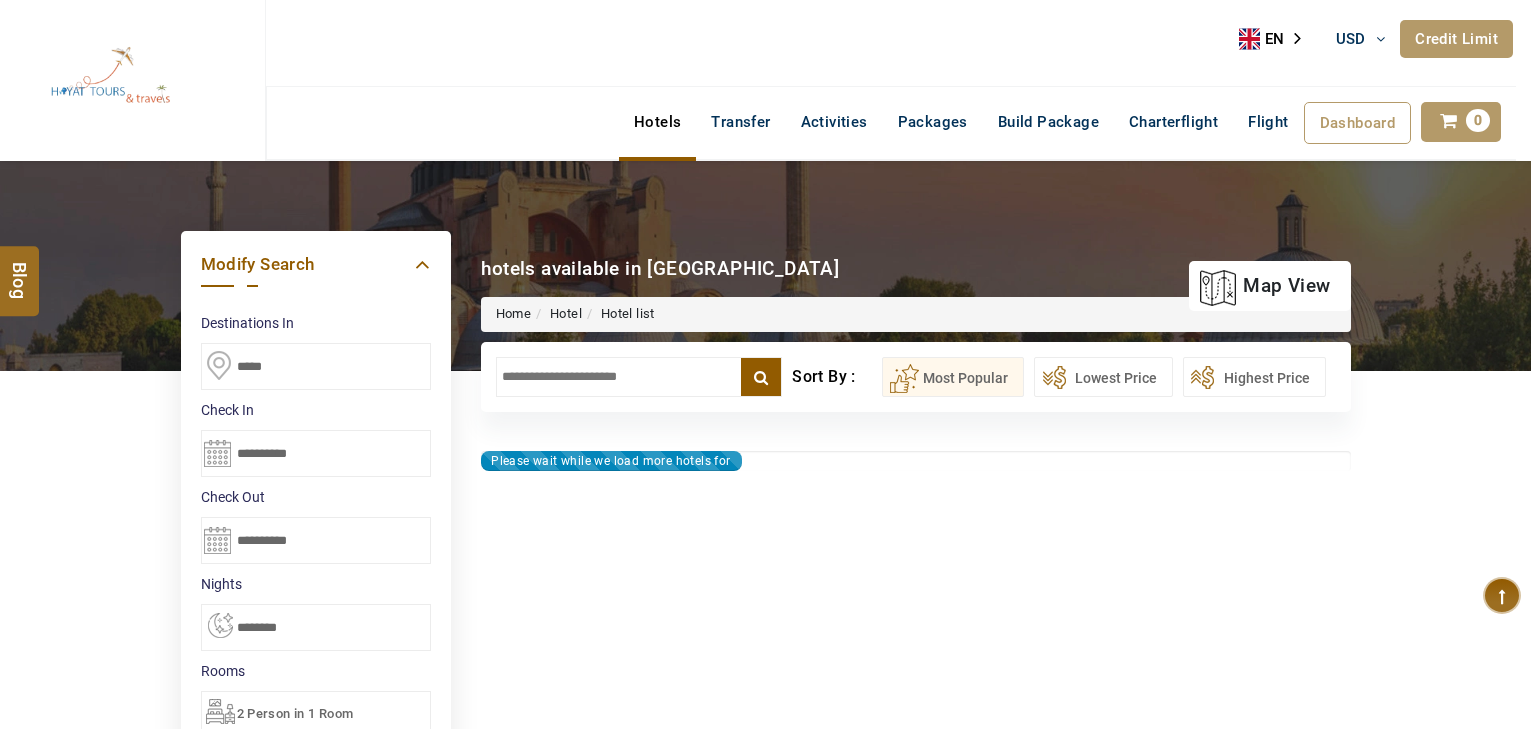 select on "*" 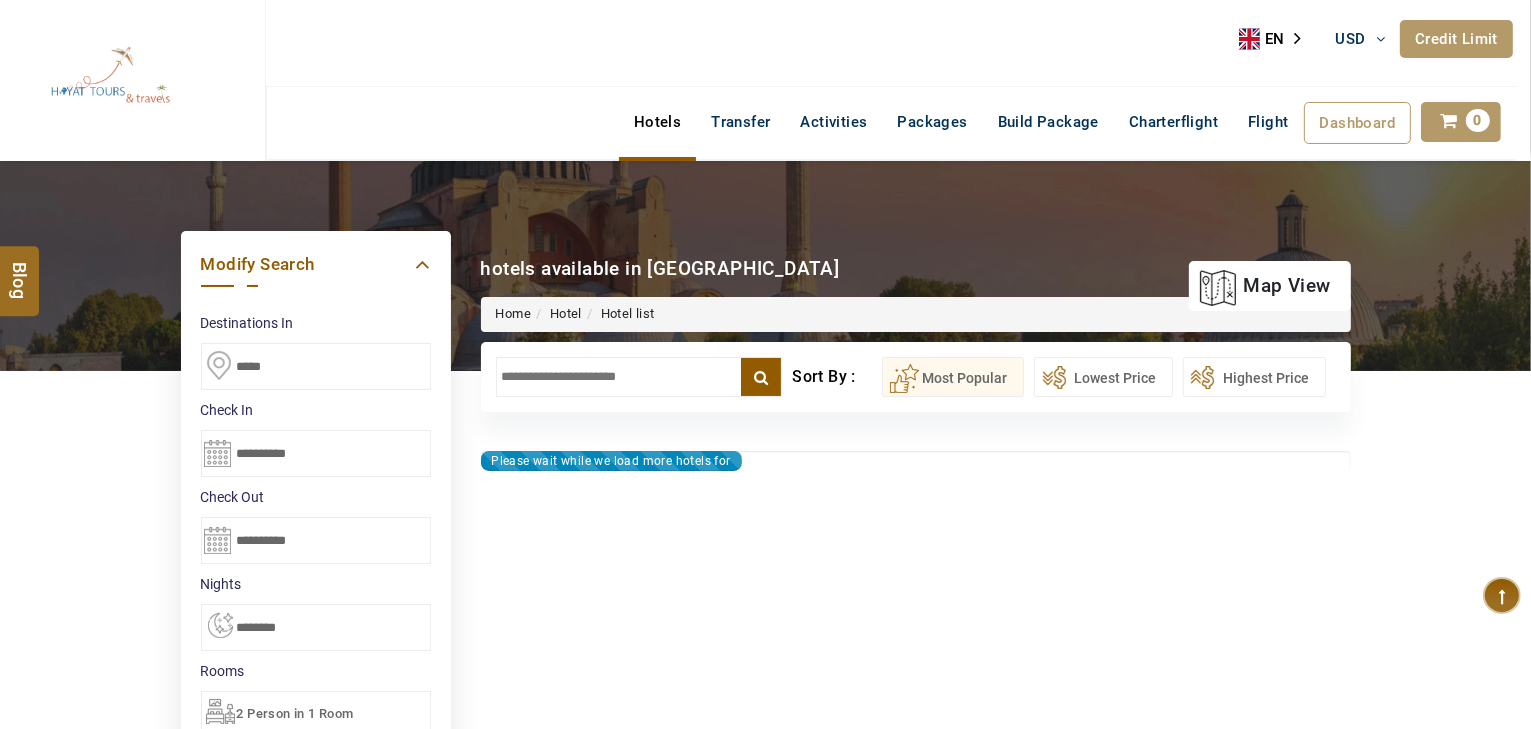 type on "**********" 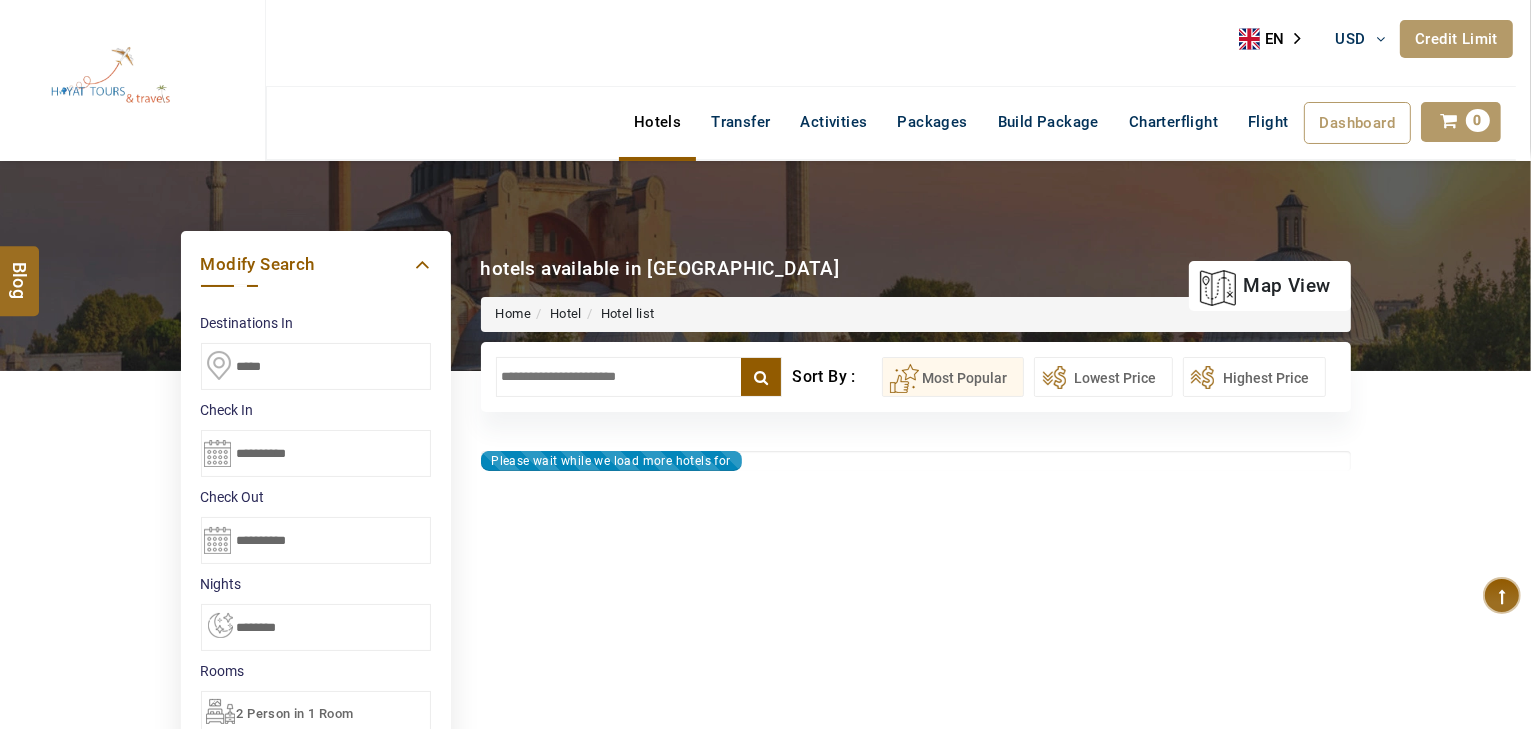 type on "**********" 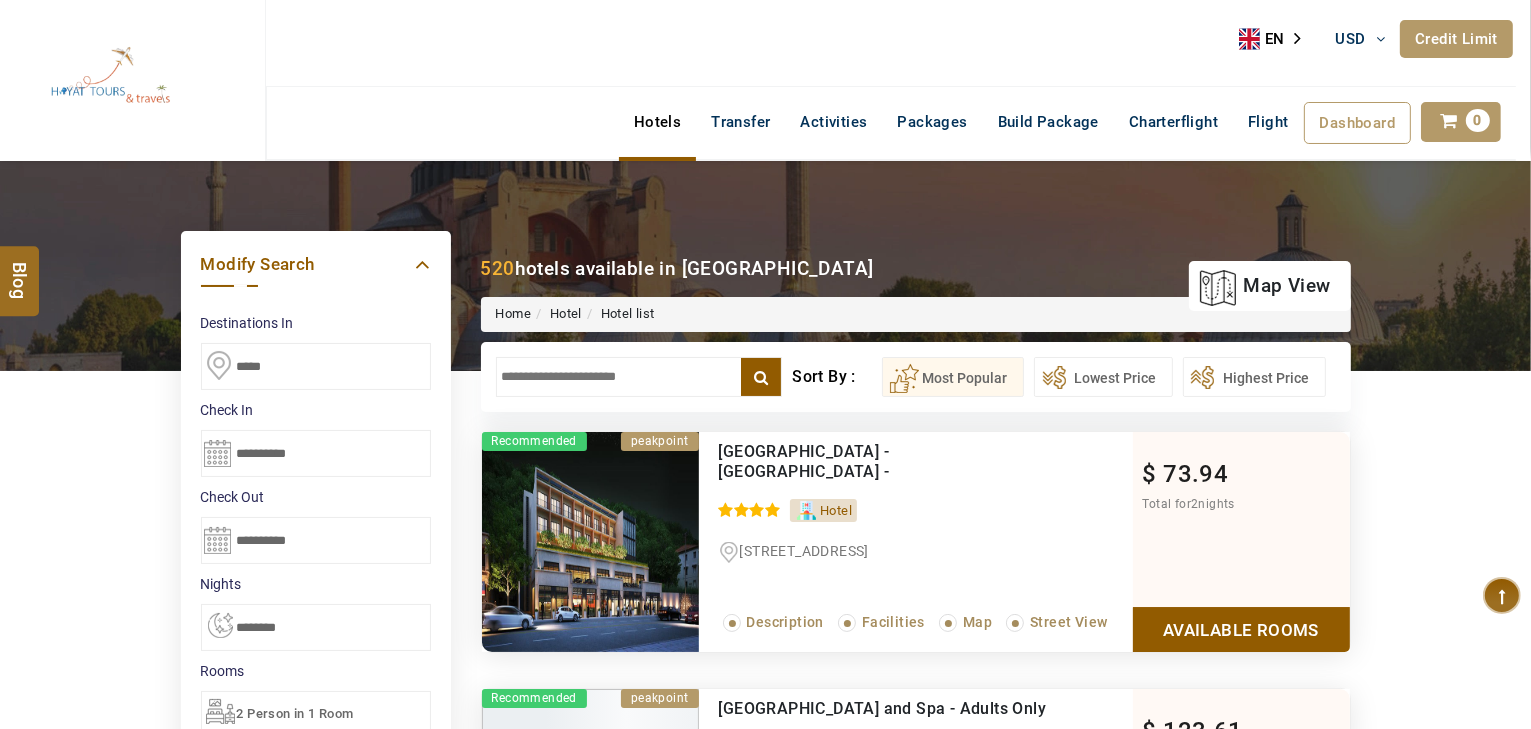 click at bounding box center [639, 377] 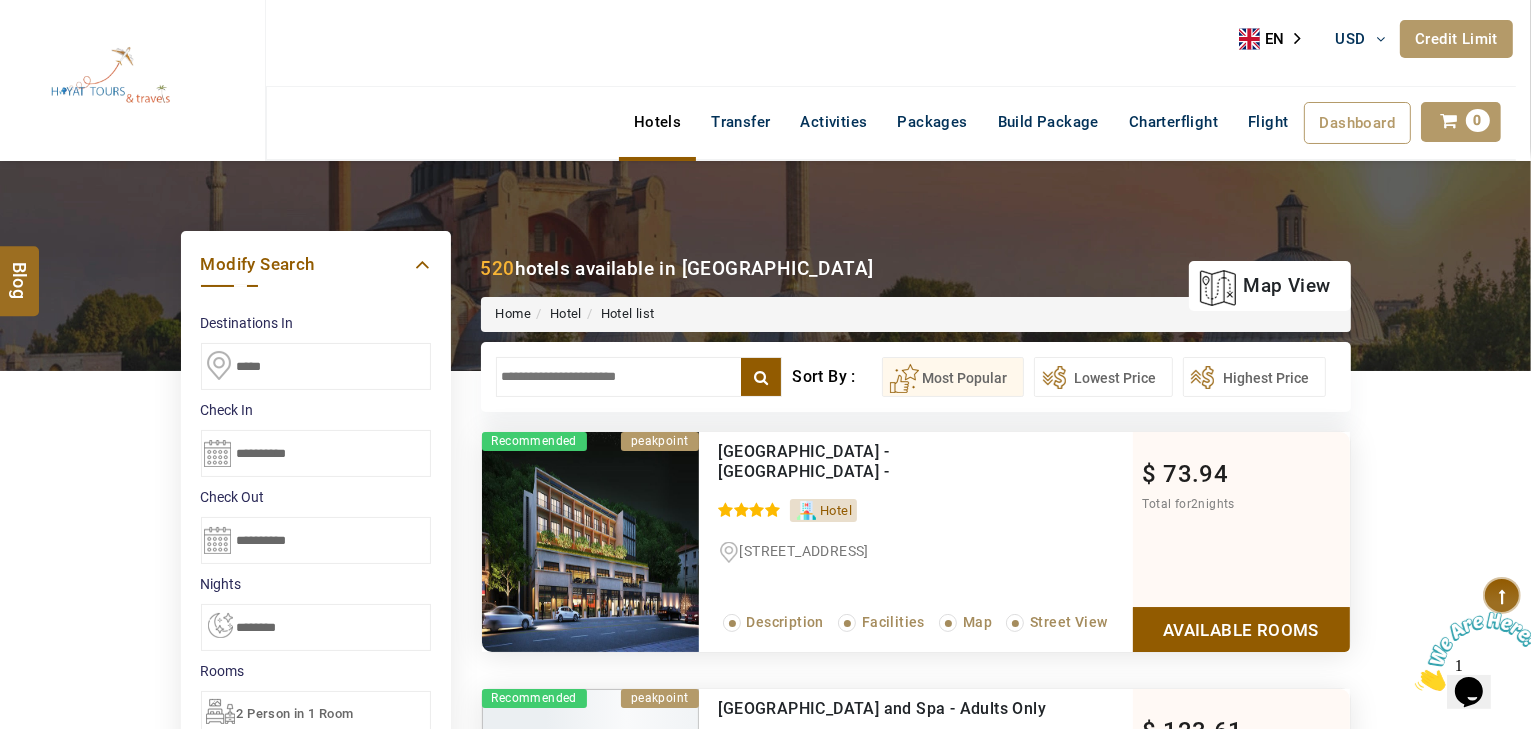 scroll, scrollTop: 0, scrollLeft: 0, axis: both 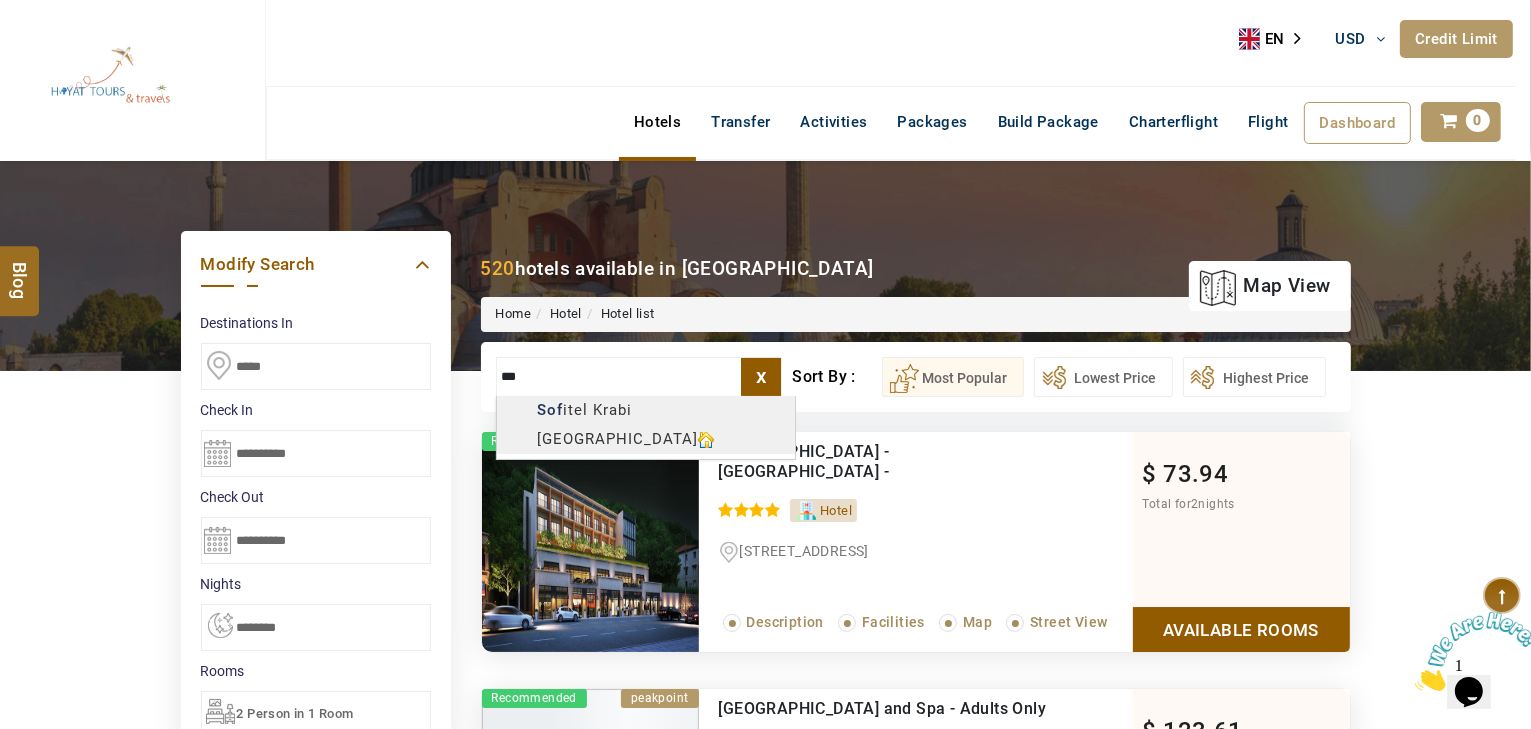 click on "HAYAYT TOURS USD AED  AED EUR  € USD  $ INR  ₹ THB  ฿ IDR  Rp BHD  BHD TRY  ₺ Credit Limit EN HE AR ES PT ZH Helpline
+971 55 344 0168 Register Now +971 55 344 0168 info@royallineholidays.com About Us What we Offer Blog Why Us Contact Hotels  Transfer Activities Packages Build Package Charterflight Flight Dashboard My Profile My Booking My Reports My Quotation Sign Out 0 Points Redeem Now To Redeem 58318  Points Future Points  1074   Points Credit Limit Credit Limit USD 30000.00 70% Complete Used USD 9426.78 Available USD 20573.22 Setting  Looks like you haven't added anything to your cart yet Countinue Shopping ***** ****** Please Wait.. Blog demo
Remember me Forgot
password? LOG IN Don't have an account?   Register Now My Booking View/ Print/Cancel Your Booking without Signing in Submit Applying Filters...... Hotels For You Will Be Loading Soon demo
In A Few Moment, You Will Be Celebrating Best Hotel options galore ! Check In   CheckOut Rooms Rooms Please Wait" at bounding box center [765, 1138] 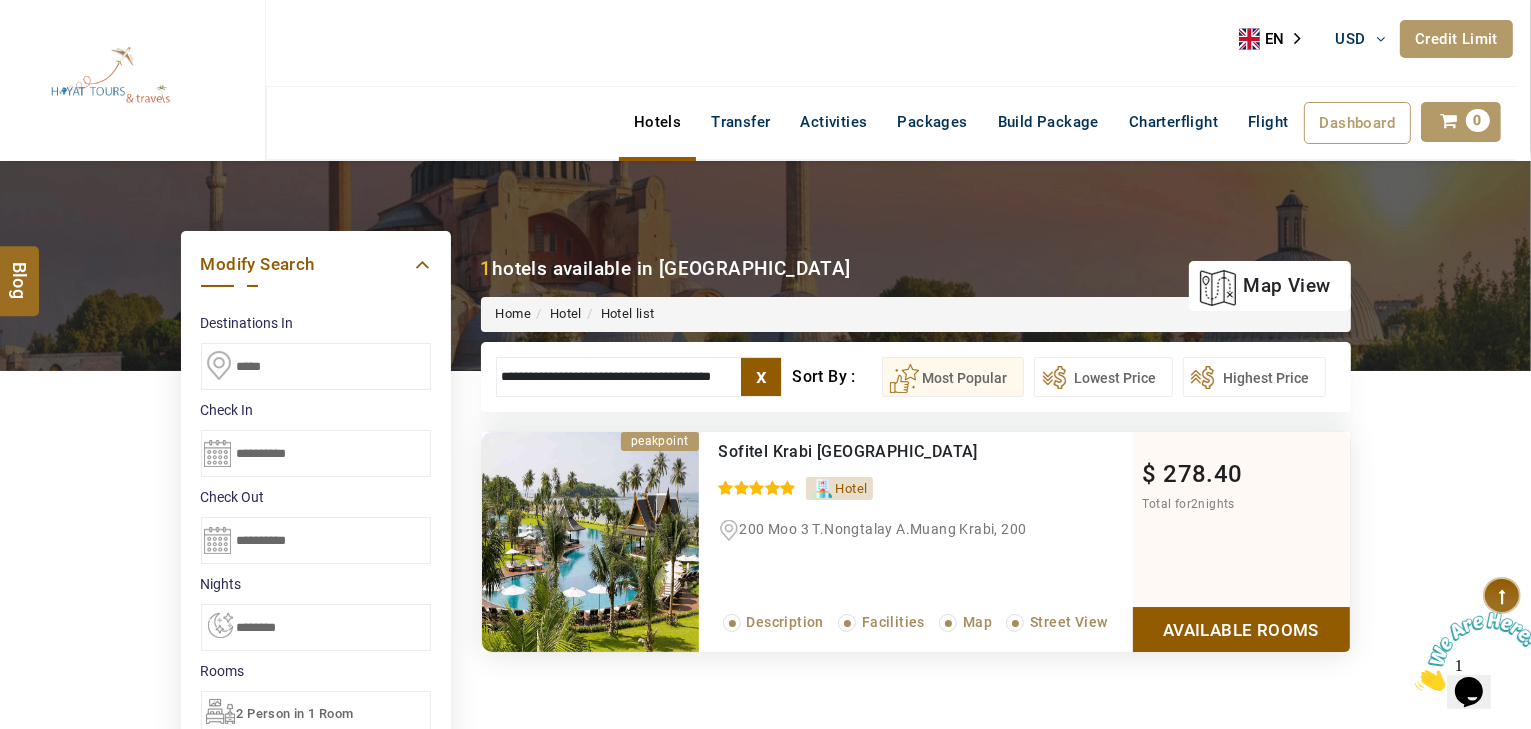 type on "**********" 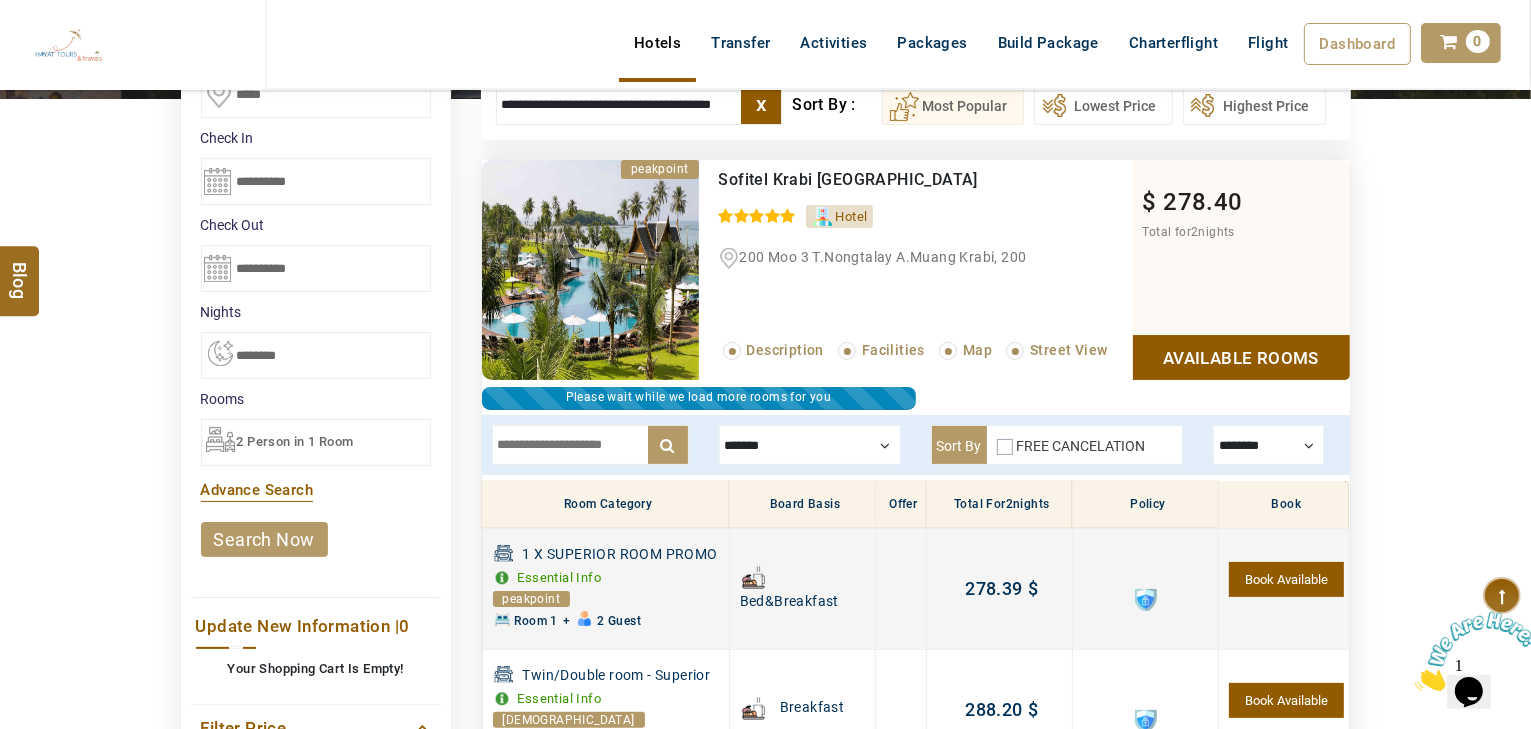 scroll, scrollTop: 300, scrollLeft: 0, axis: vertical 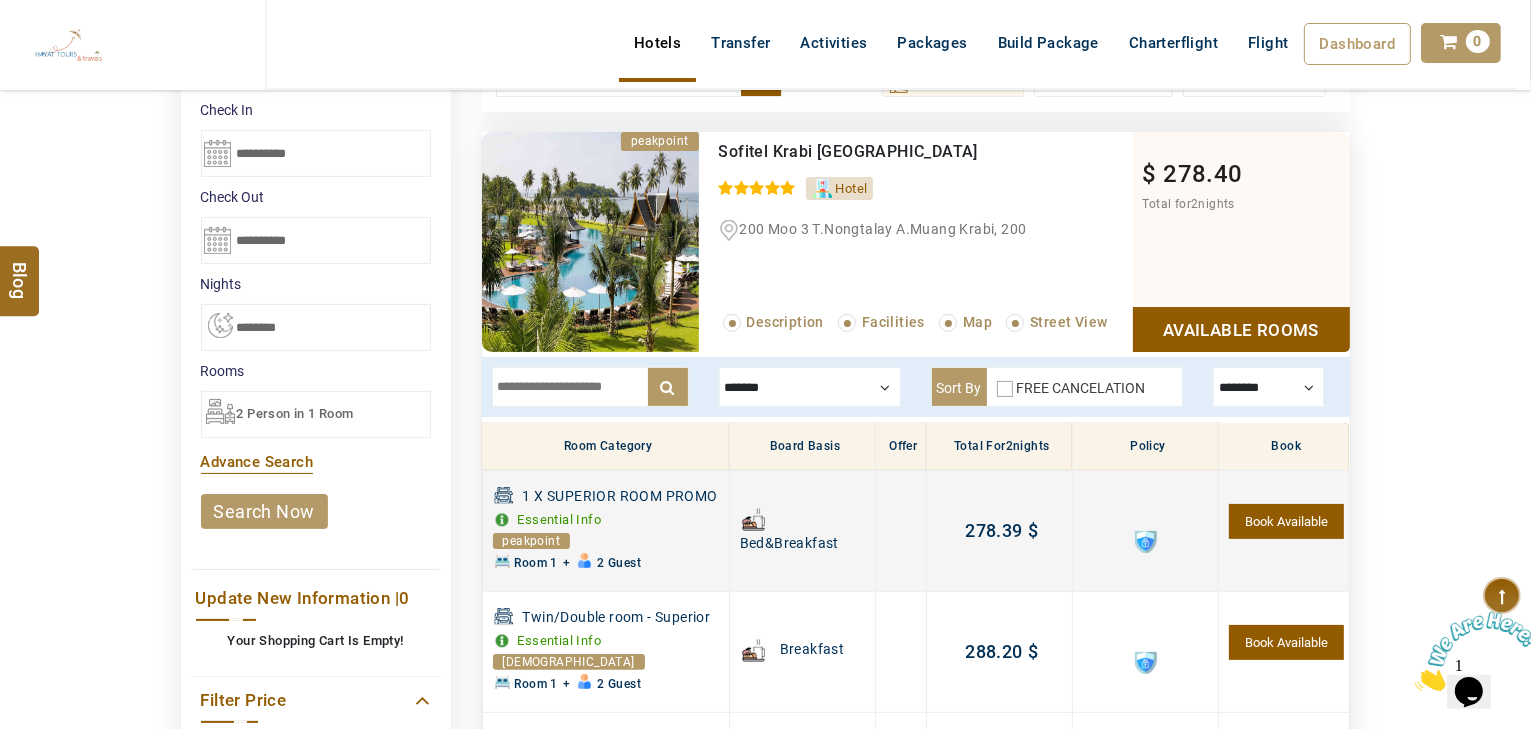 click at bounding box center (1146, 542) 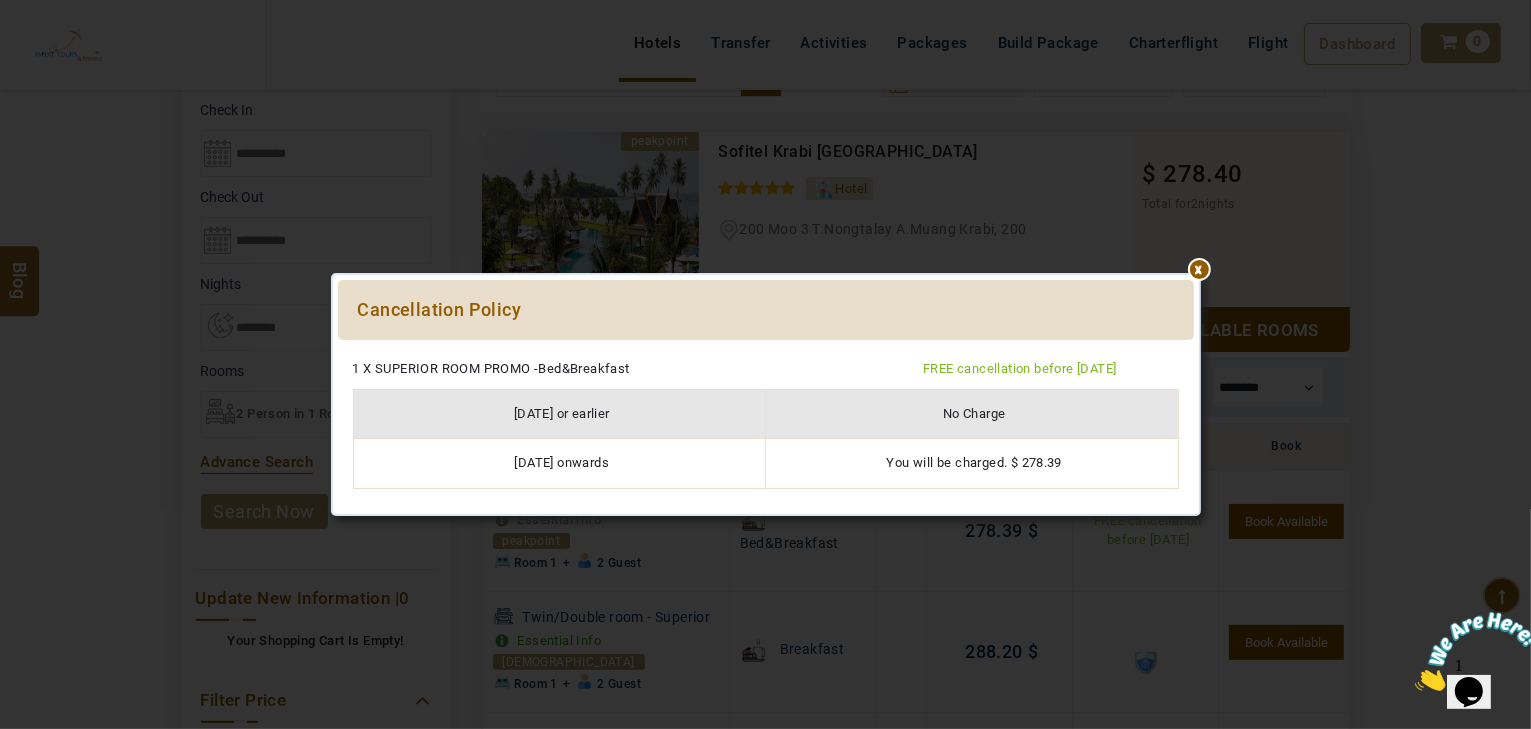 click at bounding box center [766, 350] 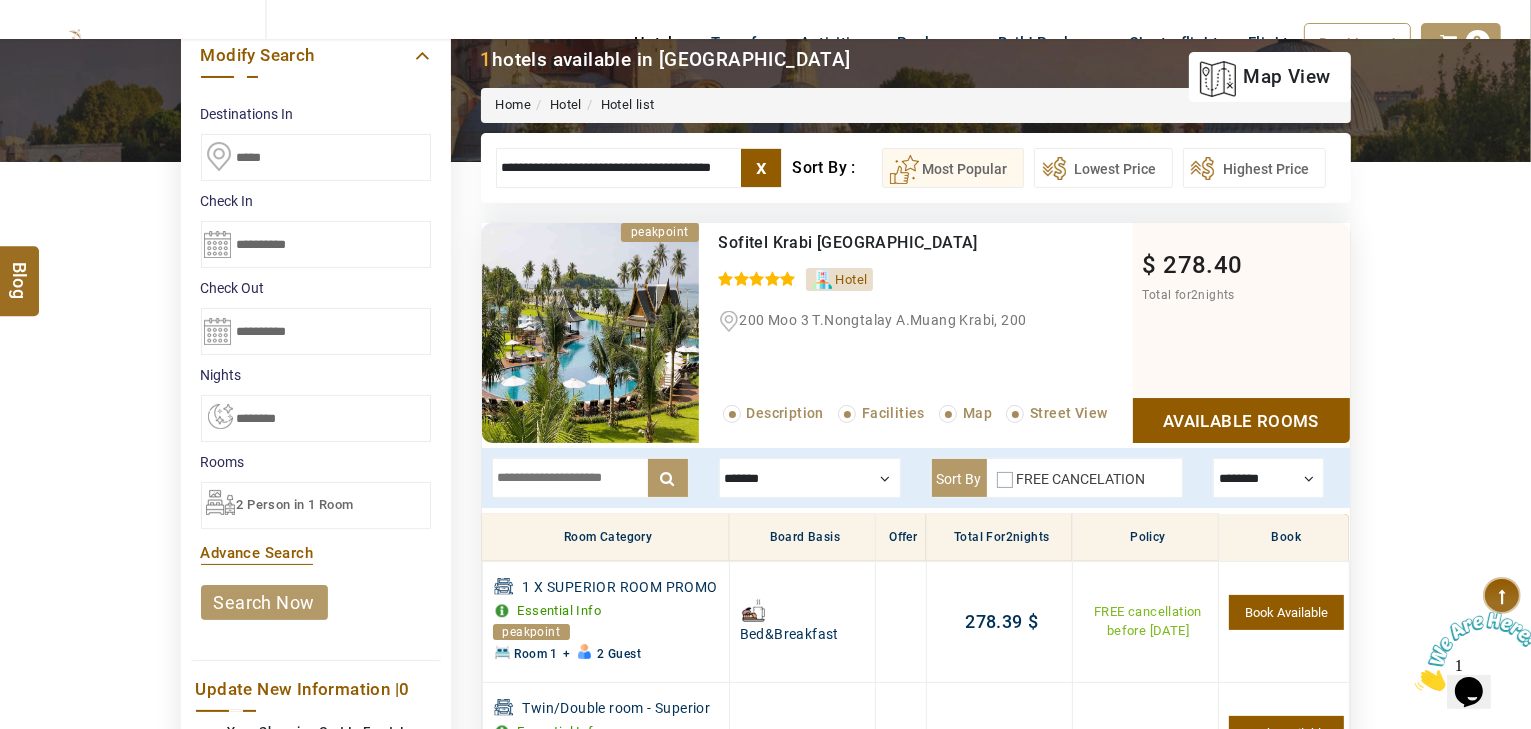 scroll, scrollTop: 220, scrollLeft: 0, axis: vertical 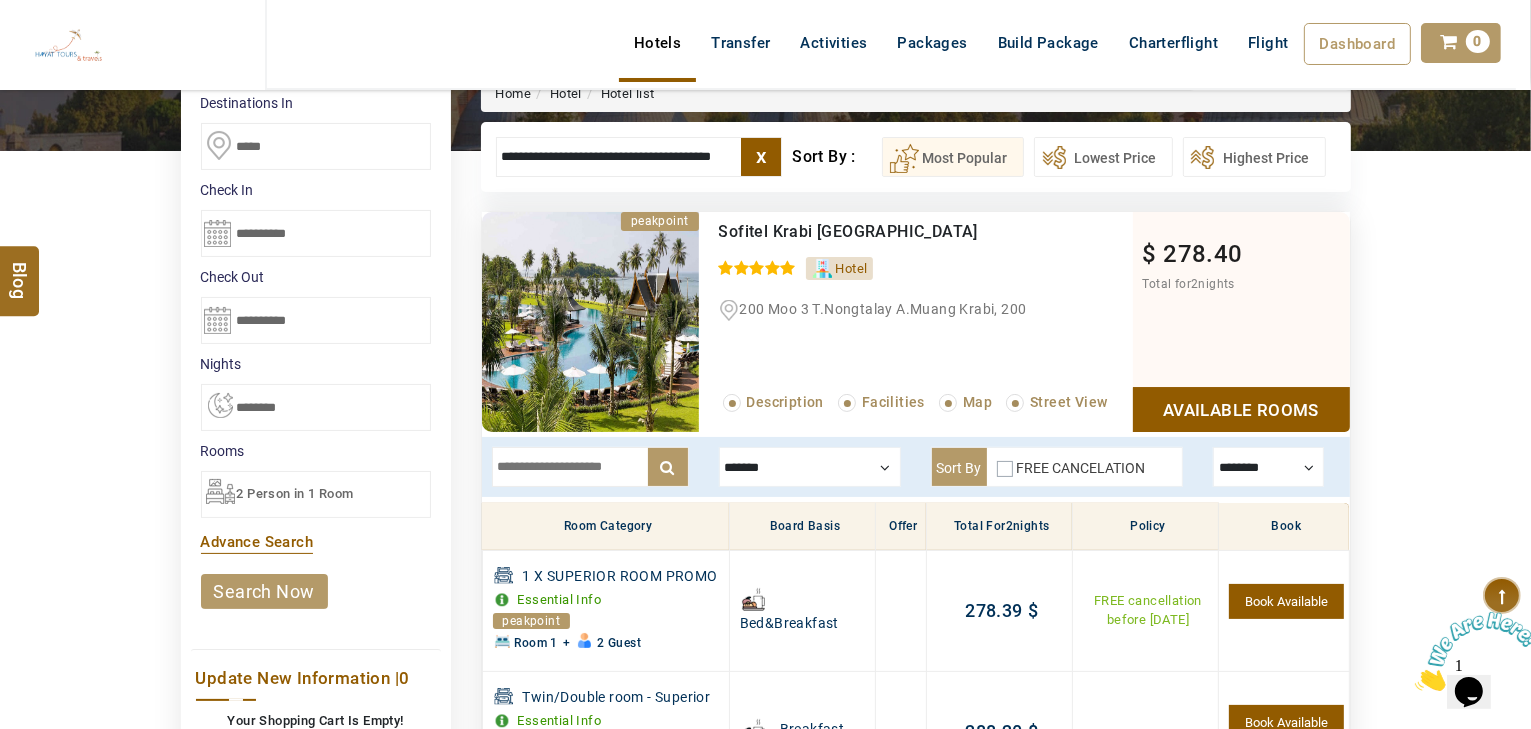 click at bounding box center (810, 467) 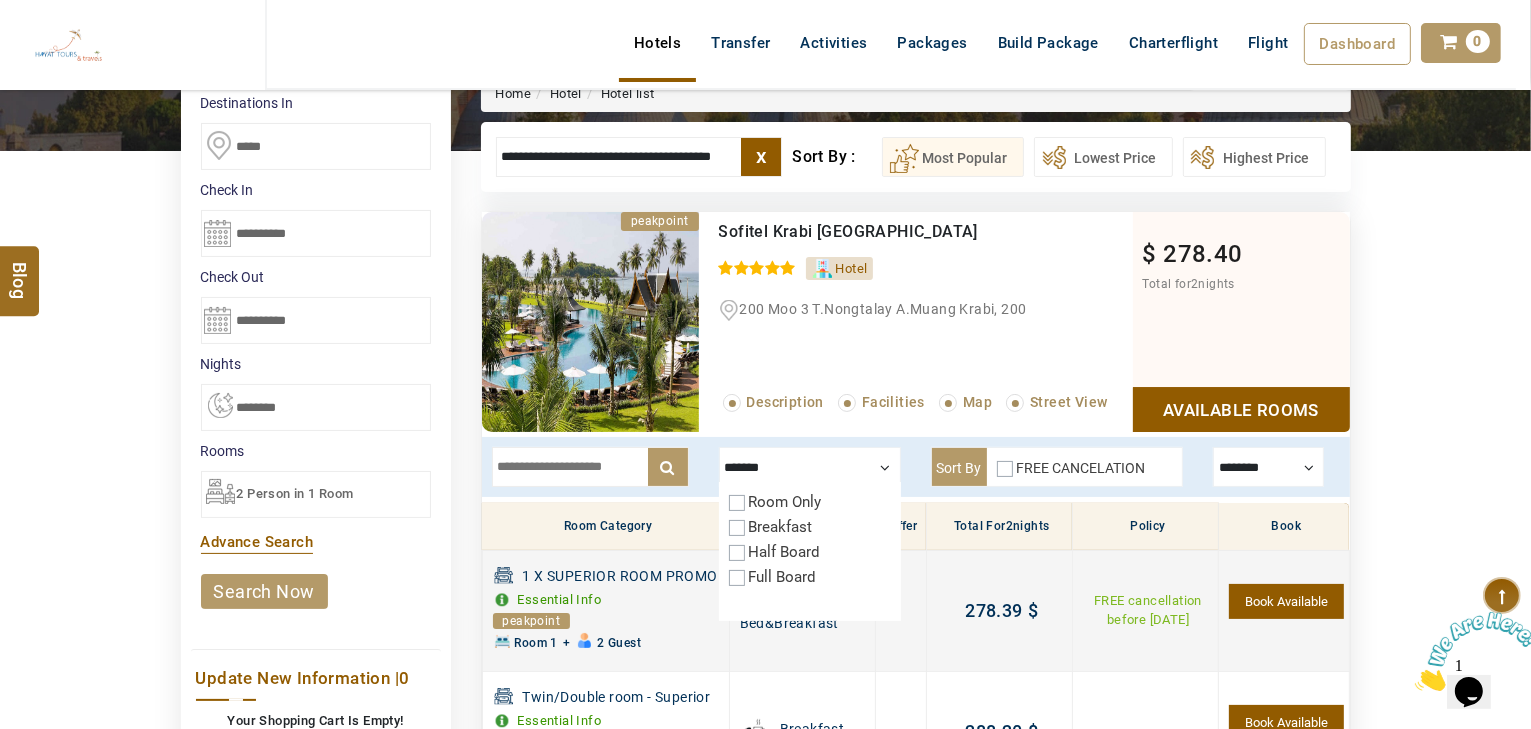click on "Book Available" at bounding box center (1286, 601) 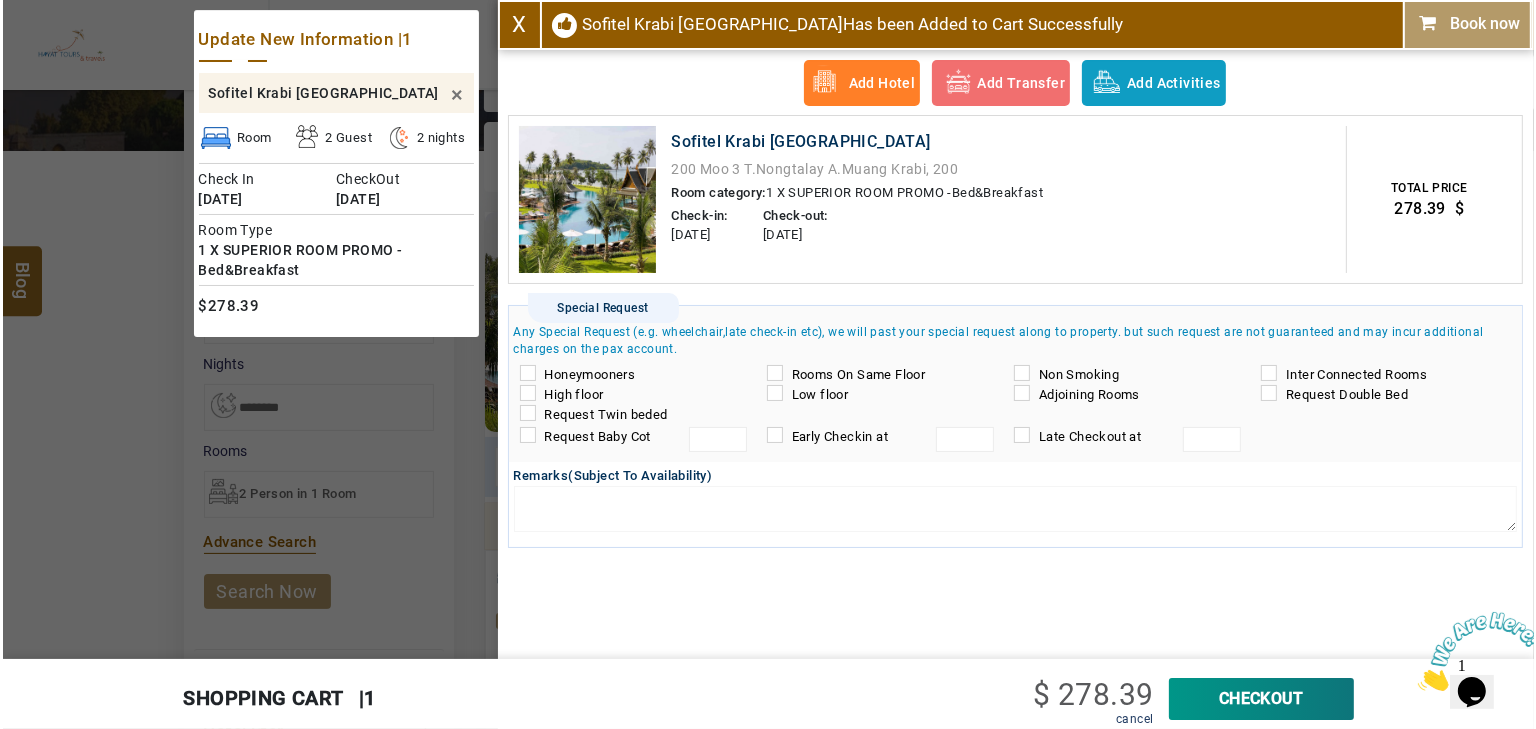scroll, scrollTop: 140, scrollLeft: 0, axis: vertical 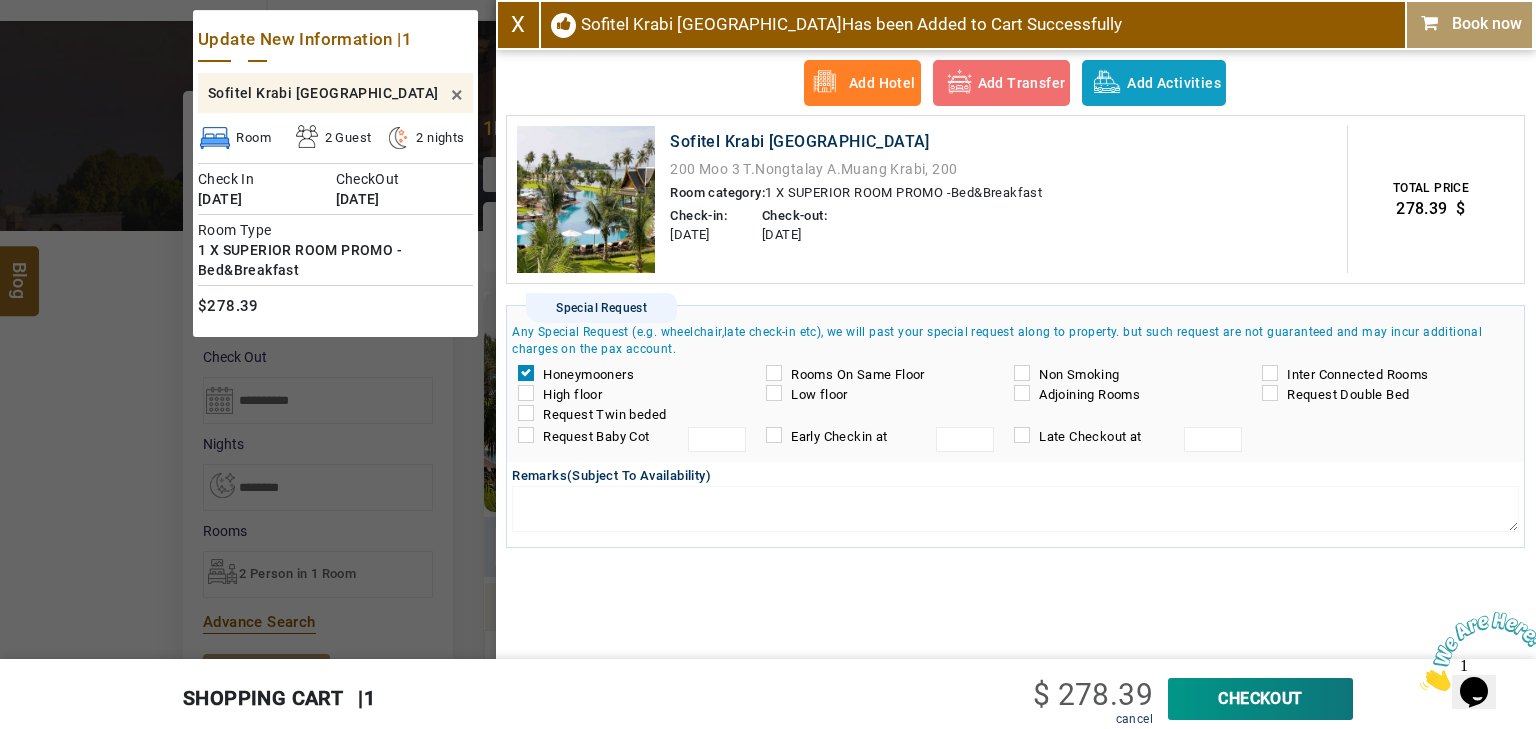 click on "CheckOut" at bounding box center (1260, 699) 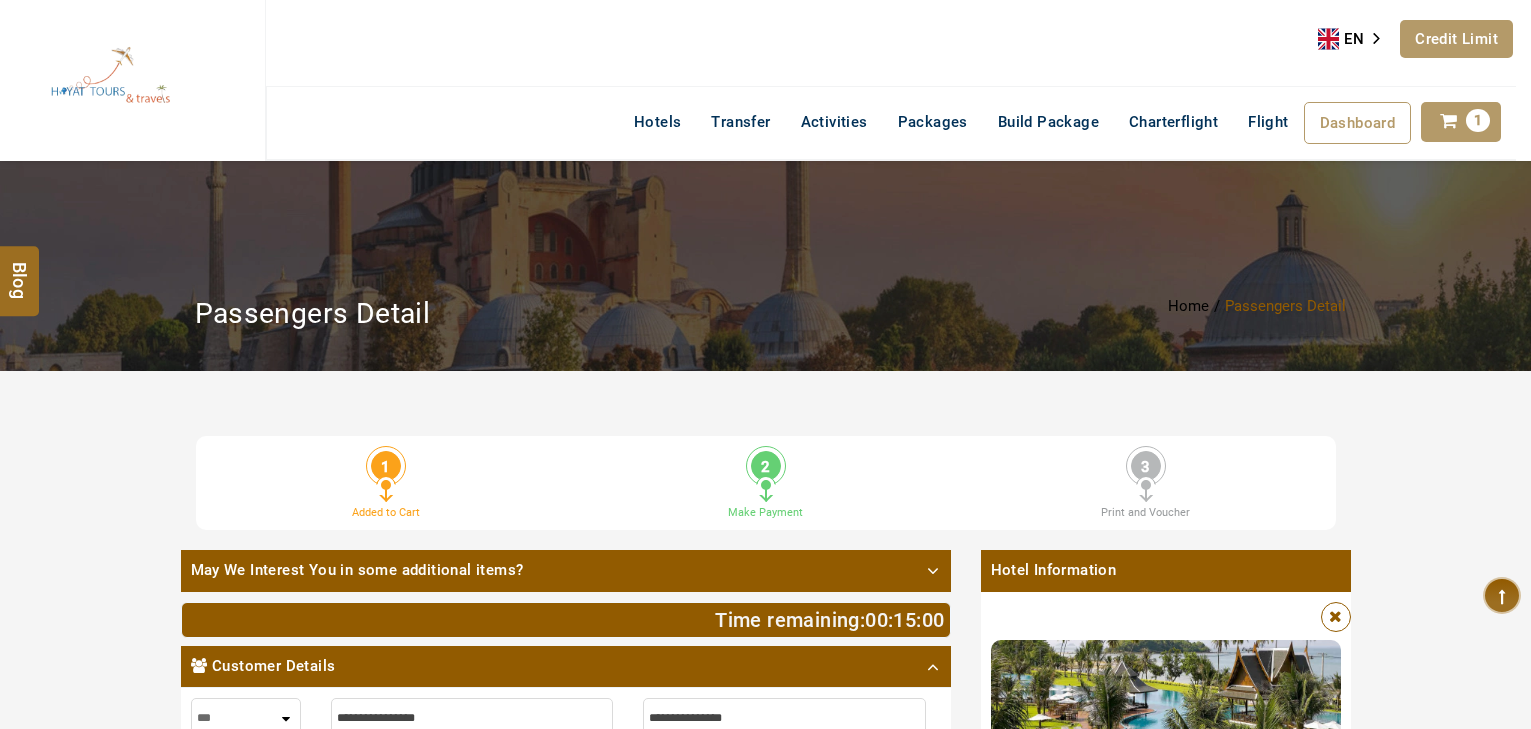 scroll, scrollTop: 0, scrollLeft: 0, axis: both 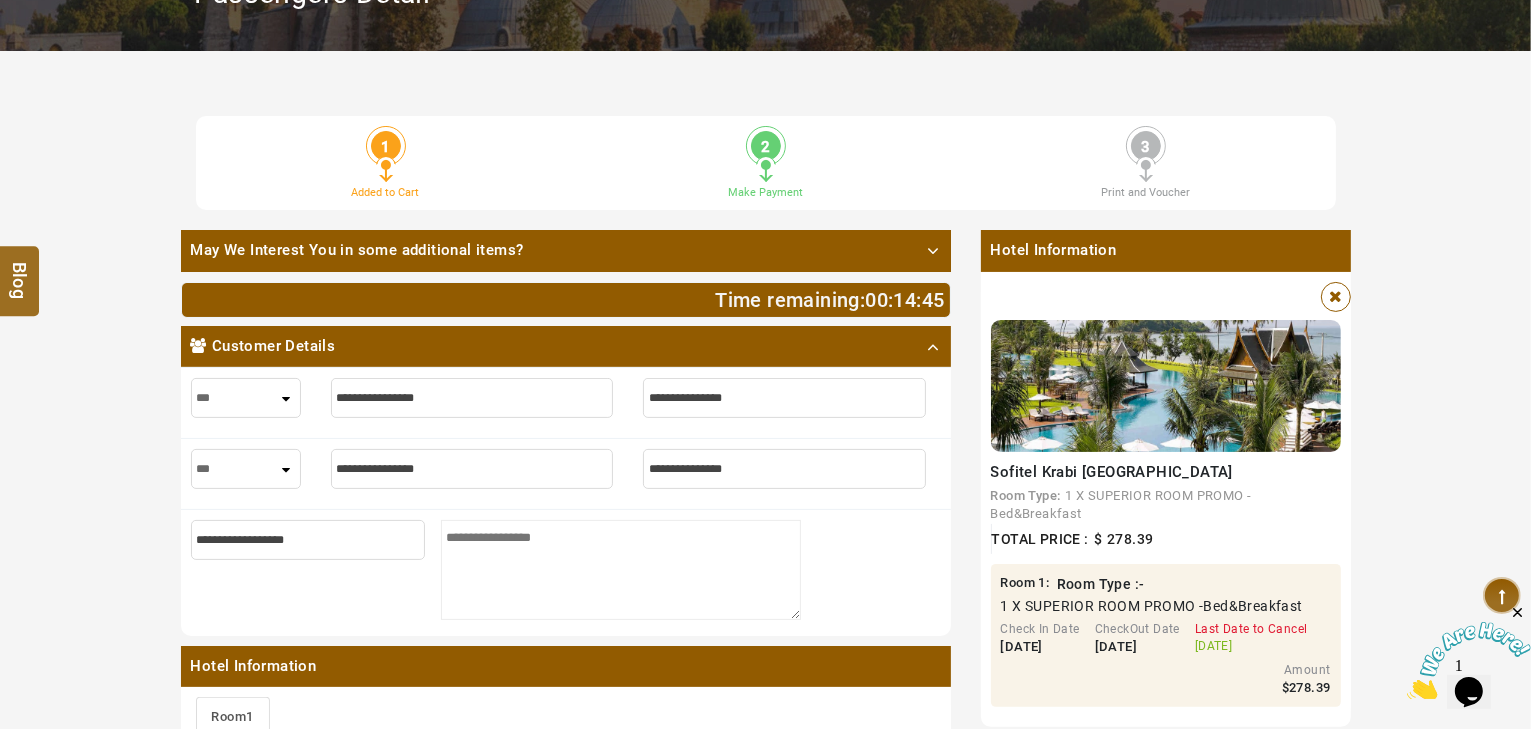 click at bounding box center [472, 398] 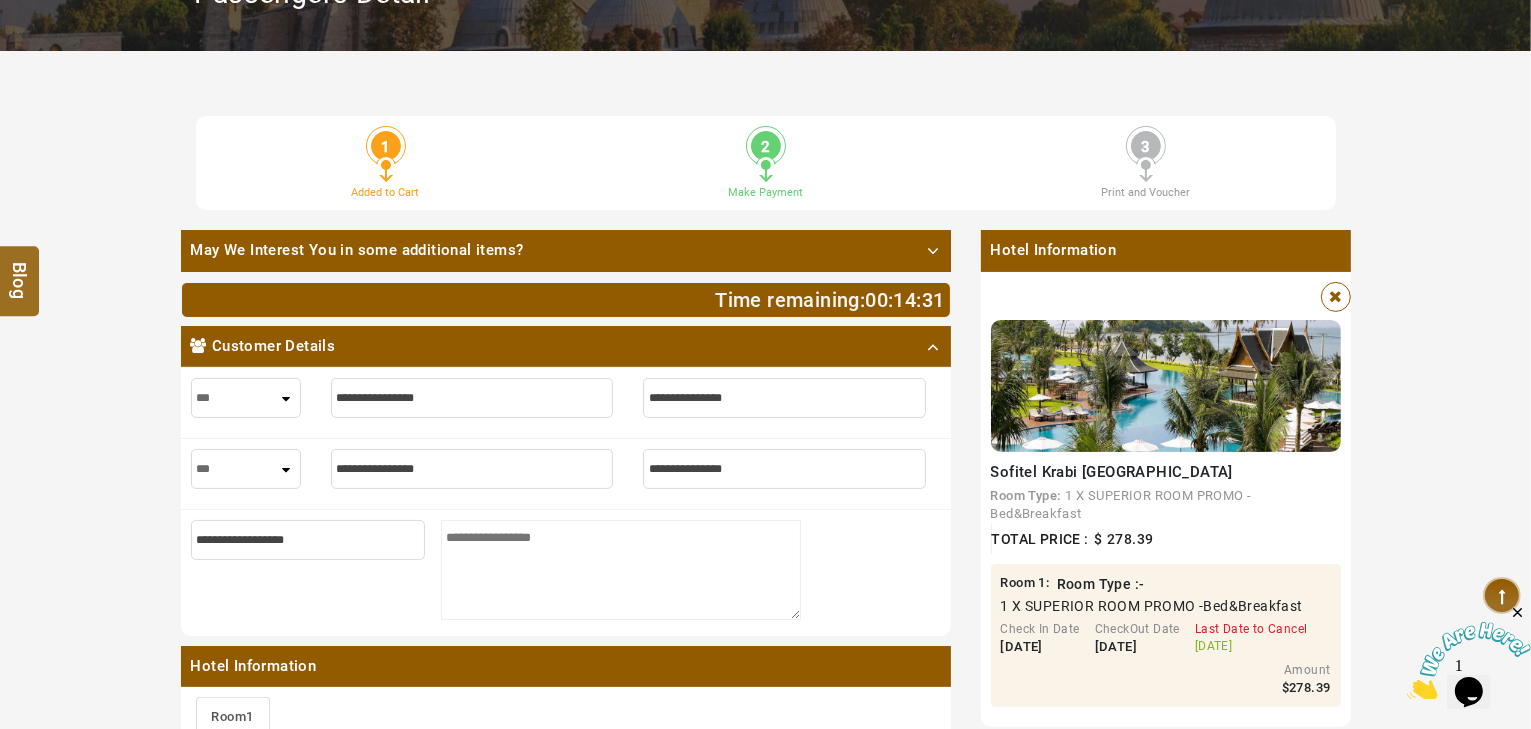 type on "*" 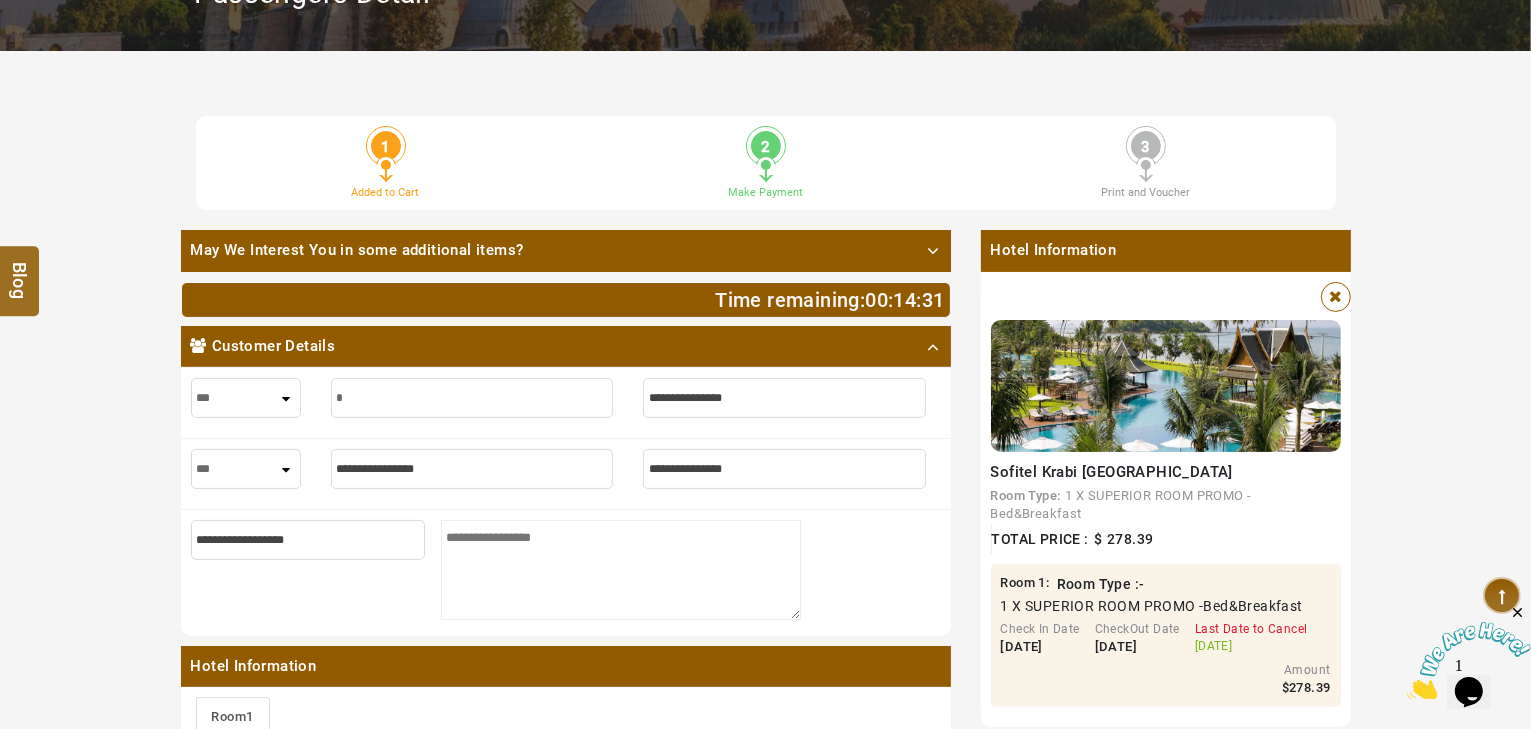 type on "*" 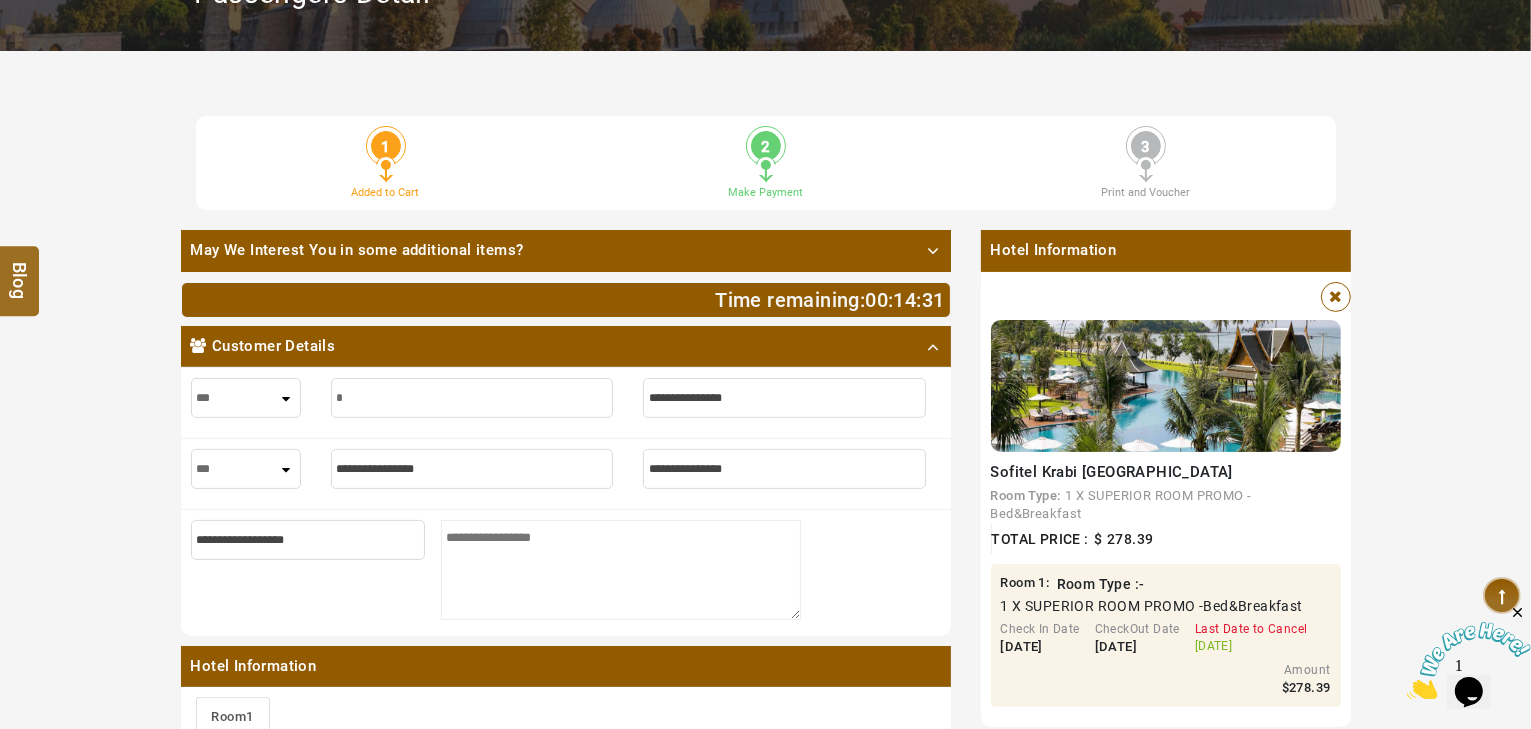 type on "**" 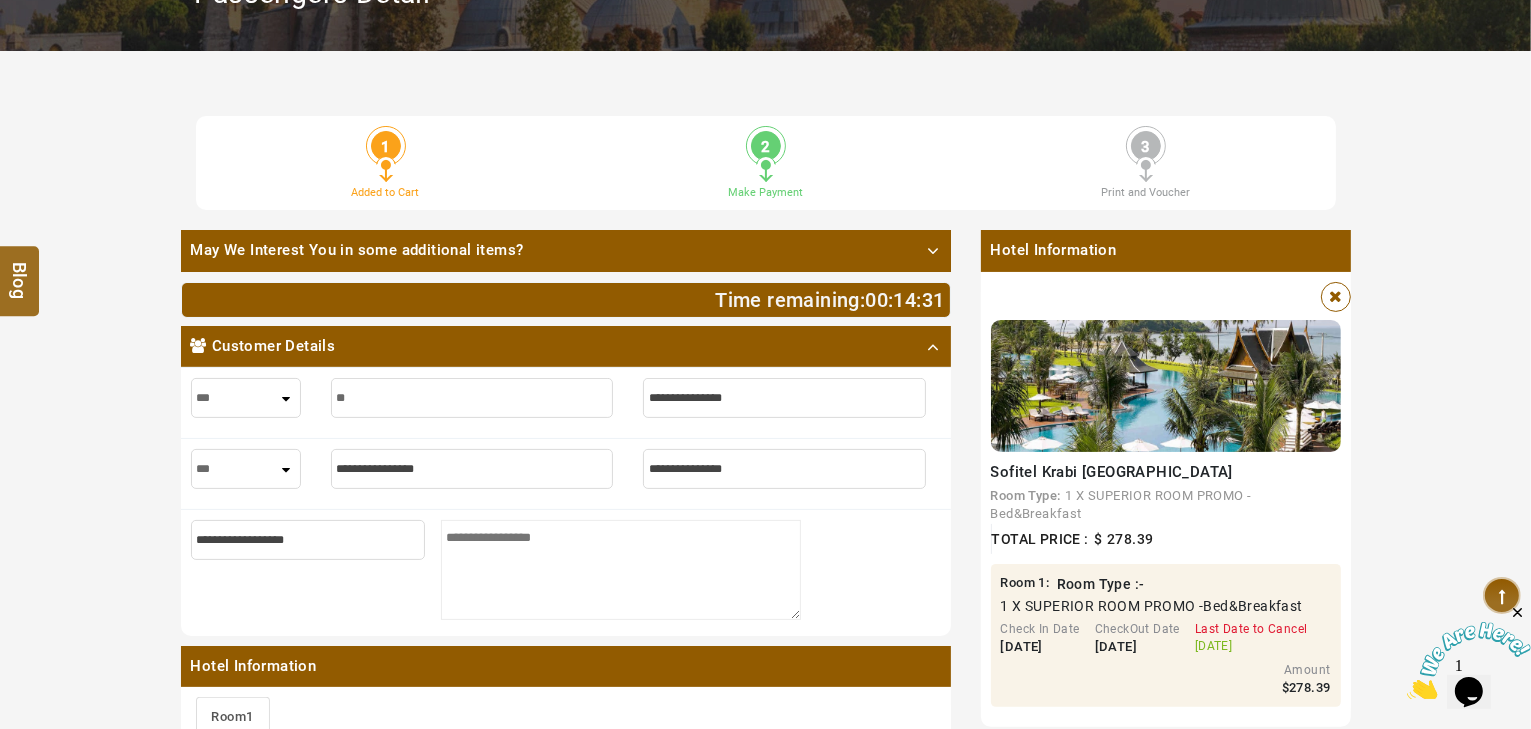 type on "**" 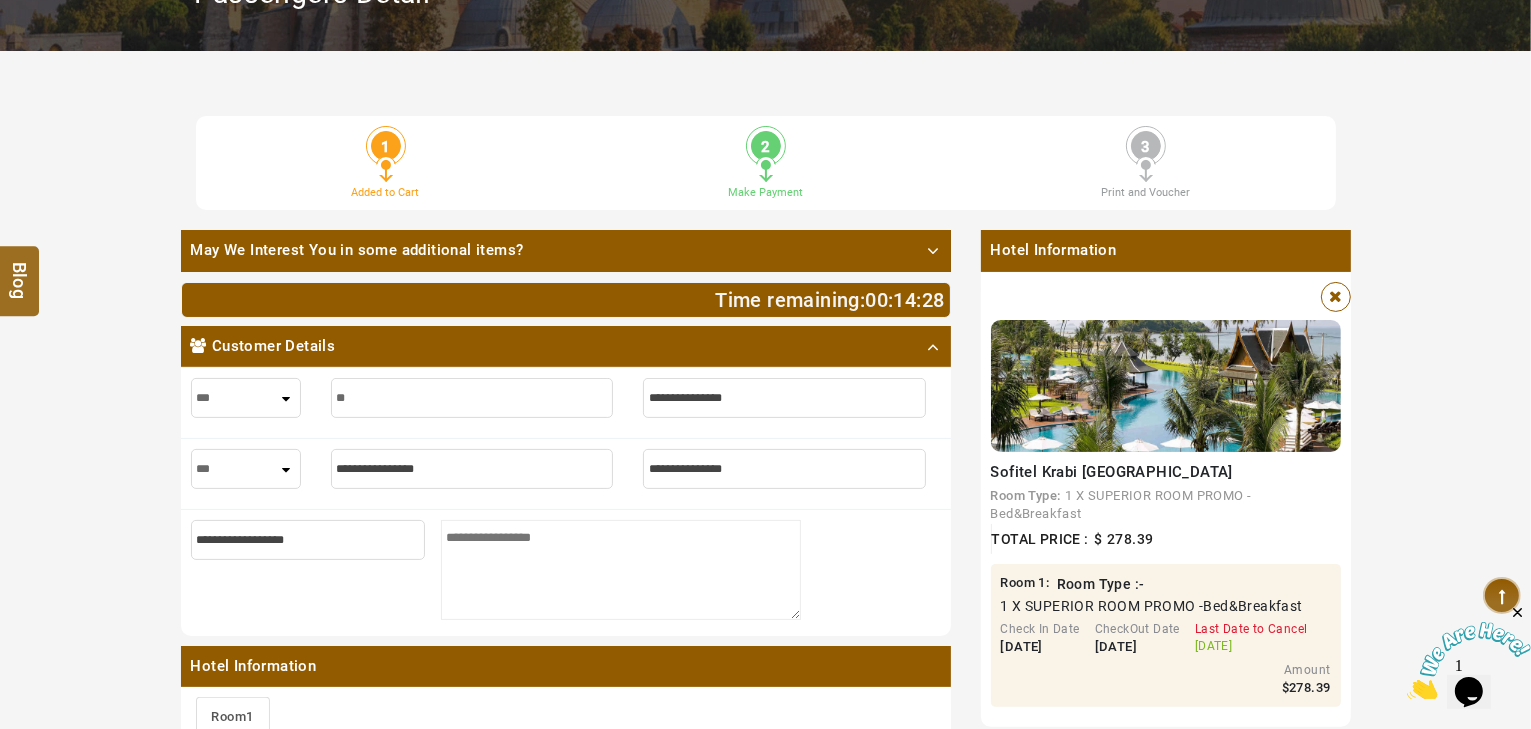 type on "***" 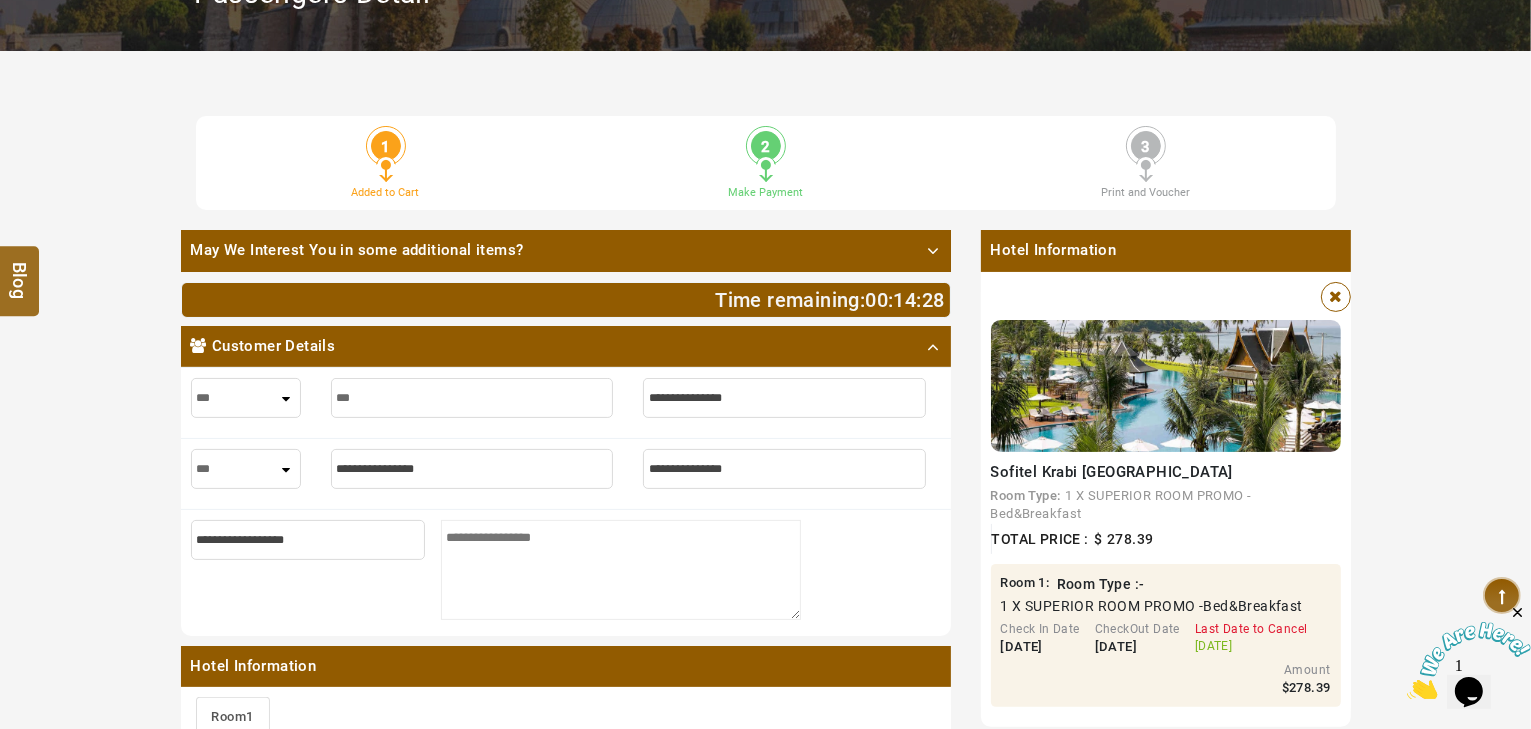 type on "***" 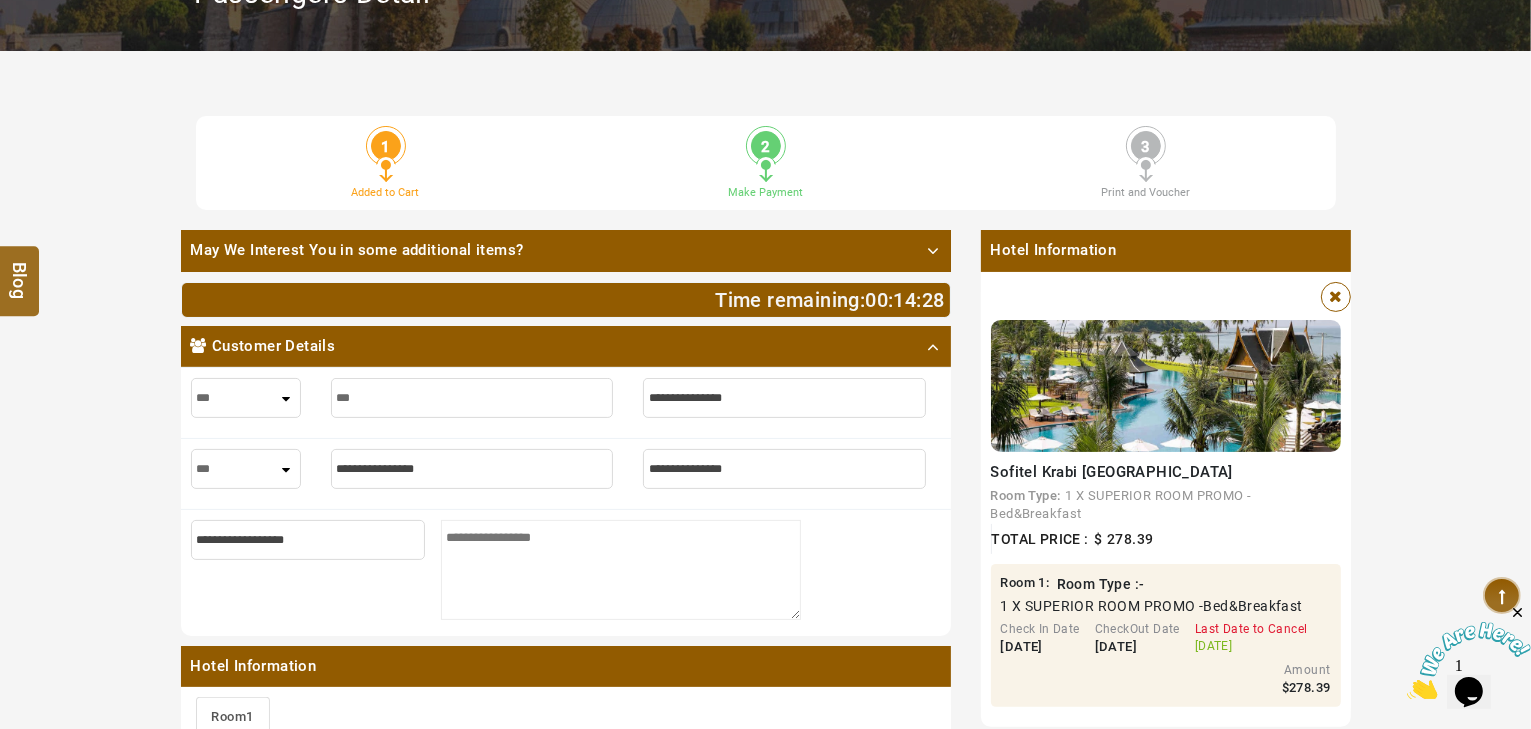 type on "****" 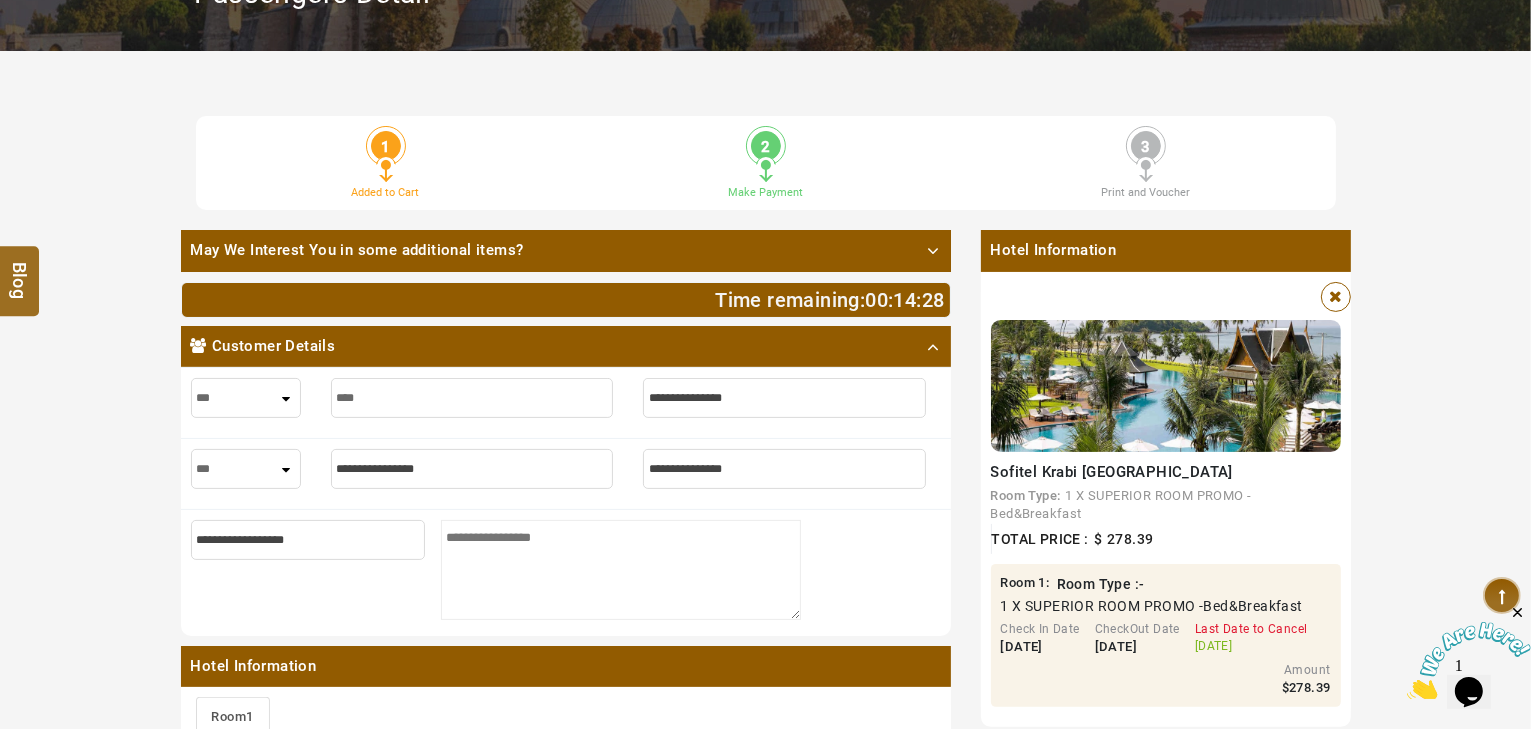 type on "****" 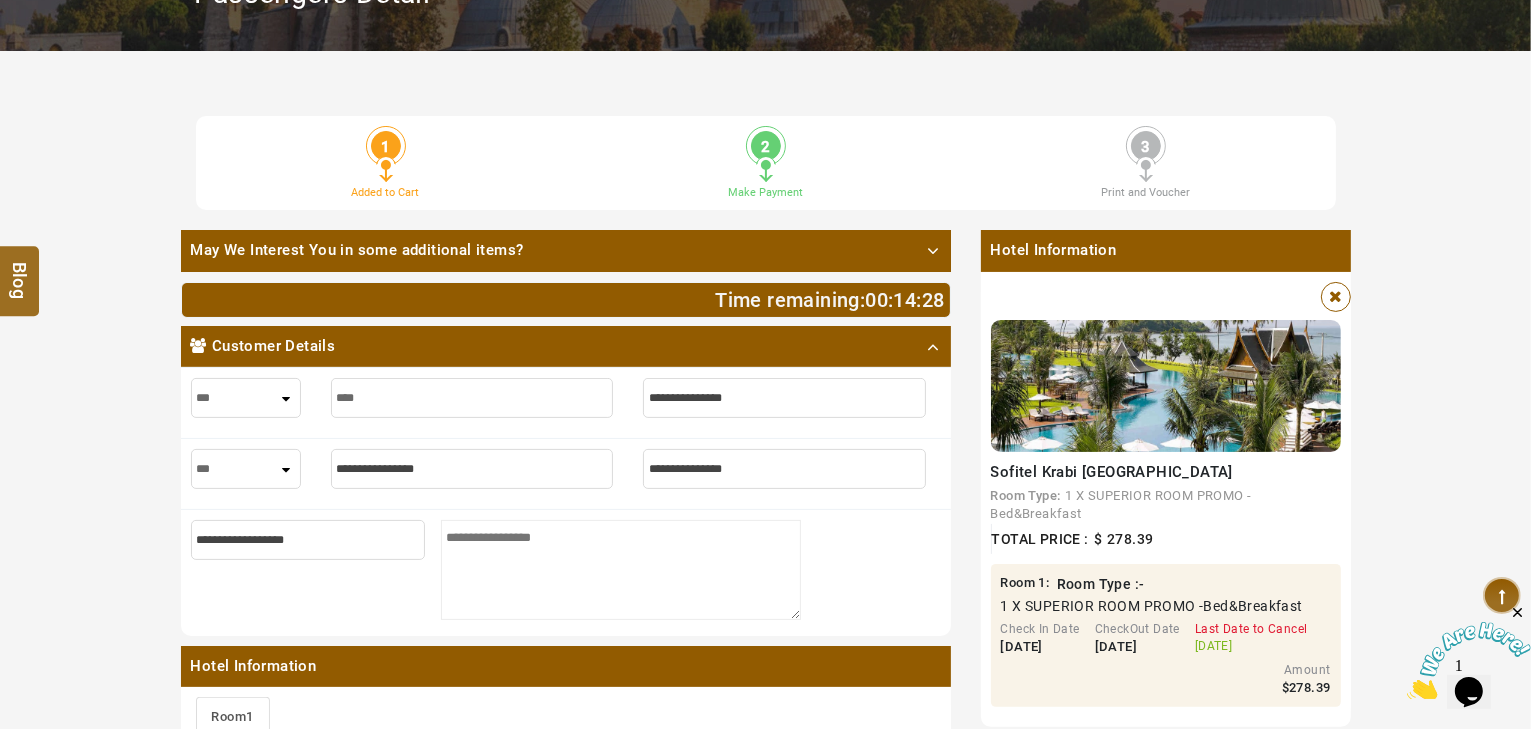 type on "*****" 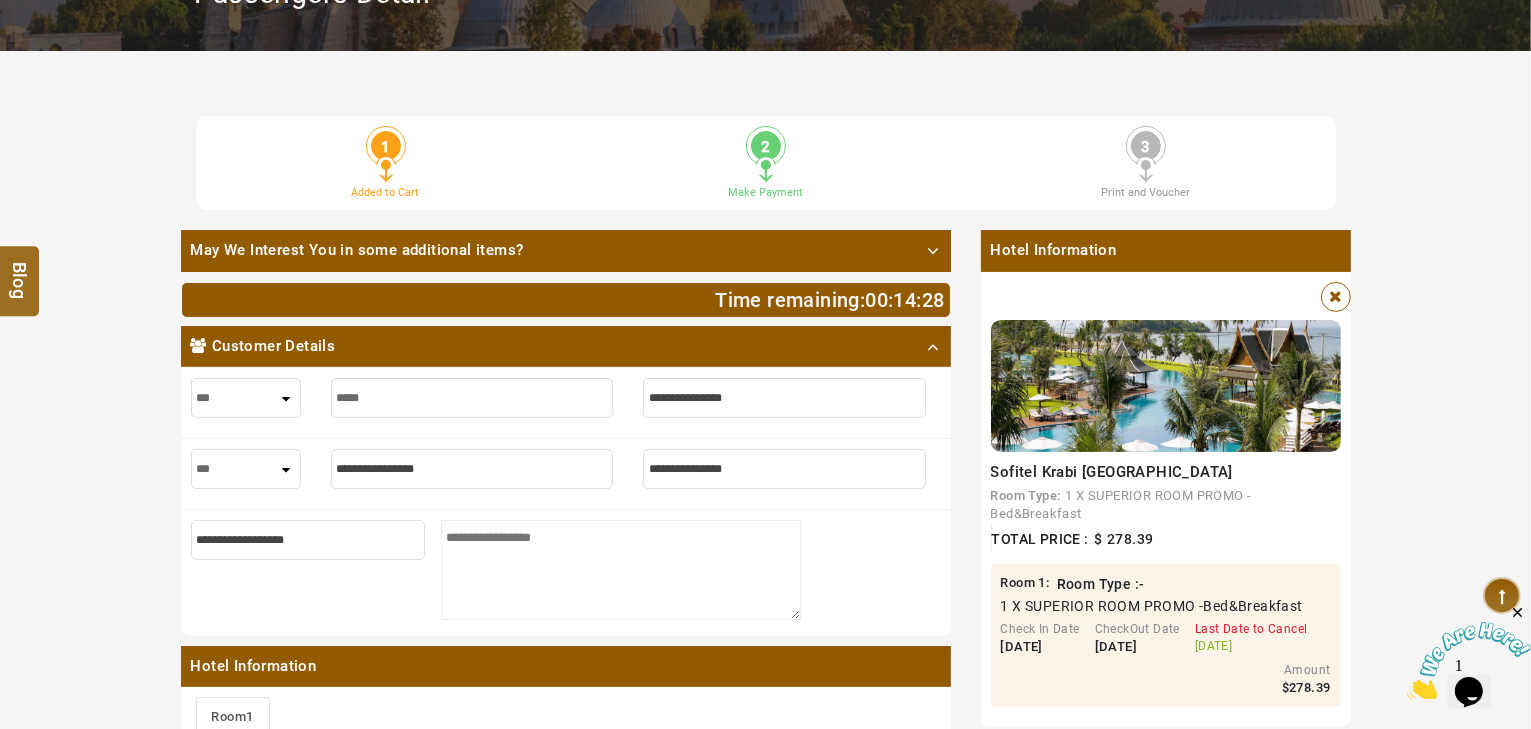 type on "*****" 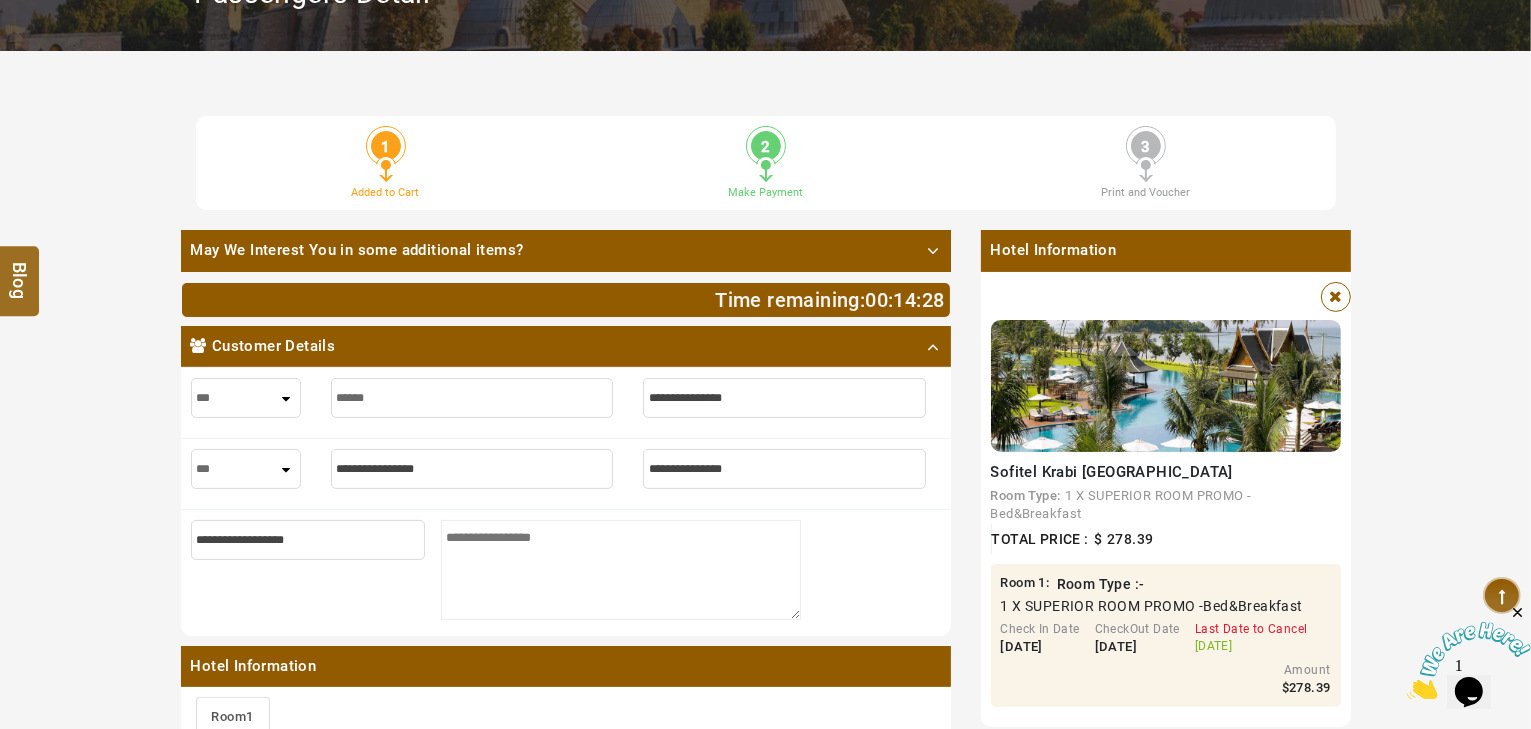 type on "******" 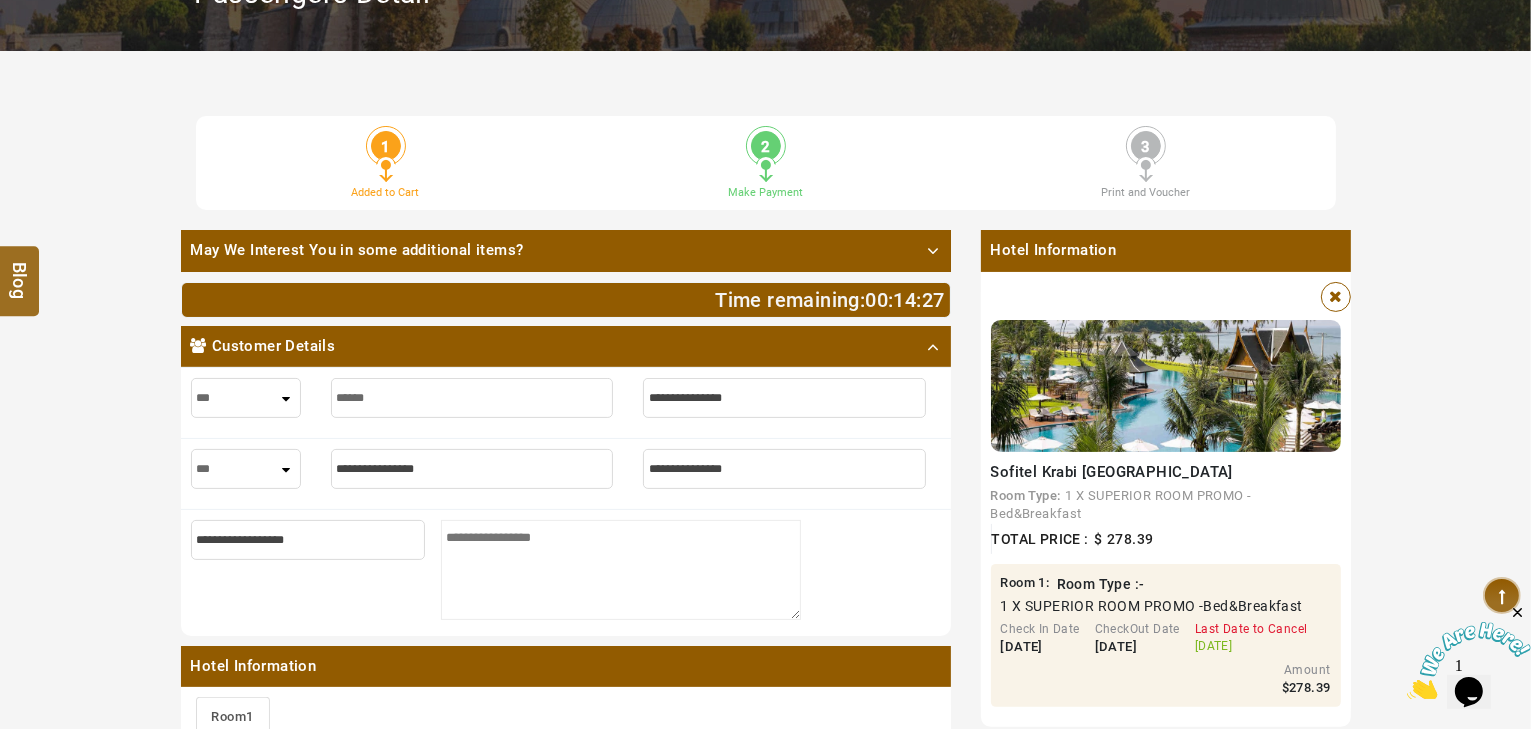 type on "*******" 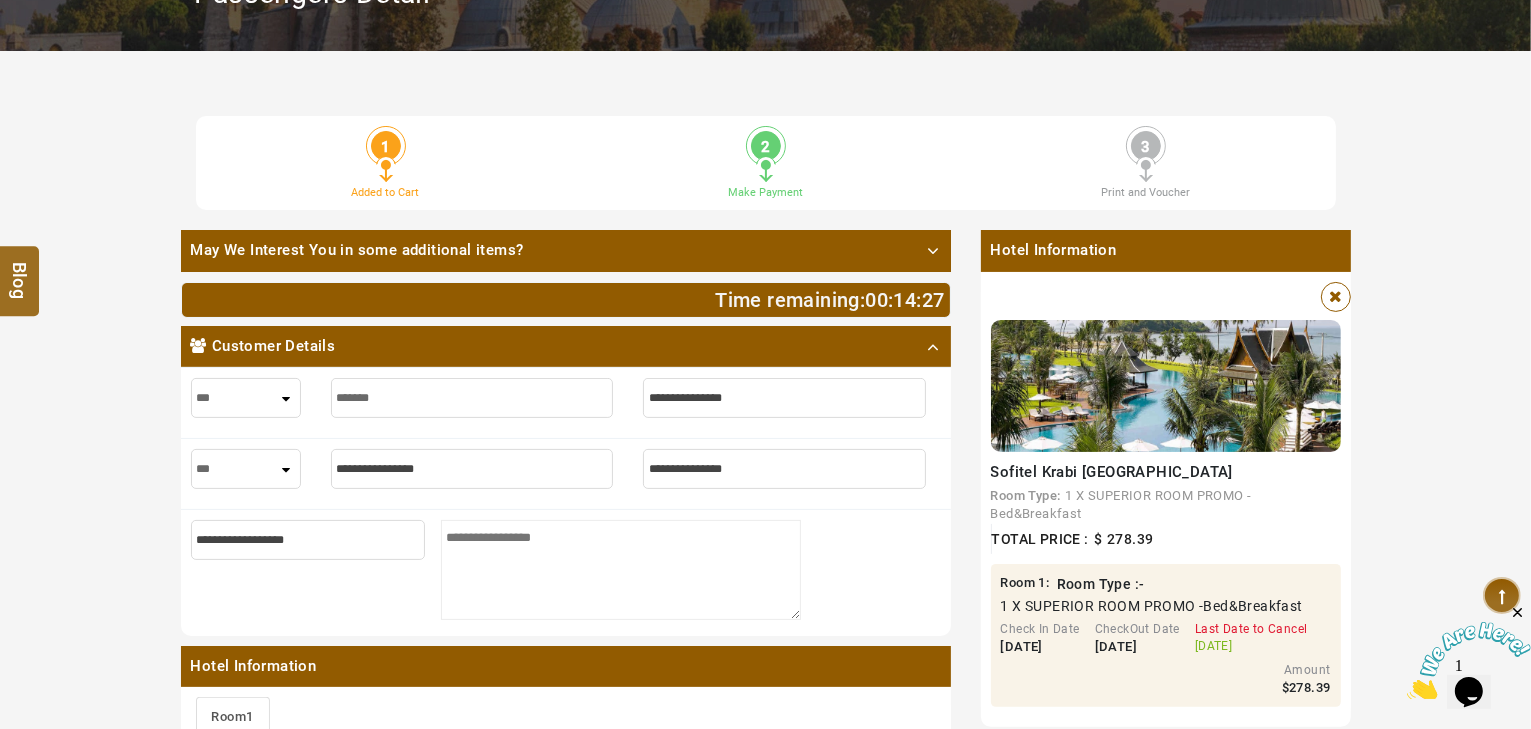 type on "*******" 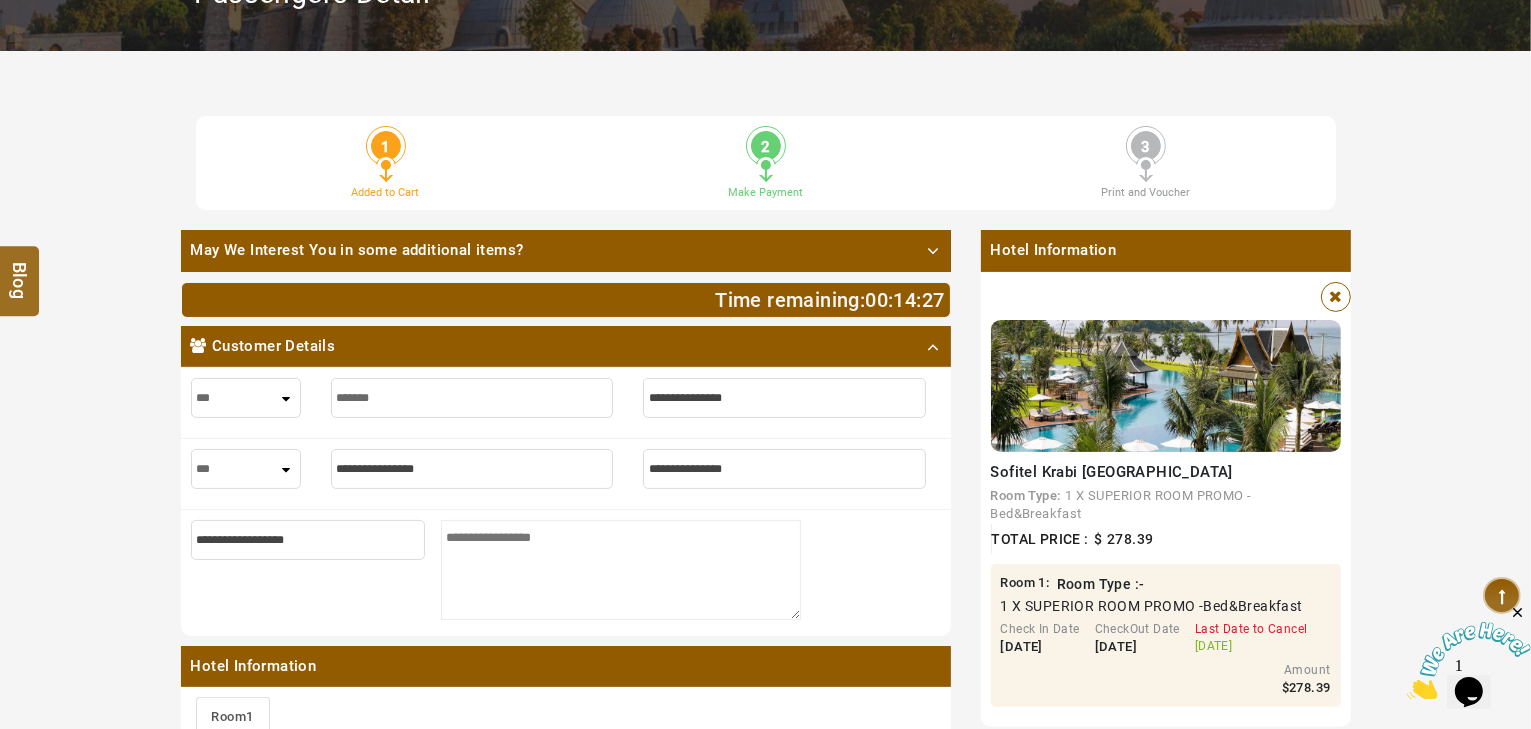 type on "*******" 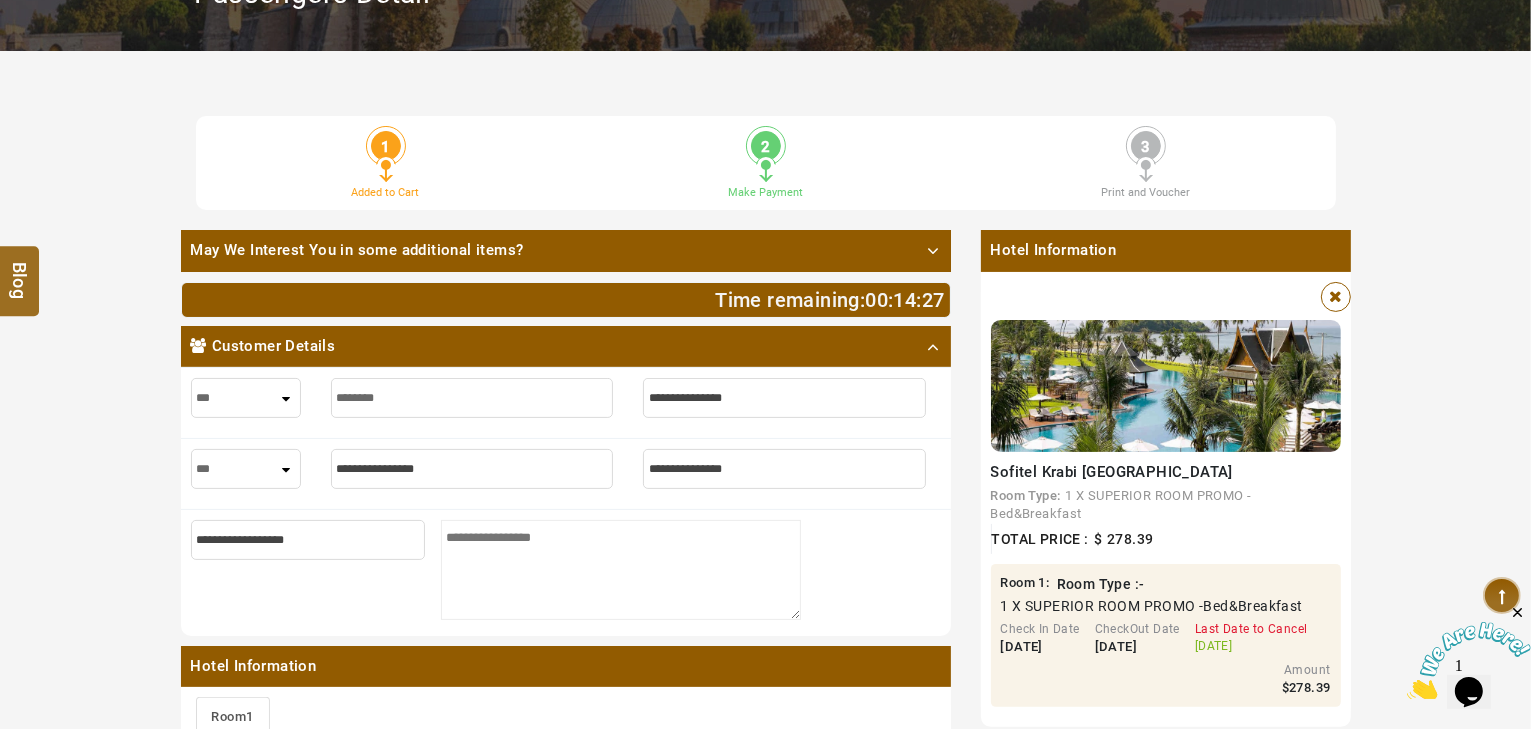 type on "*******" 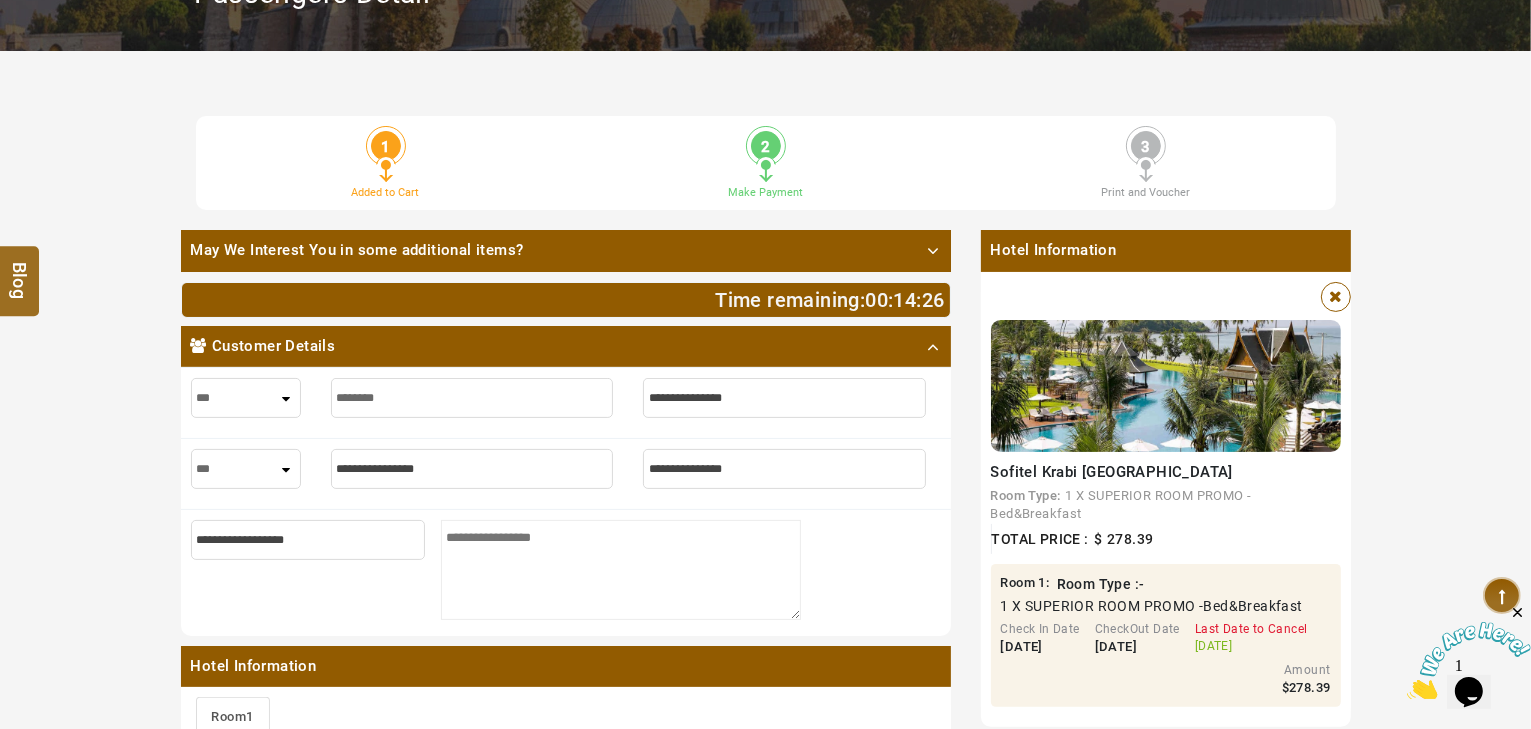 type on "*******" 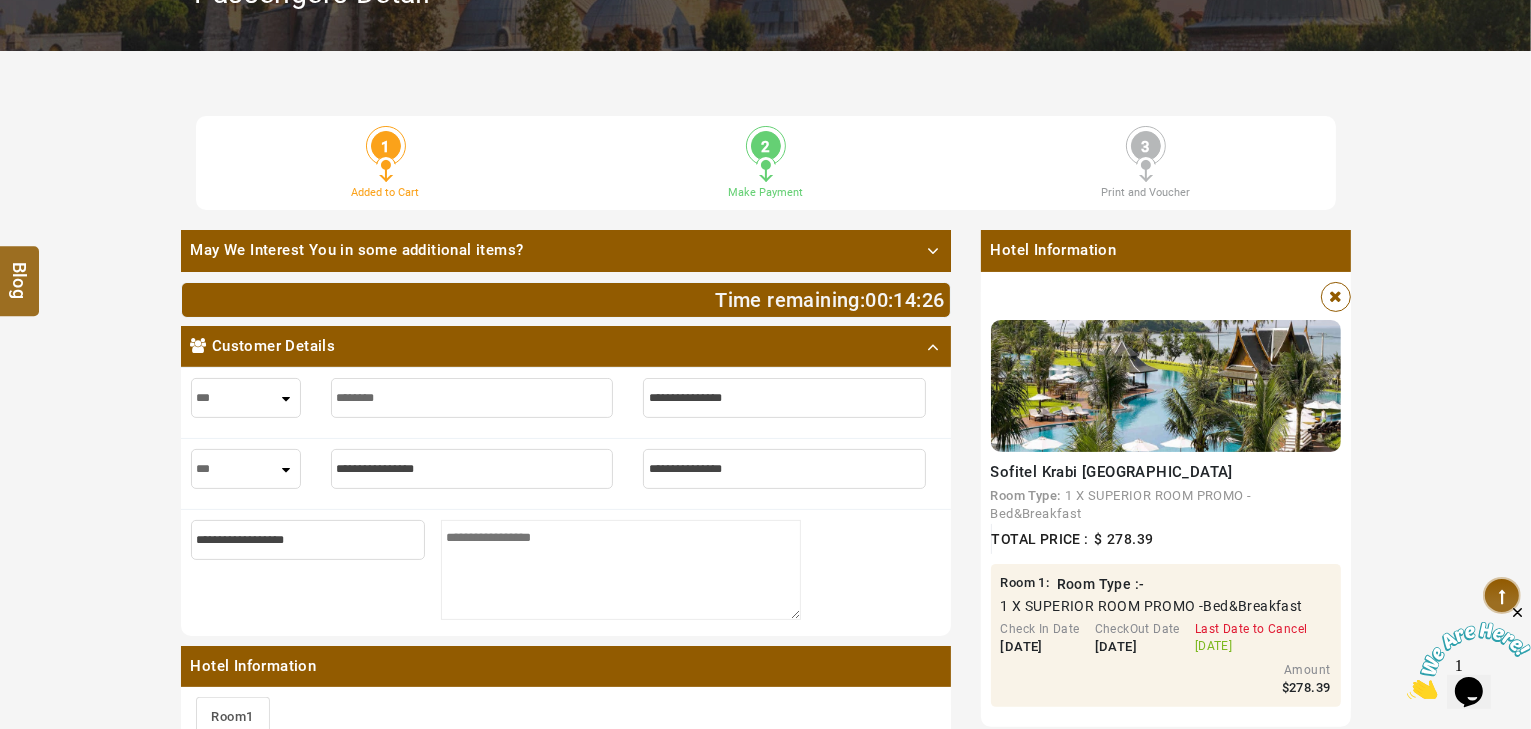 type on "*" 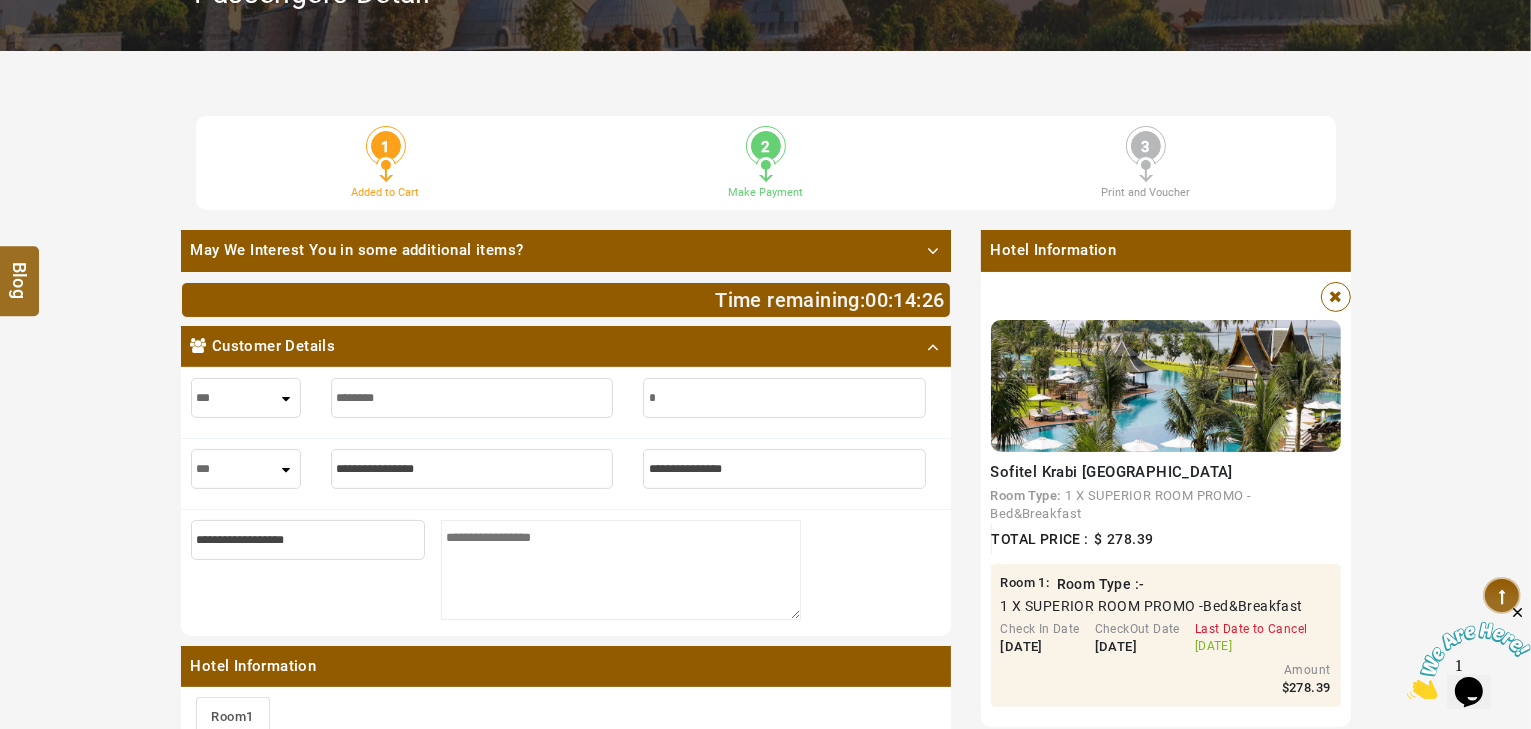 type on "*" 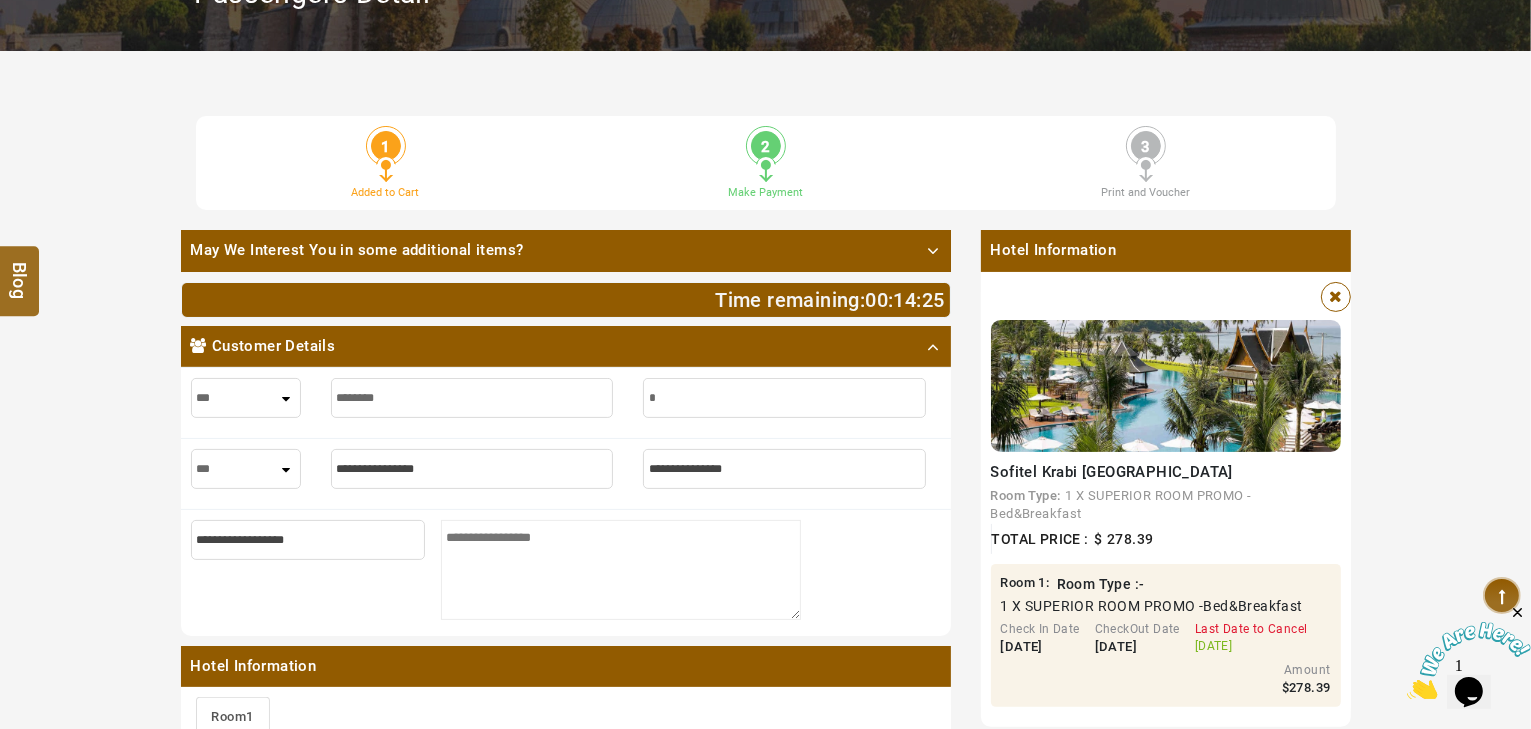 type on "**" 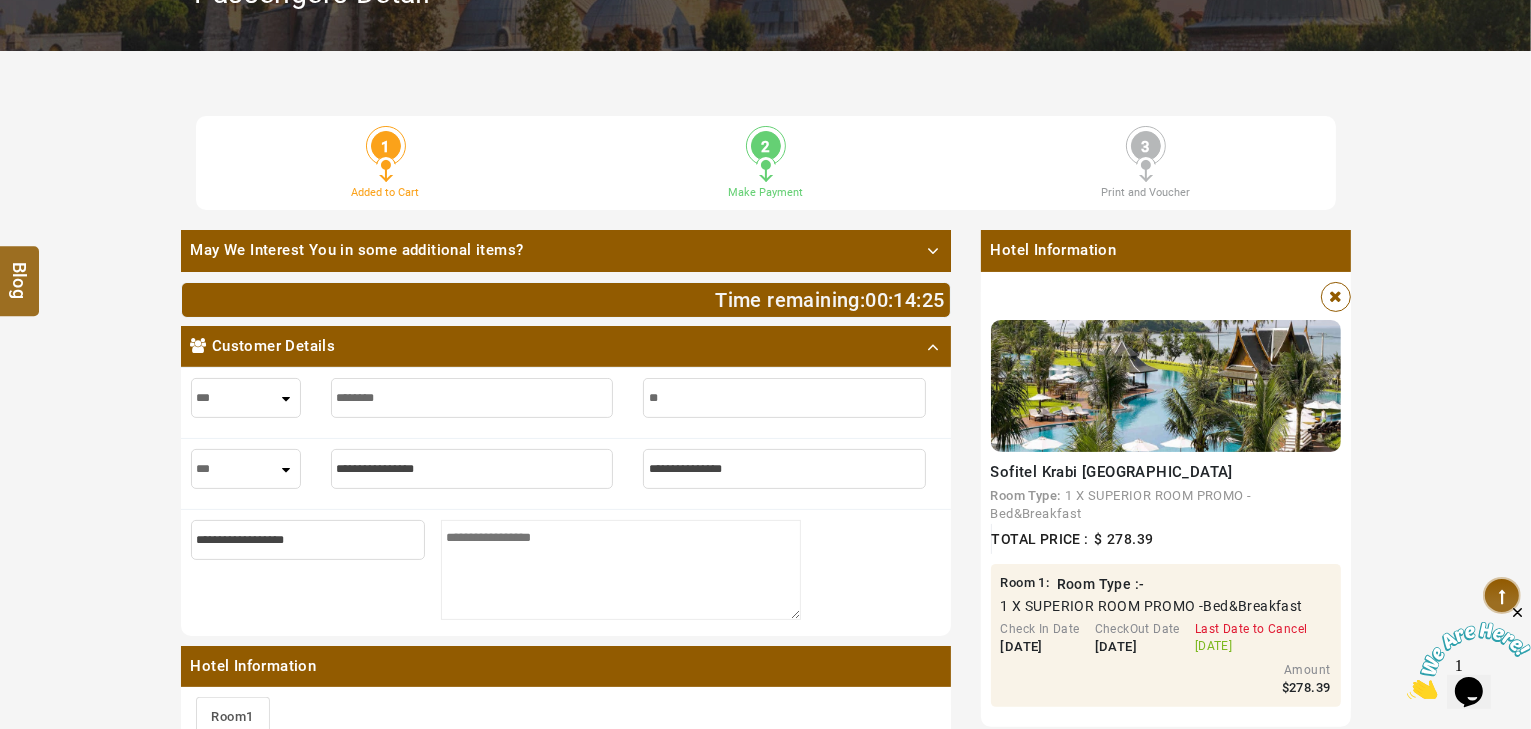 type on "**" 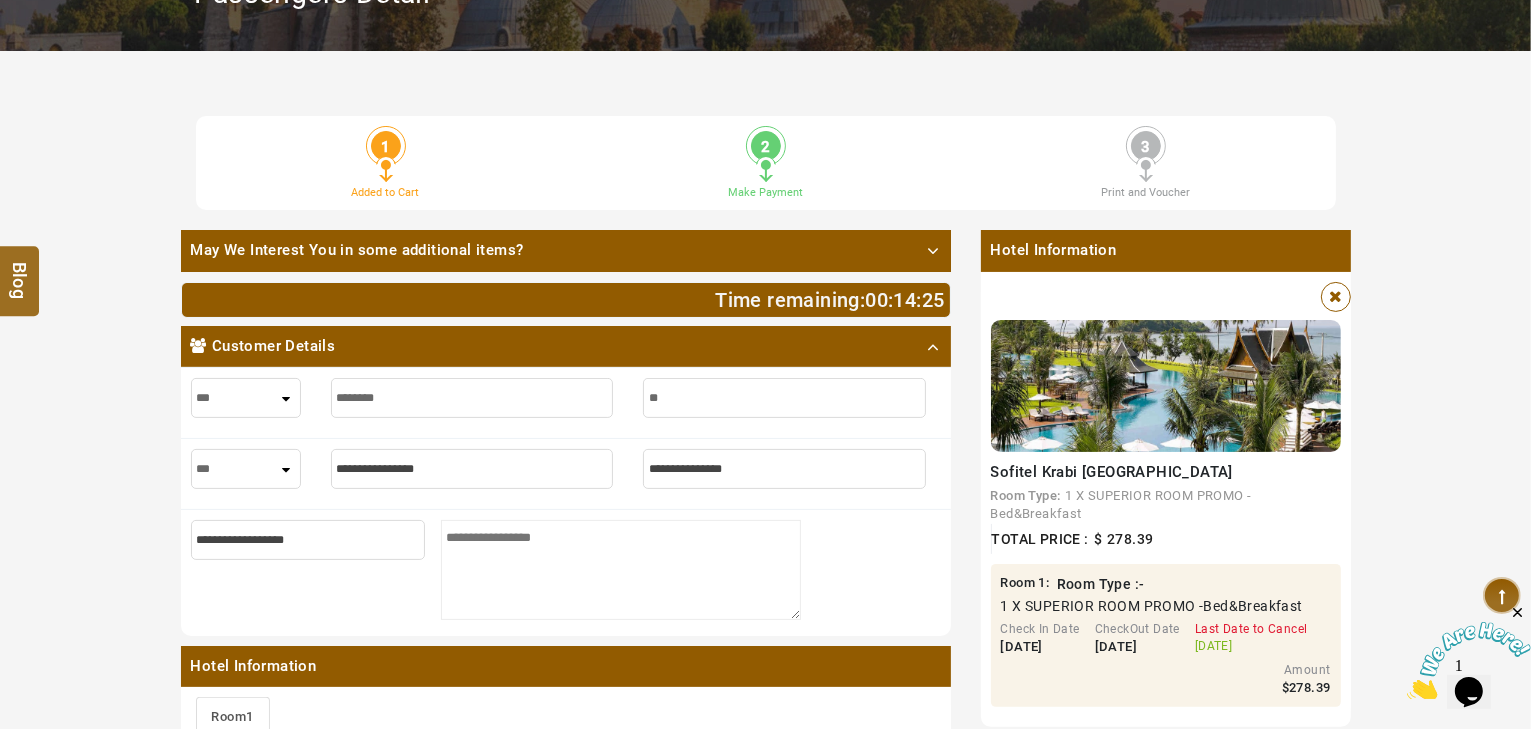 type on "***" 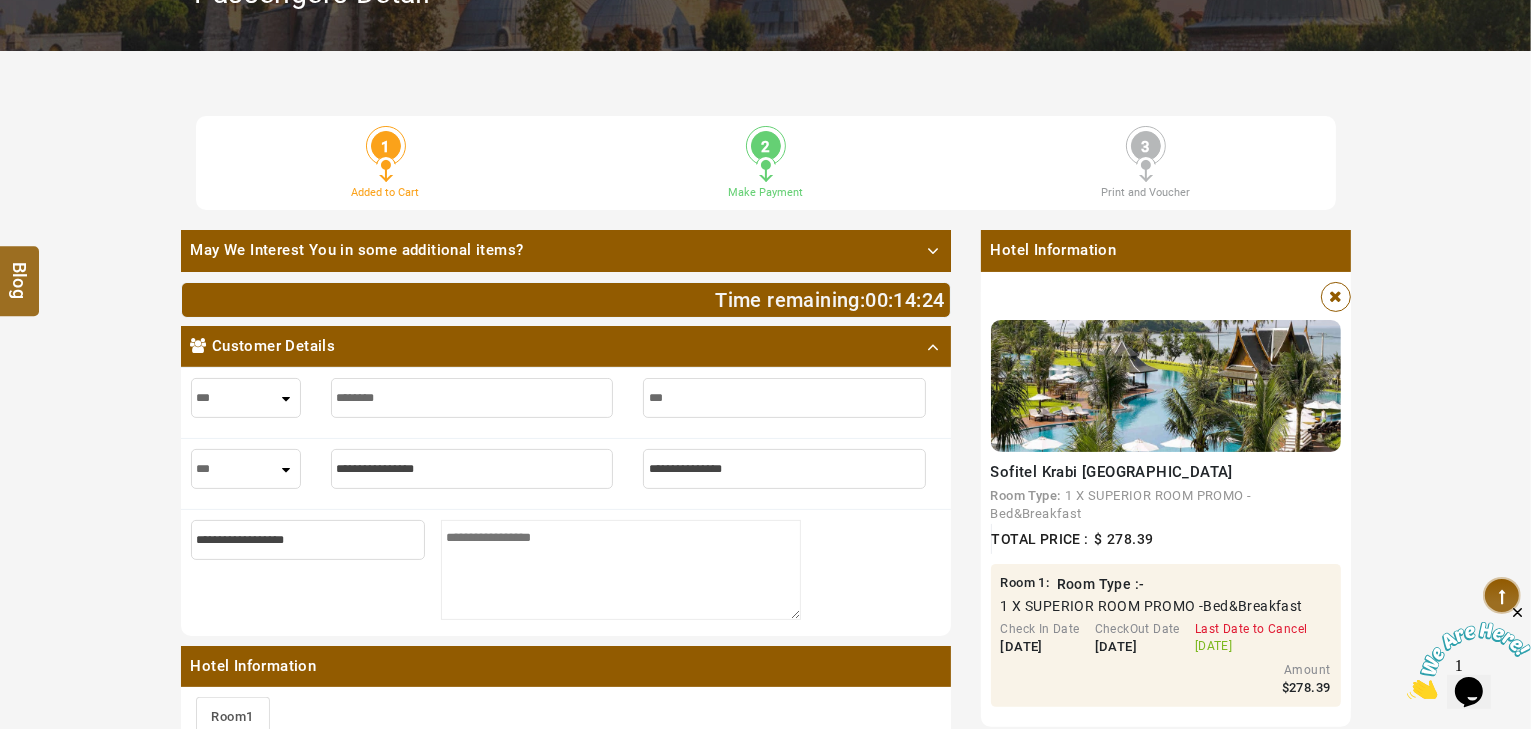 type on "***" 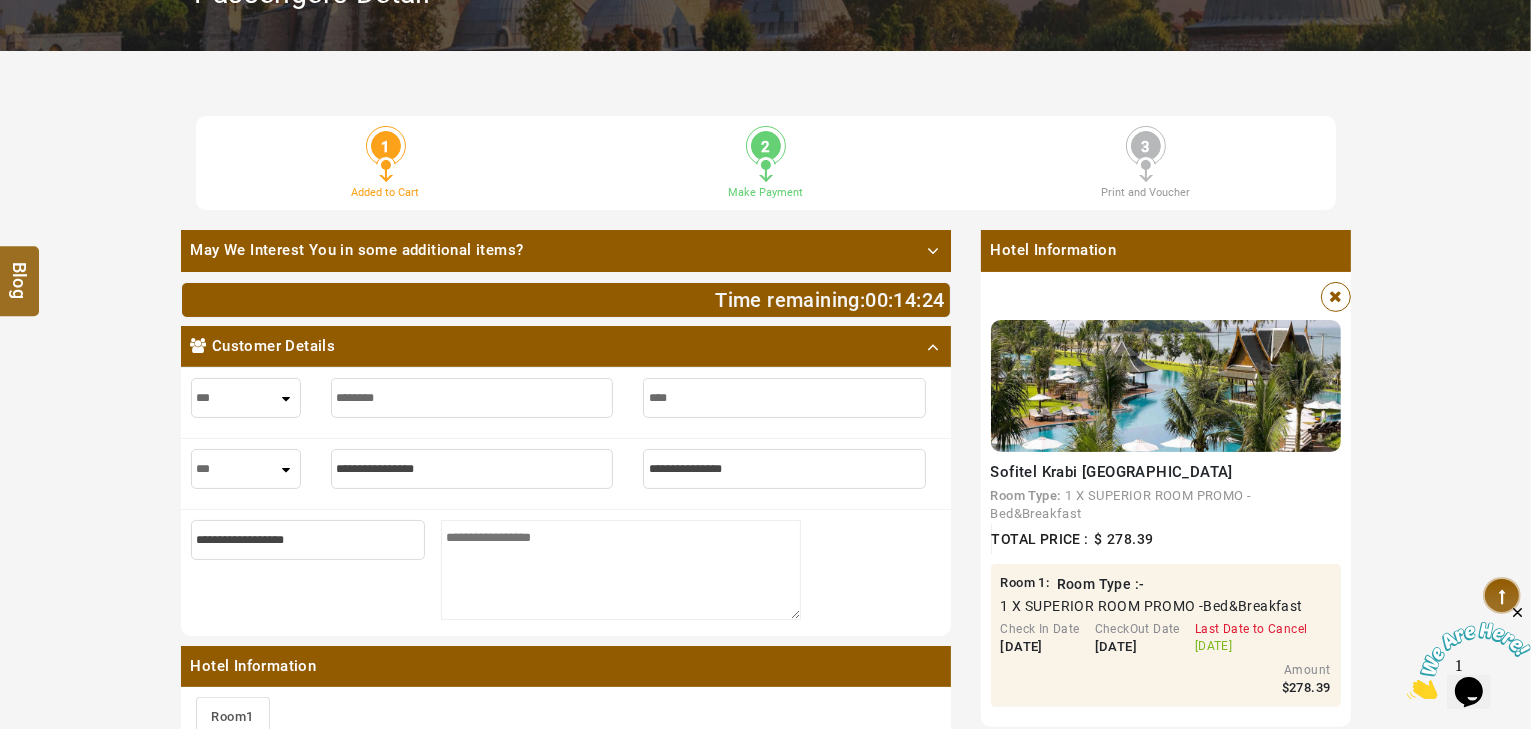 type on "****" 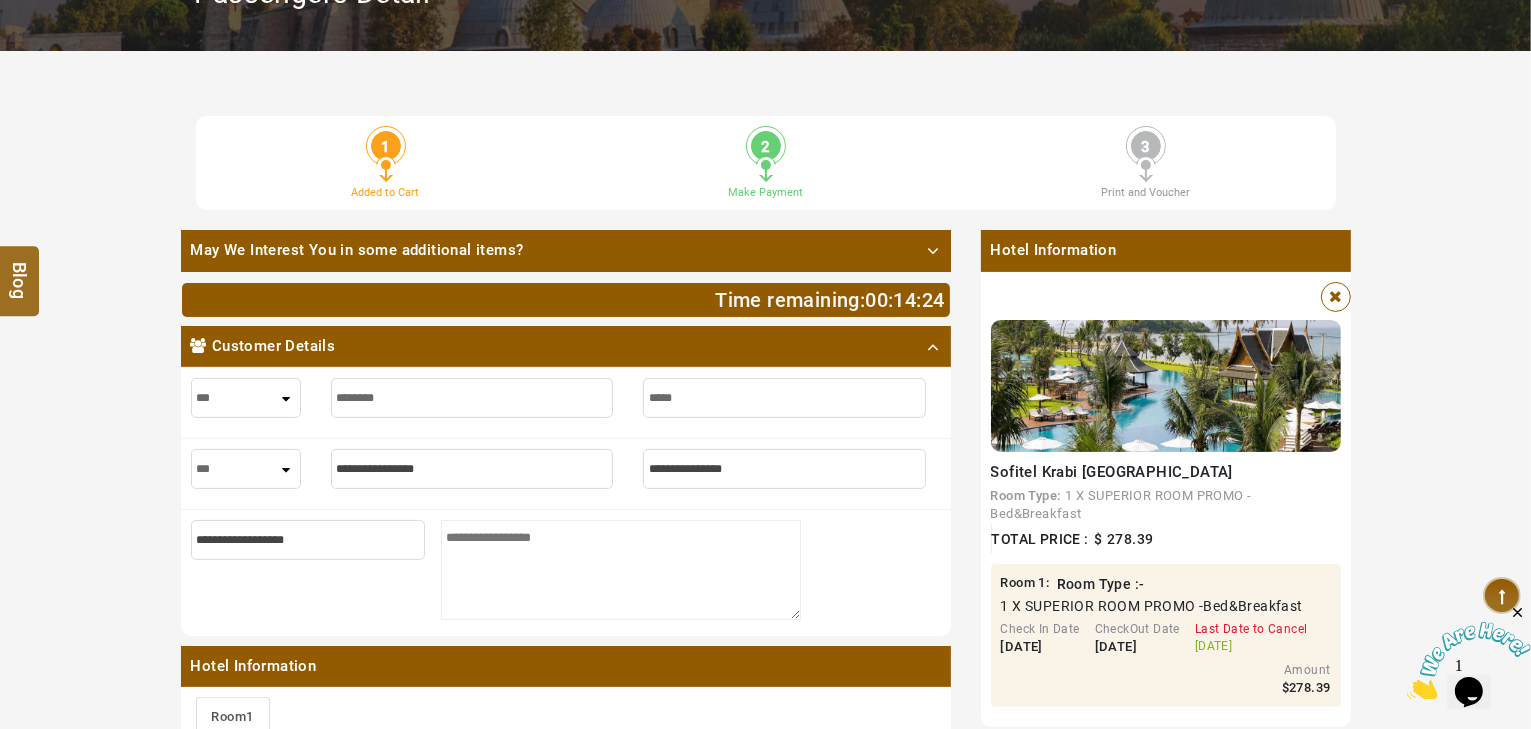 type on "*****" 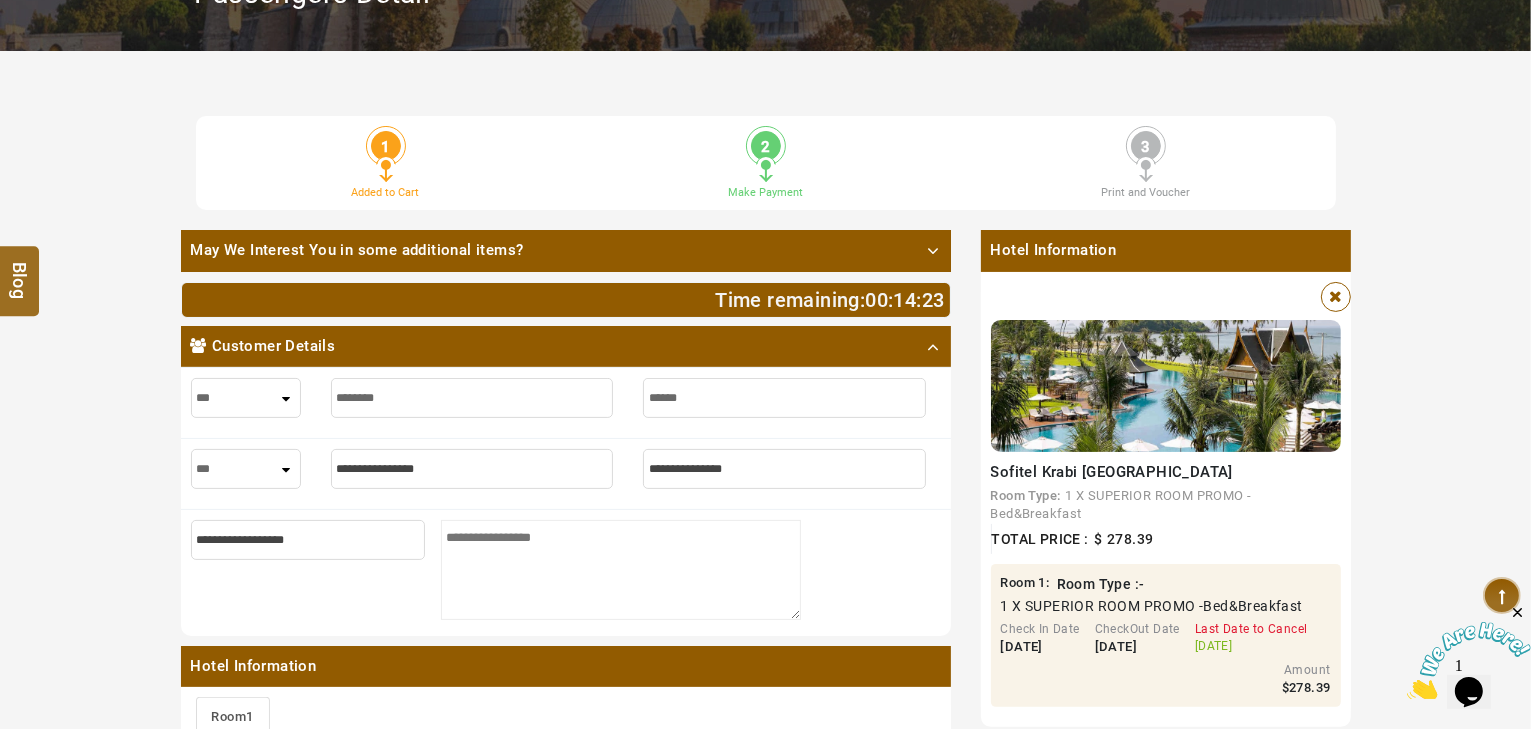 type on "*******" 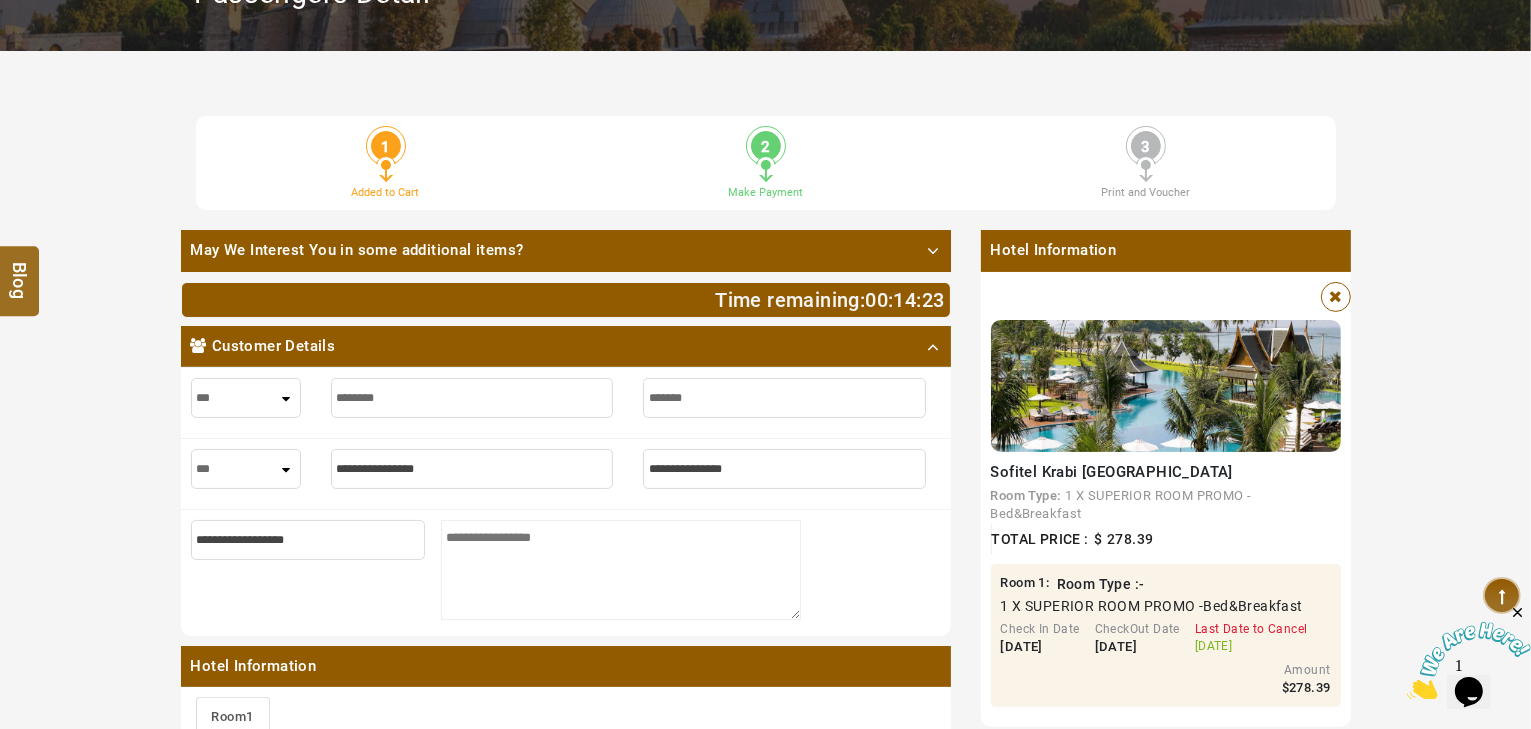 type on "*******" 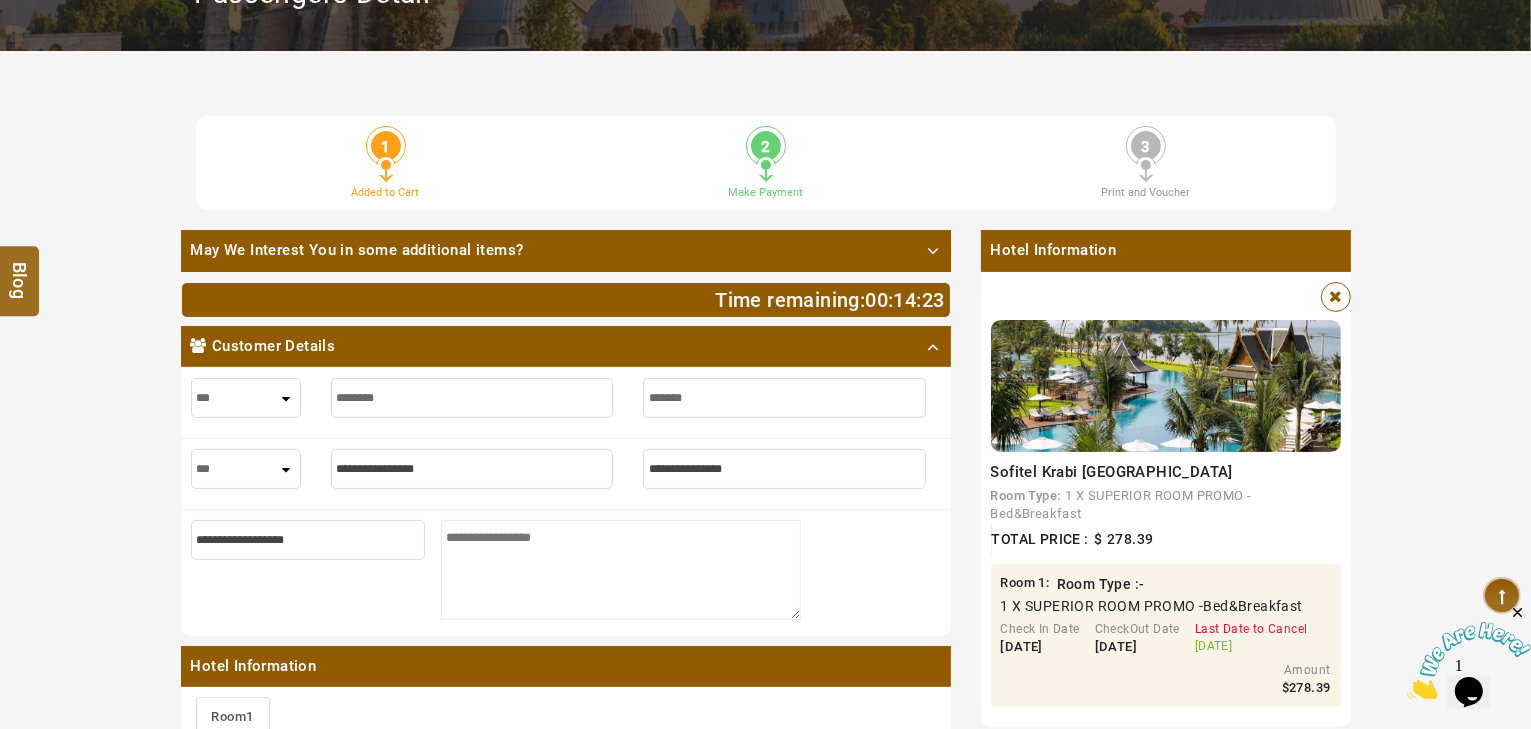 type on "********" 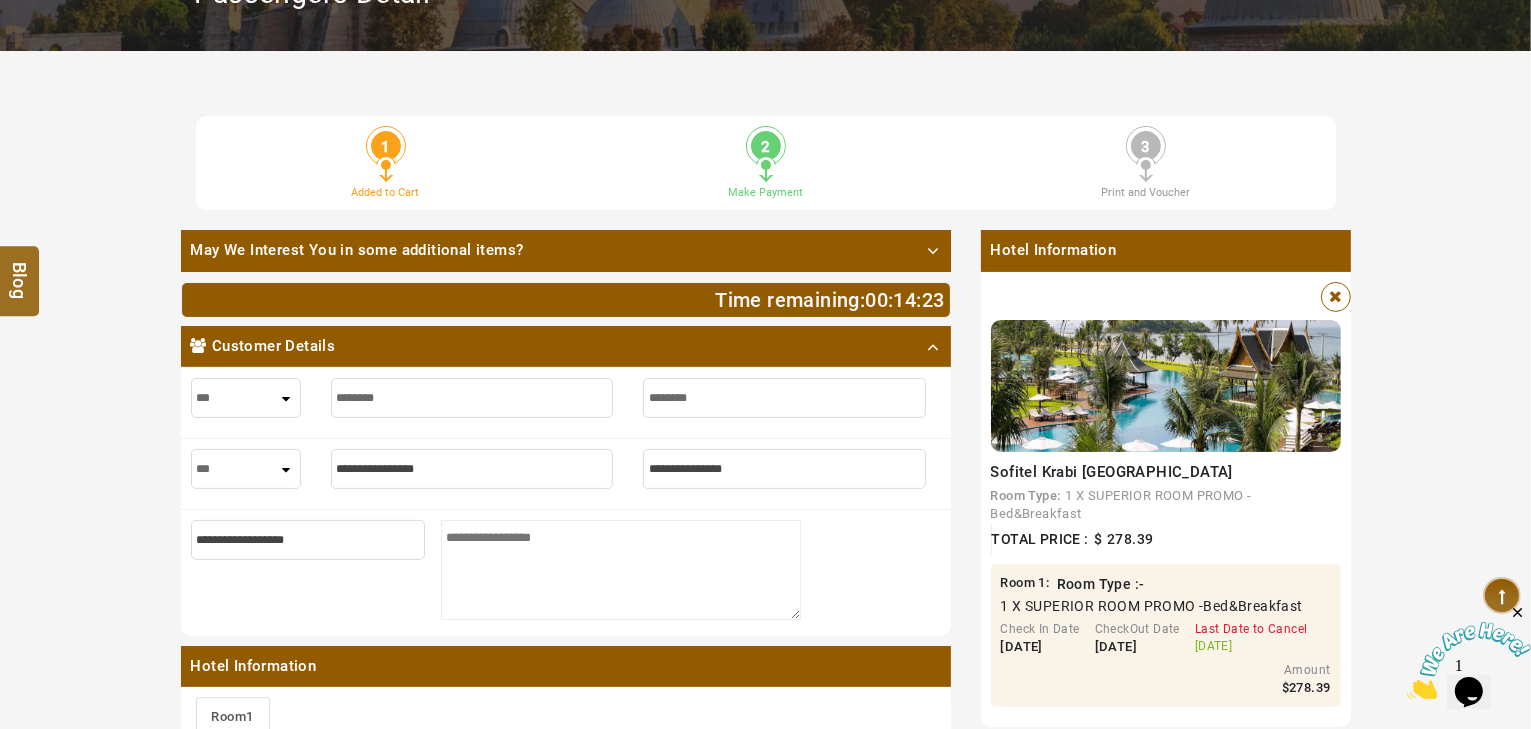 type on "********" 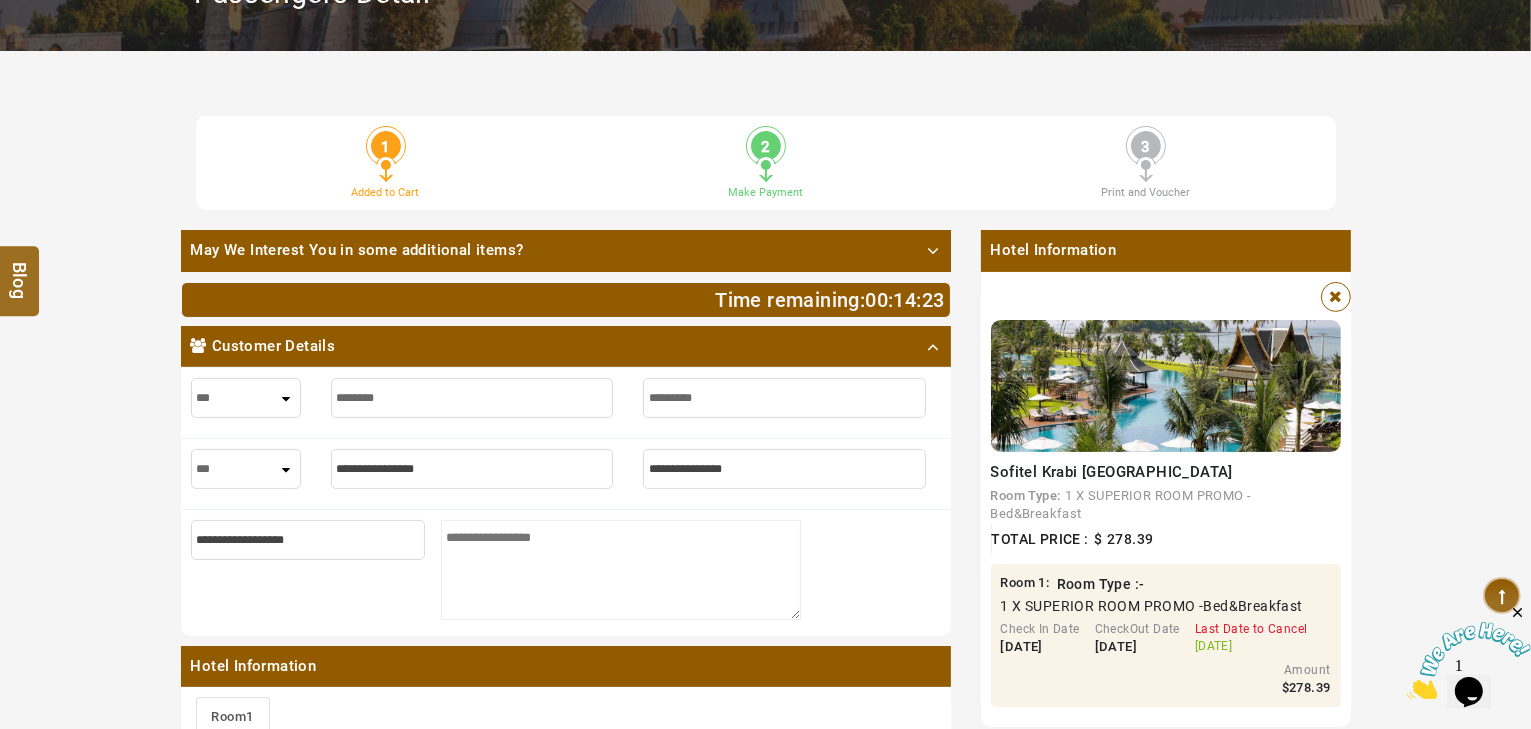 type on "*********" 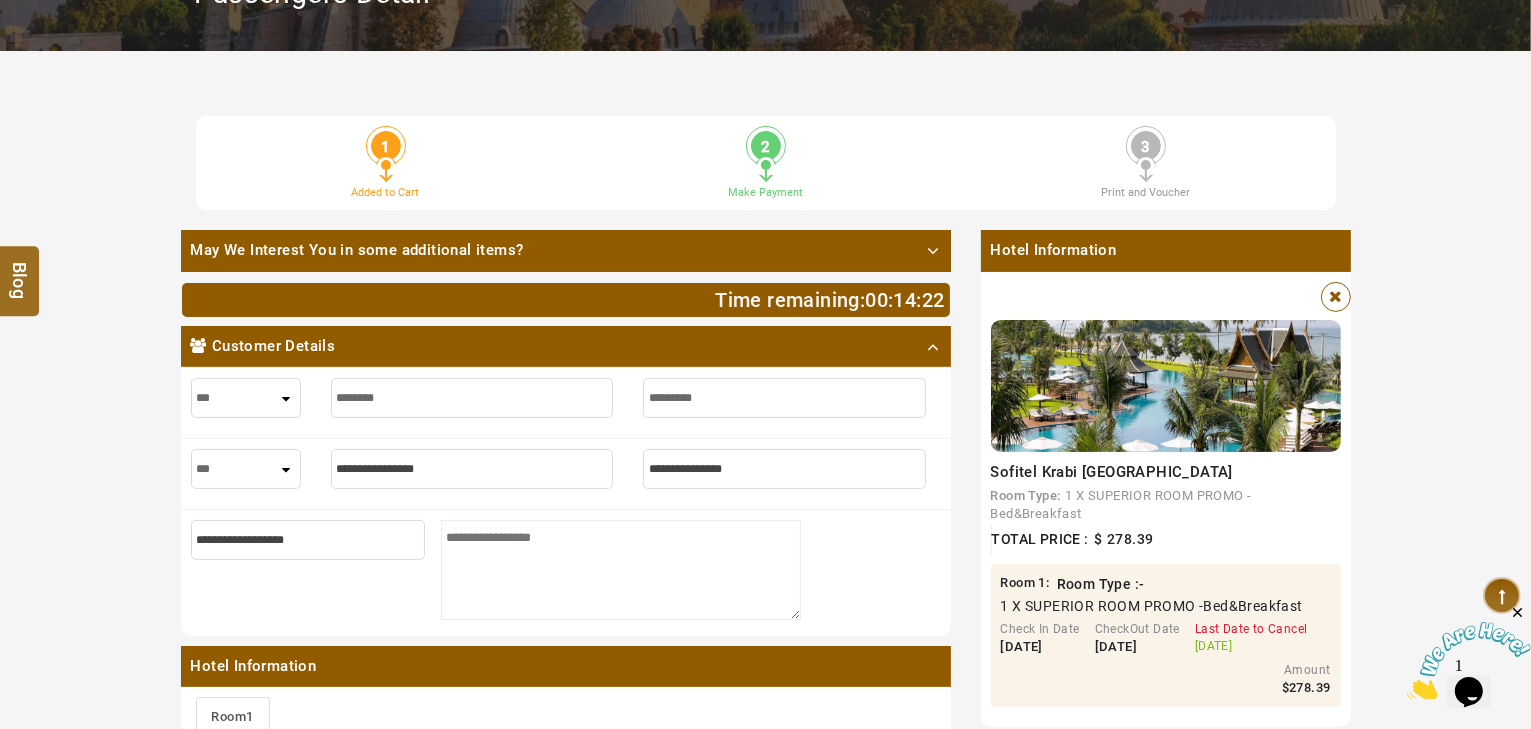 type on "*********" 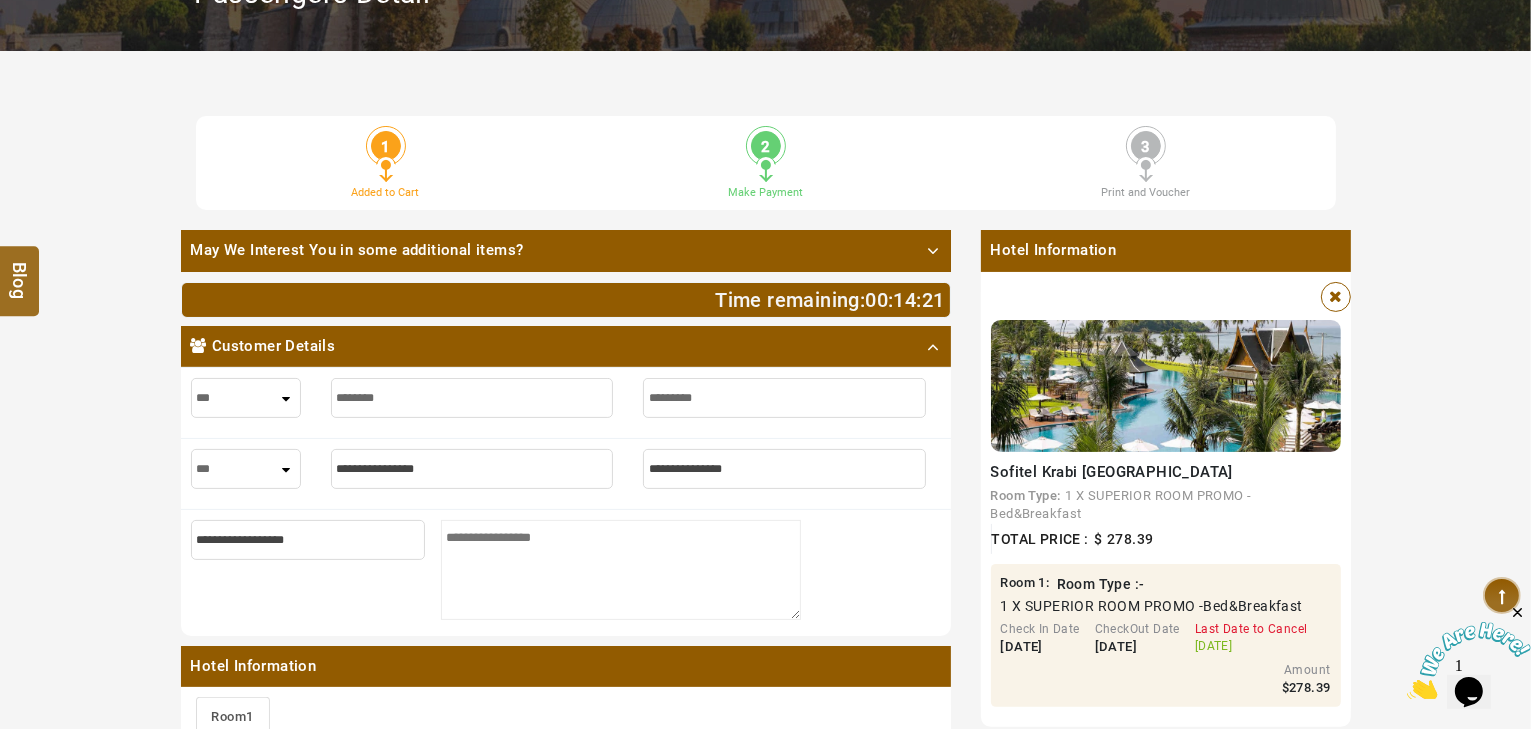 drag, startPoint x: 216, startPoint y: 470, endPoint x: 226, endPoint y: 474, distance: 10.770329 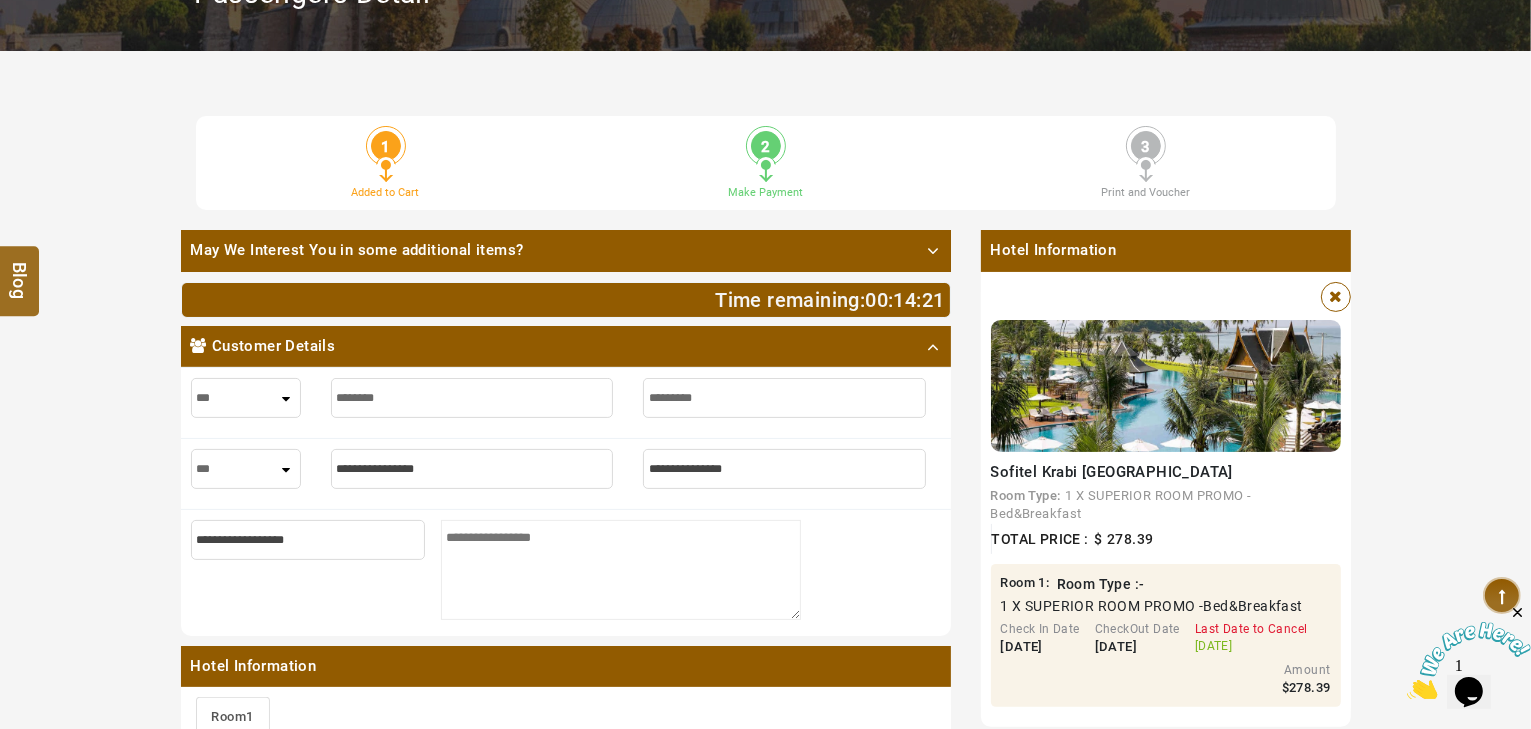 click on "*** **** ***" at bounding box center [246, 469] 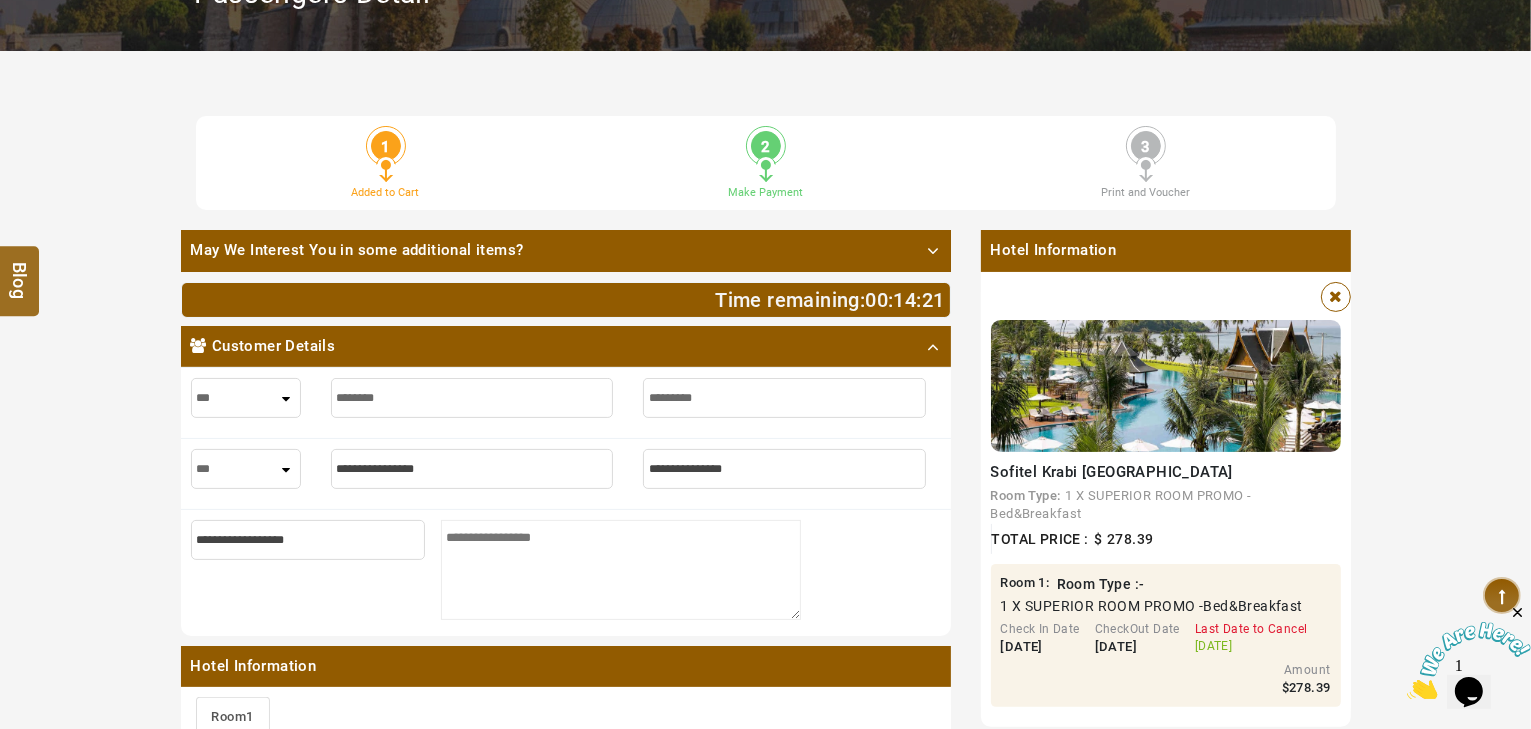 select on "****" 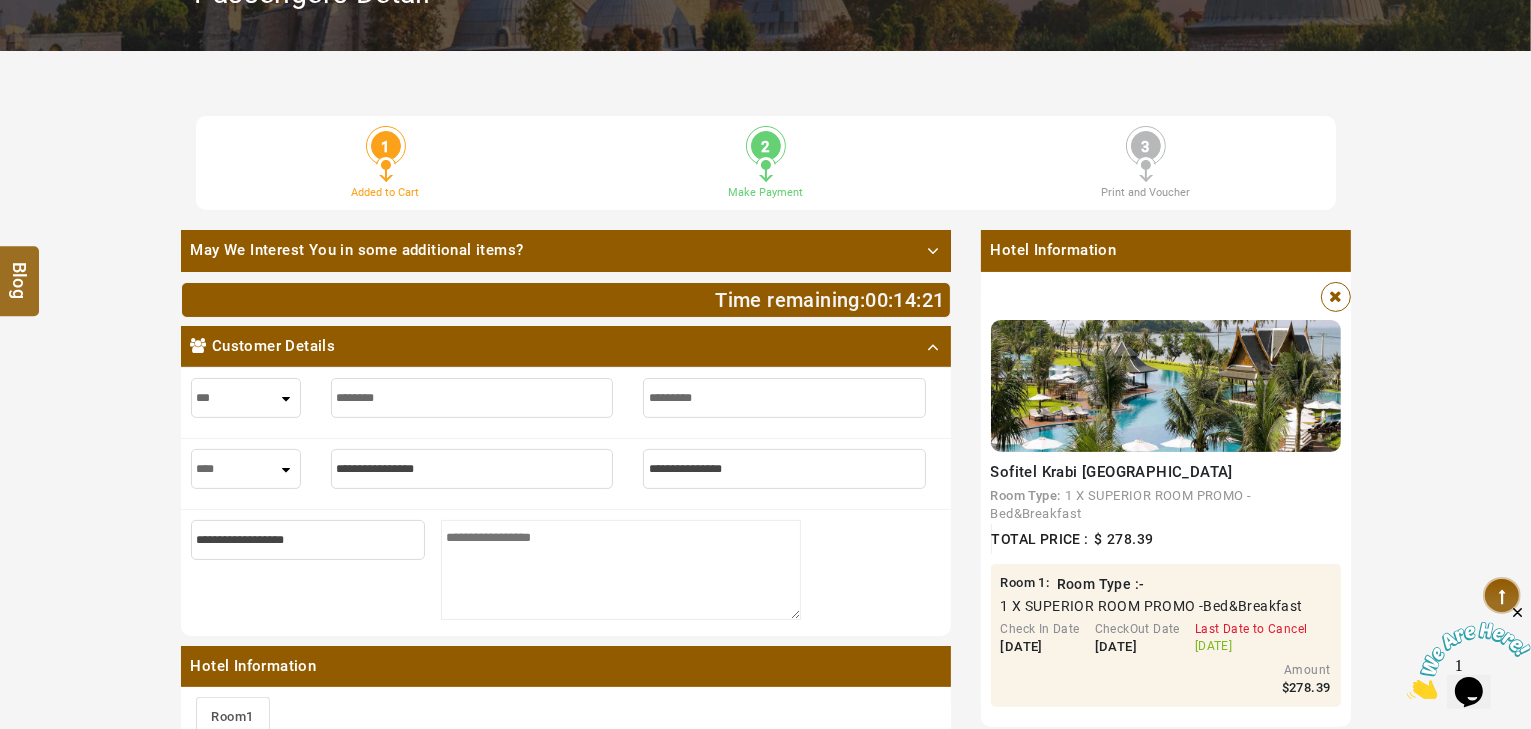 click on "*** **** ***" at bounding box center [246, 469] 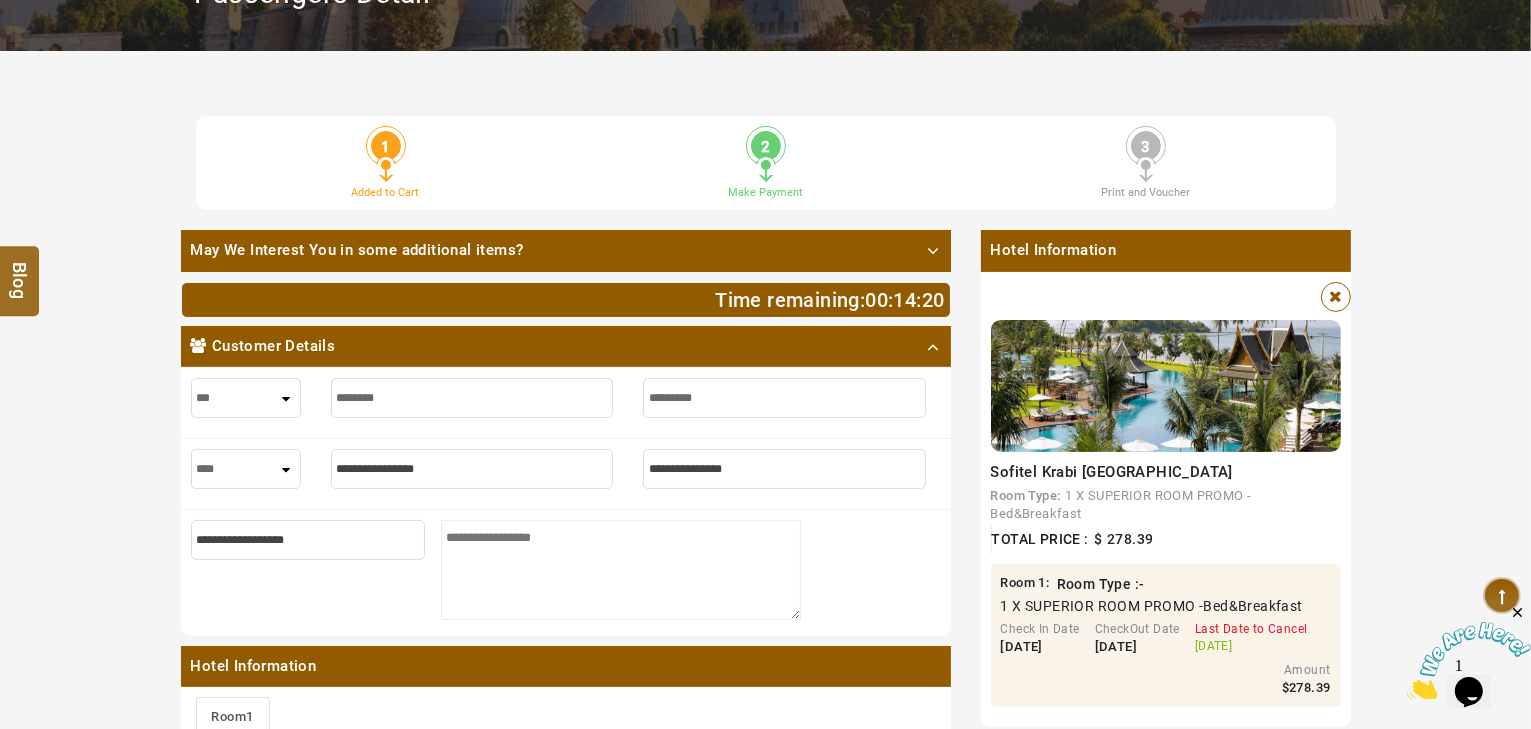 click at bounding box center [472, 469] 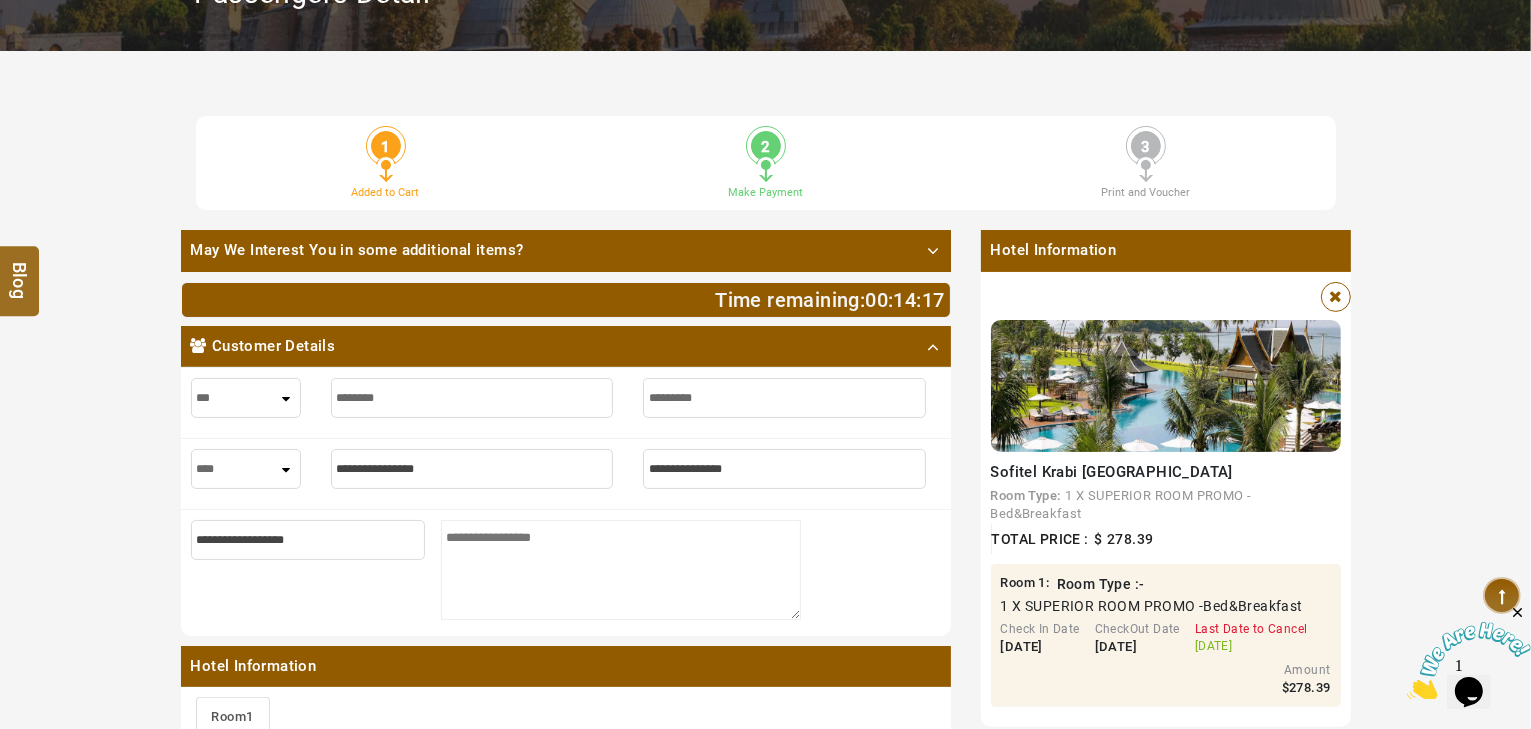click at bounding box center [472, 469] 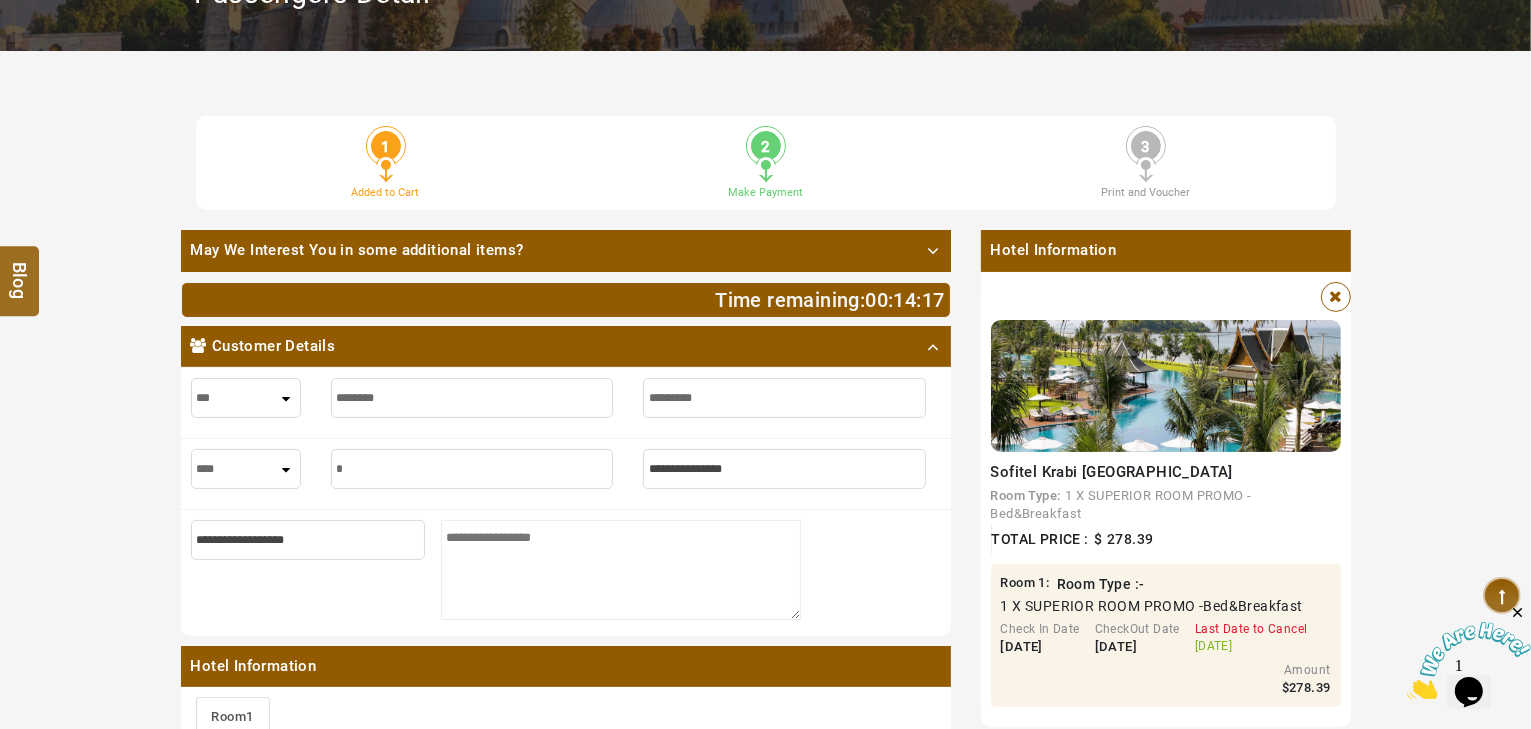 type on "*" 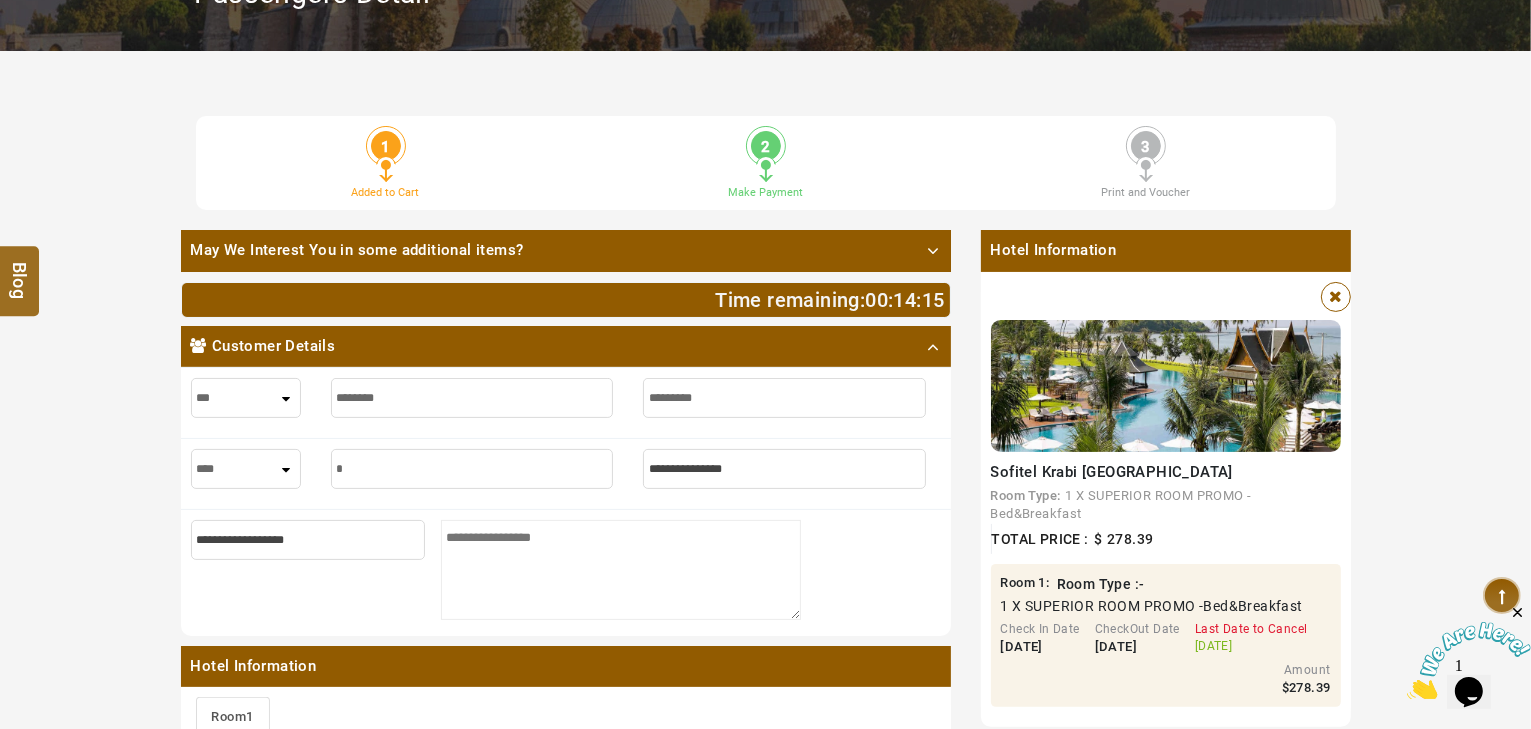 type on "**" 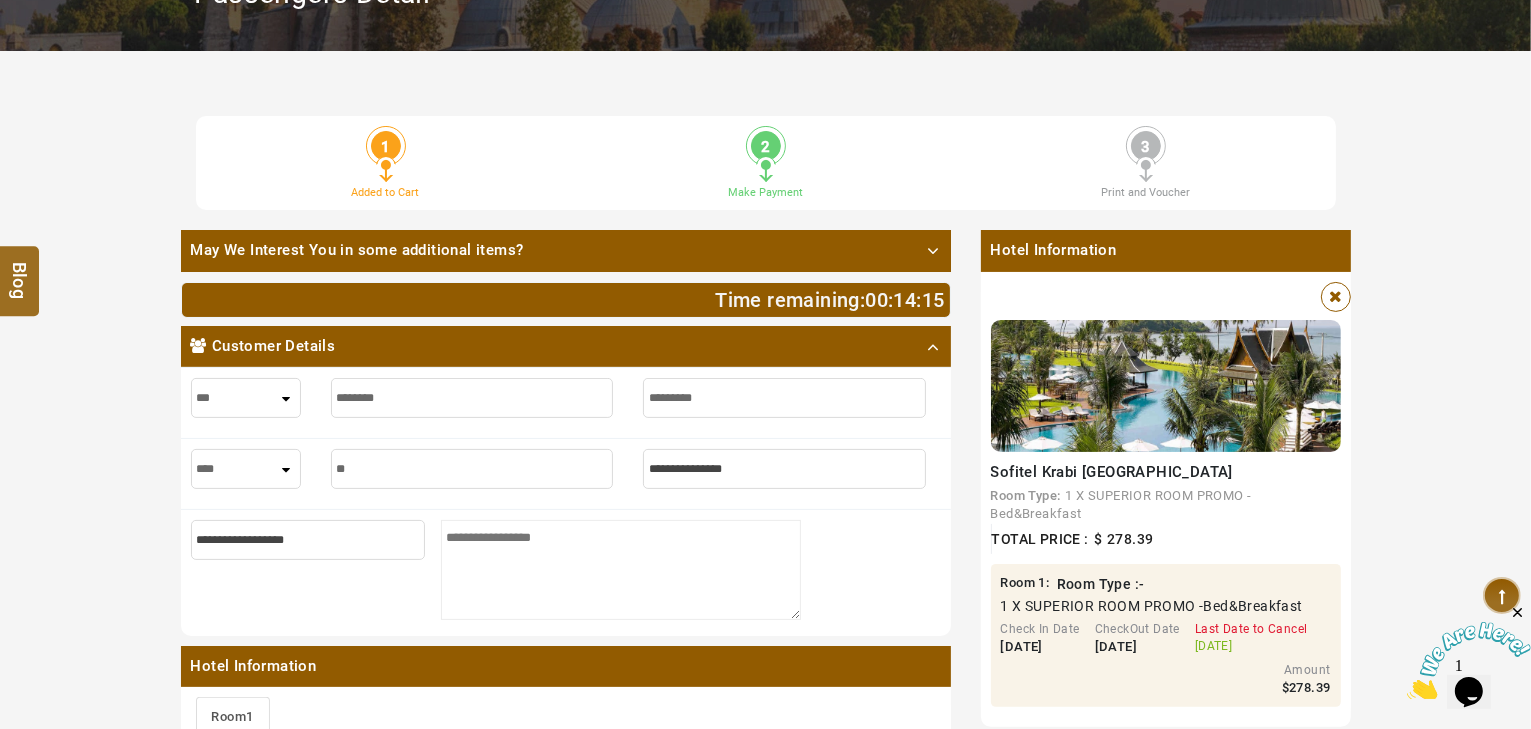 type on "**" 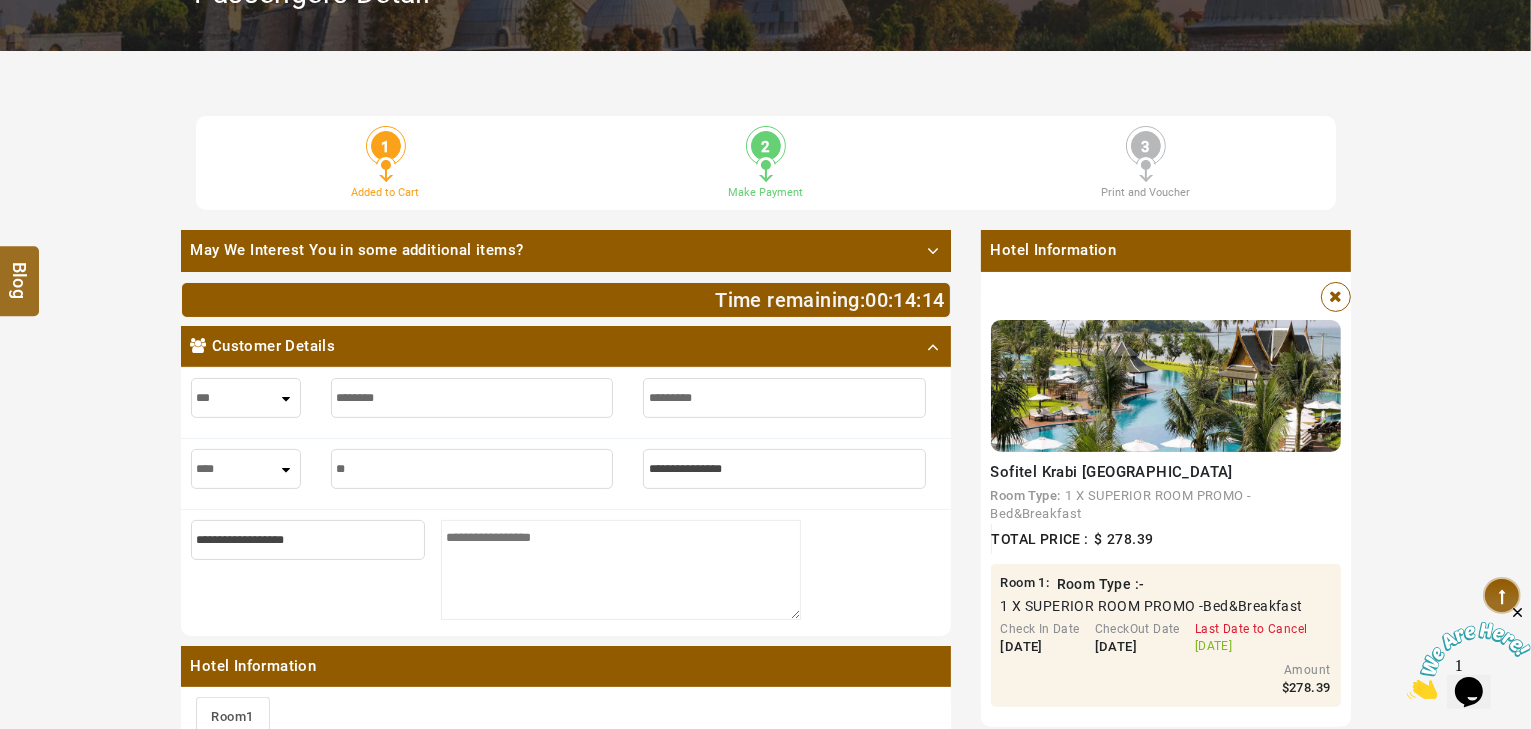 type on "***" 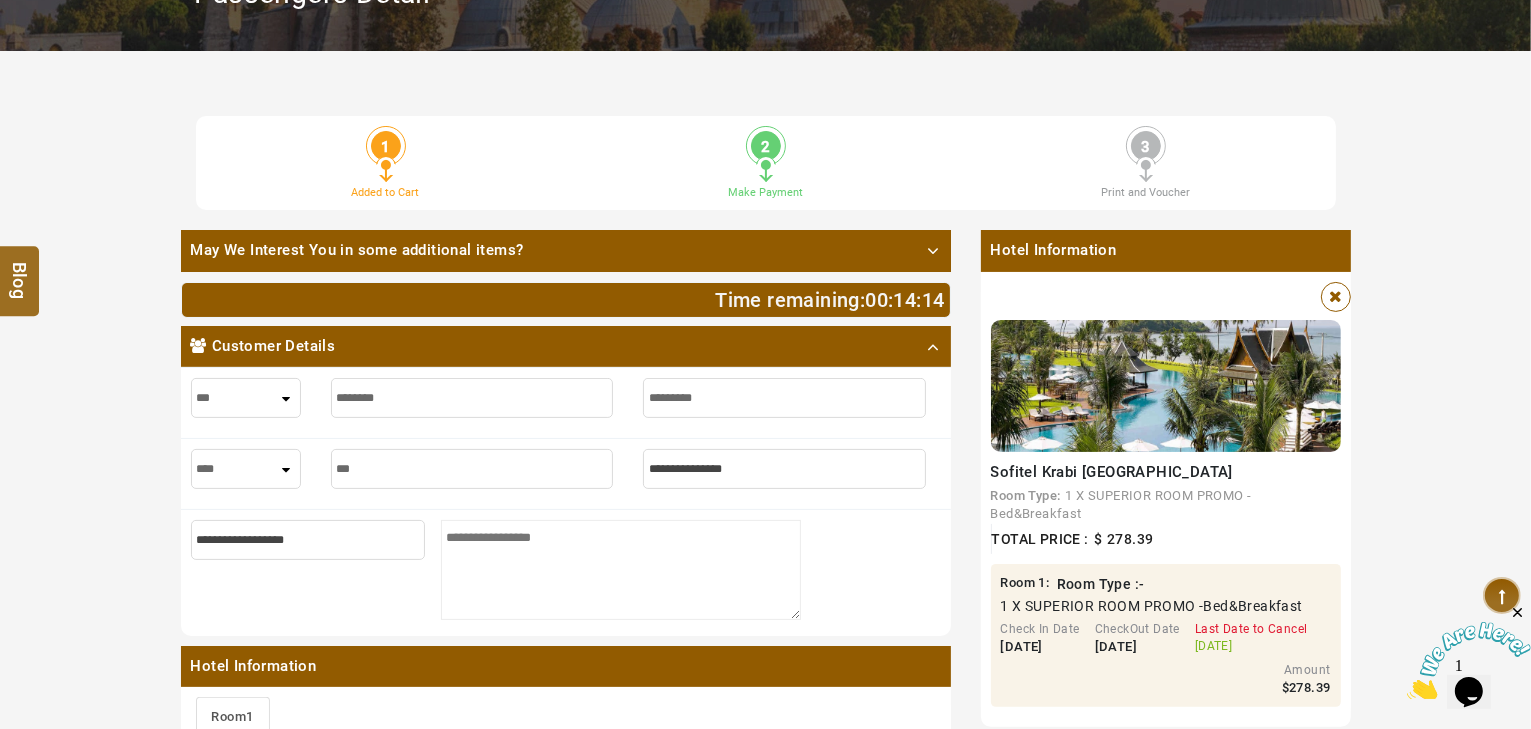 type on "***" 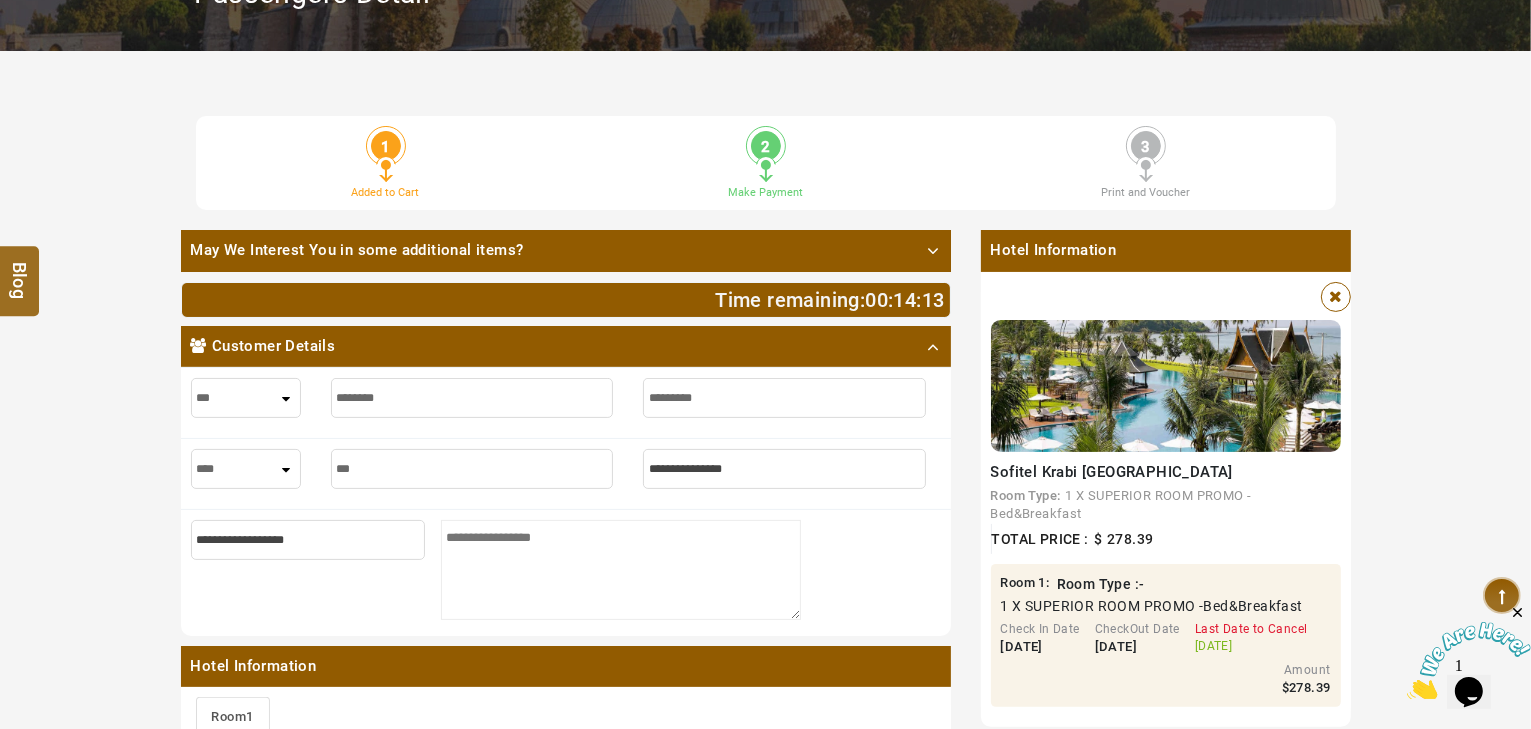 type on "****" 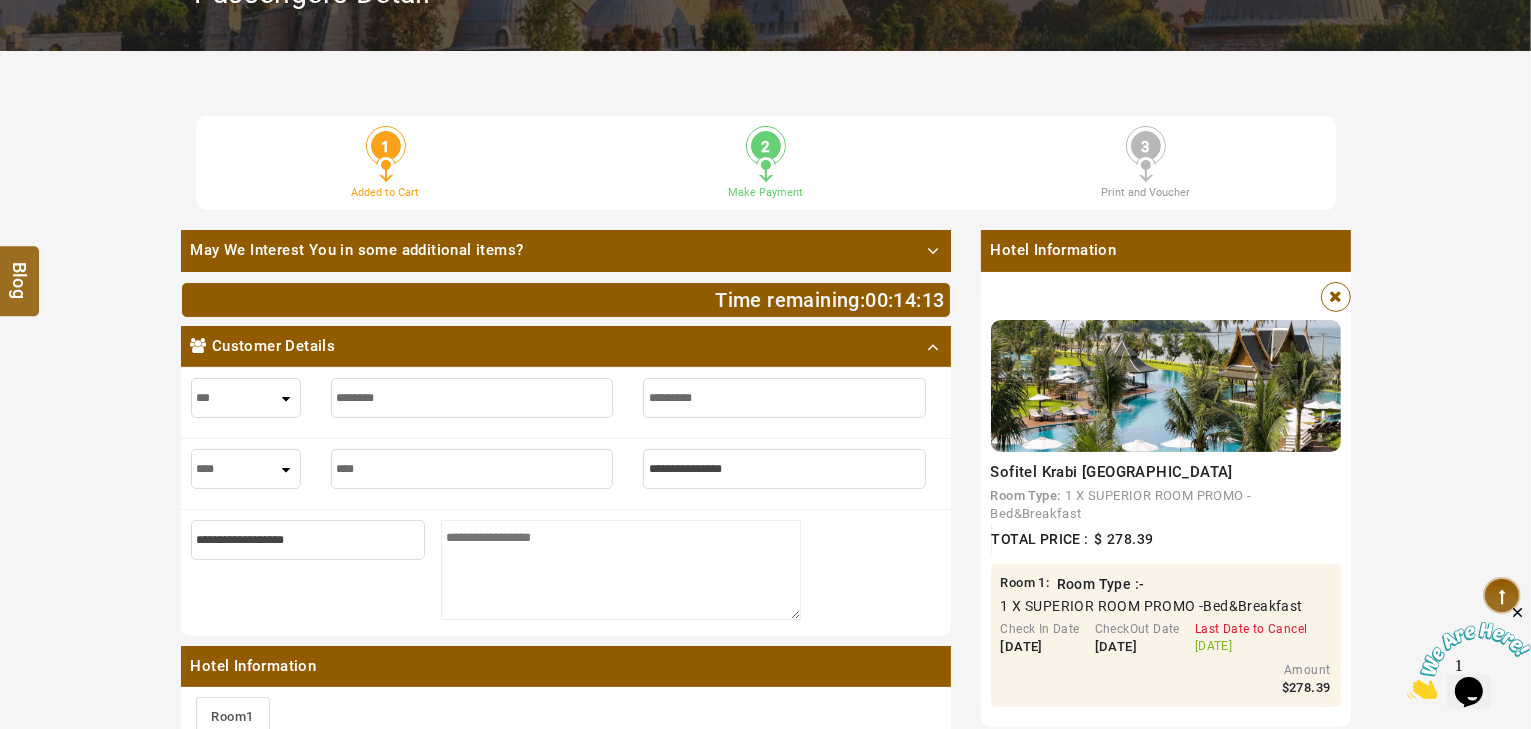 type on "****" 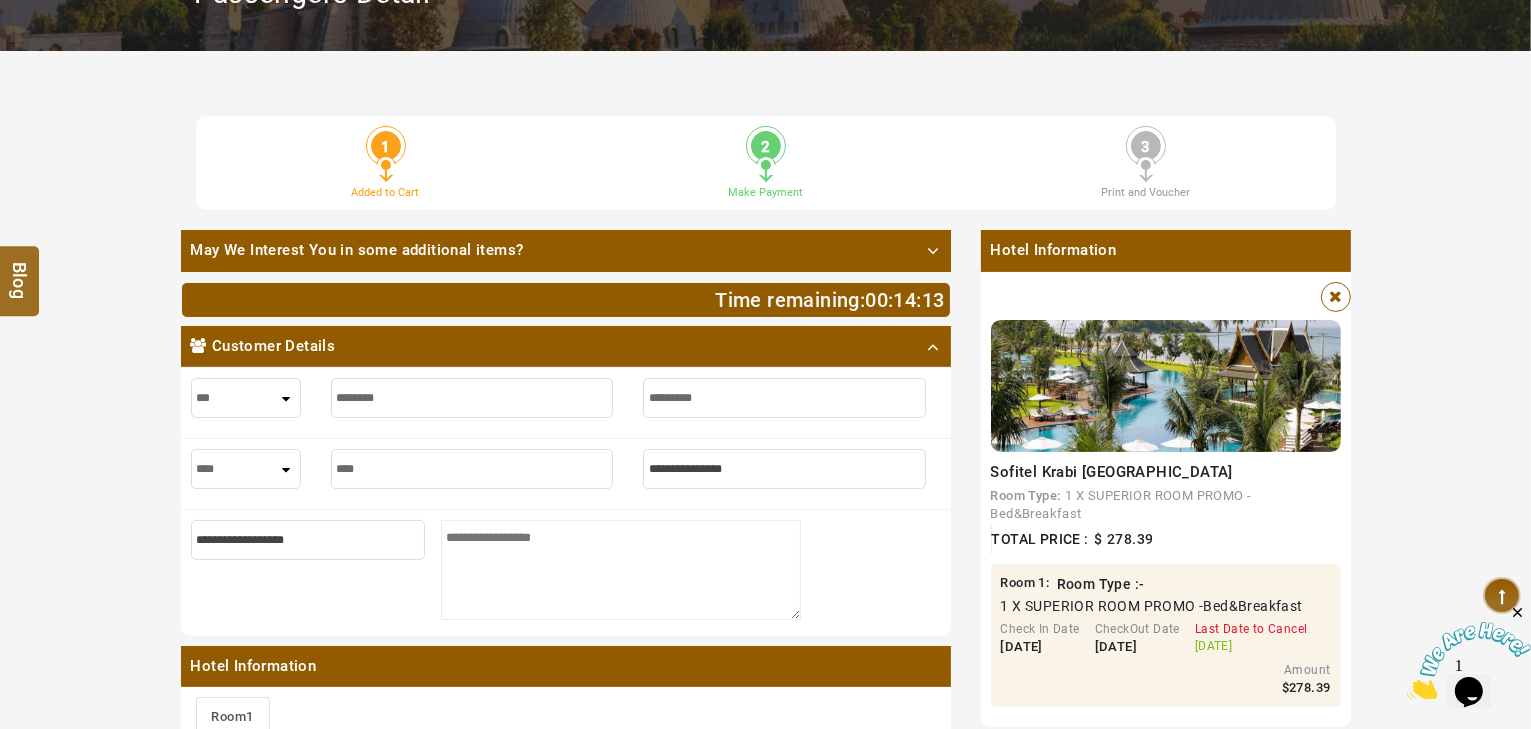 type on "*****" 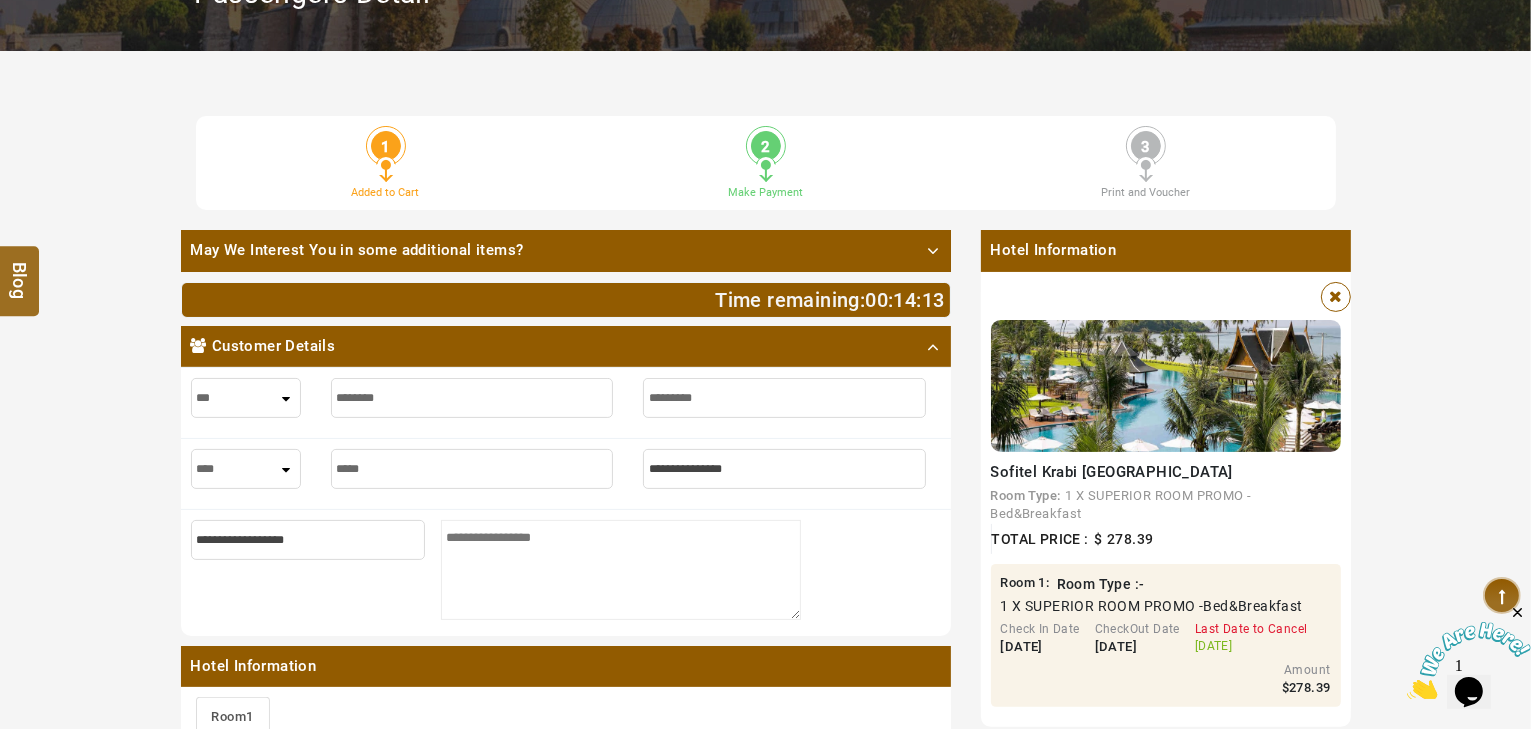 type on "*****" 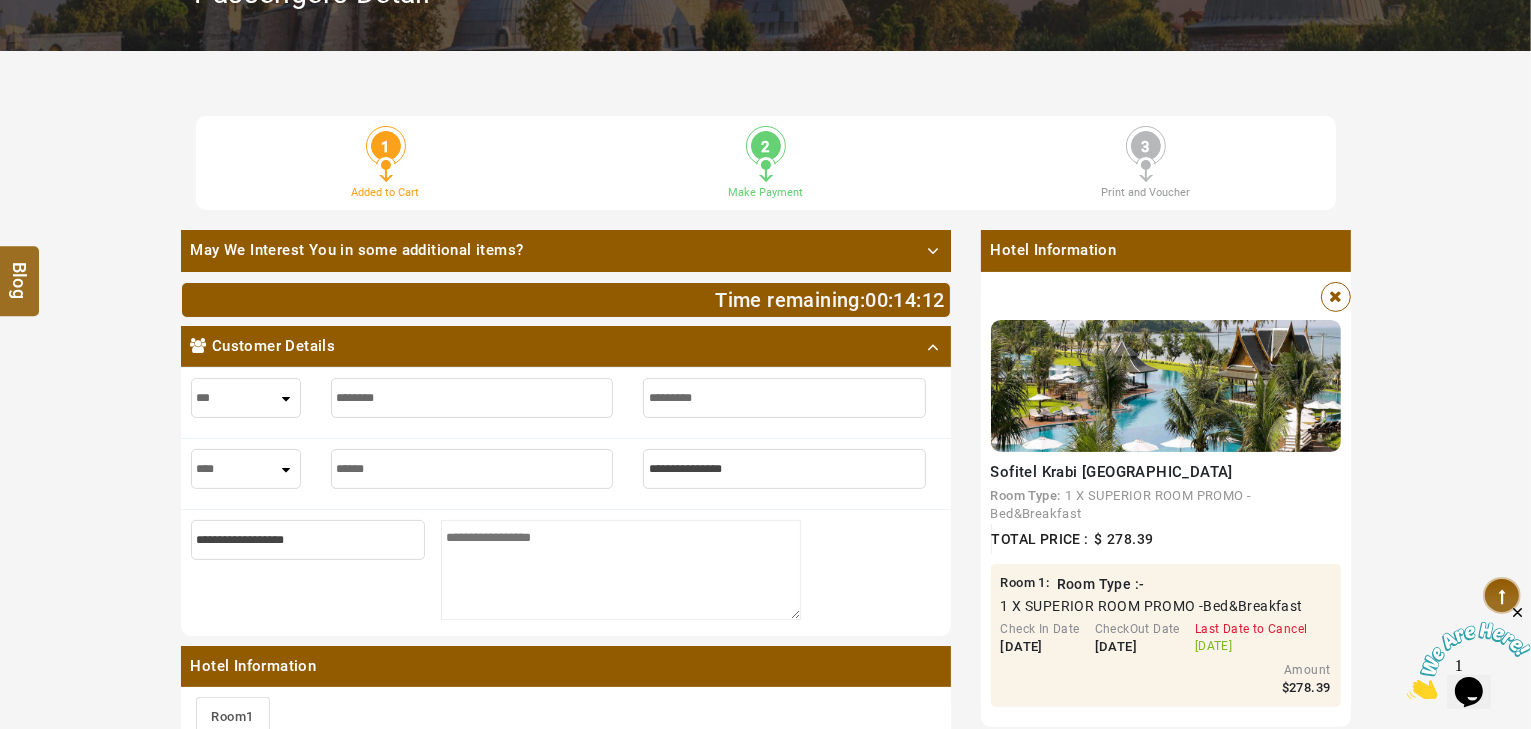 type on "*******" 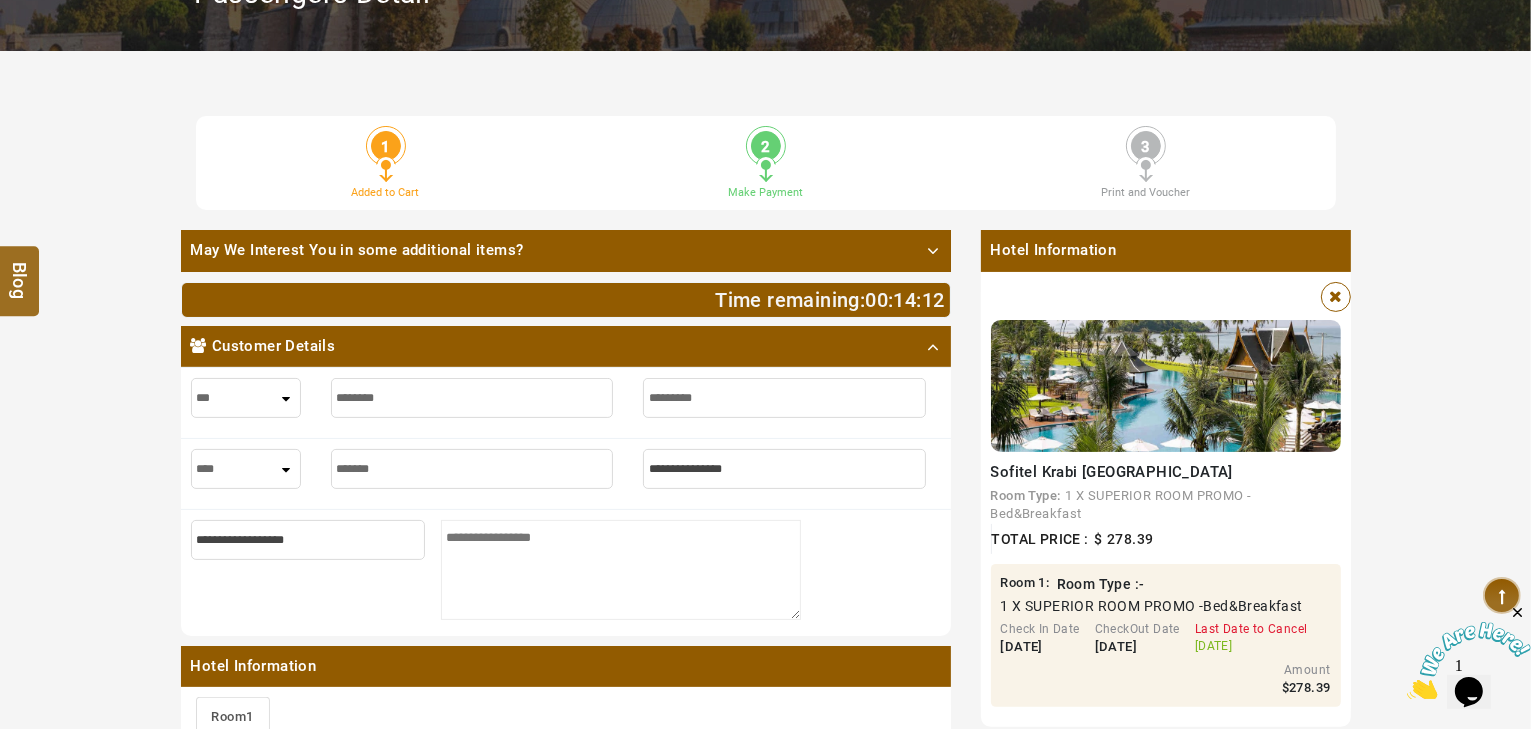 type on "*******" 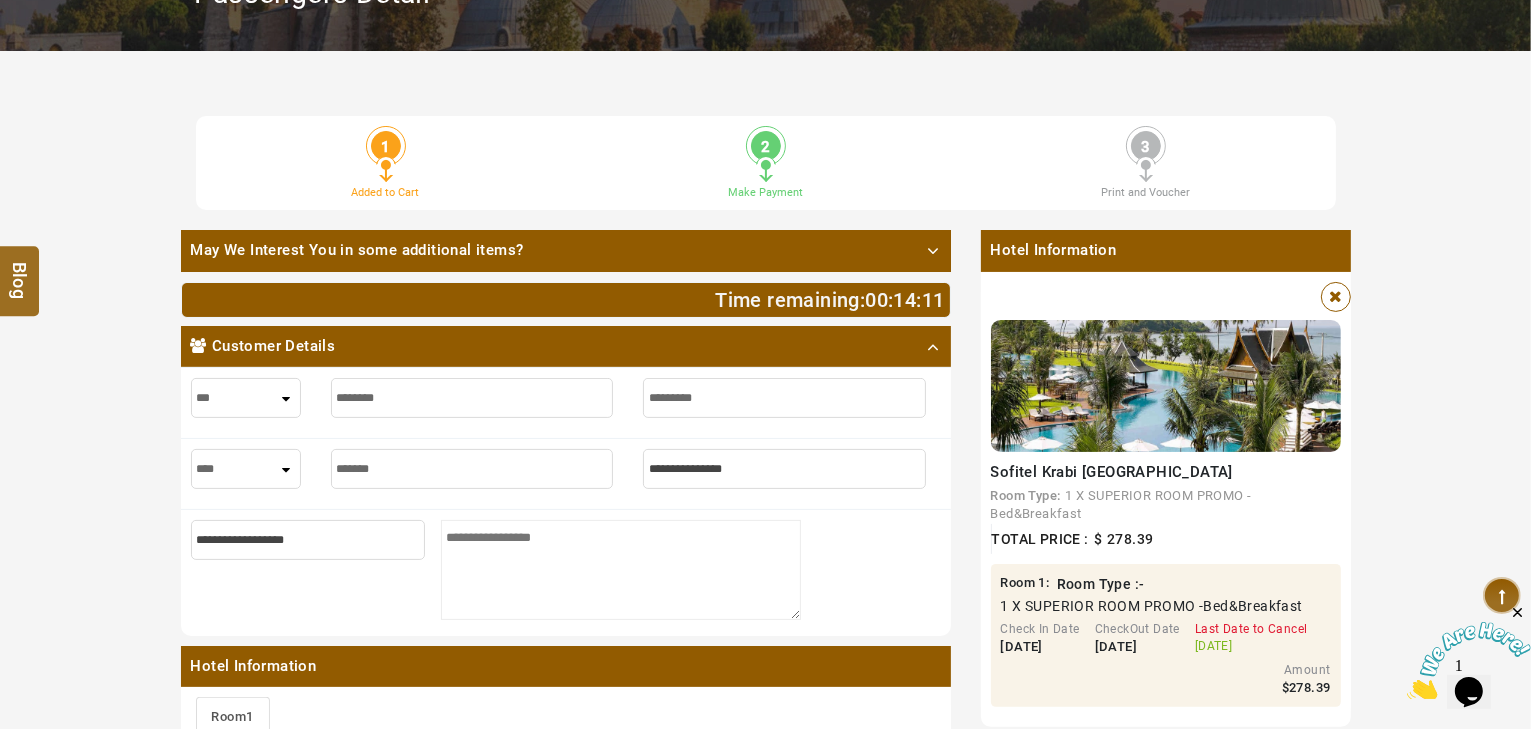 type on "*******" 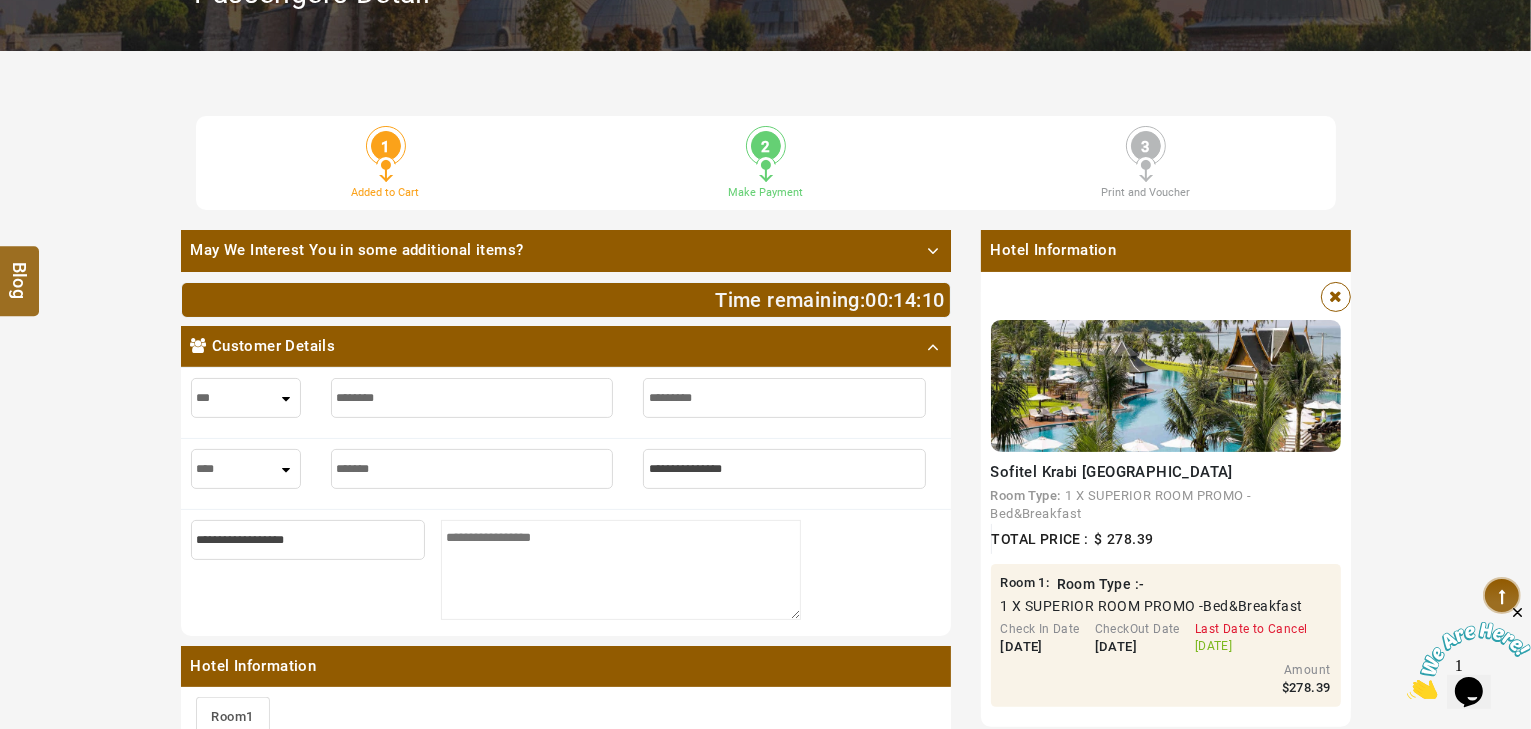 click at bounding box center [784, 469] 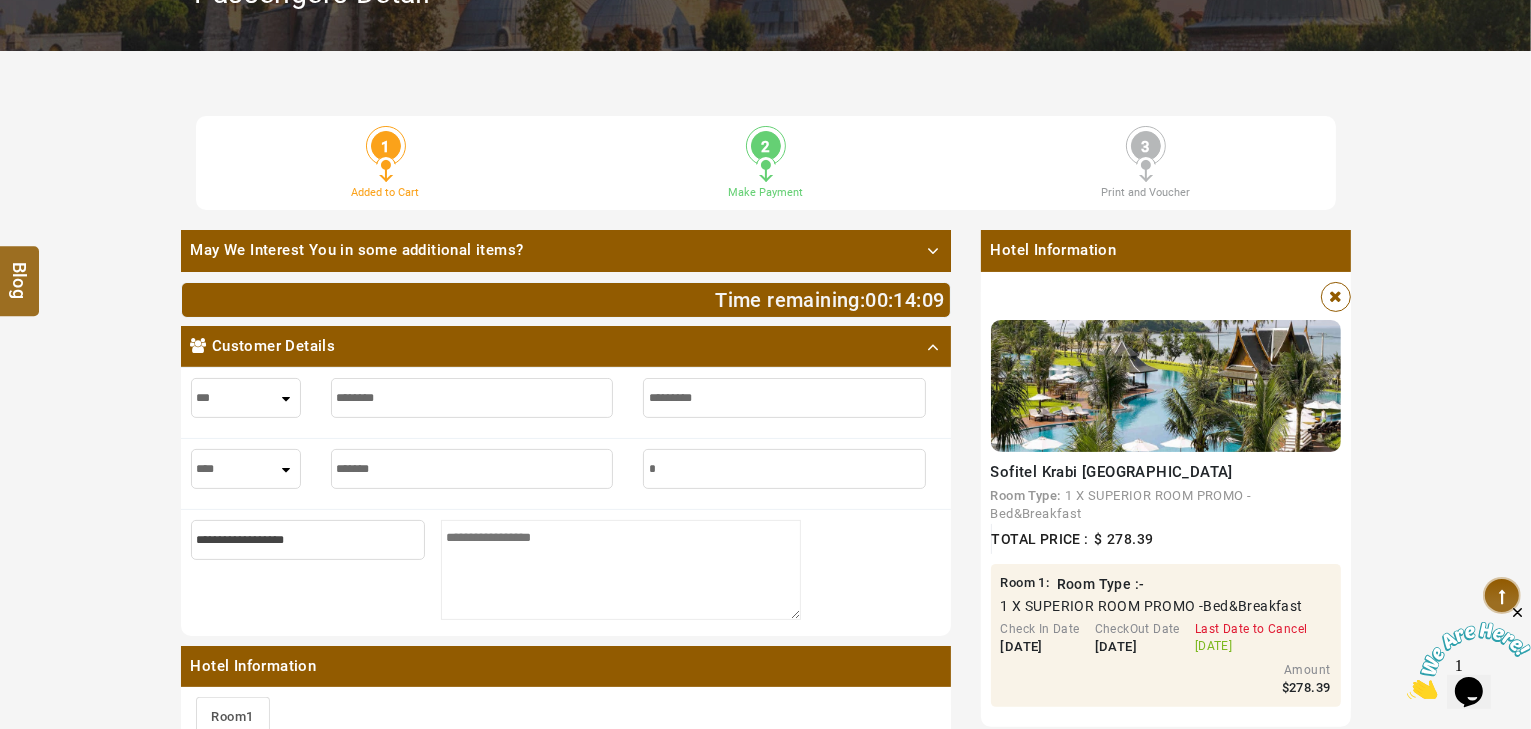 type on "*" 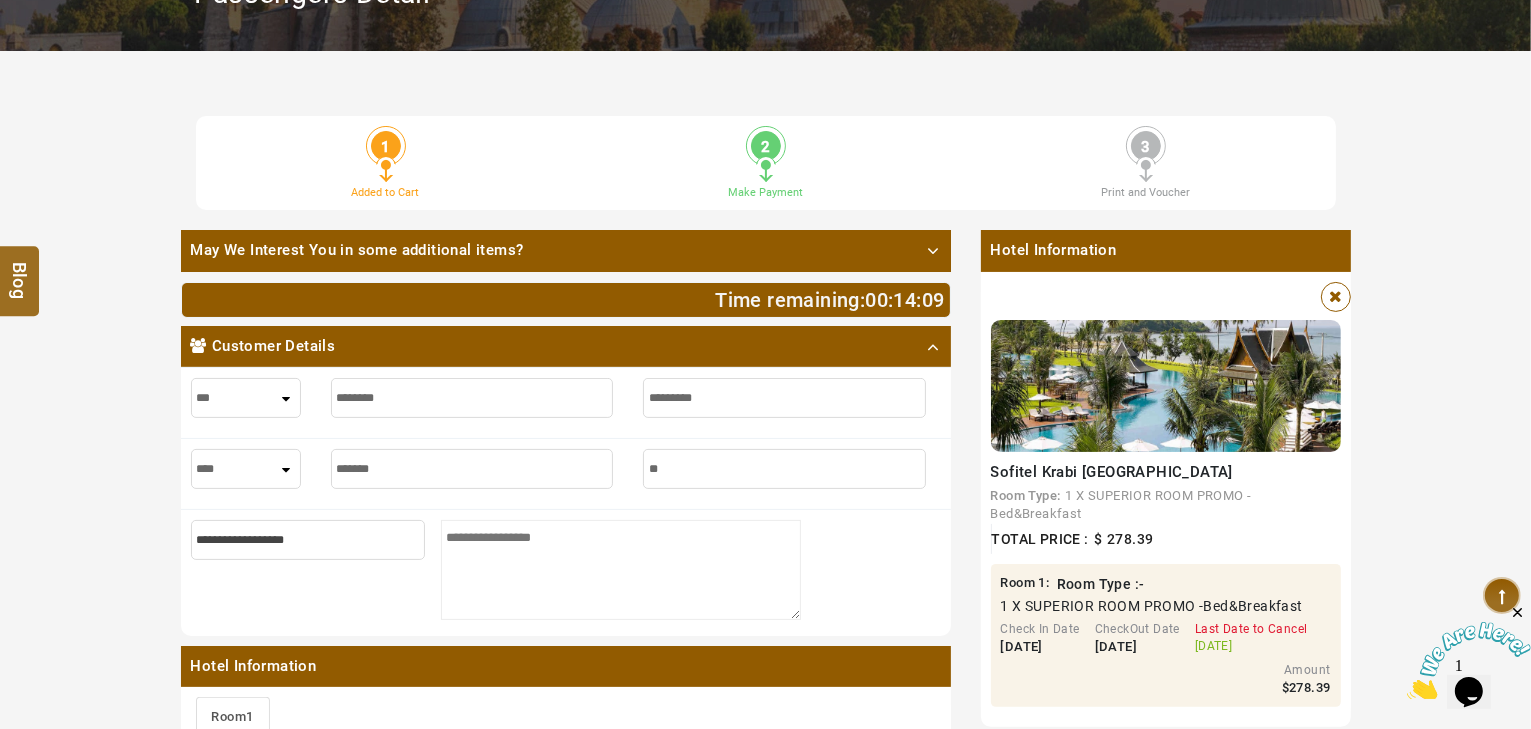 type on "**" 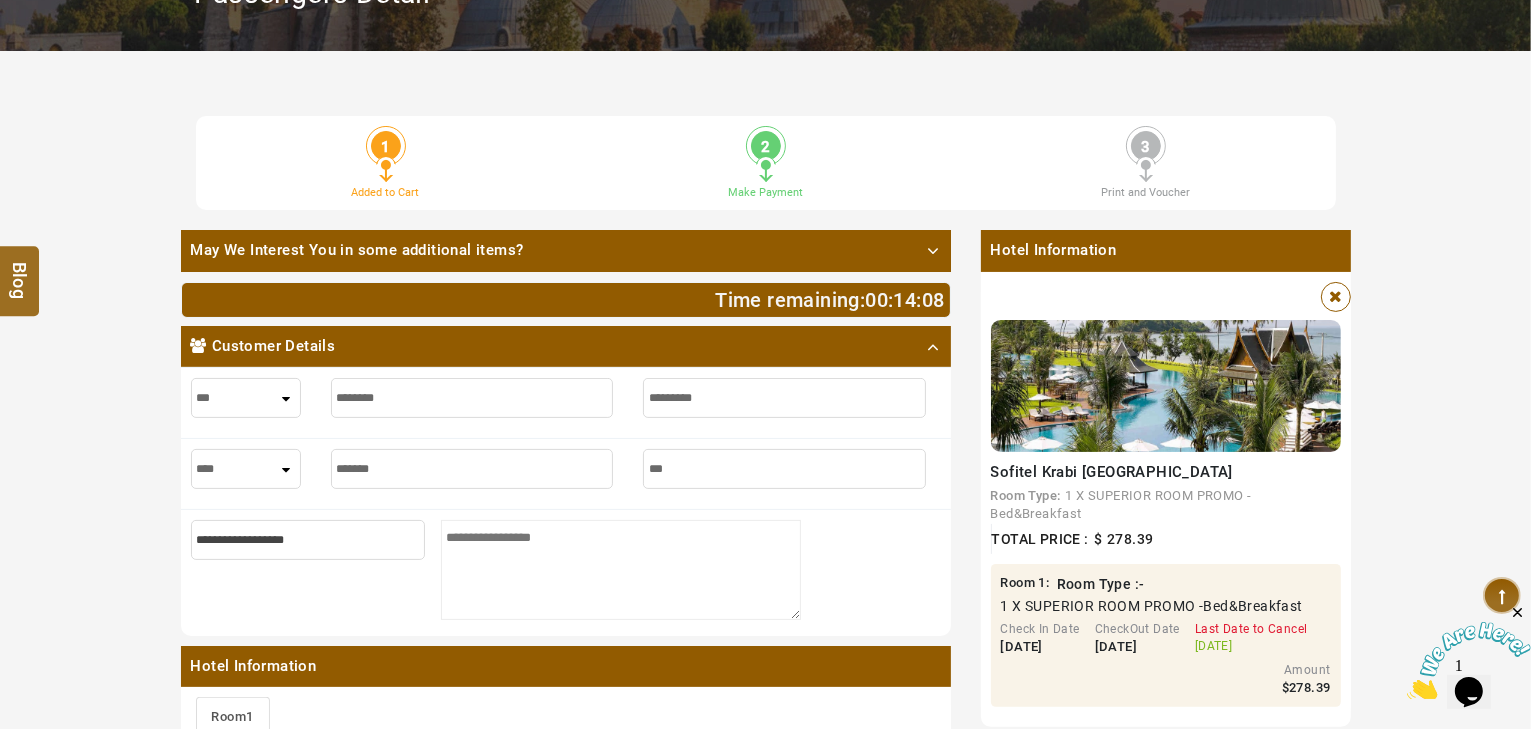 type on "***" 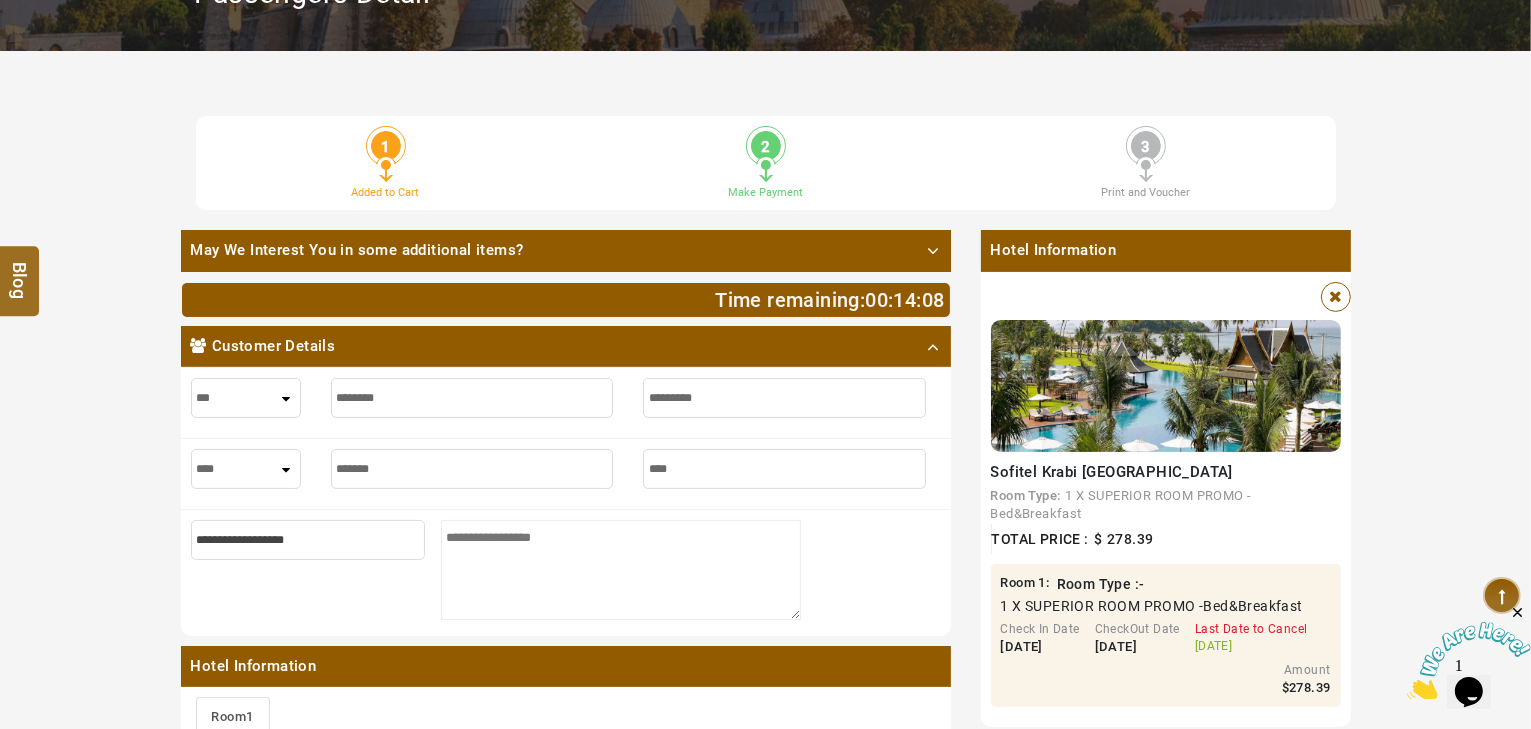type on "****" 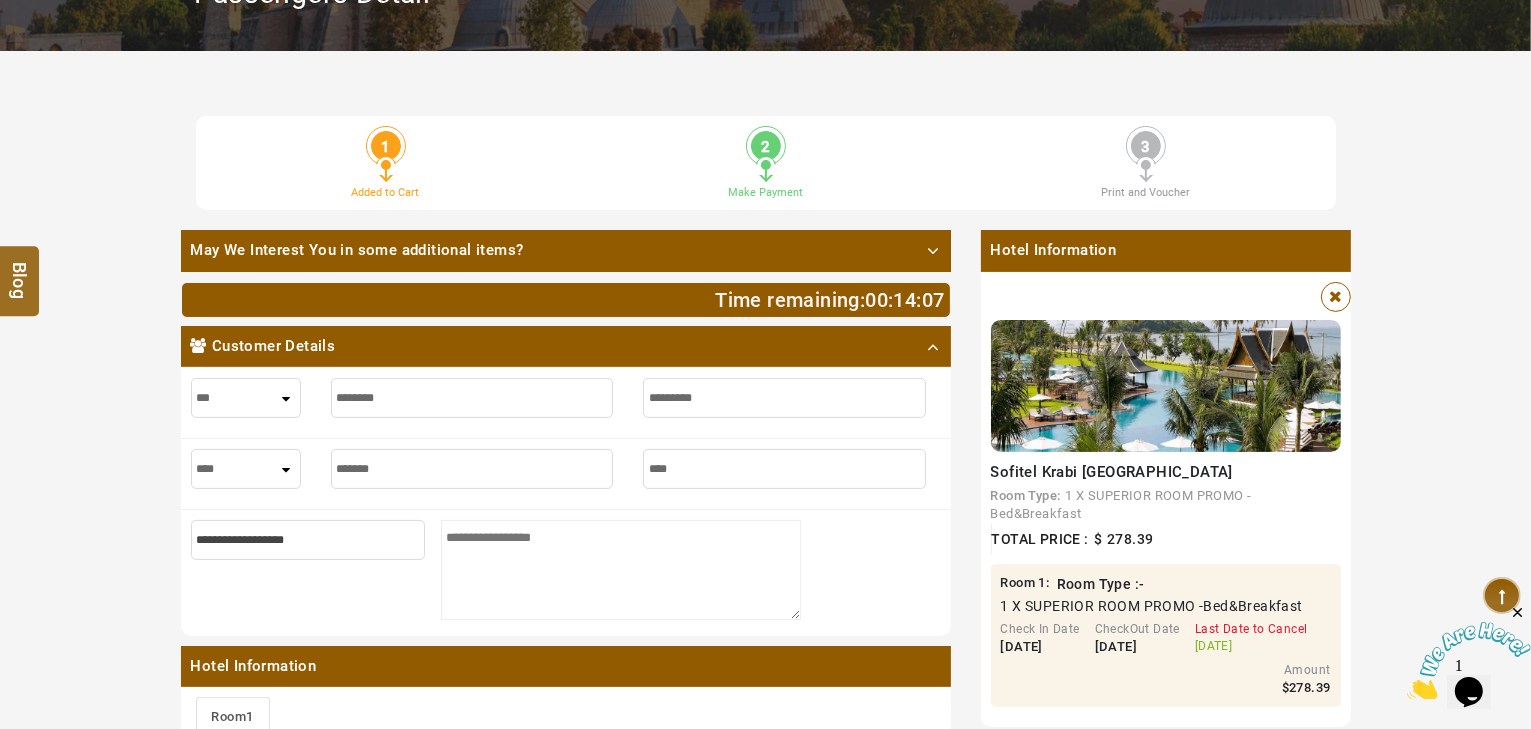 type on "*****" 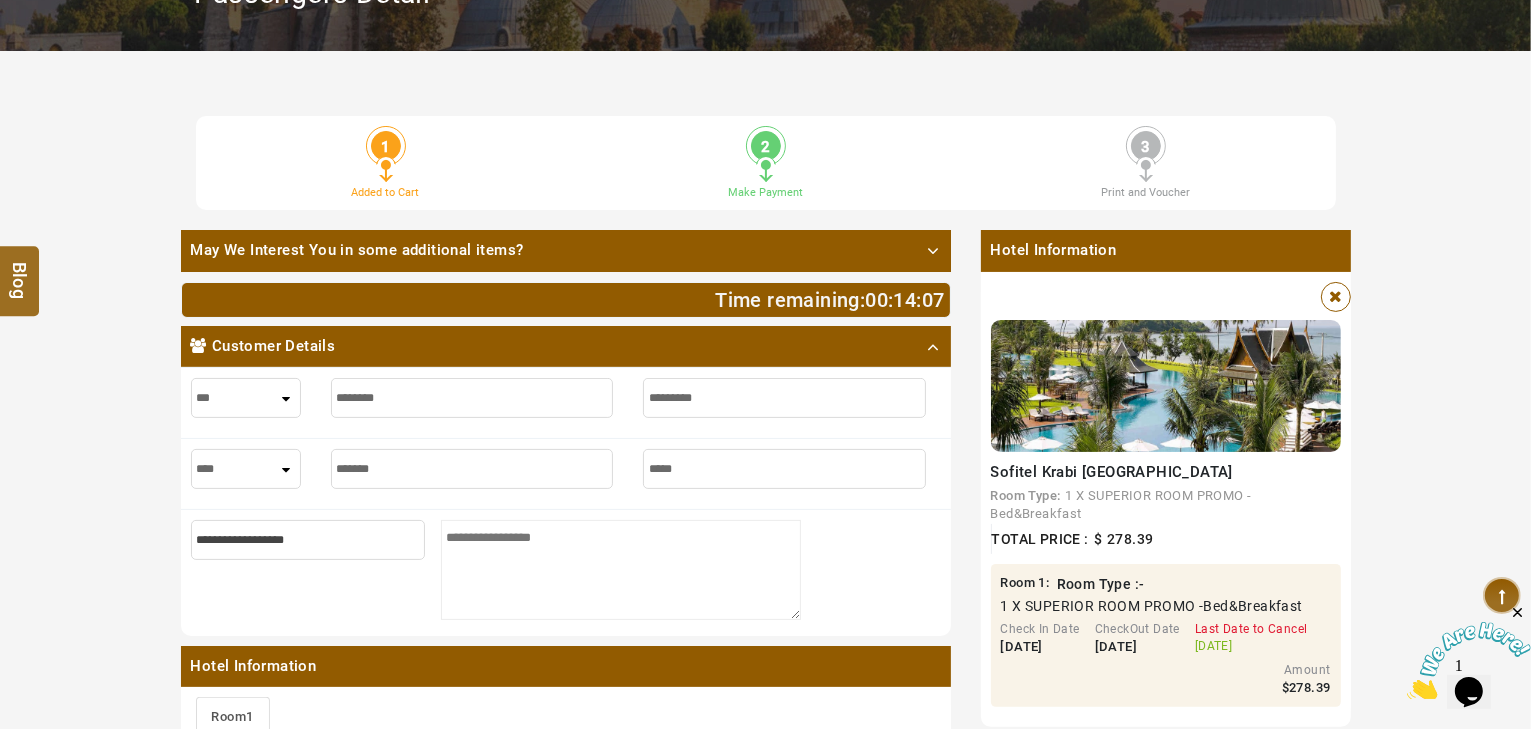 type on "*****" 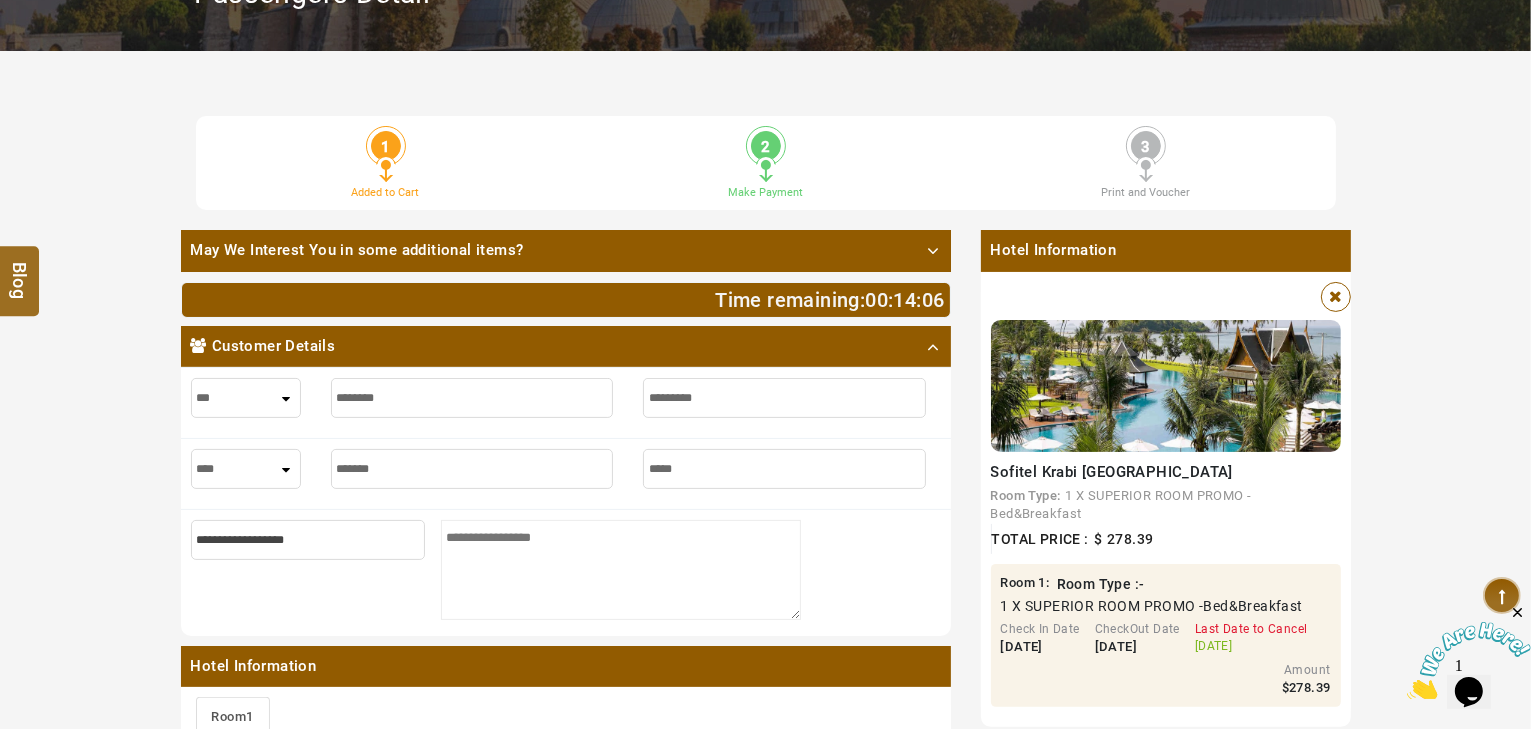 type on "******" 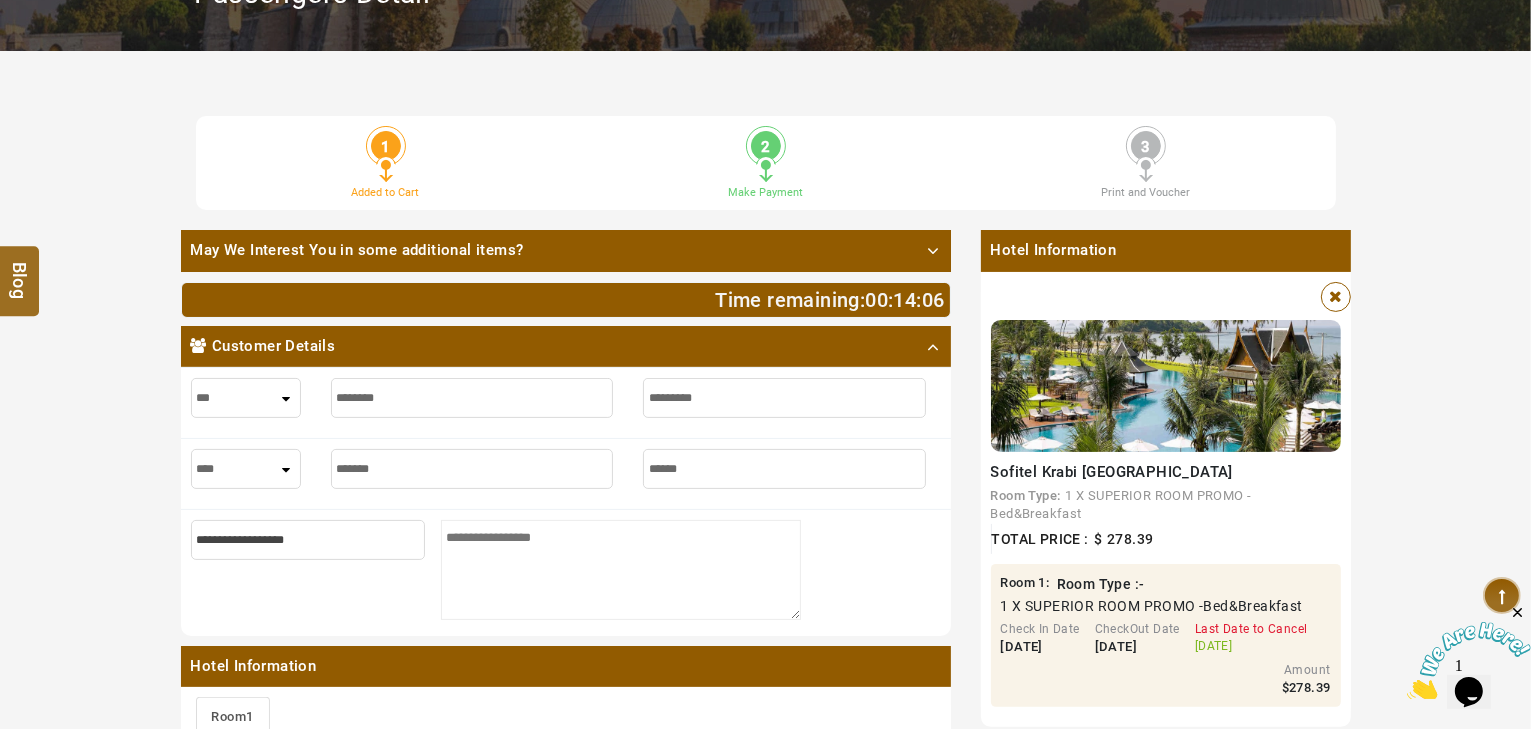 type on "******" 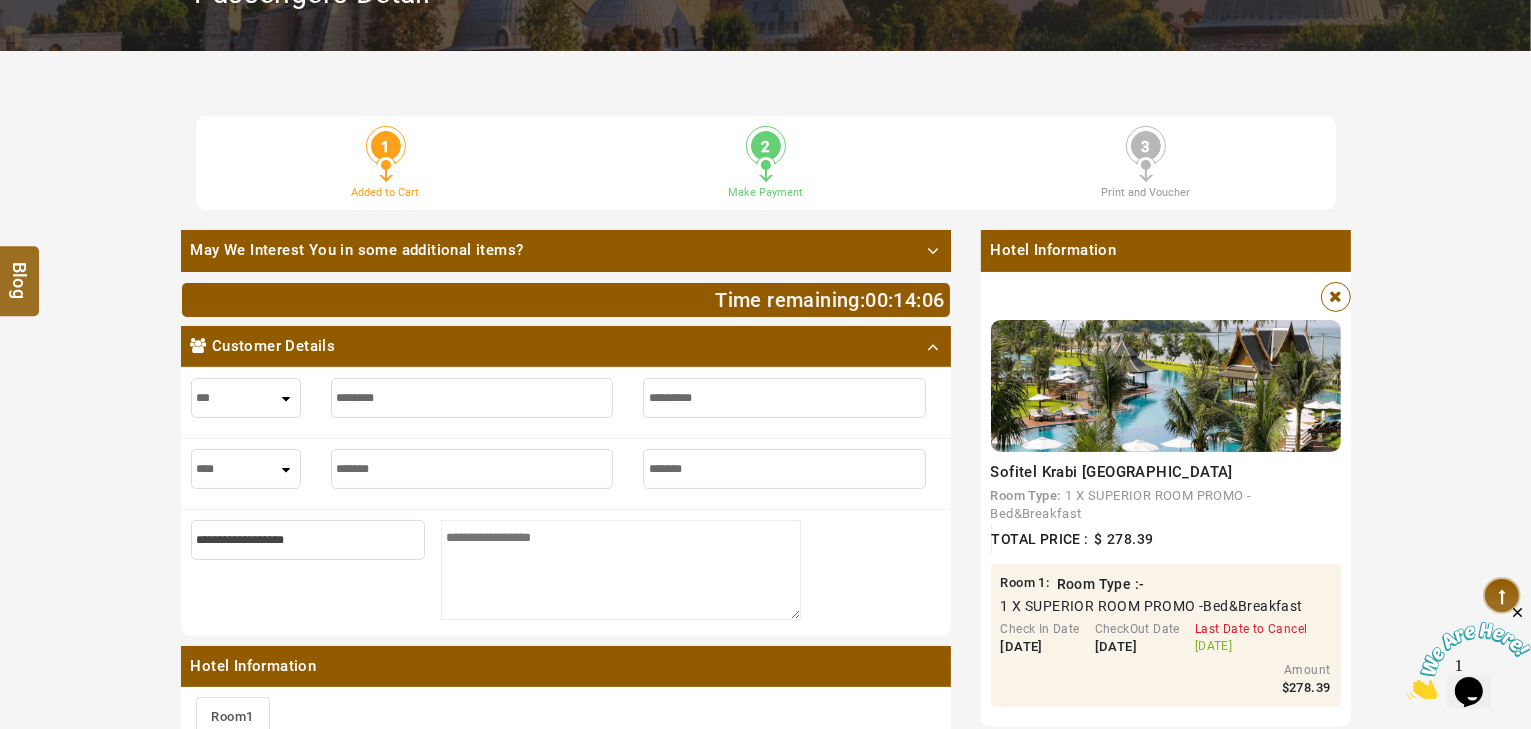 type on "*******" 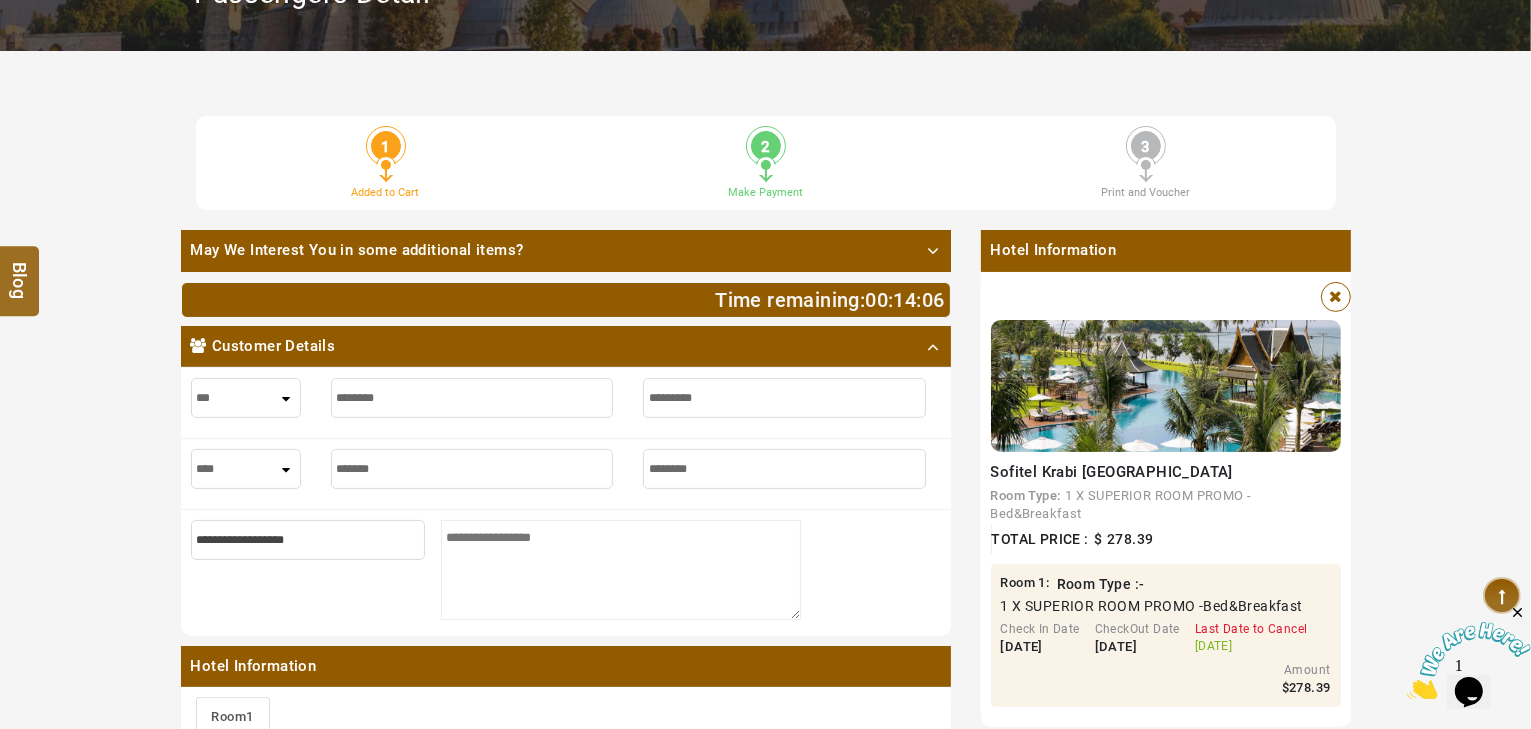 type on "********" 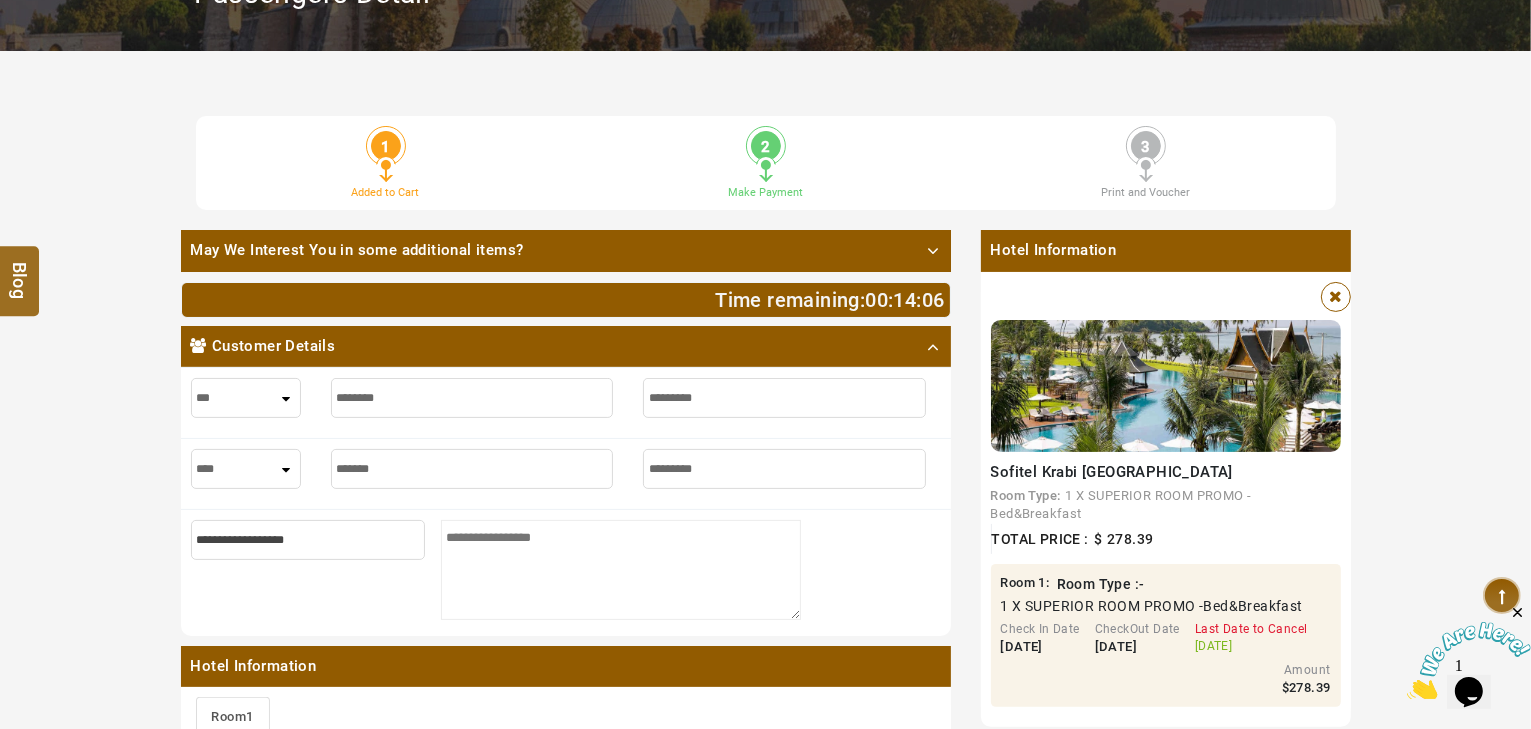 type on "*********" 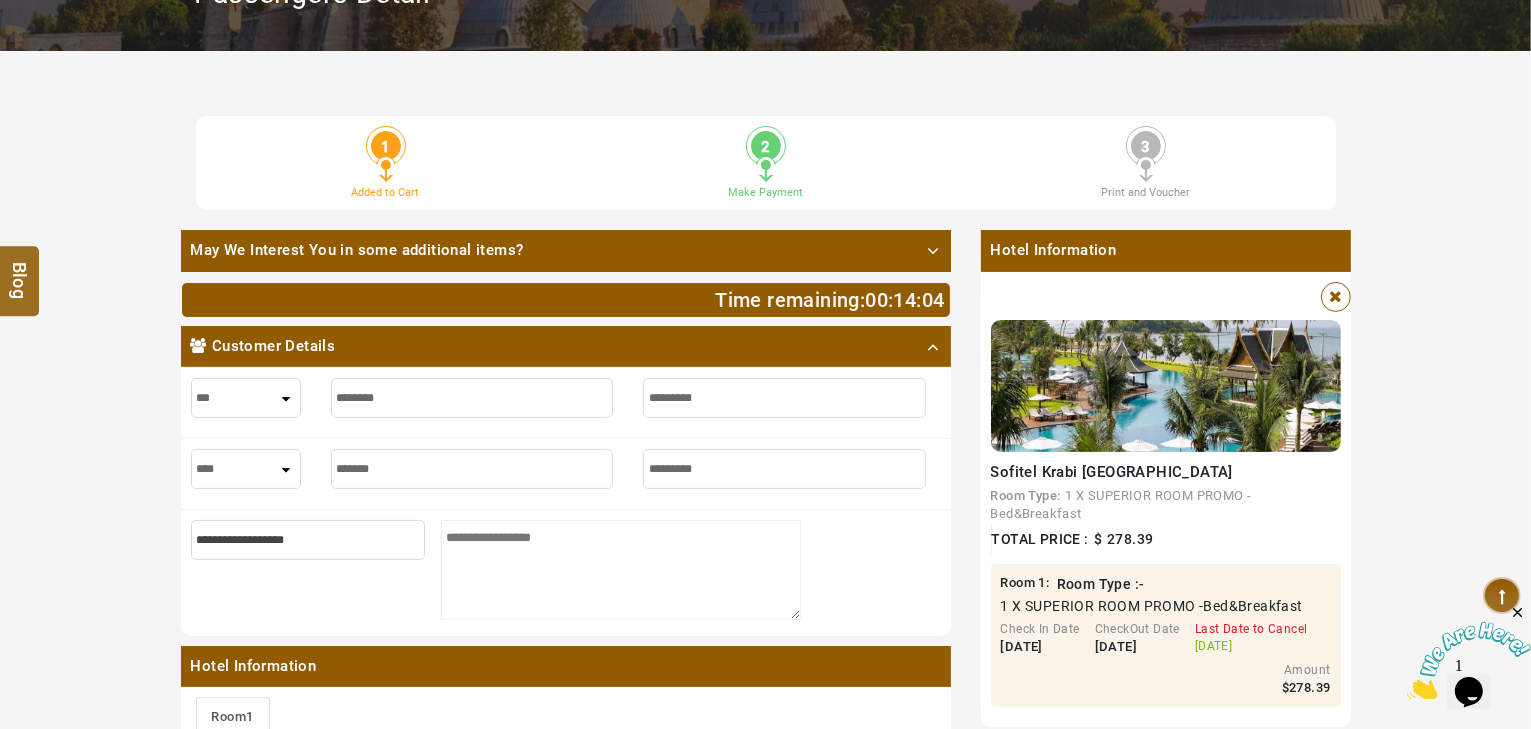 type on "*********" 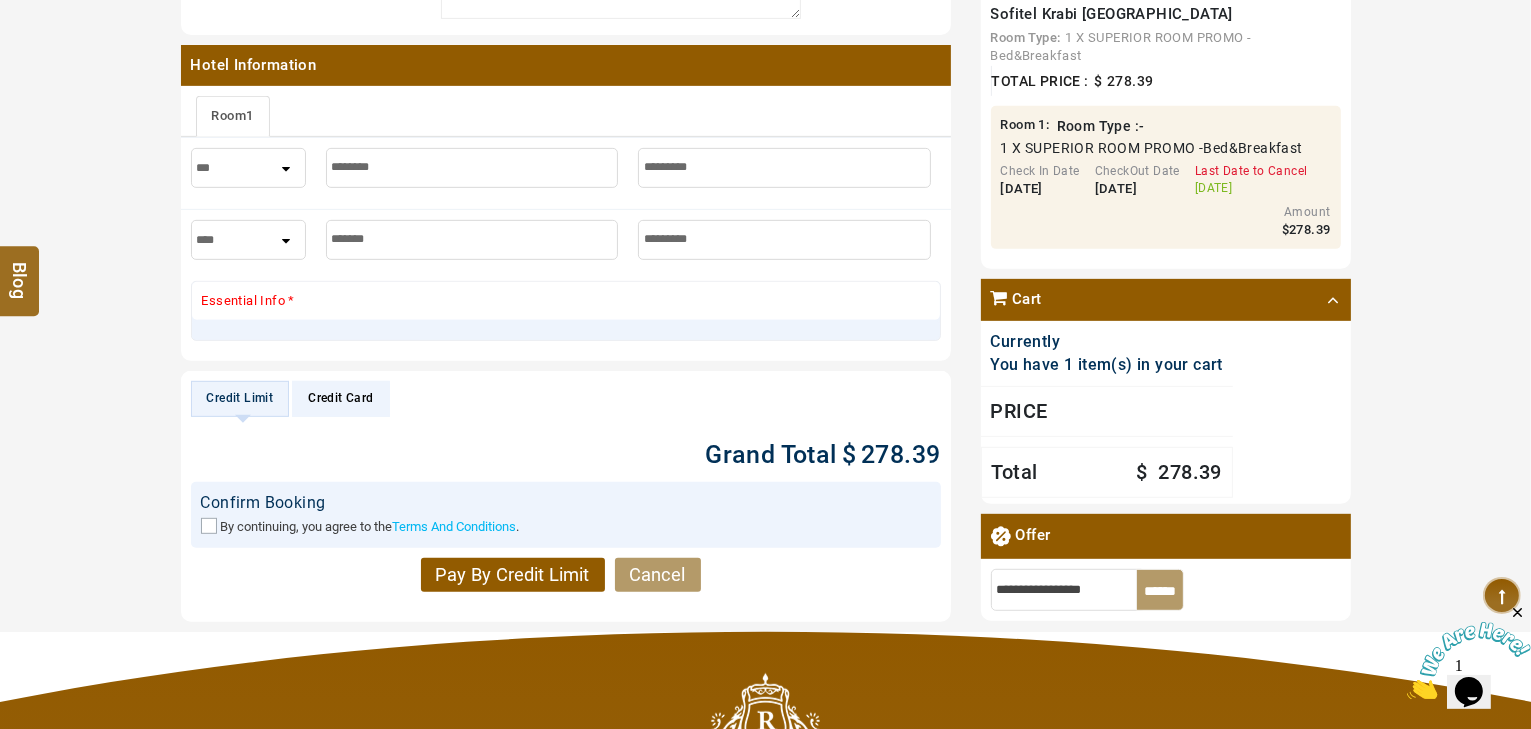 scroll, scrollTop: 1120, scrollLeft: 0, axis: vertical 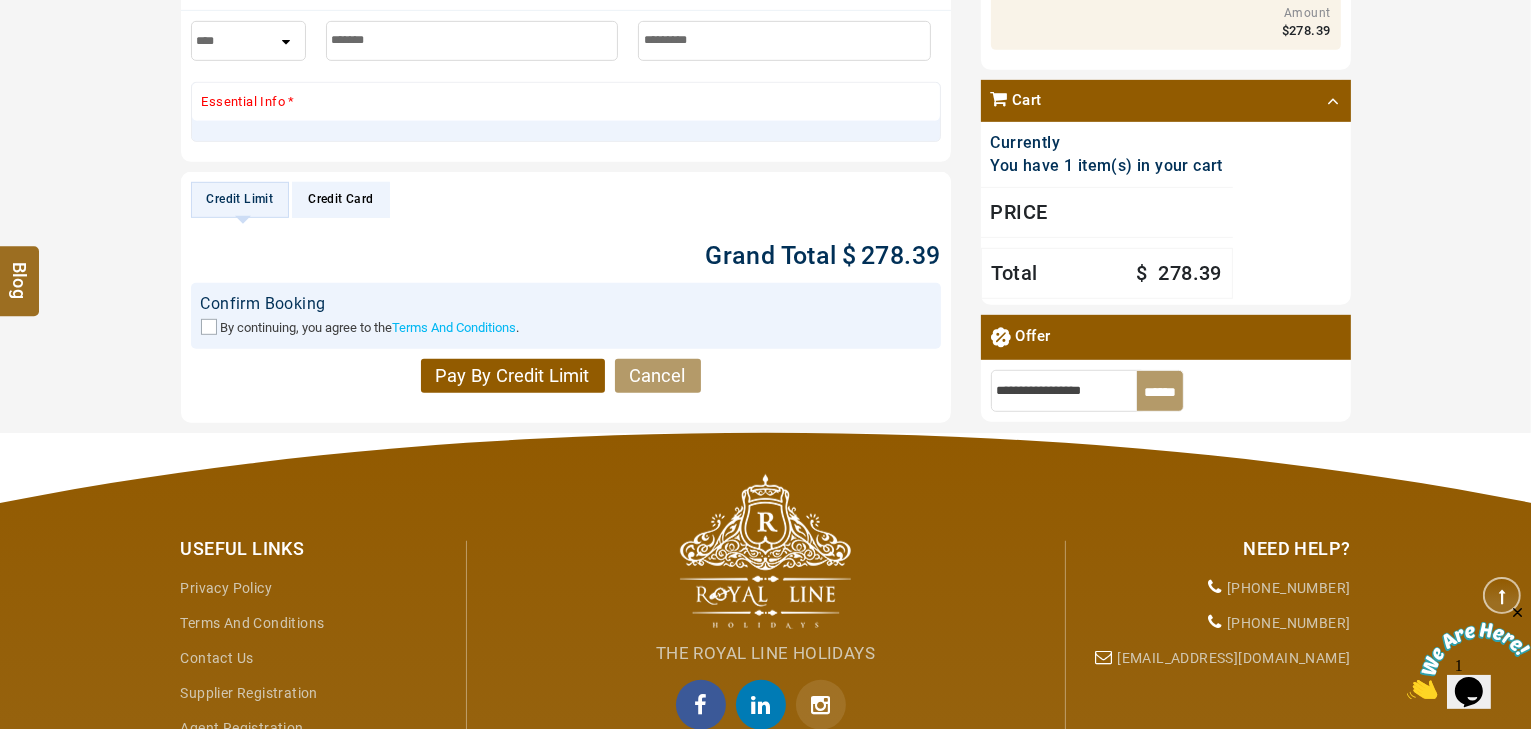 click on "By continuing, you agree to the  Terms And Conditions ." at bounding box center (566, 327) 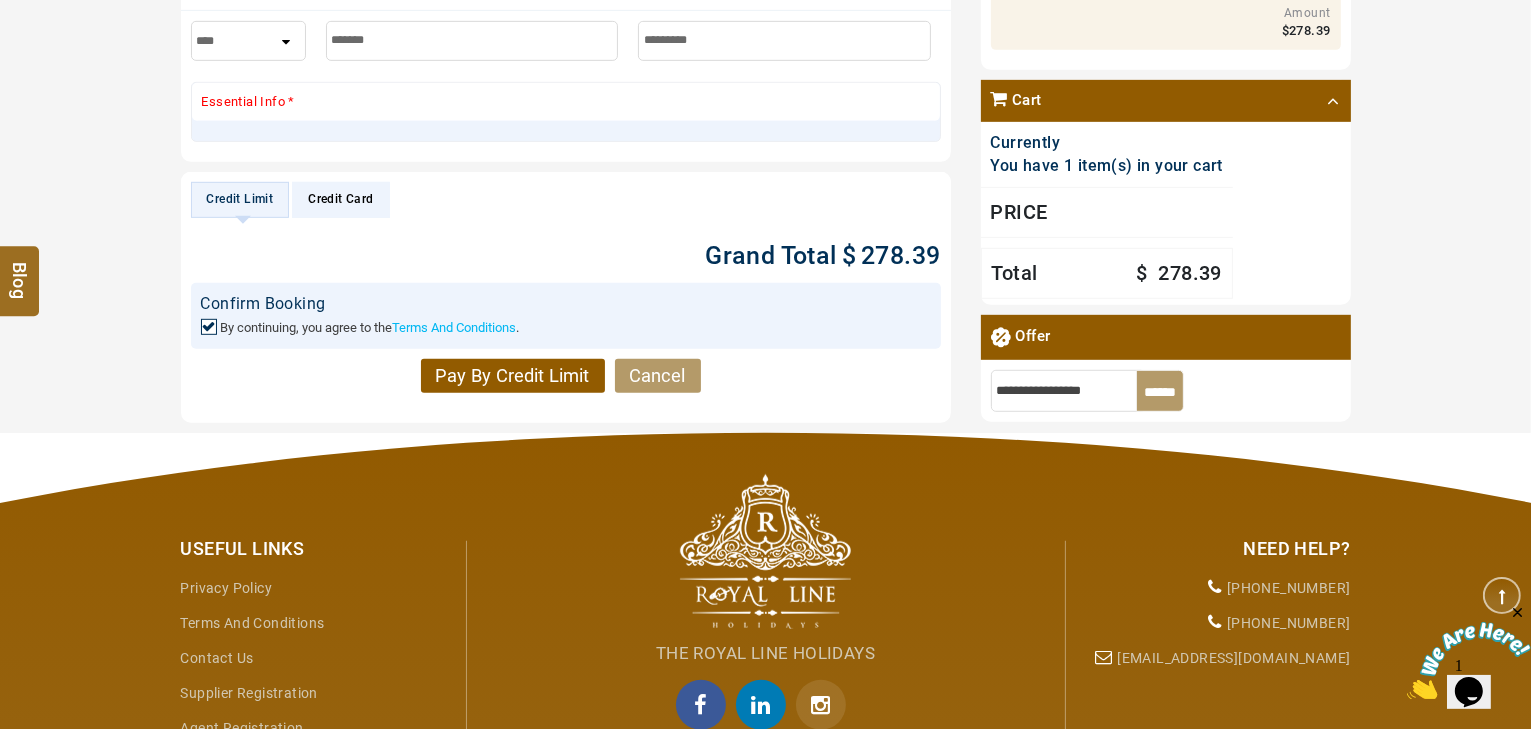 click on "Pay By Credit Limit" at bounding box center (513, 376) 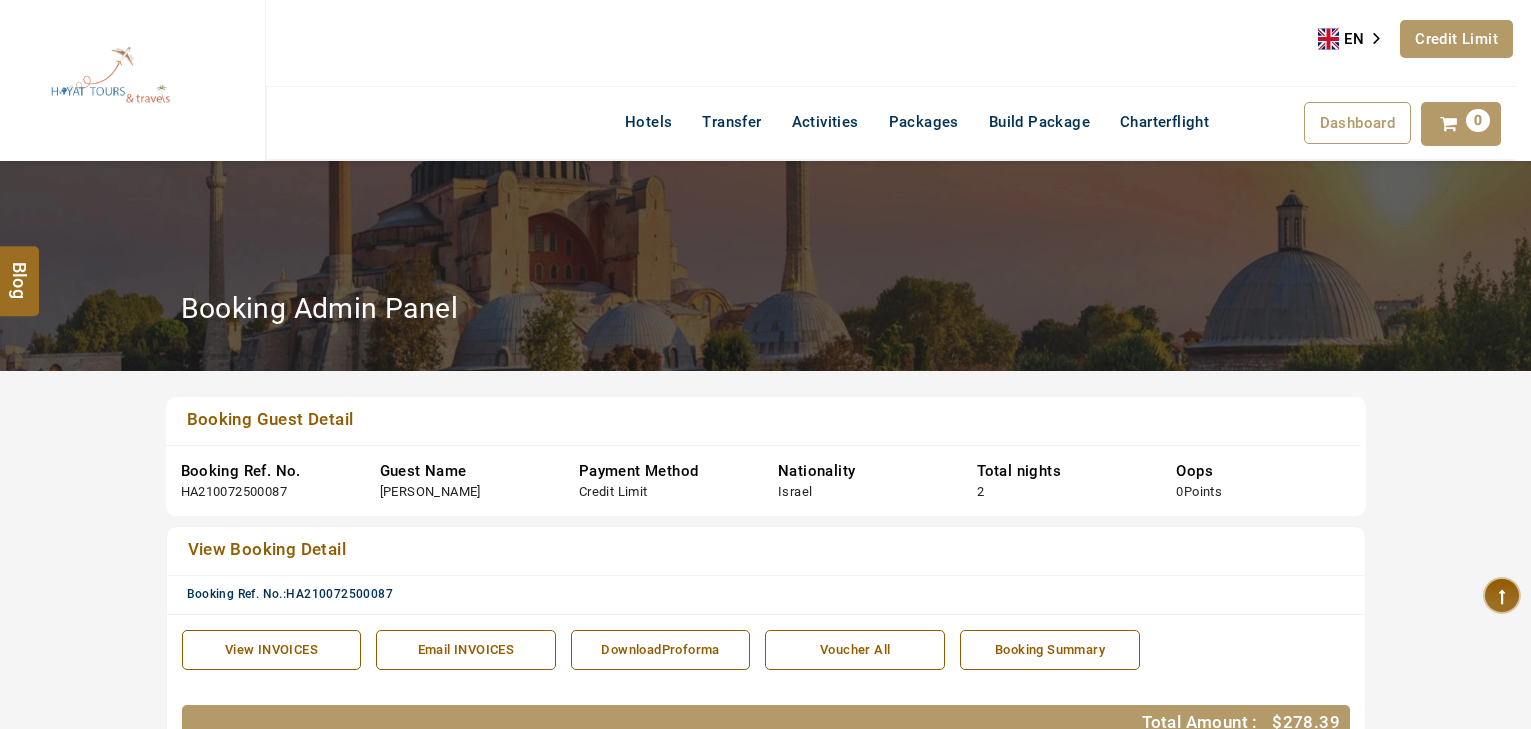 scroll, scrollTop: 0, scrollLeft: 0, axis: both 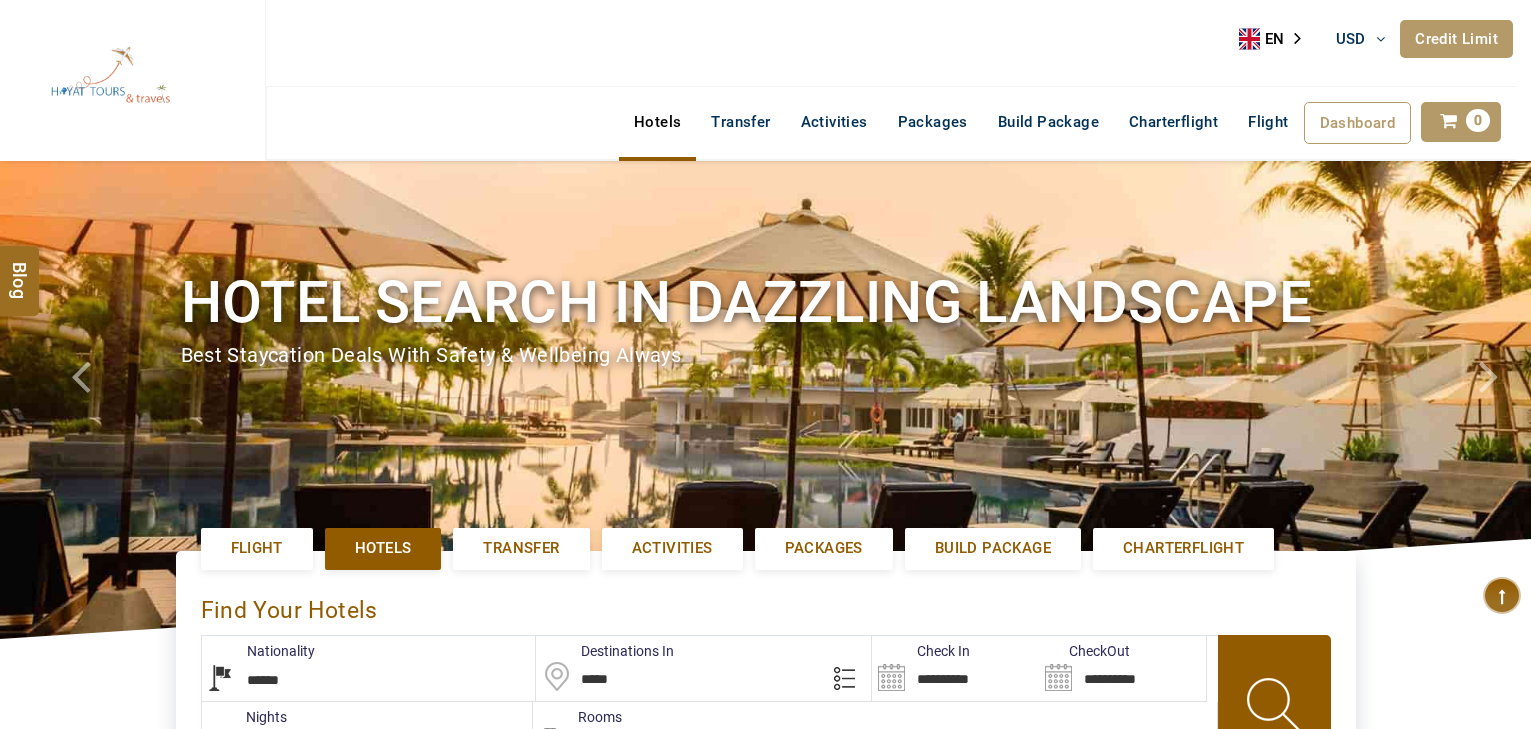 select on "******" 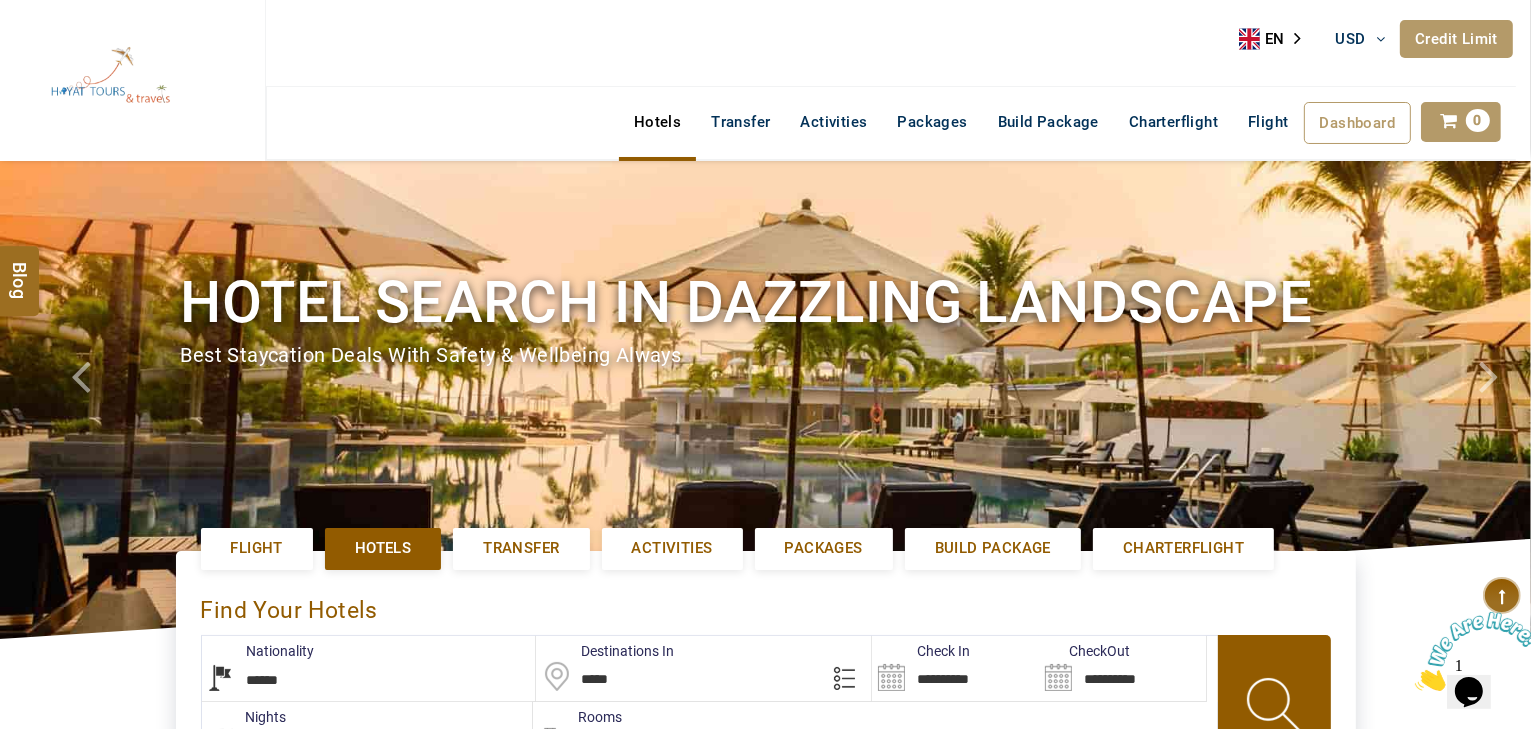 scroll, scrollTop: 0, scrollLeft: 0, axis: both 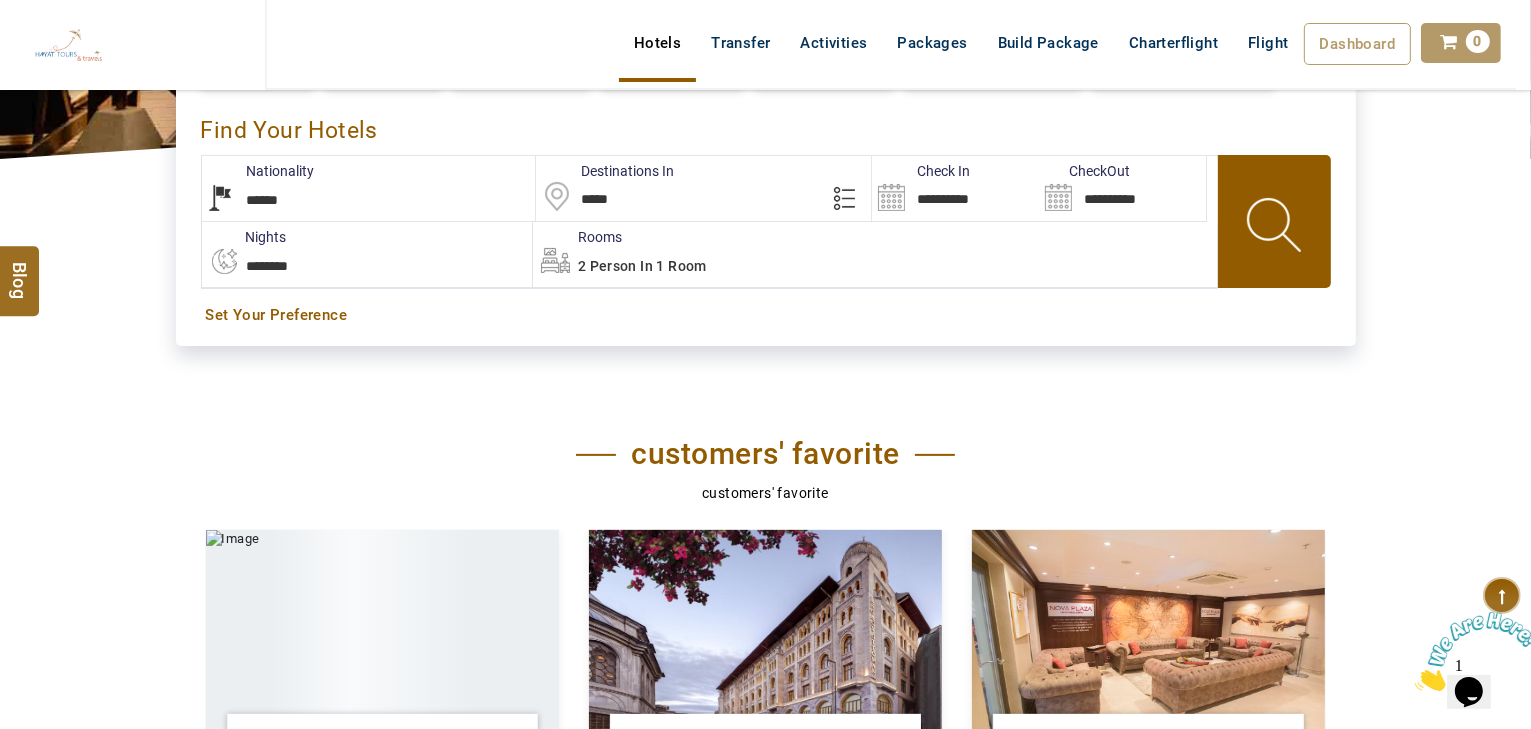 drag, startPoint x: 644, startPoint y: 190, endPoint x: 363, endPoint y: 196, distance: 281.06406 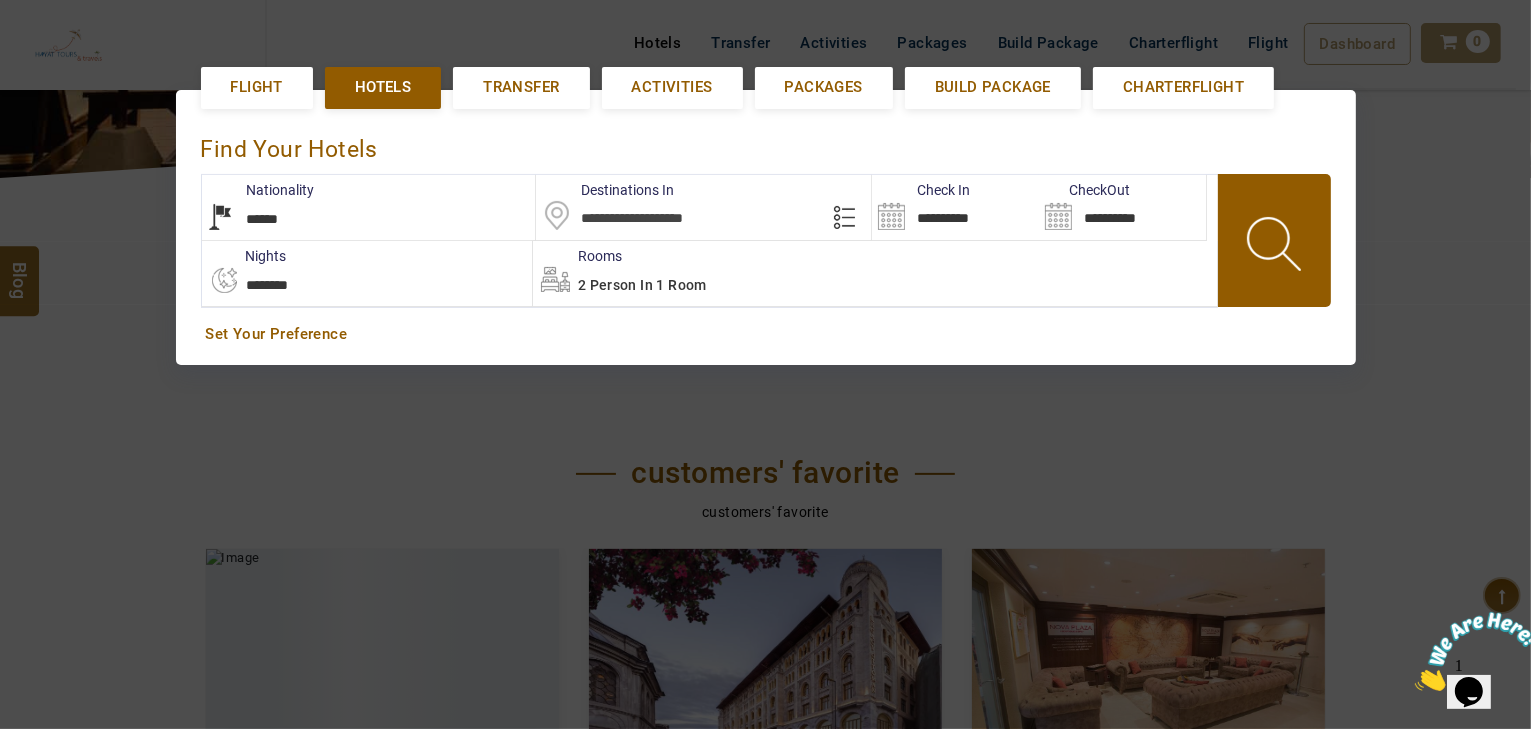 scroll, scrollTop: 460, scrollLeft: 0, axis: vertical 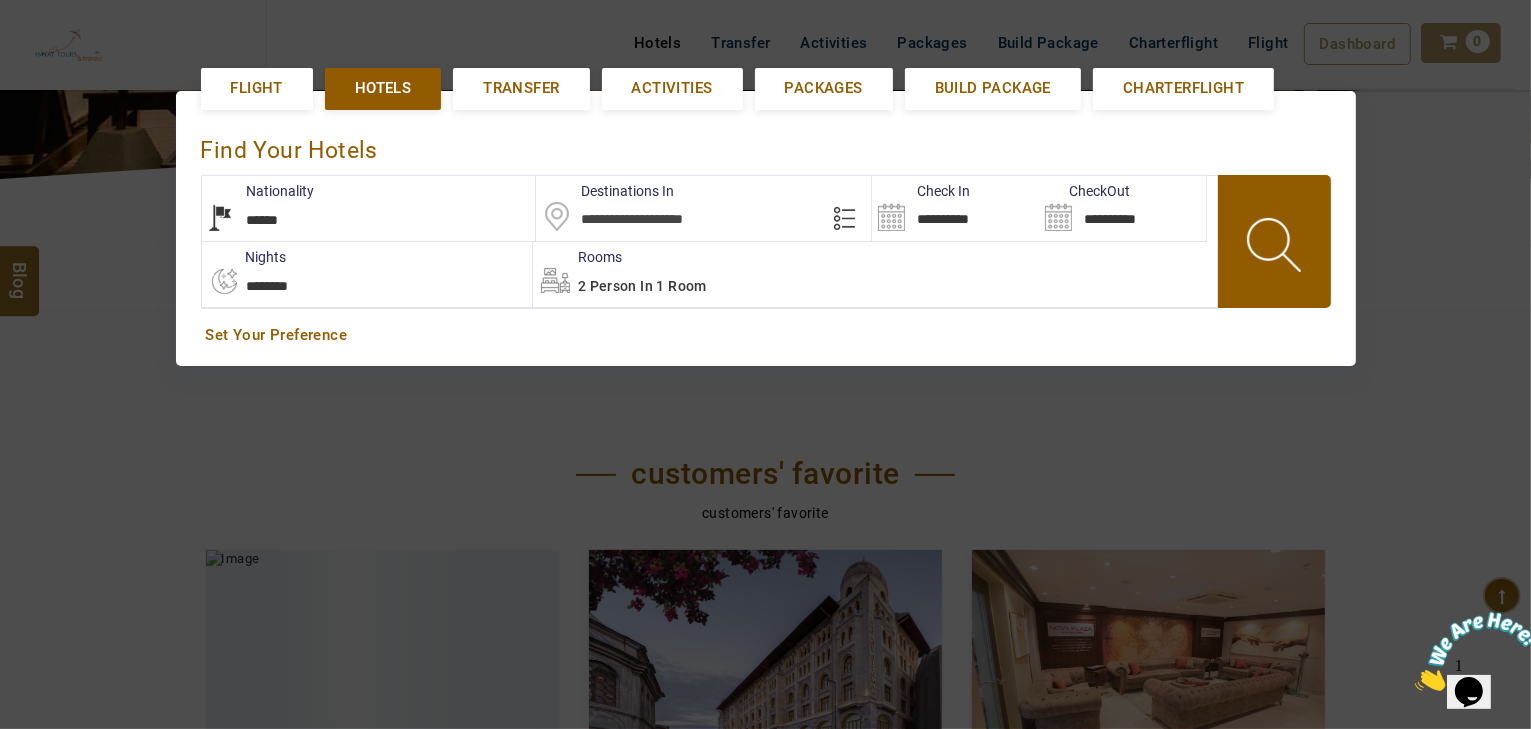 type on "*" 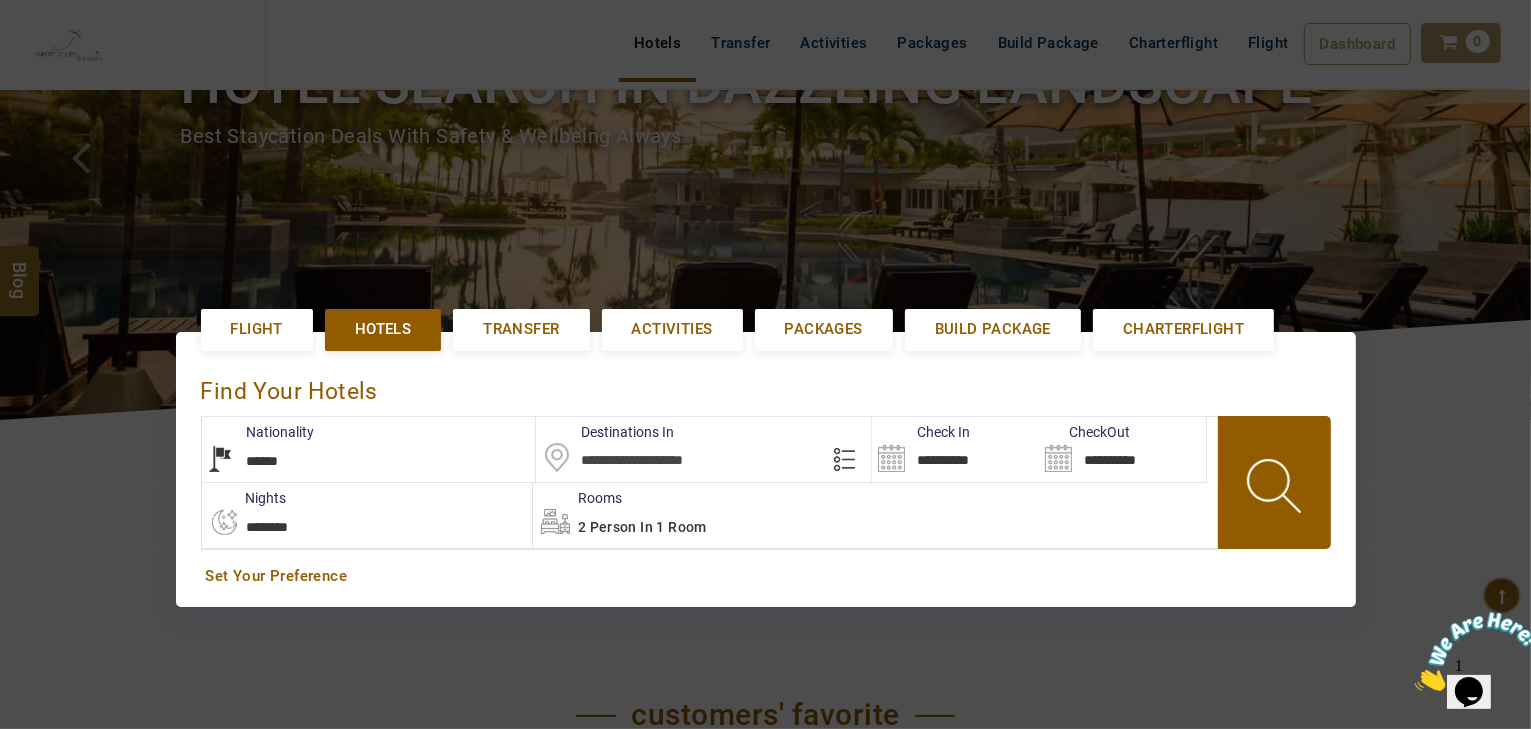 scroll, scrollTop: 0, scrollLeft: 0, axis: both 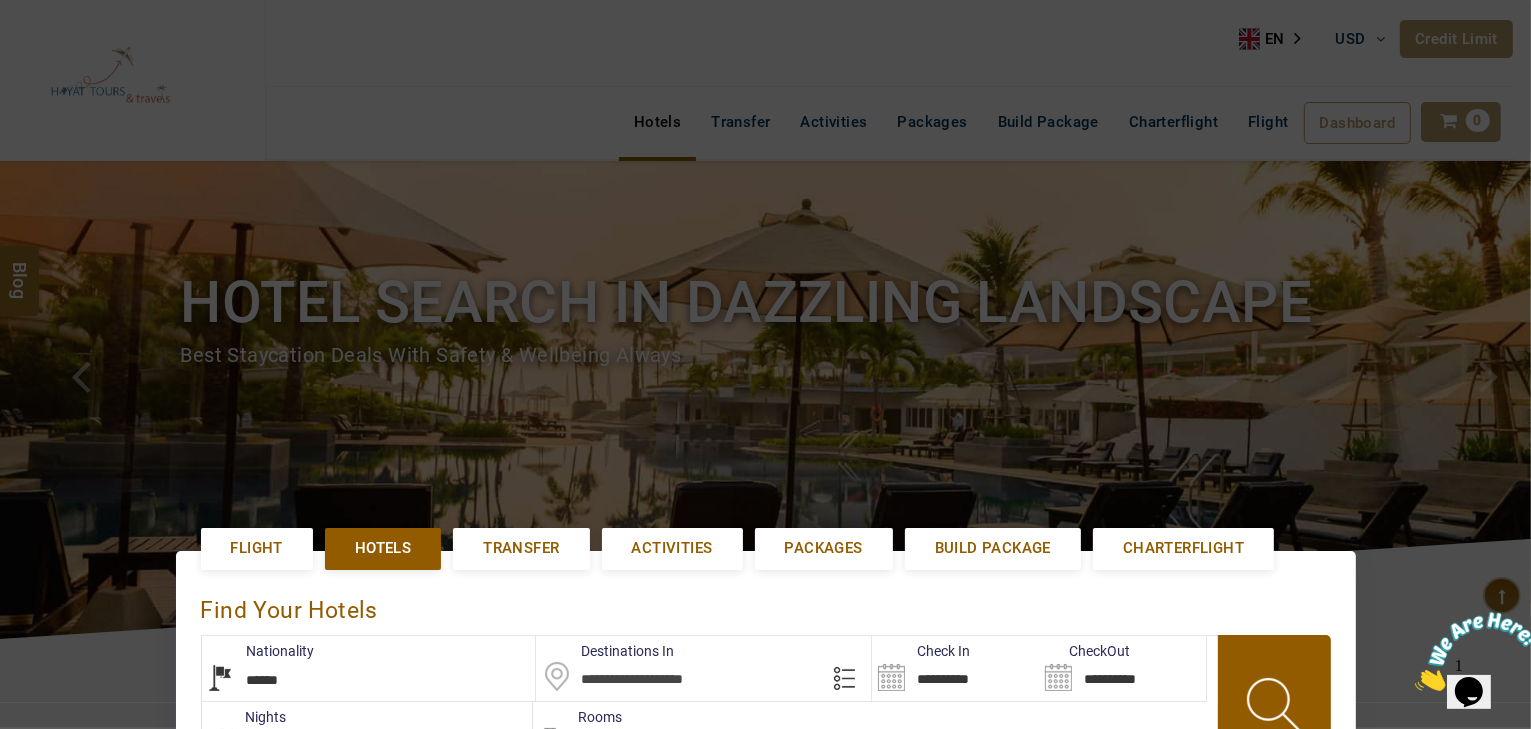 type 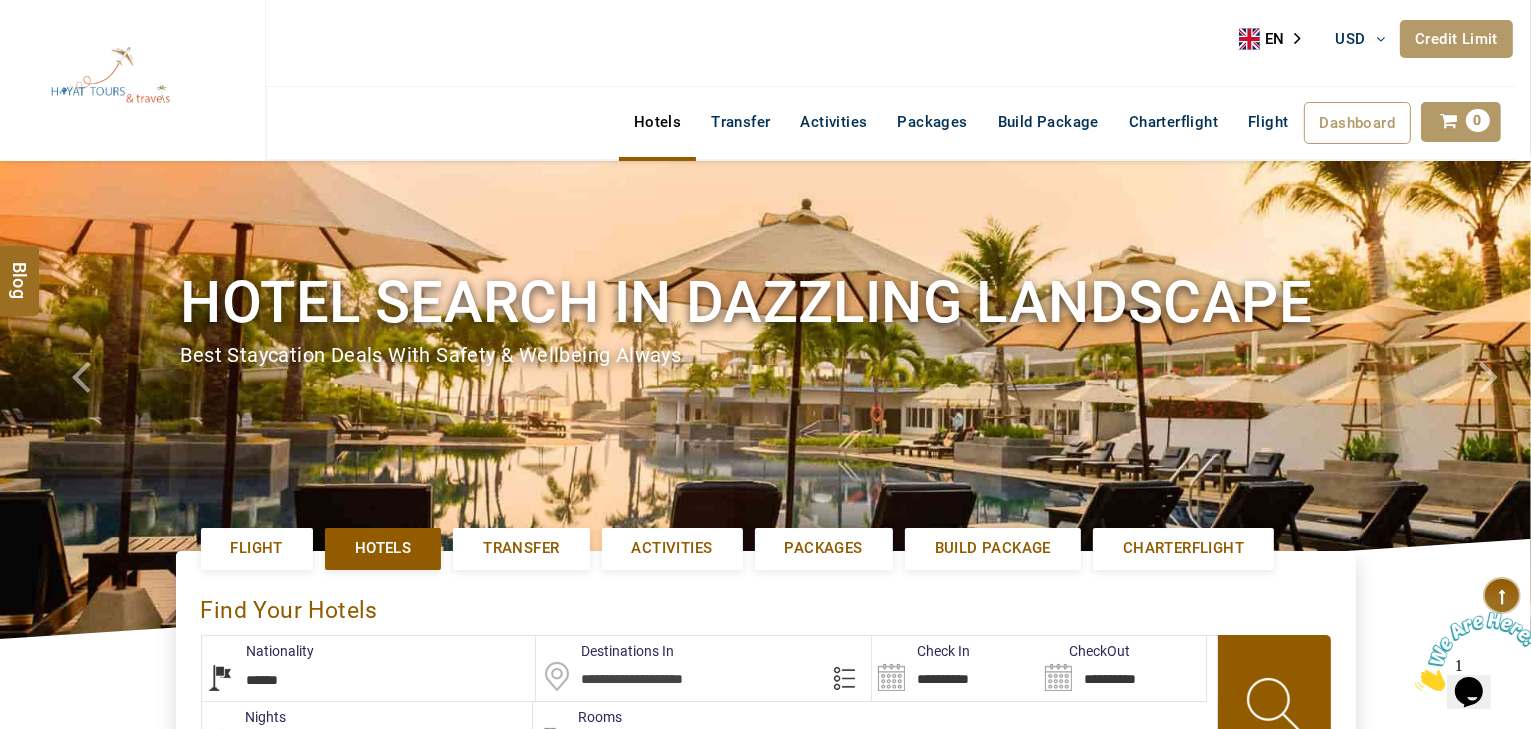 click on "Hotels" at bounding box center [657, 122] 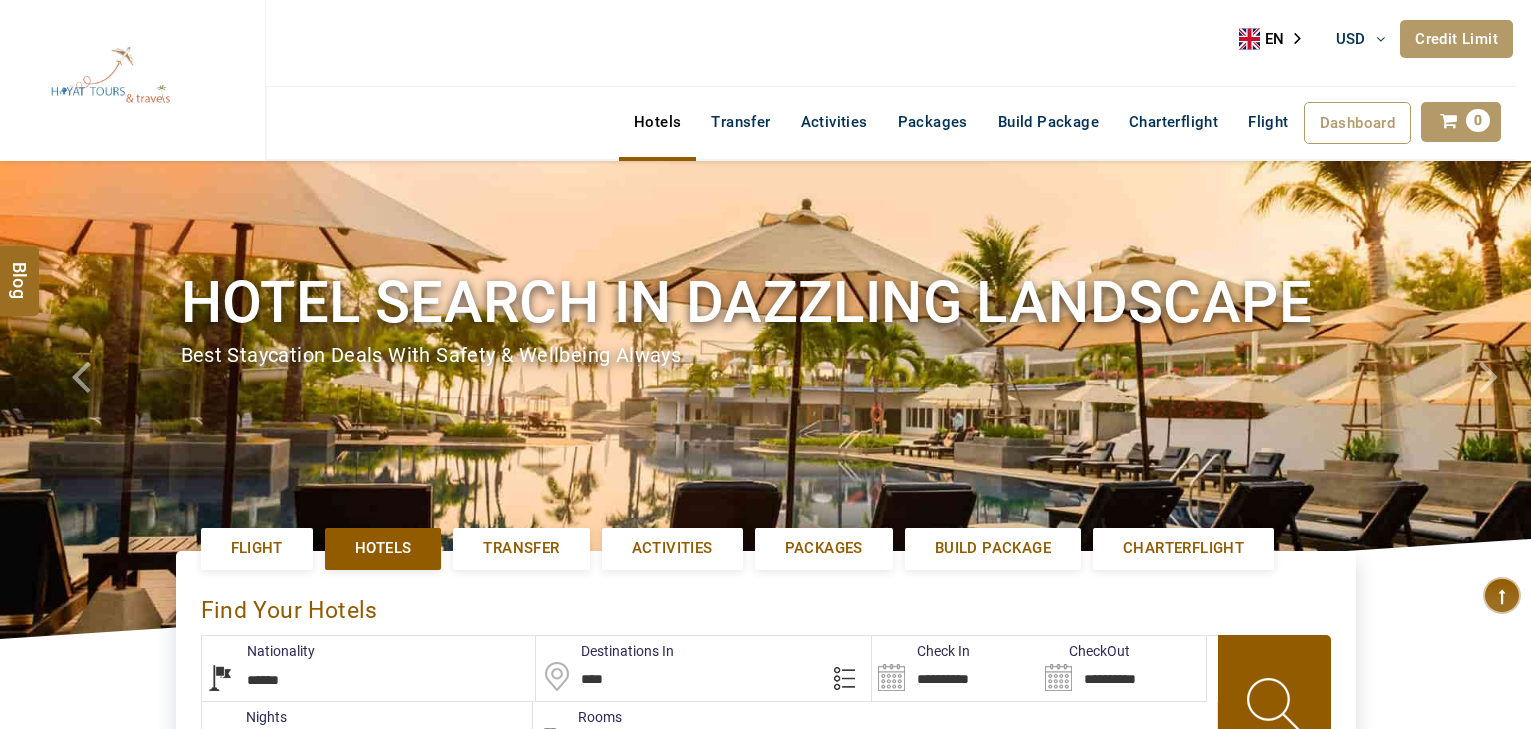 select on "******" 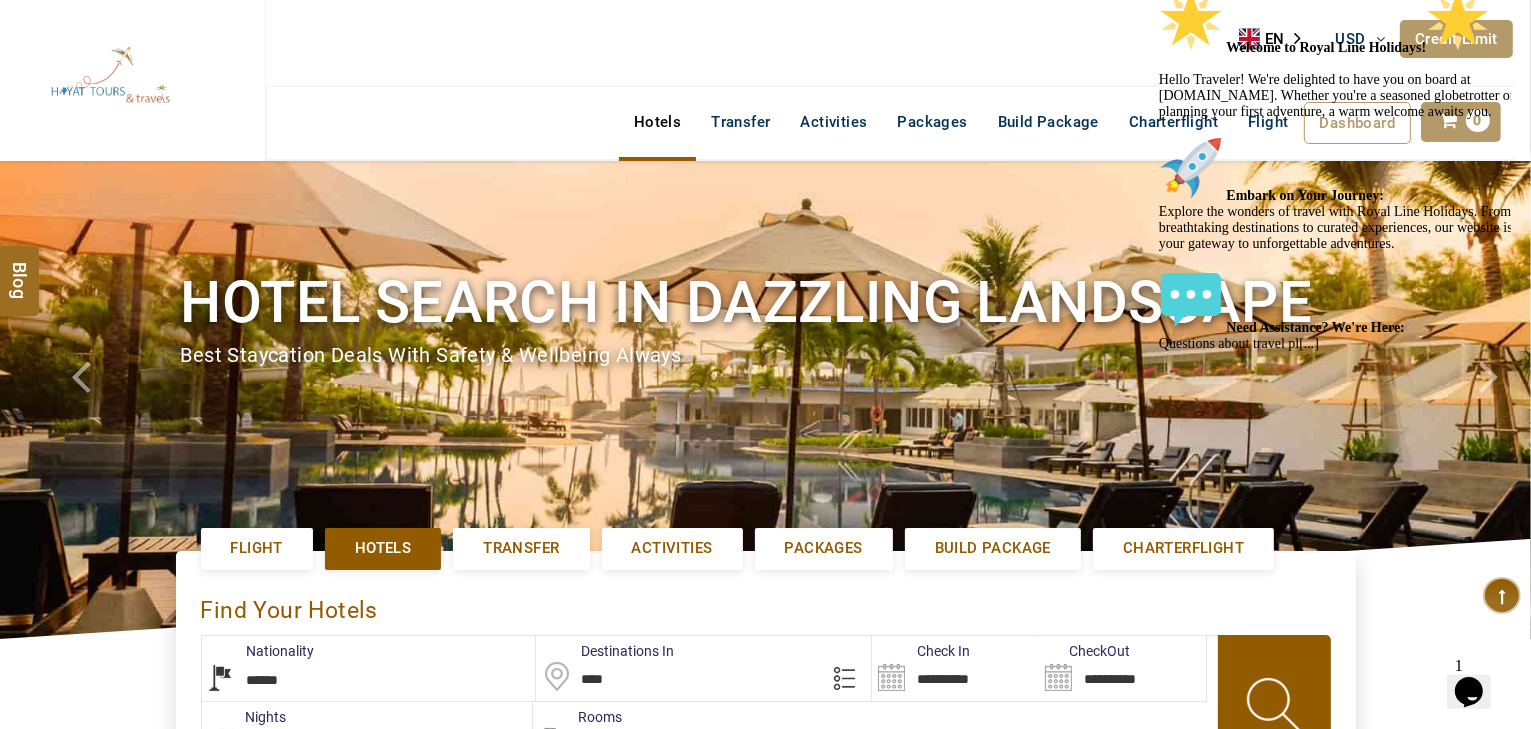 scroll, scrollTop: 0, scrollLeft: 0, axis: both 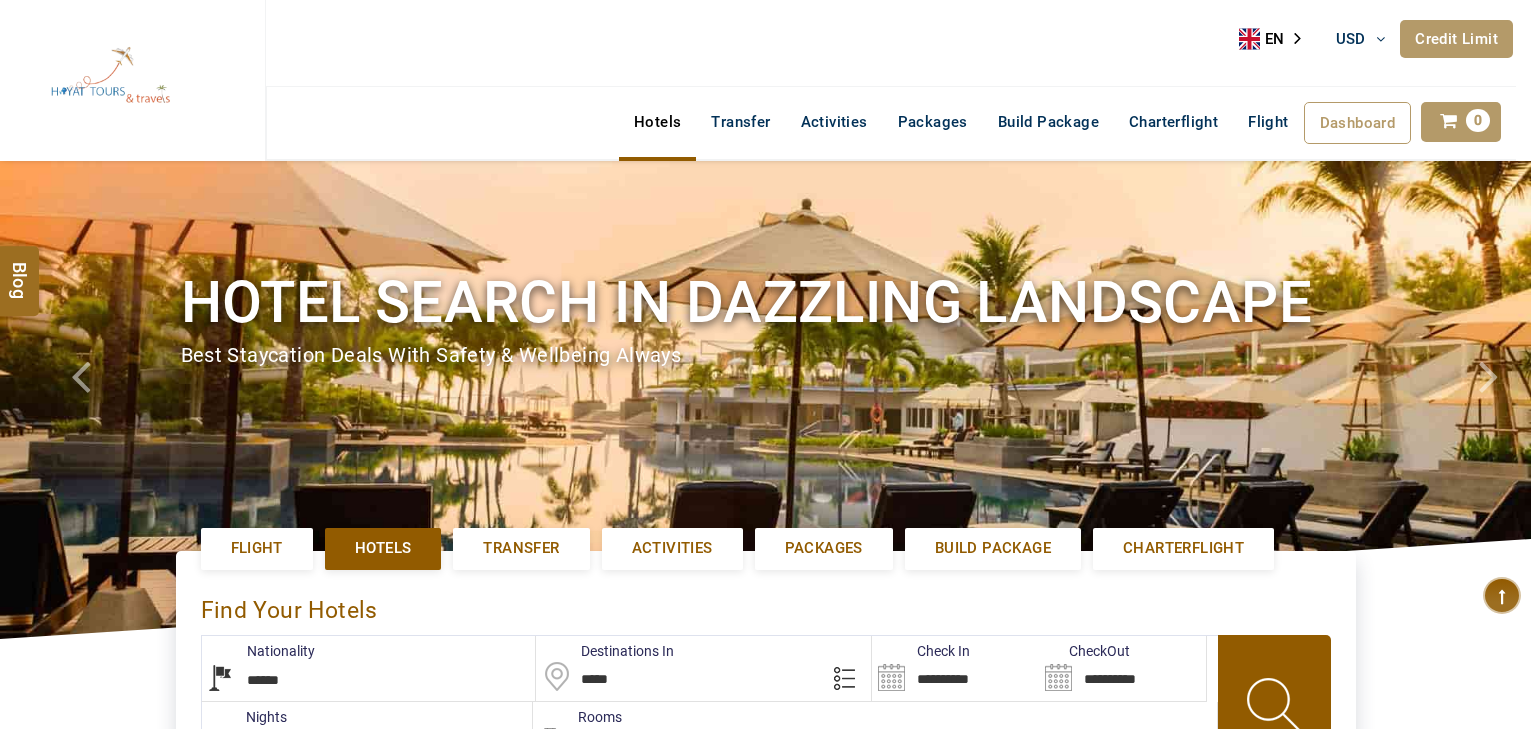 select on "******" 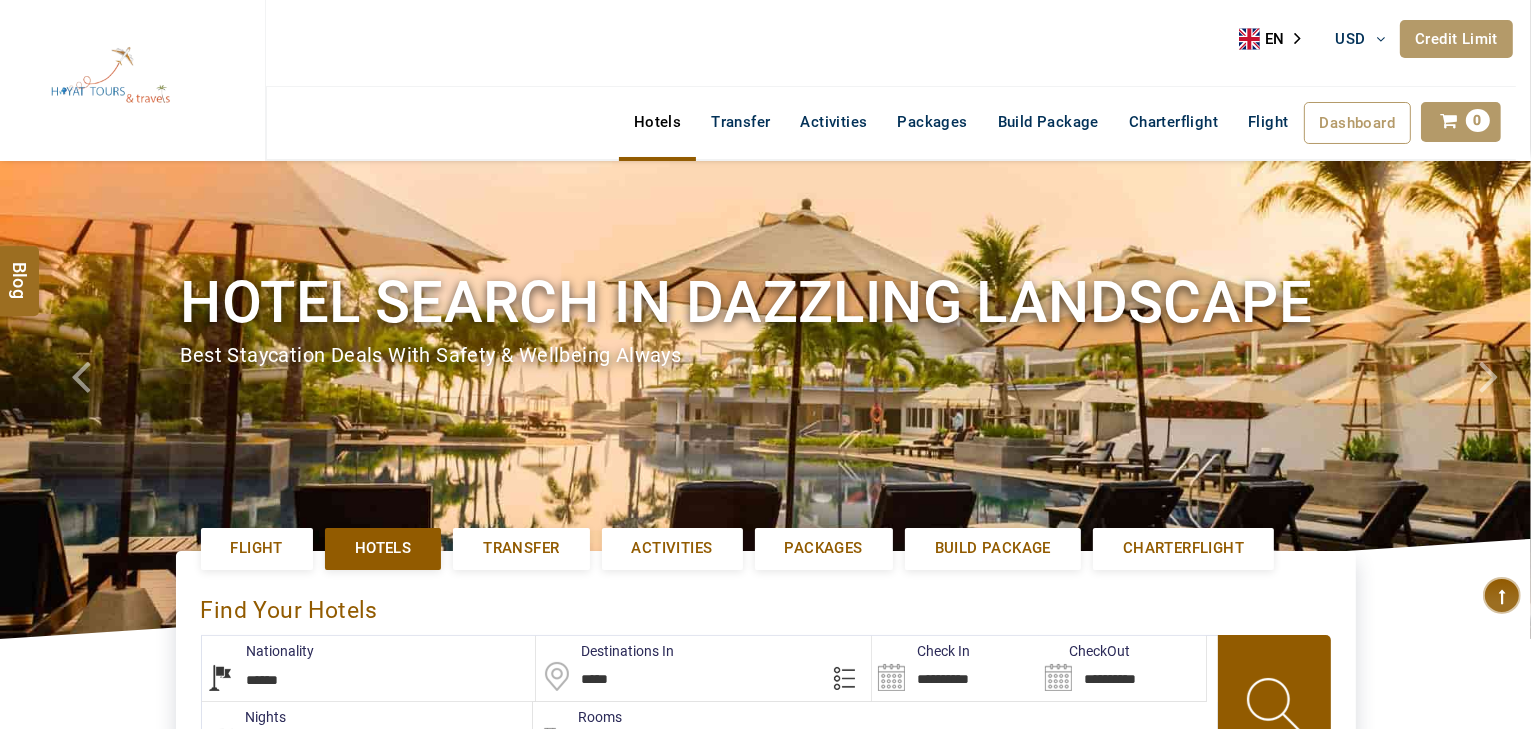 type on "**********" 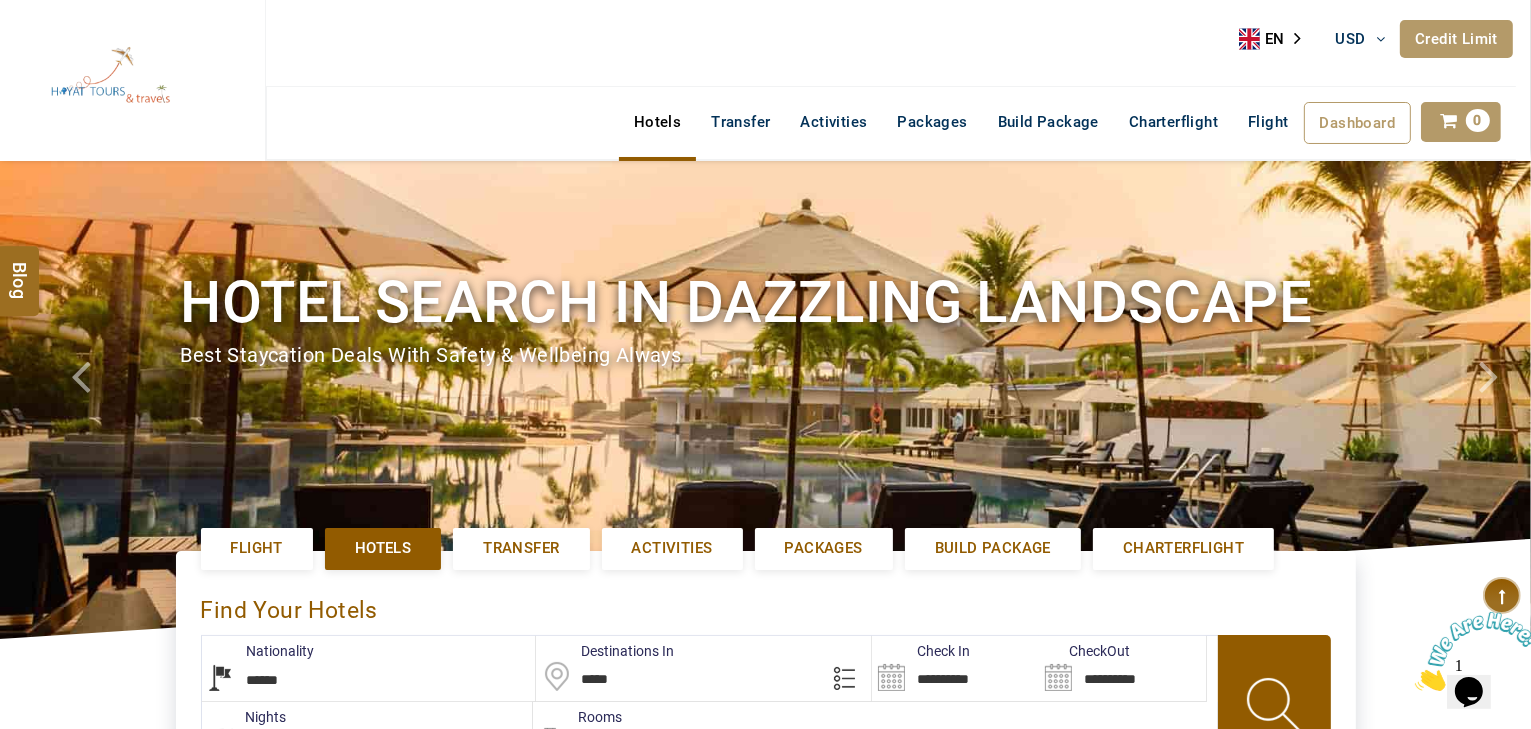 scroll, scrollTop: 0, scrollLeft: 0, axis: both 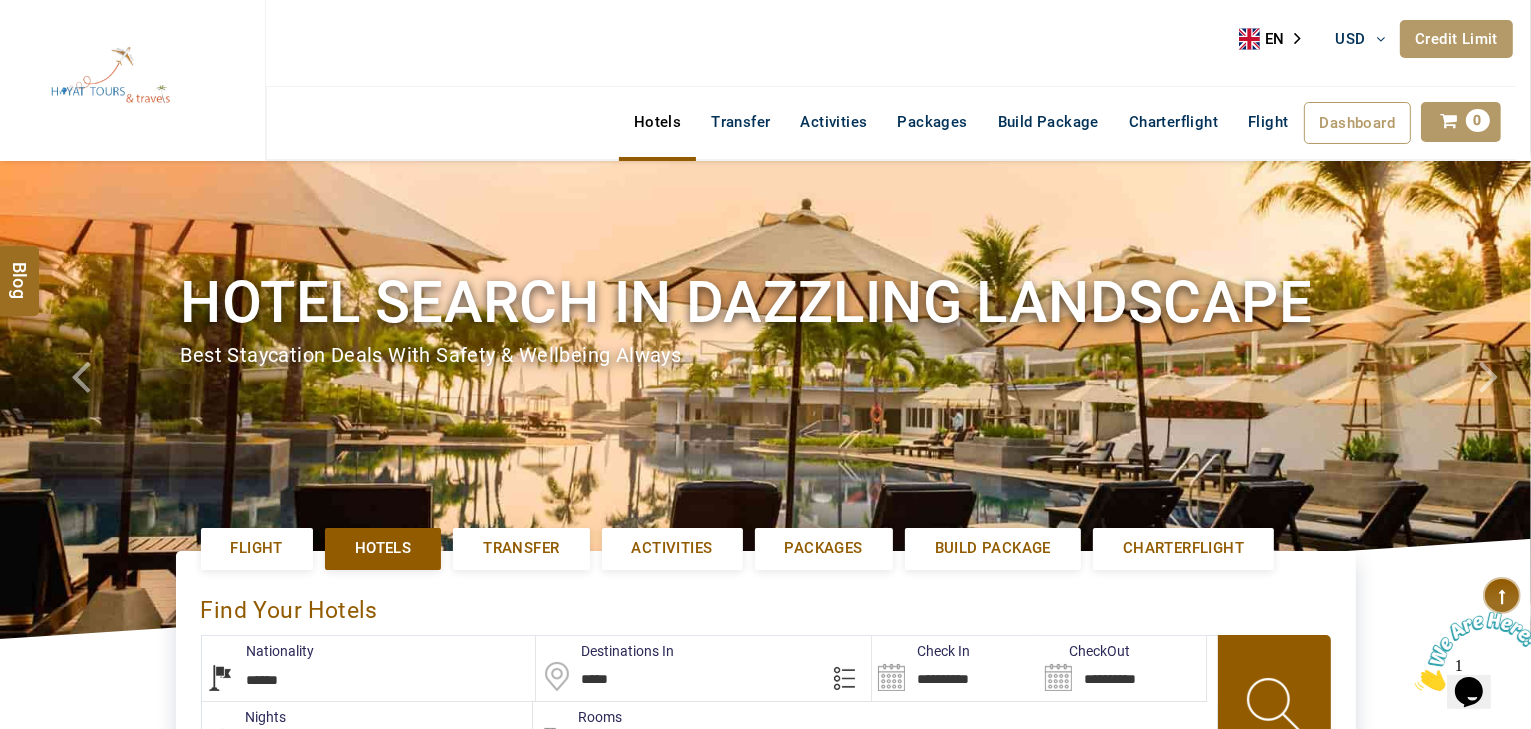 click on "Hotels" at bounding box center [657, 122] 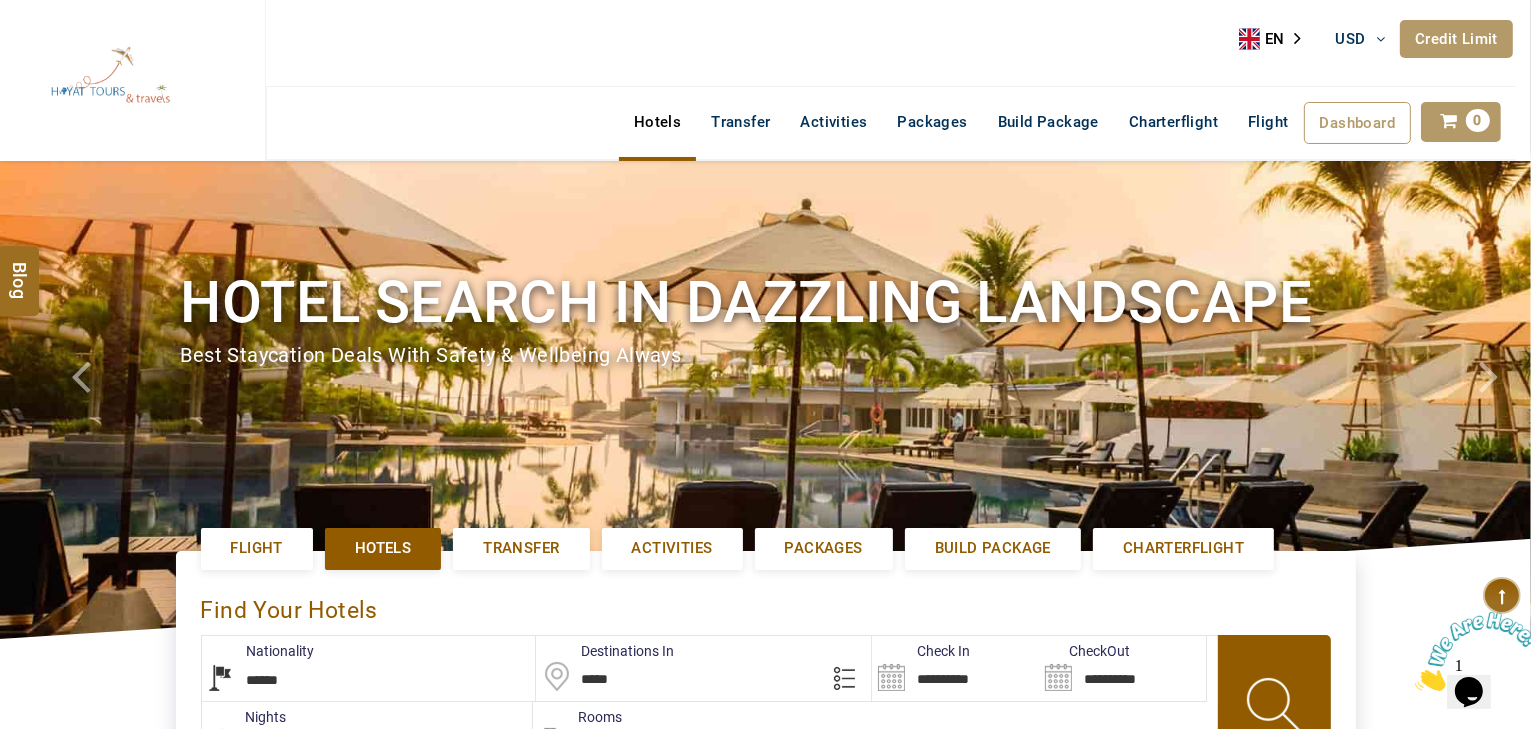 click at bounding box center [110, 76] 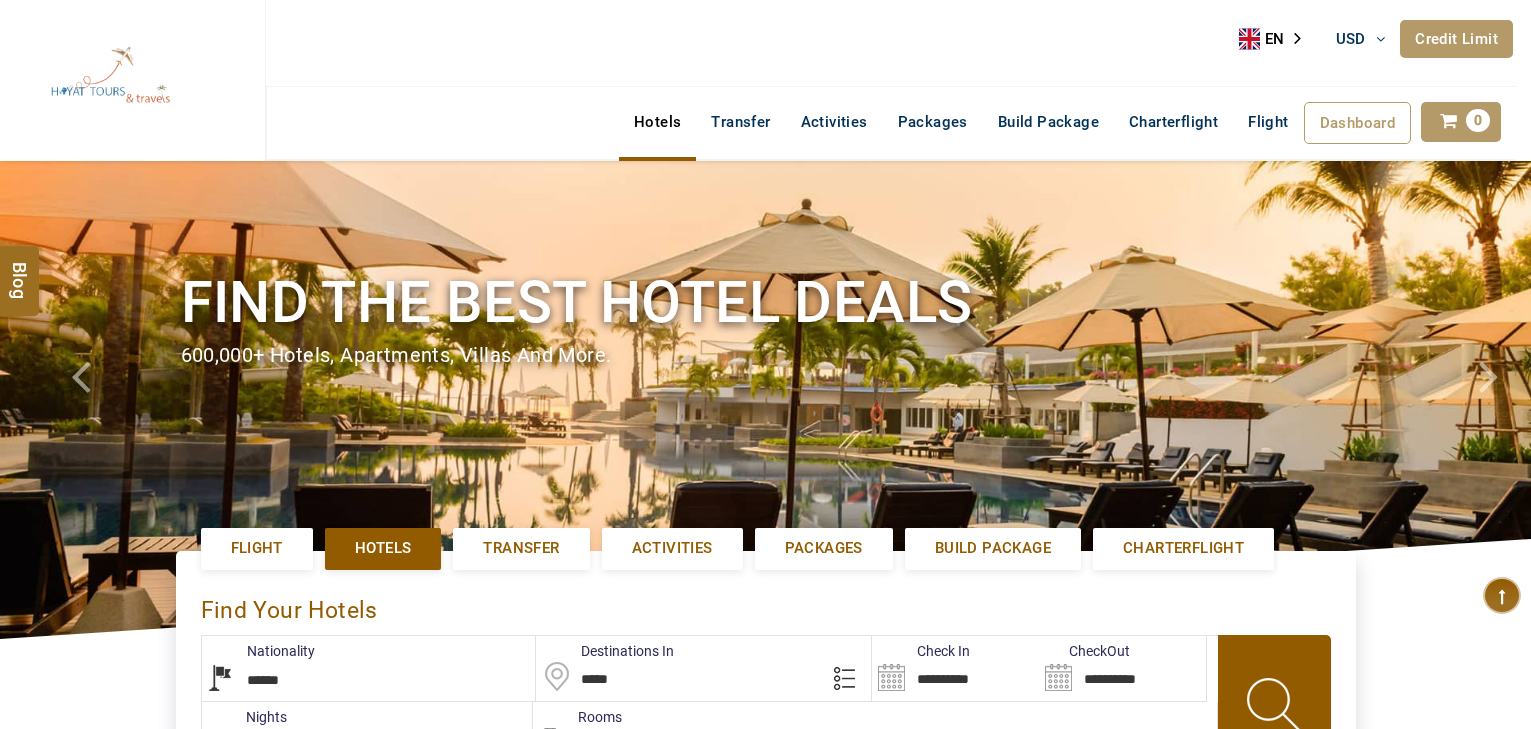 select on "******" 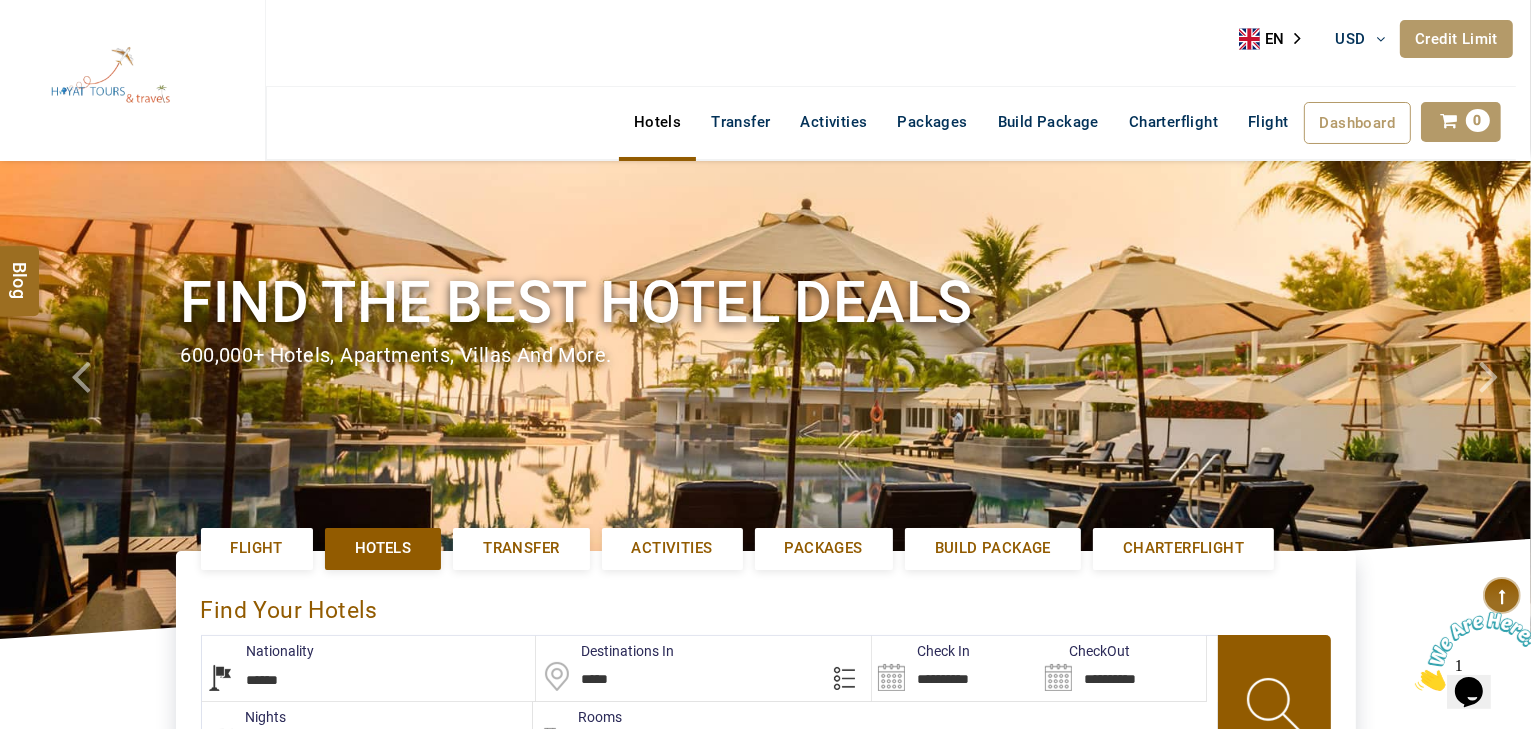 scroll, scrollTop: 0, scrollLeft: 0, axis: both 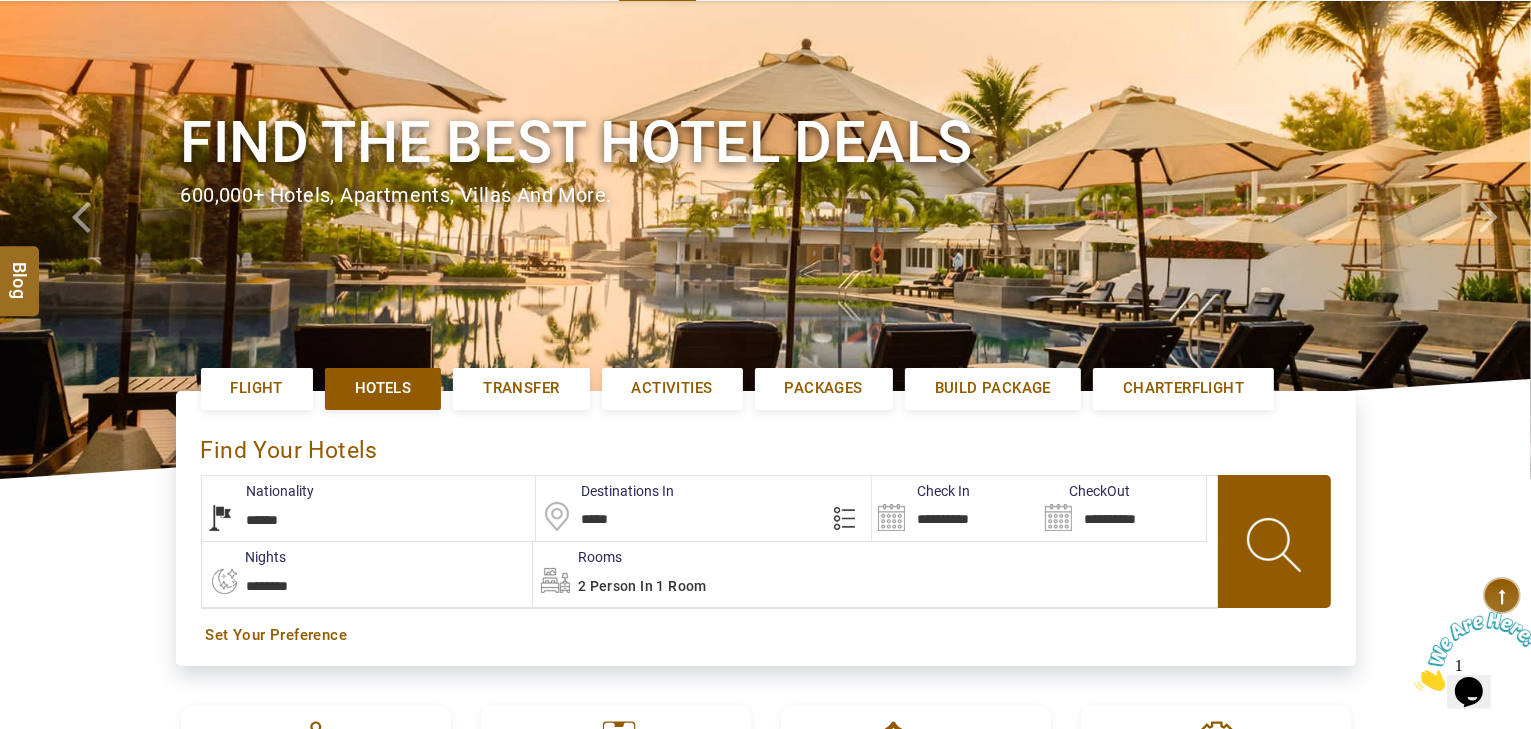 click on "**********" at bounding box center [369, 508] 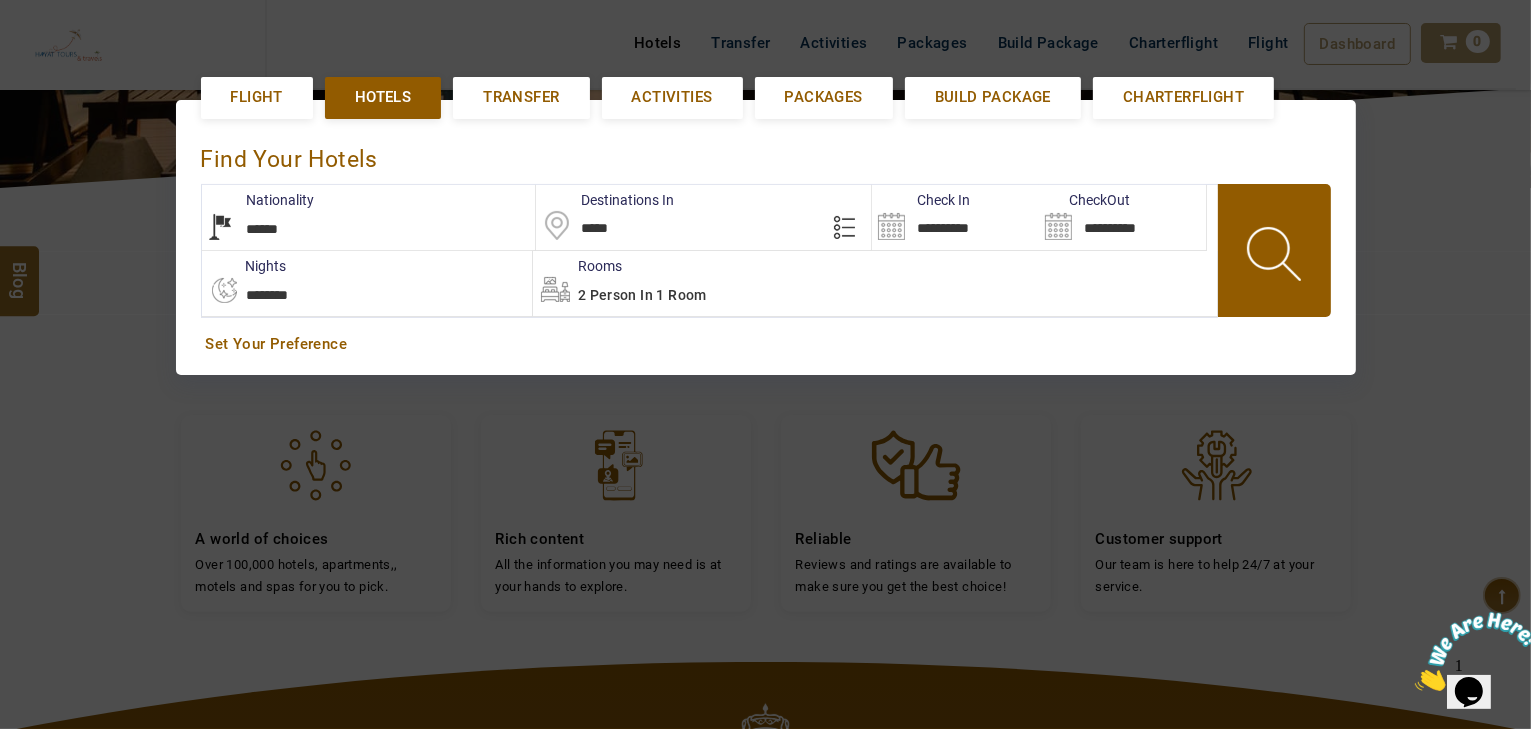 scroll, scrollTop: 460, scrollLeft: 0, axis: vertical 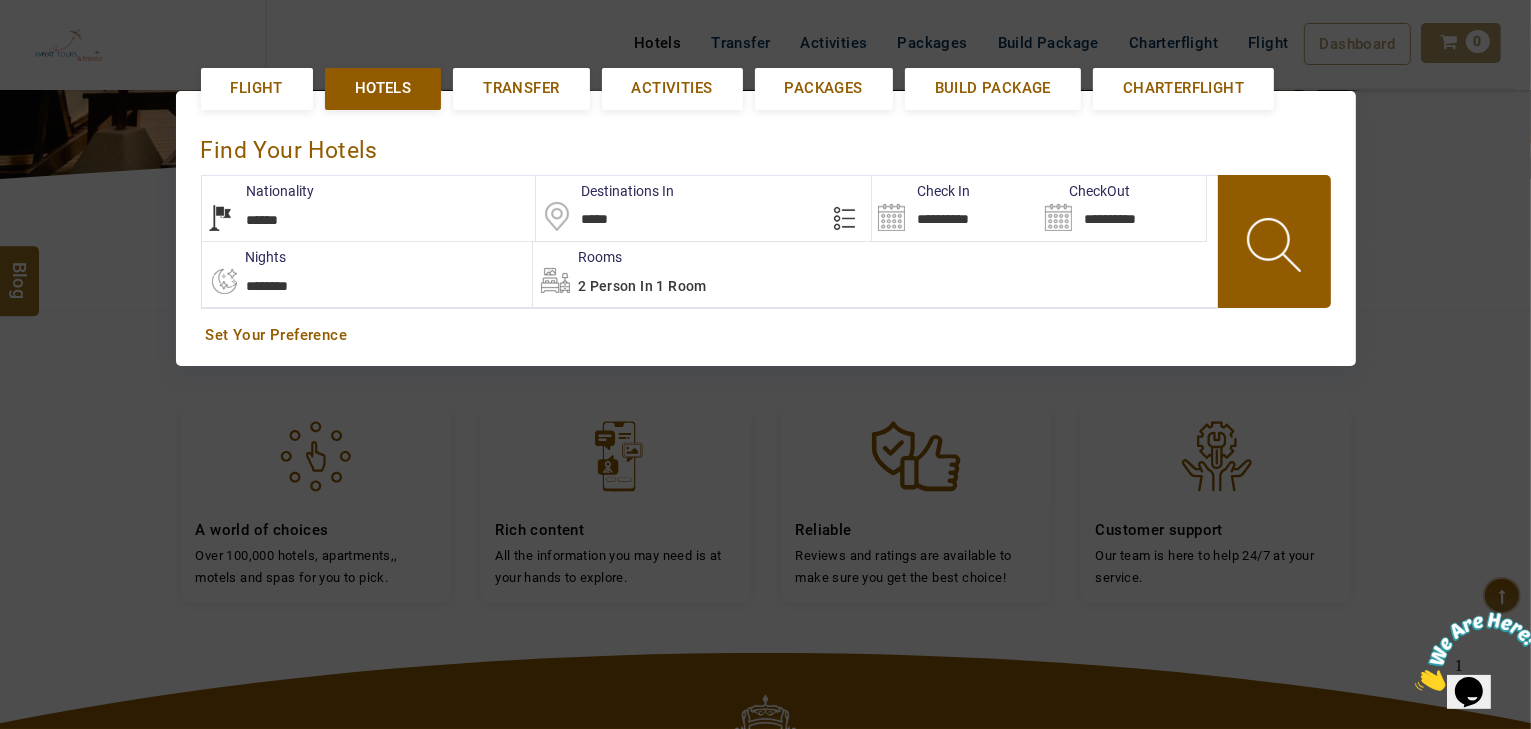 click on "*****" at bounding box center [703, 208] 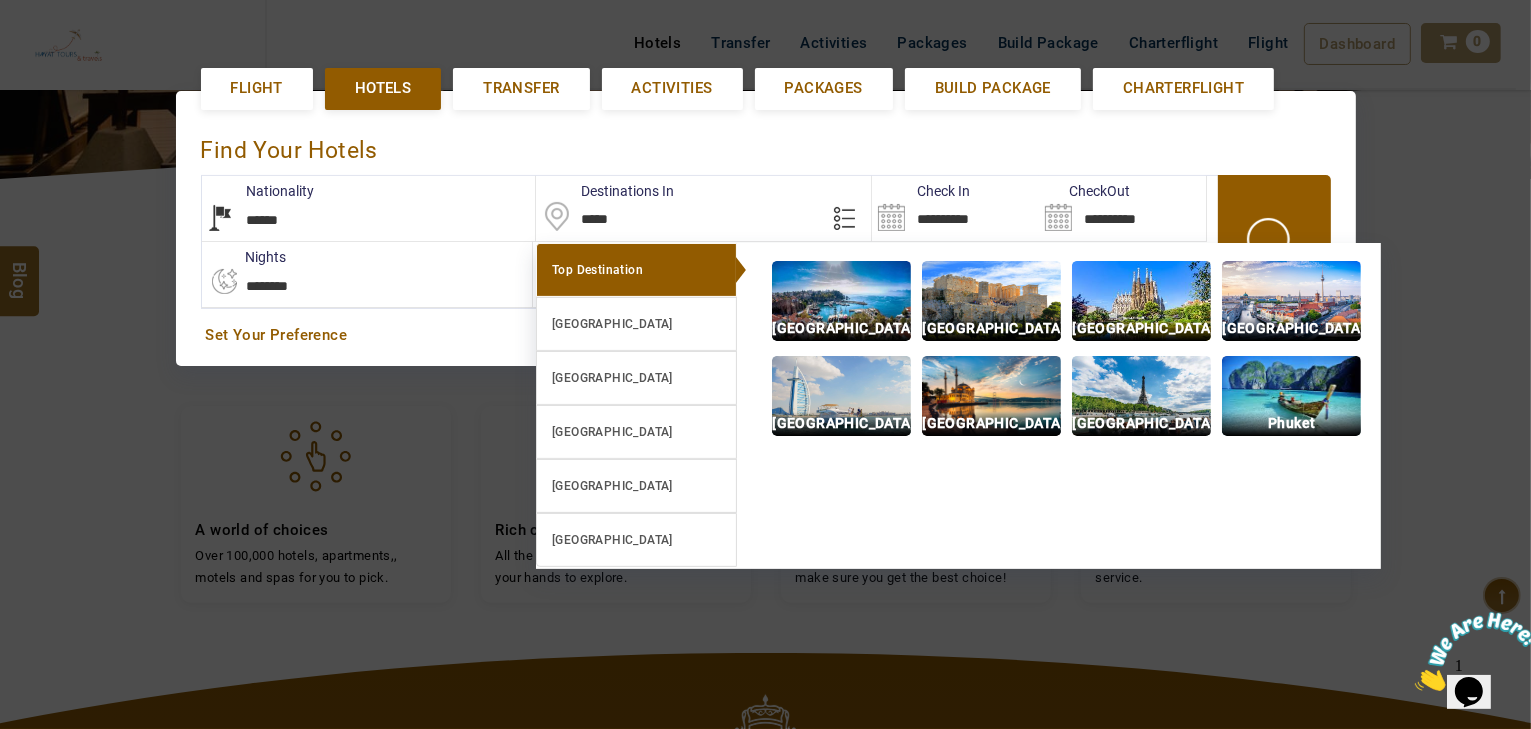 drag, startPoint x: 675, startPoint y: 214, endPoint x: 488, endPoint y: 216, distance: 187.0107 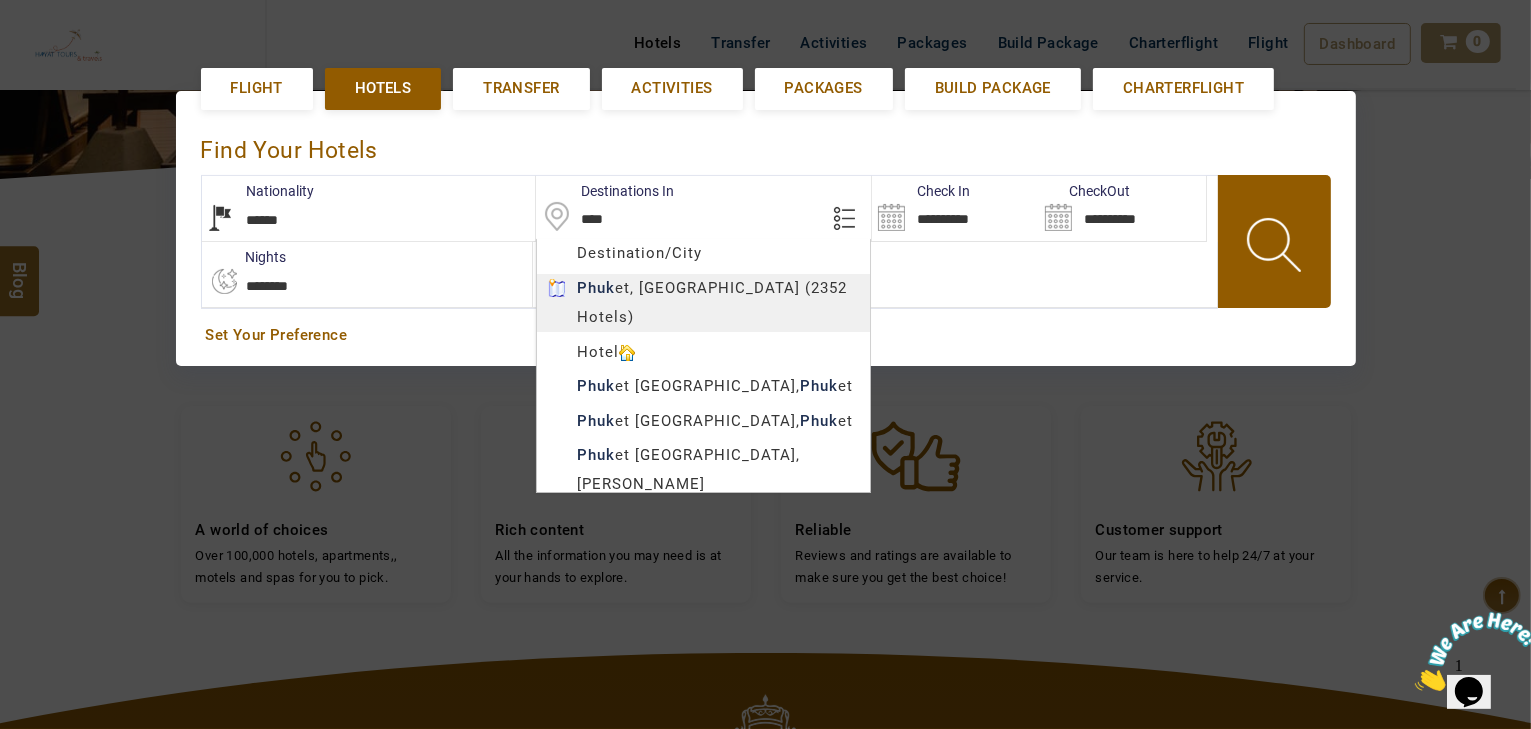 type on "******" 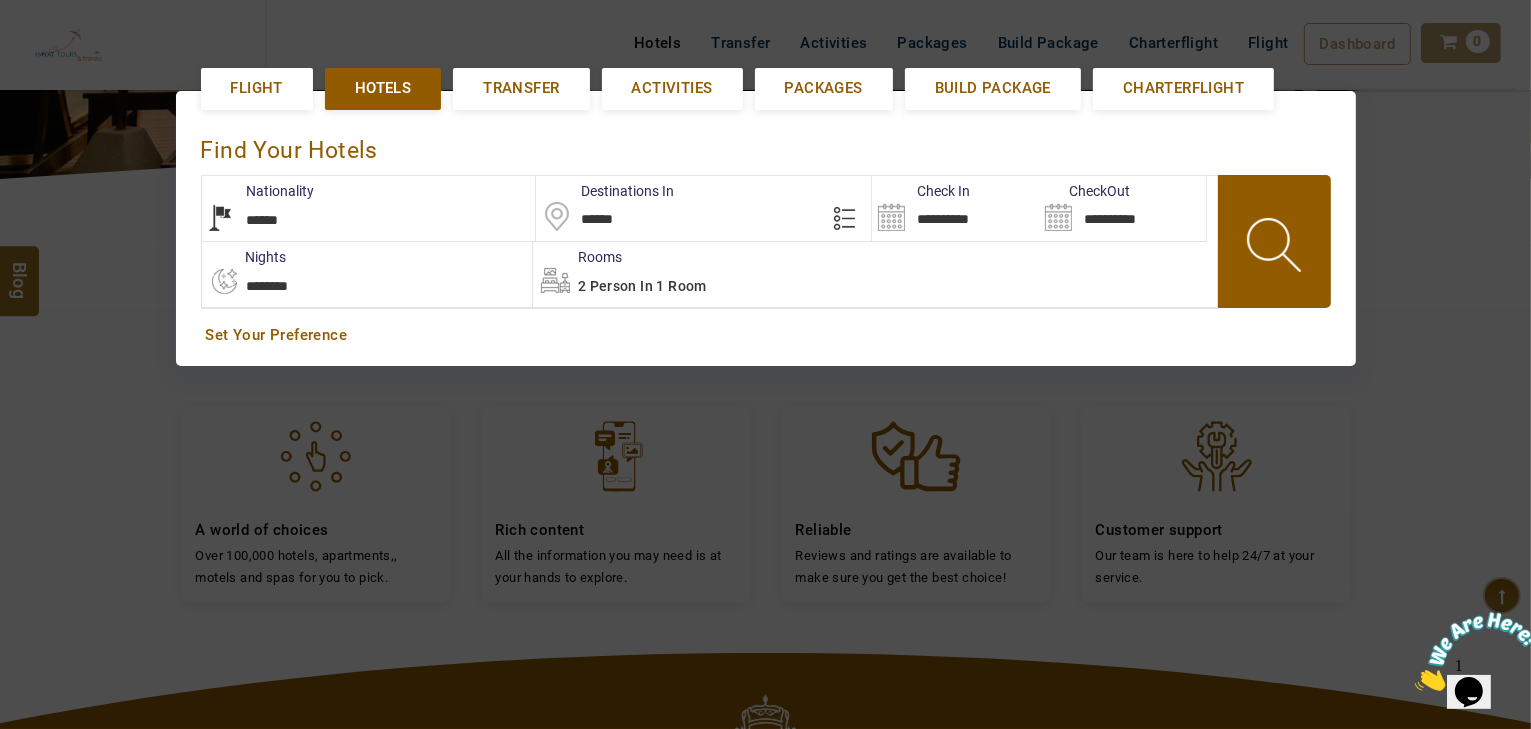 click on "HAYAYT TOURS USD AED  AED EUR  € USD  $ INR  ₹ THB  ฿ IDR  Rp BHD  BHD TRY  ₺ Credit Limit EN HE AR ES PT ZH Helpline
[PHONE_NUMBER] Register Now [PHONE_NUMBER] [EMAIL_ADDRESS][DOMAIN_NAME] About Us What we Offer Blog Why Us Contact Hotels  Transfer Activities Packages Build Package Charterflight Flight Dashboard My Profile My Booking My Reports My Quotation Sign Out 0 Points Redeem Now To Redeem 58318  Points Future Points  1074   Points Credit Limit Credit Limit USD 30000.00 70% Complete Used USD 9426.78 Available USD 20573.22 Setting  Looks like you haven't added anything to your cart yet Countinue Shopping ***** ****** Please Wait.. Blog demo
Remember me Forgot
password? LOG IN Don't have an account?   Register Now My Booking View/ Print/Cancel Your Booking without Signing in Submit demo
In A Few Moment, You Will Be Celebrating Best Hotel options galore ! Check In   CheckOut Rooms Rooms Please Wait Find the best hotel deals Flight Hotels  Transfer Packages" at bounding box center (765, 358) 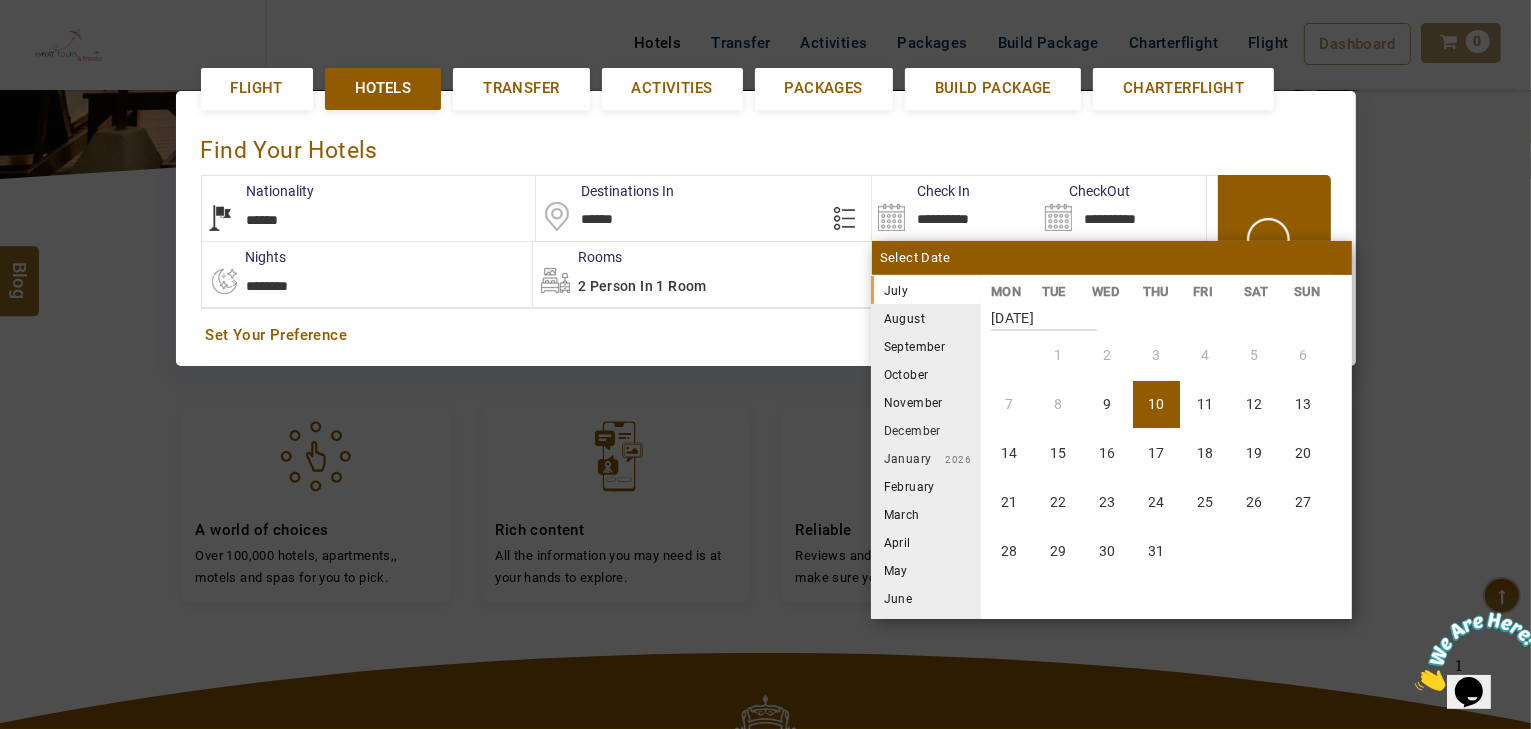 click on "August" at bounding box center (926, 318) 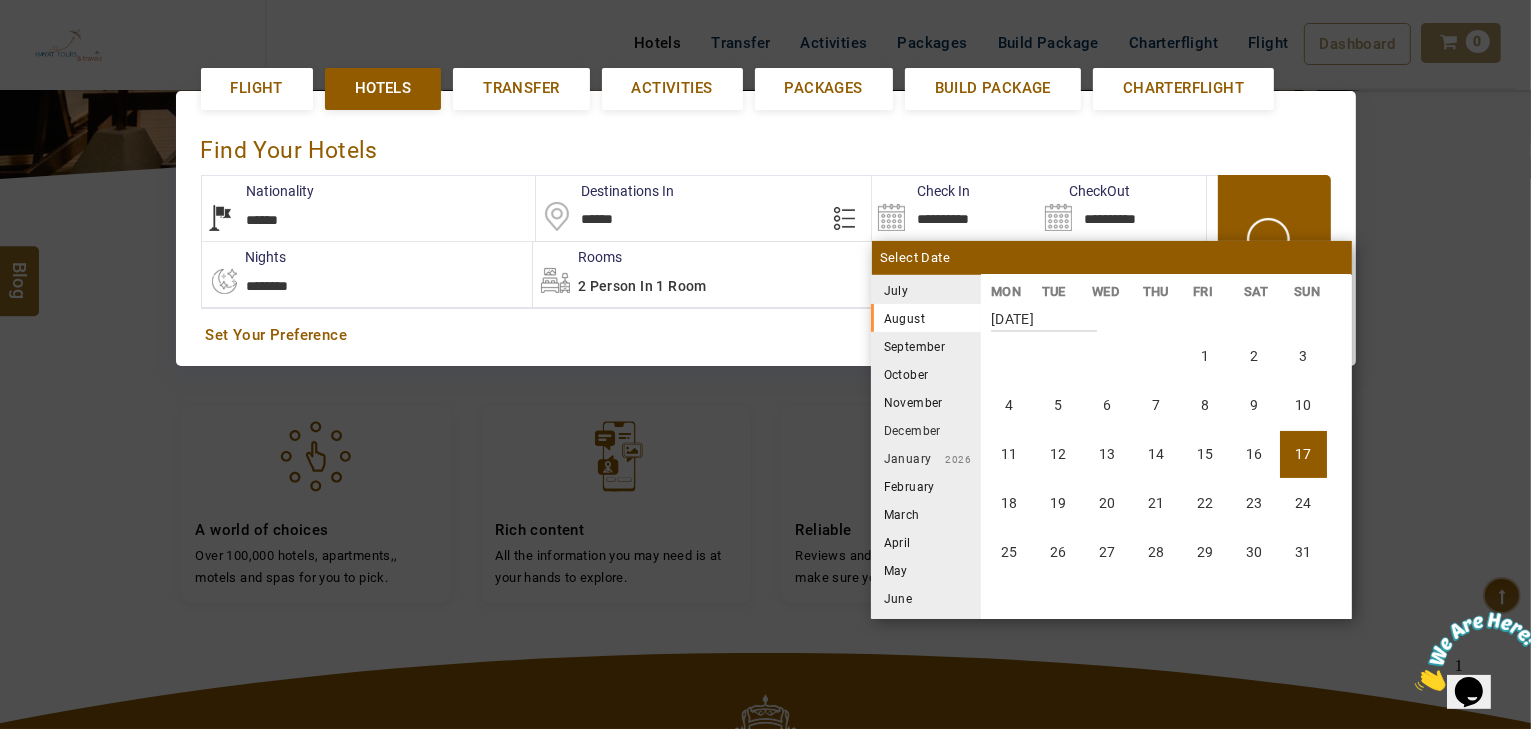 scroll, scrollTop: 370, scrollLeft: 0, axis: vertical 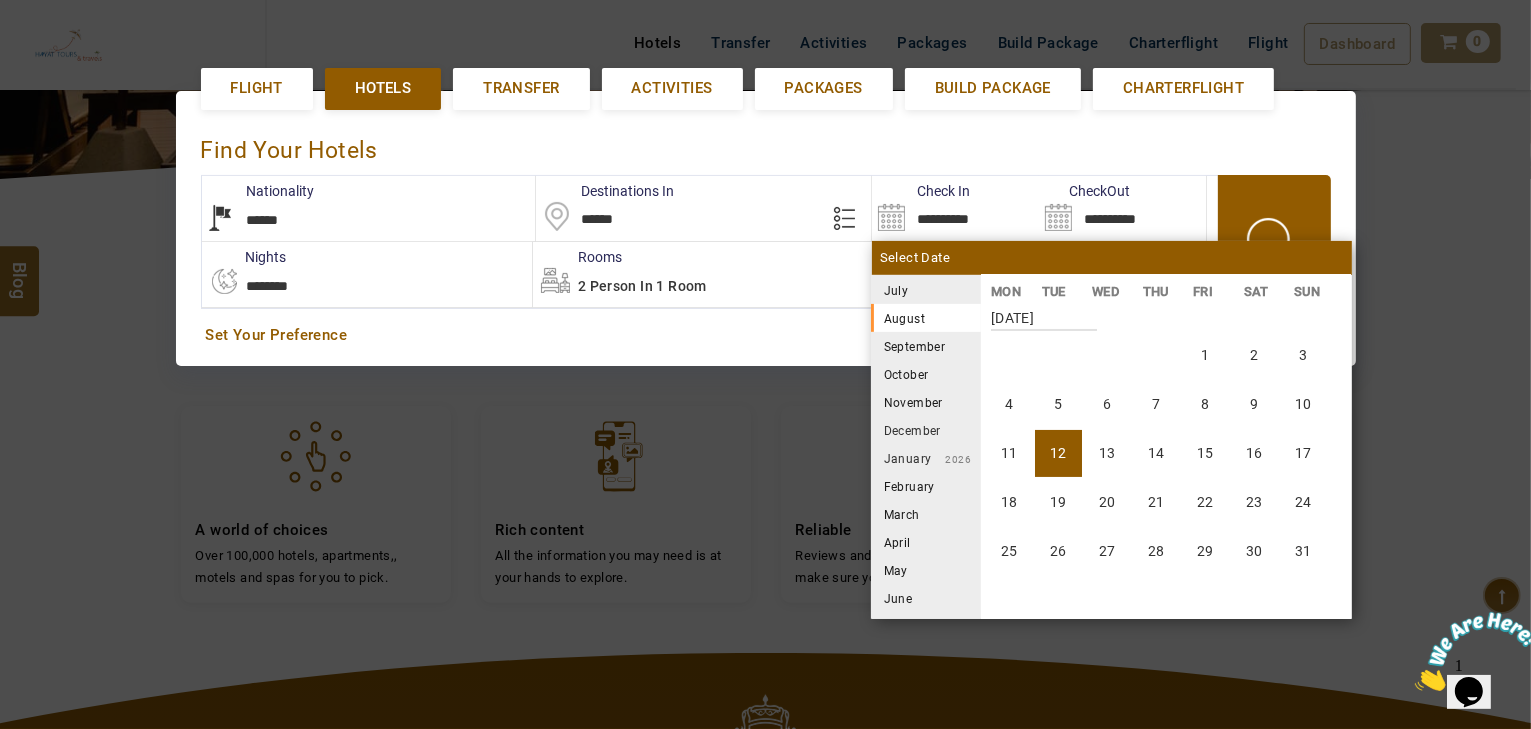 click on "12" at bounding box center (1058, 453) 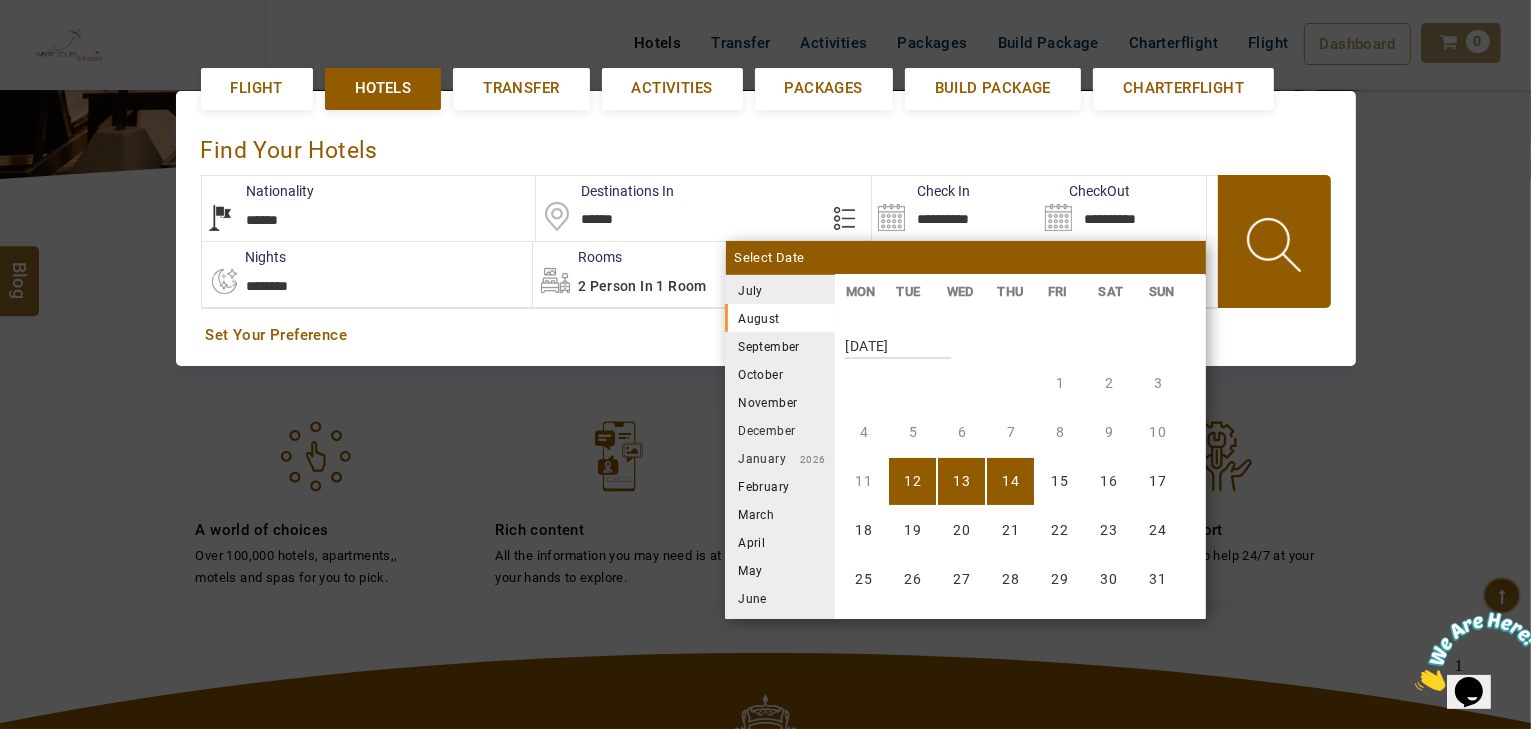 scroll, scrollTop: 370, scrollLeft: 0, axis: vertical 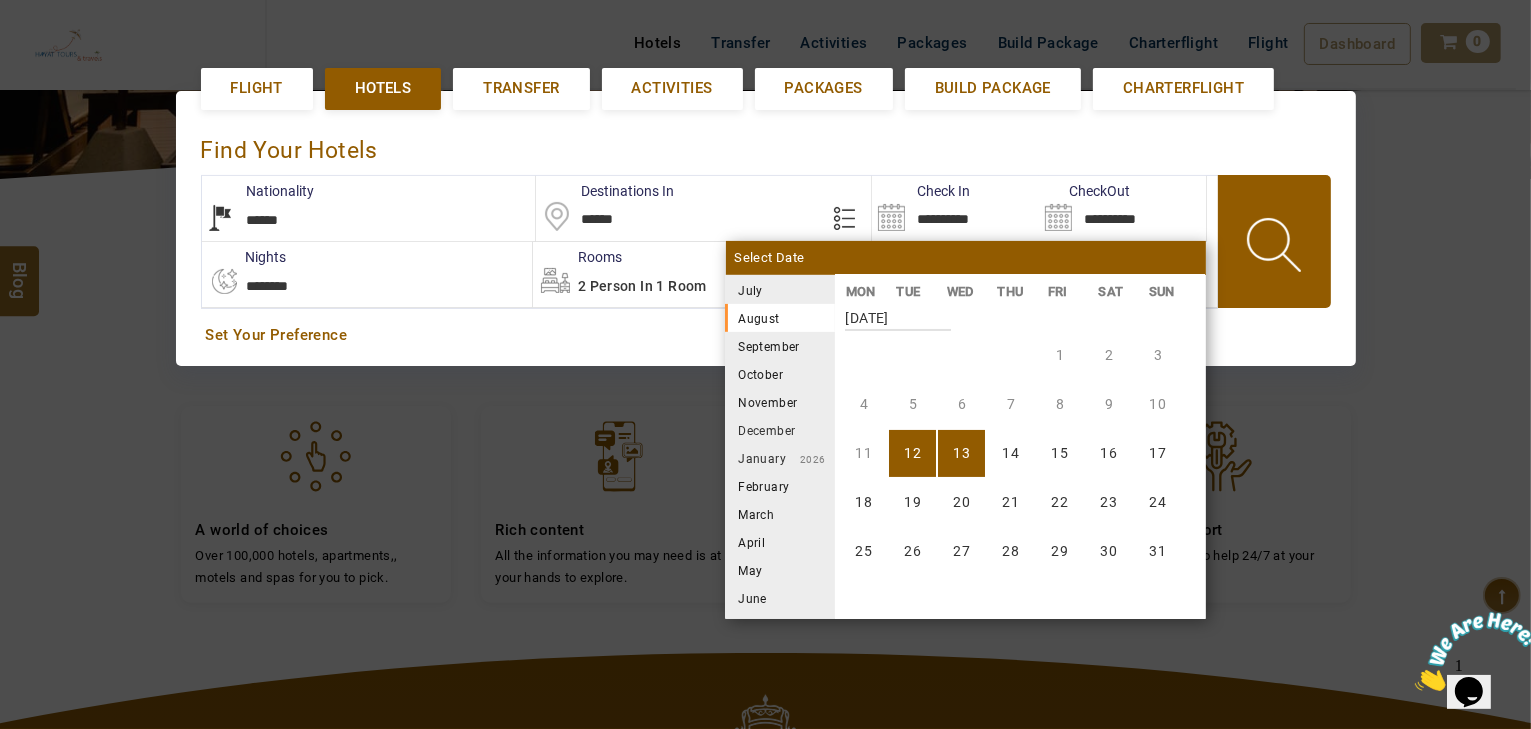 click on "13" at bounding box center (961, 453) 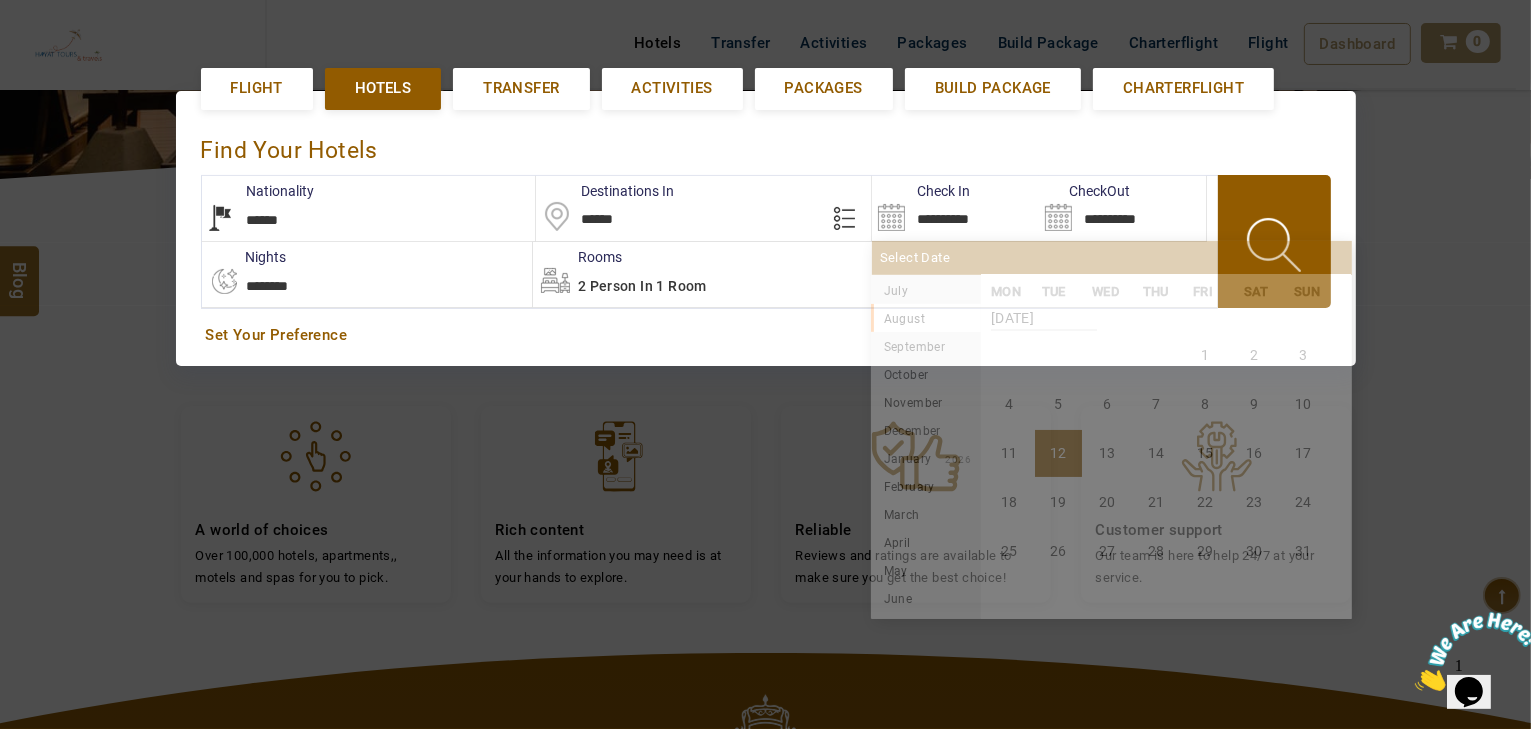click on "**********" at bounding box center [955, 208] 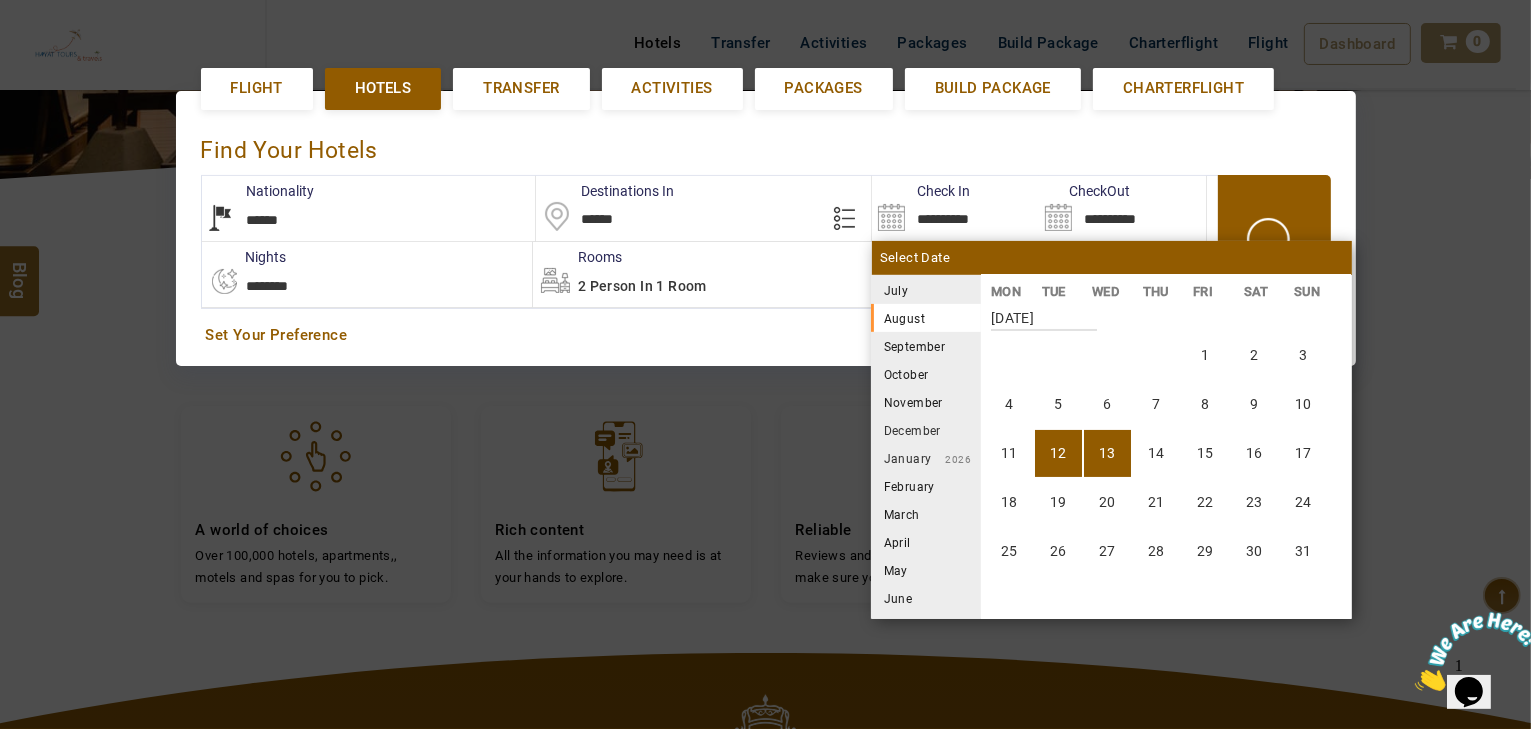 click on "13" at bounding box center [1107, 453] 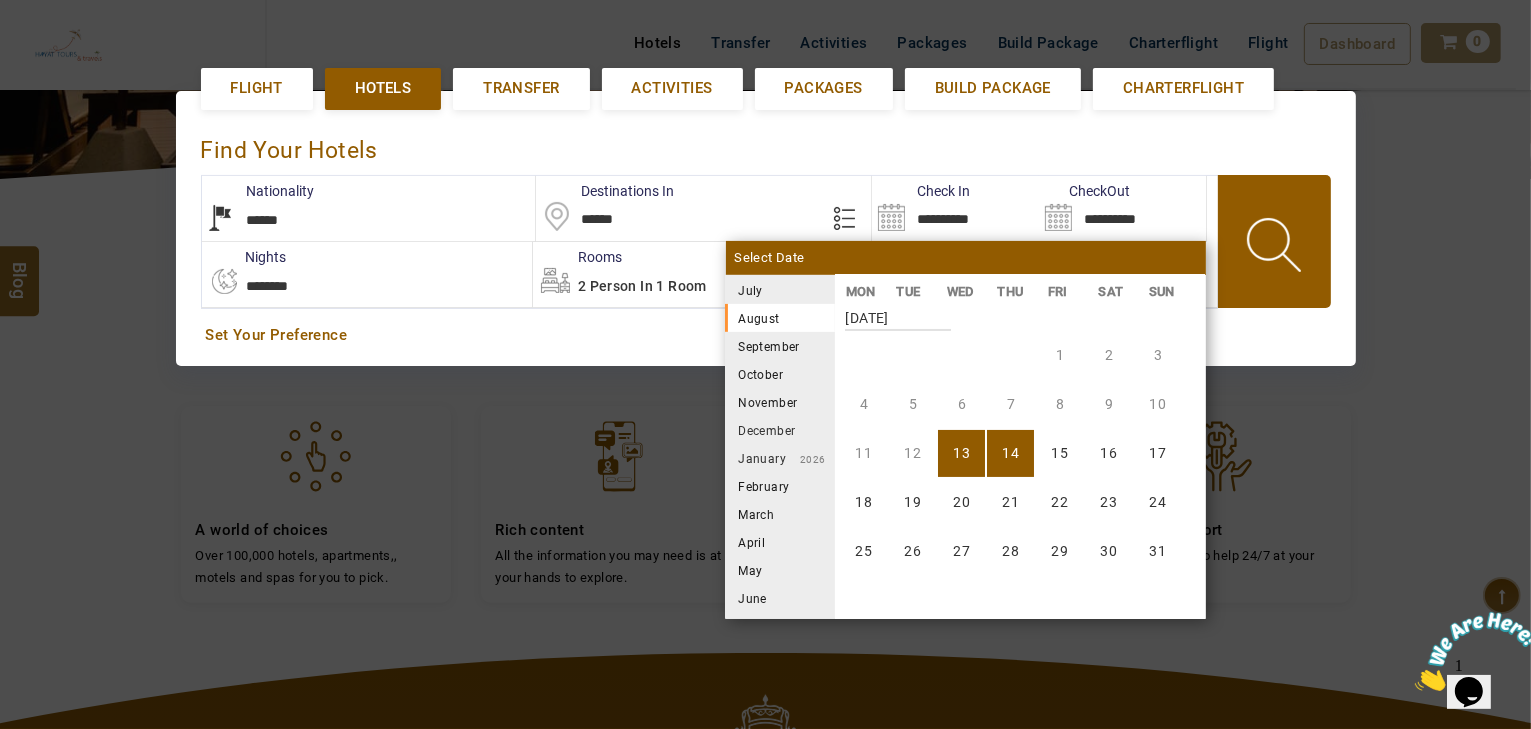 click on "1 2 3 4 5 6 7 8 9 10 11 12 13 14 15 16 17 18 19 20 21 22 23 24 25 26 27 28 29 30 31" at bounding box center [1020, 488] 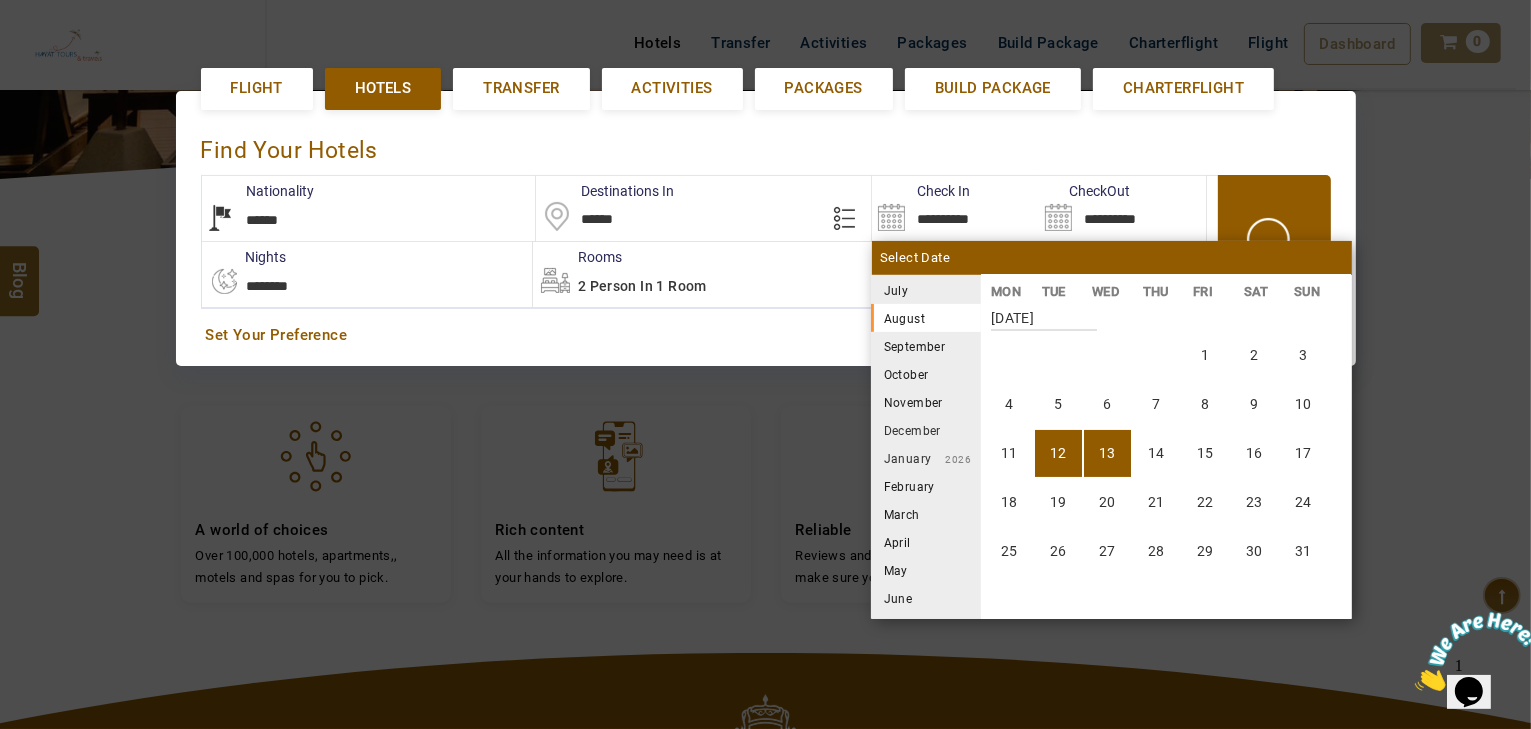 click on "12" at bounding box center (1058, 453) 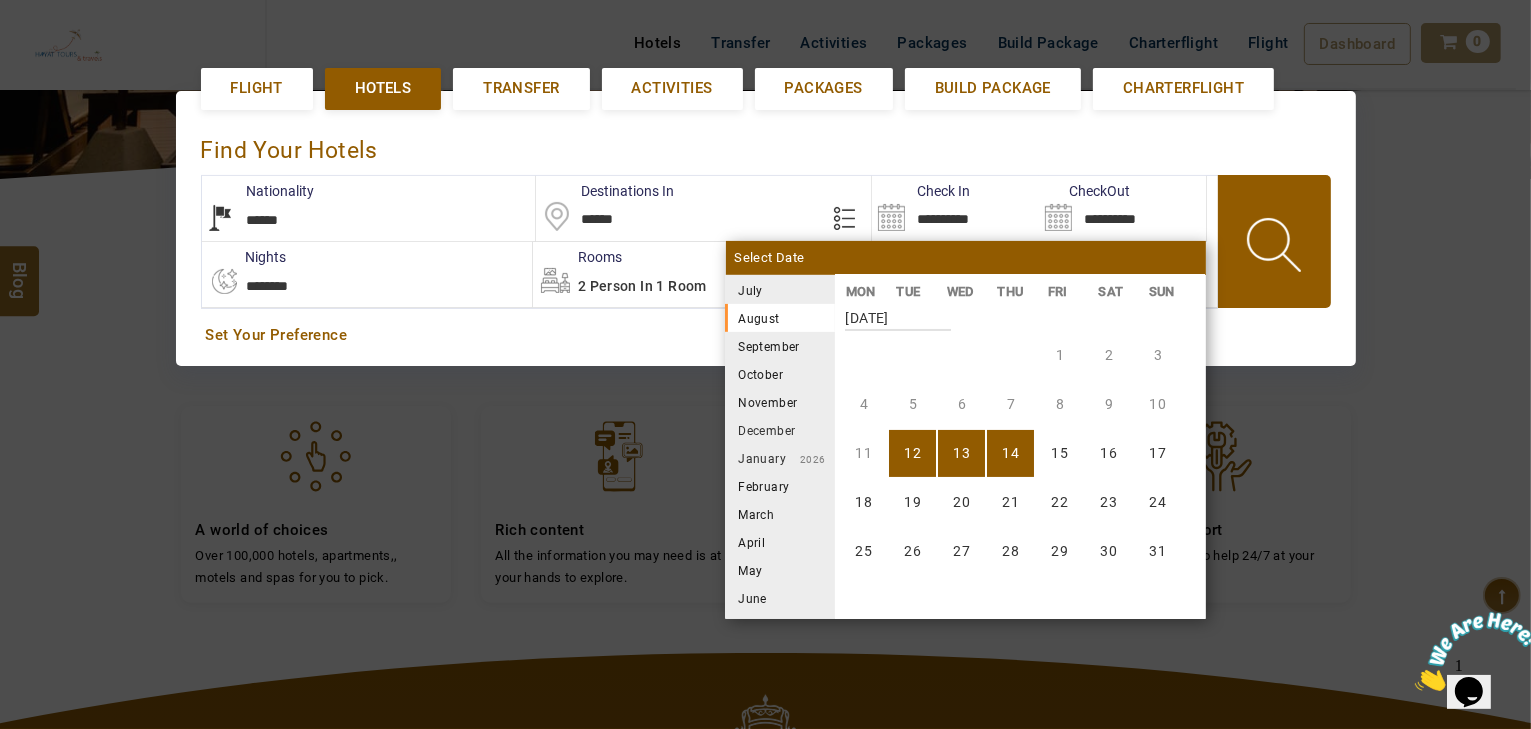 click on "14" at bounding box center [1010, 453] 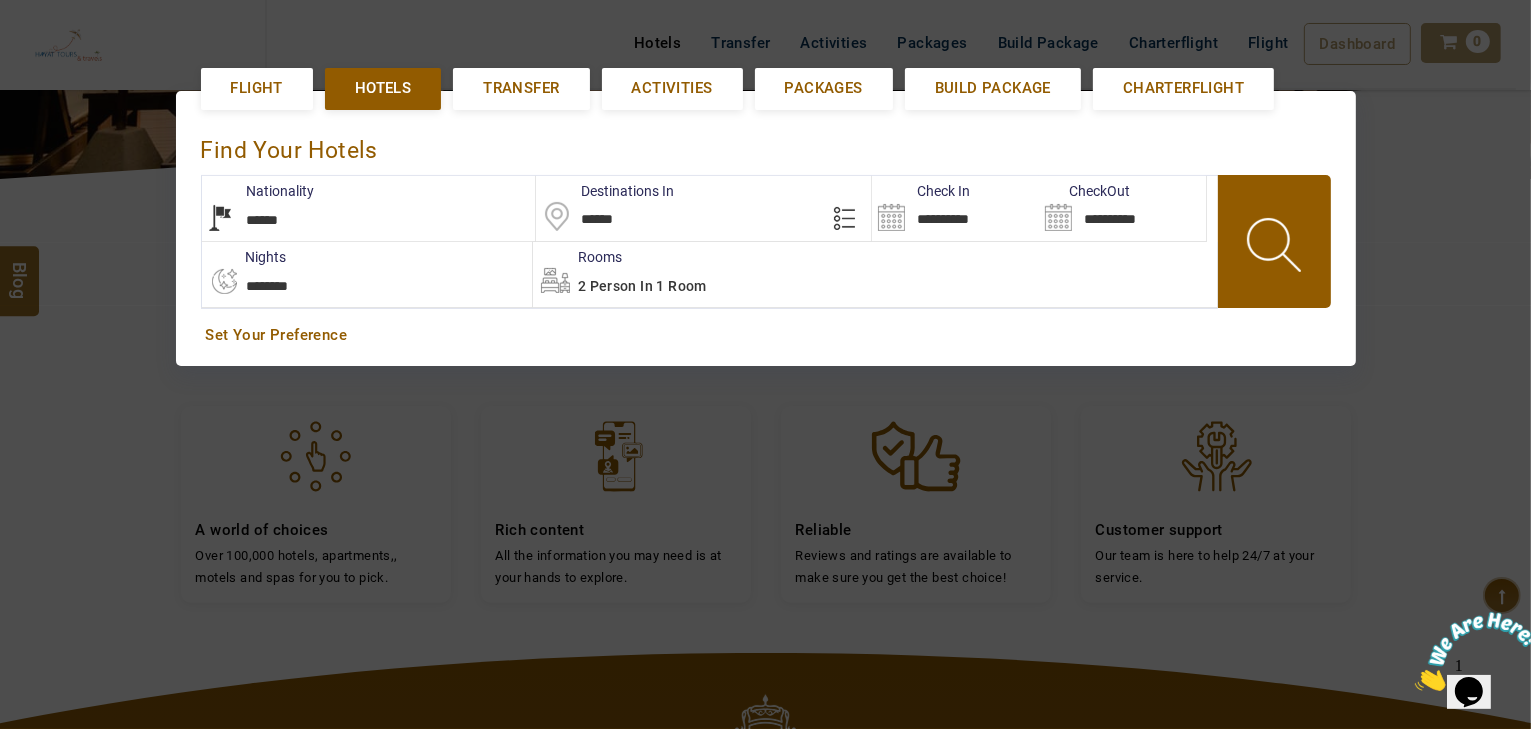drag, startPoint x: 508, startPoint y: 293, endPoint x: 604, endPoint y: 295, distance: 96.02083 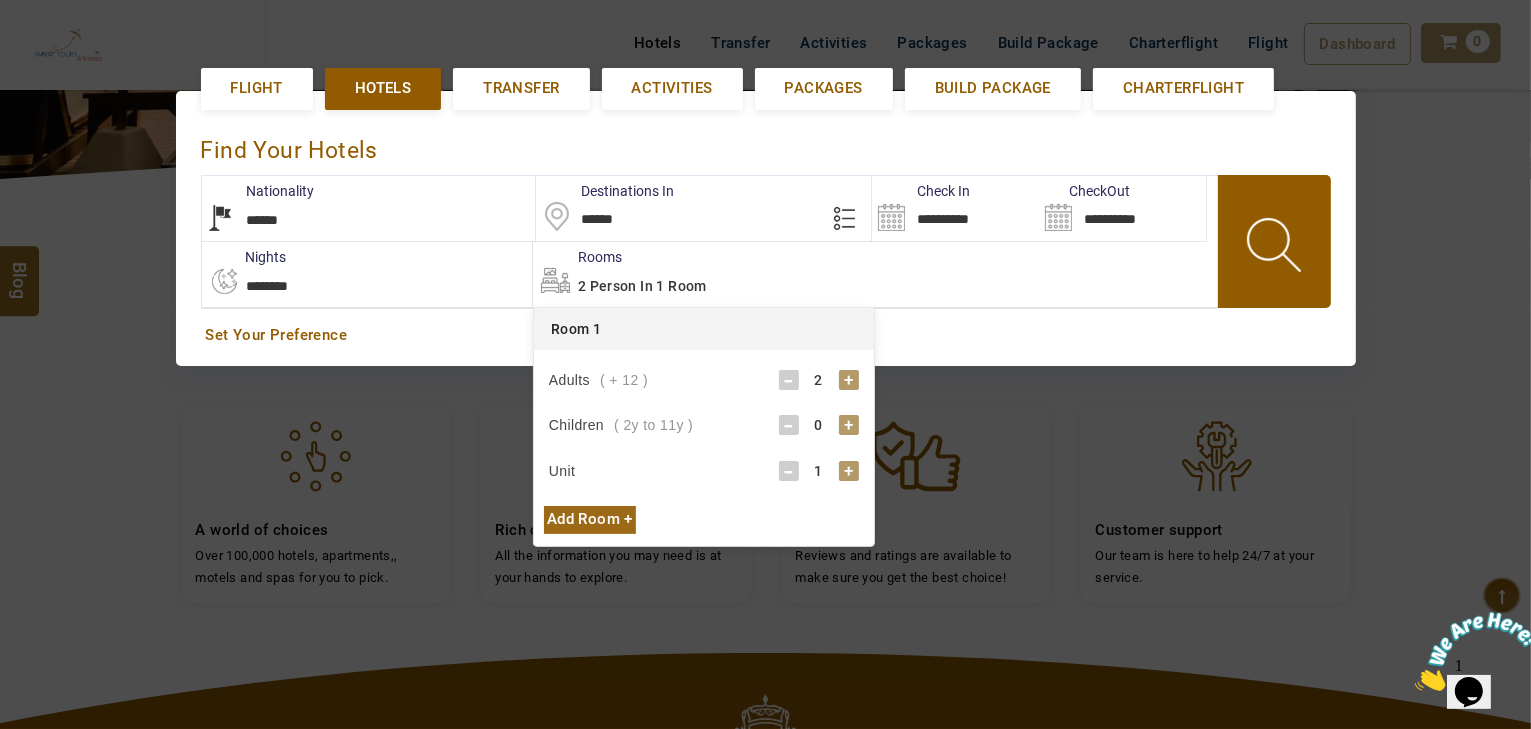 click on "- 0 +" at bounding box center [819, 425] 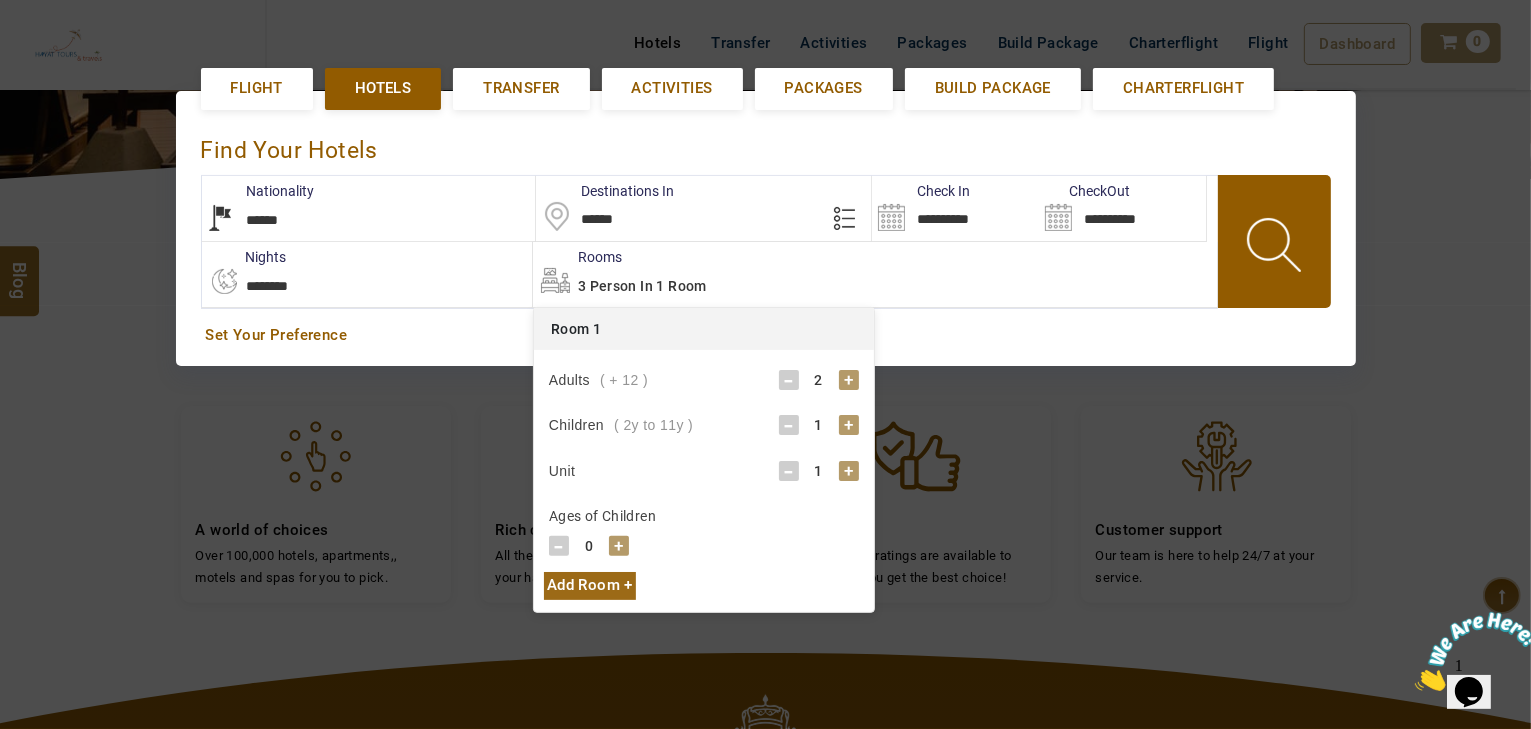 click on "+" at bounding box center (619, 546) 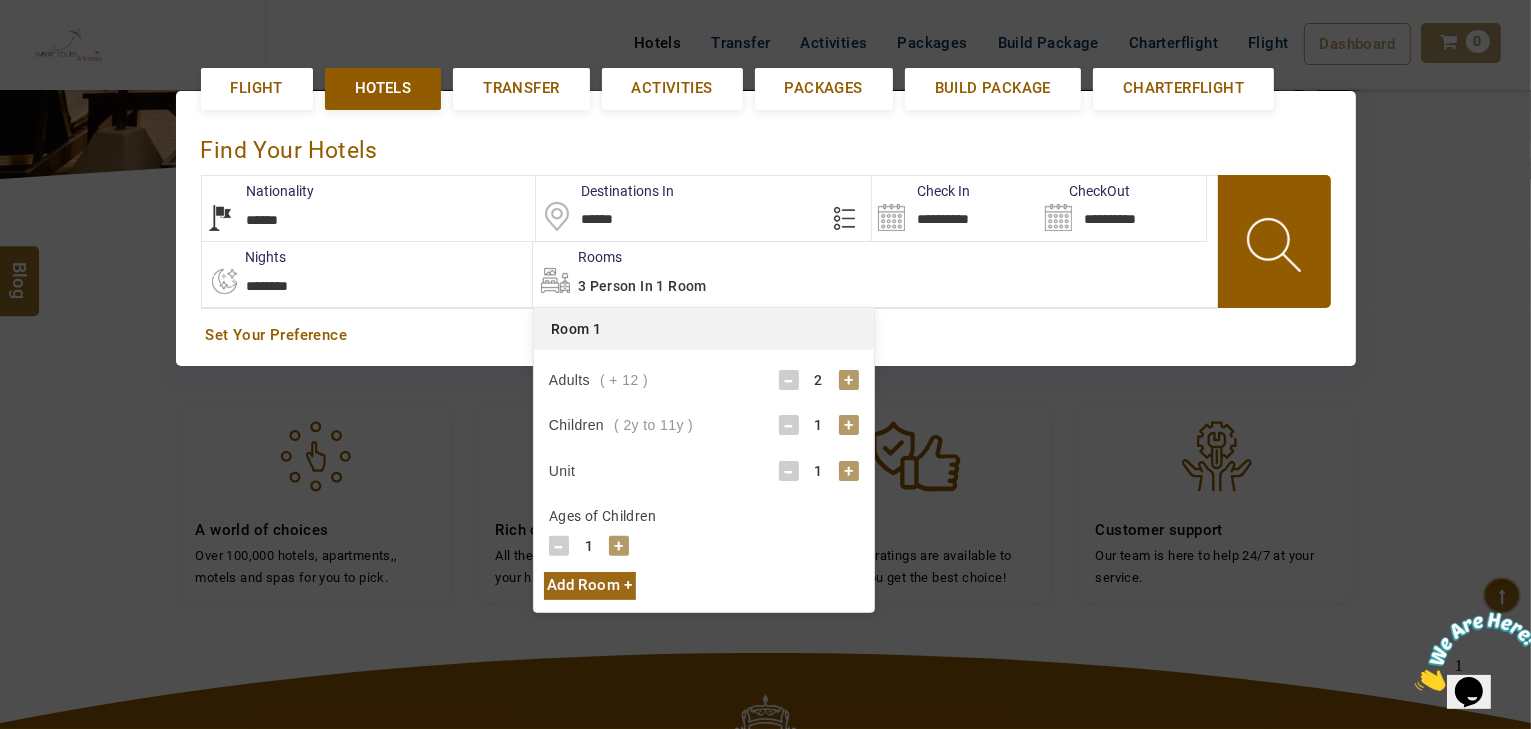 click at bounding box center (1276, 241) 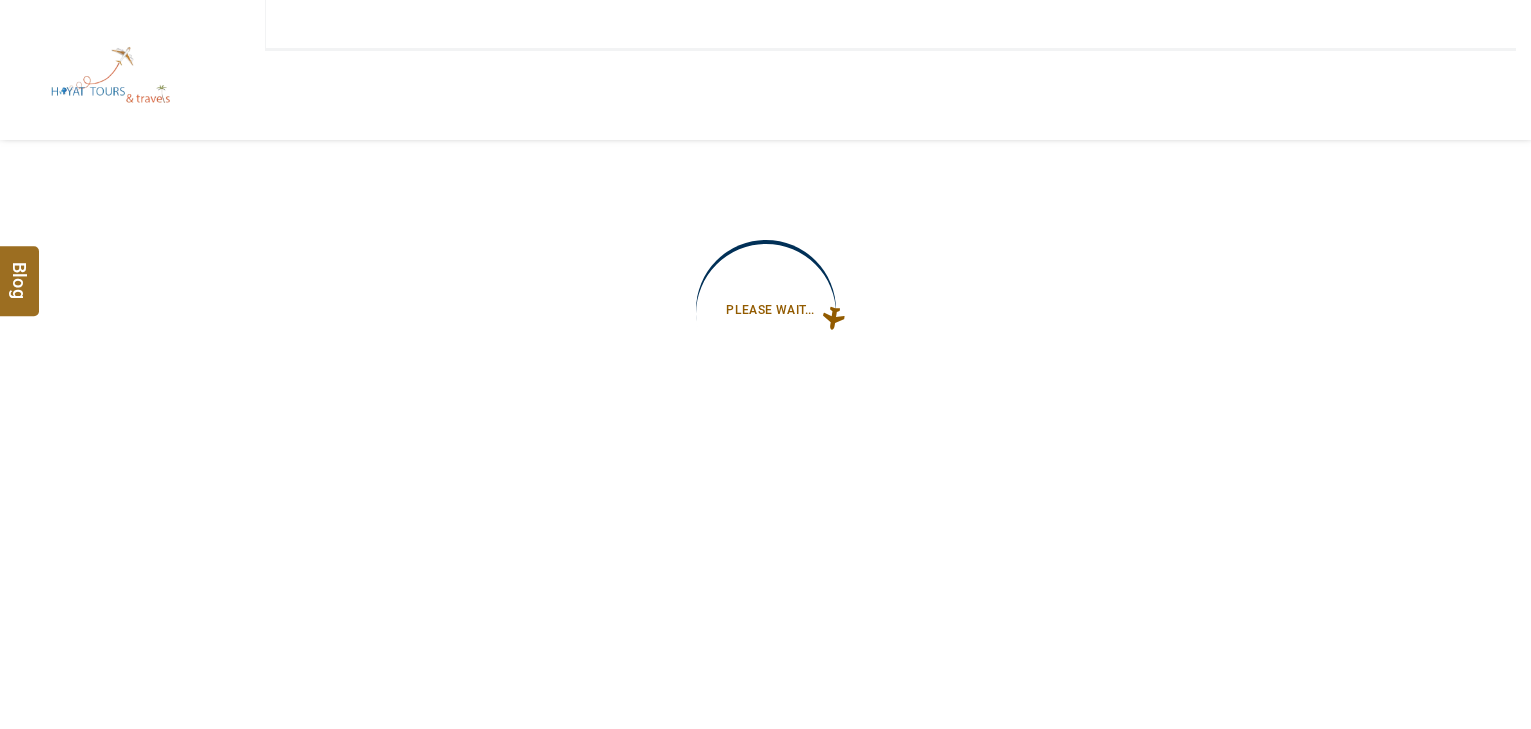 type on "**********" 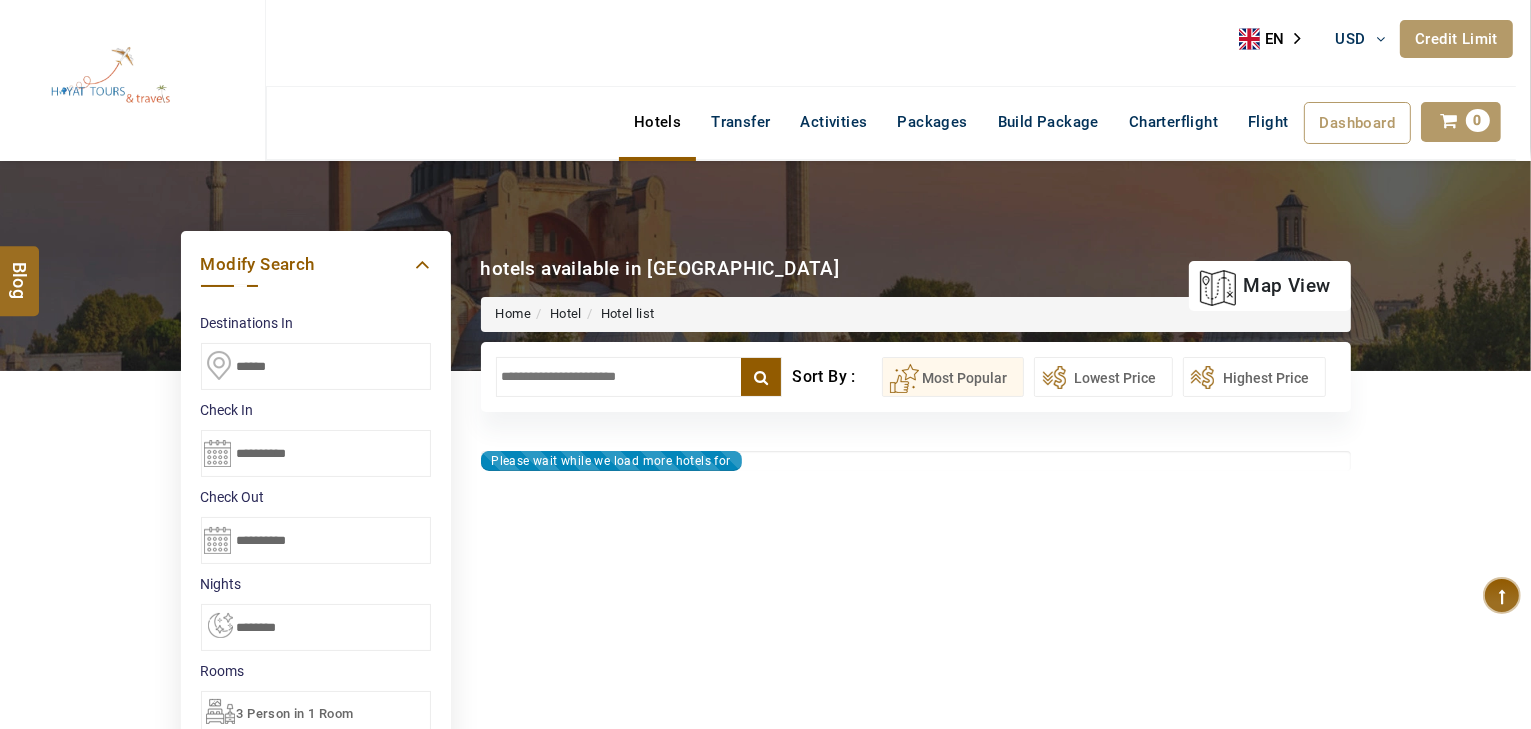type on "**********" 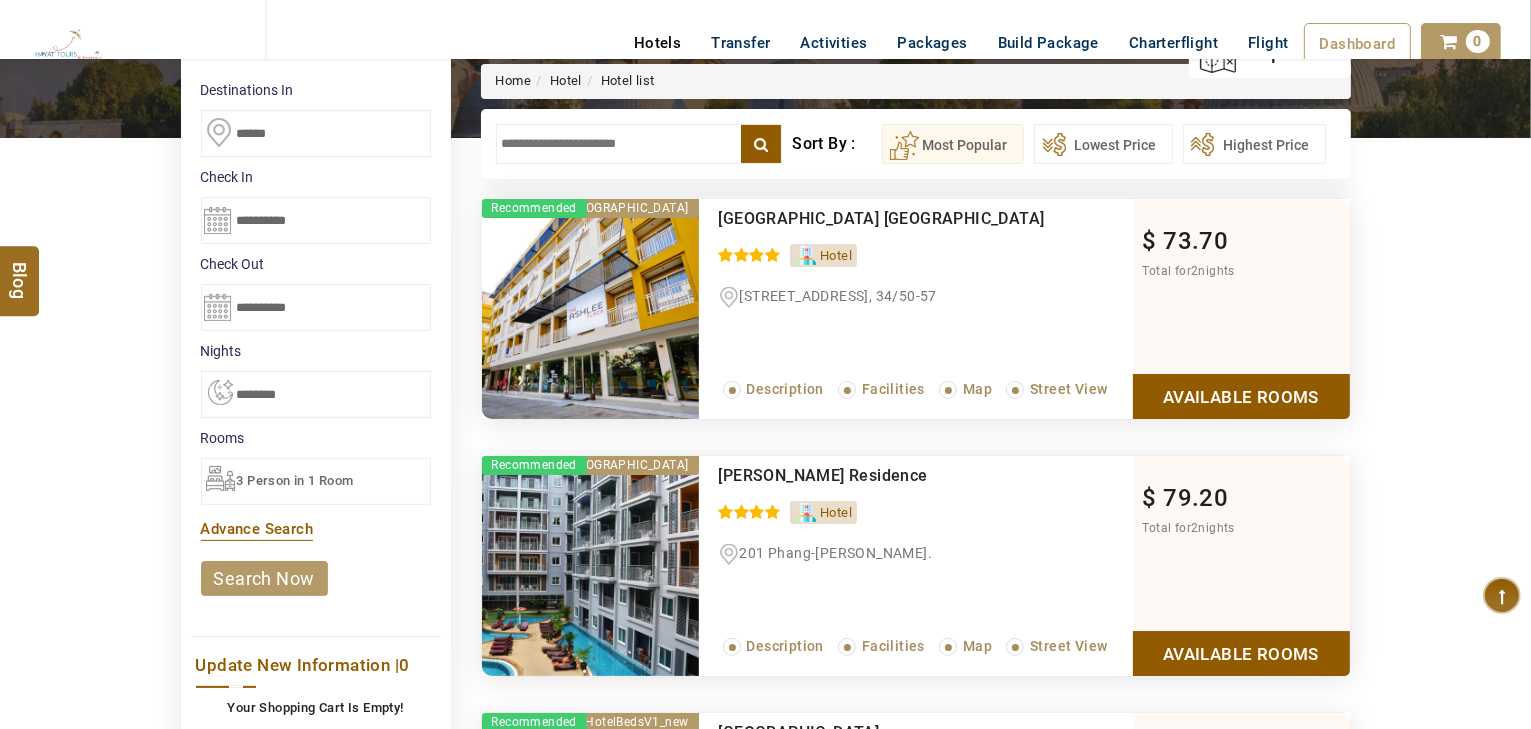 scroll, scrollTop: 240, scrollLeft: 0, axis: vertical 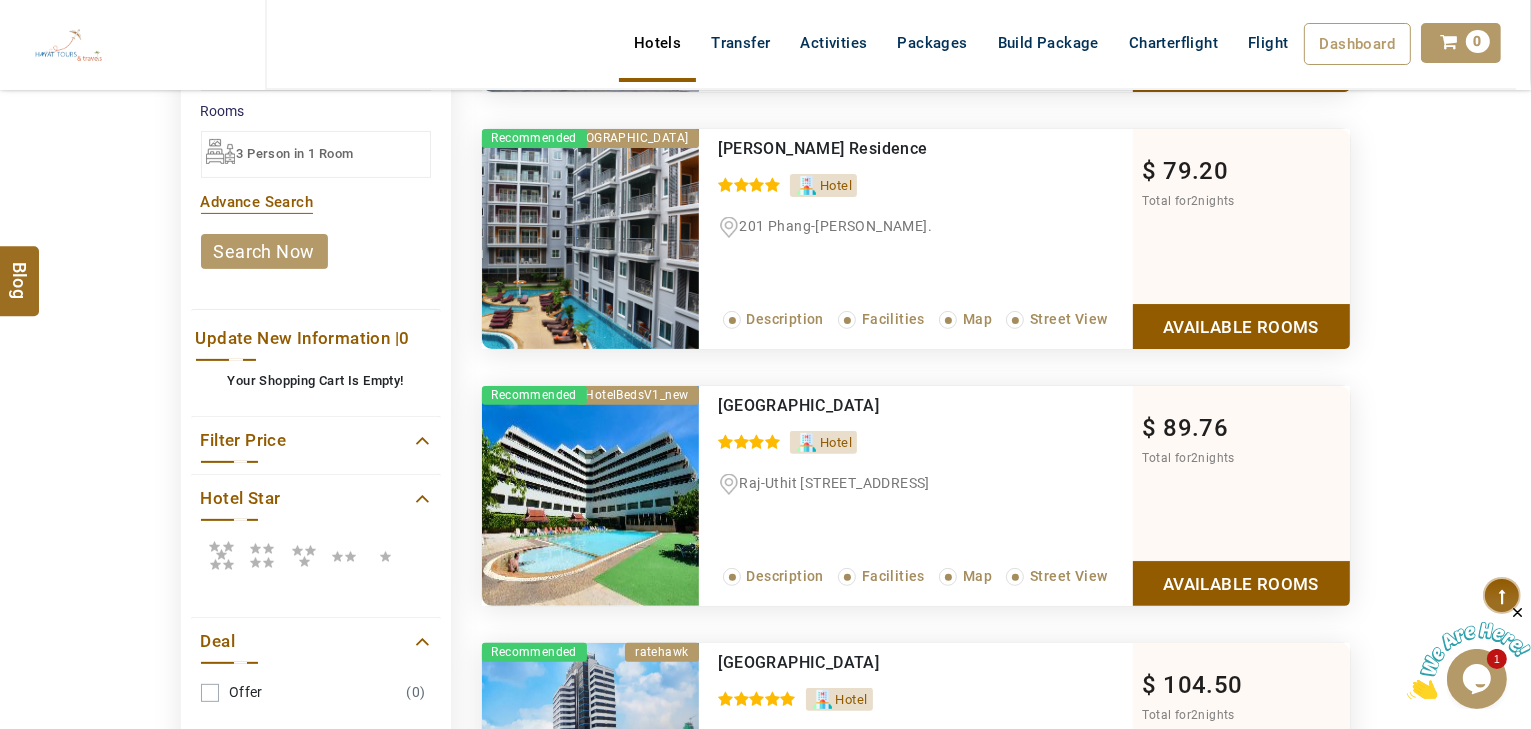 click at bounding box center [221, 555] 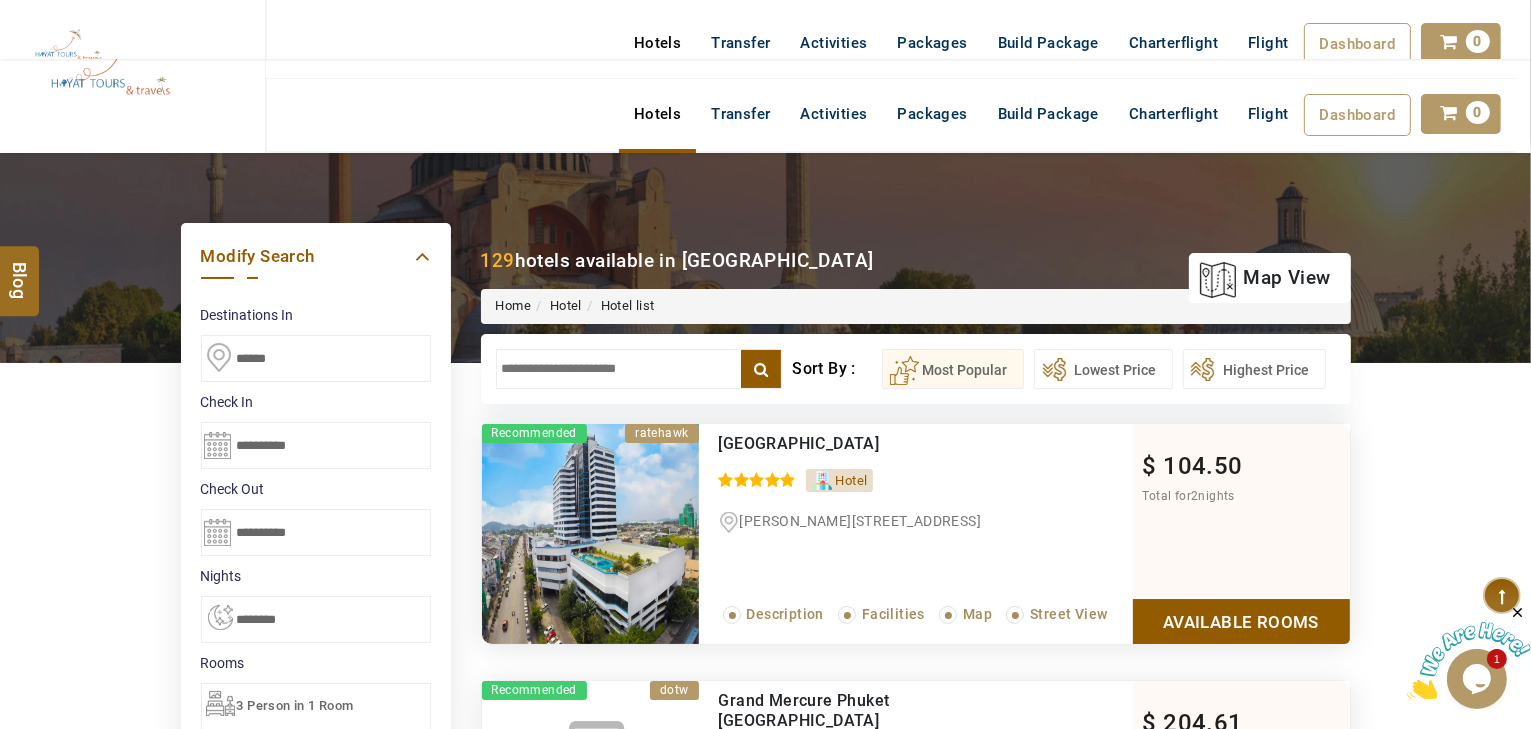 scroll, scrollTop: 0, scrollLeft: 0, axis: both 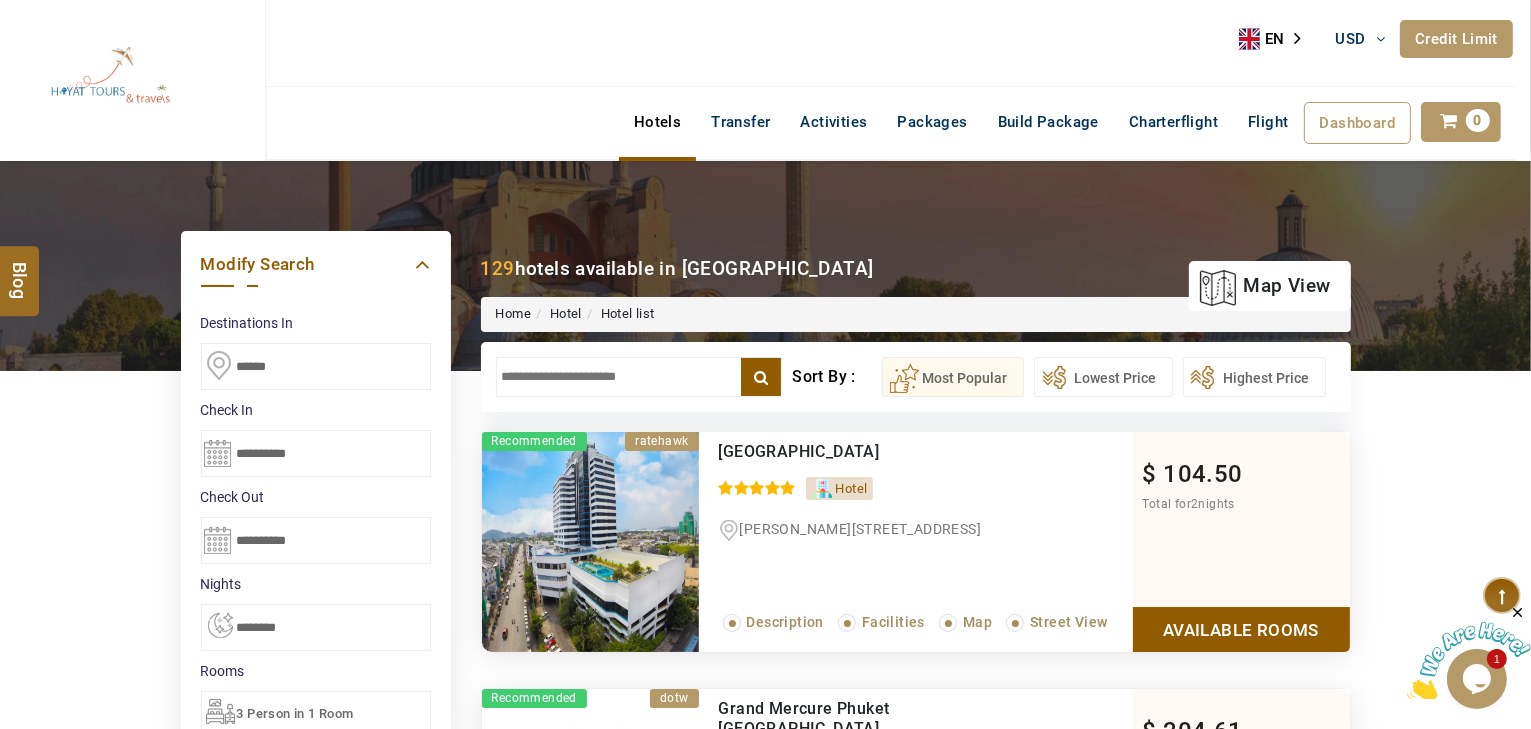 click at bounding box center [639, 377] 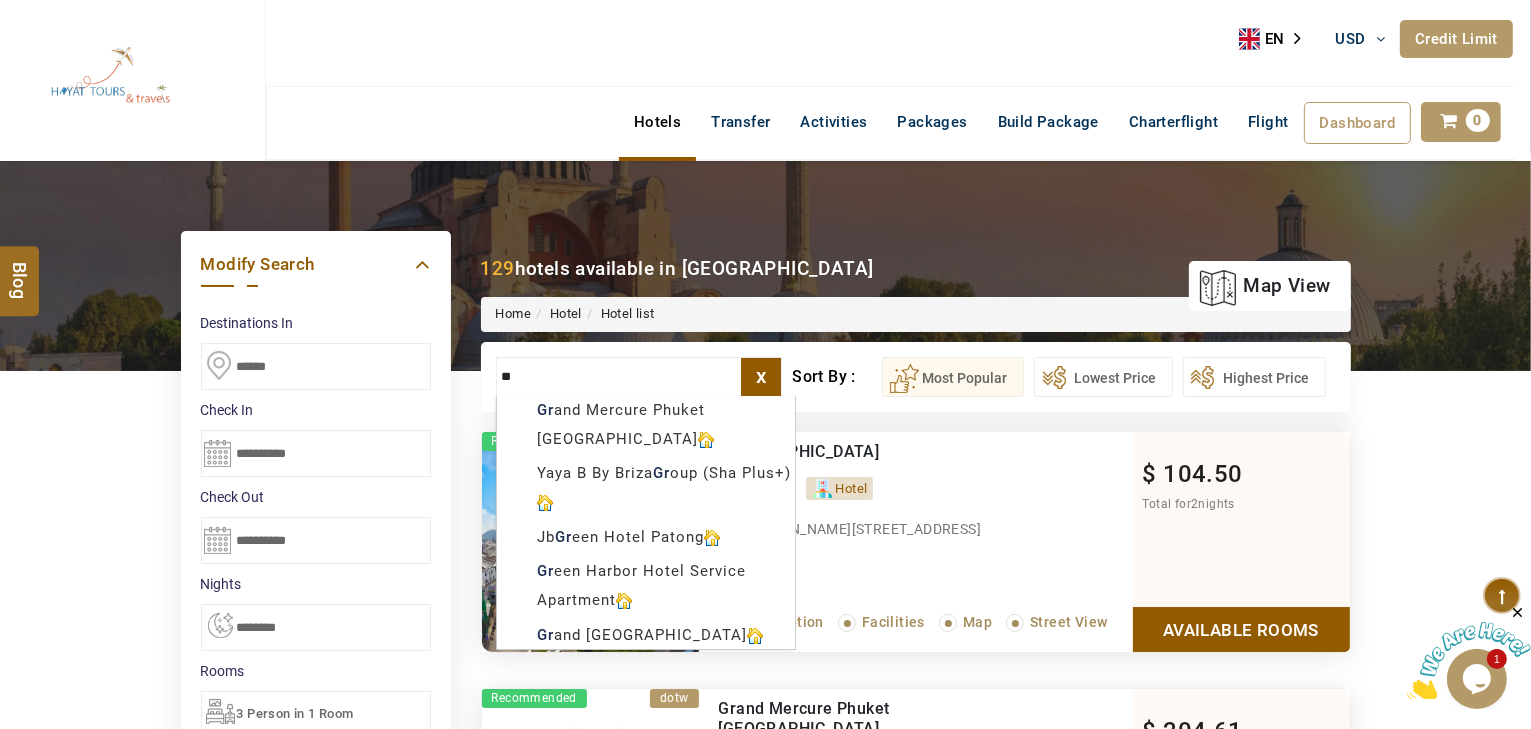 type on "*" 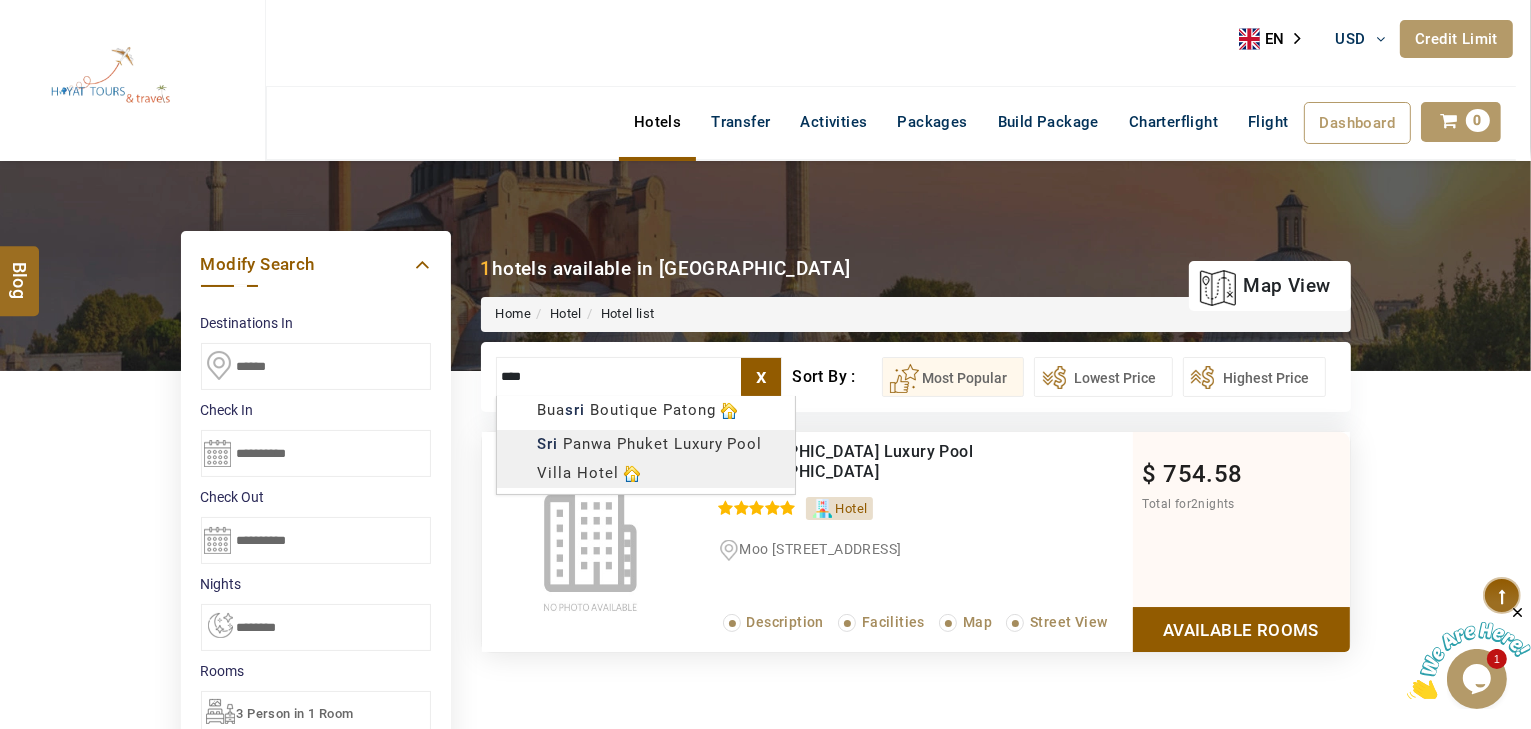 click on "HAYAYT TOURS USD AED  AED EUR  € USD  $ INR  ₹ THB  ฿ IDR  Rp BHD  BHD TRY  ₺ Credit Limit EN HE AR ES PT ZH Helpline
[PHONE_NUMBER] Register Now [PHONE_NUMBER] [EMAIL_ADDRESS][DOMAIN_NAME] About Us What we Offer Blog Why Us Contact Hotels  Transfer Activities Packages Build Package Charterflight Flight Dashboard My Profile My Booking My Reports My Quotation Sign Out 0 Points Redeem Now To Redeem 58318  Points Future Points  1074   Points Credit Limit Credit Limit USD 30000.00 70% Complete Used USD 9426.78 Available USD 20573.22 Setting  Looks like you haven't added anything to your cart yet Countinue Shopping ***** ****** Please Wait.. Blog demo
Remember me Forgot
password? LOG IN Don't have an account?   Register Now My Booking View/ Print/Cancel Your Booking without Signing in Submit Applying Filters...... Hotels For You Will Be Loading Soon demo
In A Few Moment, You Will Be Celebrating Best Hotel options galore ! Check In   CheckOut Rooms Rooms Please Wait" at bounding box center (765, 1176) 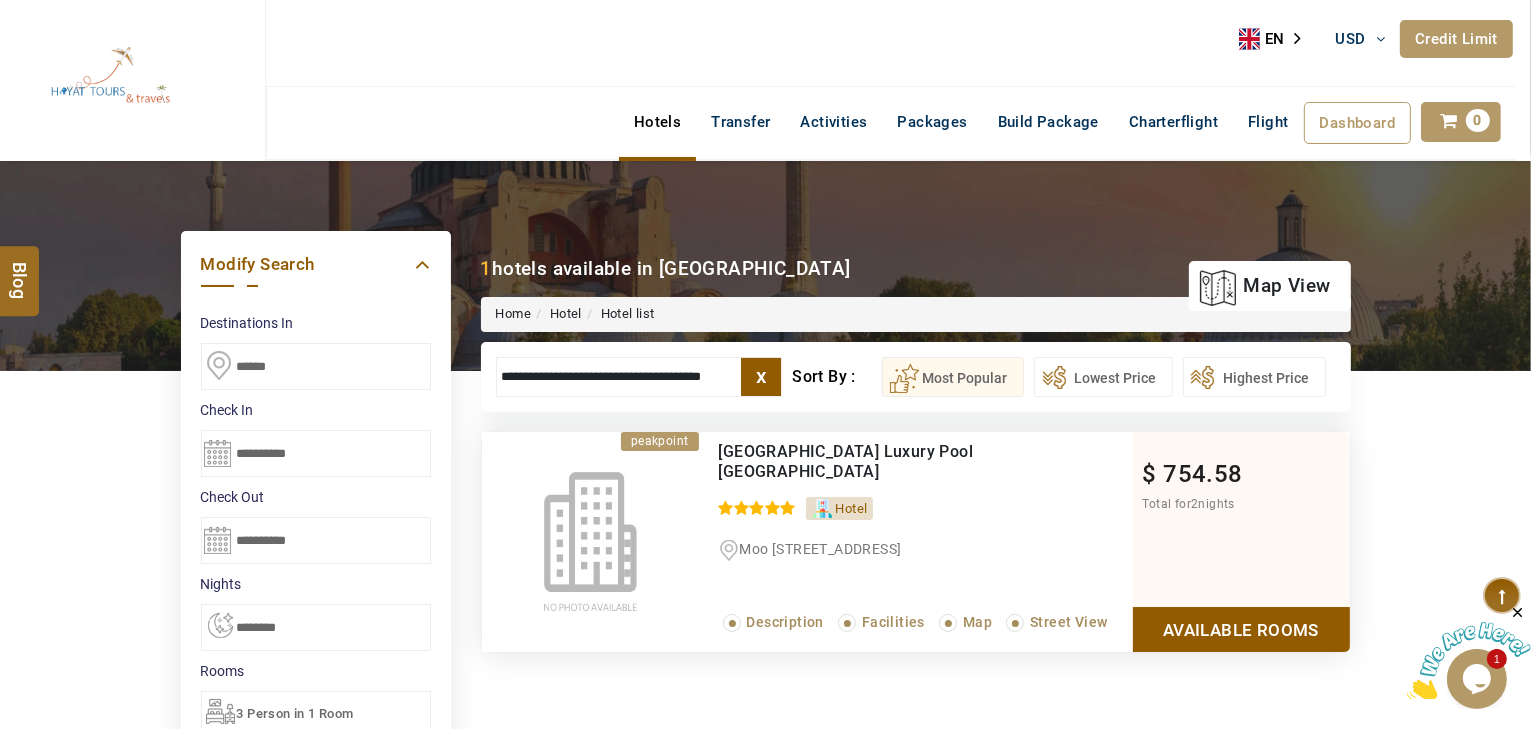 type on "**********" 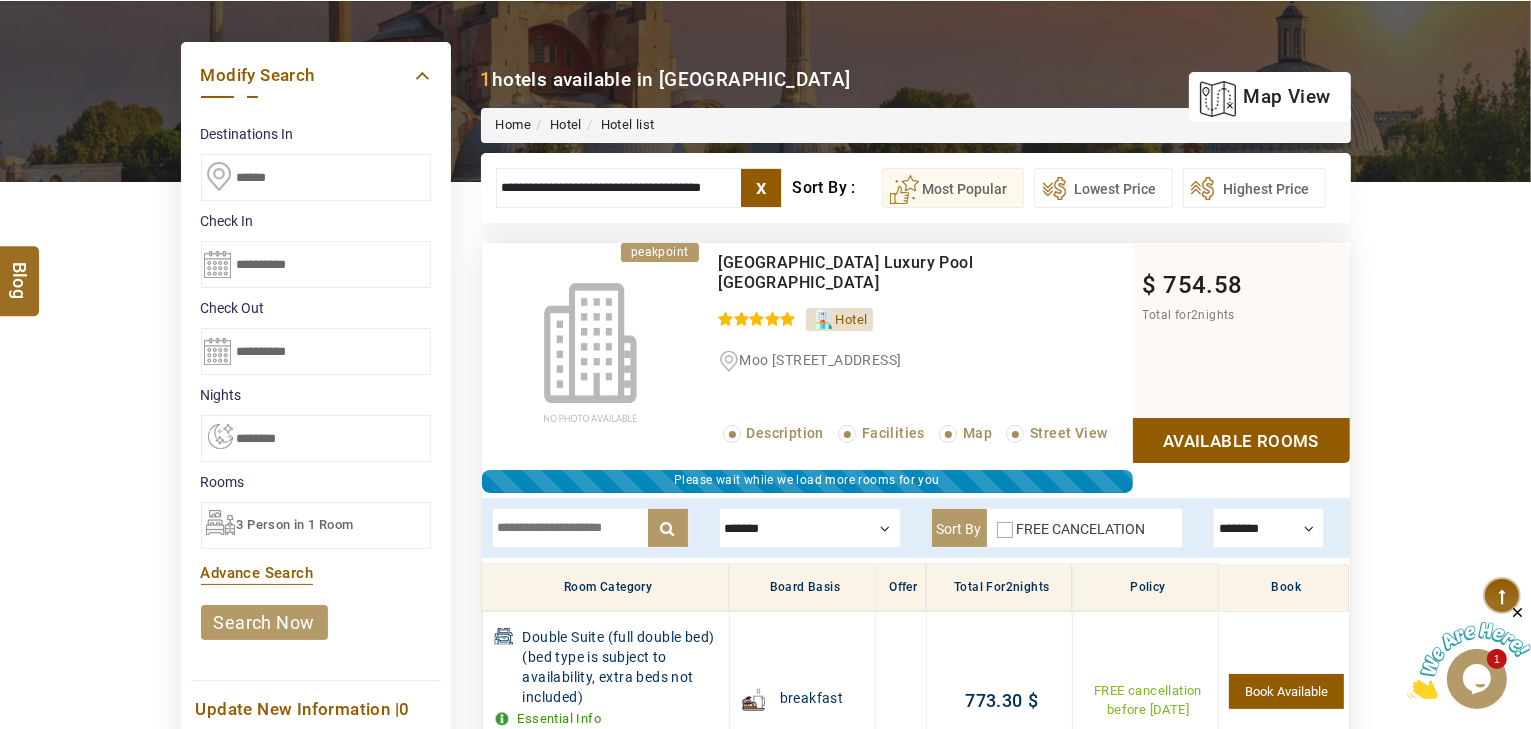 scroll, scrollTop: 240, scrollLeft: 0, axis: vertical 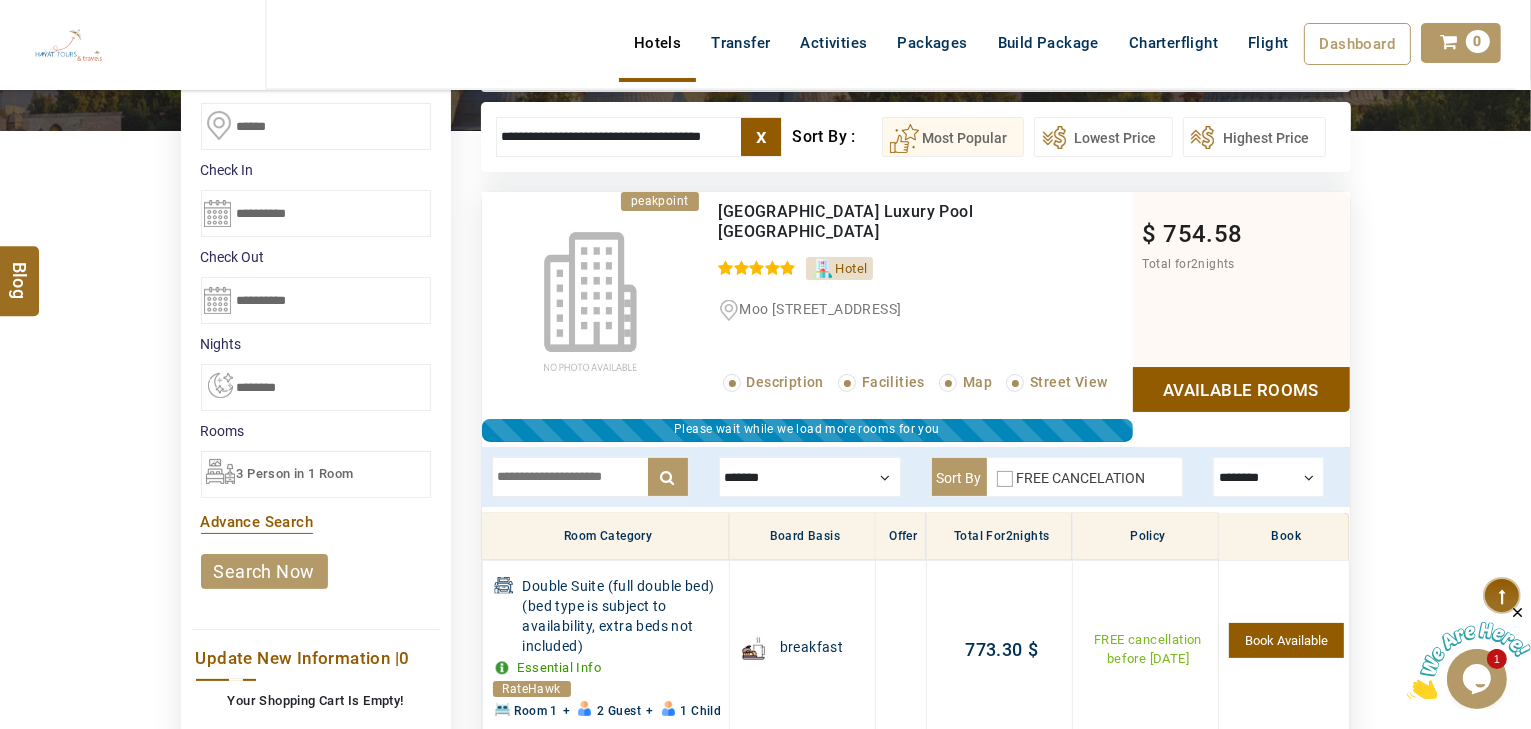 click at bounding box center [810, 477] 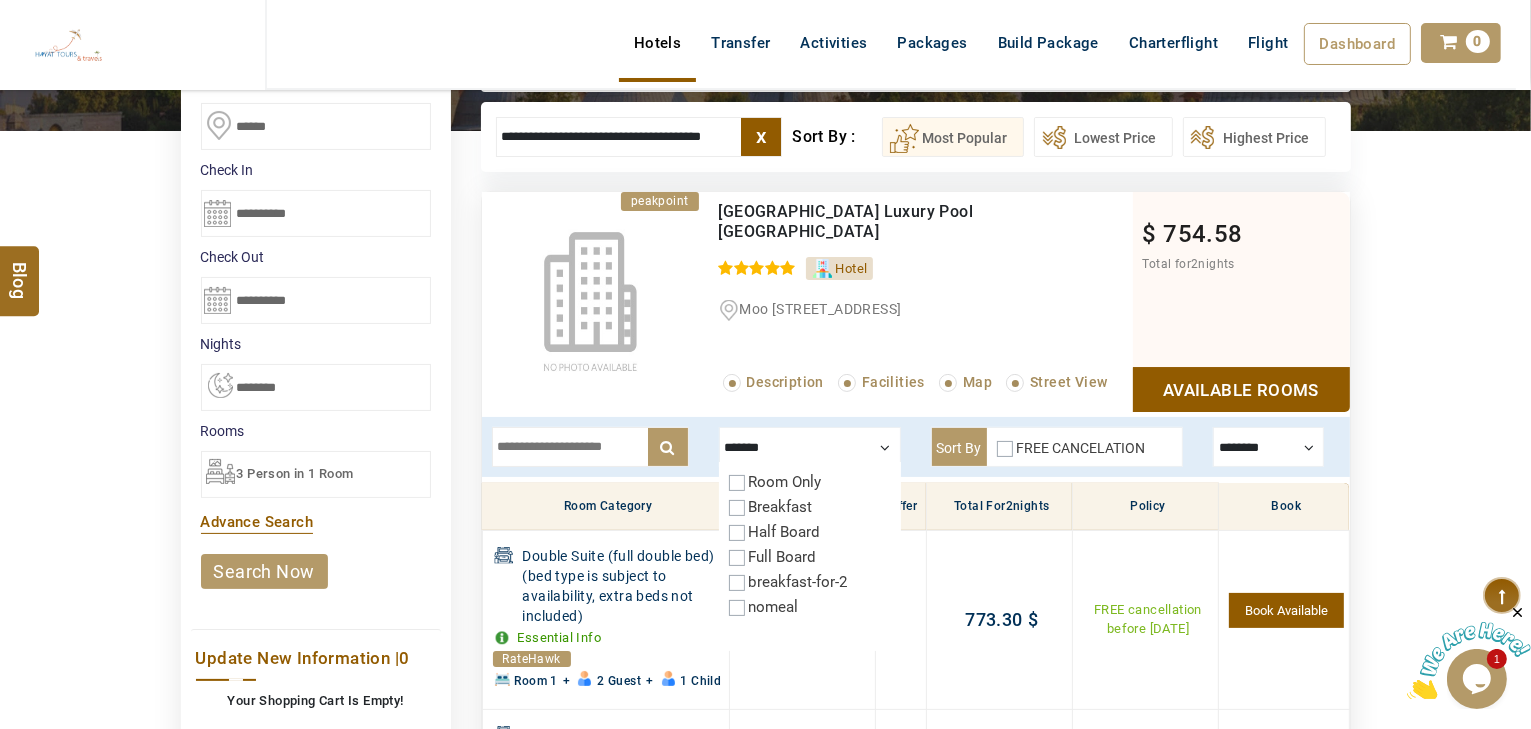 click on "Breakfast" at bounding box center [781, 507] 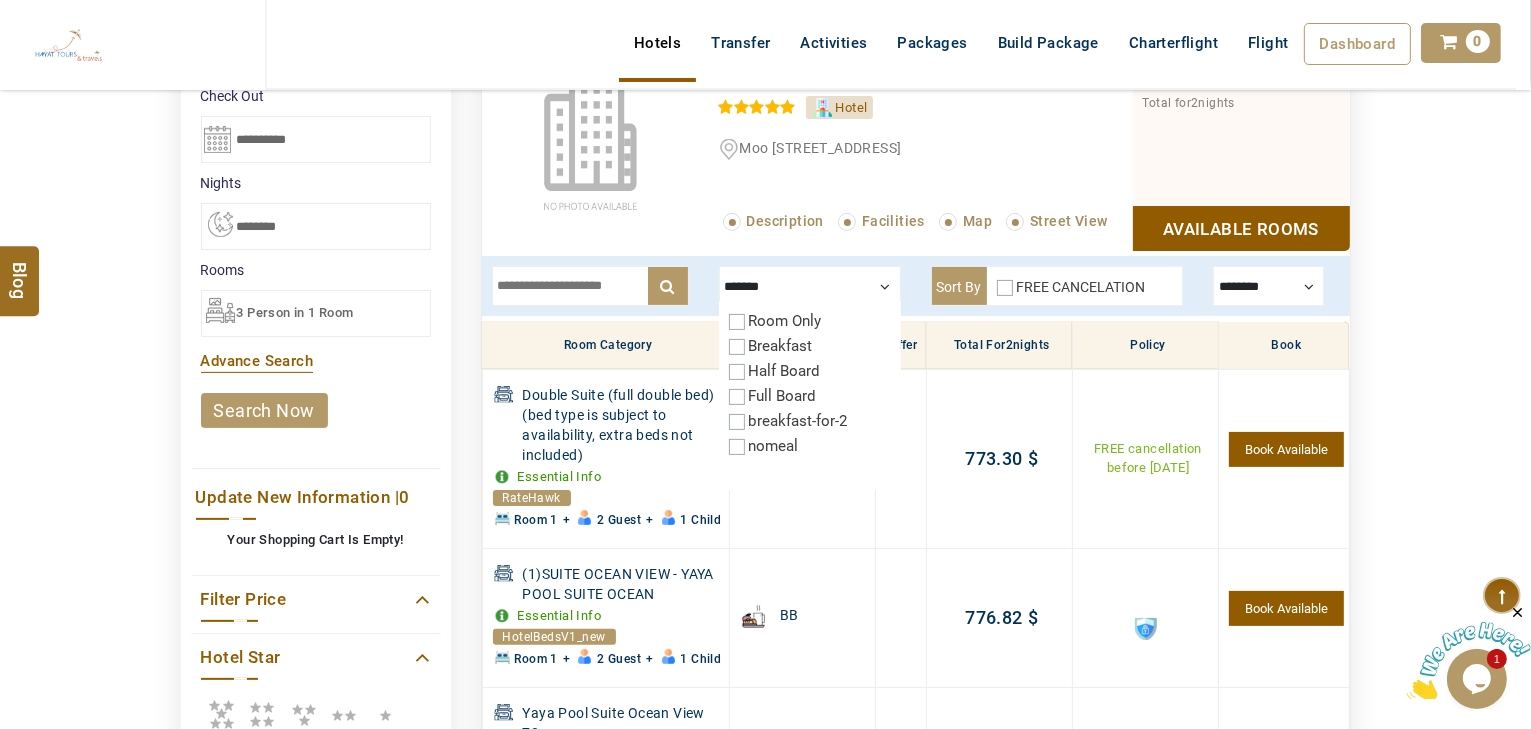 scroll, scrollTop: 400, scrollLeft: 0, axis: vertical 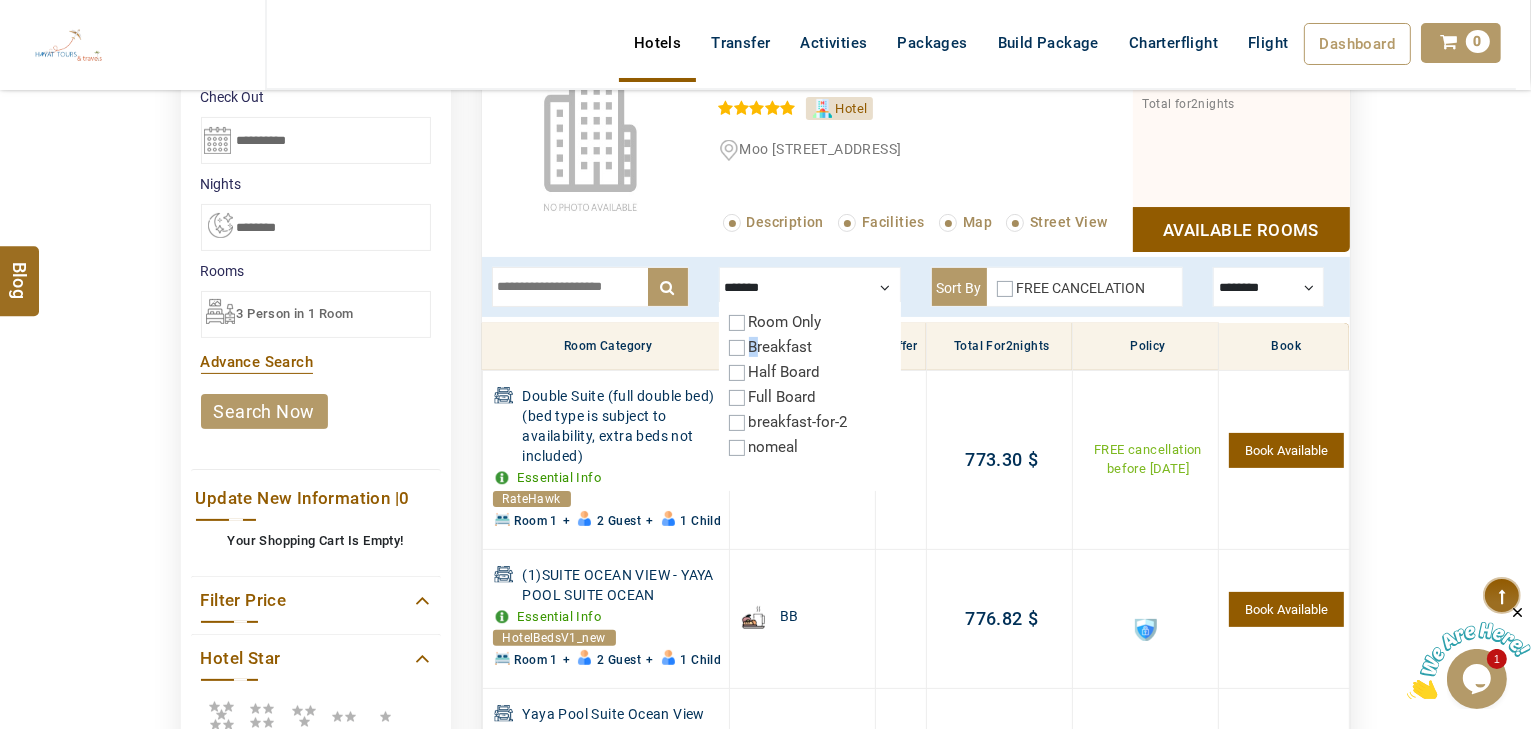 click on "Breakfast" at bounding box center (781, 347) 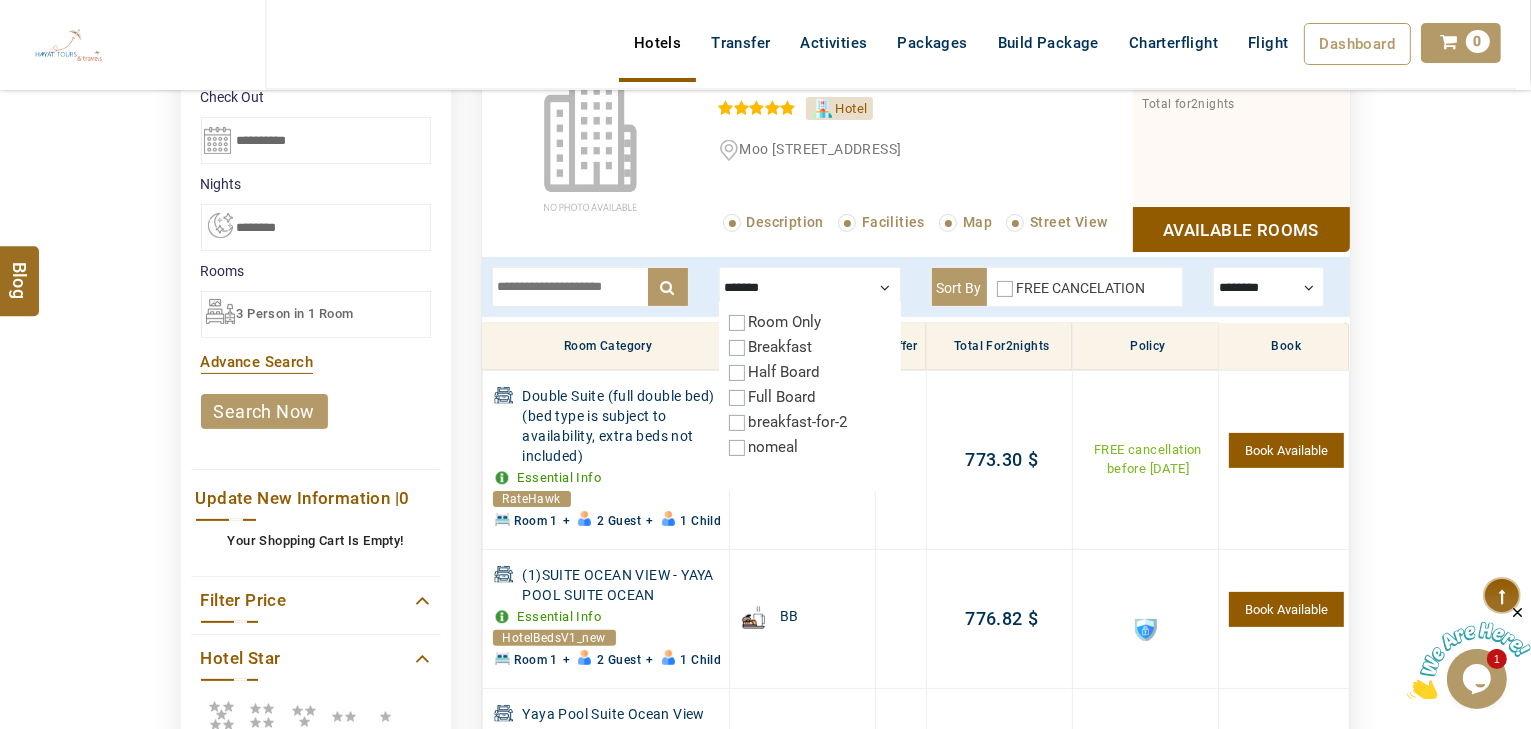 click on "Room Only" at bounding box center (785, 322) 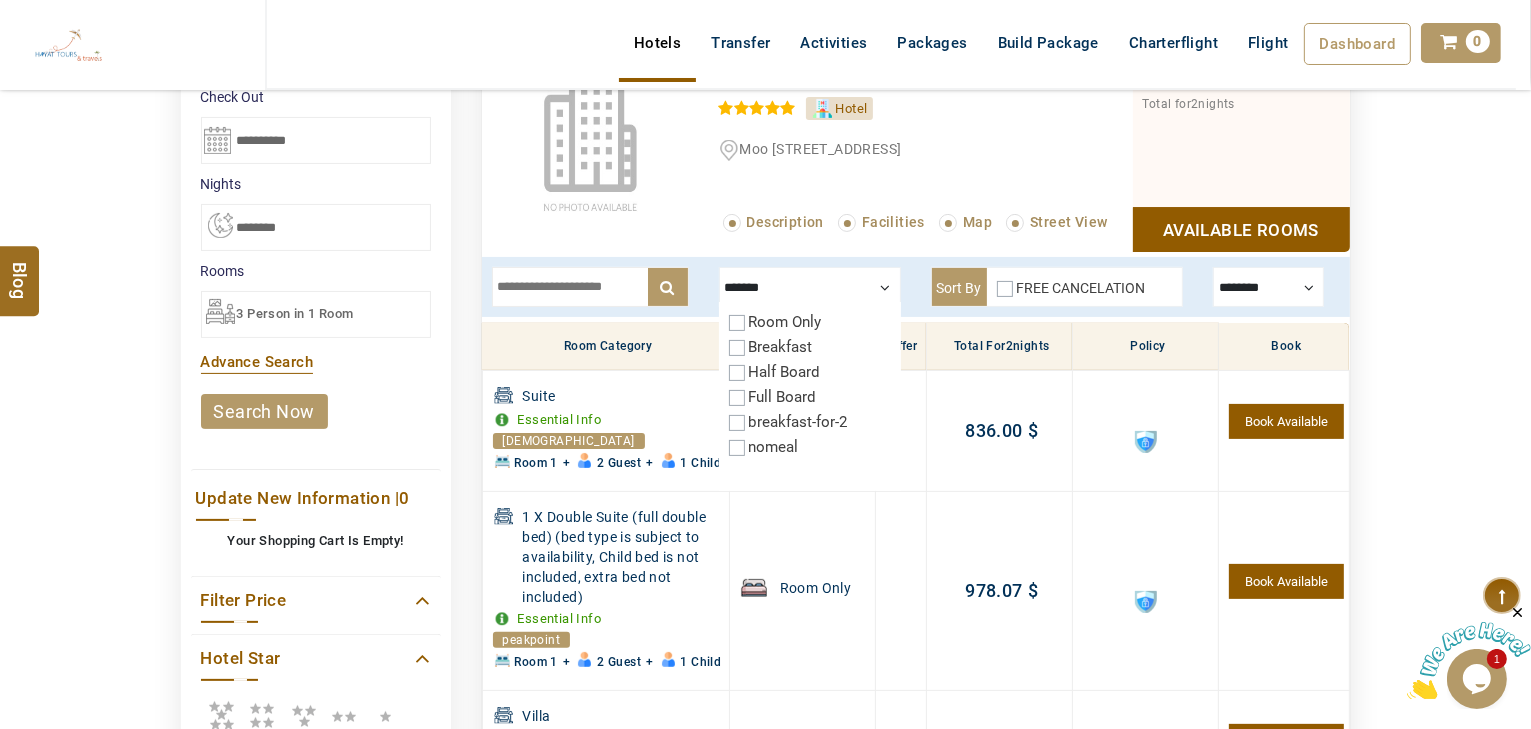 click on "Breakfast" at bounding box center [781, 347] 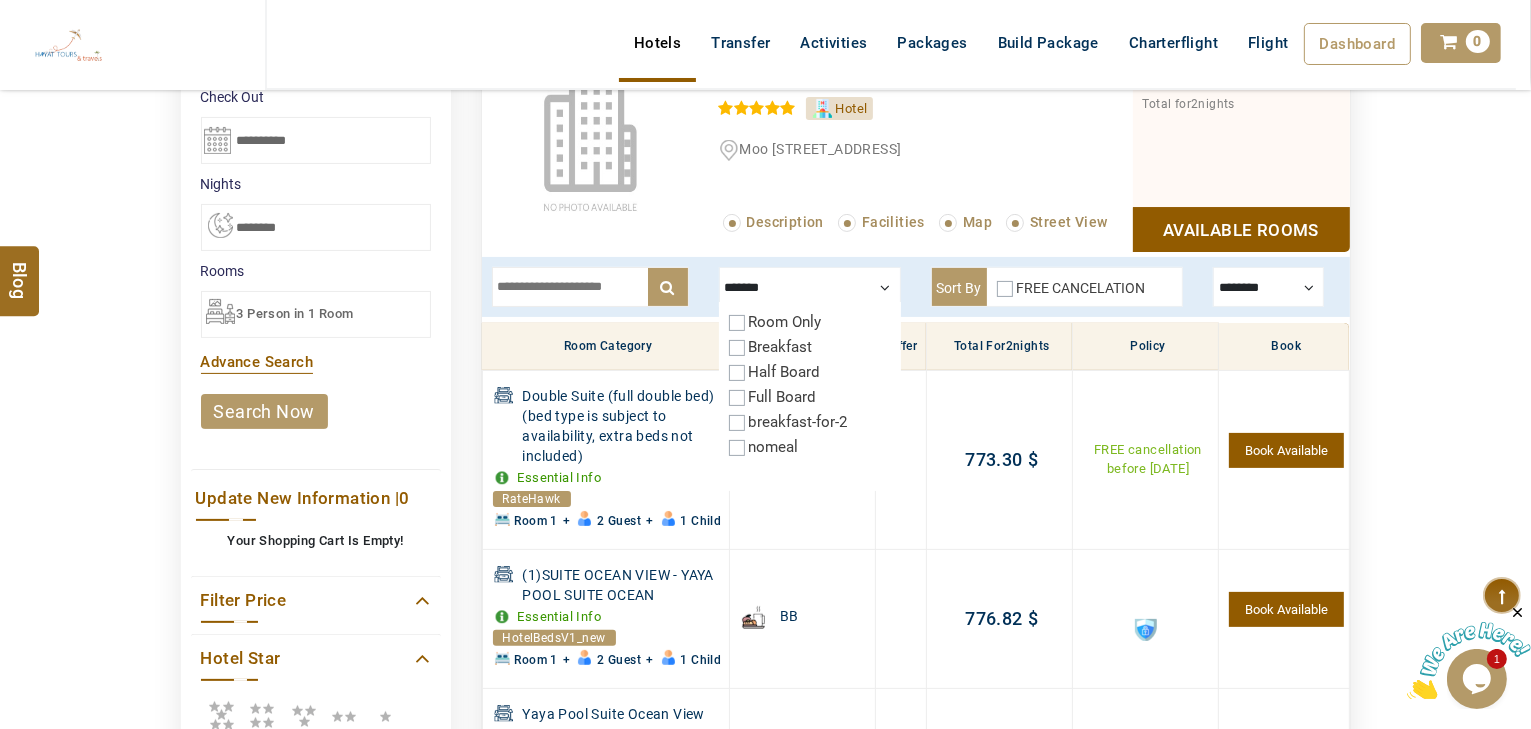 click on "Room Only" at bounding box center [785, 322] 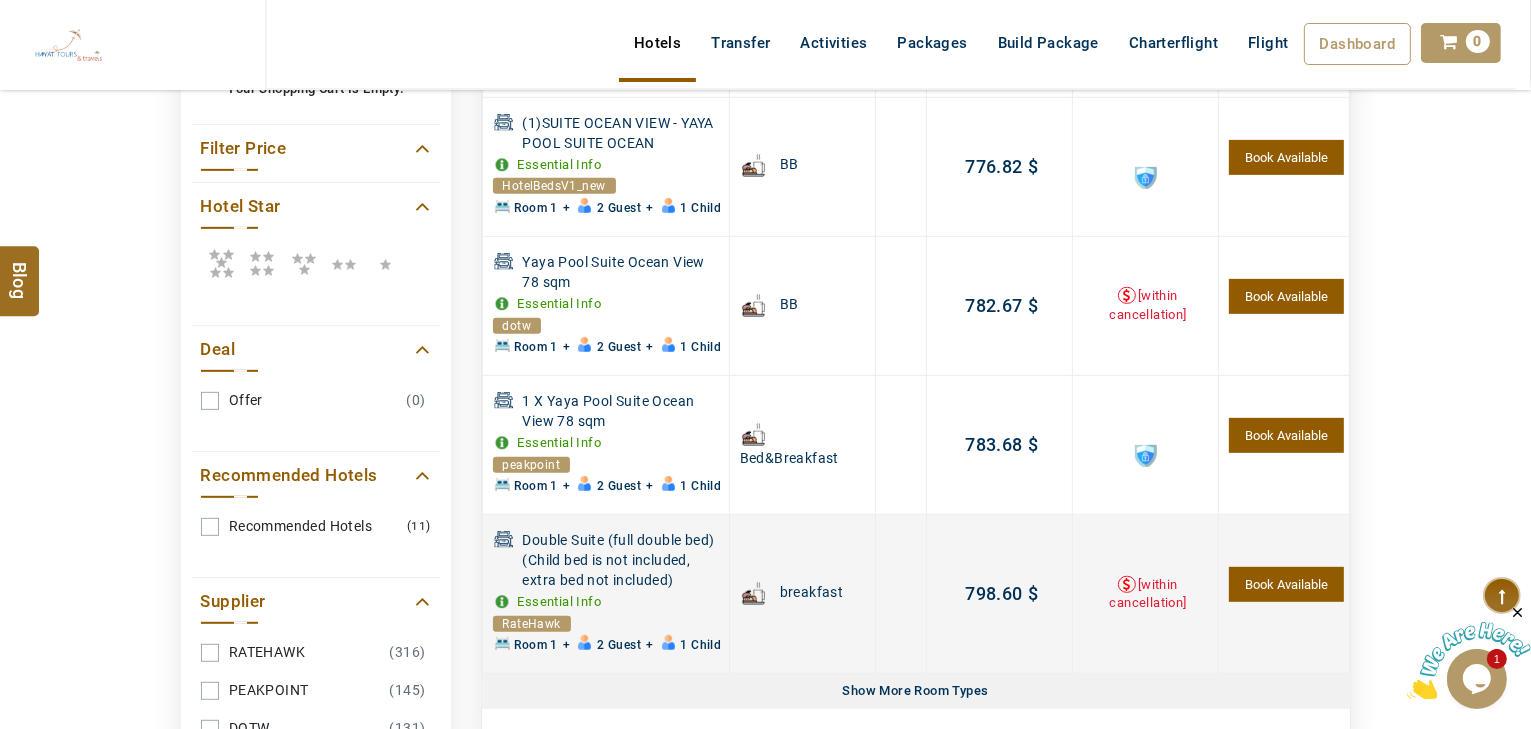 scroll, scrollTop: 880, scrollLeft: 0, axis: vertical 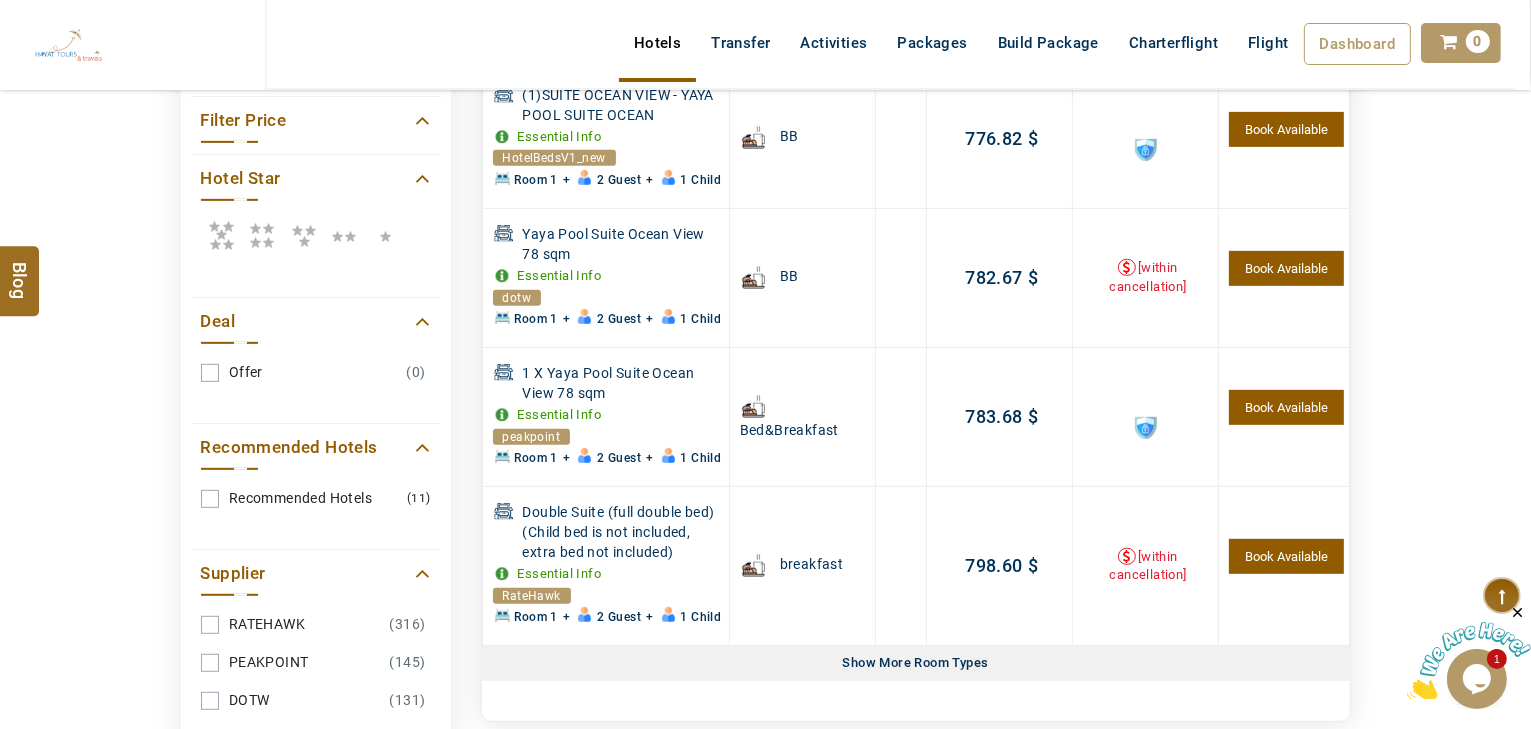 click on "Show More Room Types" at bounding box center (916, 663) 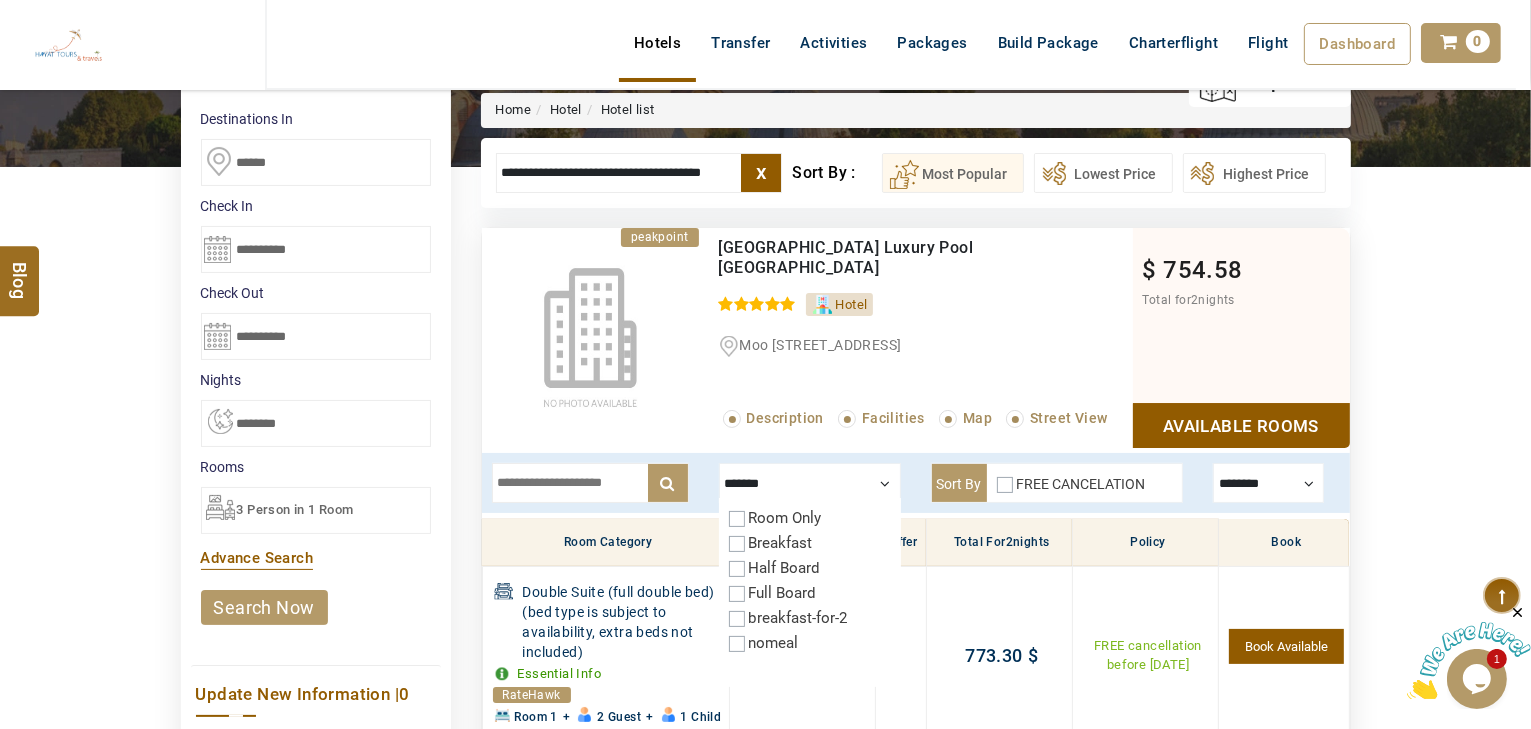 scroll, scrollTop: 160, scrollLeft: 0, axis: vertical 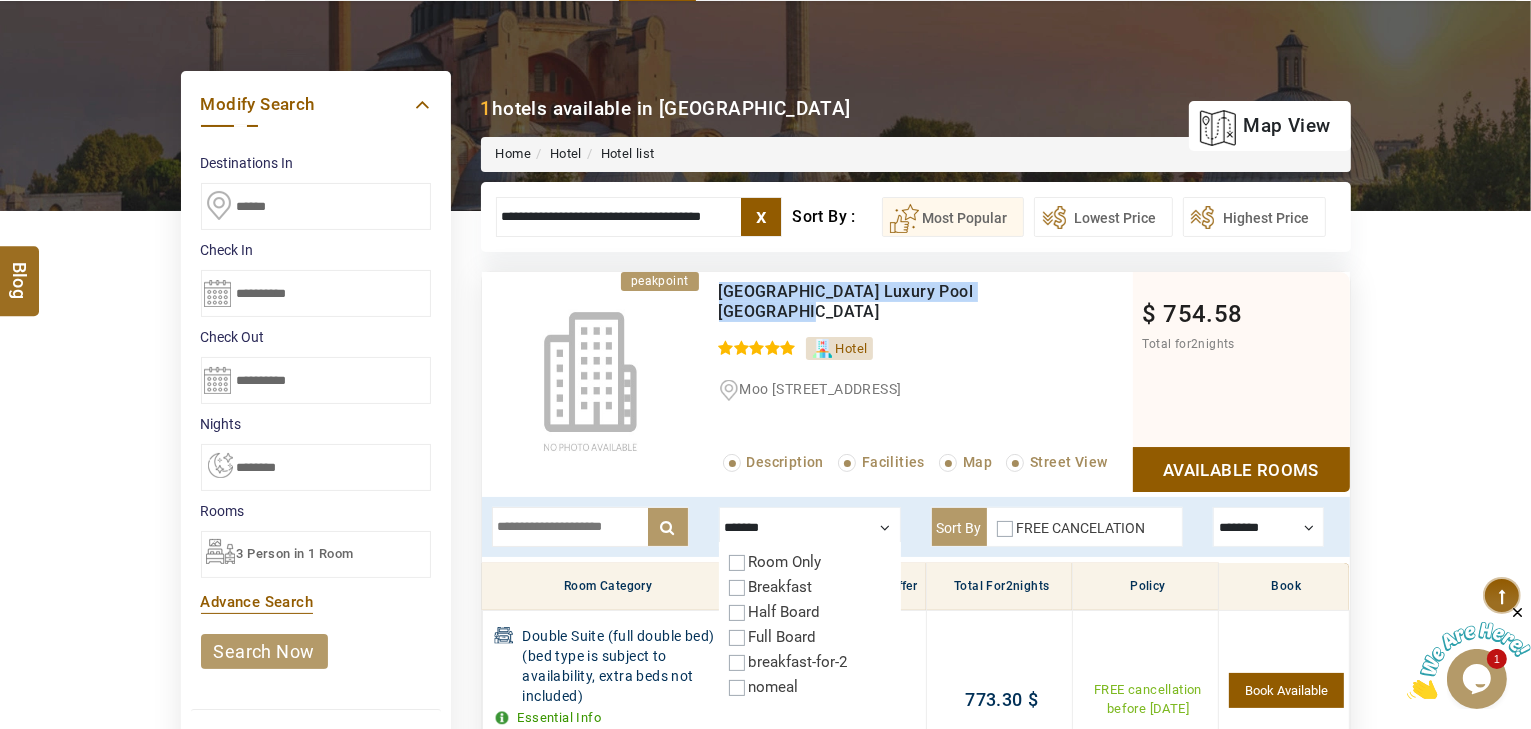 drag, startPoint x: 980, startPoint y: 280, endPoint x: 712, endPoint y: 292, distance: 268.26852 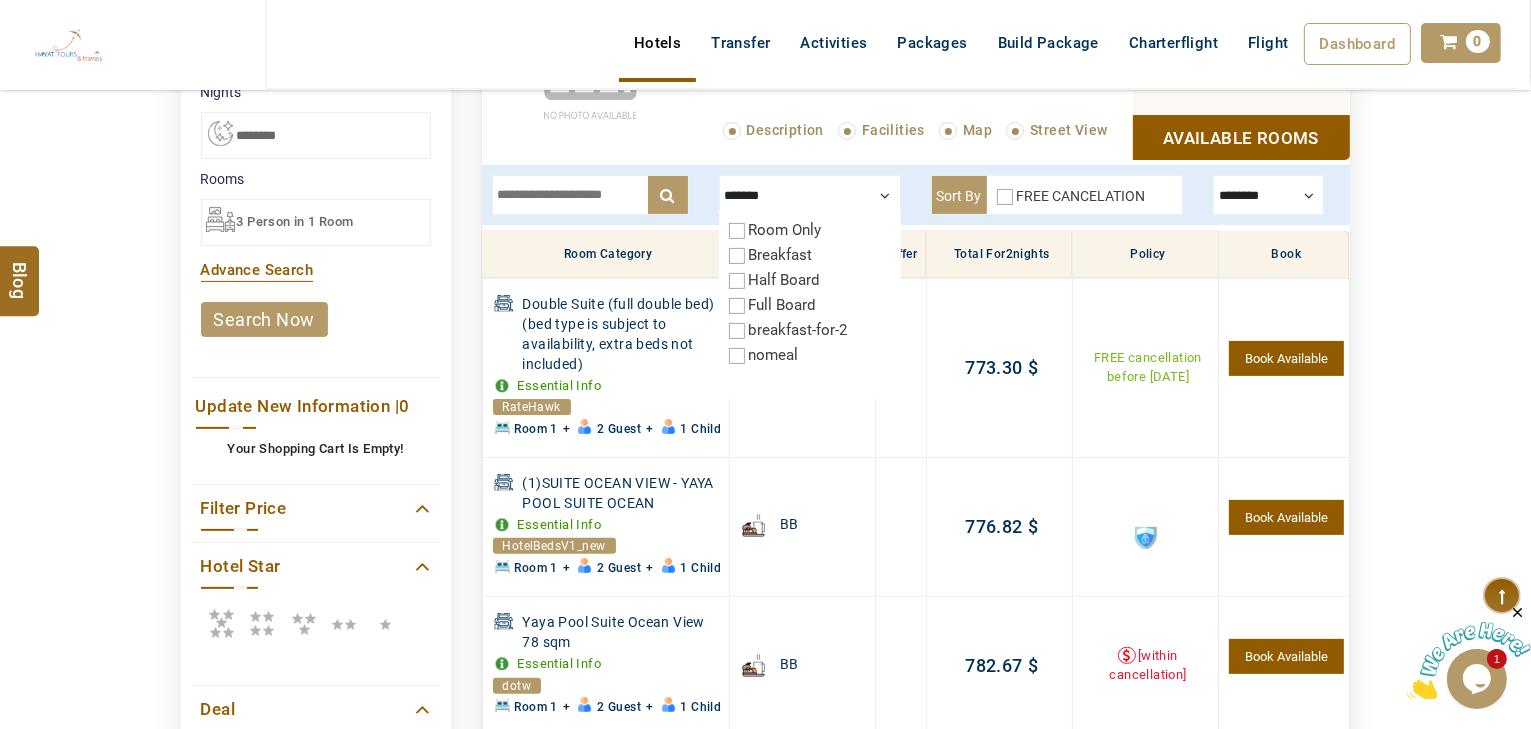 scroll, scrollTop: 400, scrollLeft: 0, axis: vertical 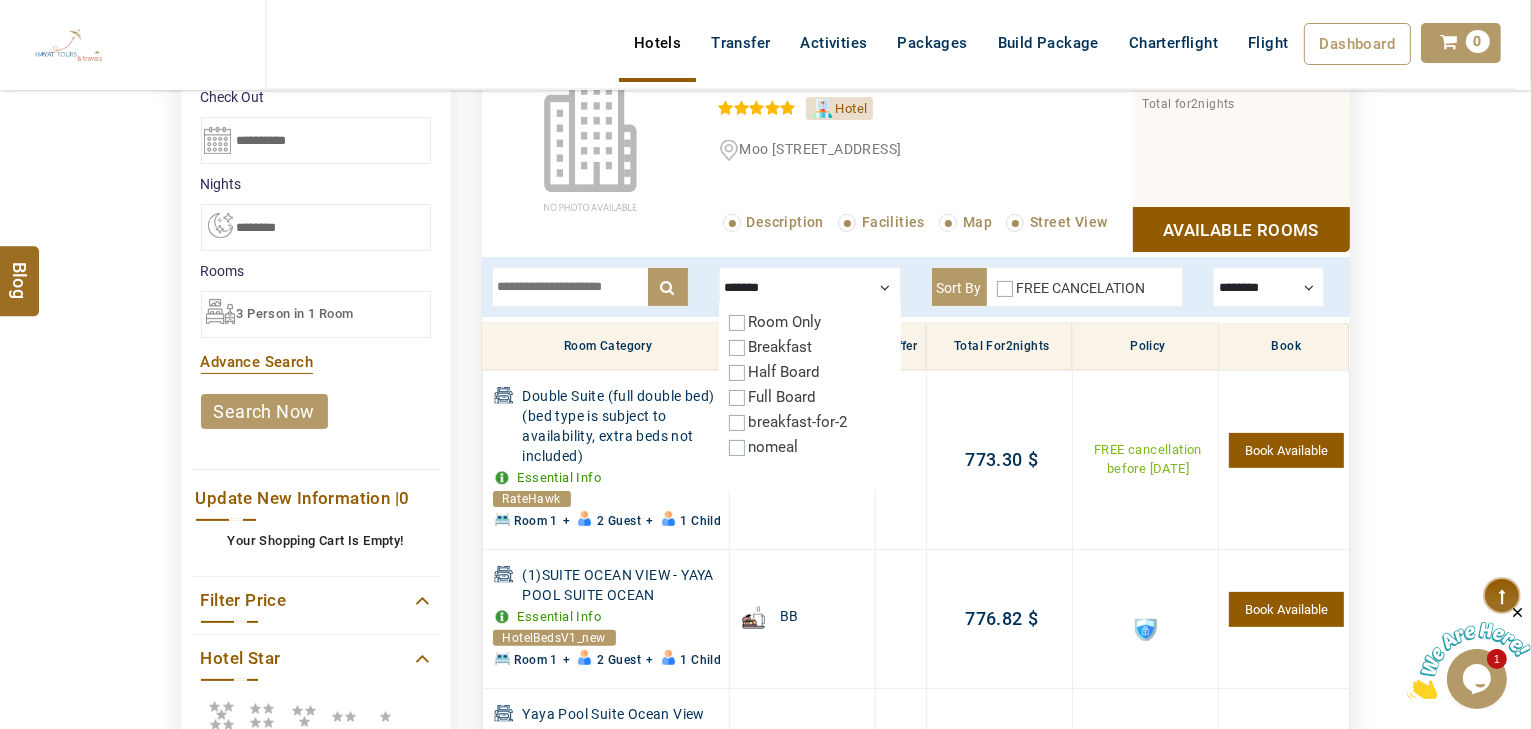 click on "FREE CANCELATION" at bounding box center [1071, 292] 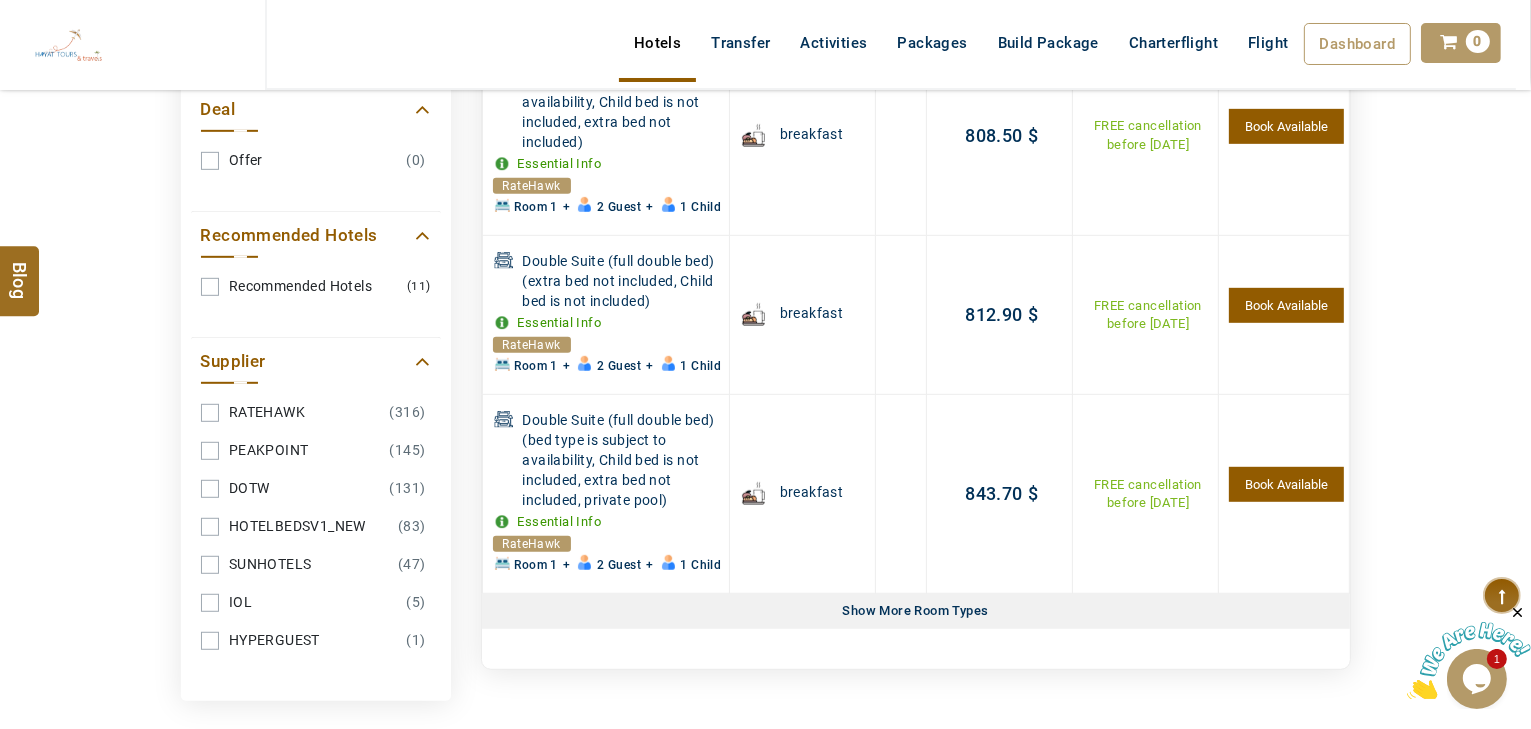 scroll, scrollTop: 1120, scrollLeft: 0, axis: vertical 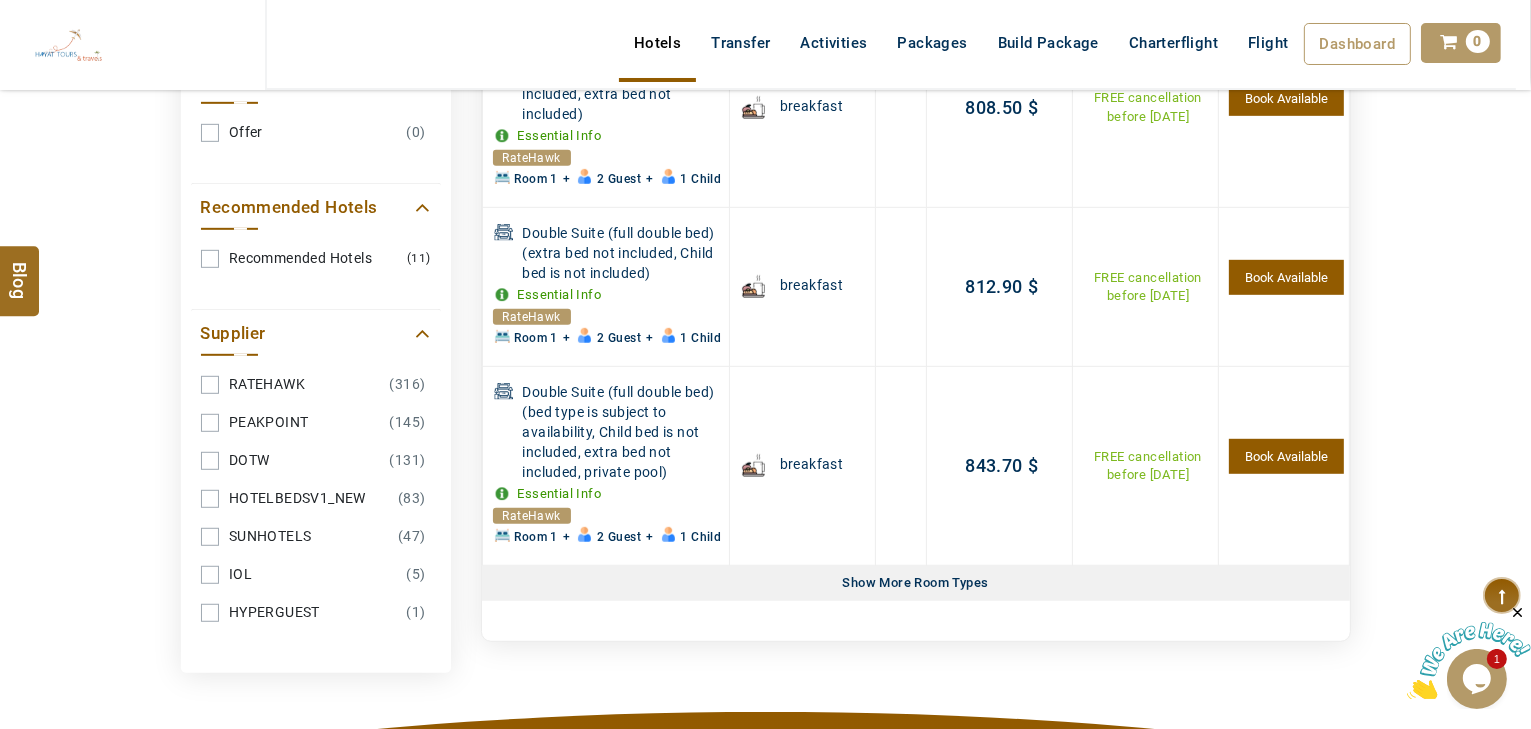click on "Show More Room Types" at bounding box center [916, 583] 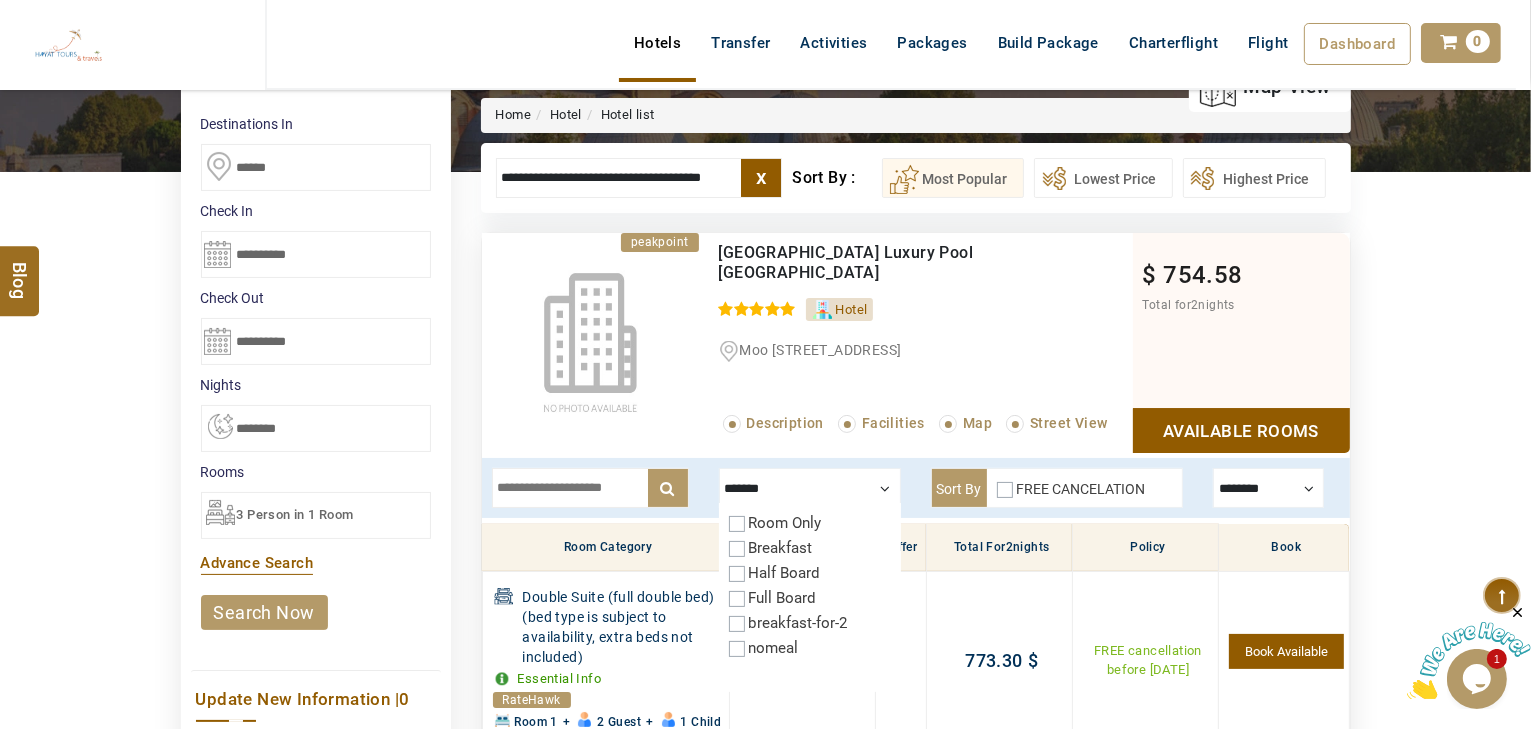 scroll, scrollTop: 160, scrollLeft: 0, axis: vertical 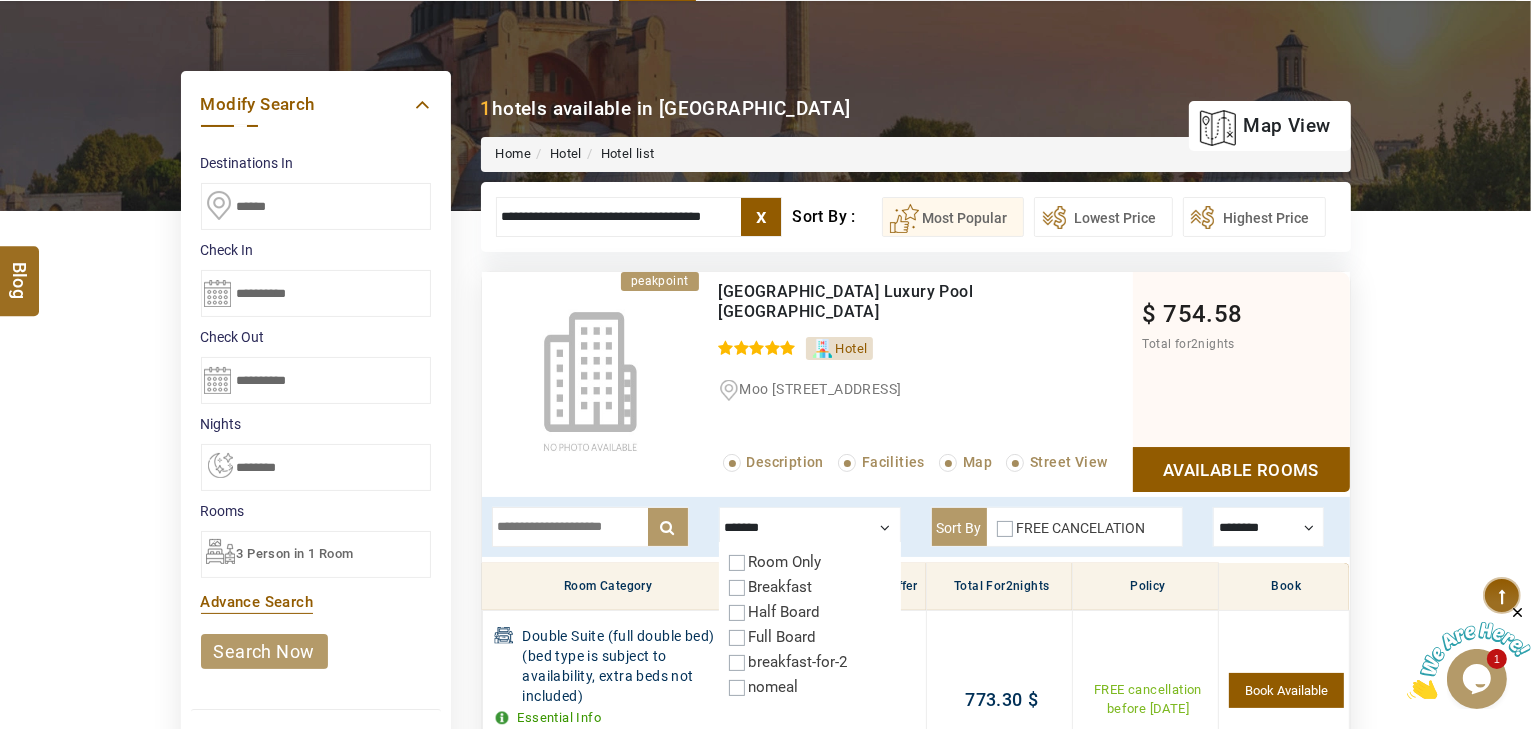click at bounding box center [590, 527] 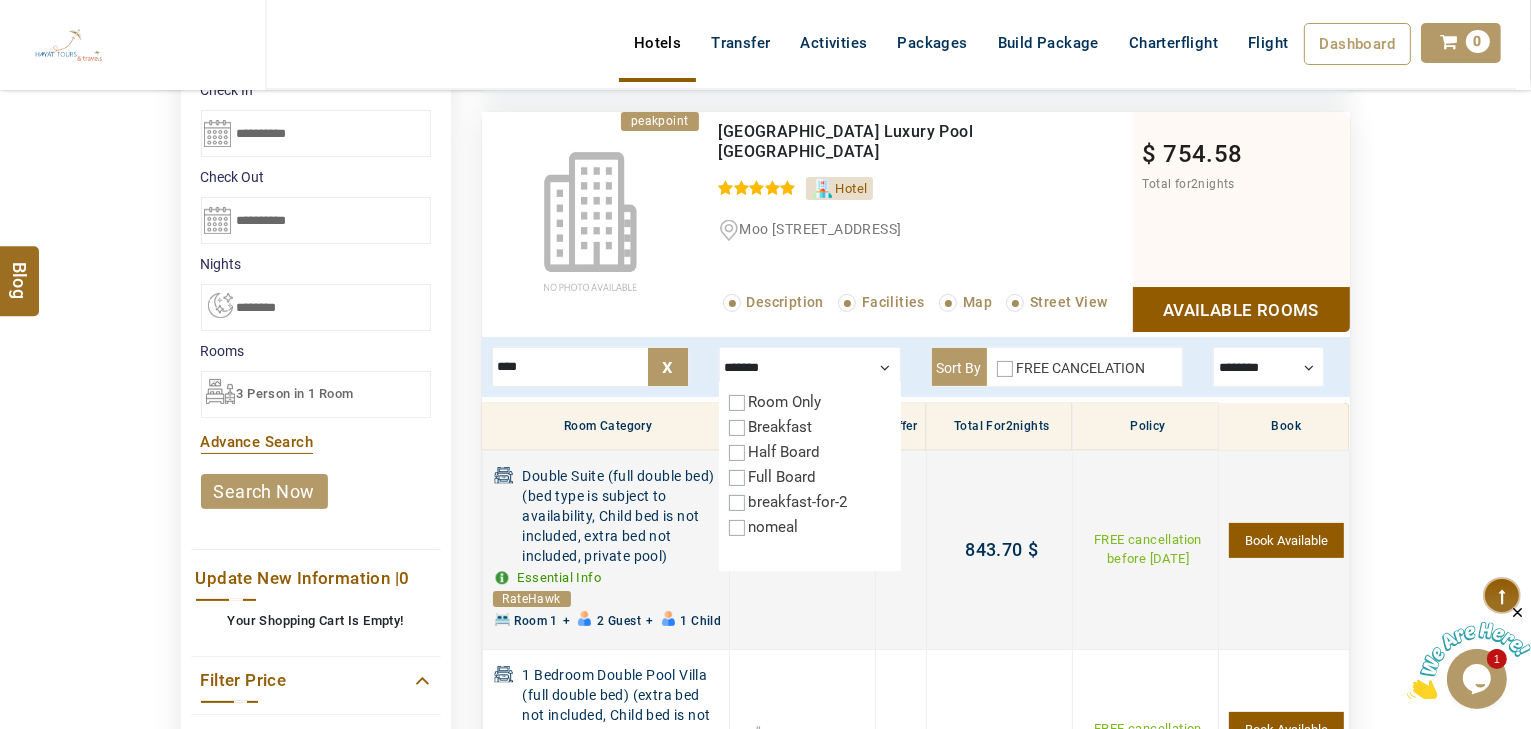scroll, scrollTop: 400, scrollLeft: 0, axis: vertical 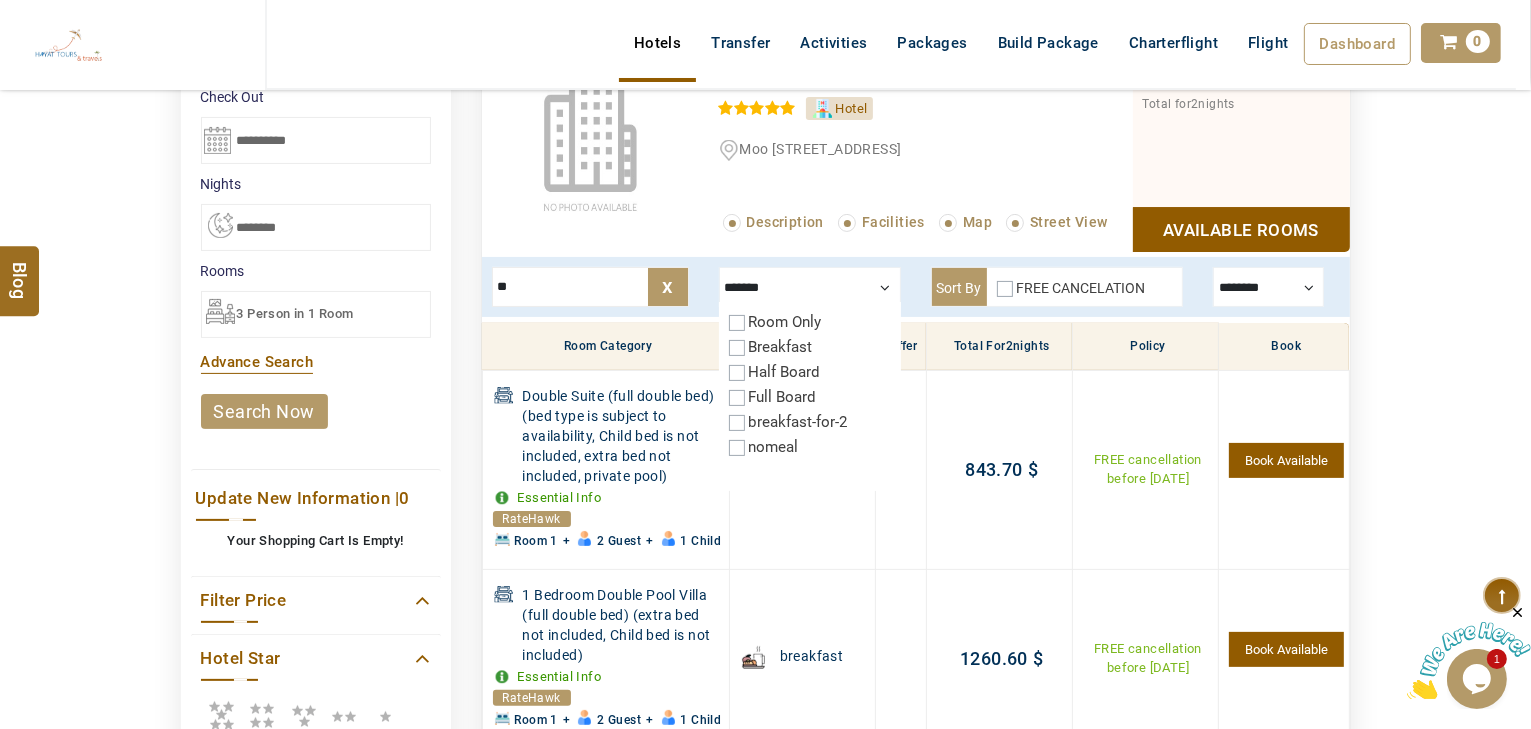 type on "*" 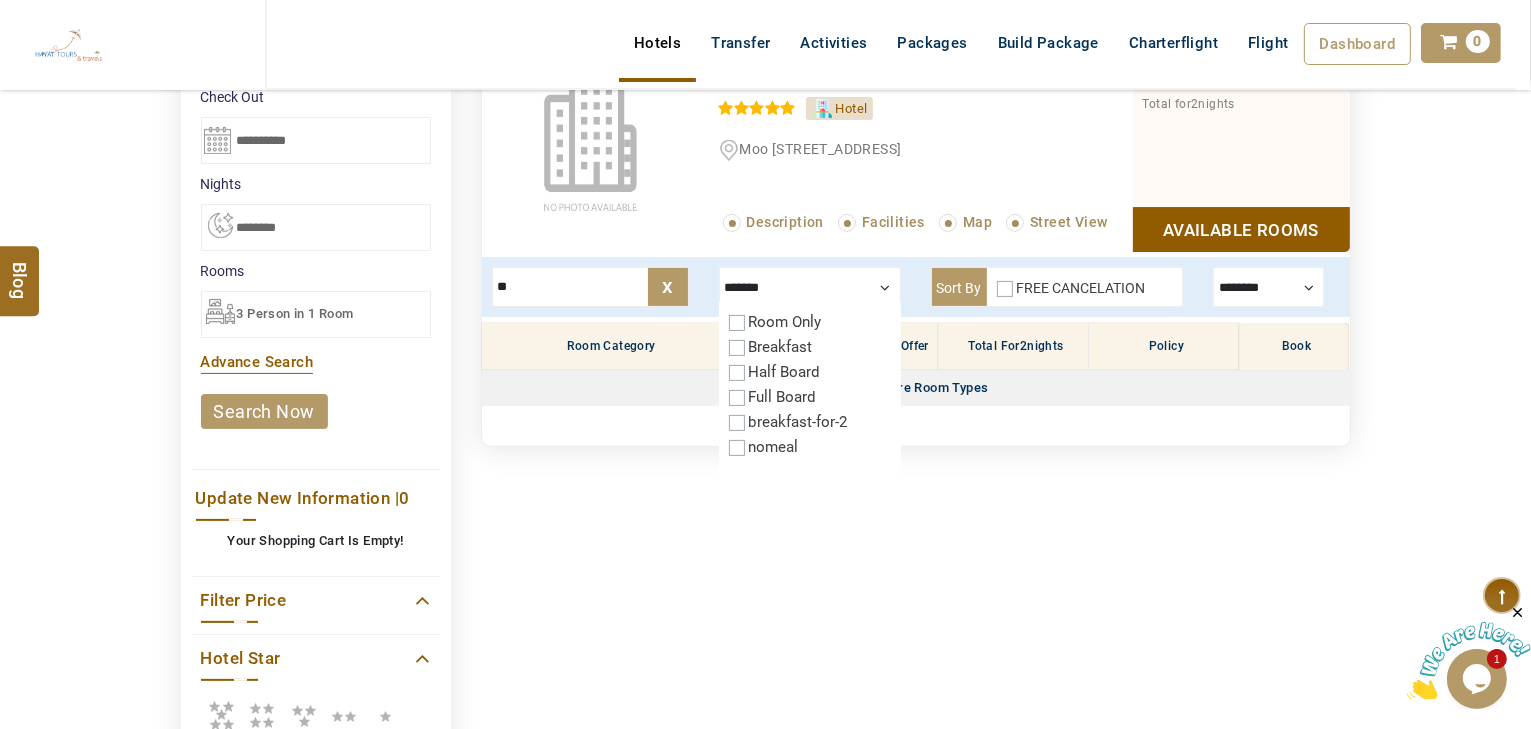 type on "*" 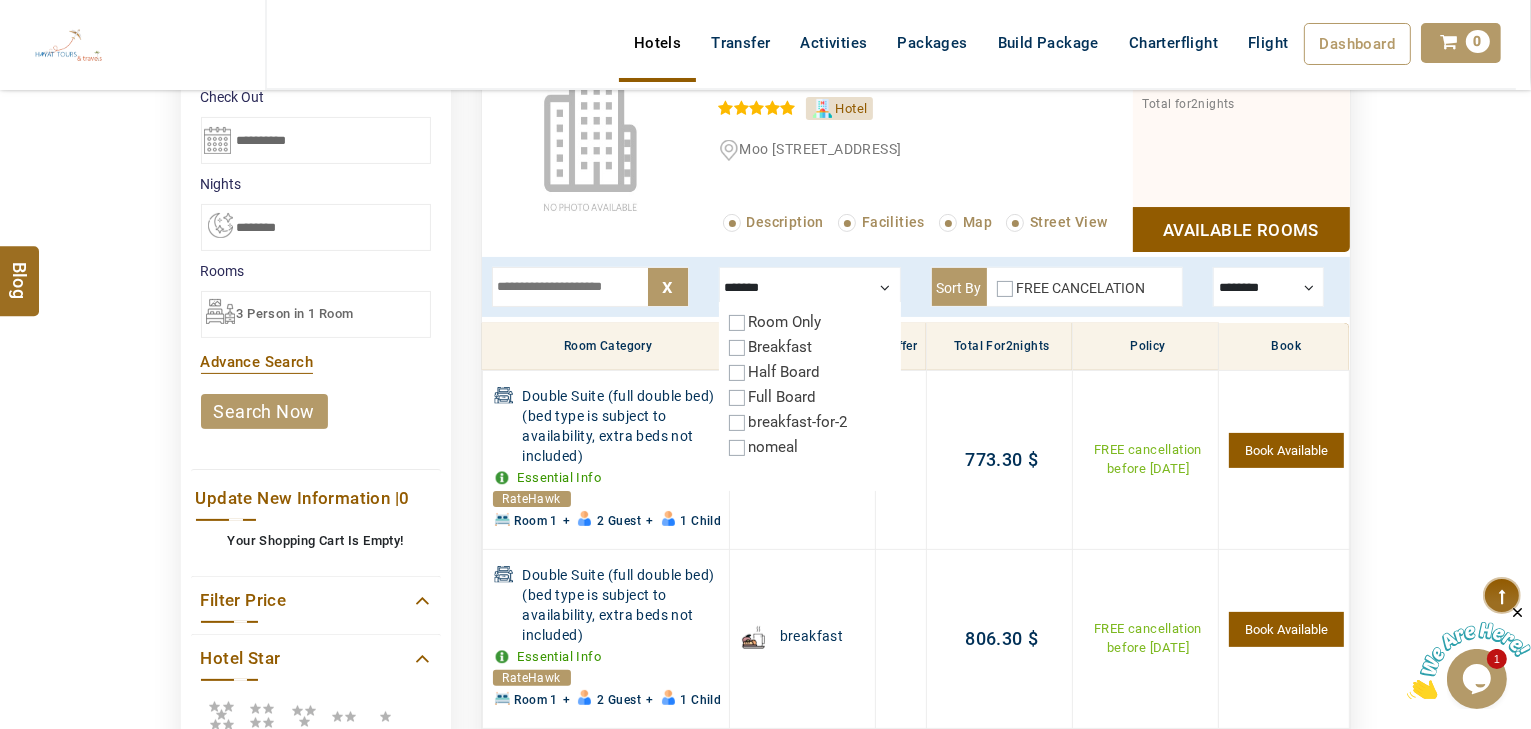 click on "Breakfast" at bounding box center [781, 347] 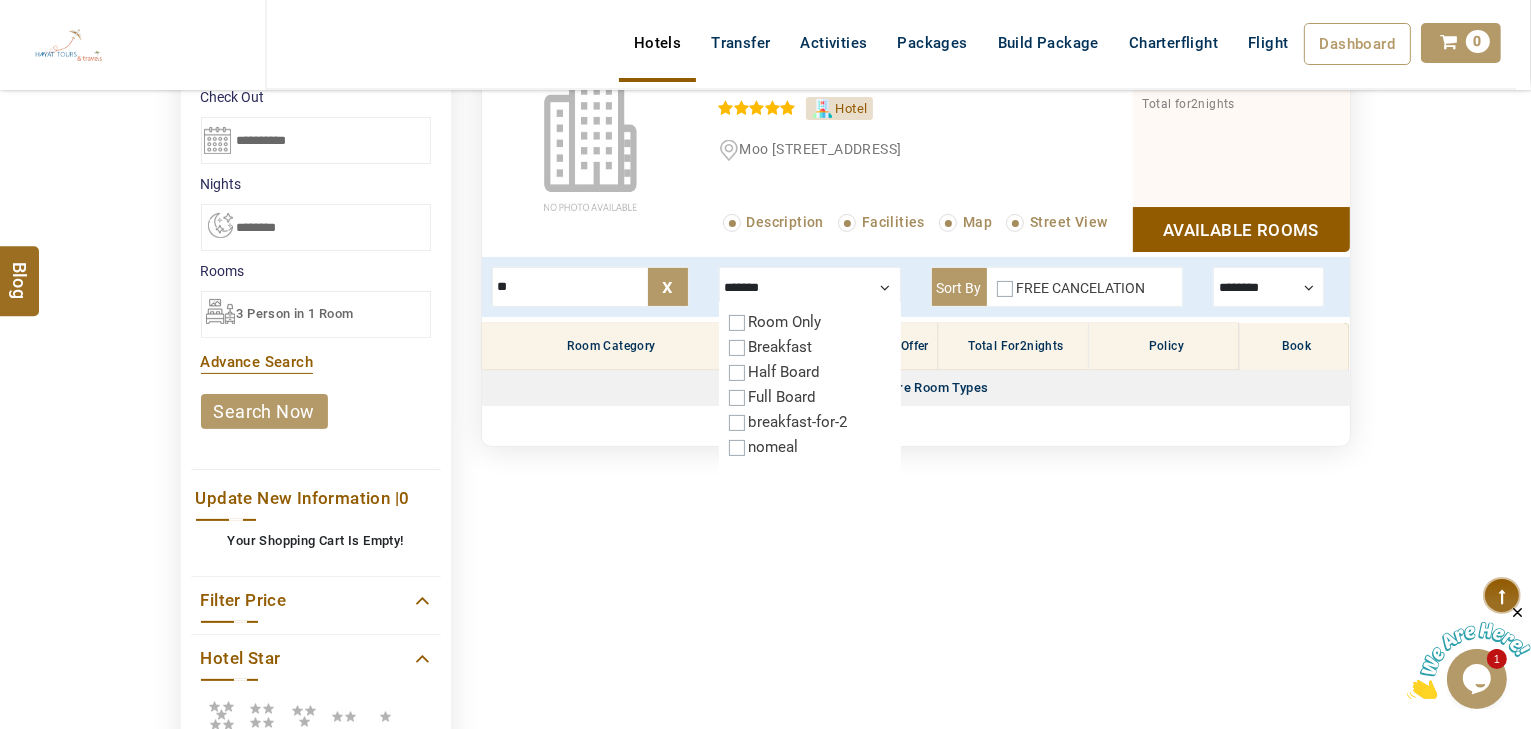 type on "*" 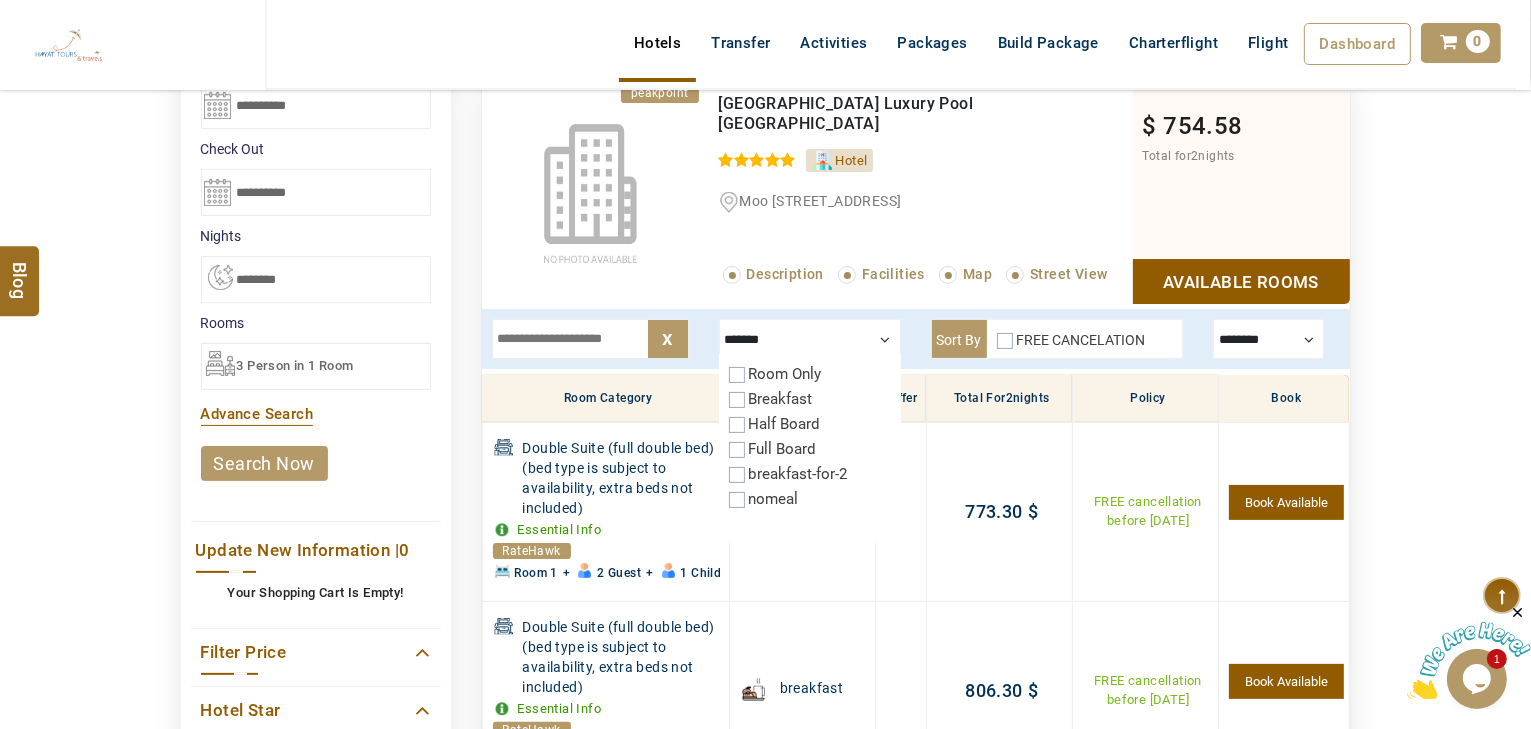 scroll, scrollTop: 320, scrollLeft: 0, axis: vertical 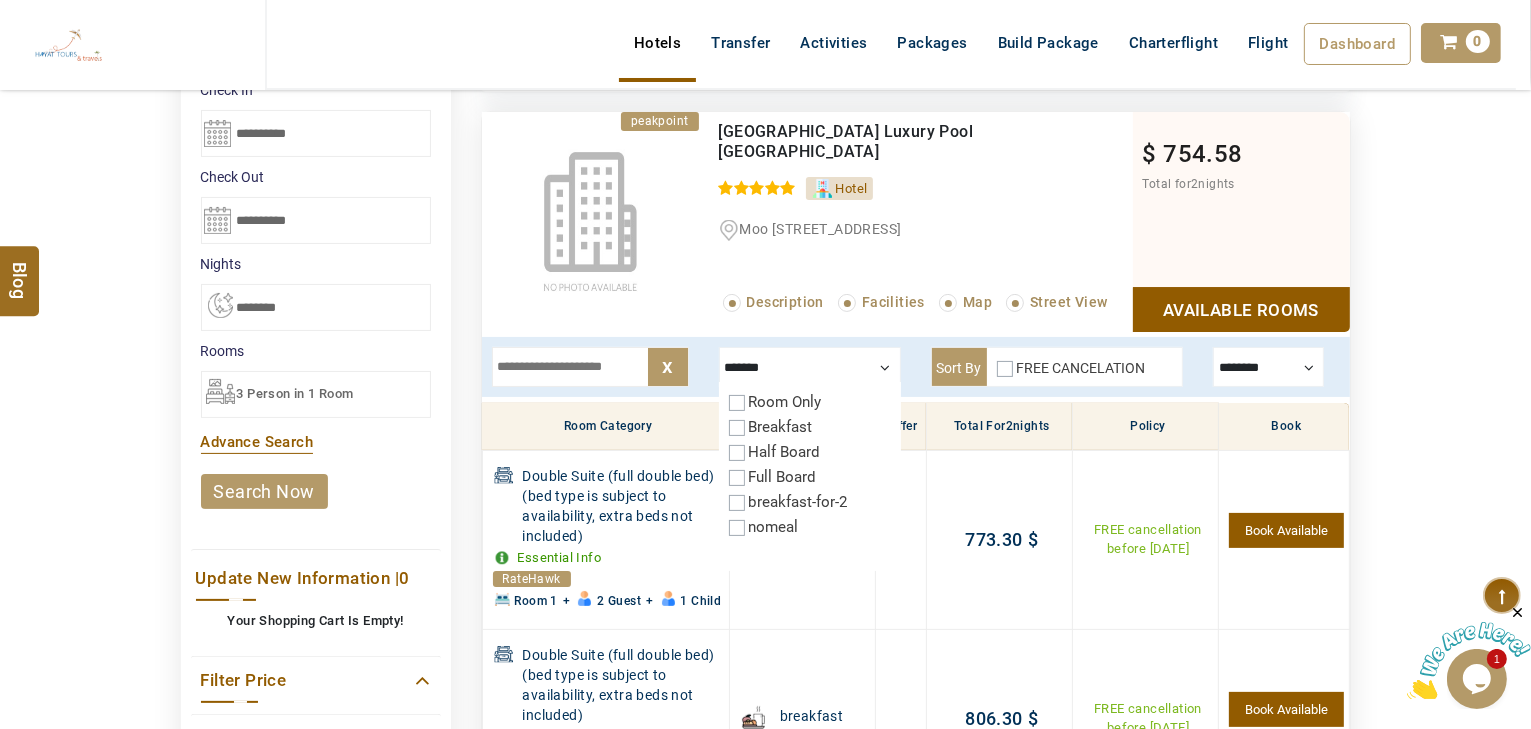 click at bounding box center (590, 367) 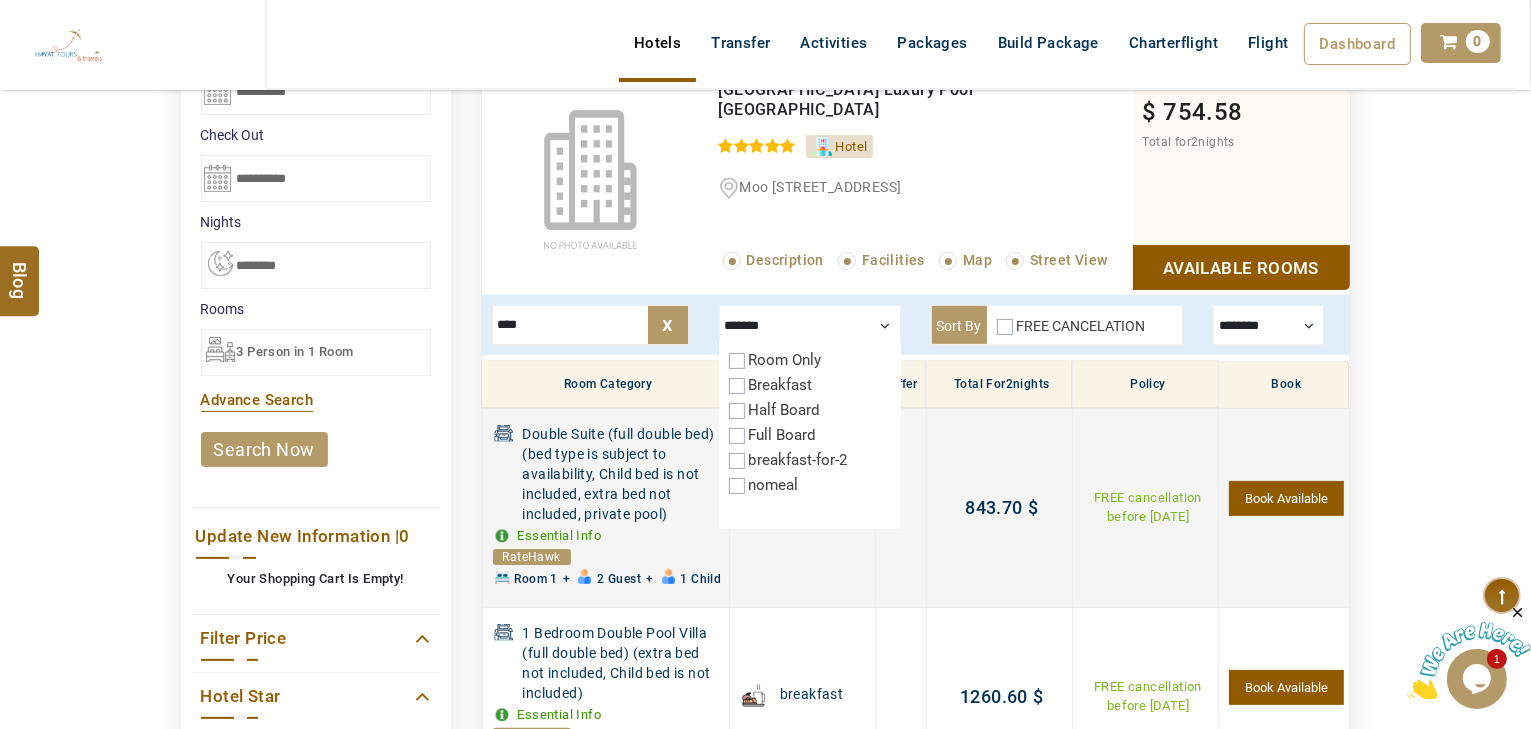 scroll, scrollTop: 320, scrollLeft: 0, axis: vertical 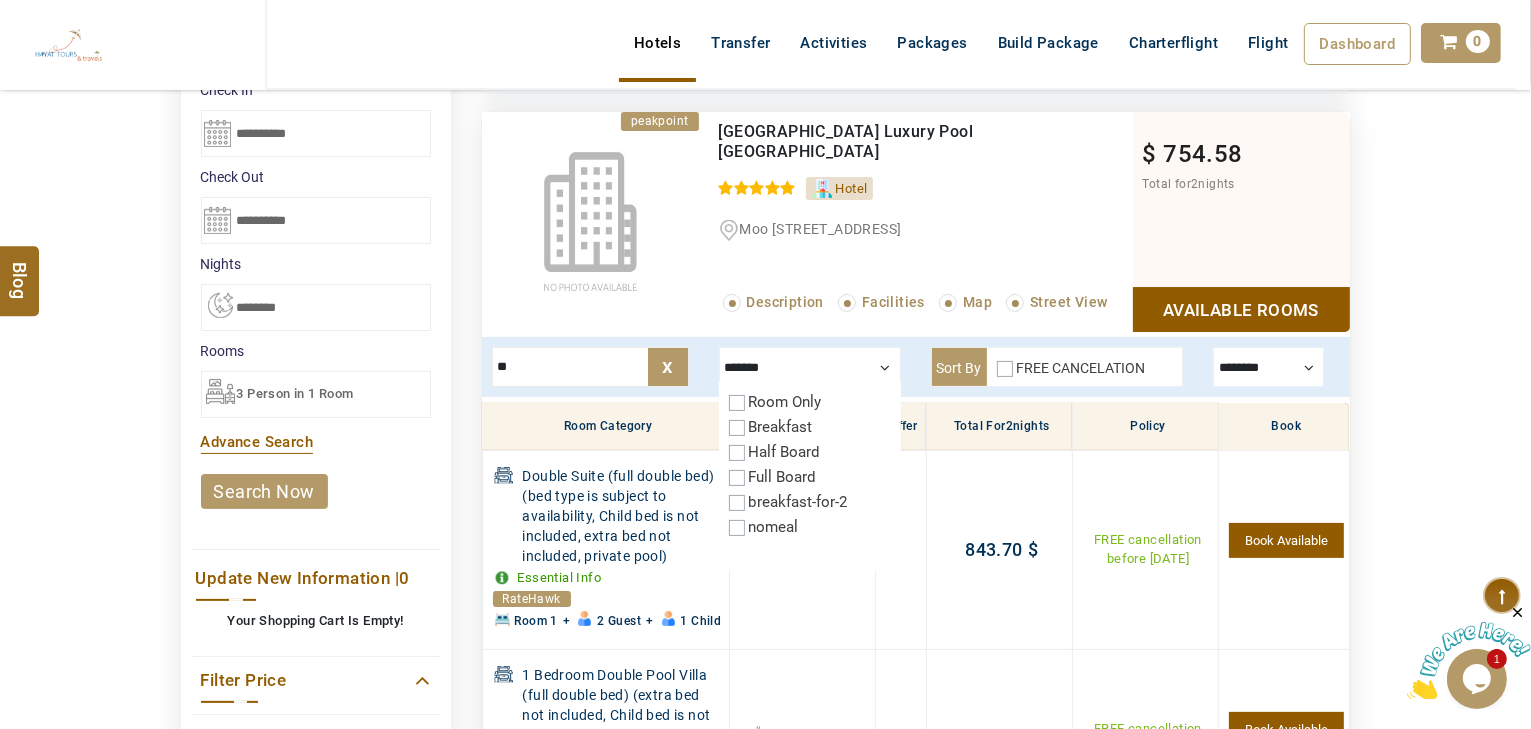 type on "*" 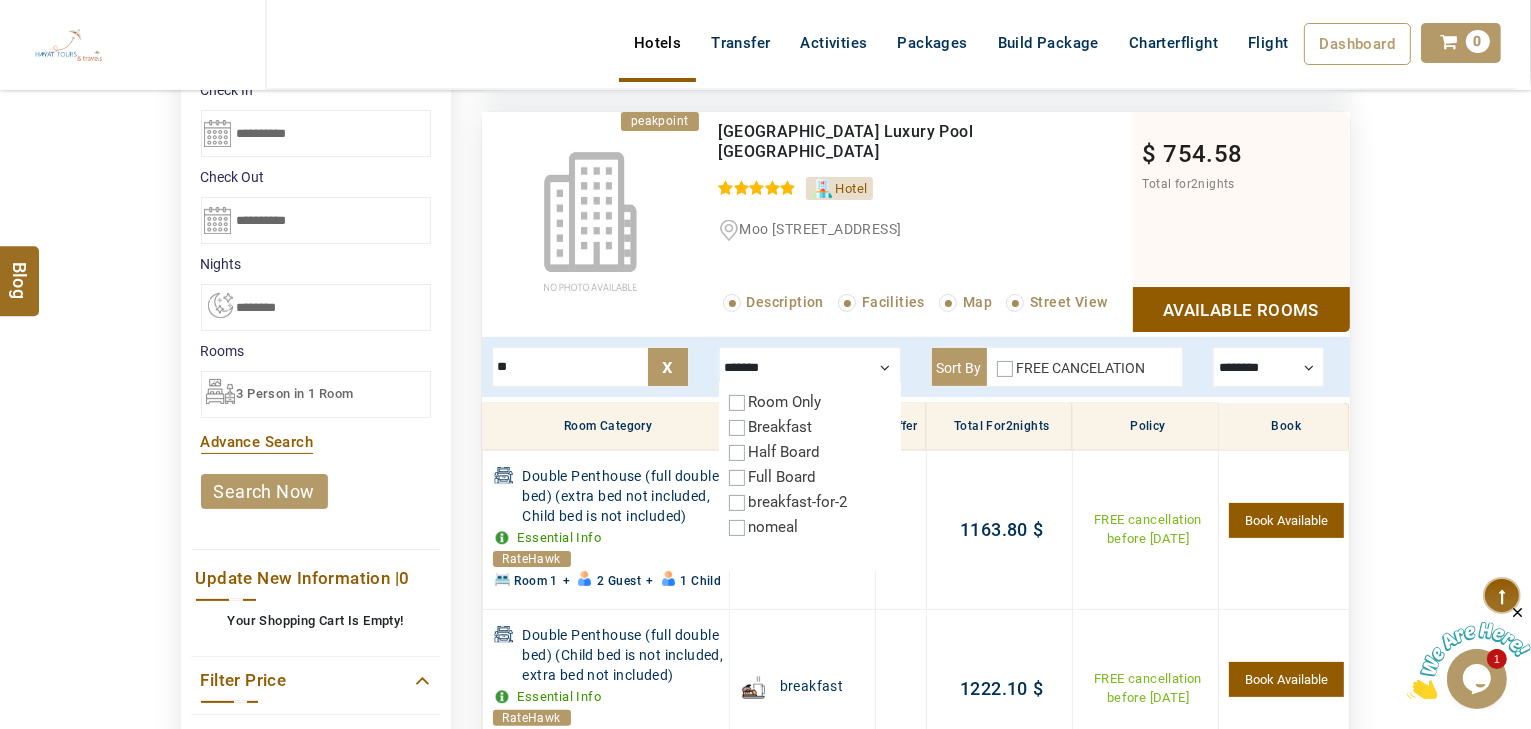 type on "*" 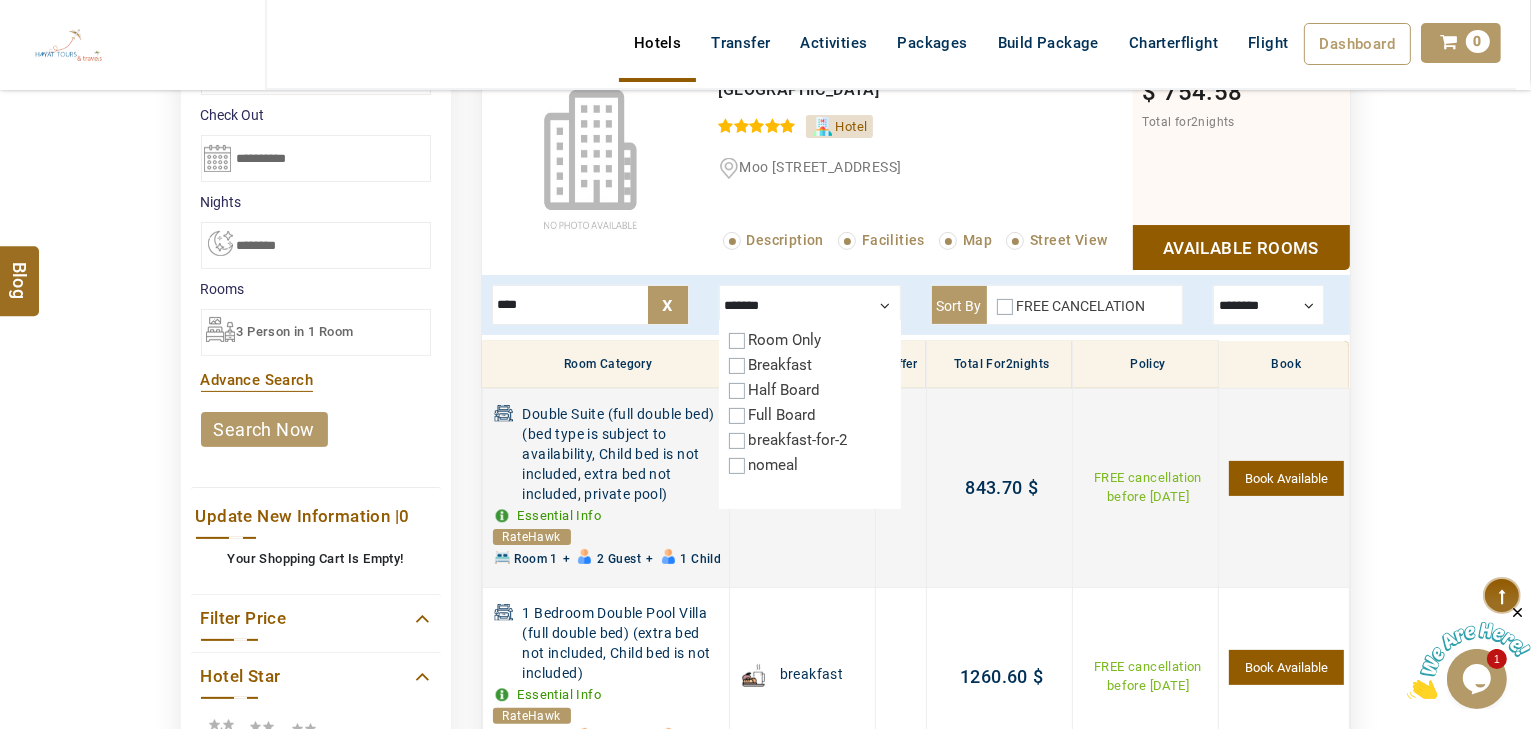 scroll, scrollTop: 480, scrollLeft: 0, axis: vertical 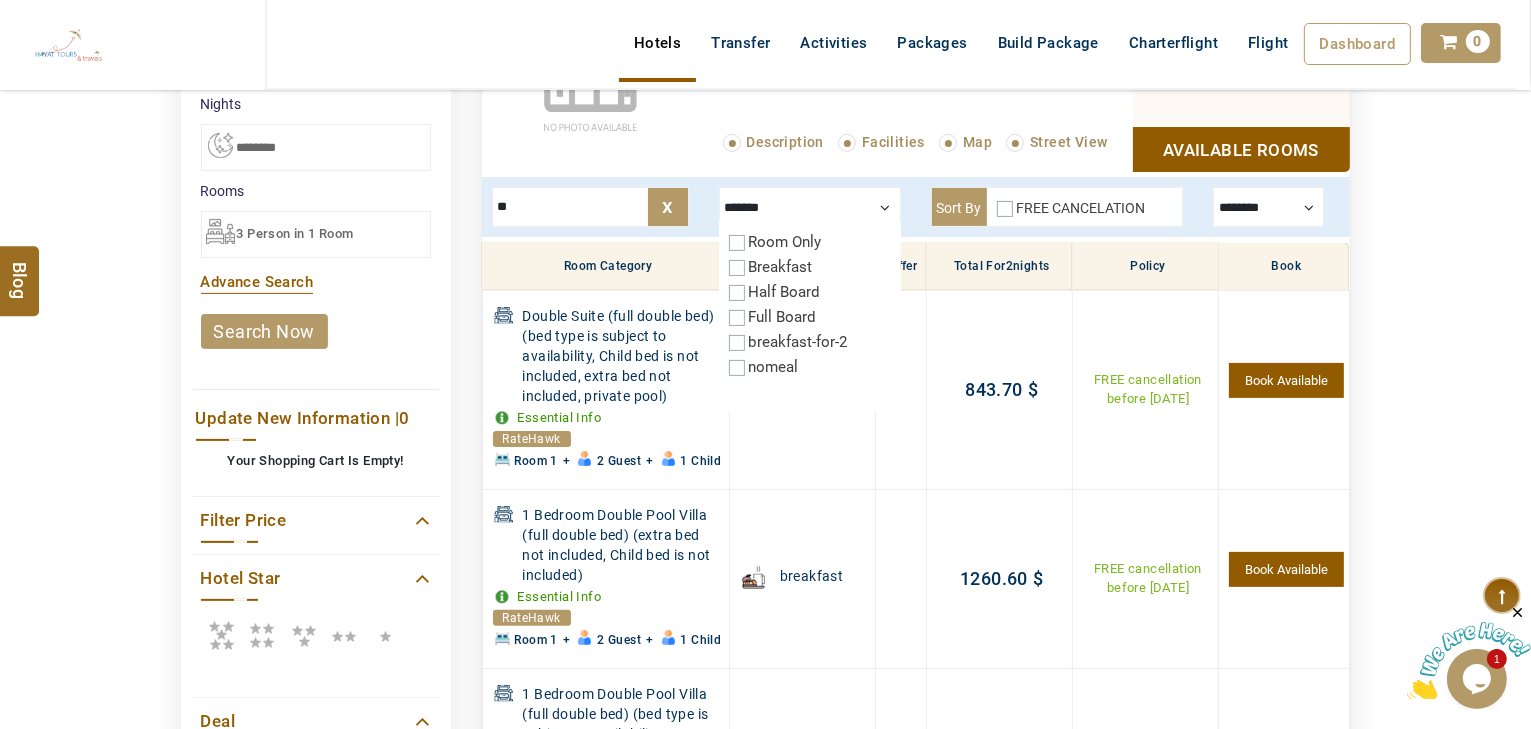 type on "*" 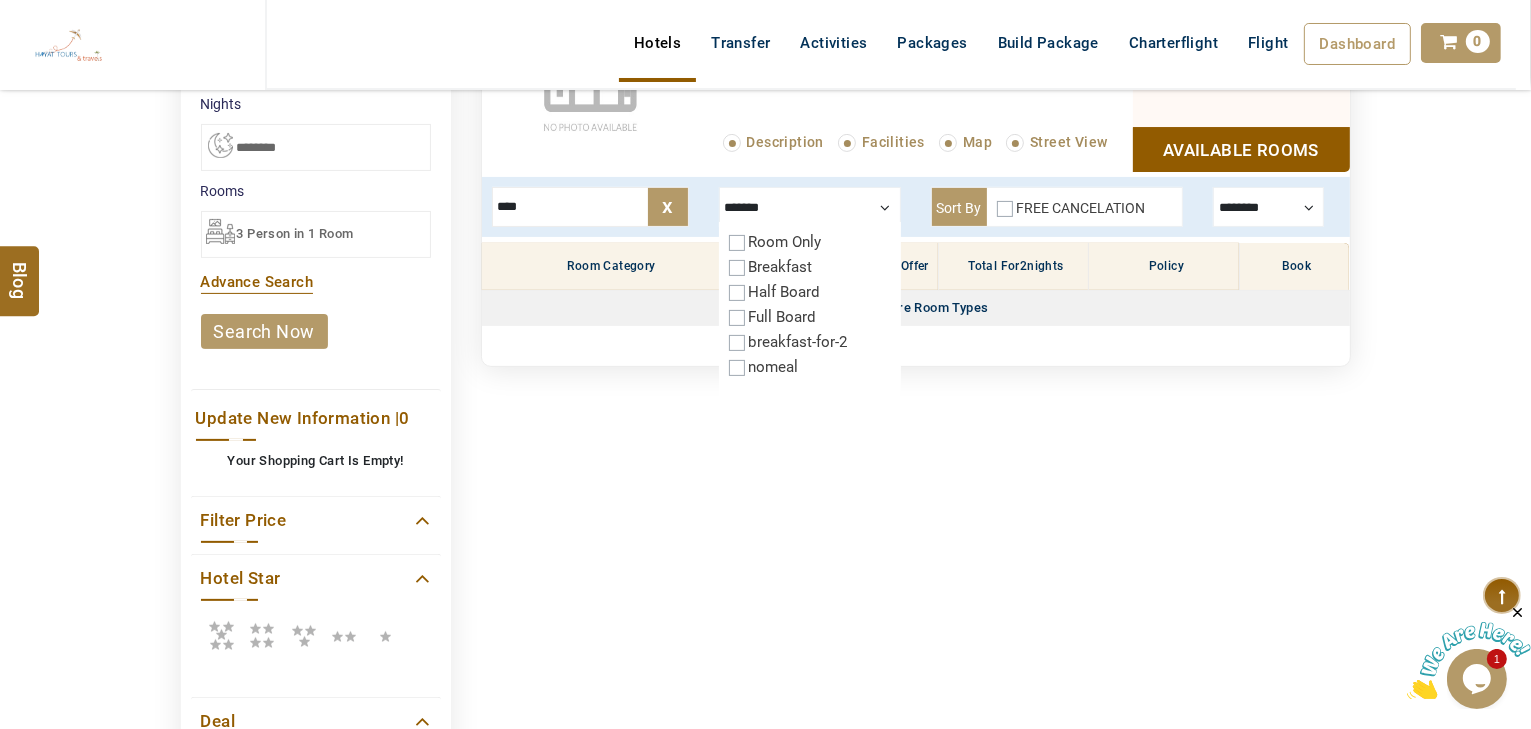 click on "******" at bounding box center [0, 0] 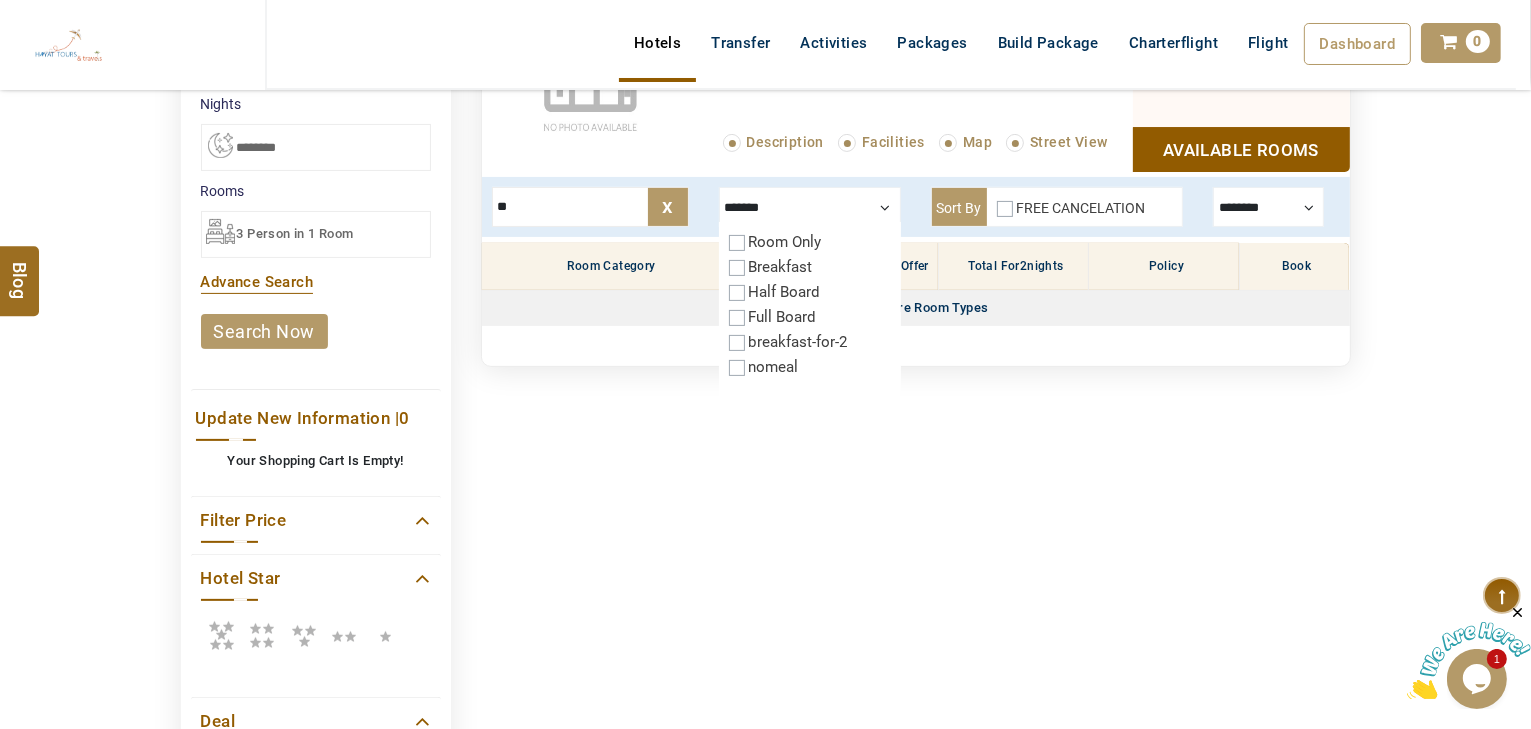 type on "*" 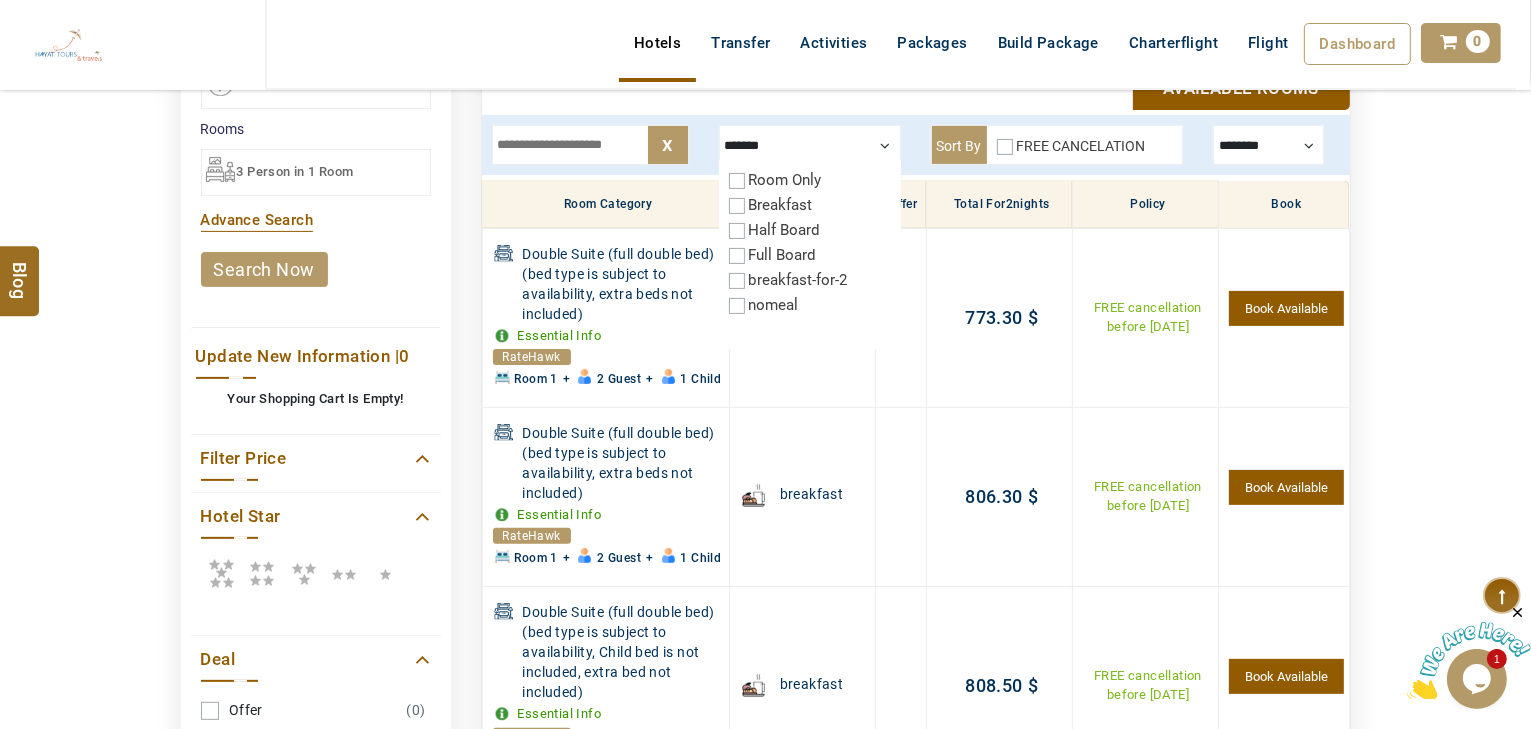 scroll, scrollTop: 320, scrollLeft: 0, axis: vertical 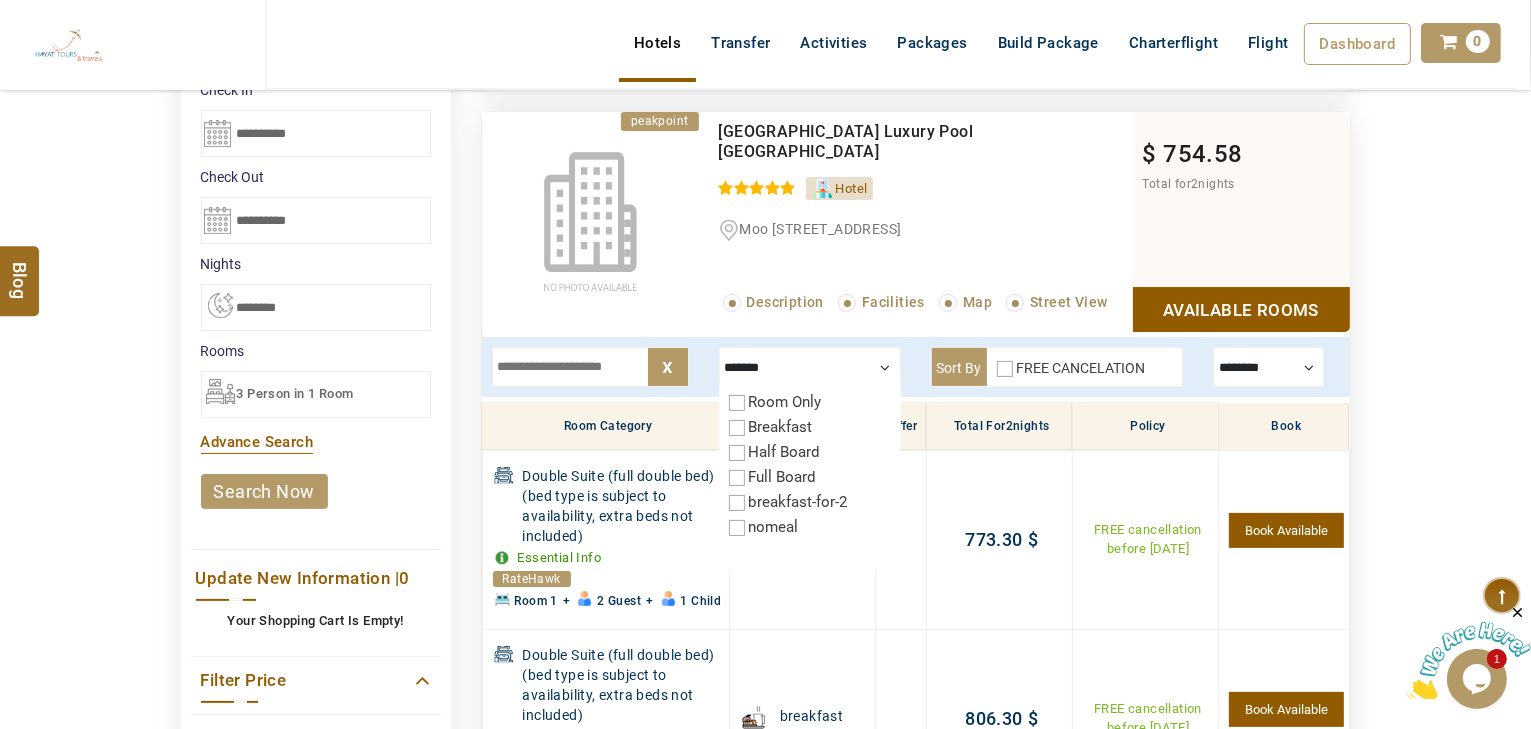 click at bounding box center (590, 367) 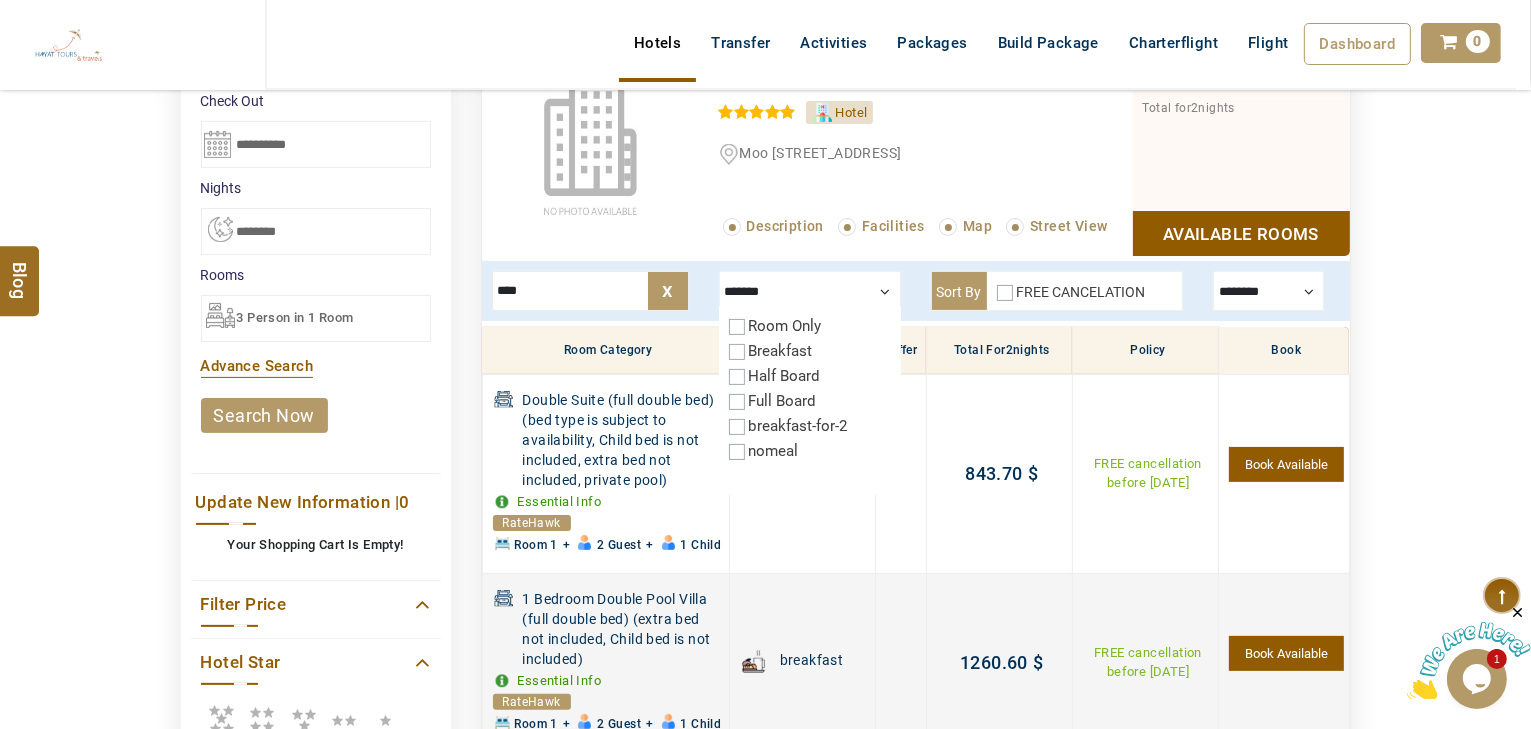 scroll, scrollTop: 480, scrollLeft: 0, axis: vertical 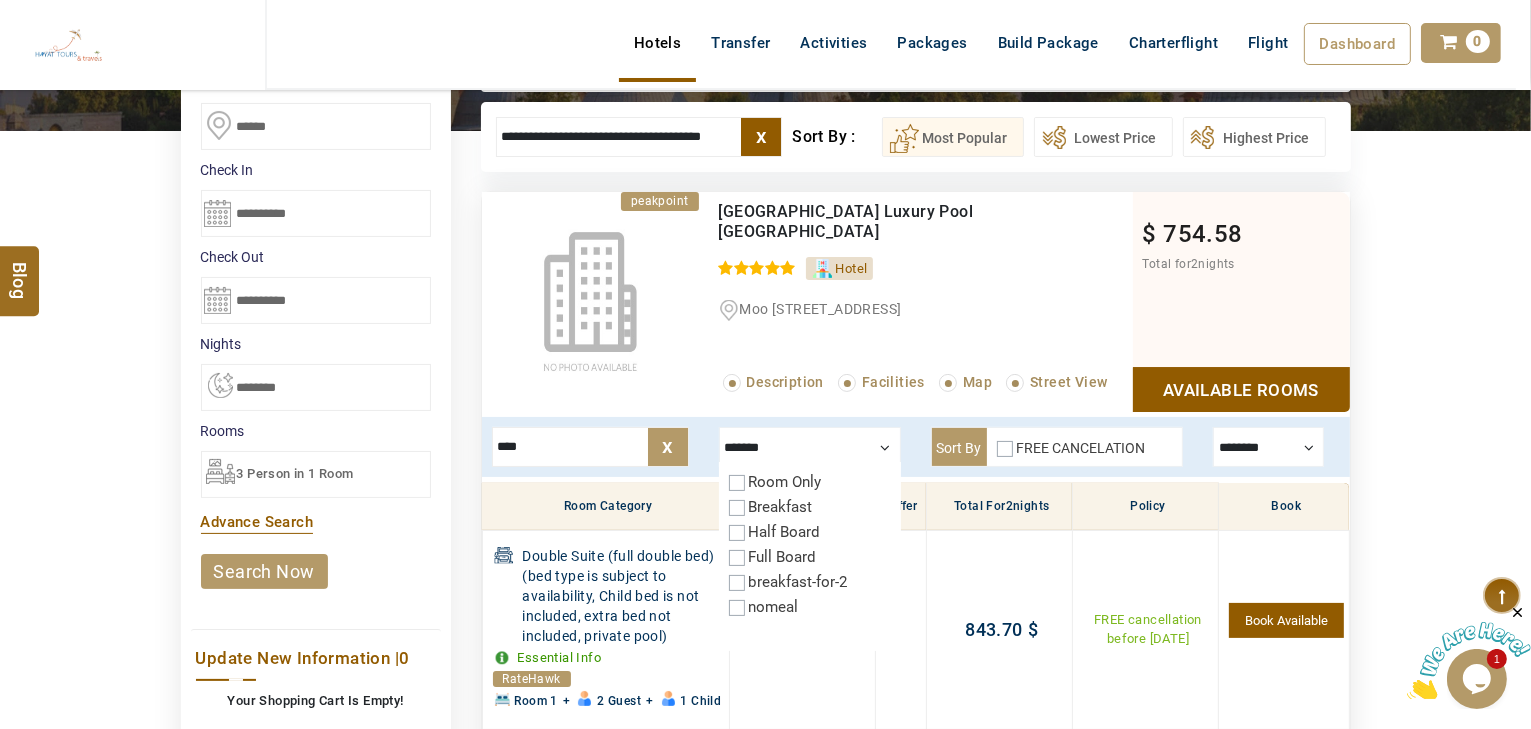 drag, startPoint x: 560, startPoint y: 447, endPoint x: 344, endPoint y: 433, distance: 216.45323 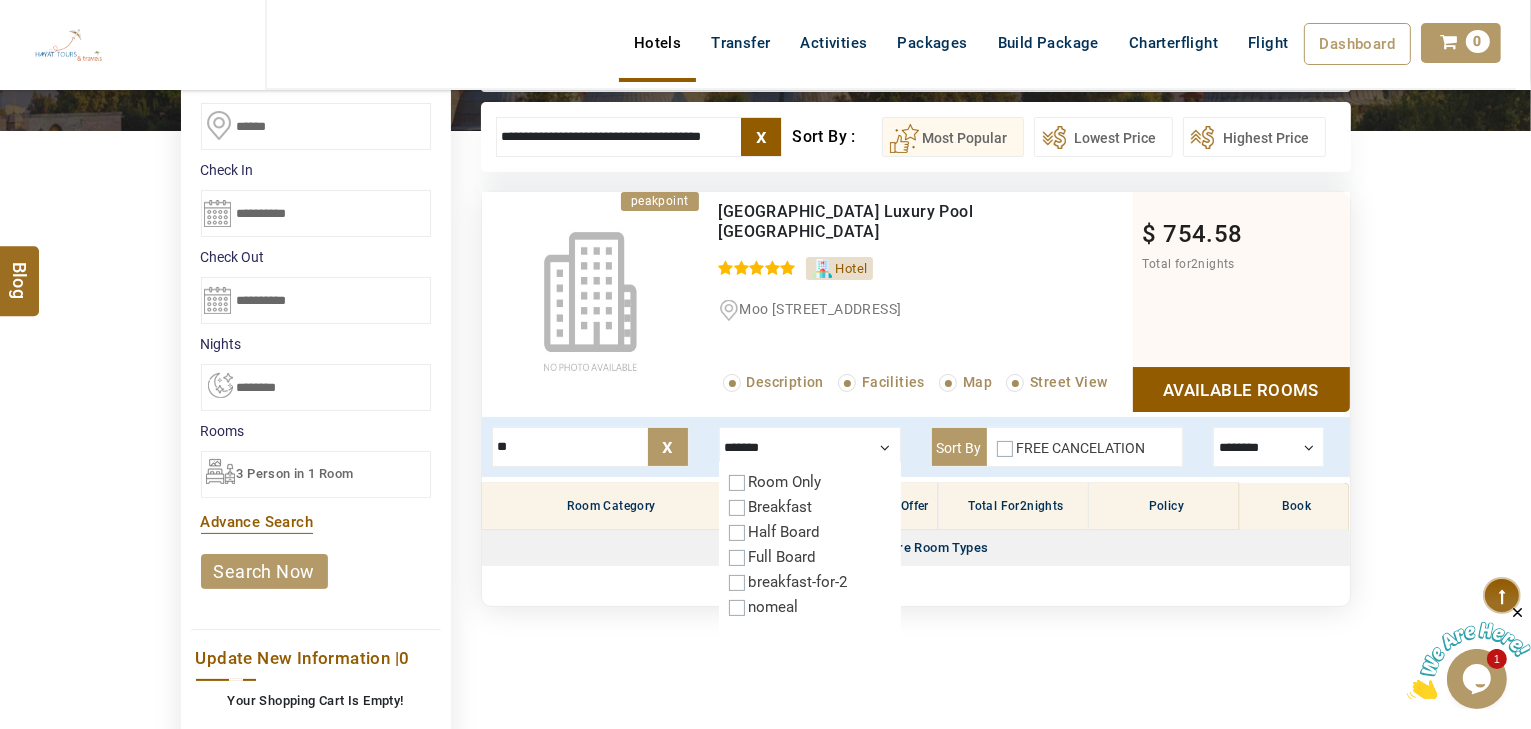 type on "*" 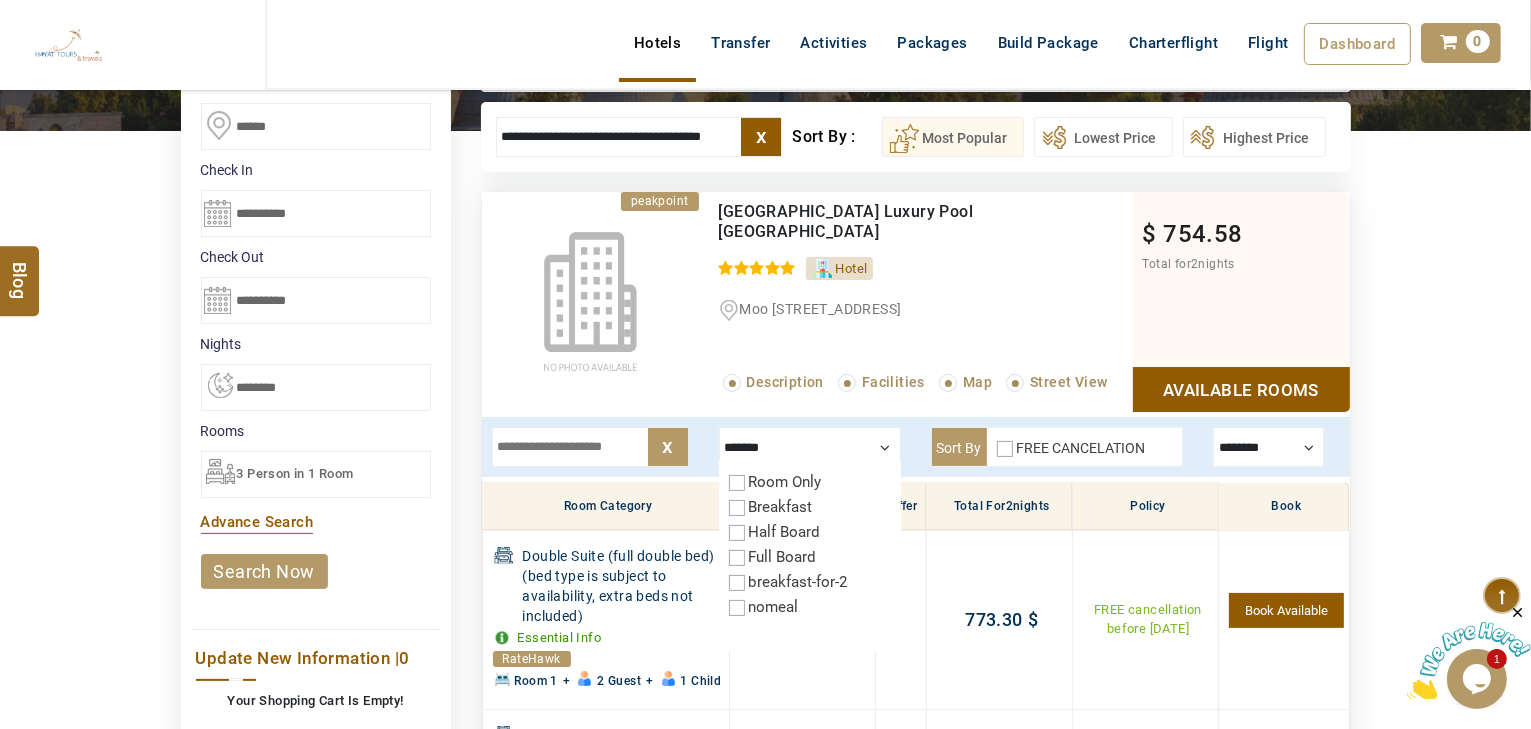 type 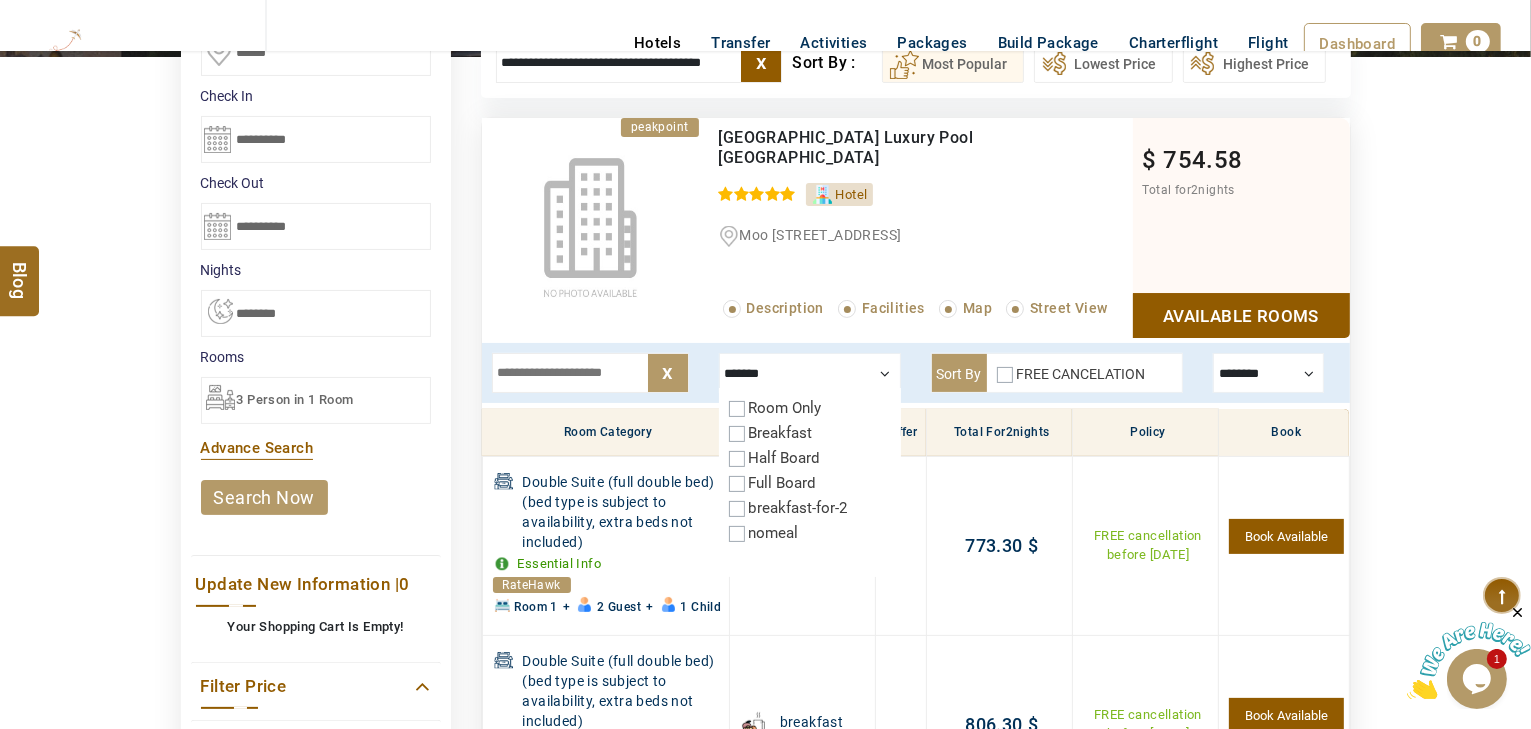 scroll, scrollTop: 320, scrollLeft: 0, axis: vertical 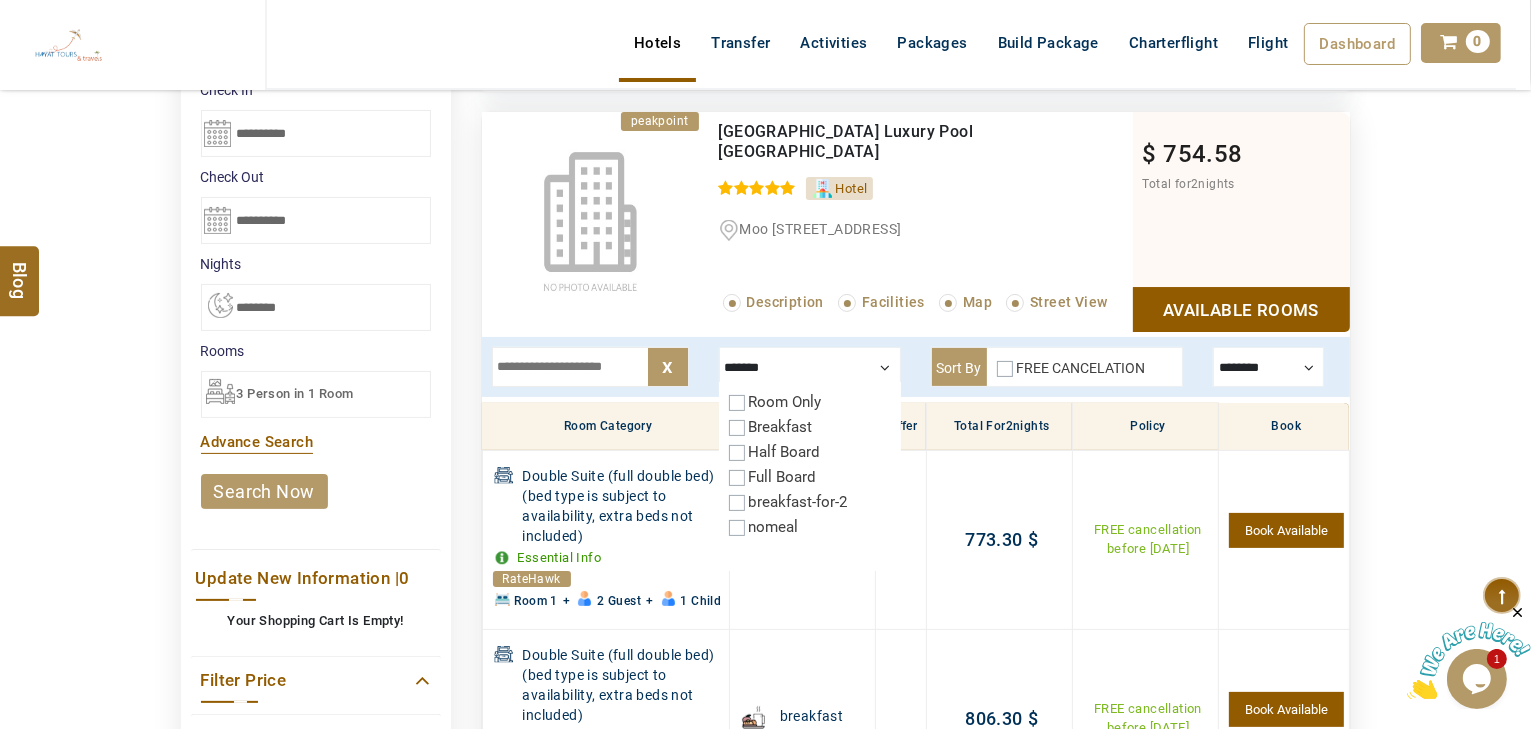 click at bounding box center [590, 367] 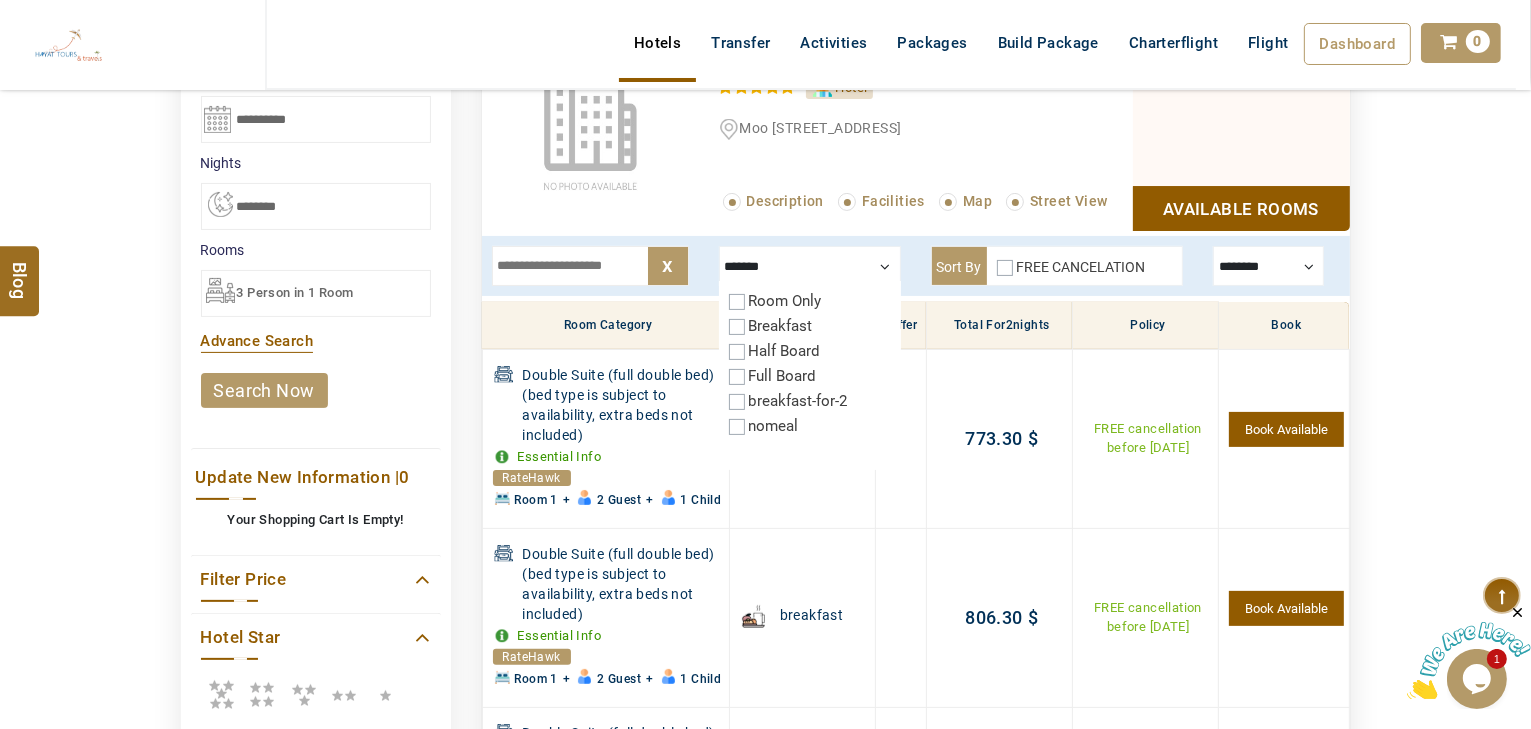 scroll, scrollTop: 400, scrollLeft: 0, axis: vertical 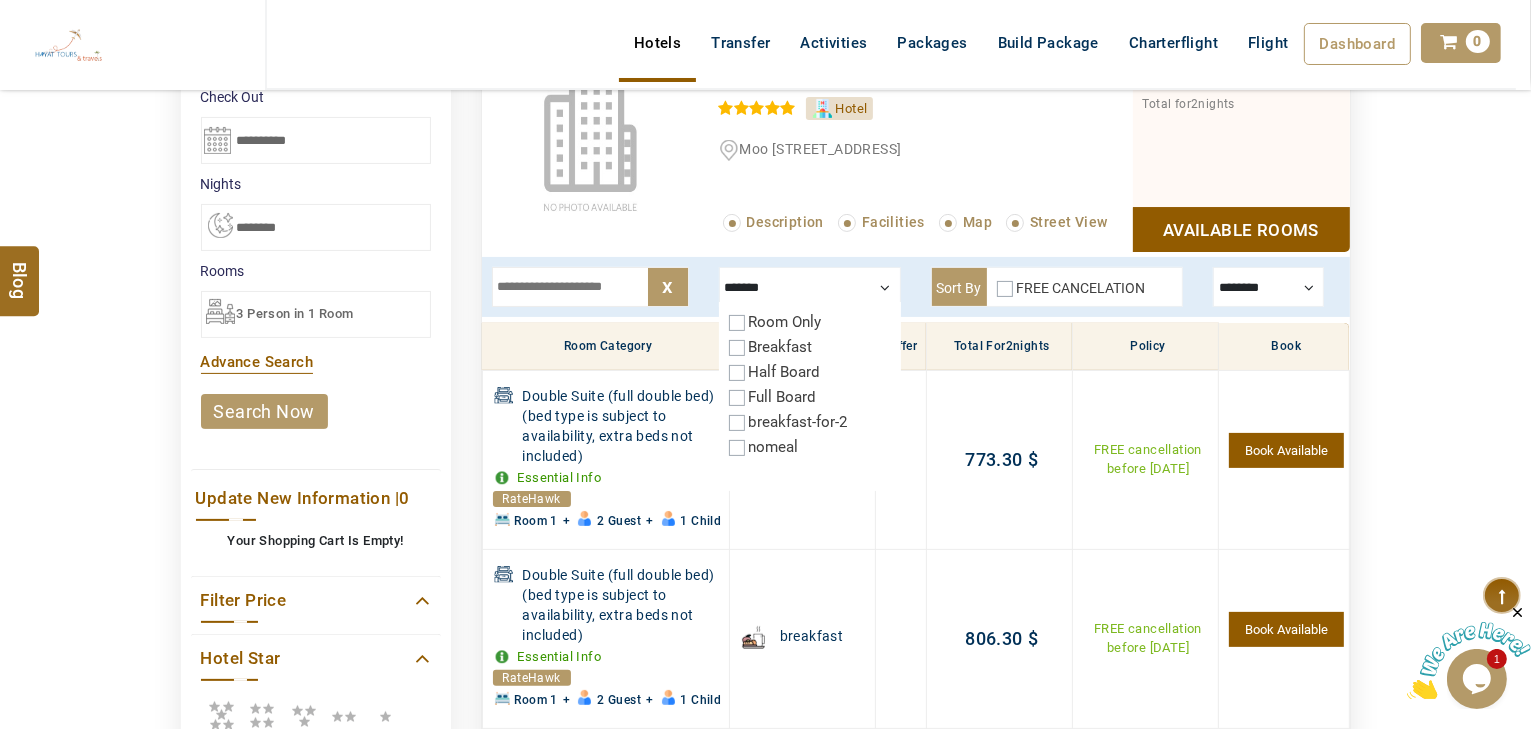 click on "Breakfast" at bounding box center (781, 347) 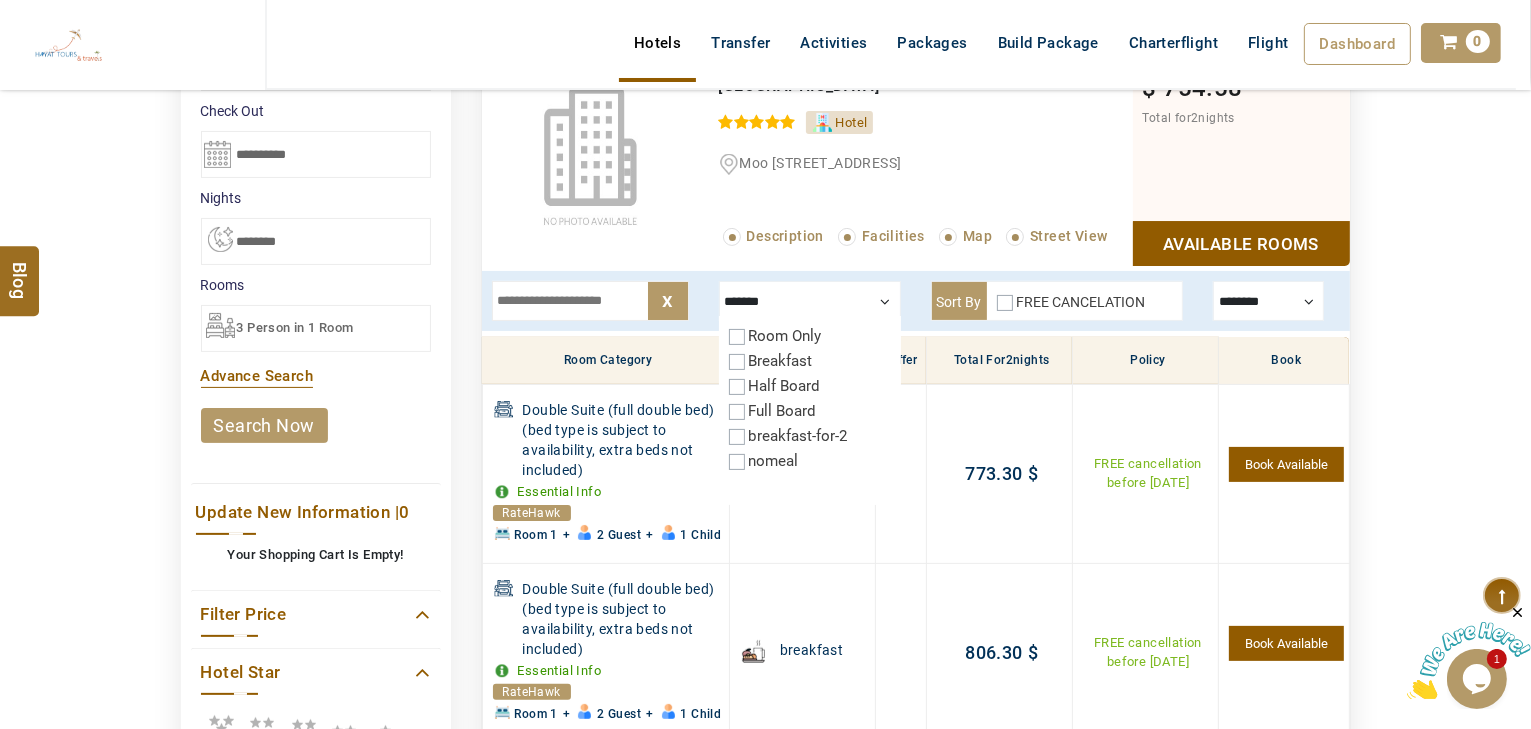 scroll, scrollTop: 320, scrollLeft: 0, axis: vertical 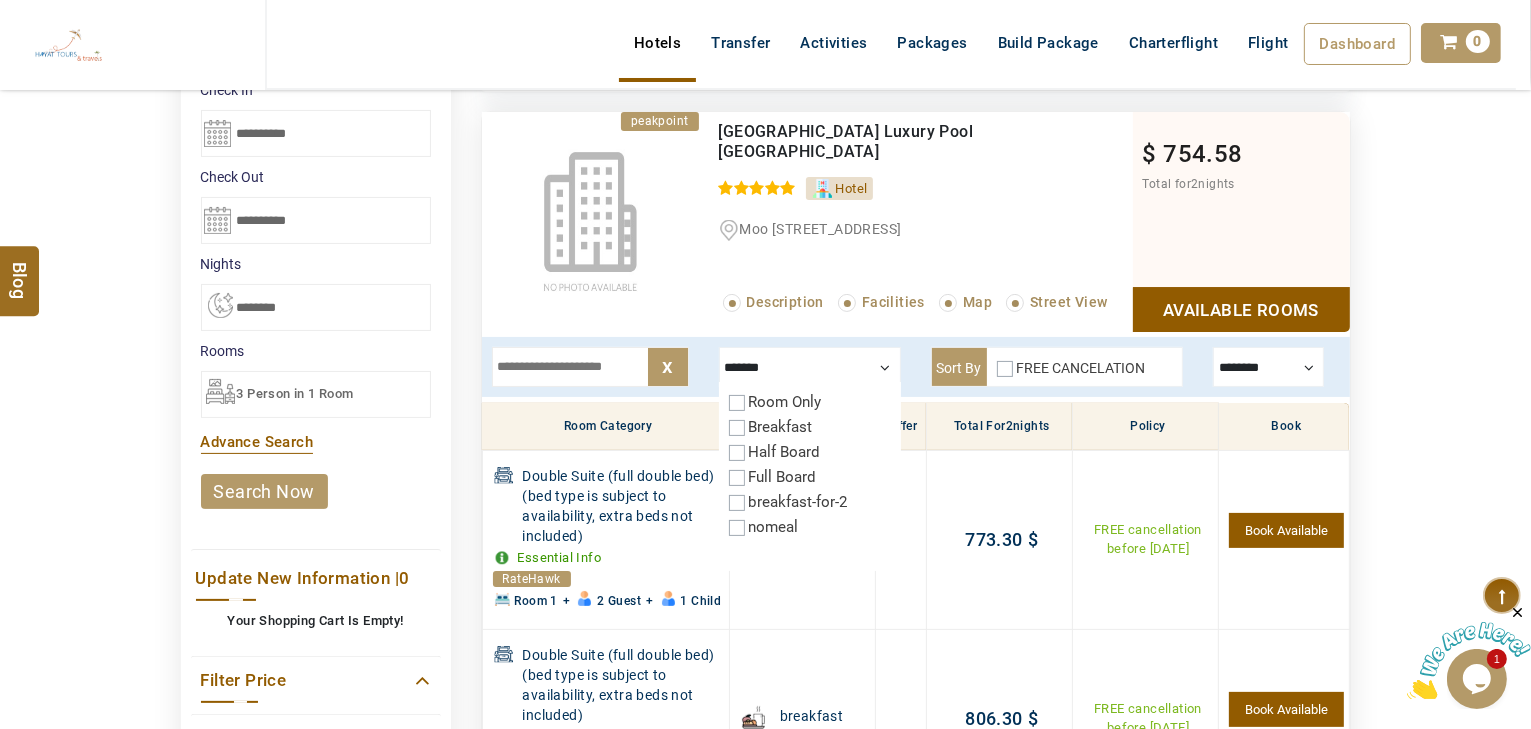 click at bounding box center [810, 367] 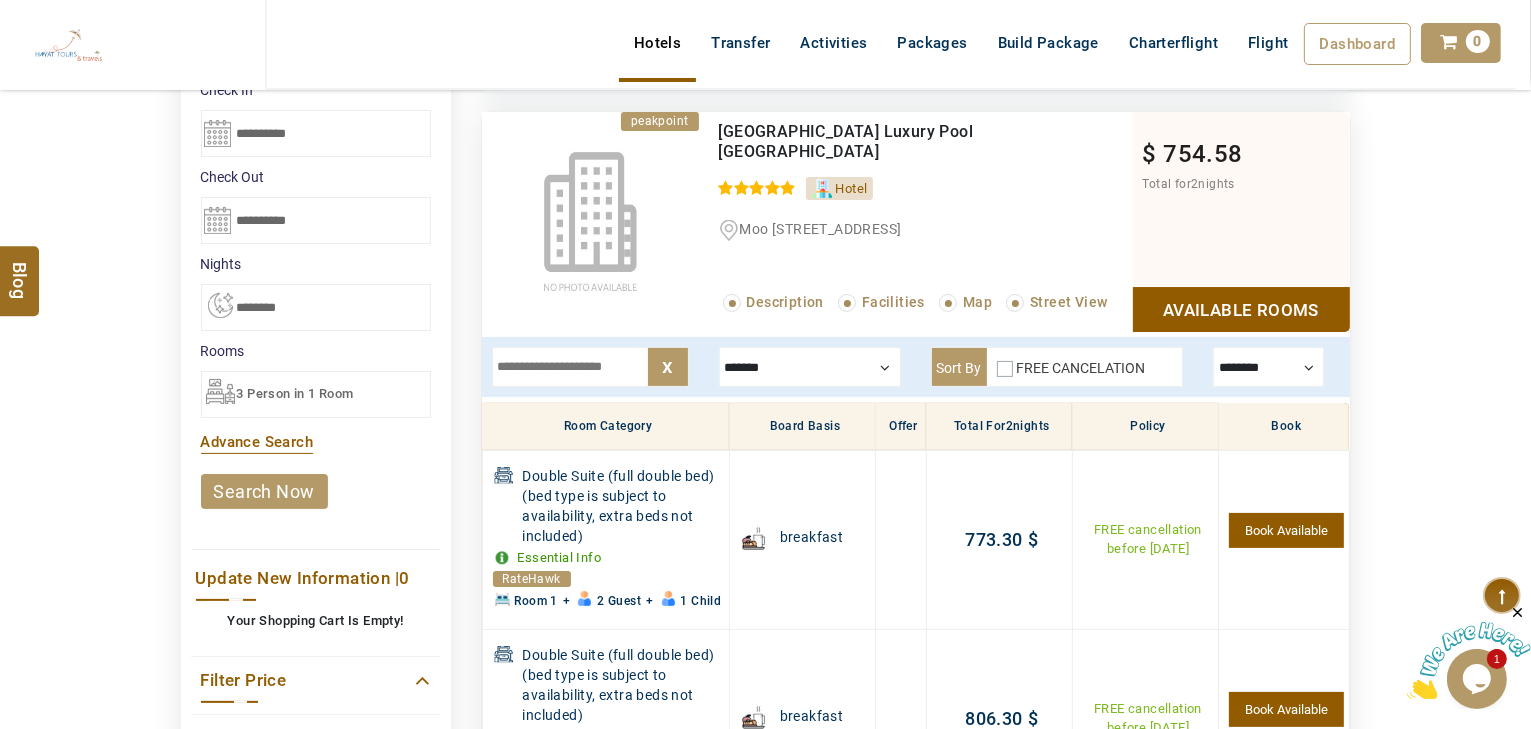 click at bounding box center (810, 367) 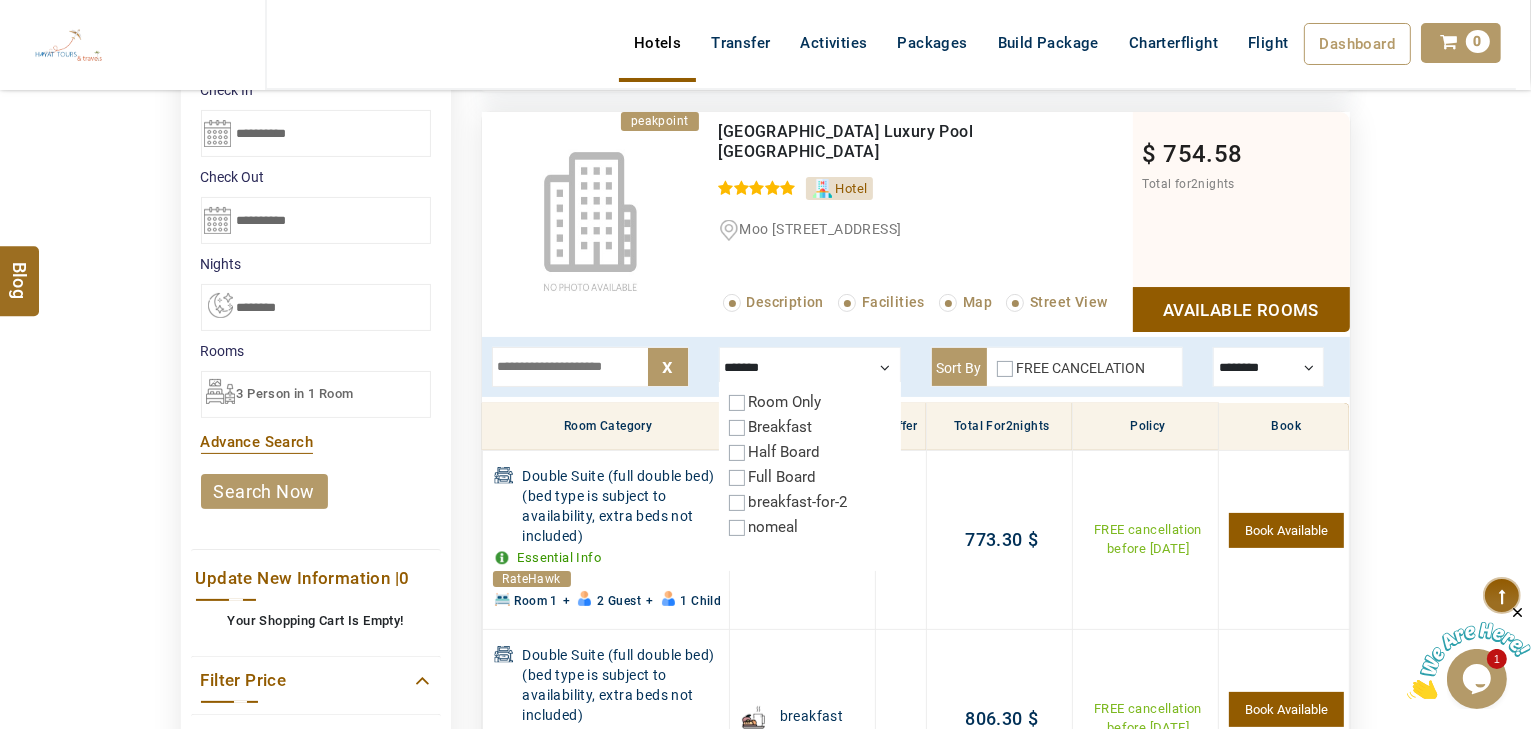 click on "Breakfast" at bounding box center [781, 427] 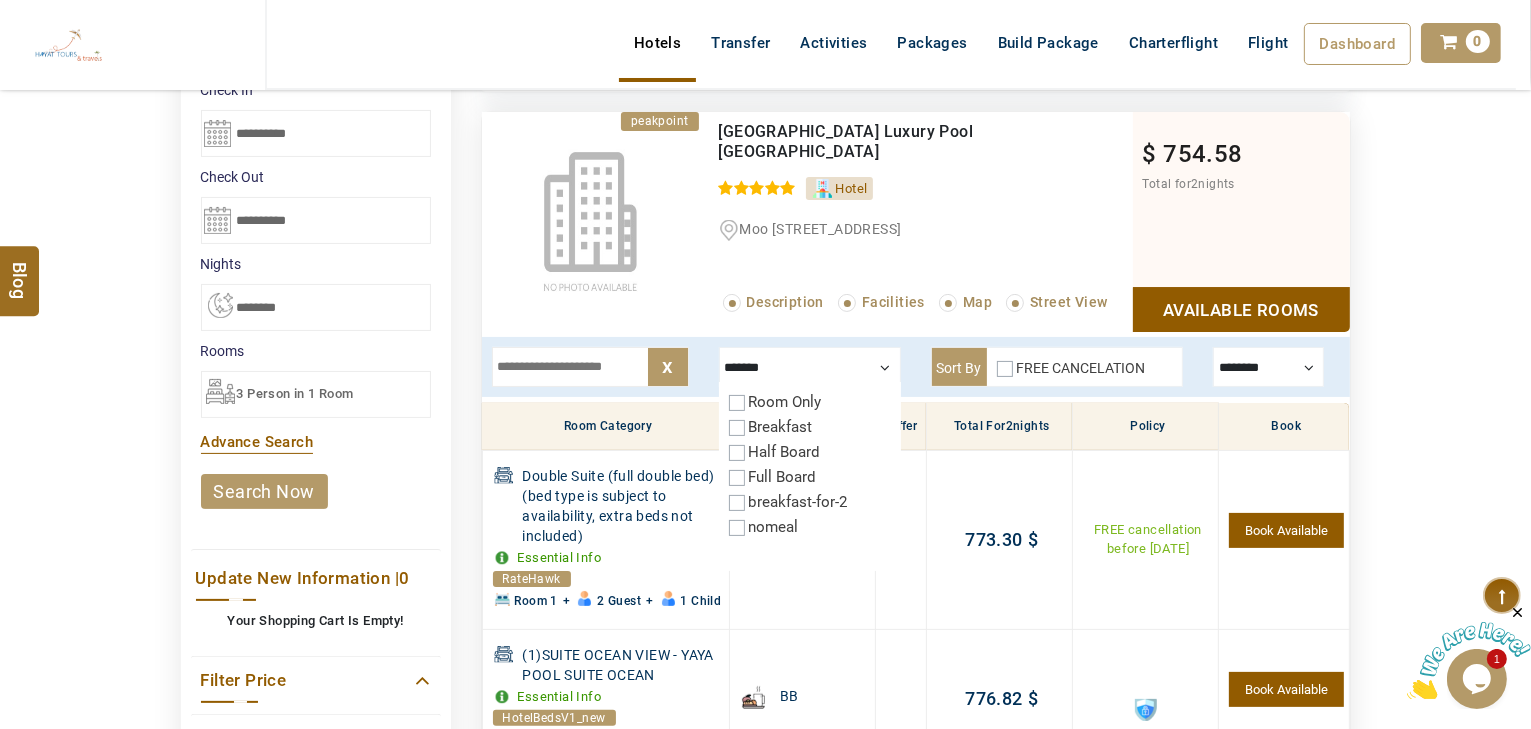 scroll, scrollTop: 400, scrollLeft: 0, axis: vertical 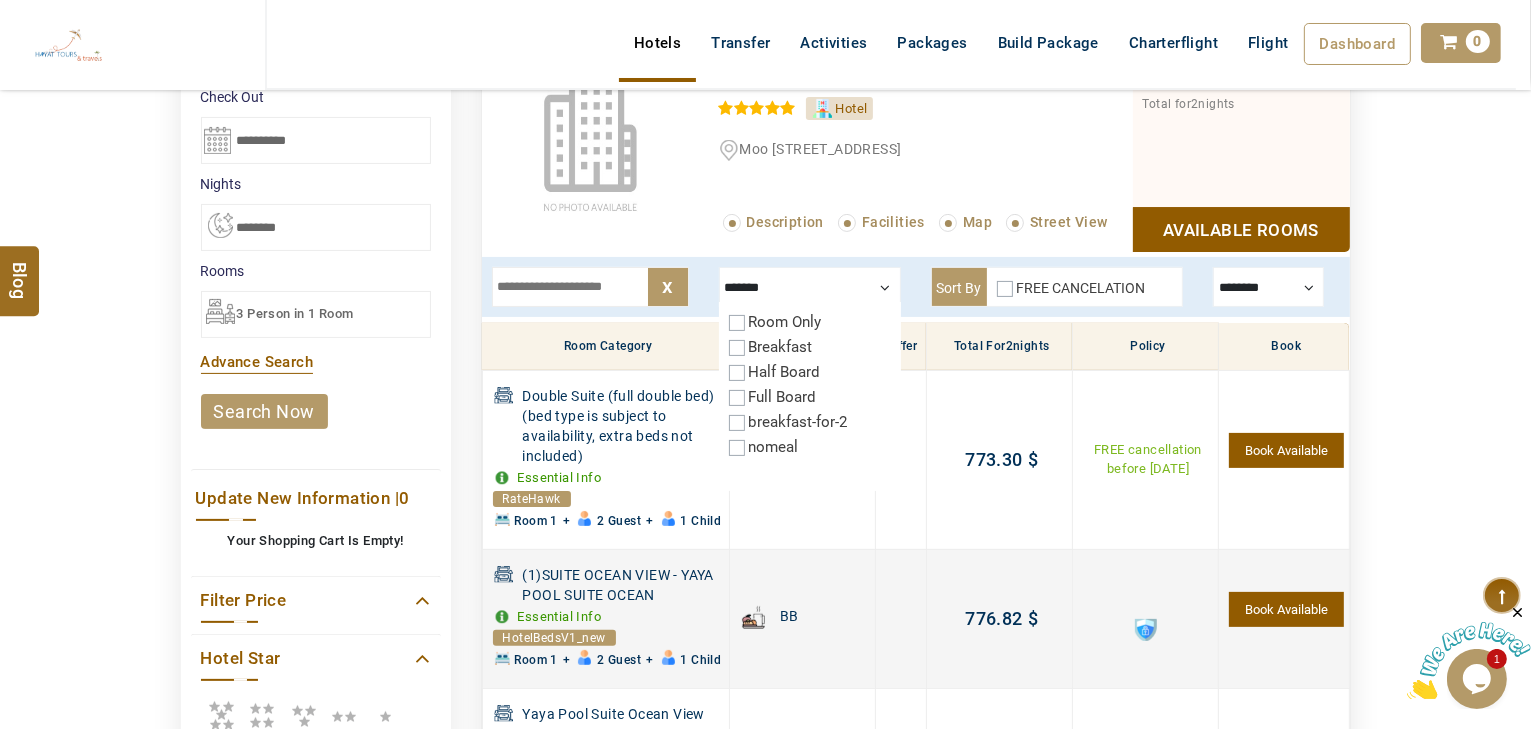 click at bounding box center (1146, 630) 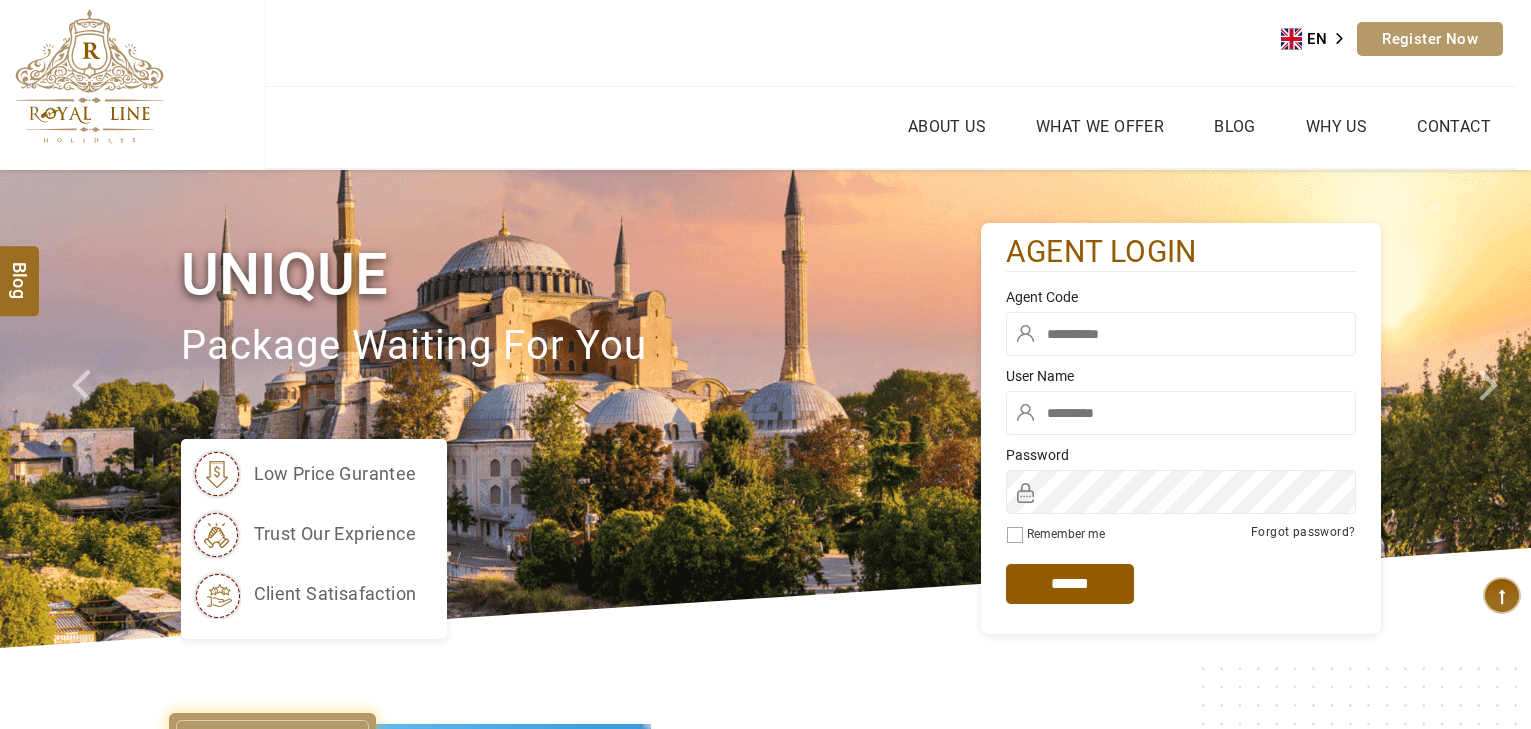 scroll, scrollTop: 0, scrollLeft: 0, axis: both 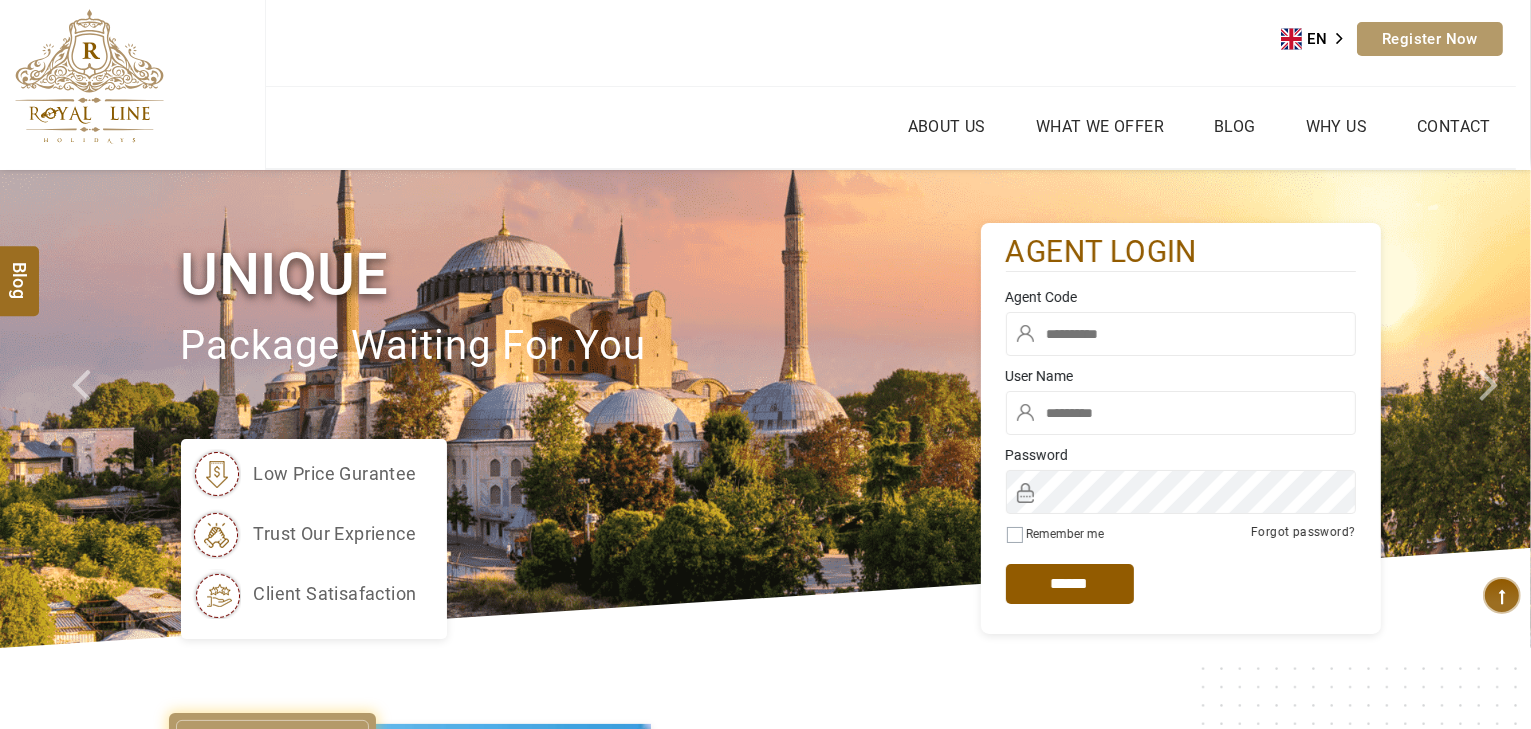 type on "*****" 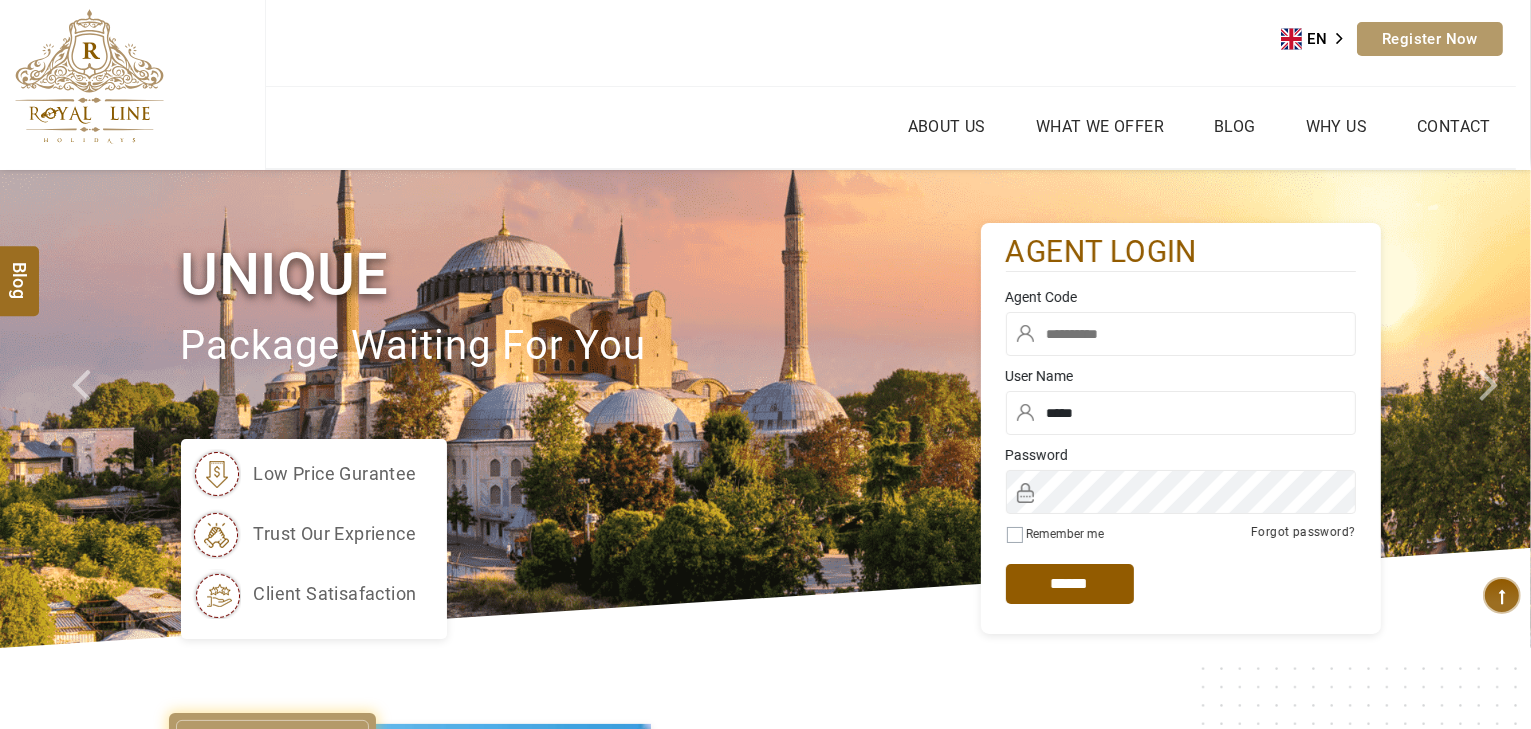 click at bounding box center (1181, 334) 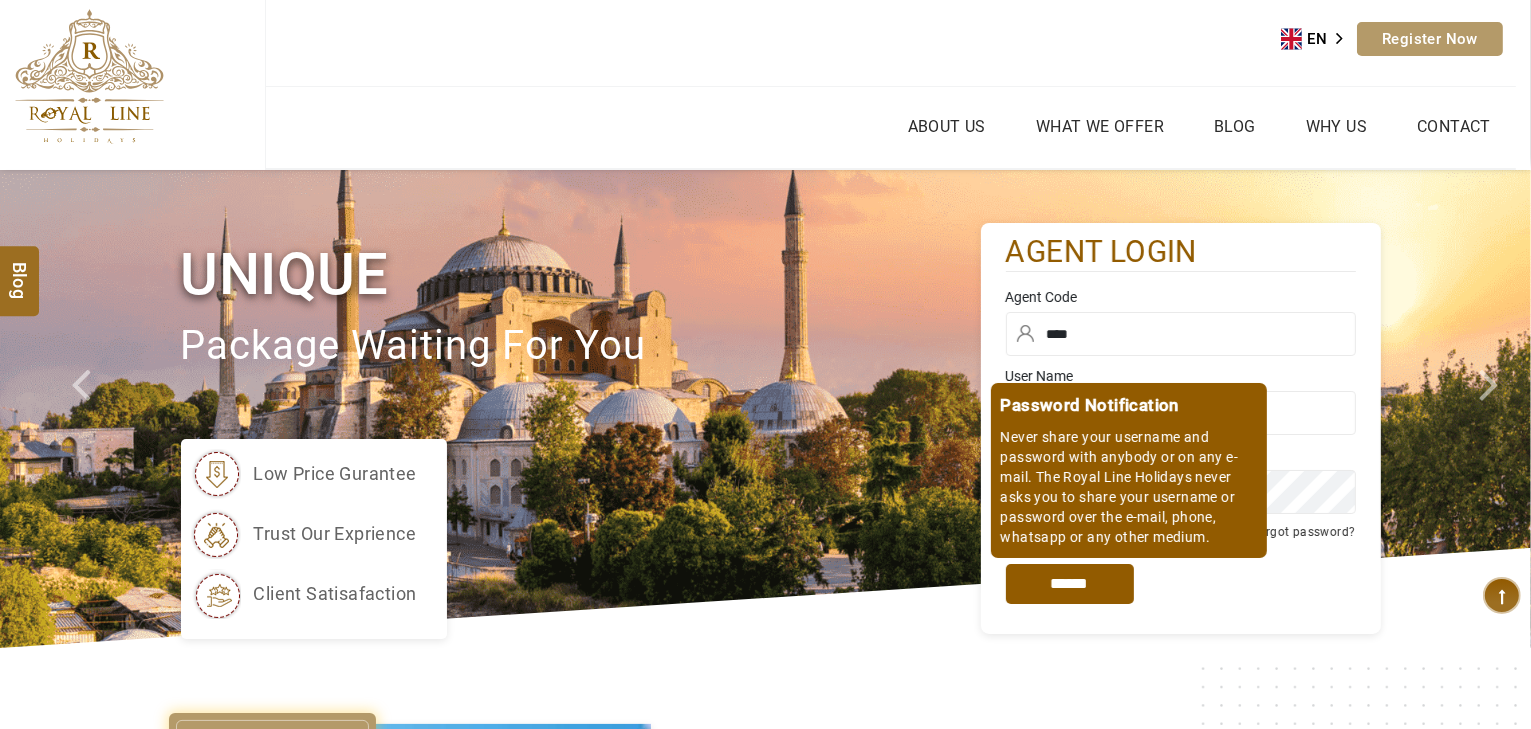 type on "****" 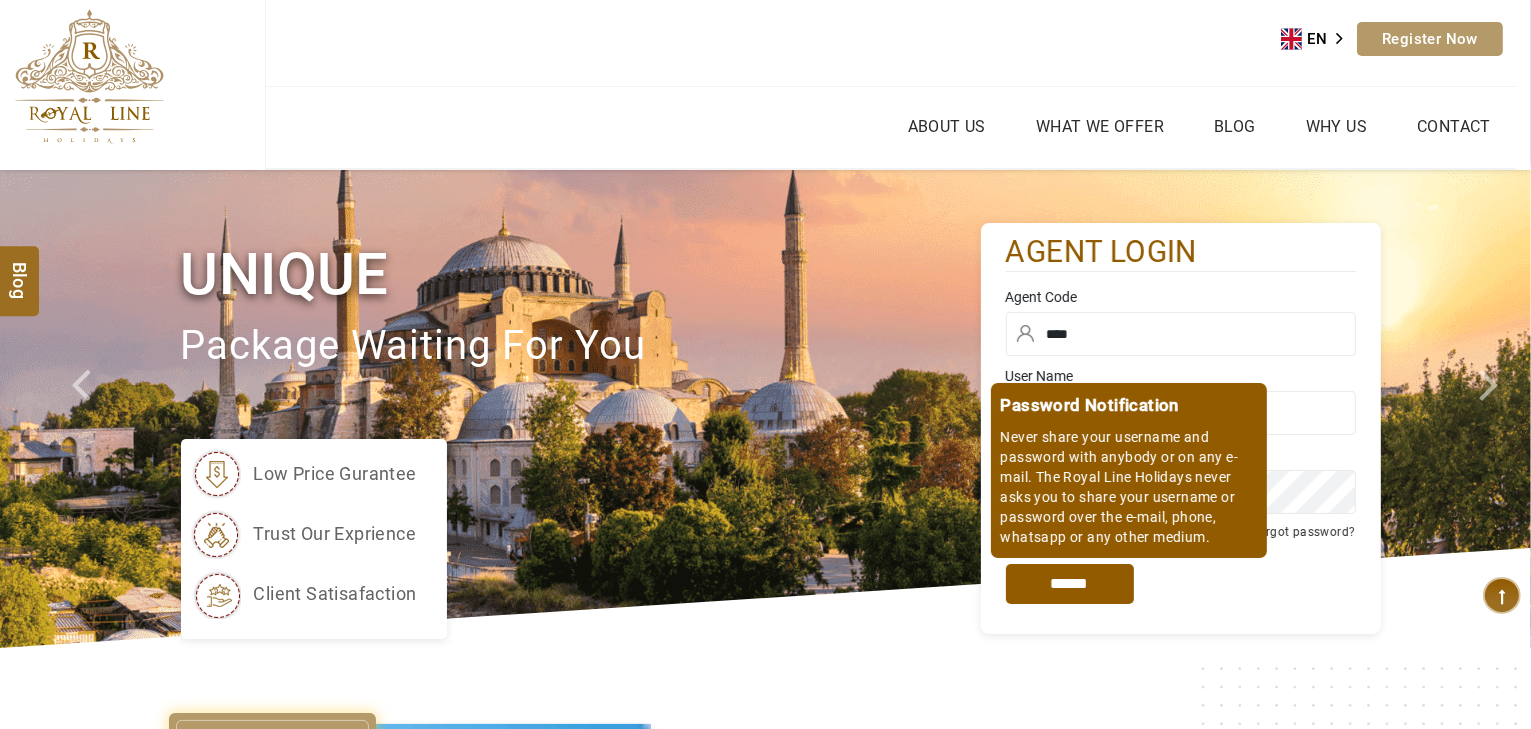 click on "*****" at bounding box center (1070, 584) 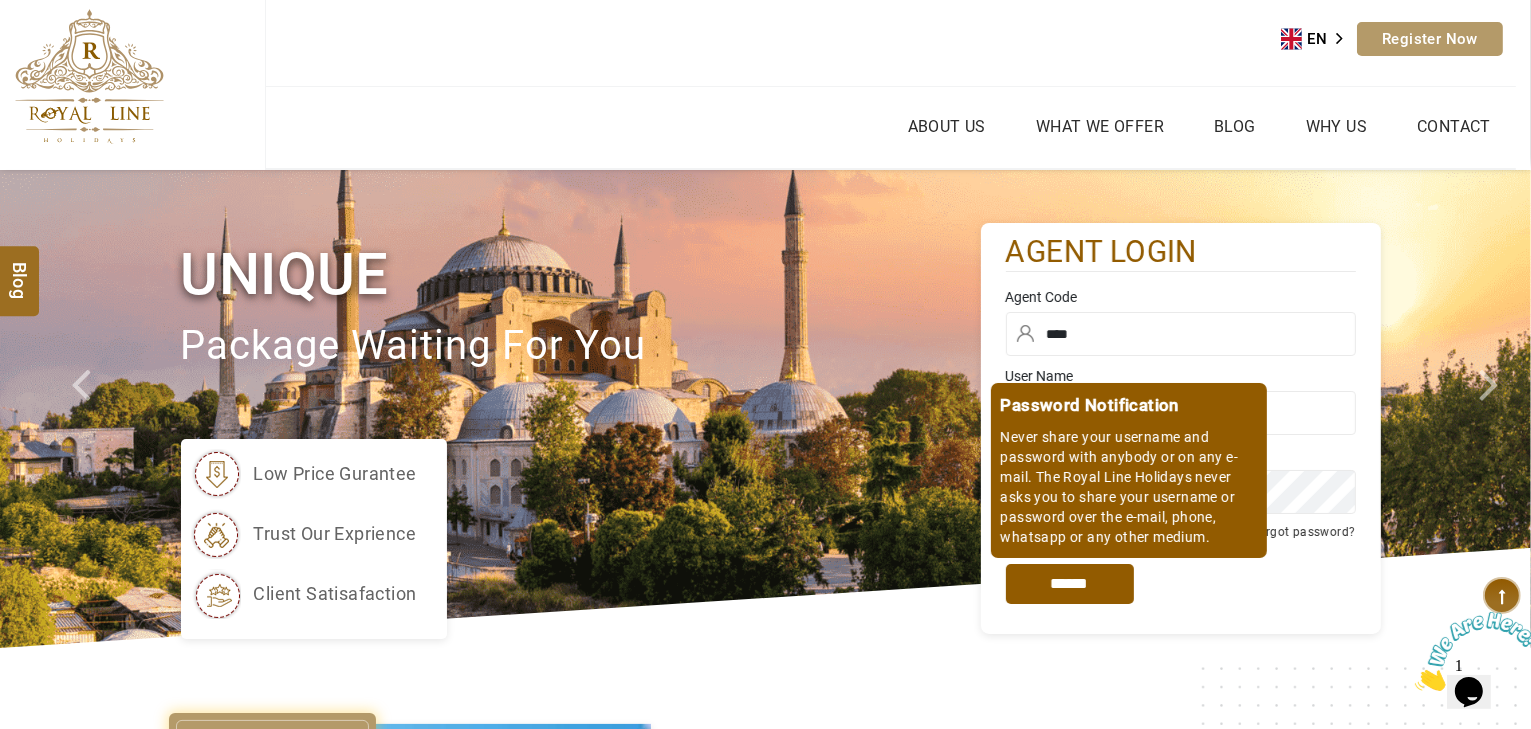 scroll, scrollTop: 0, scrollLeft: 0, axis: both 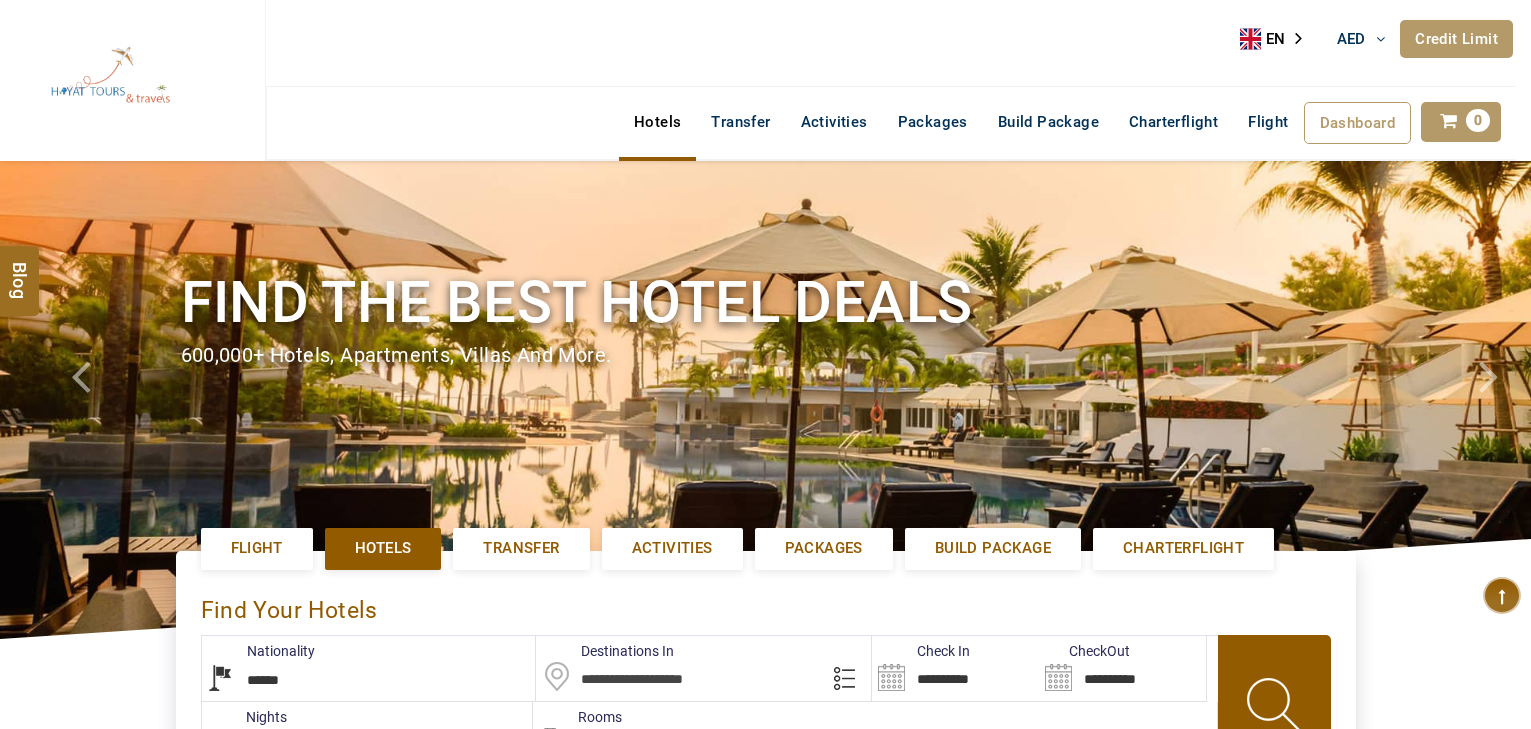 select on "******" 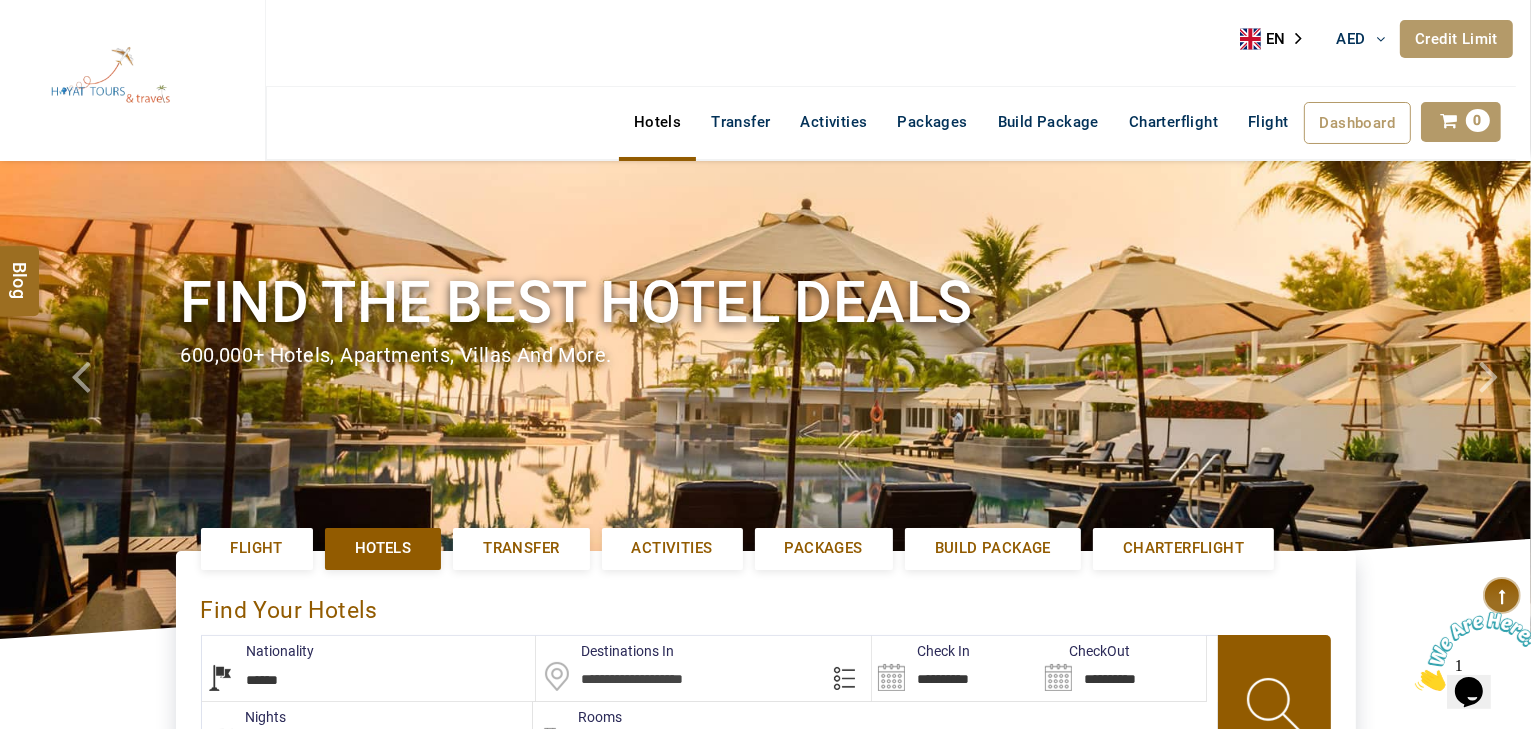 scroll, scrollTop: 0, scrollLeft: 0, axis: both 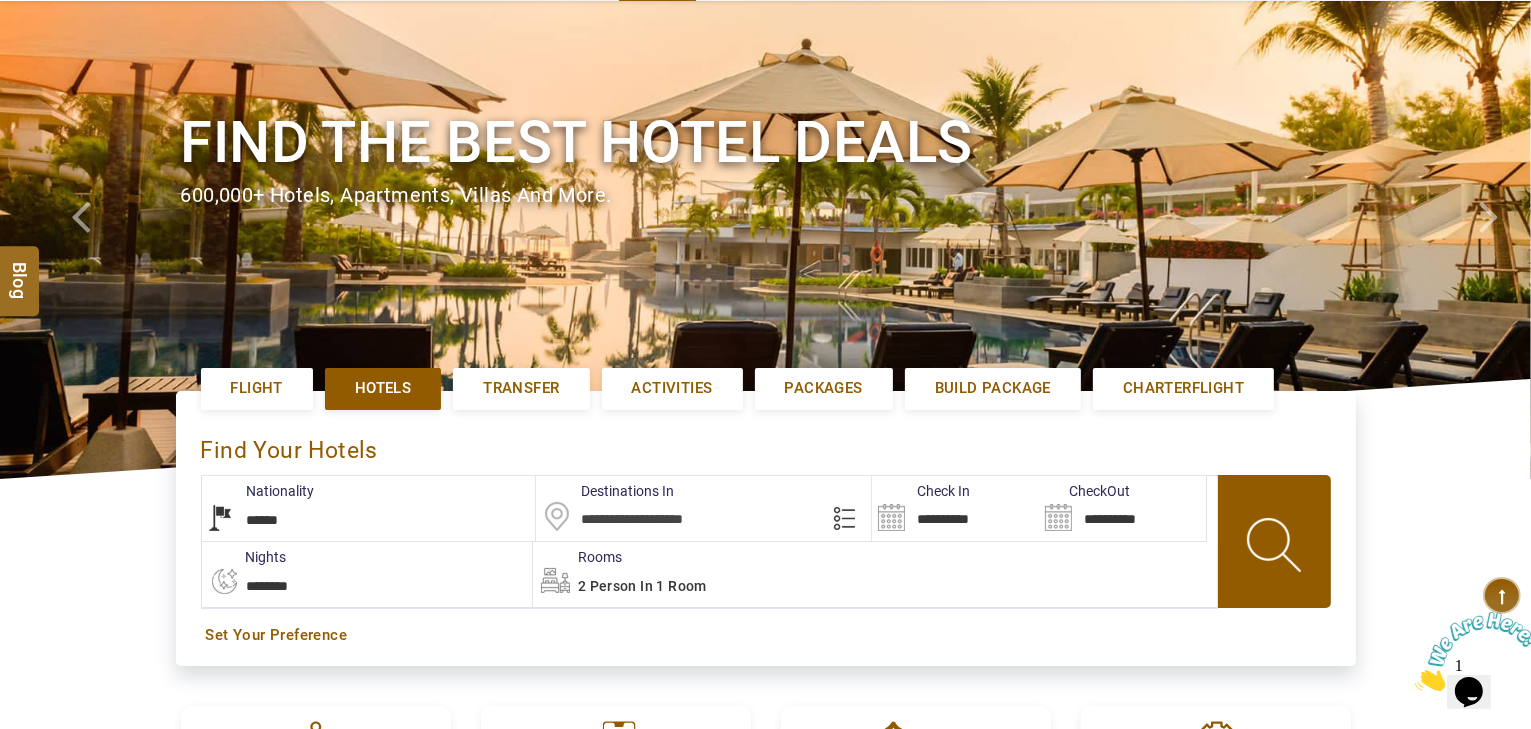 click at bounding box center [703, 508] 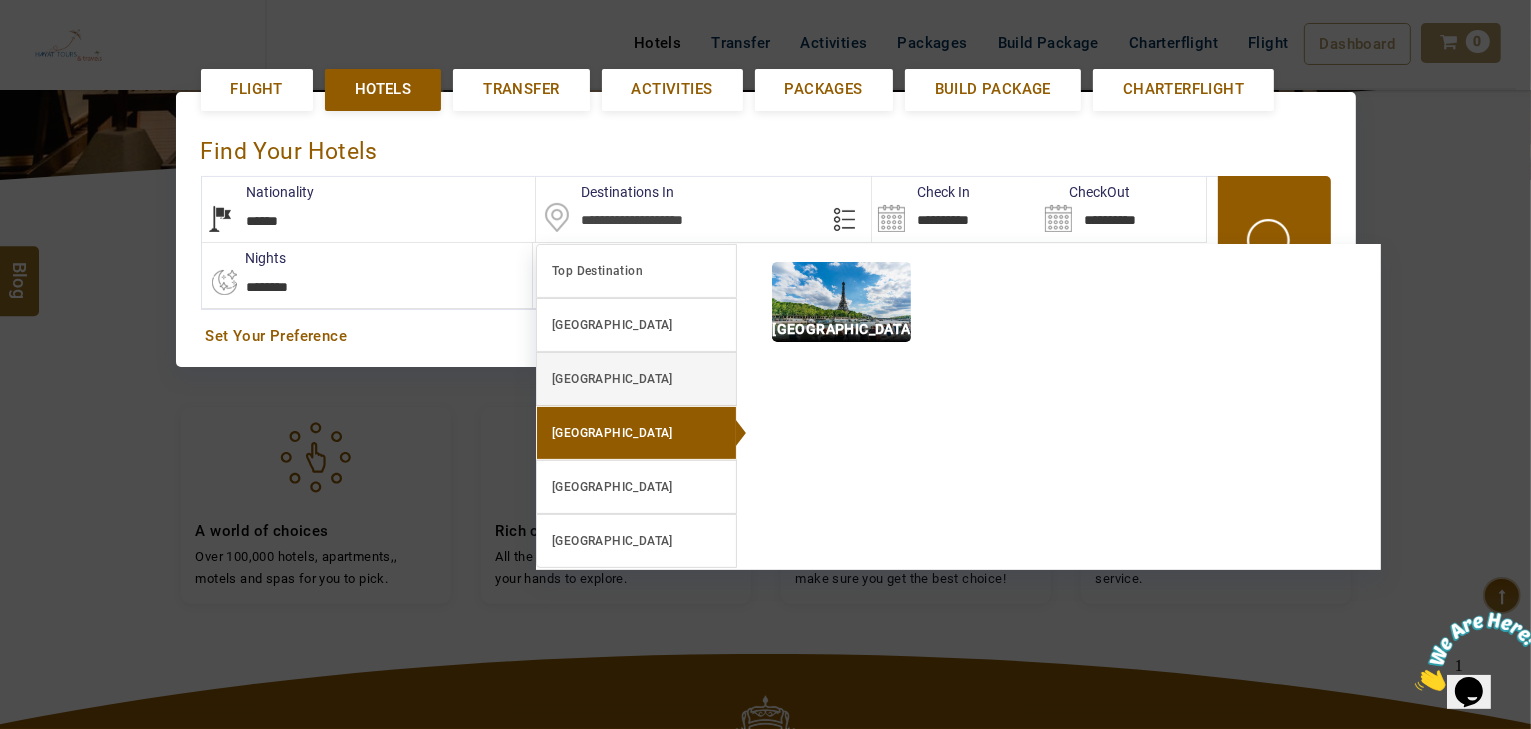 scroll, scrollTop: 460, scrollLeft: 0, axis: vertical 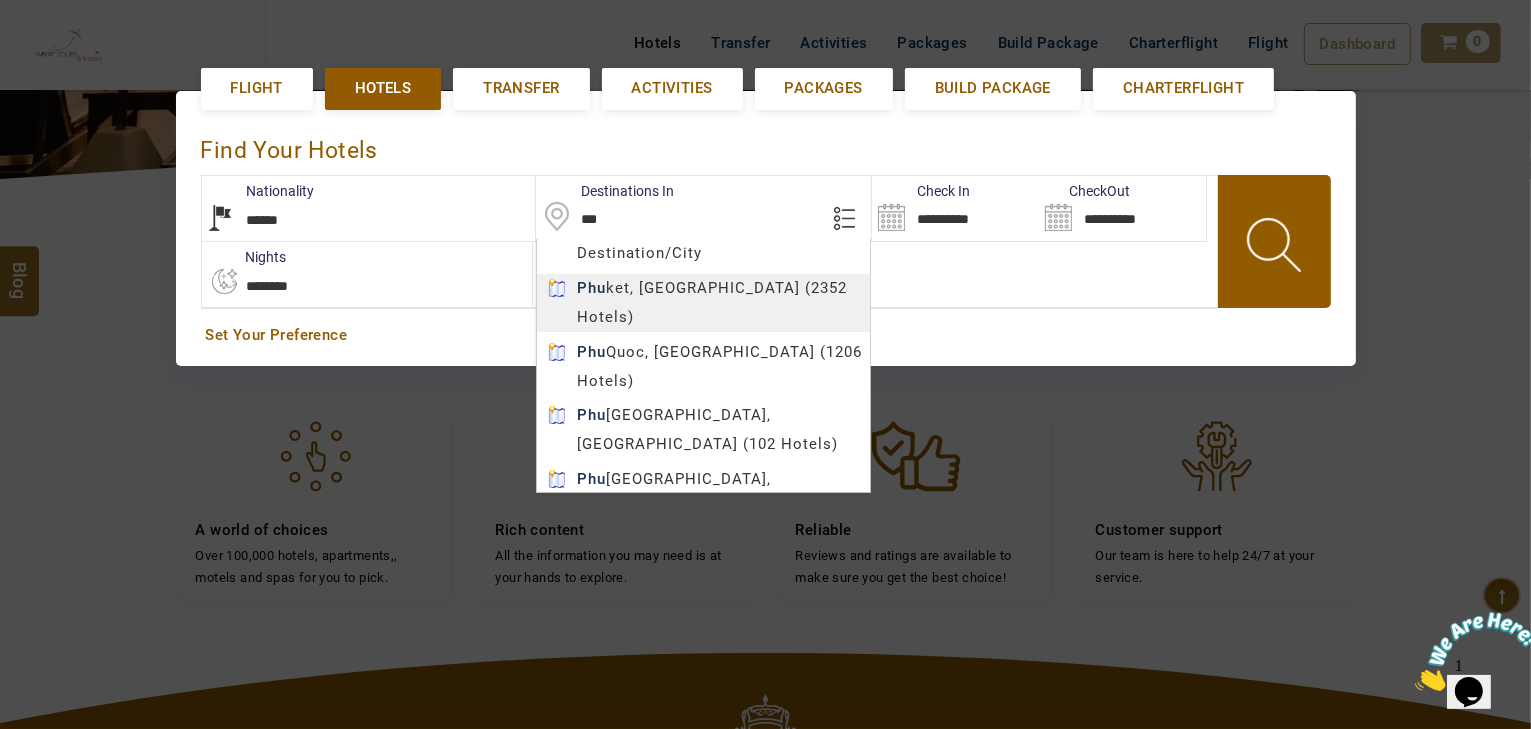 type on "******" 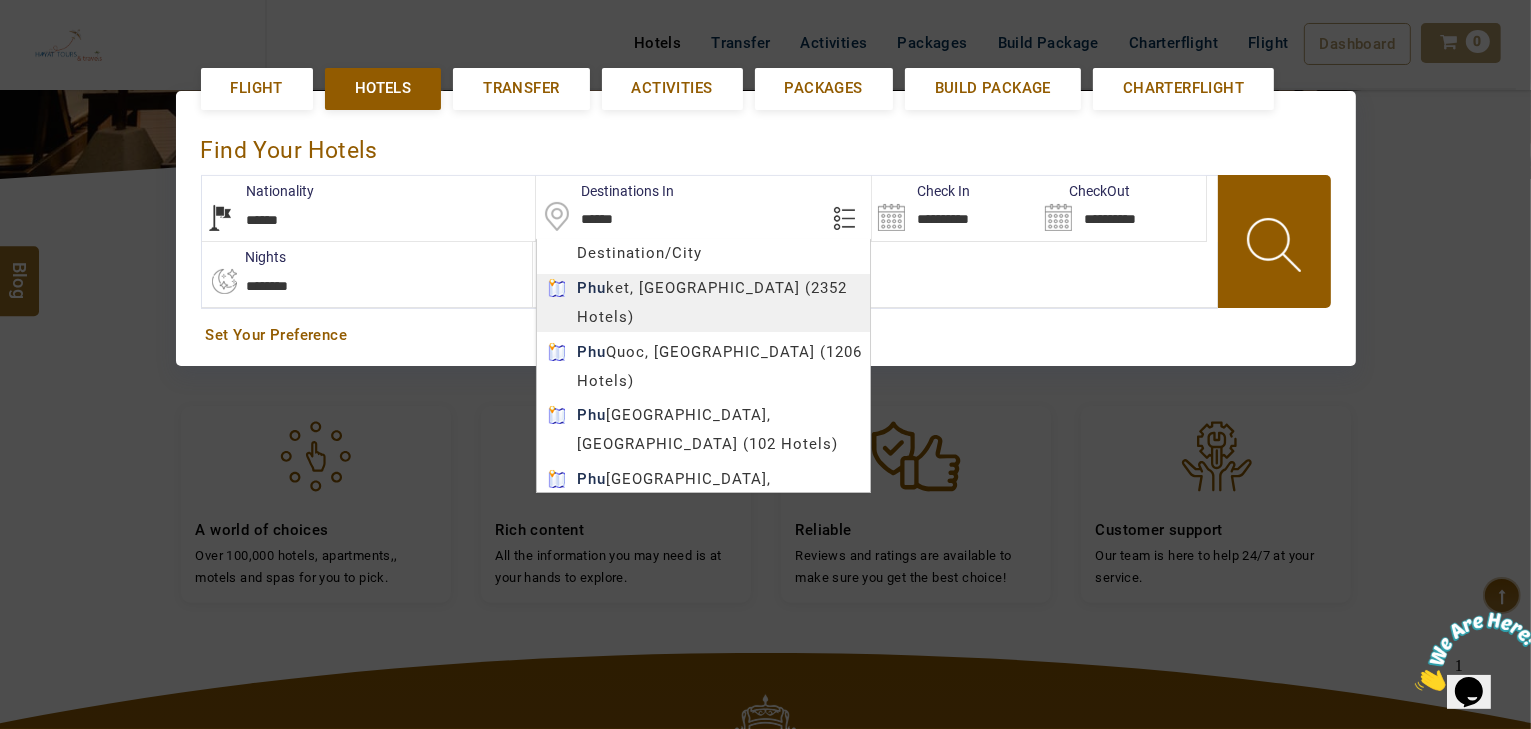 click on "HAYAYT TOURS AED AED  AED EUR  € USD  $ INR  ₹ THB  ฿ IDR  Rp BHD  BHD TRY  ₺ Credit Limit EN HE AR ES PT ZH Helpline
[PHONE_NUMBER] Register Now [PHONE_NUMBER] [EMAIL_ADDRESS][DOMAIN_NAME] About Us What we Offer Blog Why Us Contact Hotels  Transfer Activities Packages Build Package Charterflight Flight Dashboard My Profile My Booking My Reports My Quotation Sign Out 0 Points Redeem Now To Redeem 58318 Points Future Points  1074   Points Credit Limit Credit Limit USD 30000.00 70% Complete Used USD 9426.78 Available USD 20573.22 Setting  Looks like you haven't added anything to your cart yet Countinue Shopping ***** ****** Please Wait.. Blog demo
Remember me Forgot
password? LOG IN Don't have an account?   Register Now My Booking View/ Print/Cancel Your Booking without Signing in Submit demo
In A Few Moment, You Will Be Celebrating Best Hotel options galore ! Check In   CheckOut Rooms Rooms Please Wait Find the best hotel deals Flight Hotels  Transfer Packages" at bounding box center [765, 358] 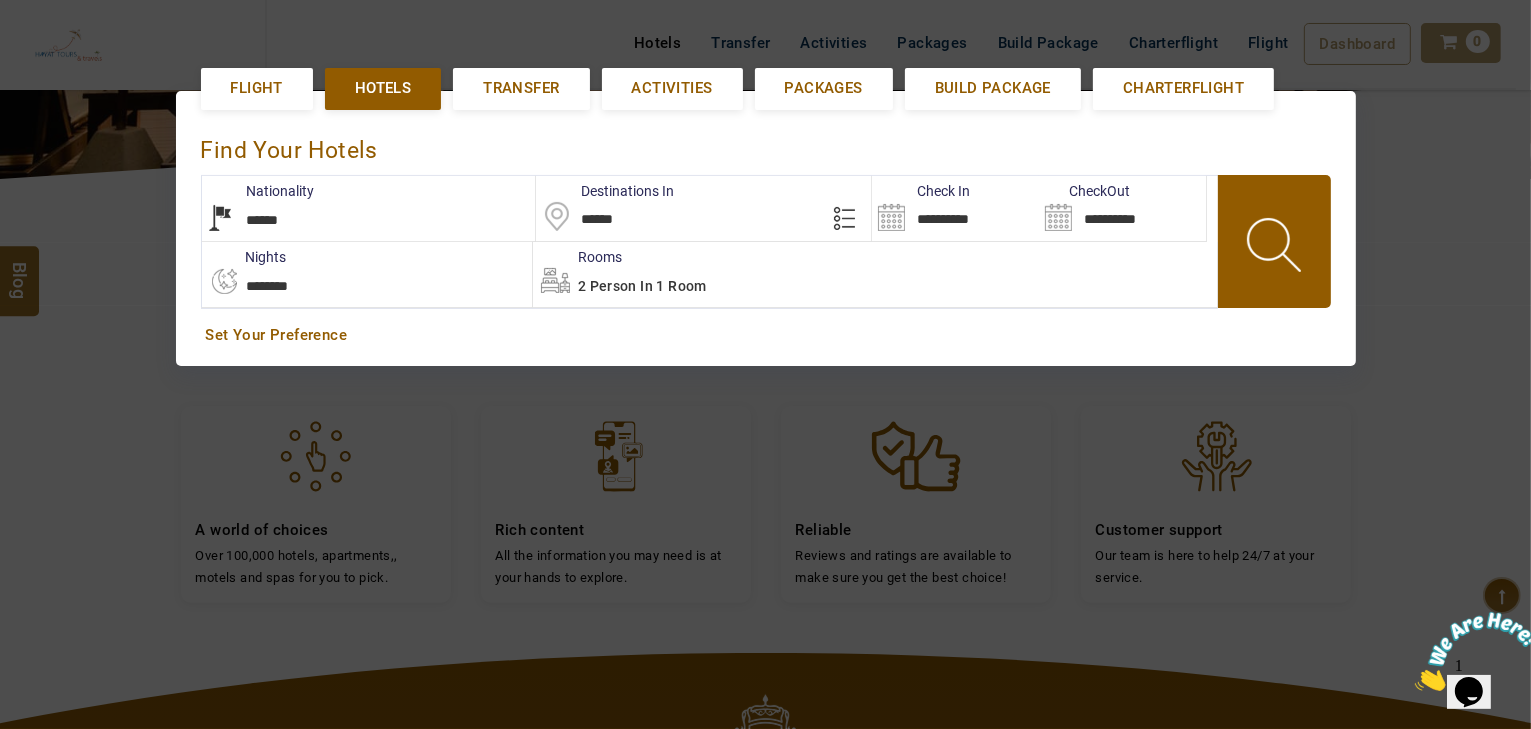 click on "**********" at bounding box center [955, 208] 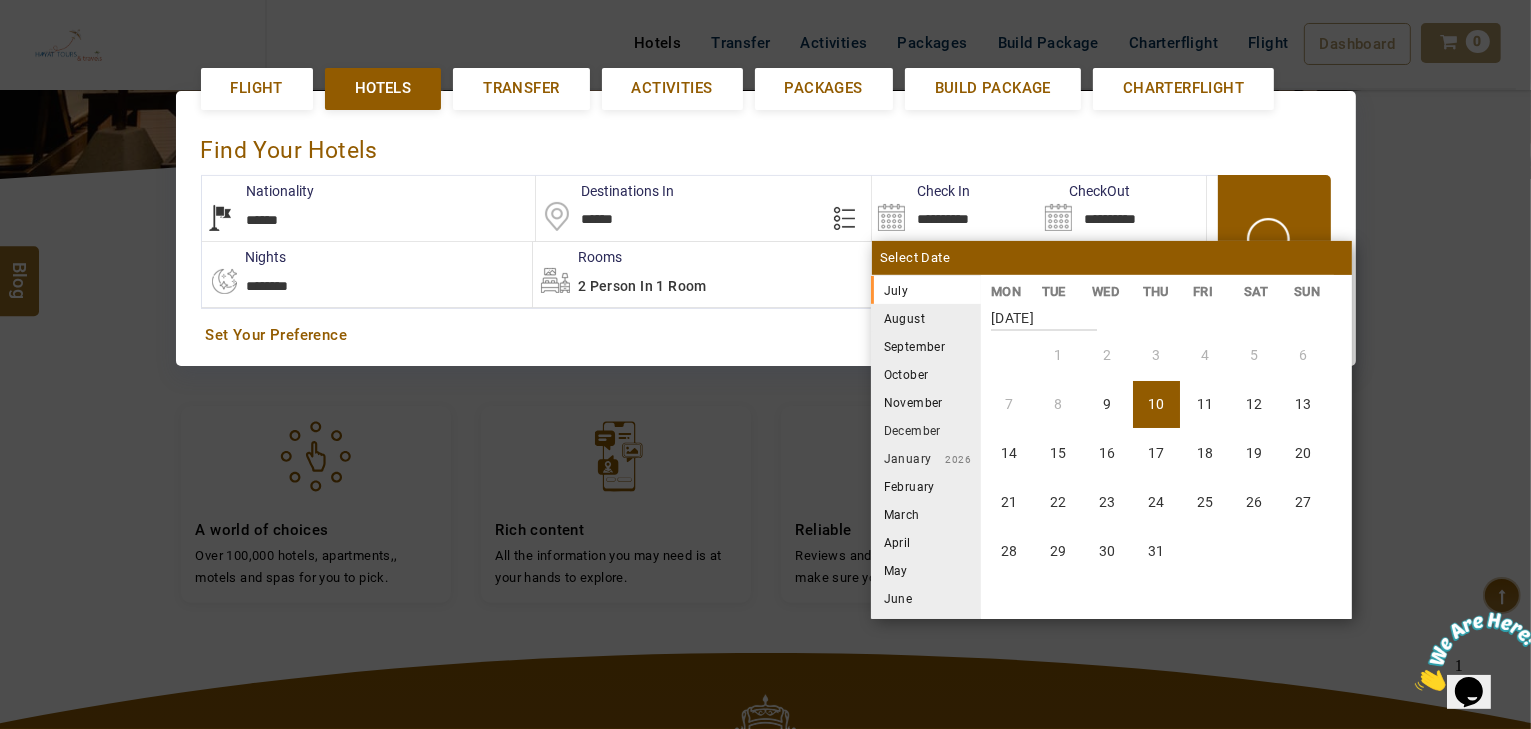 click on "August" at bounding box center [926, 318] 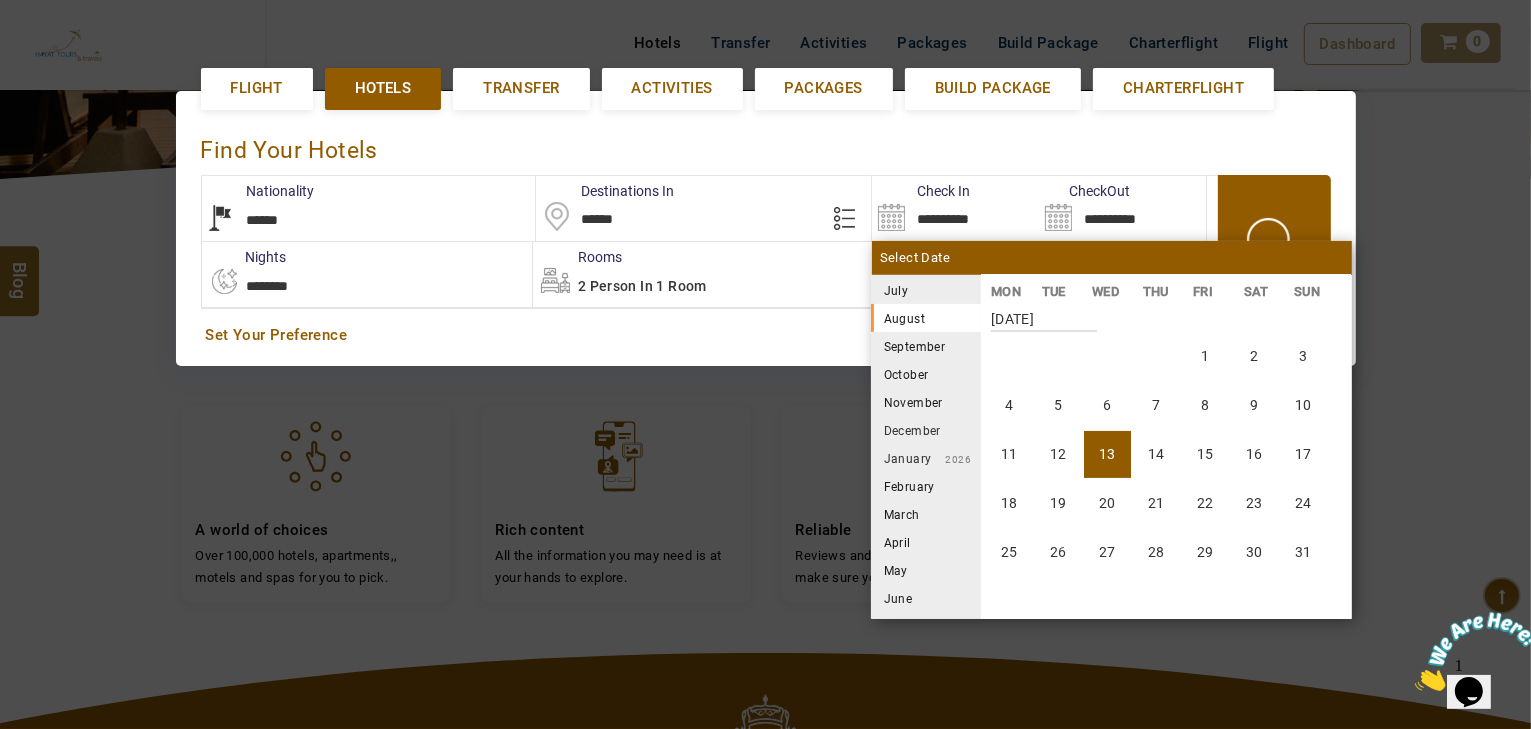 scroll, scrollTop: 370, scrollLeft: 0, axis: vertical 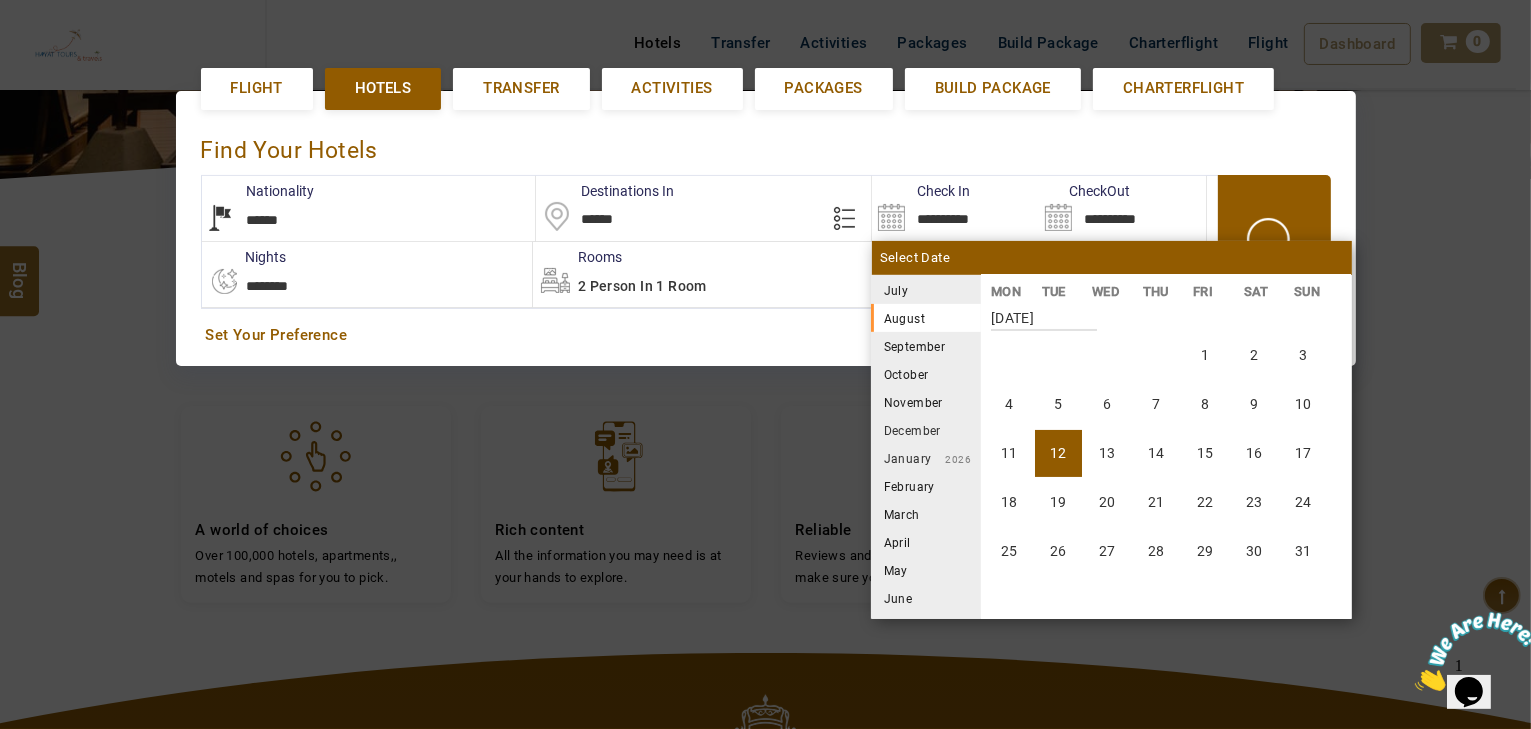 click on "12" at bounding box center [1058, 453] 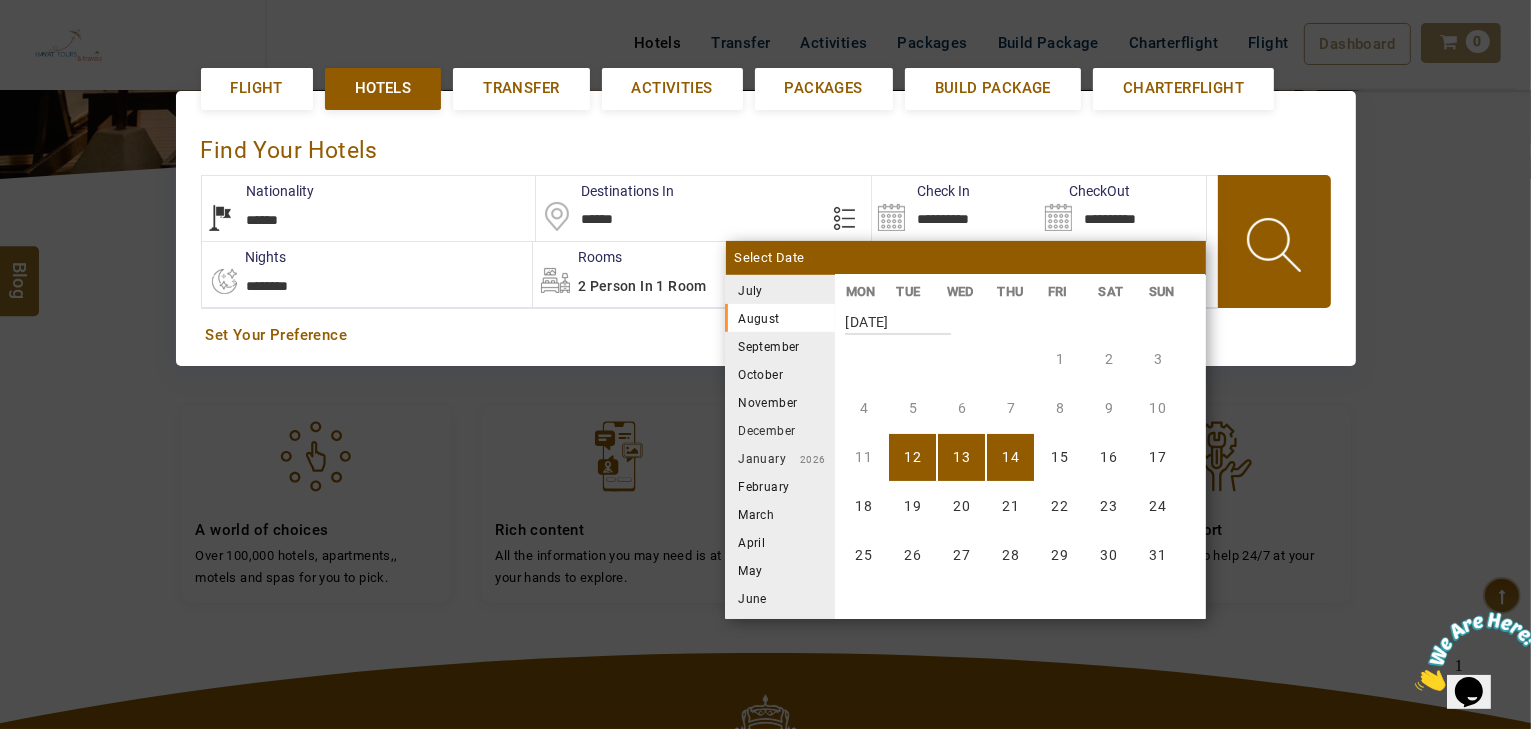 scroll, scrollTop: 370, scrollLeft: 0, axis: vertical 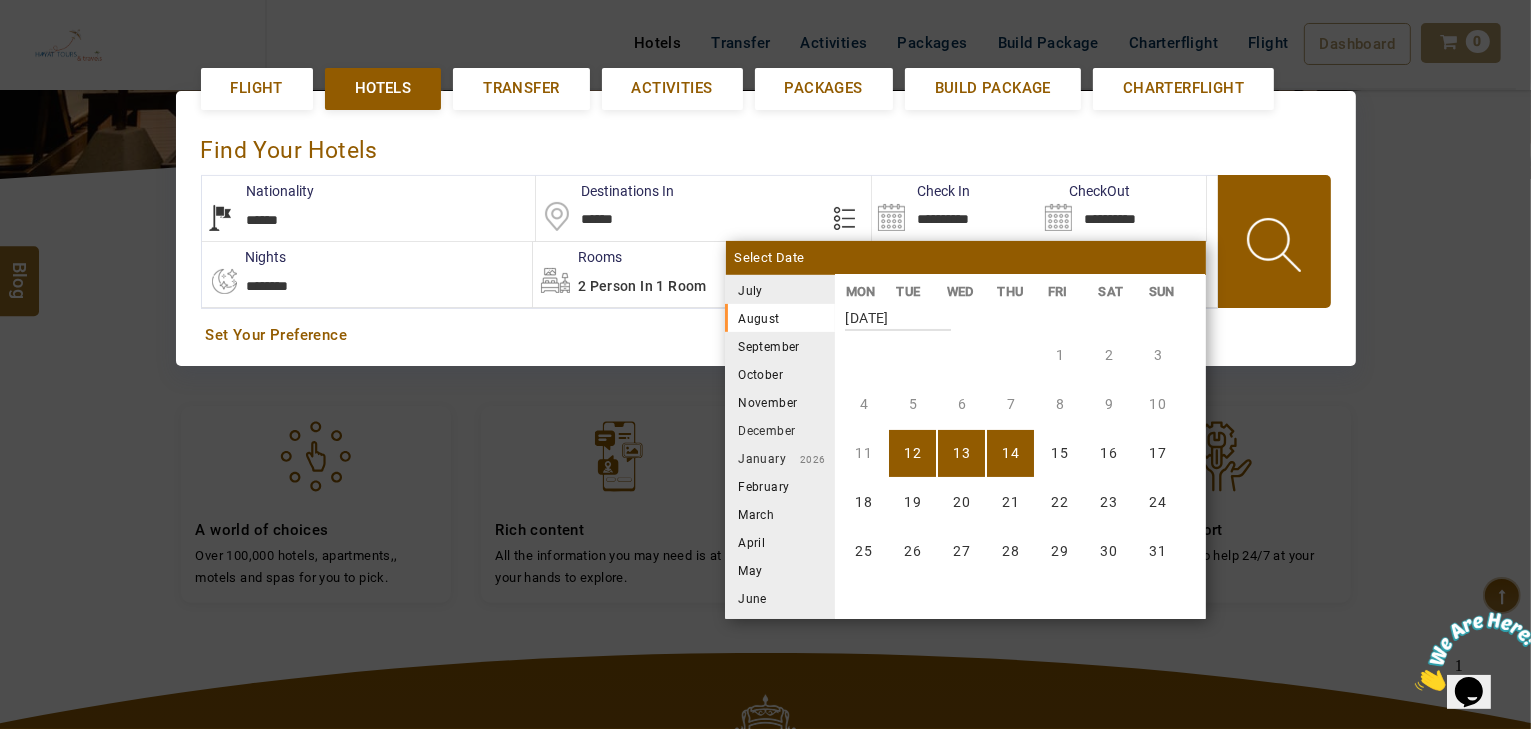 click on "14" at bounding box center [1010, 453] 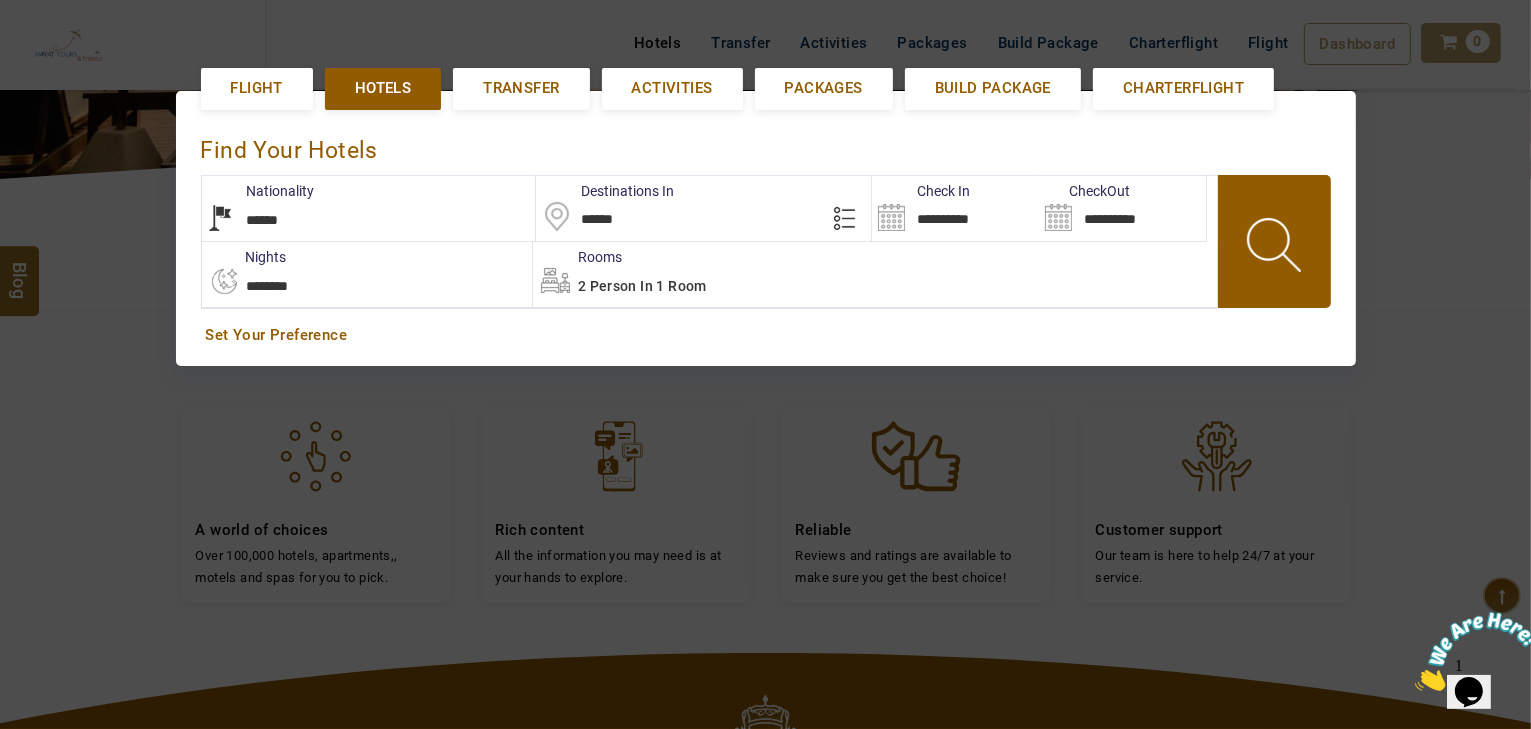 click on "2 Person in    1 Room" at bounding box center (875, 274) 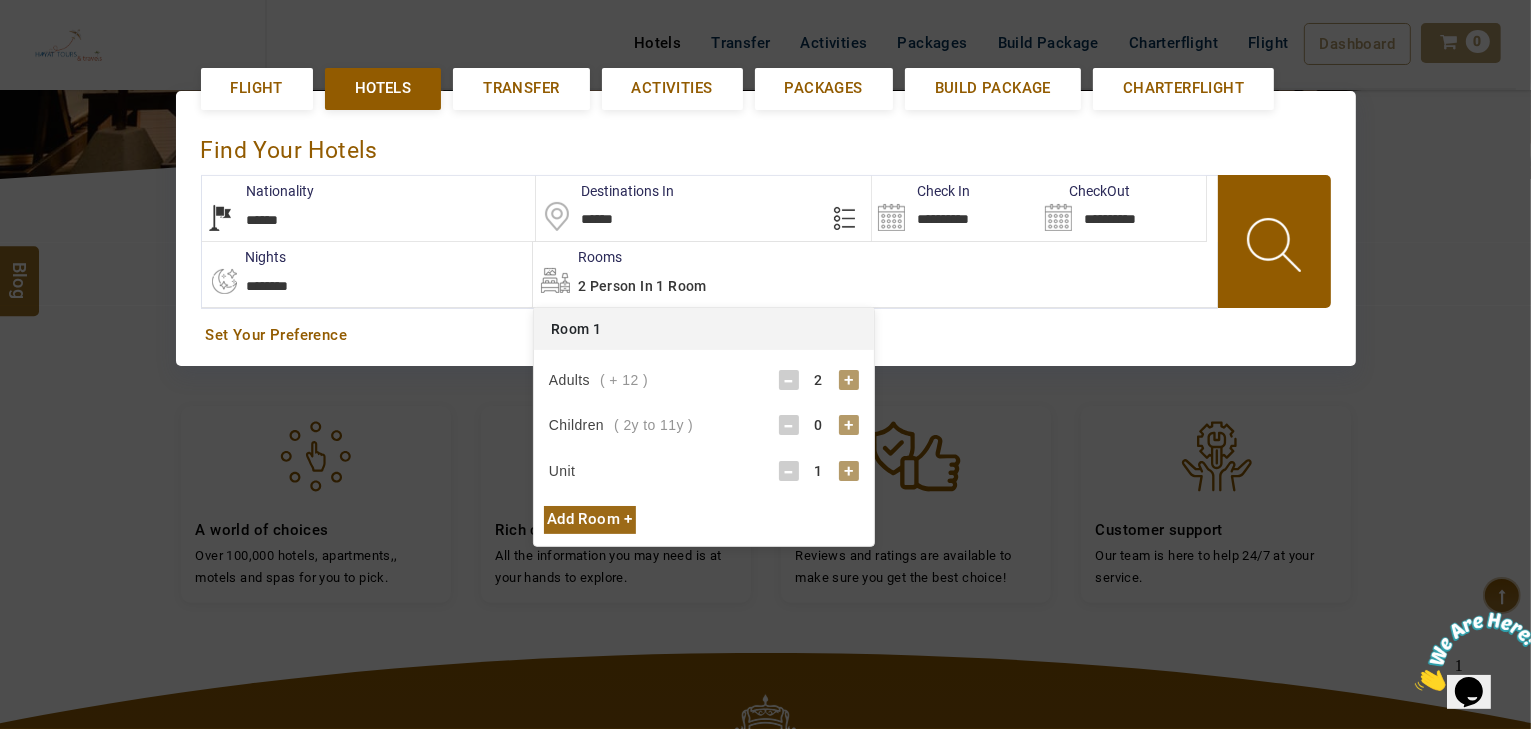 click on "+" at bounding box center [849, 425] 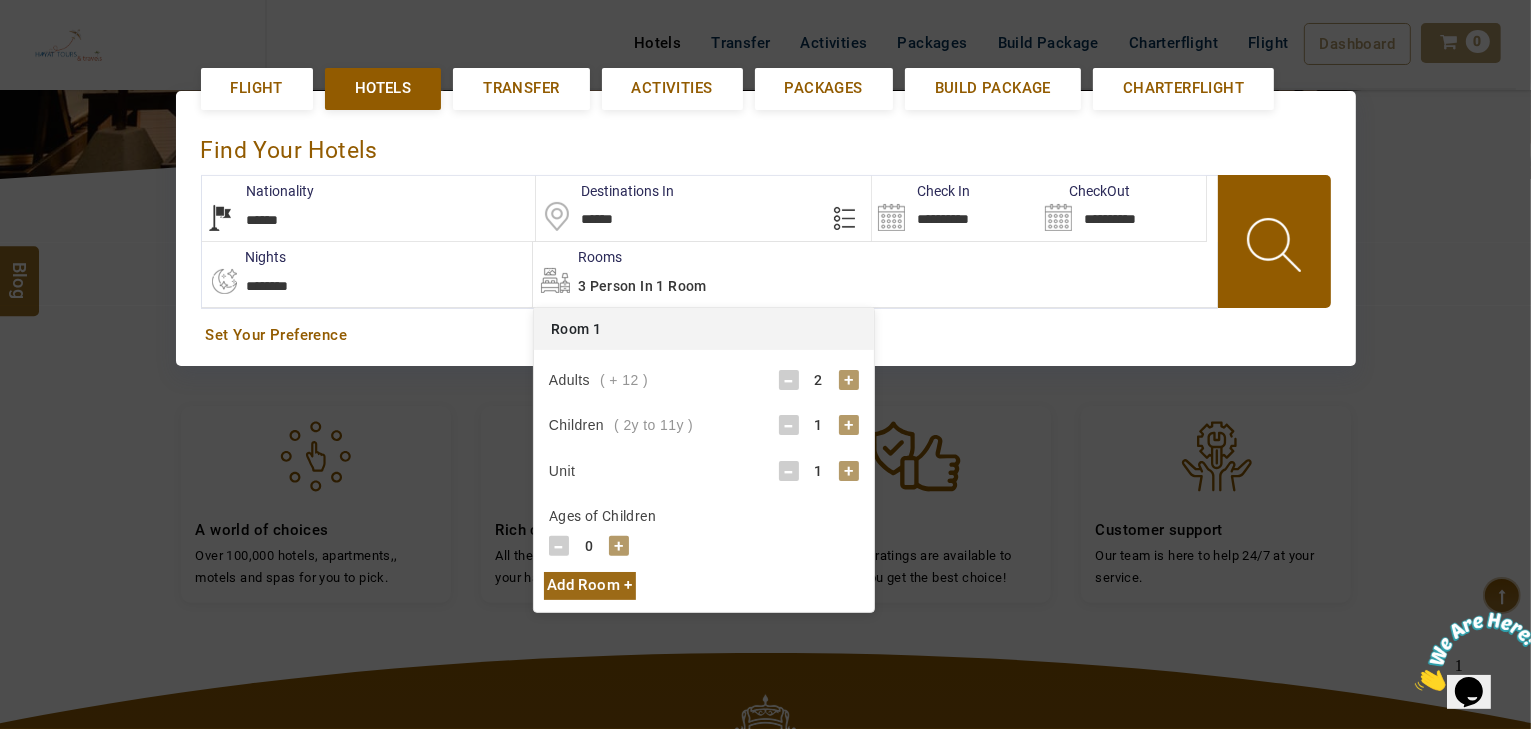click on "Ages of Children - 0 + - 0 + - 0 + - 0 +" at bounding box center (704, 529) 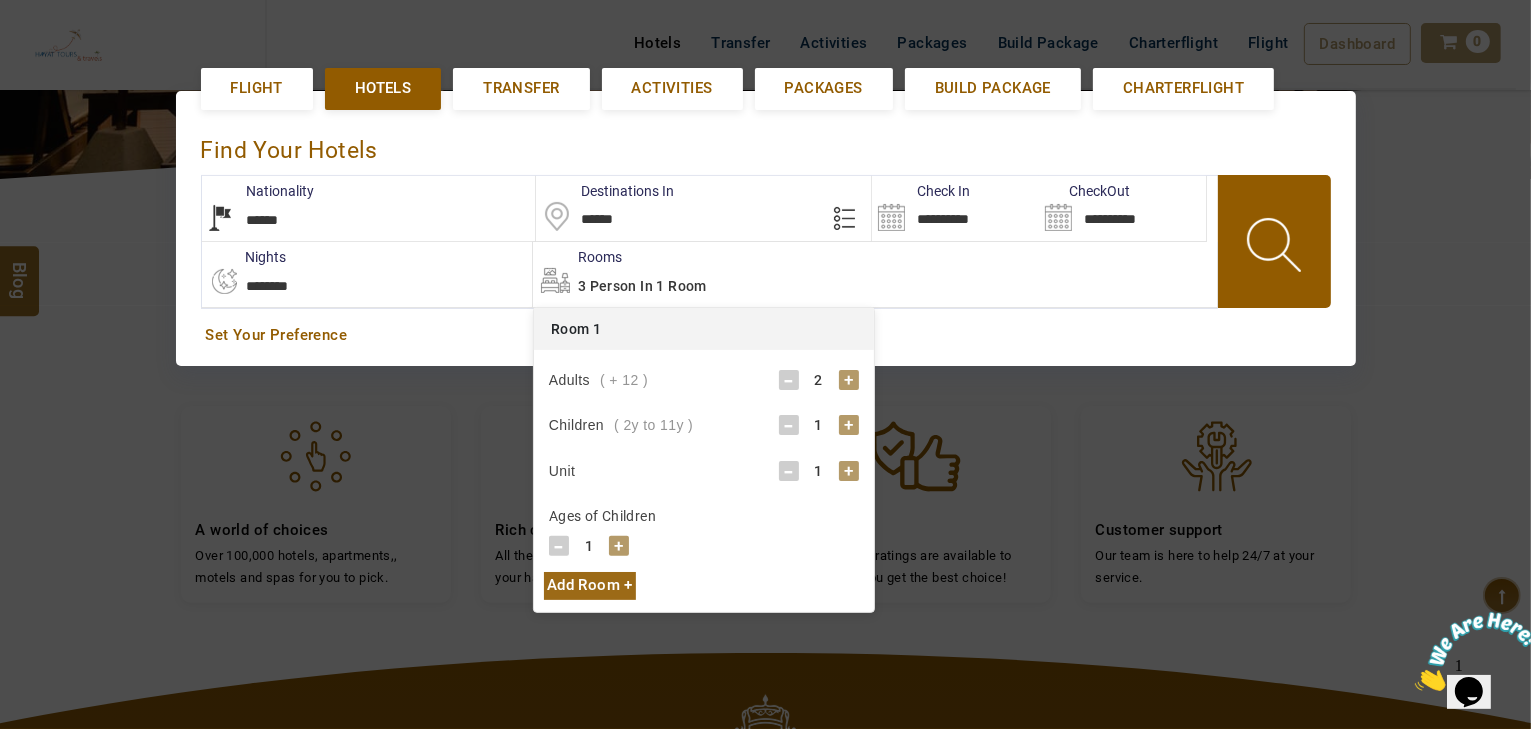 click at bounding box center (1276, 248) 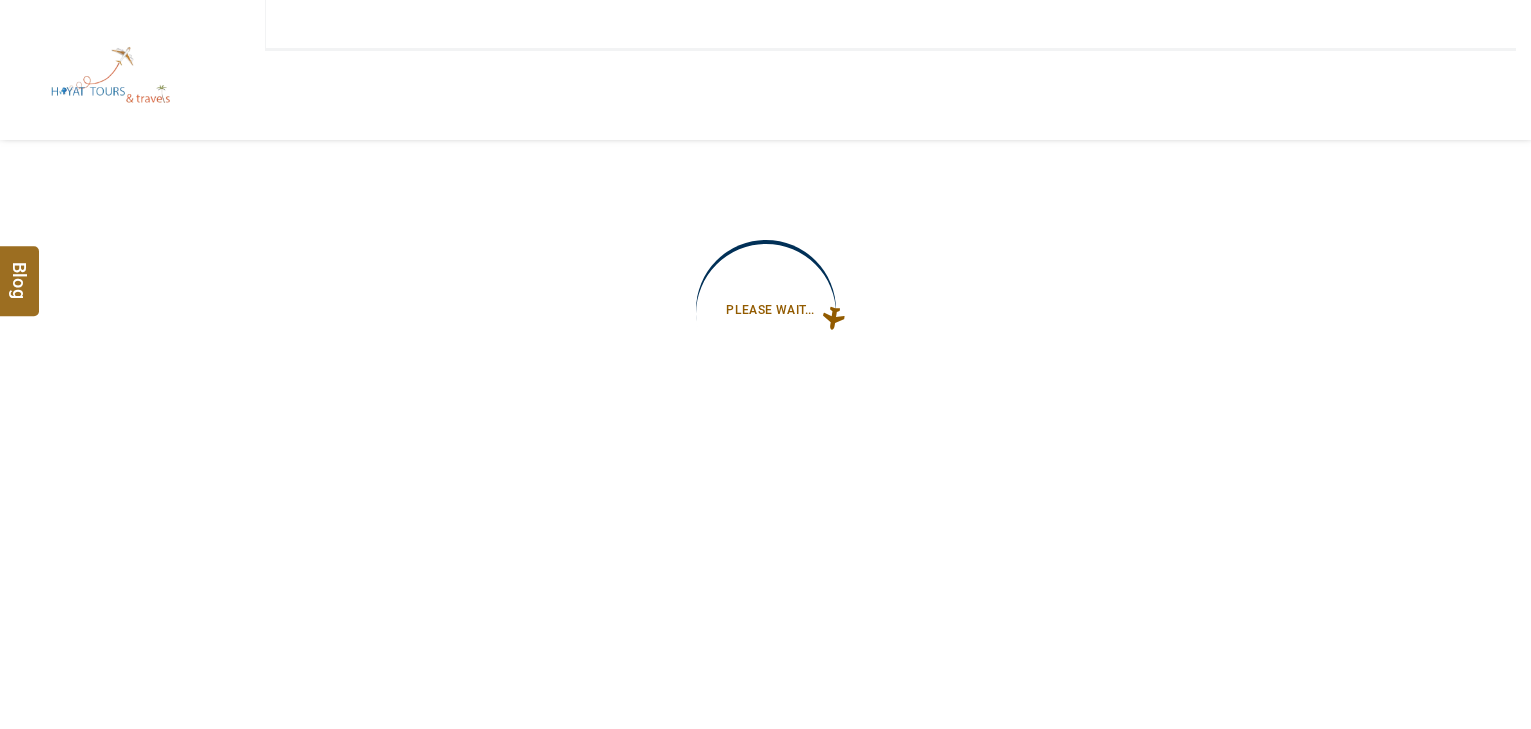 scroll, scrollTop: 0, scrollLeft: 0, axis: both 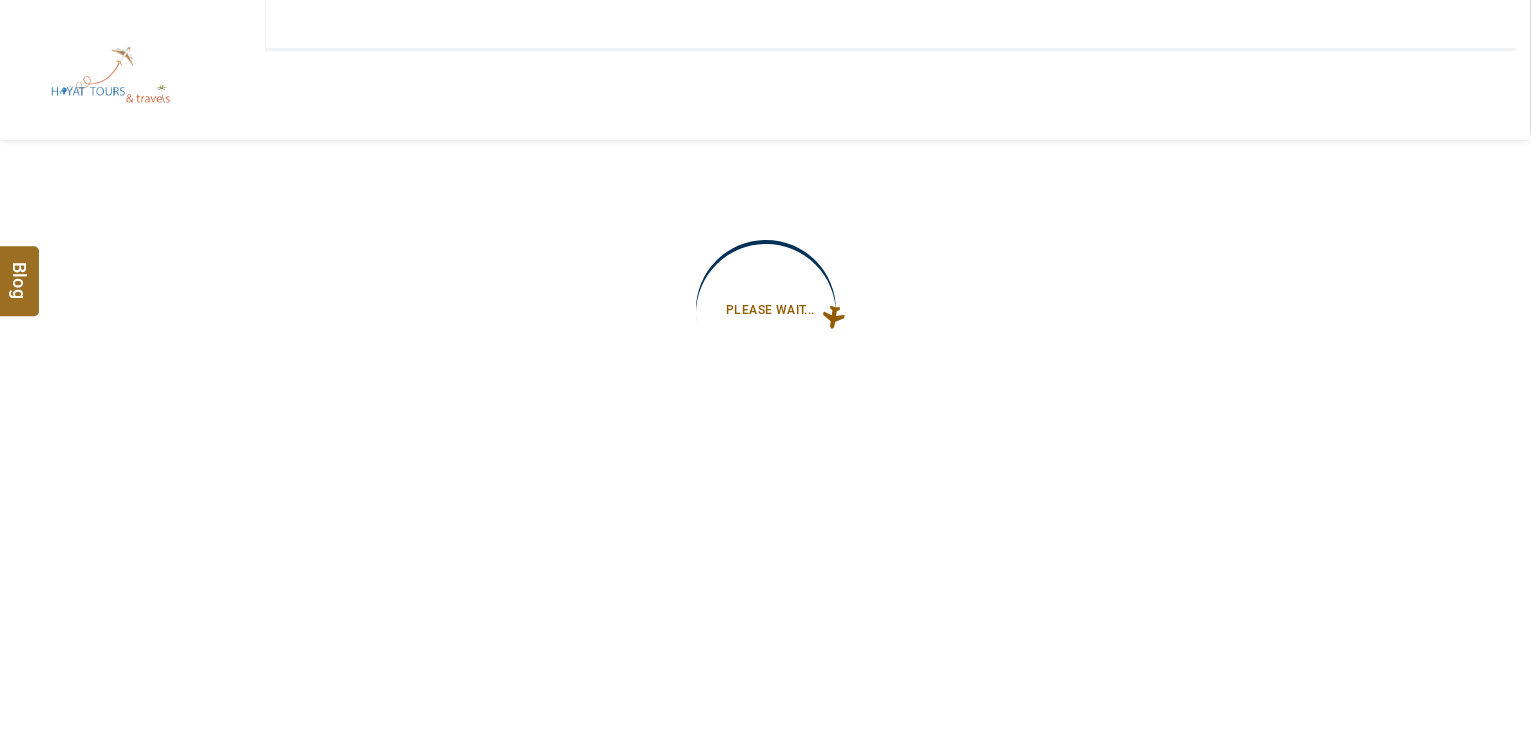 type on "**********" 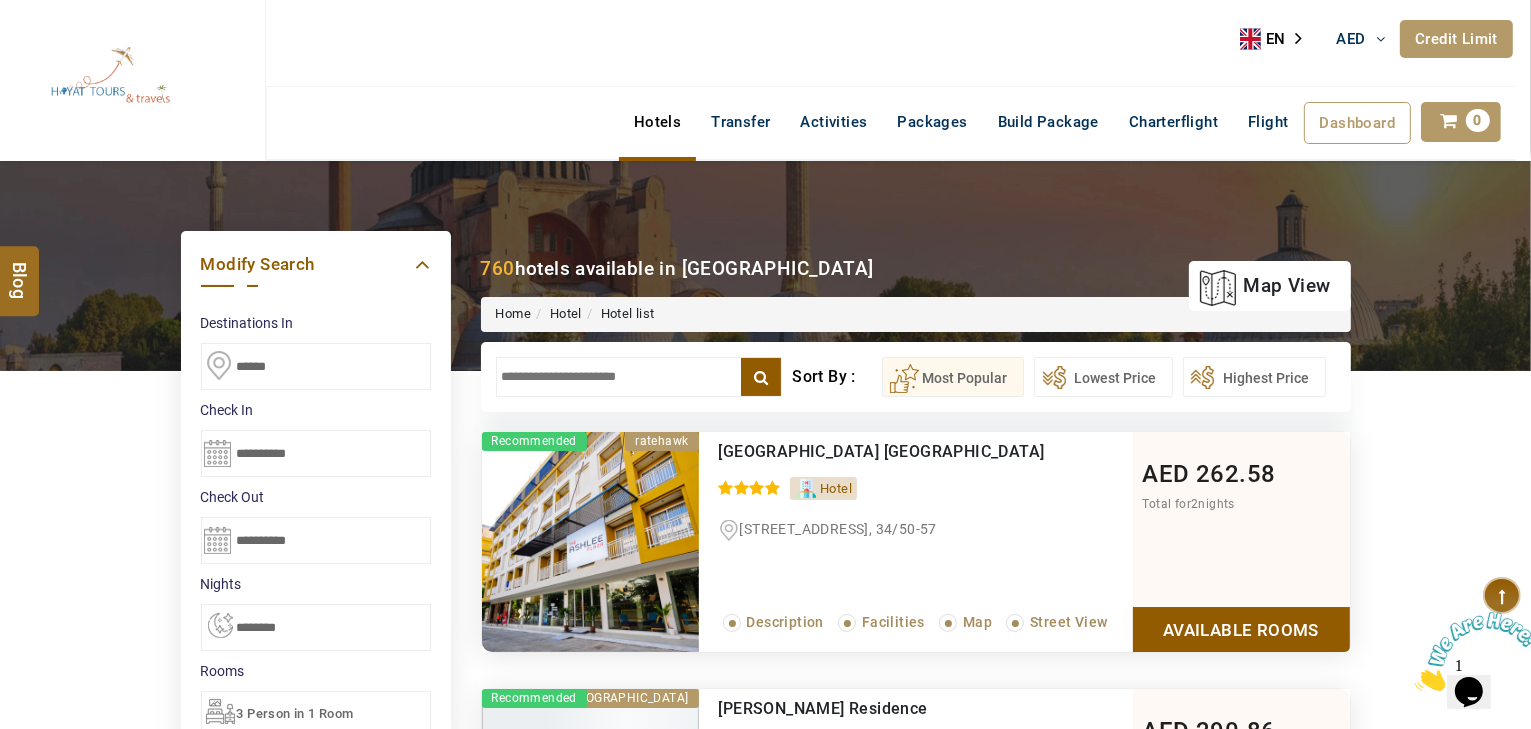 scroll, scrollTop: 0, scrollLeft: 0, axis: both 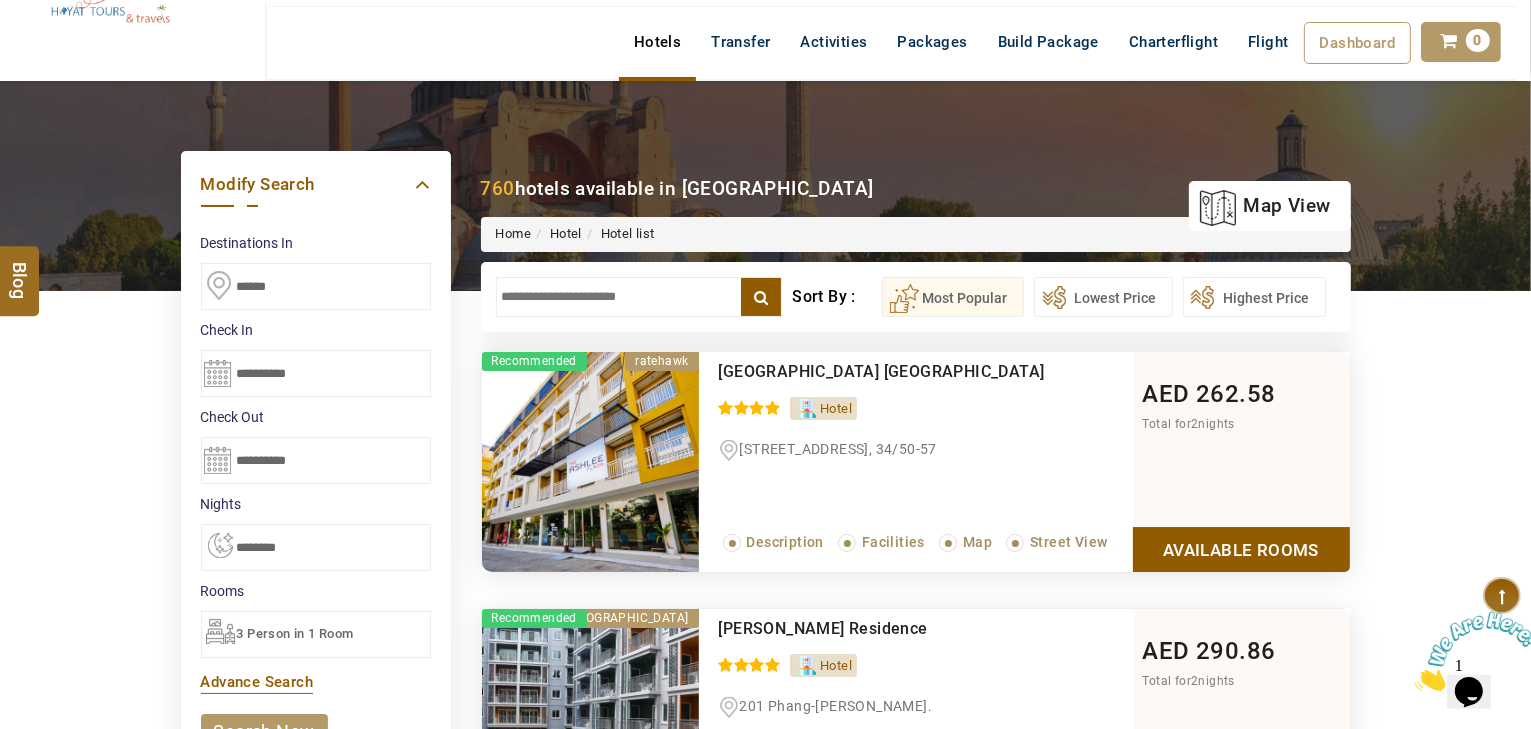 click at bounding box center (639, 297) 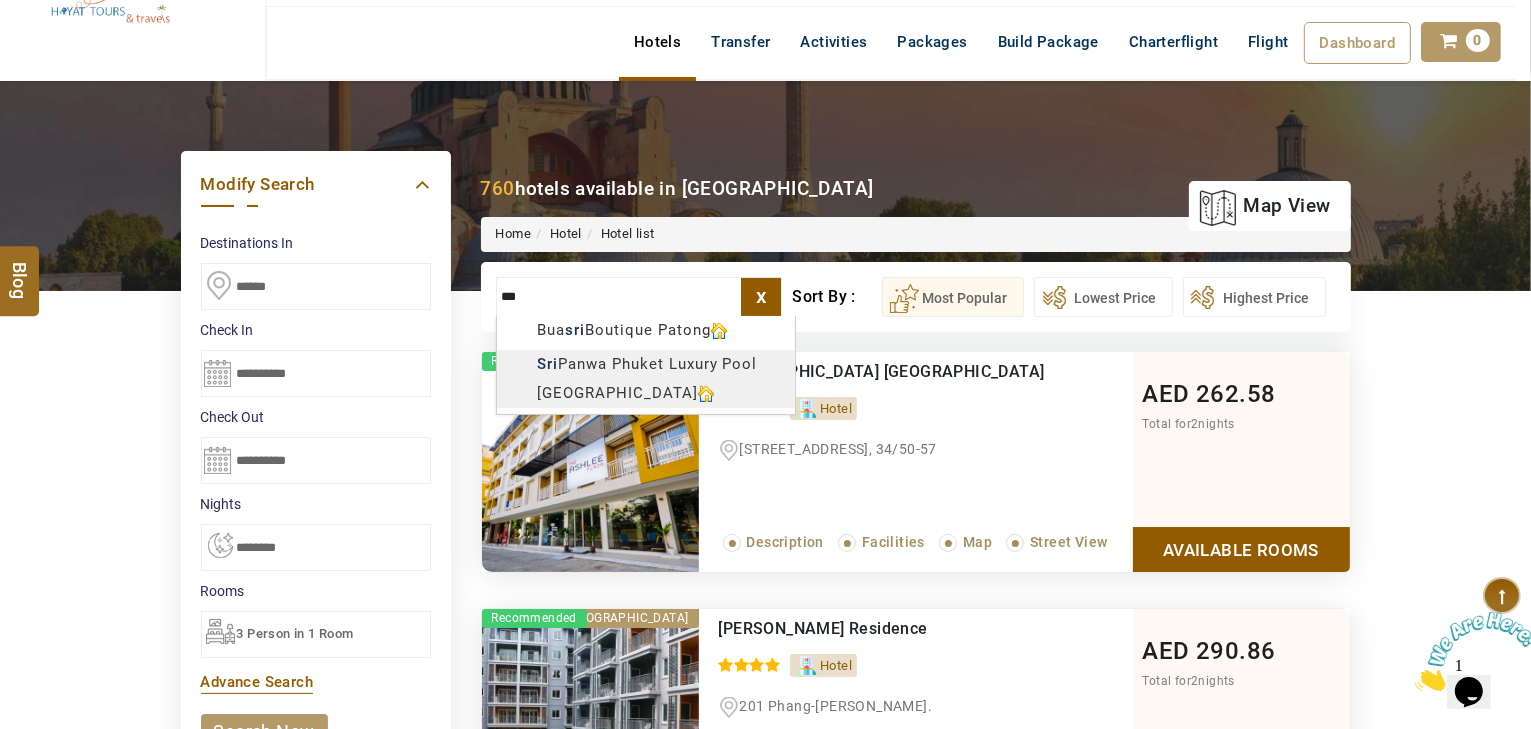 click on "HAYAYT TOURS AED AED  AED EUR  € USD  $ INR  ₹ THB  ฿ IDR  Rp BHD  BHD TRY  ₺ Credit Limit EN HE AR ES PT ZH Helpline
+971 55 344 0168 Register Now +971 55 344 0168 info@royallineholidays.com About Us What we Offer Blog Why Us Contact Hotels  Transfer Activities Packages Build Package Charterflight Flight Dashboard My Profile My Booking My Reports My Quotation Sign Out 0 Points Redeem Now To Redeem 58318  Points Future Points  1074   Points Credit Limit Credit Limit USD 30000.00 70% Complete Used USD 9426.78 Available USD 20573.22 Setting  Looks like you haven't added anything to your cart yet Countinue Shopping ***** ****** Please Wait.. Blog demo
Remember me Forgot
password? LOG IN Don't have an account?   Register Now My Booking View/ Print/Cancel Your Booking without Signing in Submit Applying Filters...... Hotels For You Will Be Loading Soon demo
In A Few Moment, You Will Be Celebrating Best Hotel options galore ! Check In   CheckOut Rooms Rooms Please Wait" at bounding box center (765, 1077) 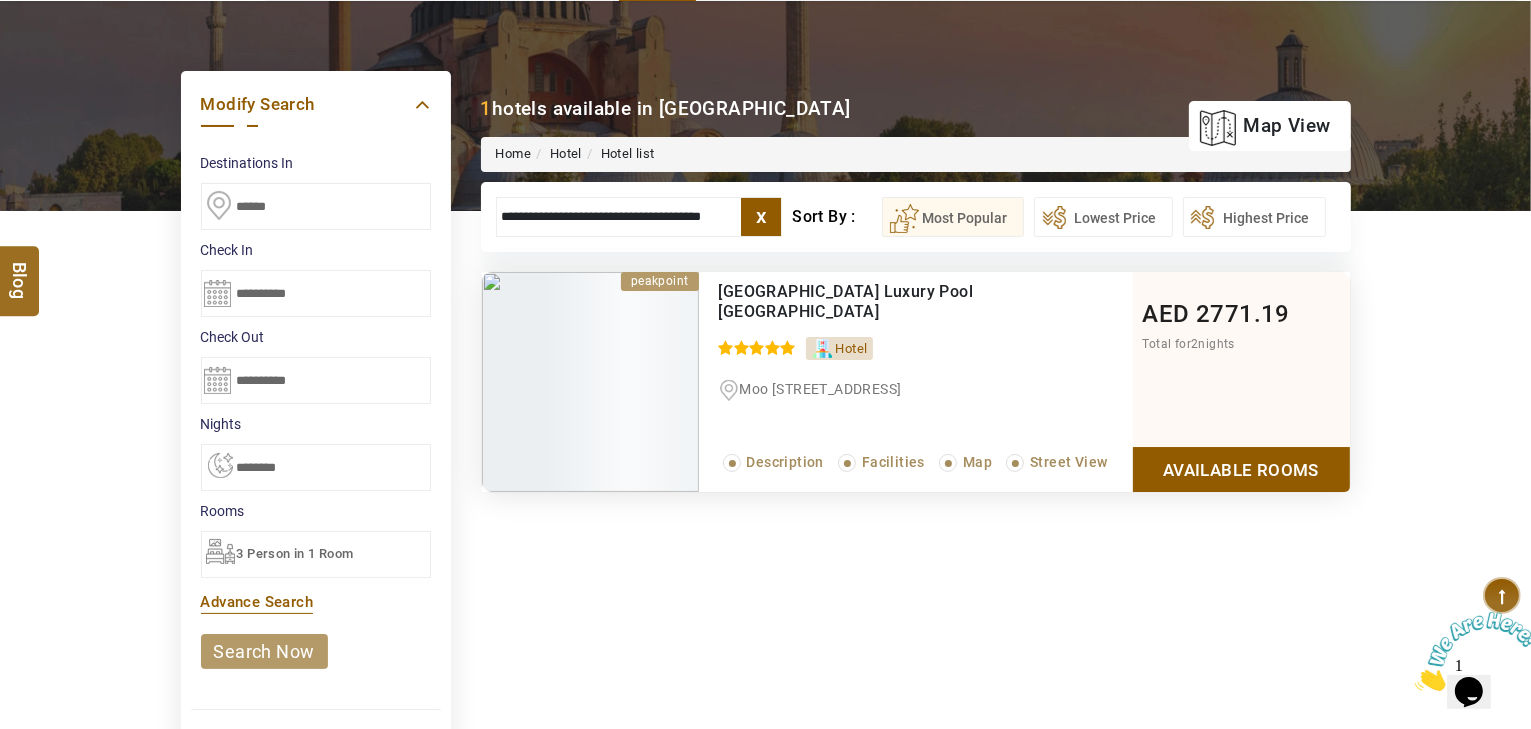 type on "**********" 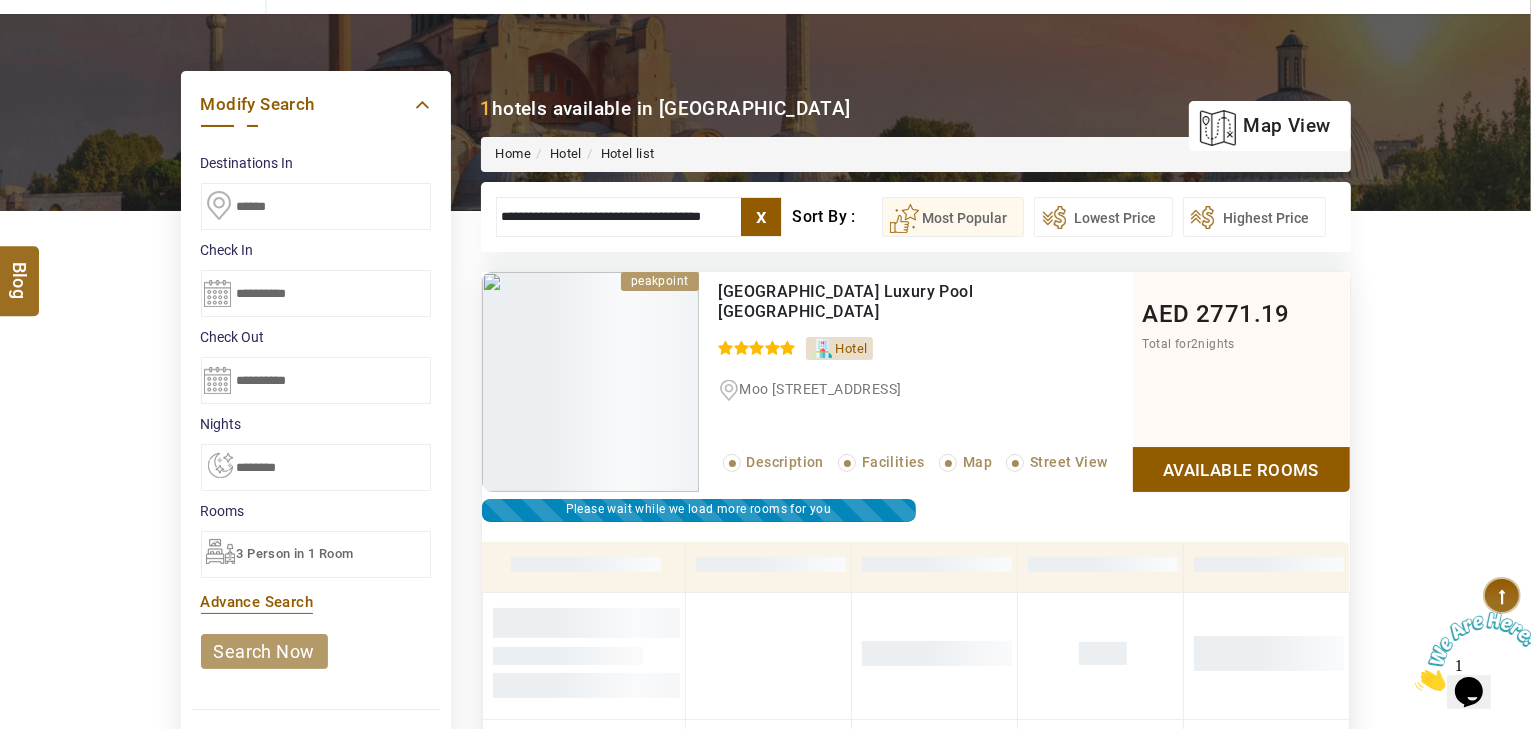 scroll, scrollTop: 380, scrollLeft: 0, axis: vertical 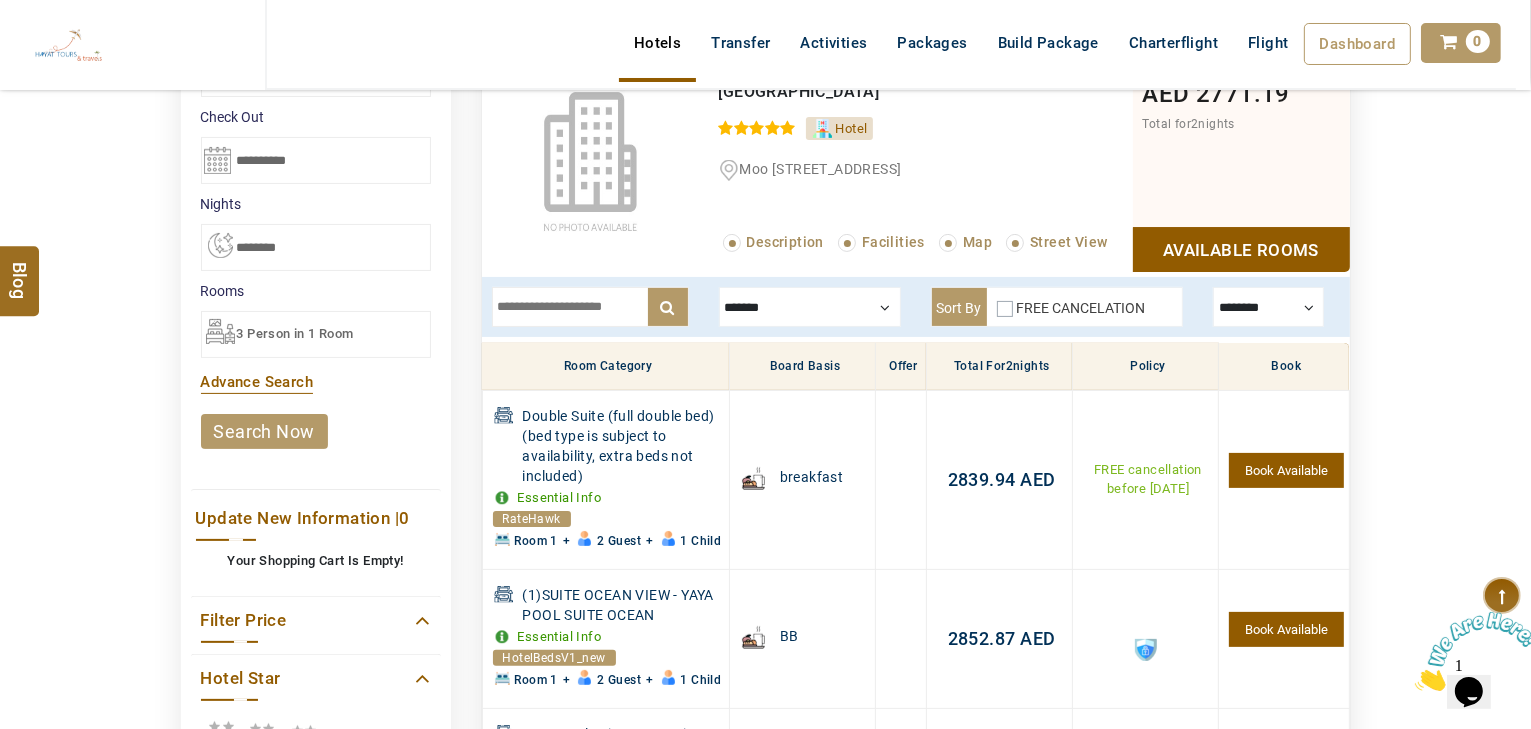 click at bounding box center [810, 307] 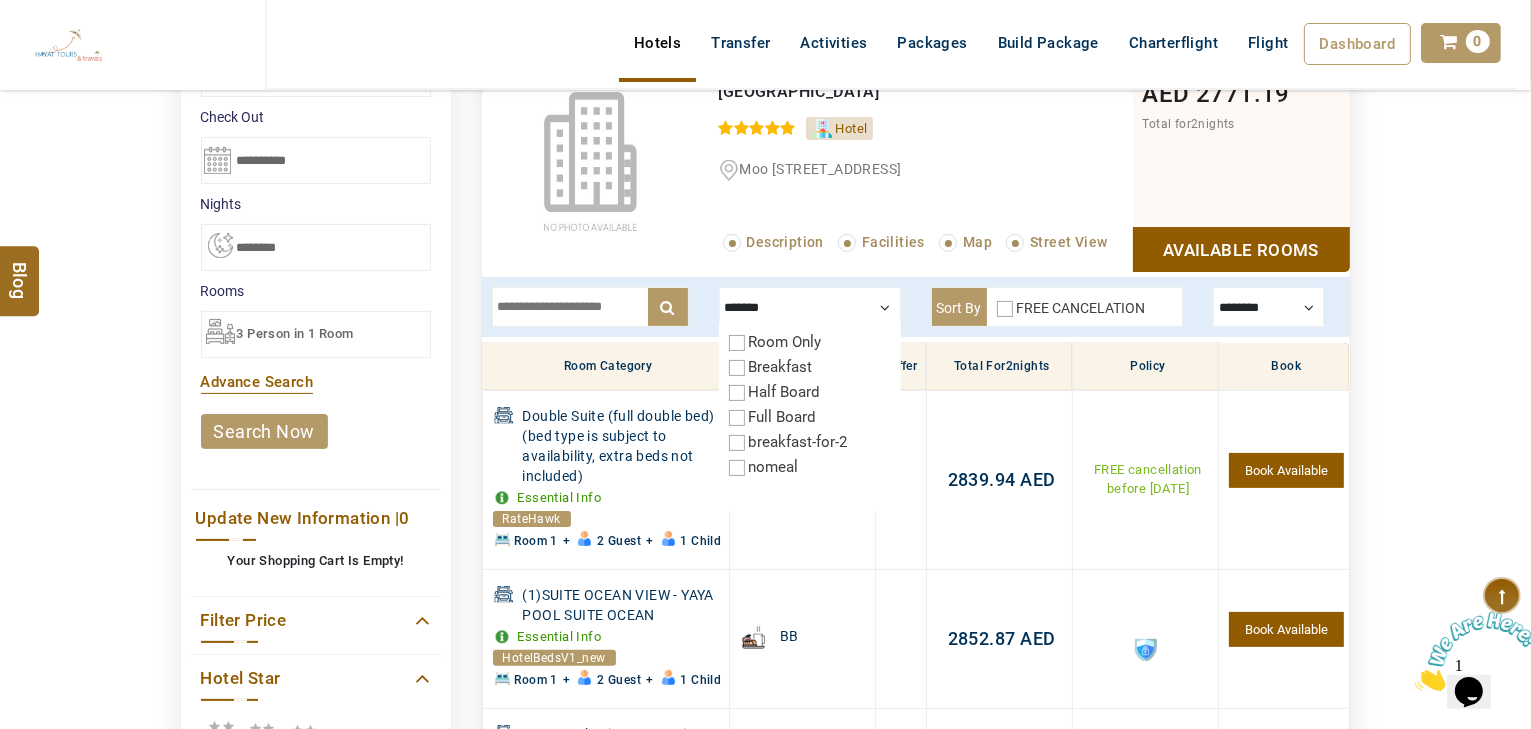 click on "Breakfast" at bounding box center (781, 367) 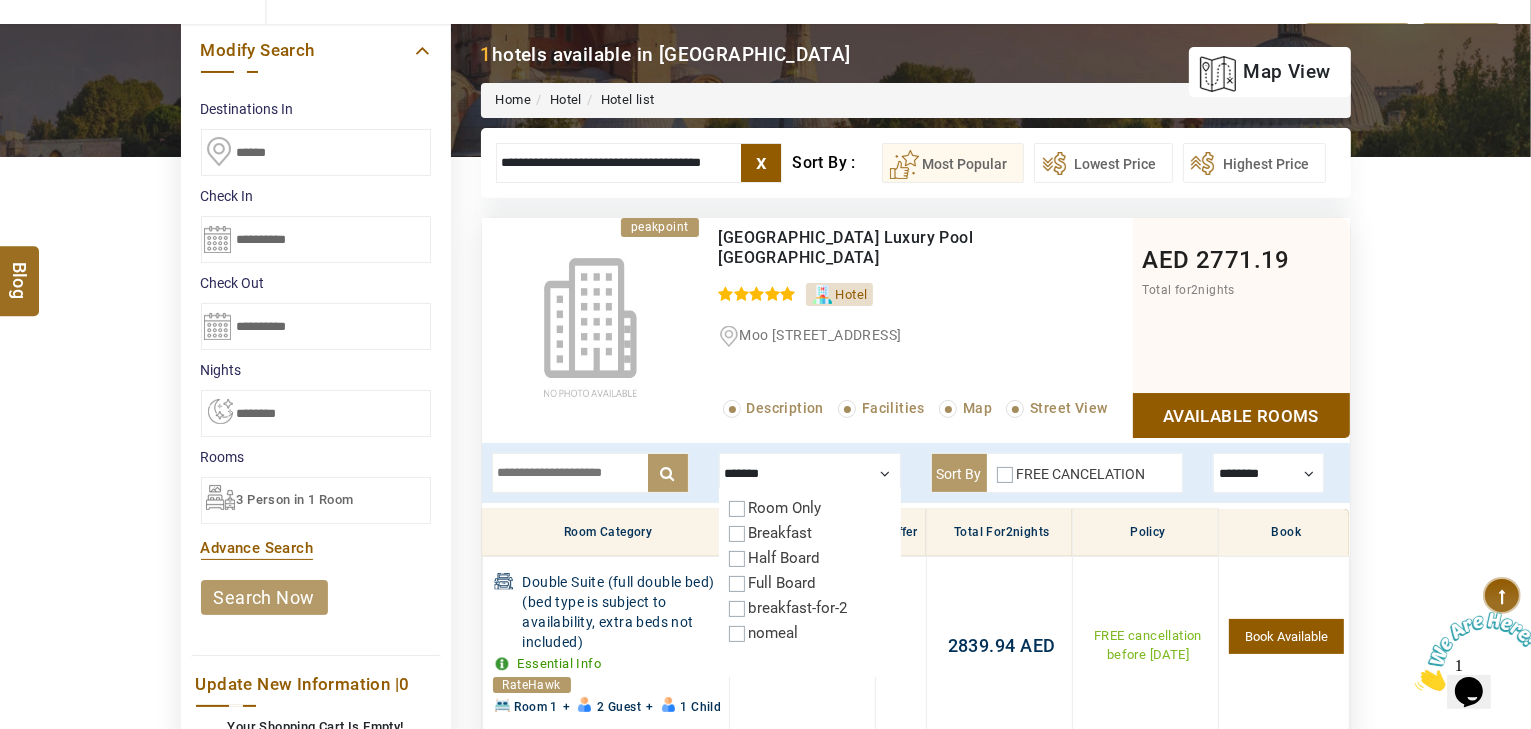 scroll, scrollTop: 220, scrollLeft: 0, axis: vertical 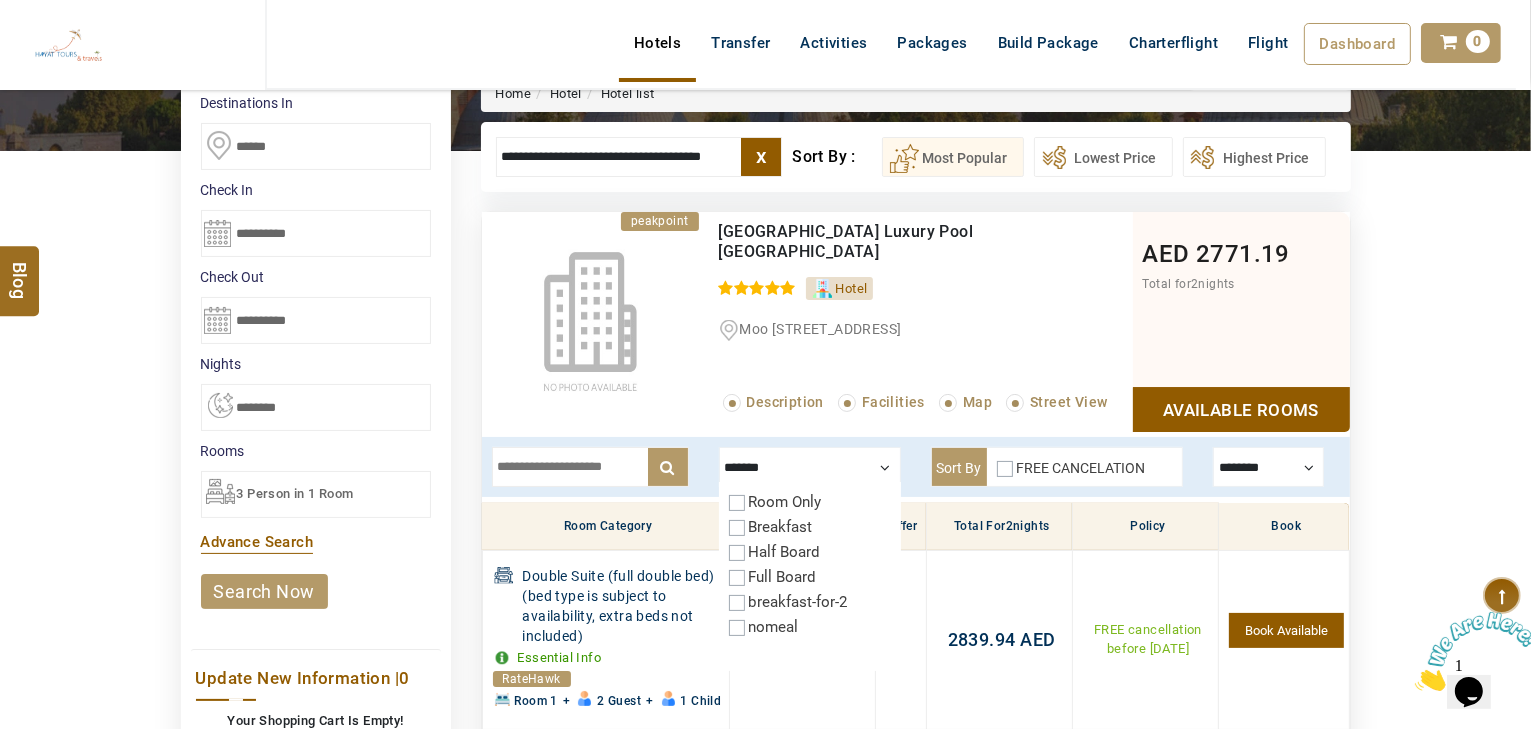 click at bounding box center (810, 467) 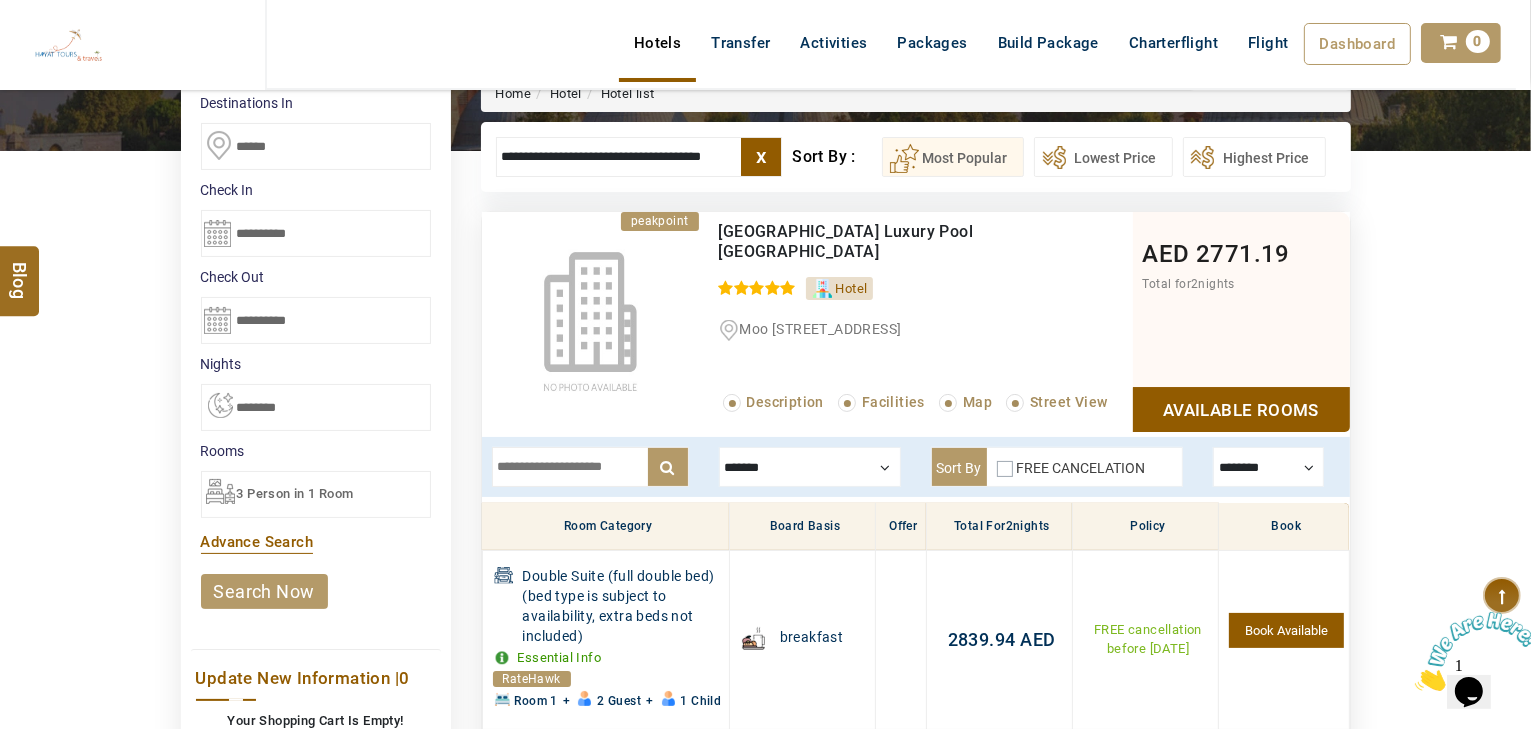 click on "x  ******* Room Only Breakfast Half Board Full Board breakfast-for-2 nomeal Sort By FREE CANCELATION ******** RateHawk HotelBedsV1_new dotw peakpoint SunHotels" at bounding box center (916, 467) 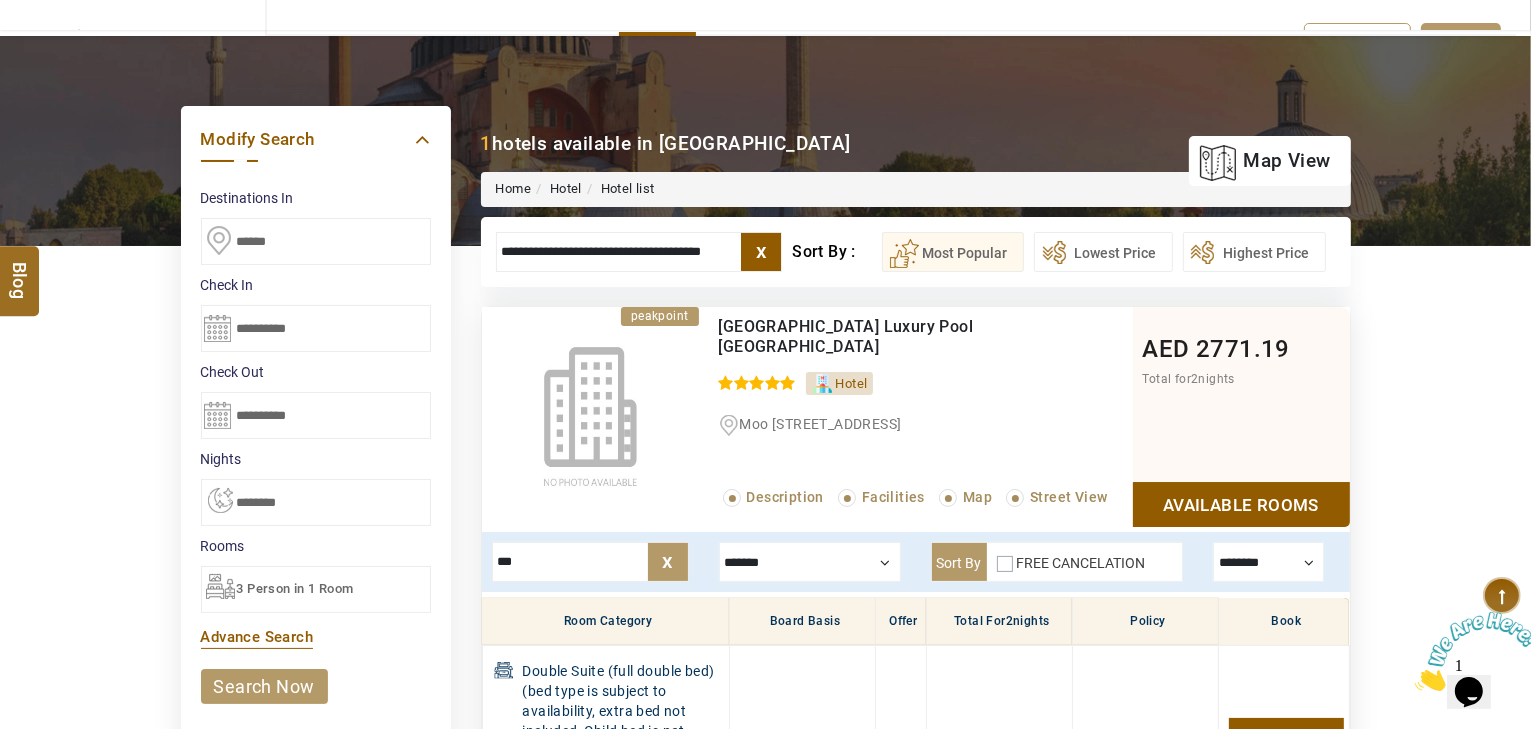 scroll, scrollTop: 0, scrollLeft: 0, axis: both 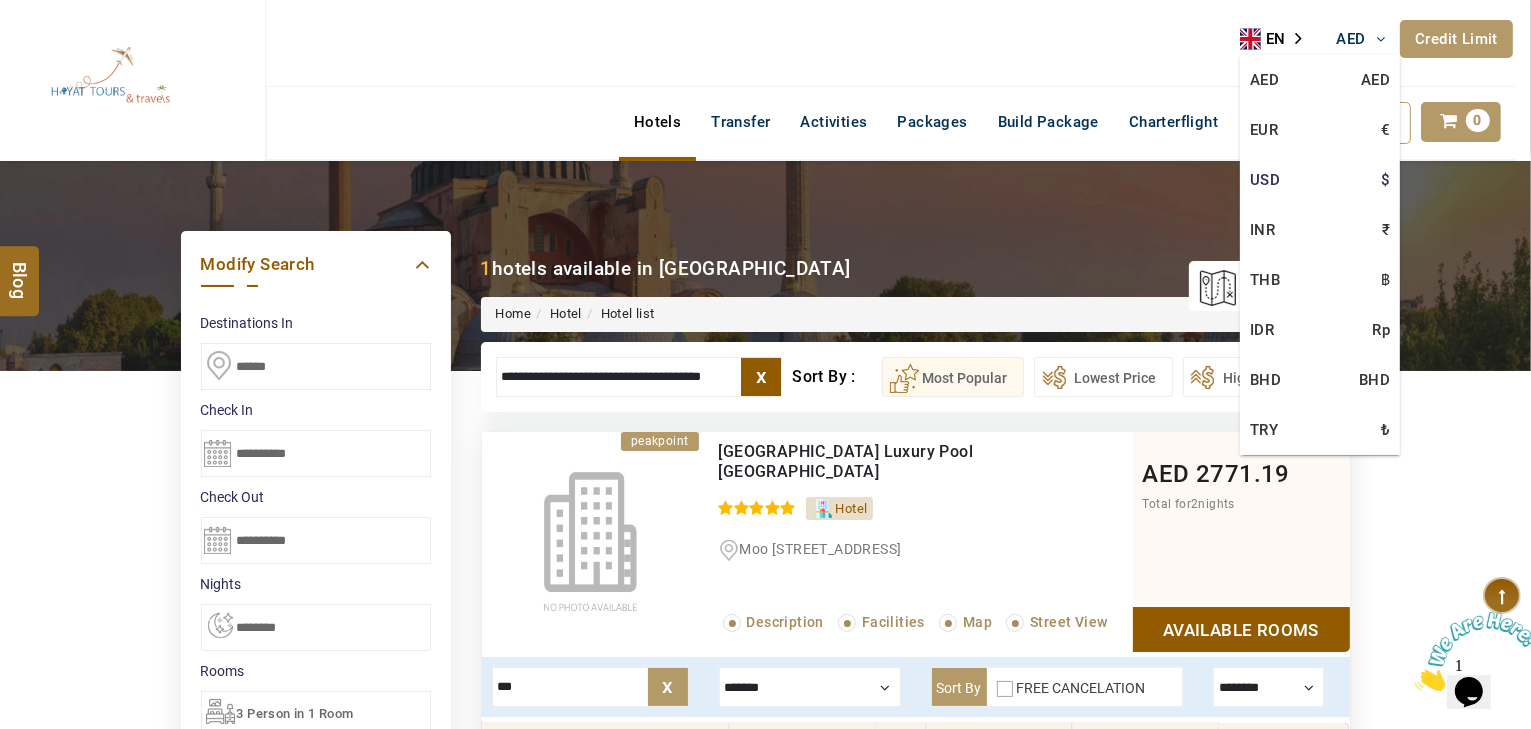 click on "USD  $" at bounding box center (1320, 180) 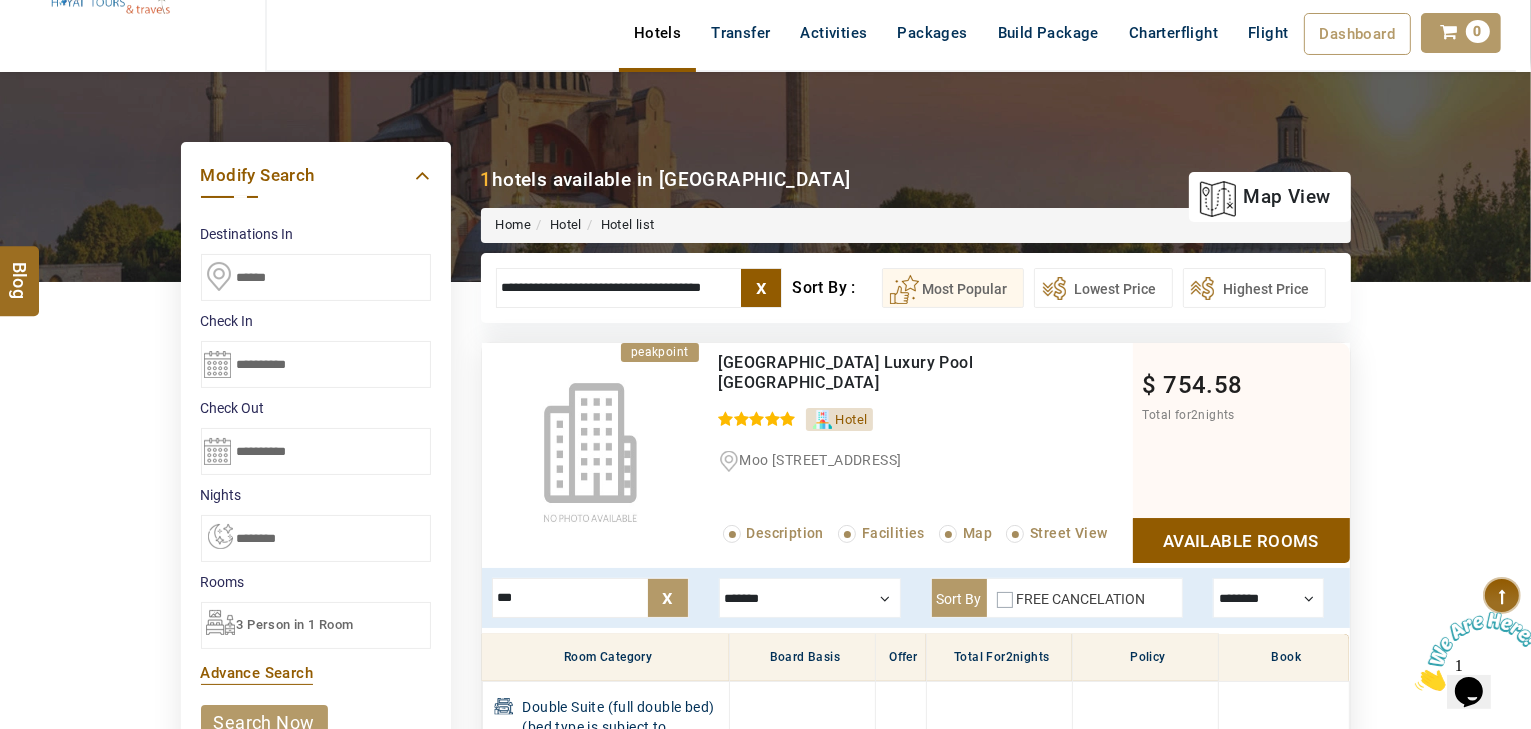 scroll, scrollTop: 160, scrollLeft: 0, axis: vertical 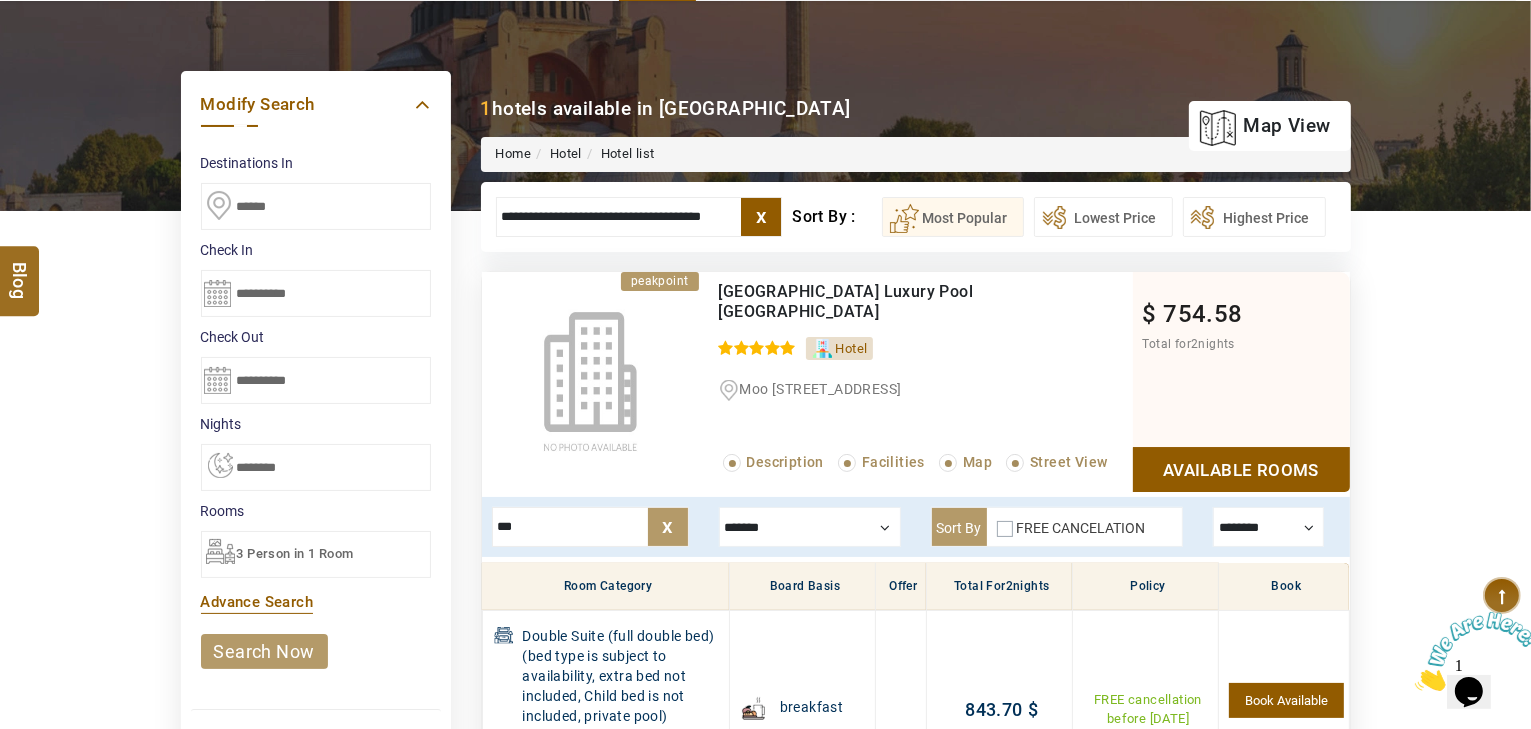 click on "***" at bounding box center (590, 527) 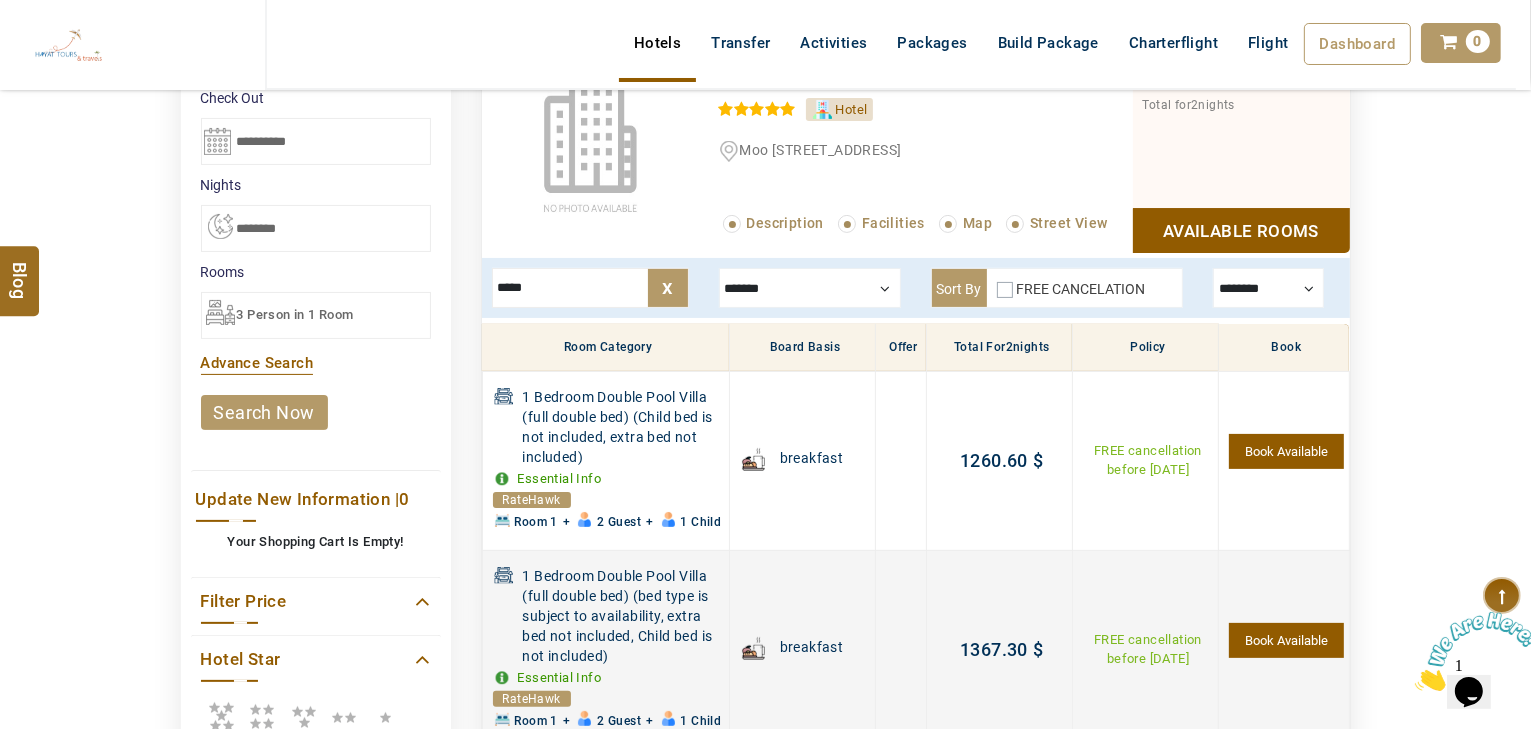 scroll, scrollTop: 400, scrollLeft: 0, axis: vertical 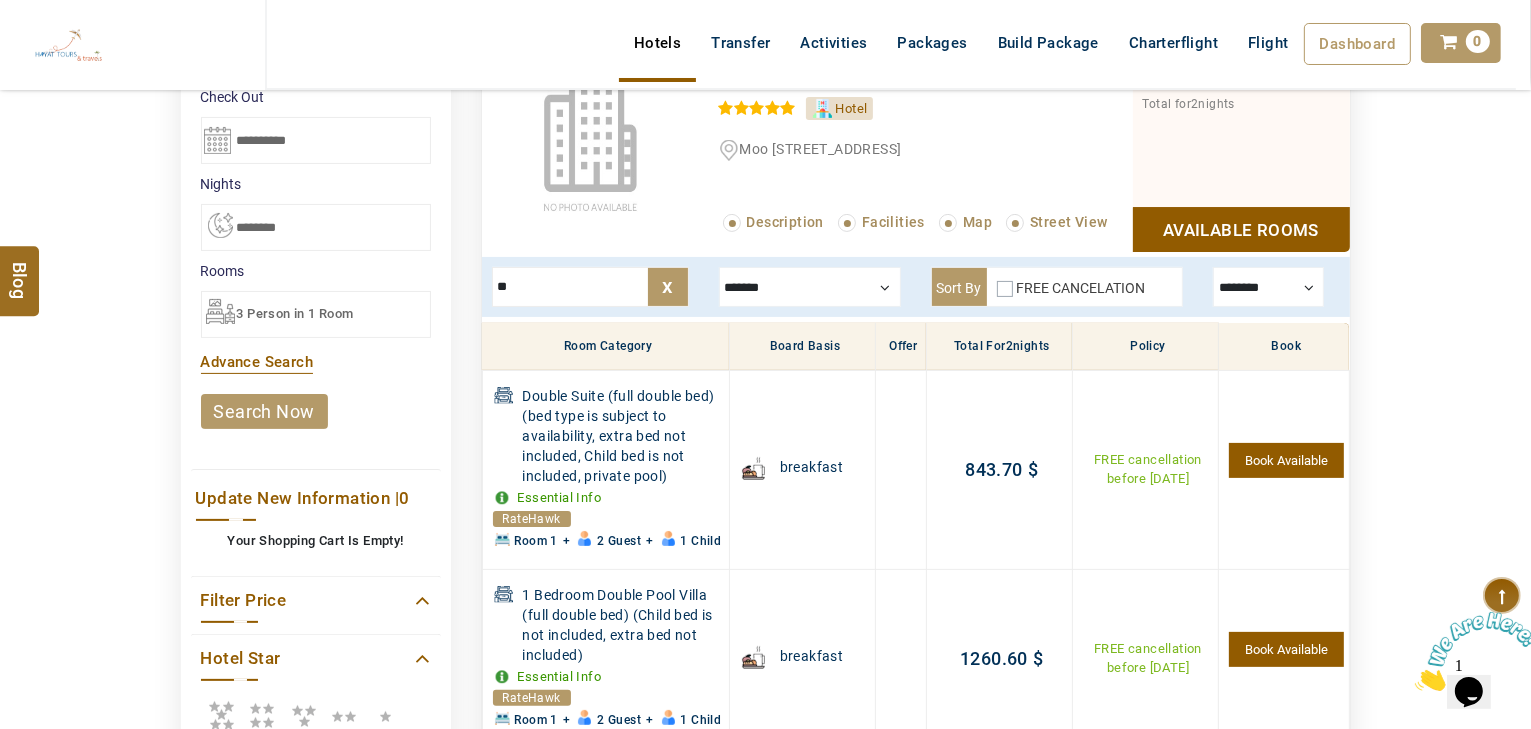 type on "*" 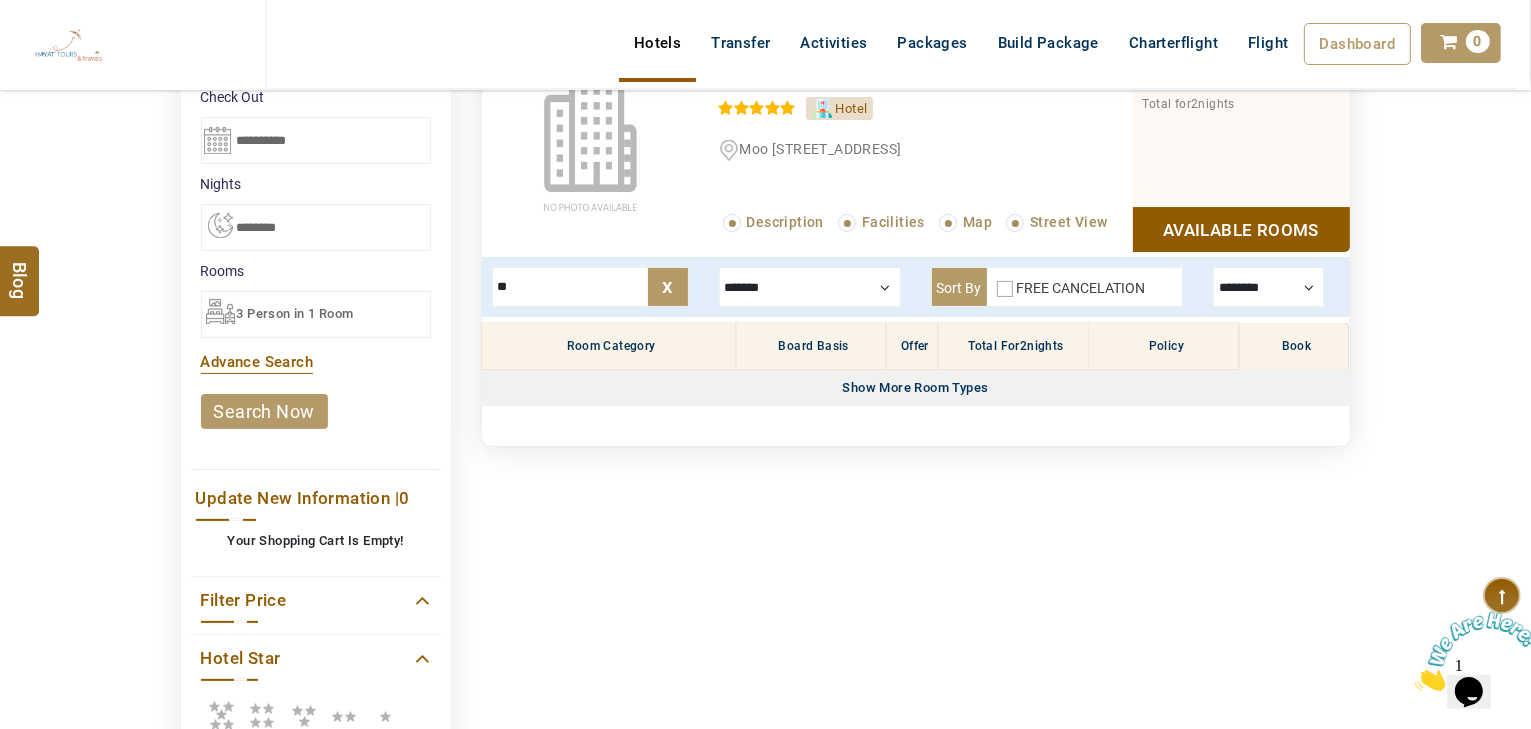type on "*" 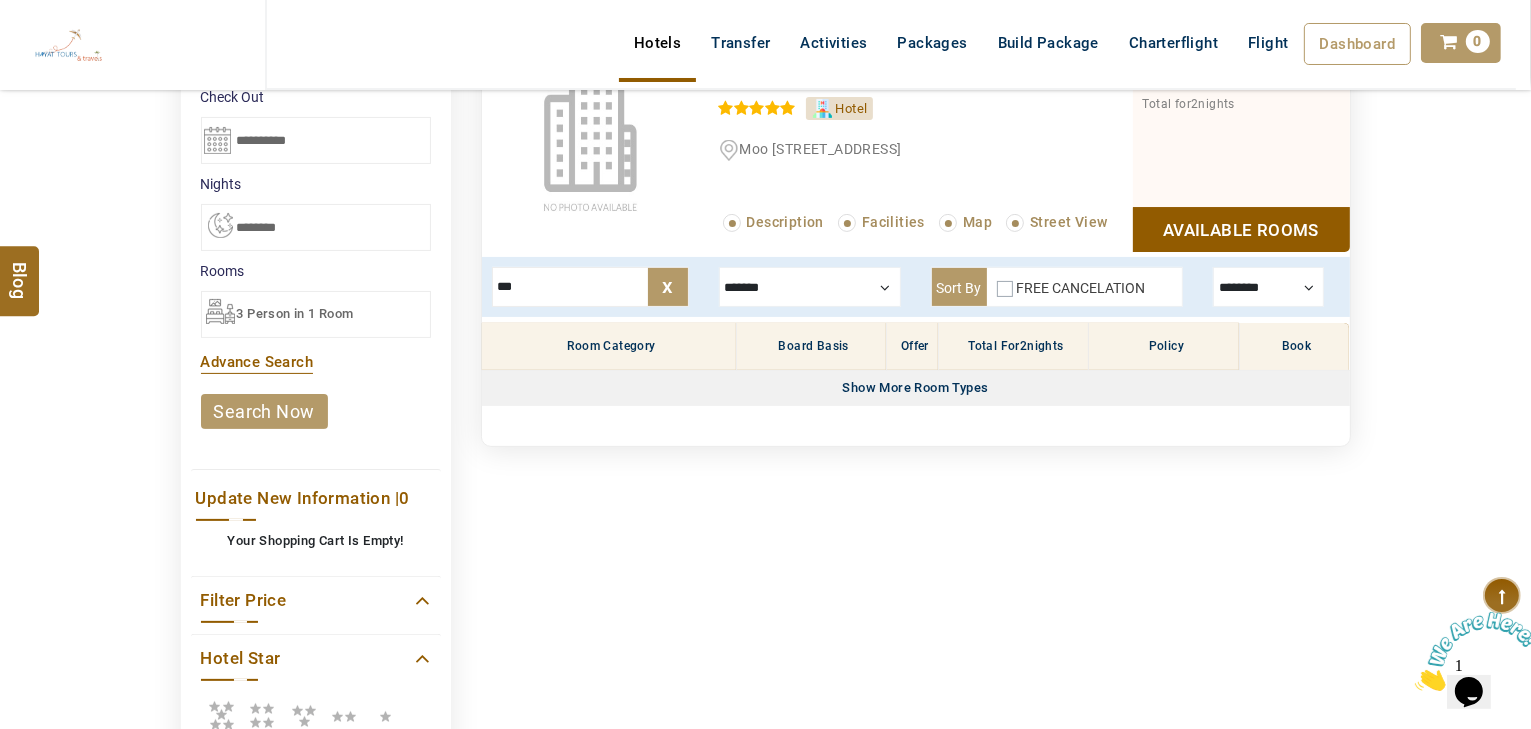type on "**" 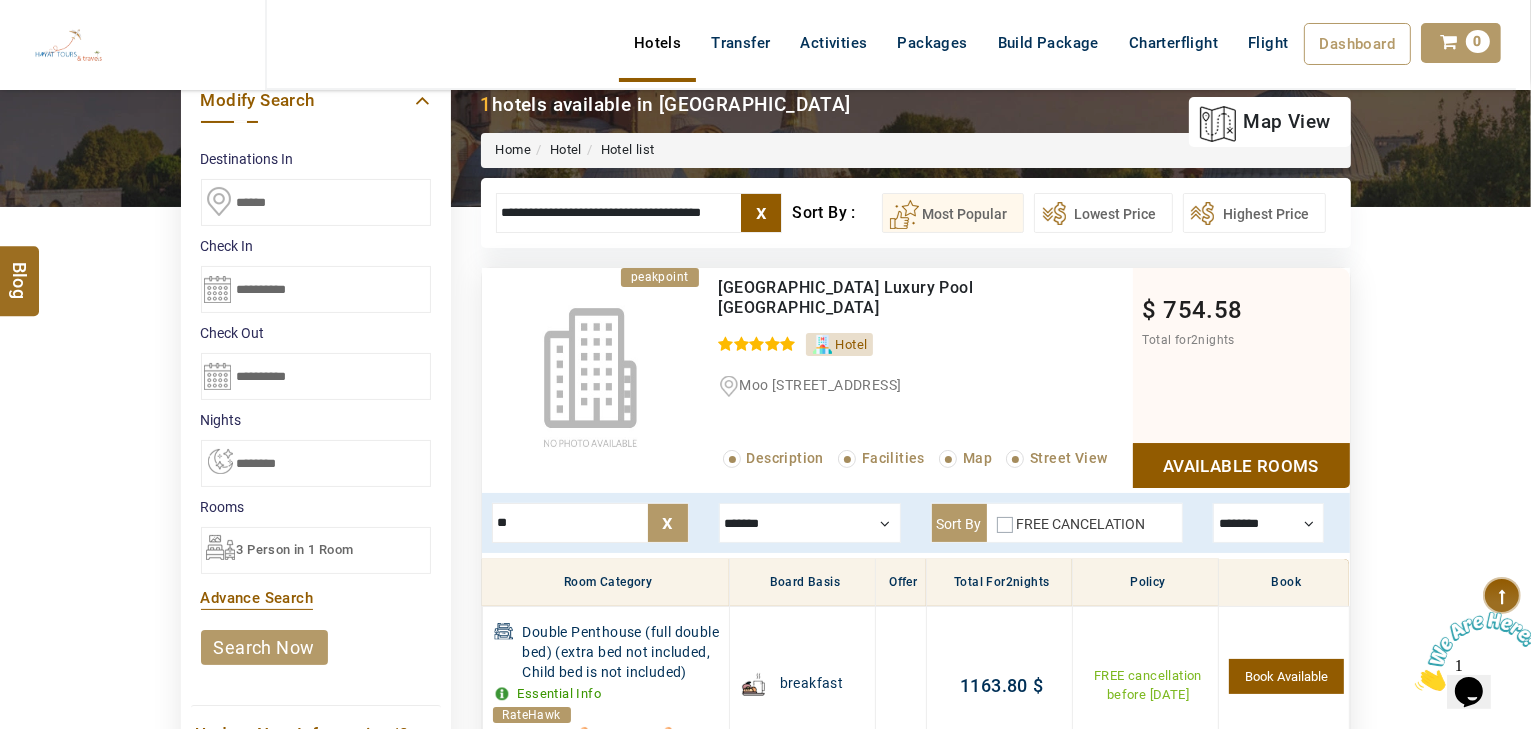 scroll, scrollTop: 160, scrollLeft: 0, axis: vertical 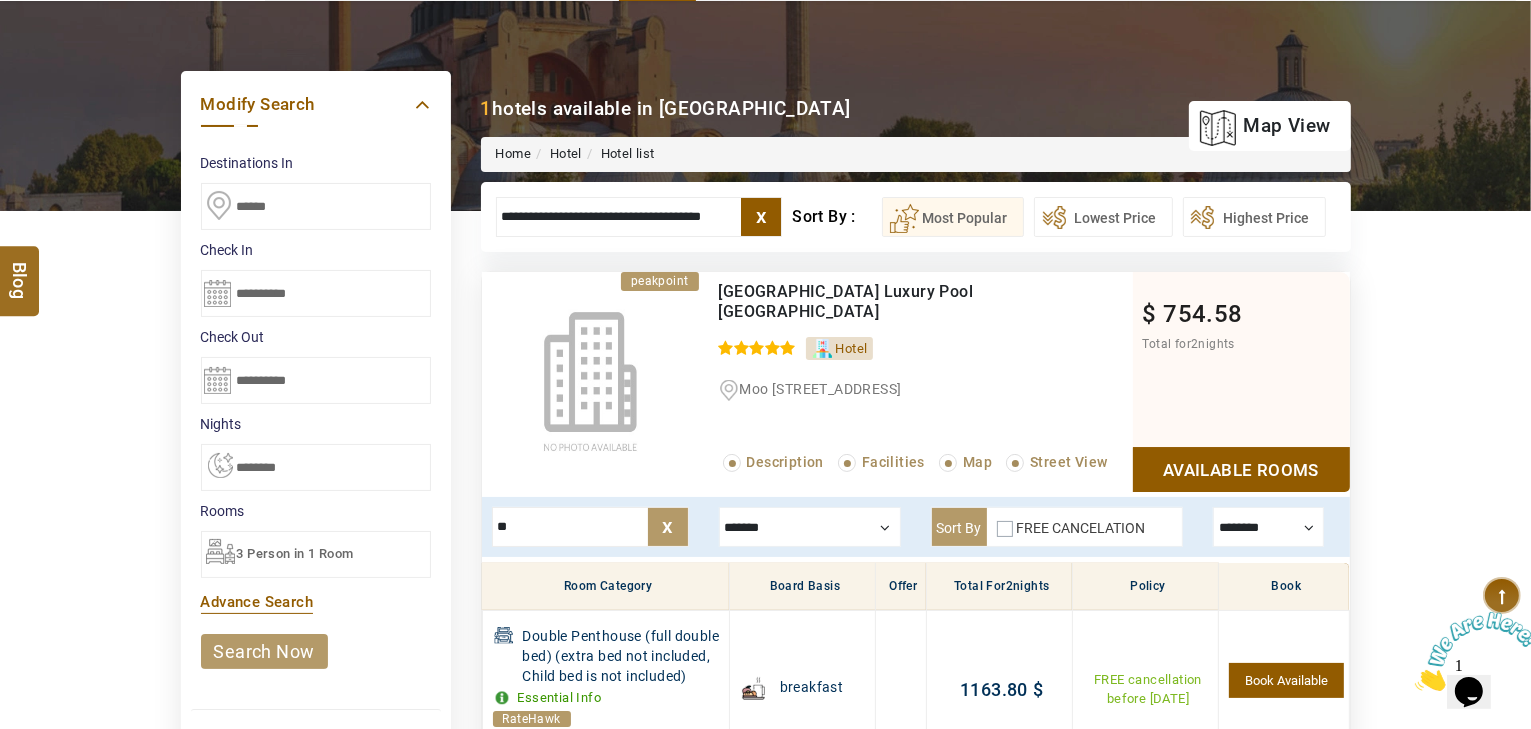 drag, startPoint x: 530, startPoint y: 537, endPoint x: 302, endPoint y: 515, distance: 229.05894 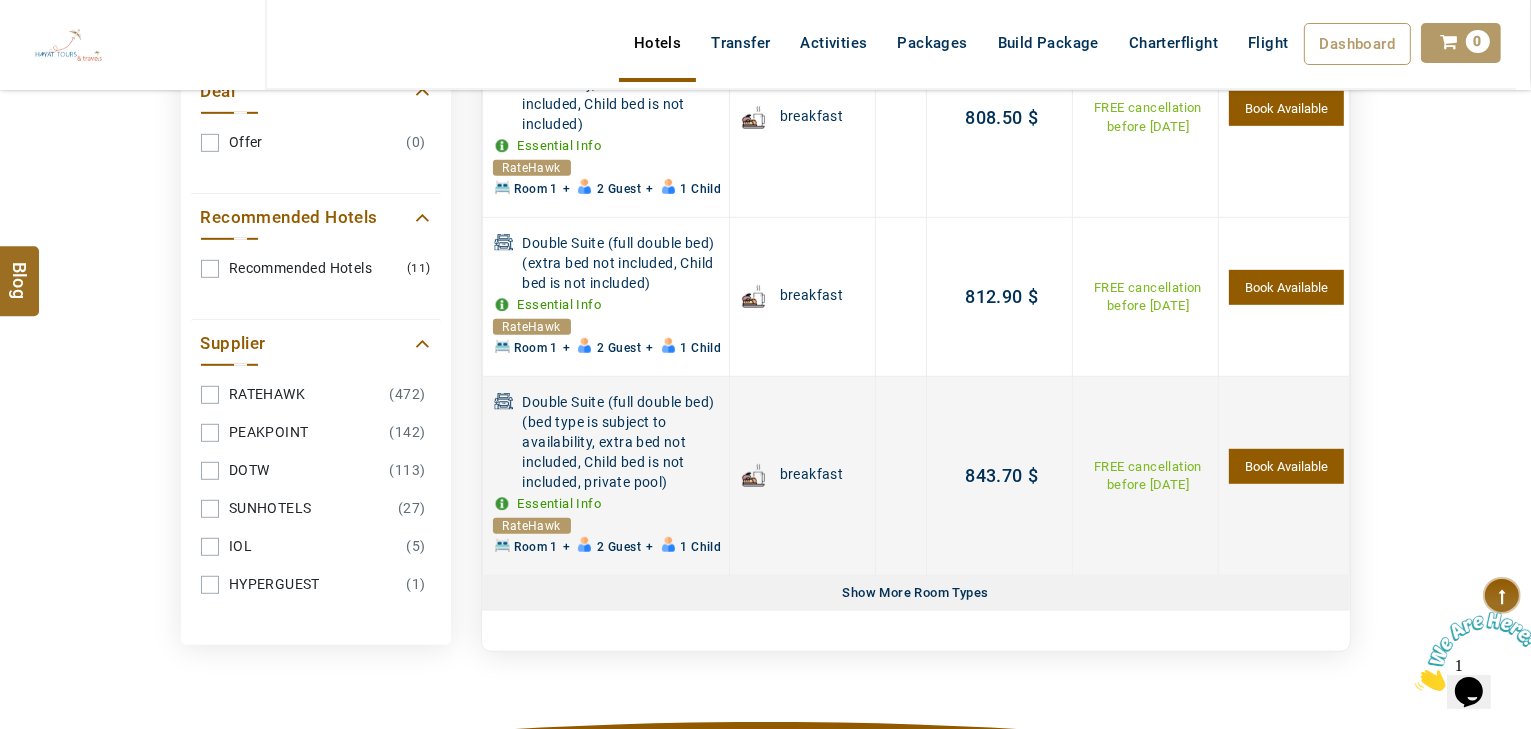 scroll, scrollTop: 1120, scrollLeft: 0, axis: vertical 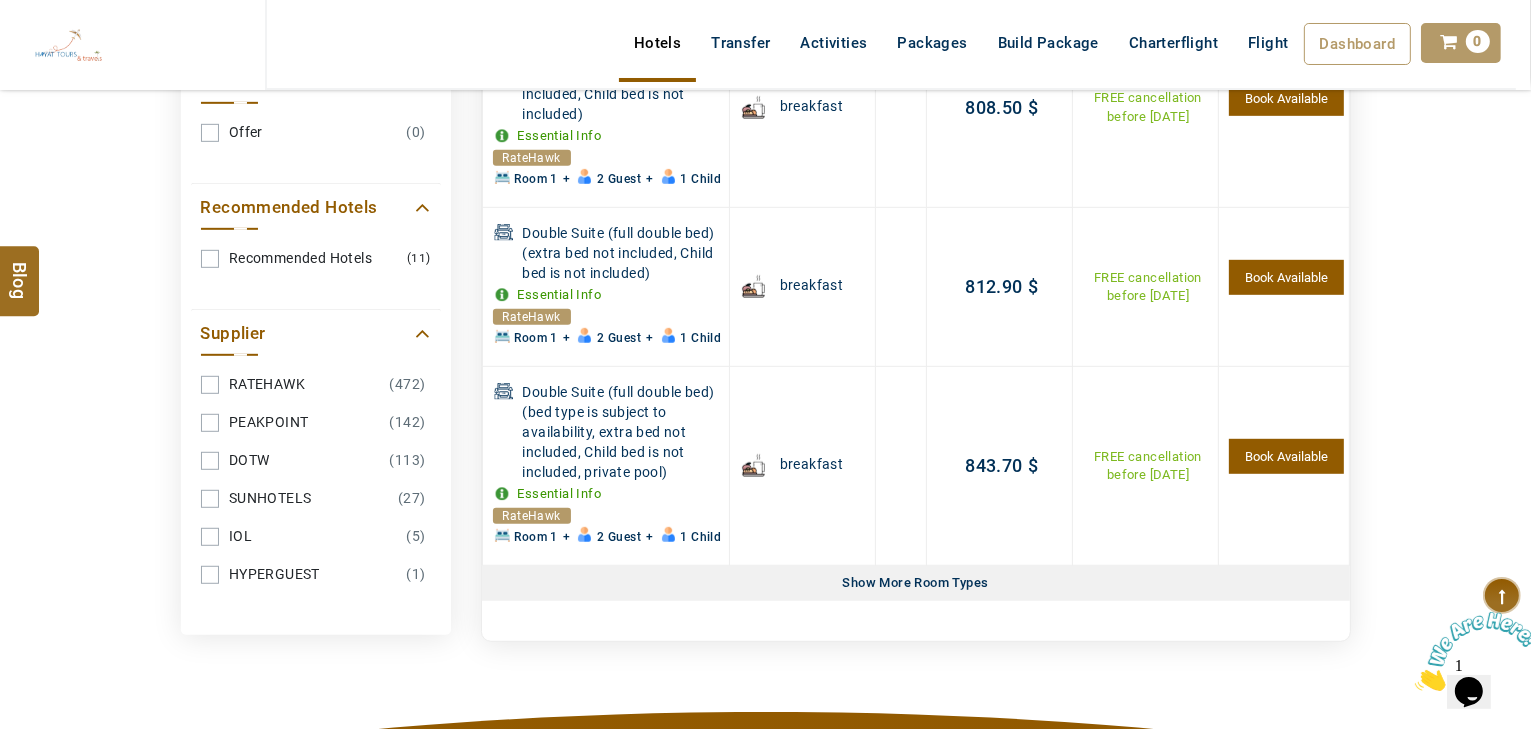 type on "**" 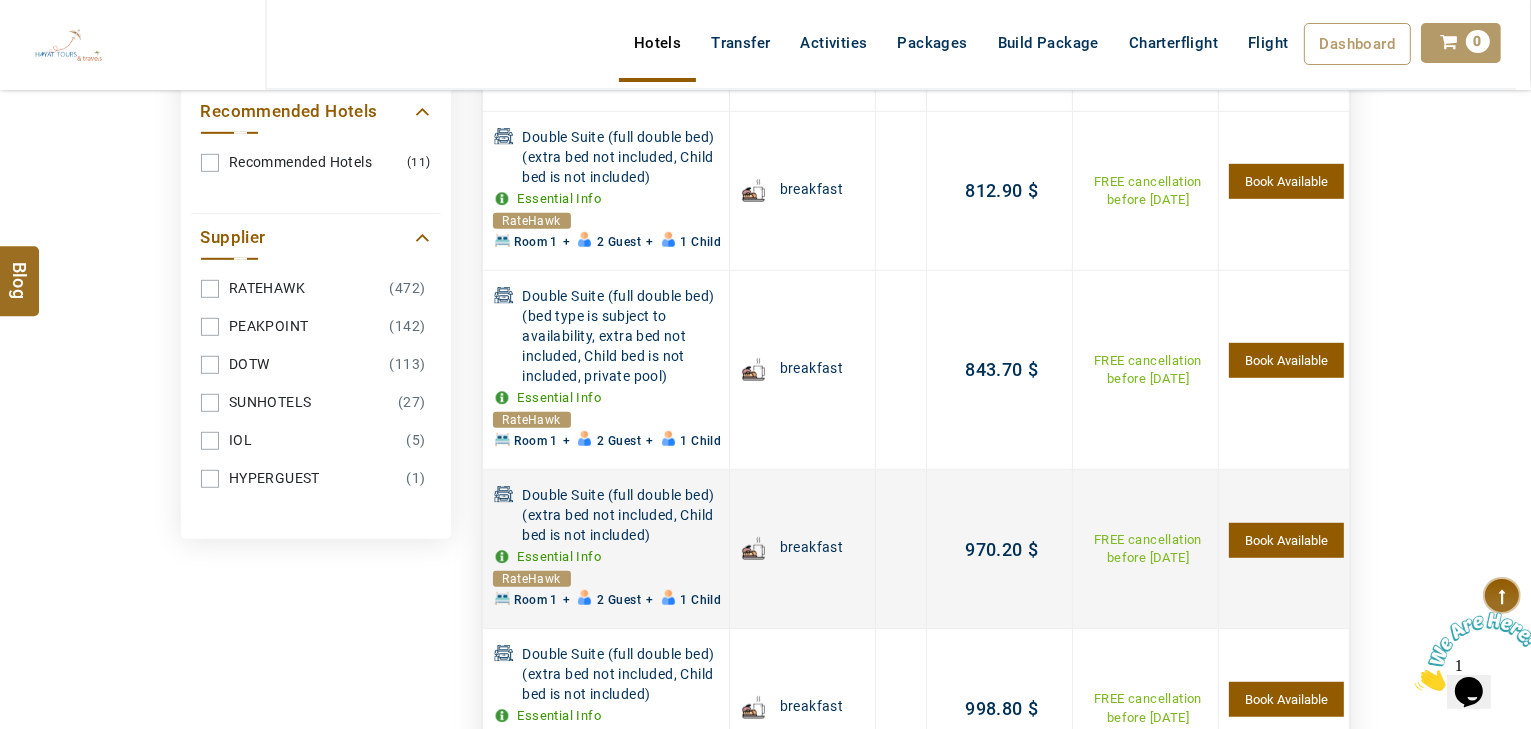 scroll, scrollTop: 1040, scrollLeft: 0, axis: vertical 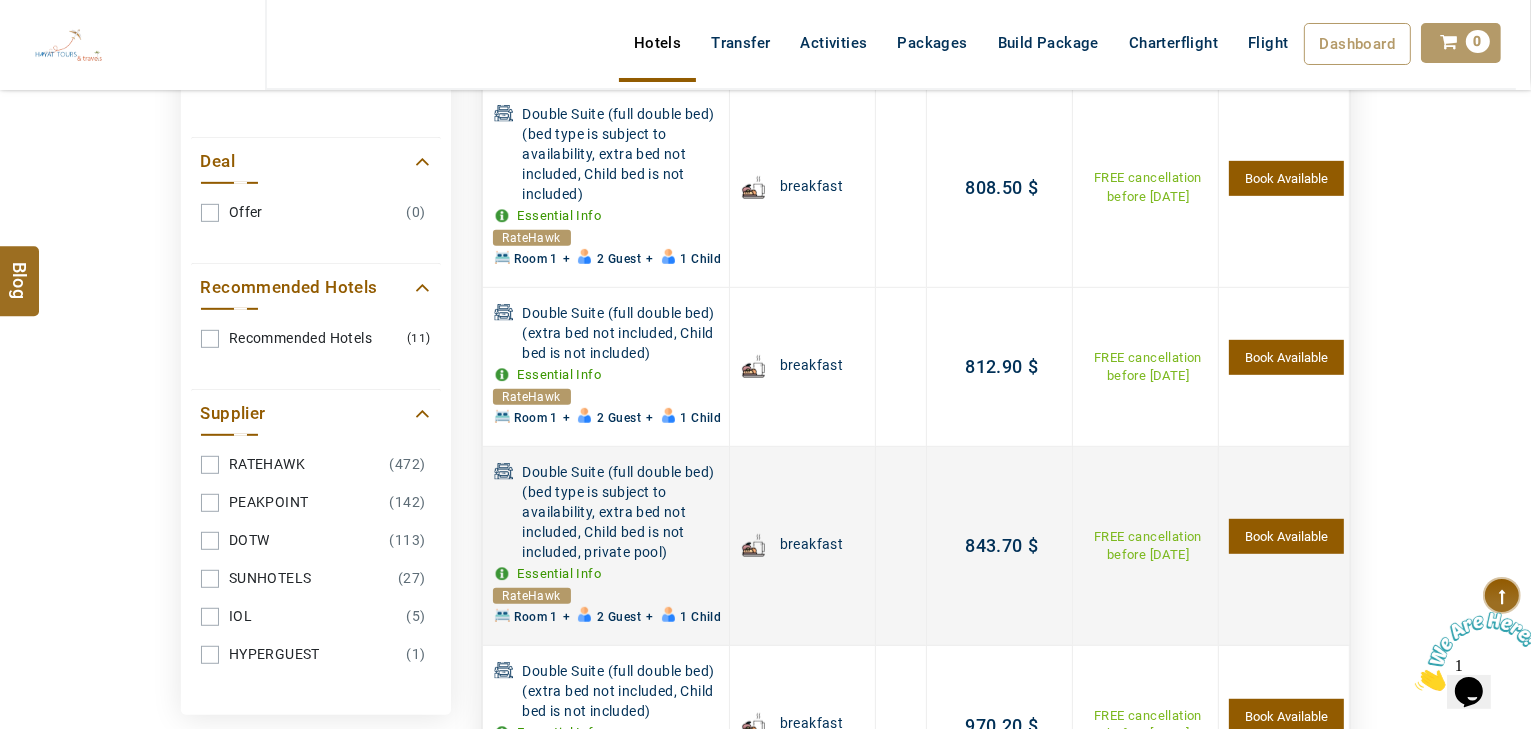 click on "Book Available" at bounding box center (1286, 536) 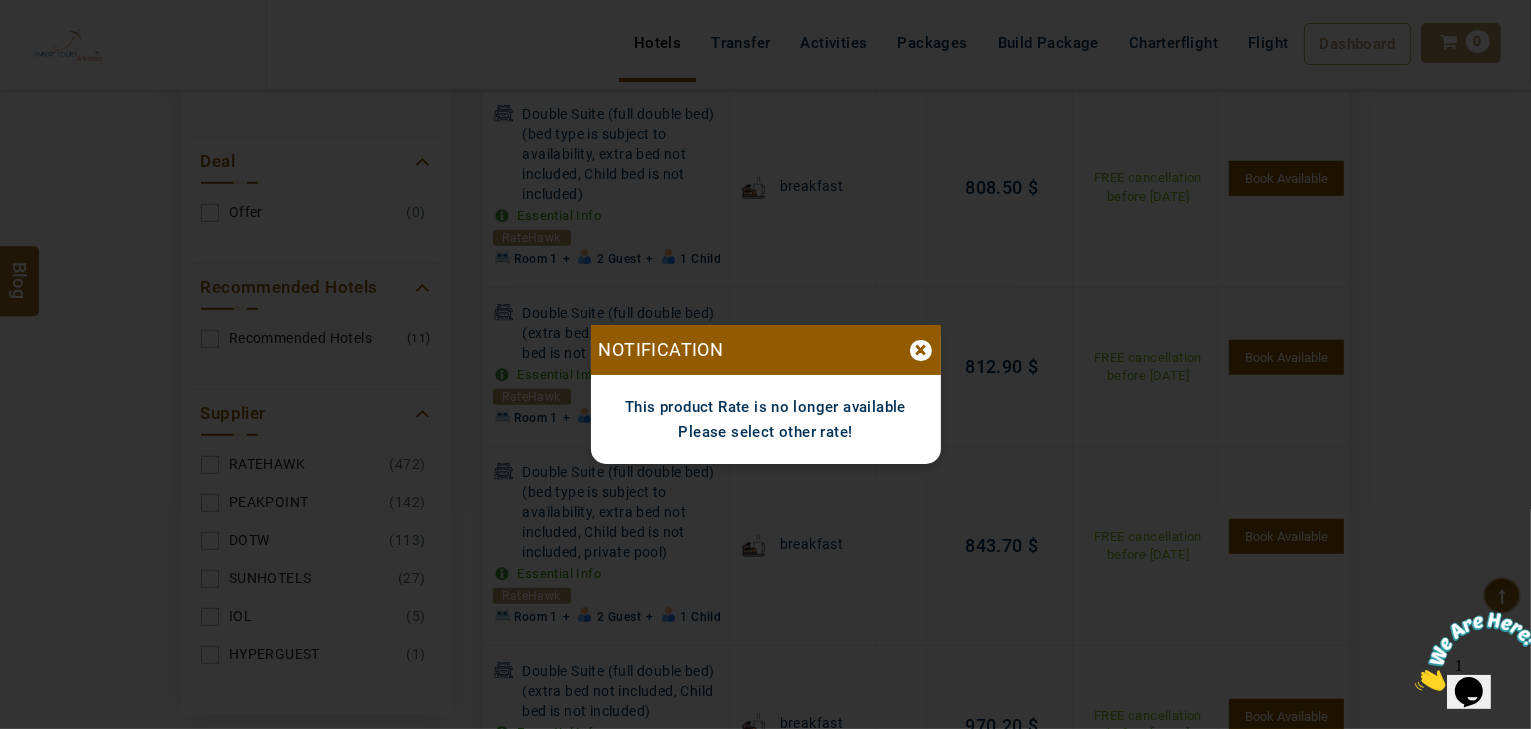 click on "×" at bounding box center [921, 350] 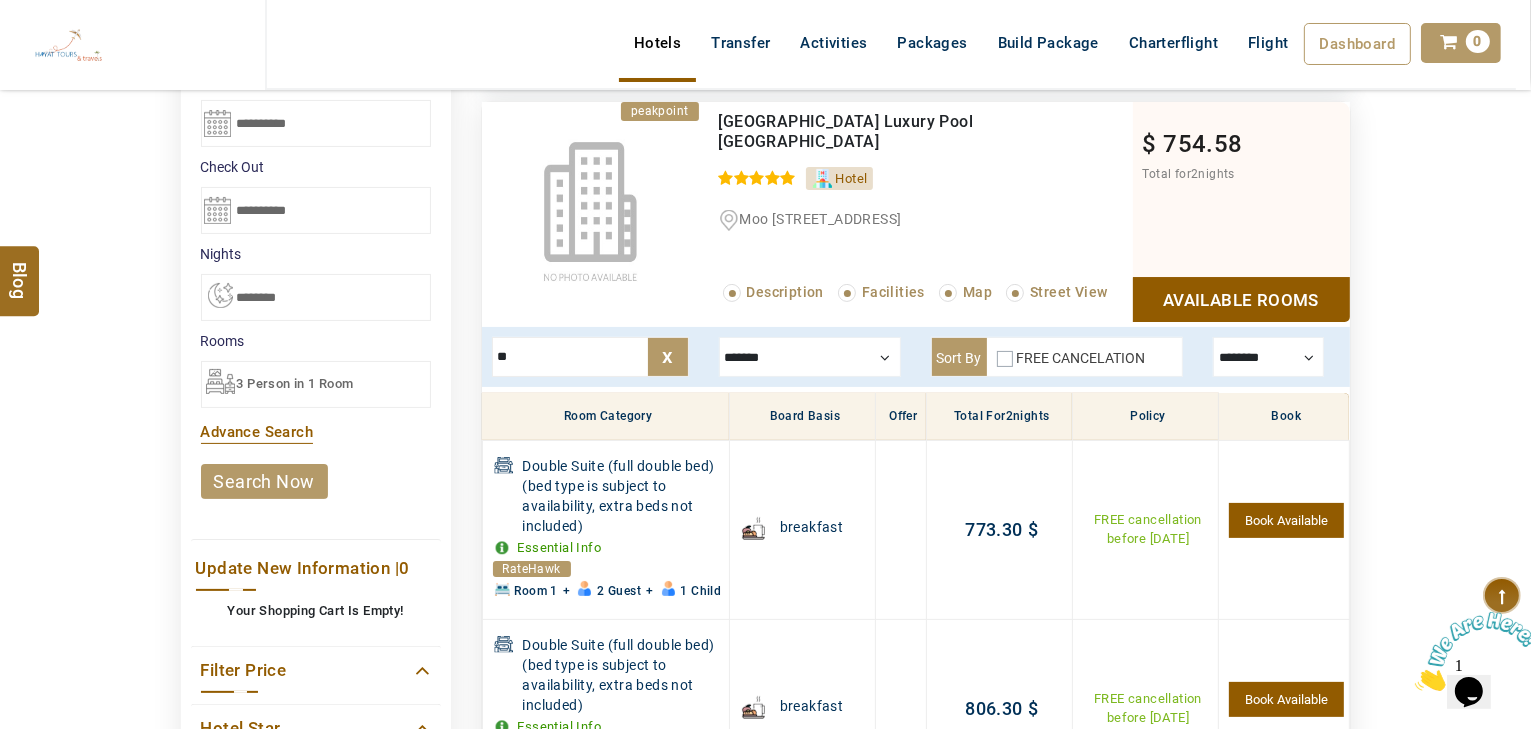 scroll, scrollTop: 320, scrollLeft: 0, axis: vertical 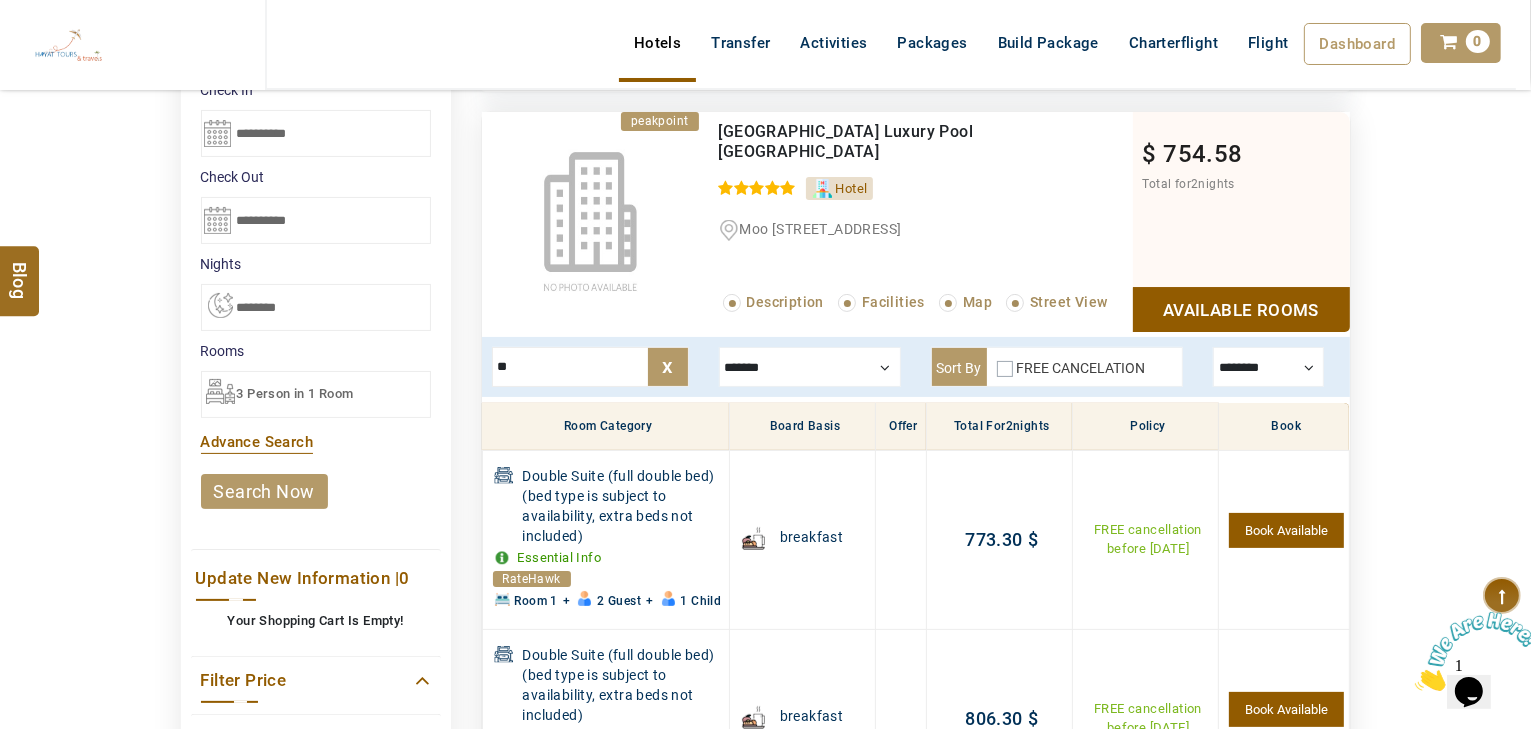 click on "x" at bounding box center [668, 367] 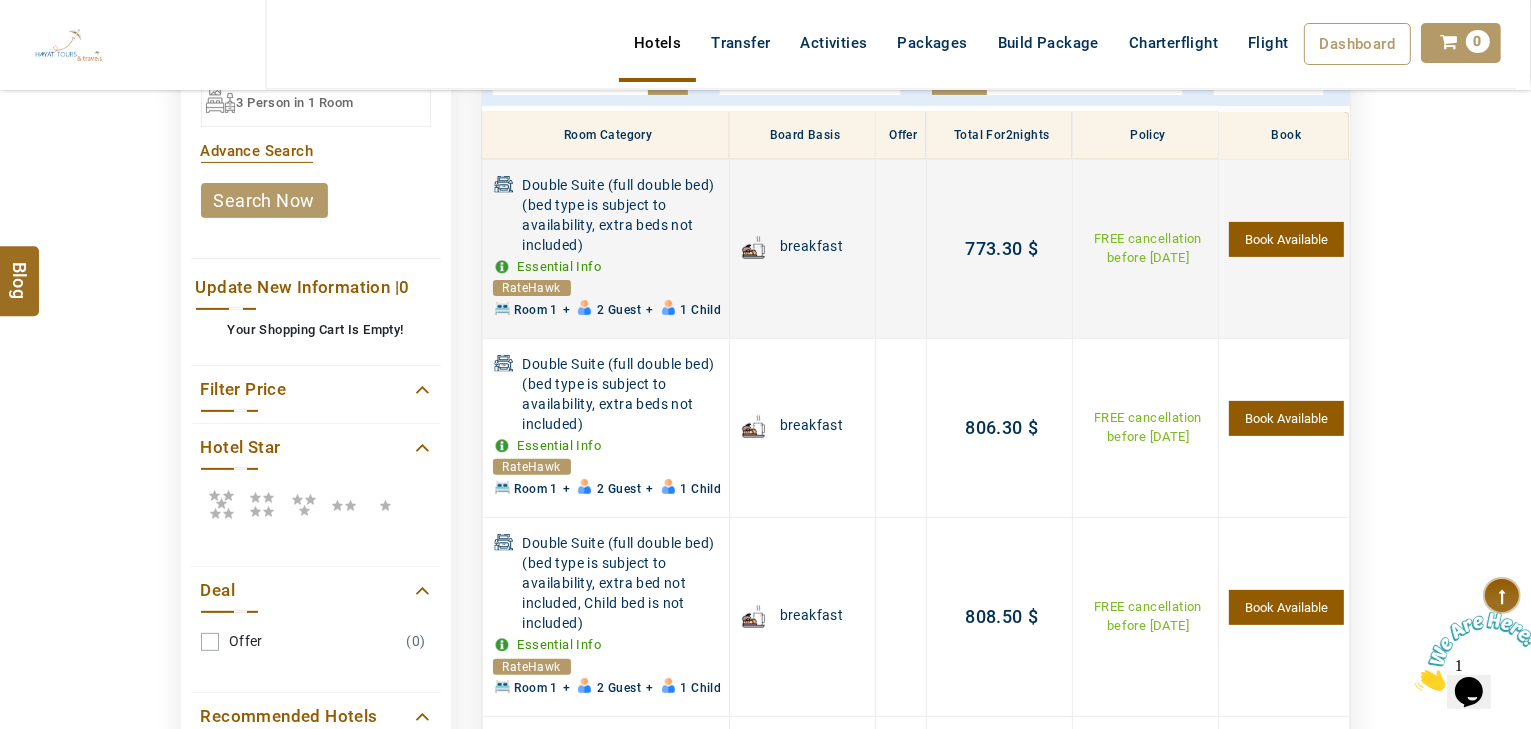 scroll, scrollTop: 560, scrollLeft: 0, axis: vertical 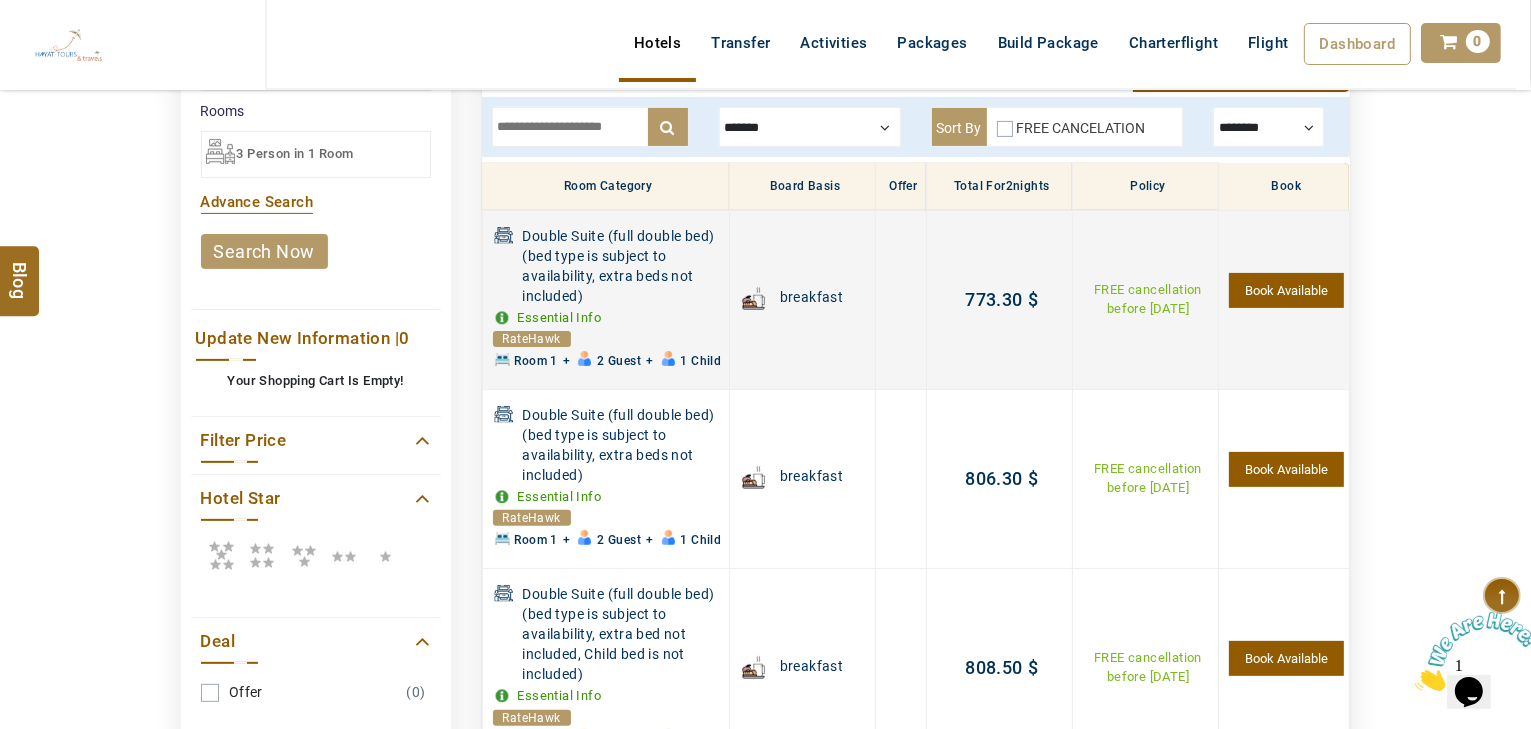 click on "Book Available" at bounding box center [1286, 290] 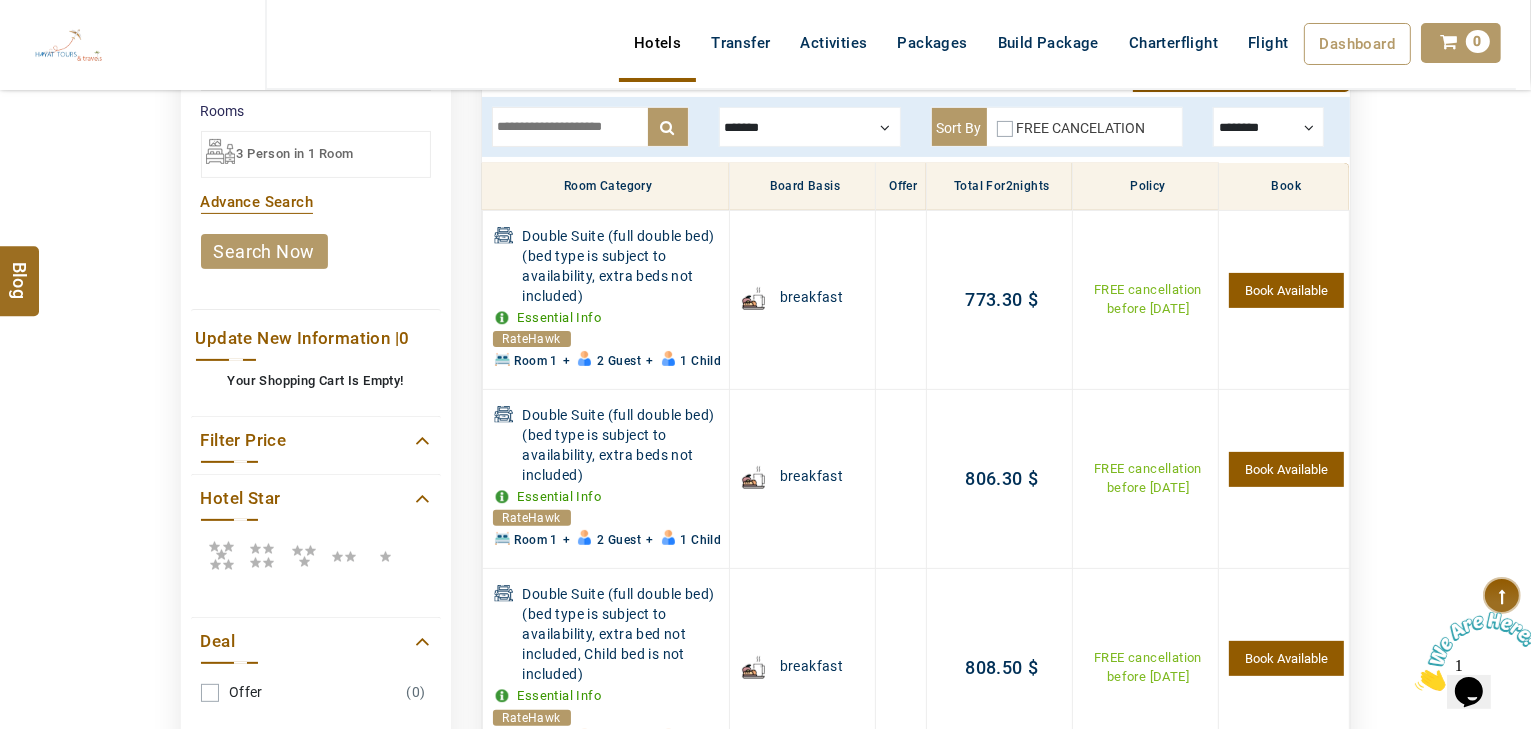 scroll, scrollTop: 800, scrollLeft: 0, axis: vertical 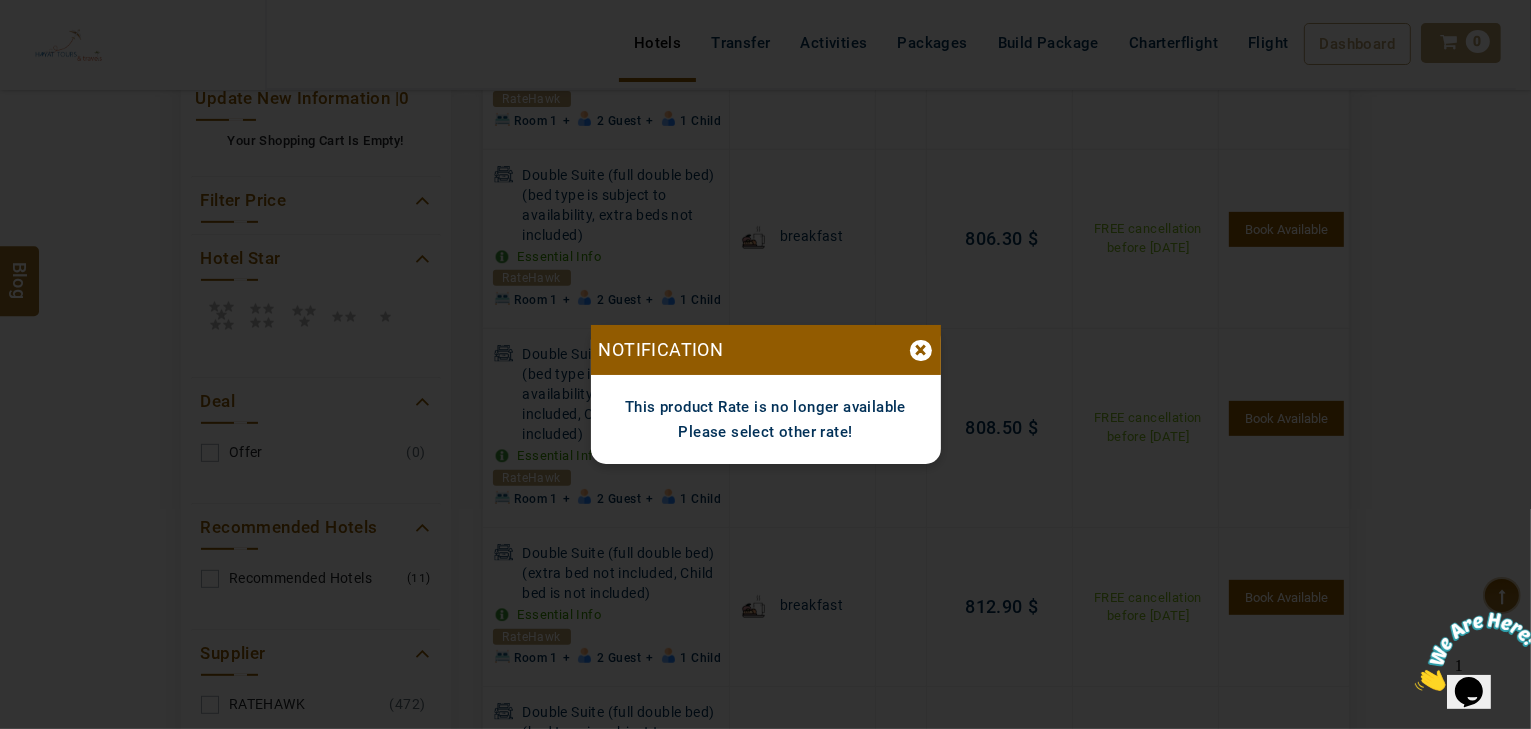 click on "×" at bounding box center (921, 350) 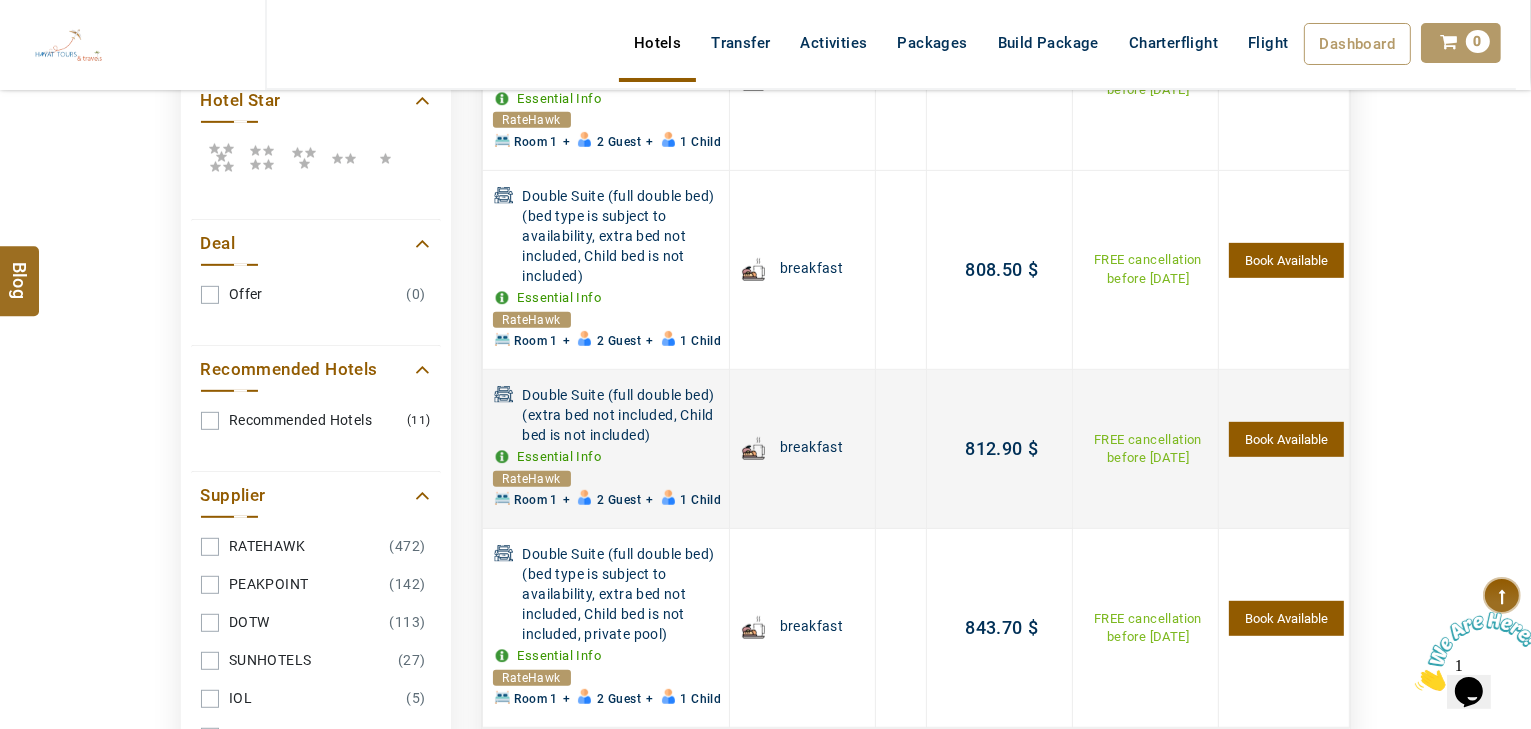 scroll, scrollTop: 1200, scrollLeft: 0, axis: vertical 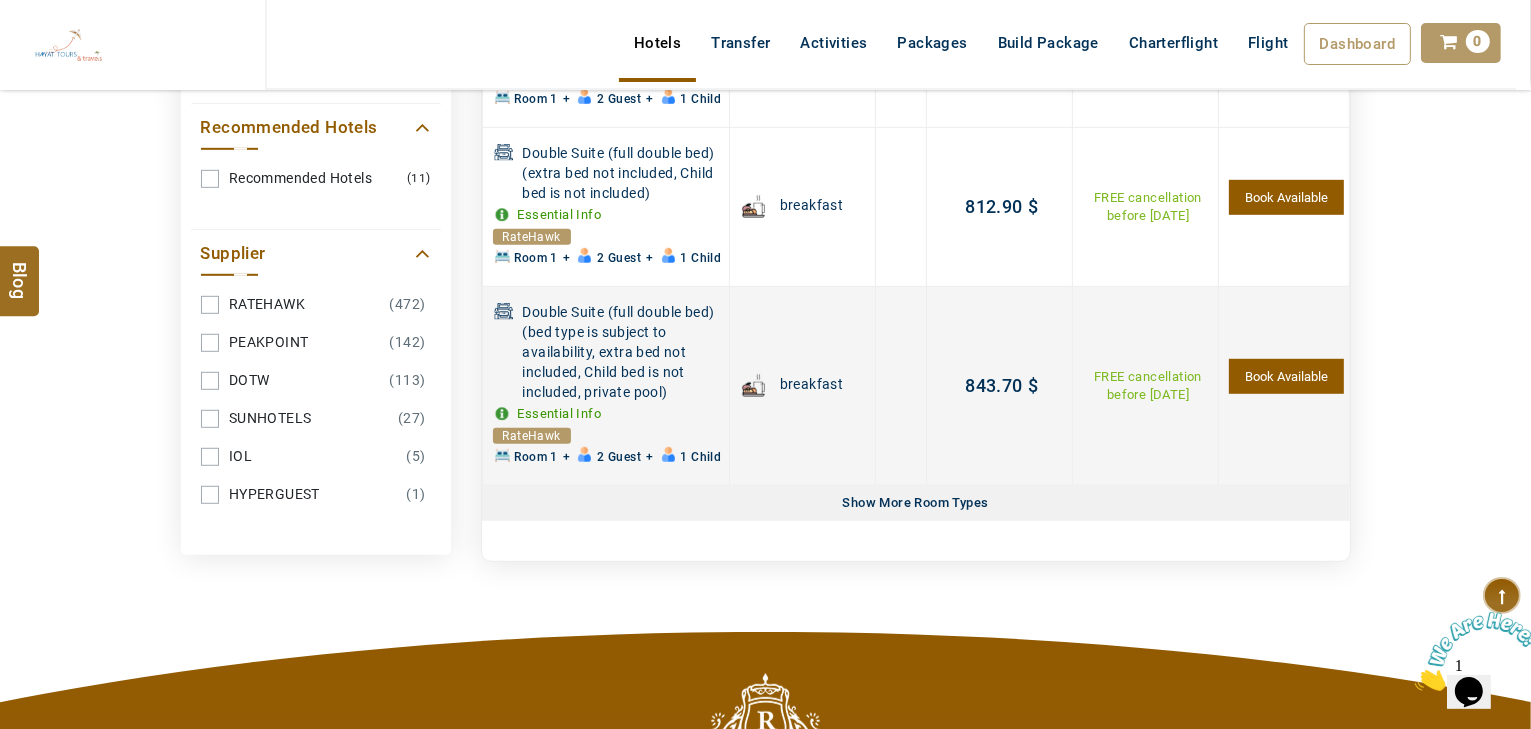 click at bounding box center [901, 386] 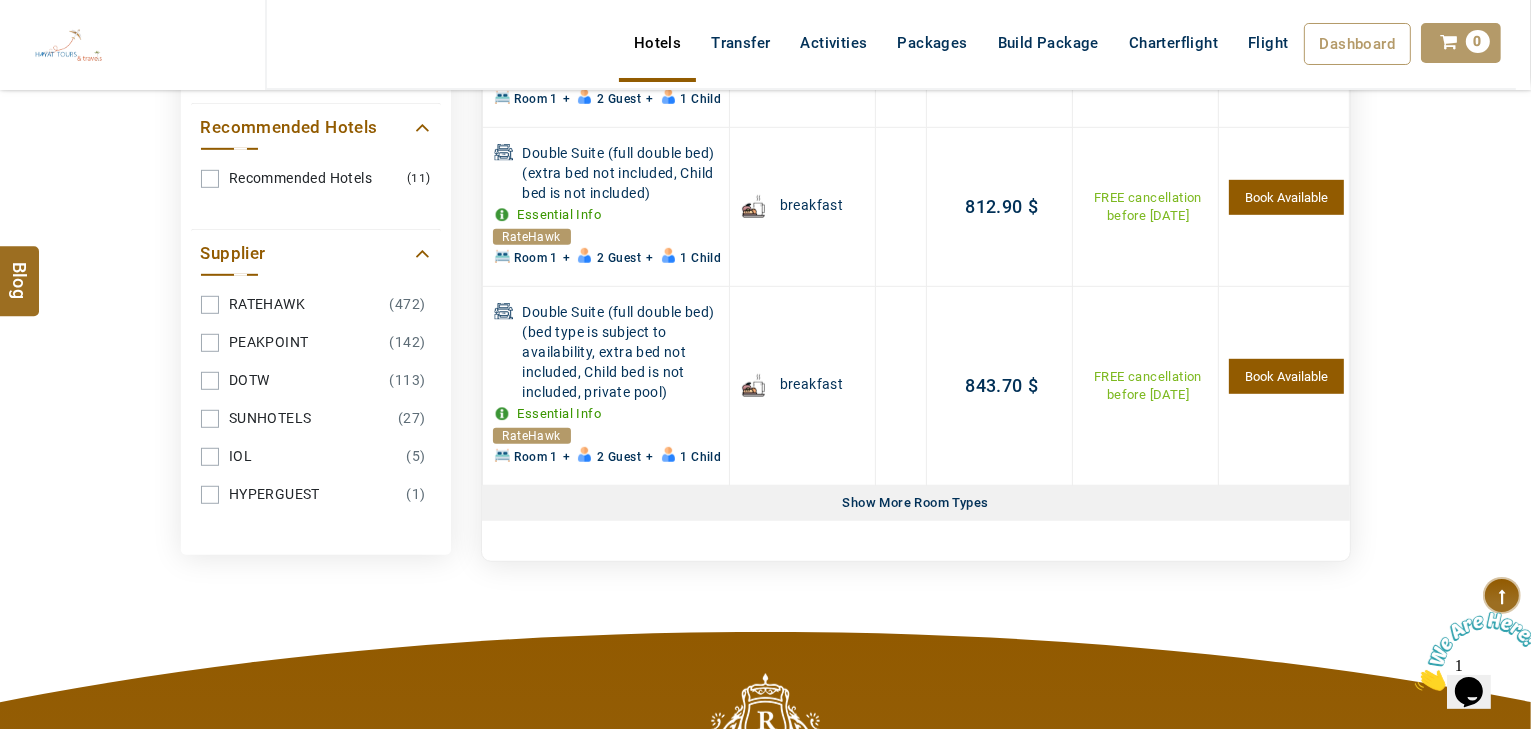 click on "Show More Room Types" at bounding box center (916, 503) 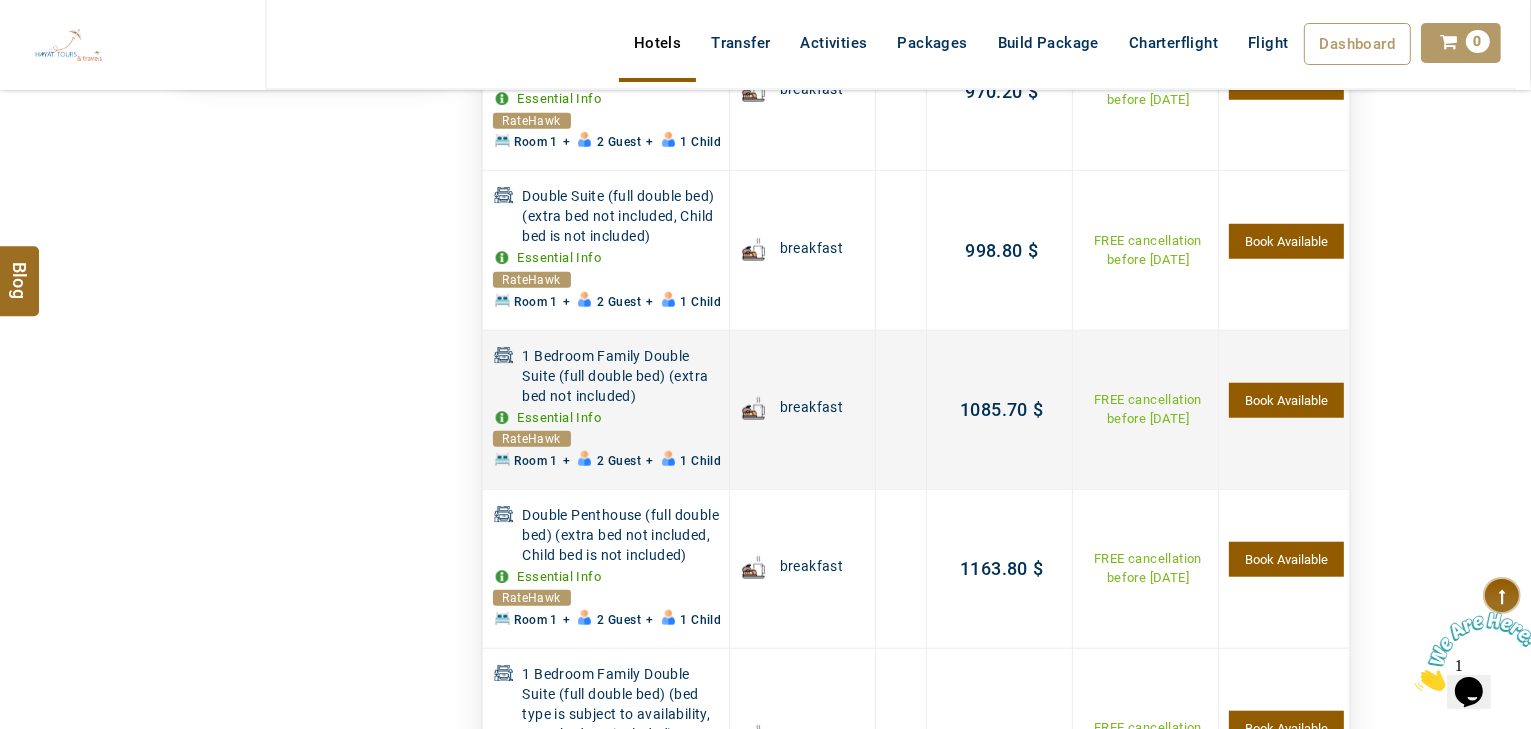 scroll, scrollTop: 1680, scrollLeft: 0, axis: vertical 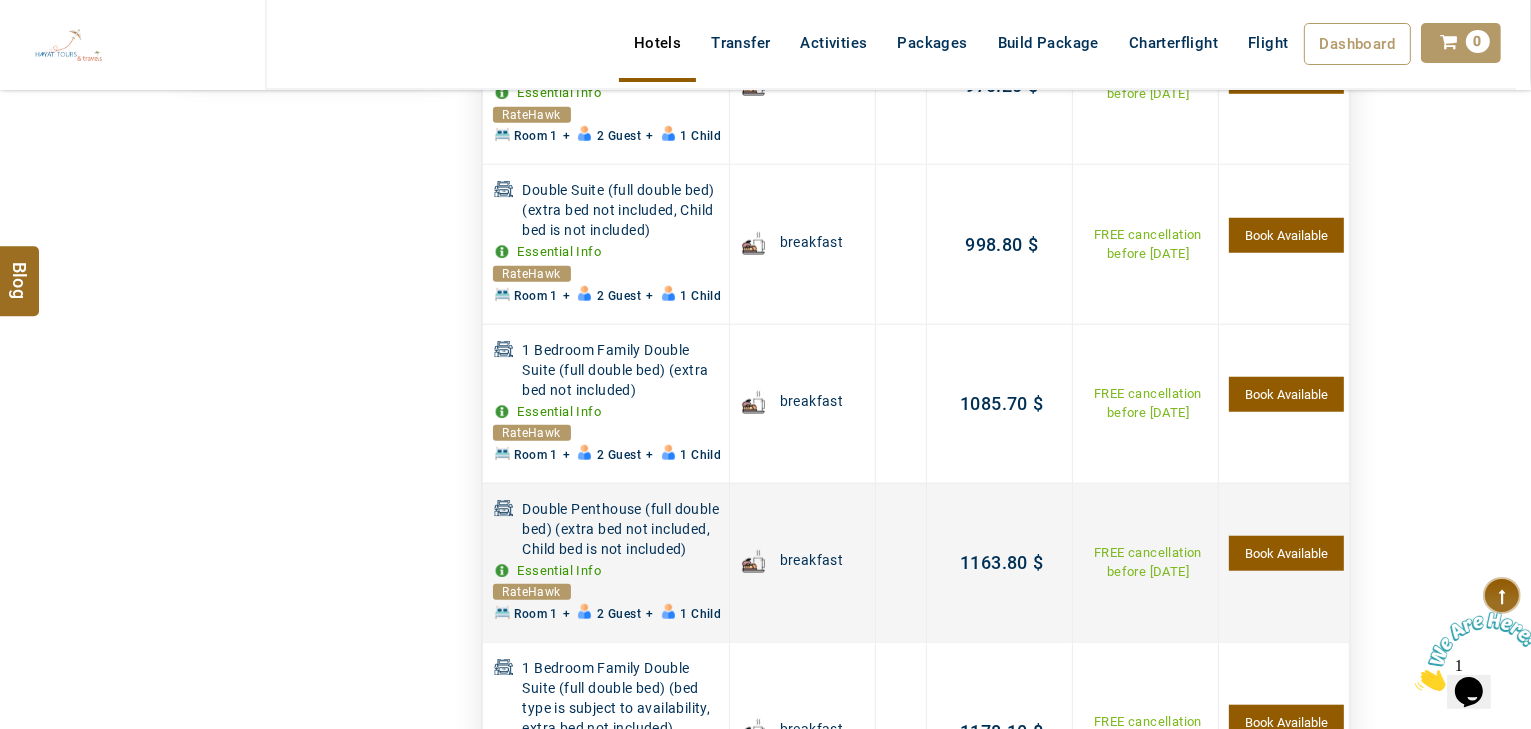 click on "Book Available" at bounding box center (1286, 553) 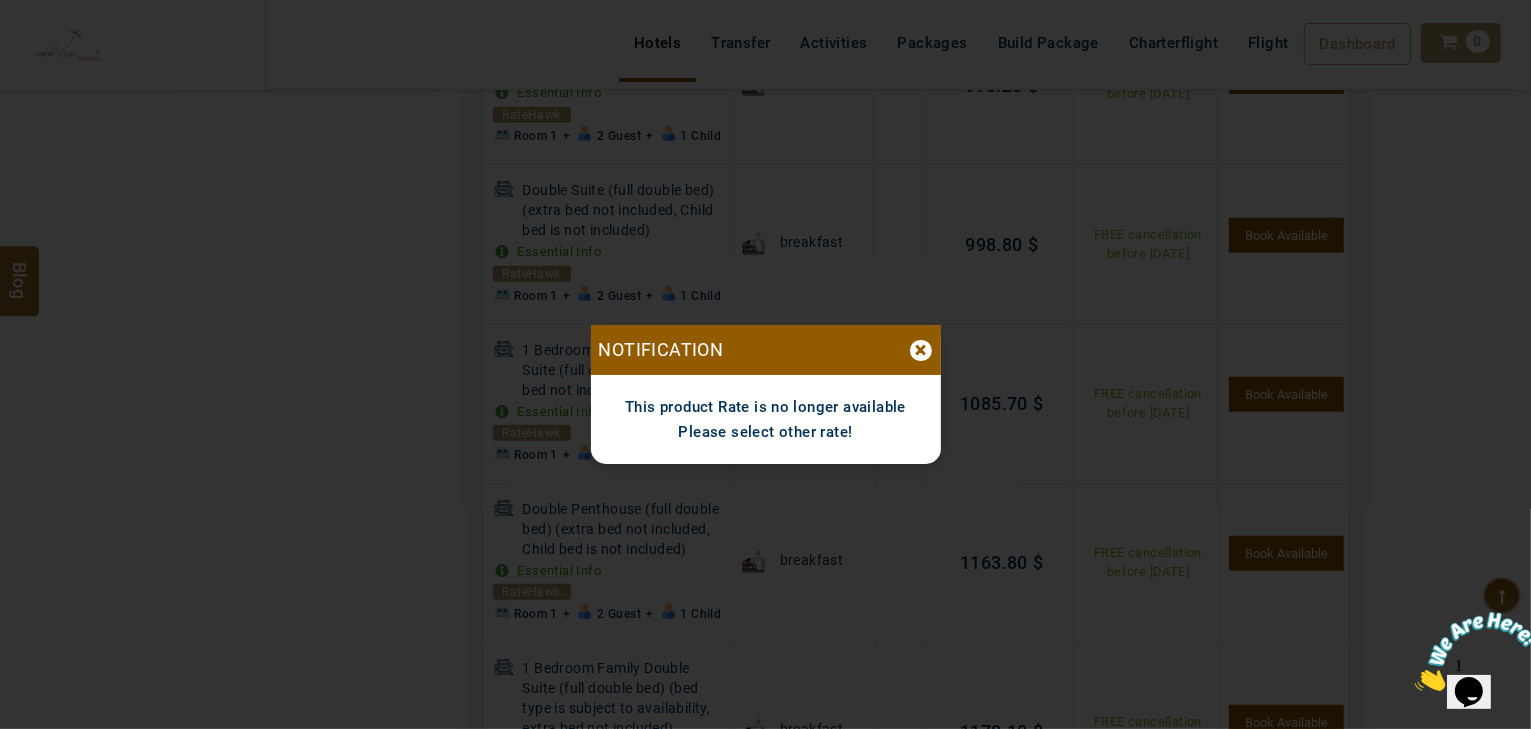 click on "×" at bounding box center [921, 350] 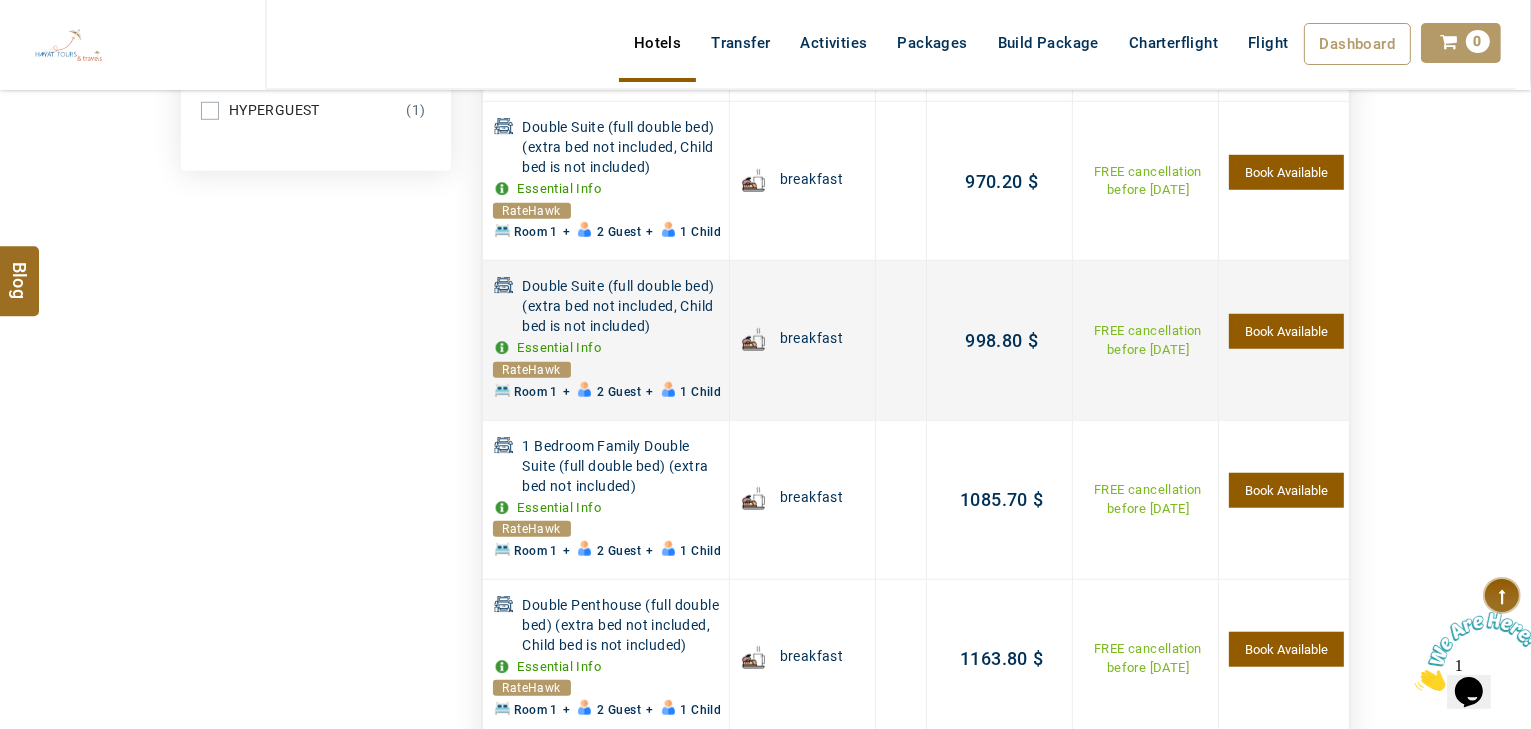 scroll, scrollTop: 1520, scrollLeft: 0, axis: vertical 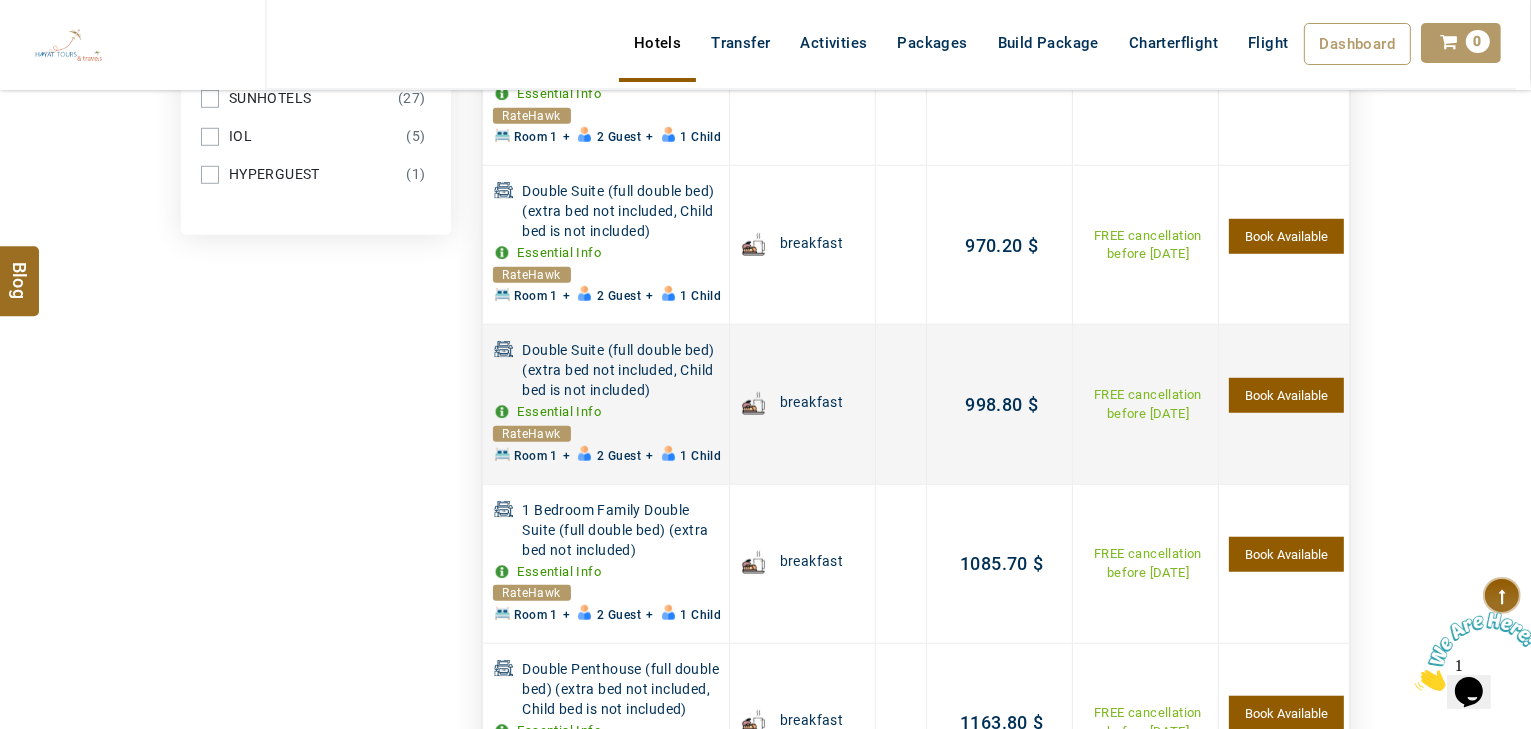 click on "Book Available" at bounding box center [1286, 395] 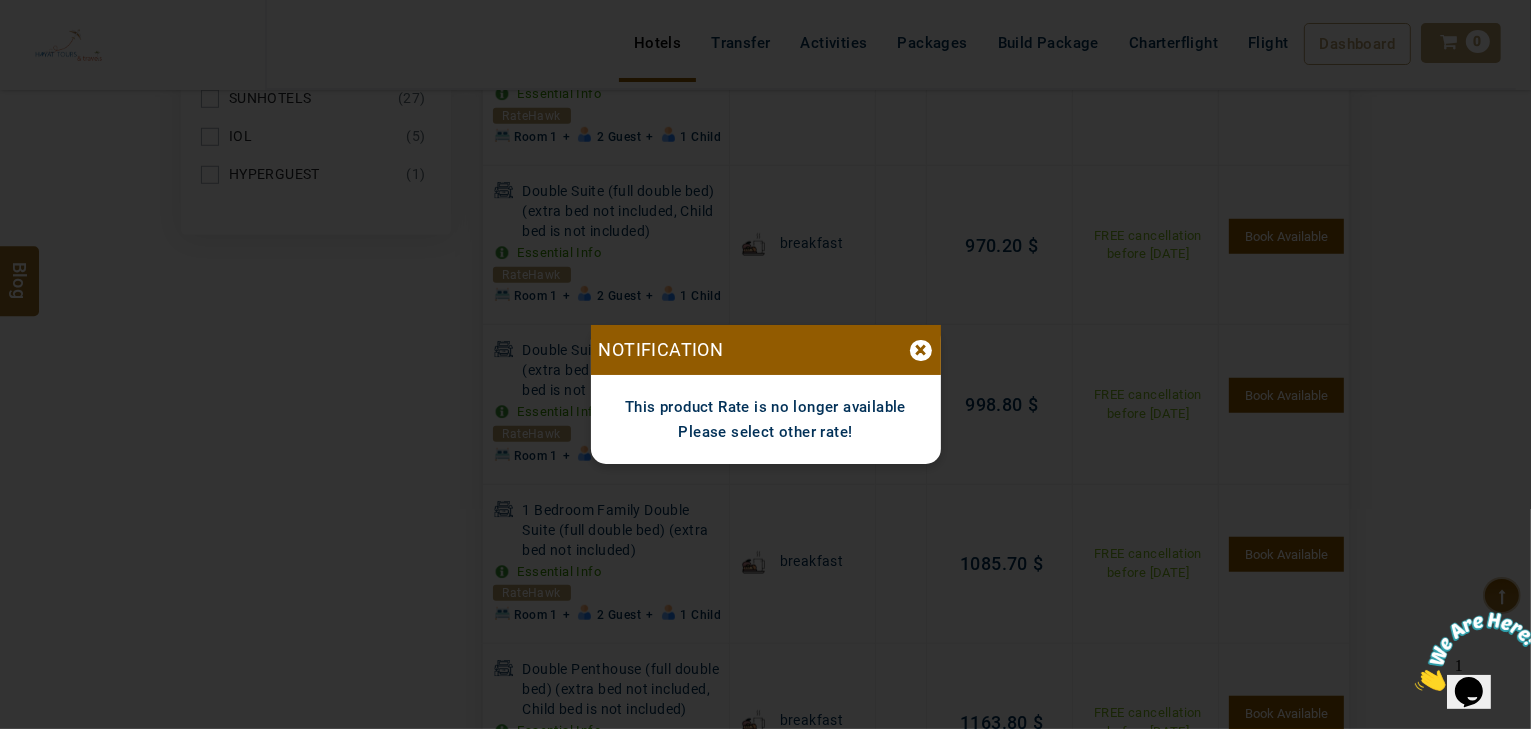 click on "×" at bounding box center (921, 350) 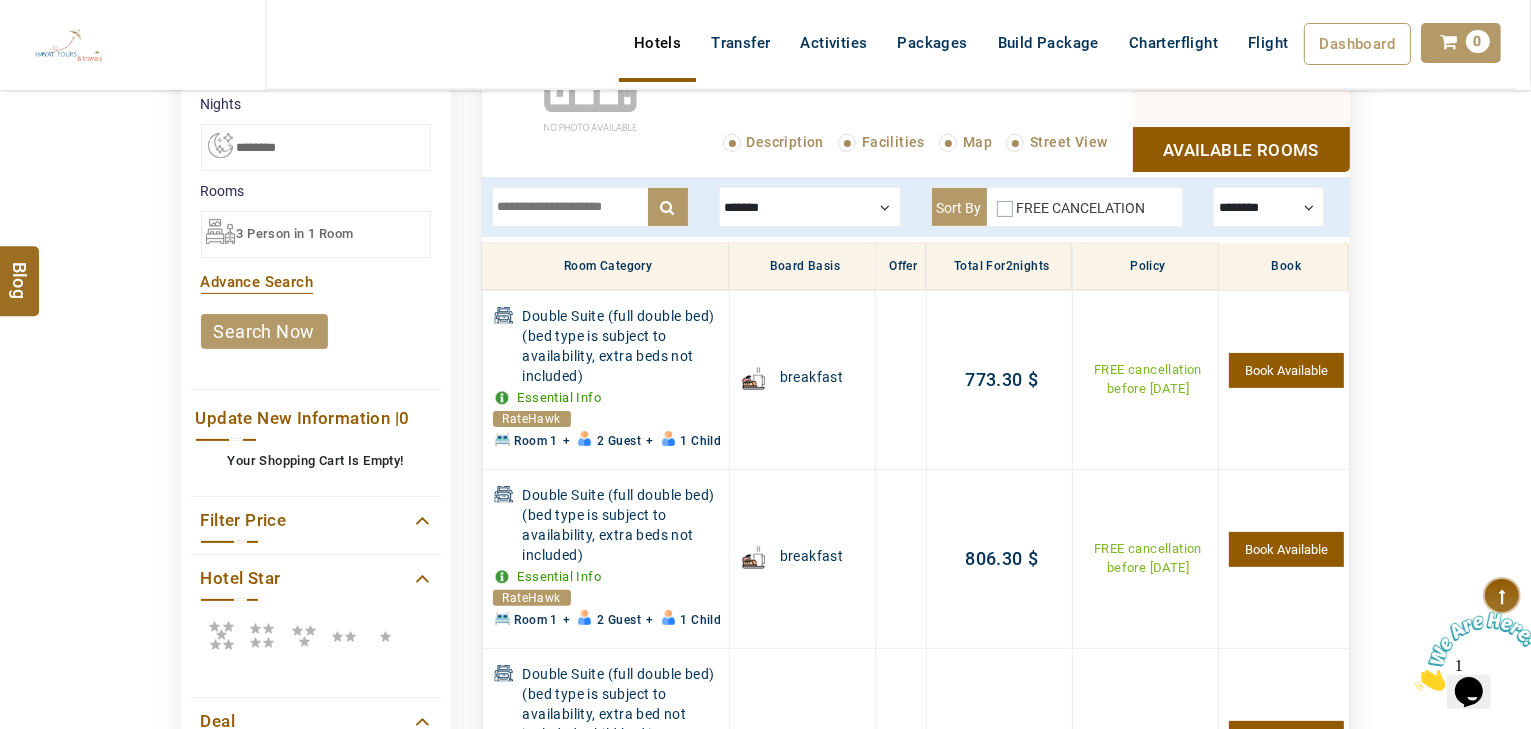 scroll, scrollTop: 240, scrollLeft: 0, axis: vertical 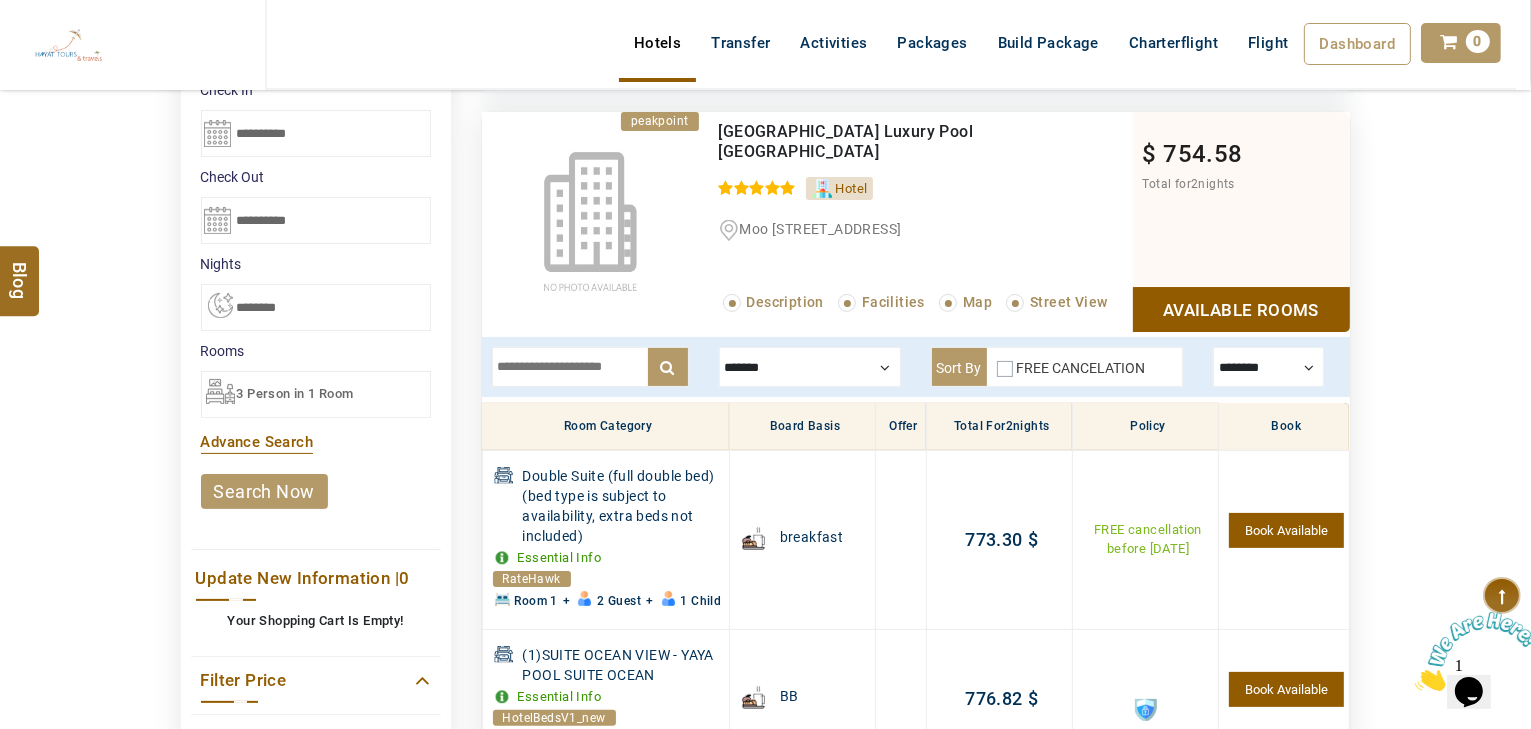 click at bounding box center [810, 367] 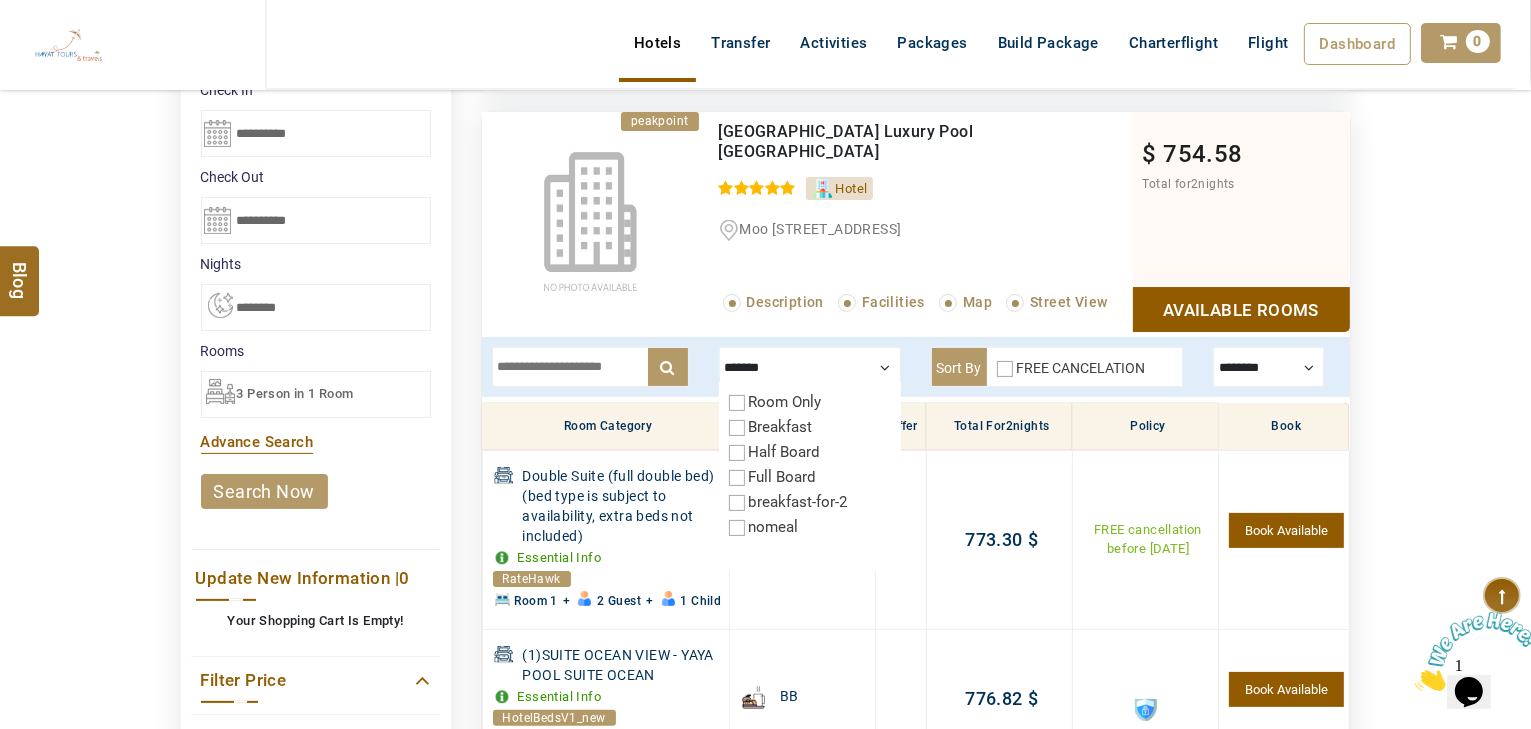 click at bounding box center [810, 367] 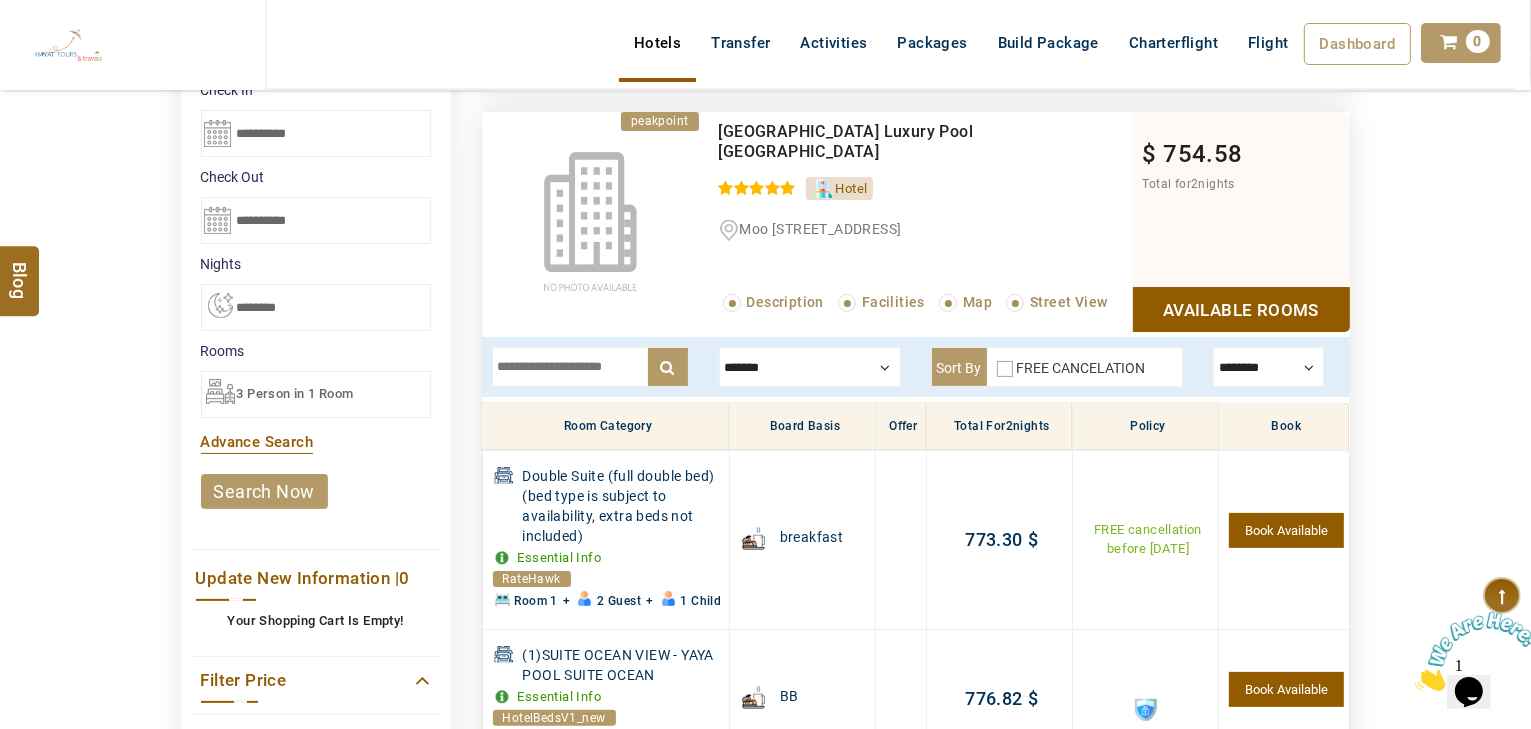 click on "******** RateHawk HotelBedsV1_new dotw peakpoint SunHotels" at bounding box center [1268, 367] 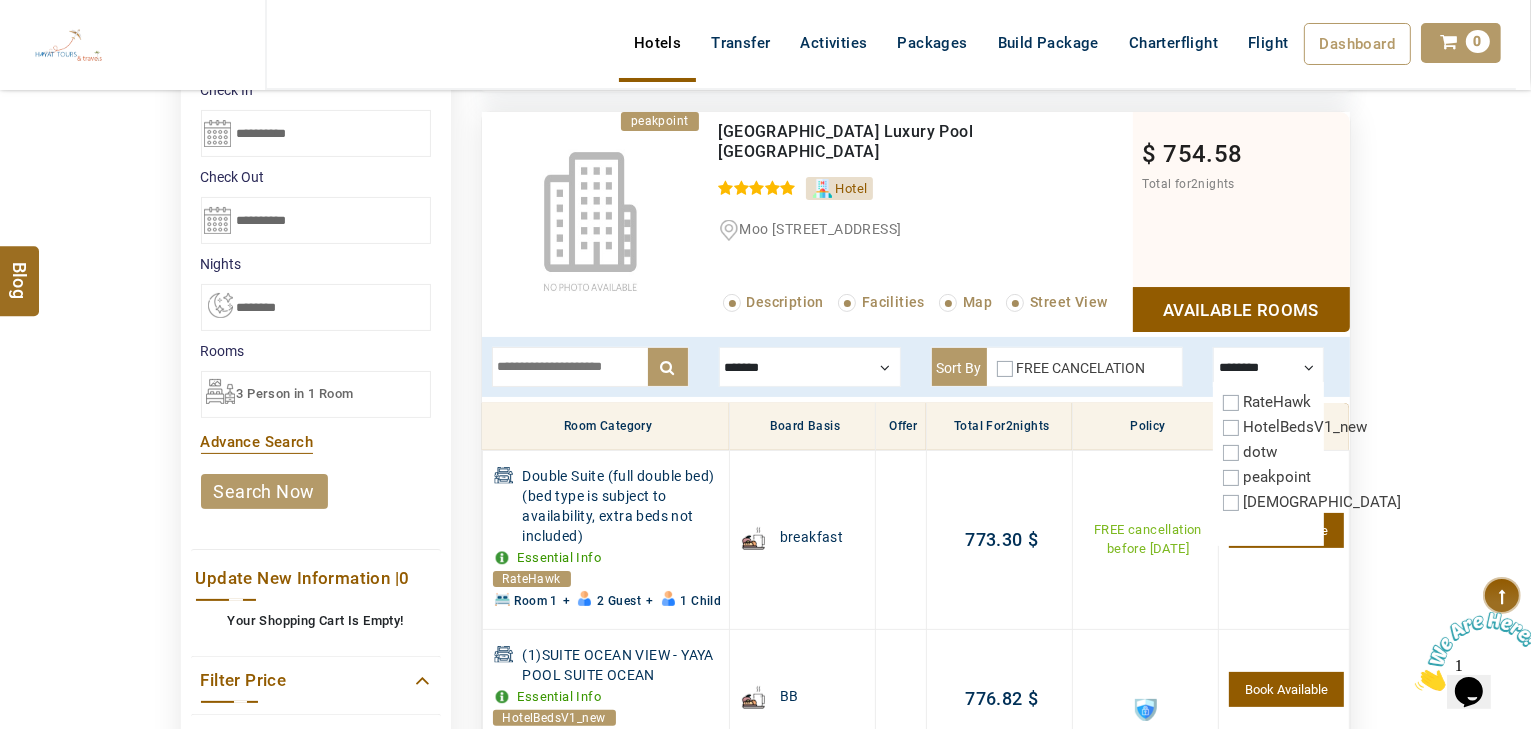click on "HotelBedsV1_new" at bounding box center [1305, 427] 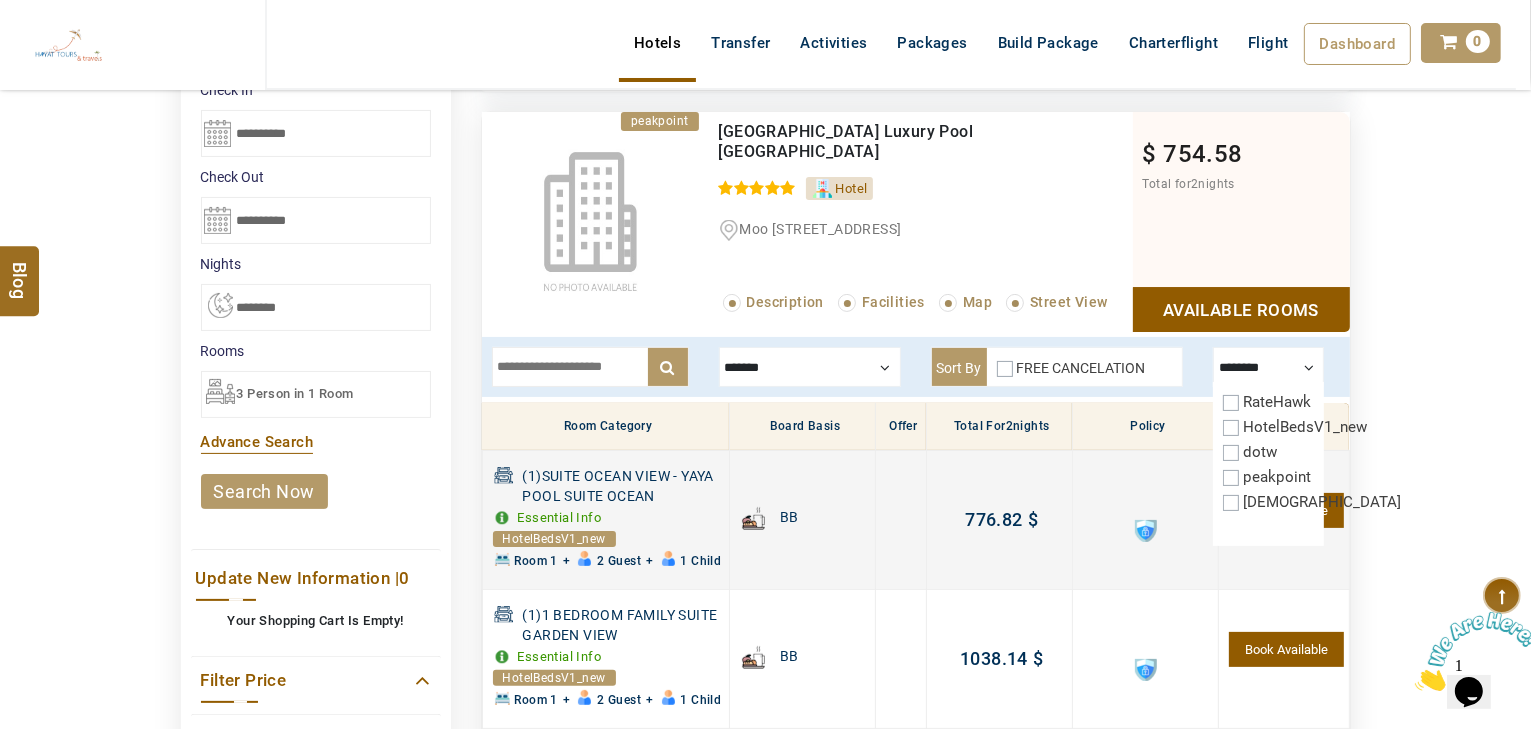 click on "BB" at bounding box center [802, 519] 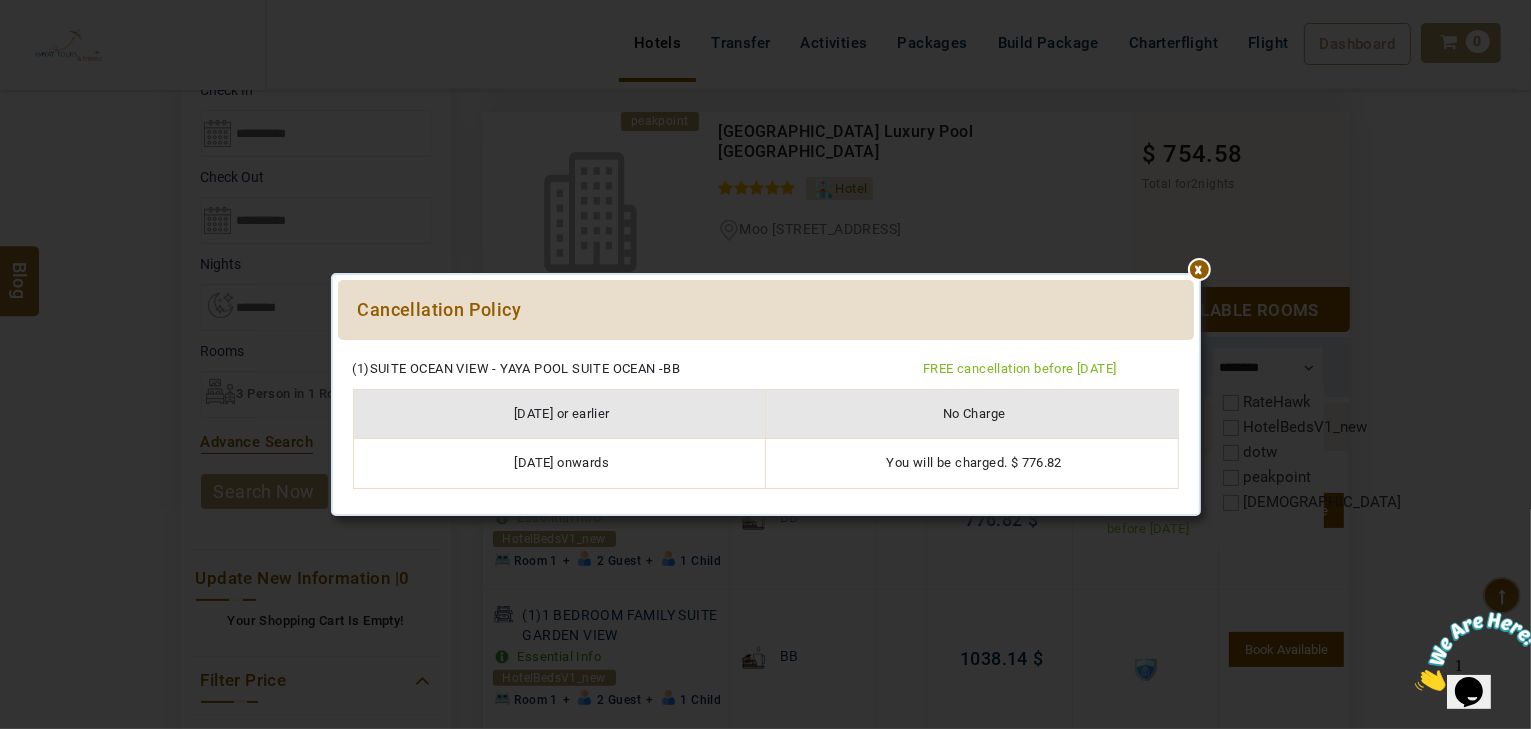 click at bounding box center (766, 350) 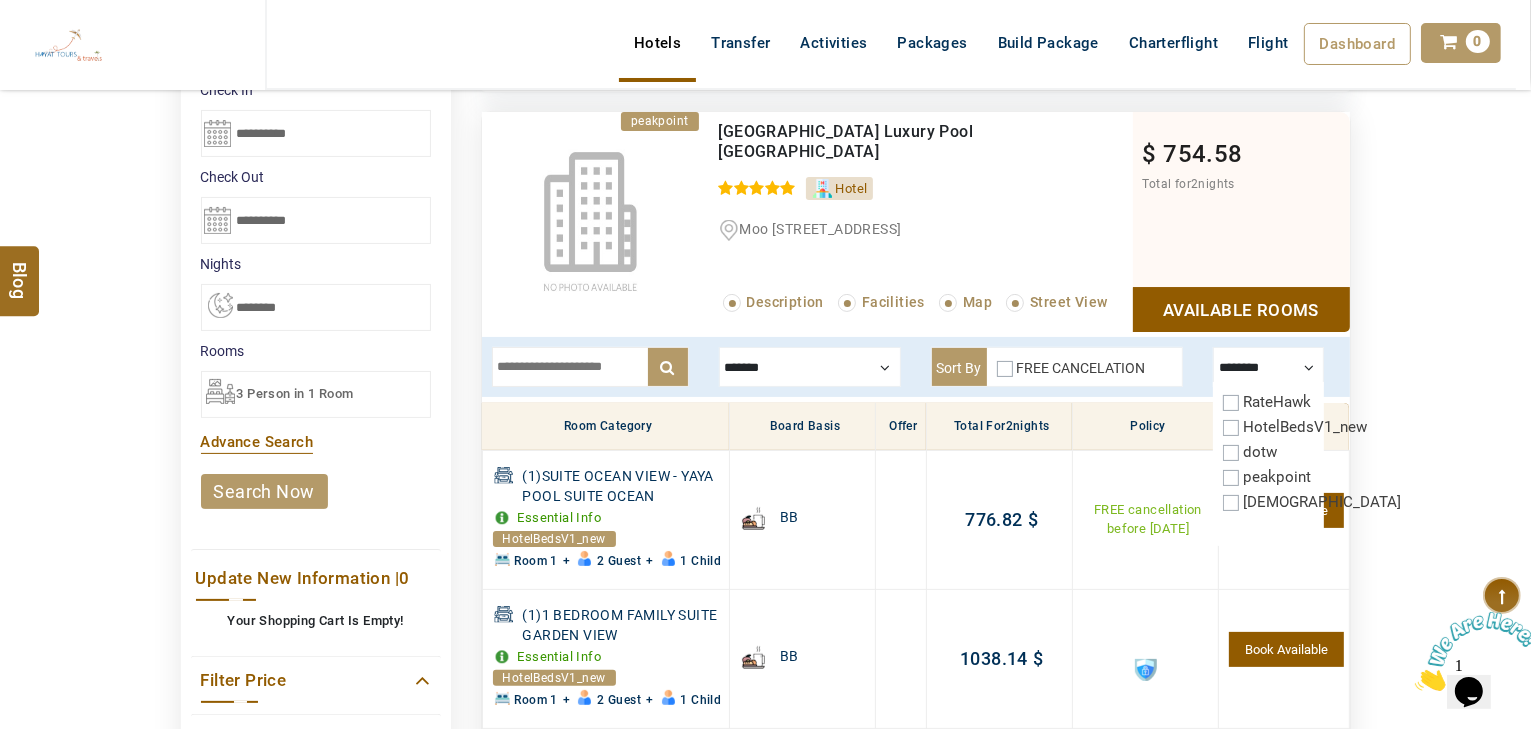 click at bounding box center [1268, 367] 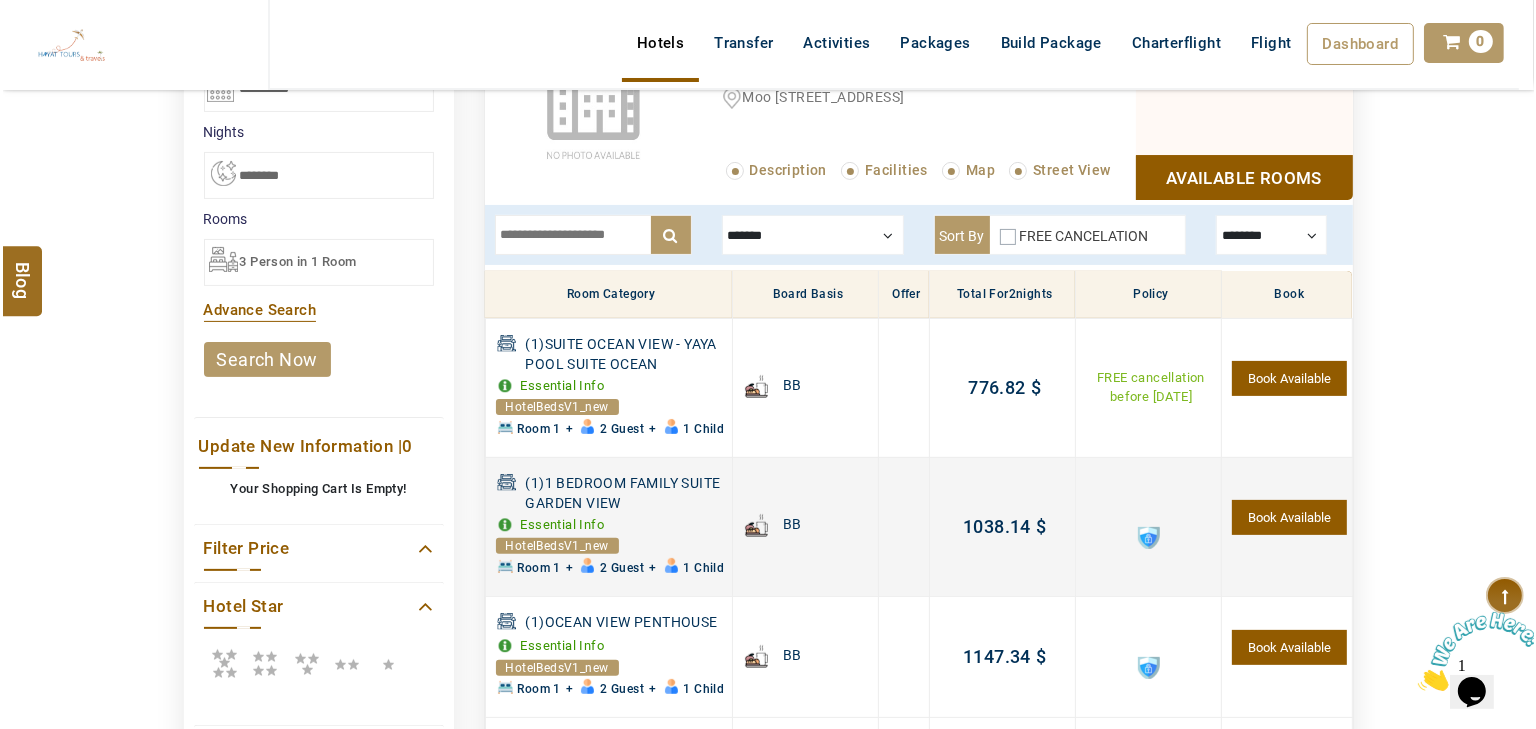 scroll, scrollTop: 480, scrollLeft: 0, axis: vertical 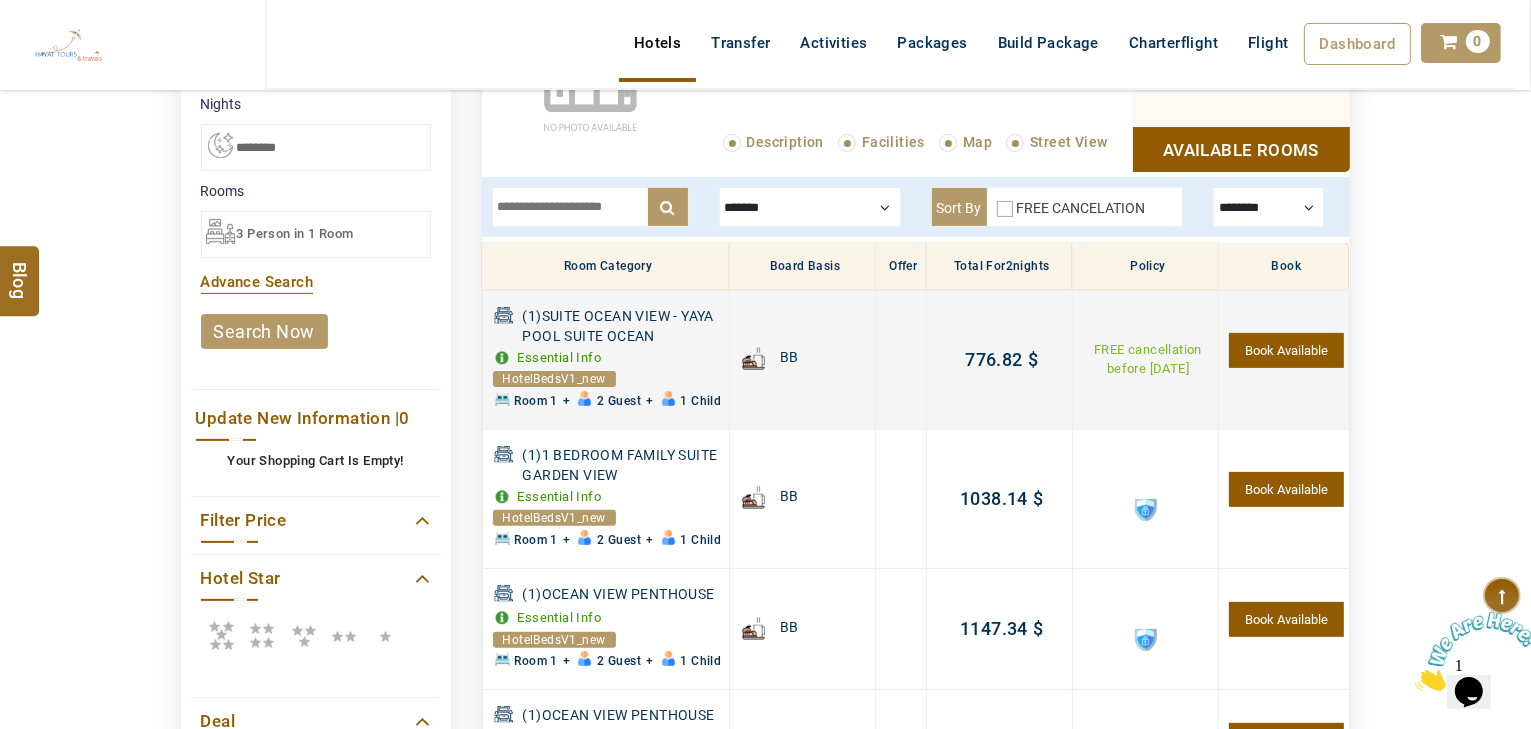 click on "Book Available" at bounding box center (1286, 350) 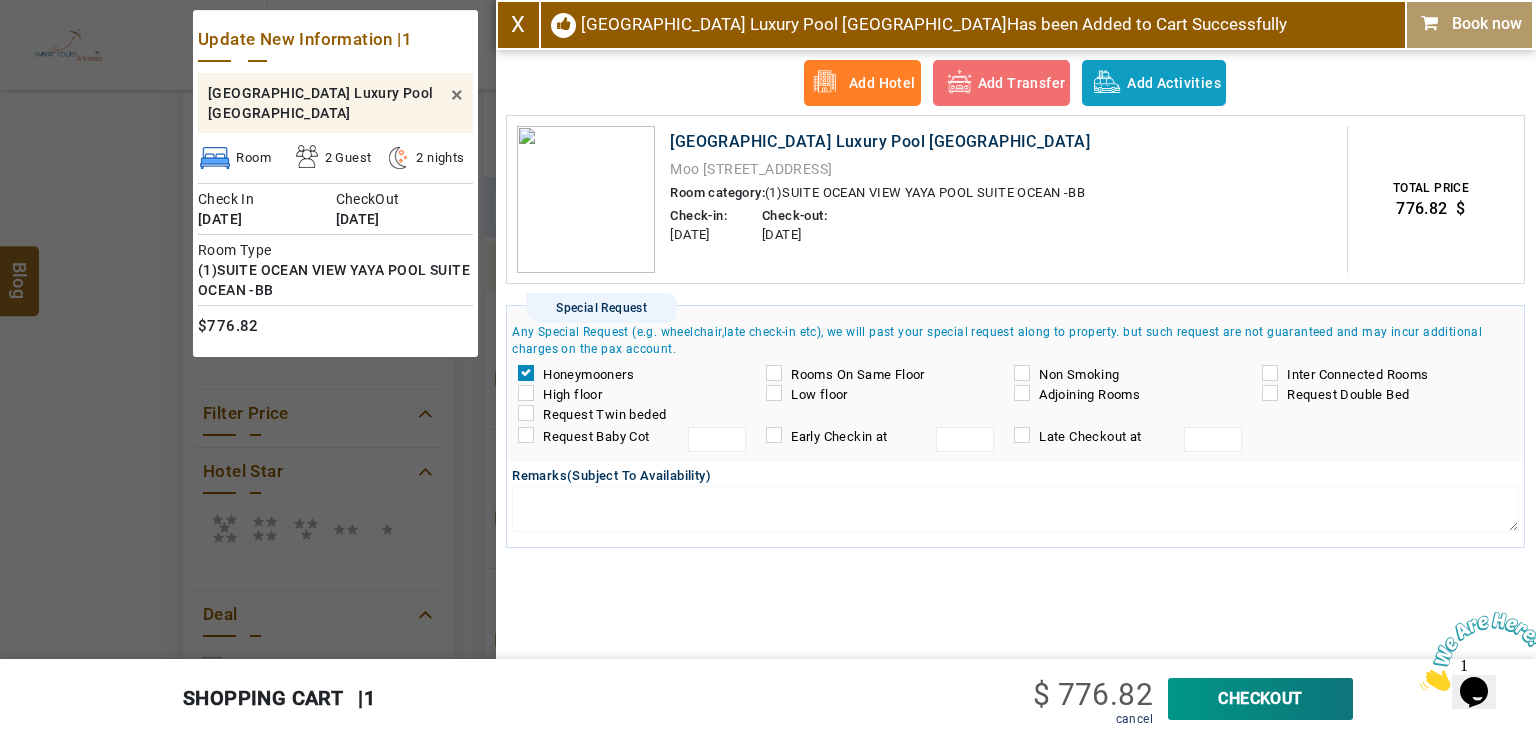 click on "CheckOut" at bounding box center (1260, 699) 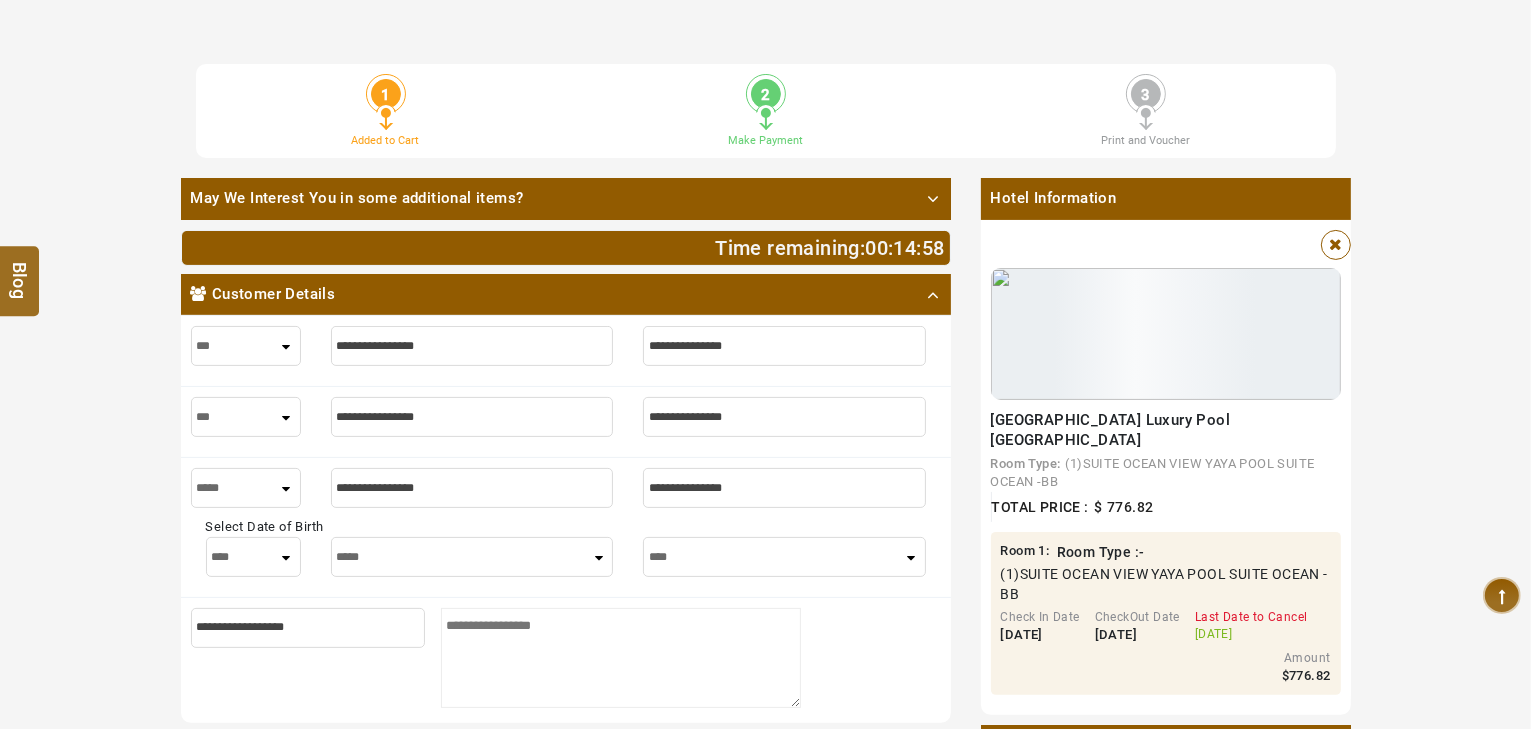 scroll, scrollTop: 400, scrollLeft: 0, axis: vertical 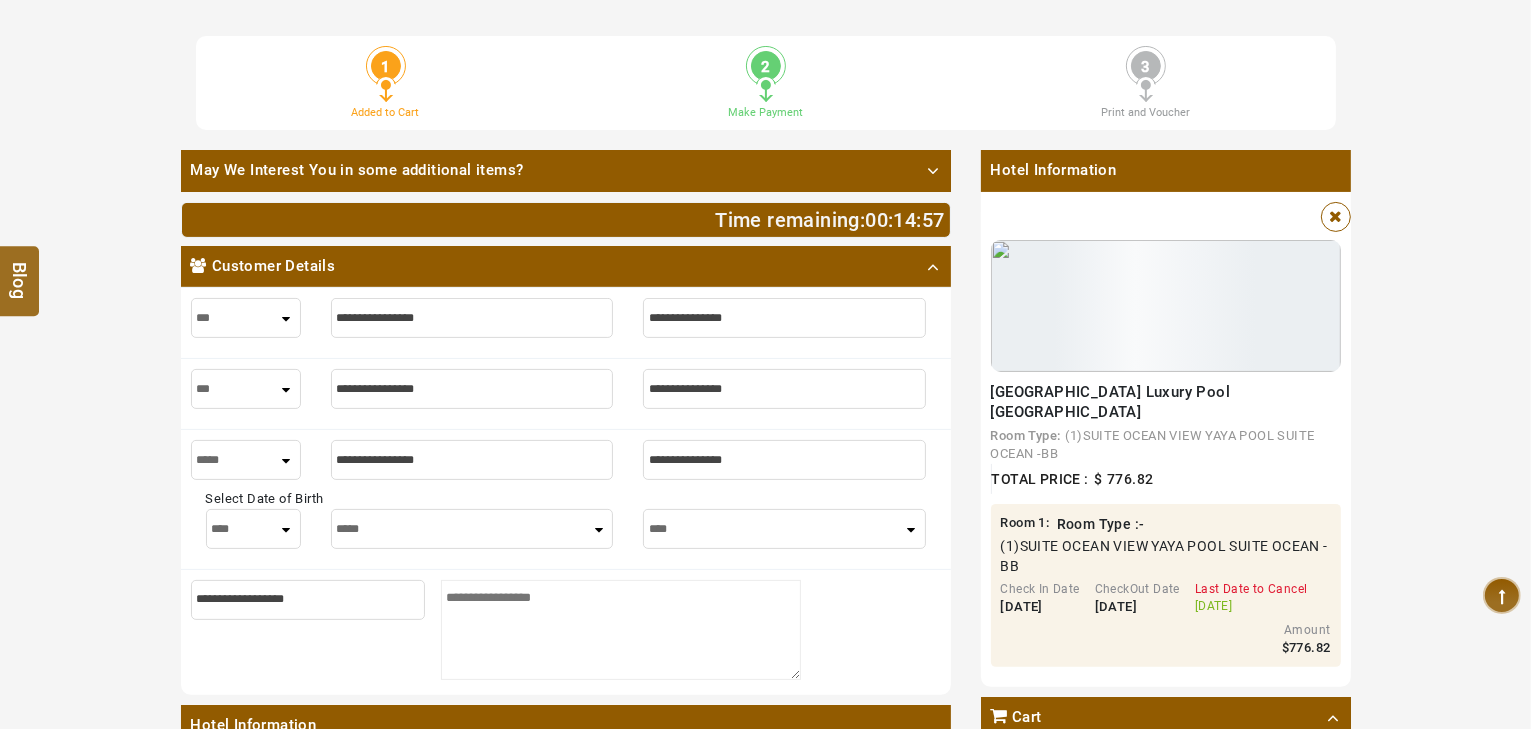 click at bounding box center [472, 318] 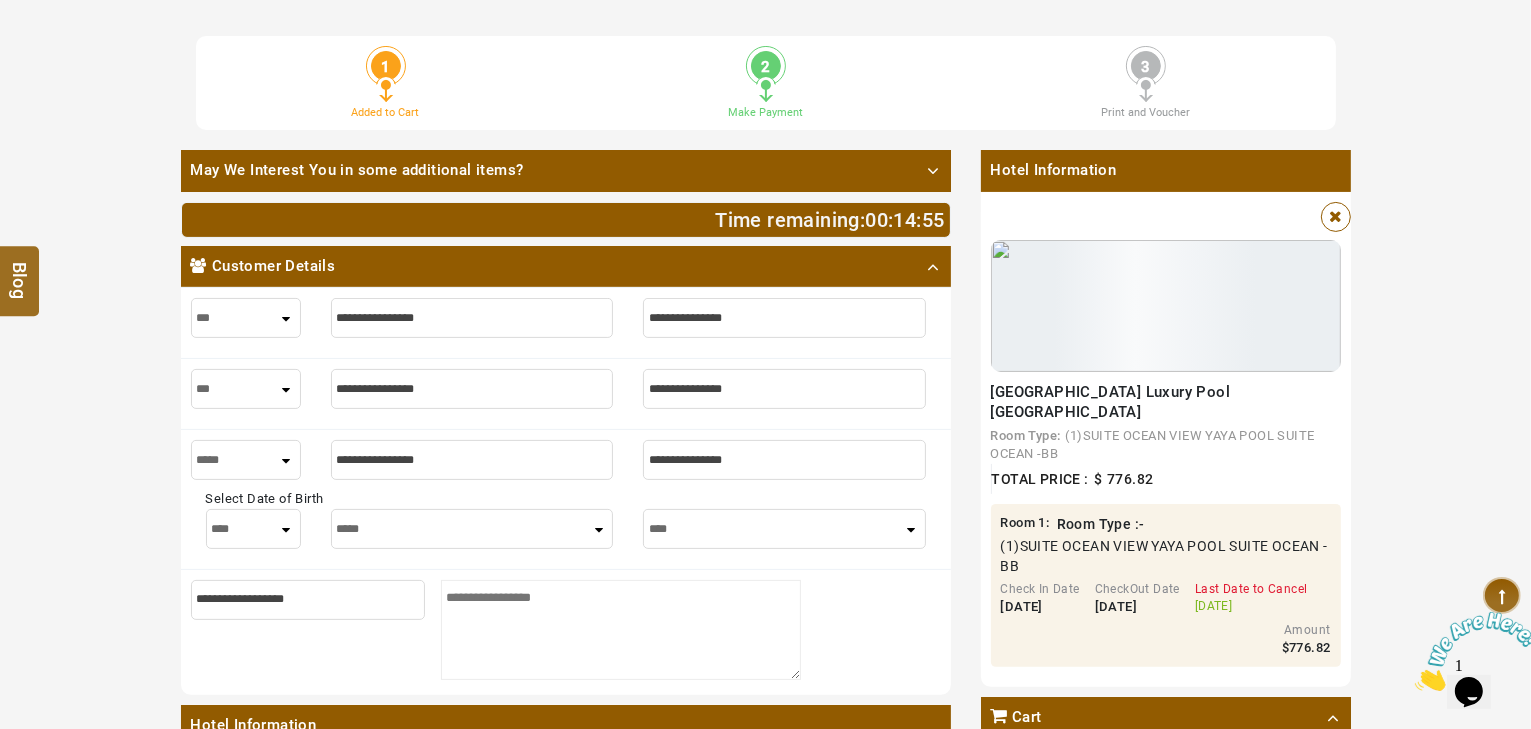 scroll, scrollTop: 0, scrollLeft: 0, axis: both 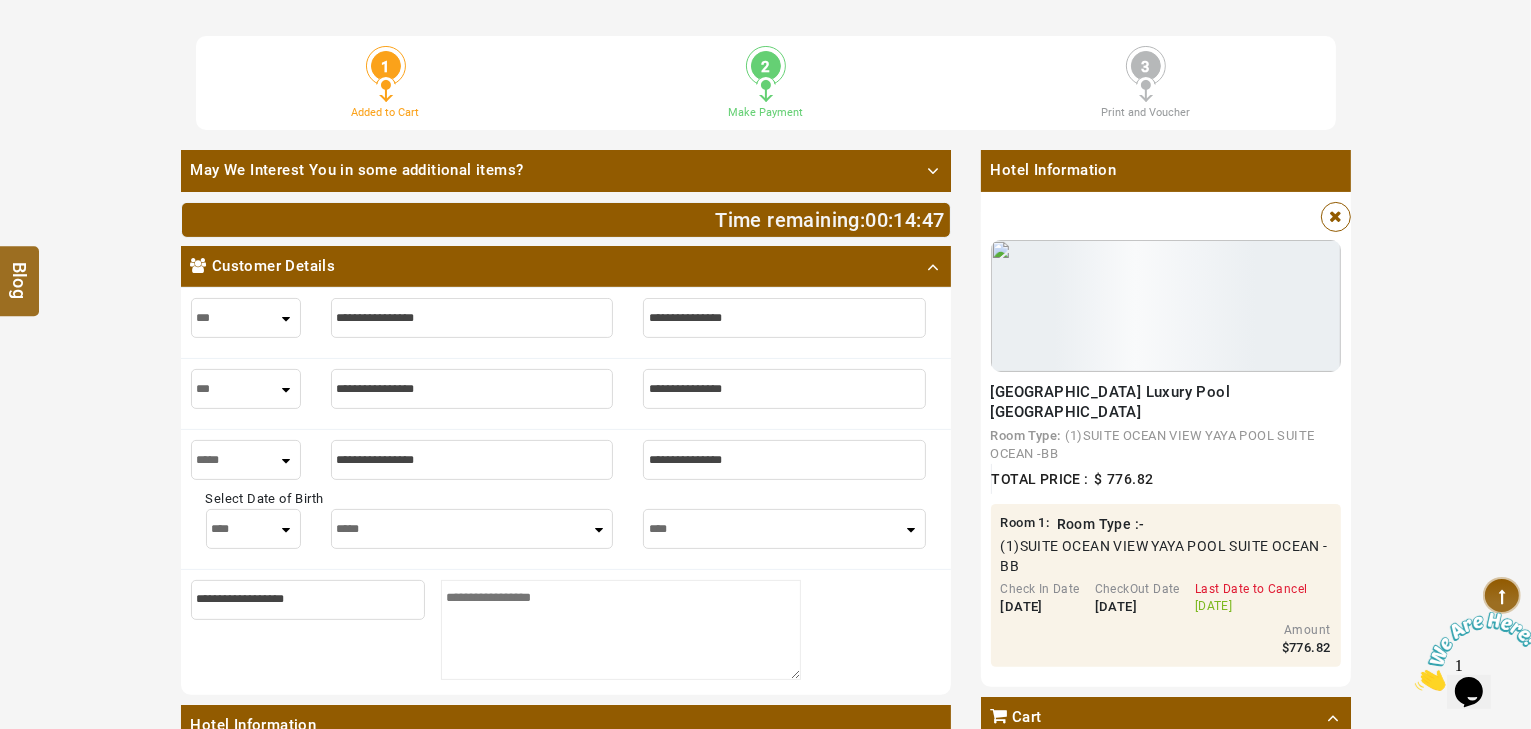 type on "*" 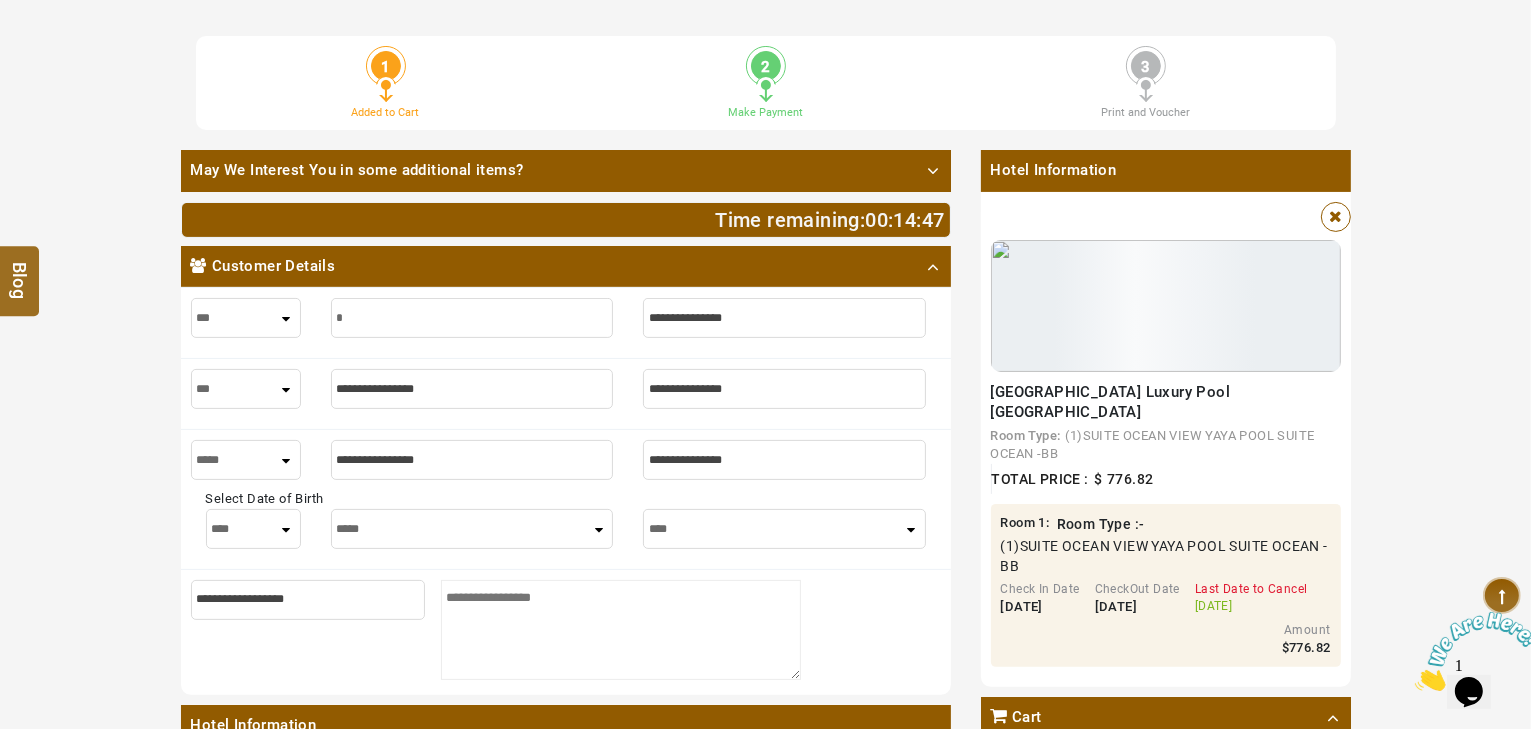 type on "*" 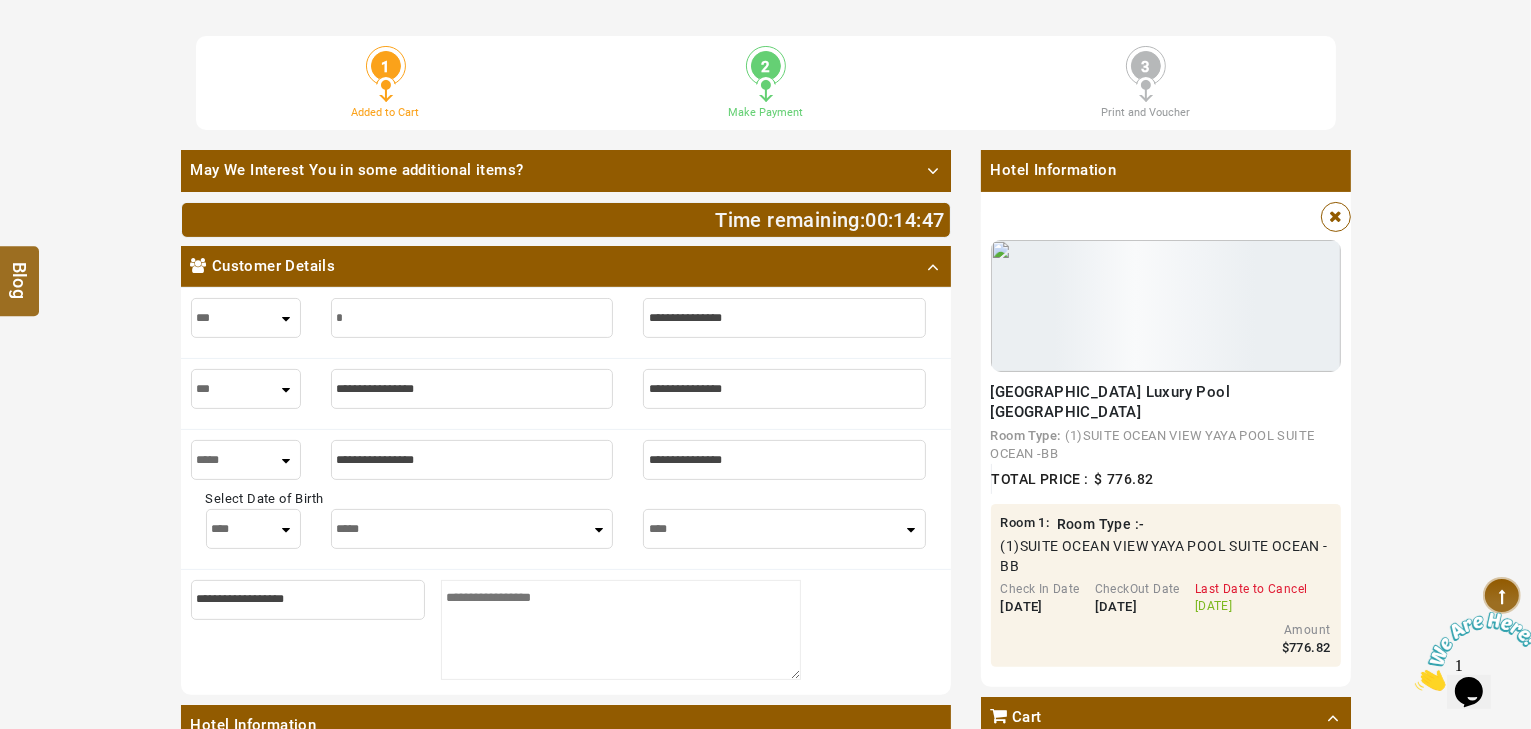type on "**" 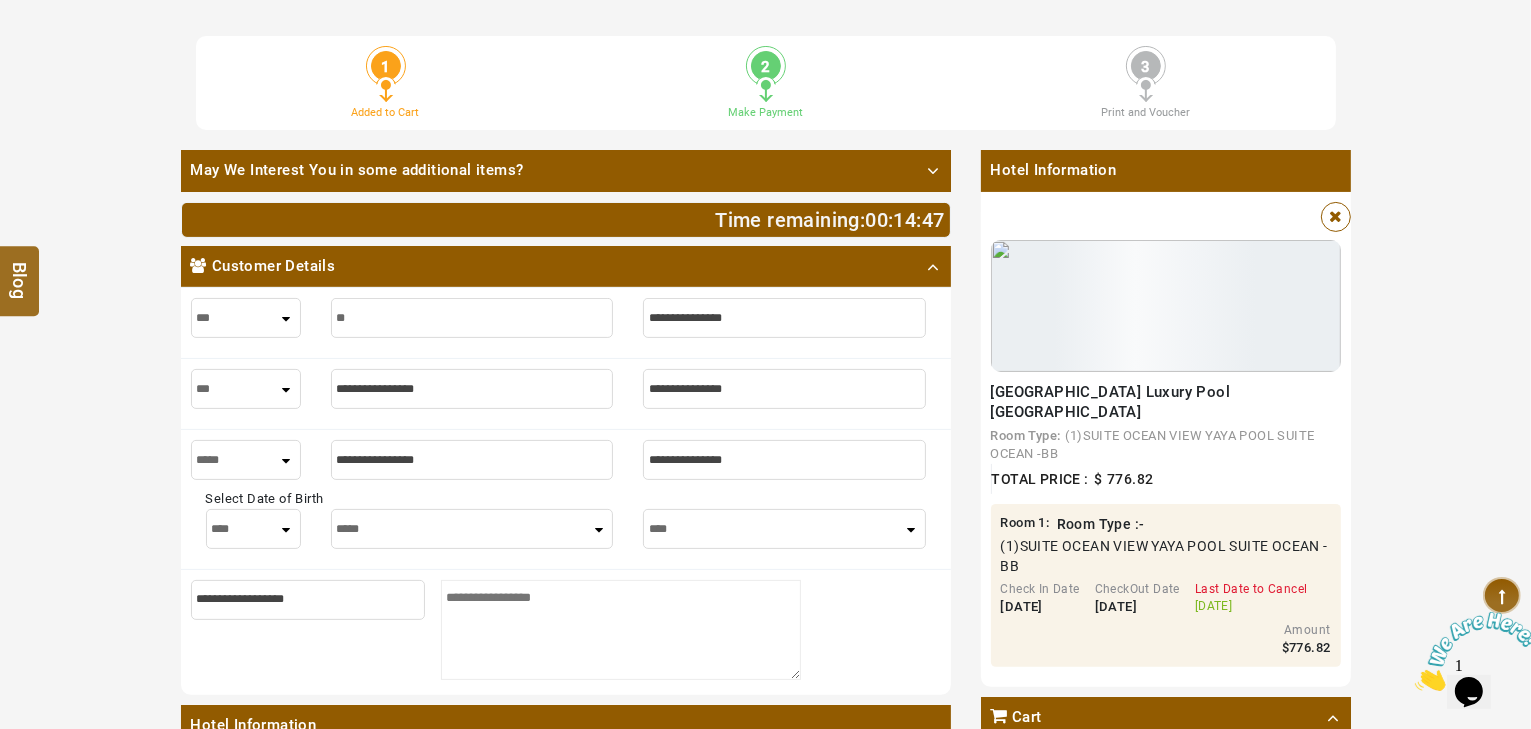 type on "**" 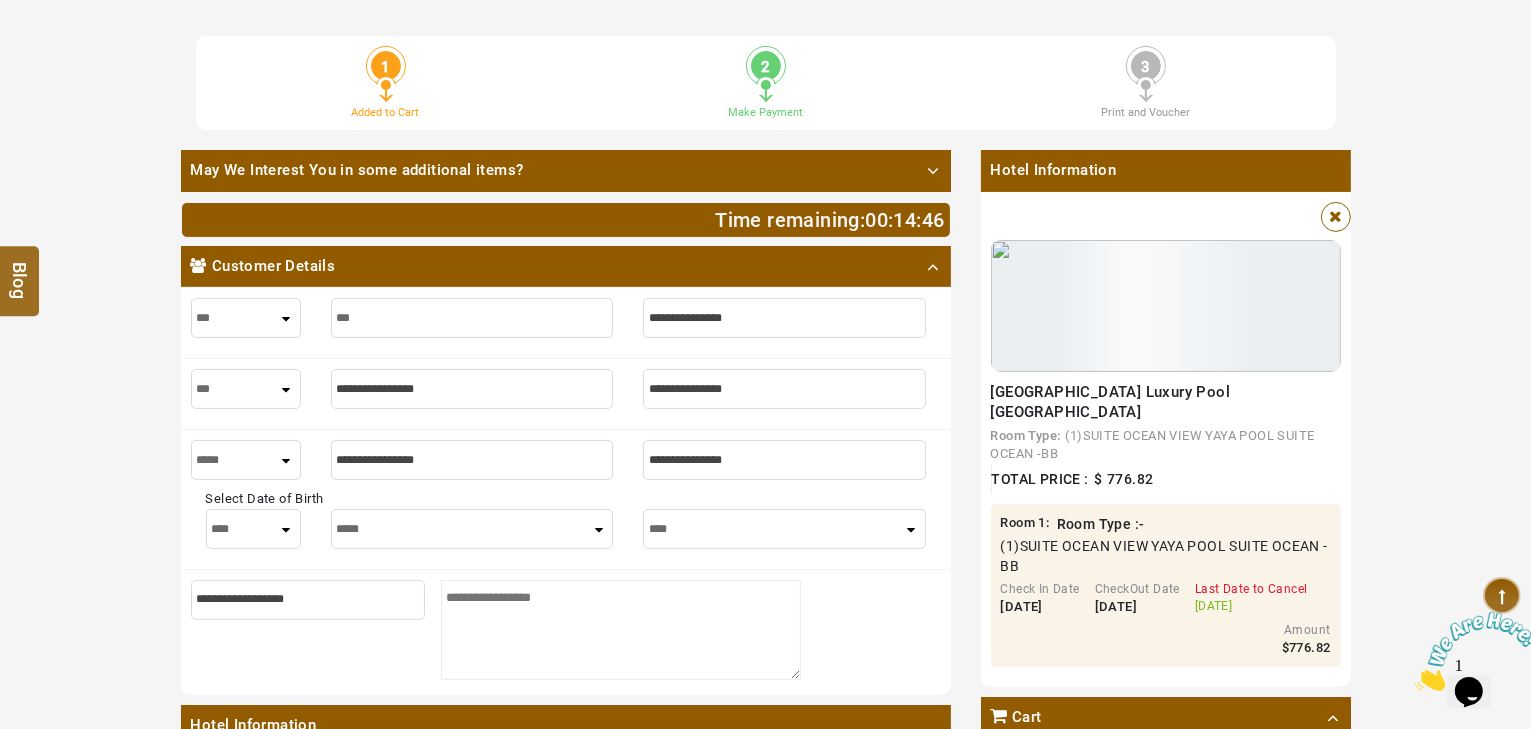 type on "****" 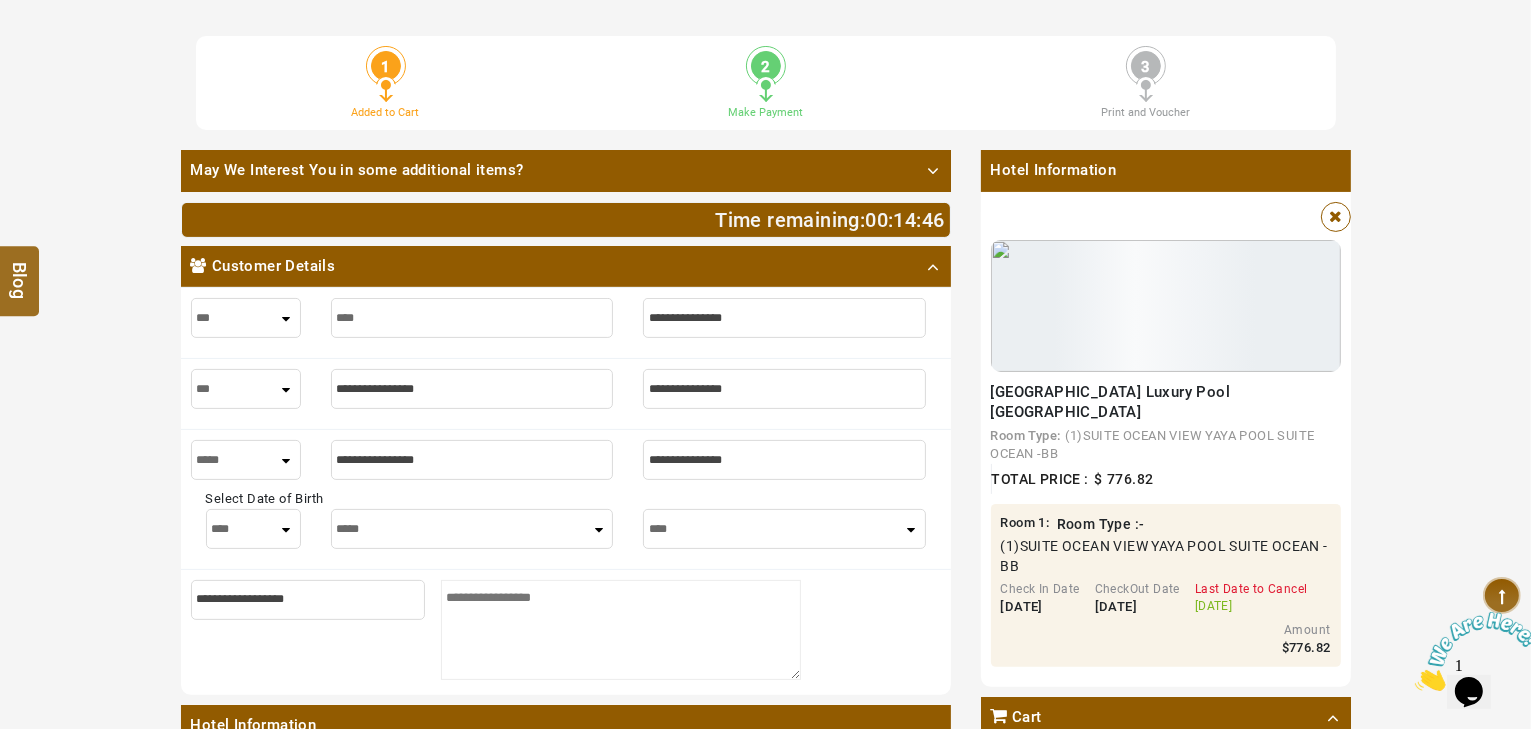 type on "****" 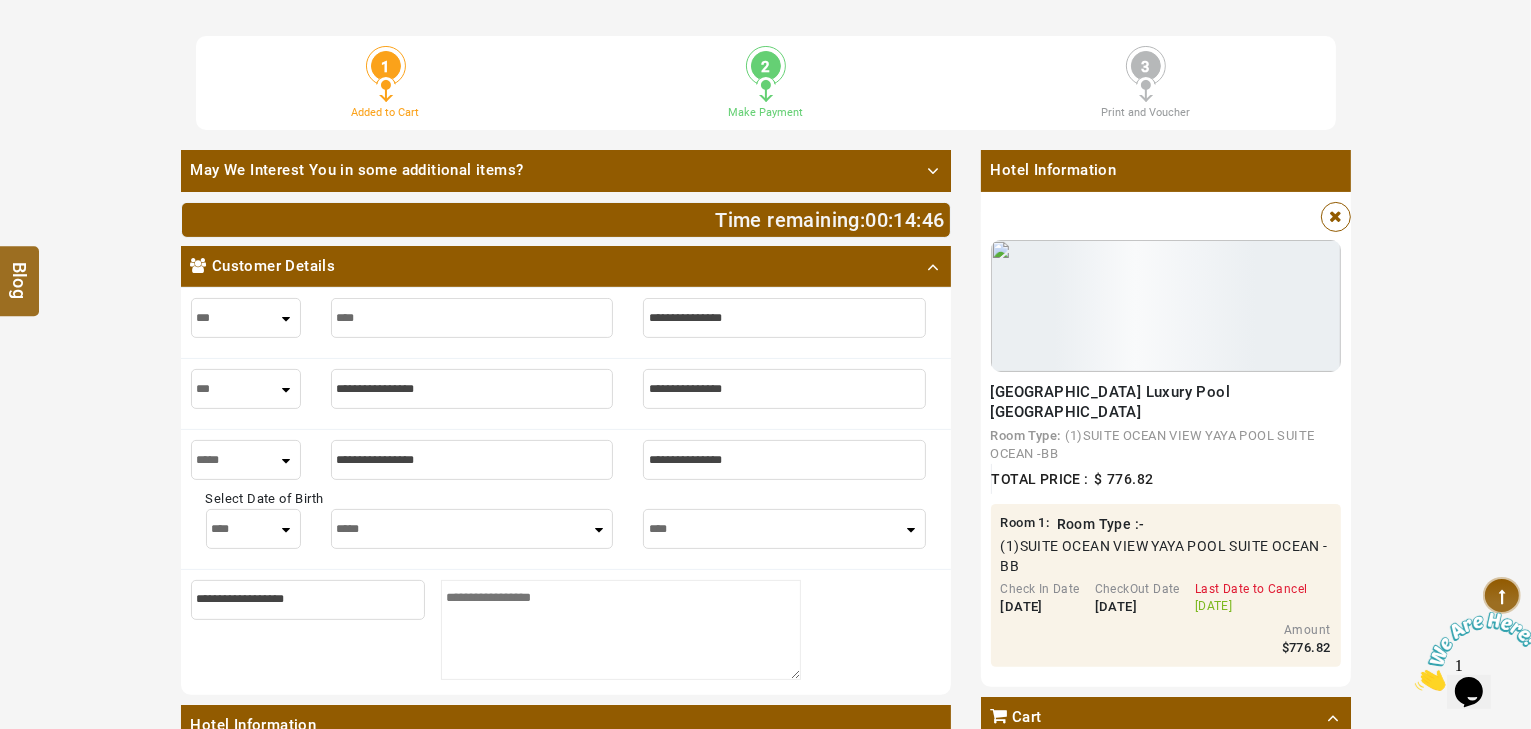 type on "*****" 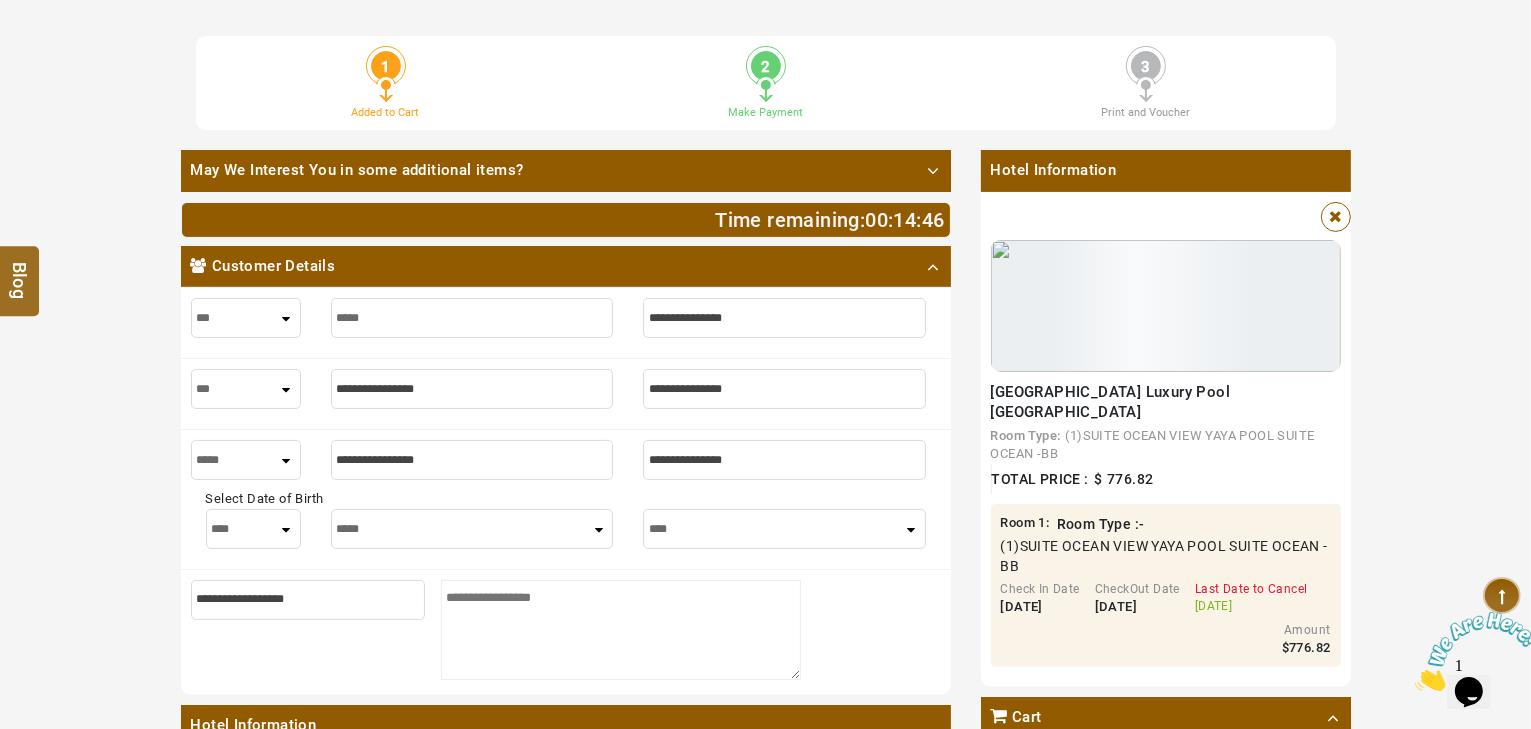 type on "*****" 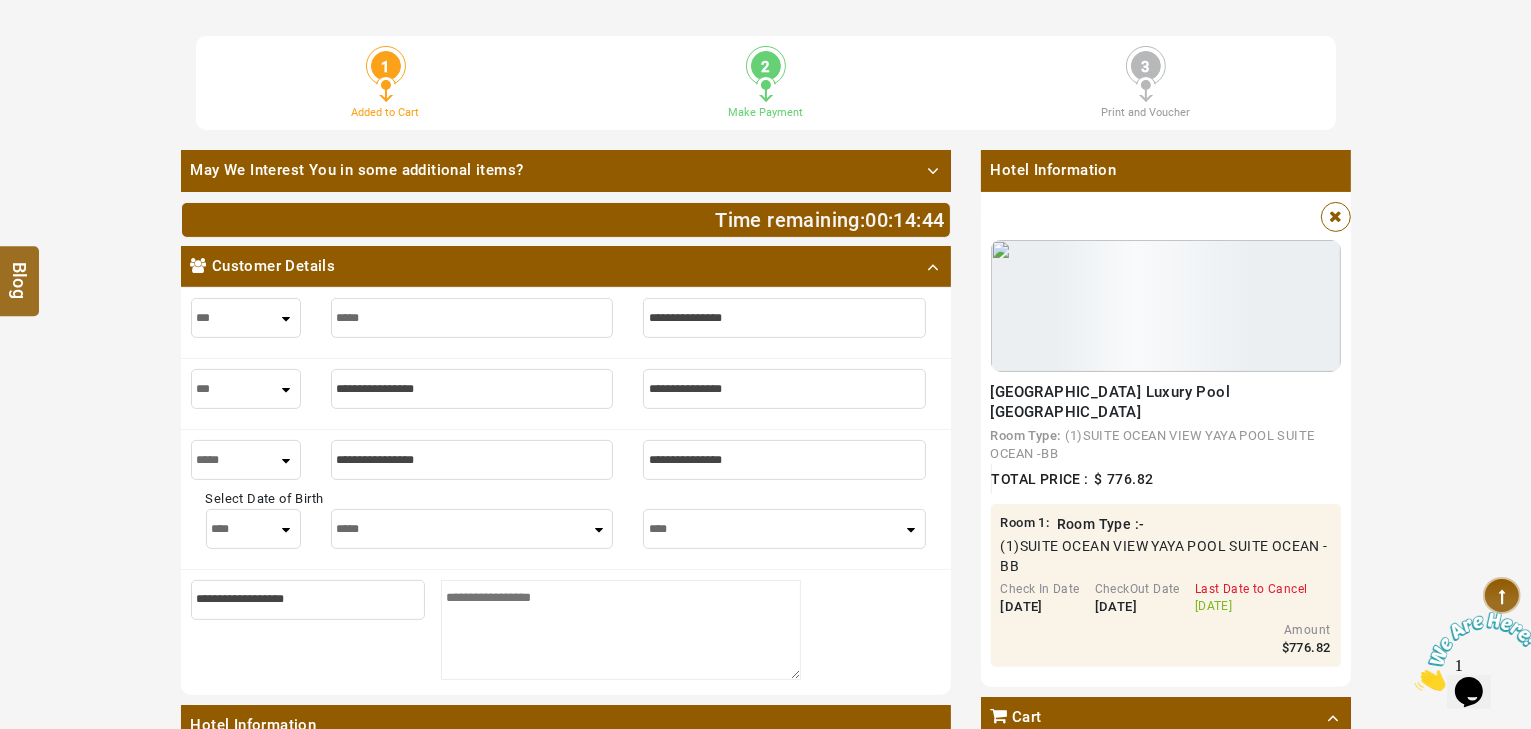 type on "****" 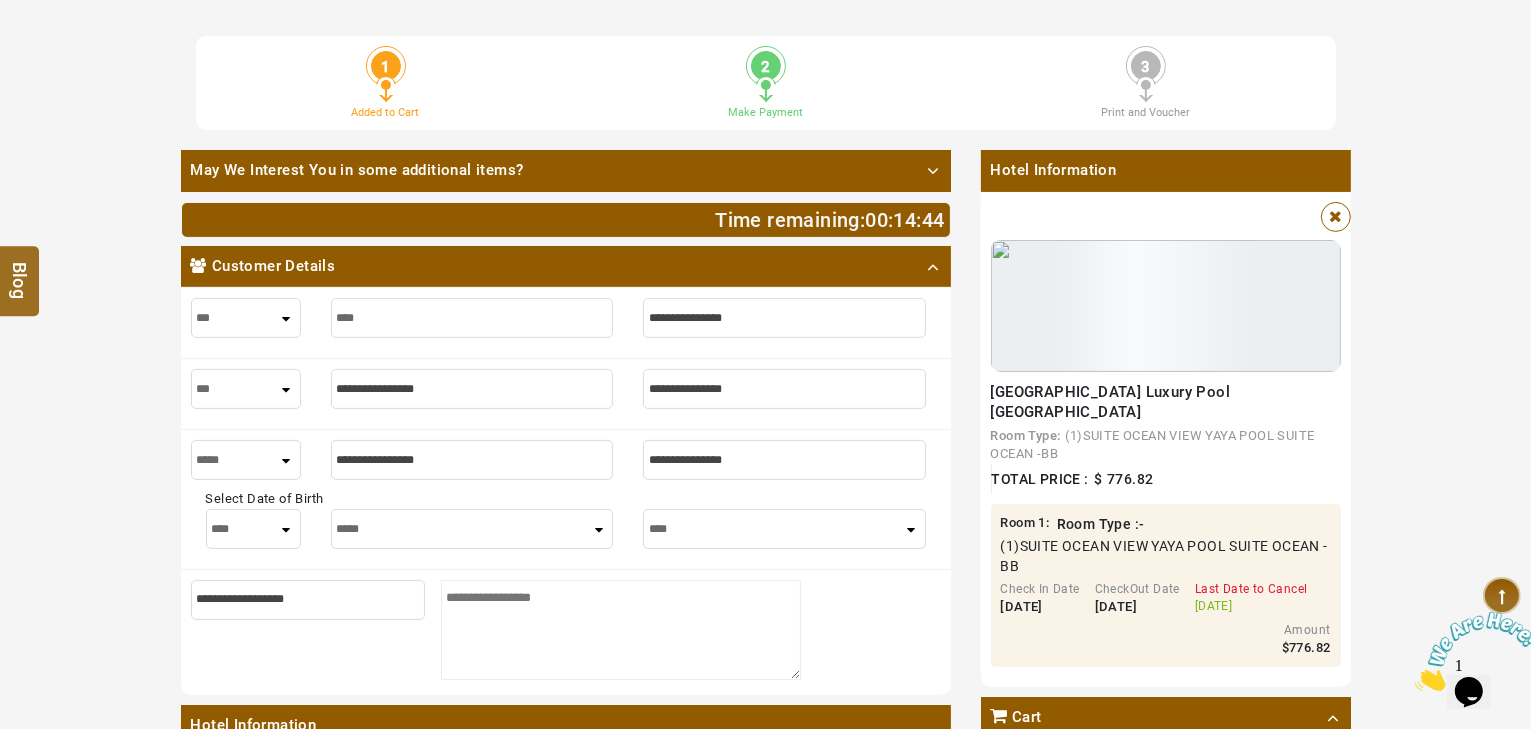 type on "****" 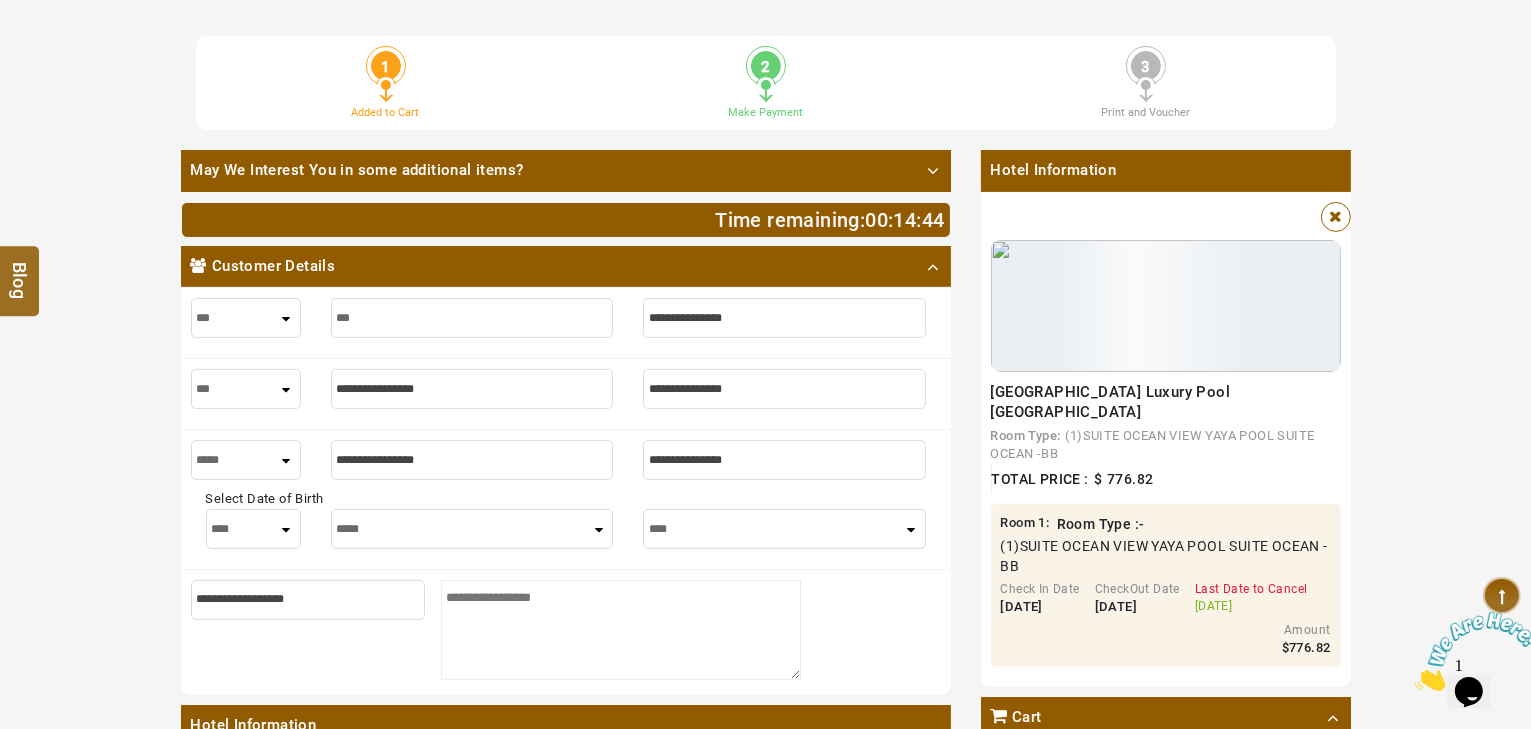 type on "***" 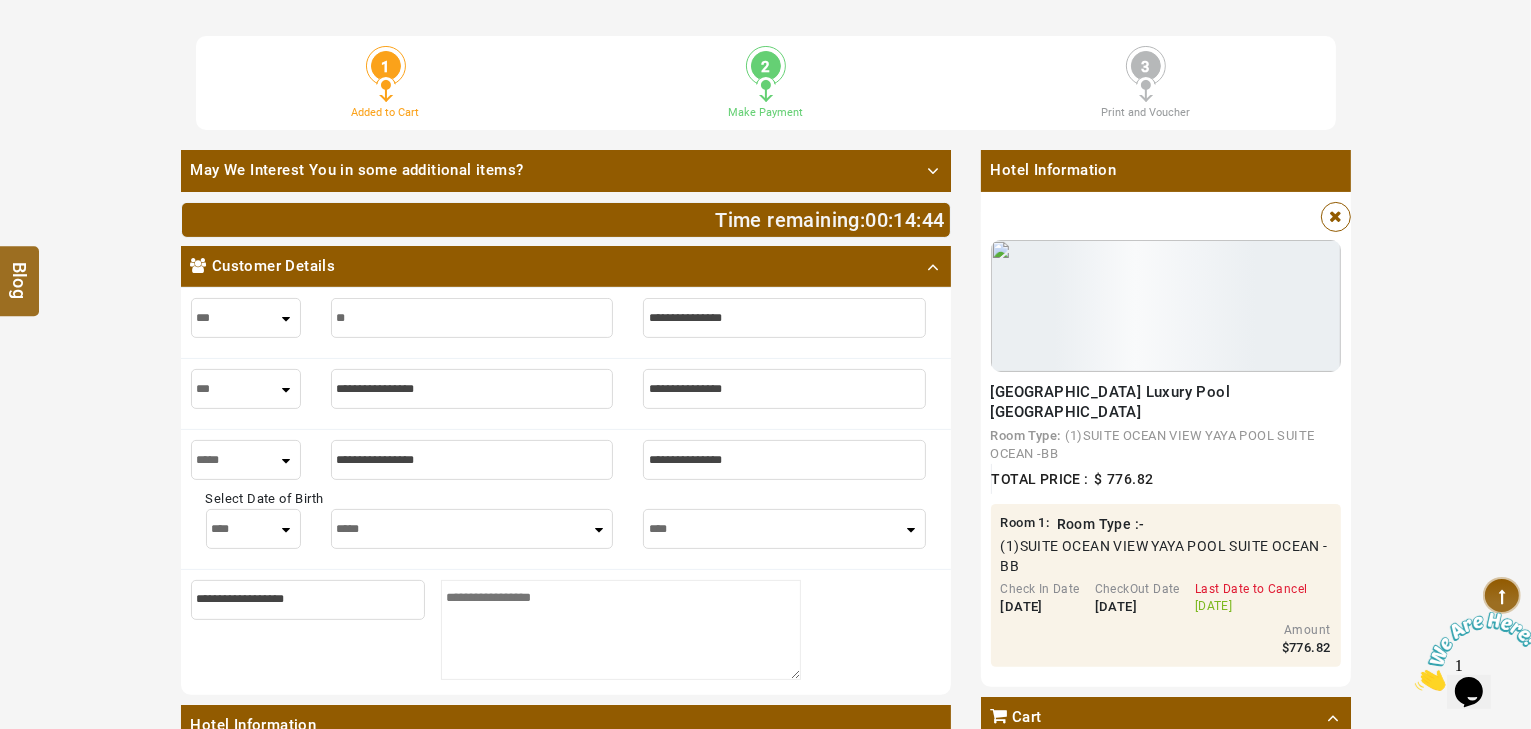 type on "**" 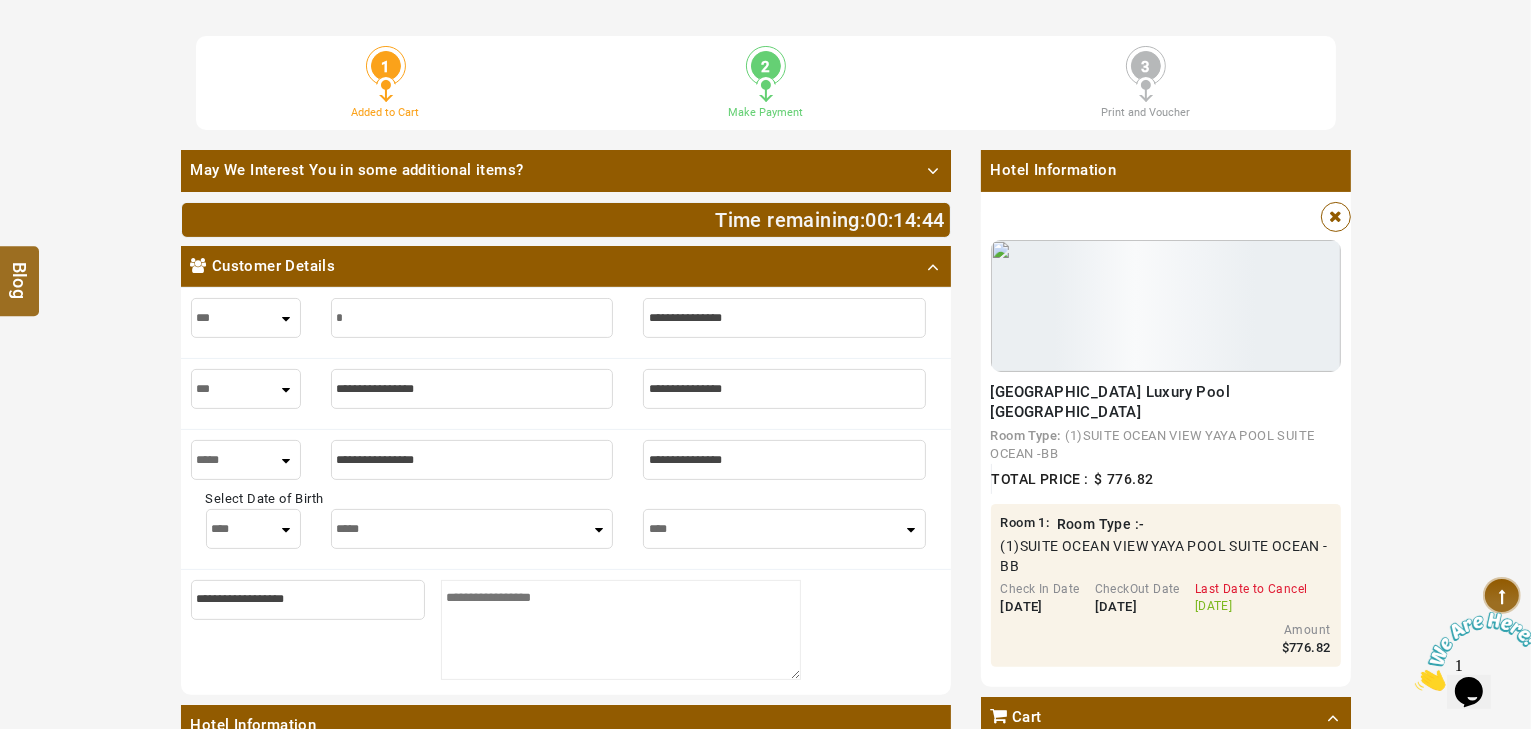 type on "*" 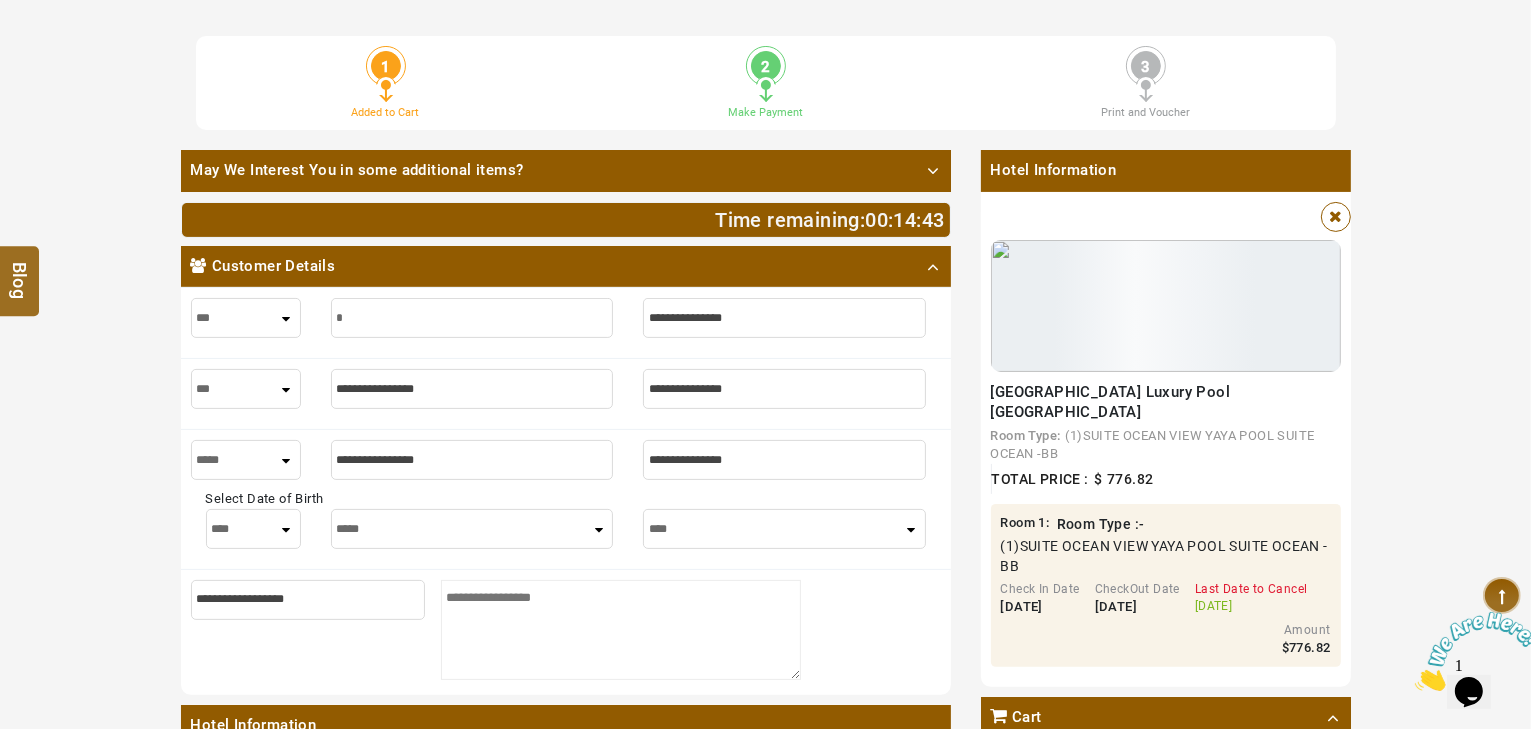 type 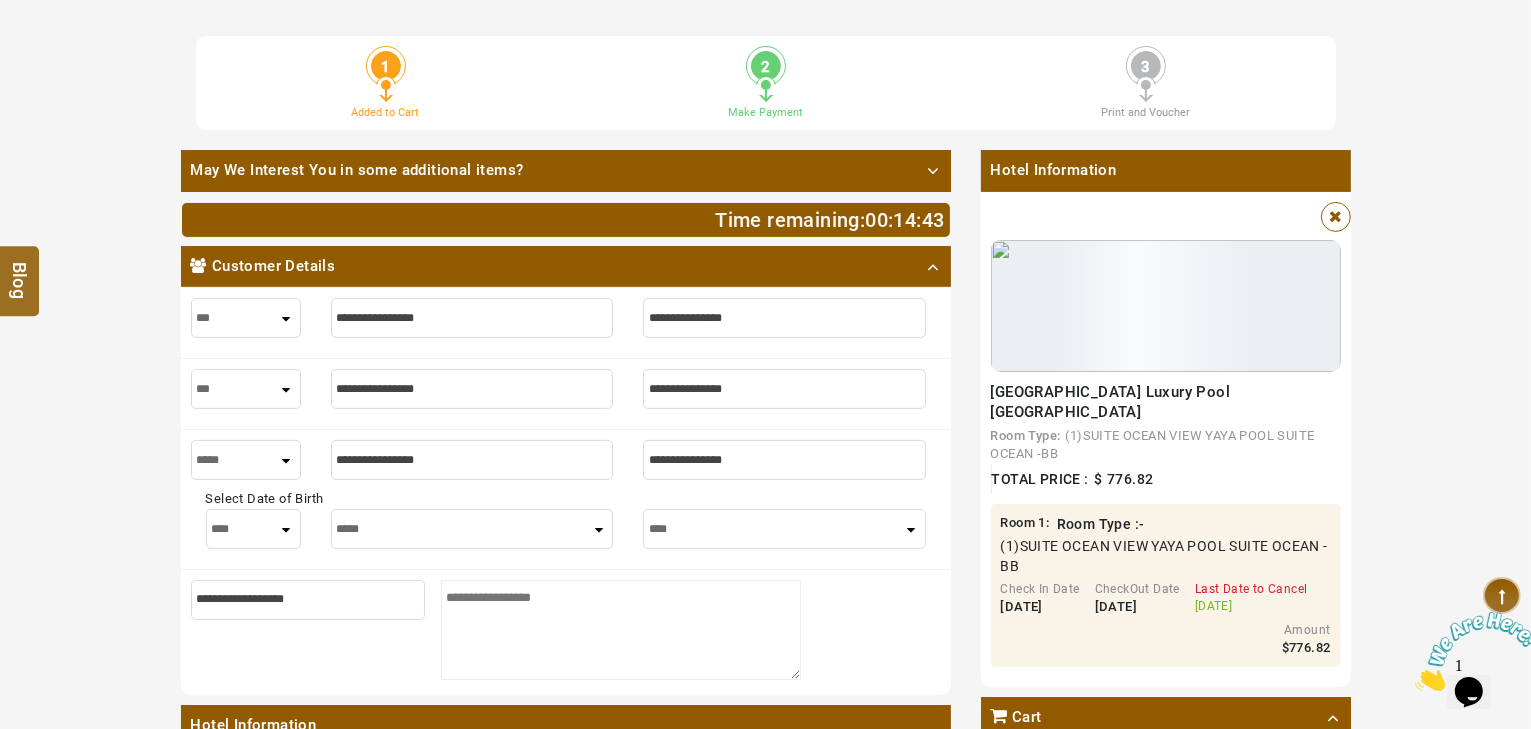 type 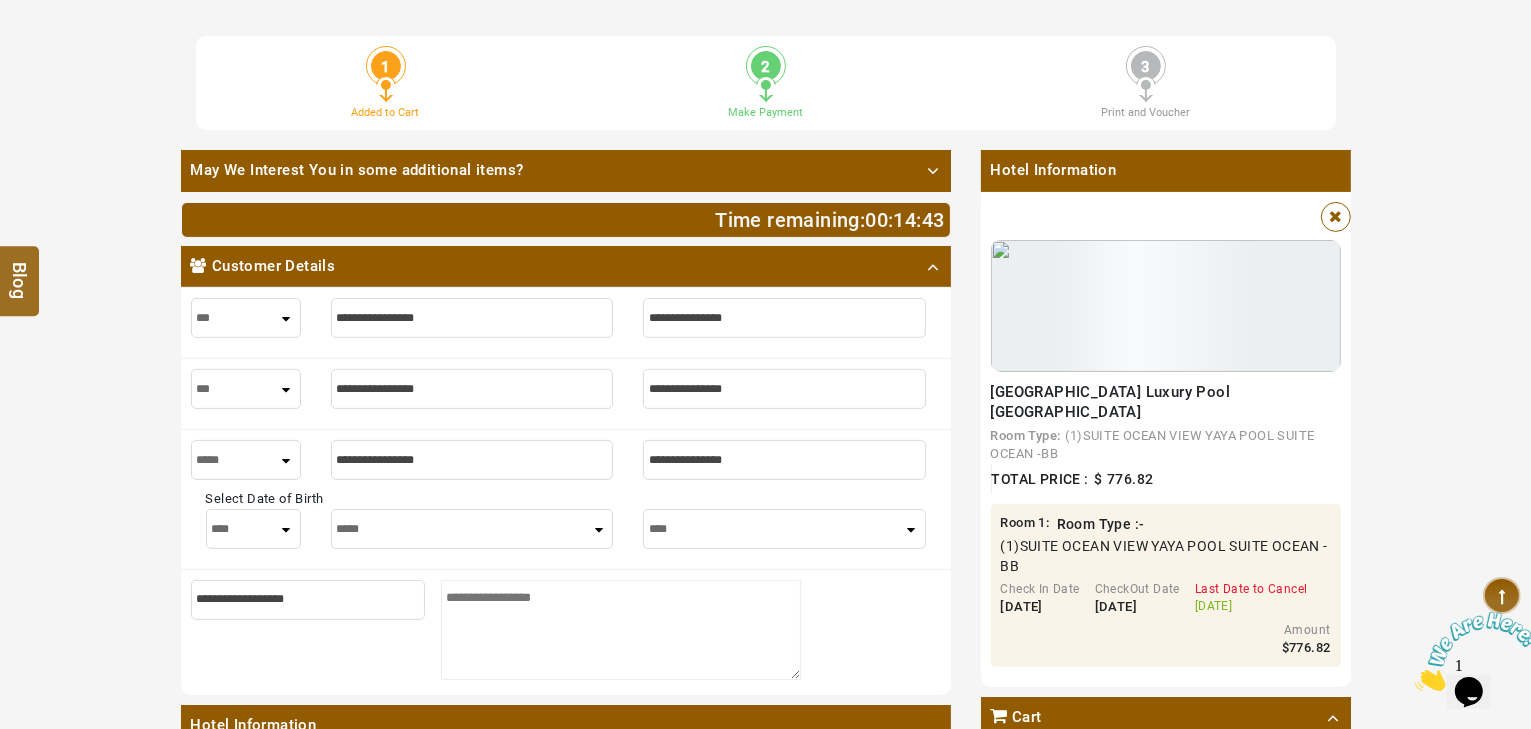 type on "*" 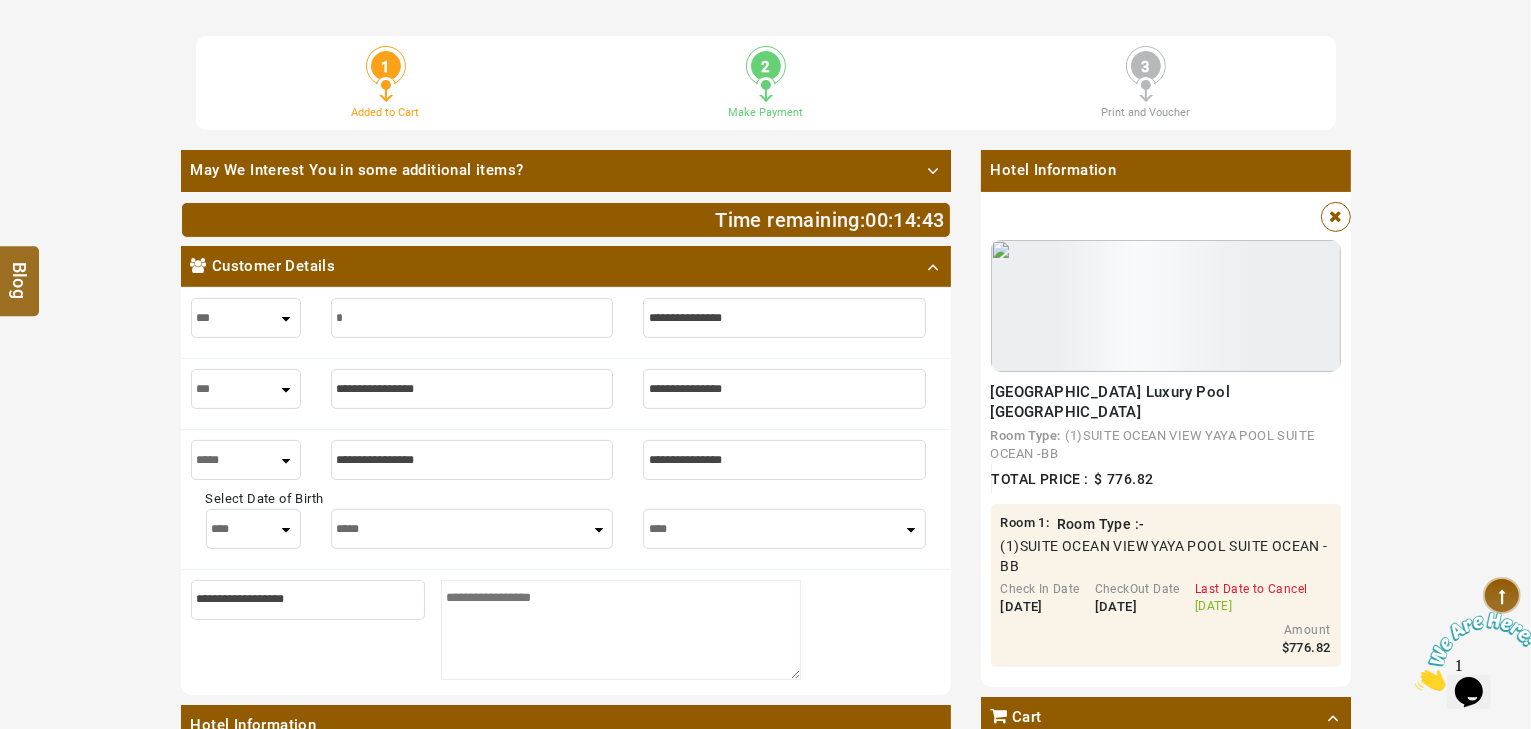 type on "*" 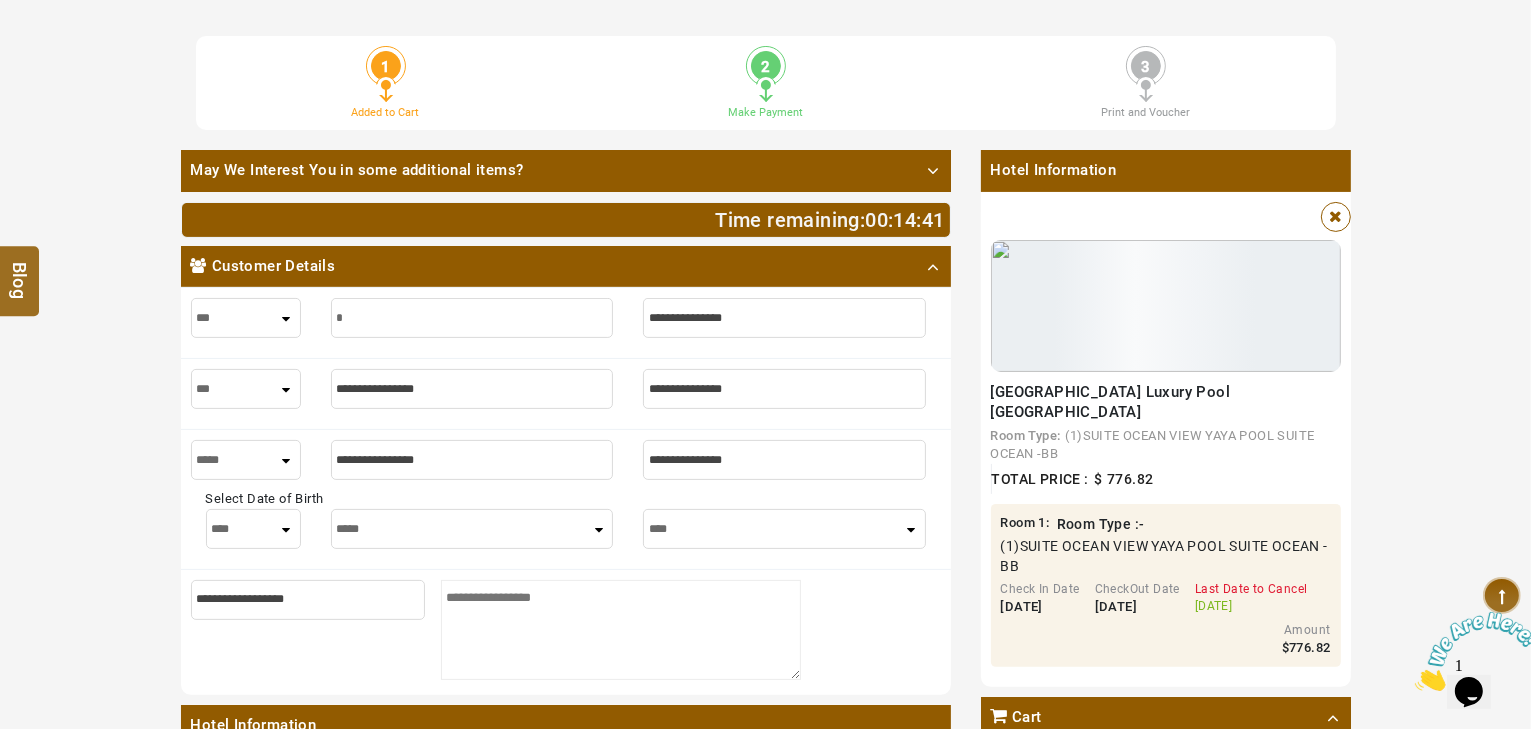 type on "**" 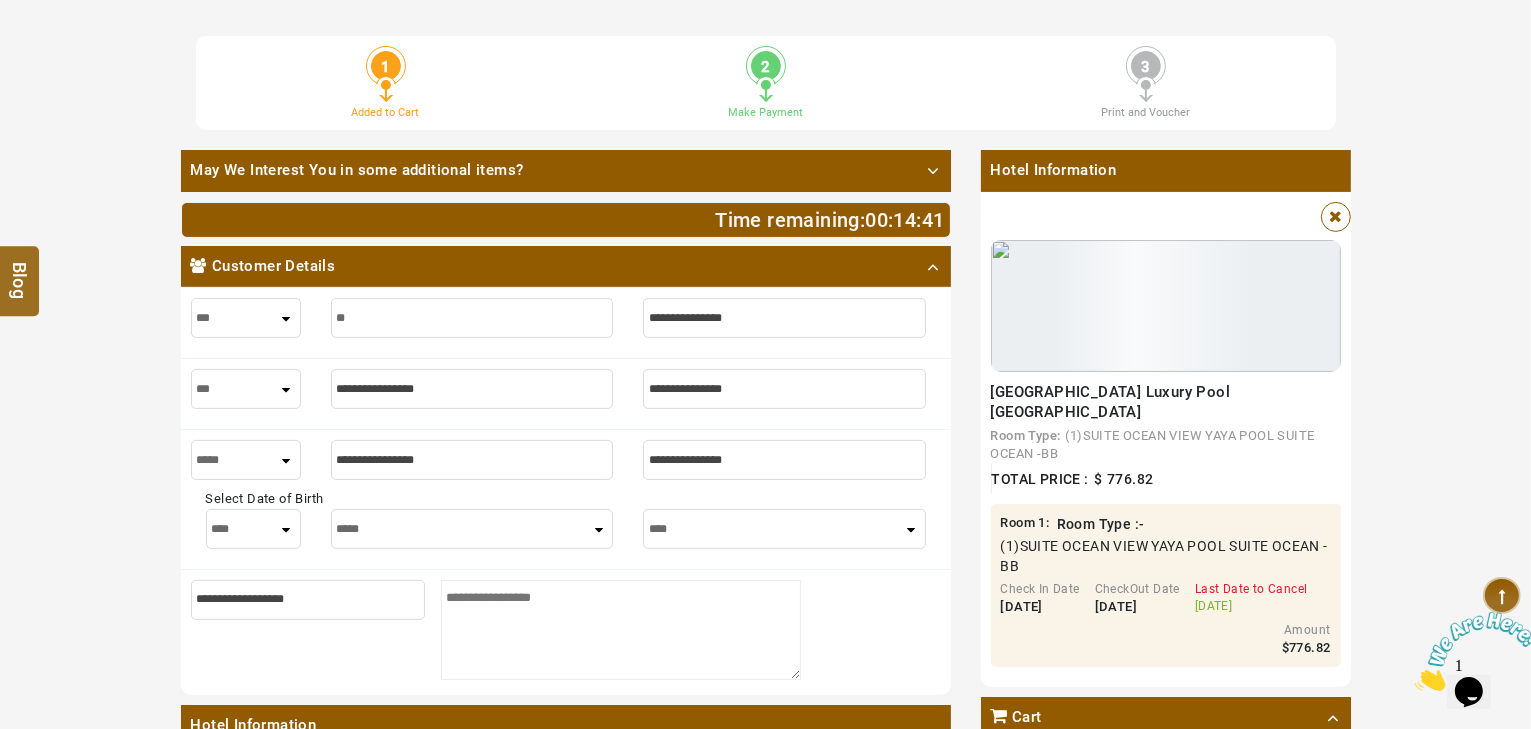 type on "**" 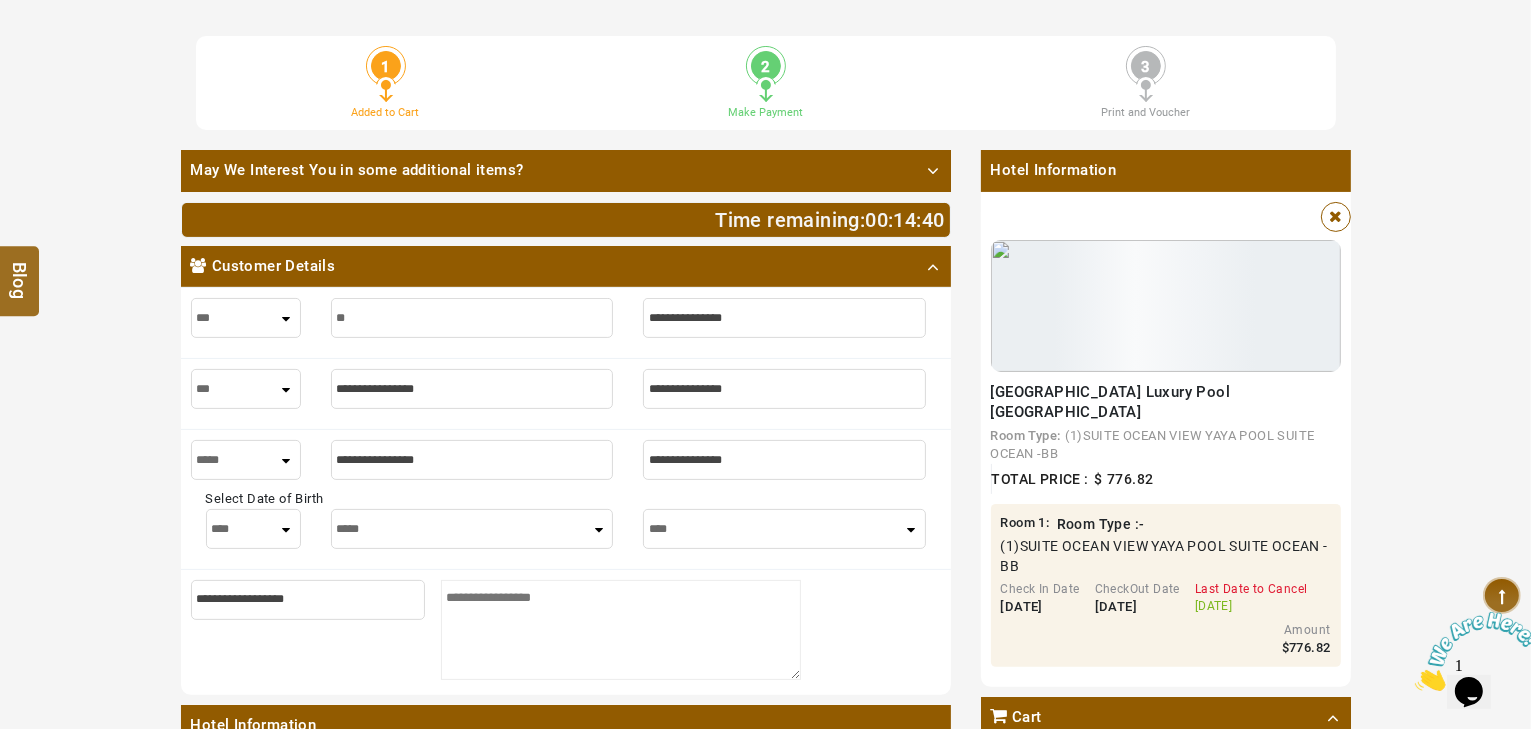 type on "***" 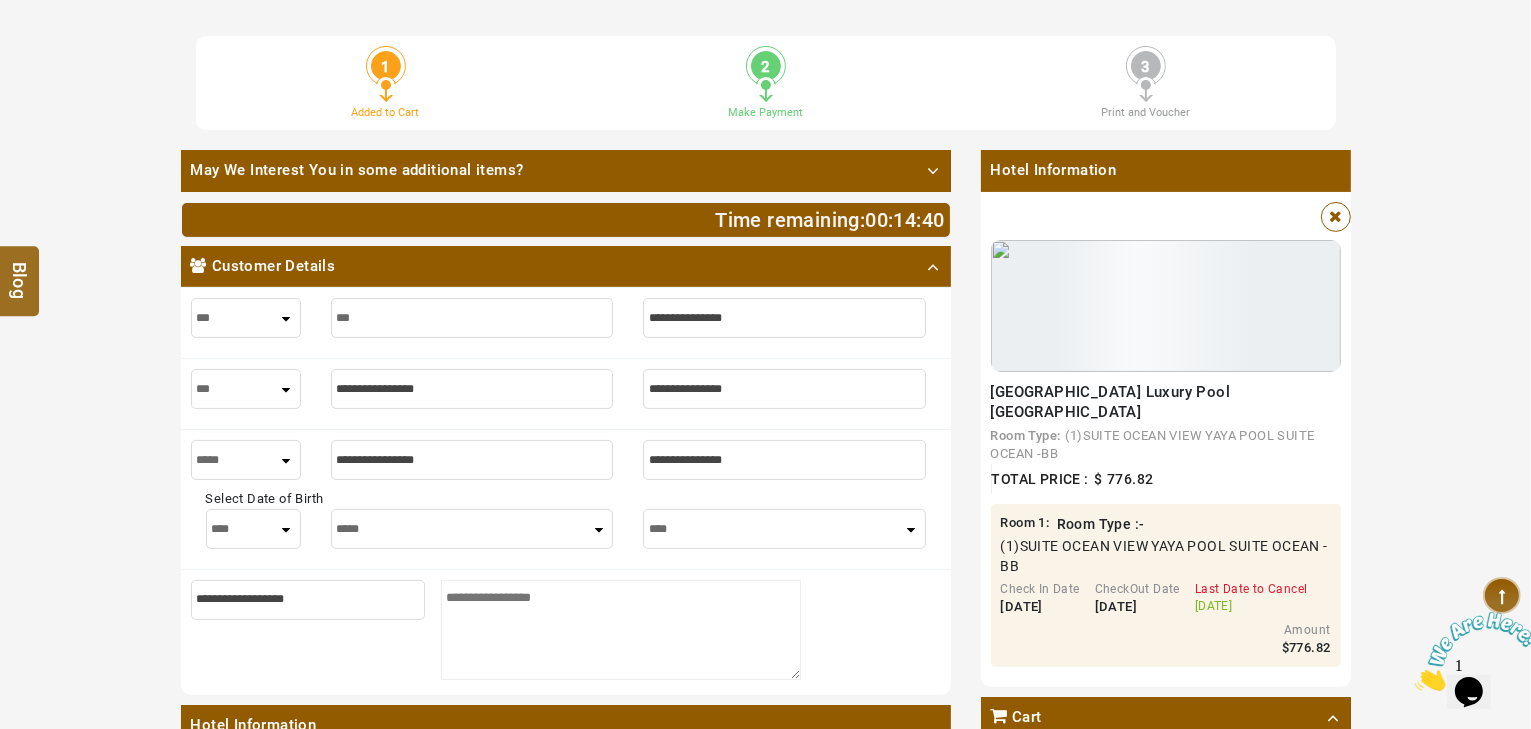 type on "***" 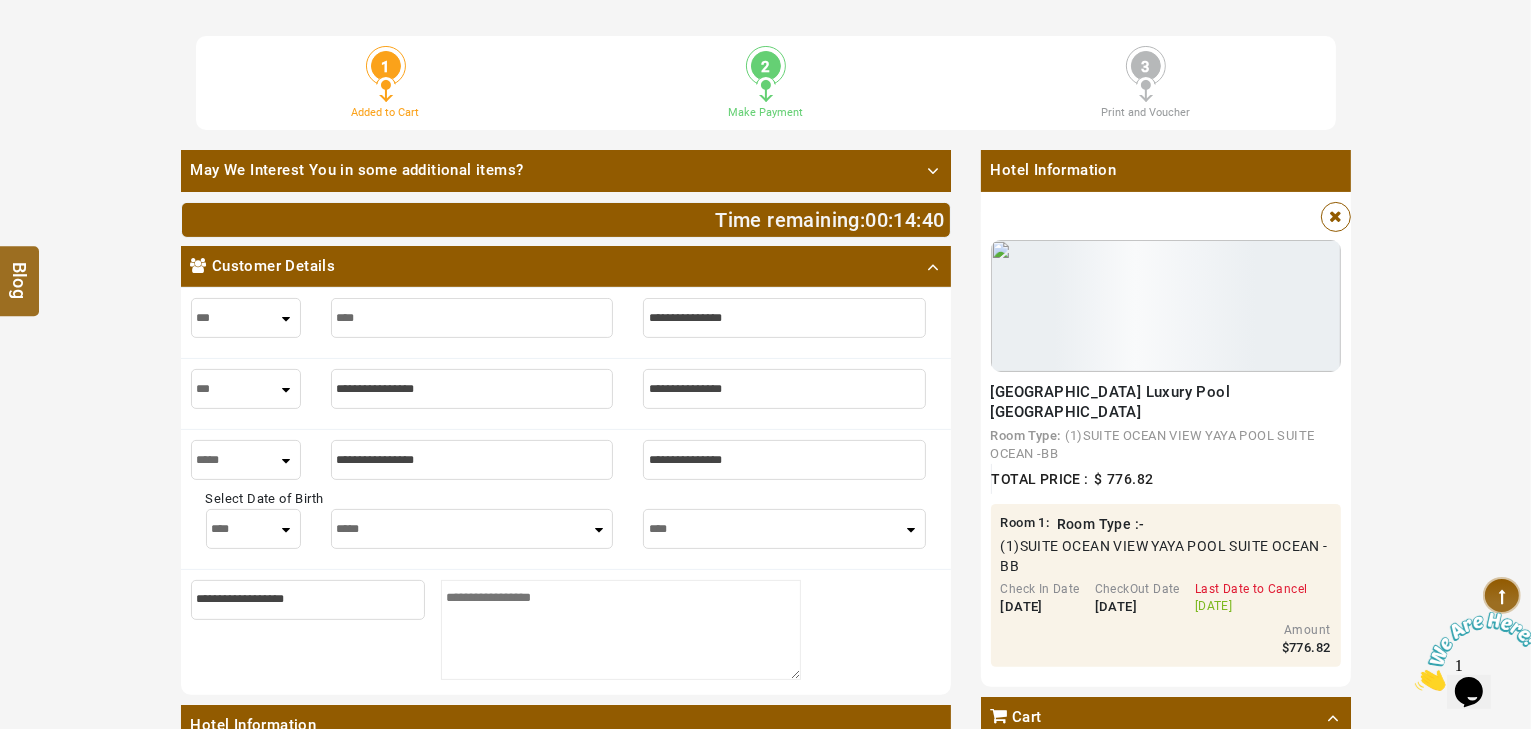 type on "****" 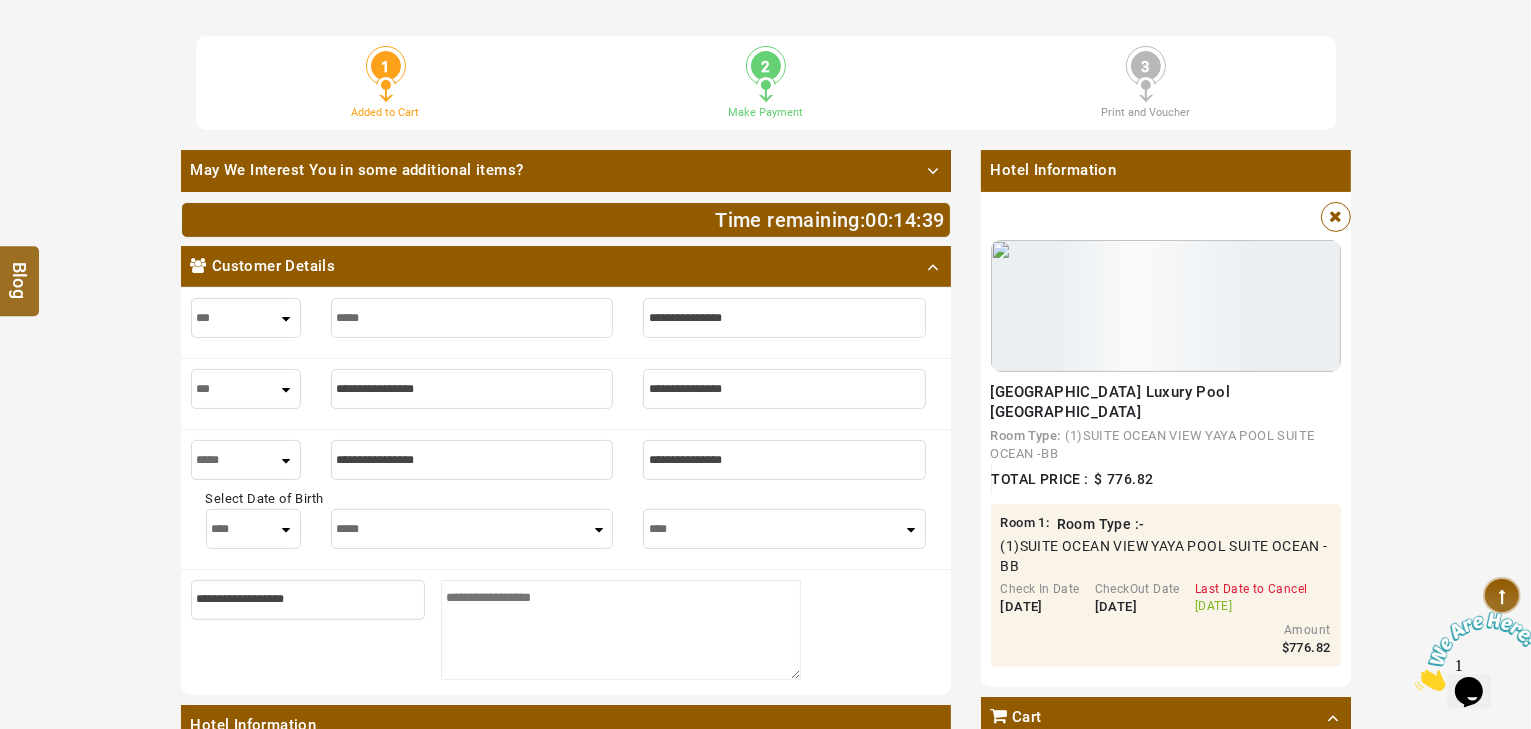 type on "*****" 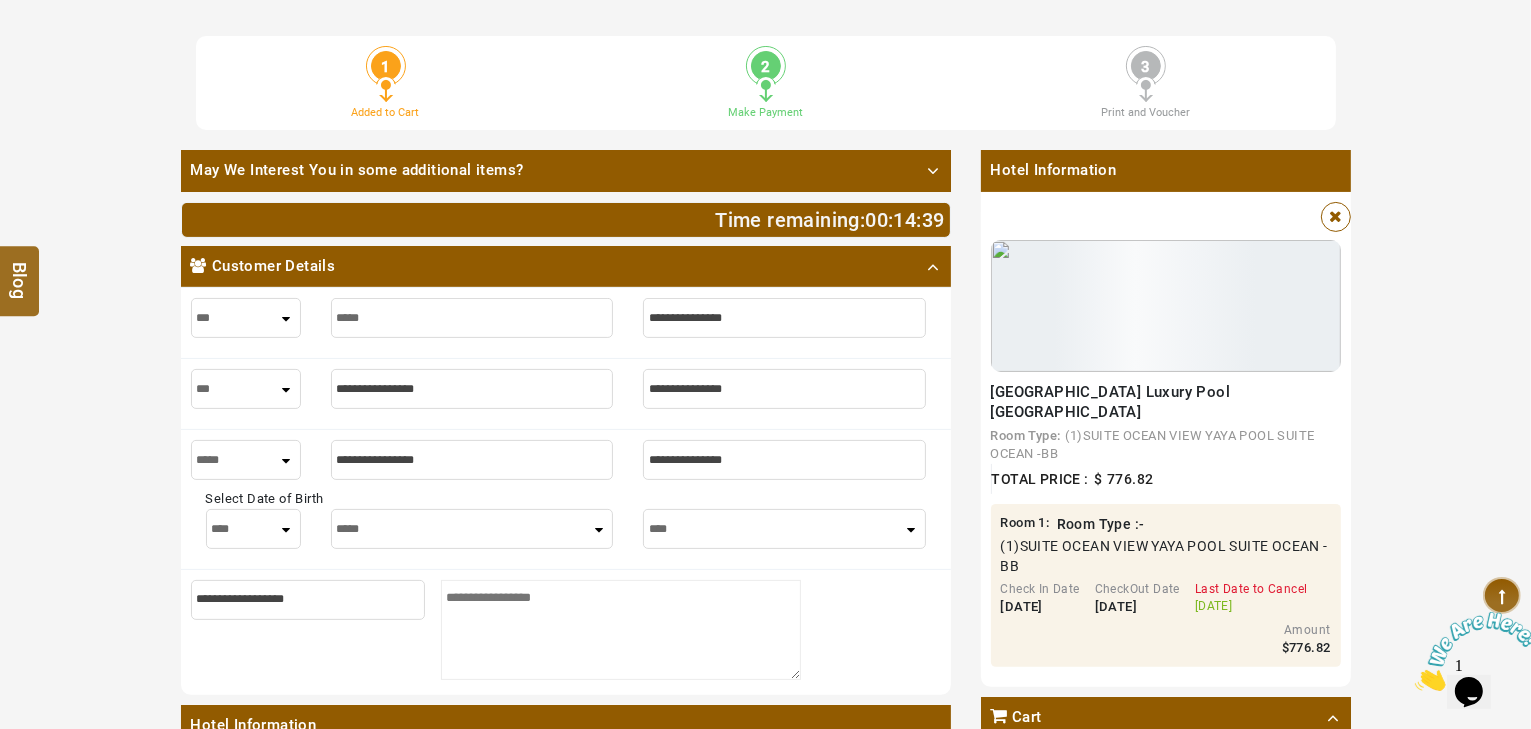 type on "******" 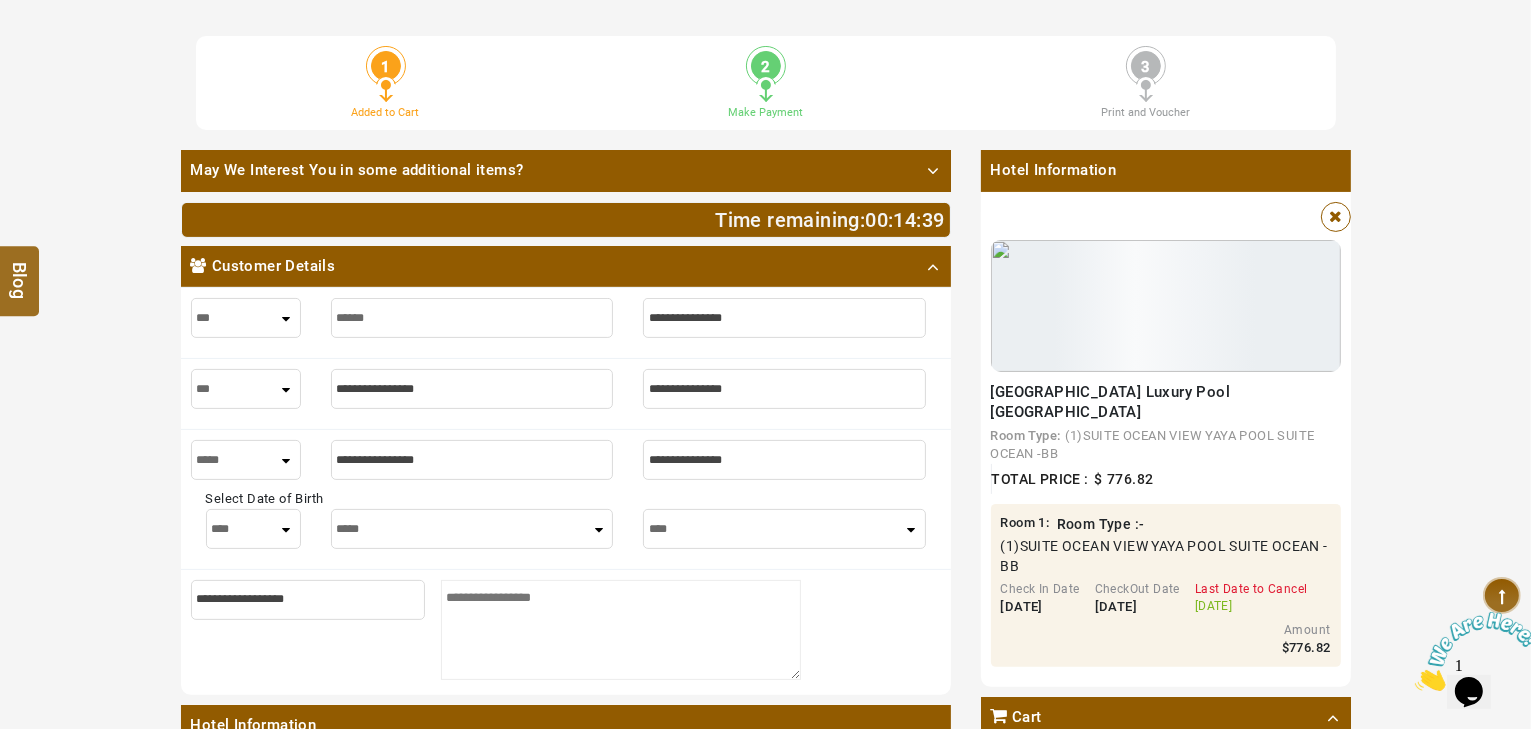 type on "******" 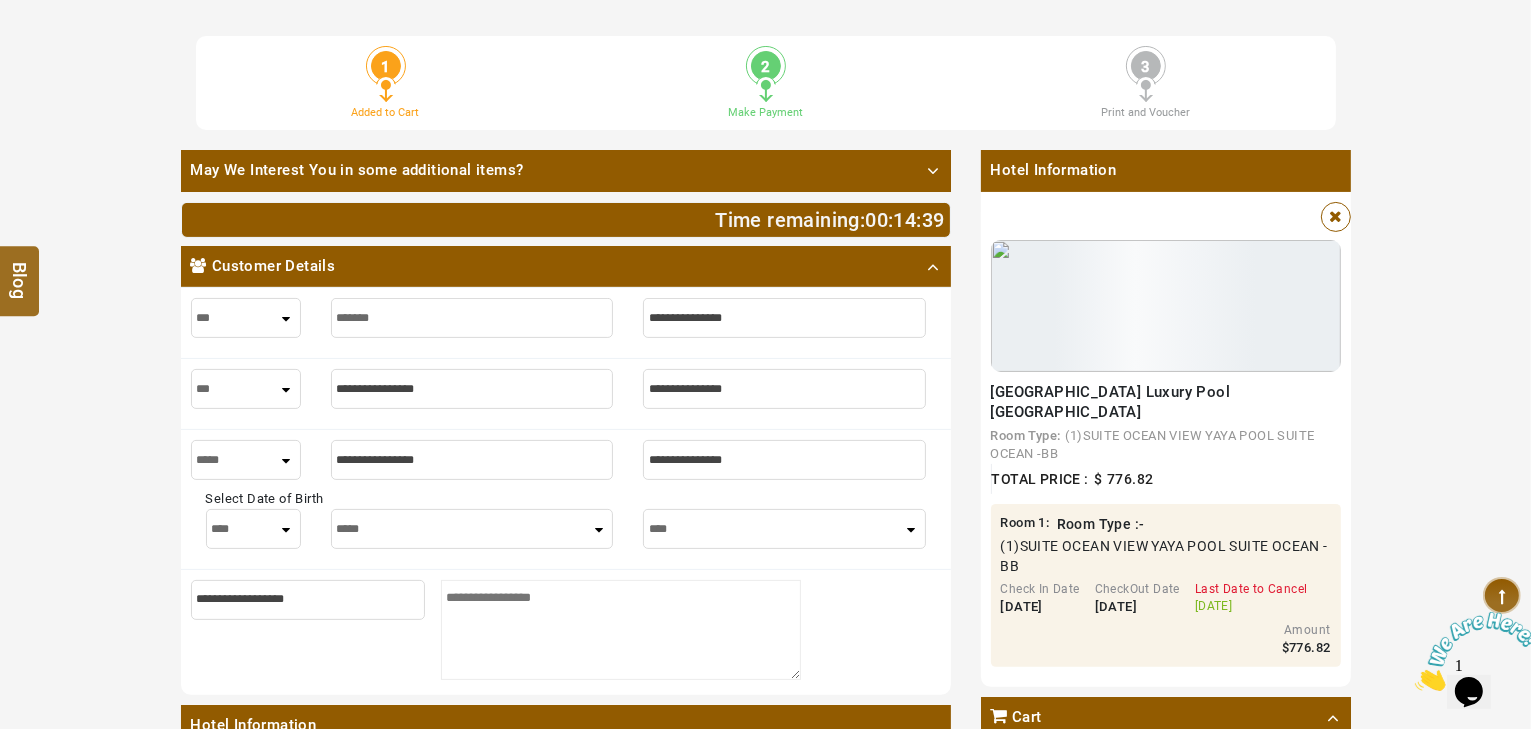 type on "*******" 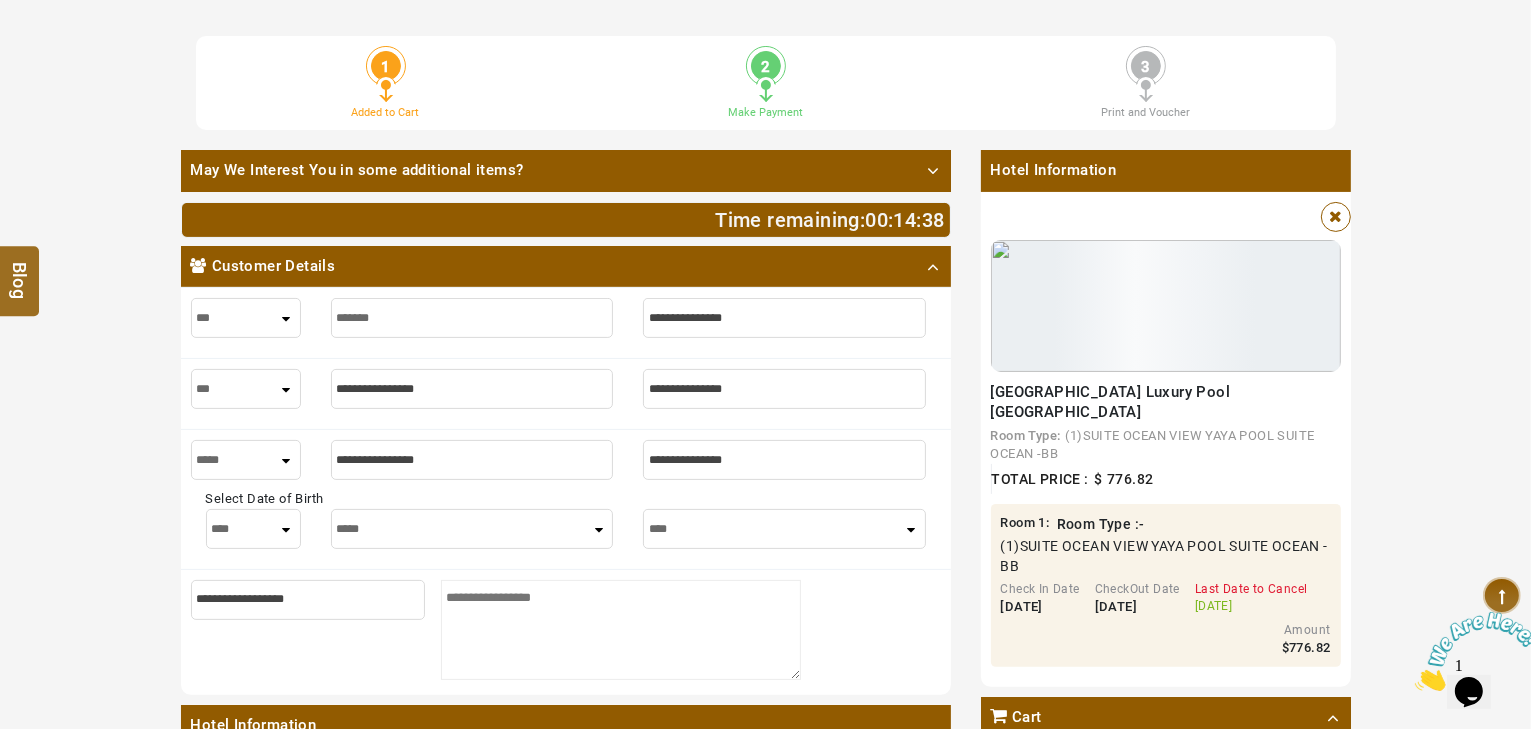 type on "*******" 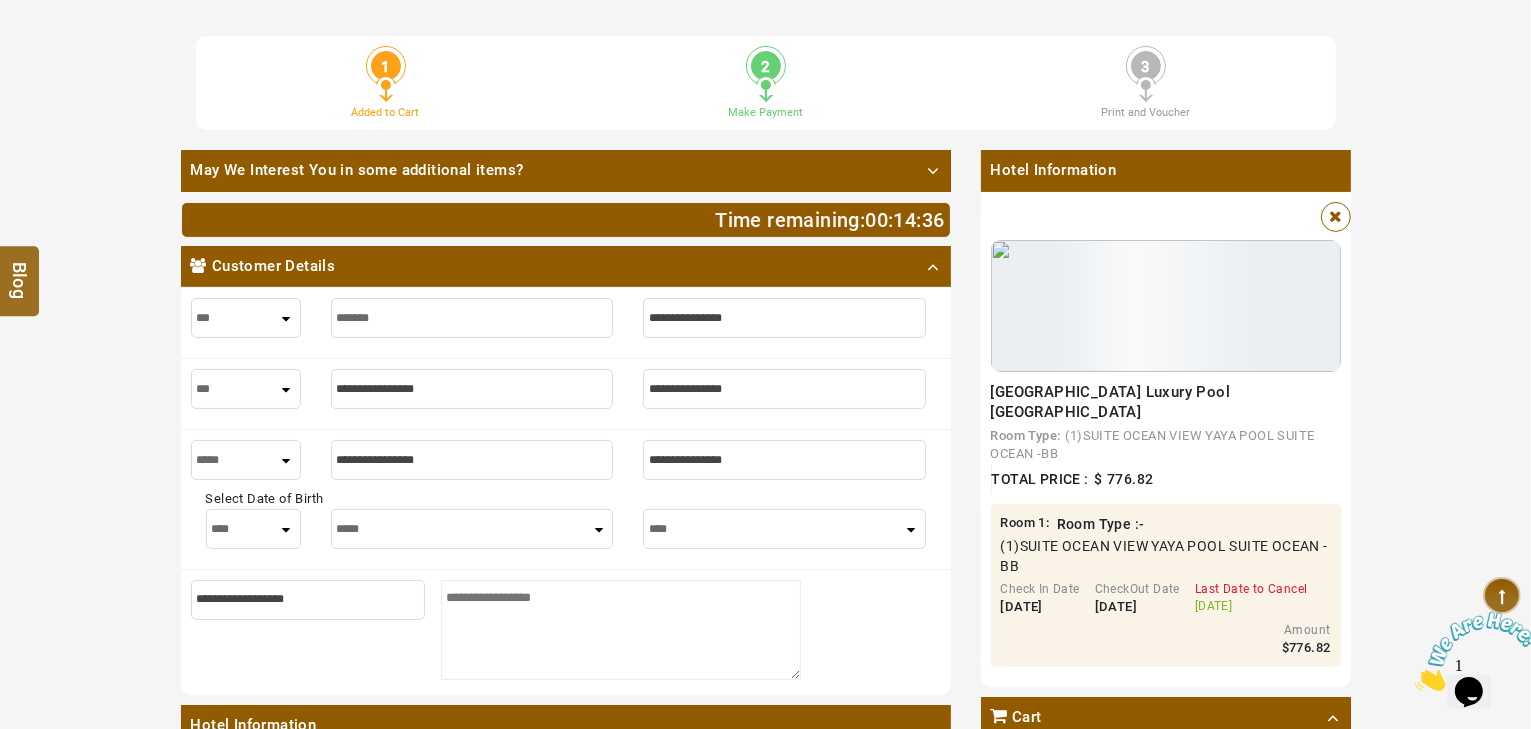 type on "*" 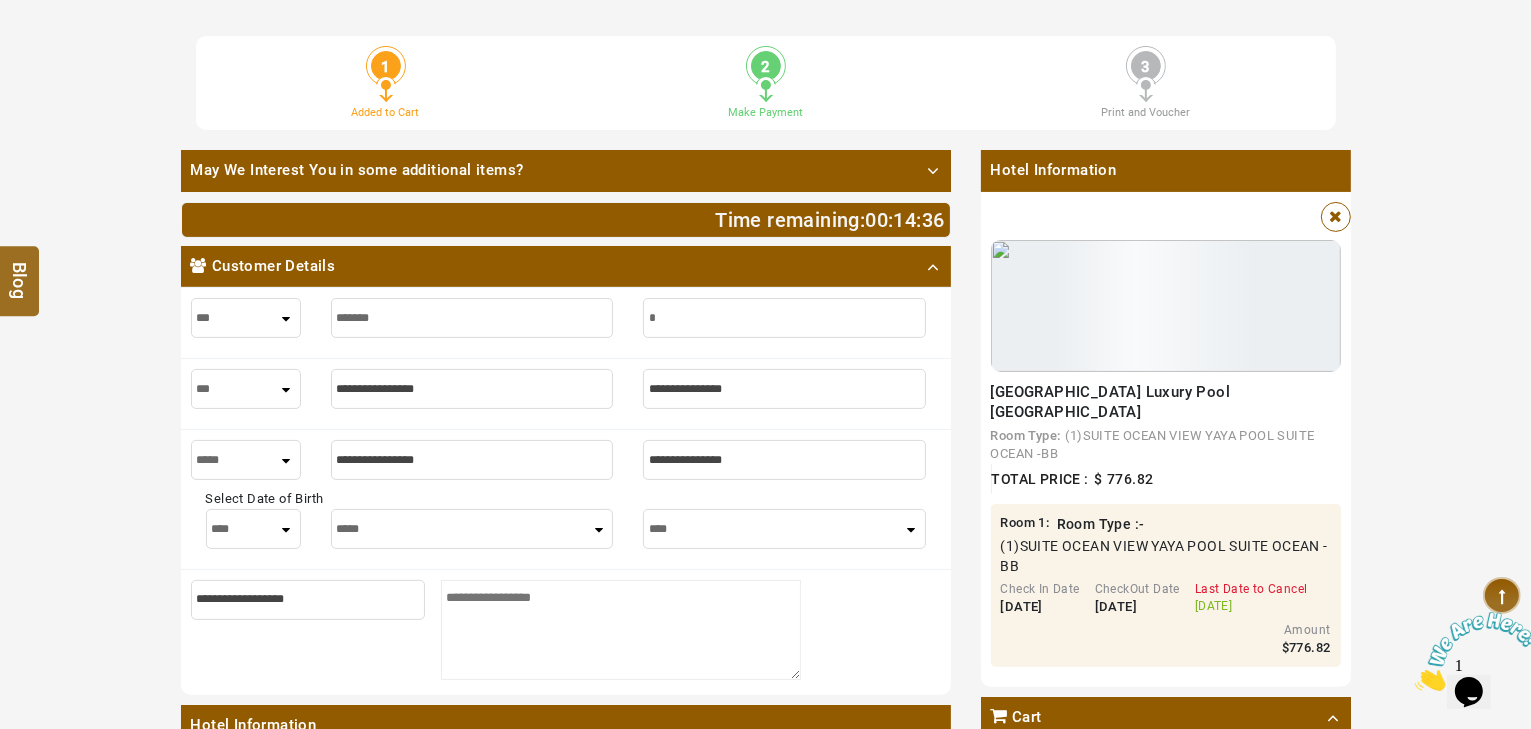 type on "*" 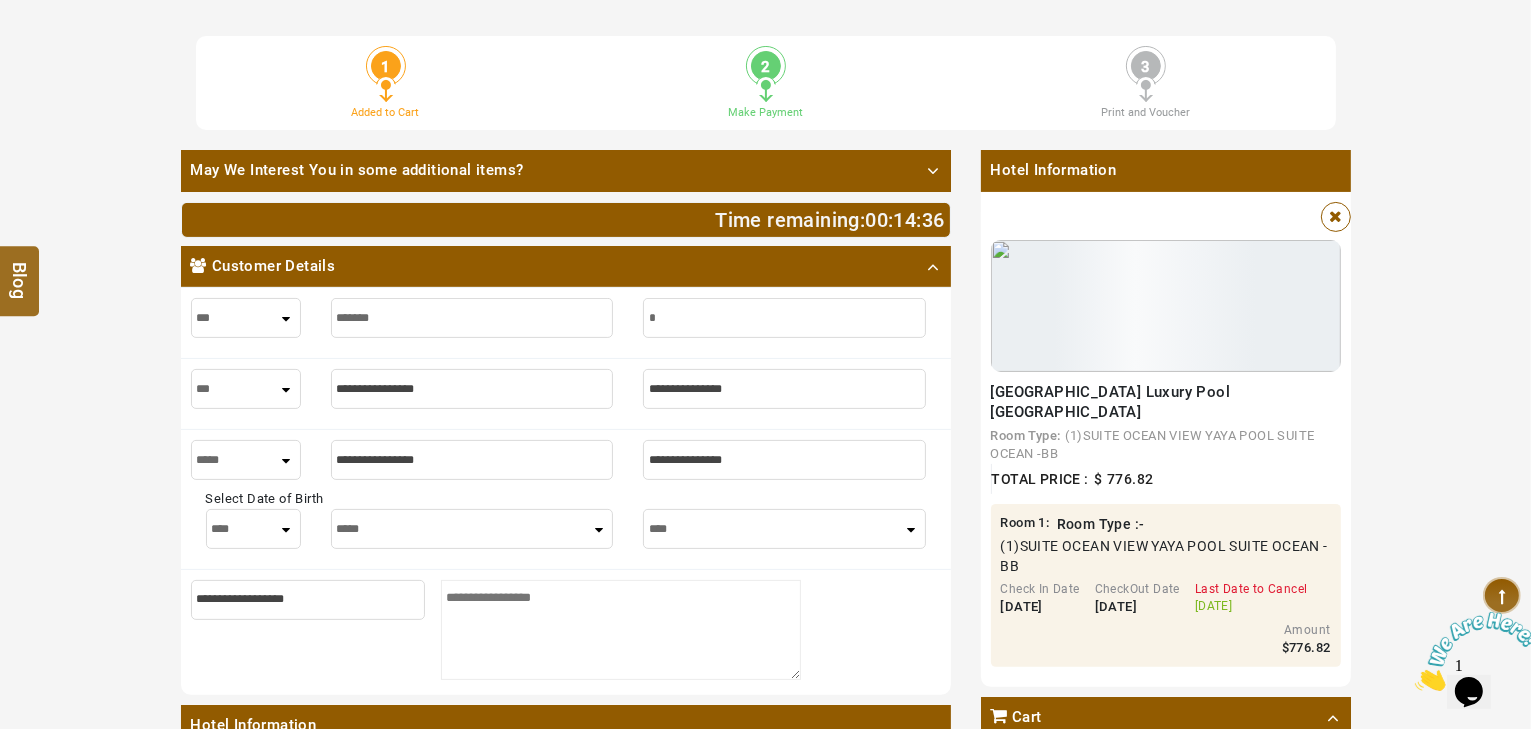 type on "**" 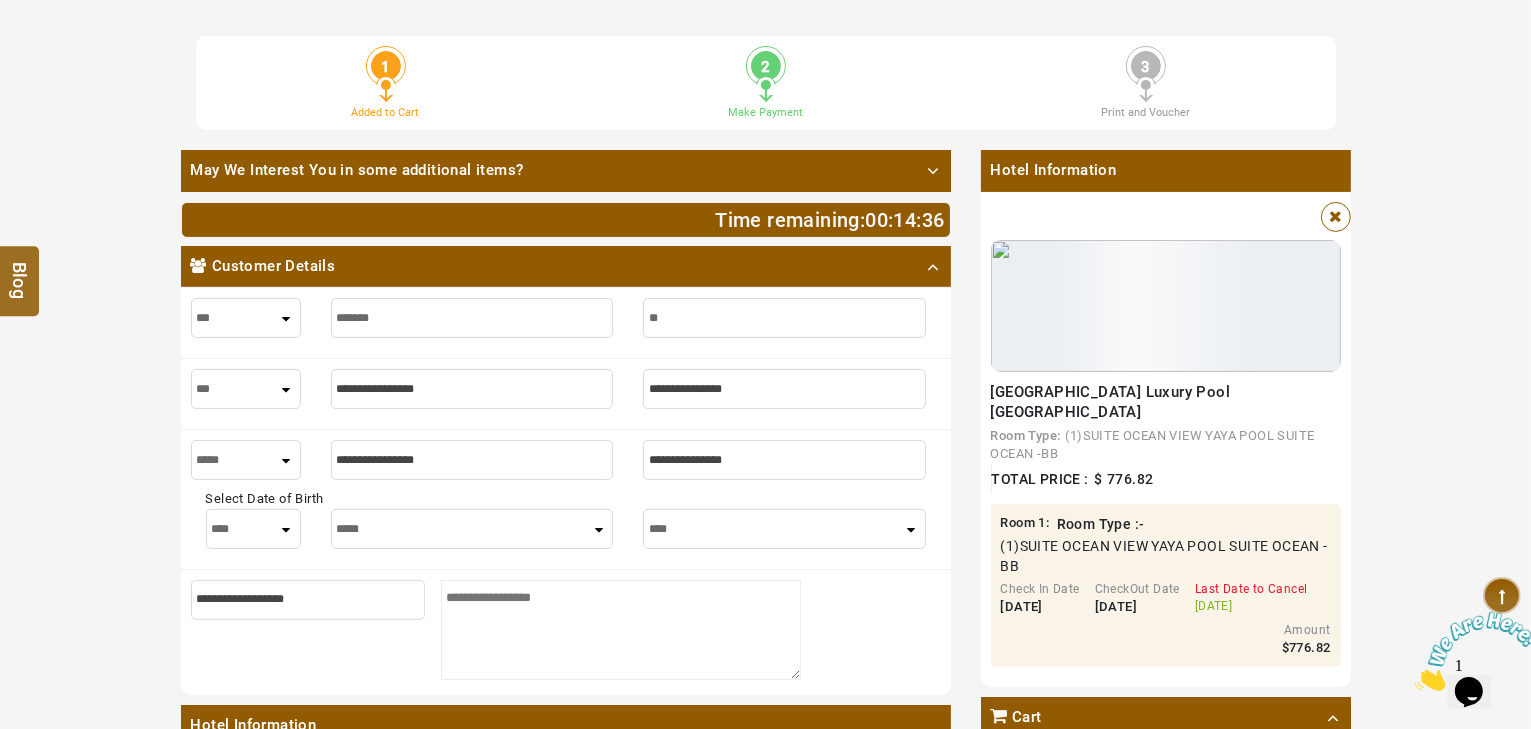 type on "**" 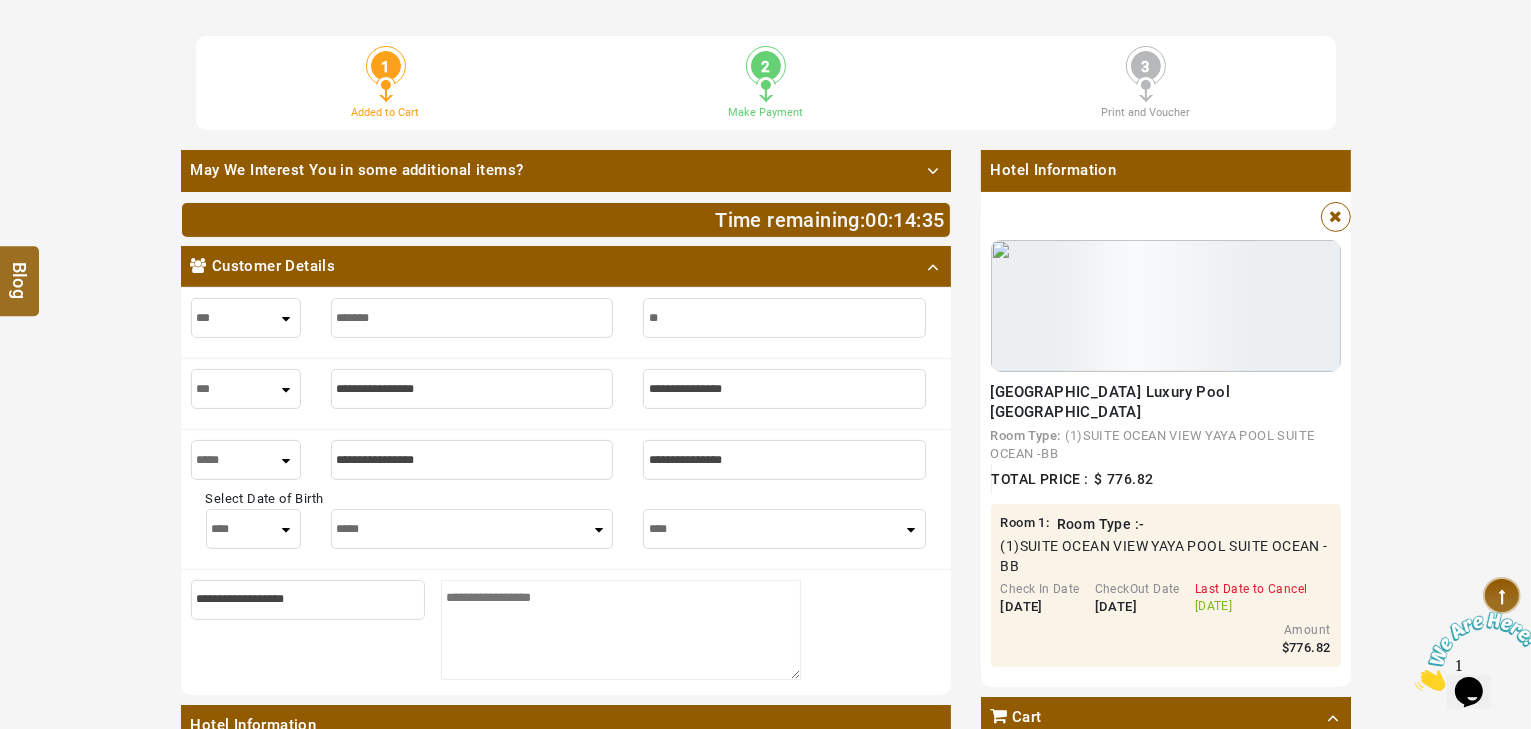 type on "***" 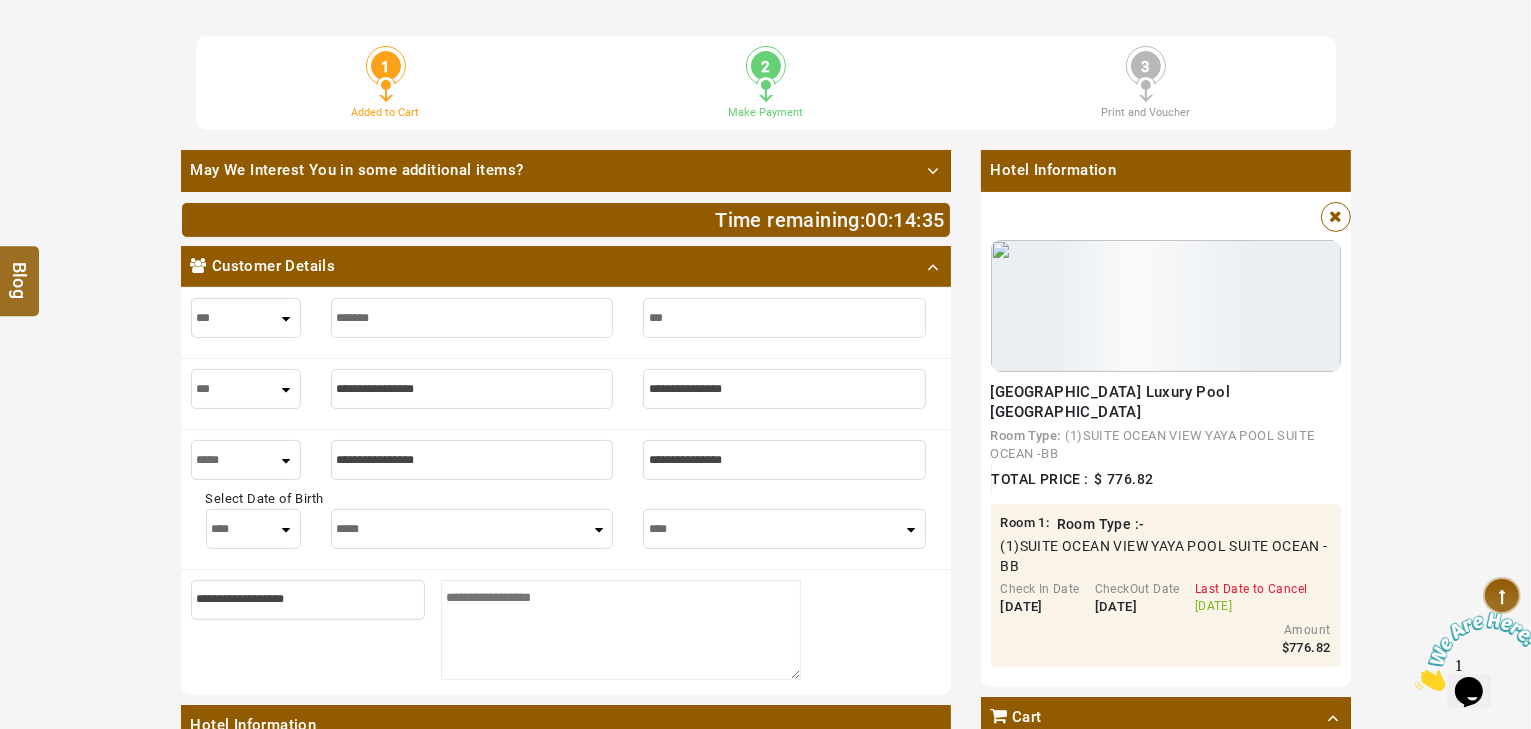 type on "***" 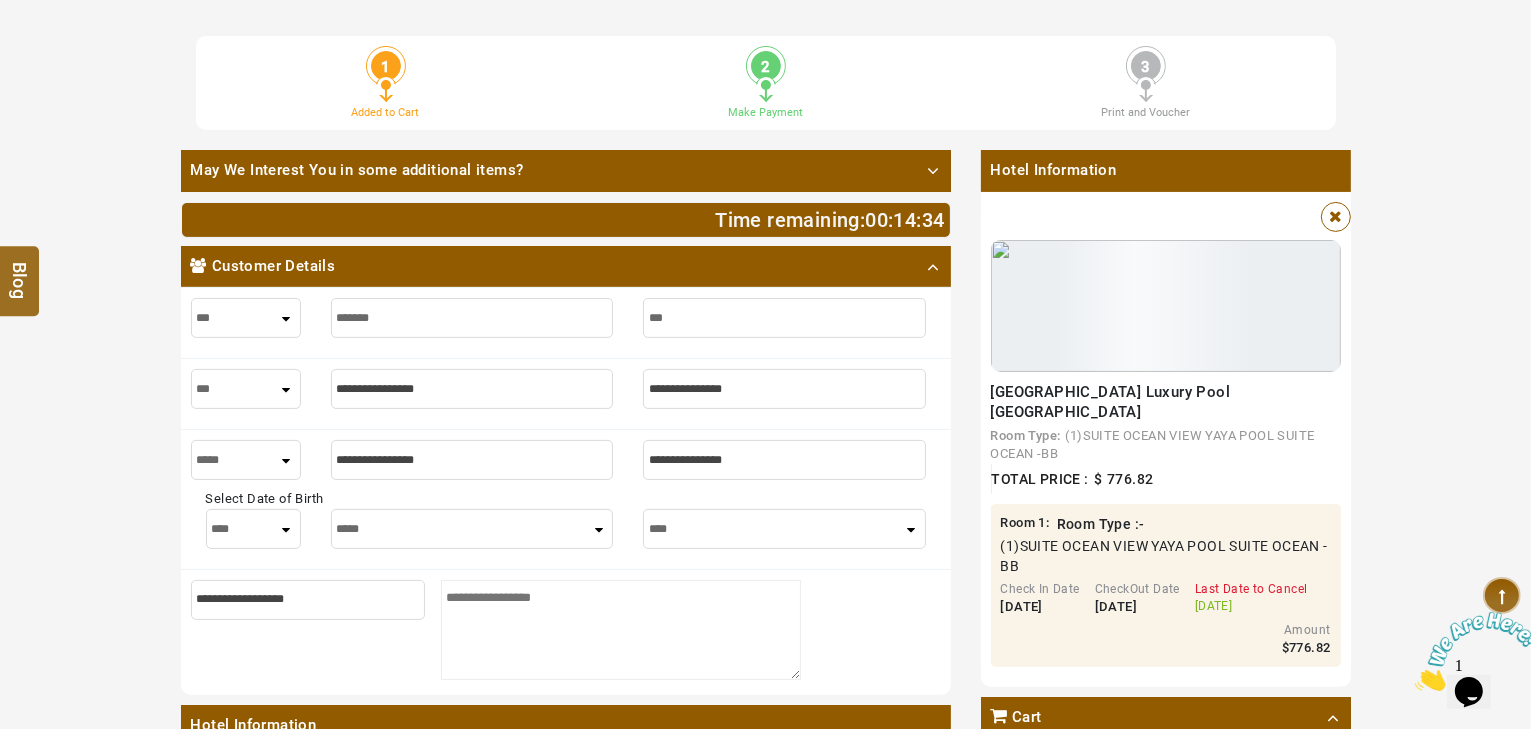 type on "****" 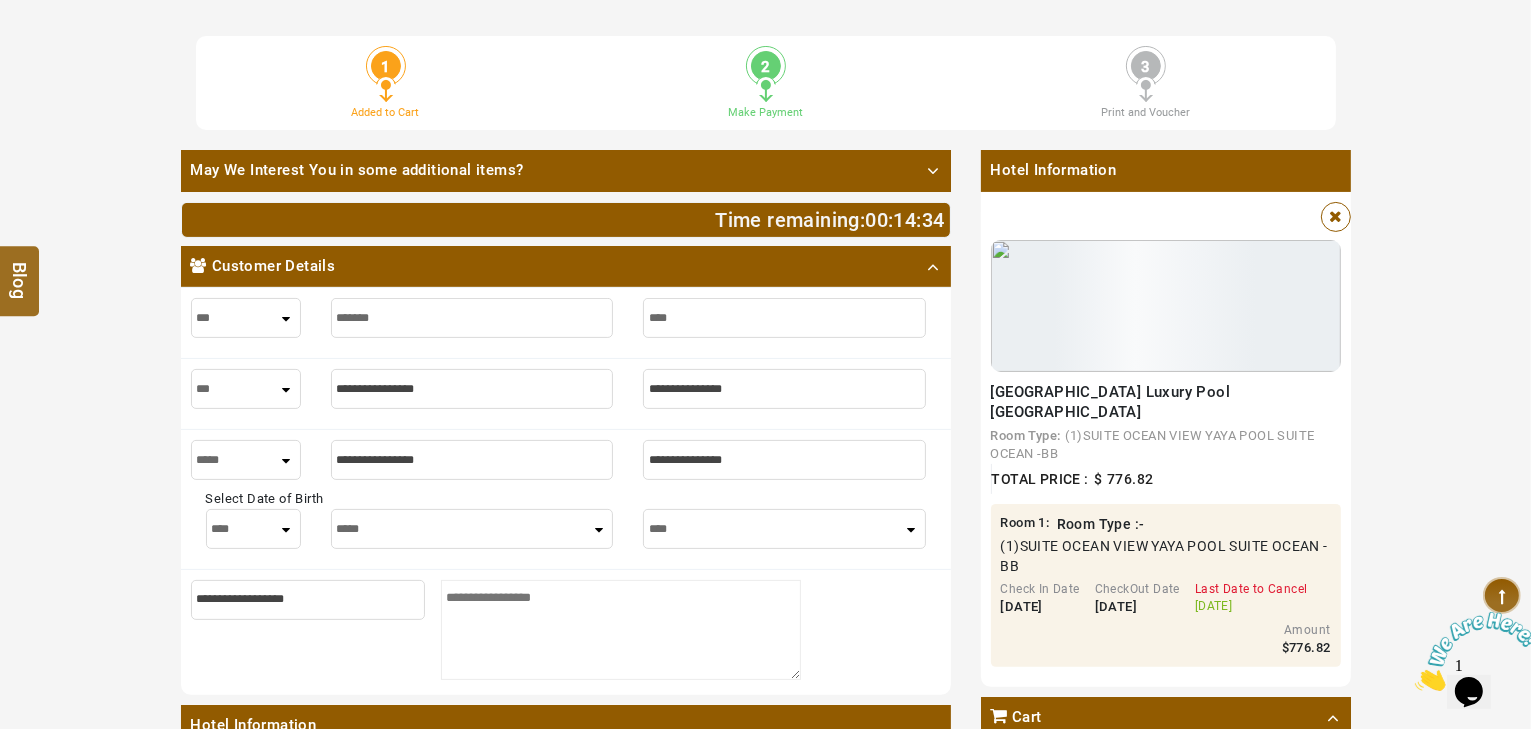 type on "****" 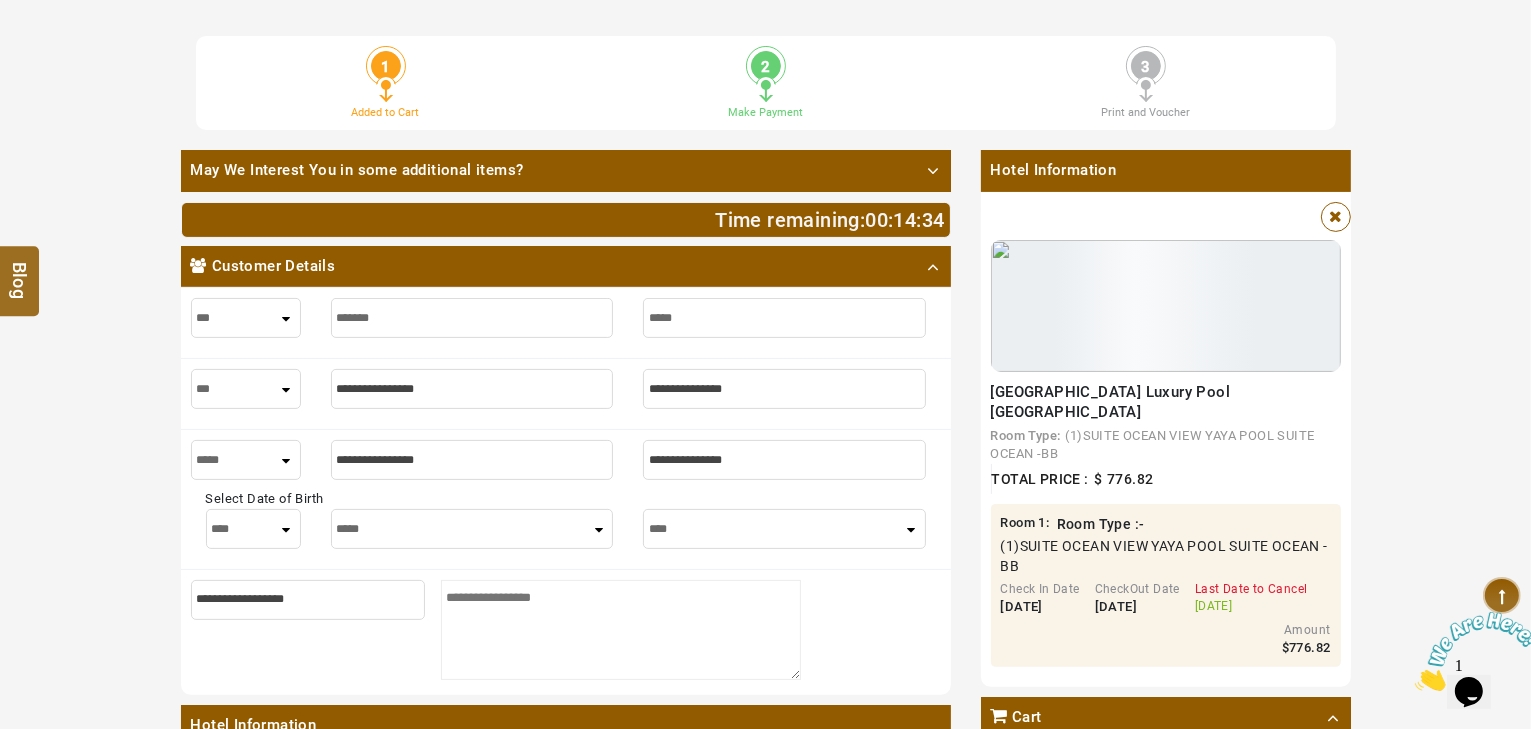 type on "*****" 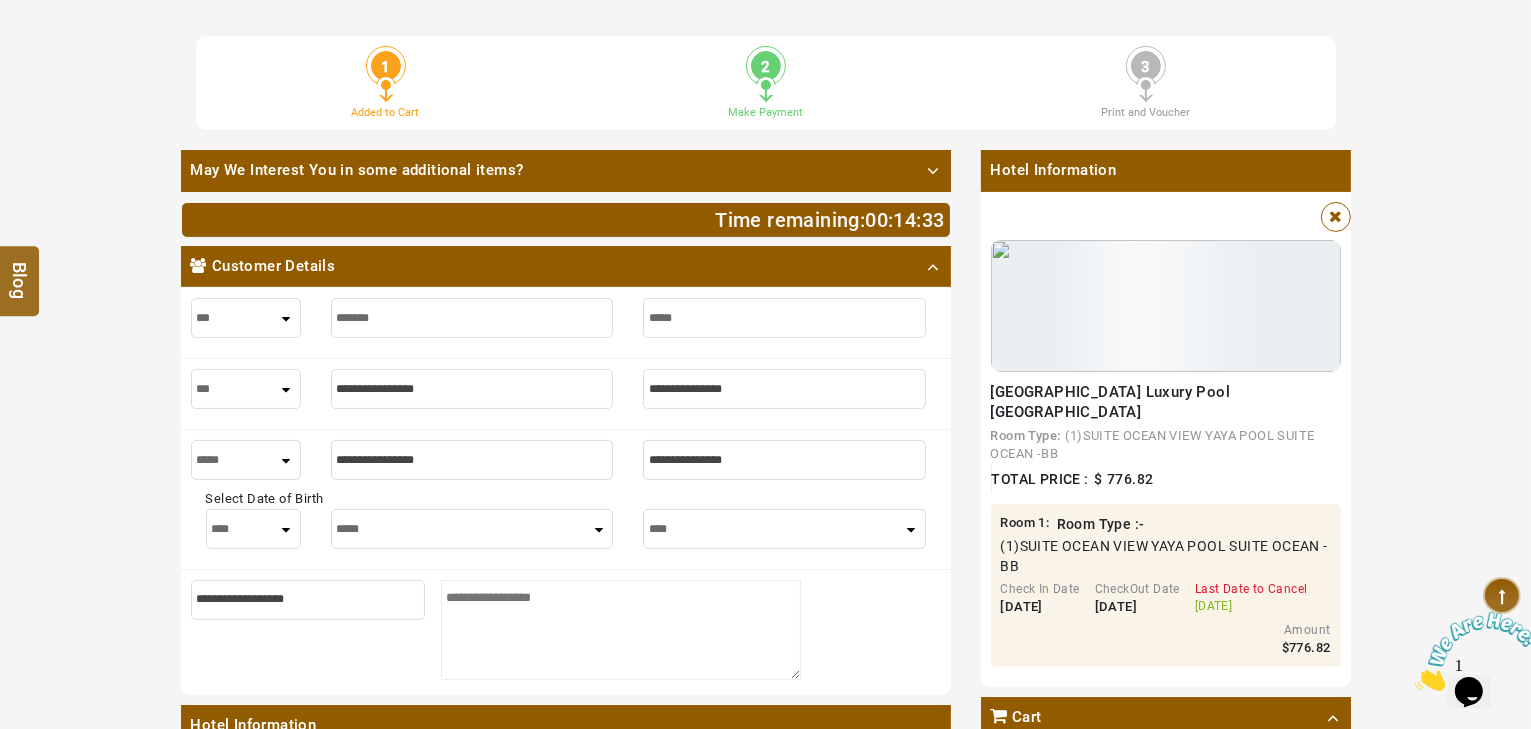type on "******" 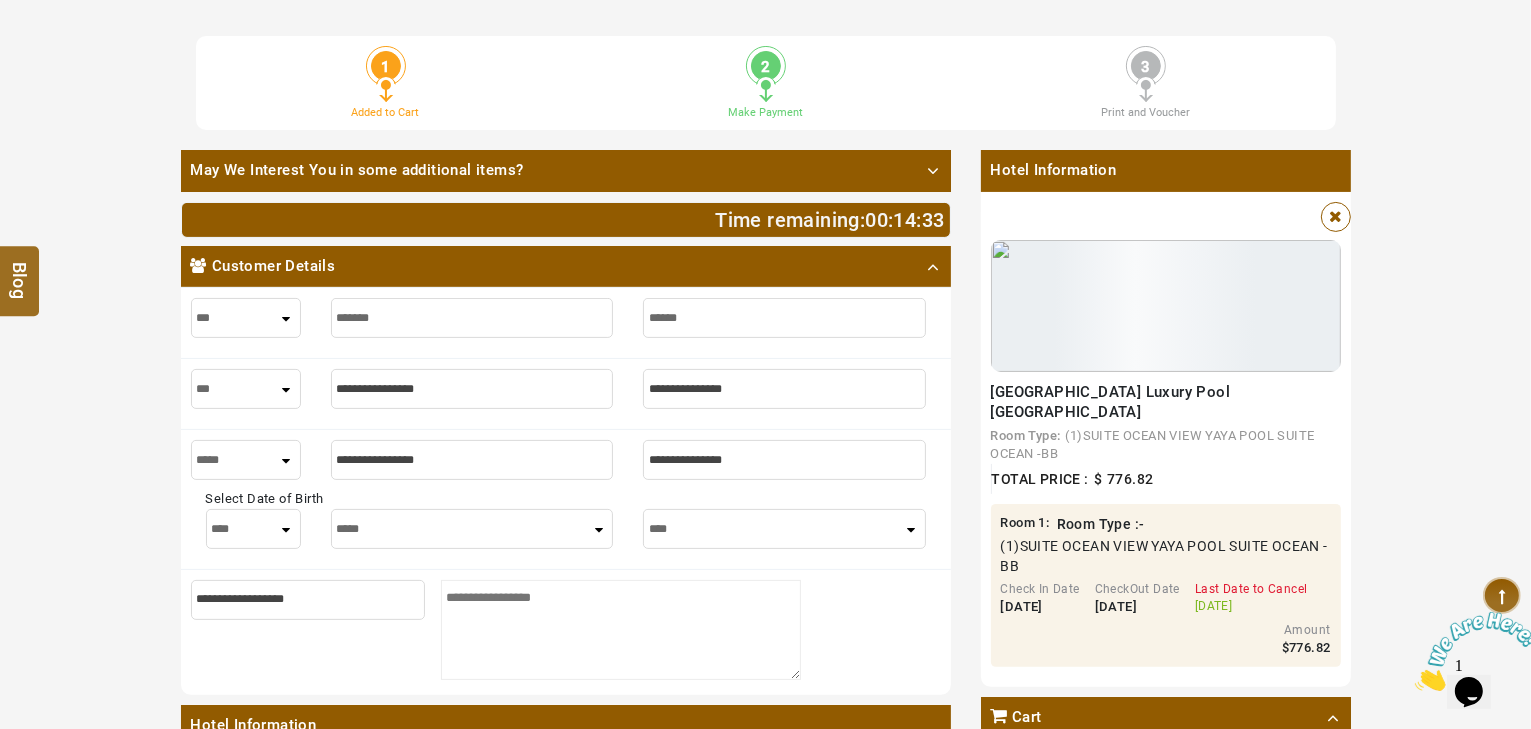 type on "******" 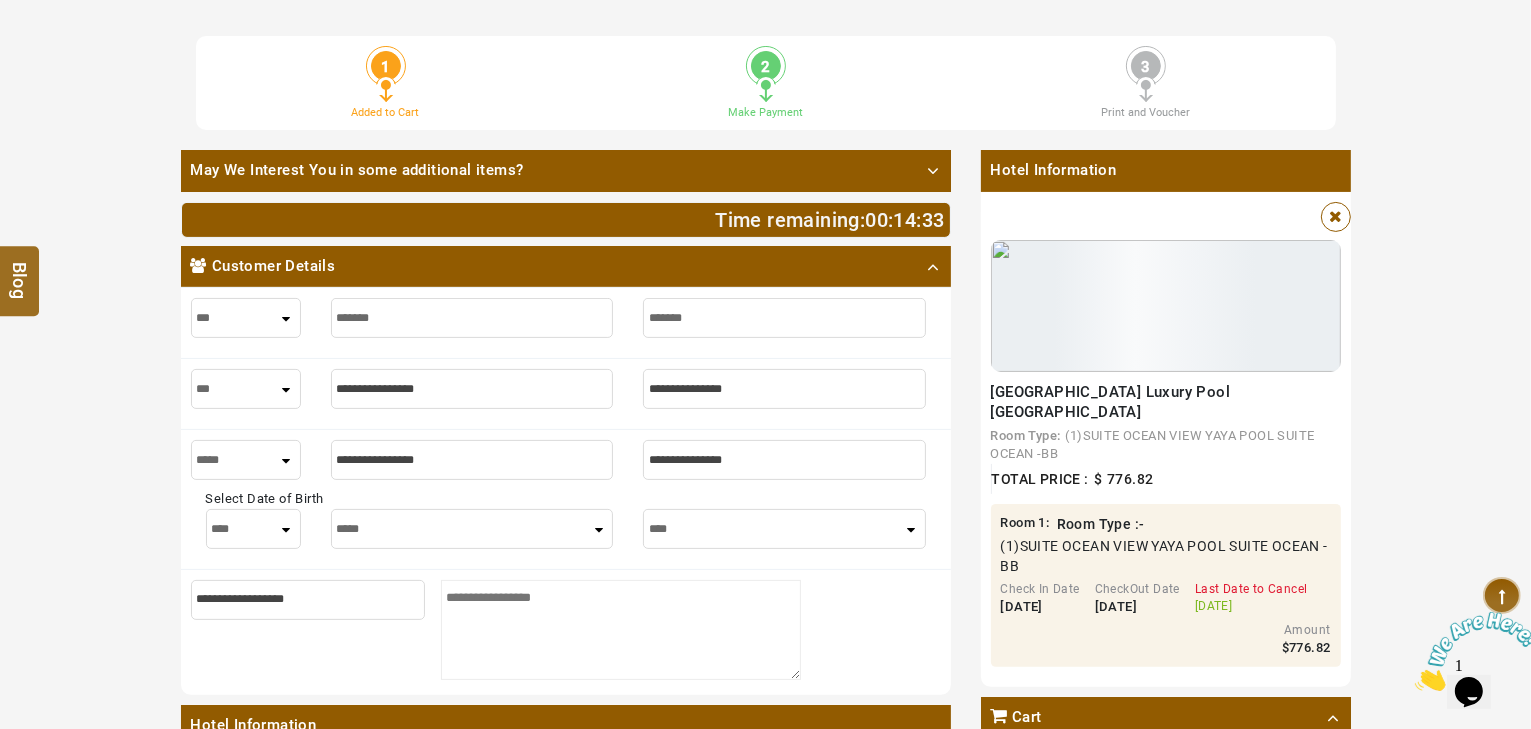 type on "*******" 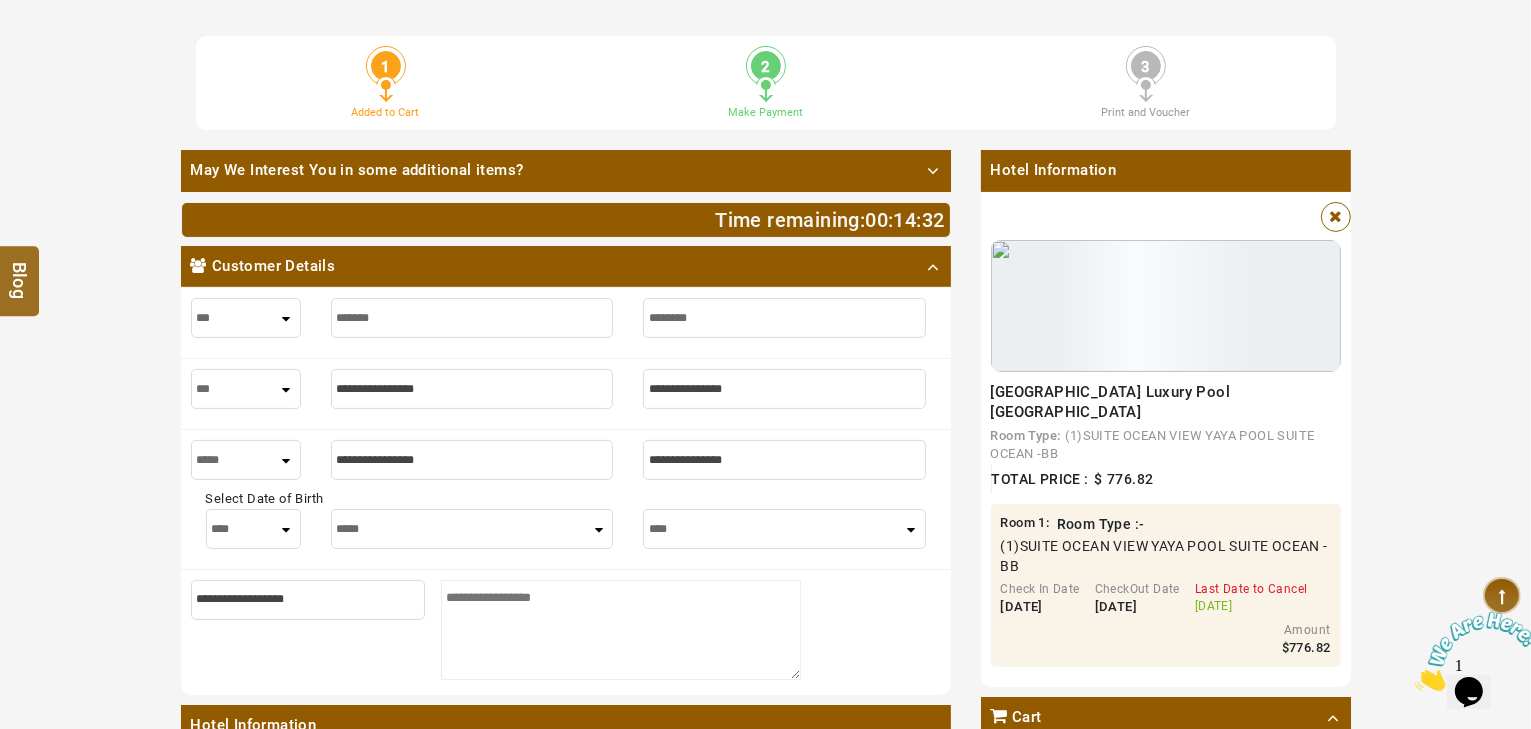 type on "********" 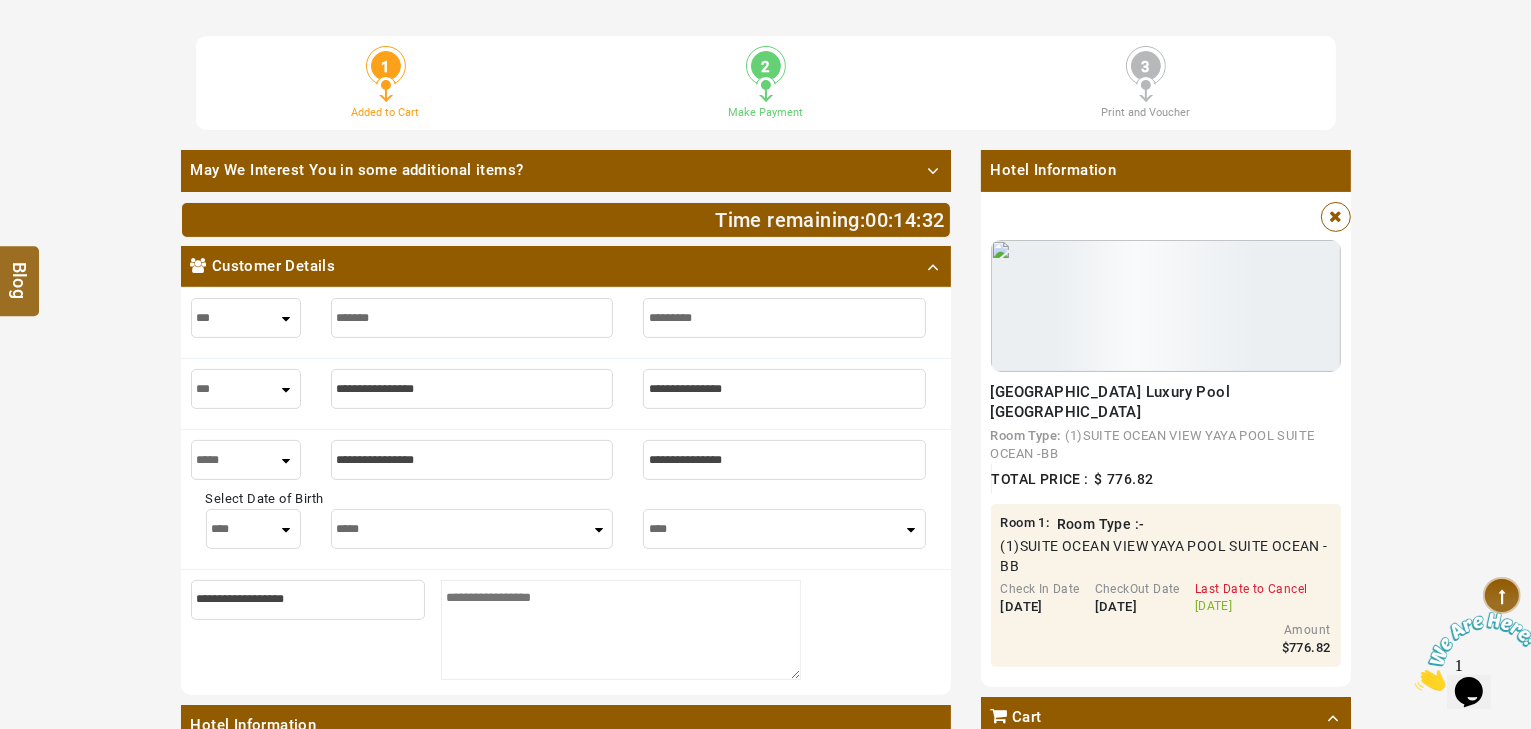 type on "*********" 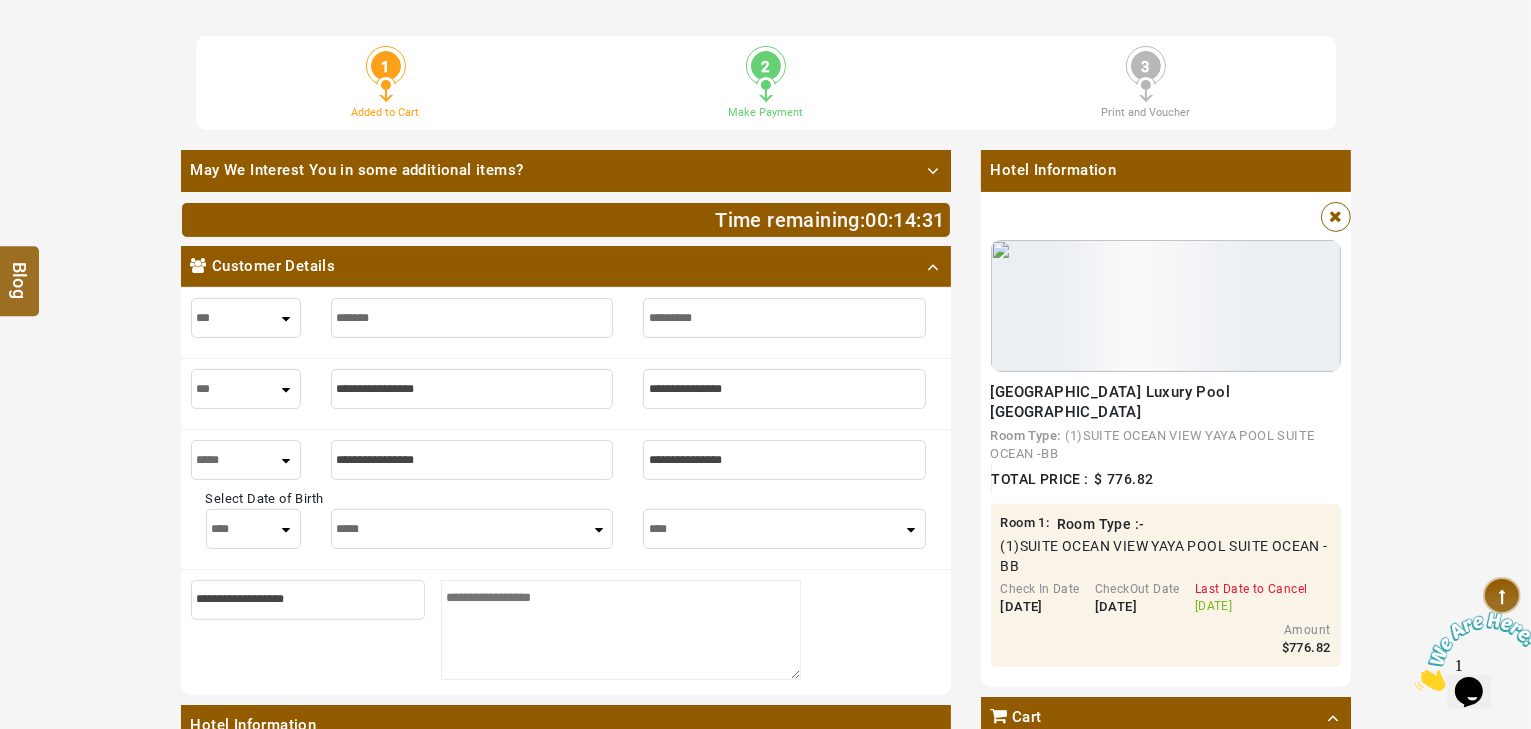 type on "*********" 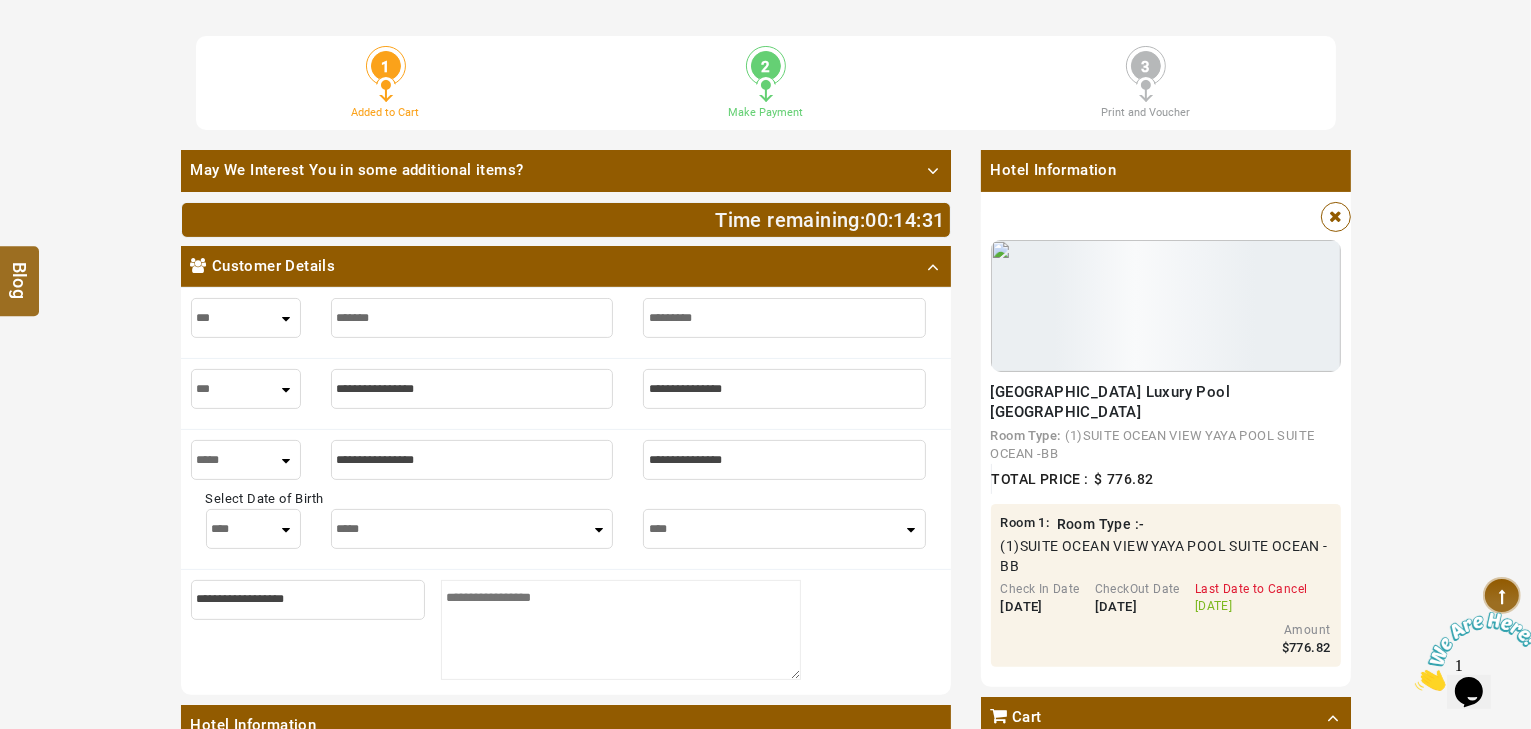 click on "*** **** ***" at bounding box center (246, 389) 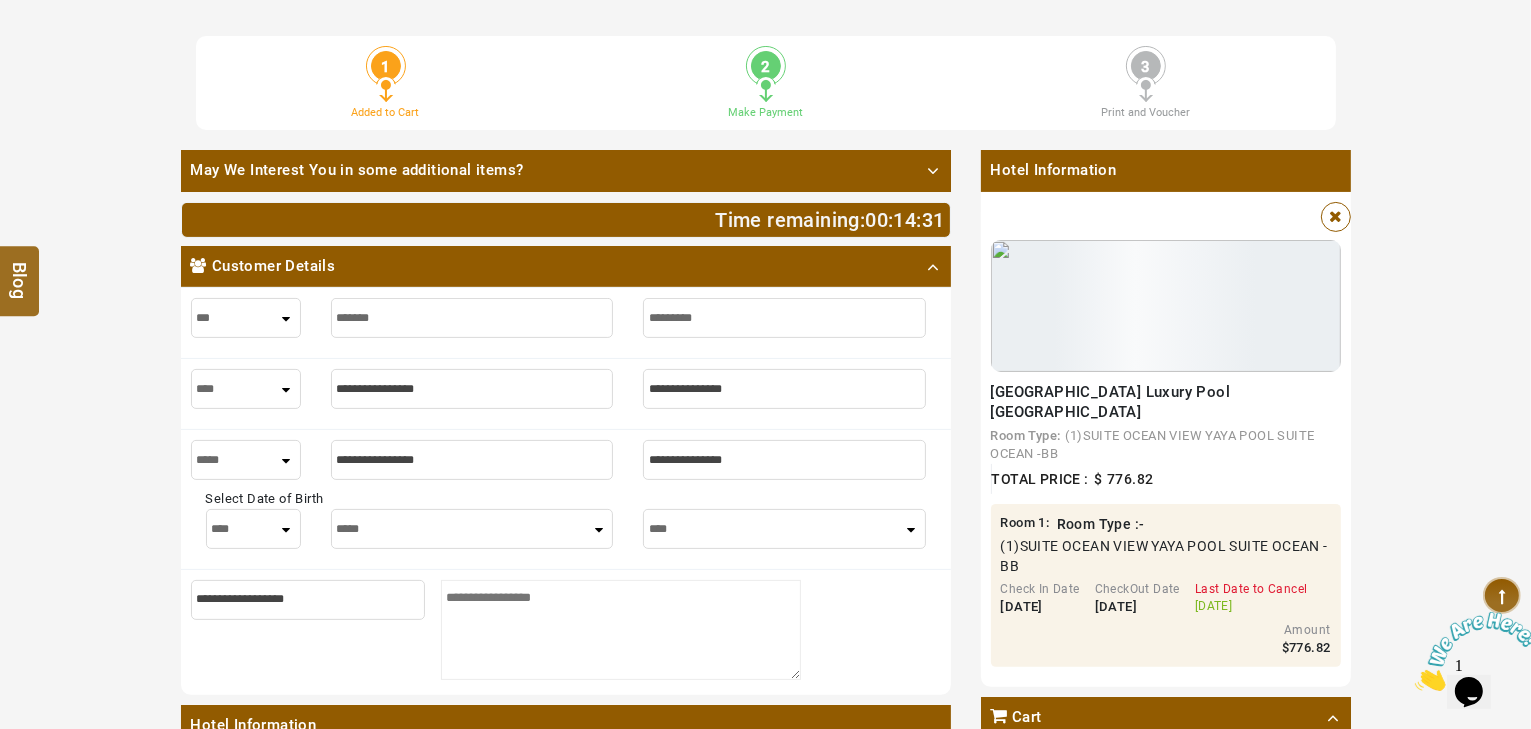 click on "*** **** ***" at bounding box center [246, 389] 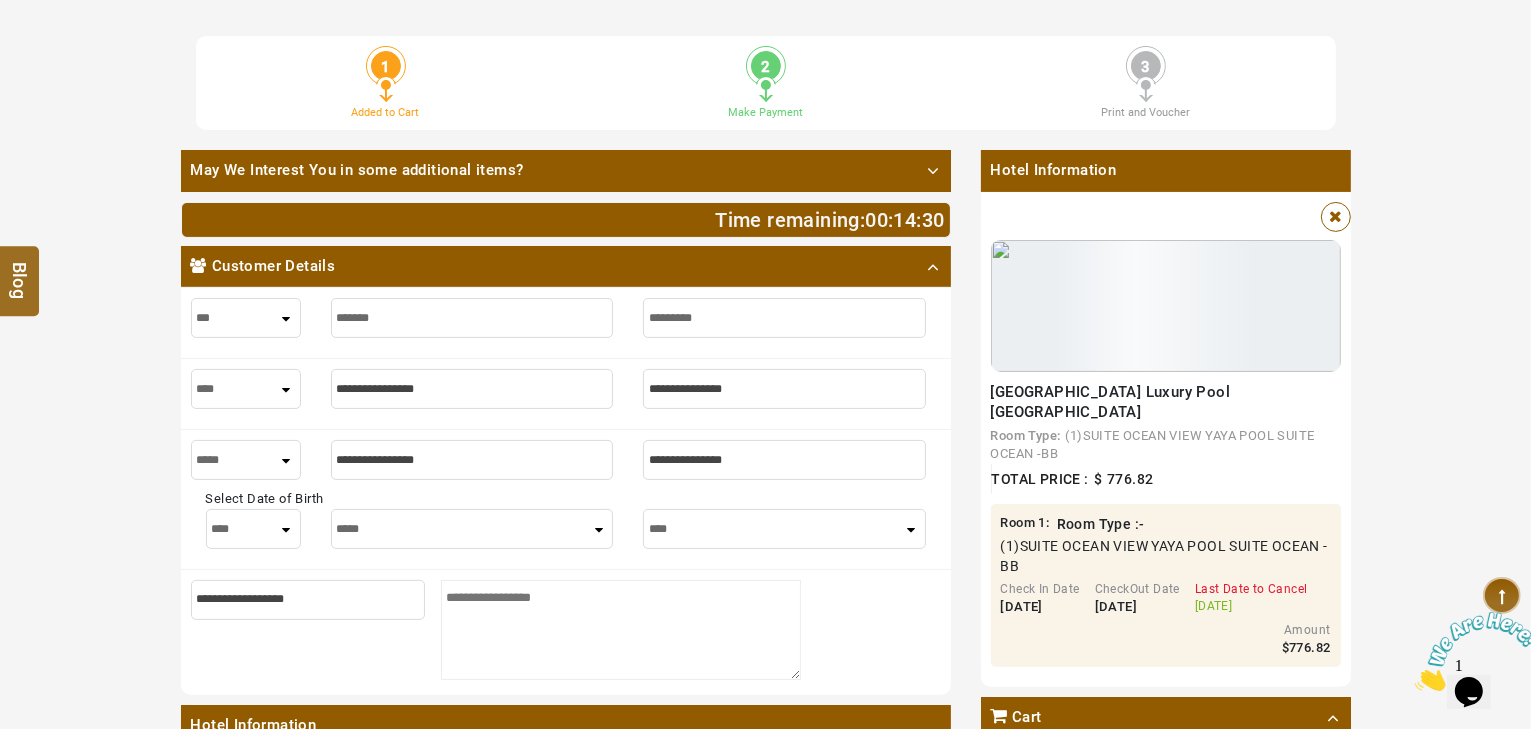 click at bounding box center (472, 389) 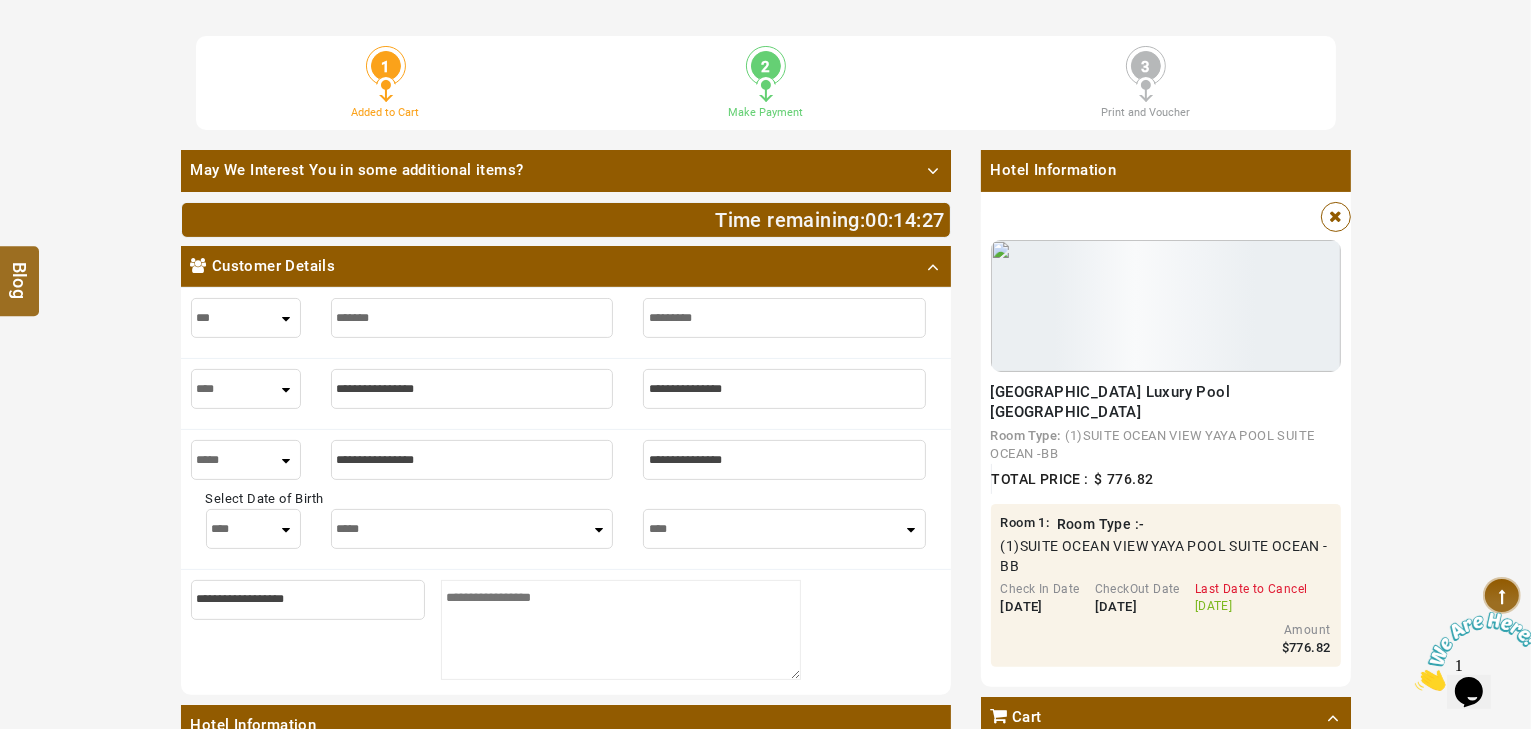 type on "*" 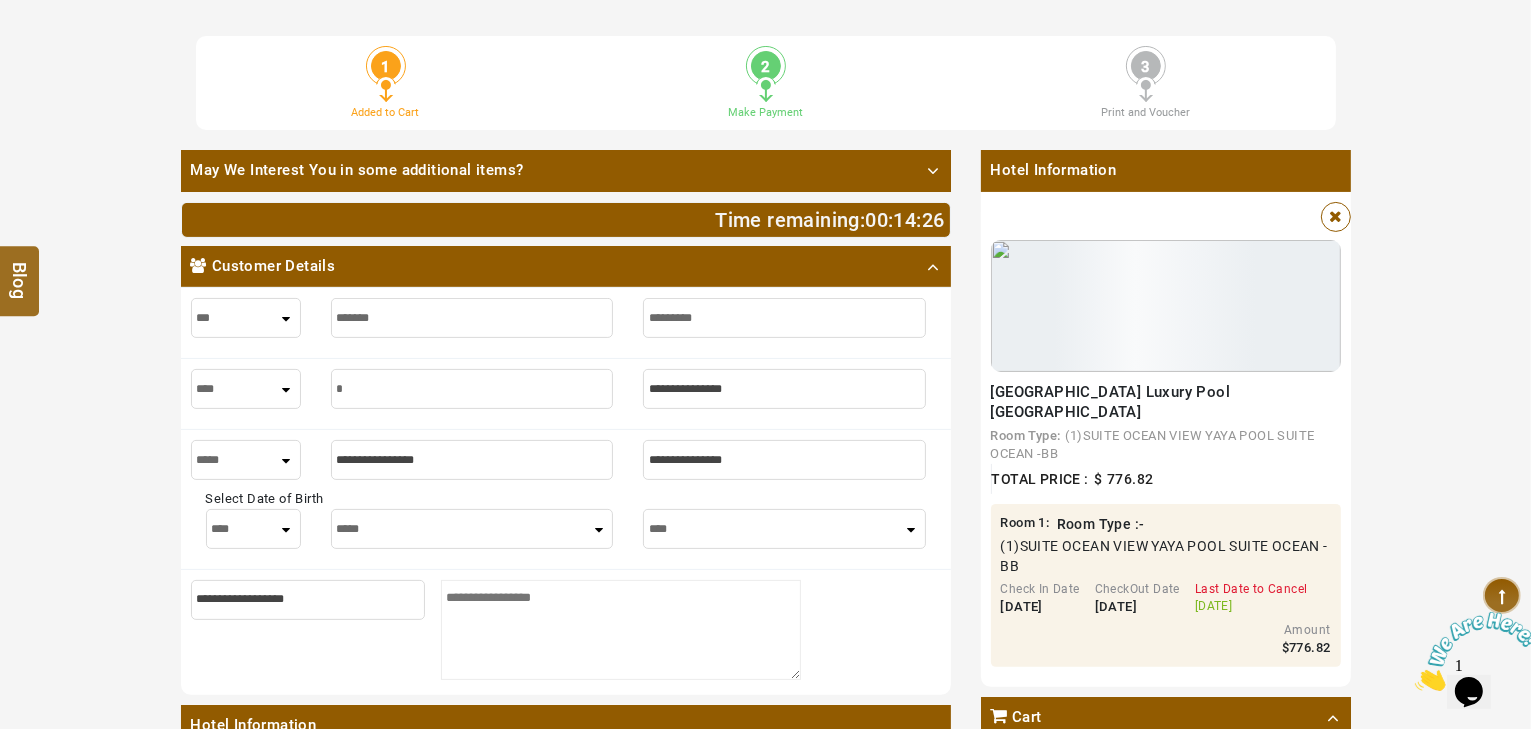 type on "*" 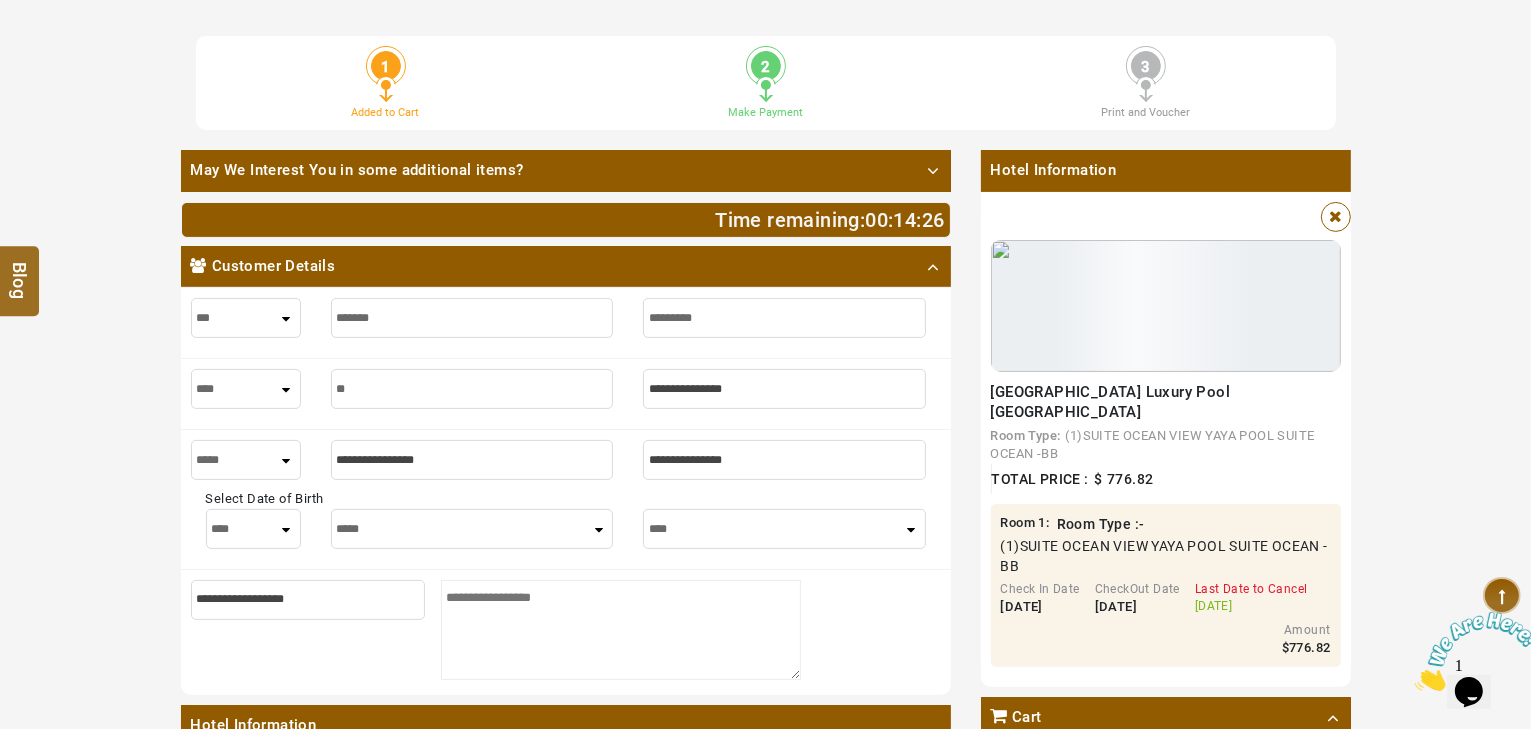 type on "**" 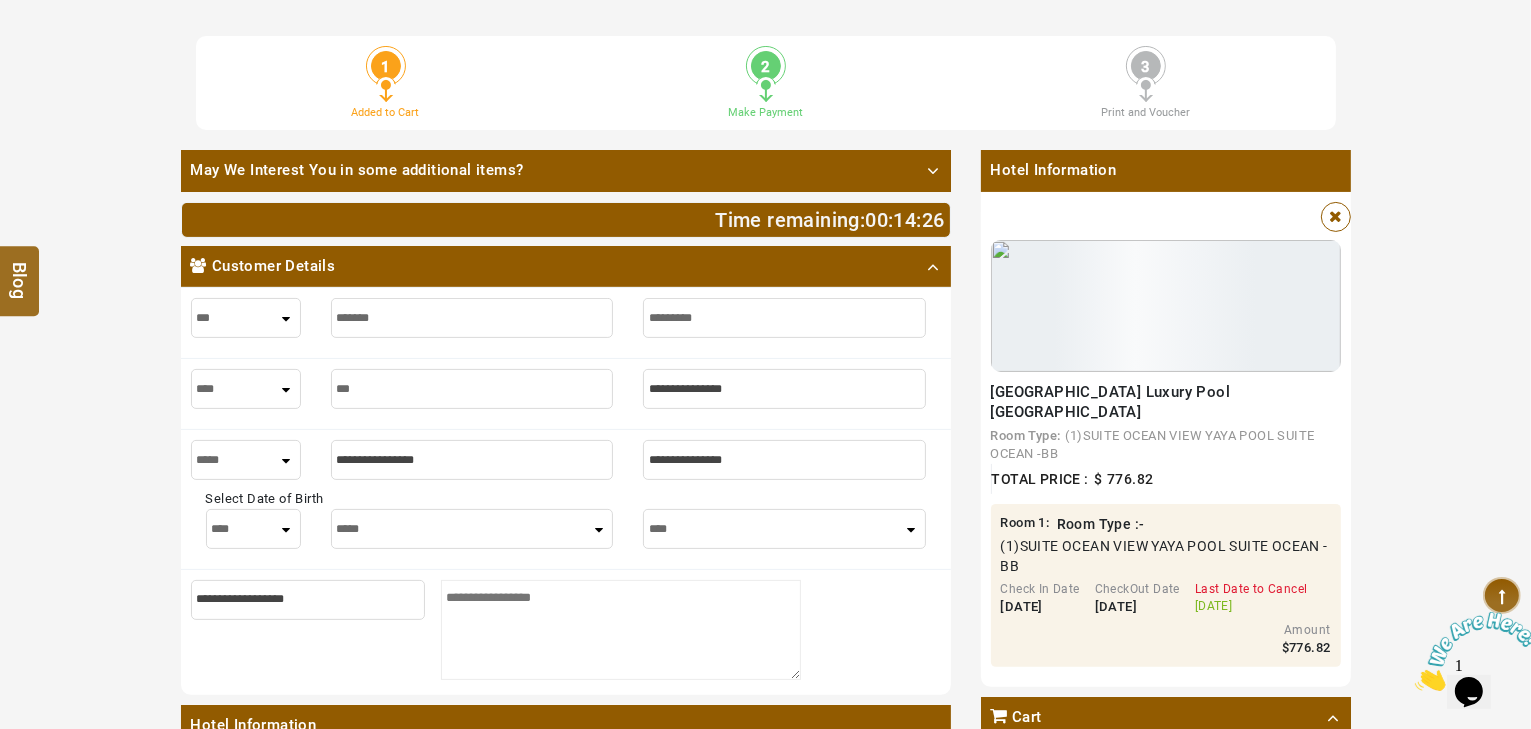 type on "***" 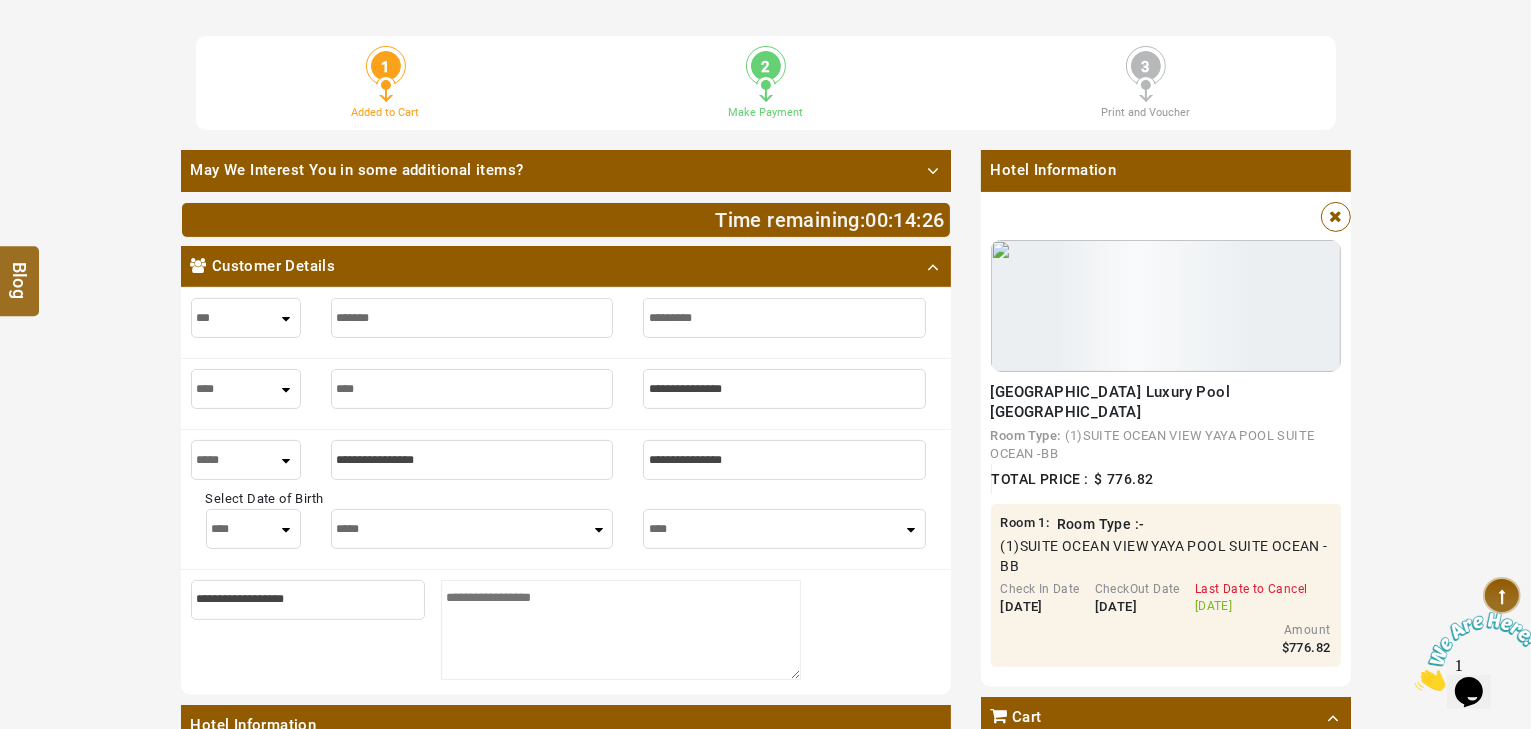 type on "*****" 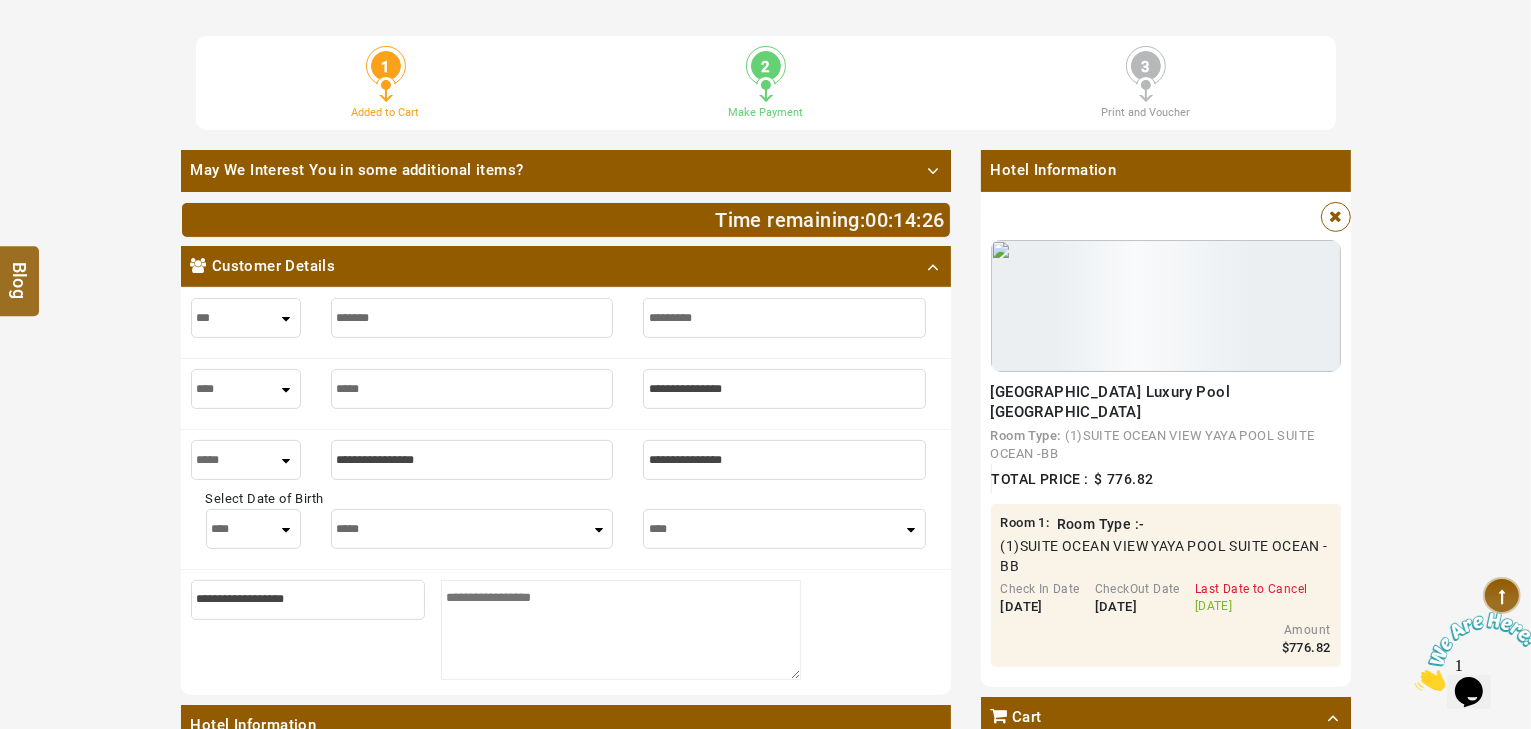 type on "*****" 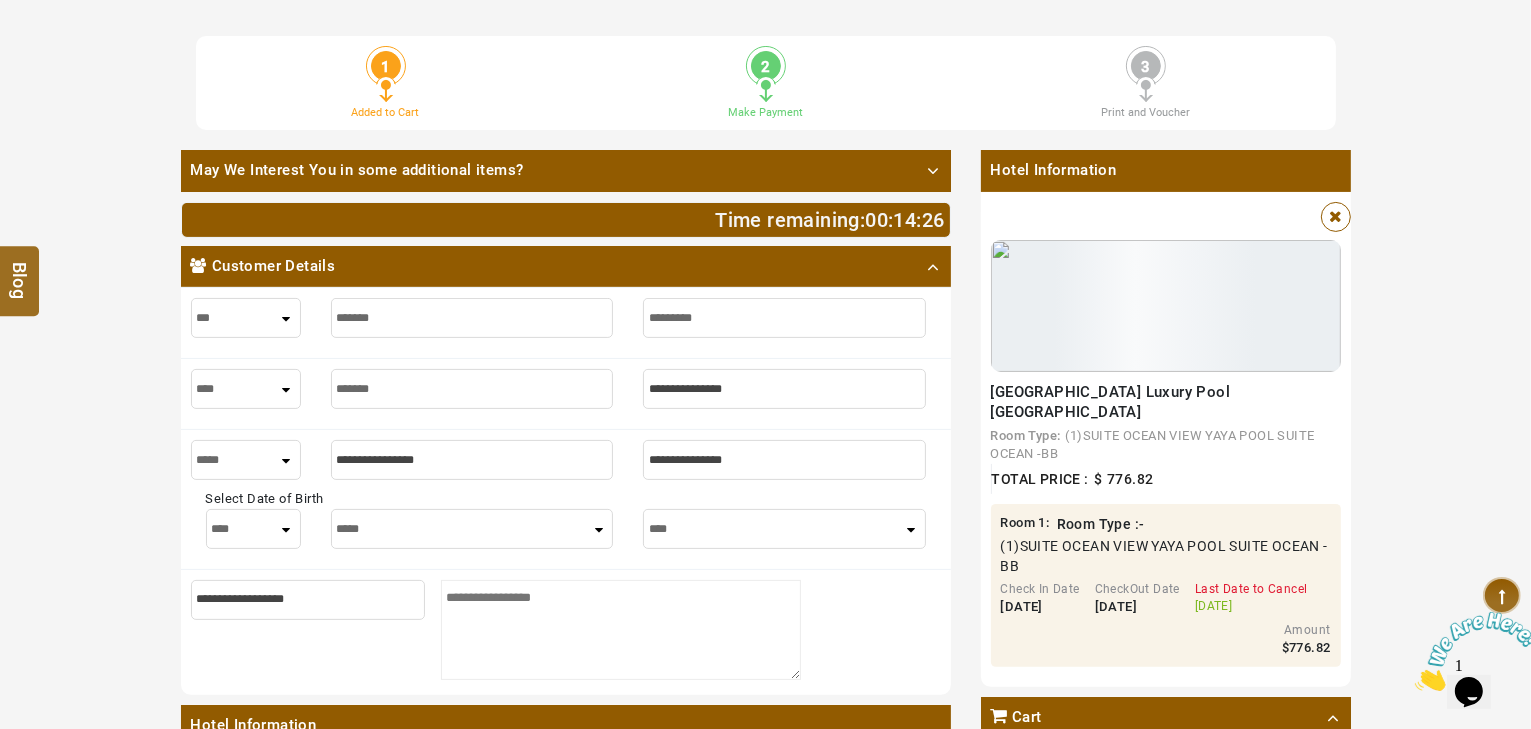 type on "********" 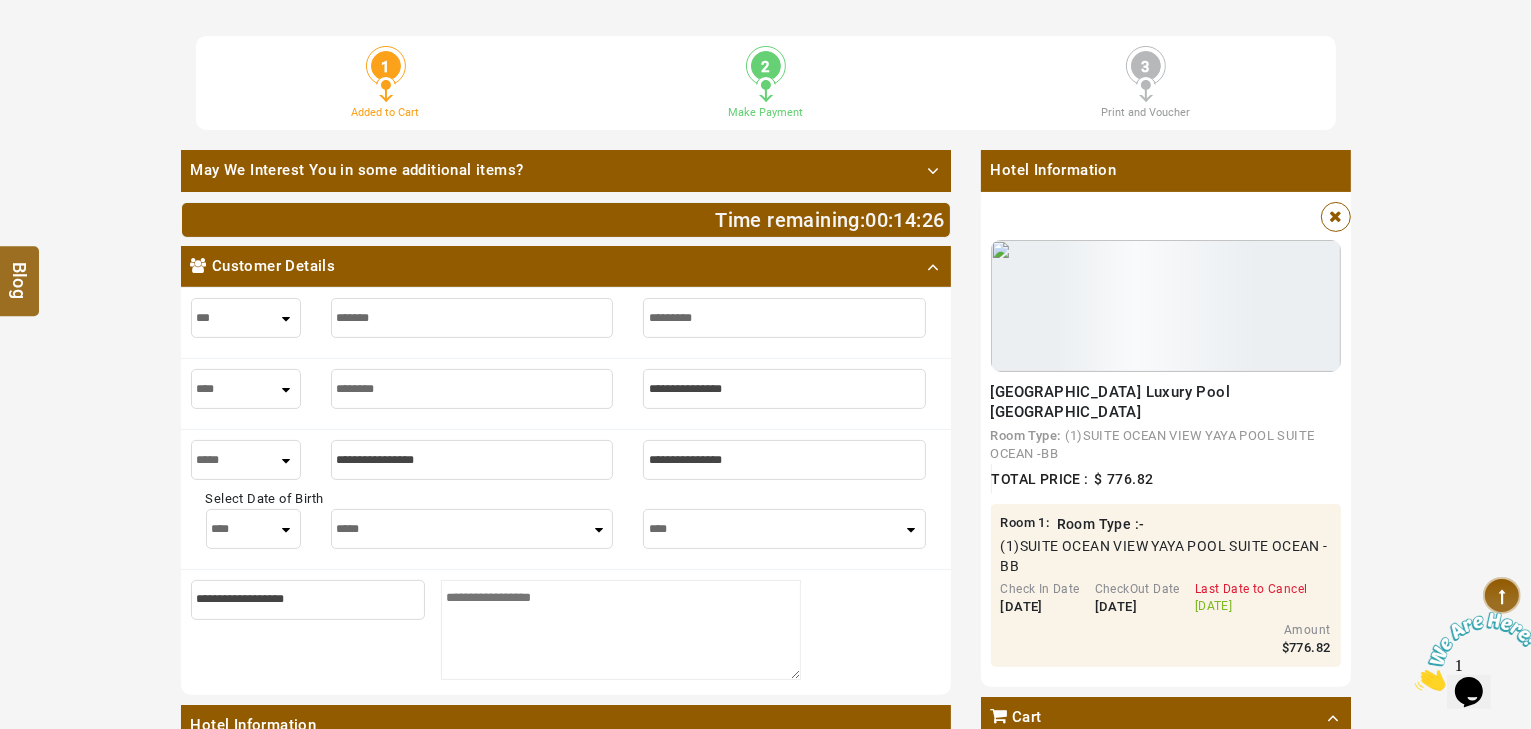 type on "********" 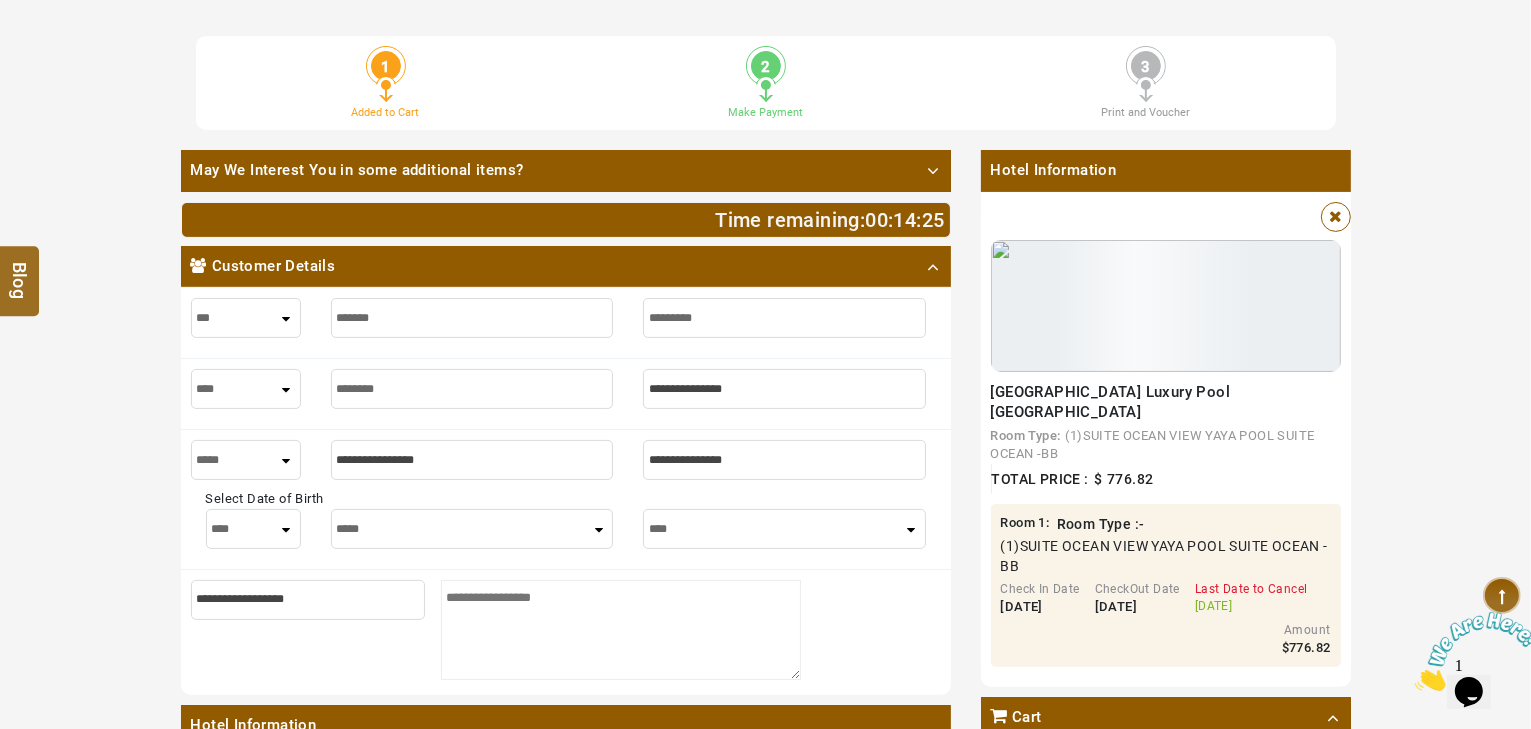 drag, startPoint x: 429, startPoint y: 402, endPoint x: 131, endPoint y: 362, distance: 300.67258 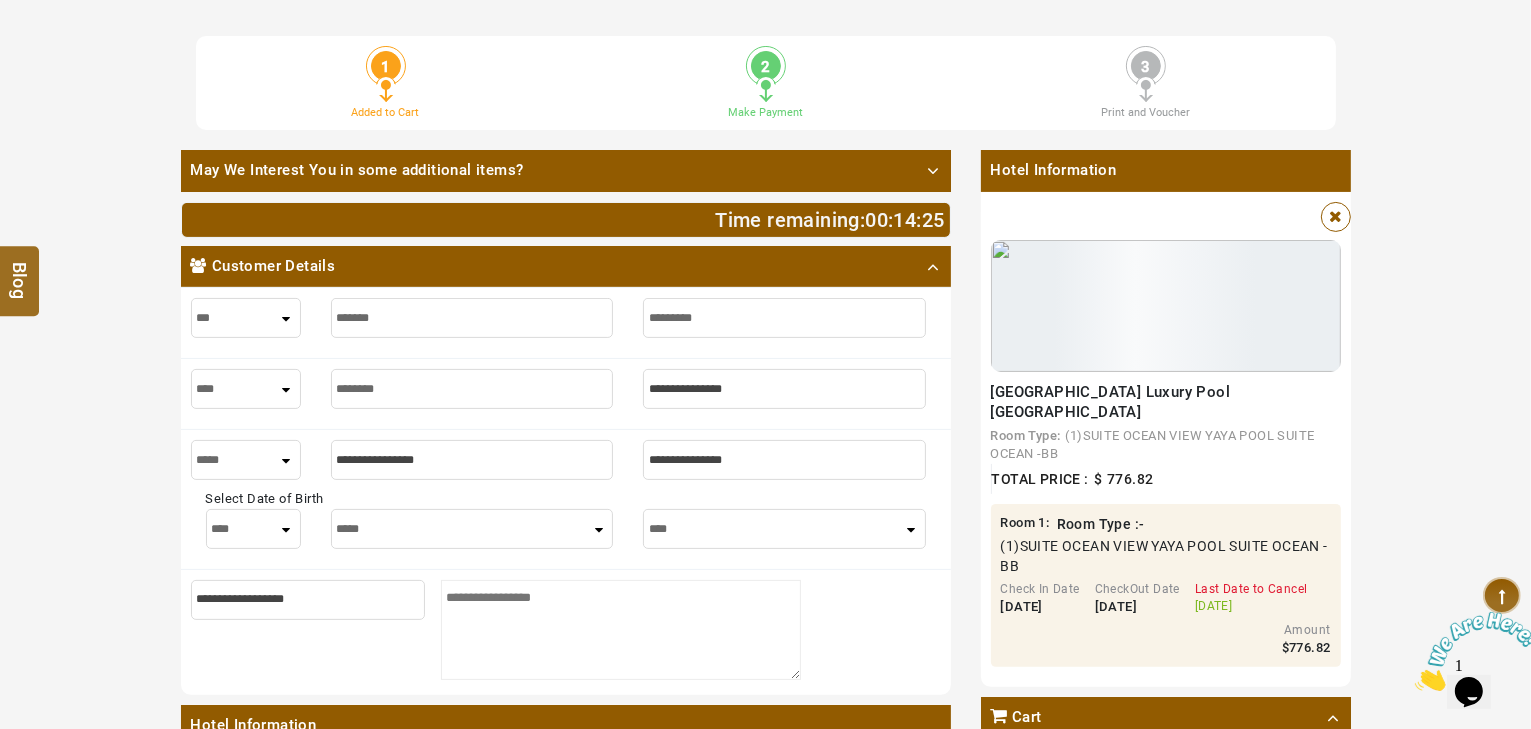 click on "1 Added to Cart 2 Make Payment 3 Print and Voucher May We Interest You in some additional items? Add Optional Hotels Add Optional Transfer Add Optional Tours Add Optional Restaurants Time remaining: 00 : 14 : 25 Customer Details *** **** *** *** **** *** ***** Select Date of Birth **** * * * * * * * * * ** ** ** ** ** ** ** ** ** ** ** ** ** ** ** ** ** ** ** ** ** ** ***** ******* ******** ***** ***** *** **** **** ****** ********* ******* ******** ******** **** **** **** **** **** **** **** **** **** **** **** **** **** Who are you booking for? I am the main guest. I am booking for someone else. Hotel Information Room  1 *** **** *** *** **** *** *** **** *** Please Wait... Rate Break Up We will not be able to refund any payment for no-shows or early check-out. By continuing with your booking, you agree you have read and accept our  Terms and Conditions   and  Privacy Policy Full payment will be charged to your credit card when you book this hotel. Services You have booked !! Sr. No Service Travel Date ****" at bounding box center [765, 577] 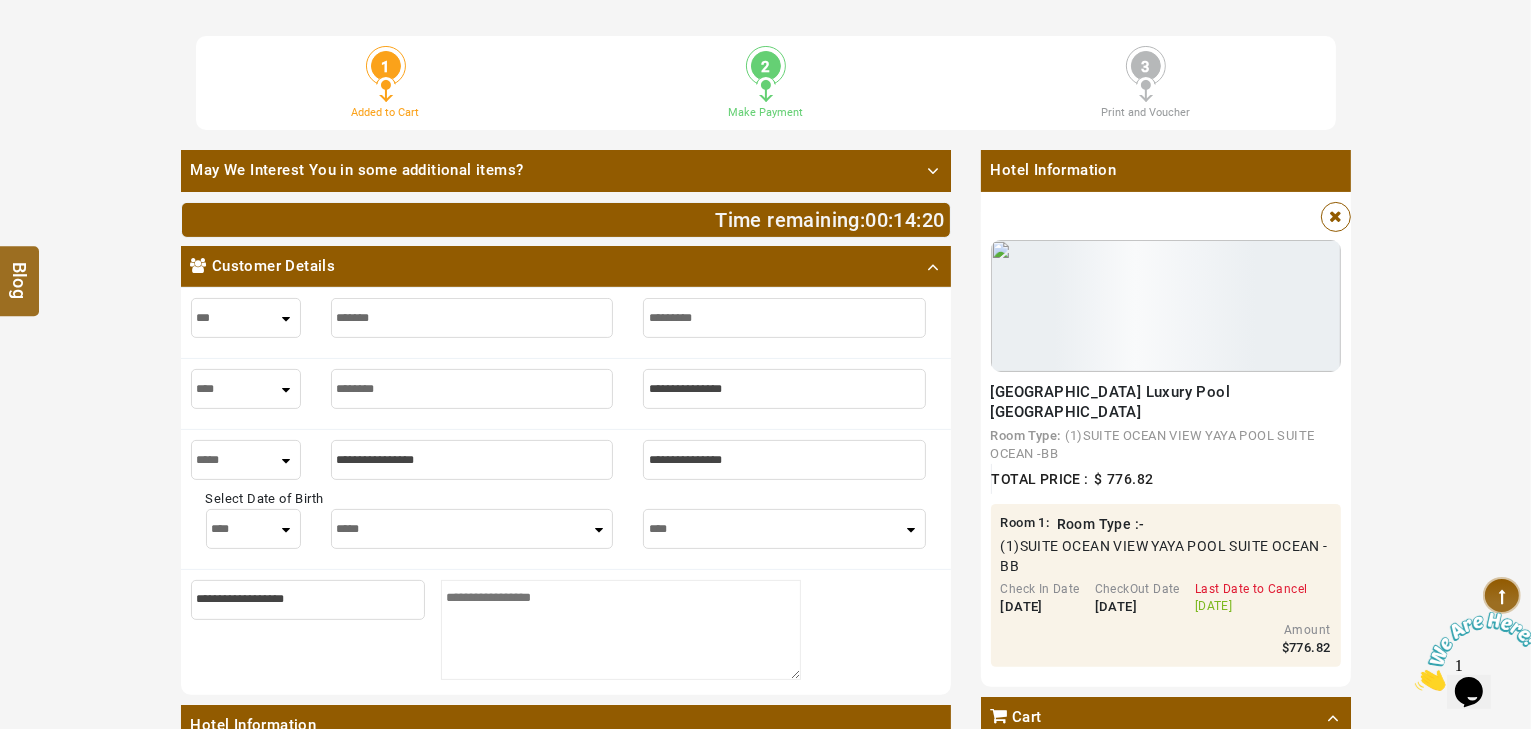 type on "*" 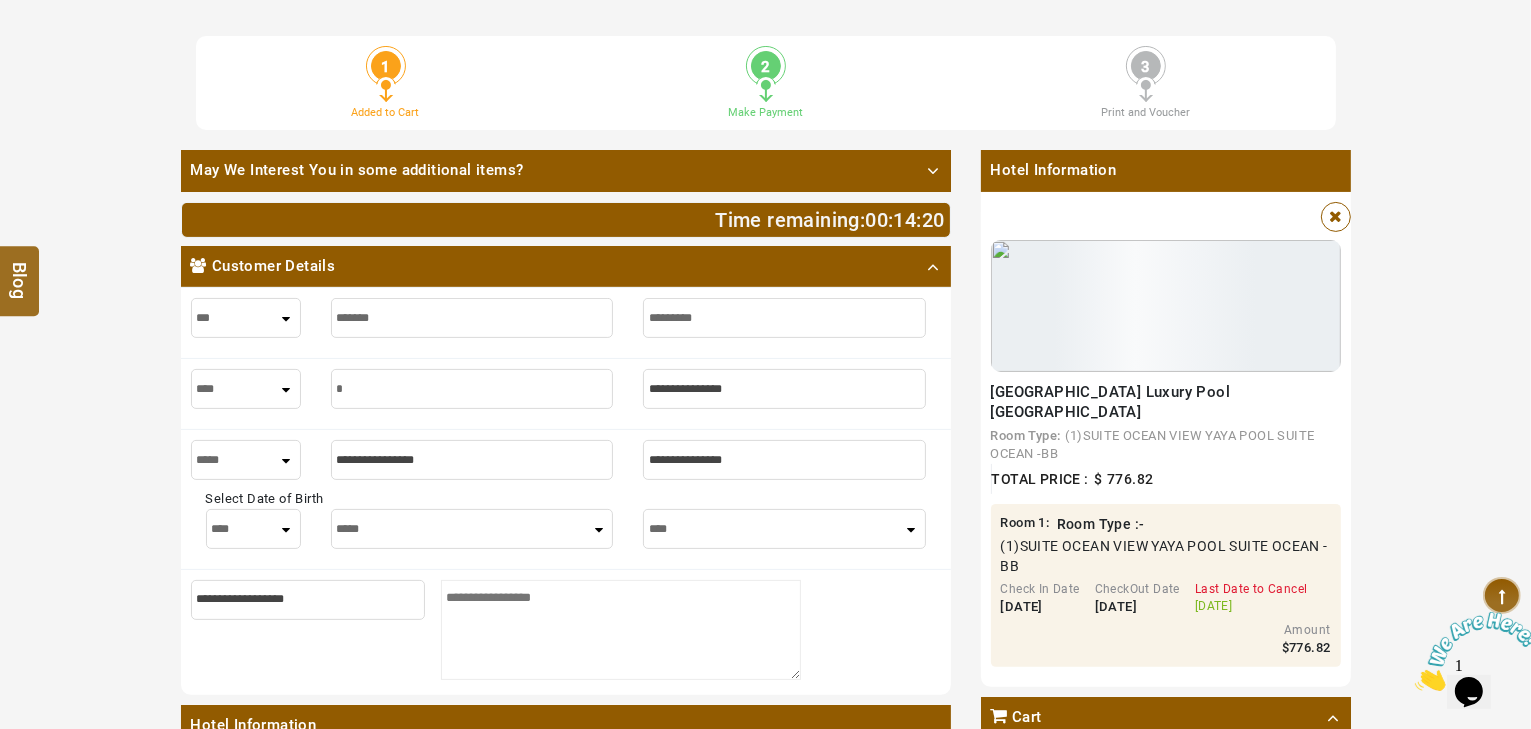 type on "*" 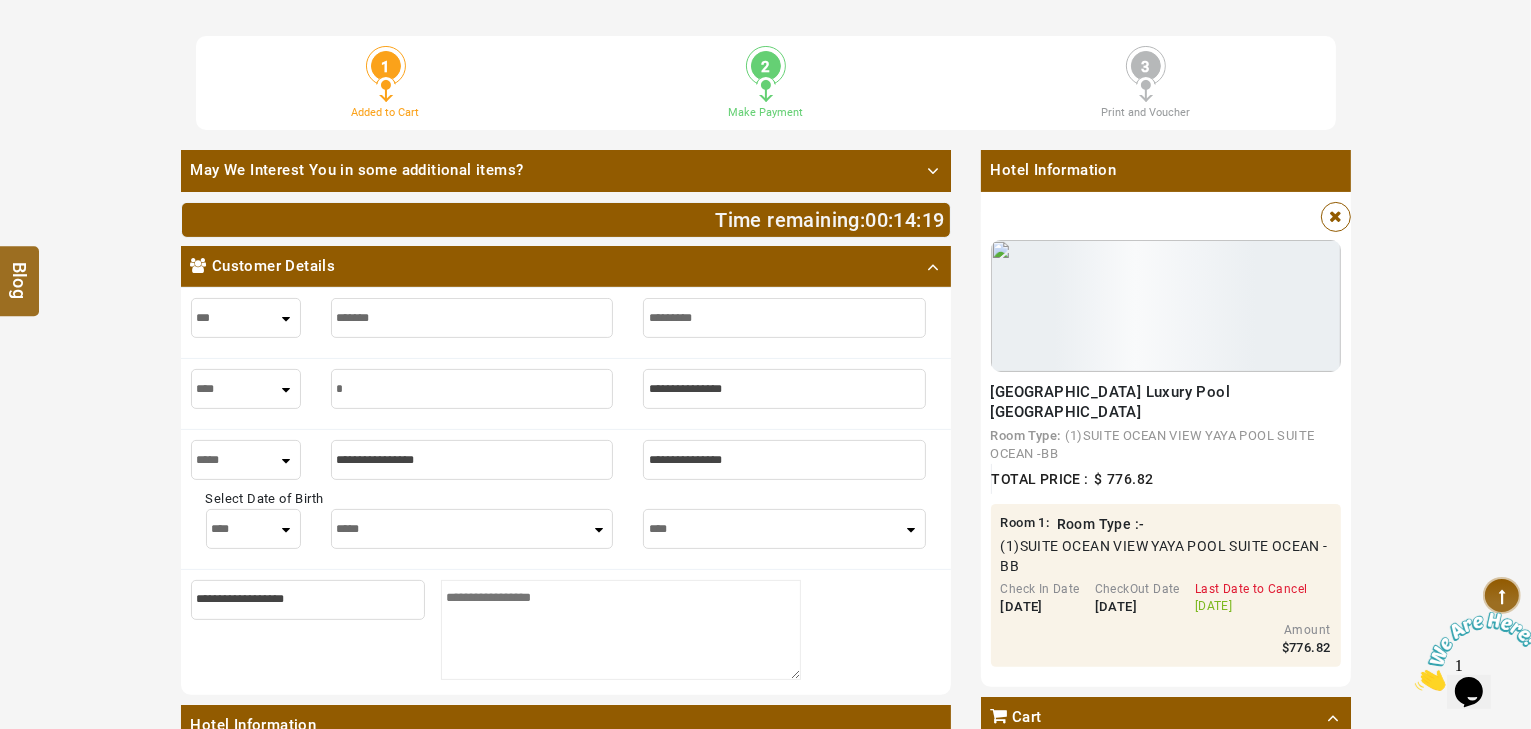 type on "**" 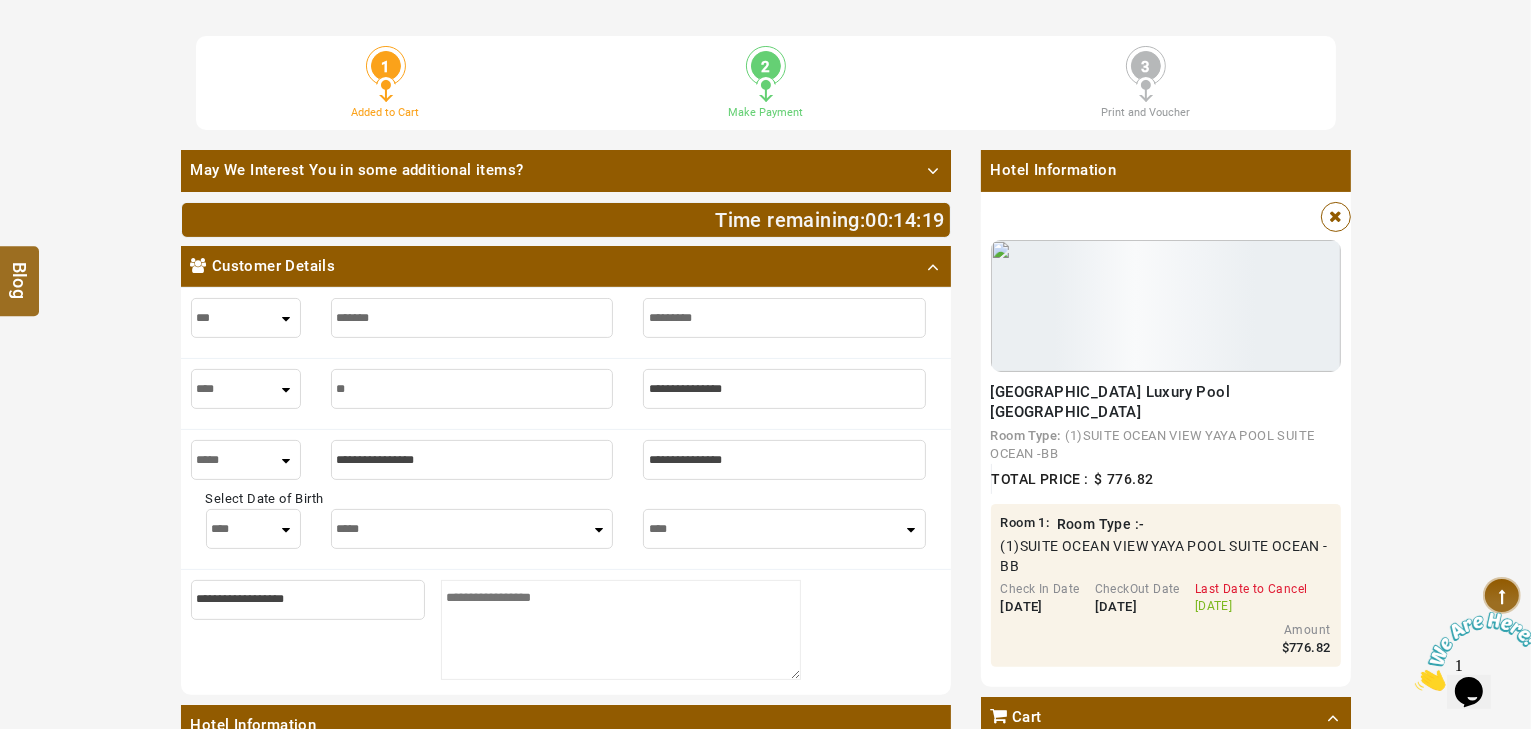 type on "**" 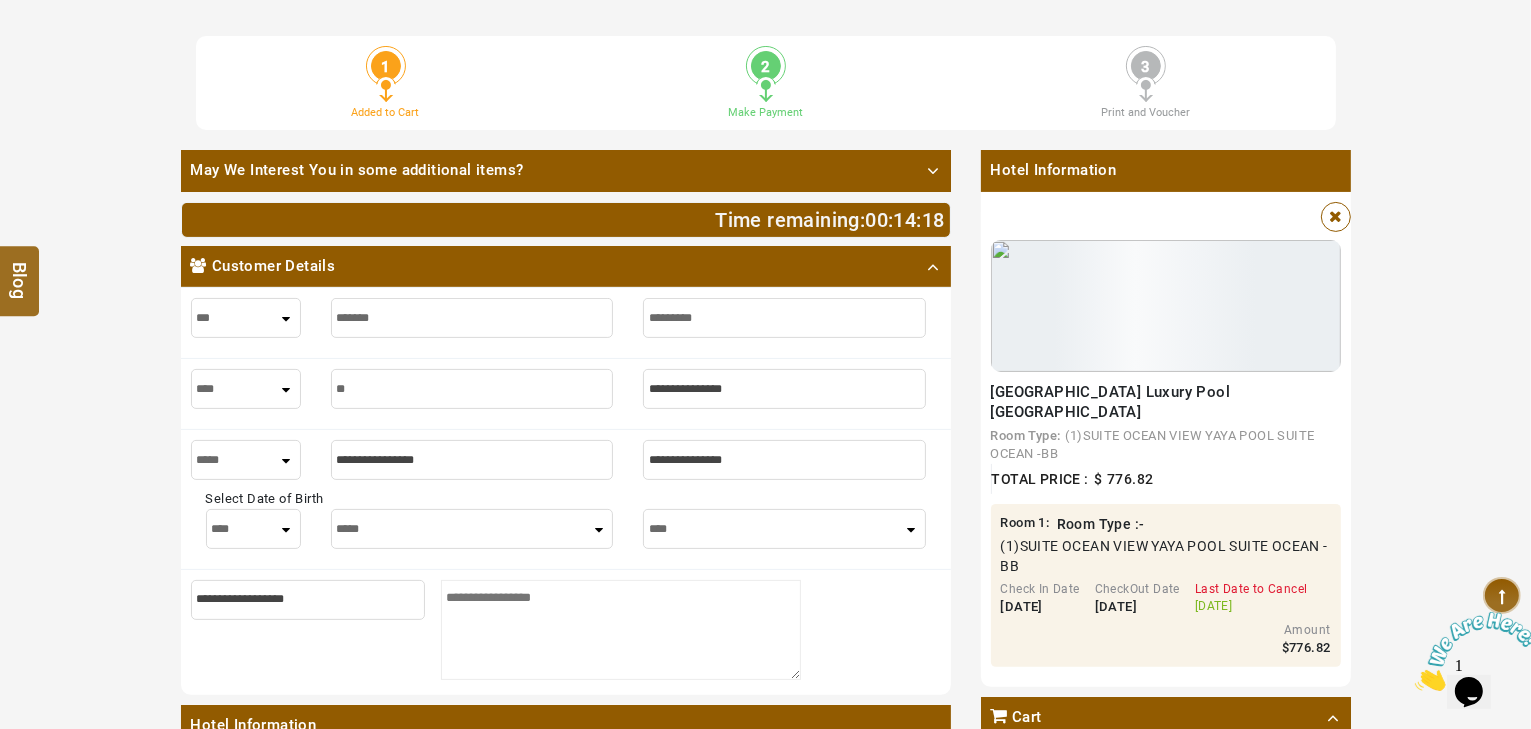 type on "***" 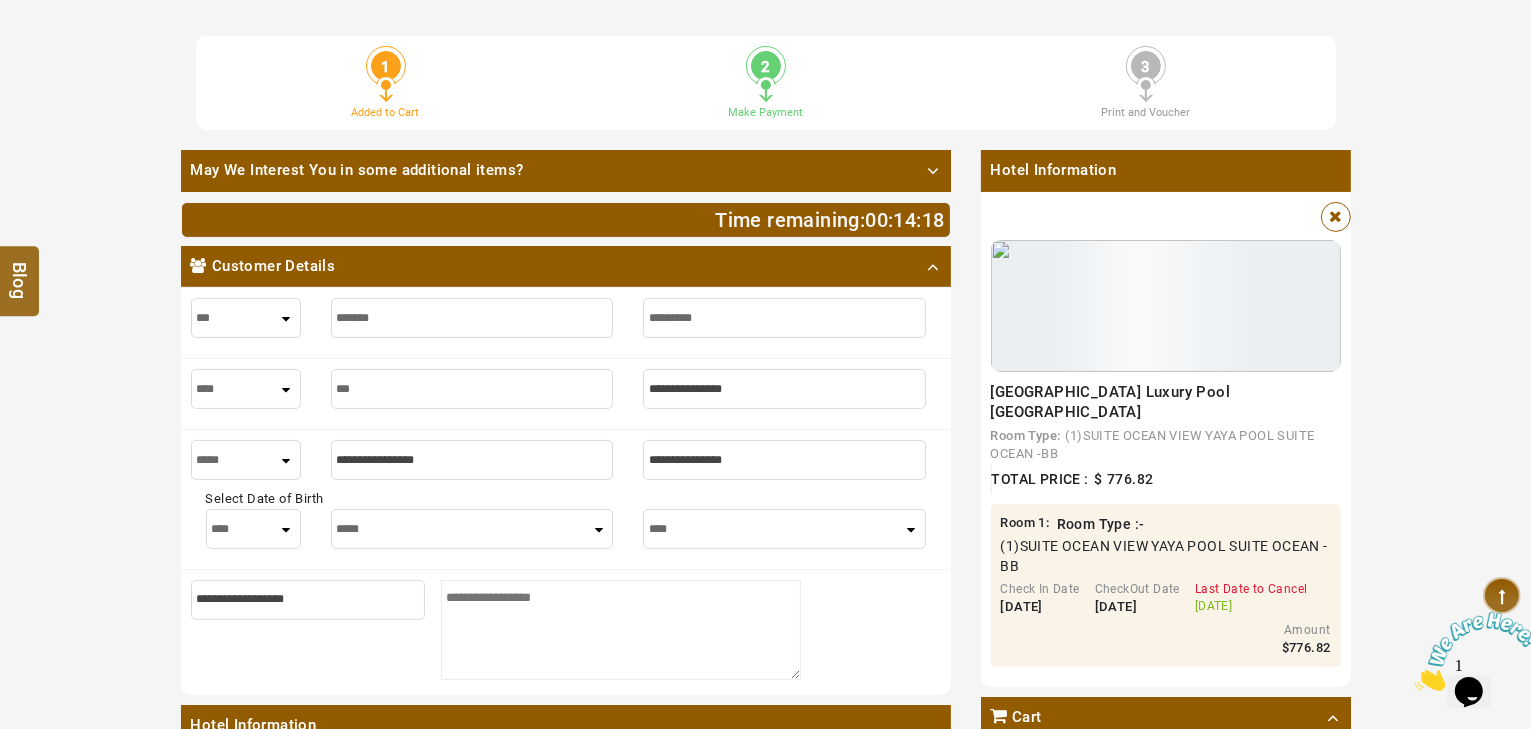 type on "***" 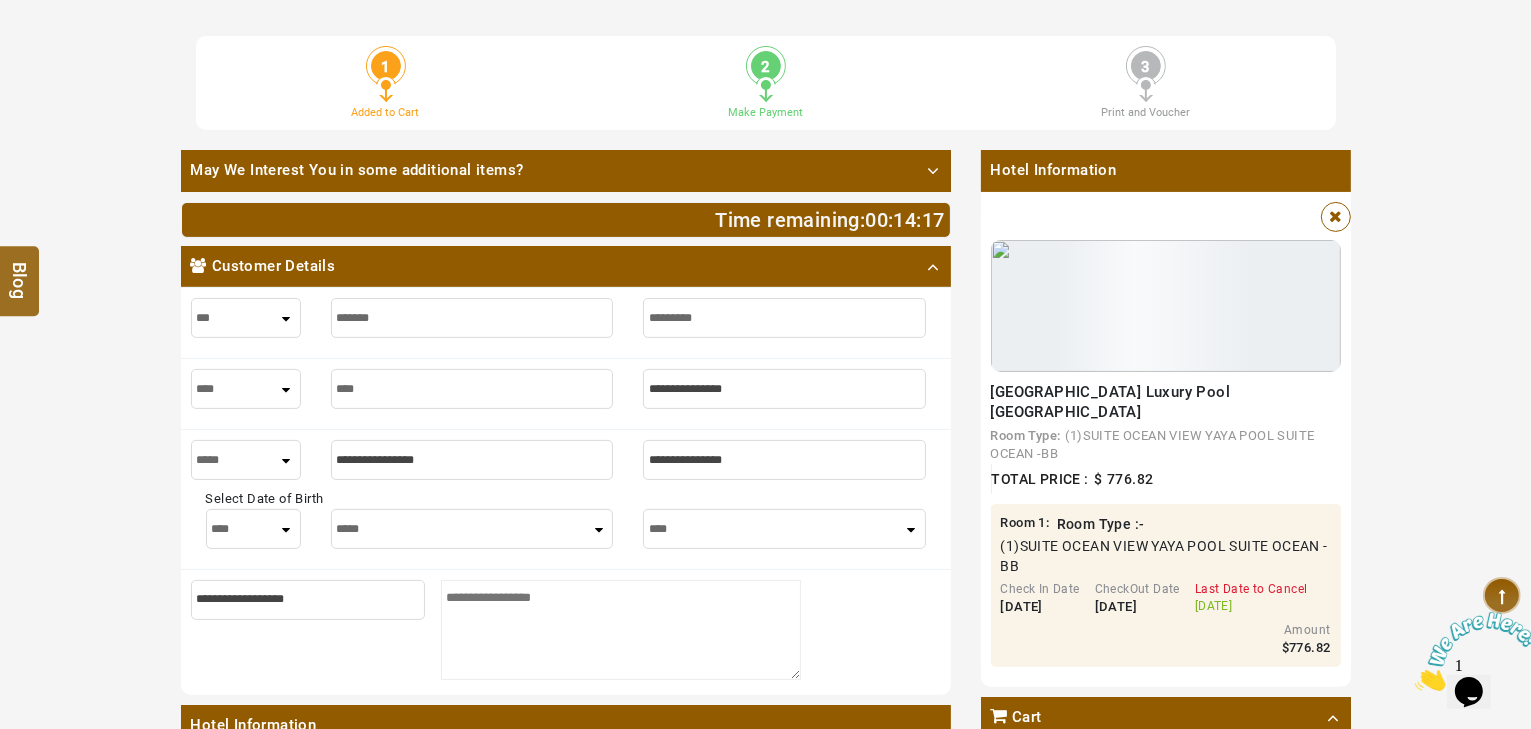 type on "****" 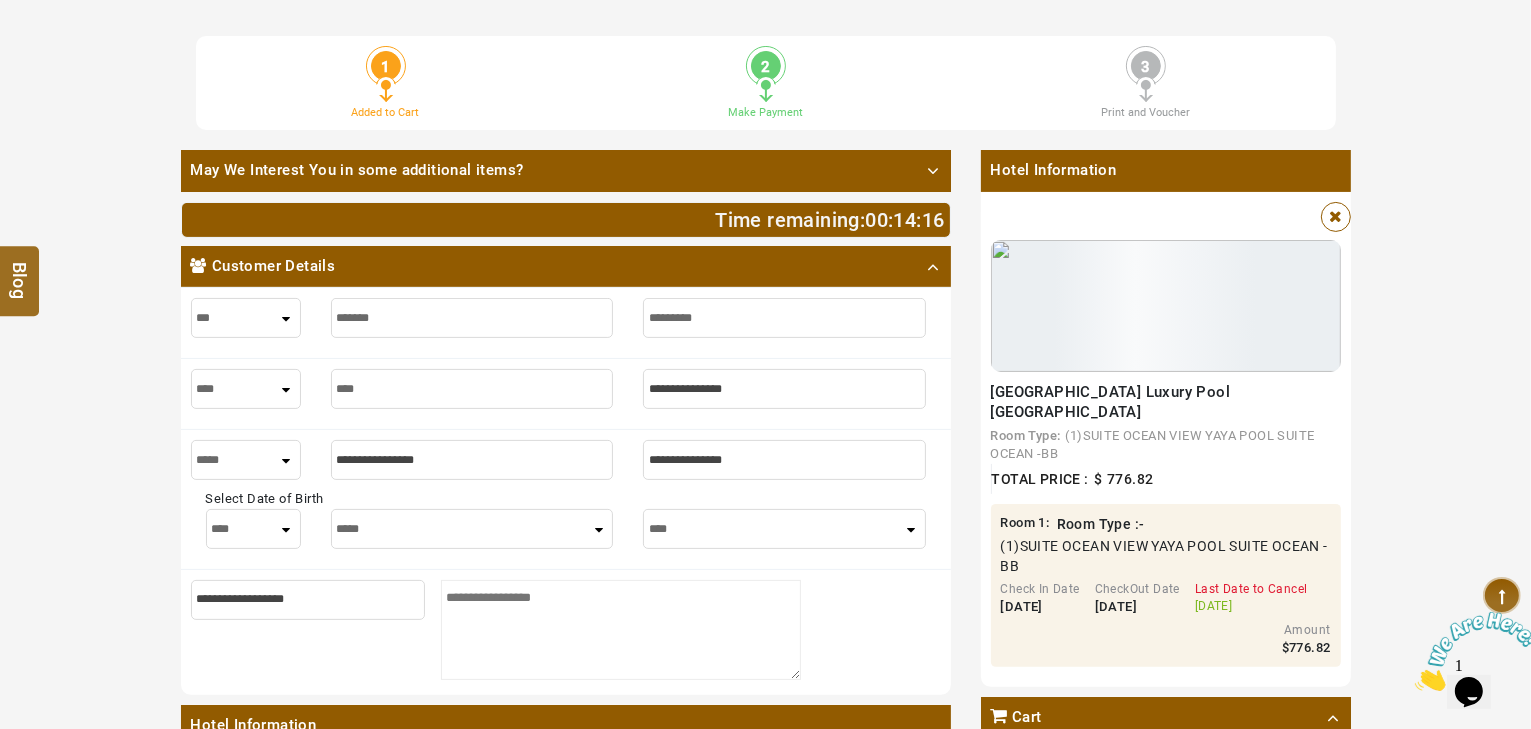 type on "*****" 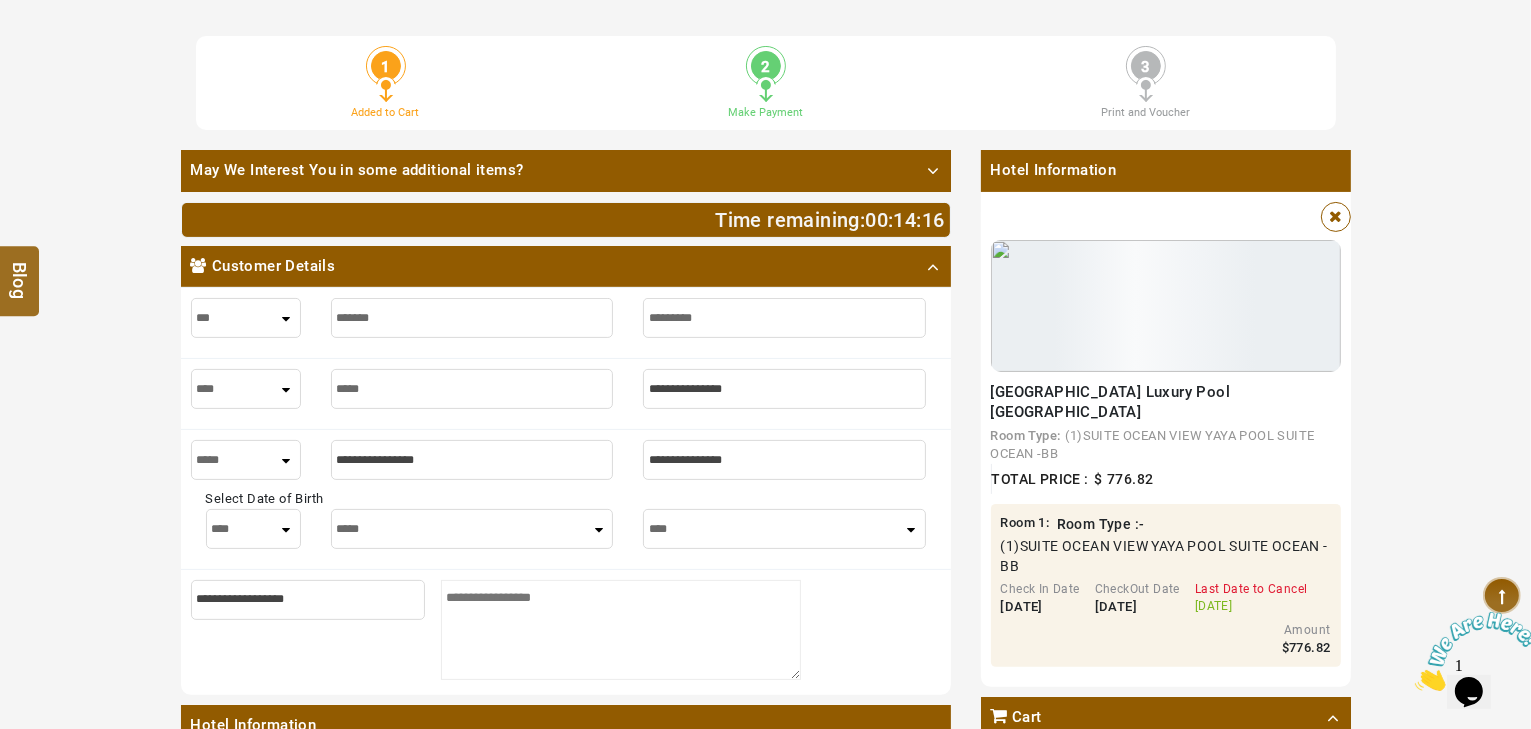 type on "*****" 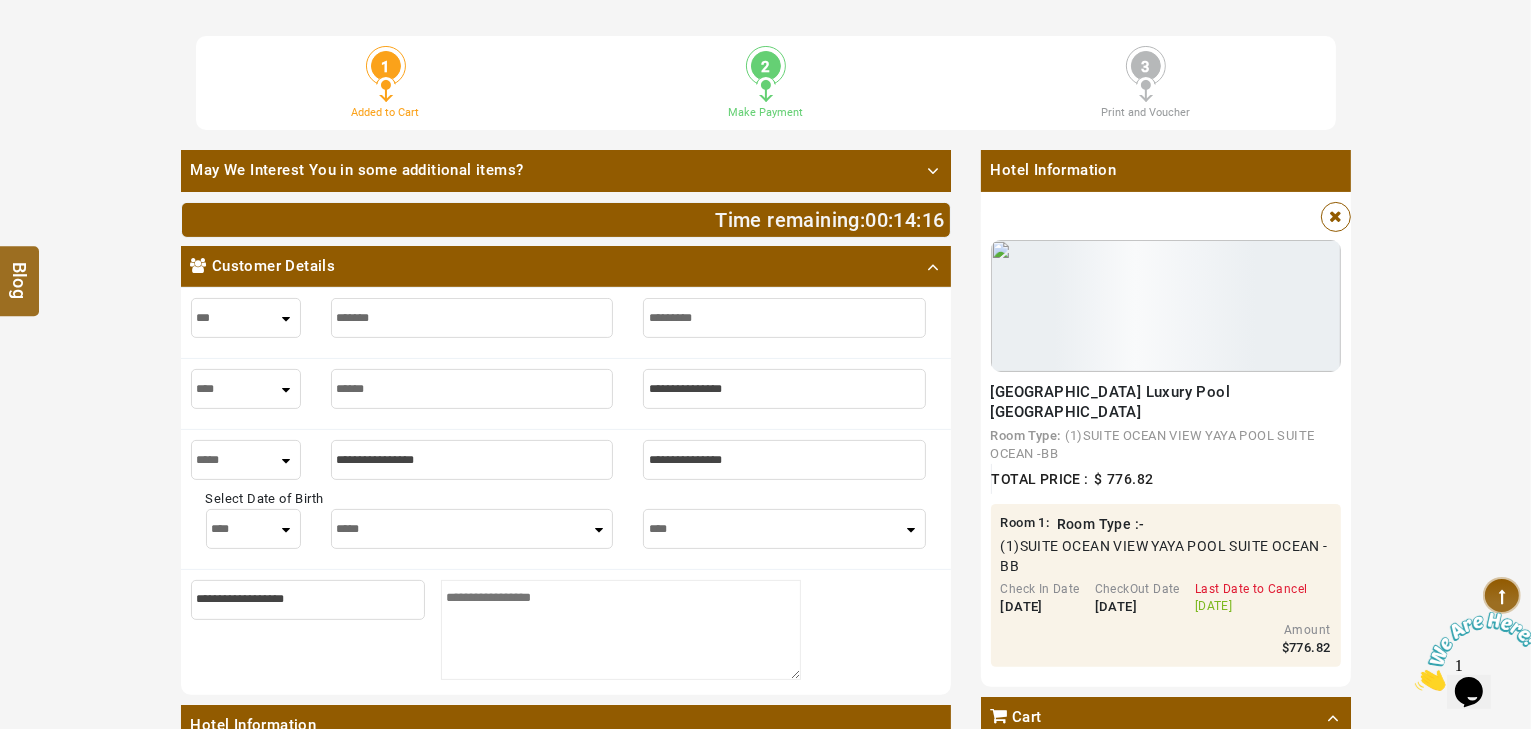 type on "******" 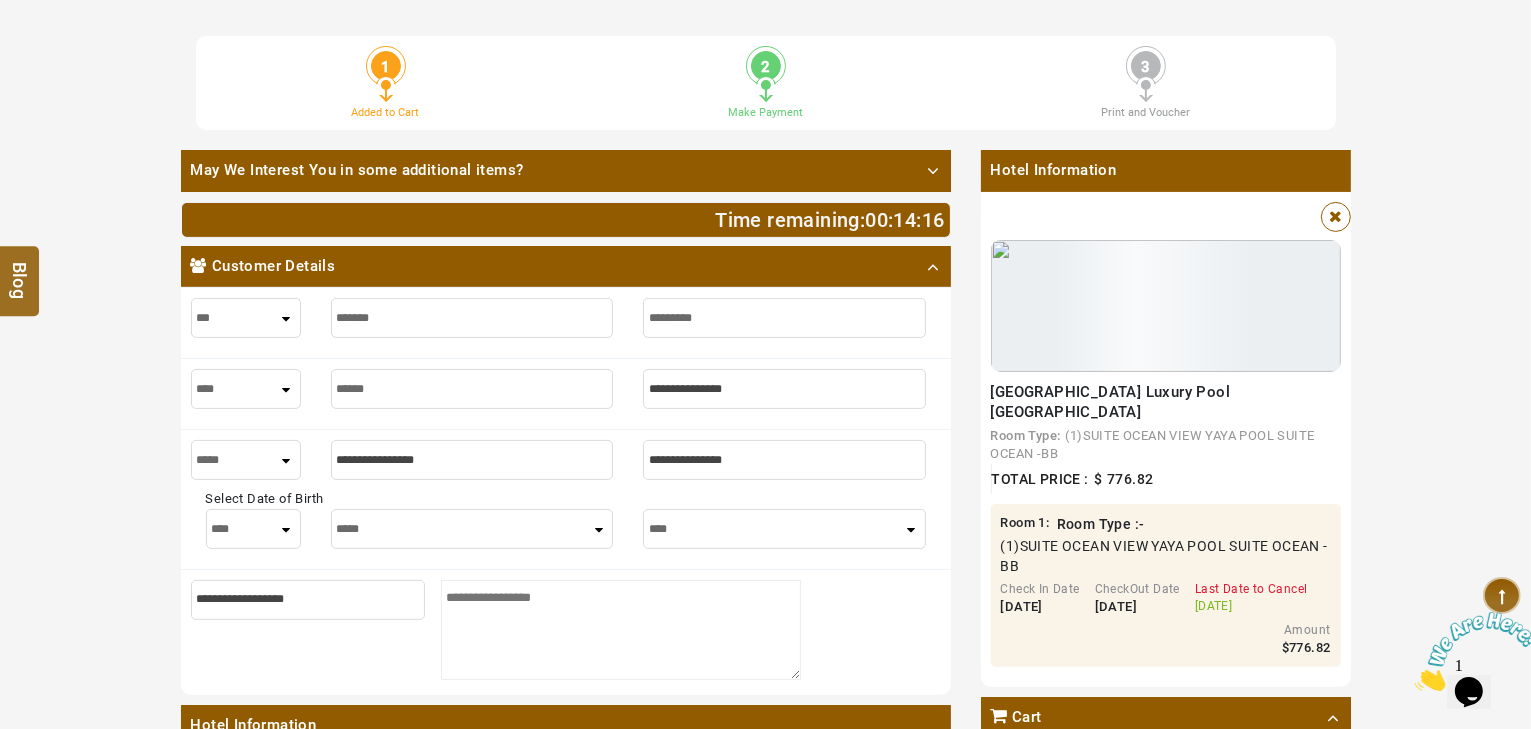 type on "*******" 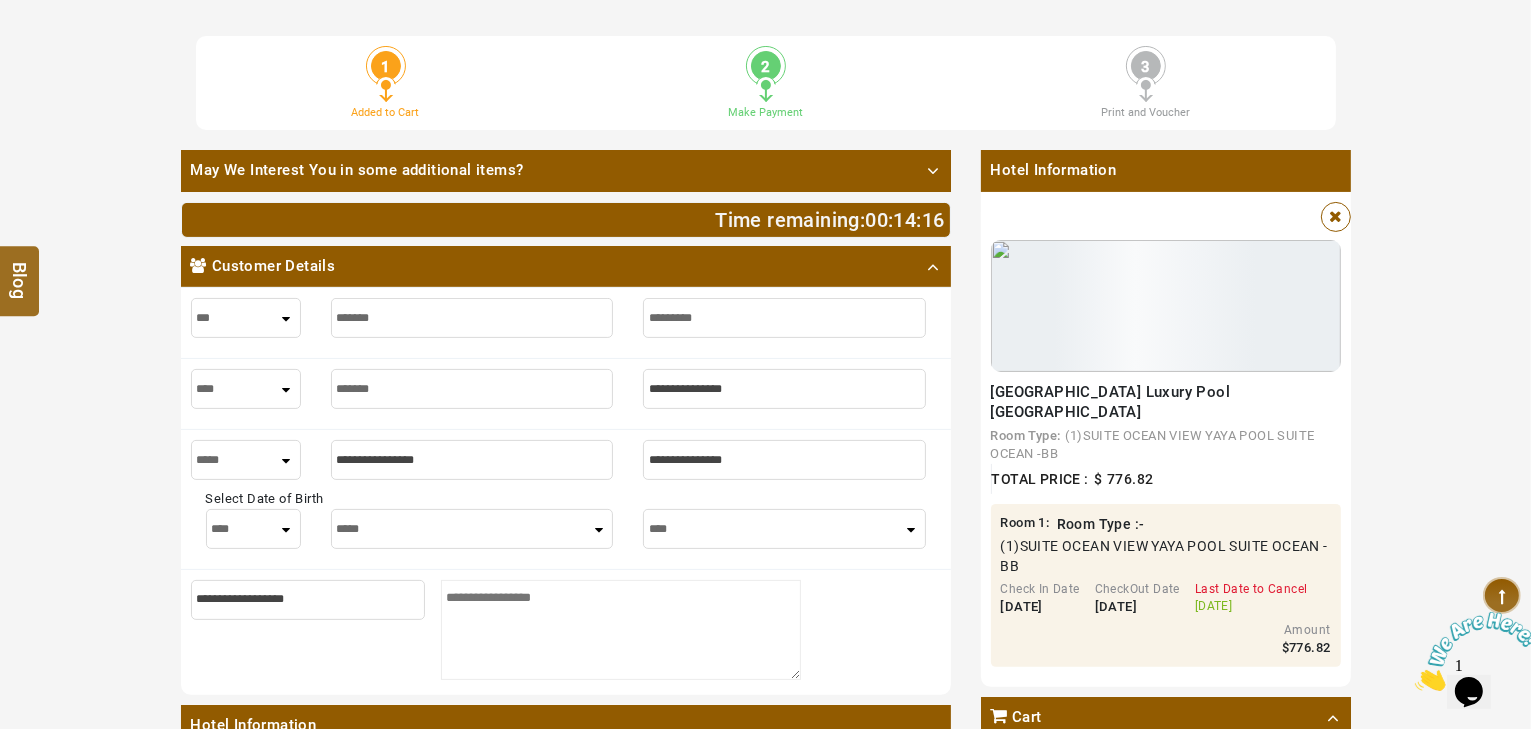 type on "*******" 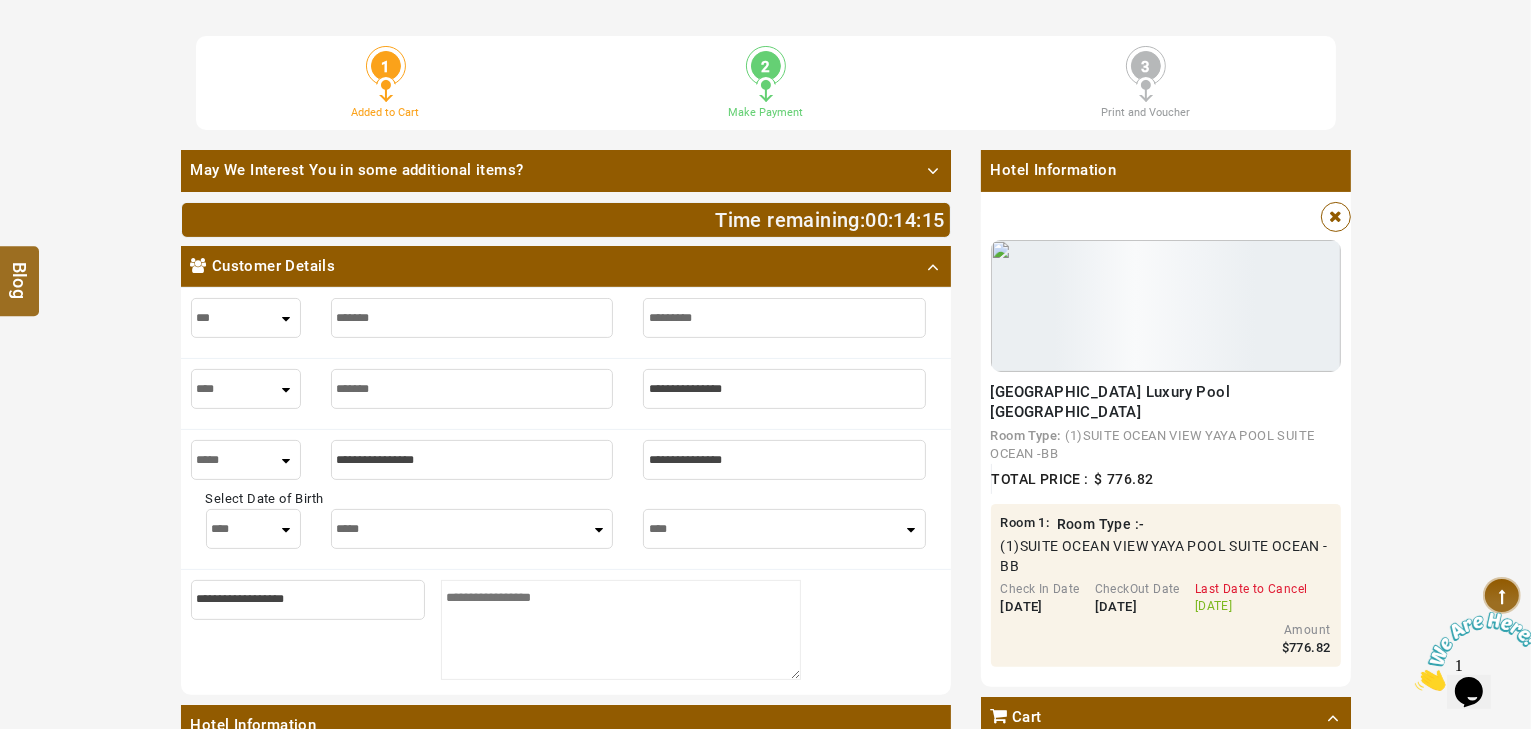 type on "*******" 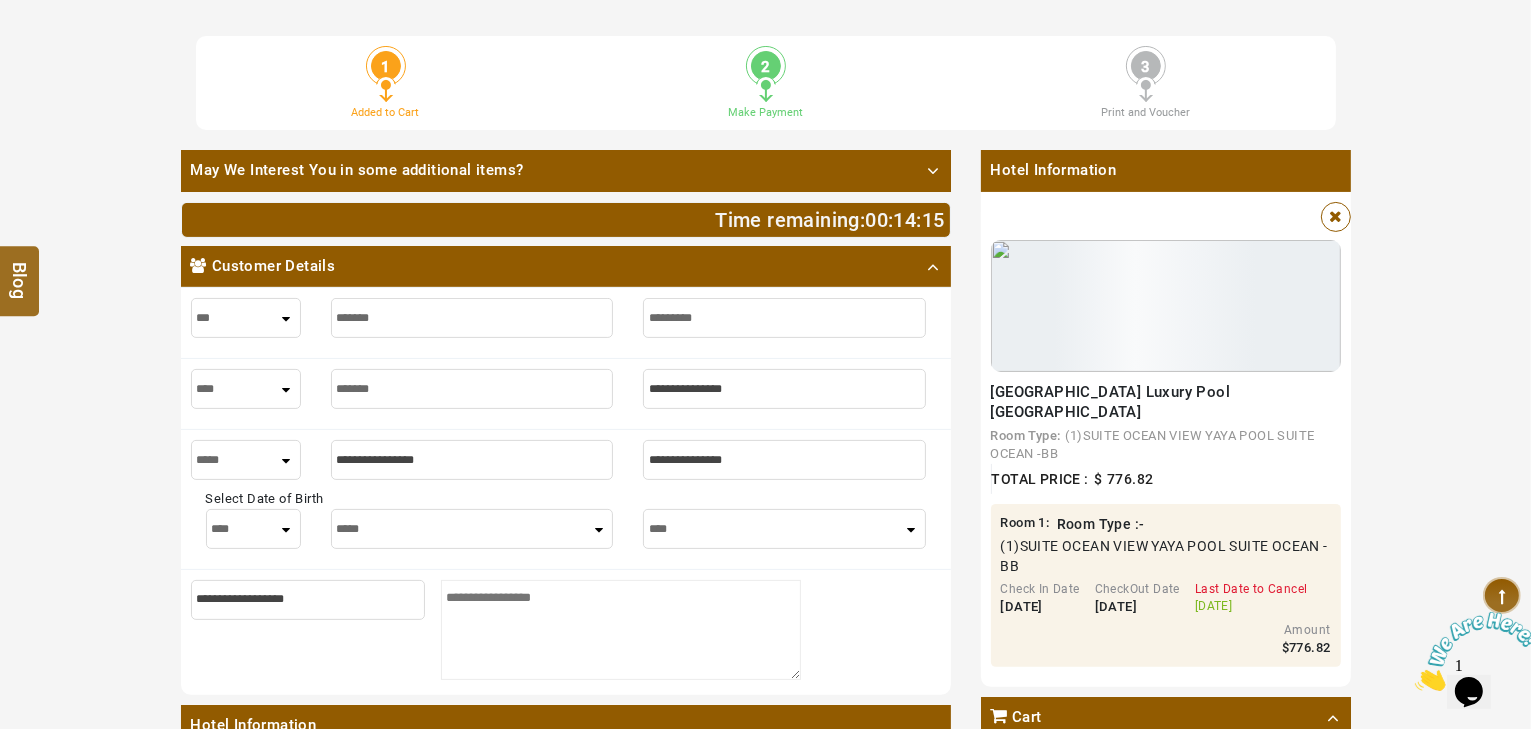 click at bounding box center (784, 389) 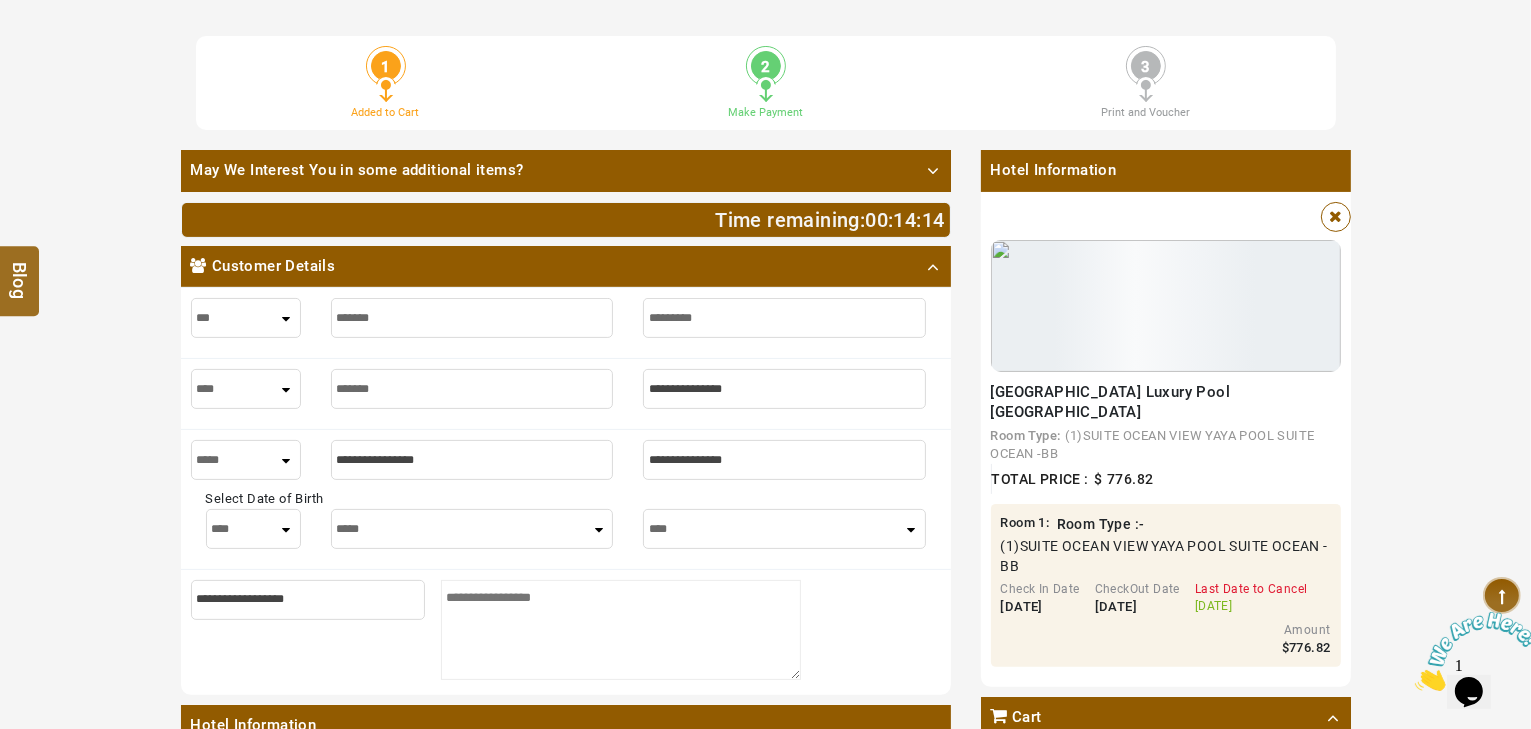 type on "*" 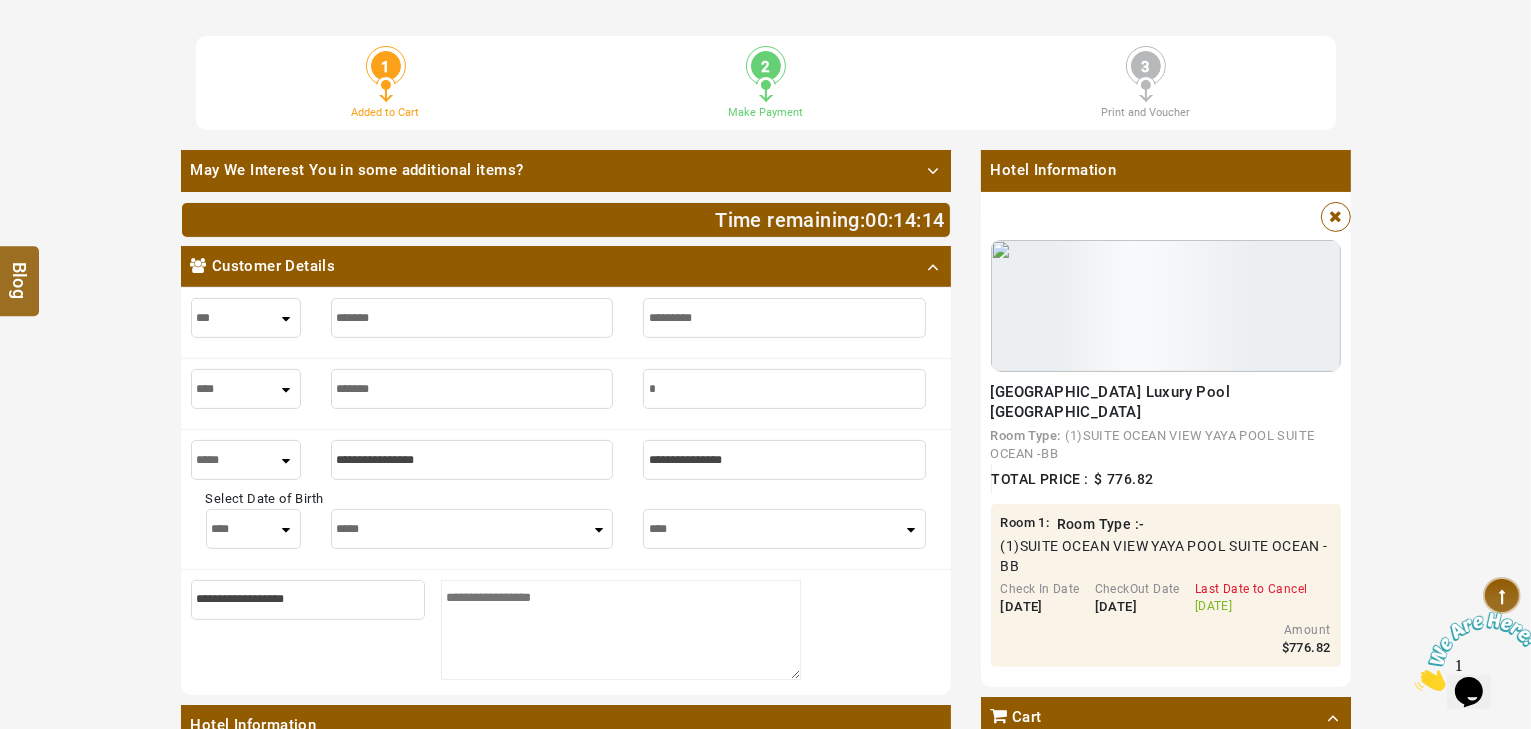 type on "*" 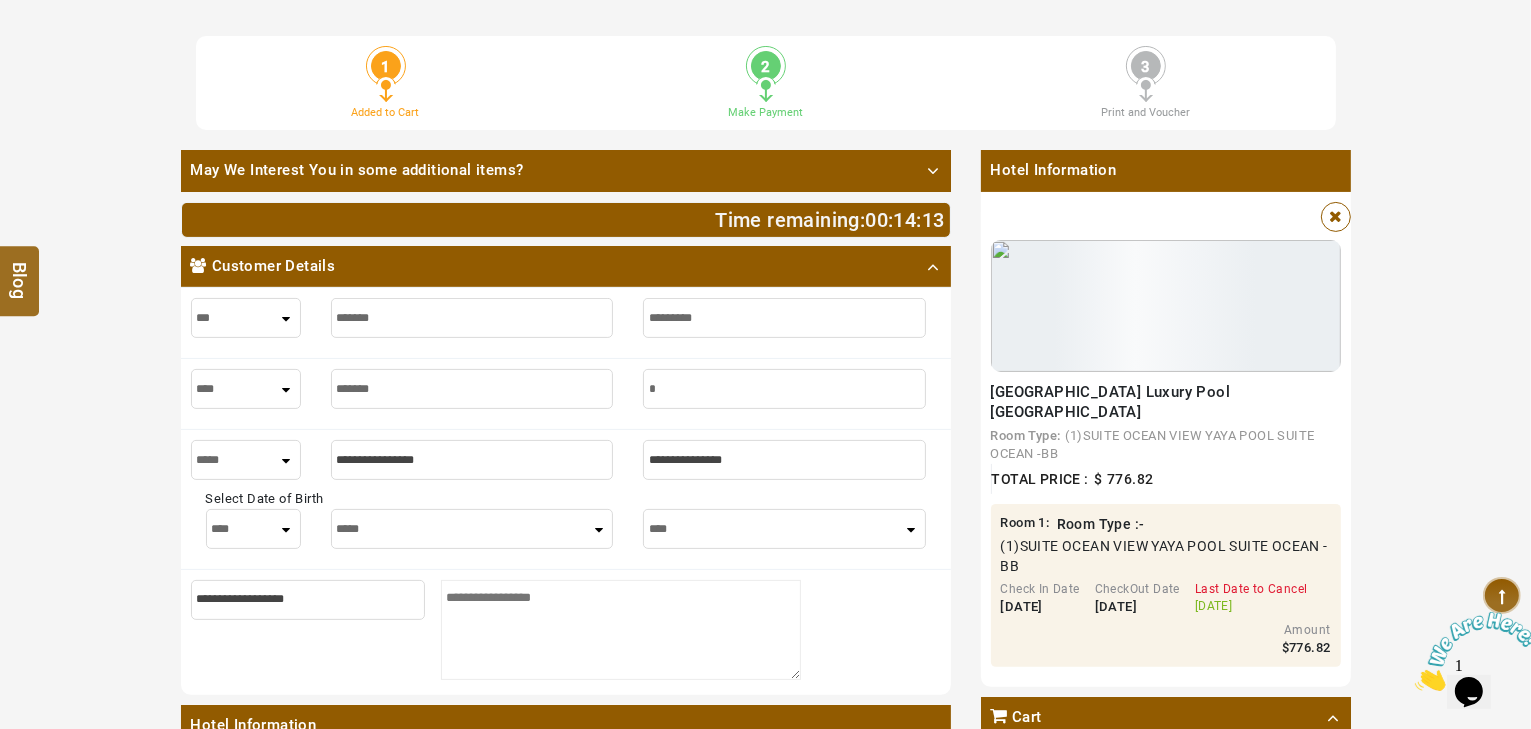 type on "**" 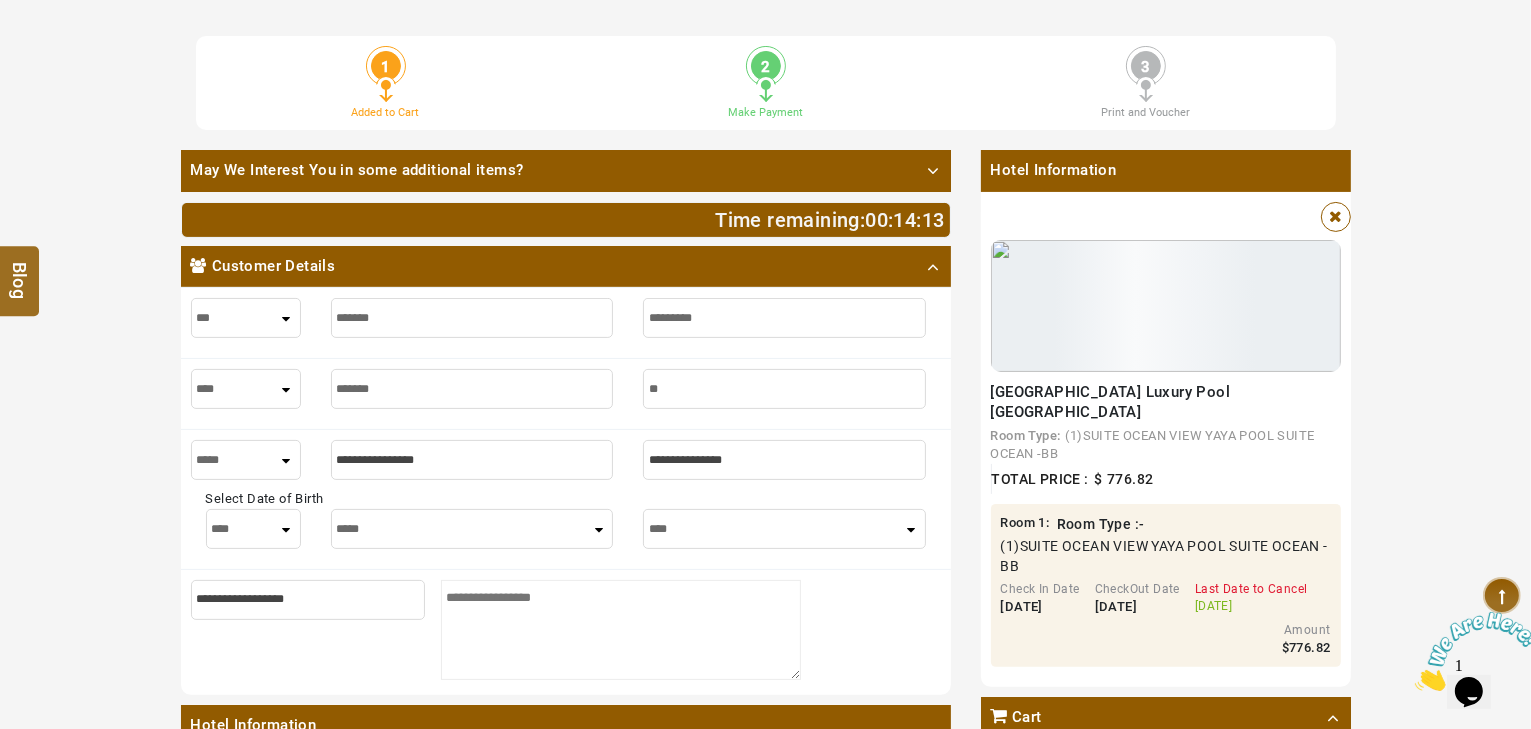 type on "**" 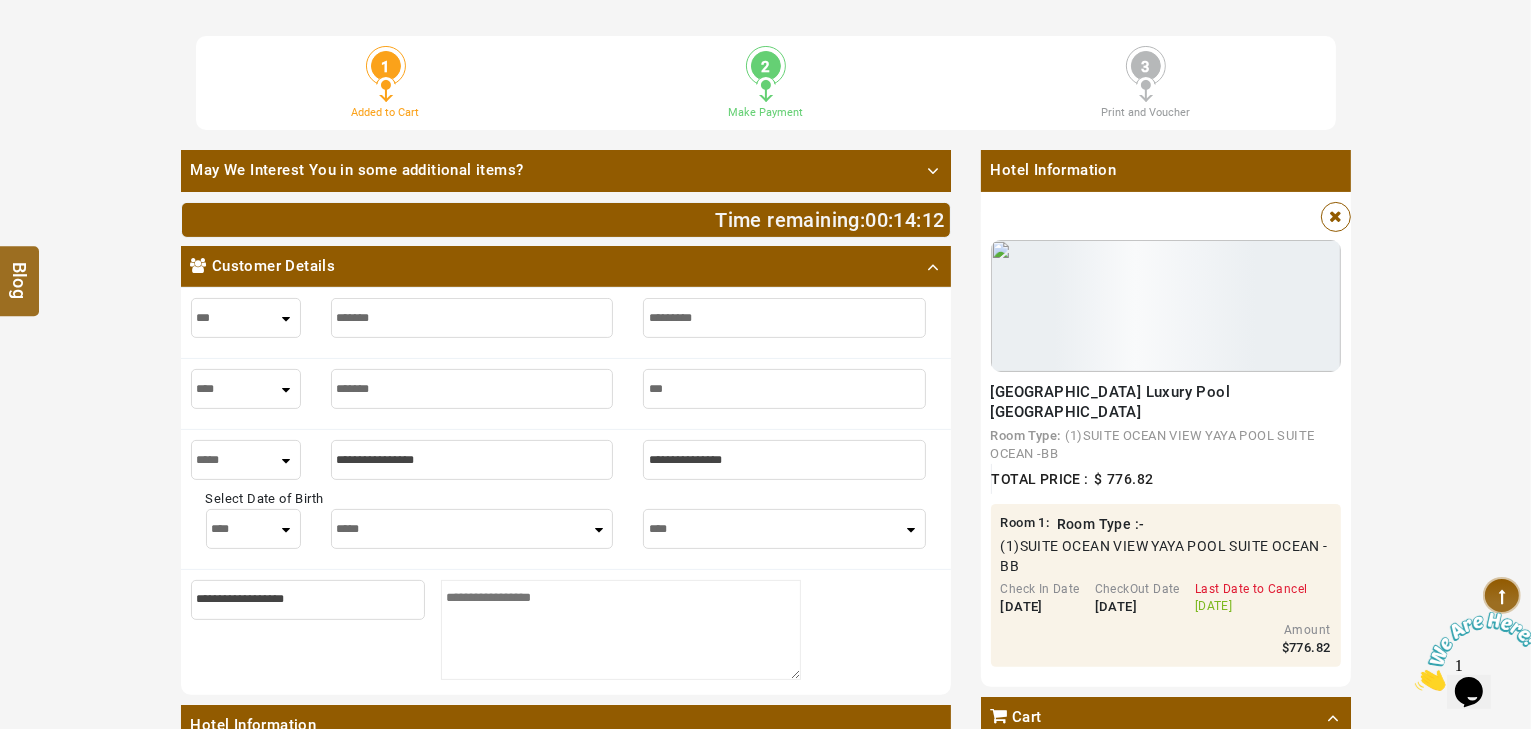 type on "***" 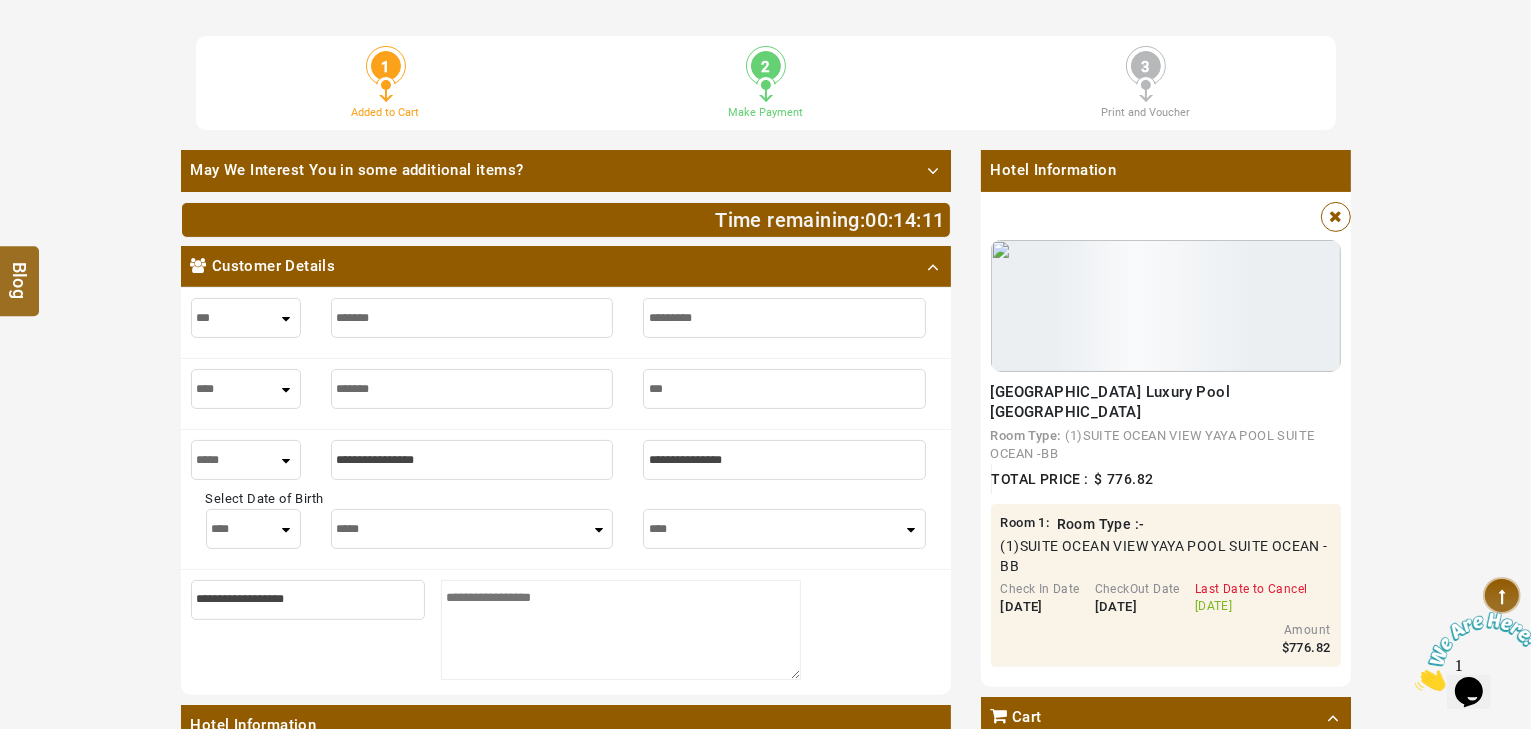 type on "****" 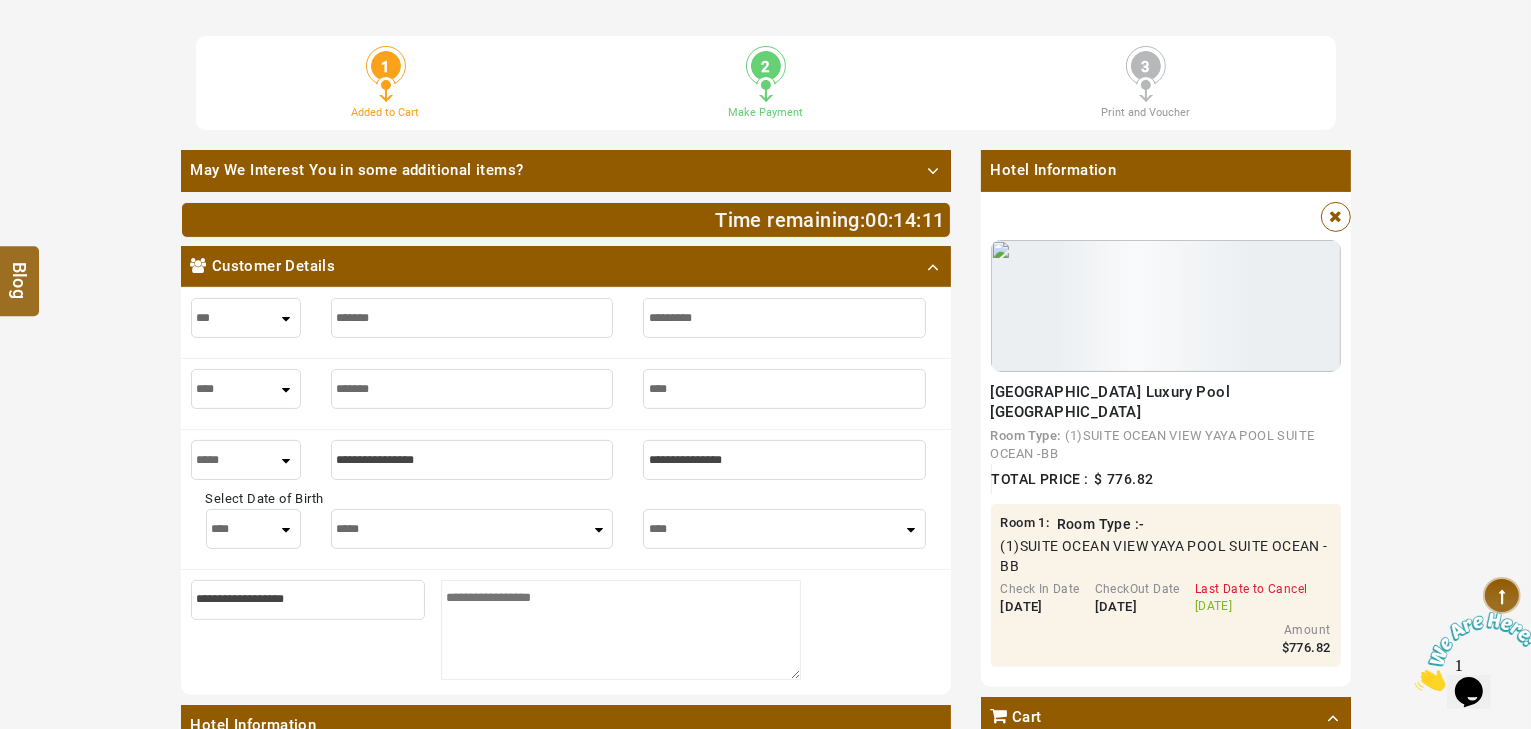 type on "****" 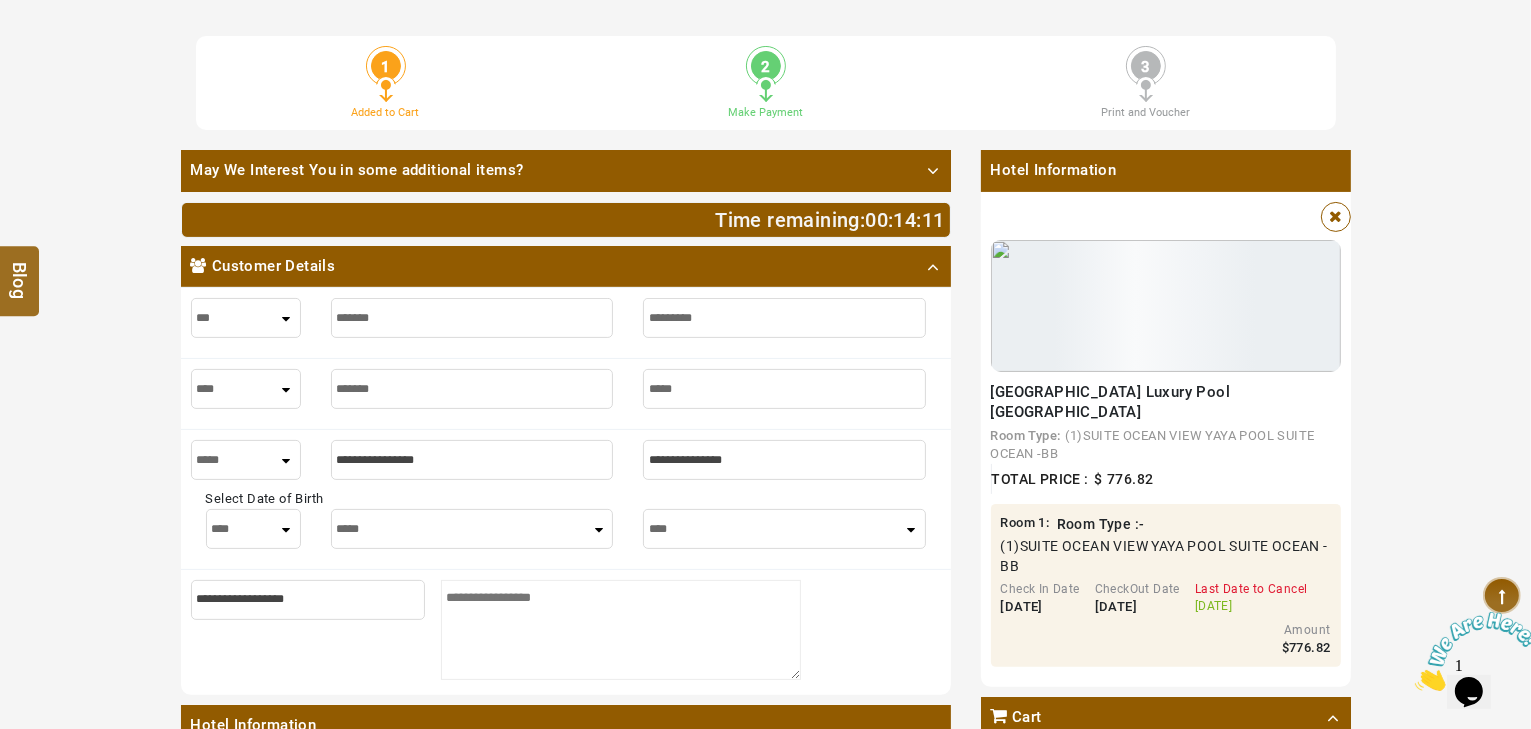 type on "*****" 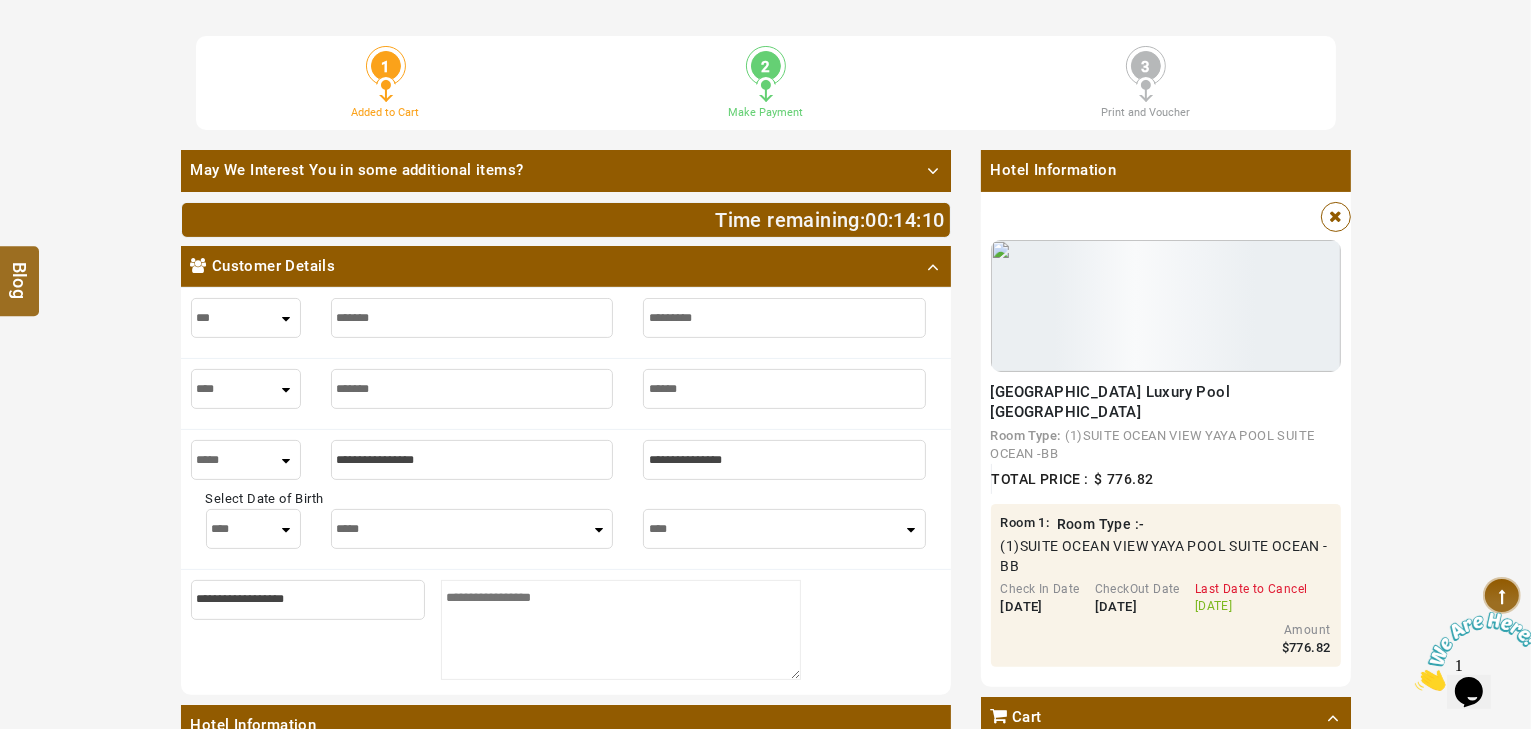type on "*******" 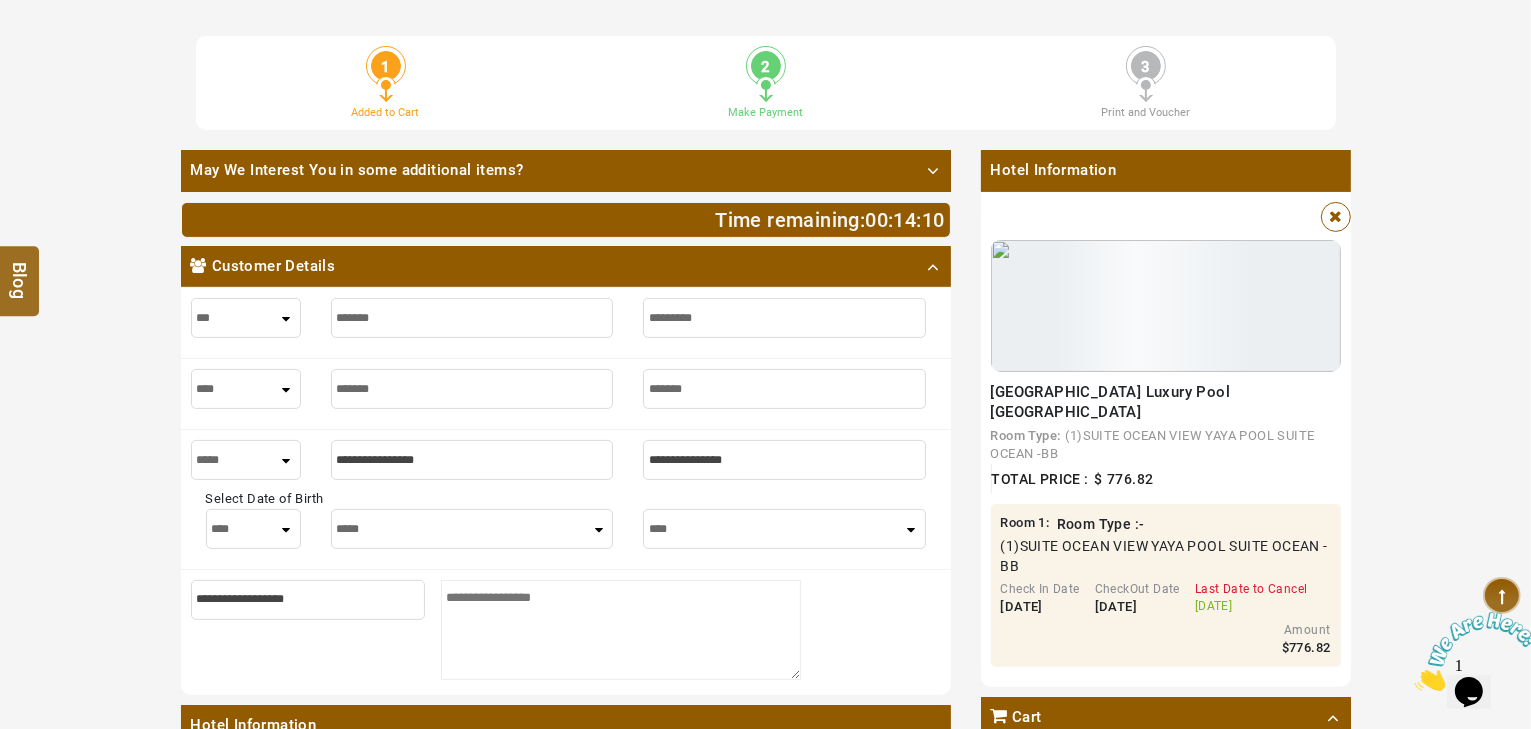 type on "*******" 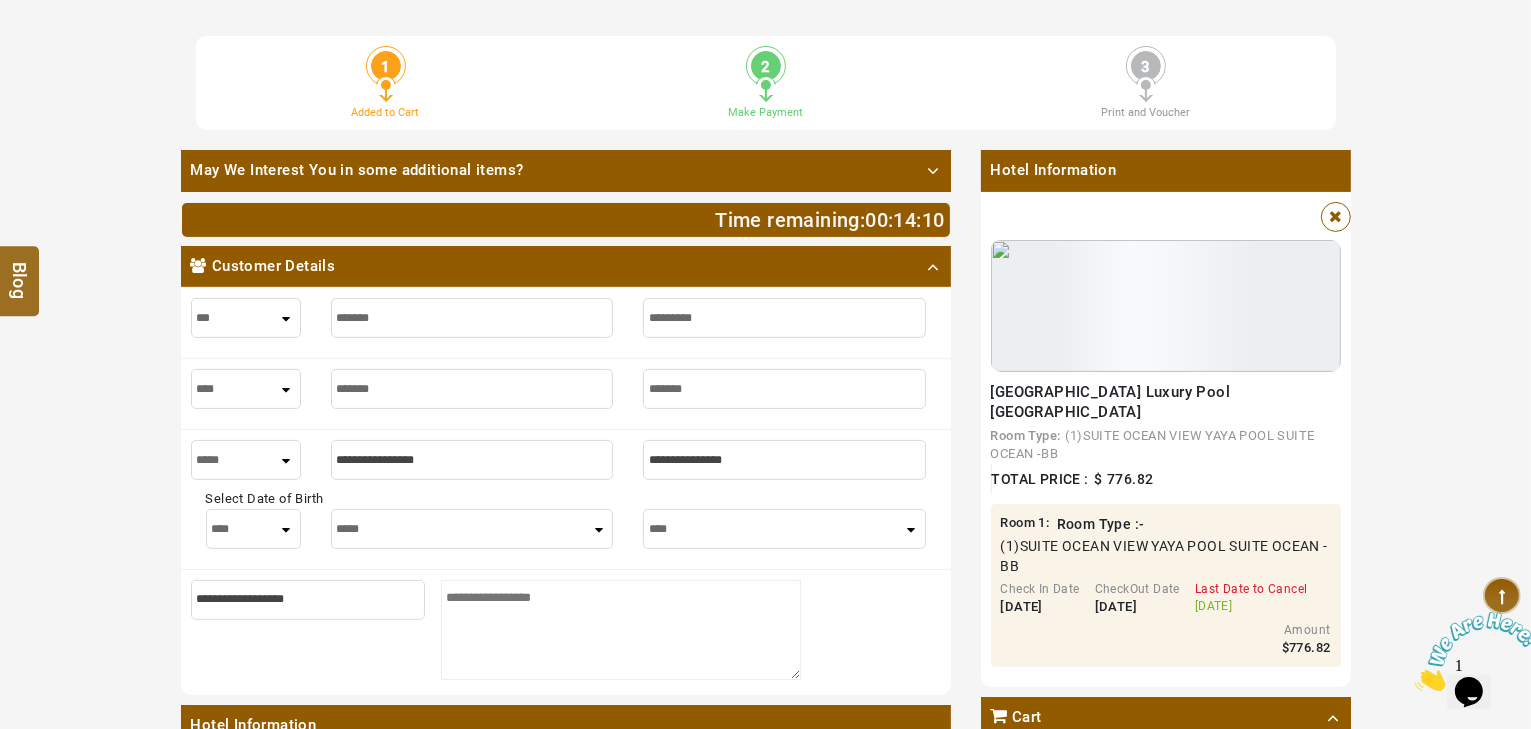 type on "********" 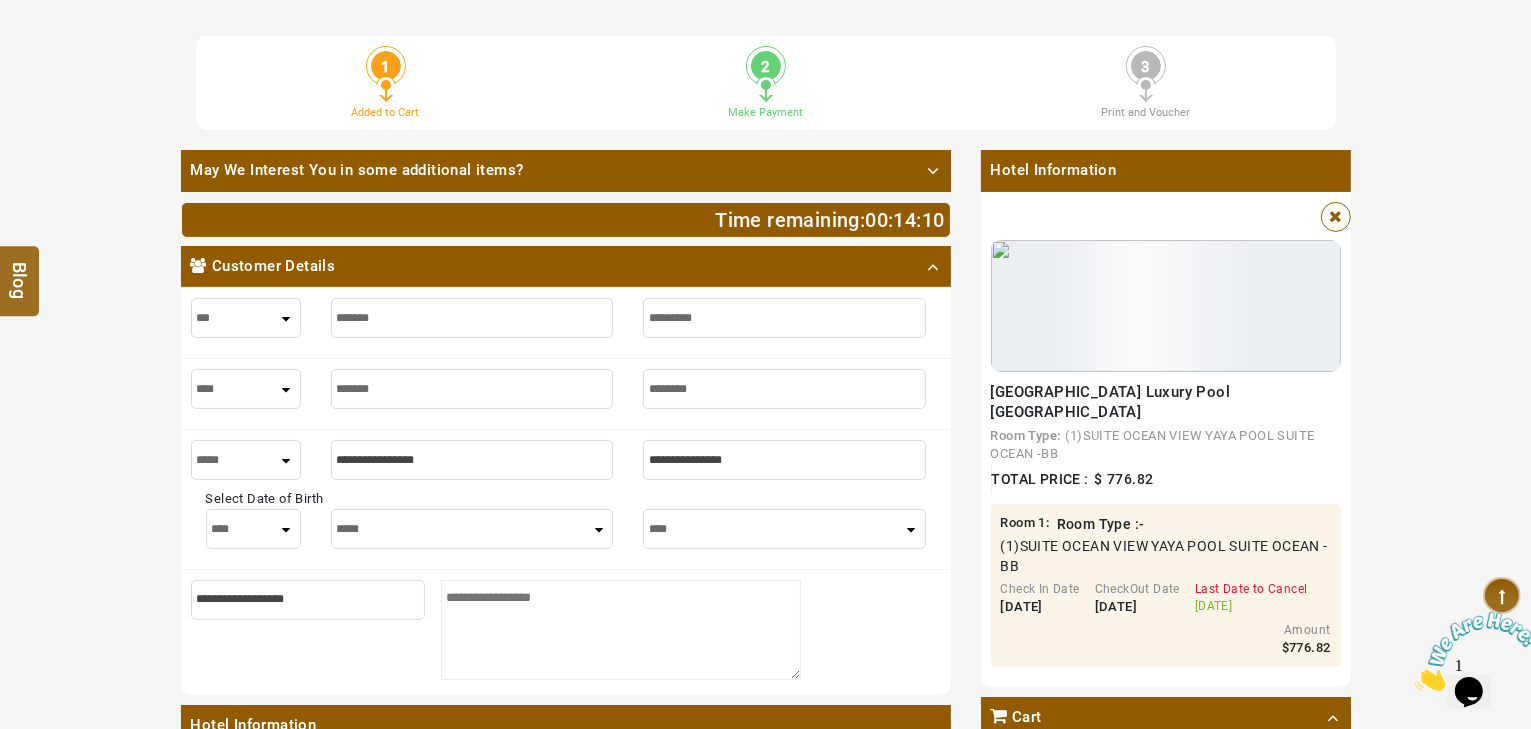 type on "********" 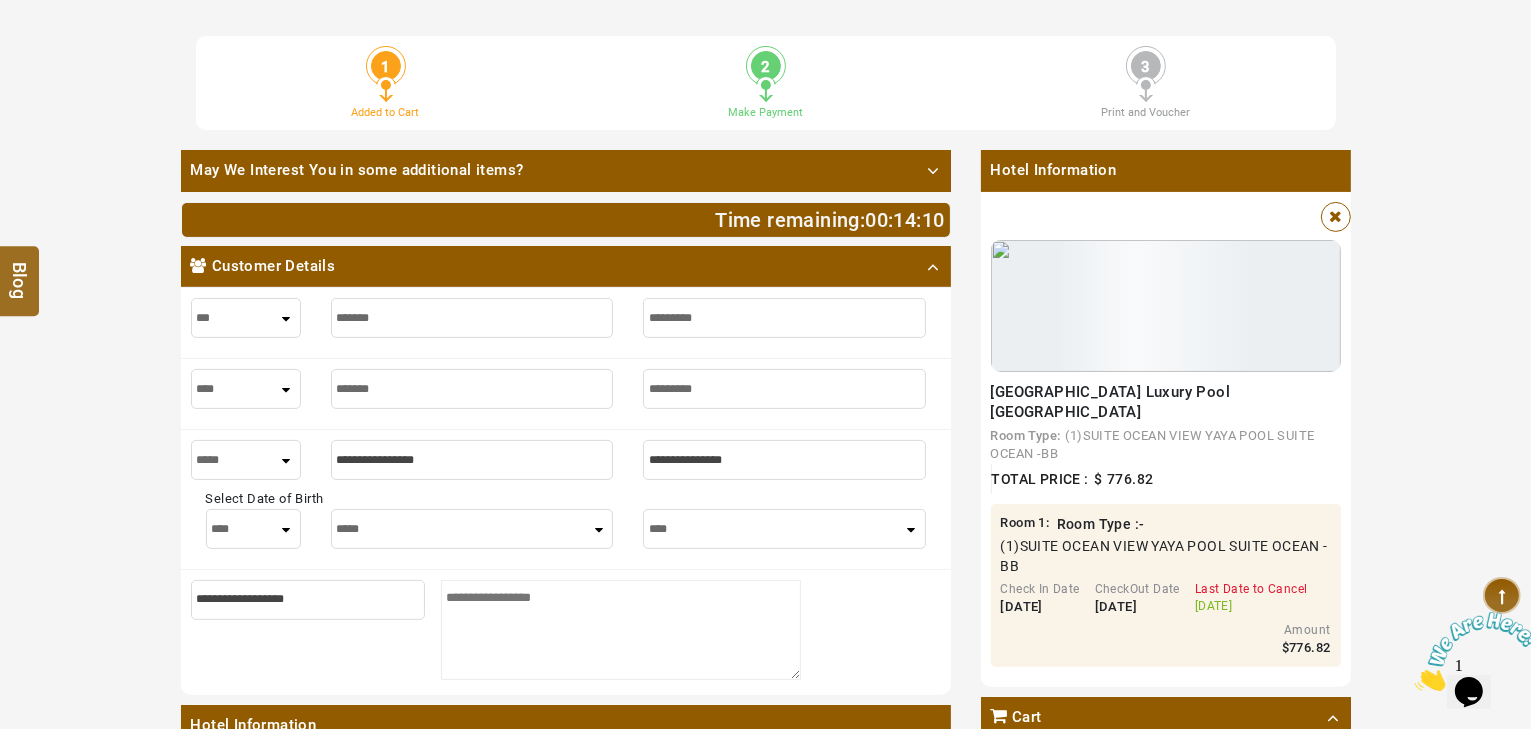 type on "*********" 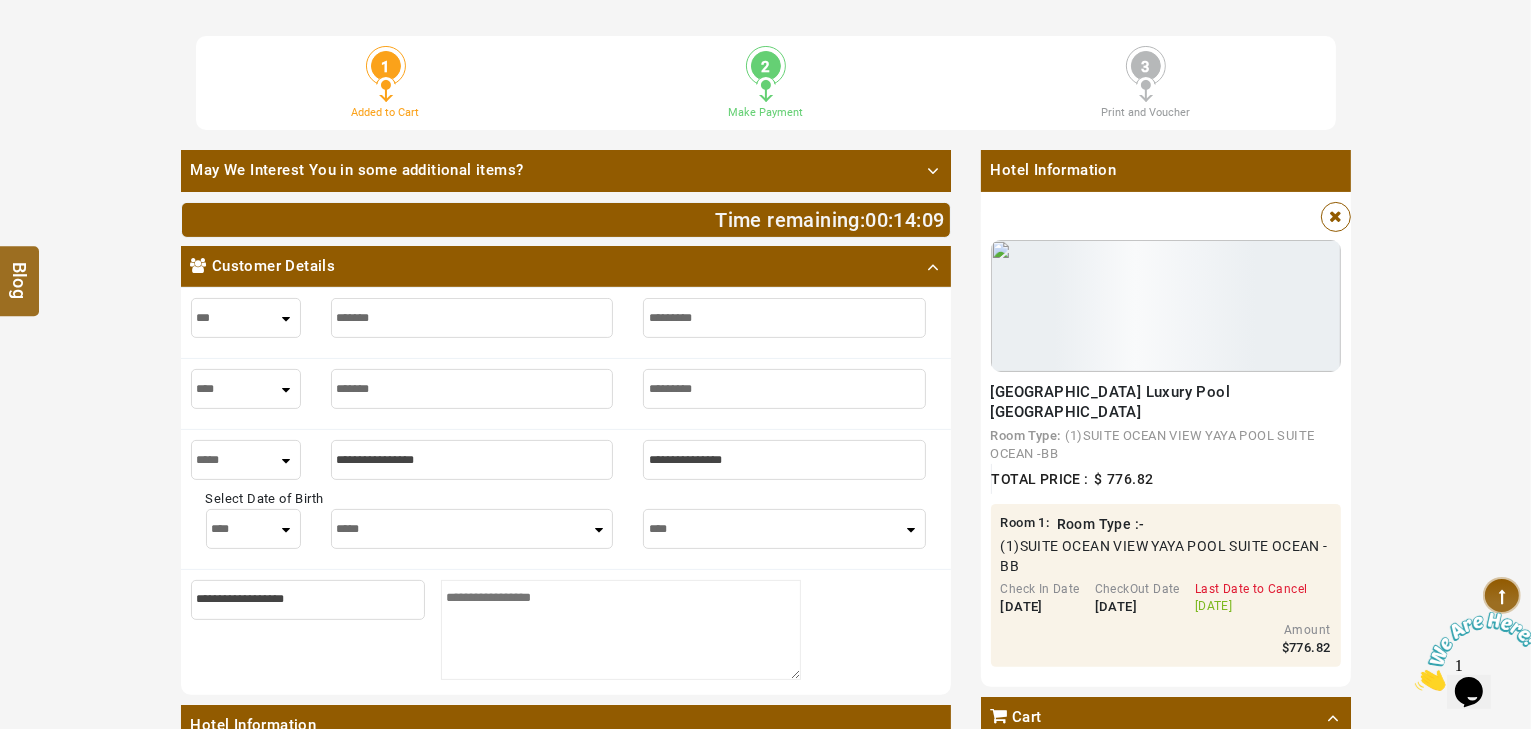 type on "*********" 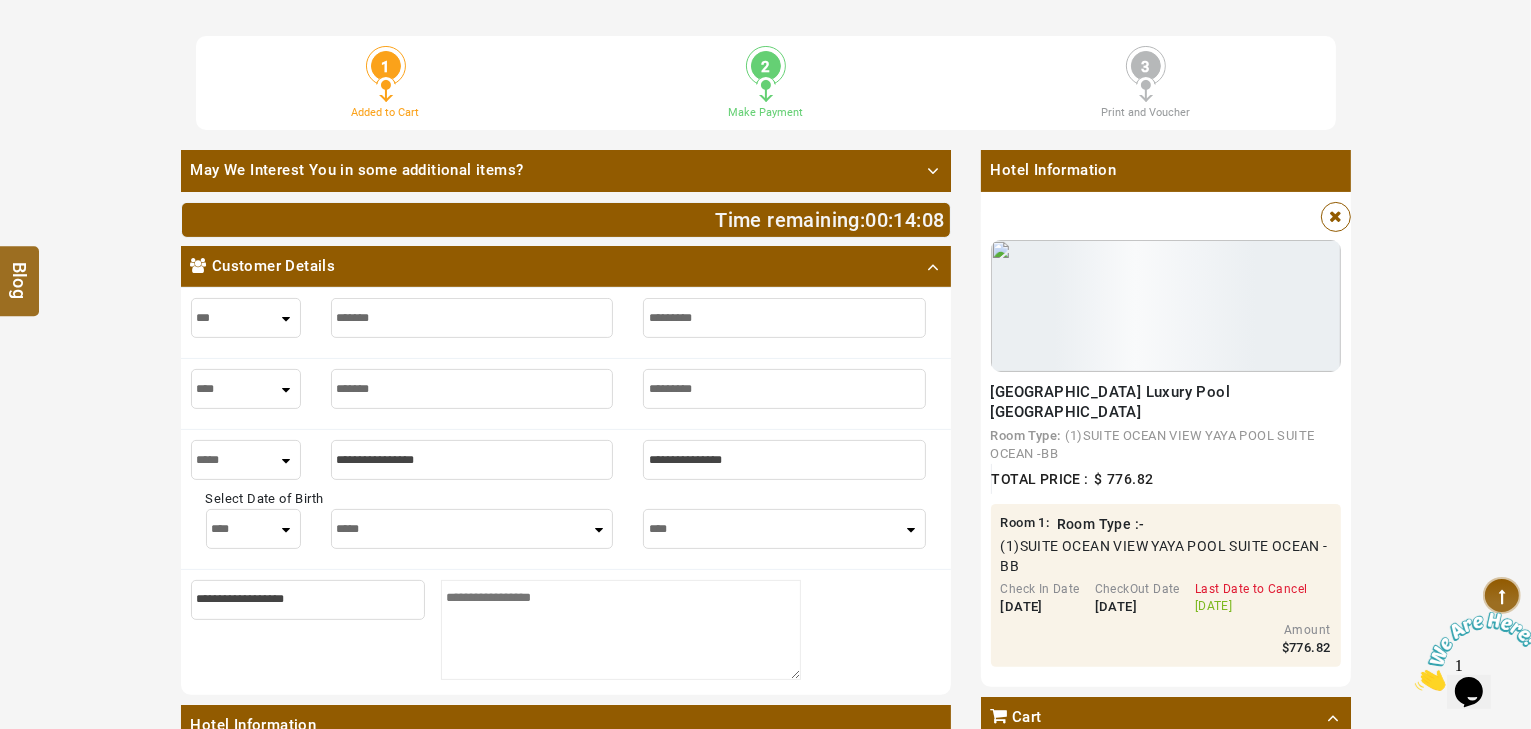 click on "*****" at bounding box center (246, 460) 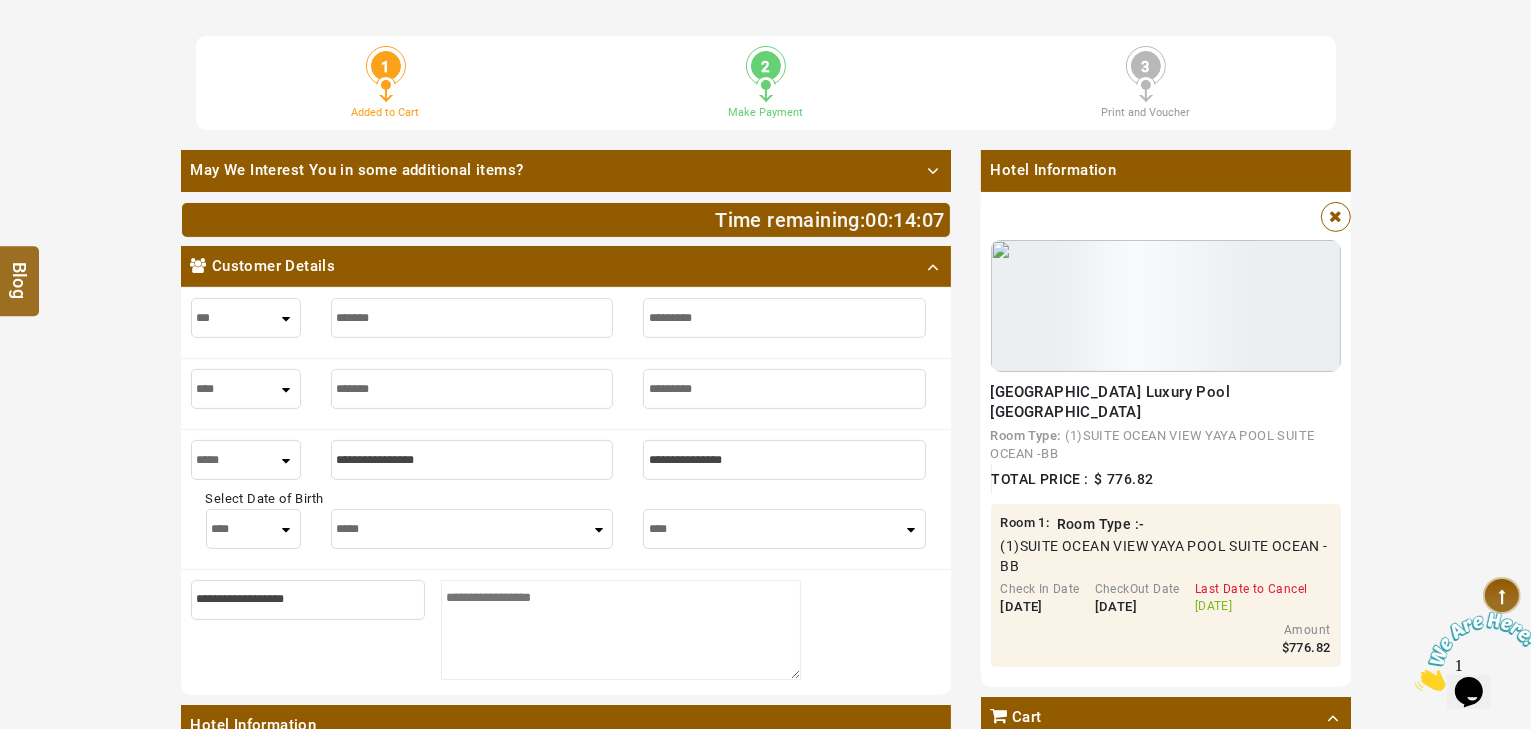 type on "*" 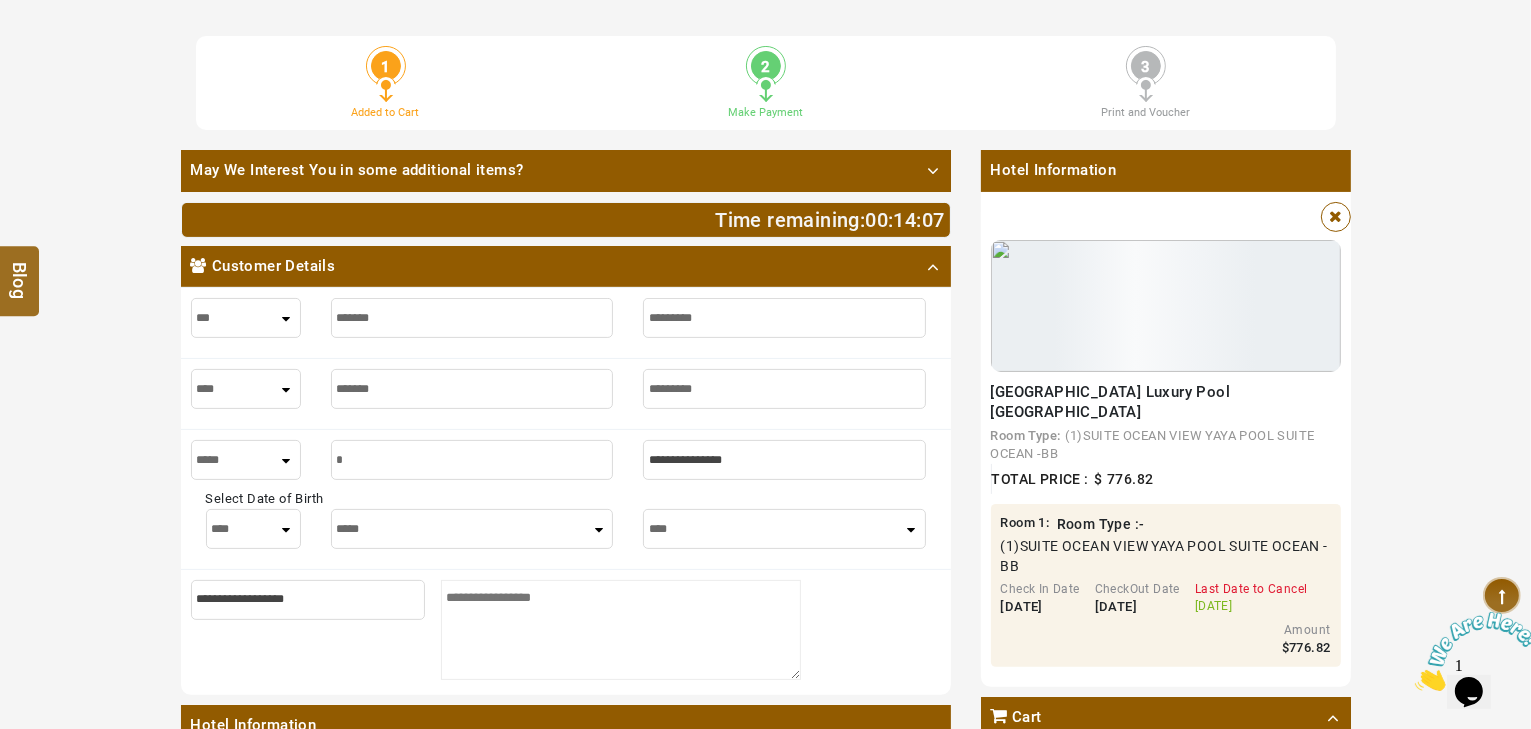 type on "*" 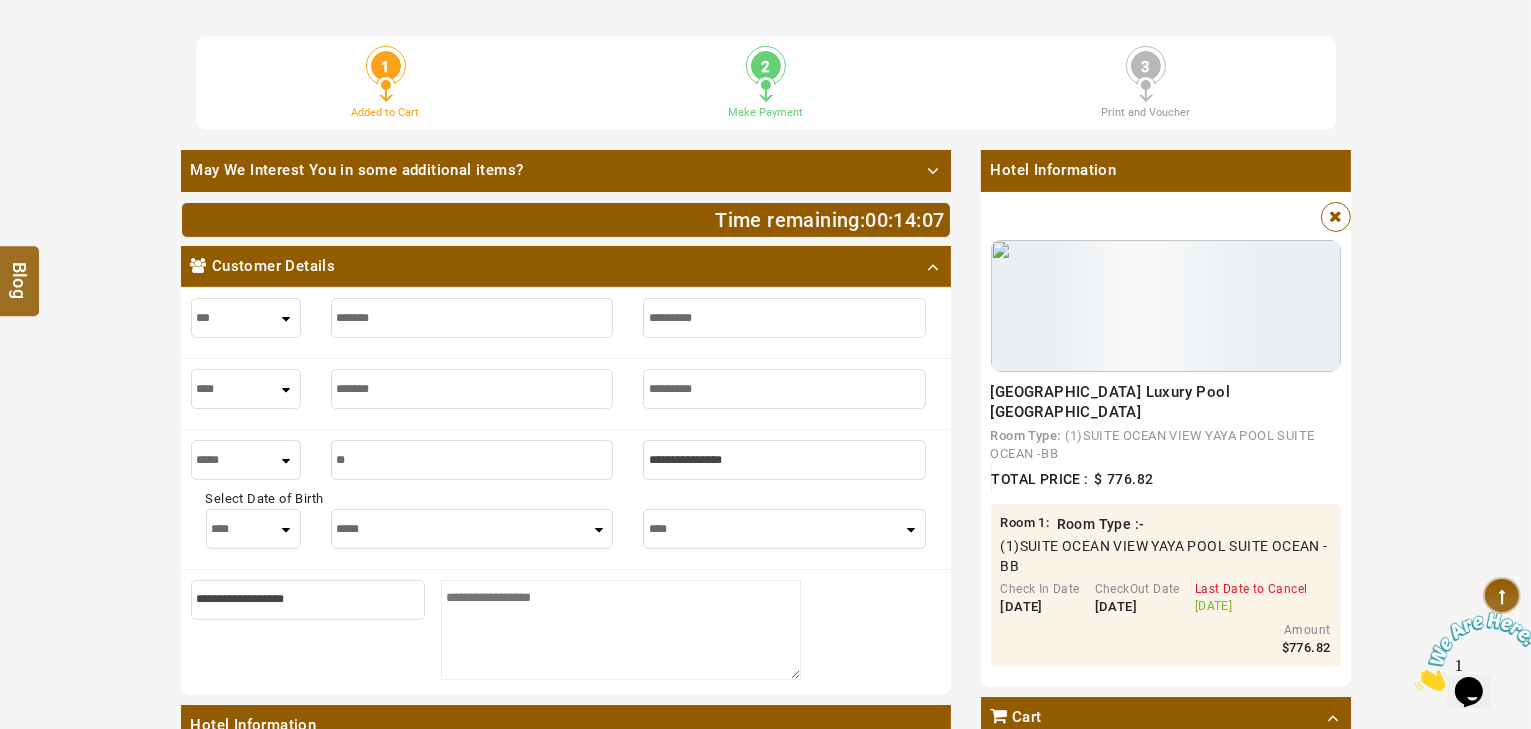 type on "**" 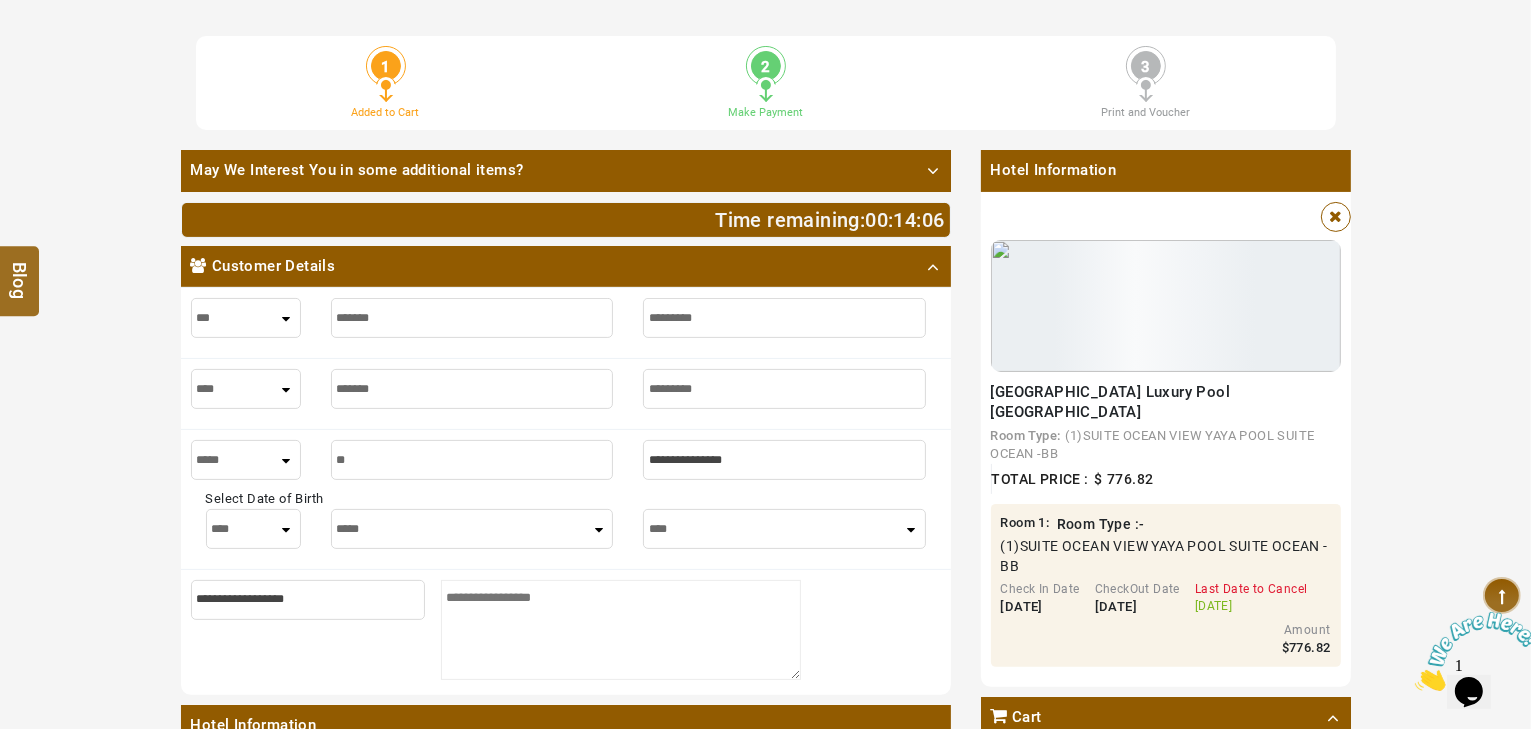 type on "***" 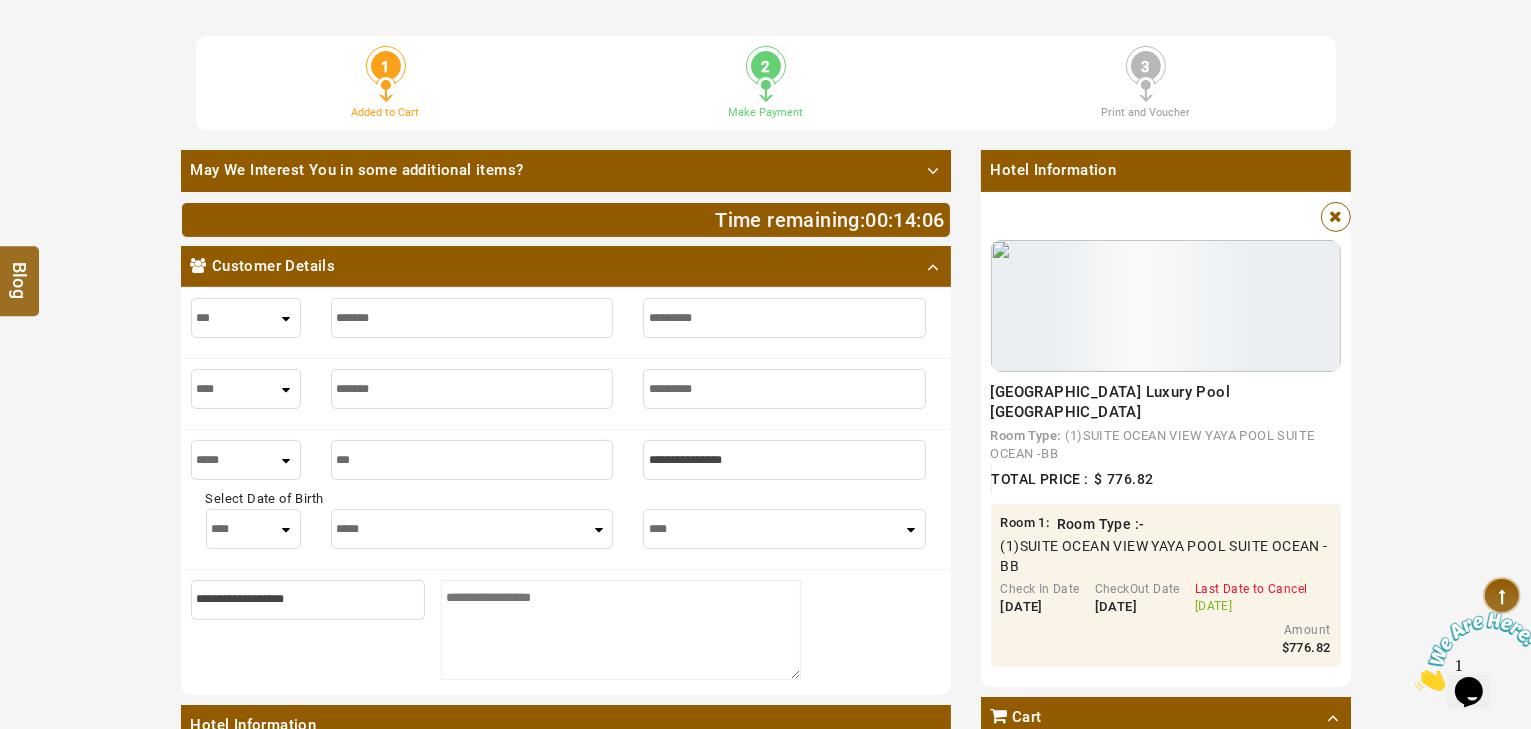 type on "***" 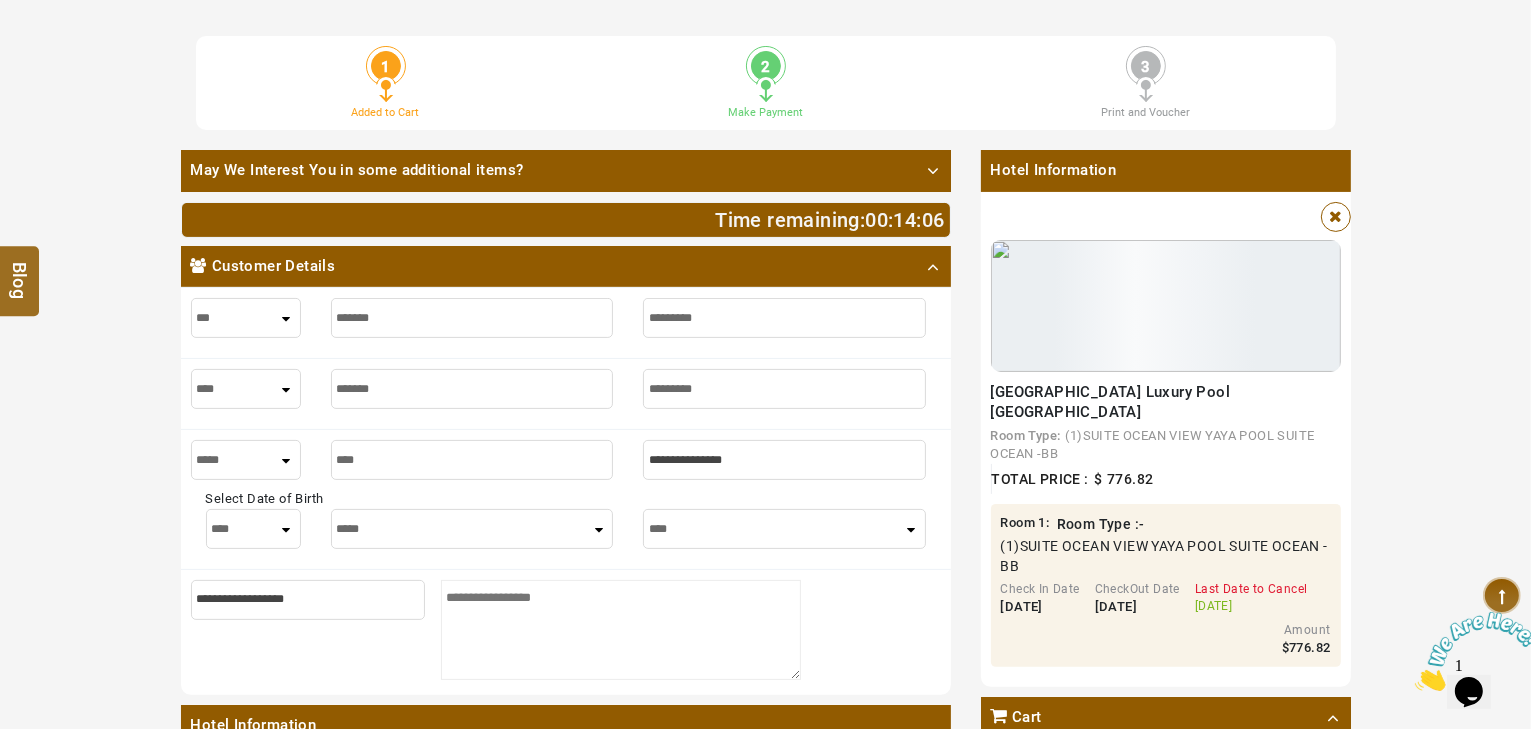type on "*****" 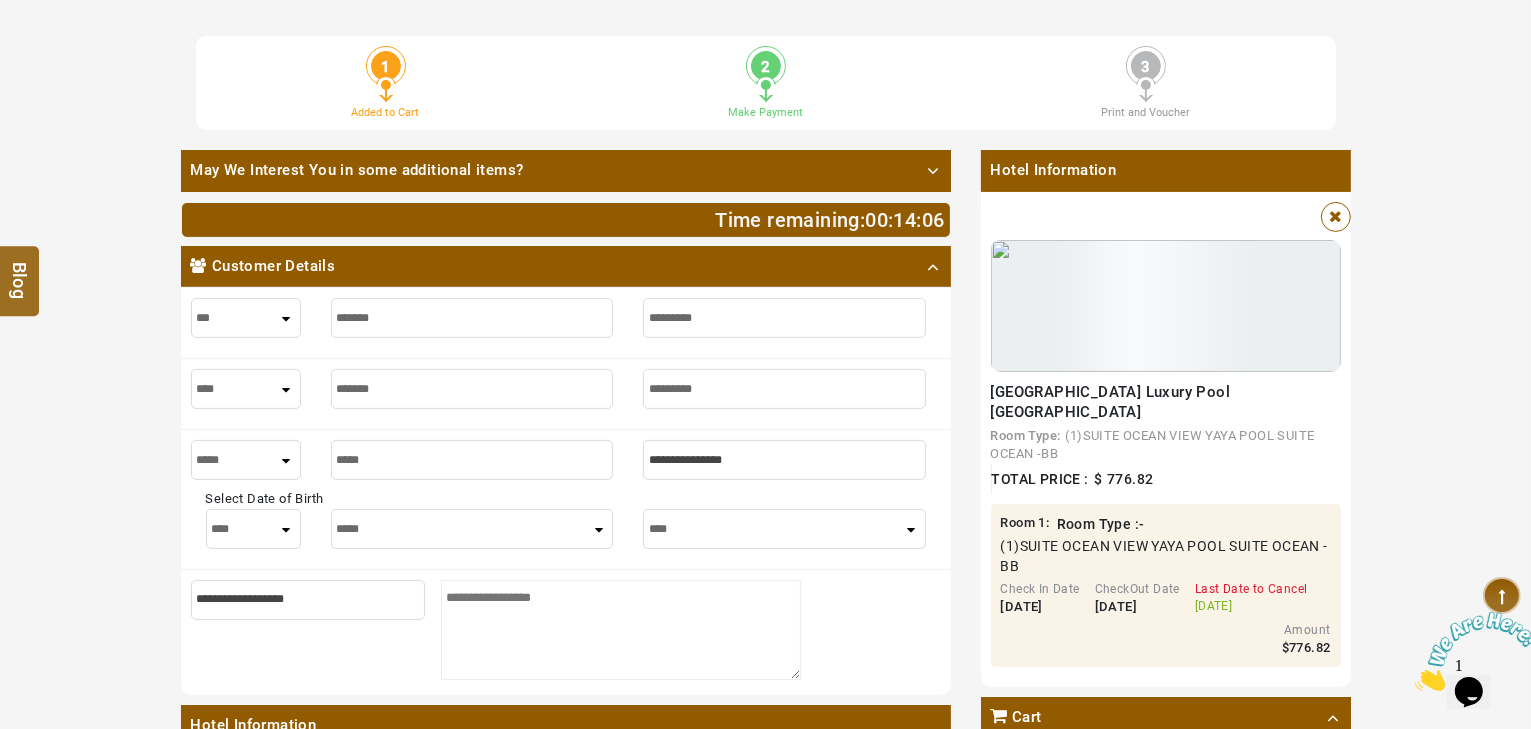 type on "*****" 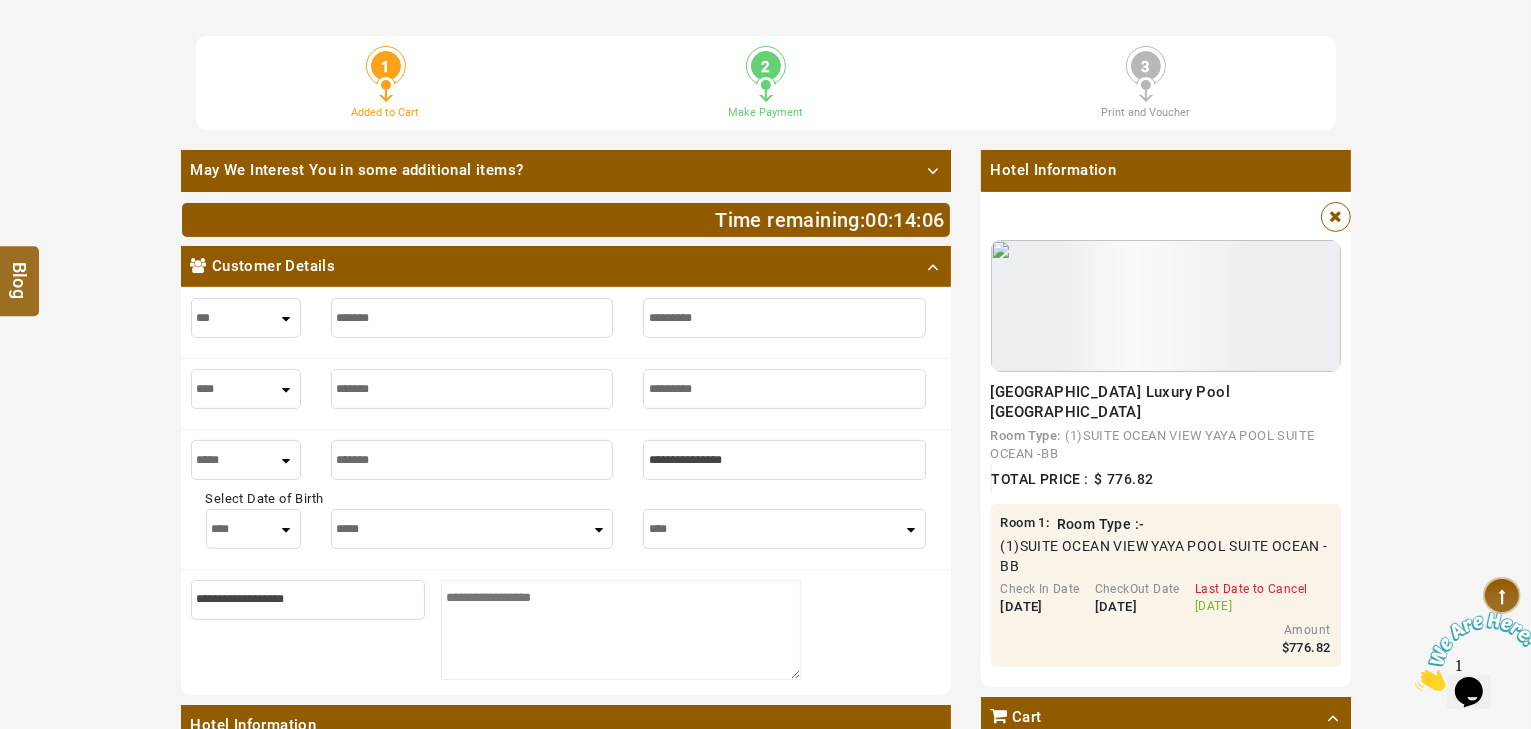 type on "********" 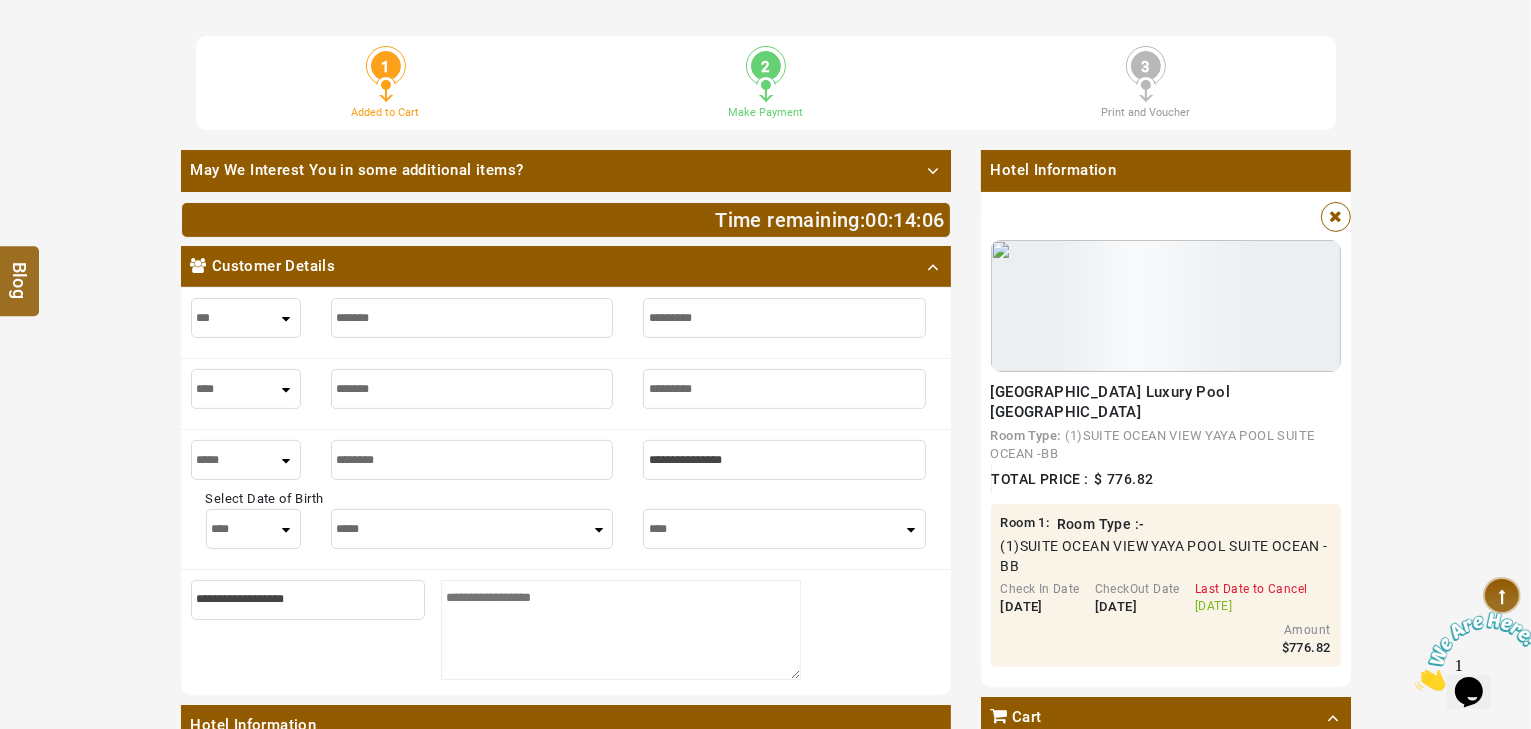 type on "********" 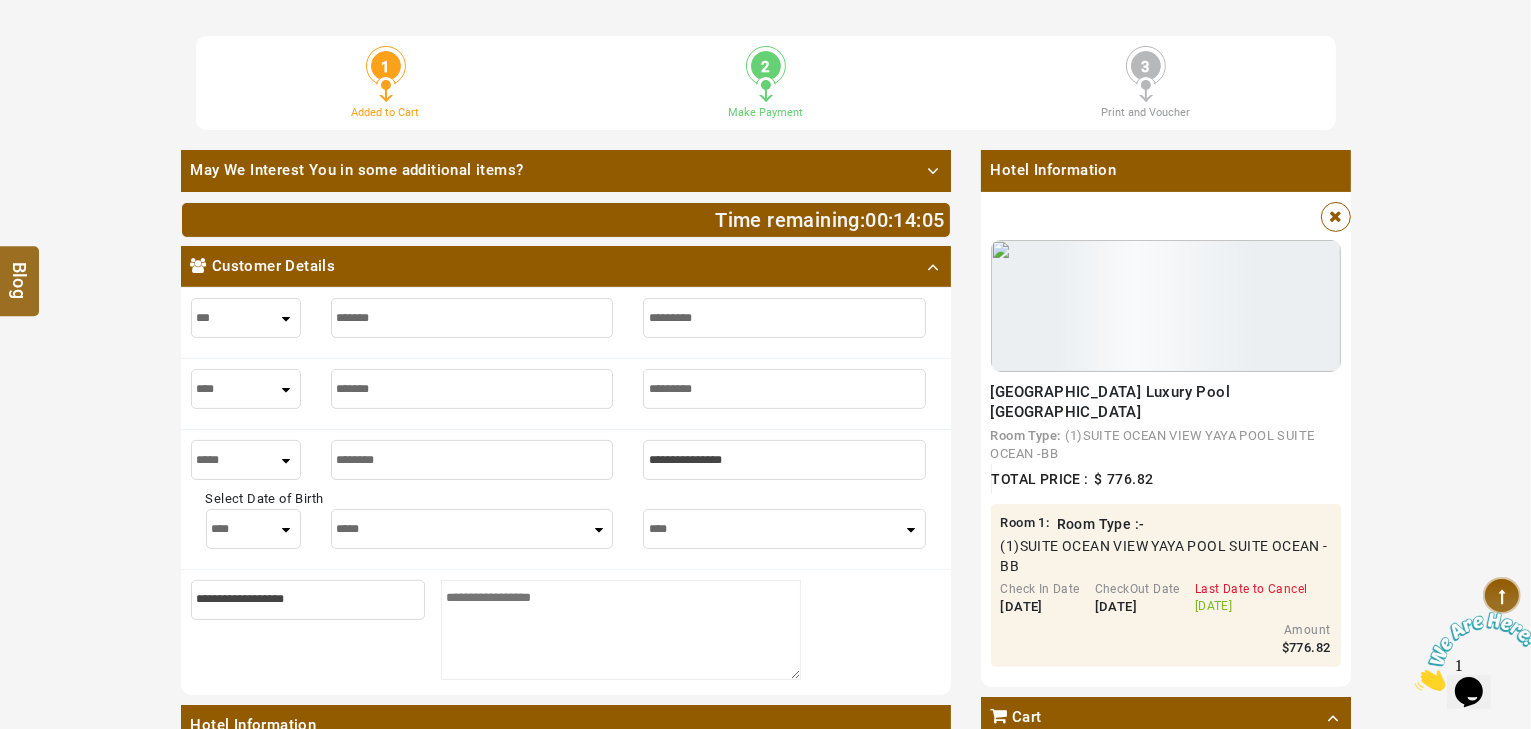 type on "********" 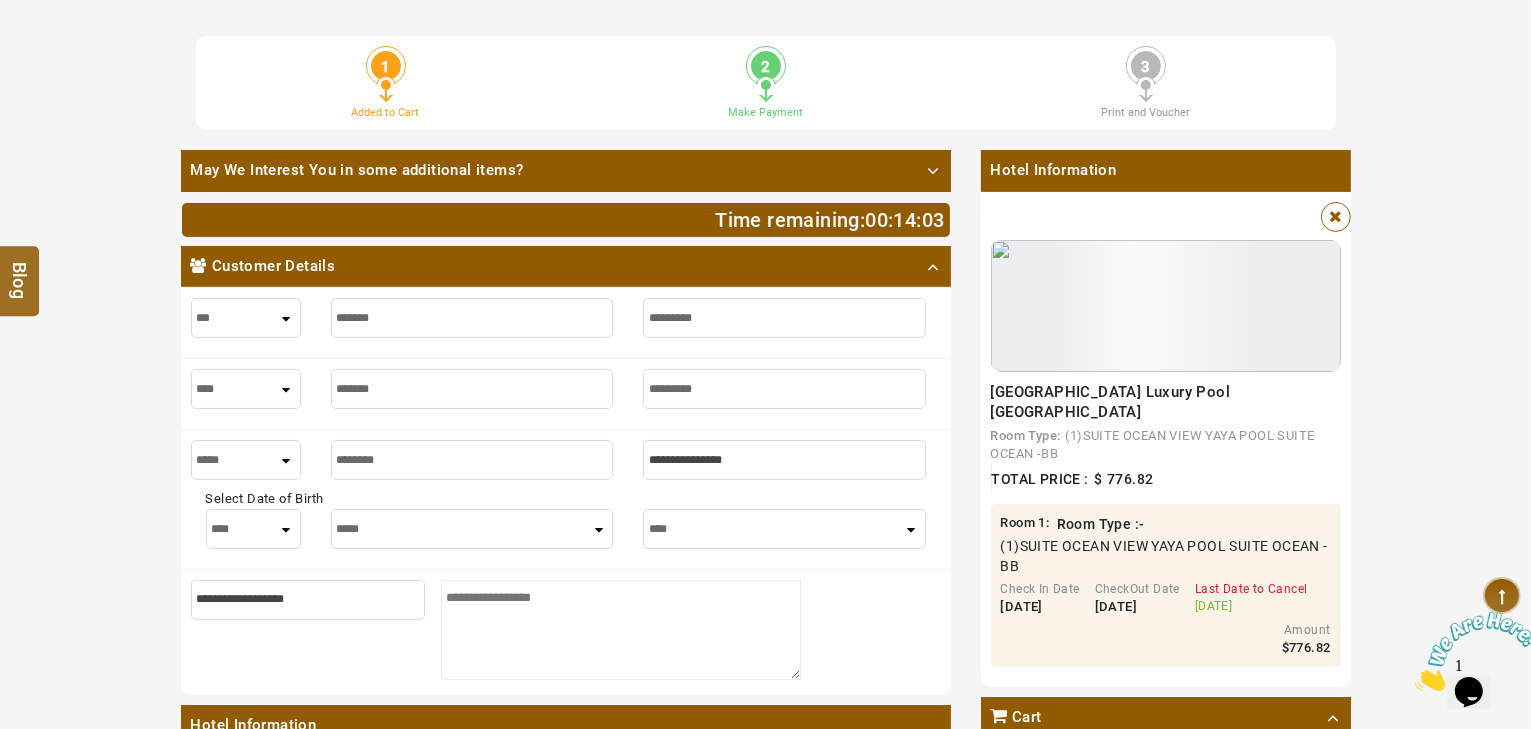 click at bounding box center [784, 460] 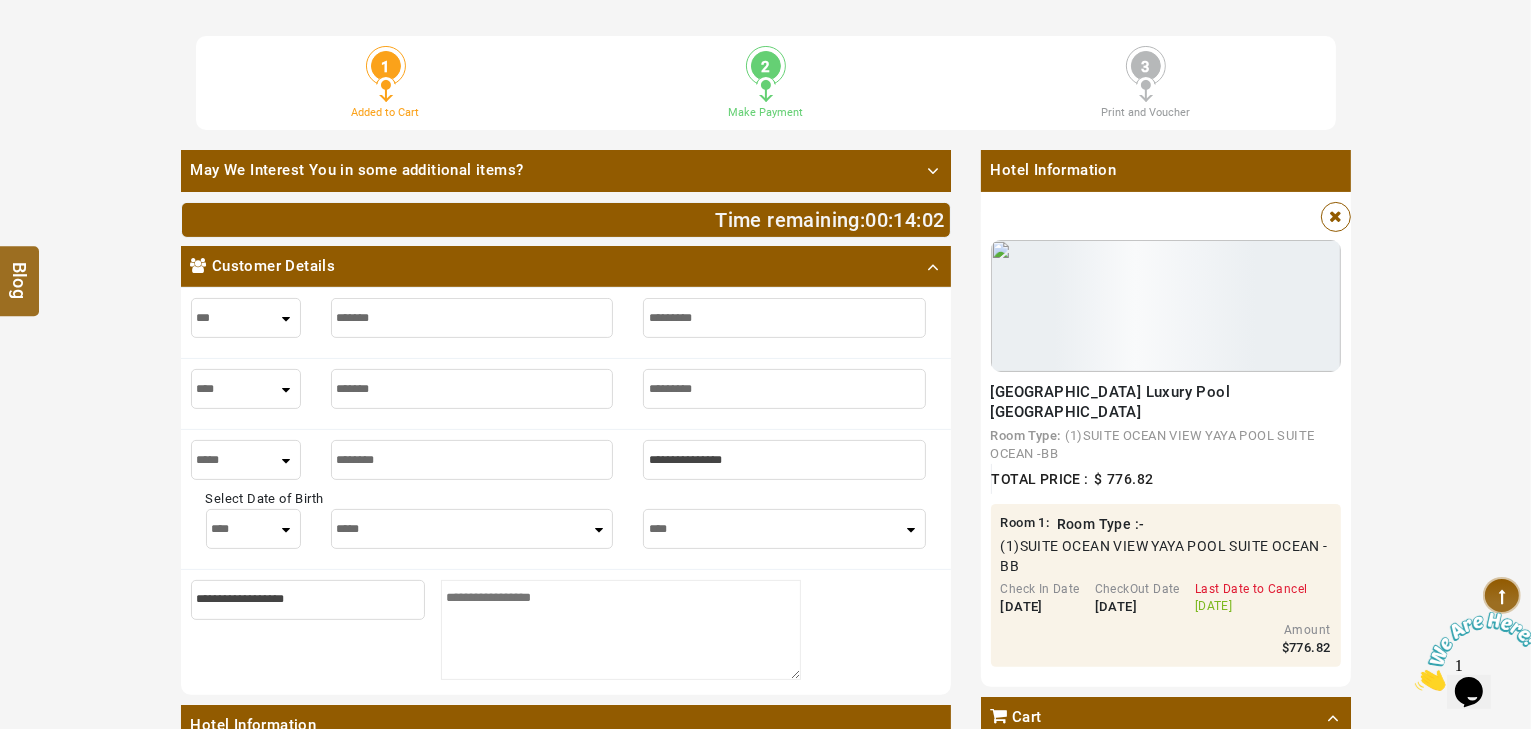 paste on "*********" 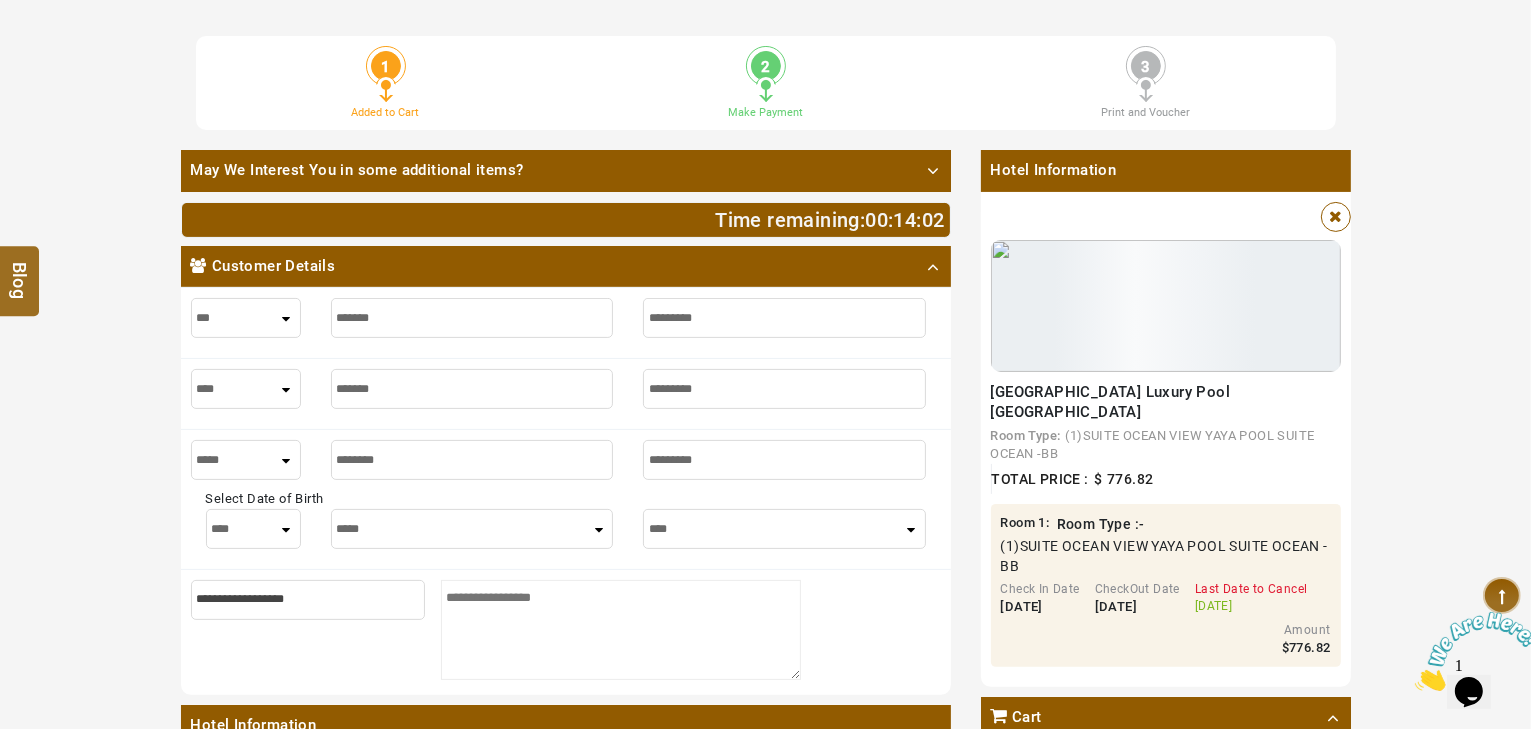 type on "*********" 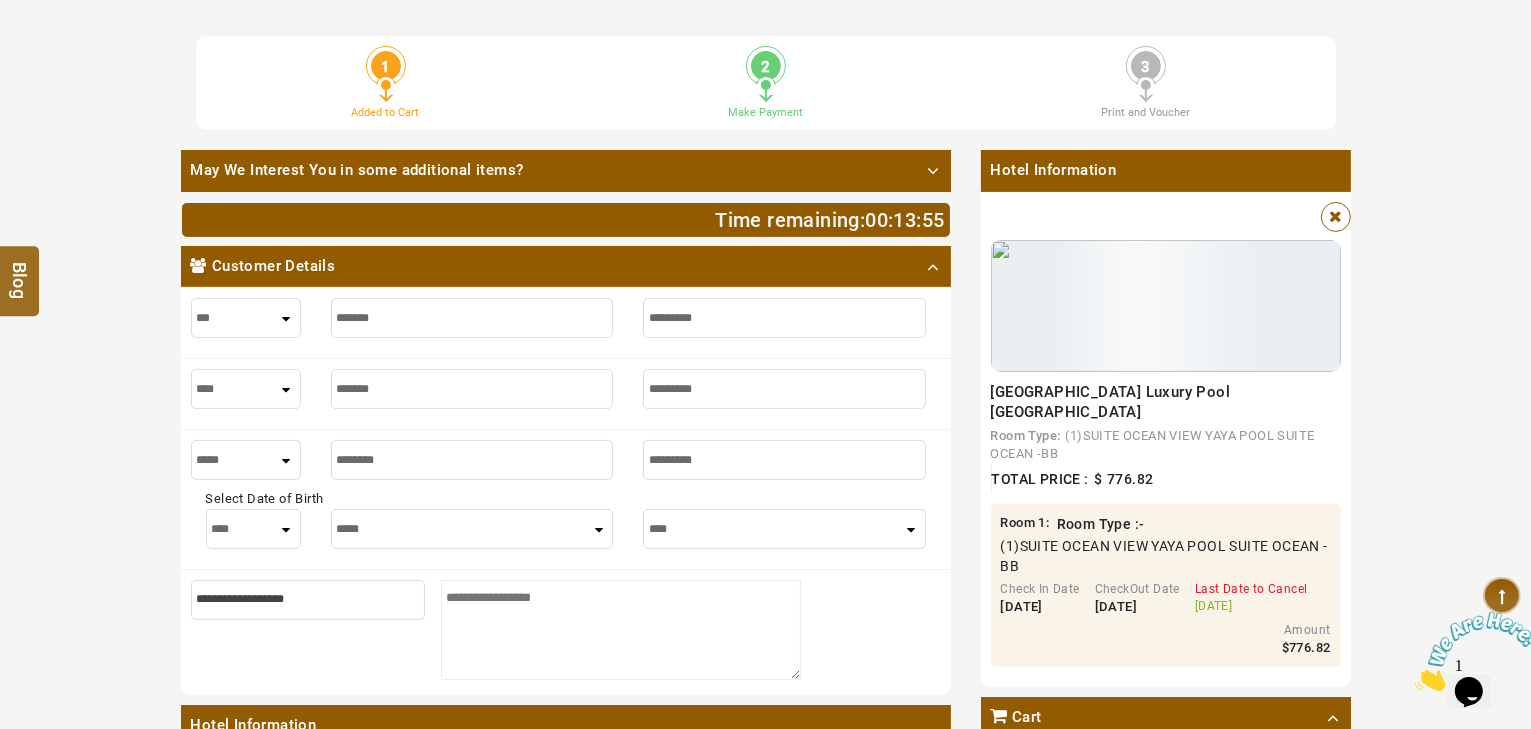 type on "*********" 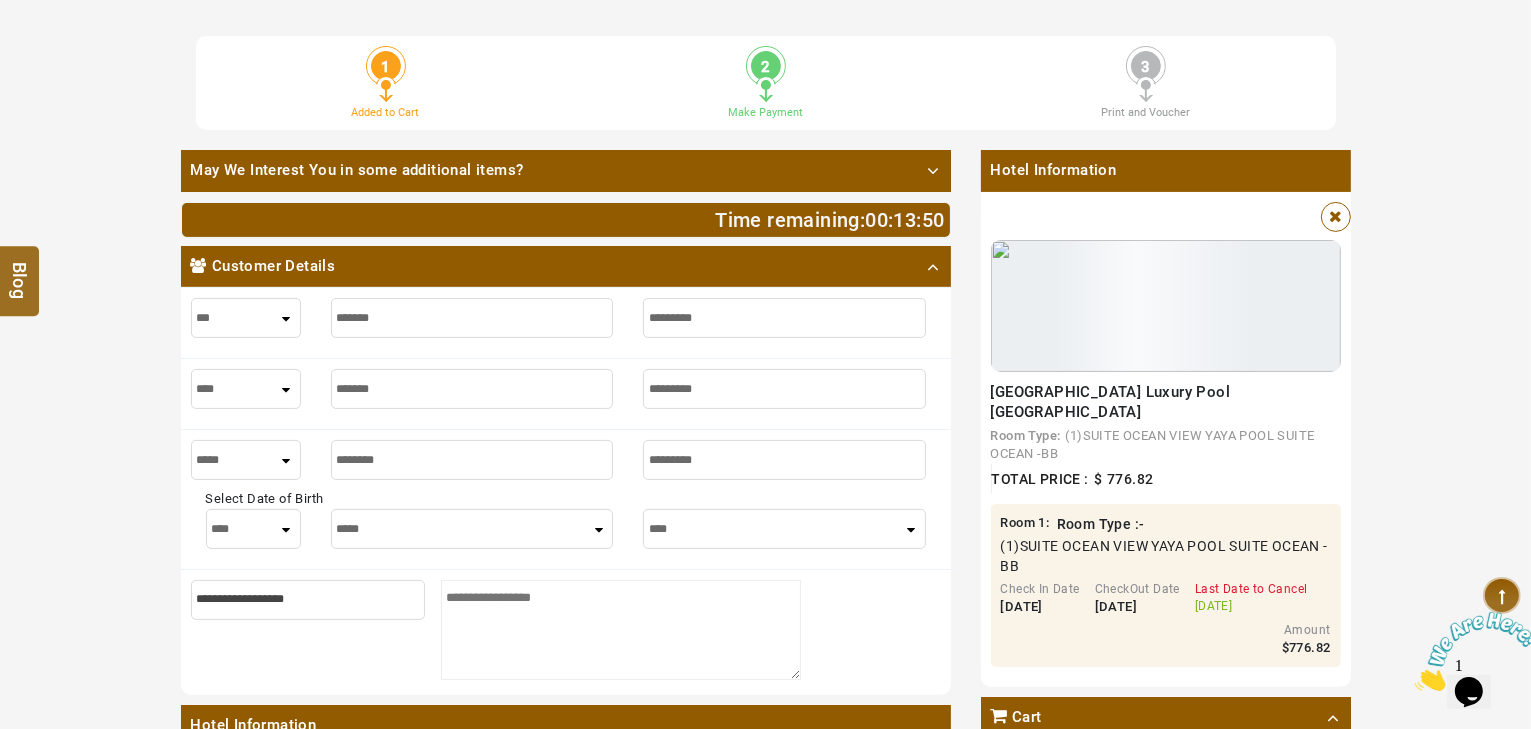 select on "**" 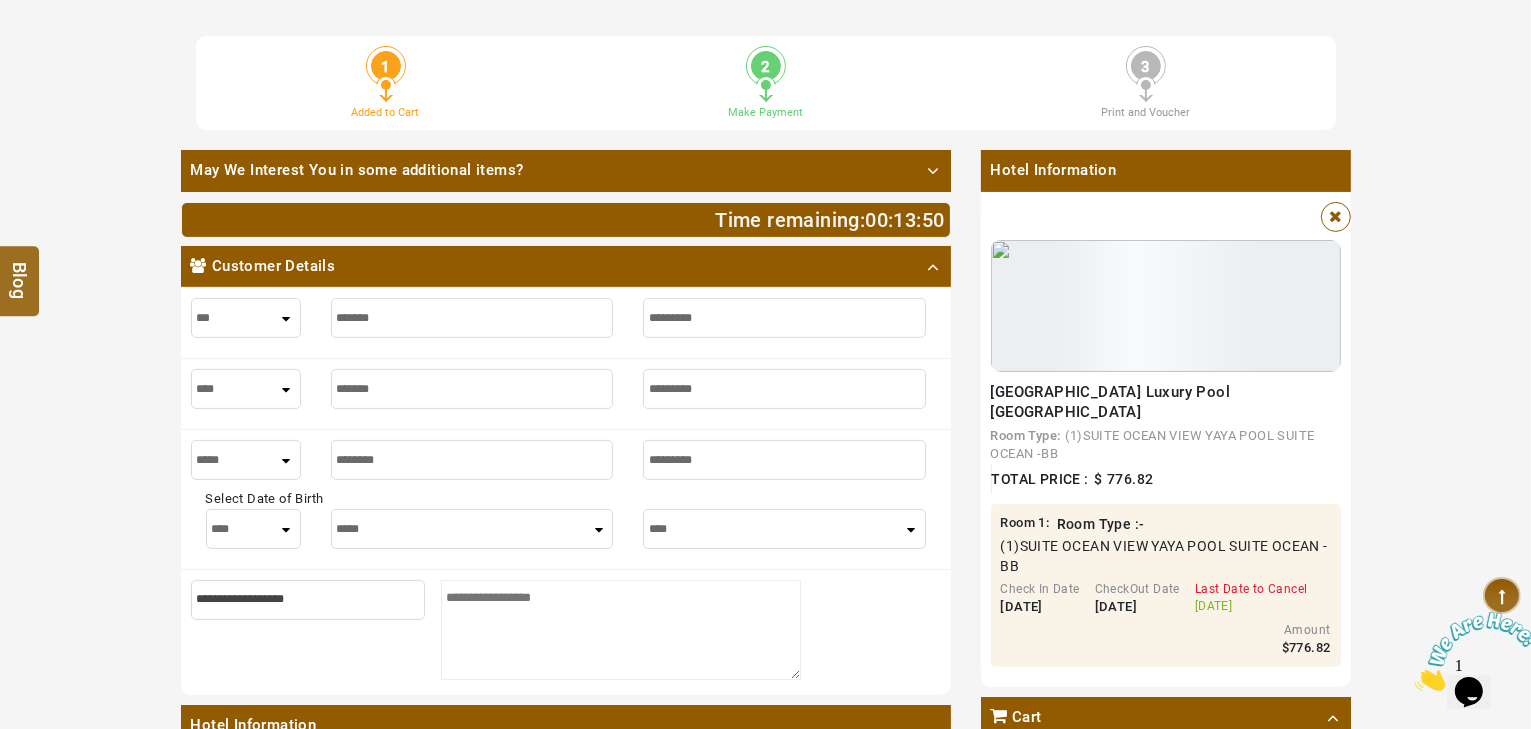 click on "**** * * * * * * * * * ** ** ** ** ** ** ** ** ** ** ** ** ** ** ** ** ** ** ** ** ** **" at bounding box center [253, 529] 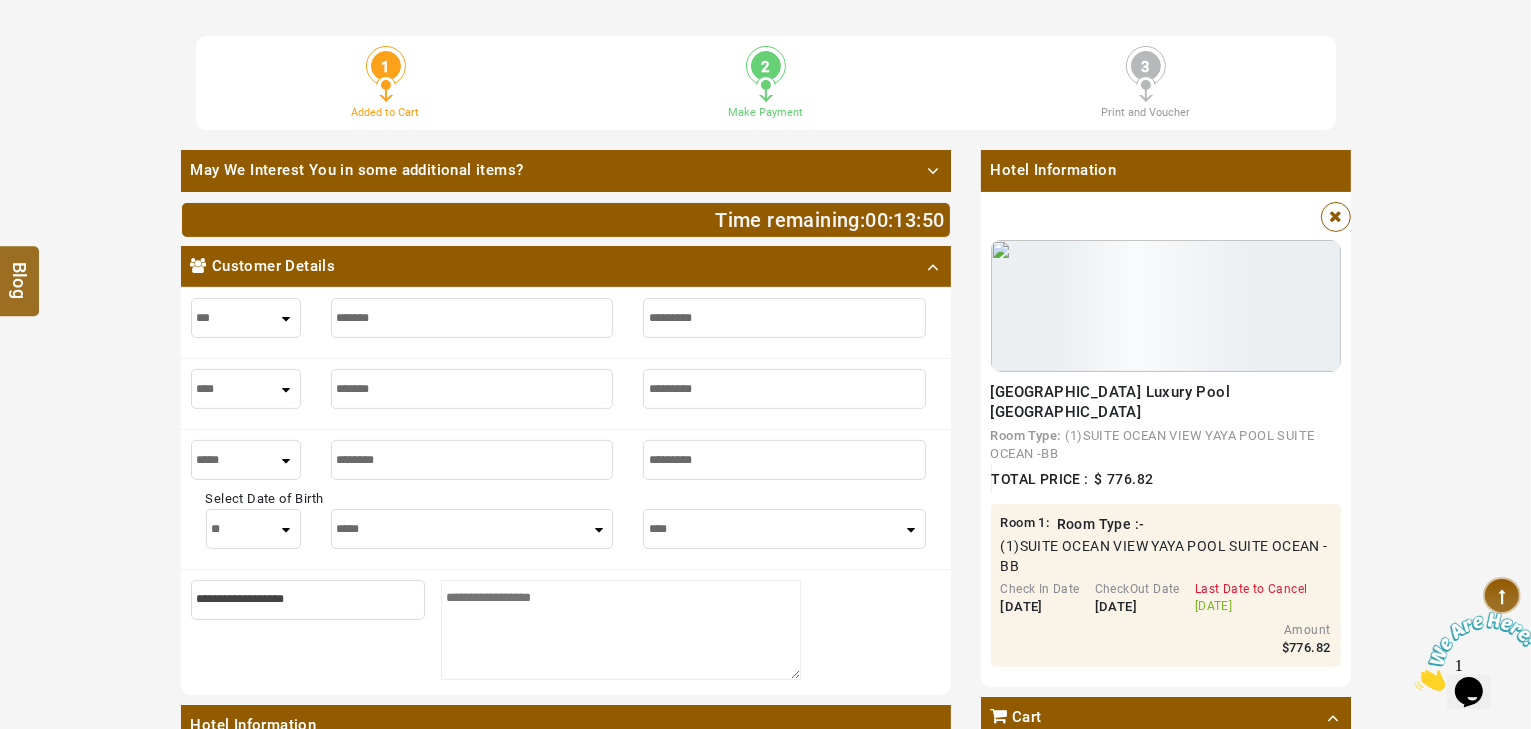 click on "***** ******* ******** ***** ***** *** **** **** ****** ********* ******* ******** ********" at bounding box center (472, 529) 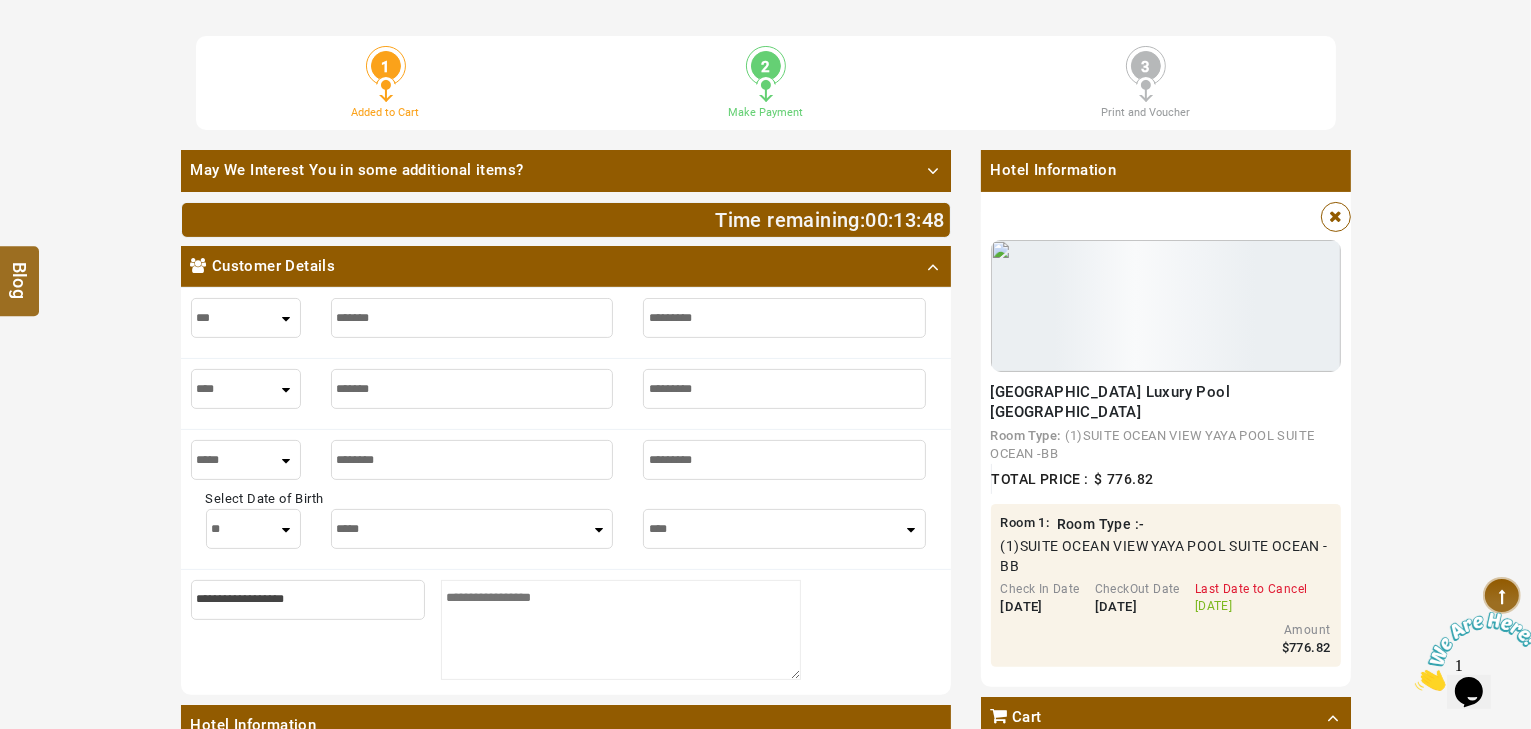 select on "**" 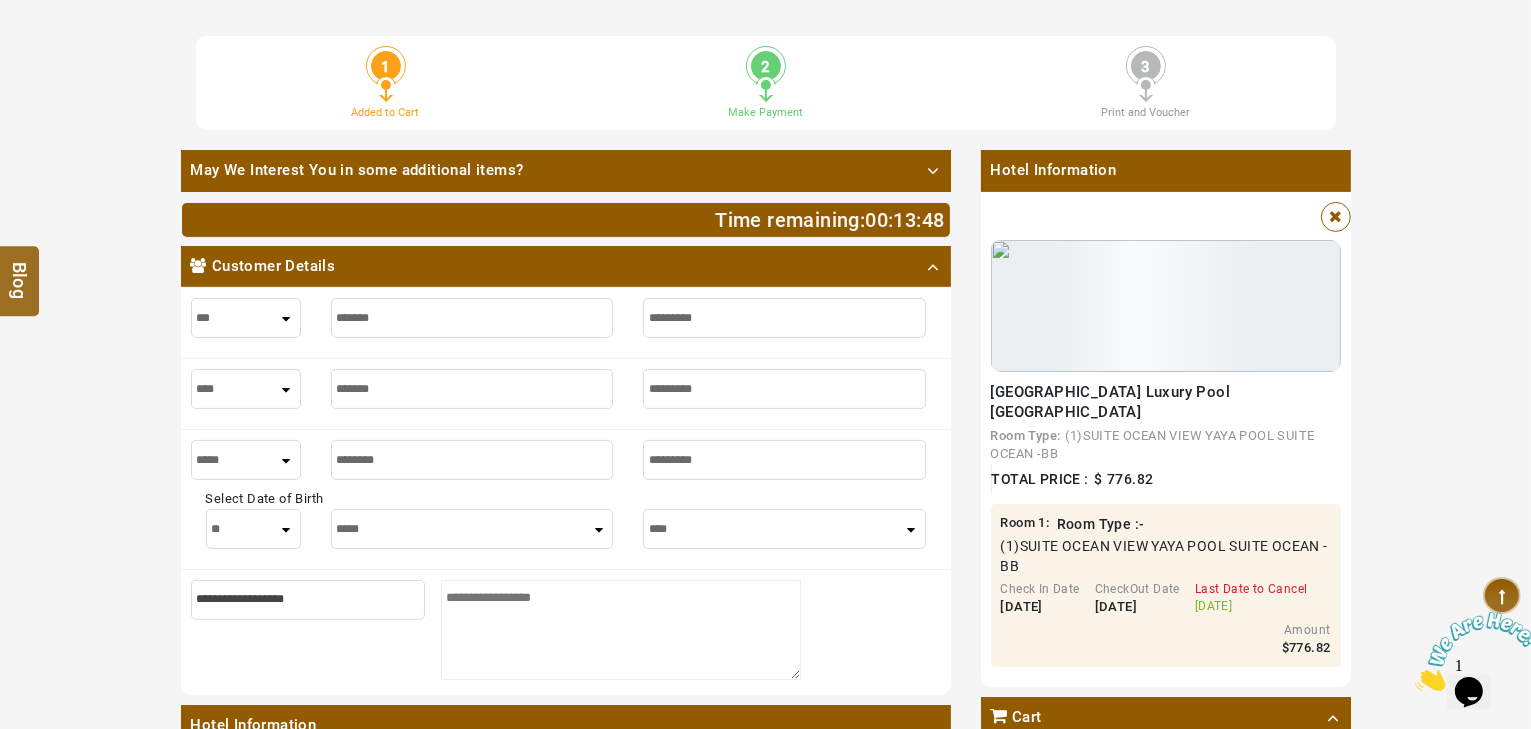 click on "***** ******* ******** ***** ***** *** **** **** ****** ********* ******* ******** ********" at bounding box center [472, 529] 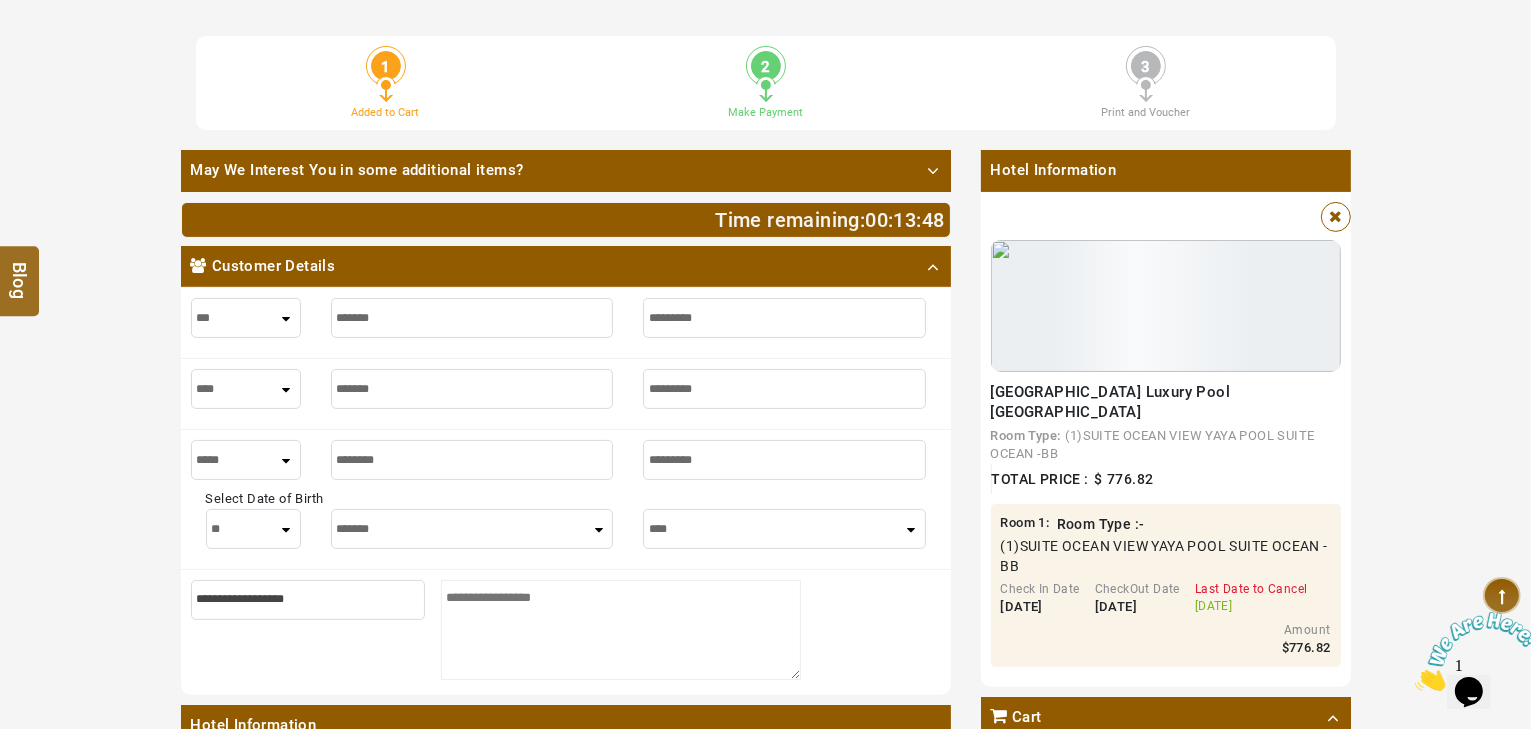 click on "**** **** **** **** **** **** **** **** **** **** **** **** ****" at bounding box center [784, 529] 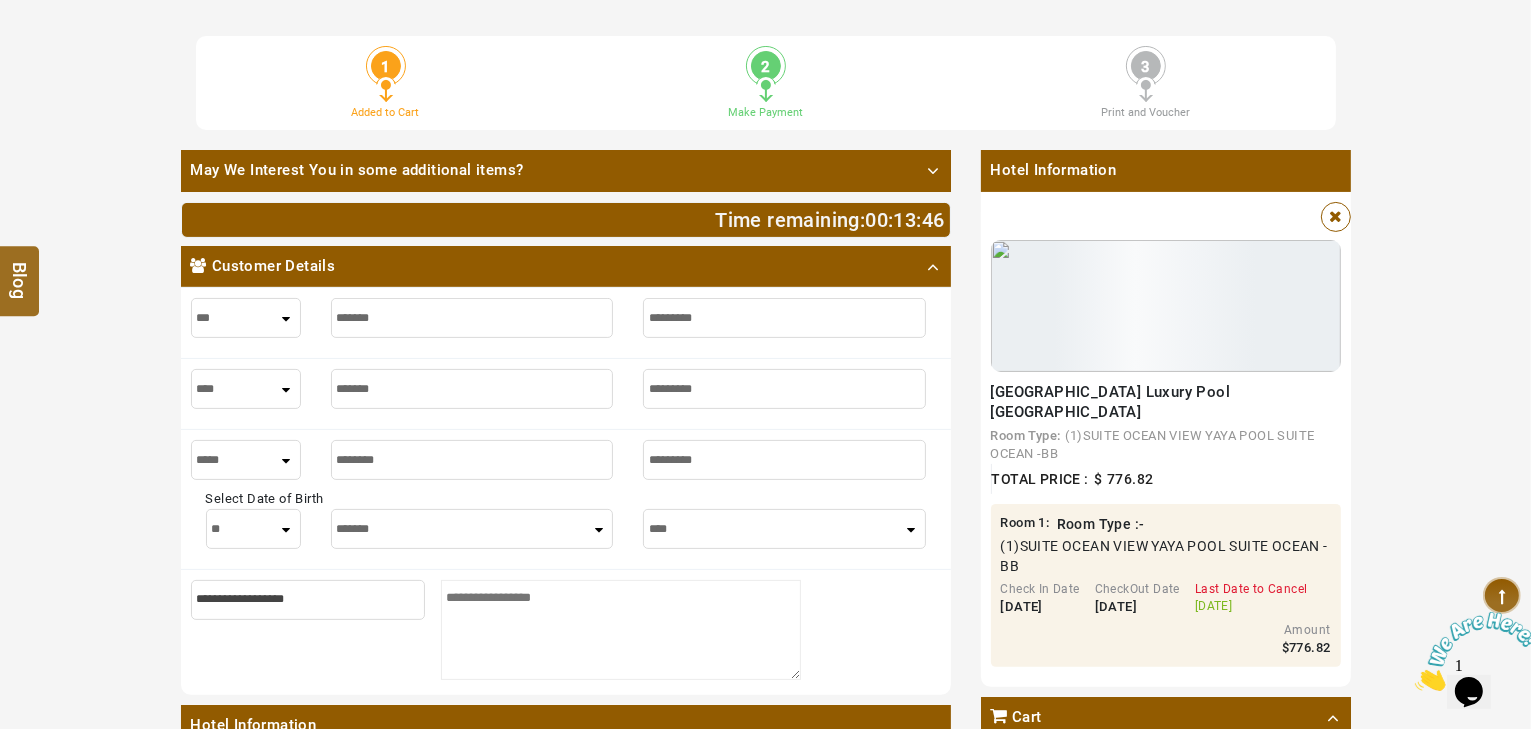 select on "****" 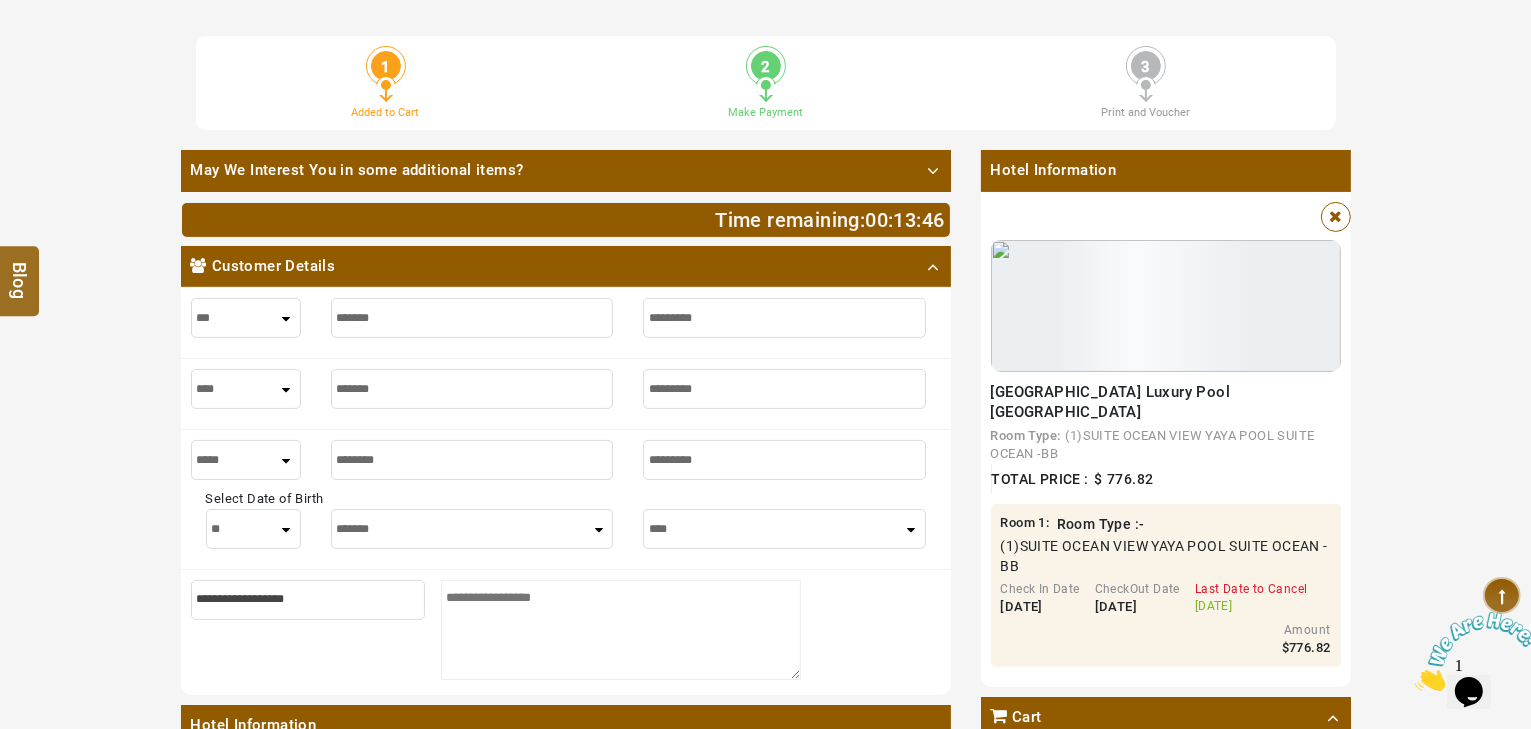 click on "**** **** **** **** **** **** **** **** **** **** **** **** ****" at bounding box center (784, 529) 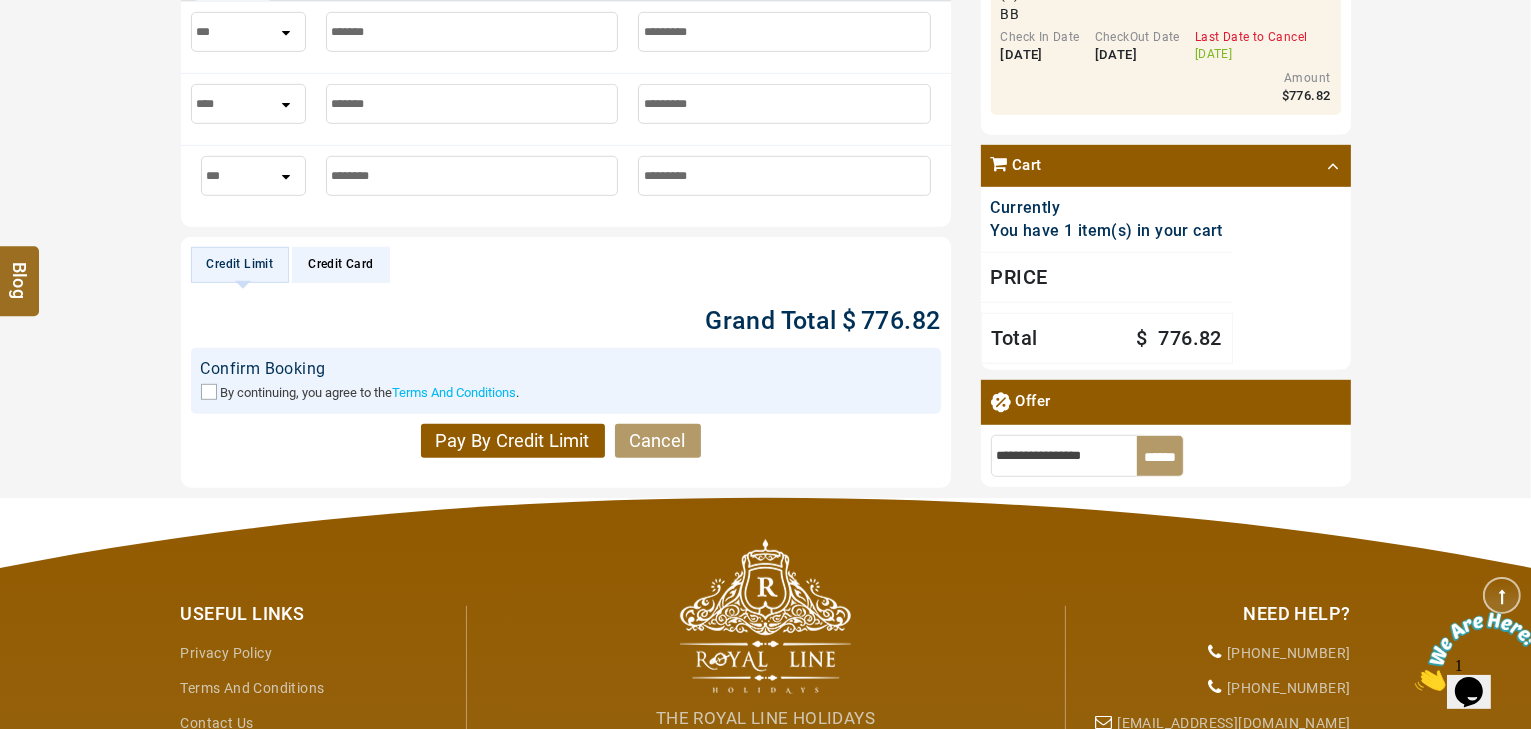 scroll, scrollTop: 1200, scrollLeft: 0, axis: vertical 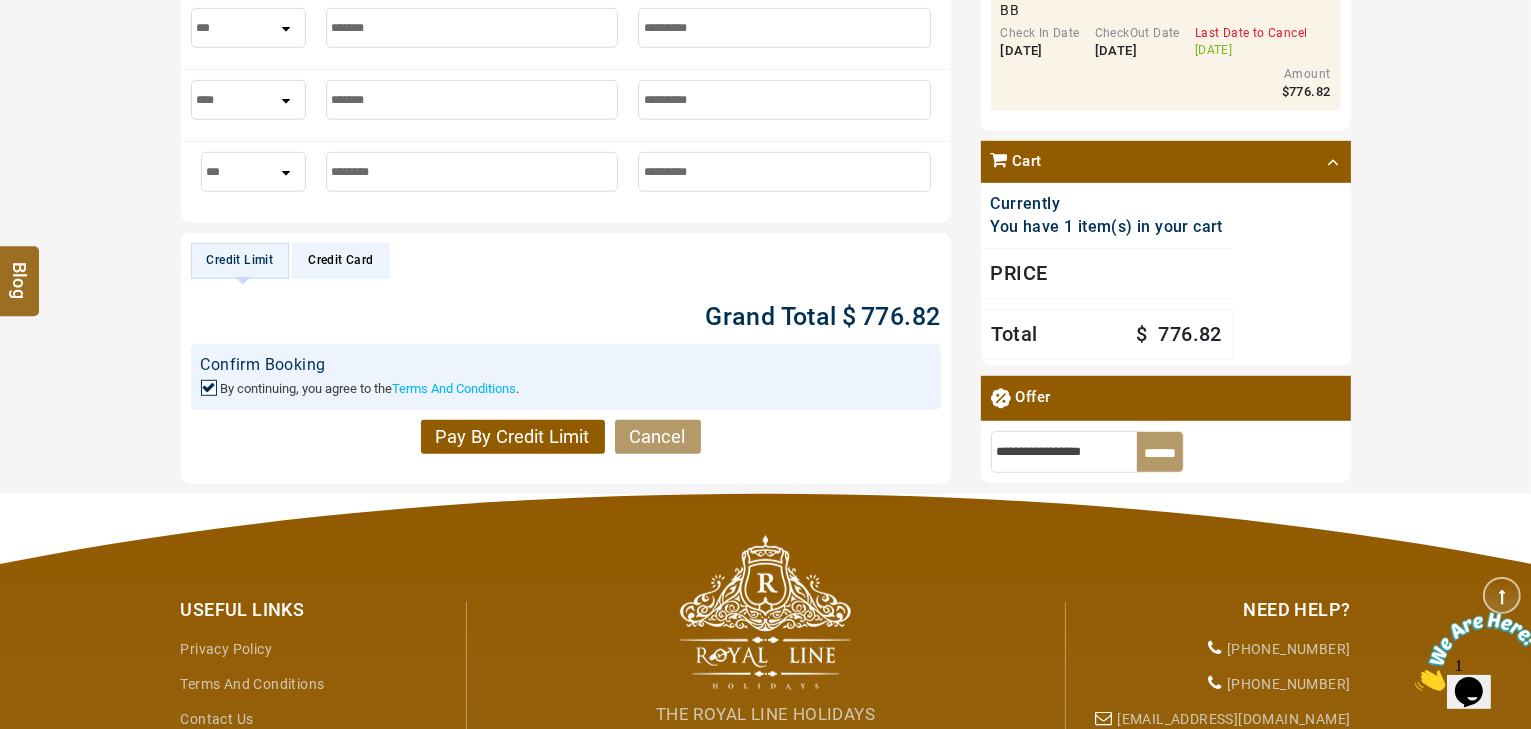 click on "Pay By Credit Limit" at bounding box center [513, 437] 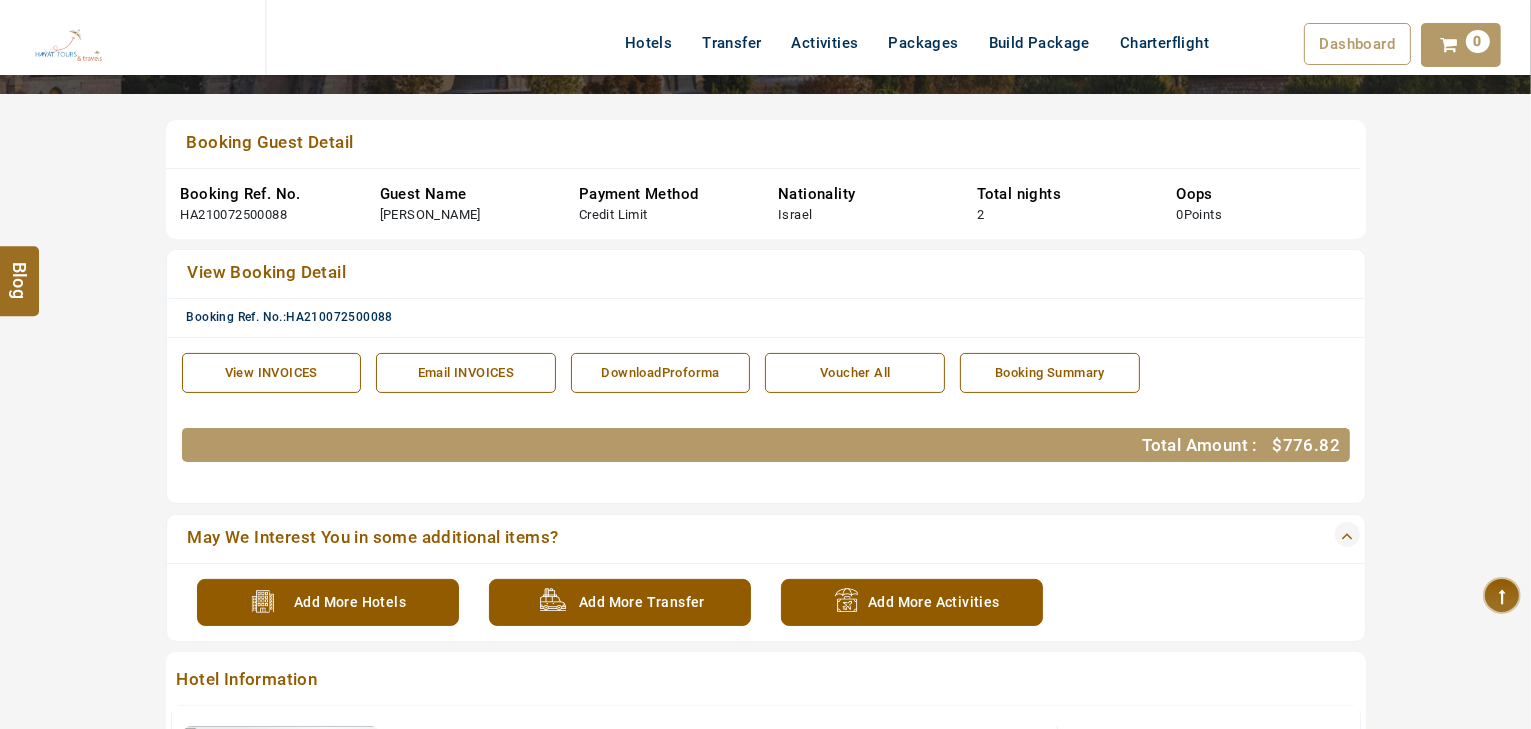 scroll, scrollTop: 80, scrollLeft: 0, axis: vertical 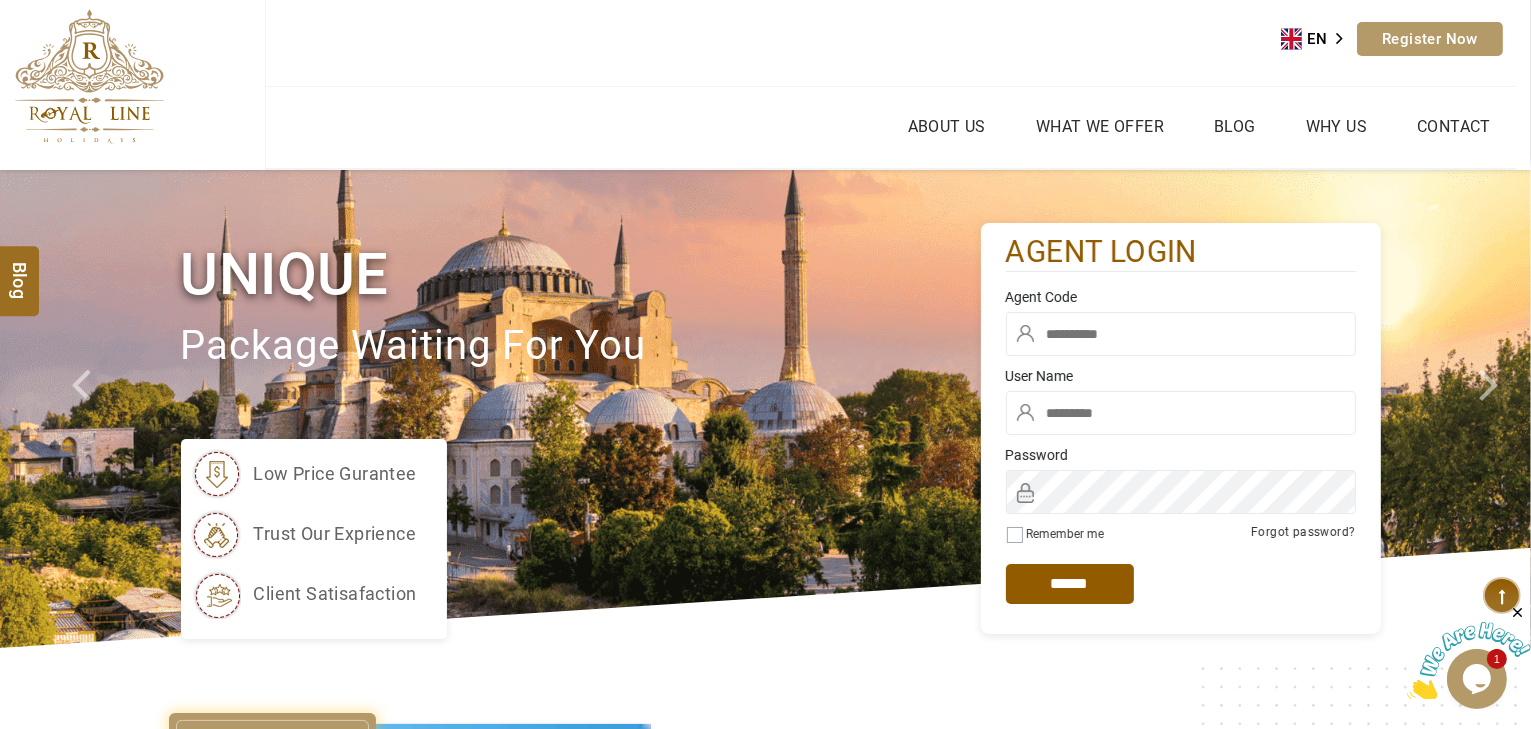 type on "*****" 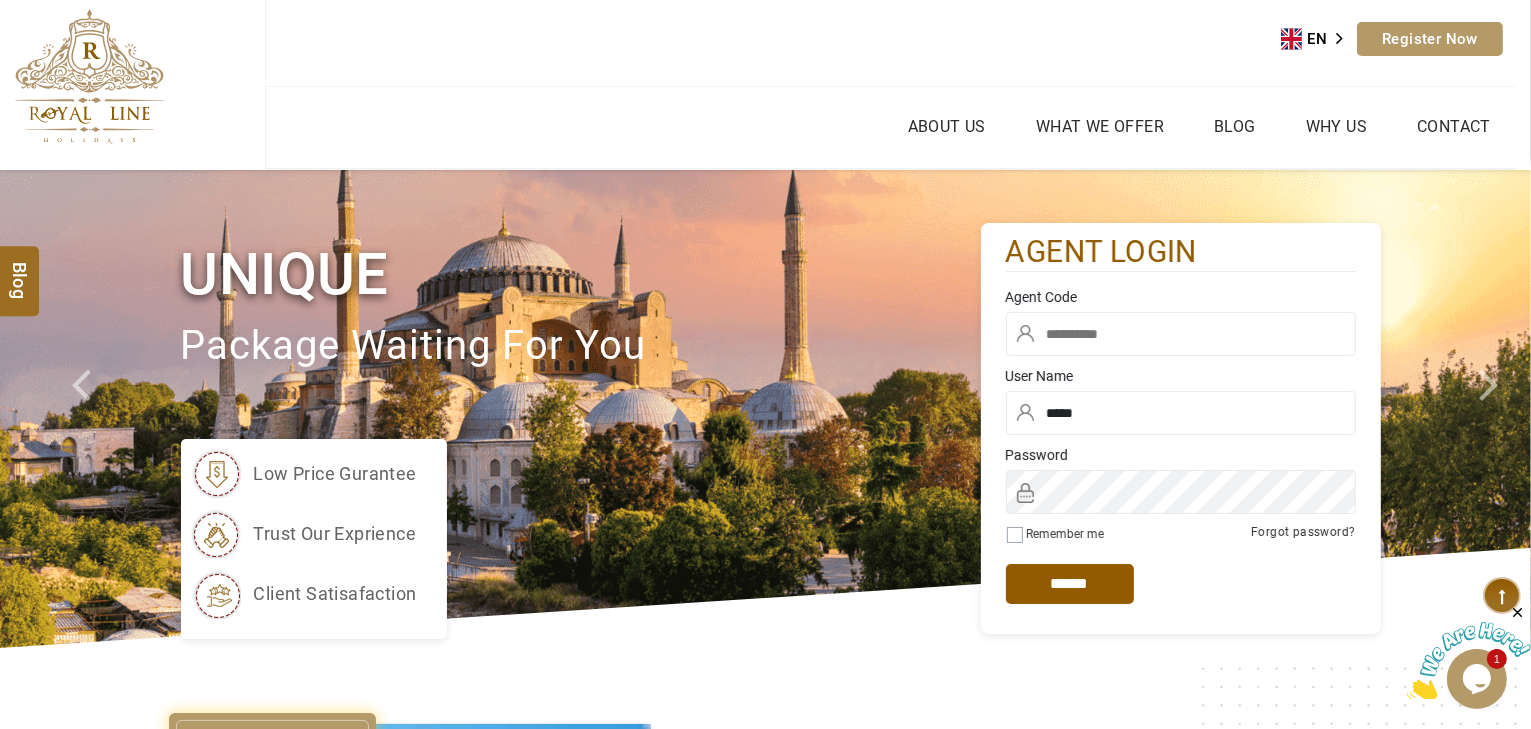 click at bounding box center [1181, 334] 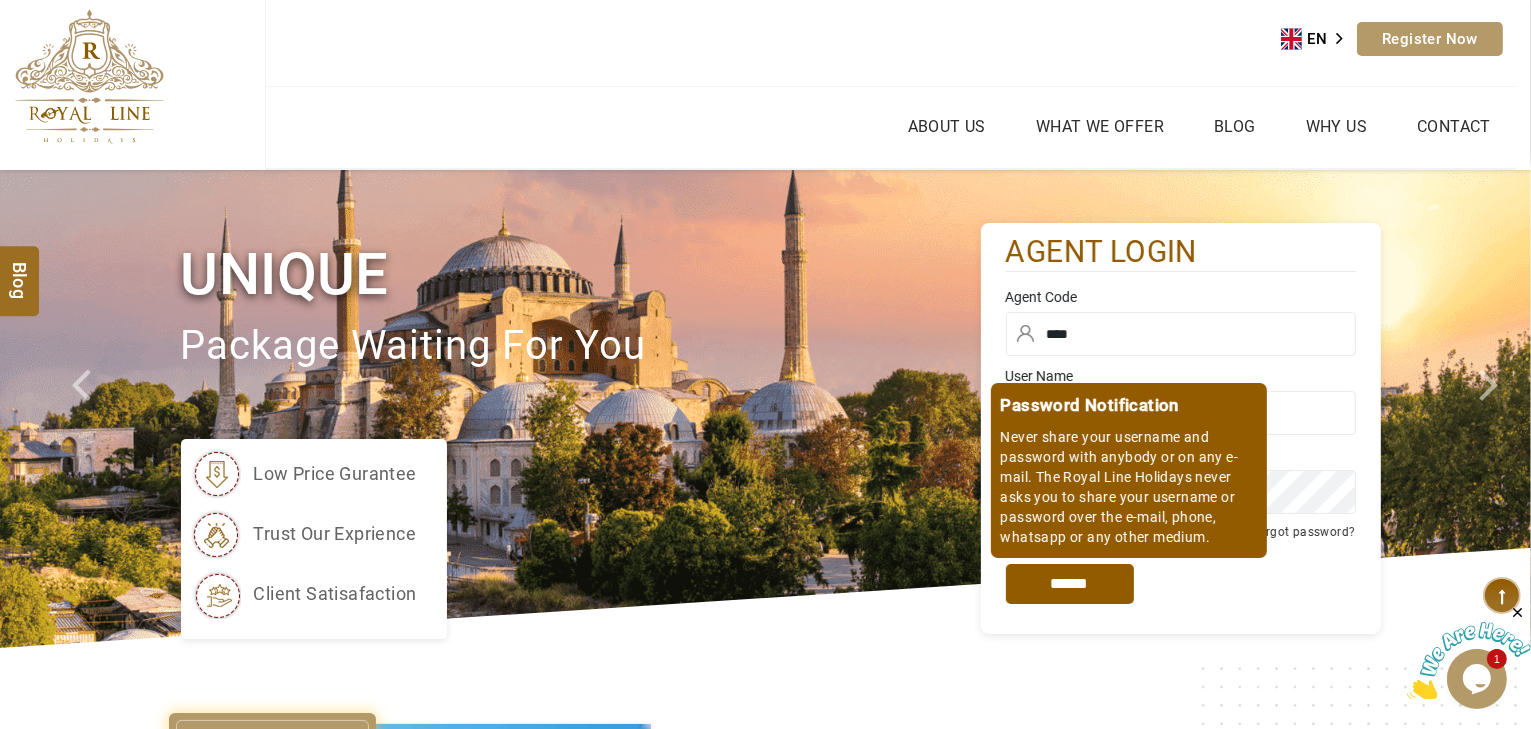 type on "****" 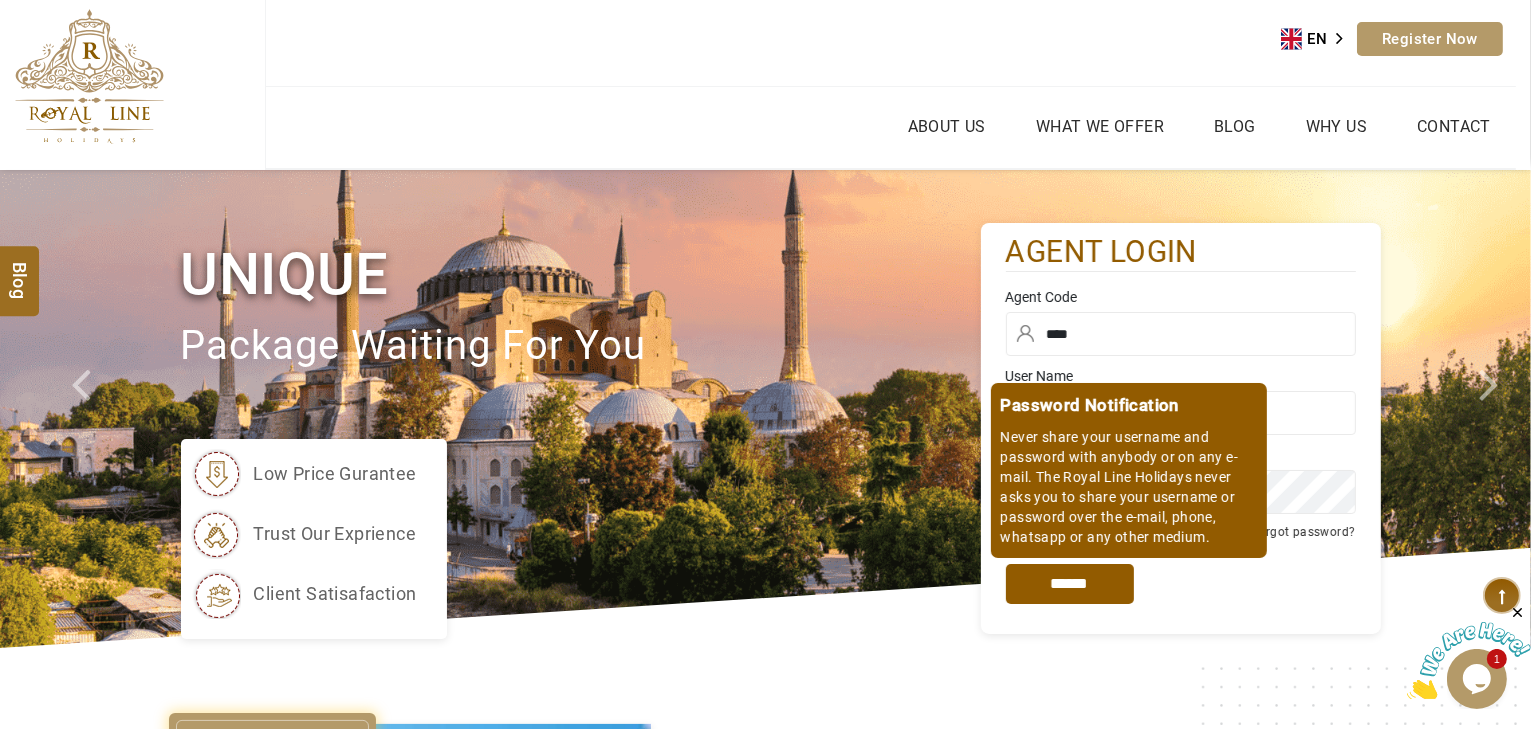 click on "*****" at bounding box center (1070, 584) 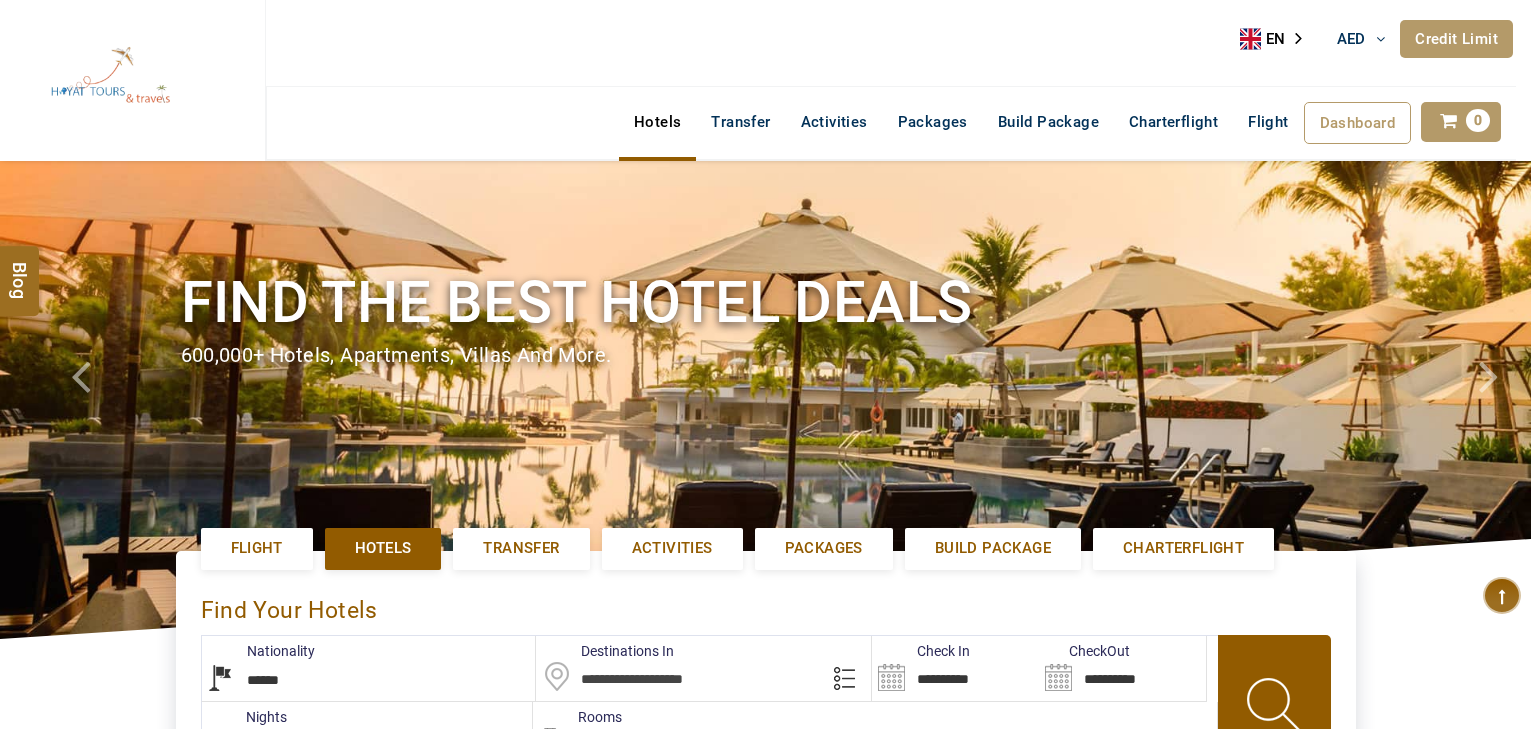 select on "******" 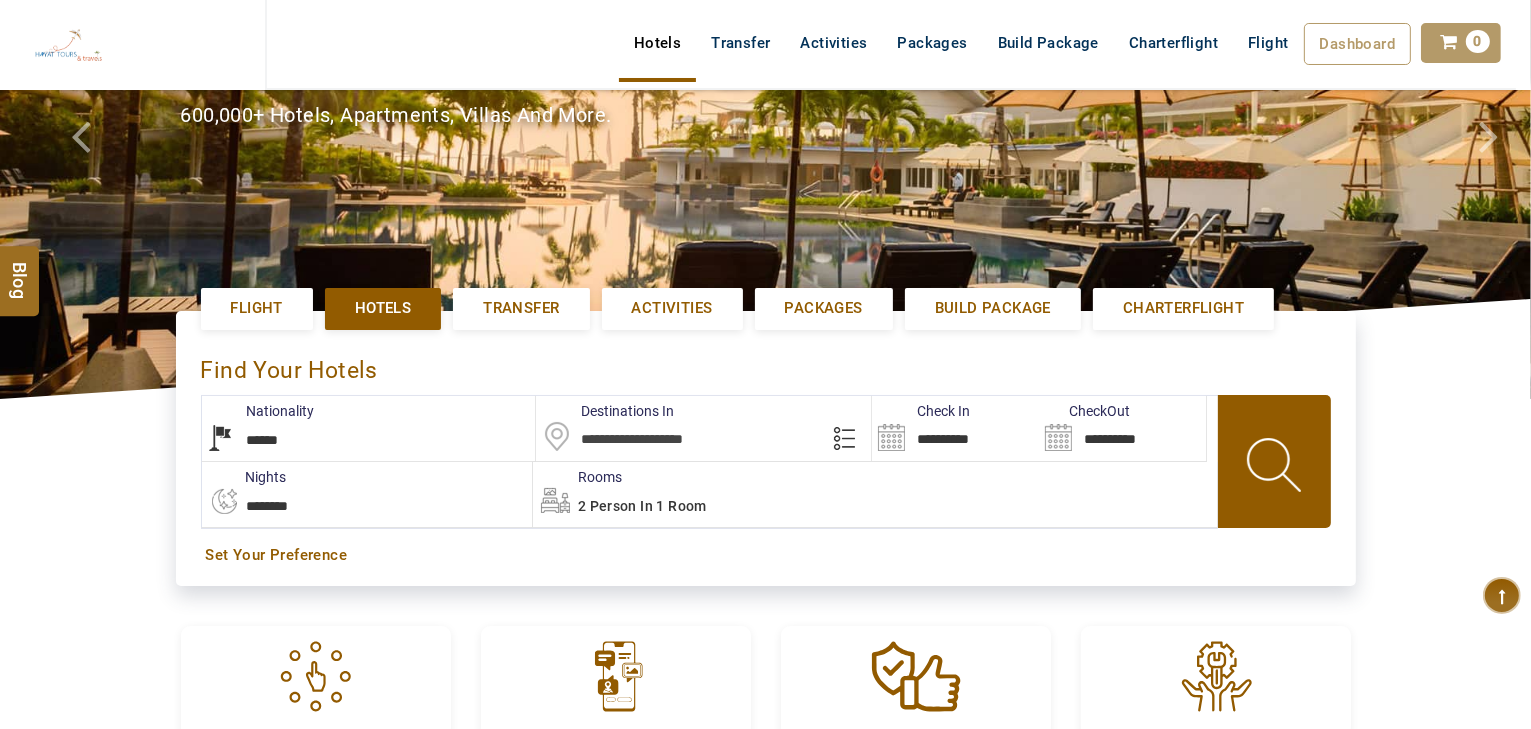 click at bounding box center [703, 428] 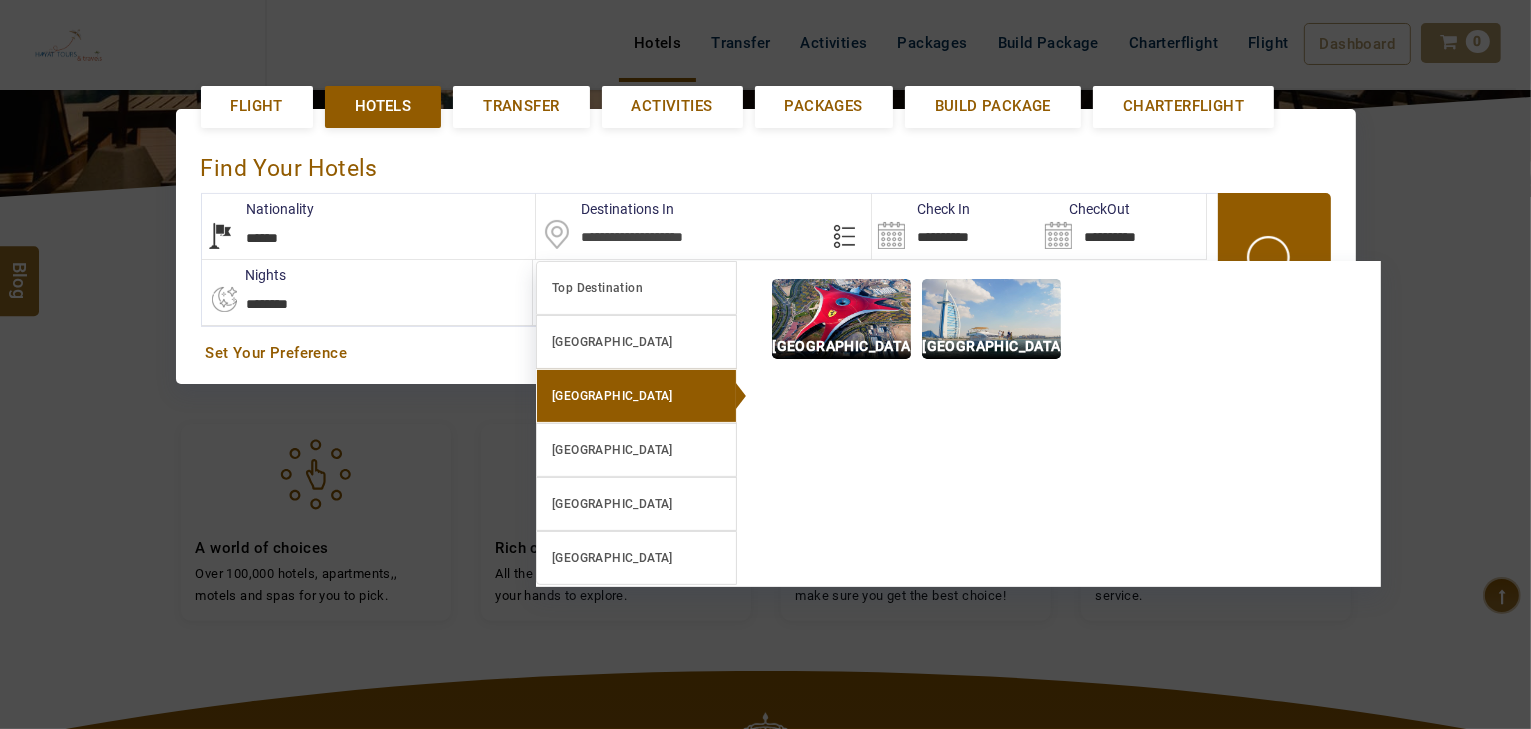 scroll, scrollTop: 460, scrollLeft: 0, axis: vertical 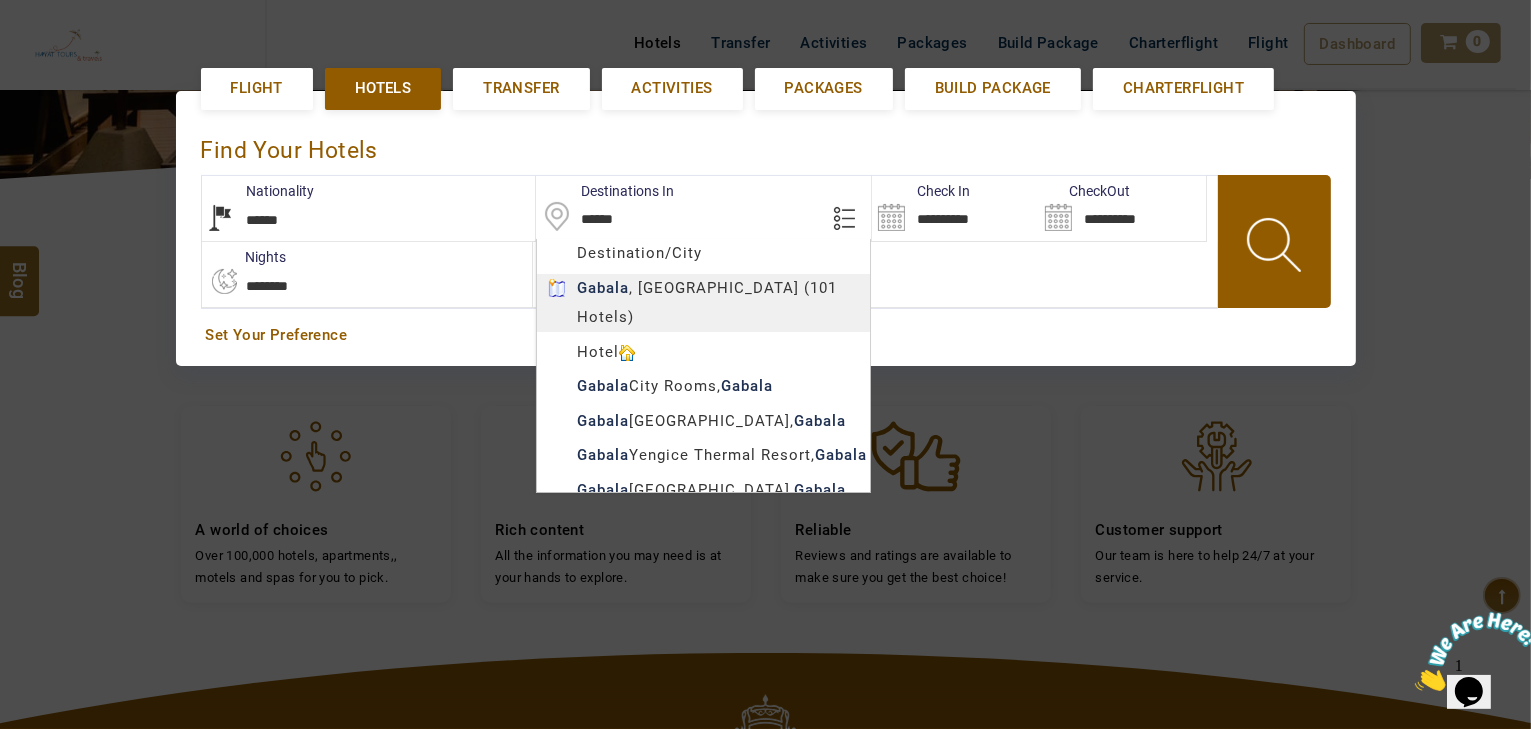 type on "******" 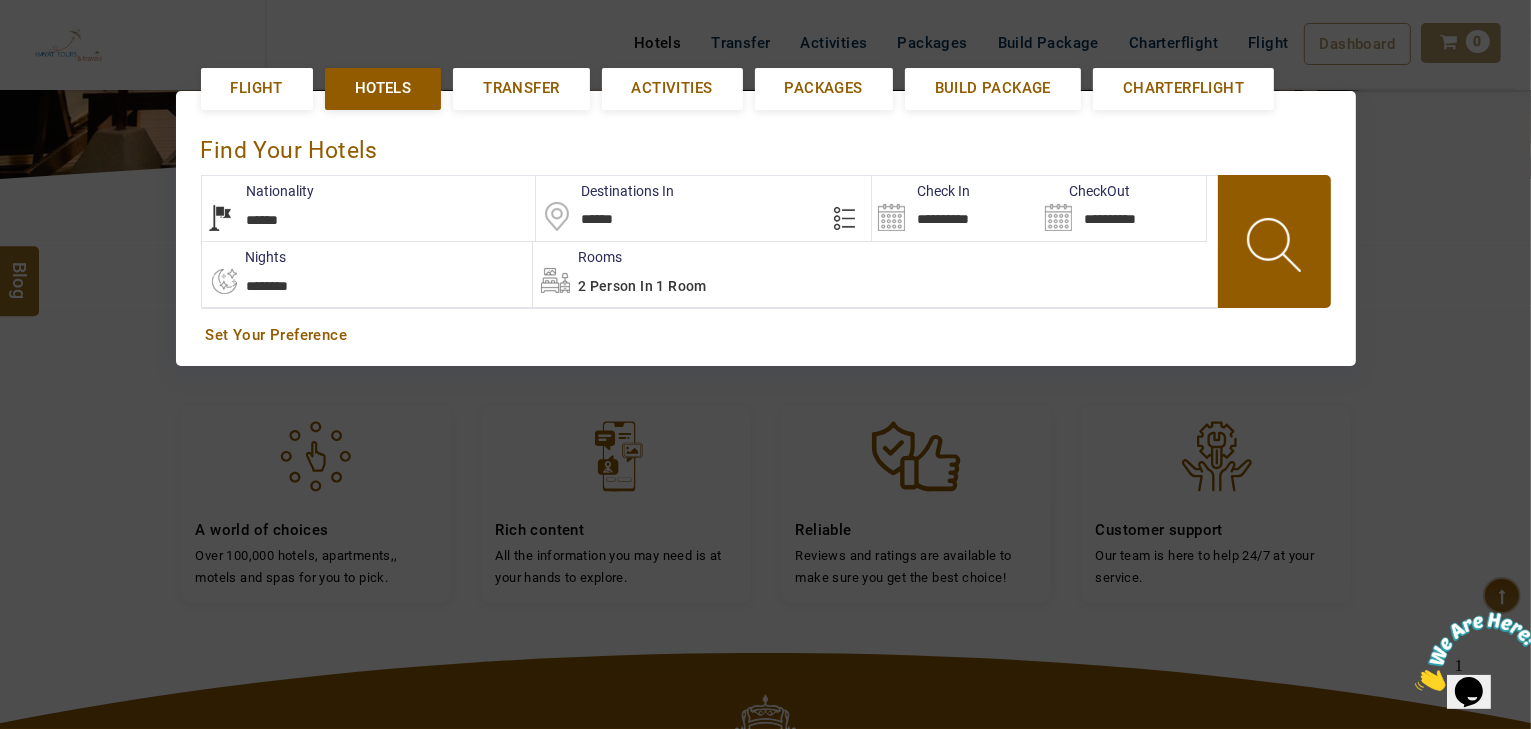 click on "**********" at bounding box center (955, 208) 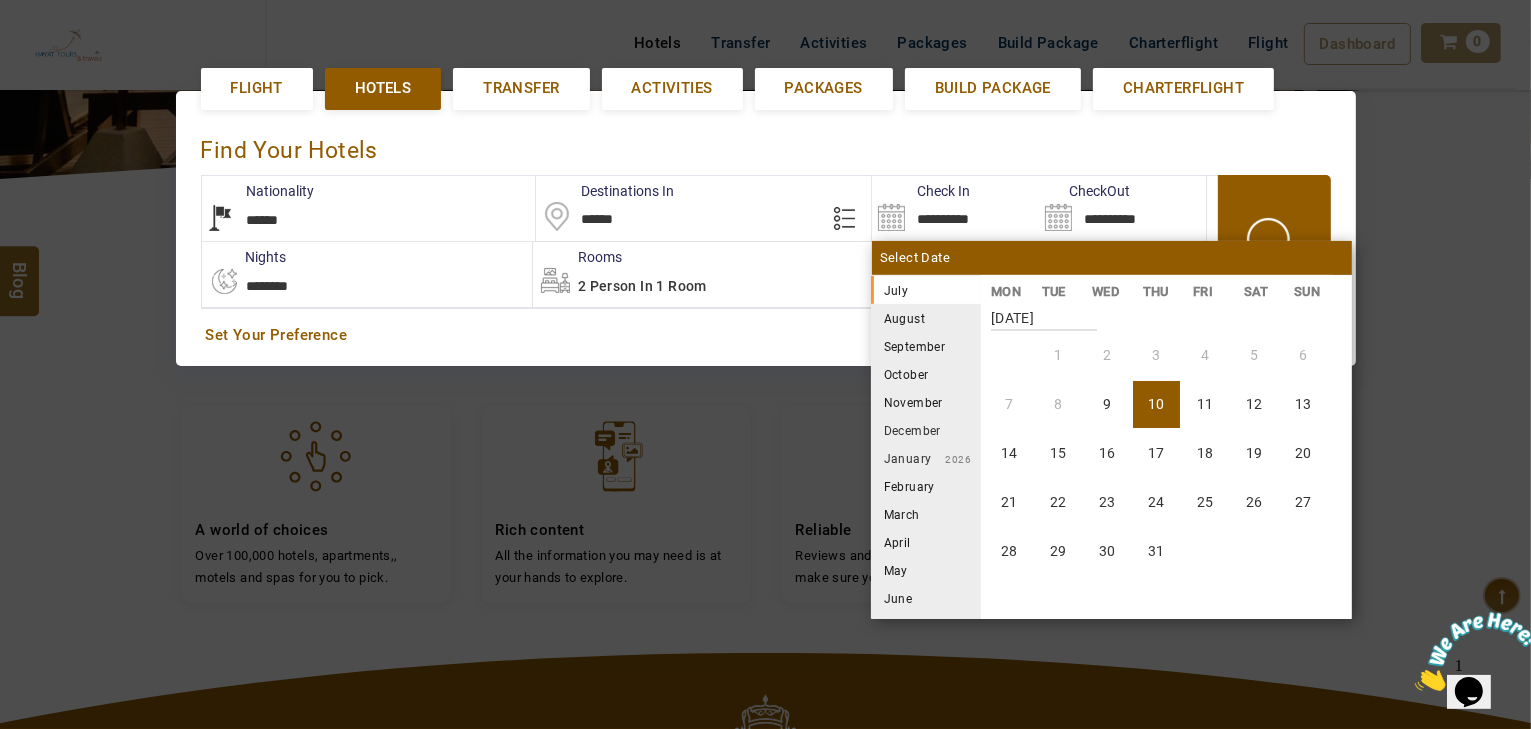 click on "August" at bounding box center [926, 318] 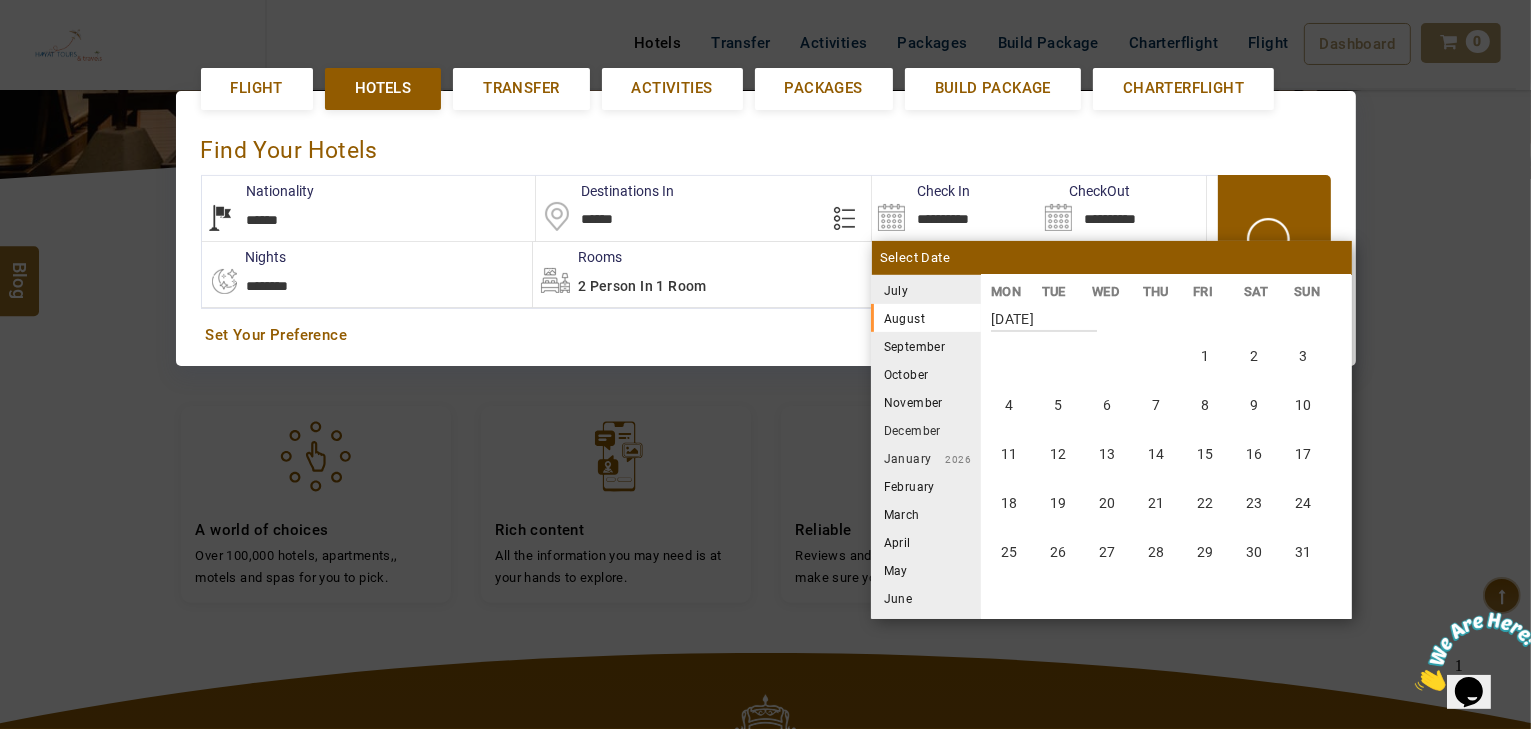 scroll, scrollTop: 370, scrollLeft: 0, axis: vertical 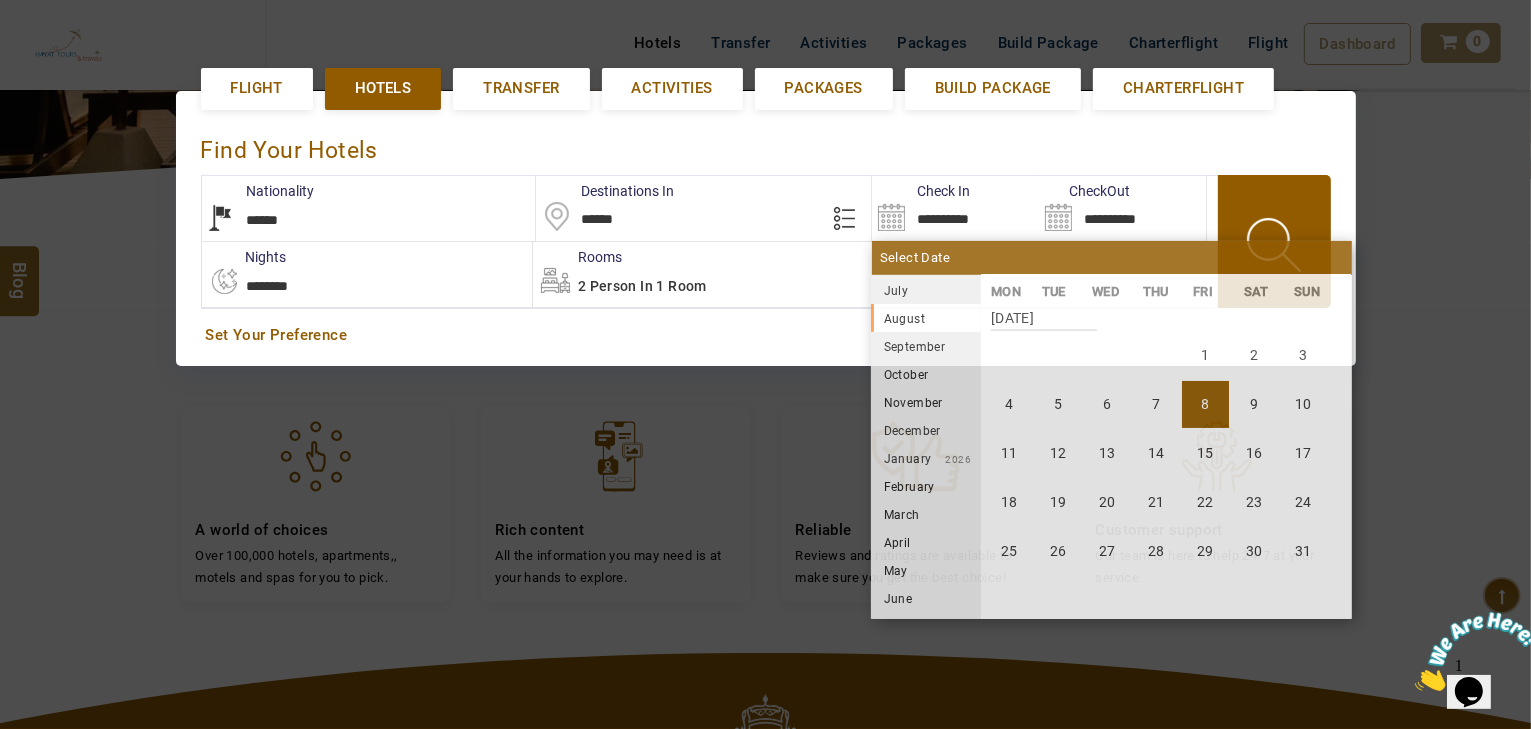 click on "8" at bounding box center [1205, 404] 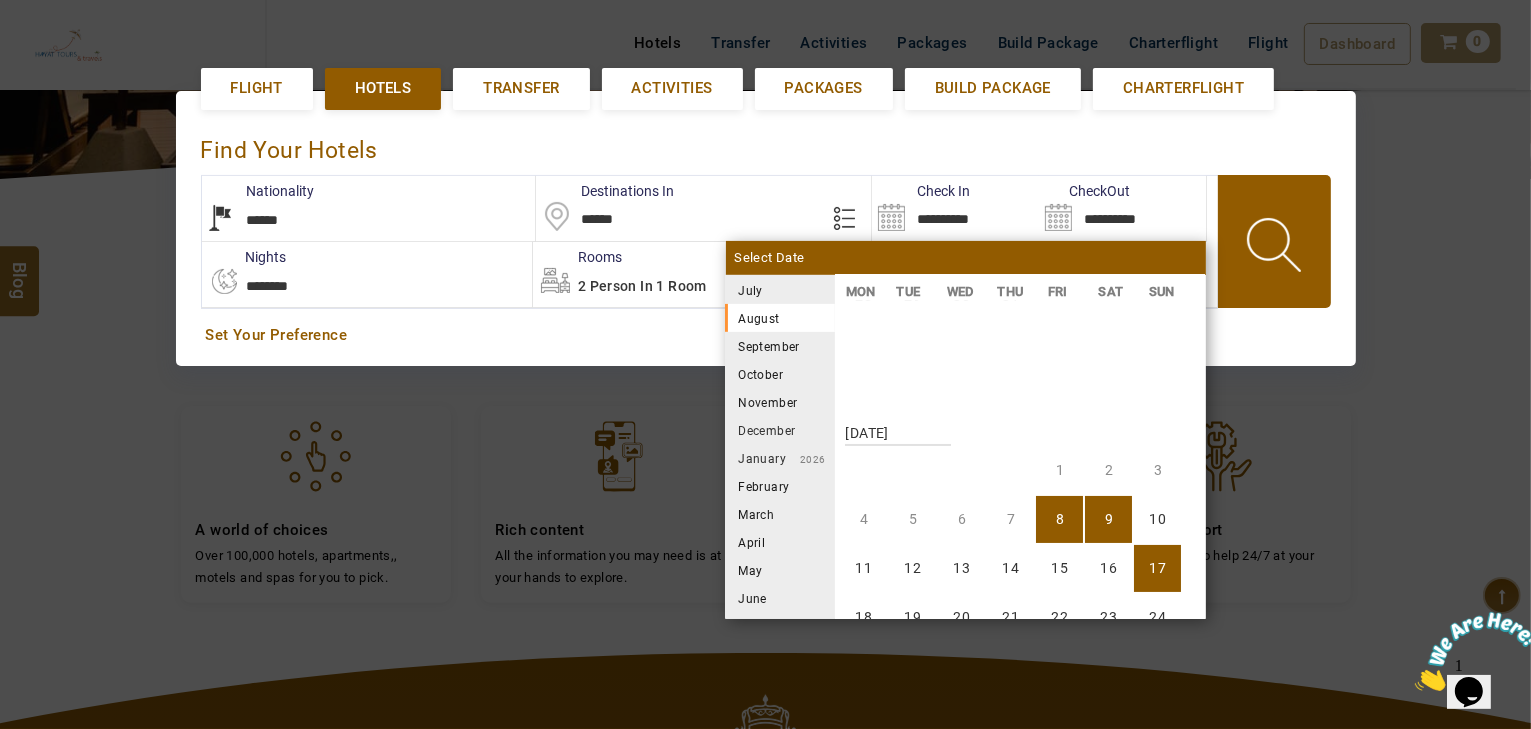 scroll, scrollTop: 370, scrollLeft: 0, axis: vertical 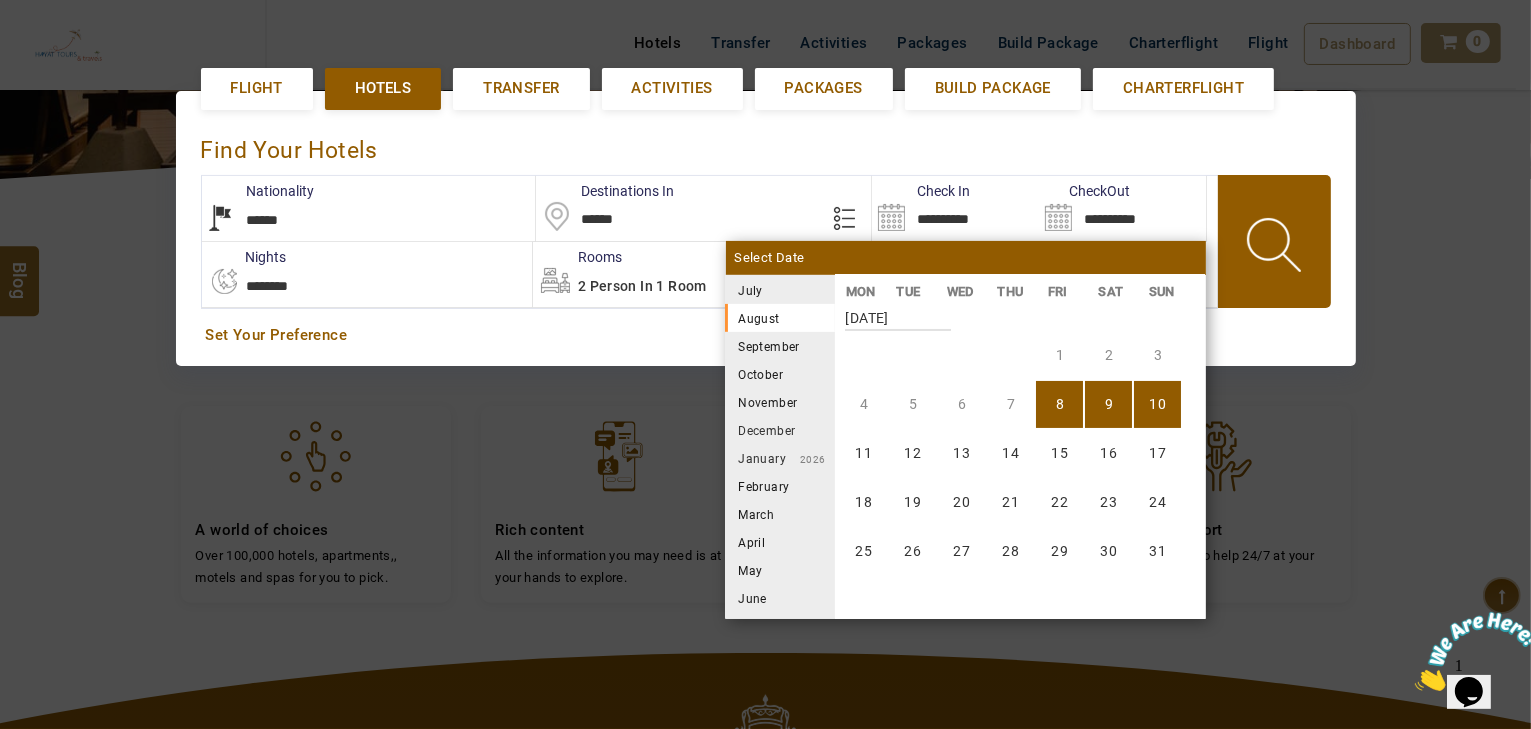 click on "10" at bounding box center [1157, 404] 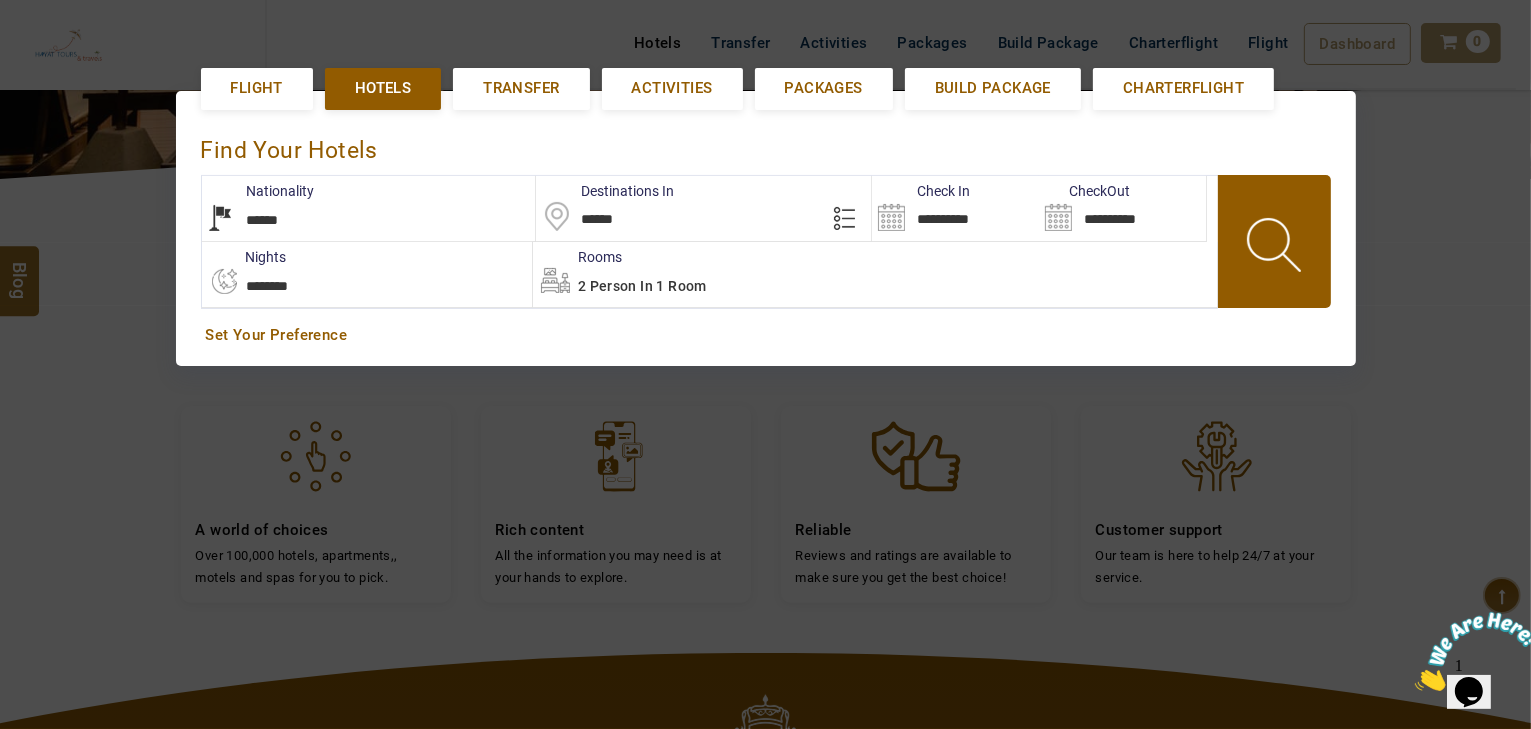 click on "2 Person in    1 Room" at bounding box center (875, 274) 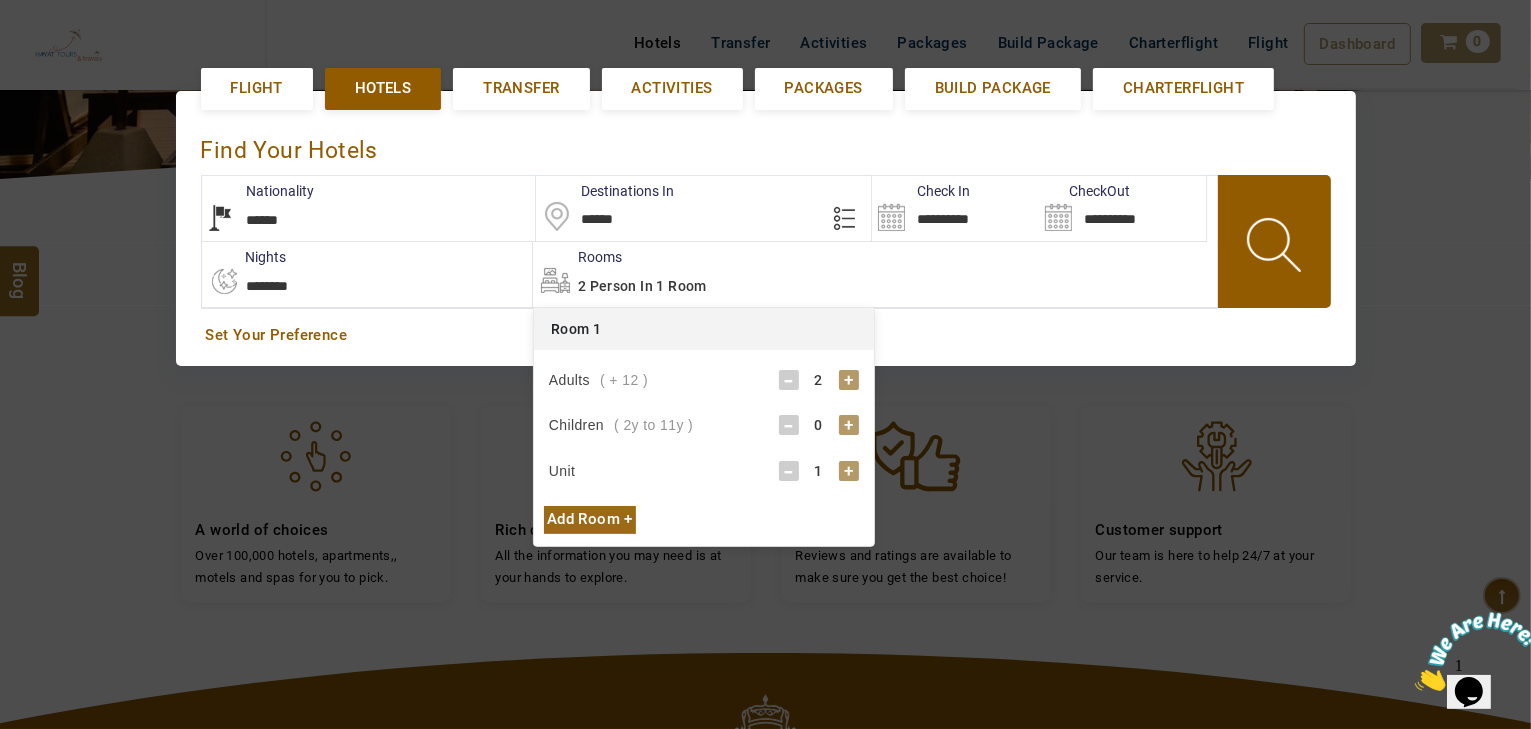 click on "Add Room +" at bounding box center (590, 519) 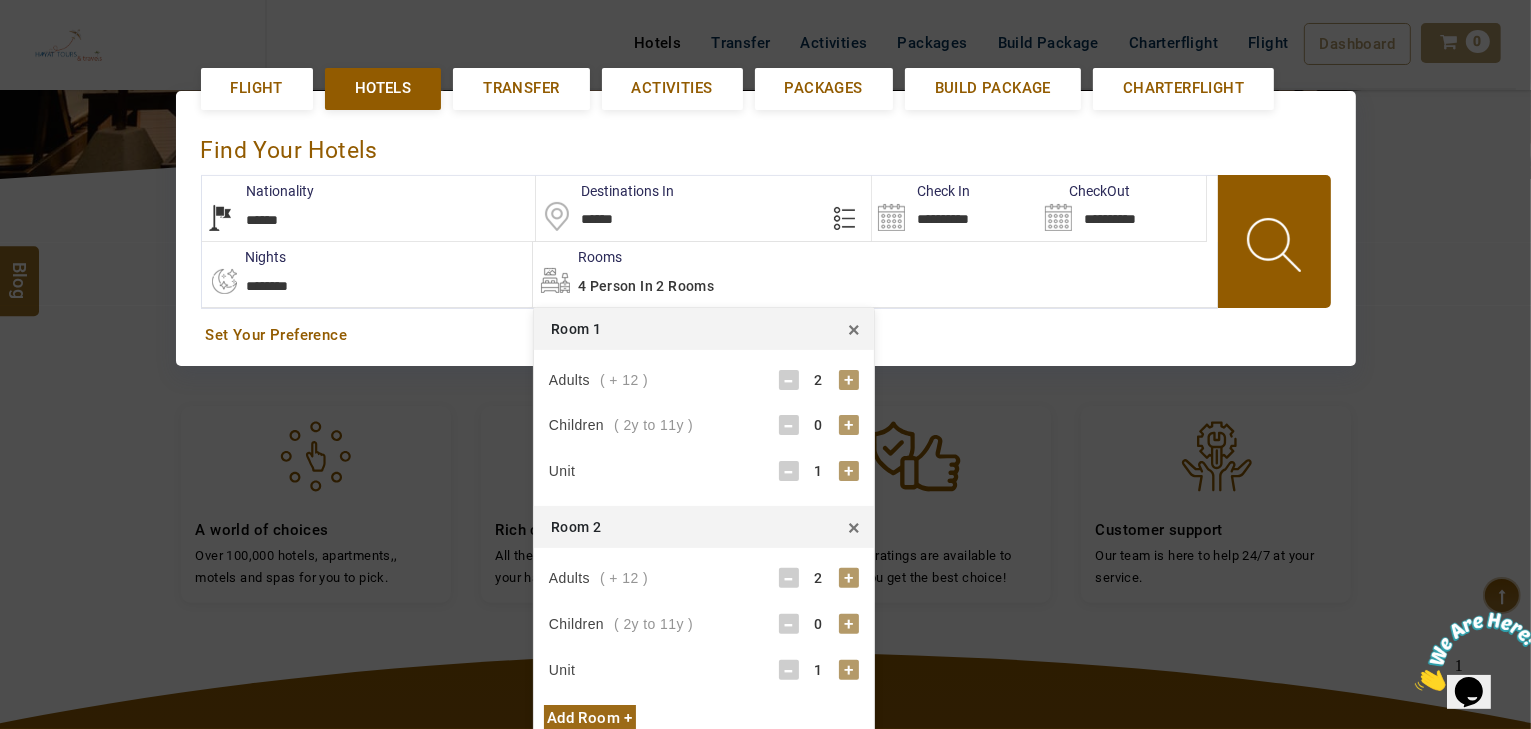 click at bounding box center (1276, 248) 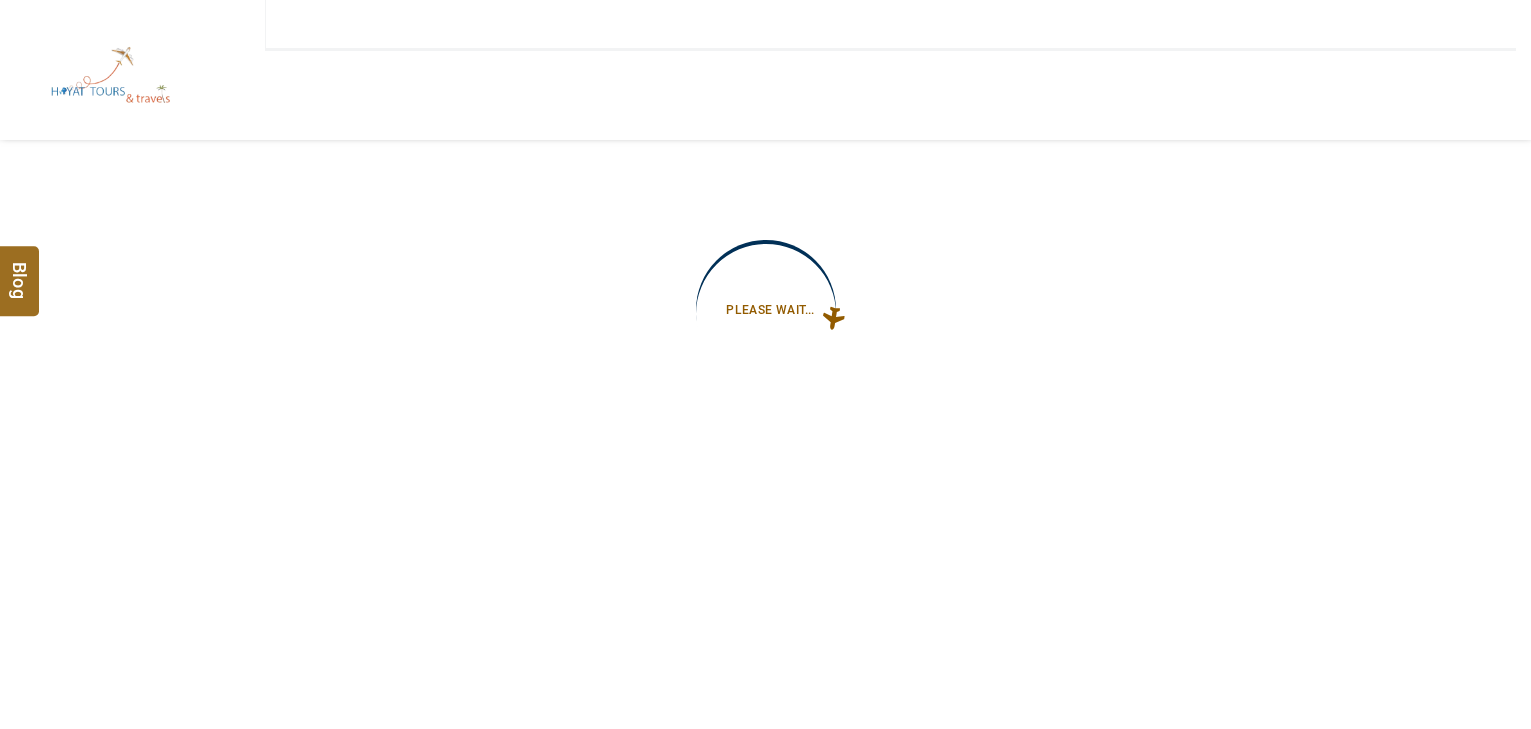 type on "**********" 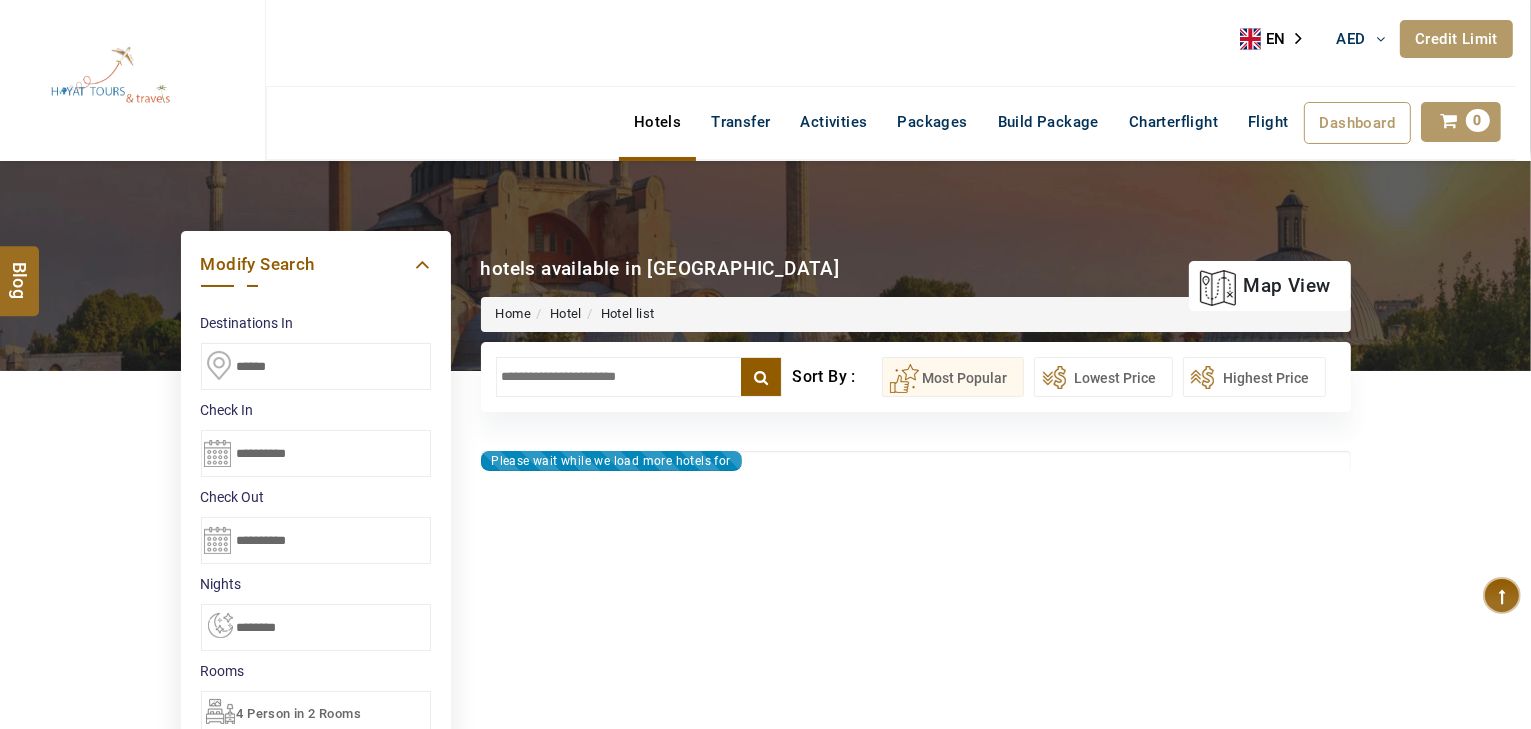 type on "**********" 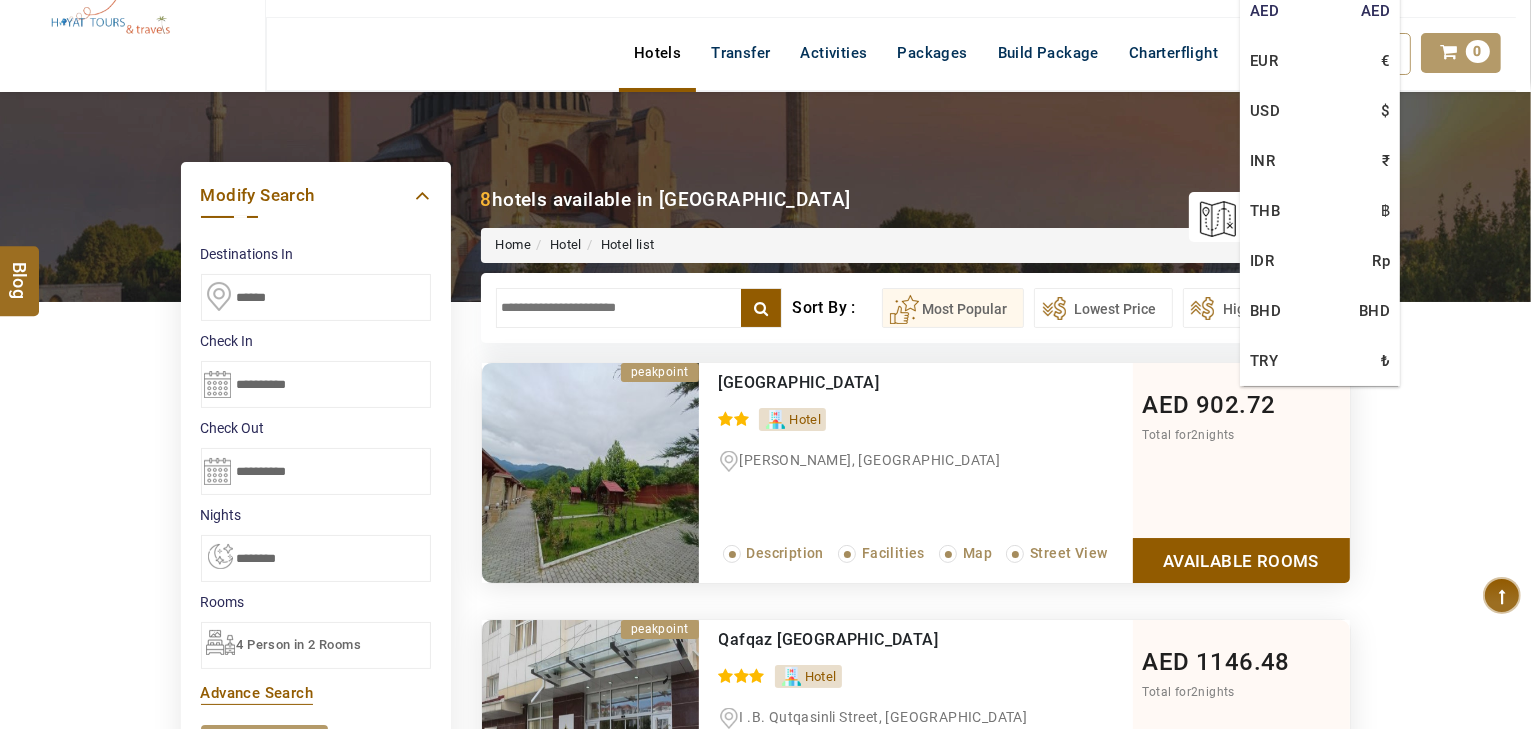 scroll, scrollTop: 0, scrollLeft: 0, axis: both 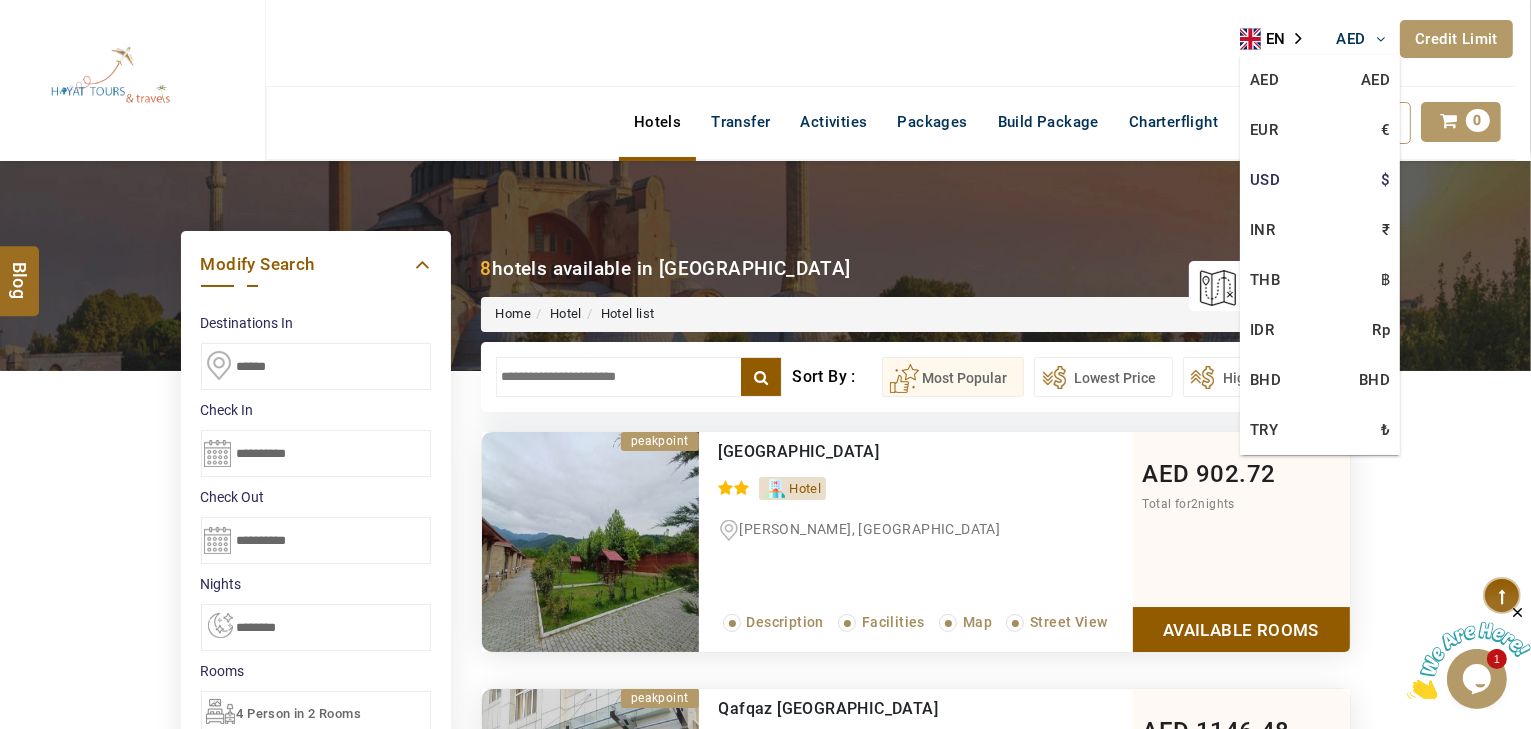 click on "USD  $" at bounding box center (1320, 180) 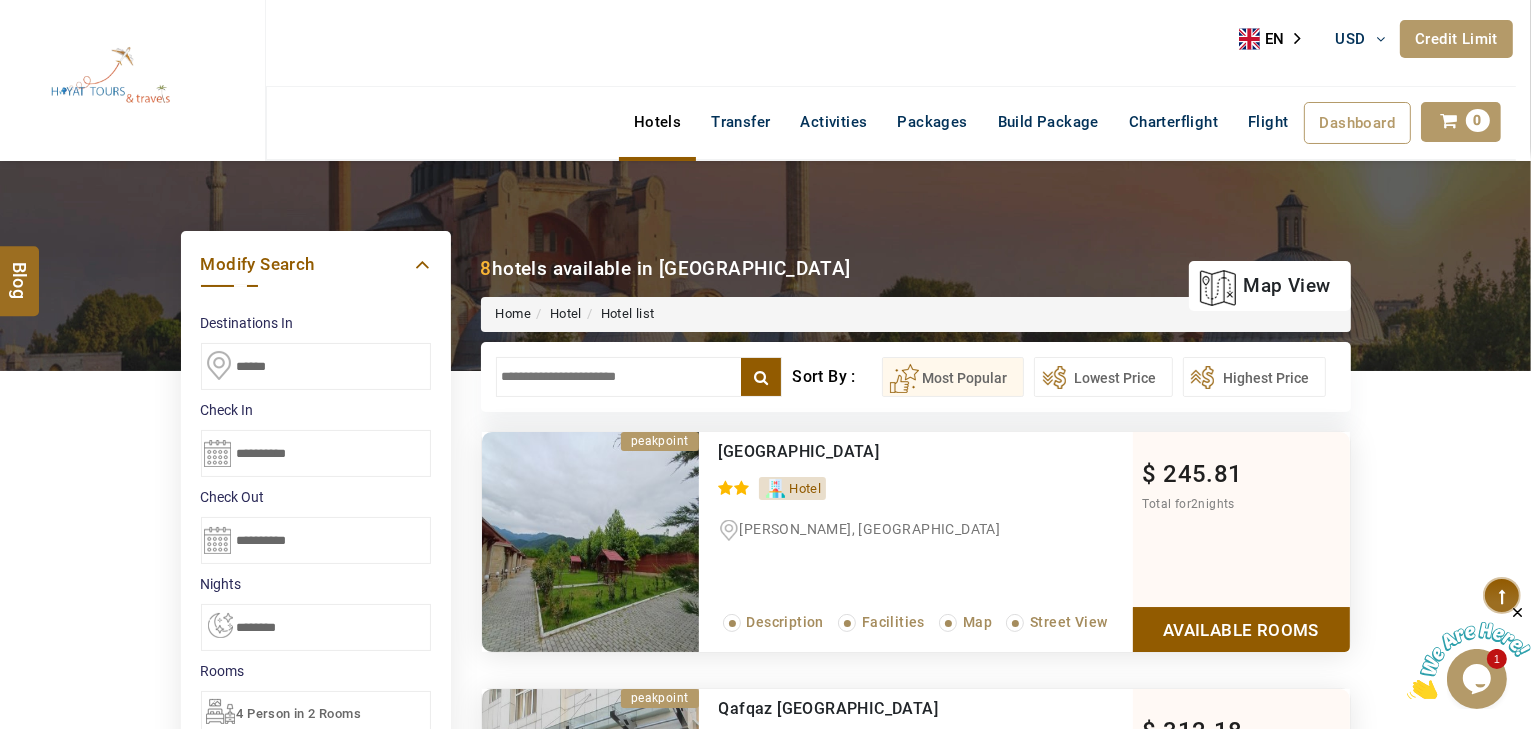 click at bounding box center [639, 377] 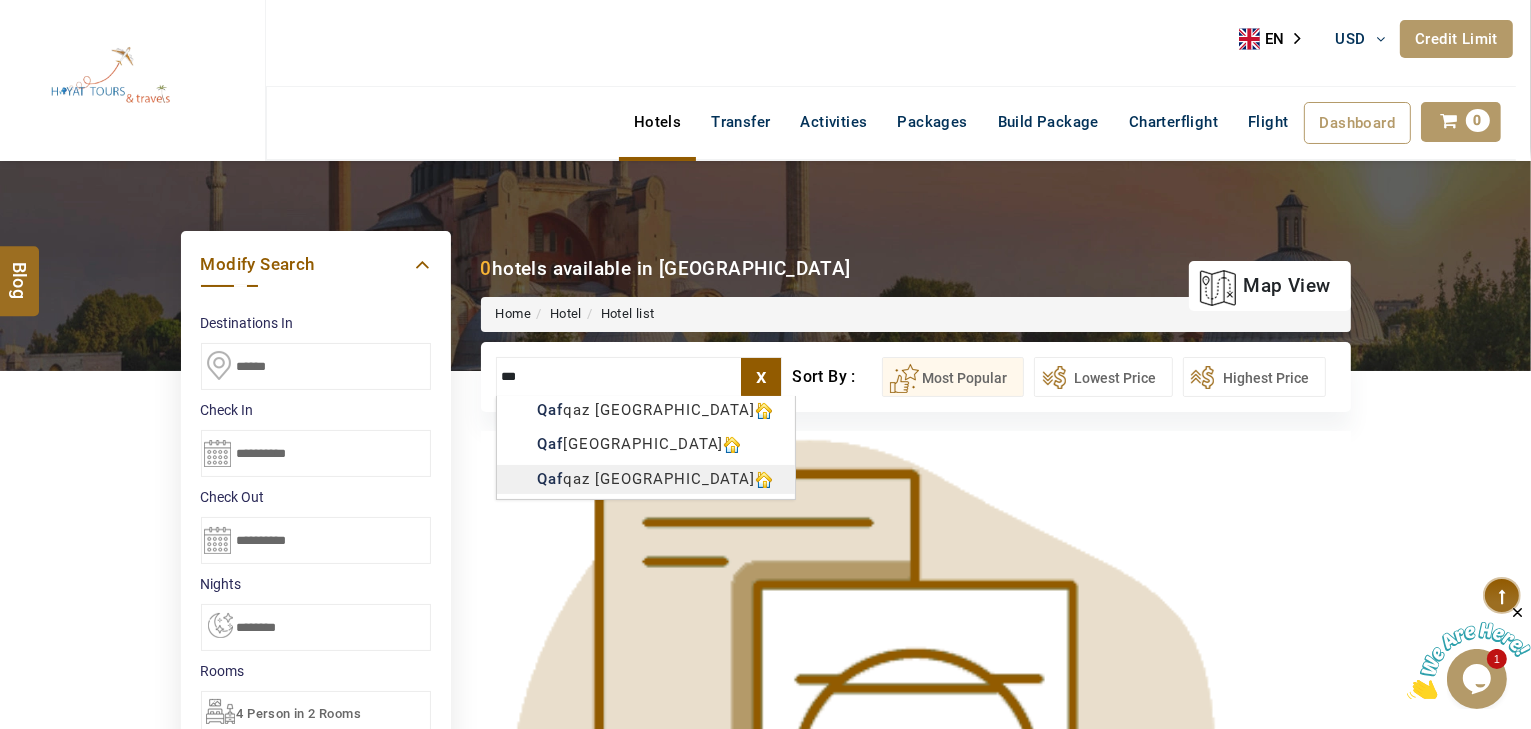 click on "HAYAYT TOURS USD AED  AED EUR  € USD  $ INR  ₹ THB  ฿ IDR  Rp BHD  BHD TRY  ₺ Credit Limit EN HE AR ES PT ZH Helpline
[PHONE_NUMBER] Register Now [PHONE_NUMBER] [EMAIL_ADDRESS][DOMAIN_NAME] About Us What we Offer Blog Why Us Contact Hotels  Transfer Activities Packages Build Package Charterflight Flight Dashboard My Profile My Booking My Reports My Quotation Sign Out 0 Points Redeem Now To Redeem 58318  Points Future Points  1074   Points Credit Limit Credit Limit USD 30000.00 70% Complete Used USD 9426.78 Available USD 20573.22 Setting  Looks like you haven't added anything to your cart yet Countinue Shopping ***** ****** Please Wait.. Blog demo
Remember me Forgot
password? LOG IN Don't have an account?   Register Now My Booking View/ Print/Cancel Your Booking without Signing in Submit Applying Filters...... Hotels For You Will Be Loading Soon demo
In A Few Moment, You Will Be Celebrating Best Hotel options galore ! Check In   CheckOut Rooms Rooms Please Wait" at bounding box center (765, 1056) 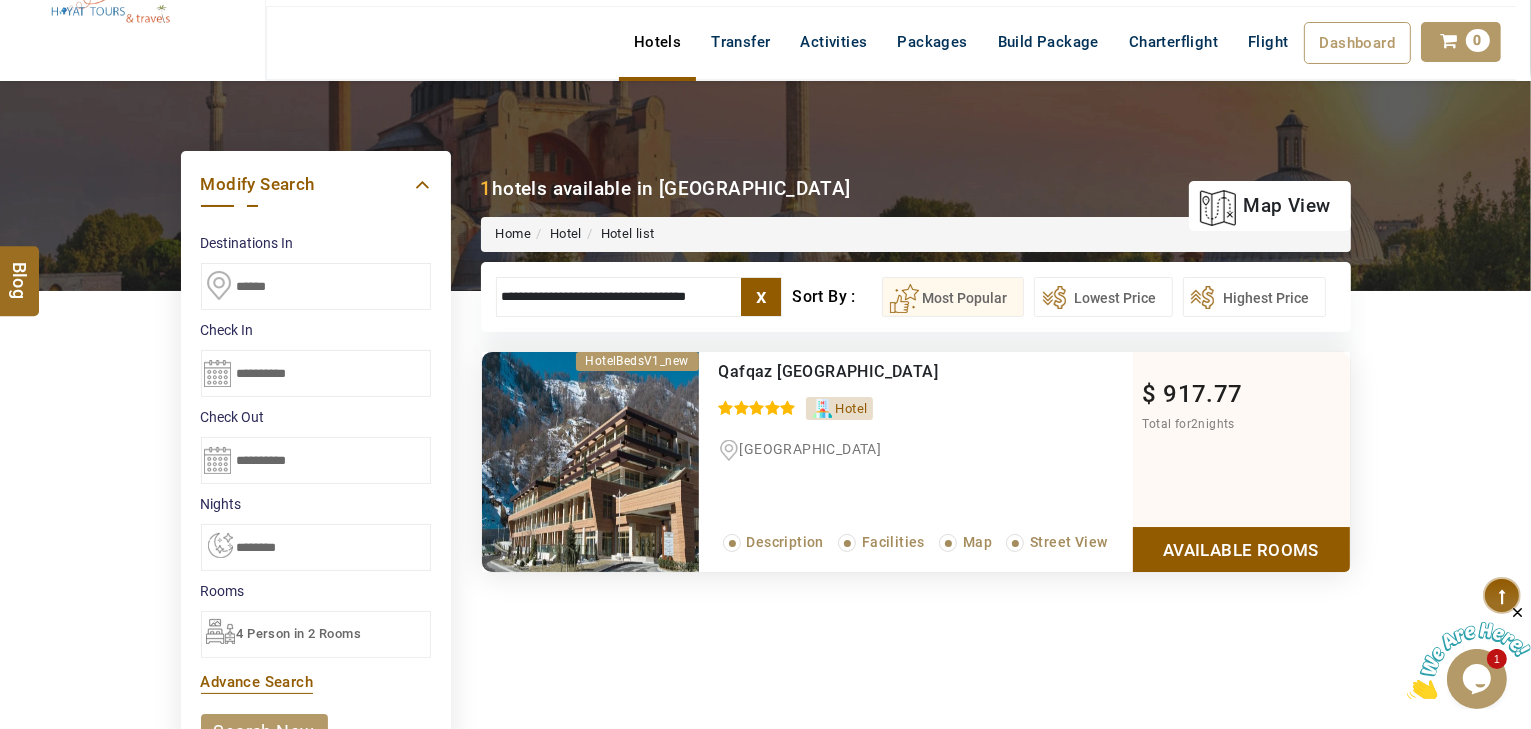 type on "**********" 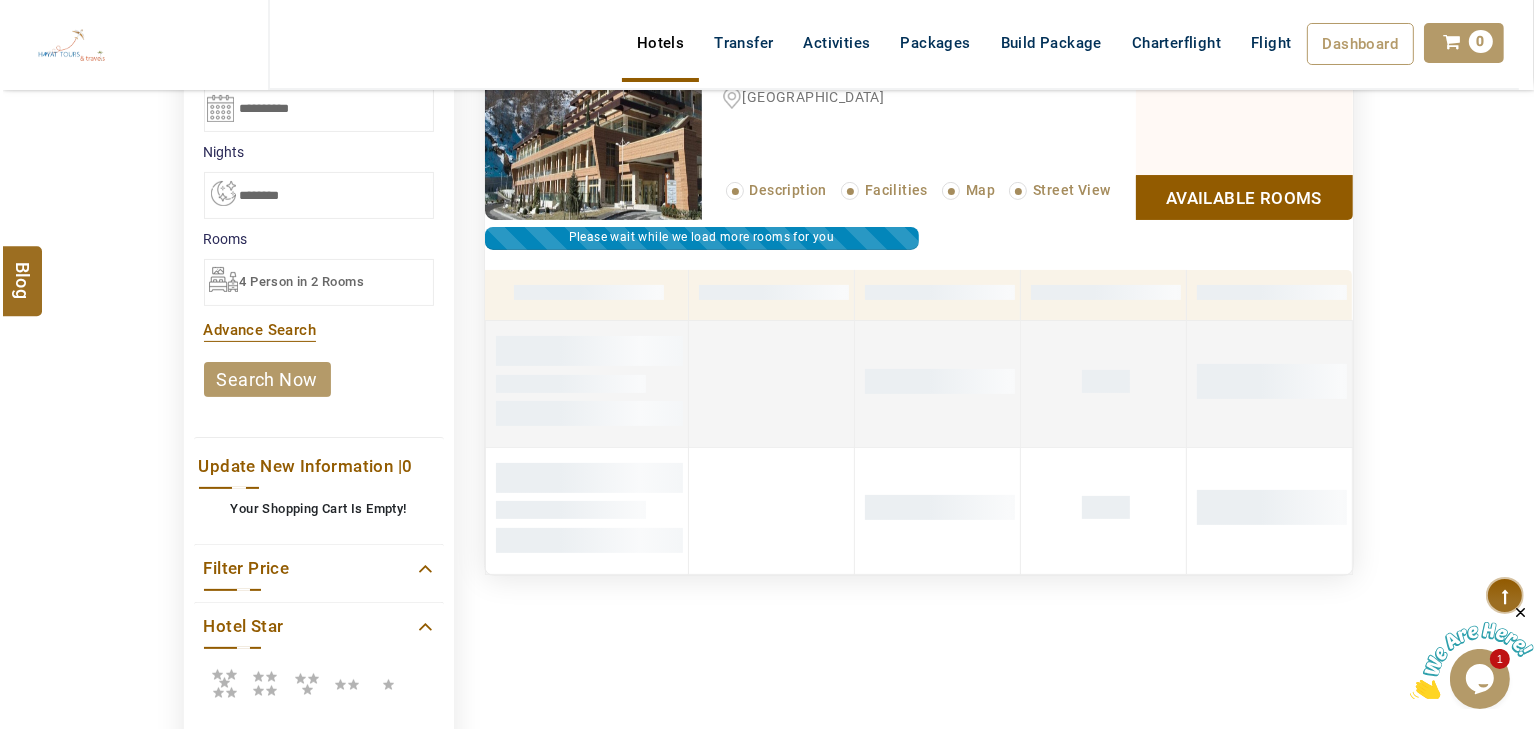 scroll, scrollTop: 460, scrollLeft: 0, axis: vertical 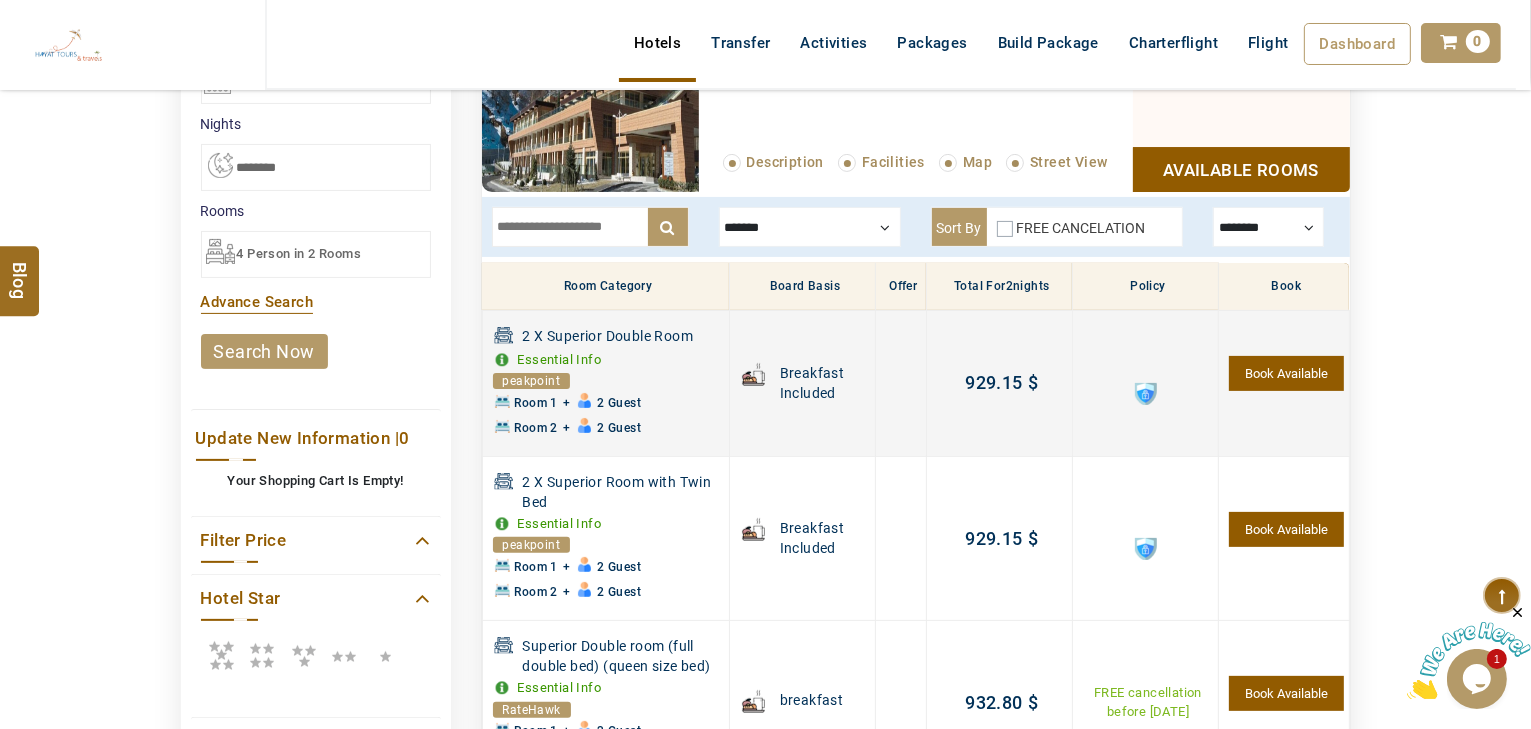click at bounding box center (1145, 383) 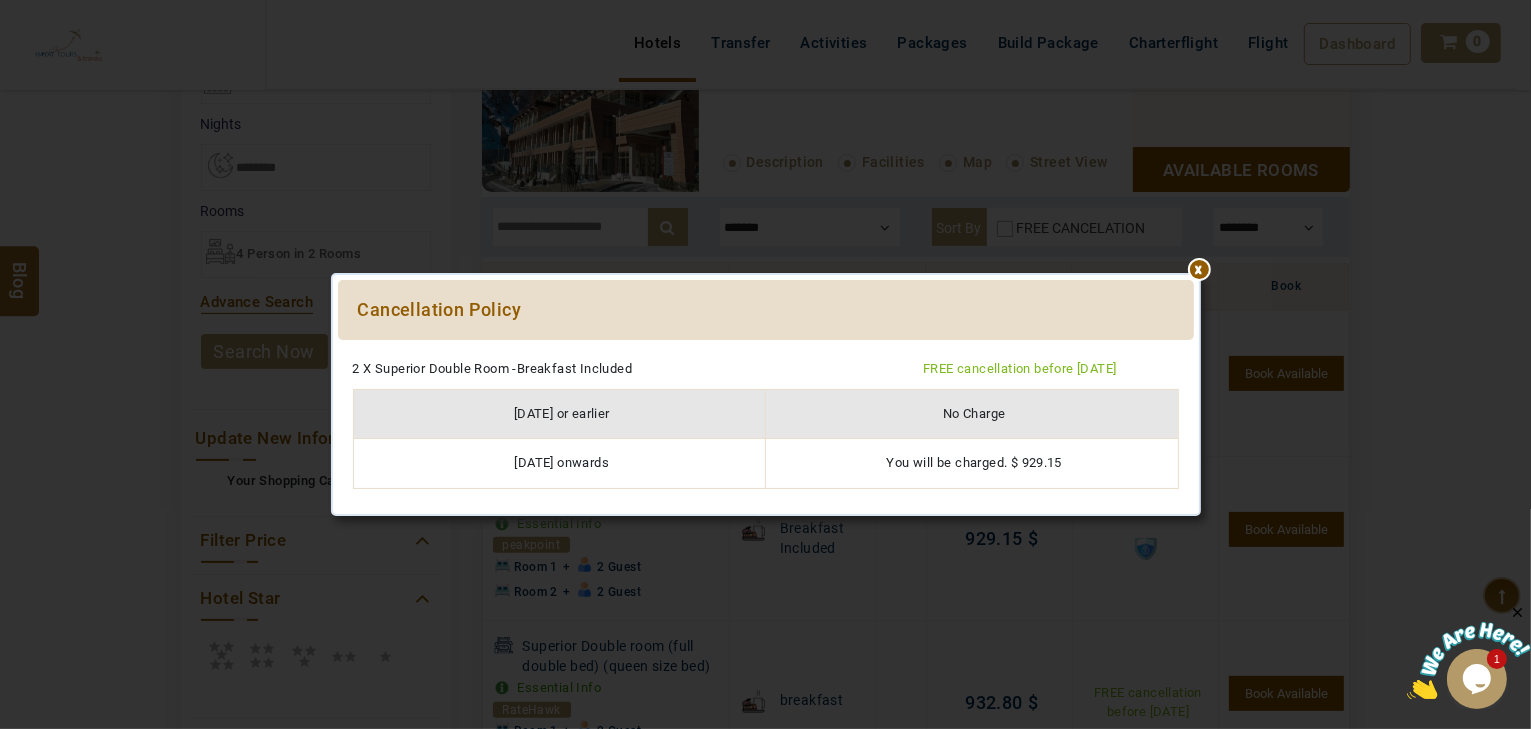 click at bounding box center (766, 350) 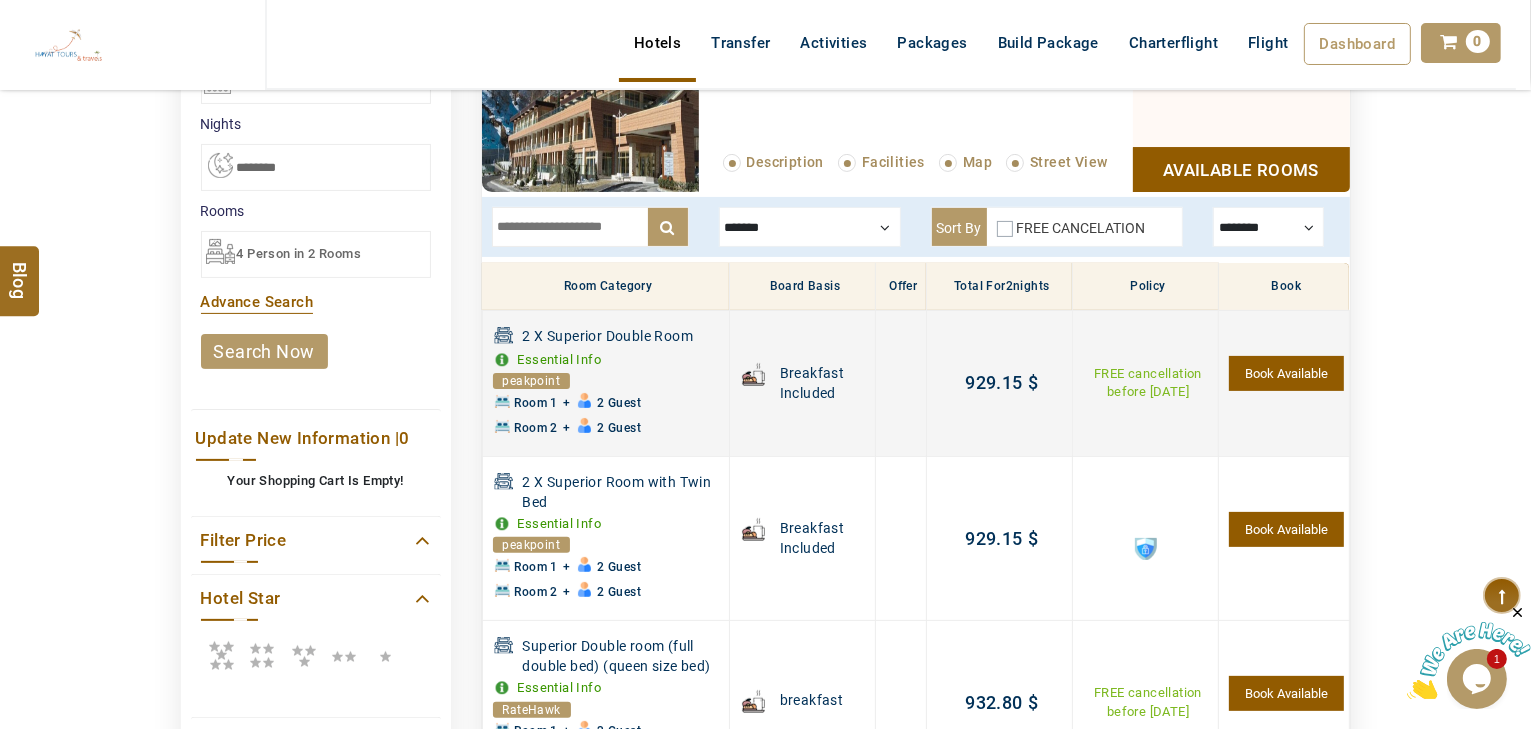 click on "Book Available" at bounding box center [1286, 373] 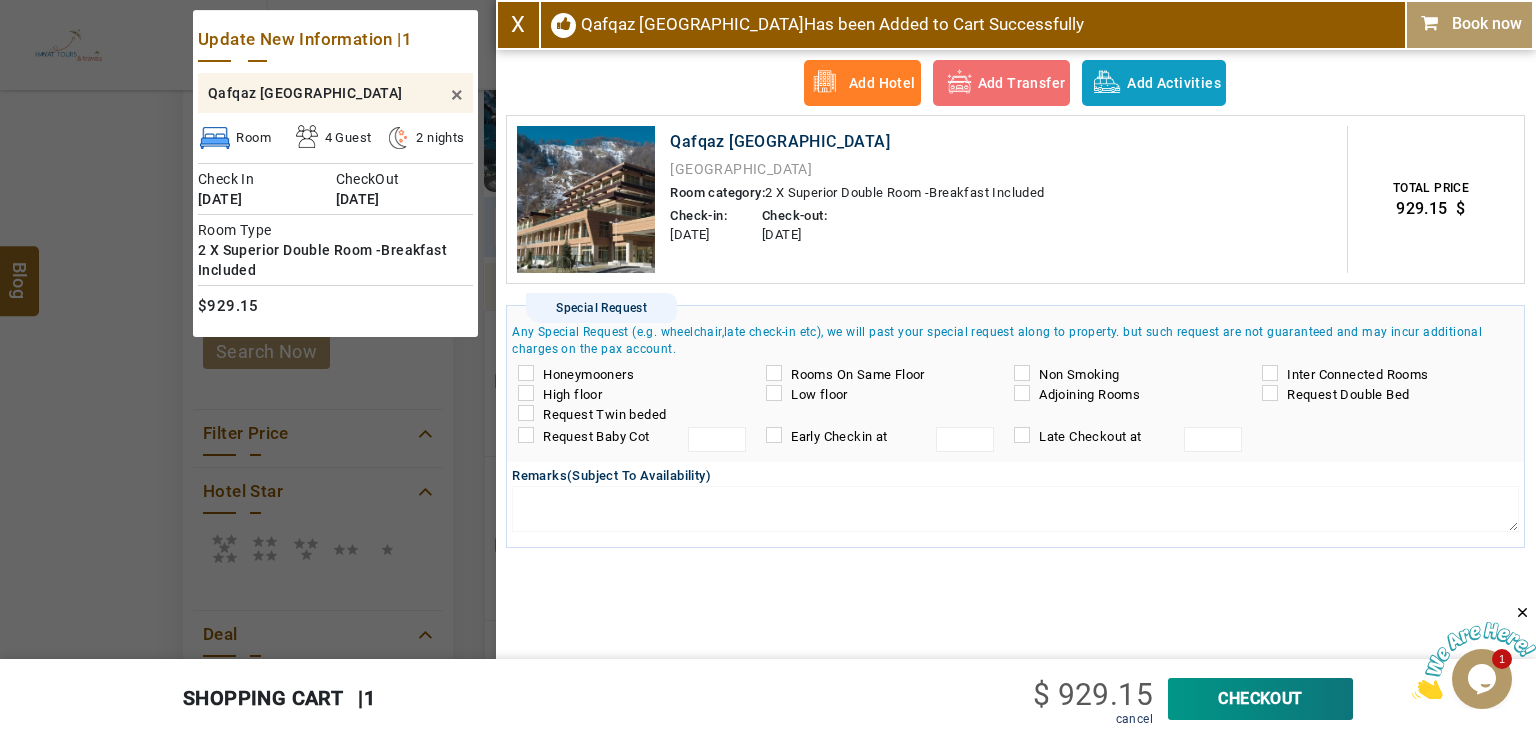 click on "CheckOut" at bounding box center [1260, 699] 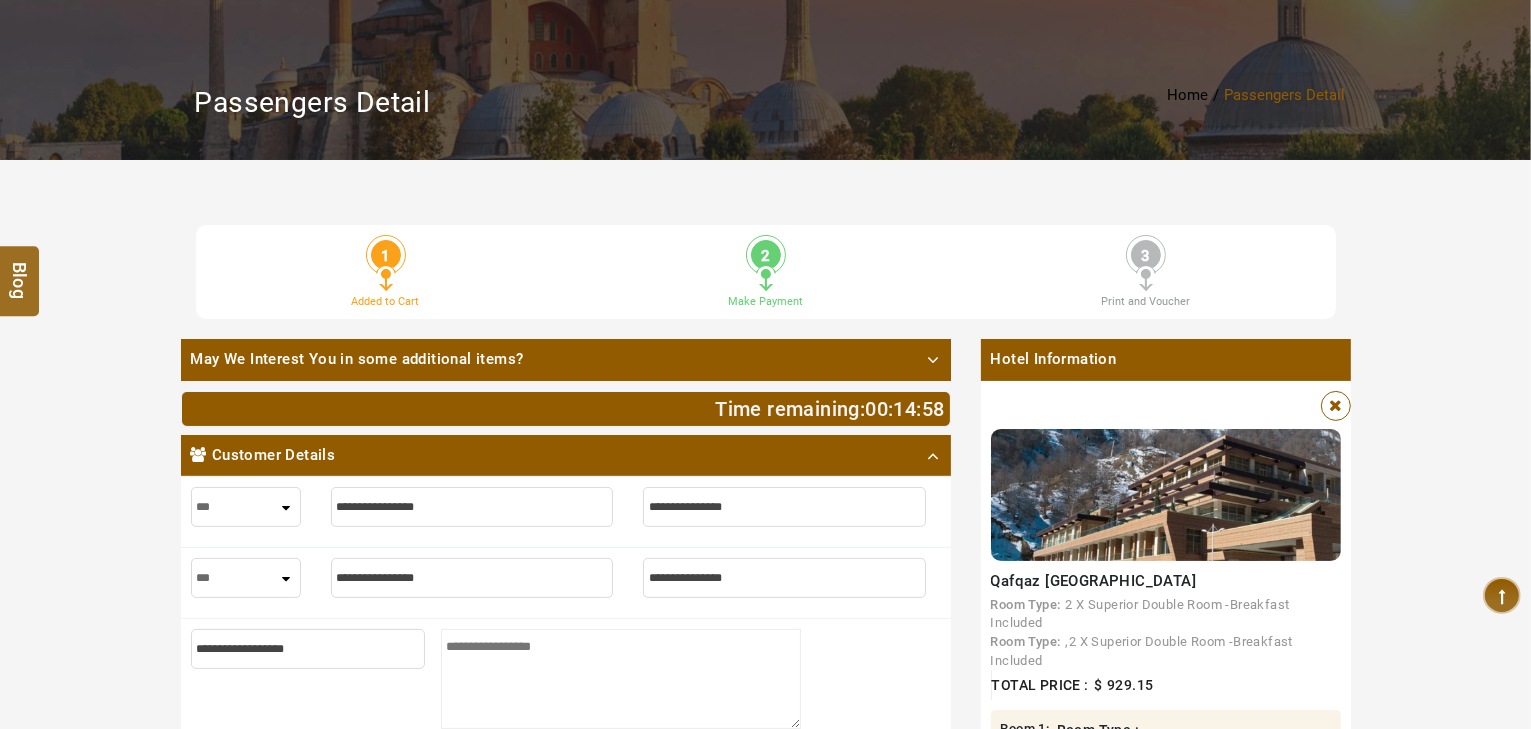 scroll, scrollTop: 240, scrollLeft: 0, axis: vertical 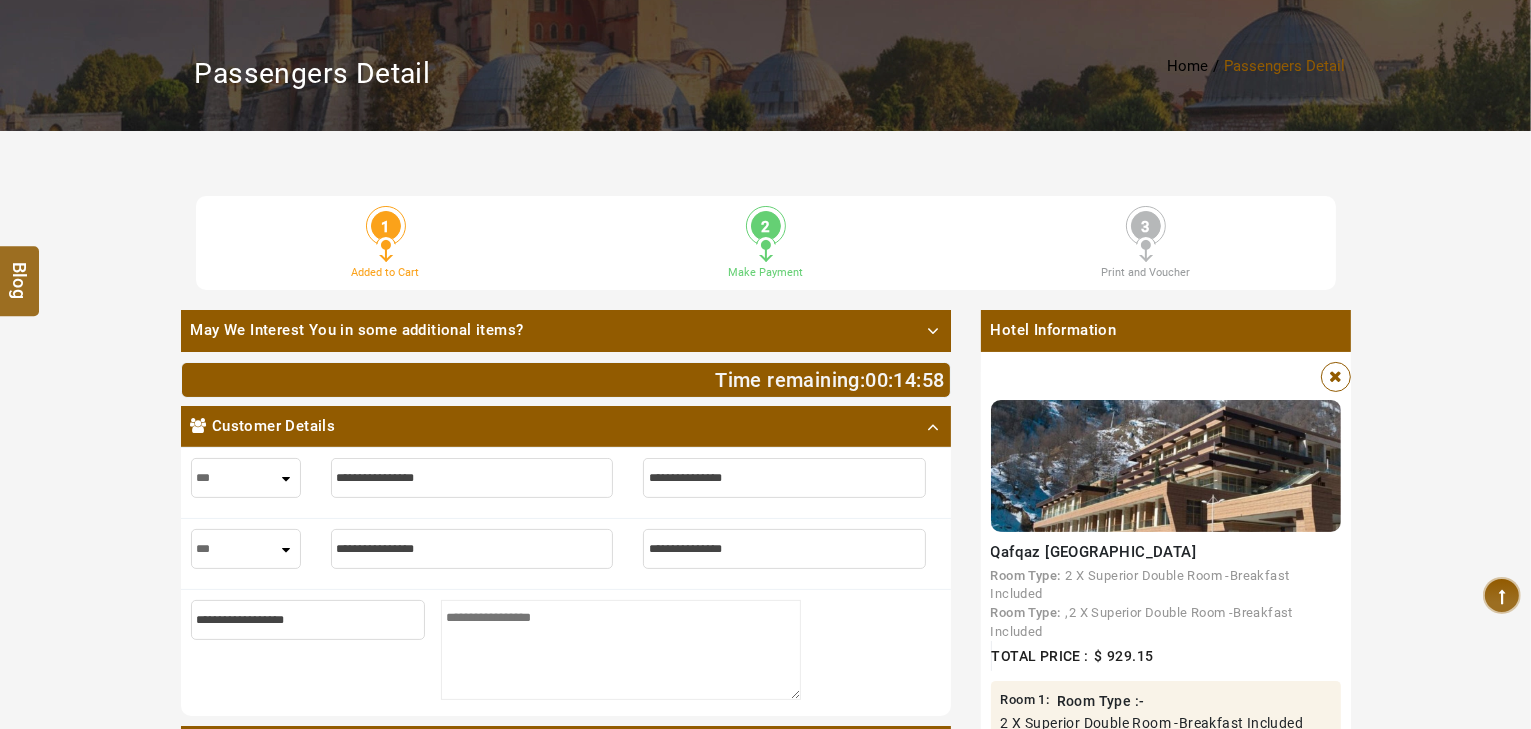 click at bounding box center [472, 478] 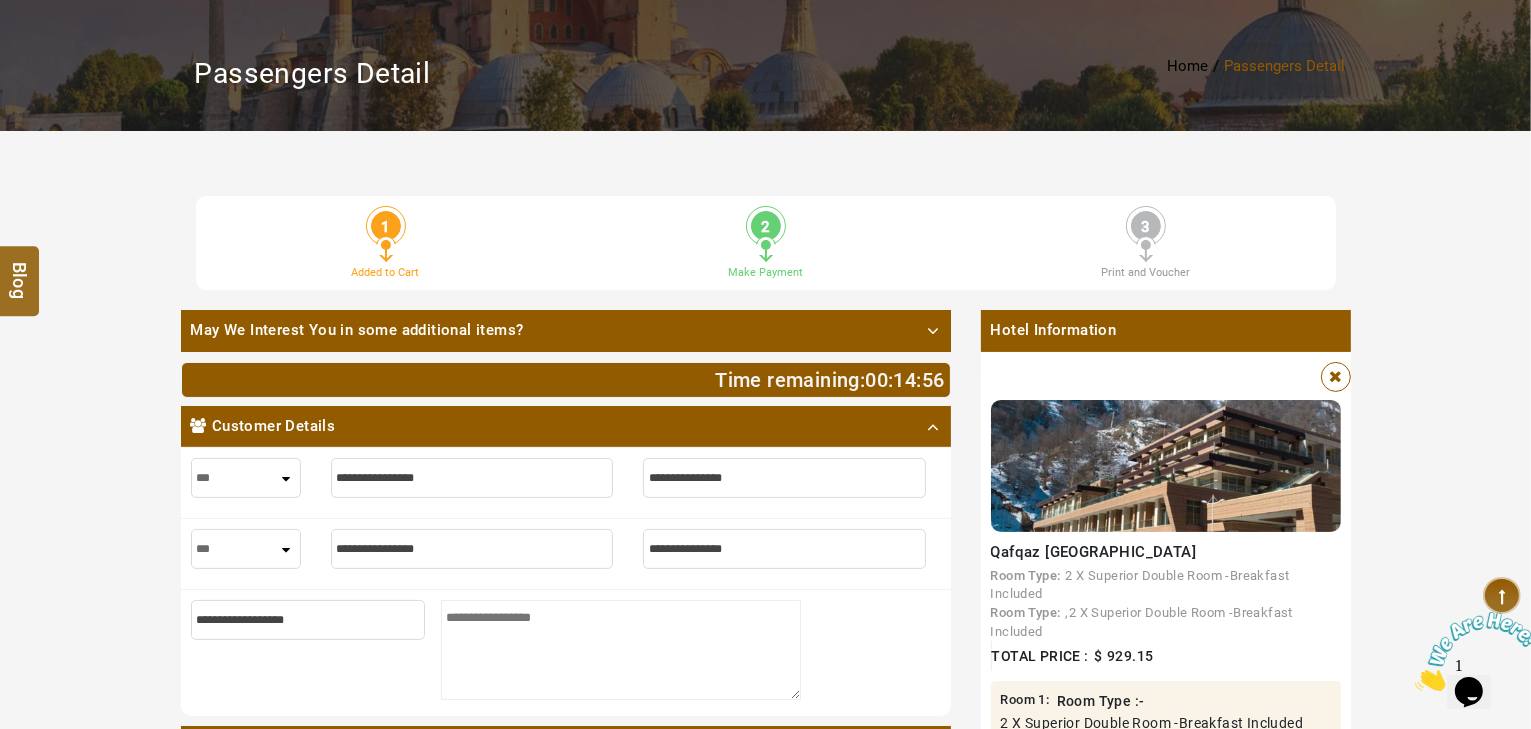 scroll, scrollTop: 0, scrollLeft: 0, axis: both 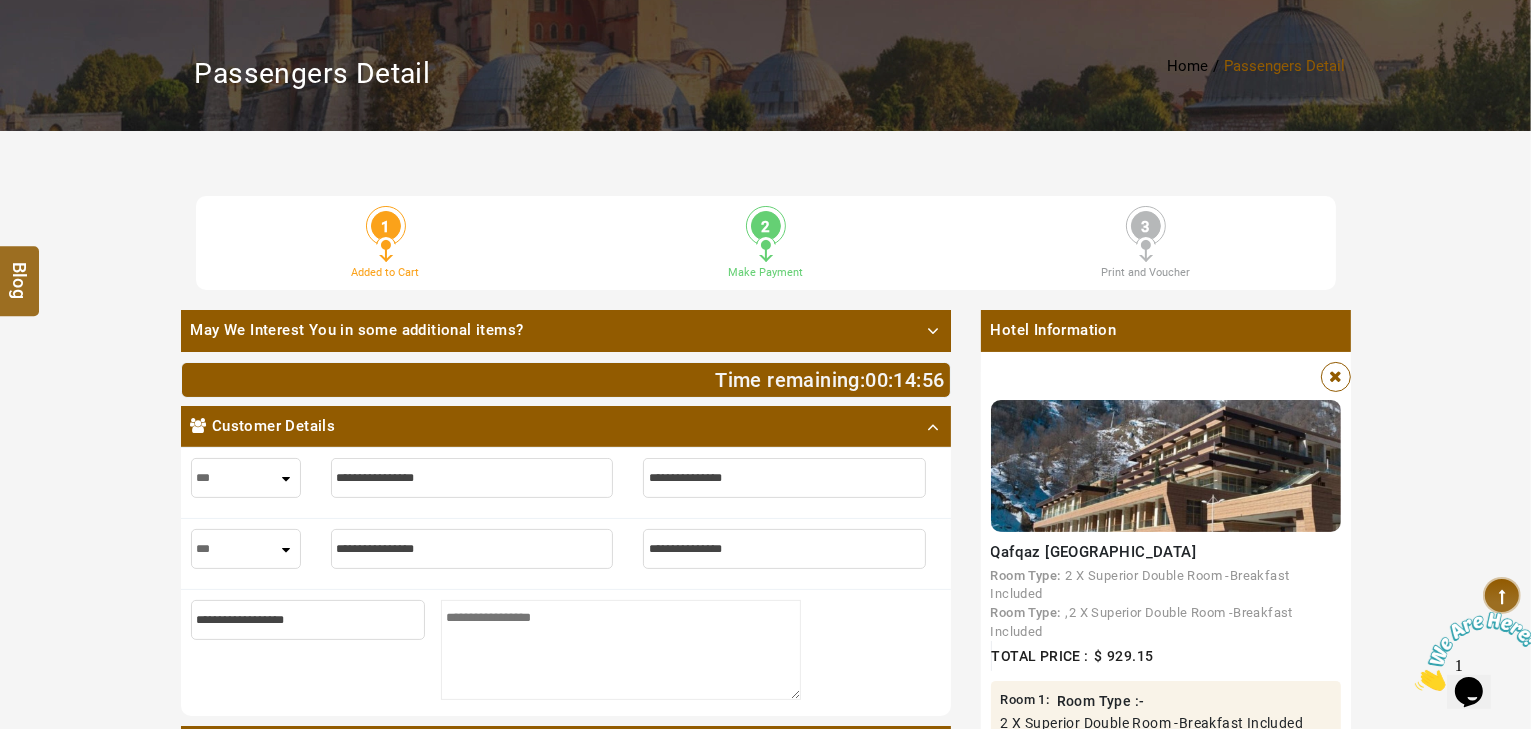 type on "*" 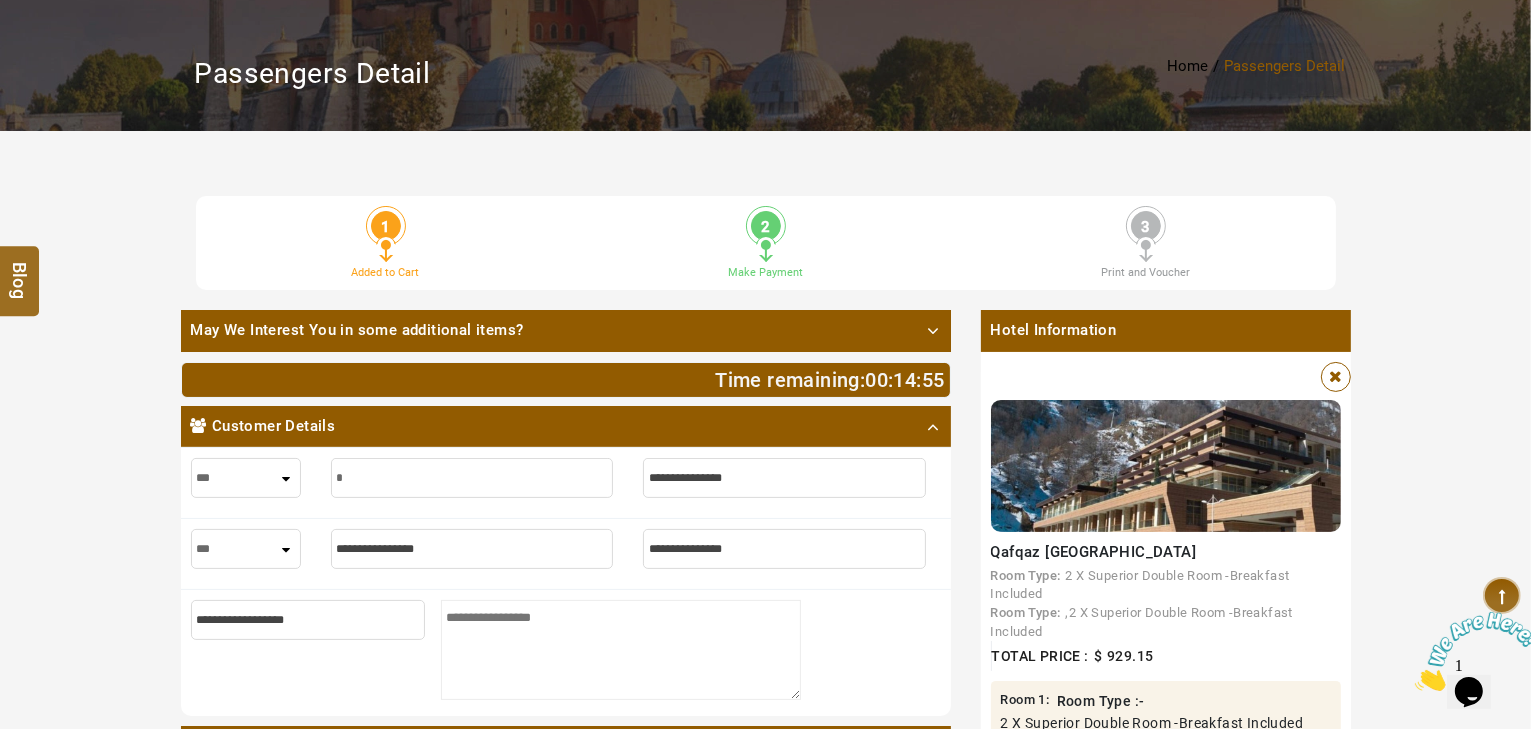 type on "*" 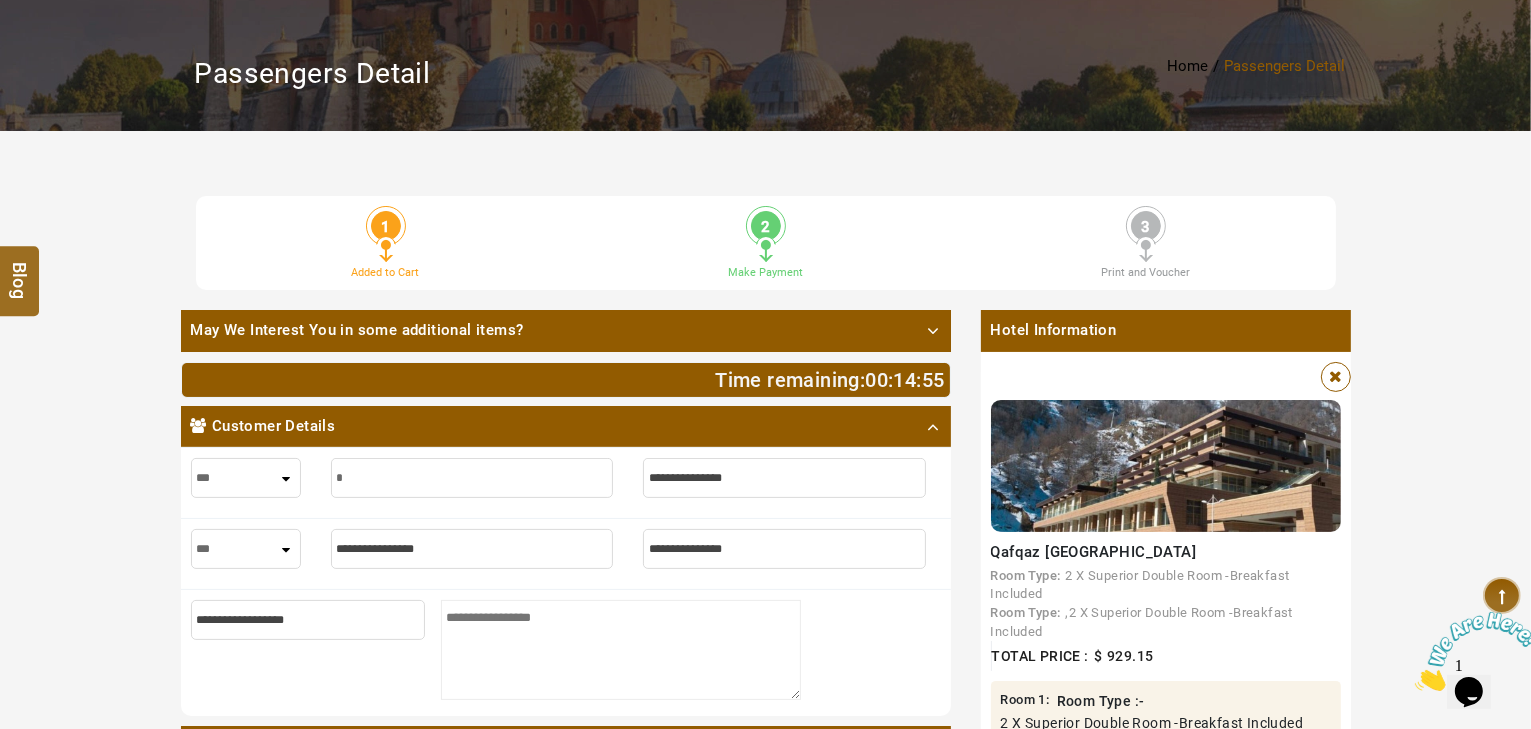 type on "**" 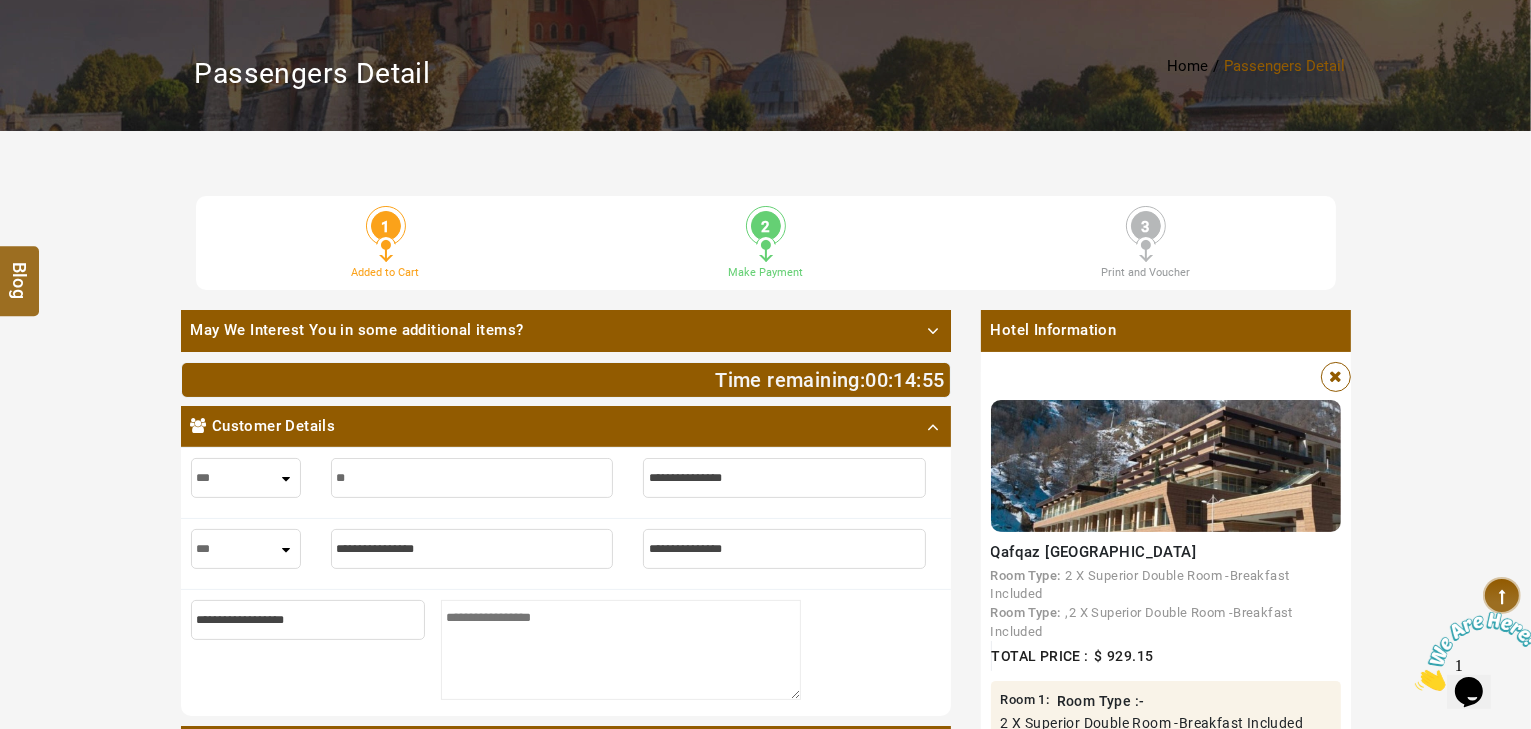 type on "**" 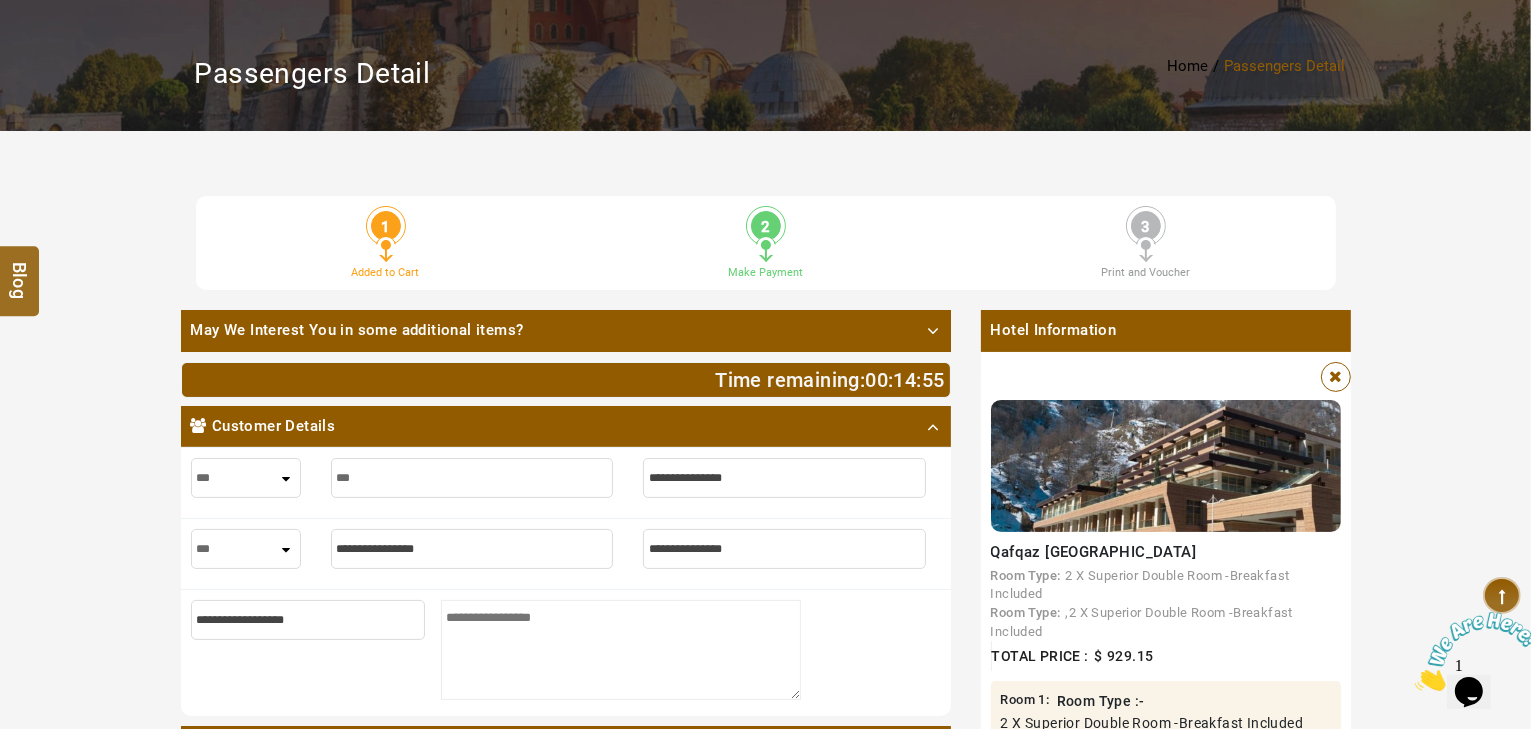 type on "***" 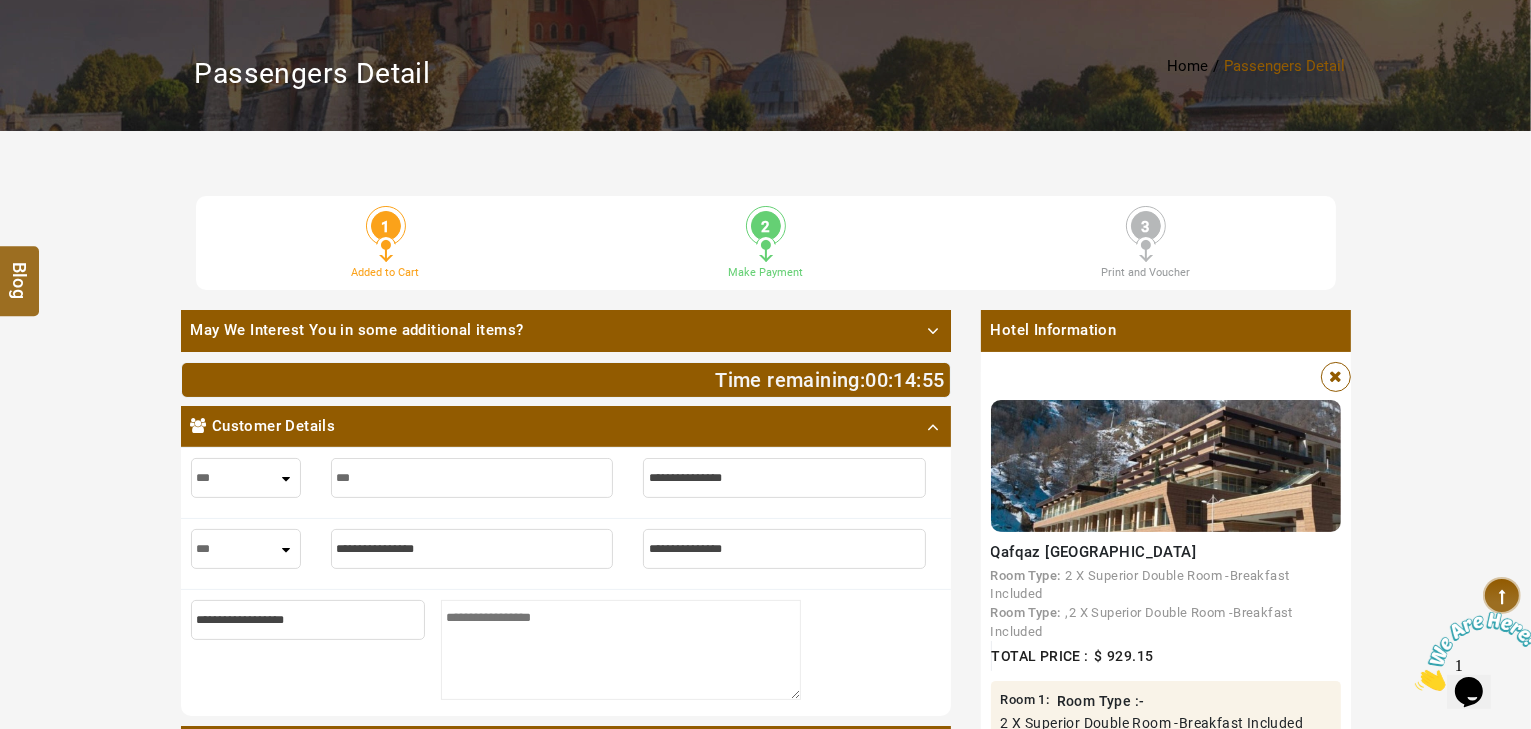 type on "****" 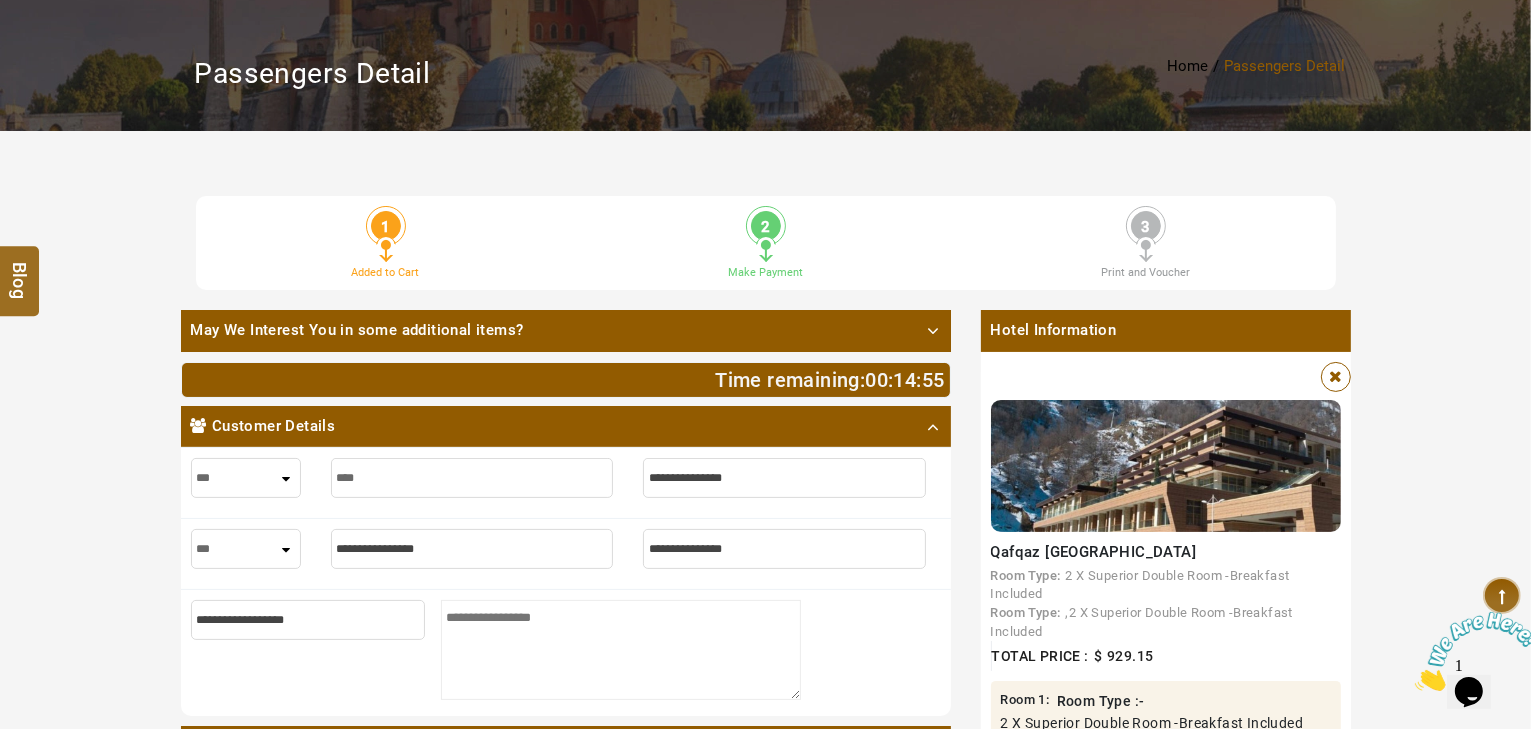 type on "****" 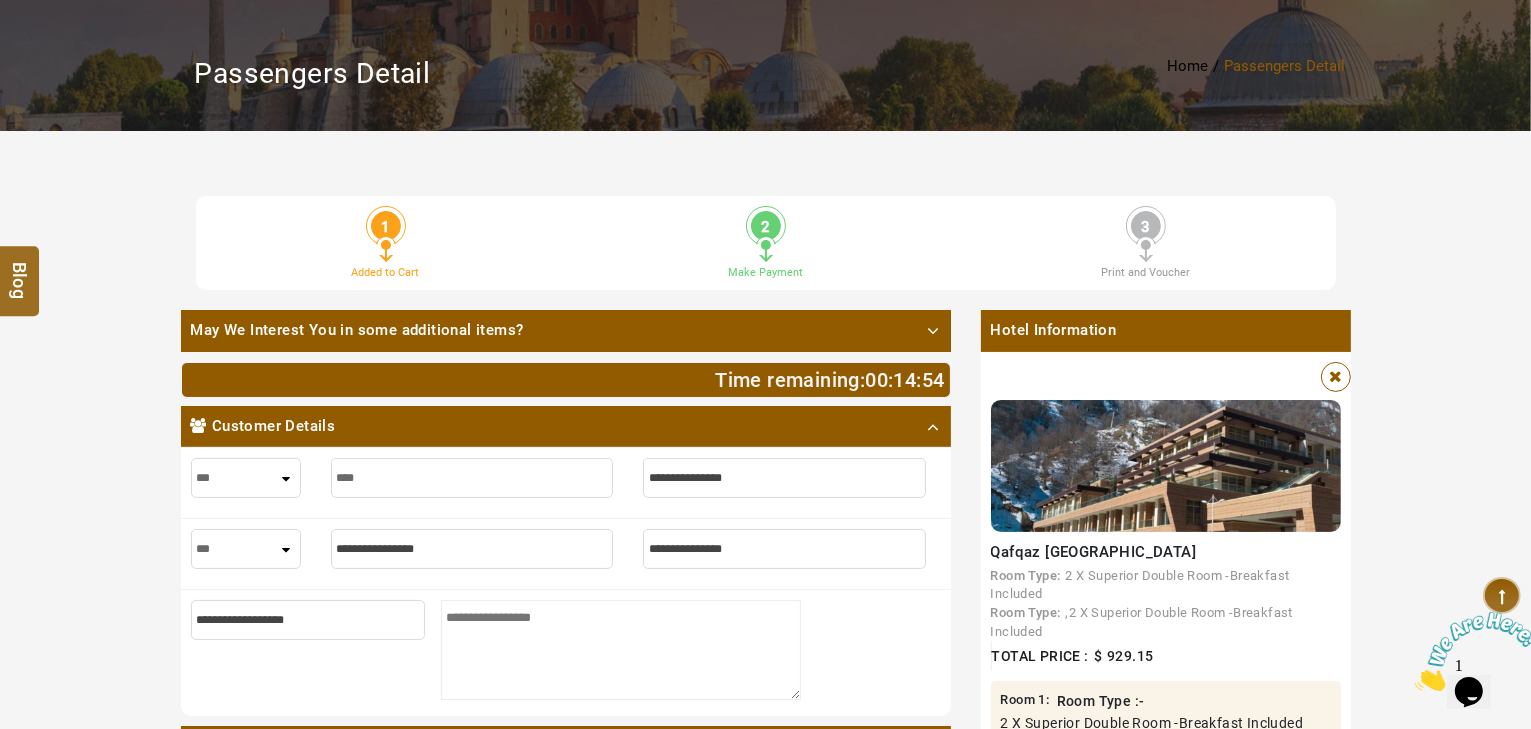 type on "*****" 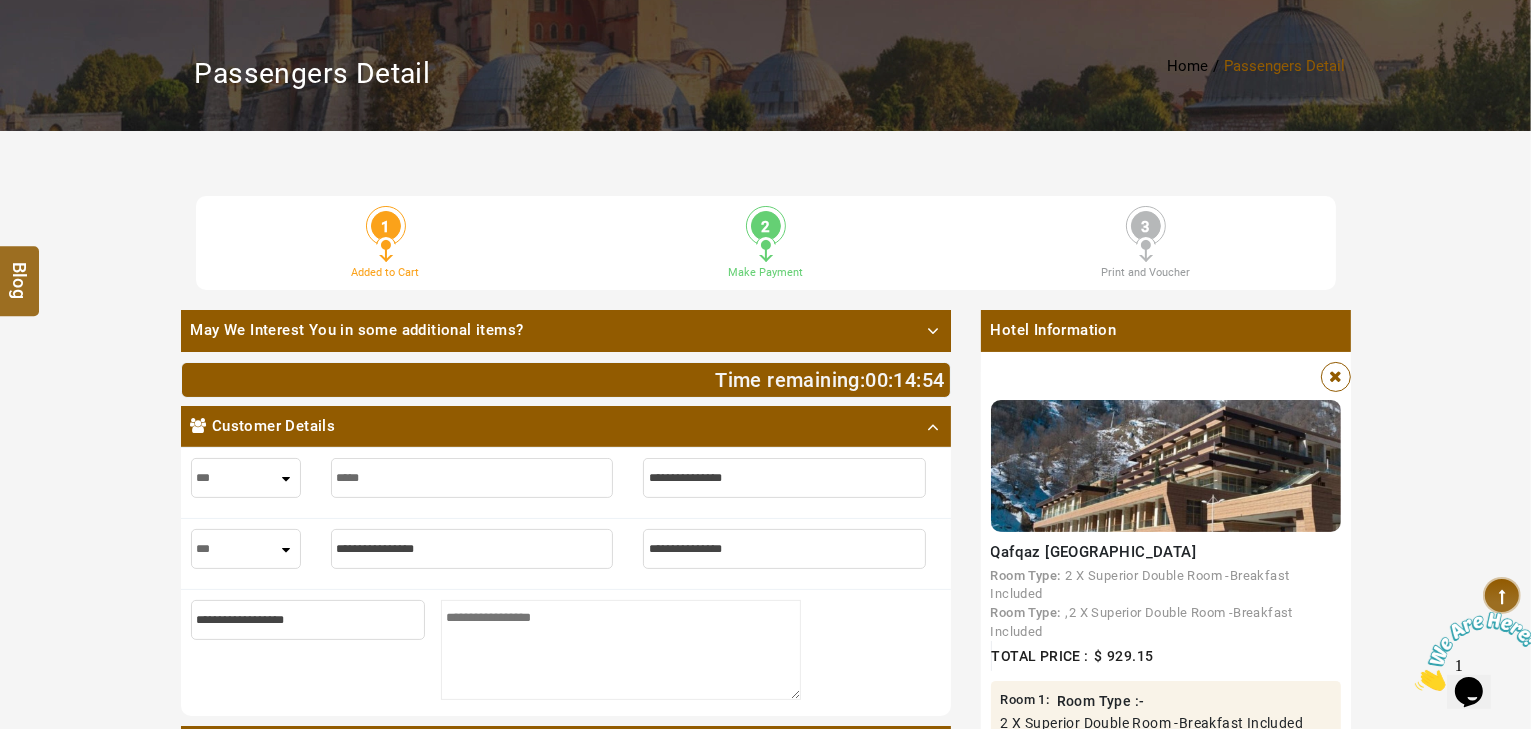 type on "*****" 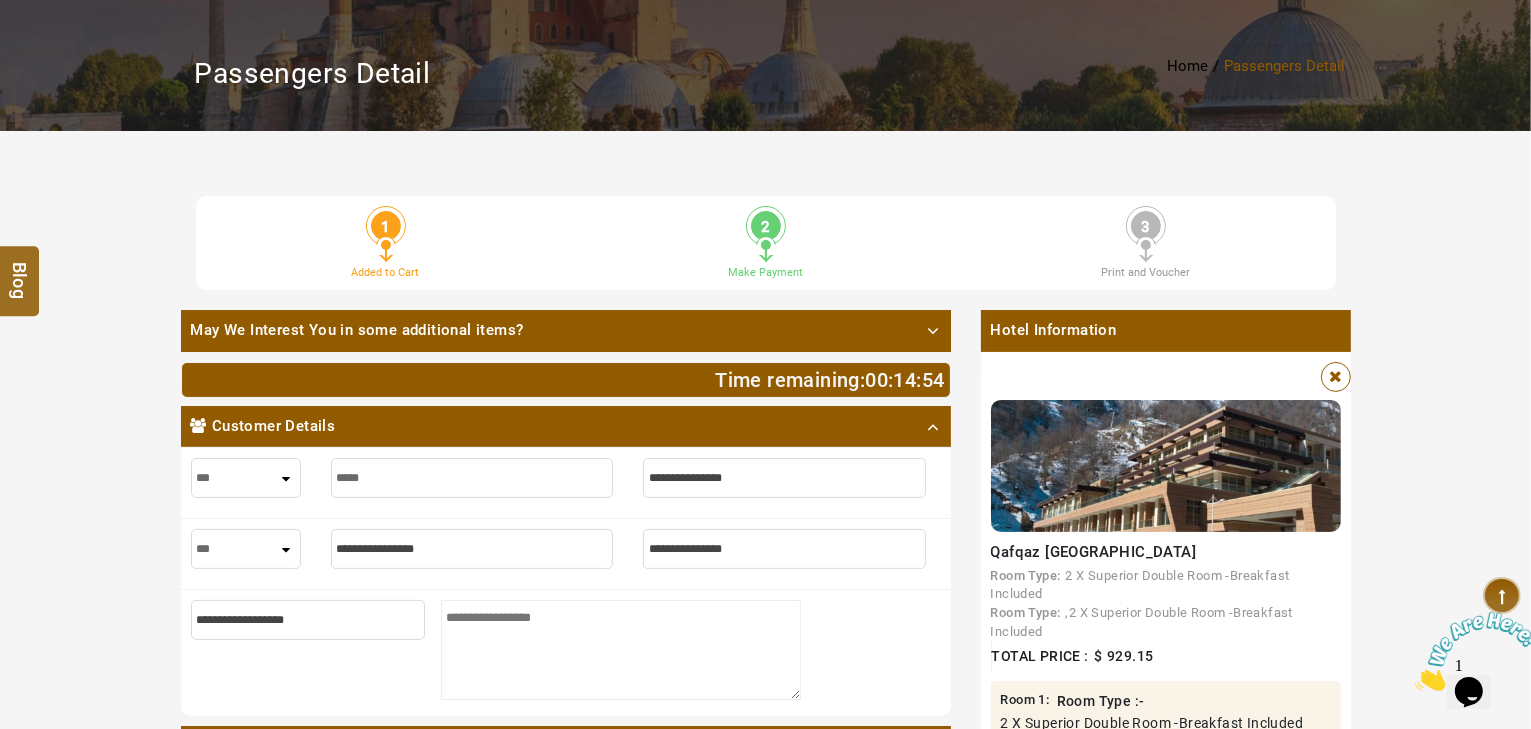 type on "******" 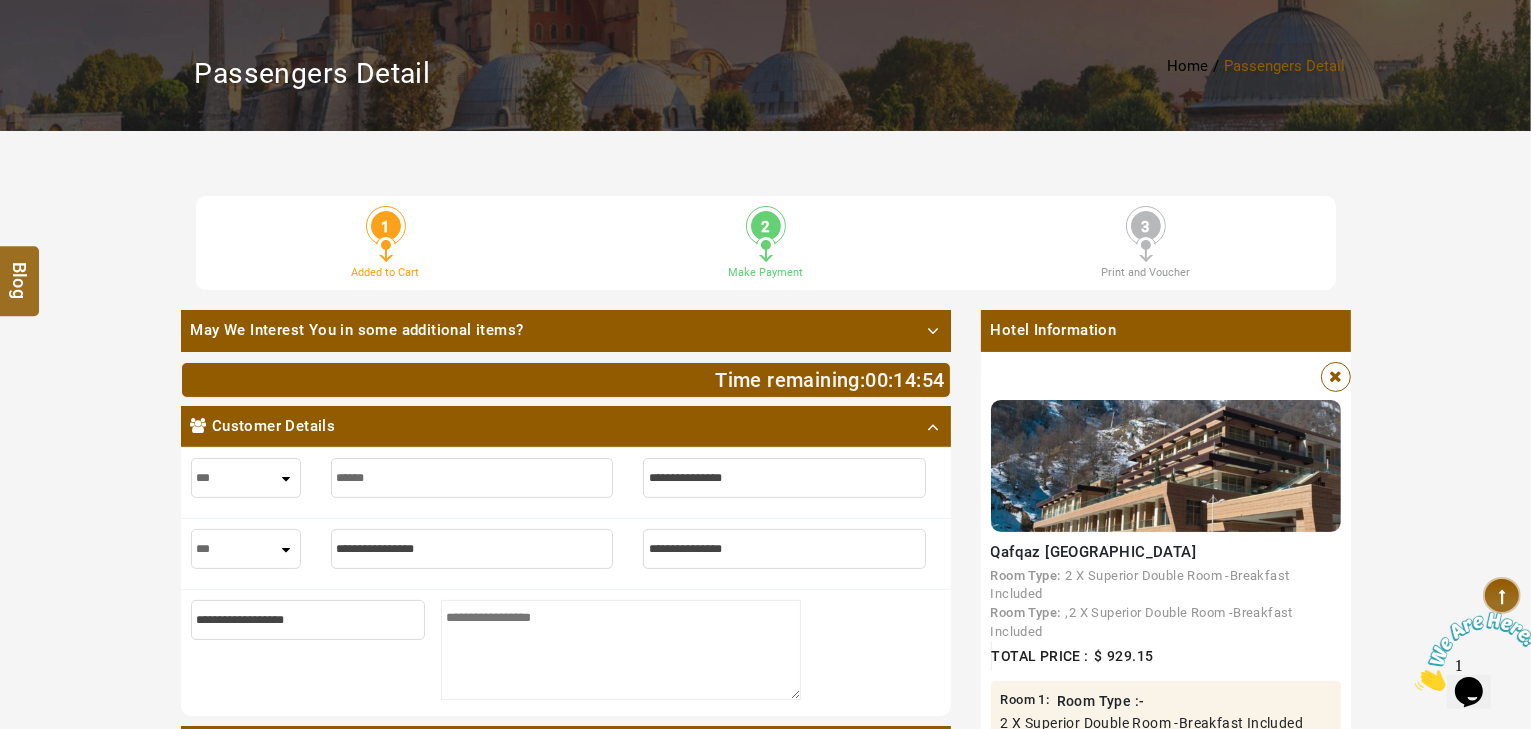 type on "******" 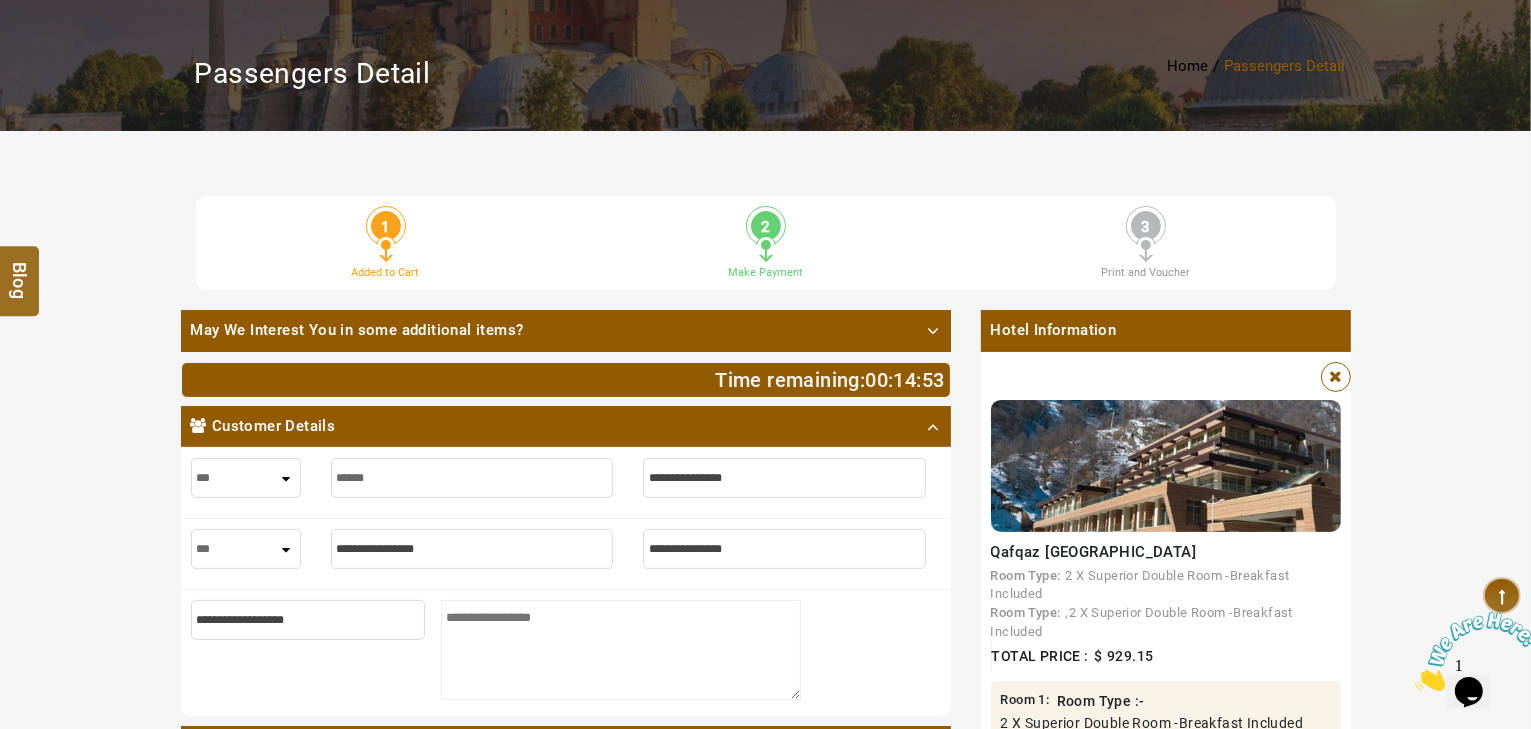 type on "******" 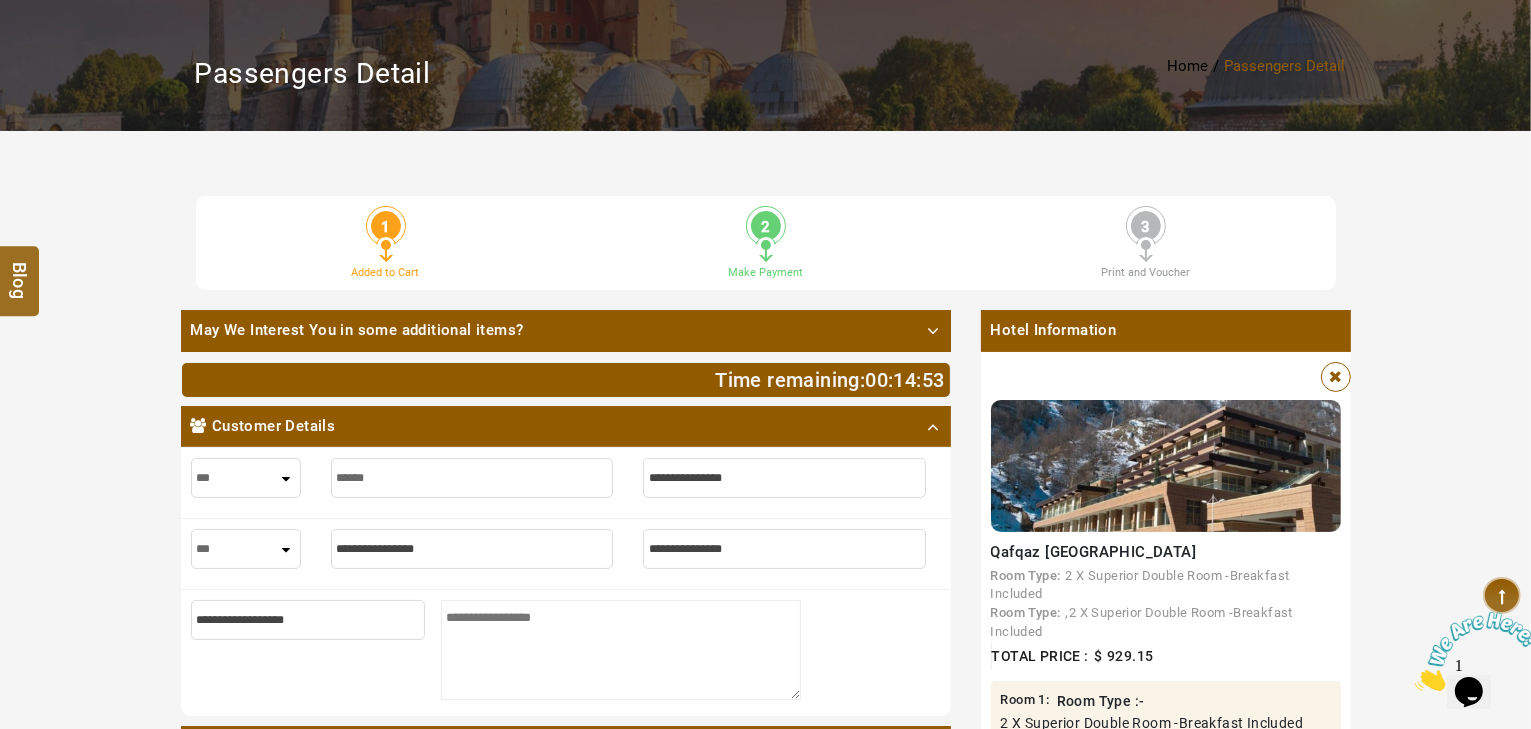 click at bounding box center [784, 478] 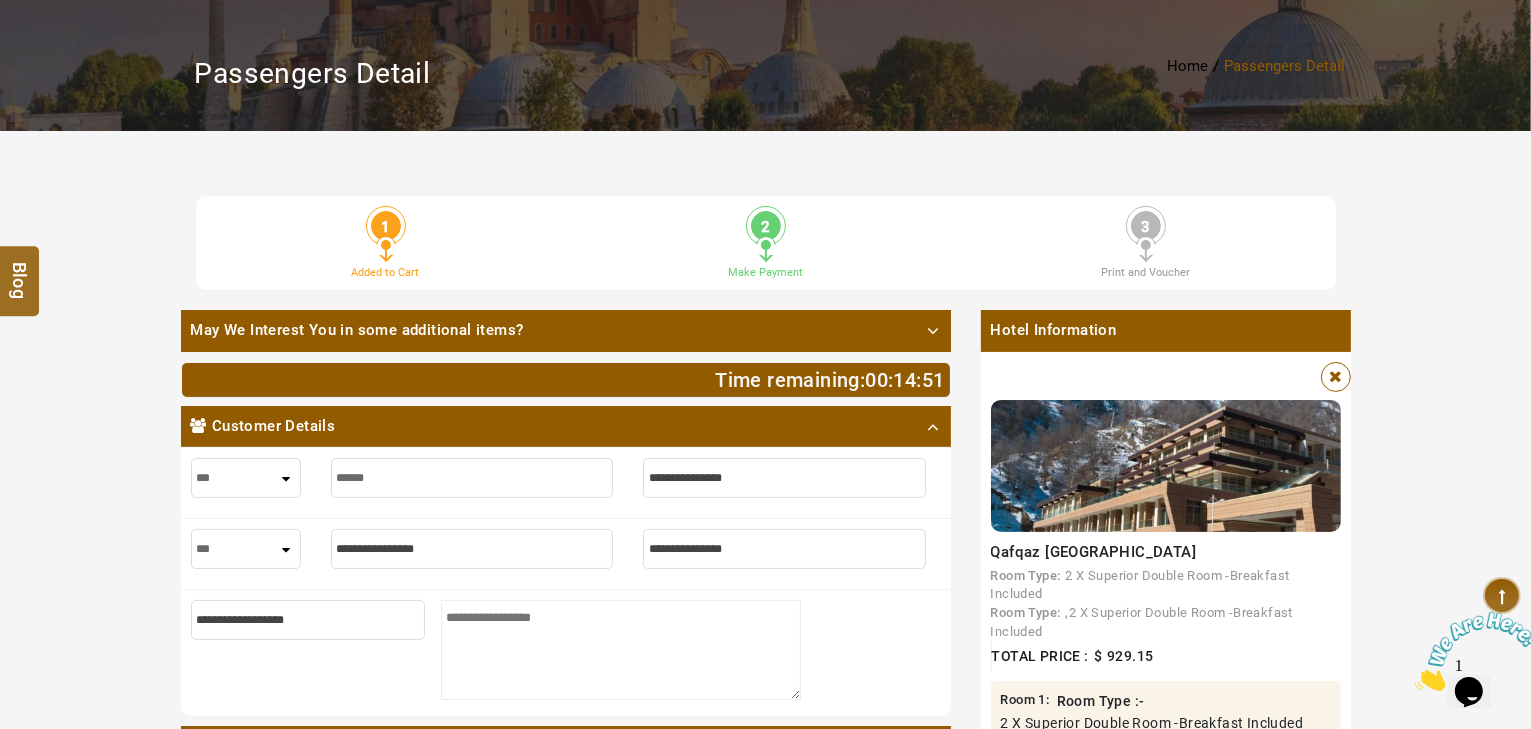 type on "*" 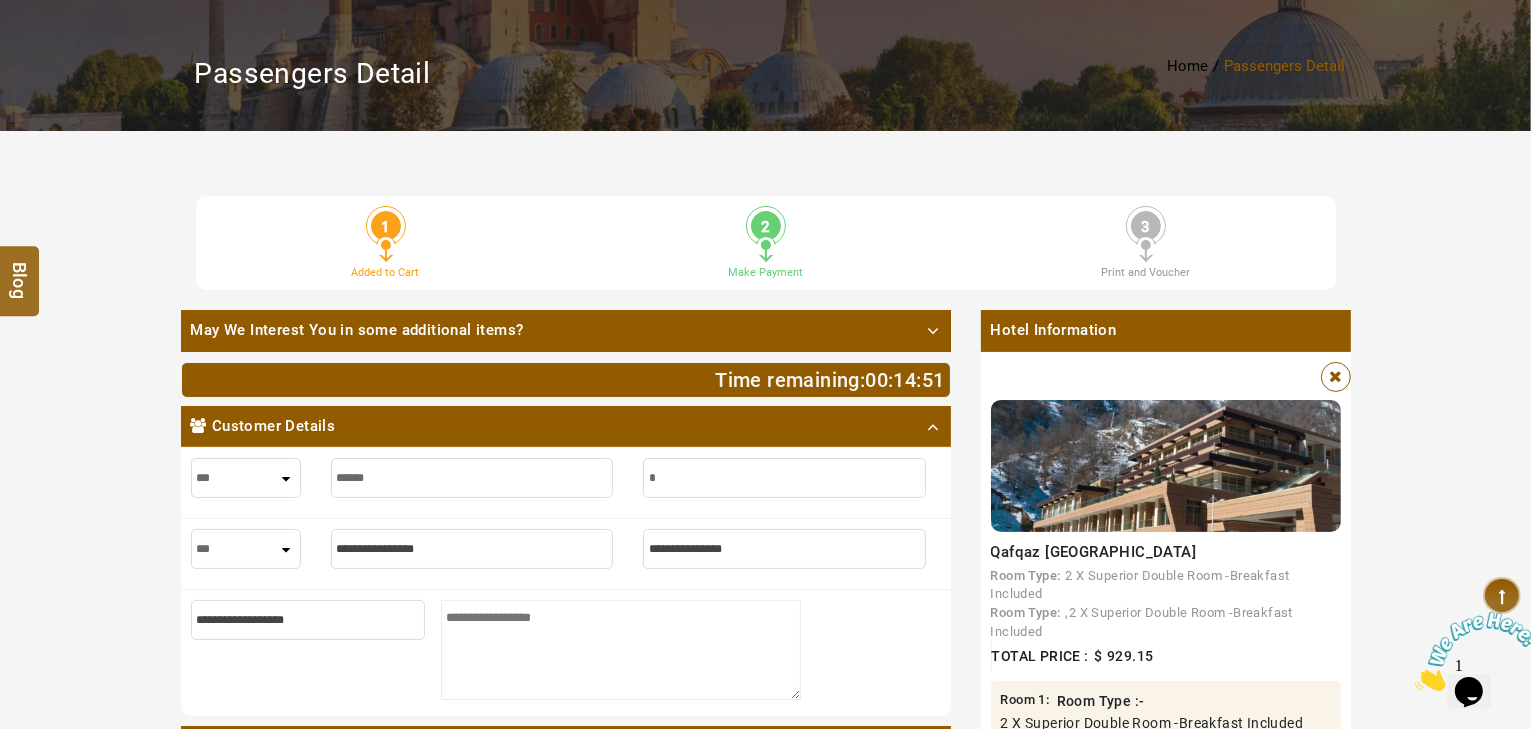 type on "*" 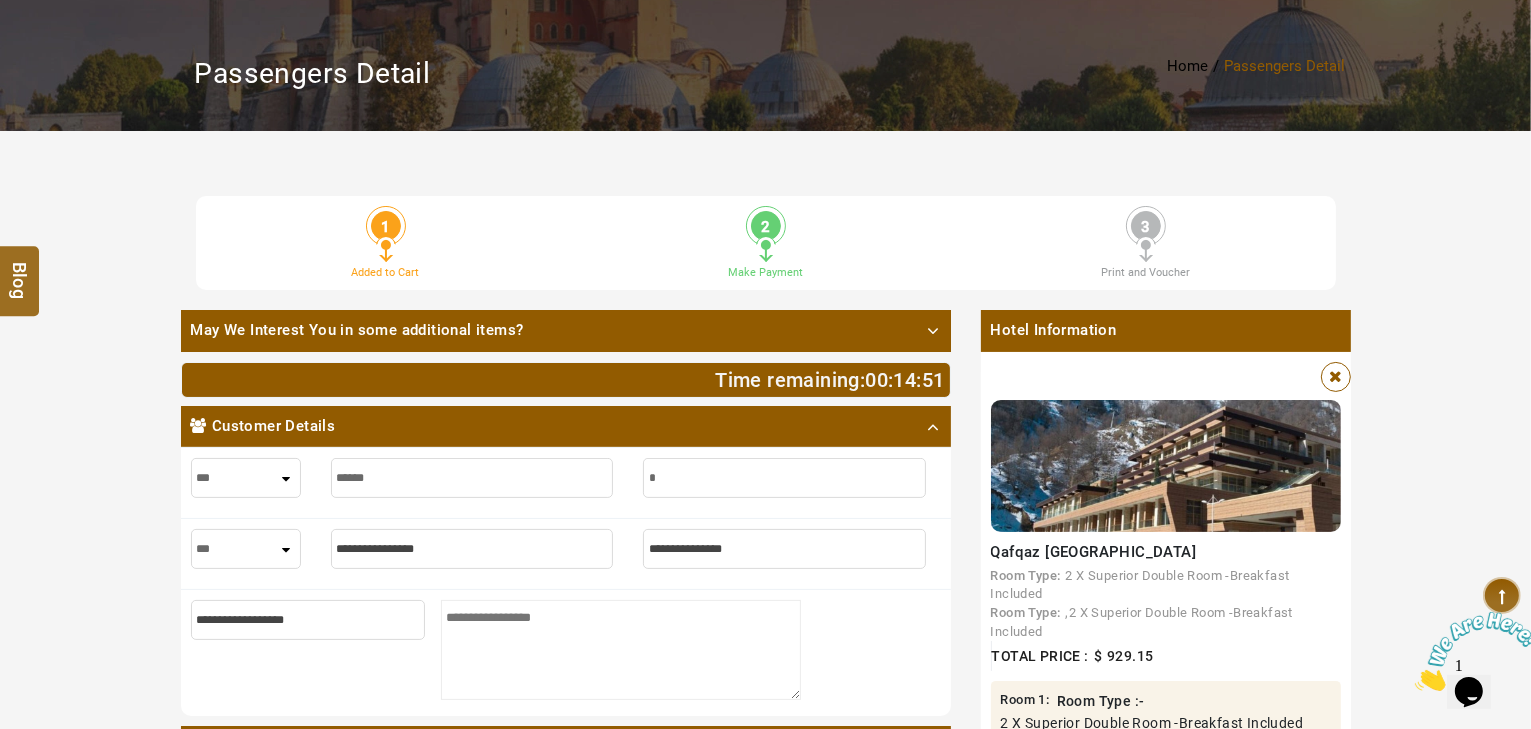 type on "**" 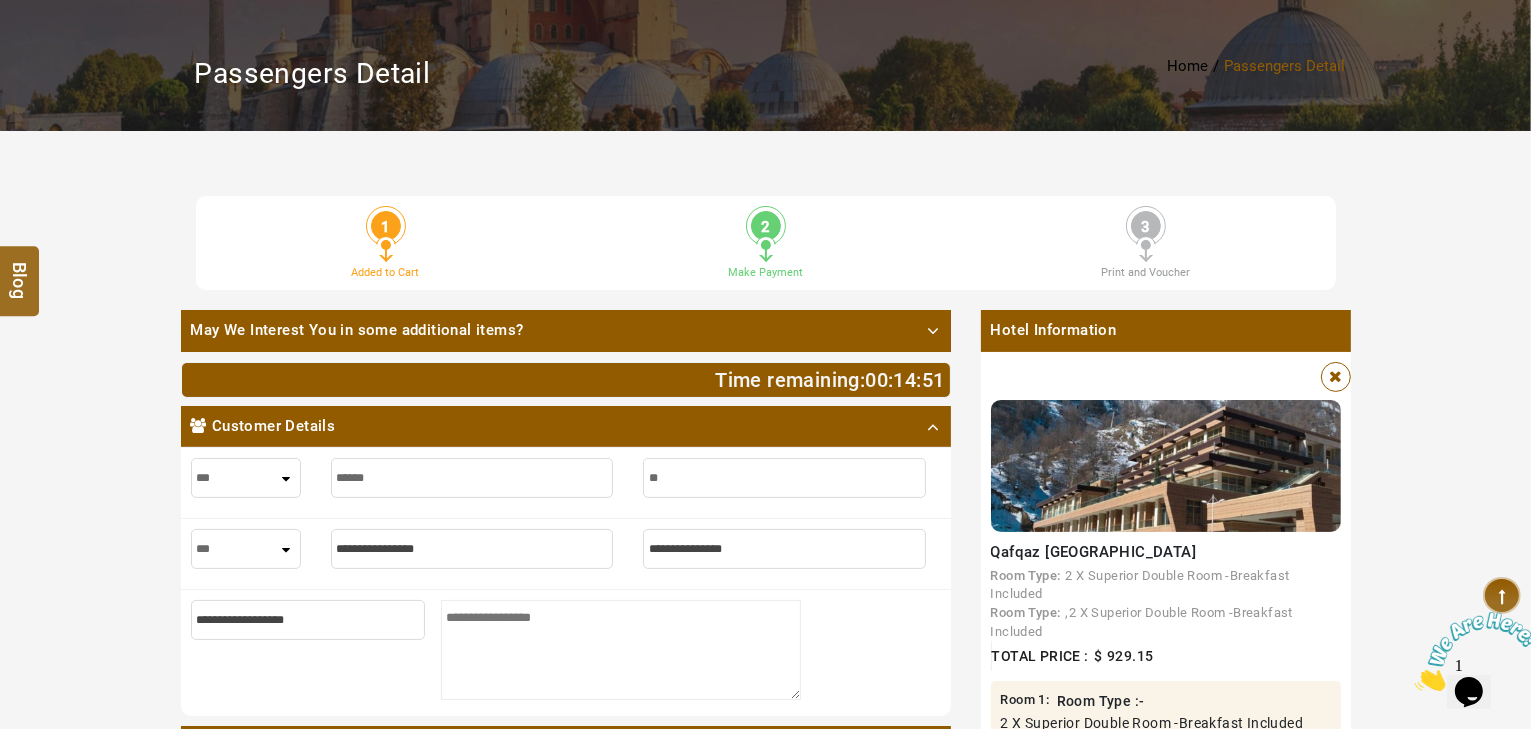 type on "**" 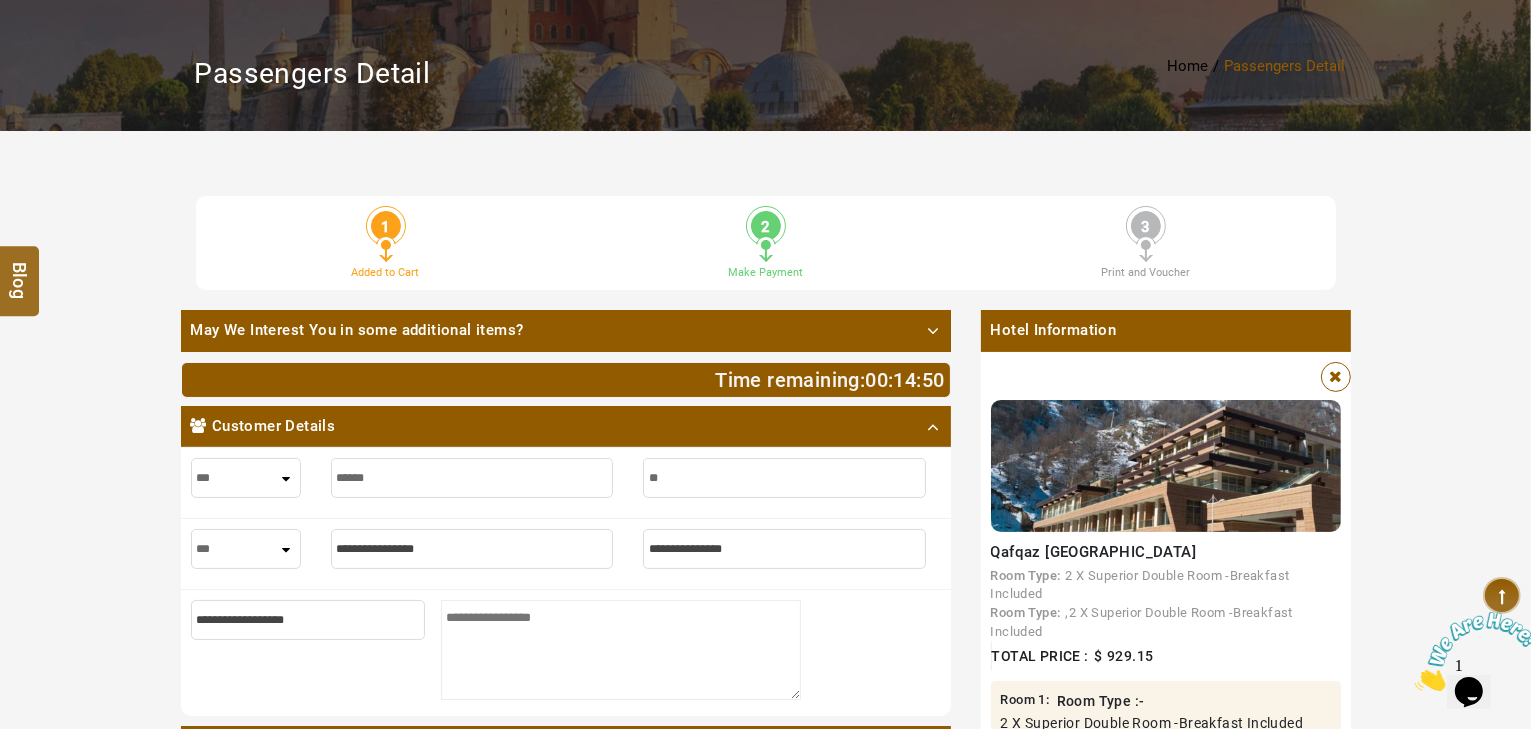 type on "***" 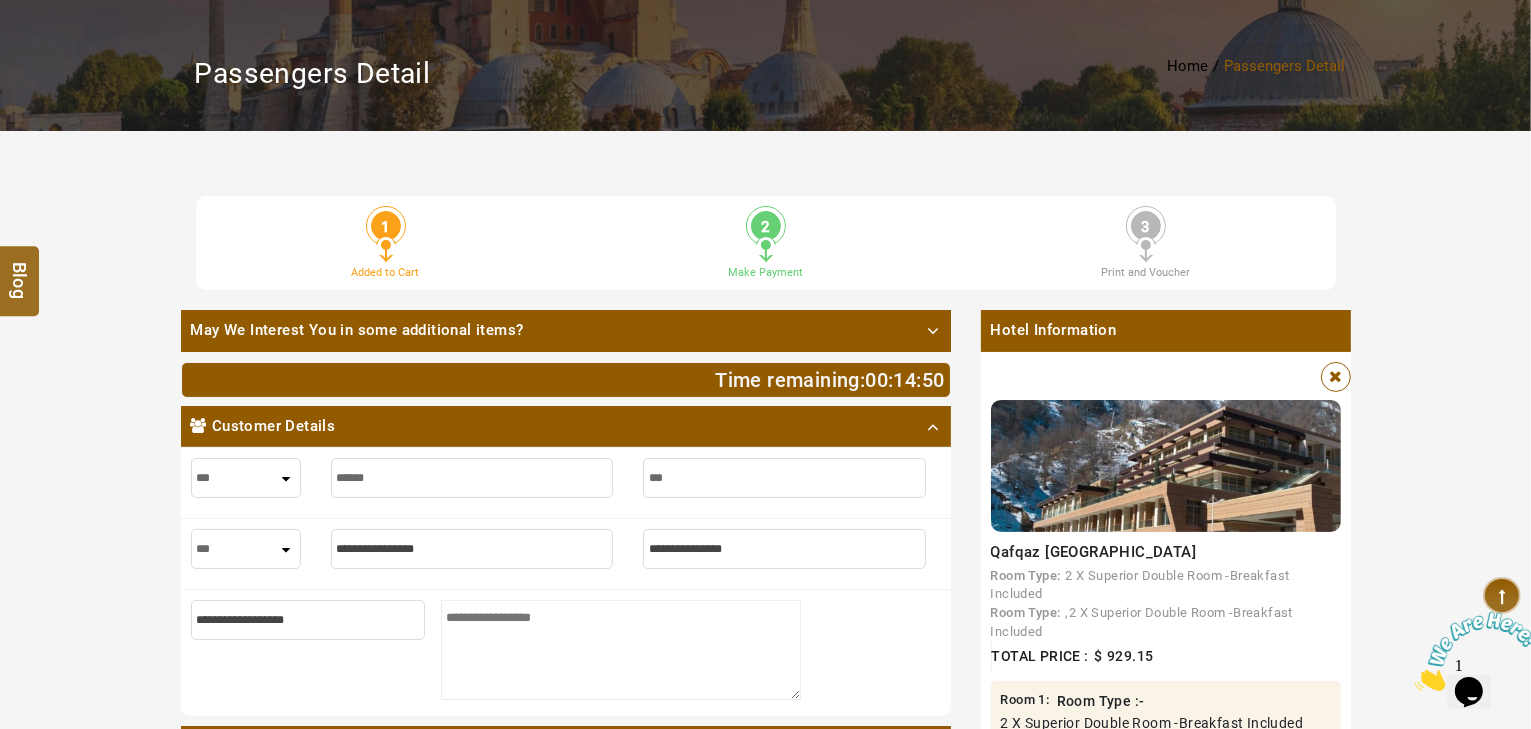 type on "***" 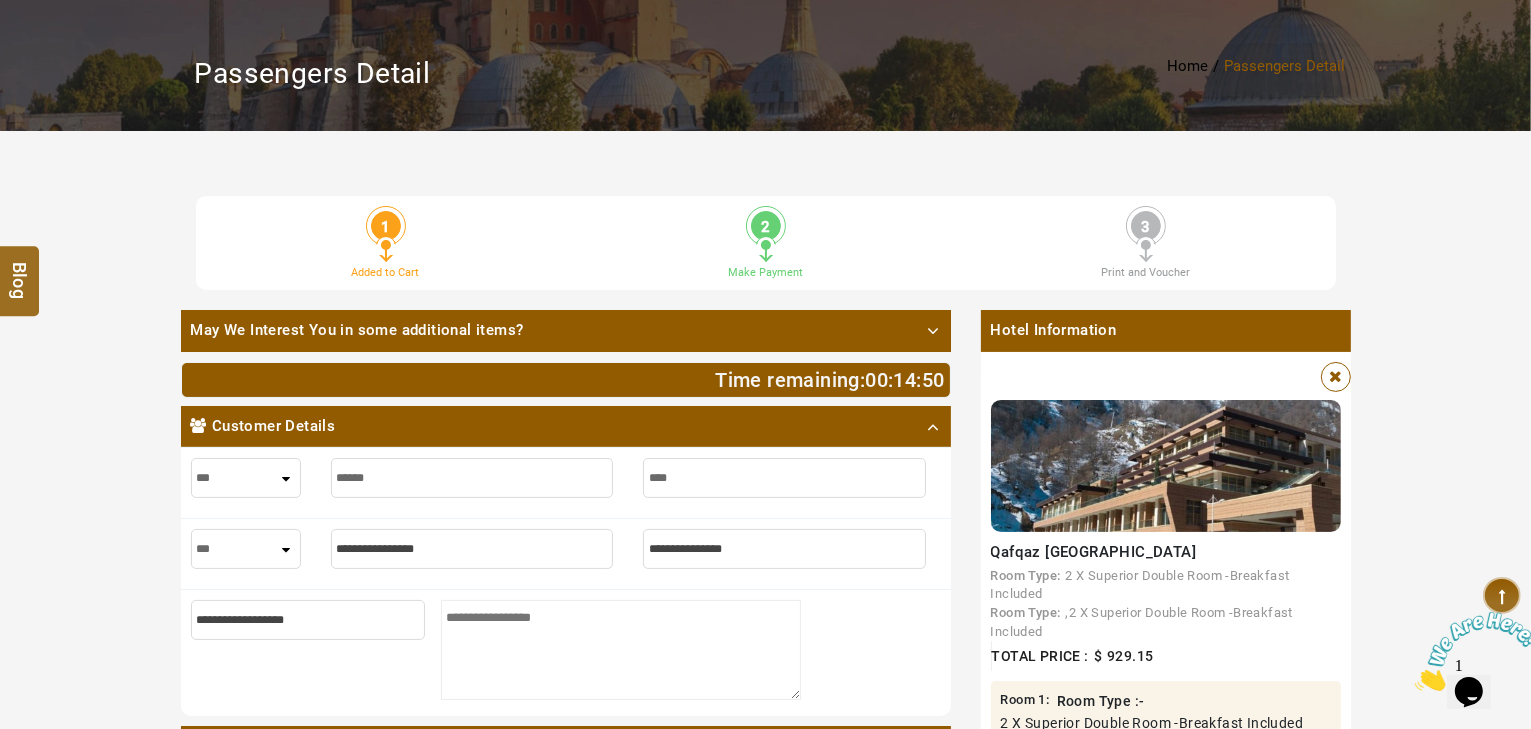 type on "****" 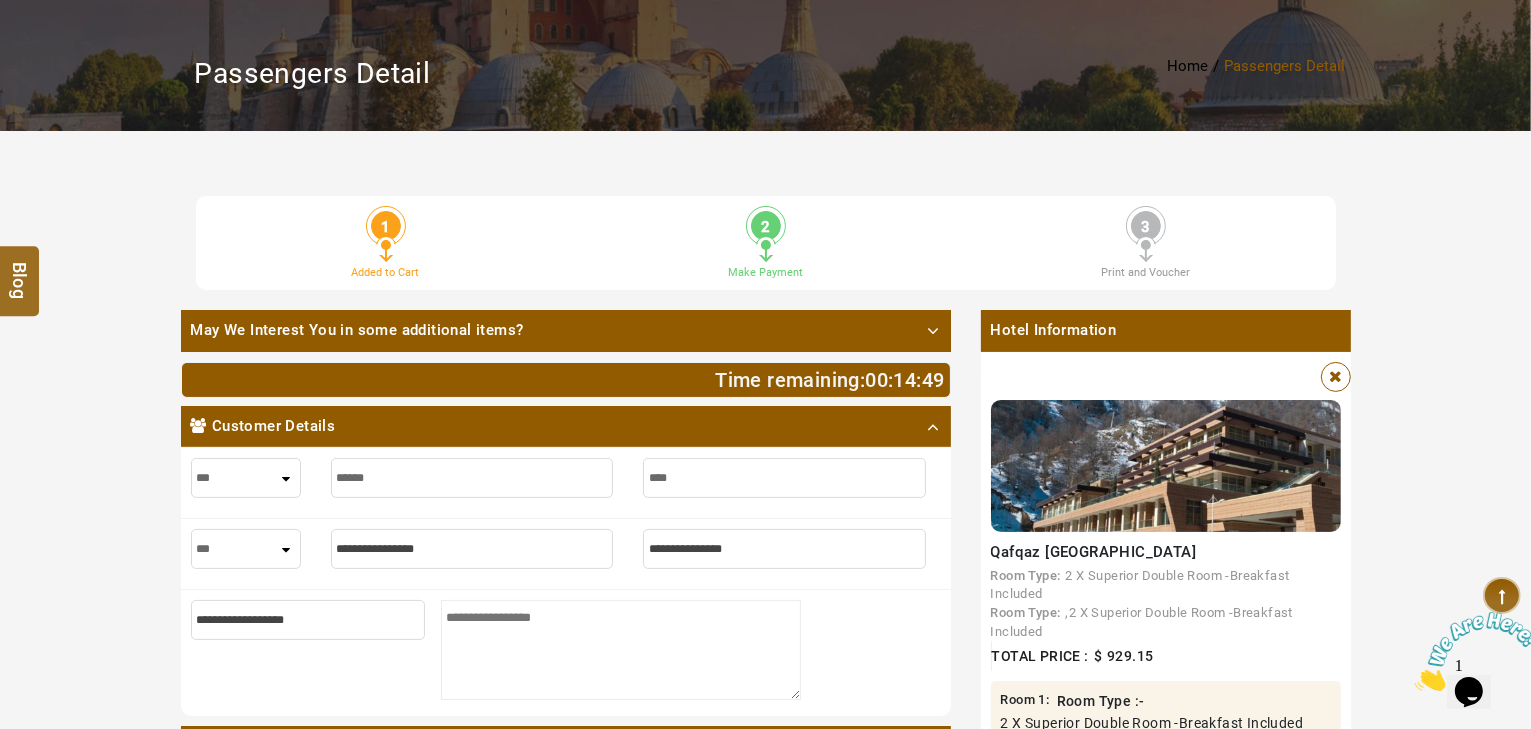 type on "*****" 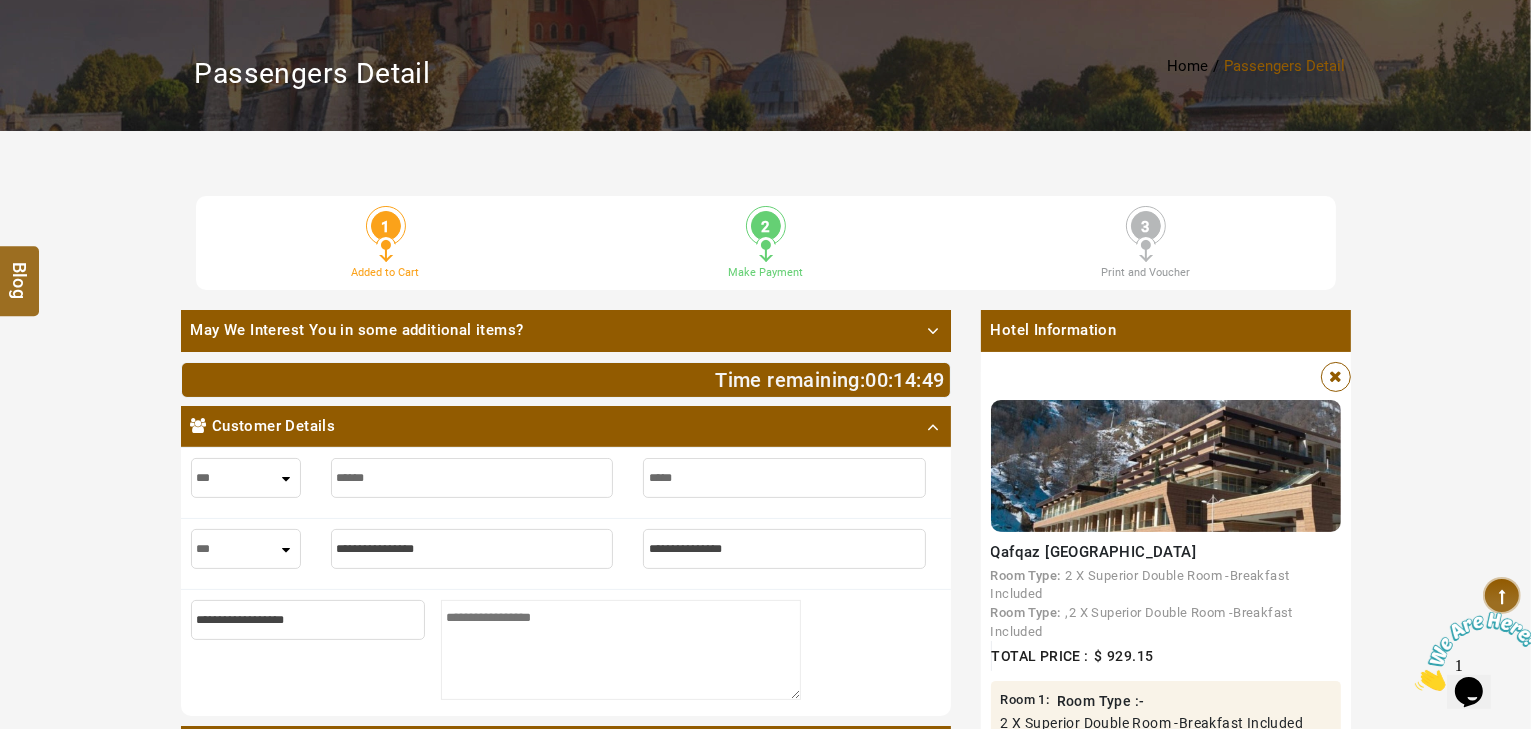 type on "*****" 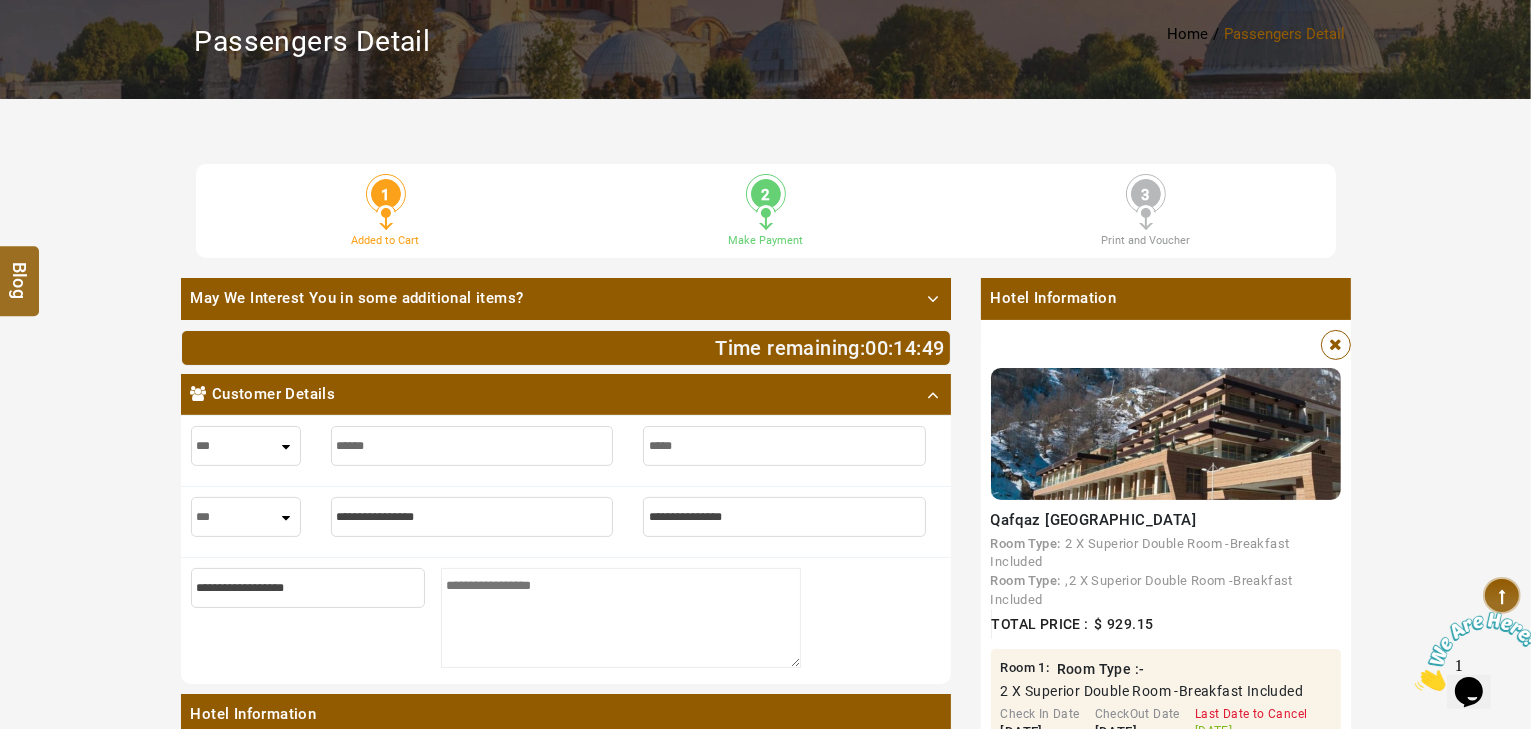 scroll, scrollTop: 400, scrollLeft: 0, axis: vertical 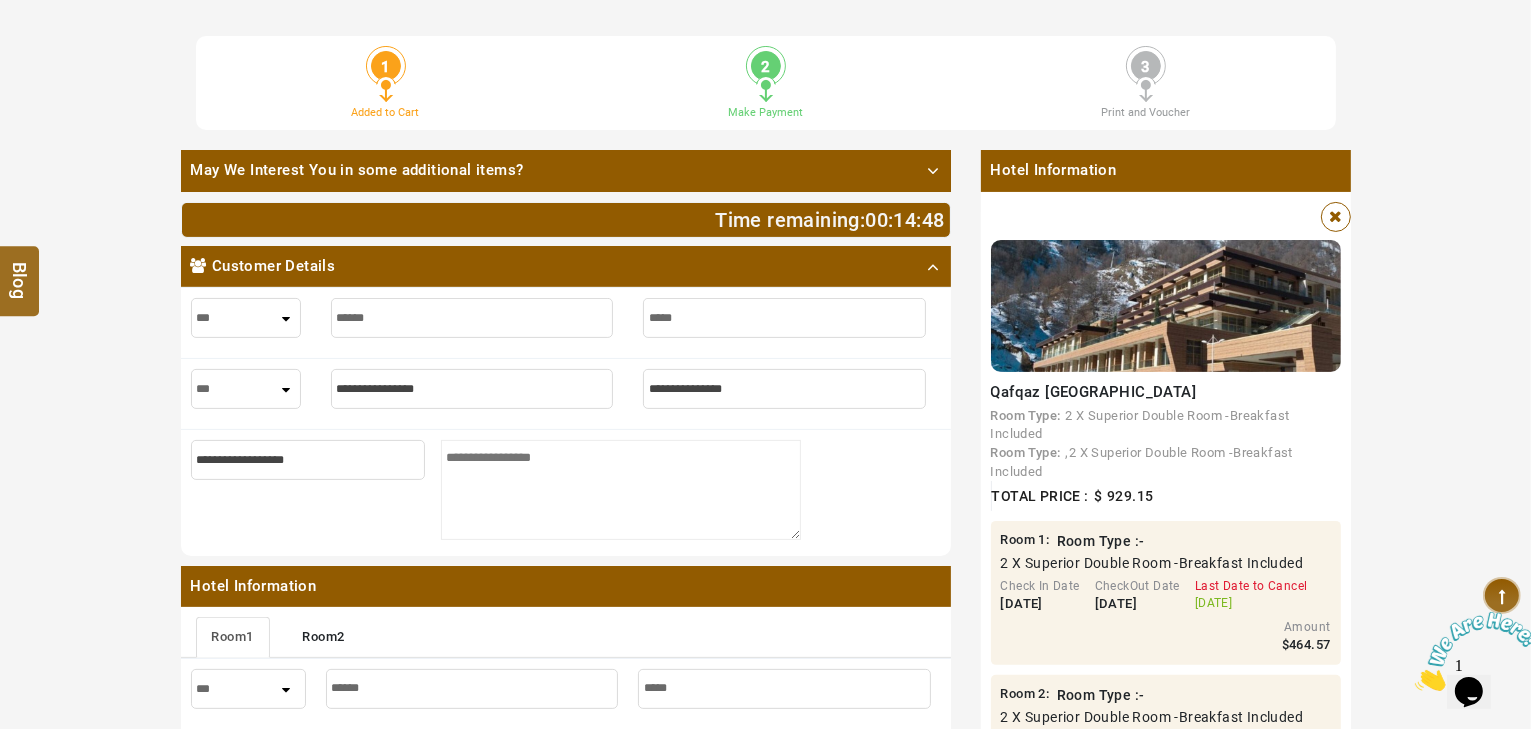 type on "*****" 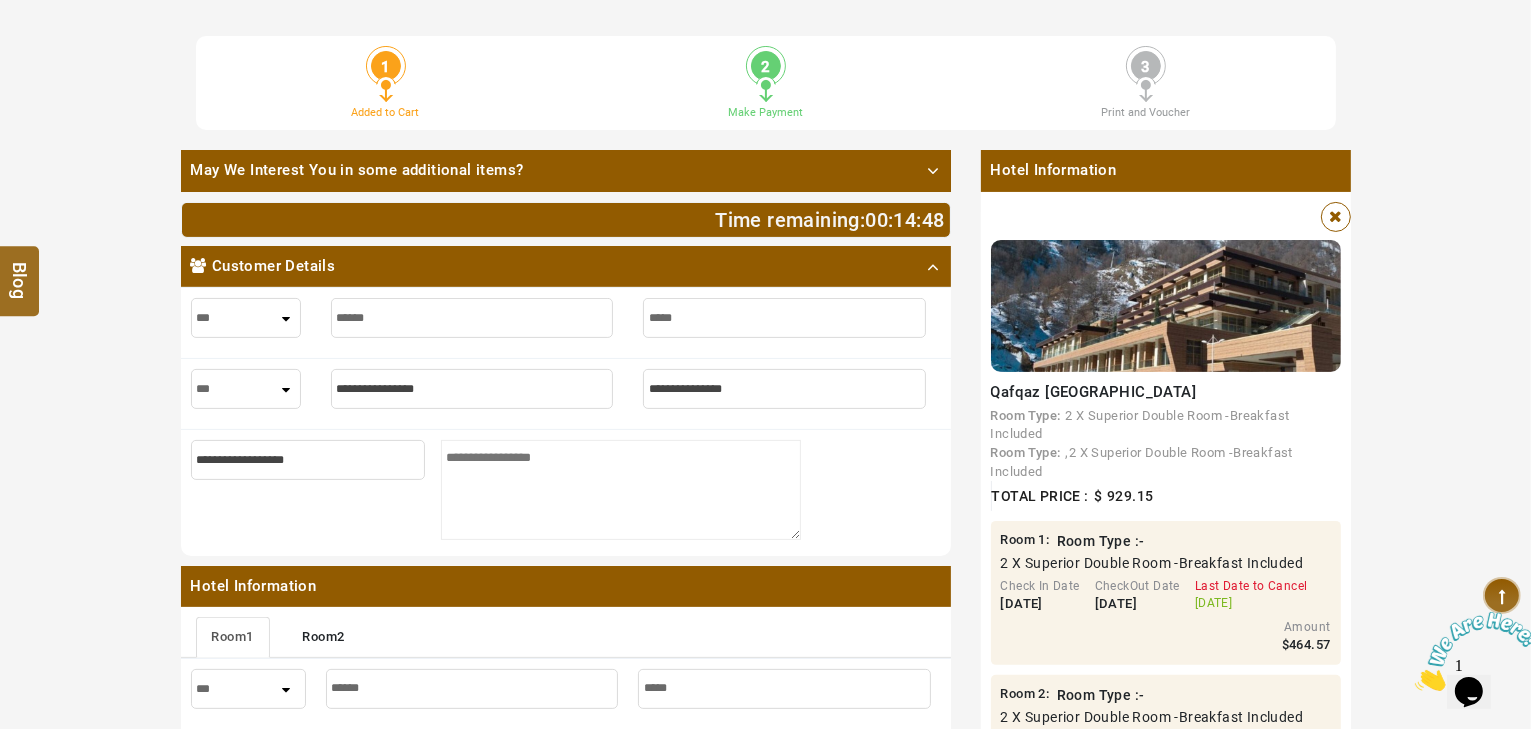 click on "*** **** ***" at bounding box center (246, 389) 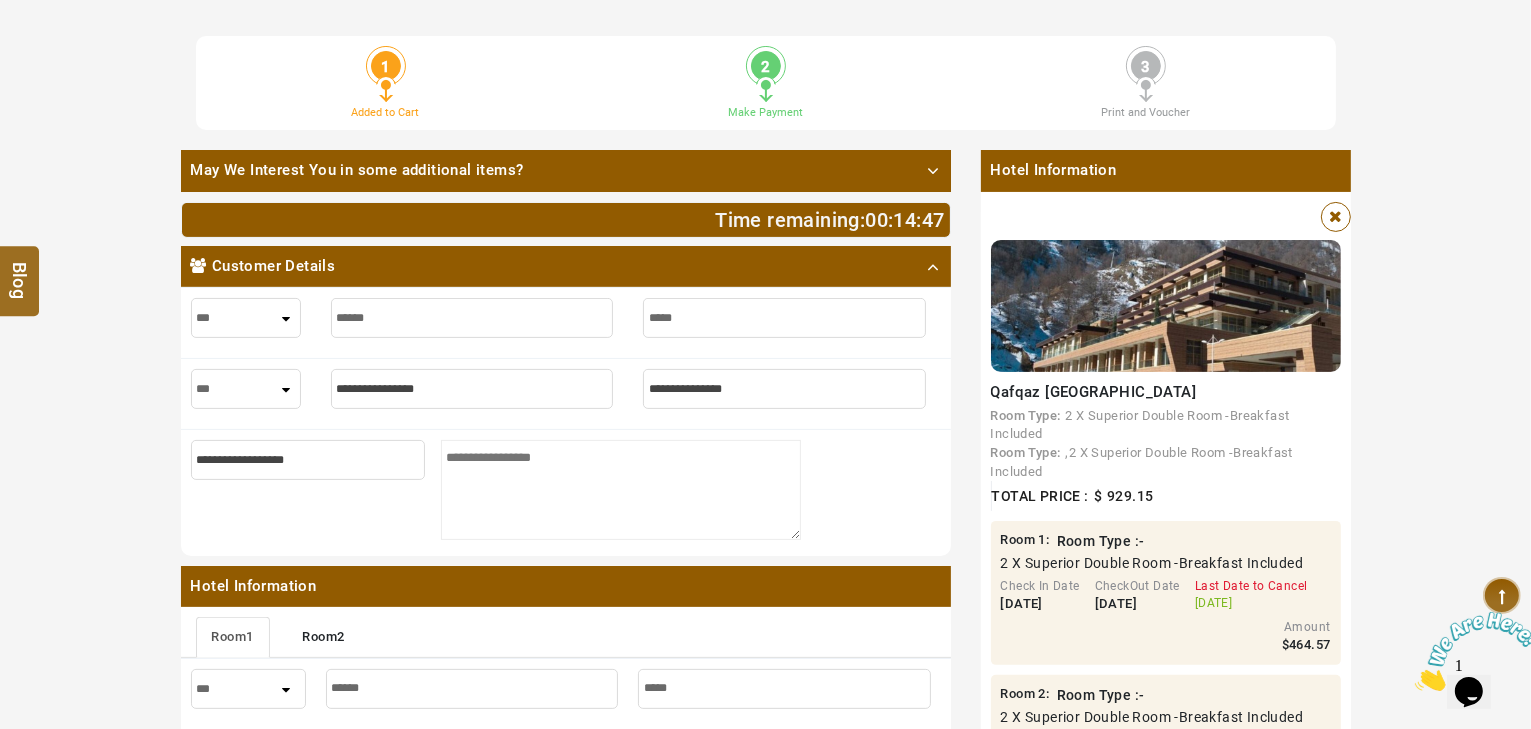 select on "****" 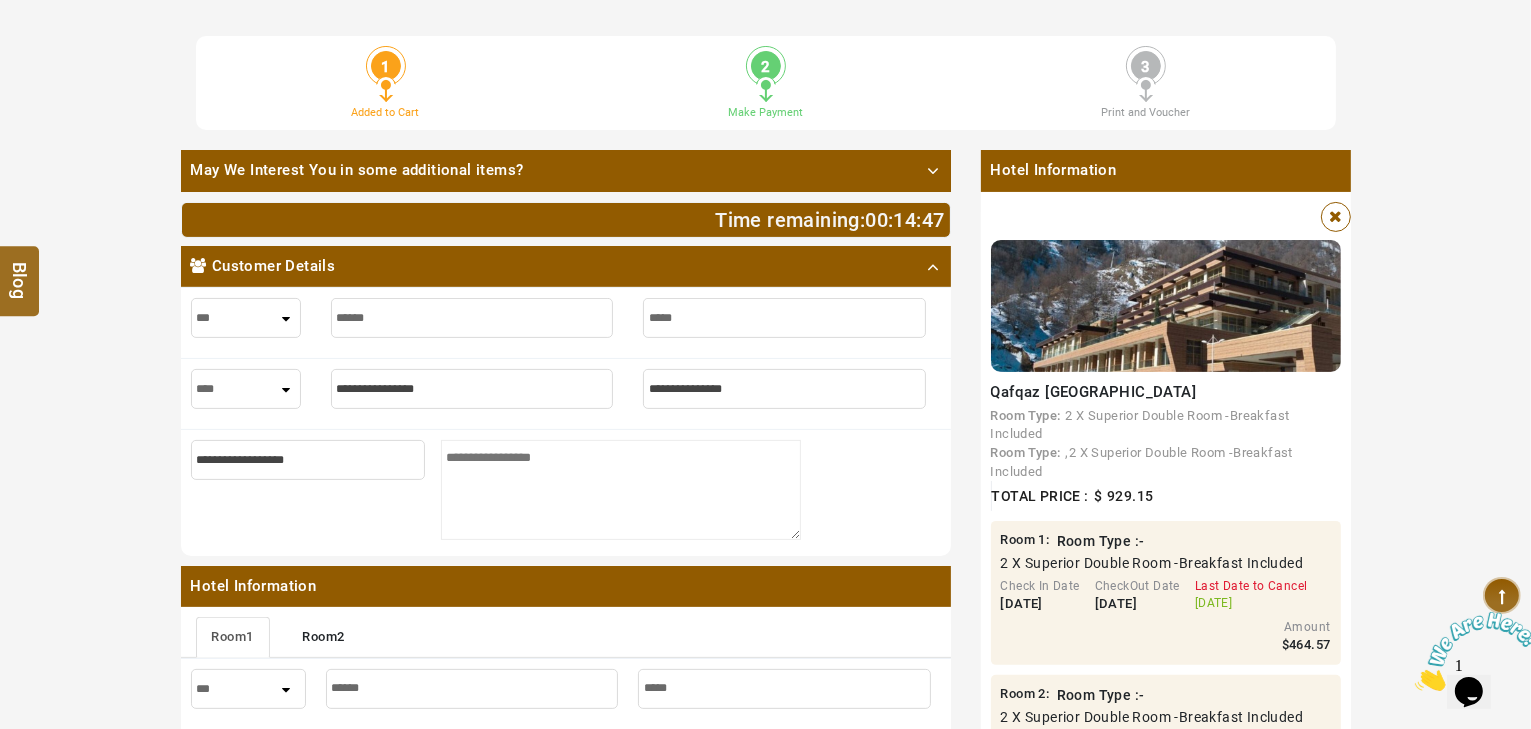 click on "*** **** ***" at bounding box center [246, 389] 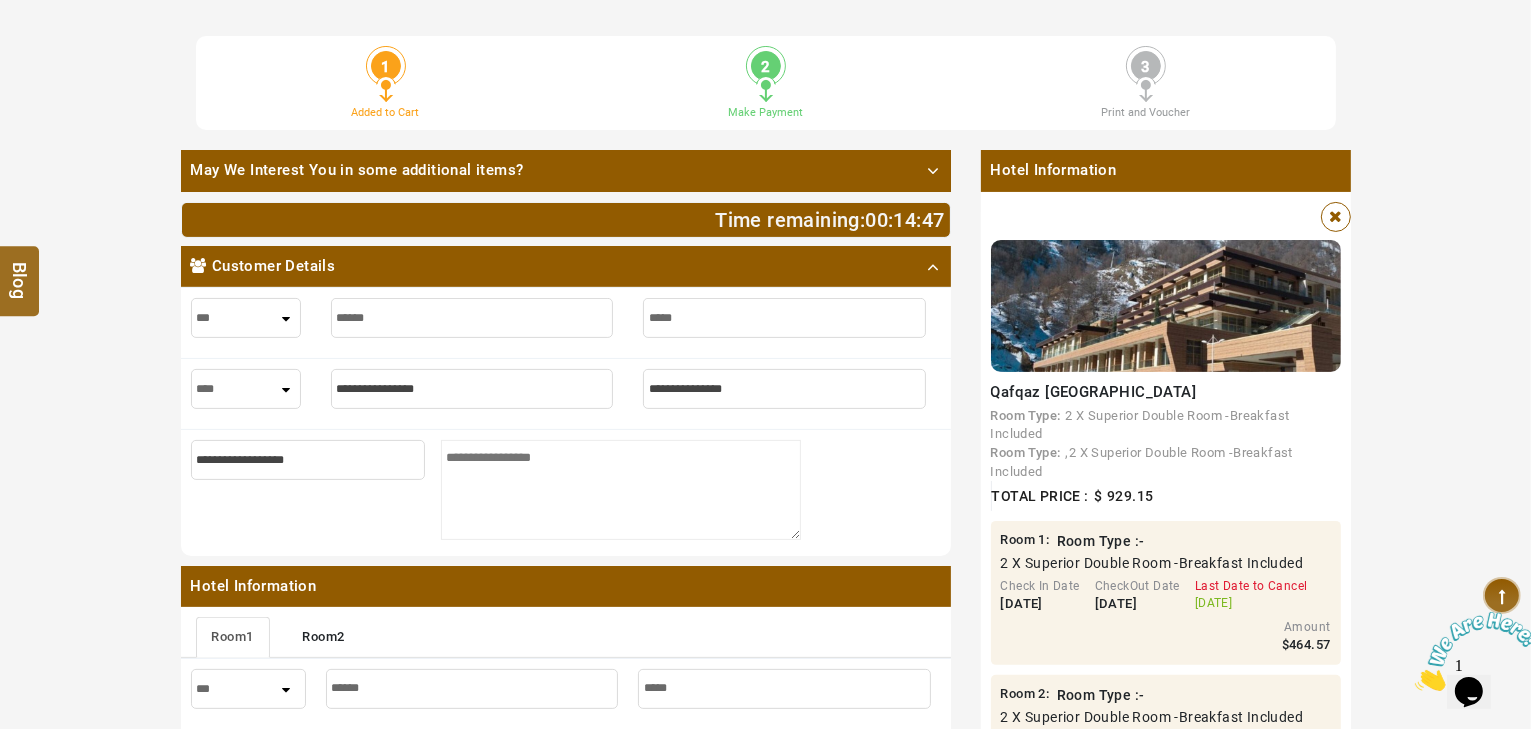 select on "****" 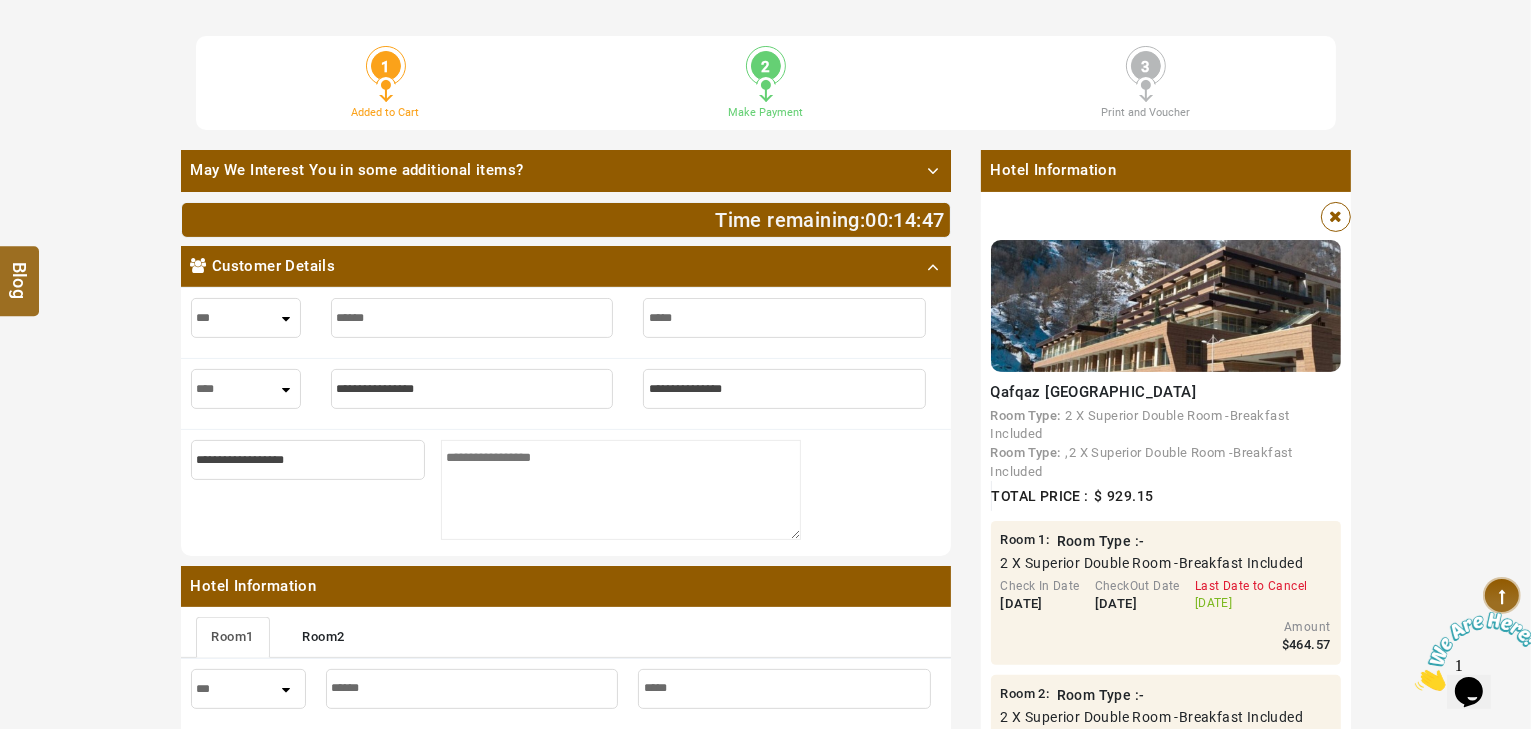 click at bounding box center (472, 389) 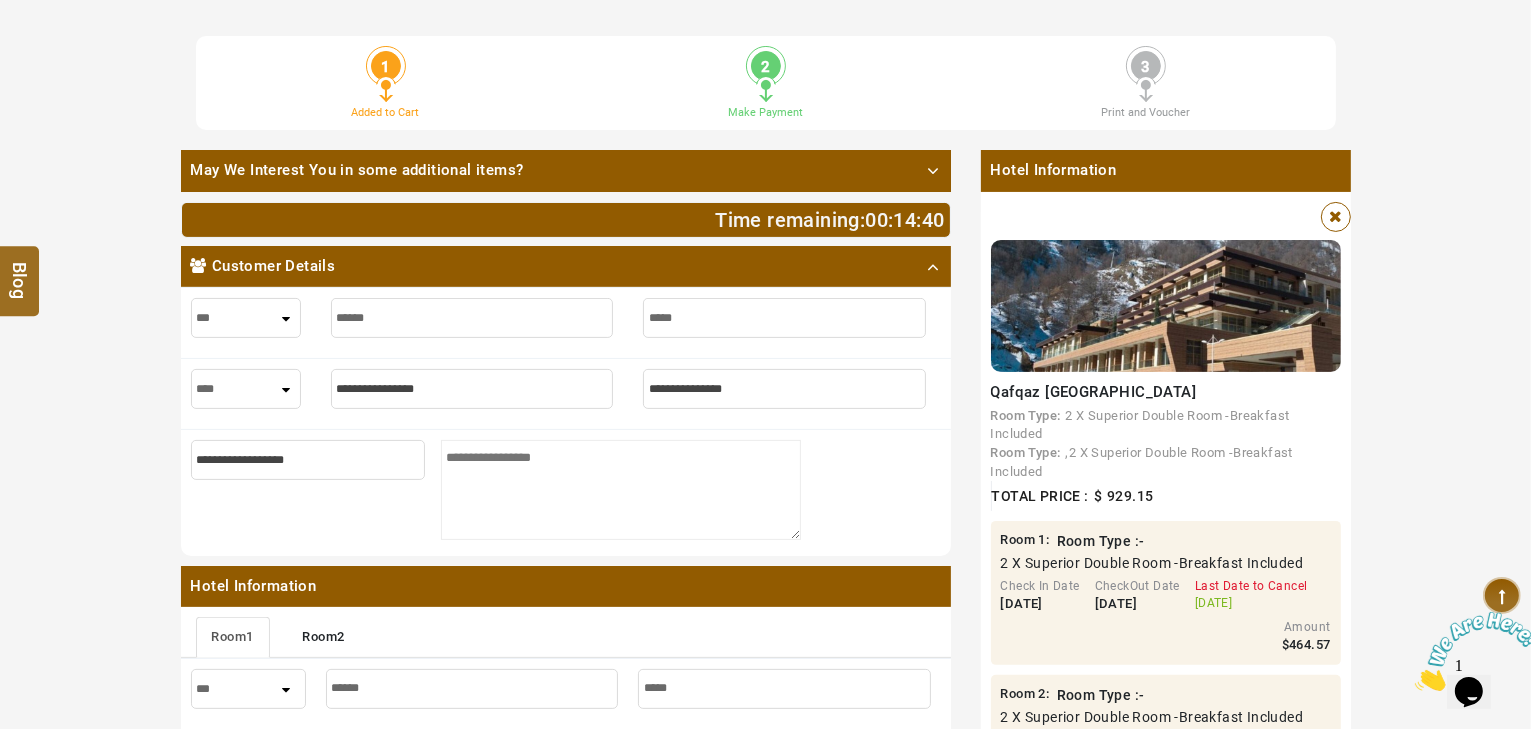 type on "*" 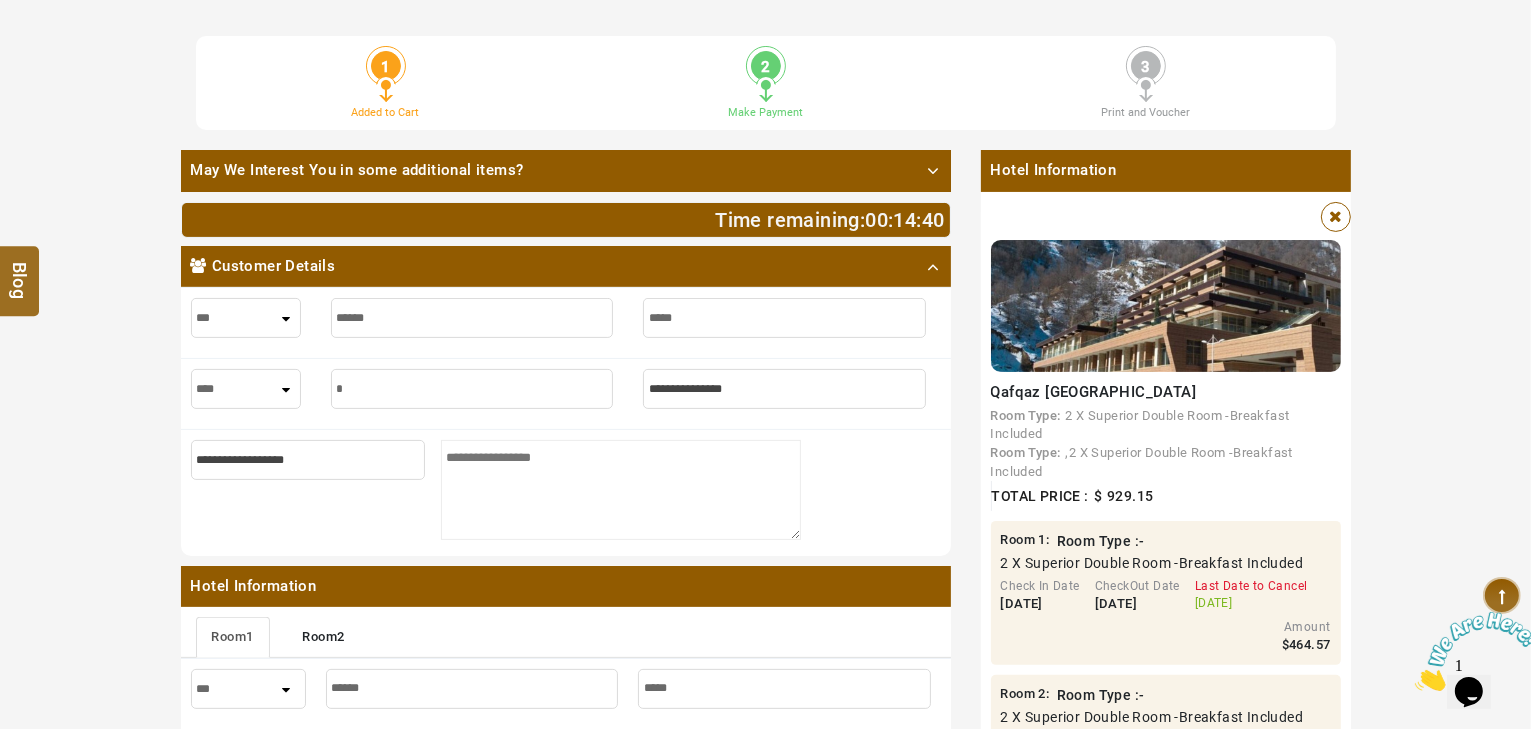 type on "*" 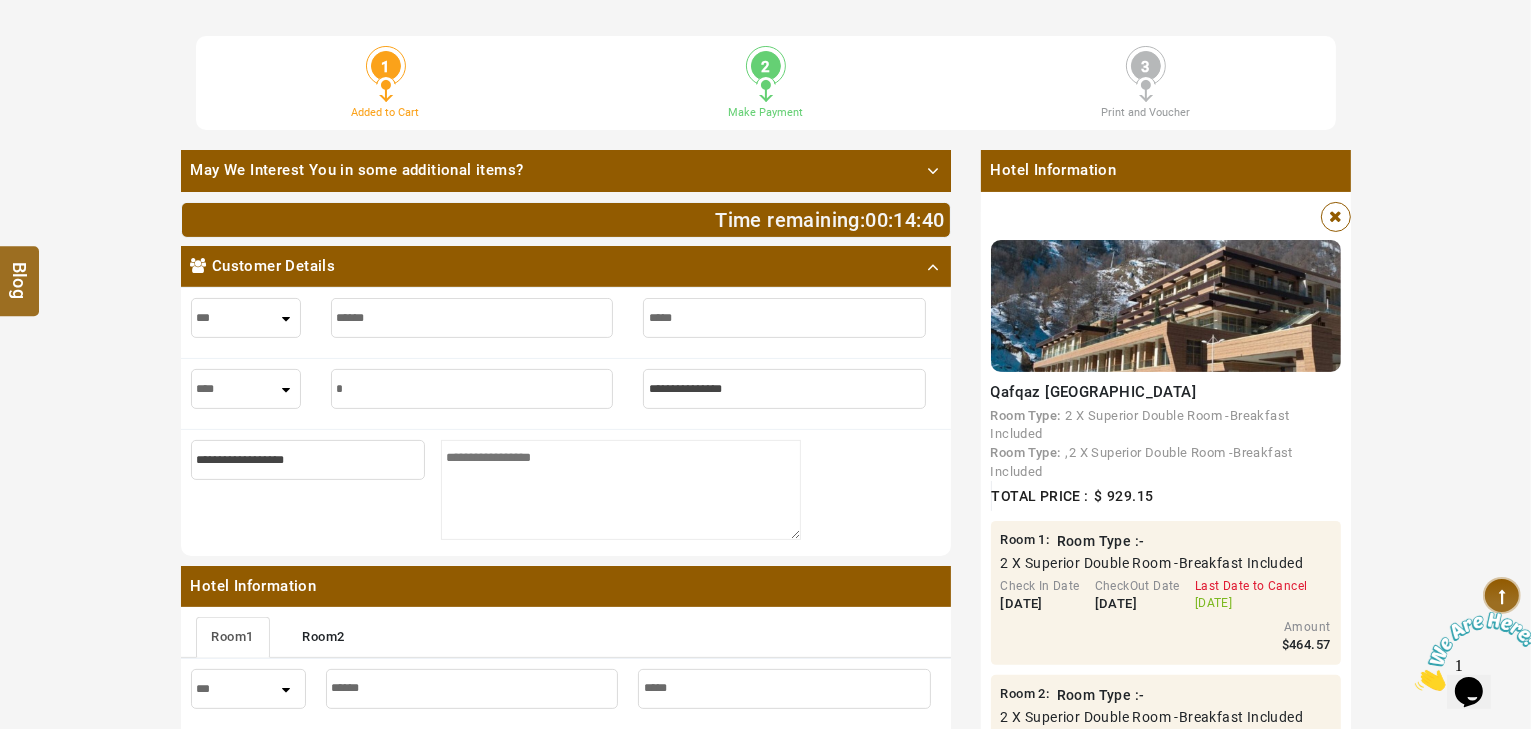 type on "**" 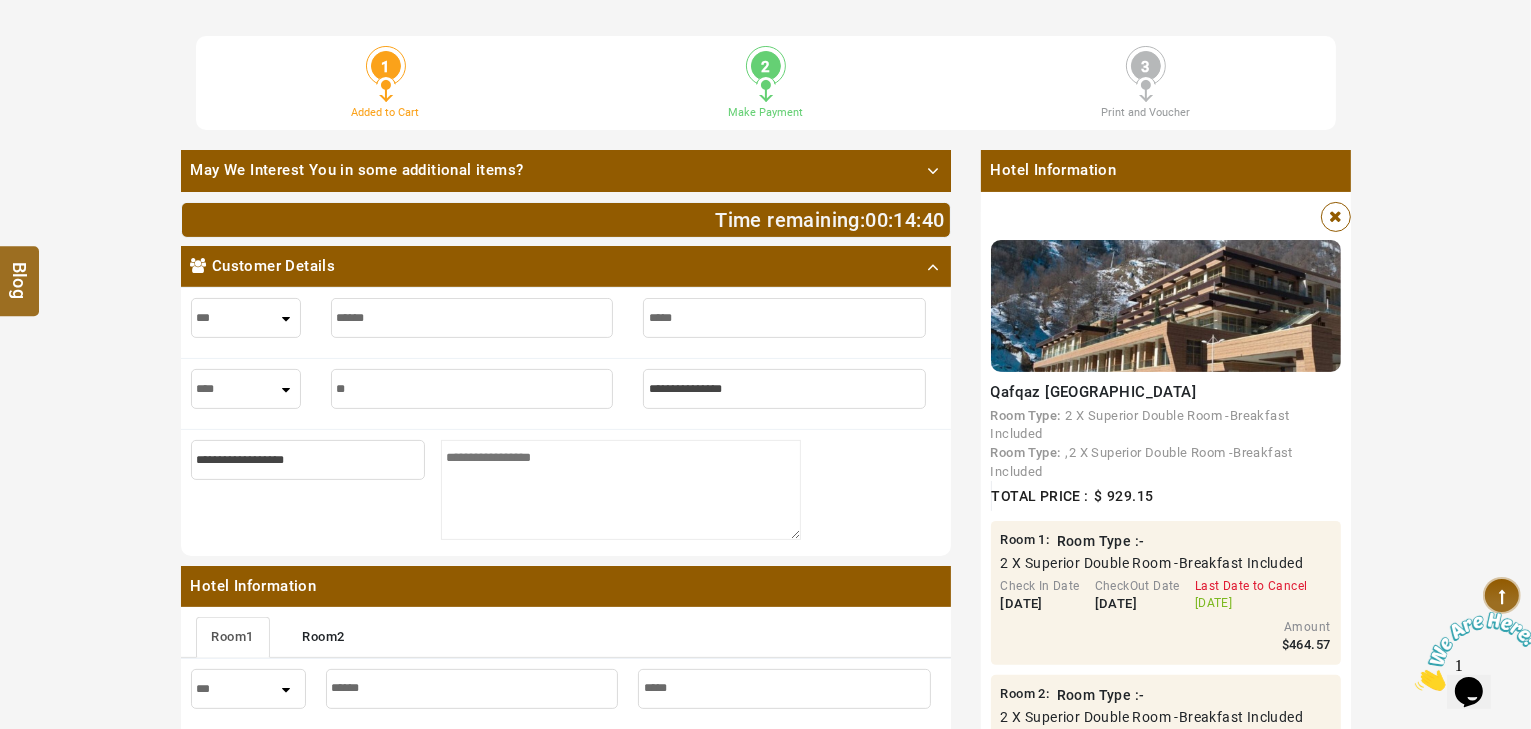 type on "**" 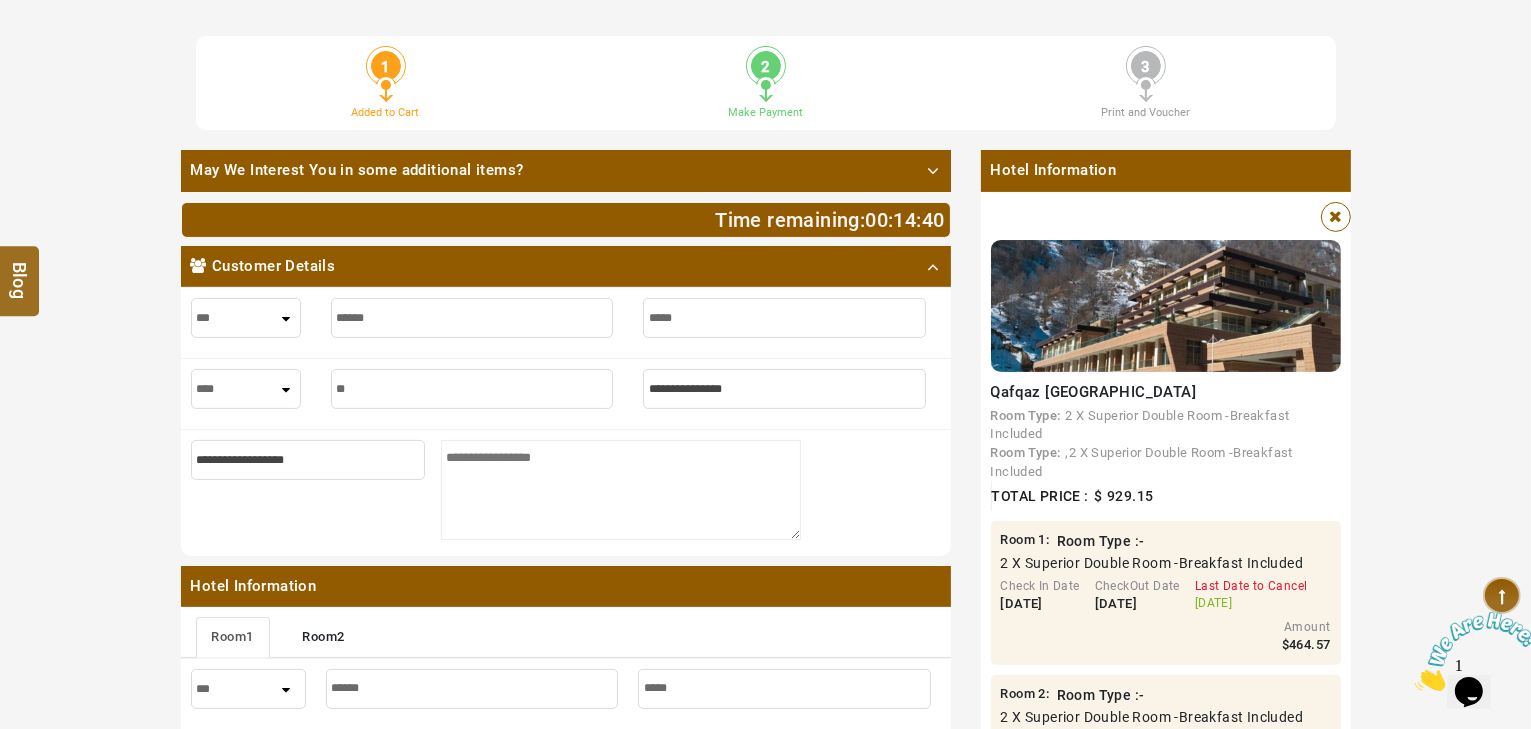 type on "***" 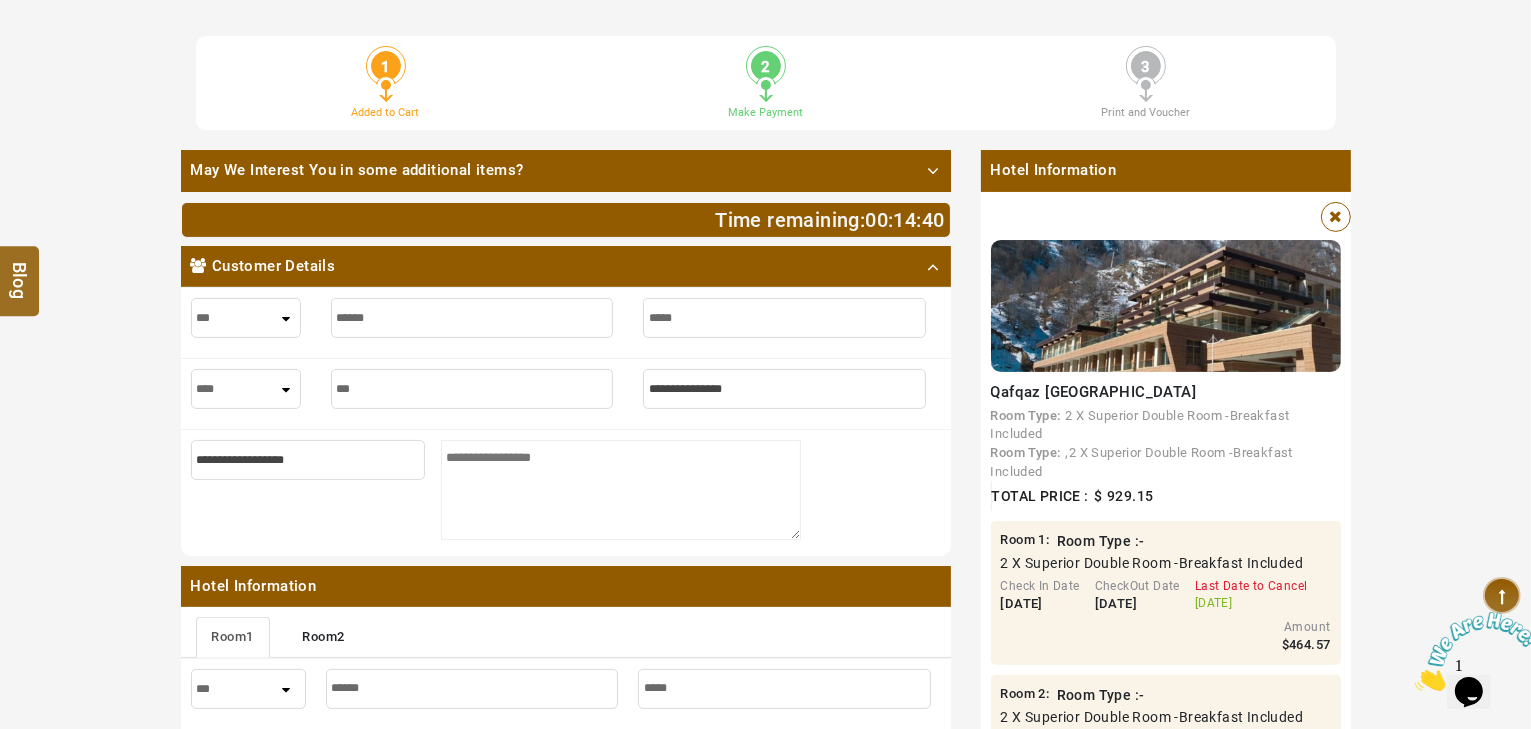 type on "***" 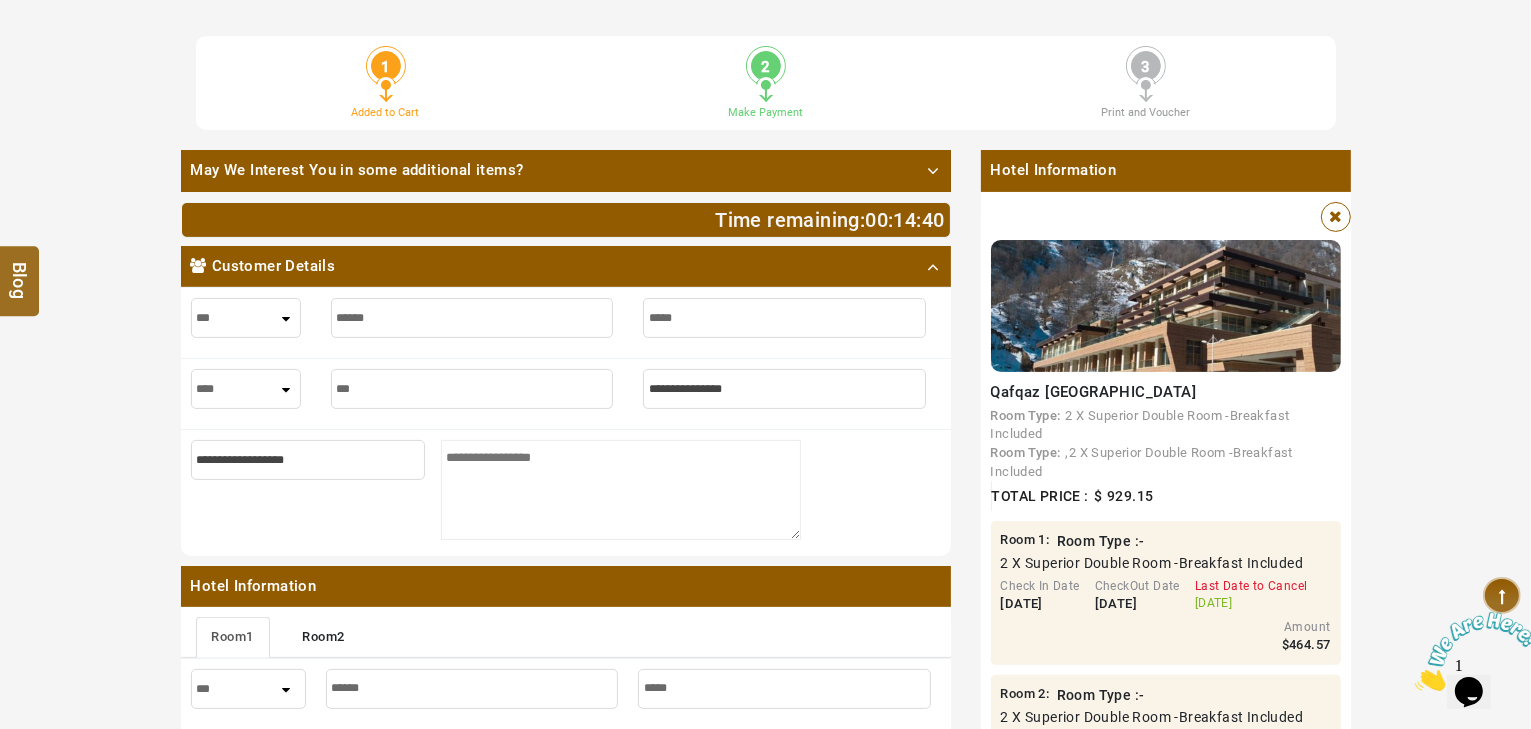 type on "****" 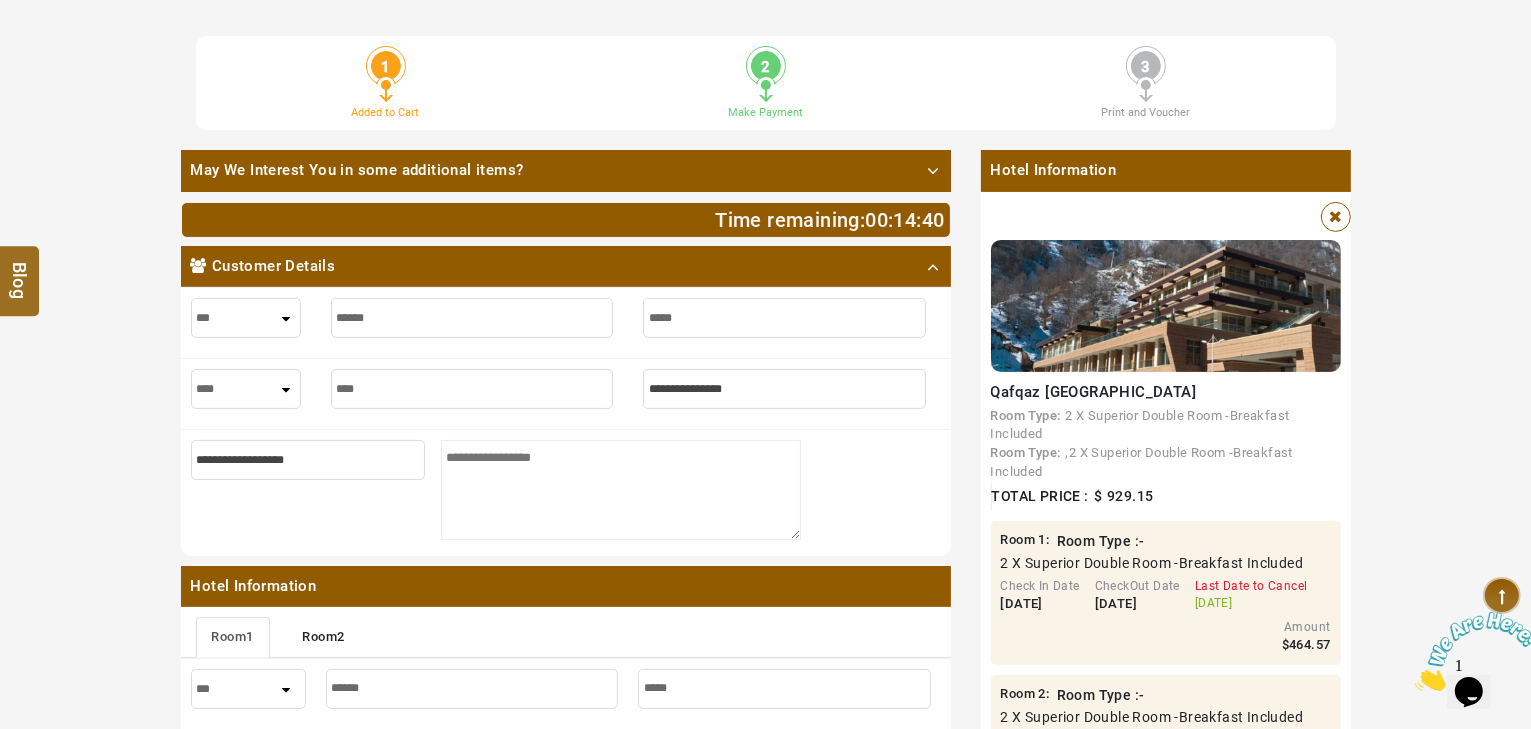type on "****" 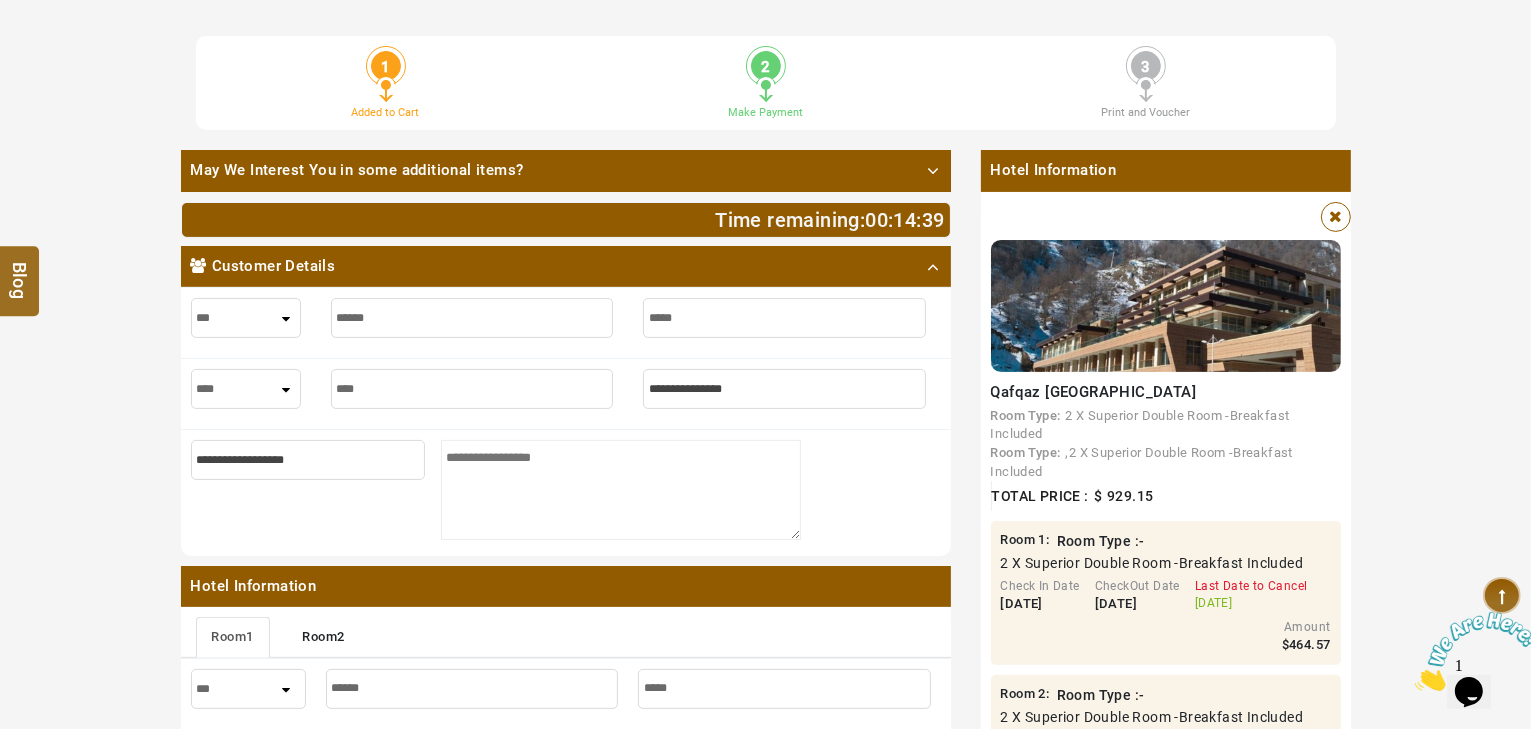 type on "****" 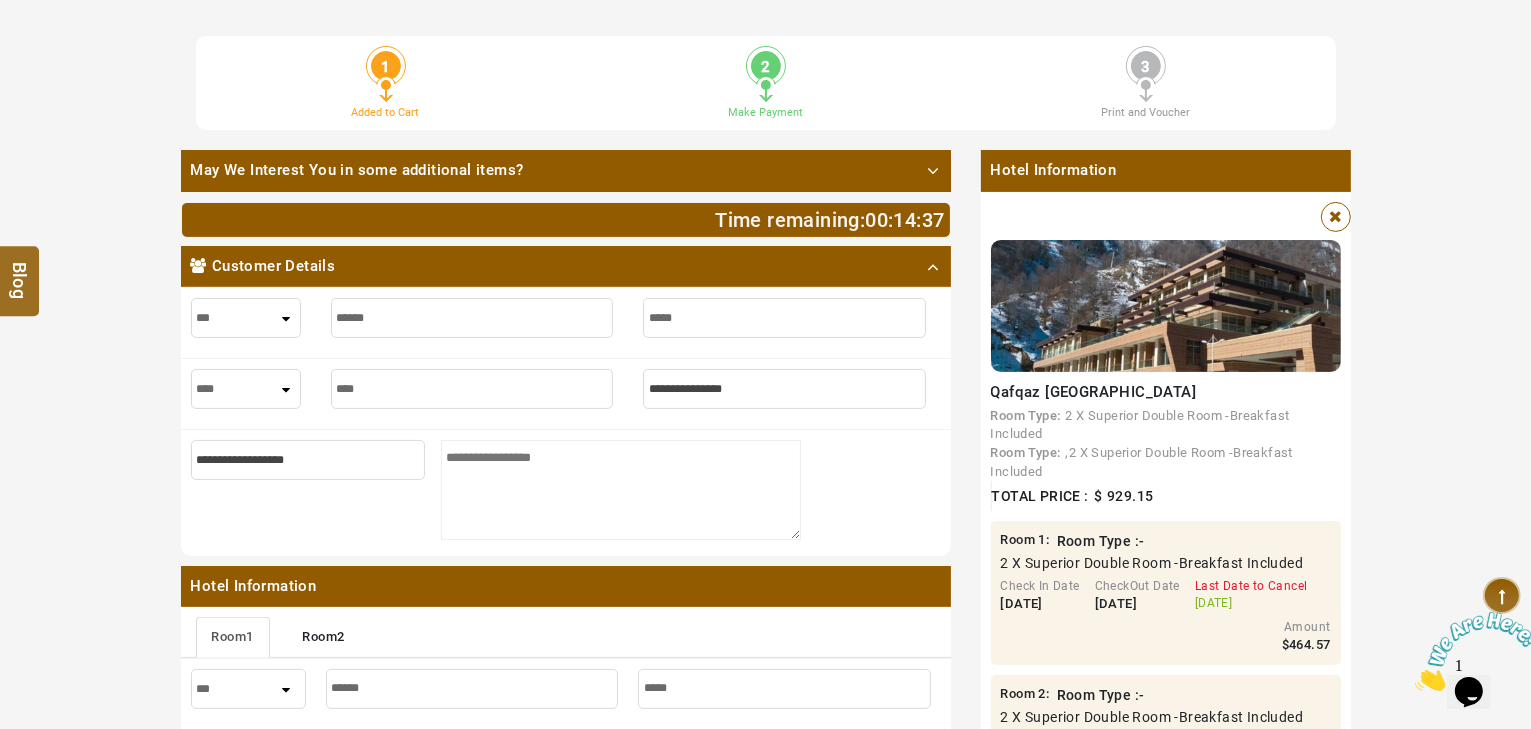 type on "*" 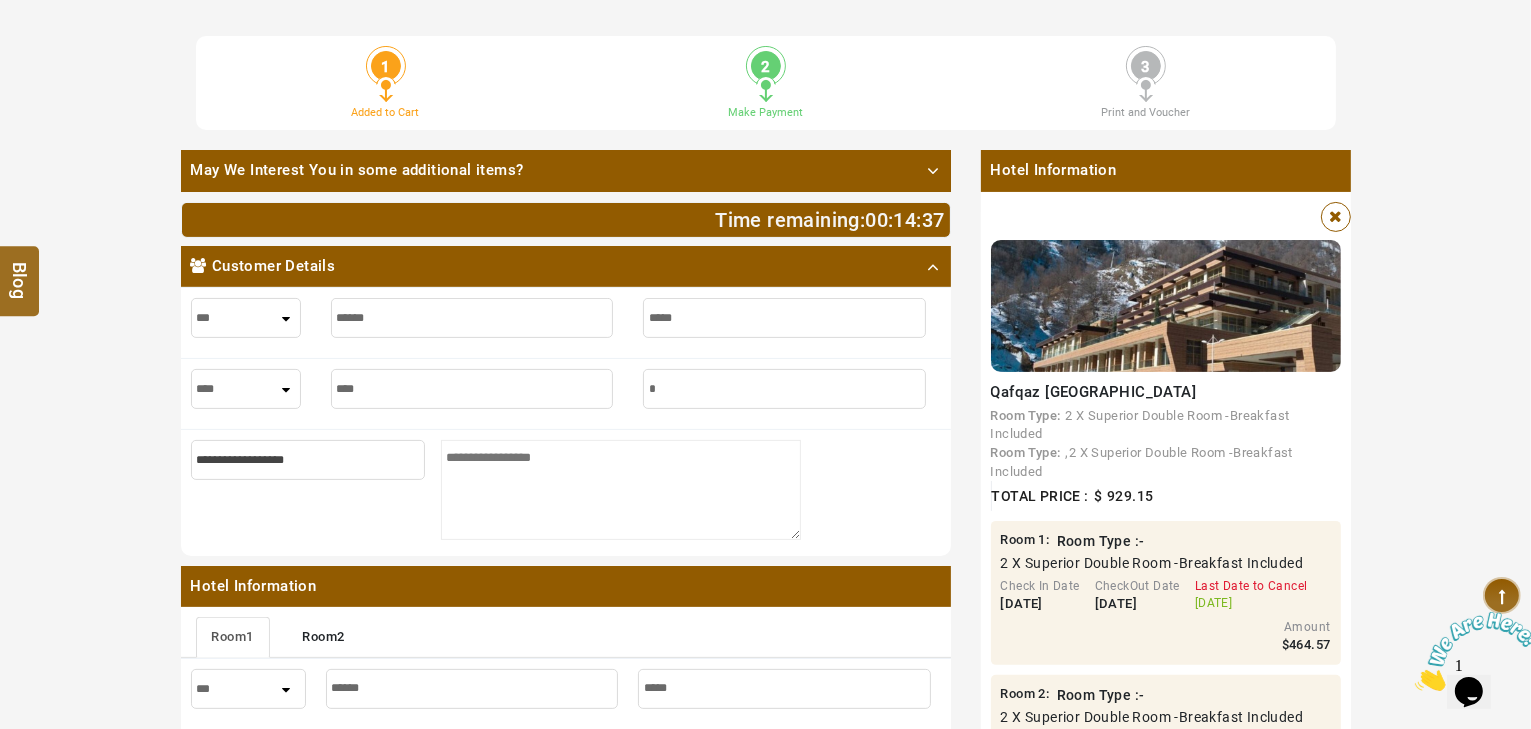 type on "*" 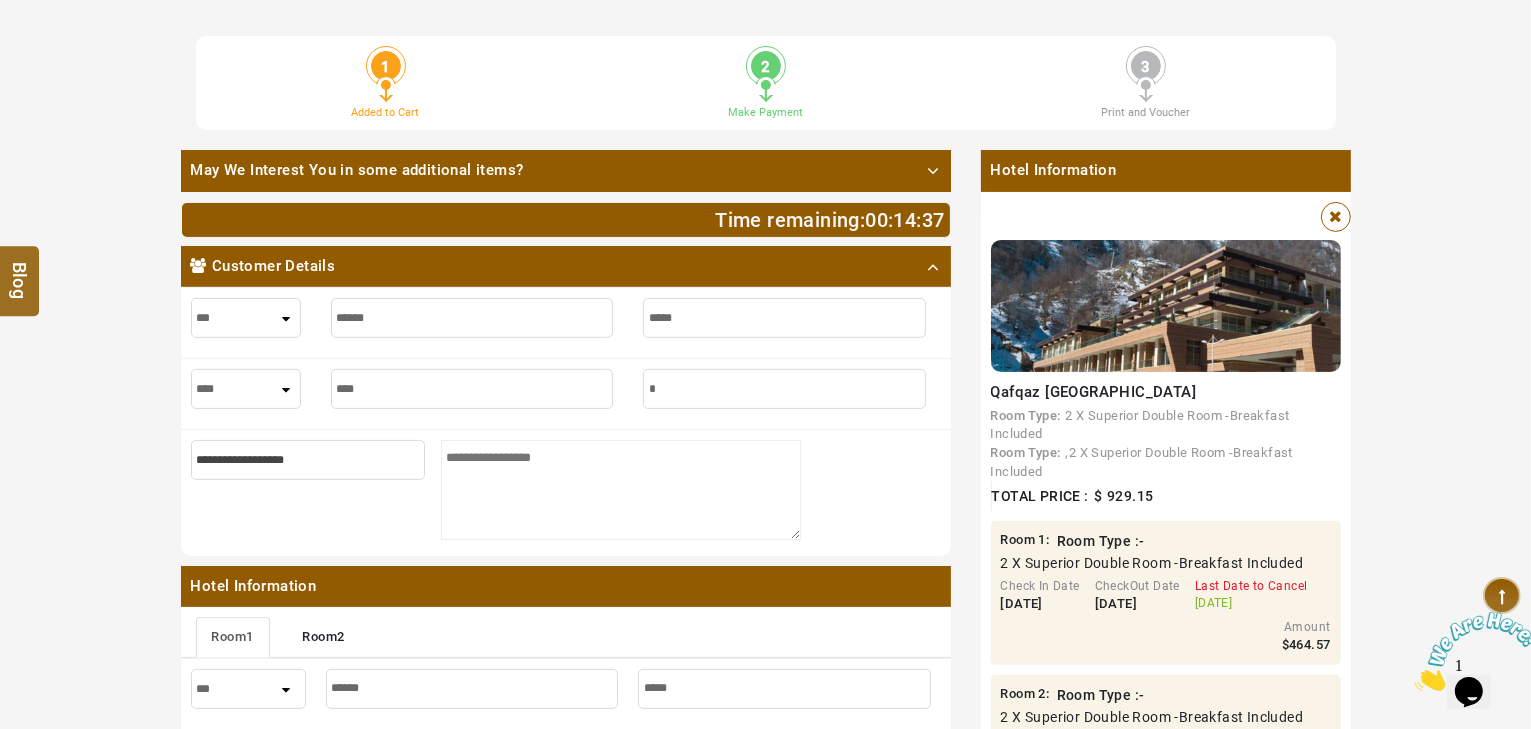 type on "**" 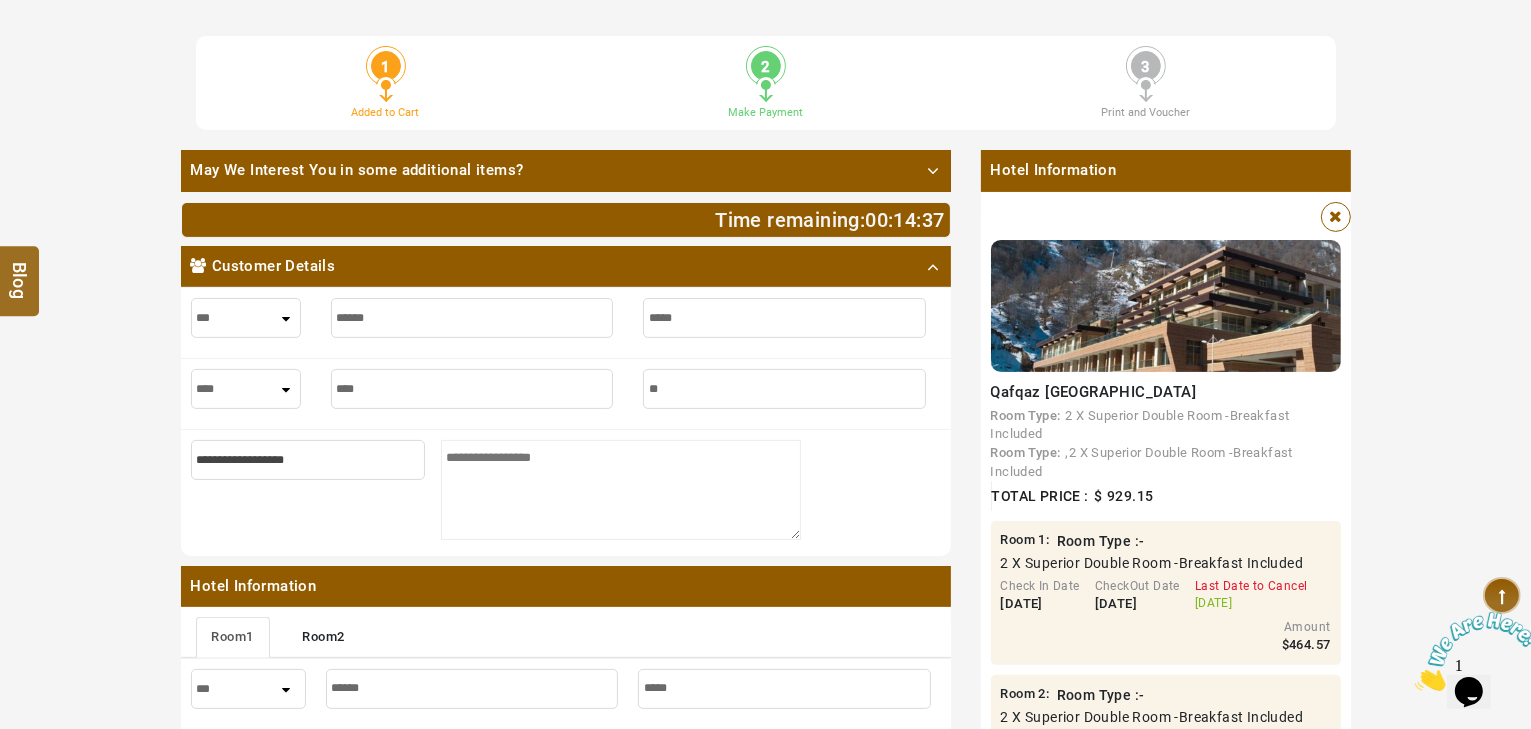 type on "**" 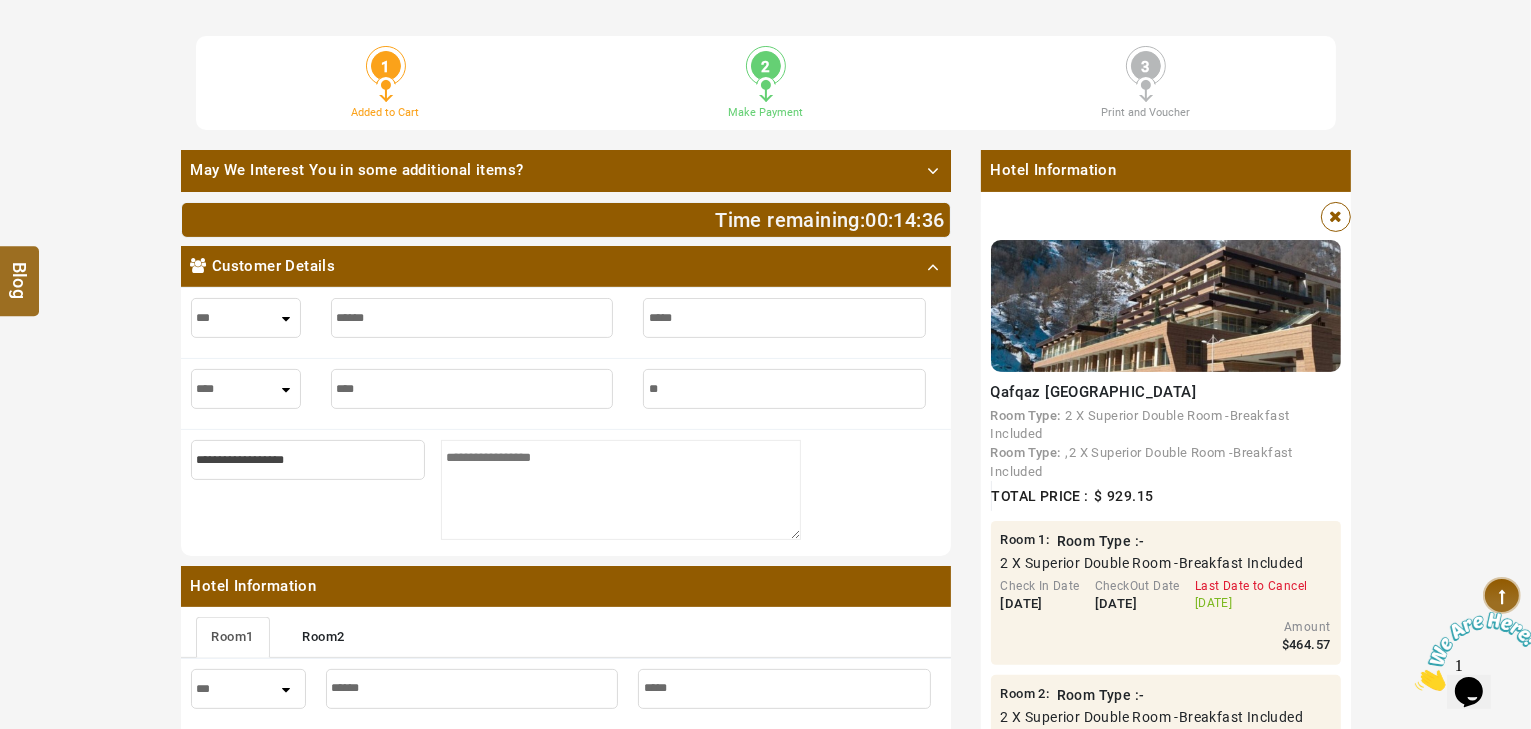 type on "***" 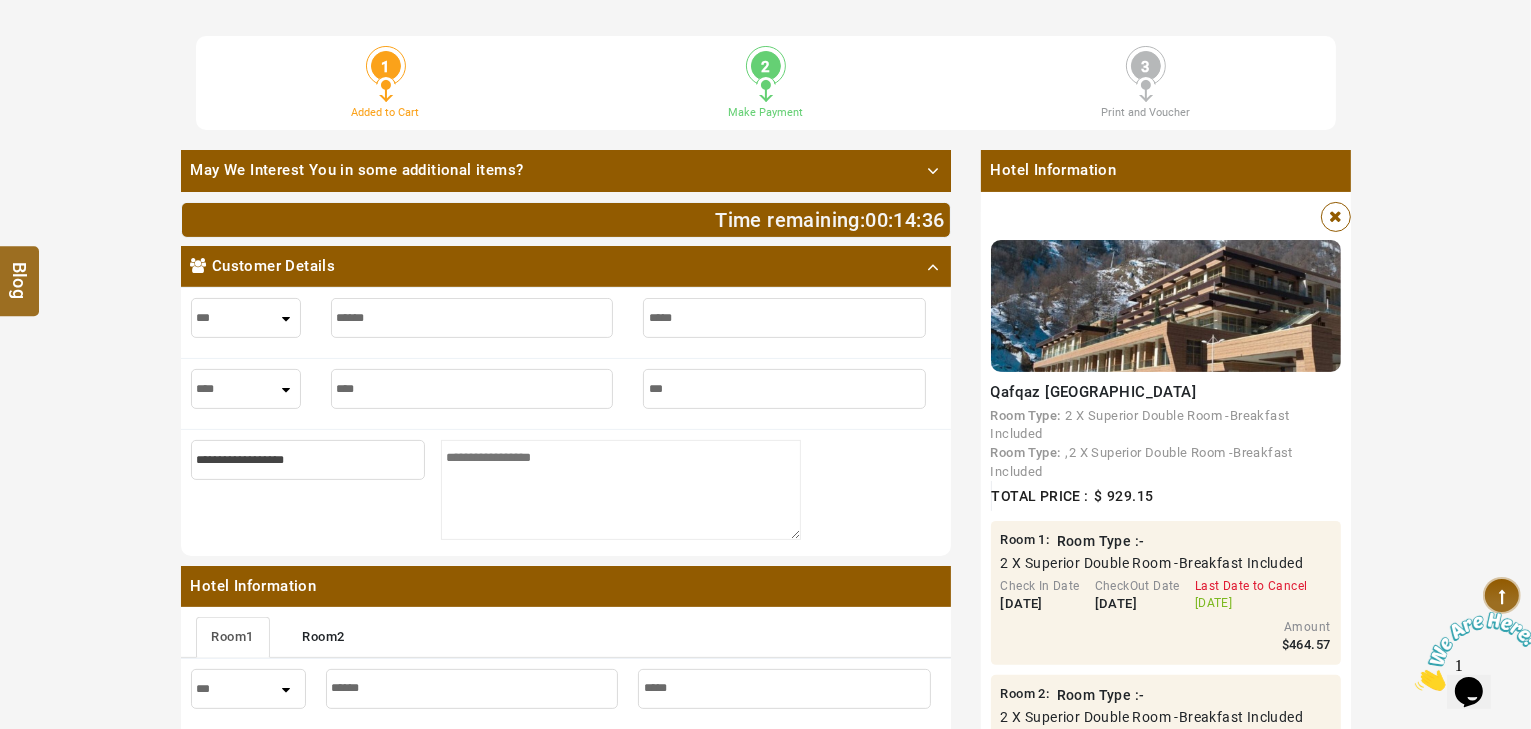 type on "***" 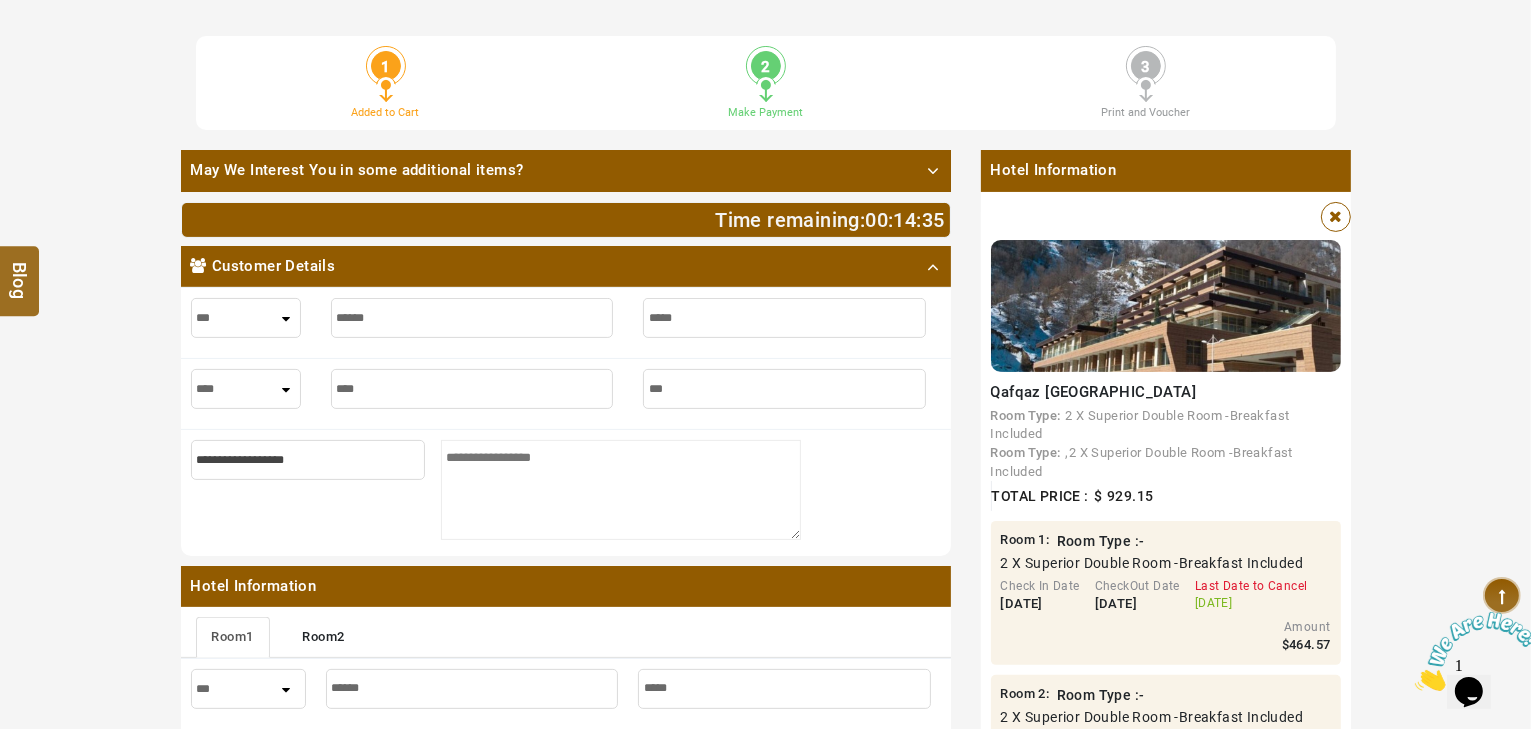 type on "****" 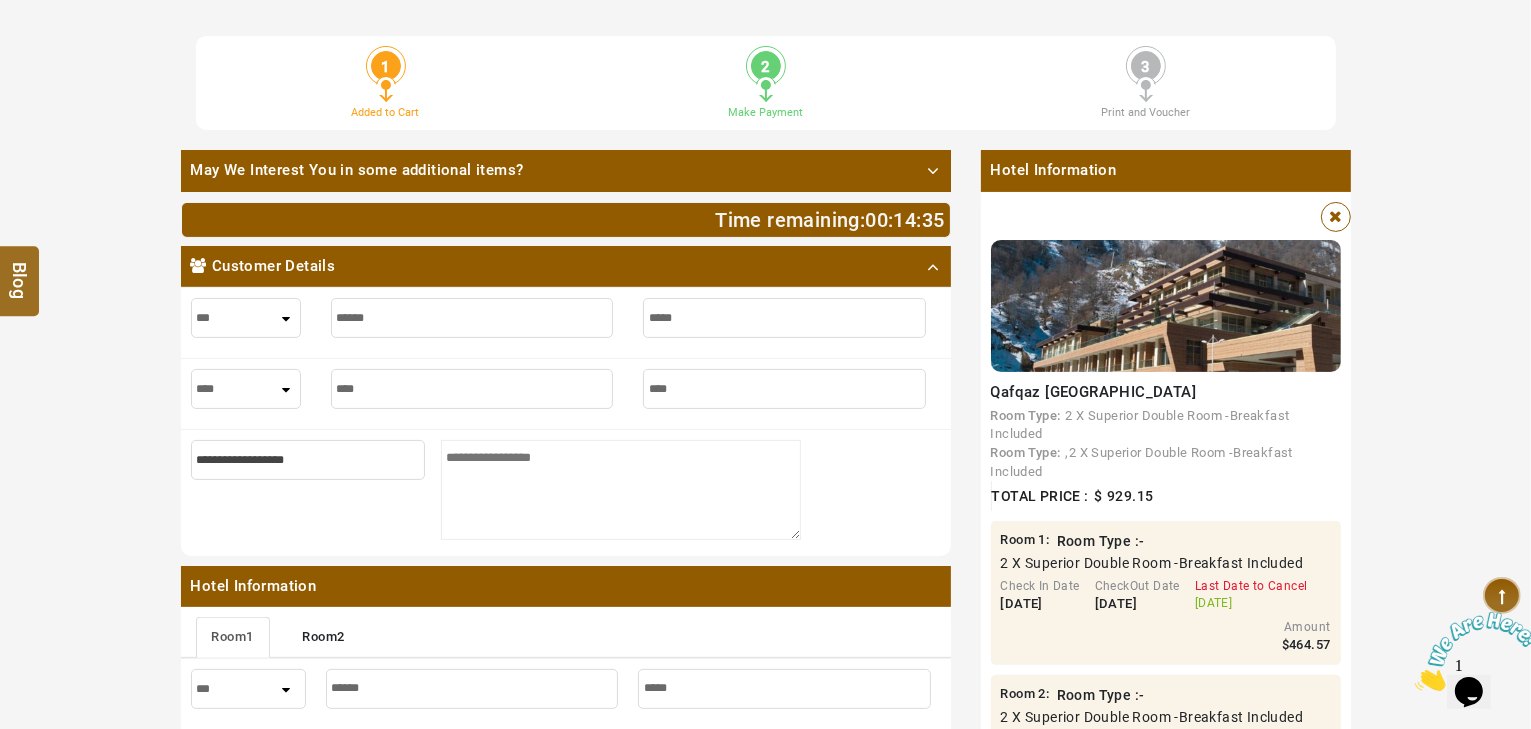 type on "****" 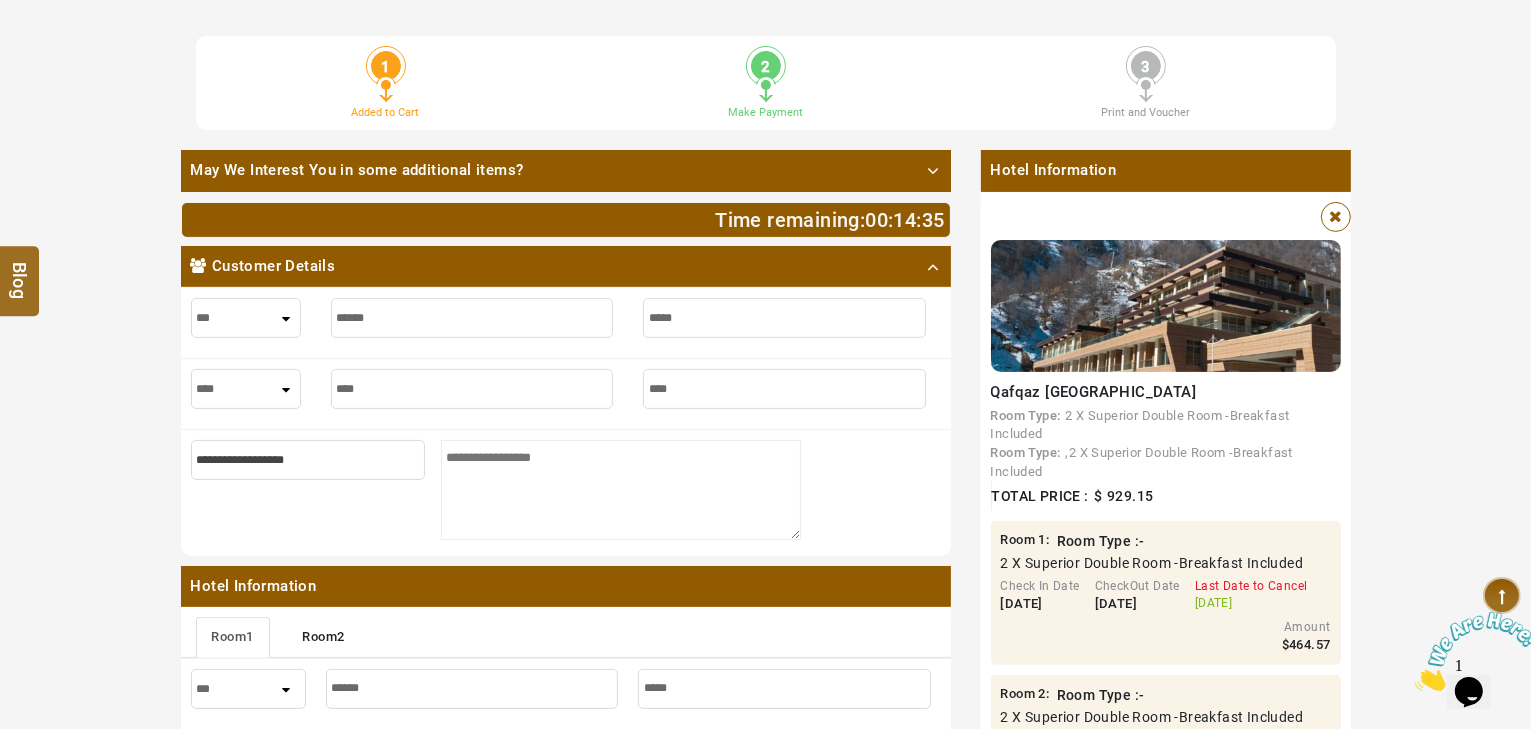 type on "*****" 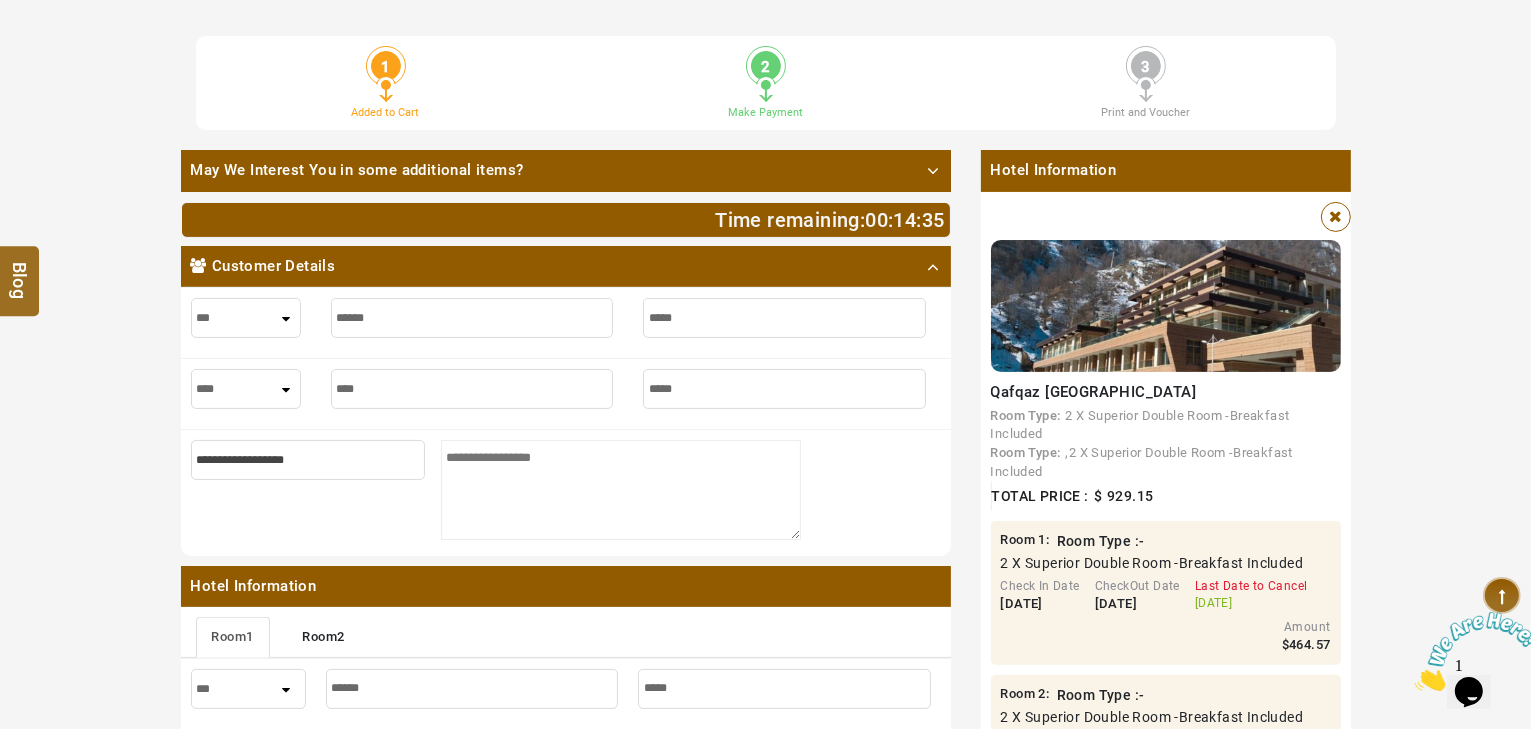 type on "*****" 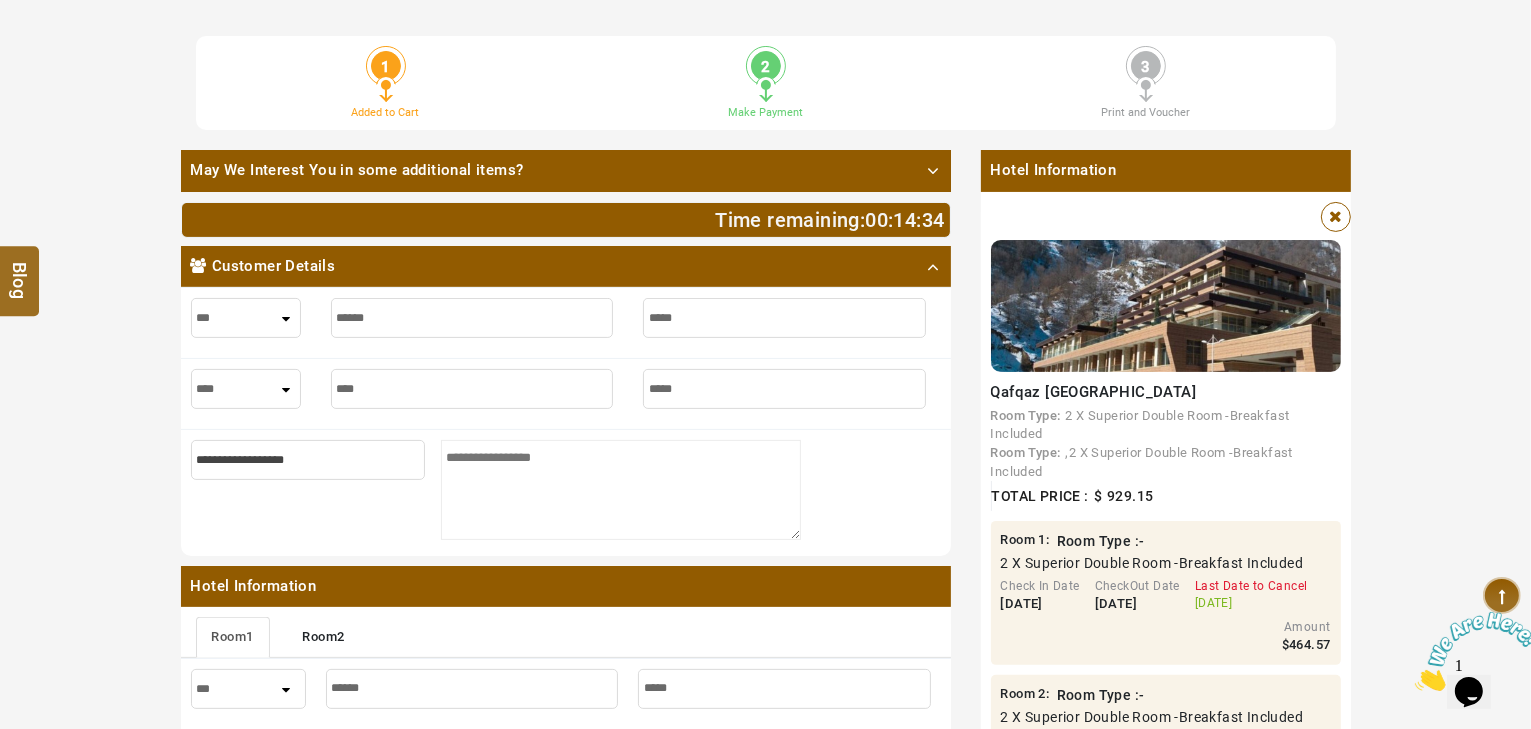 type on "*****" 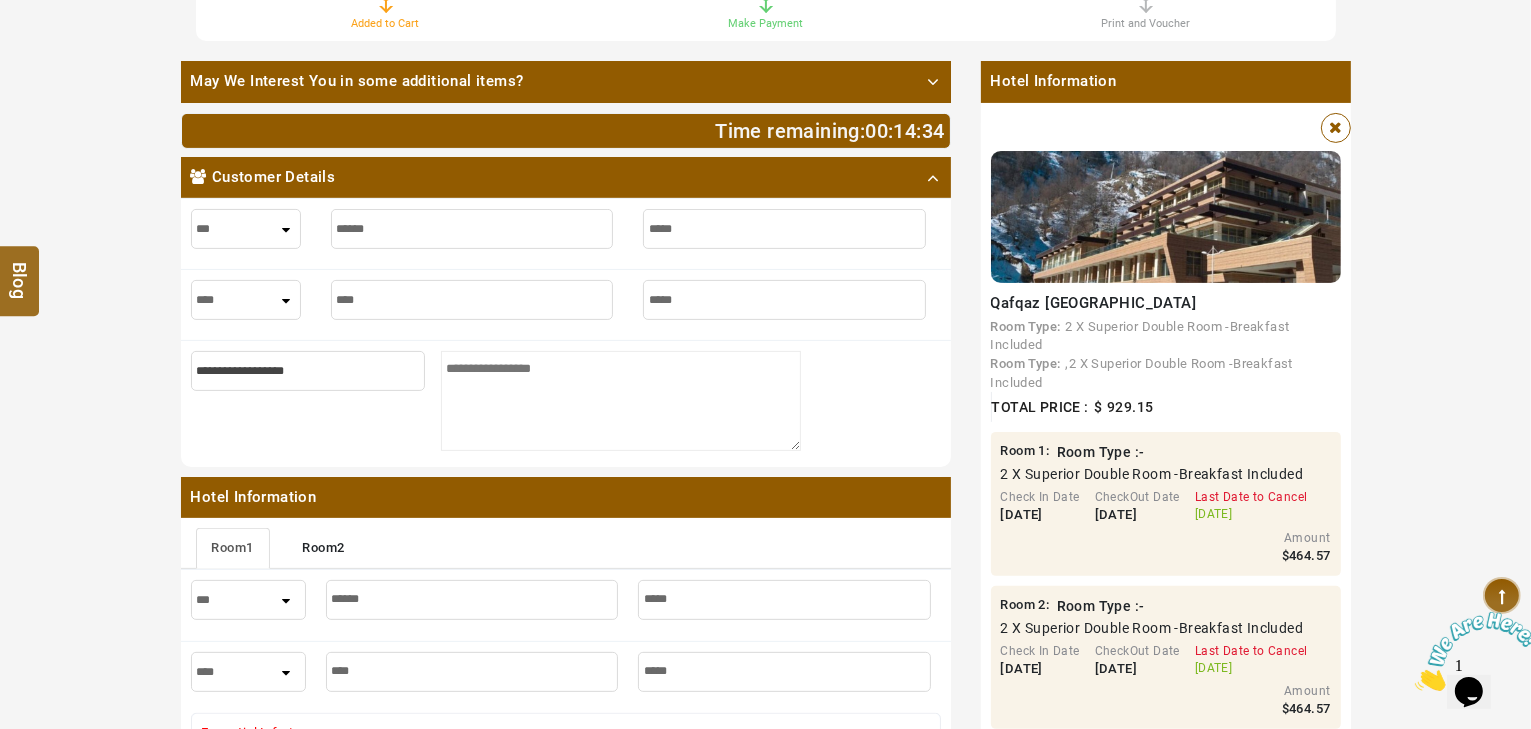 scroll, scrollTop: 720, scrollLeft: 0, axis: vertical 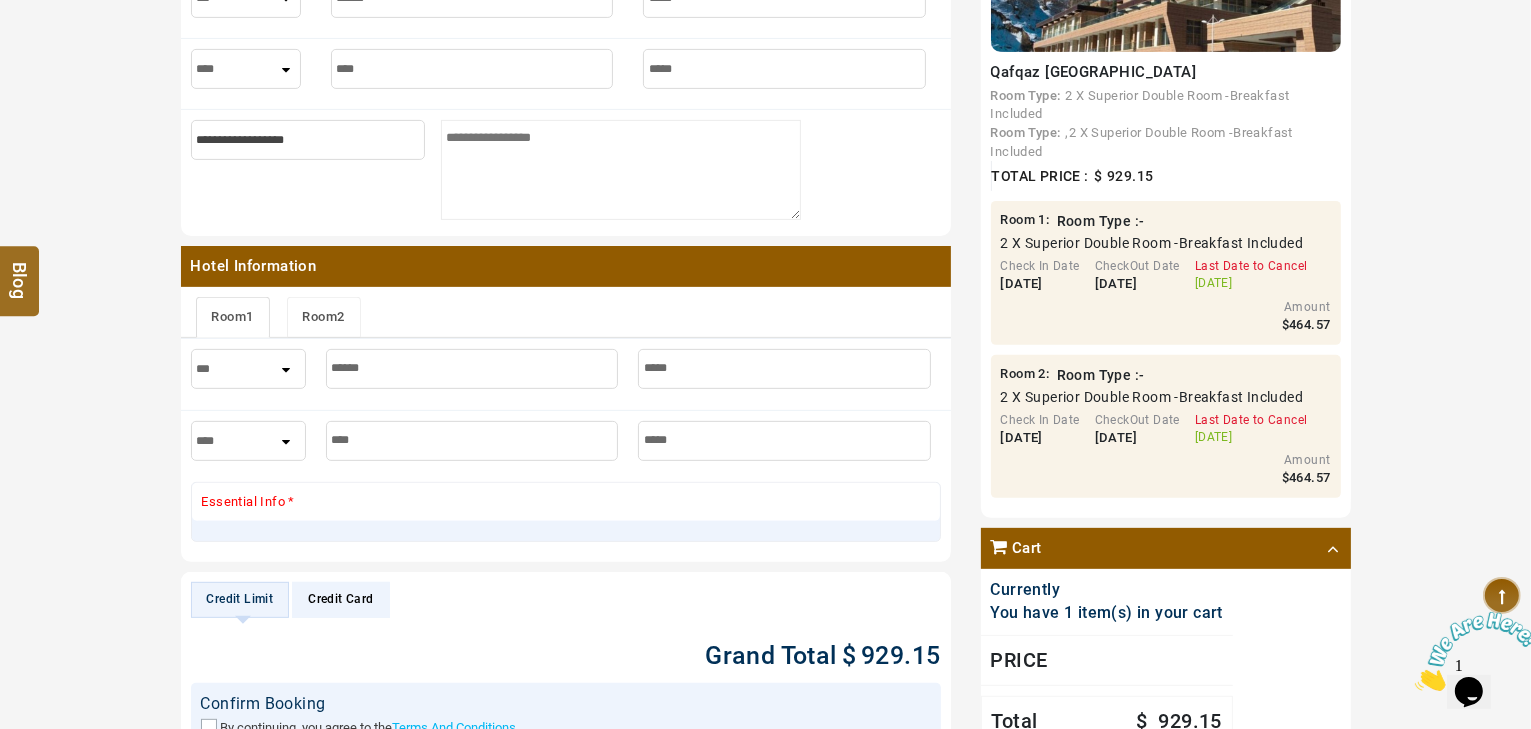 click on "Room  2" at bounding box center (324, 317) 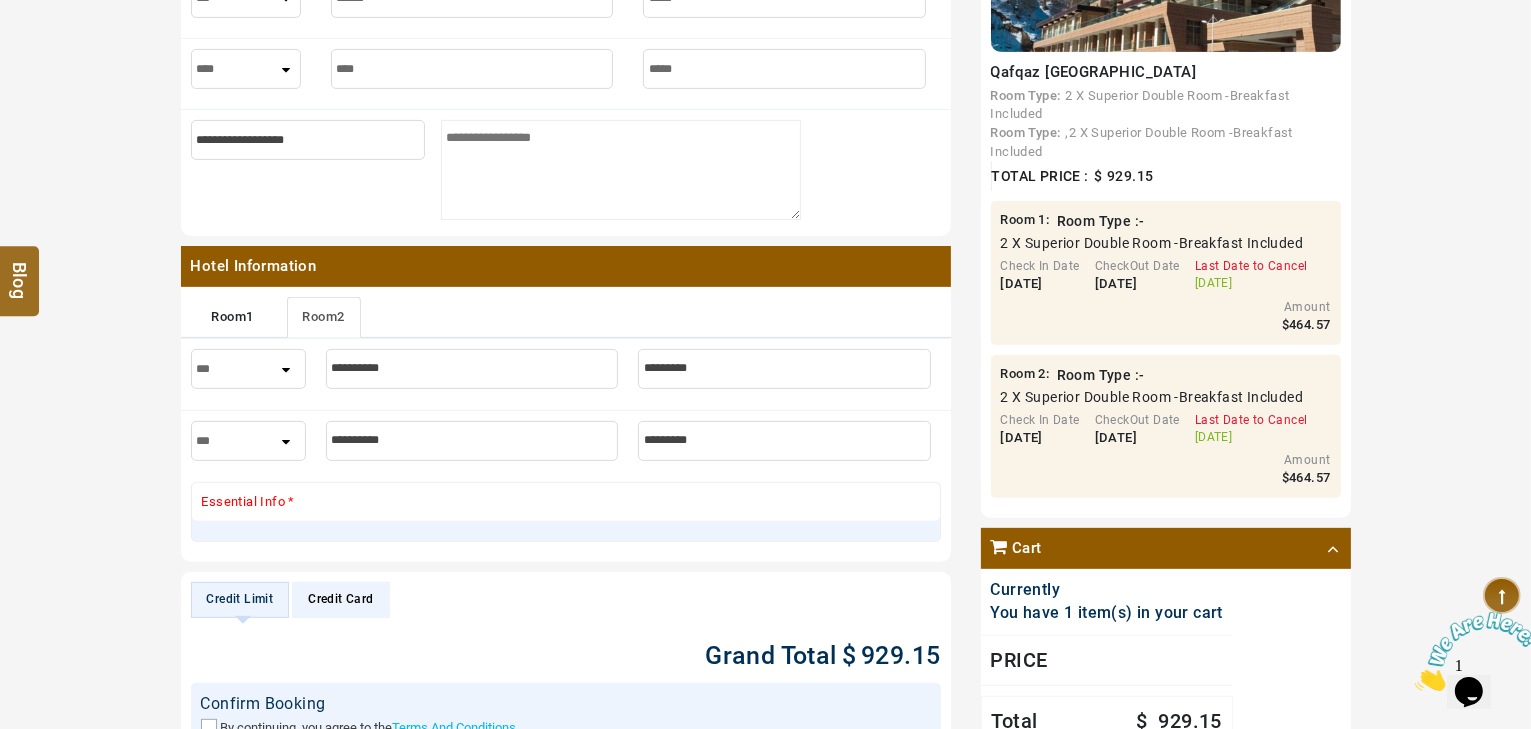 click at bounding box center [472, 369] 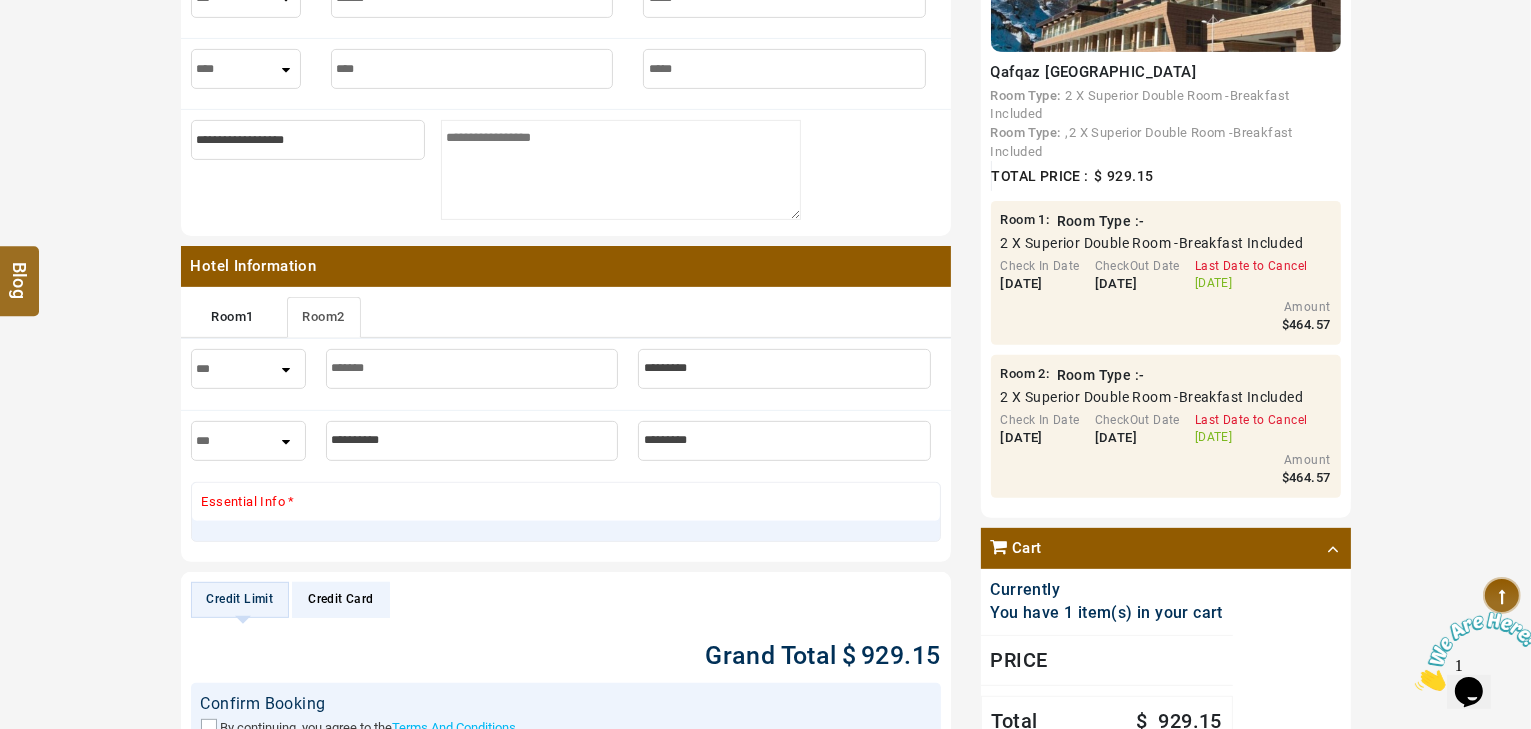 type on "*******" 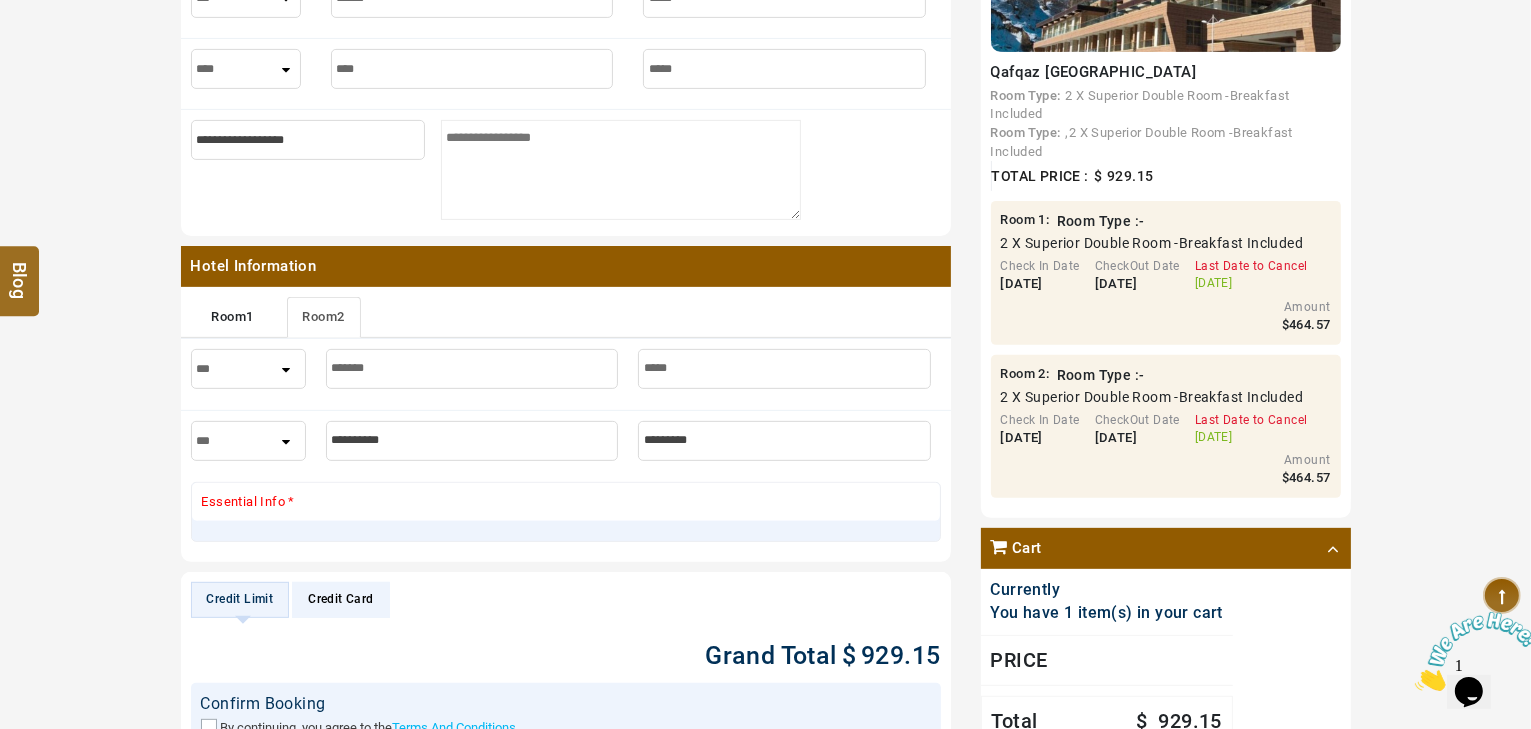 type on "*****" 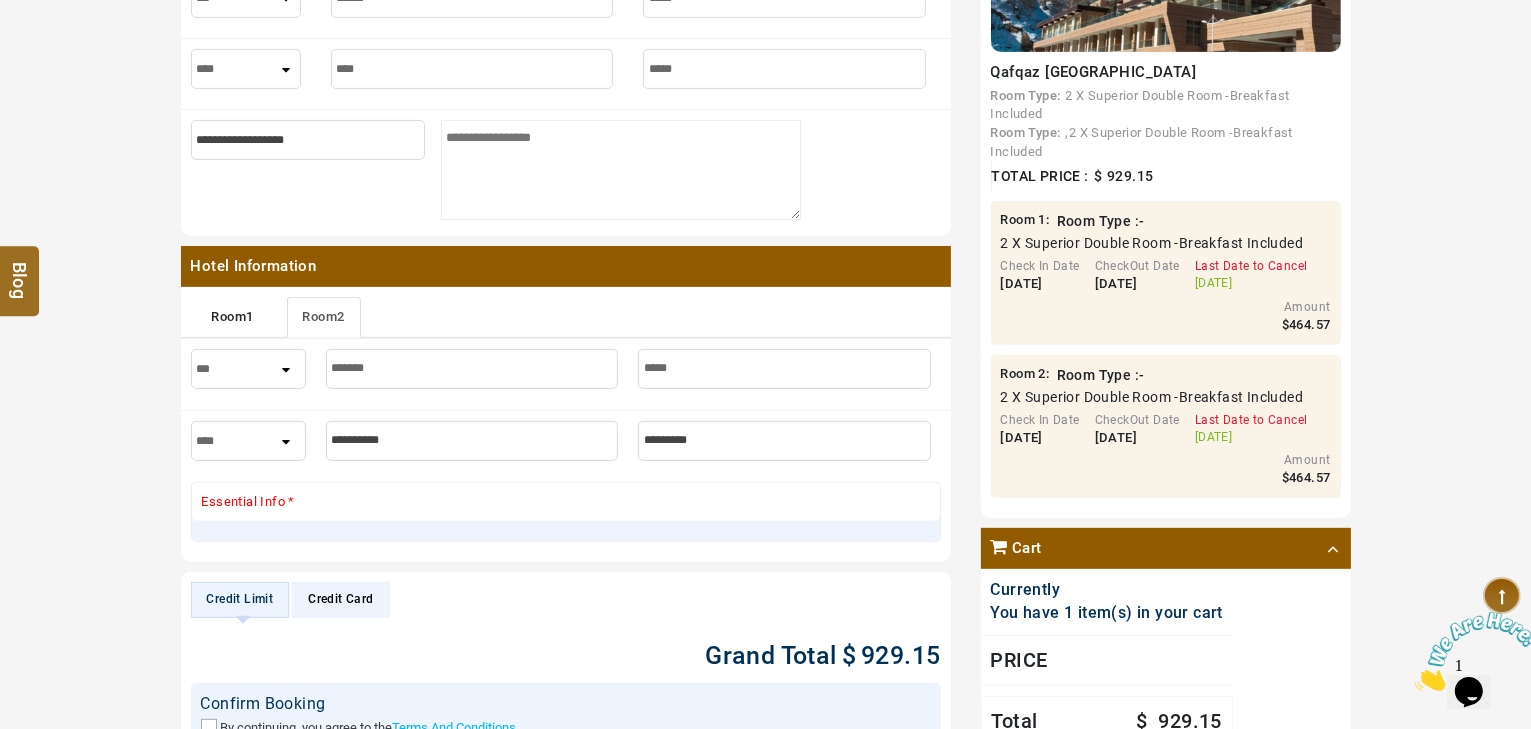 click at bounding box center [472, 441] 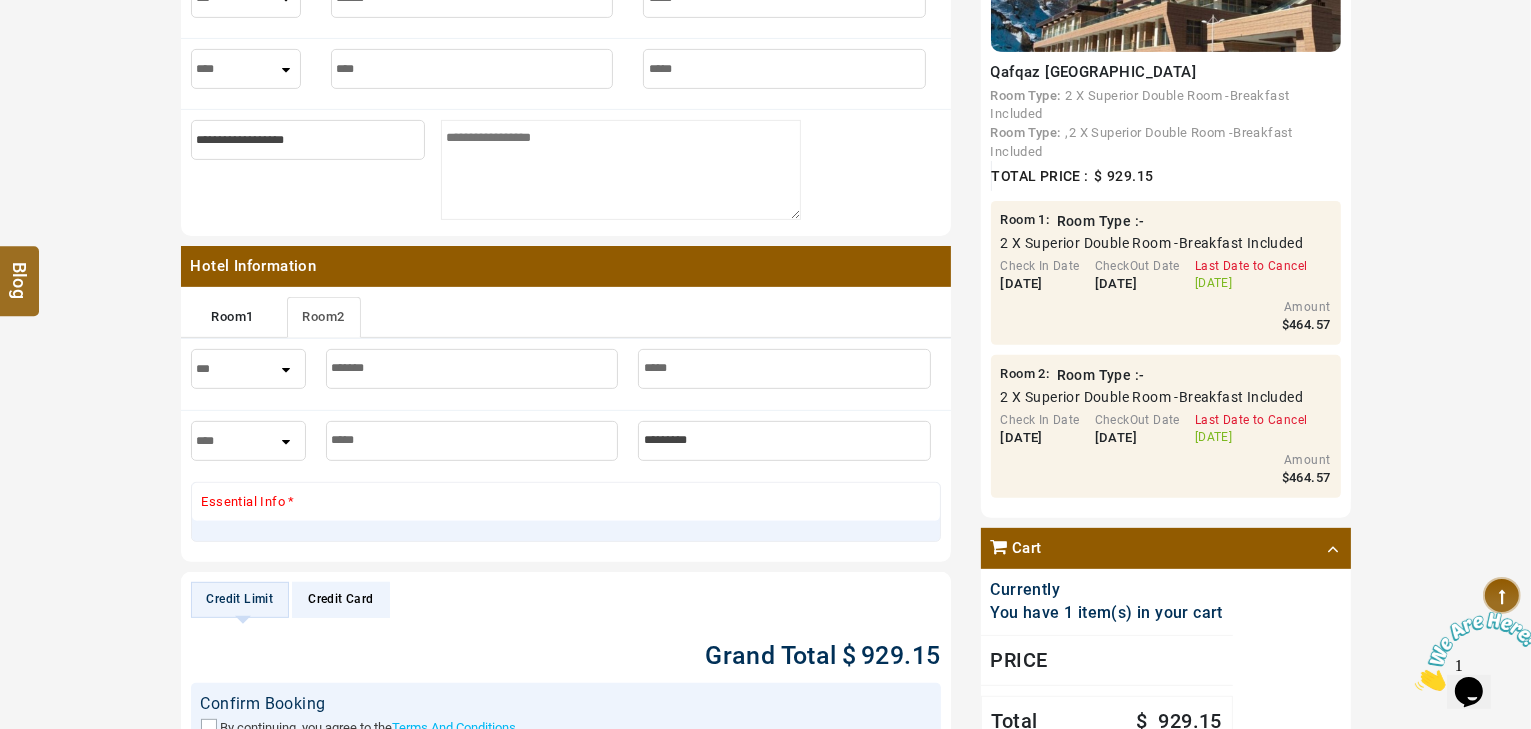 type on "*****" 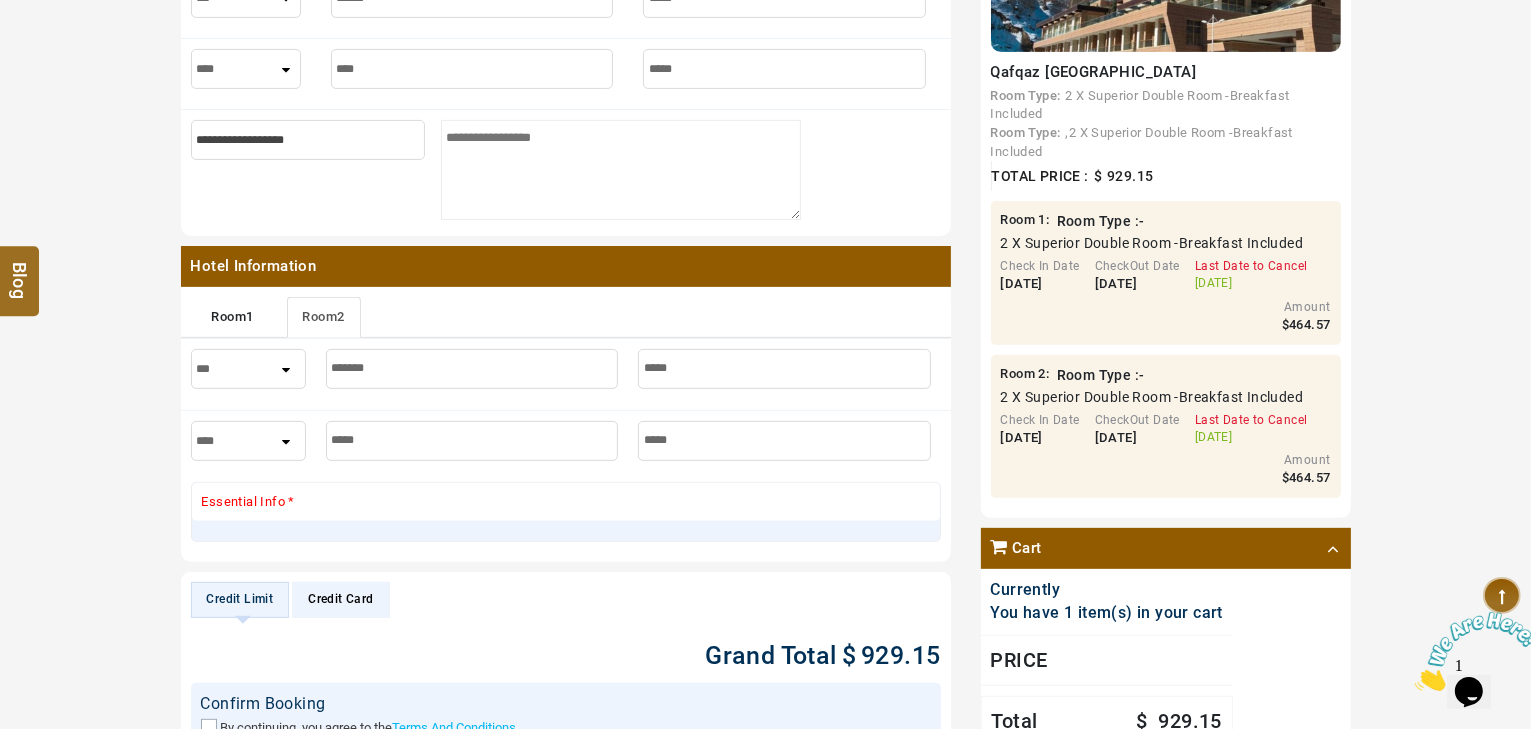 type on "*****" 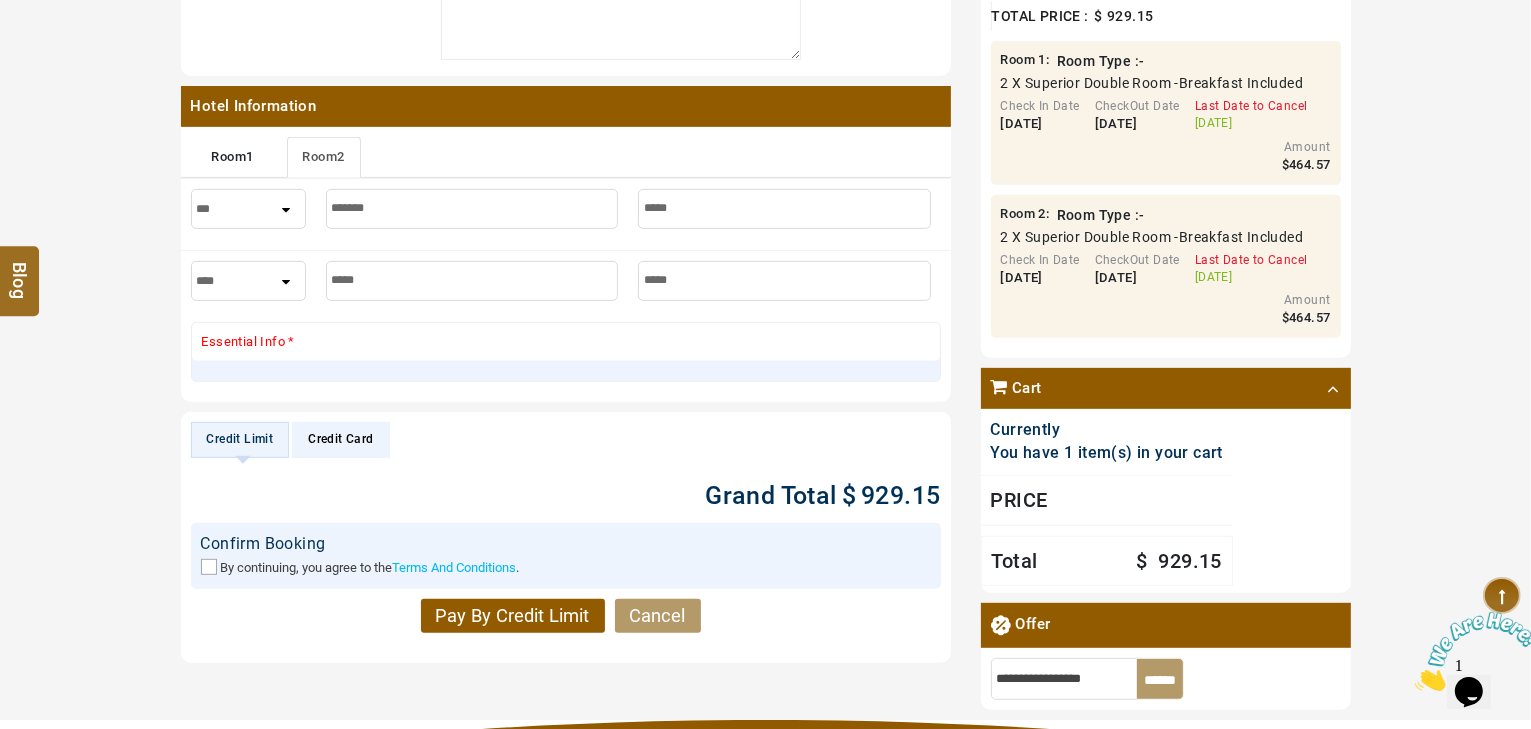click on "By continuing, you agree to the  Terms And Conditions ." at bounding box center [566, 567] 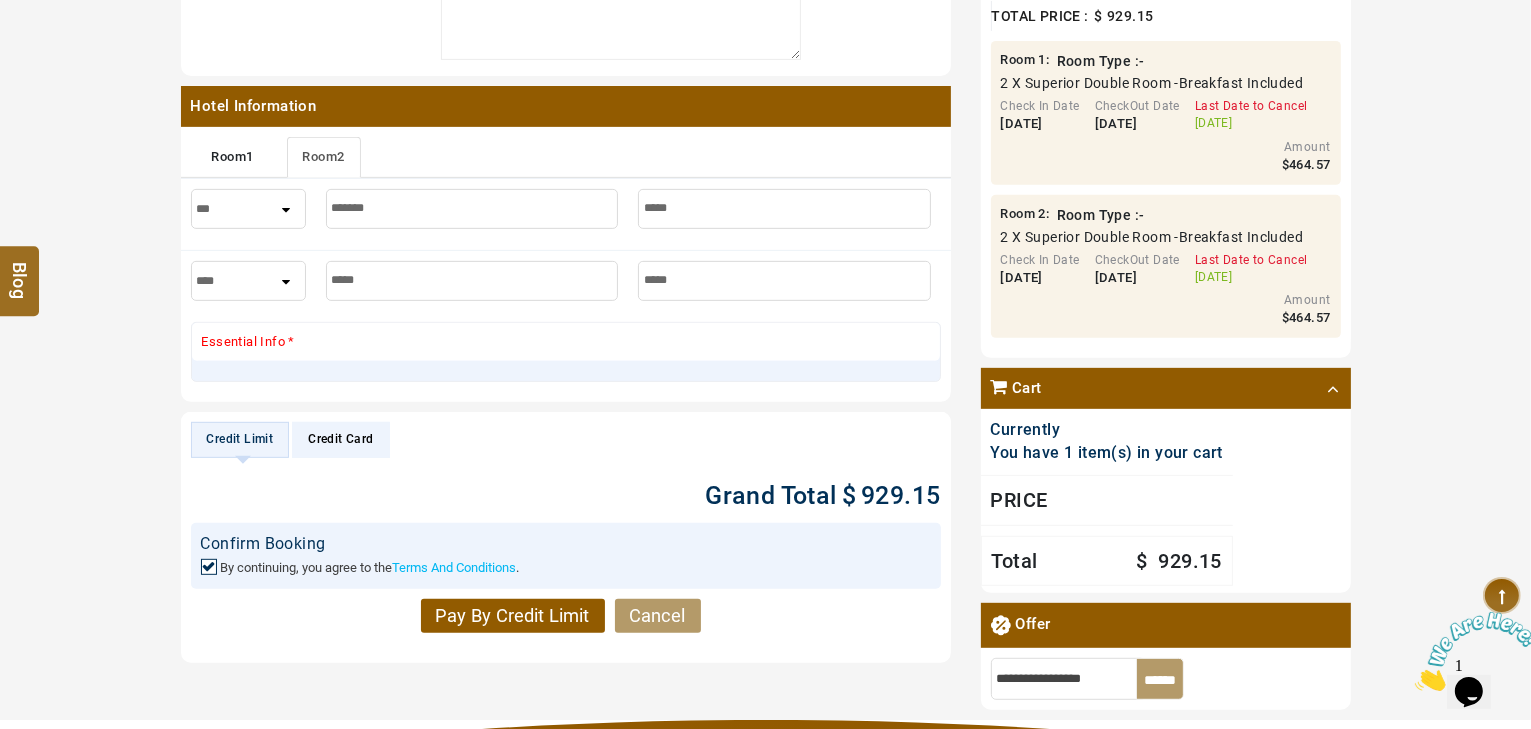 click on "Pay By Credit Limit" at bounding box center (513, 616) 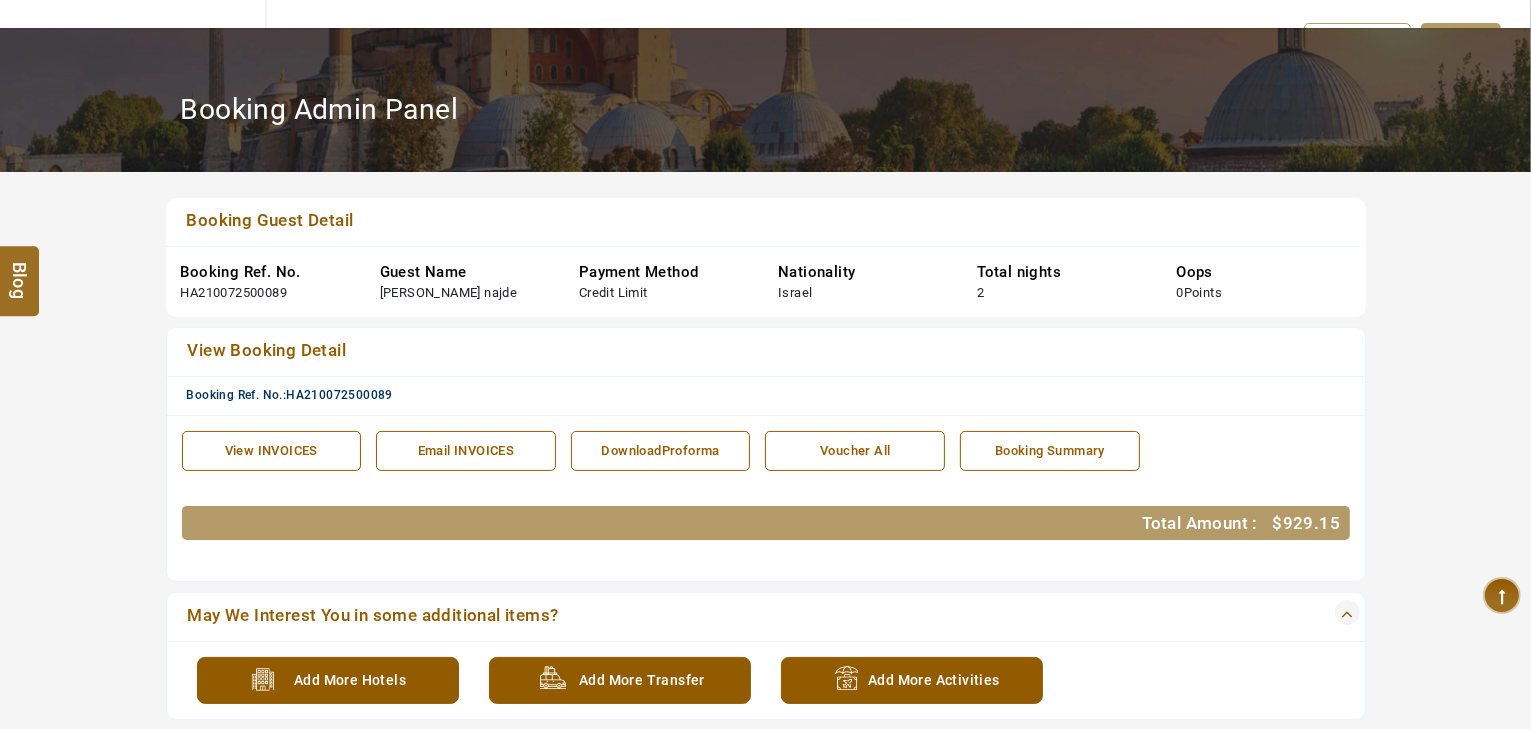 scroll, scrollTop: 6, scrollLeft: 0, axis: vertical 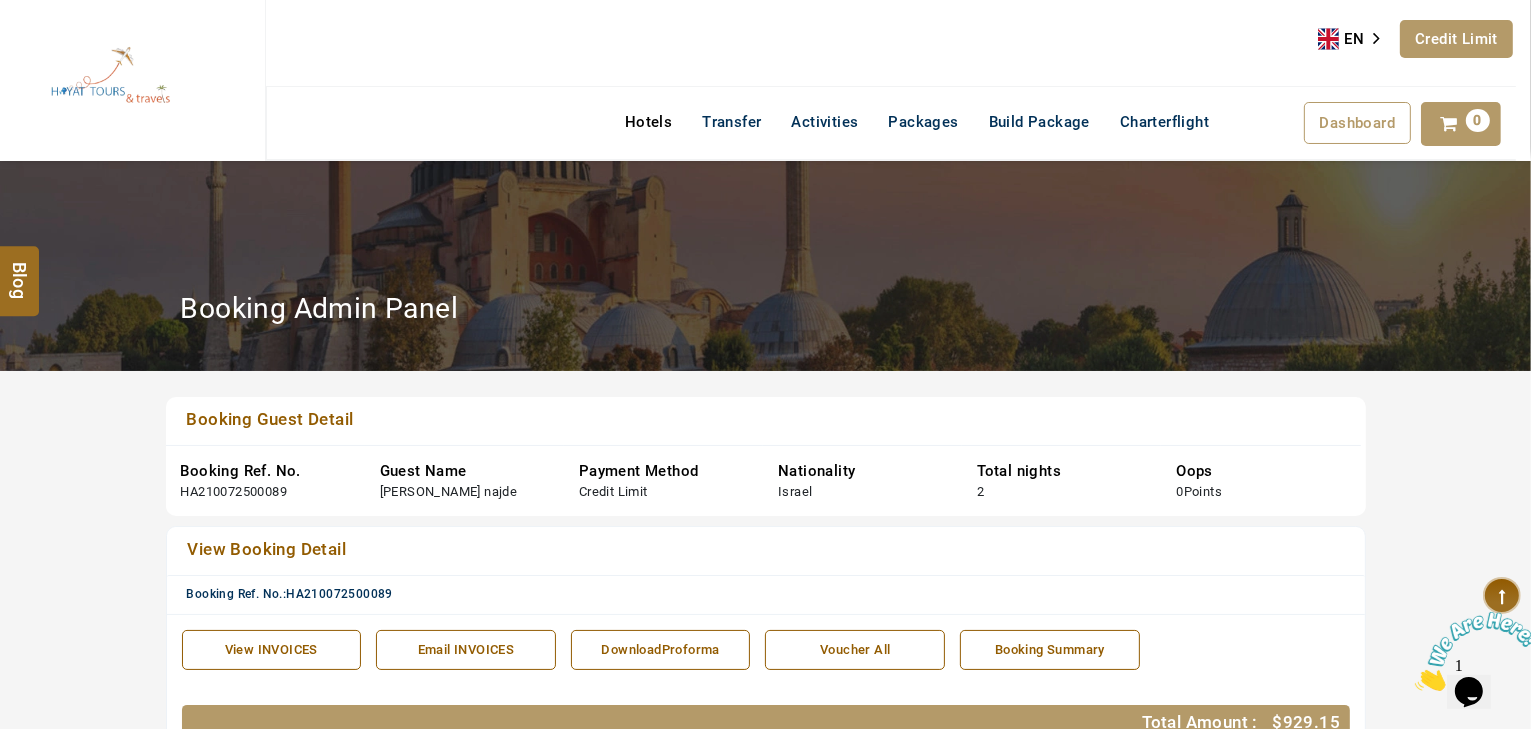 click on "Hotels" at bounding box center [648, 122] 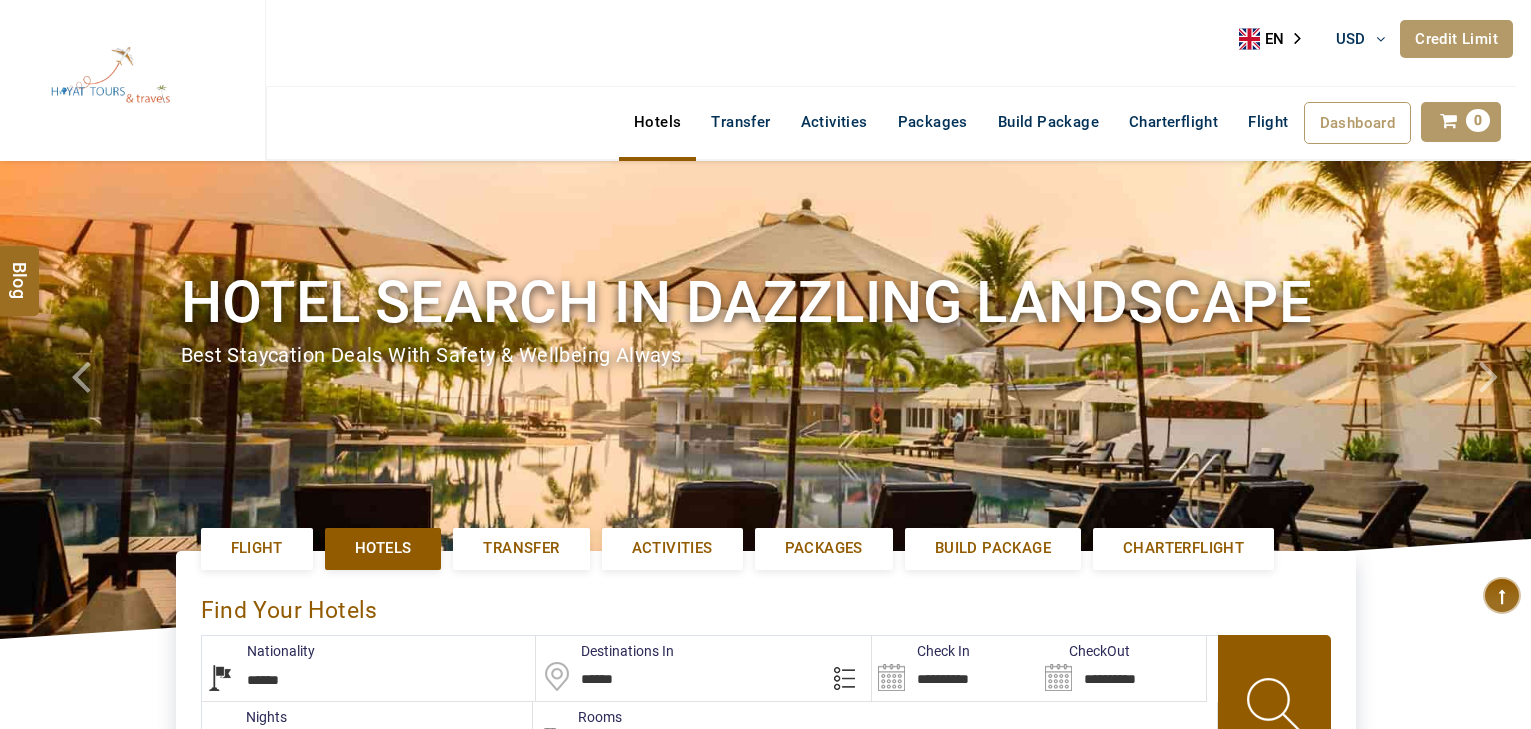 select on "******" 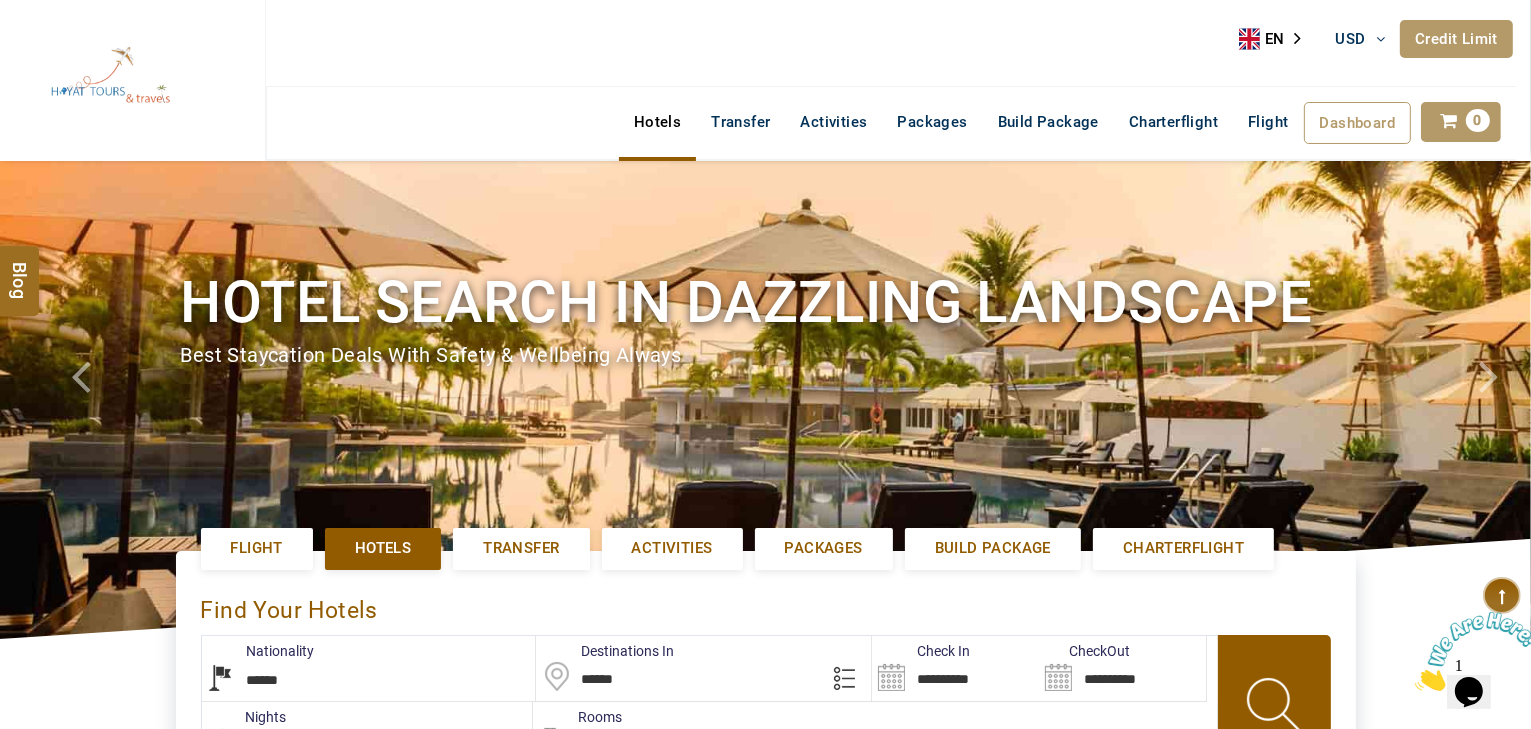 scroll, scrollTop: 0, scrollLeft: 0, axis: both 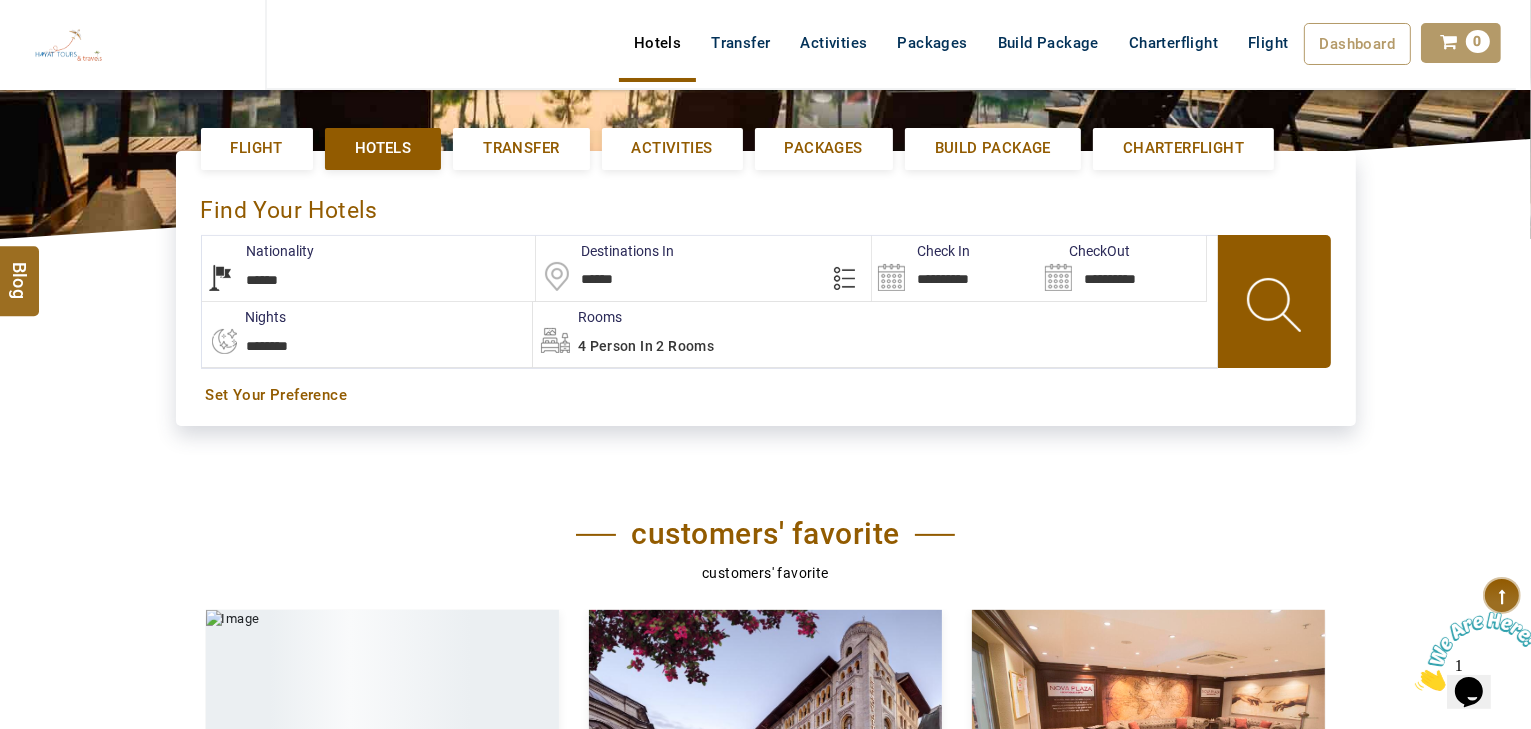 drag, startPoint x: 688, startPoint y: 271, endPoint x: 289, endPoint y: 240, distance: 400.20245 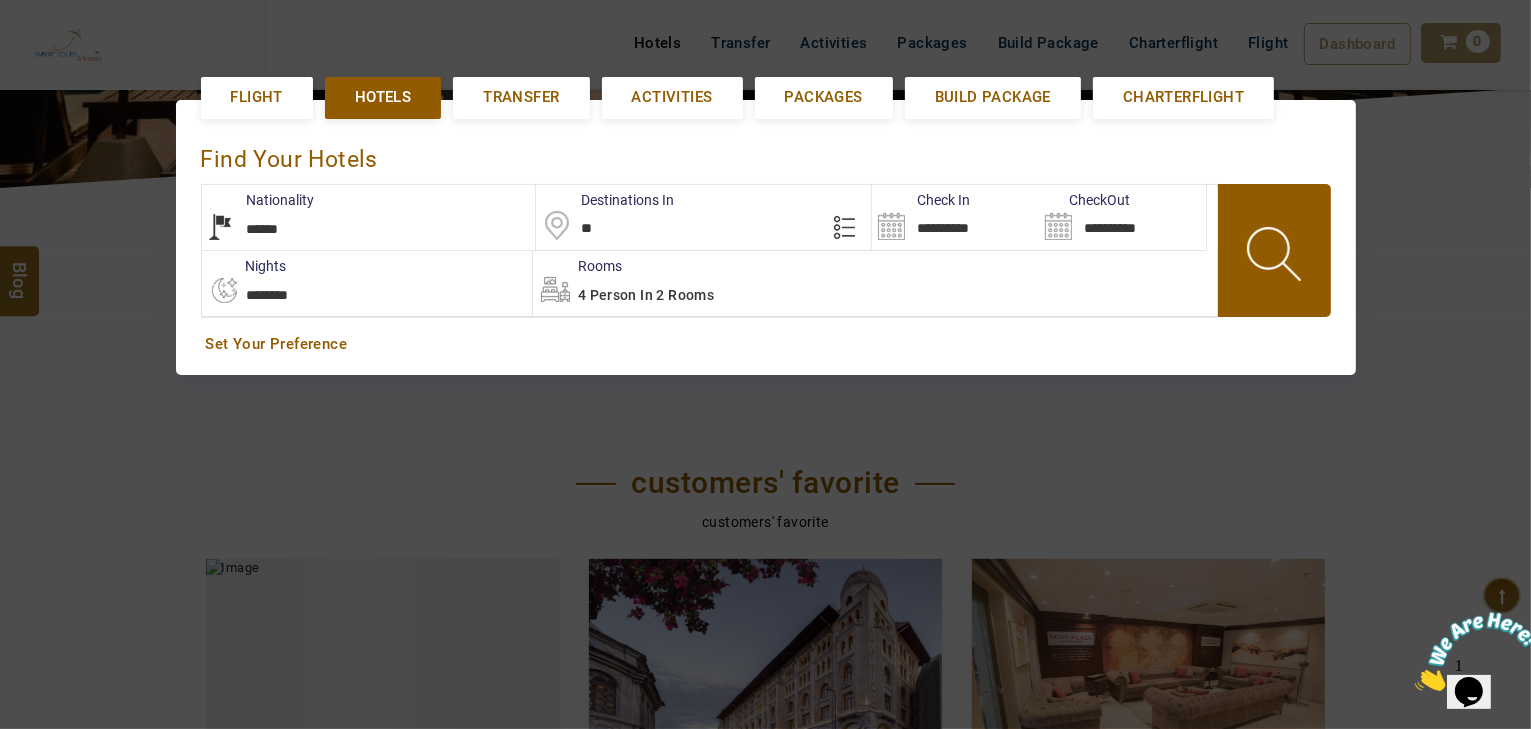scroll, scrollTop: 460, scrollLeft: 0, axis: vertical 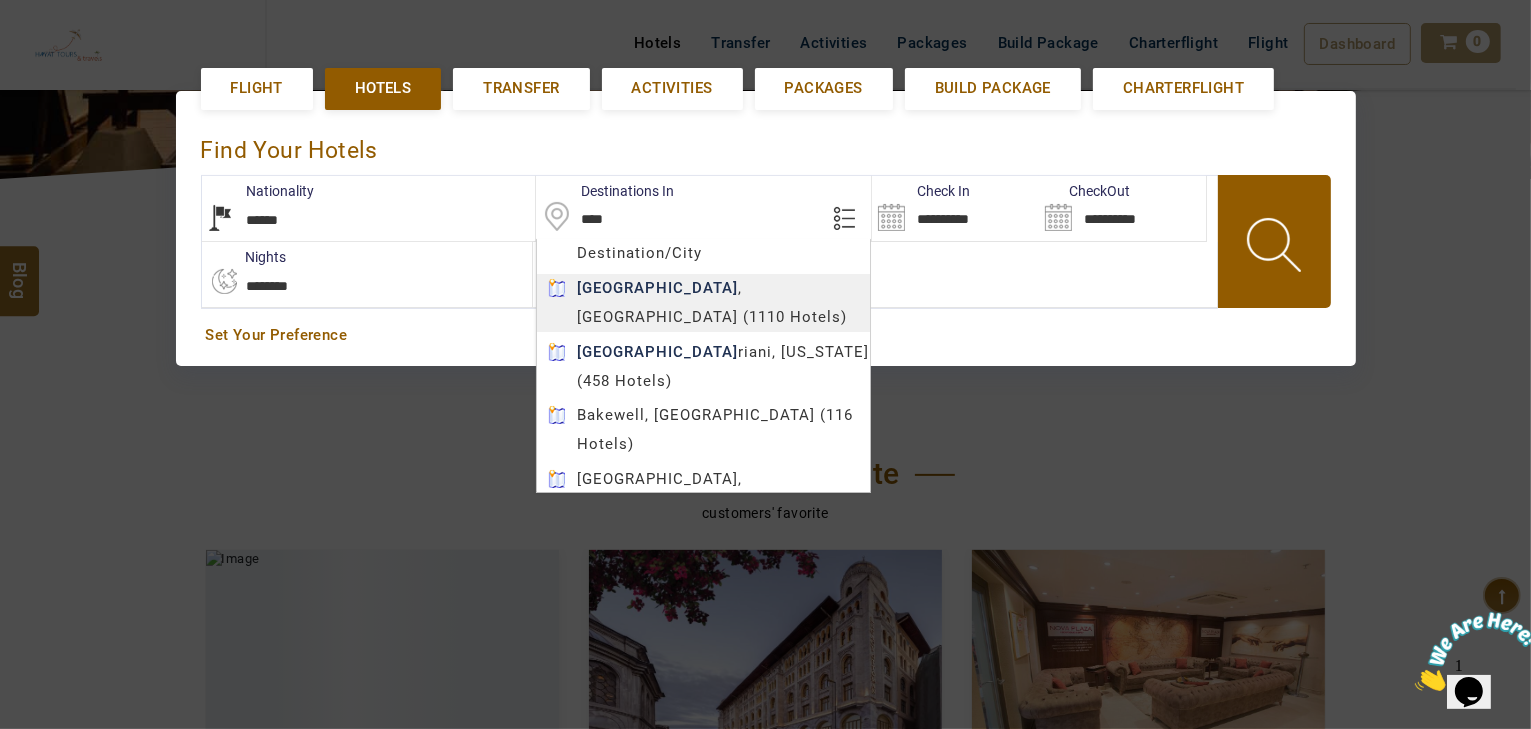 type on "****" 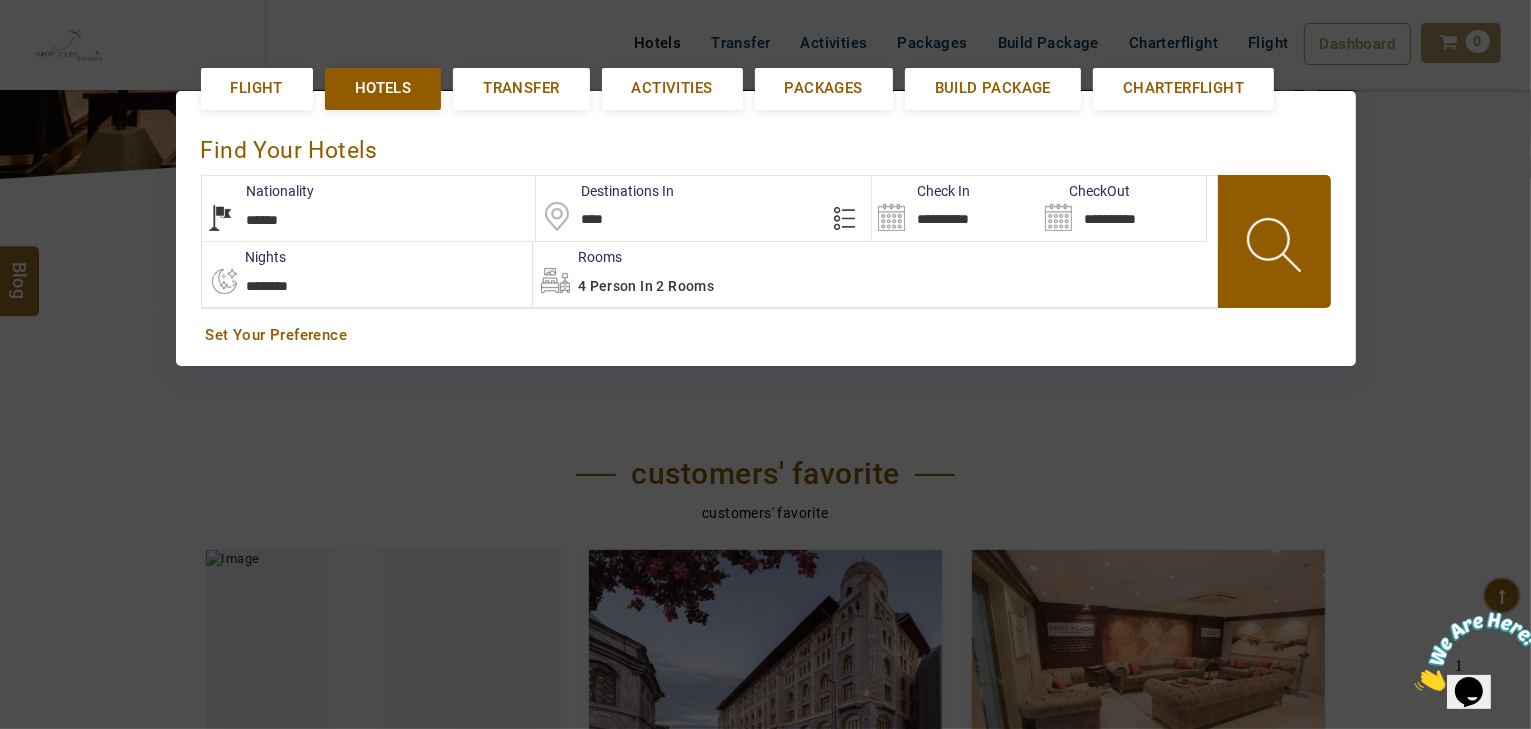 click on "HAYAYT TOURS USD AED  AED EUR  € USD  $ INR  ₹ THB  ฿ IDR  Rp BHD  BHD TRY  ₺ Credit Limit EN HE AR ES PT ZH Helpline
[PHONE_NUMBER] Register Now [PHONE_NUMBER] [EMAIL_ADDRESS][DOMAIN_NAME] About Us What we Offer Blog Why Us Contact Hotels  Transfer Activities Packages Build Package Charterflight Flight Dashboard My Profile My Booking My Reports My Quotation Sign Out 0 Points Redeem Now To Redeem 58318  Points Future Points  1074   Points Credit Limit Credit Limit USD 30000.00 70% Complete Used USD 9426.78 Available USD 20573.22 Setting  Looks like you haven't added anything to your cart yet Countinue Shopping ***** ****** Please Wait.. Blog demo
Remember me Forgot
password? LOG IN Don't have an account?   Register Now My Booking View/ Print/Cancel Your Booking without Signing in Submit demo
In A Few Moment, You Will Be Celebrating Best Hotel options galore ! Check In   CheckOut Rooms Rooms Please Wait  Hotel search in dazzling landscape Flight Hotels  *******" at bounding box center (765, 937) 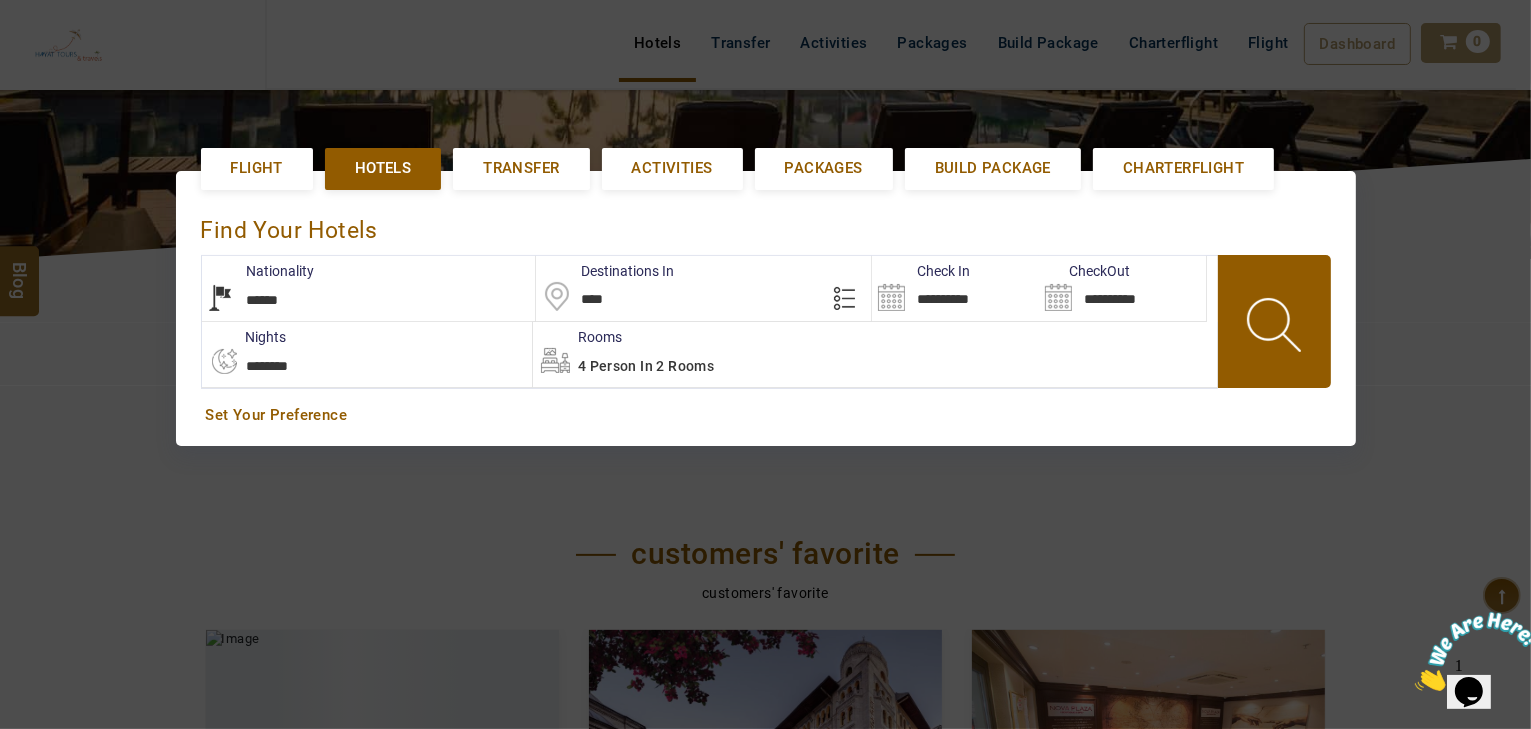 click on "**********" at bounding box center (955, 288) 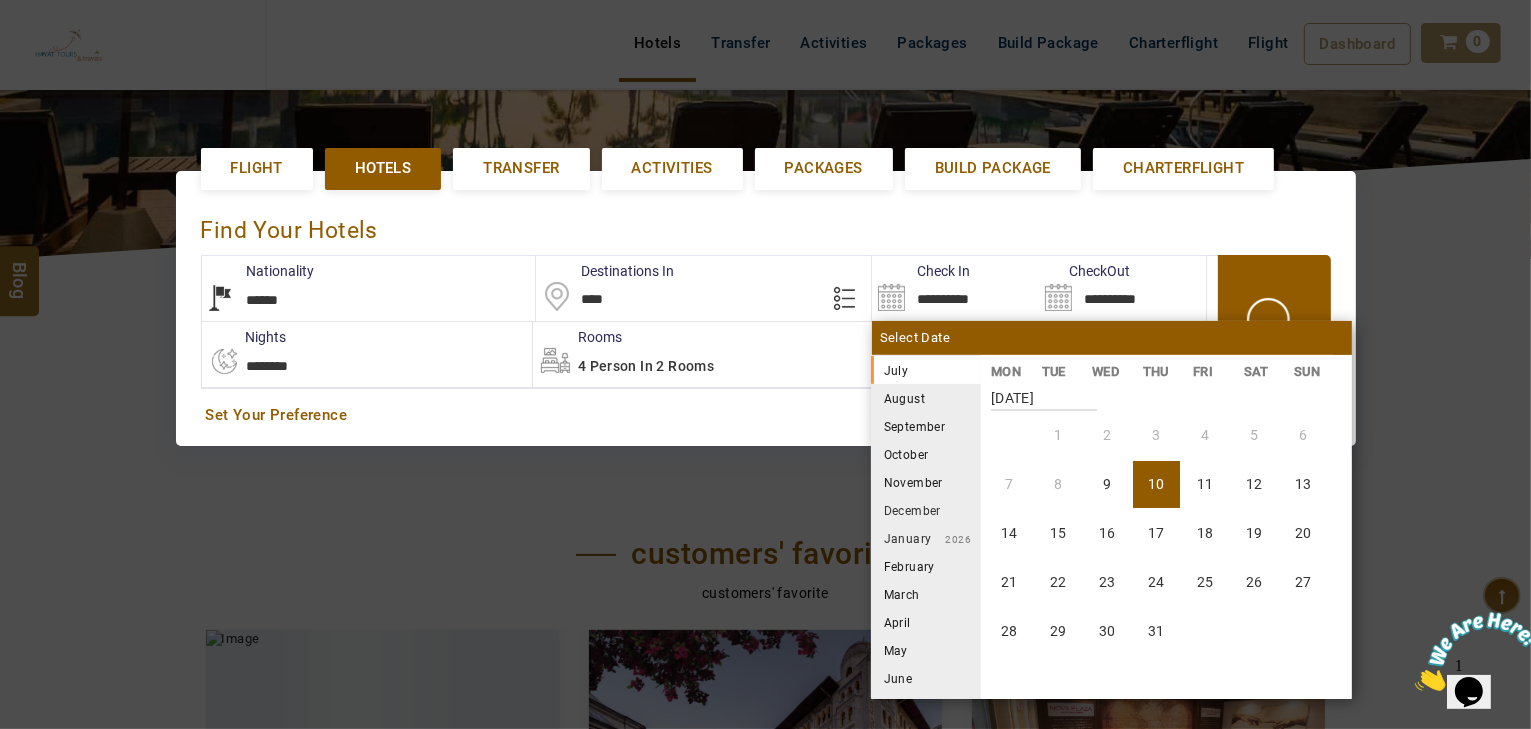 click on "August" at bounding box center [926, 398] 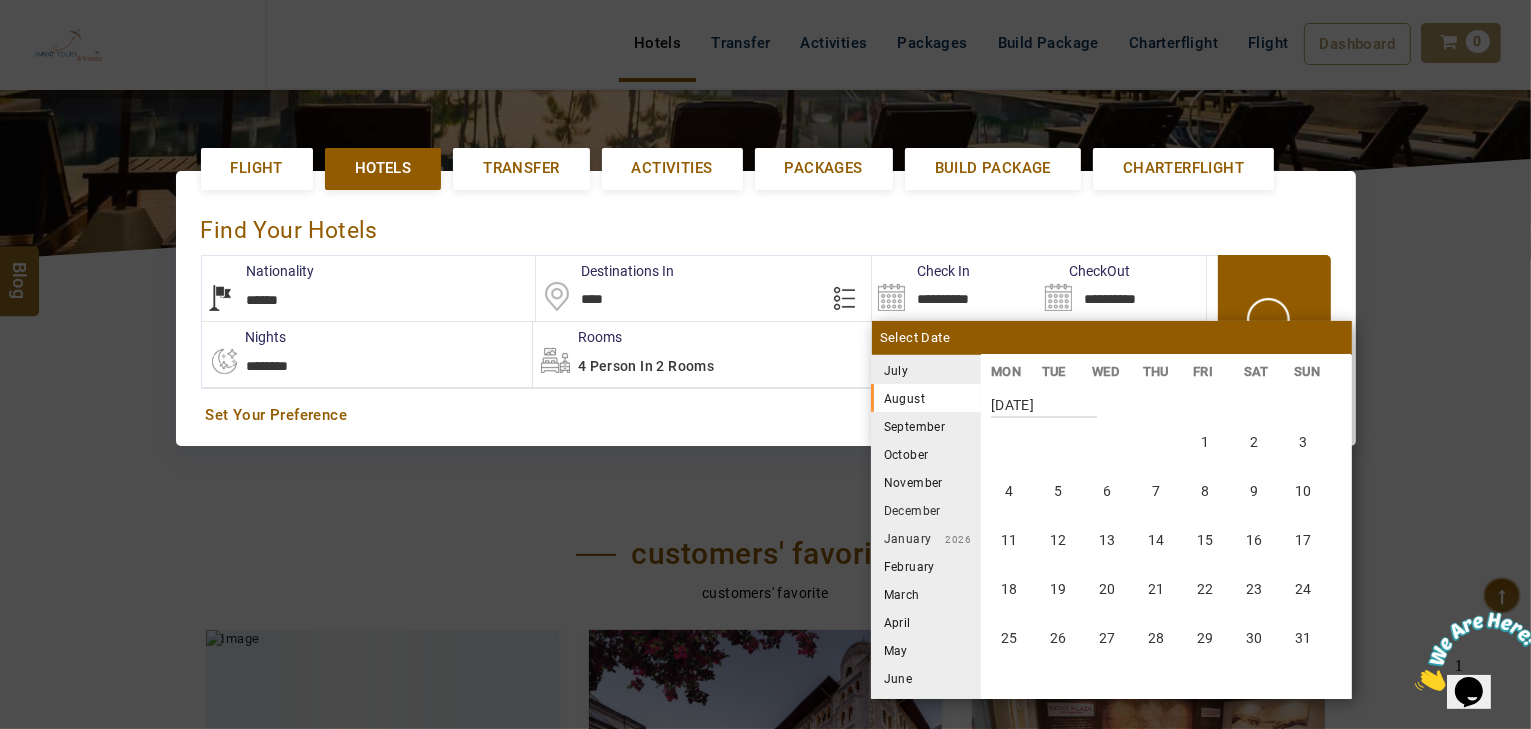 scroll, scrollTop: 370, scrollLeft: 0, axis: vertical 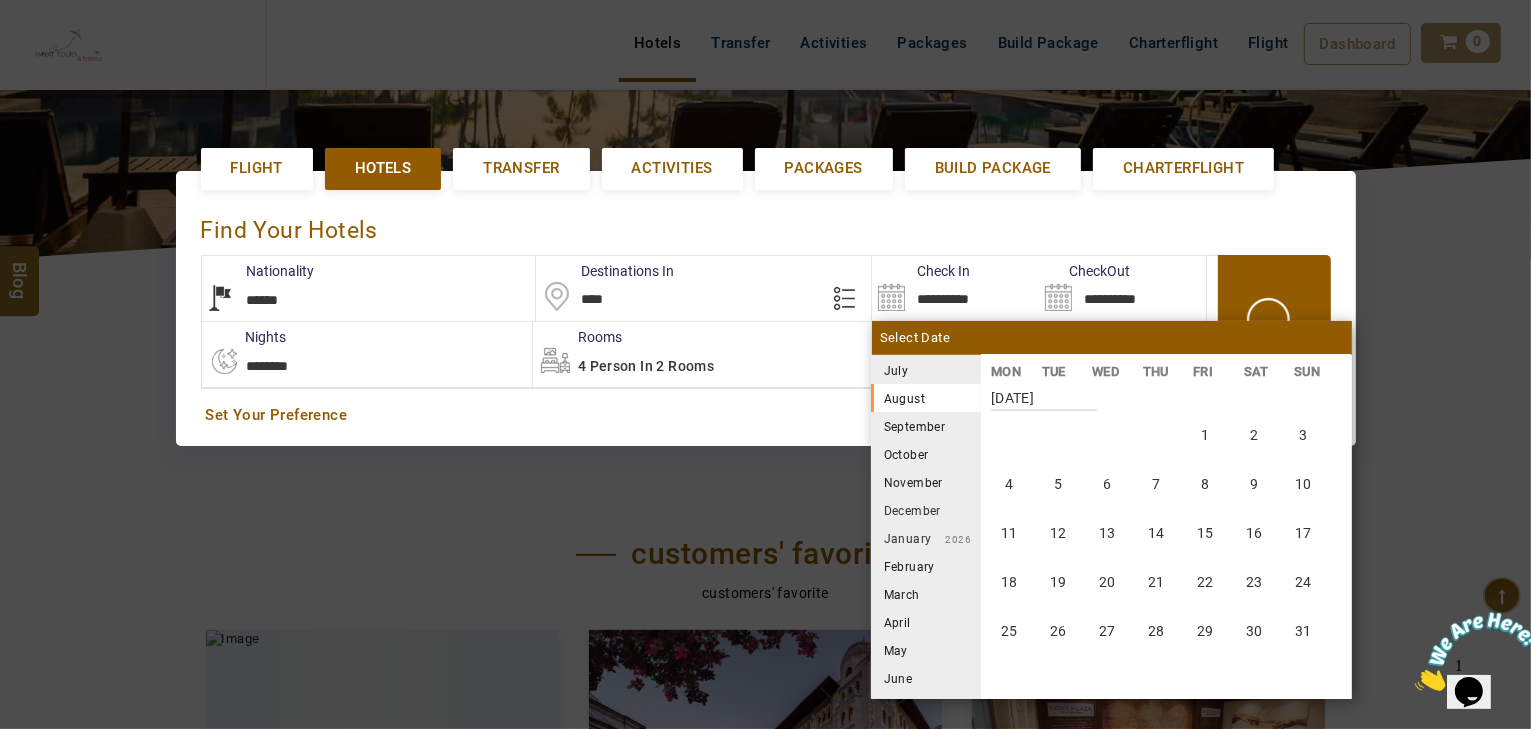 click on "September" at bounding box center [926, 426] 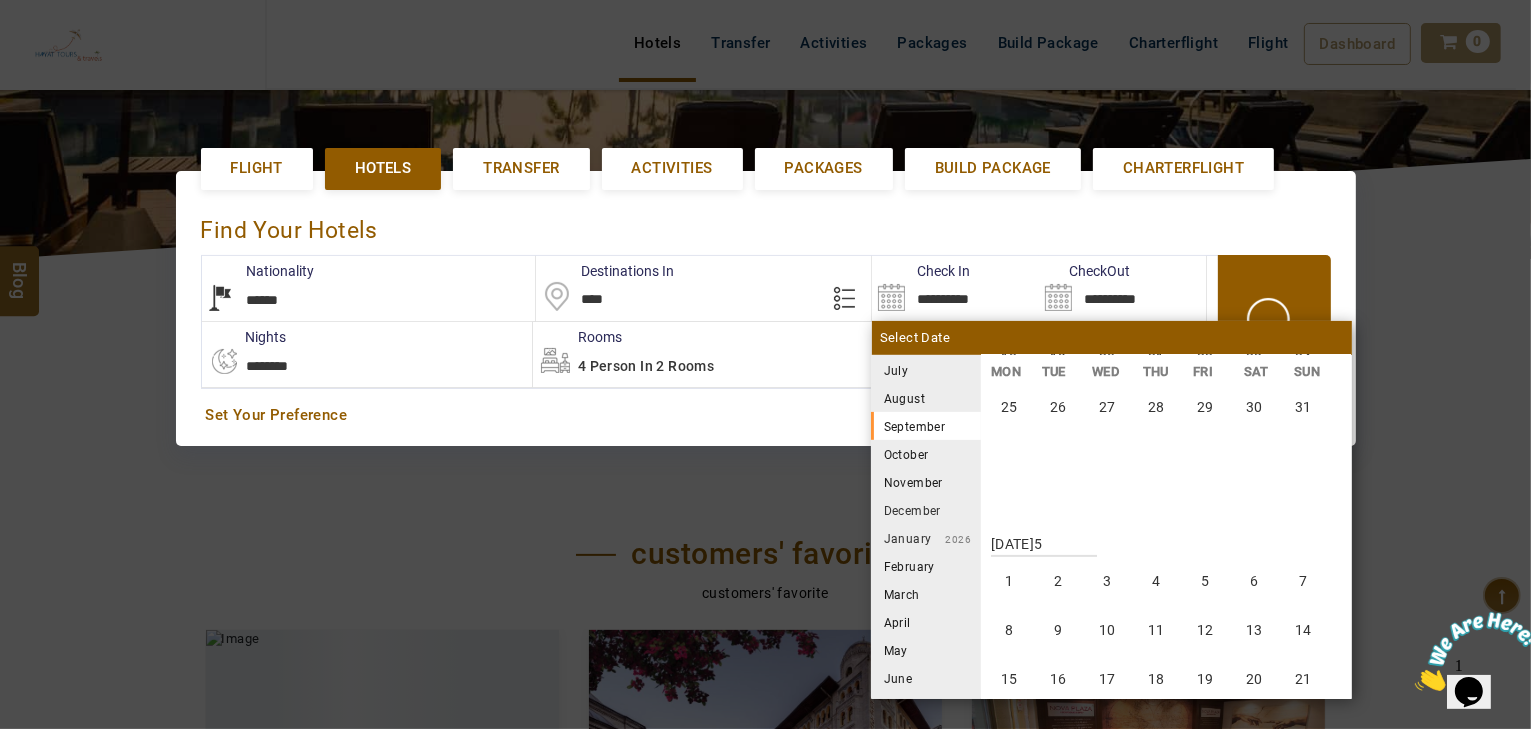 scroll, scrollTop: 740, scrollLeft: 0, axis: vertical 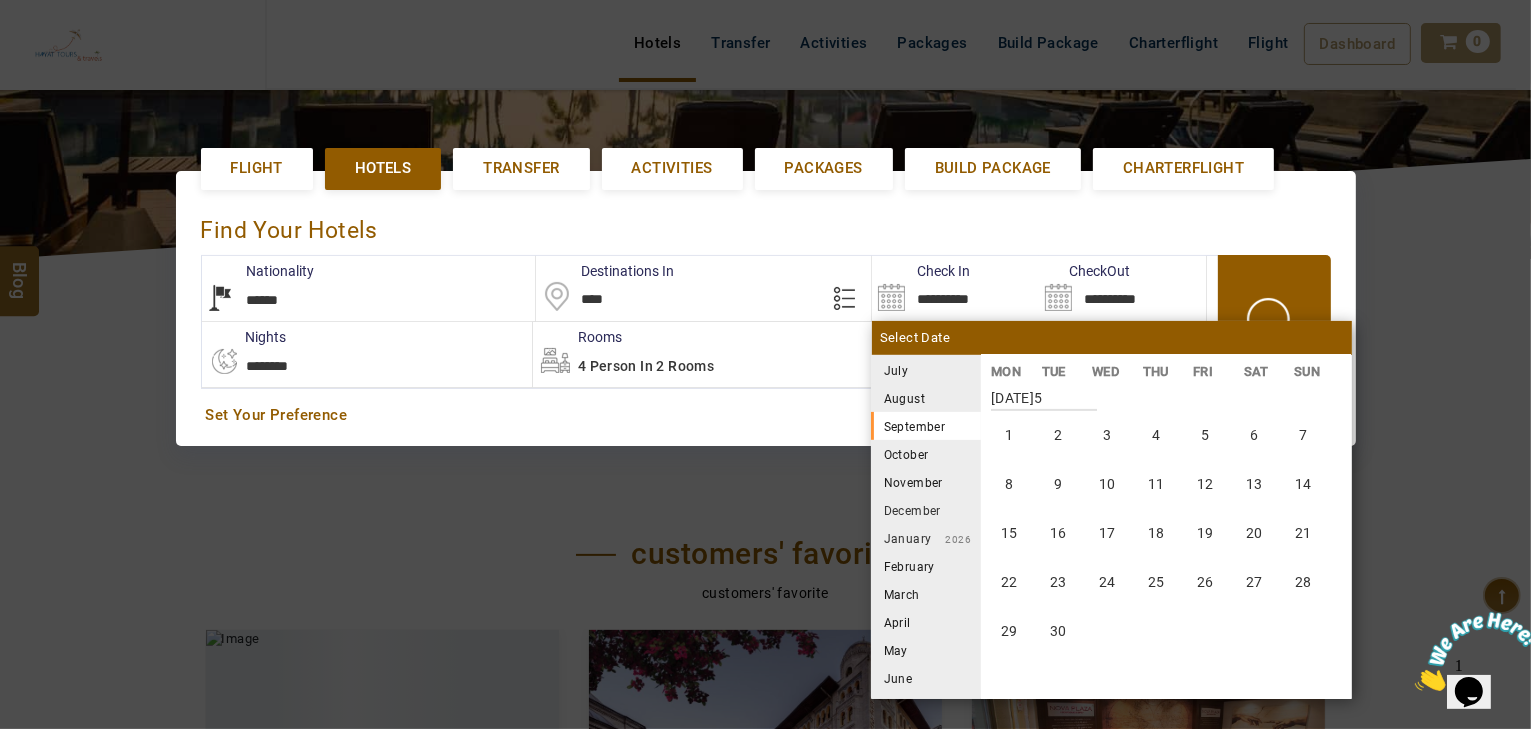 click on "August" at bounding box center [926, 398] 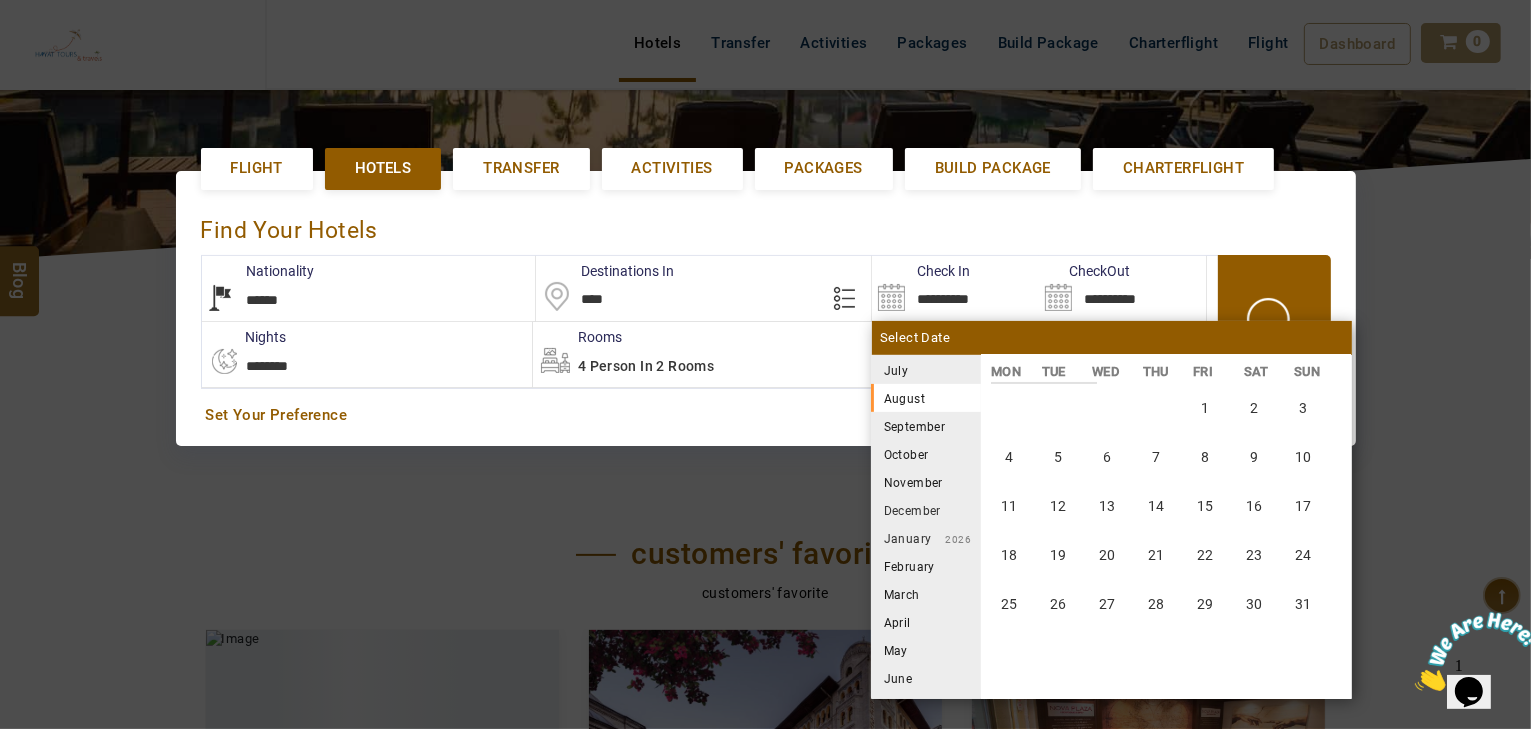 scroll, scrollTop: 370, scrollLeft: 0, axis: vertical 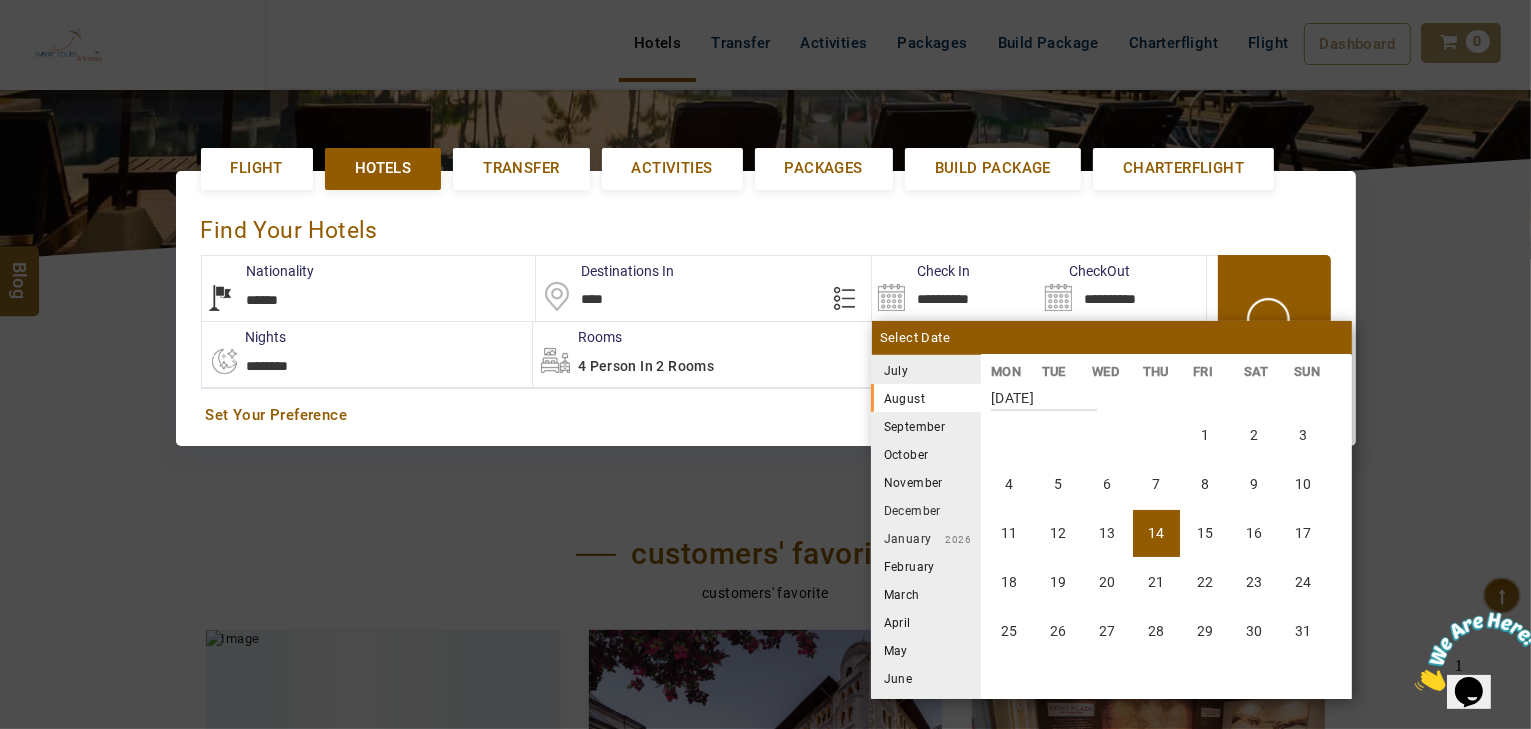 click on "14" at bounding box center [1156, 533] 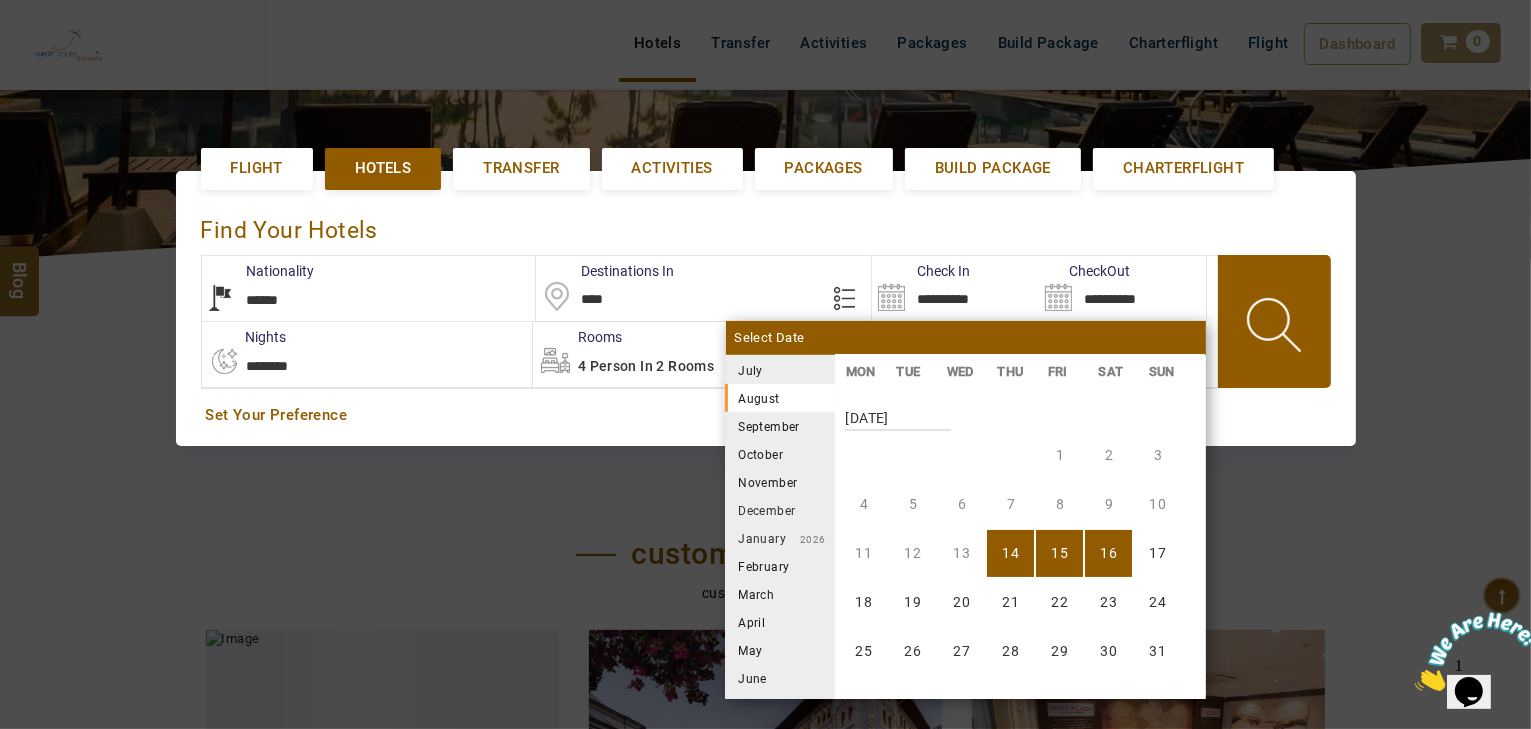 scroll, scrollTop: 370, scrollLeft: 0, axis: vertical 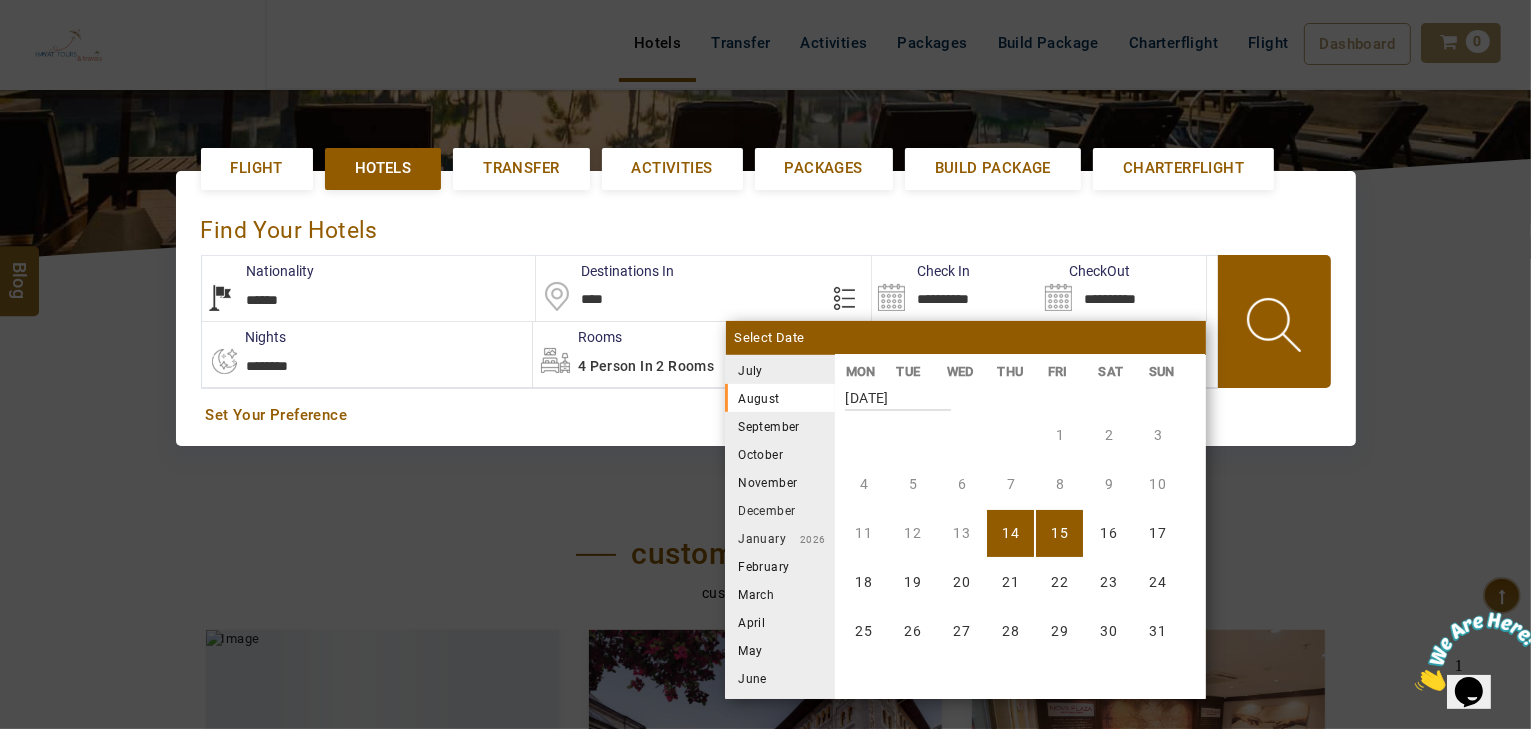 click on "August 2025" at bounding box center (898, 393) 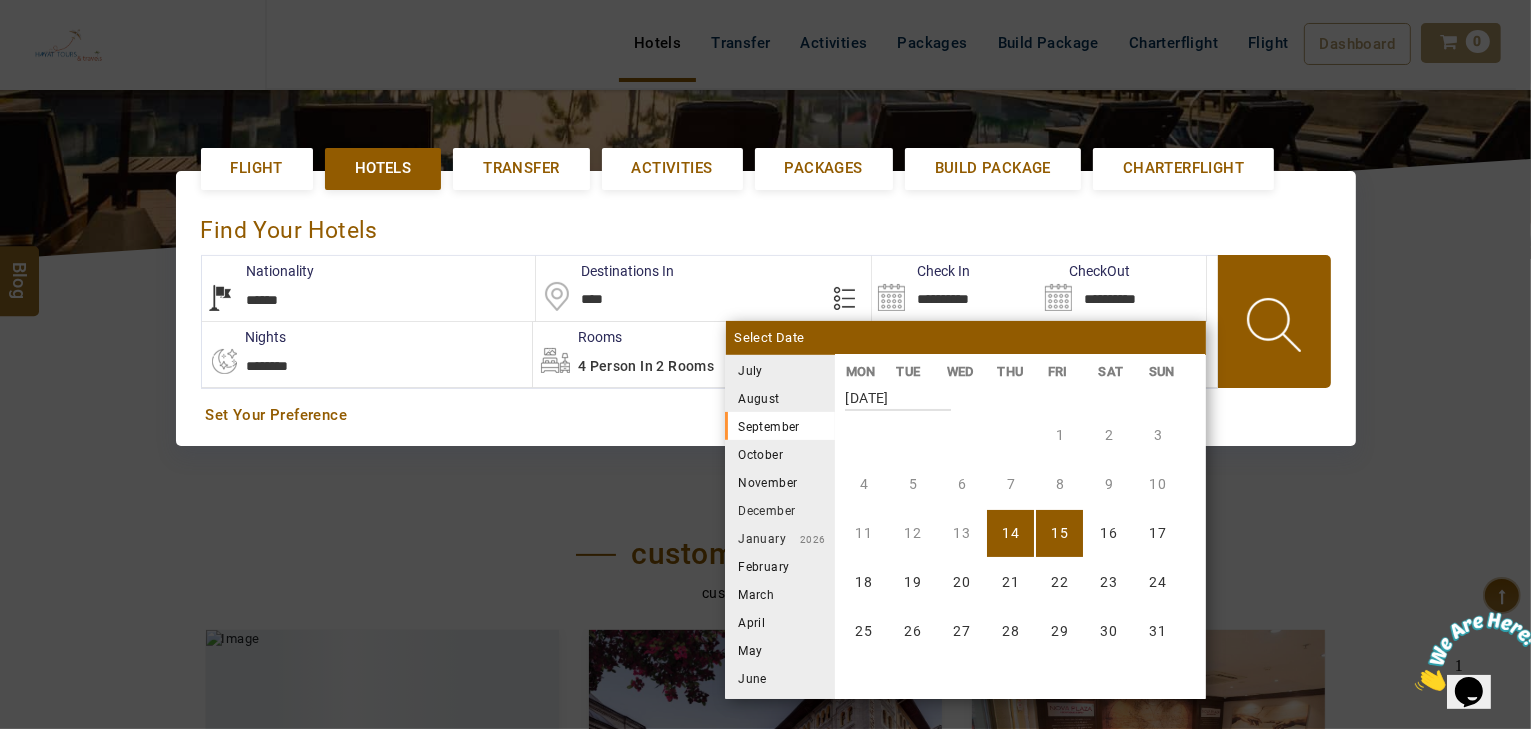 click on "August" at bounding box center (780, 398) 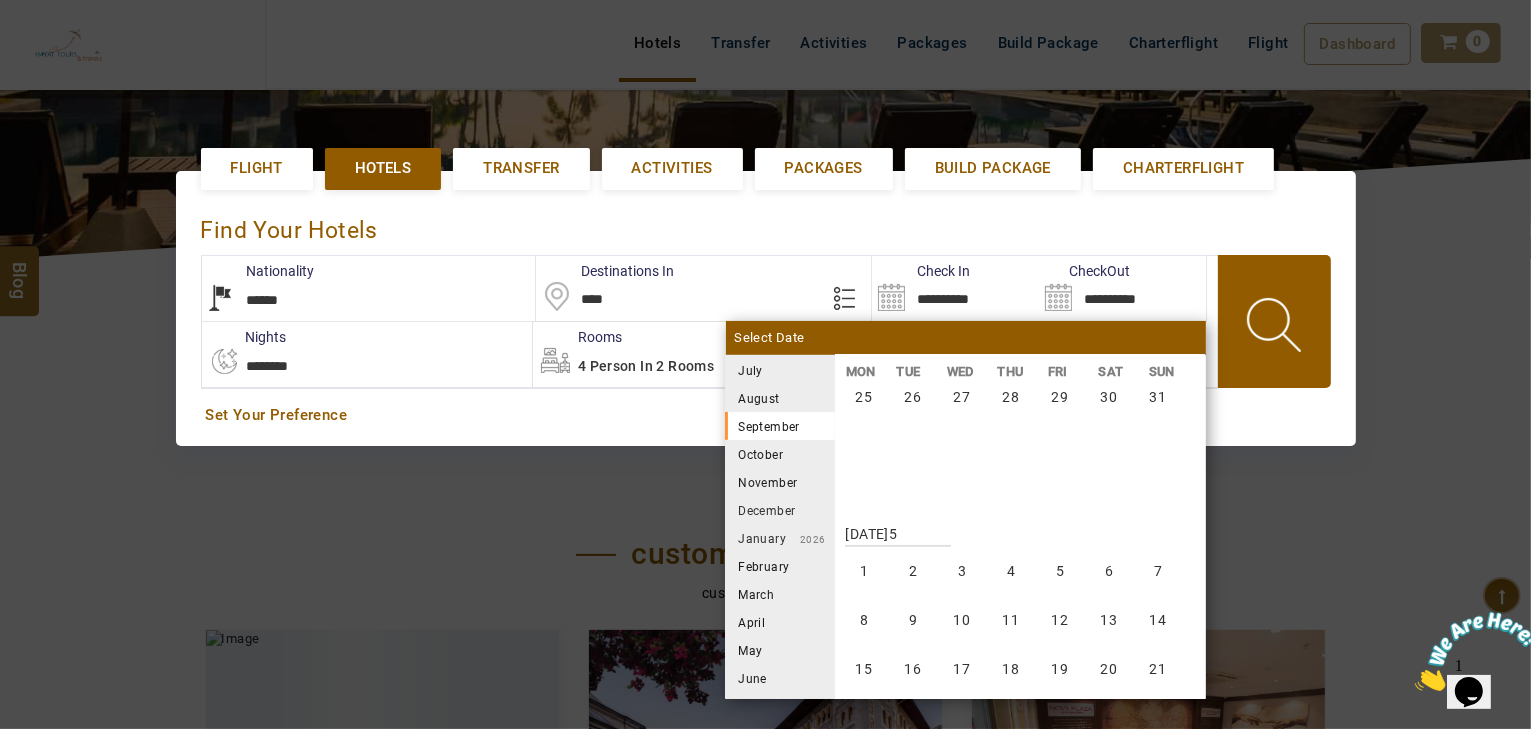click on "August" at bounding box center [780, 398] 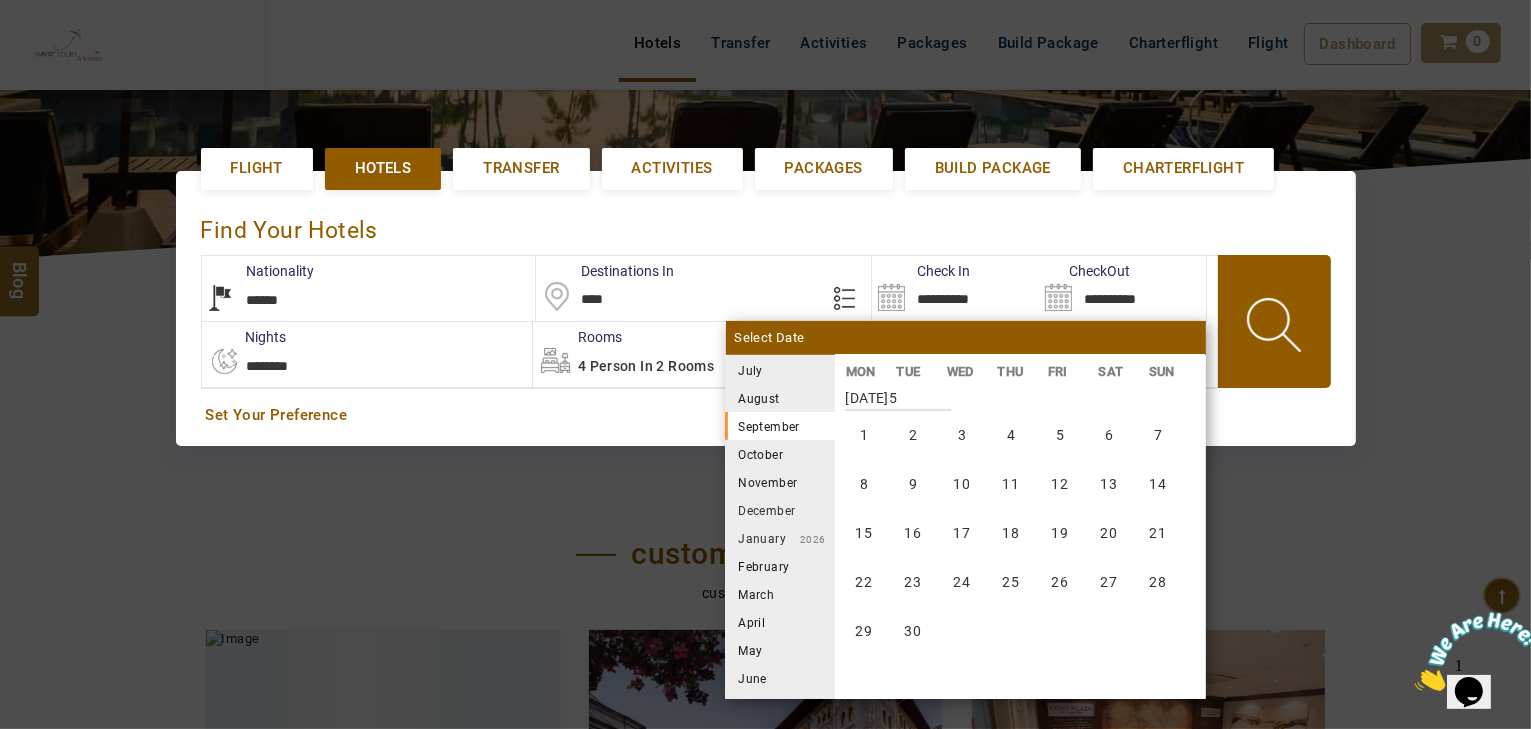 click on "August" at bounding box center [780, 398] 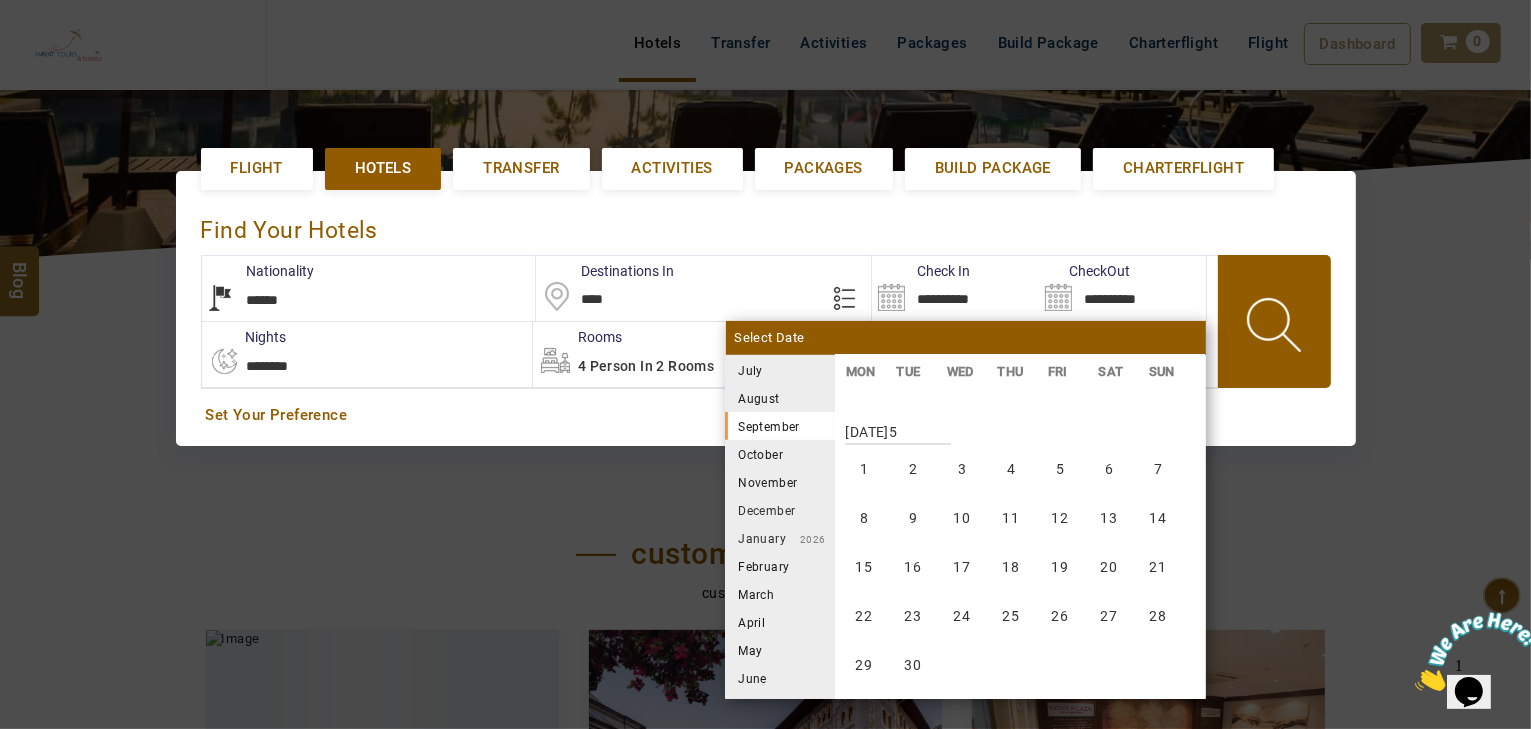 click on "August" at bounding box center (780, 398) 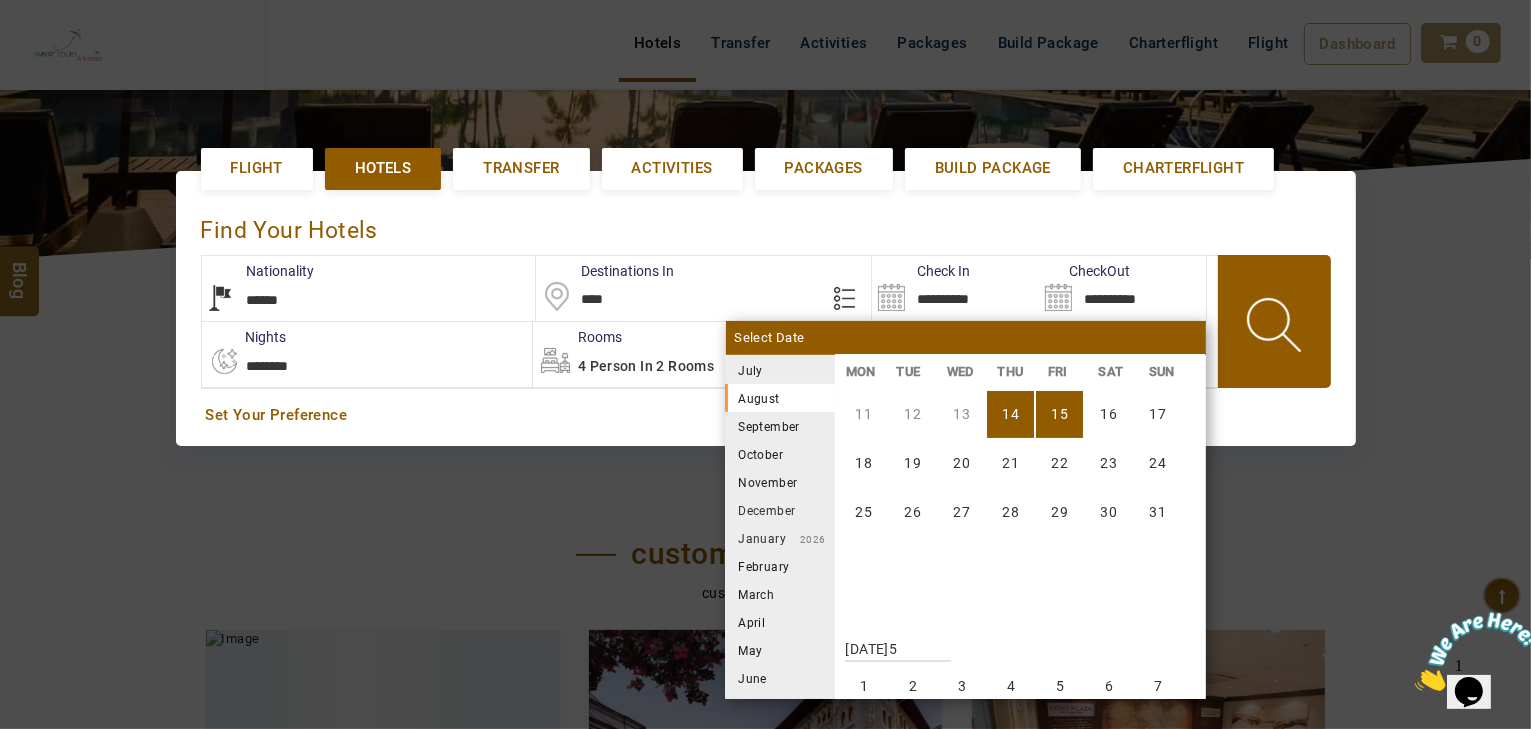 click on "August" at bounding box center [780, 398] 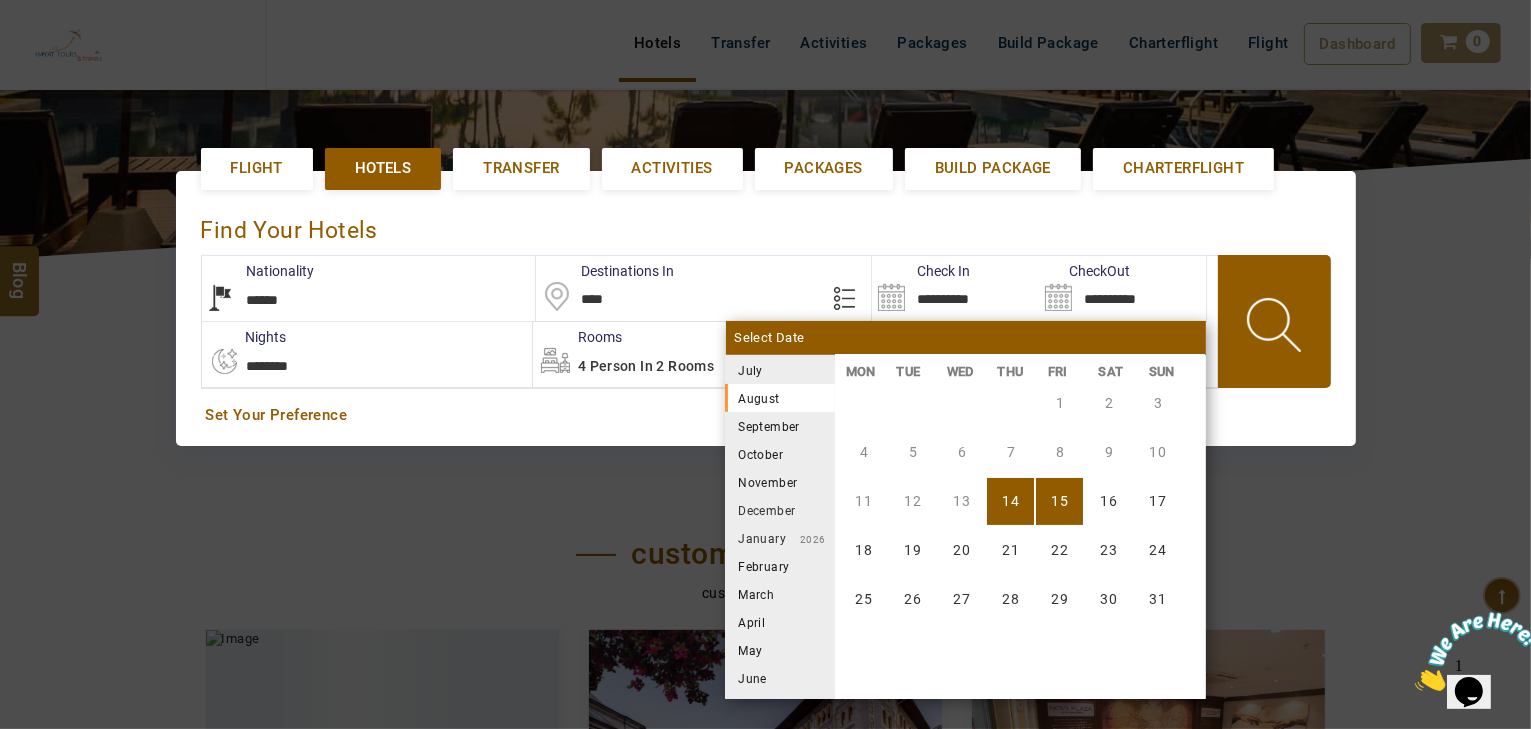 scroll, scrollTop: 370, scrollLeft: 0, axis: vertical 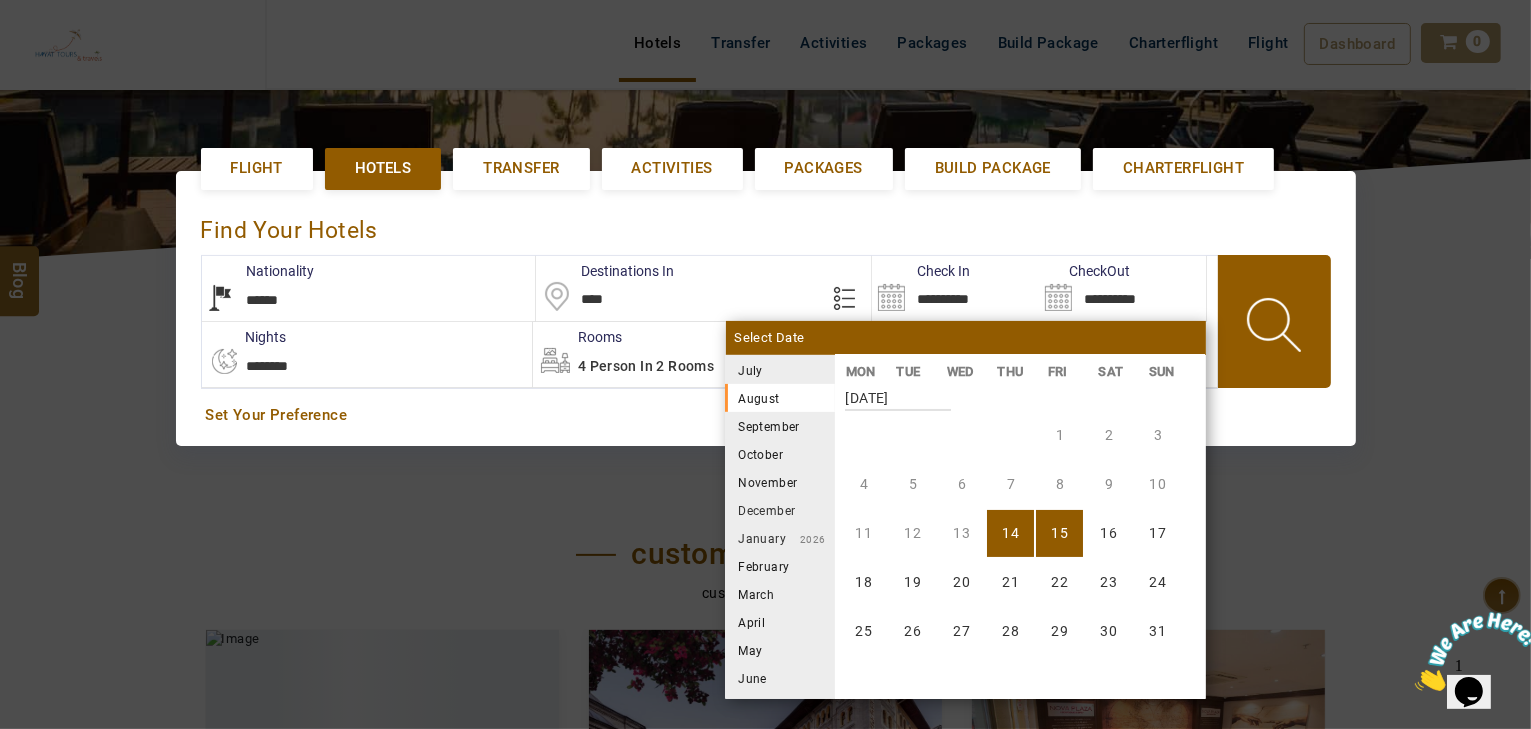 click on "August" at bounding box center [780, 398] 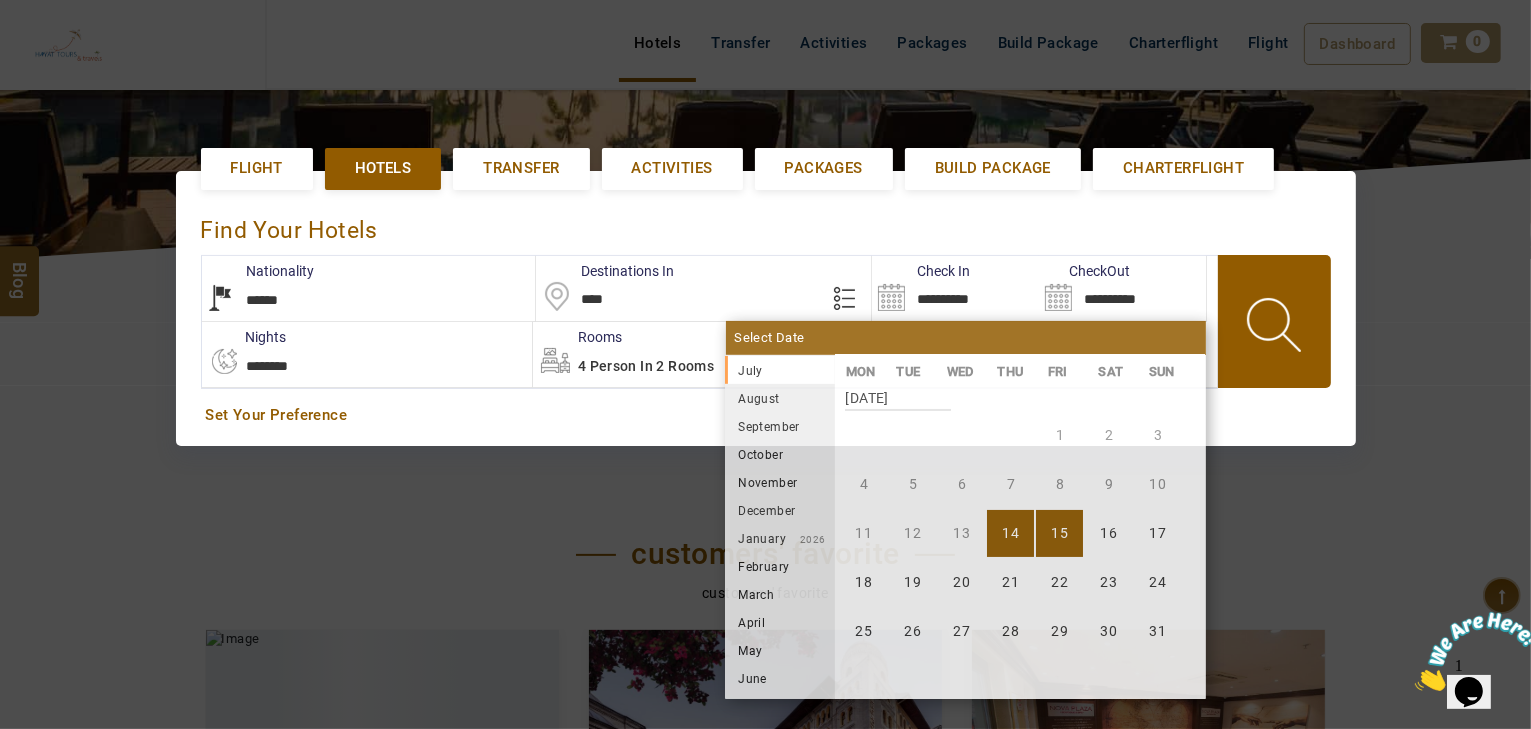 click on "**********" at bounding box center [369, 288] 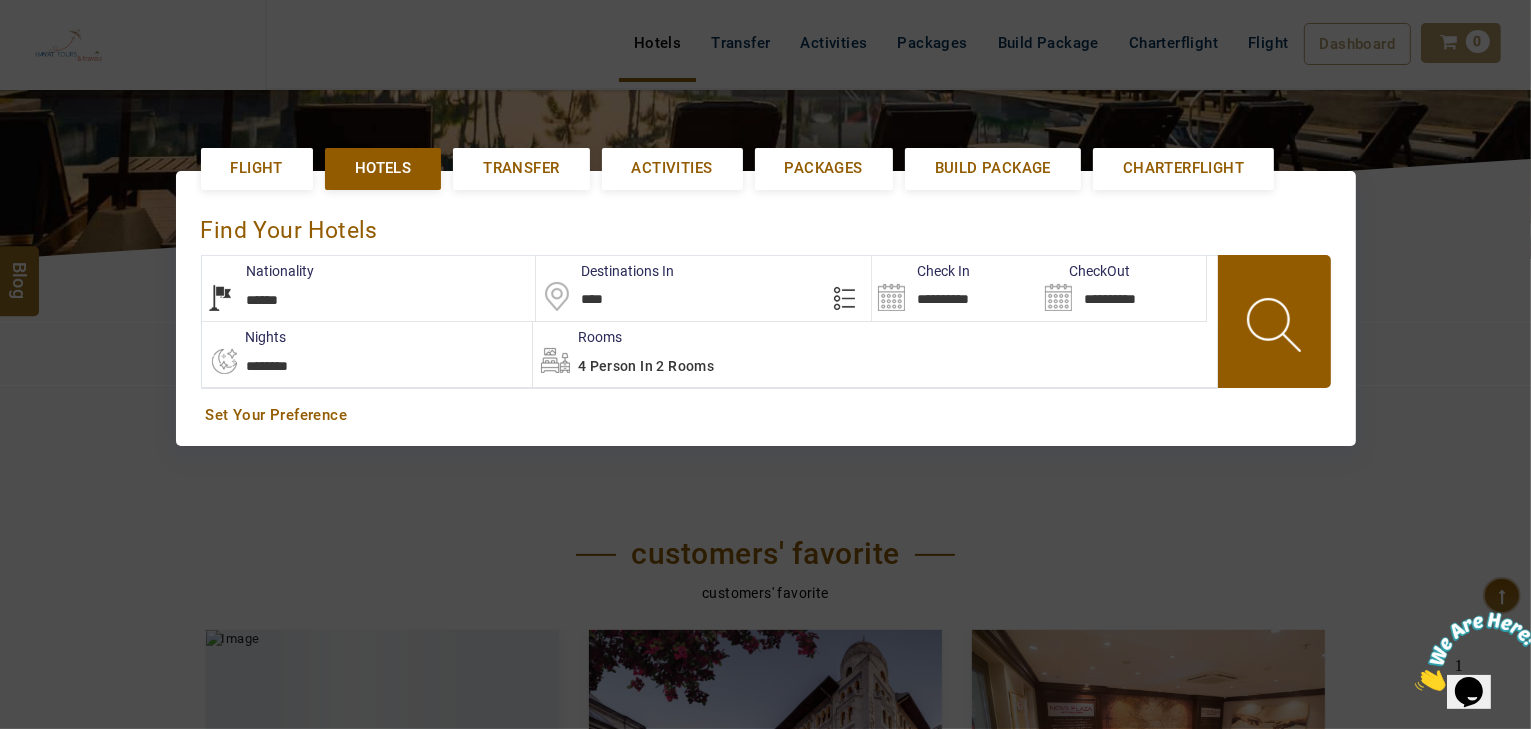 click on "****" at bounding box center (703, 288) 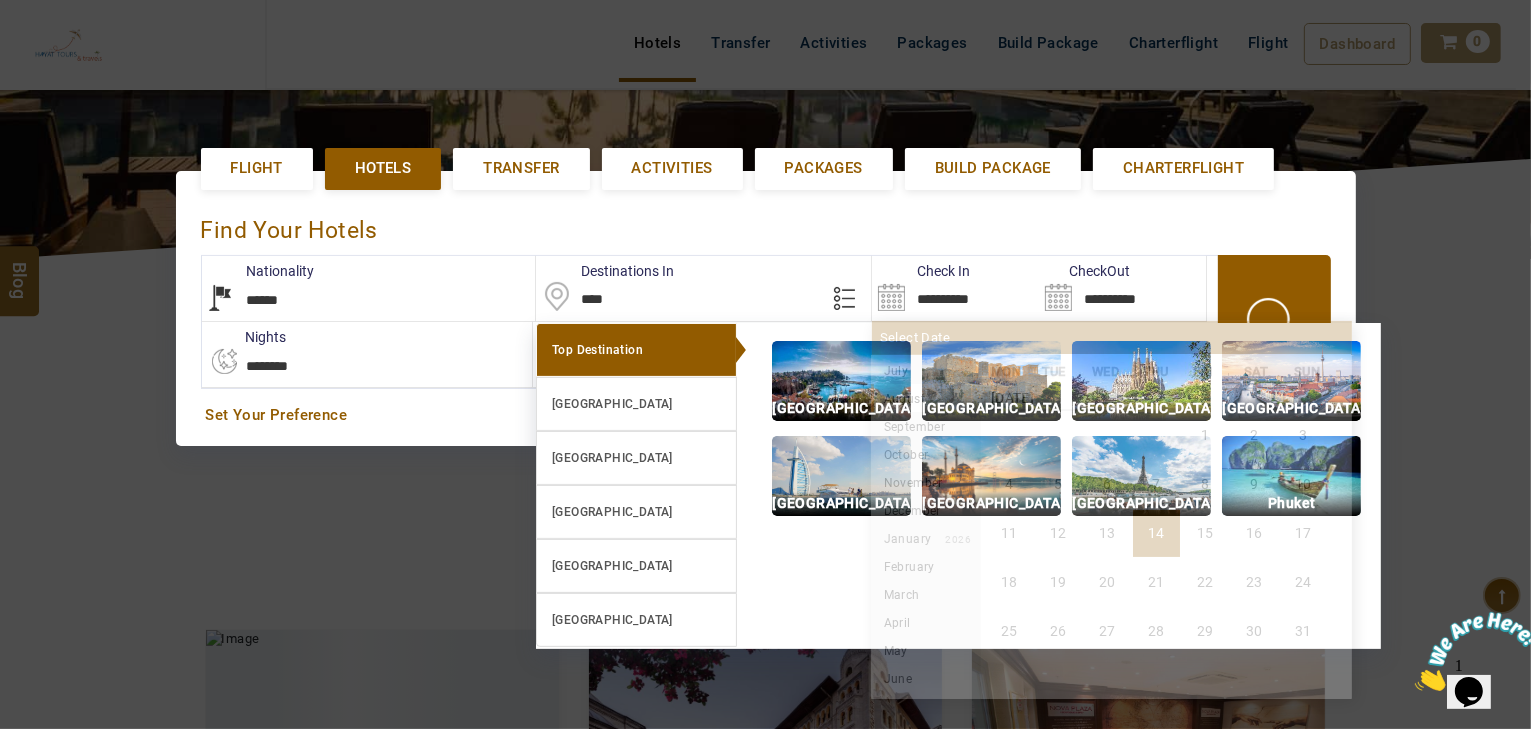 click on "**********" at bounding box center (955, 288) 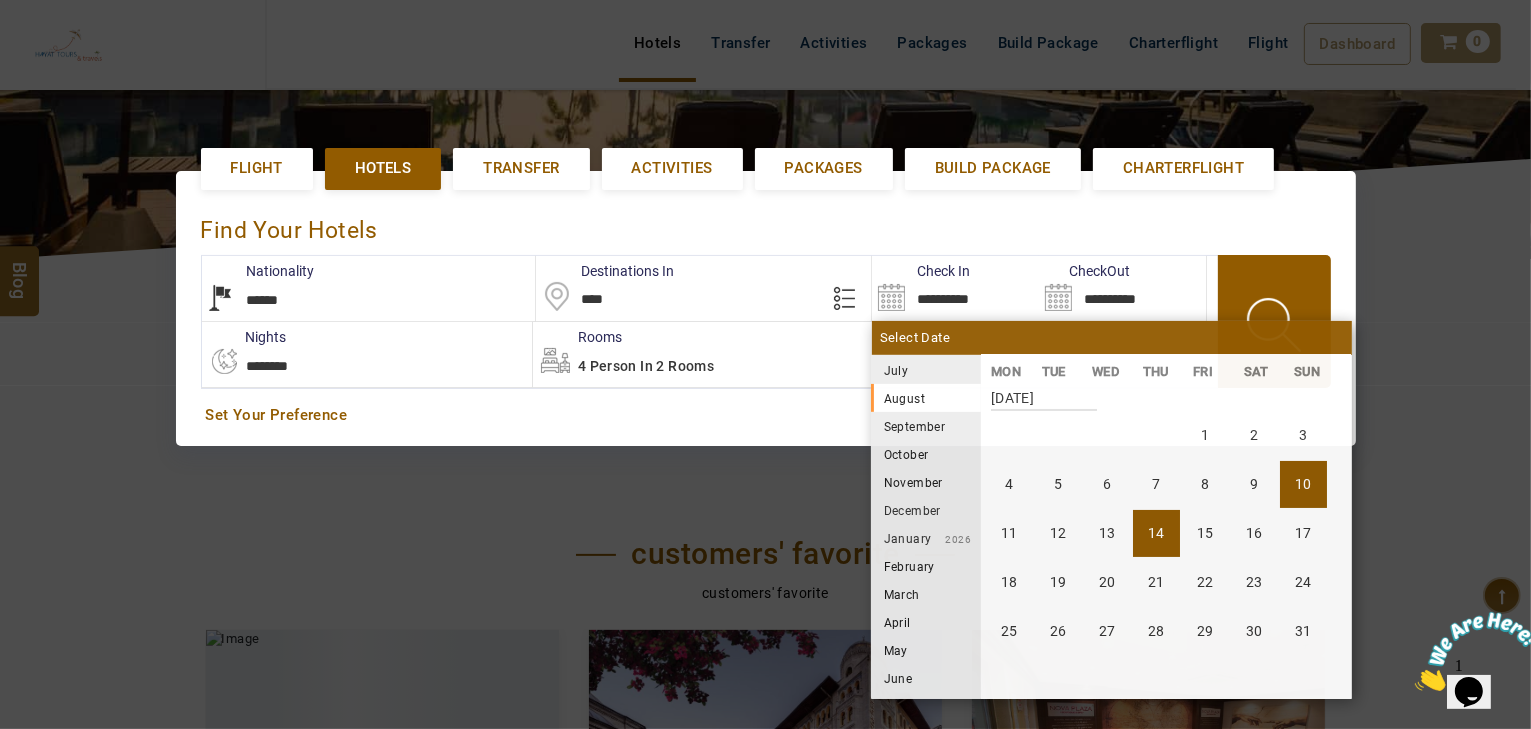 click on "10" at bounding box center [1303, 484] 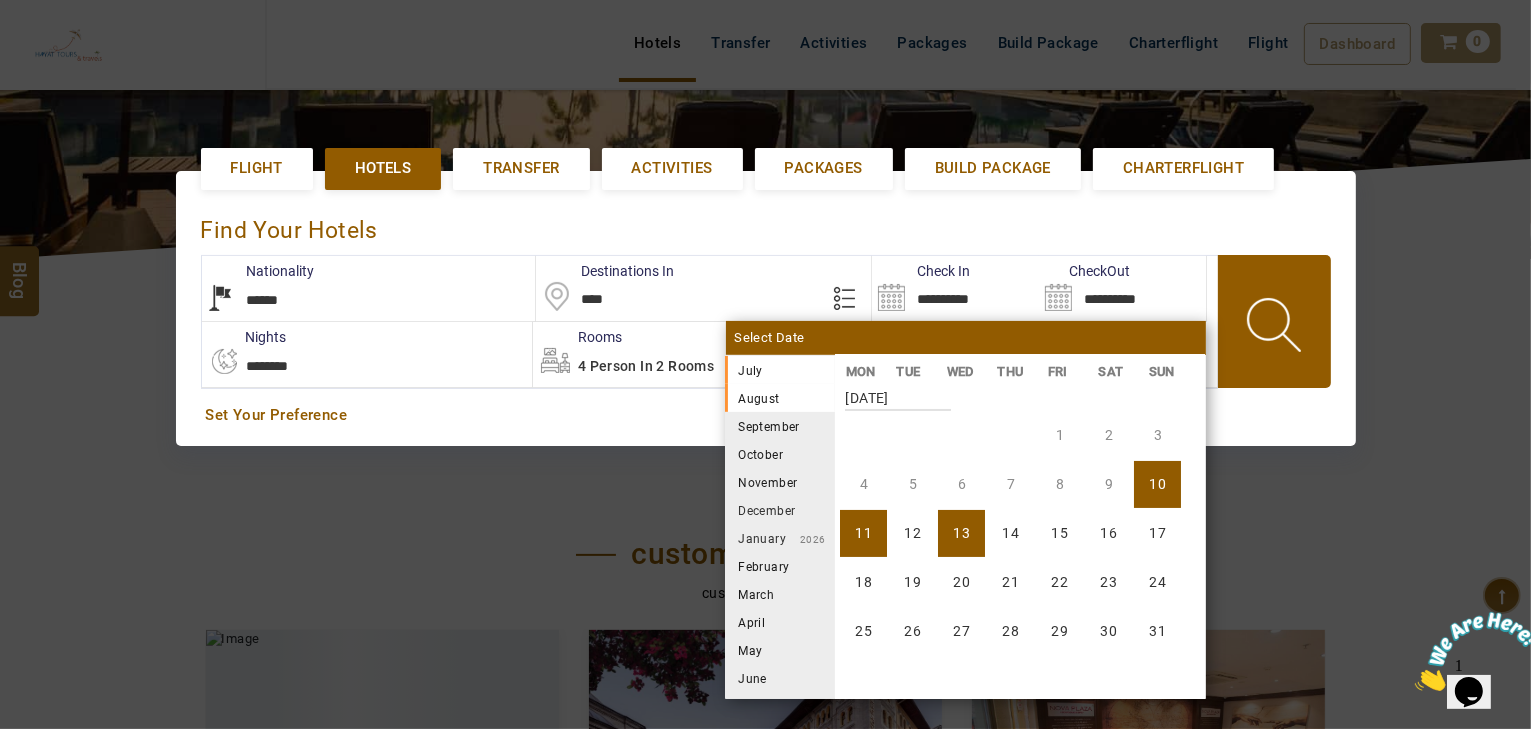 click on "13" at bounding box center (961, 533) 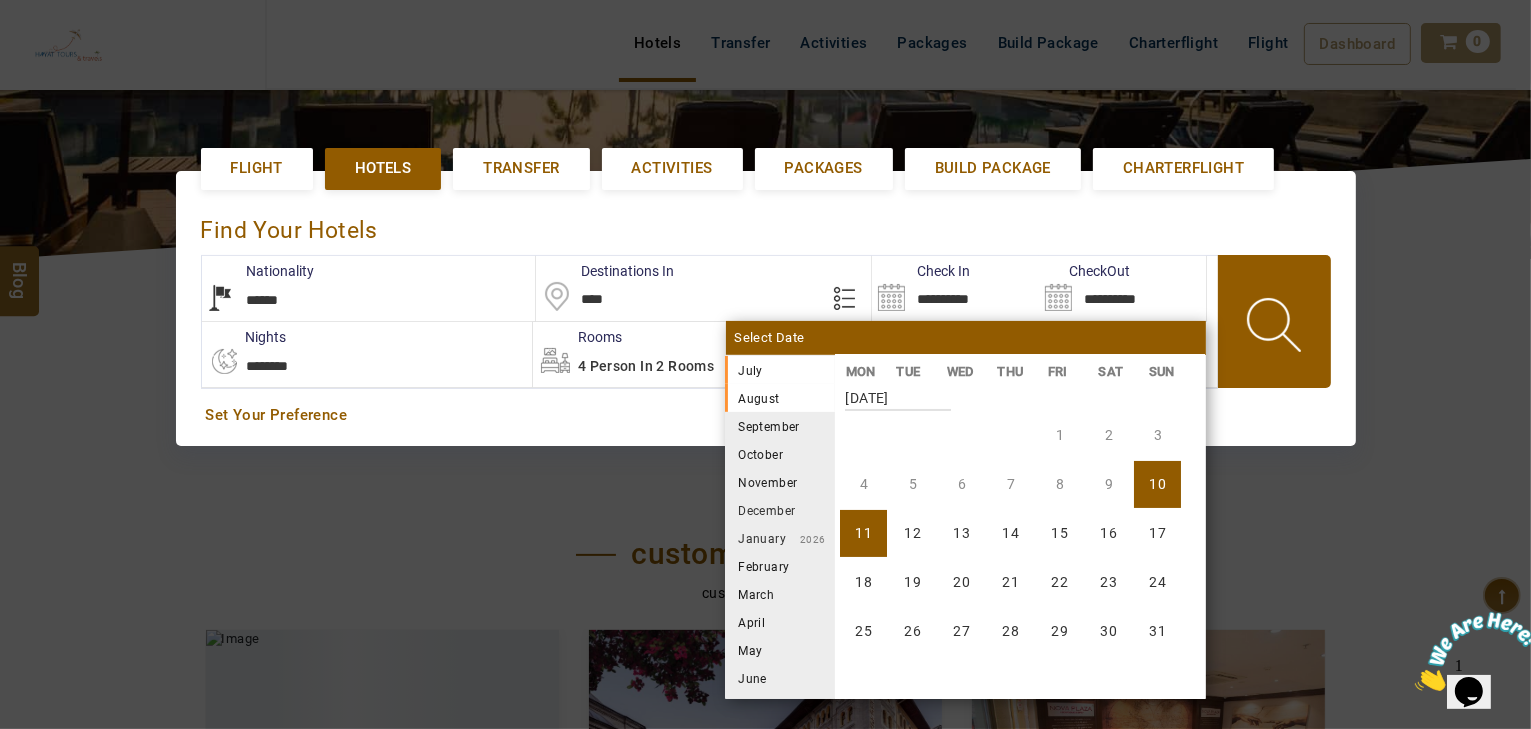type on "**********" 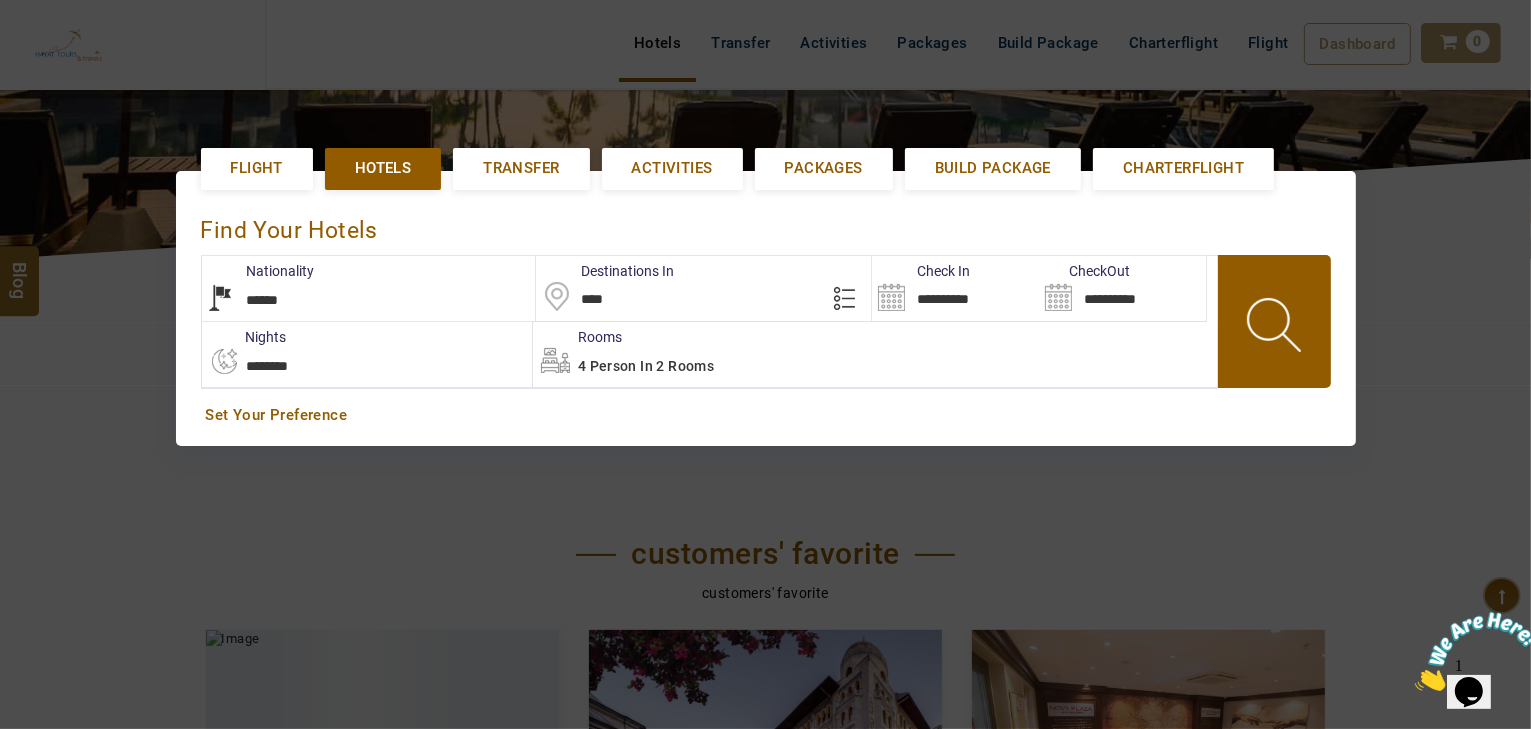 click on "**********" at bounding box center (766, 308) 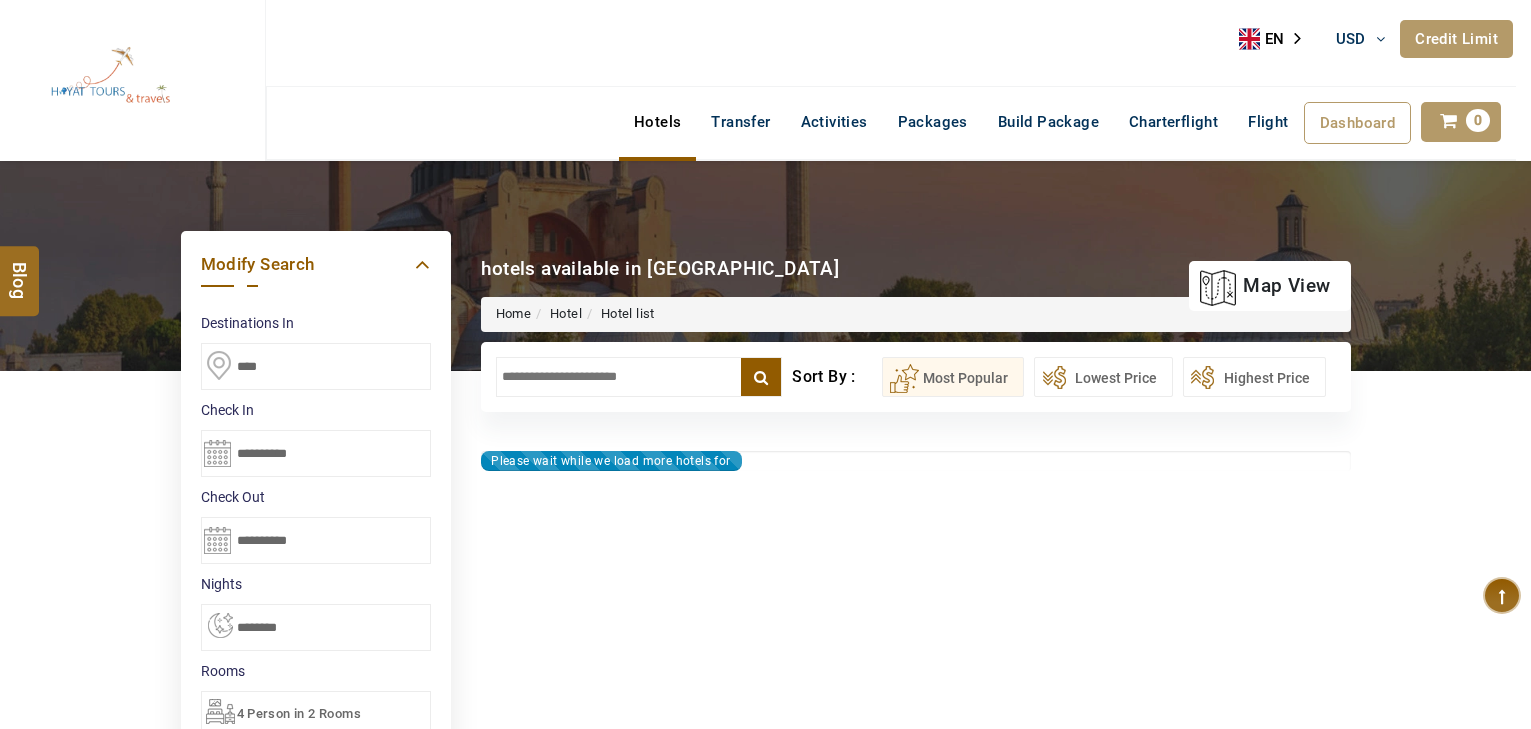 select on "*" 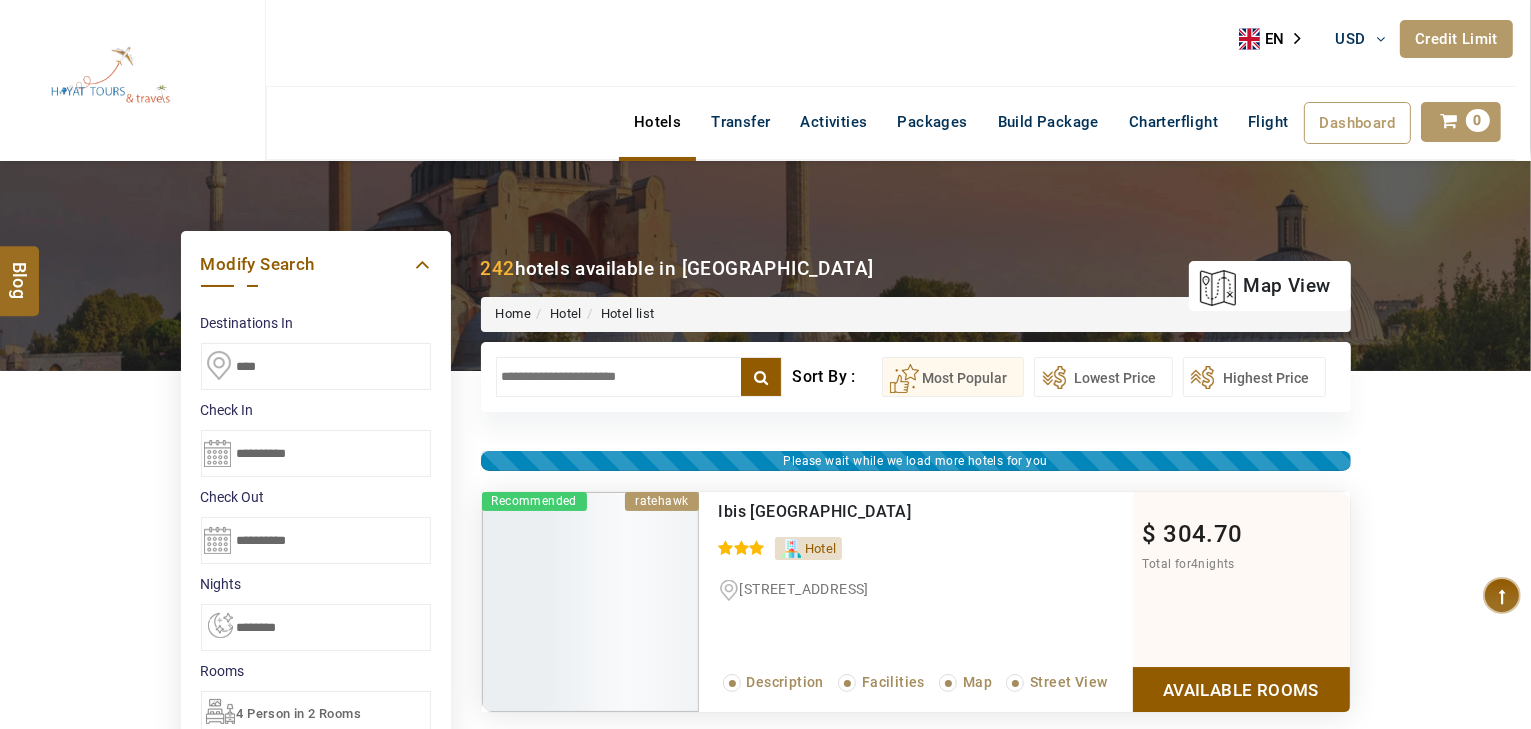 click at bounding box center (639, 377) 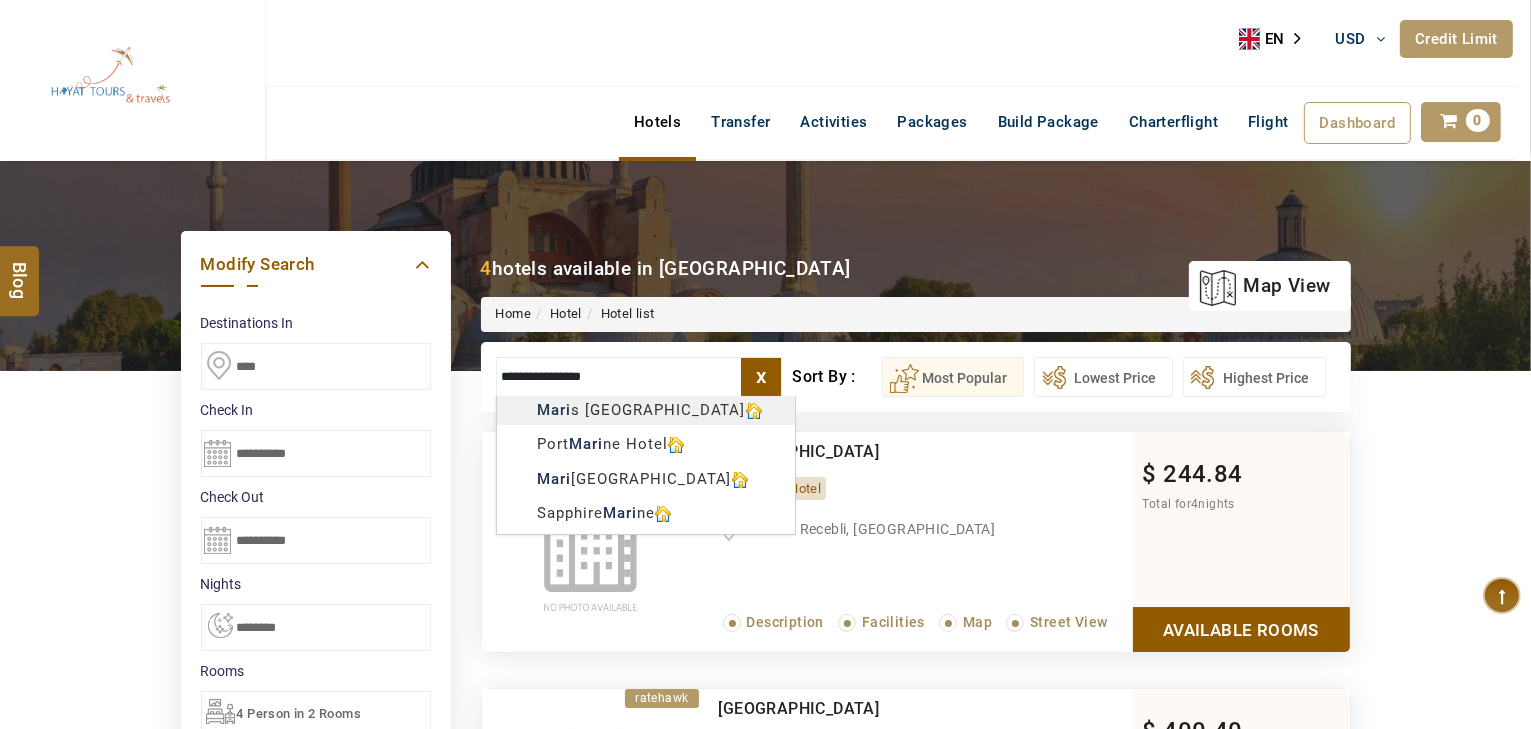 click on "HAYAYT TOURS USD AED  AED EUR  € USD  $ INR  ₹ THB  ฿ IDR  Rp BHD  BHD TRY  ₺ Credit Limit EN HE AR ES PT ZH Helpline
+971 55 344 0168 Register Now +971 55 344 0168 info@royallineholidays.com About Us What we Offer Blog Why Us Contact Hotels  Transfer Activities Packages Build Package Charterflight Flight Dashboard My Profile My Booking My Reports My Quotation Sign Out 0 Points Redeem Now To Redeem 58318  Points Future Points  1074   Points Credit Limit Credit Limit USD 30000.00 70% Complete Used USD 9426.78 Available USD 20573.22 Setting  Looks like you haven't added anything to your cart yet Countinue Shopping ***** ****** Please Wait.. Blog demo
Remember me Forgot
password? LOG IN Don't have an account?   Register Now My Booking View/ Print/Cancel Your Booking without Signing in Submit Applying Filters...... Hotels For You Will Be Loading Soon demo
In A Few Moment, You Will Be Celebrating Best Hotel options galore ! Check In   CheckOut Rooms Rooms Please Wait" at bounding box center (765, 1157) 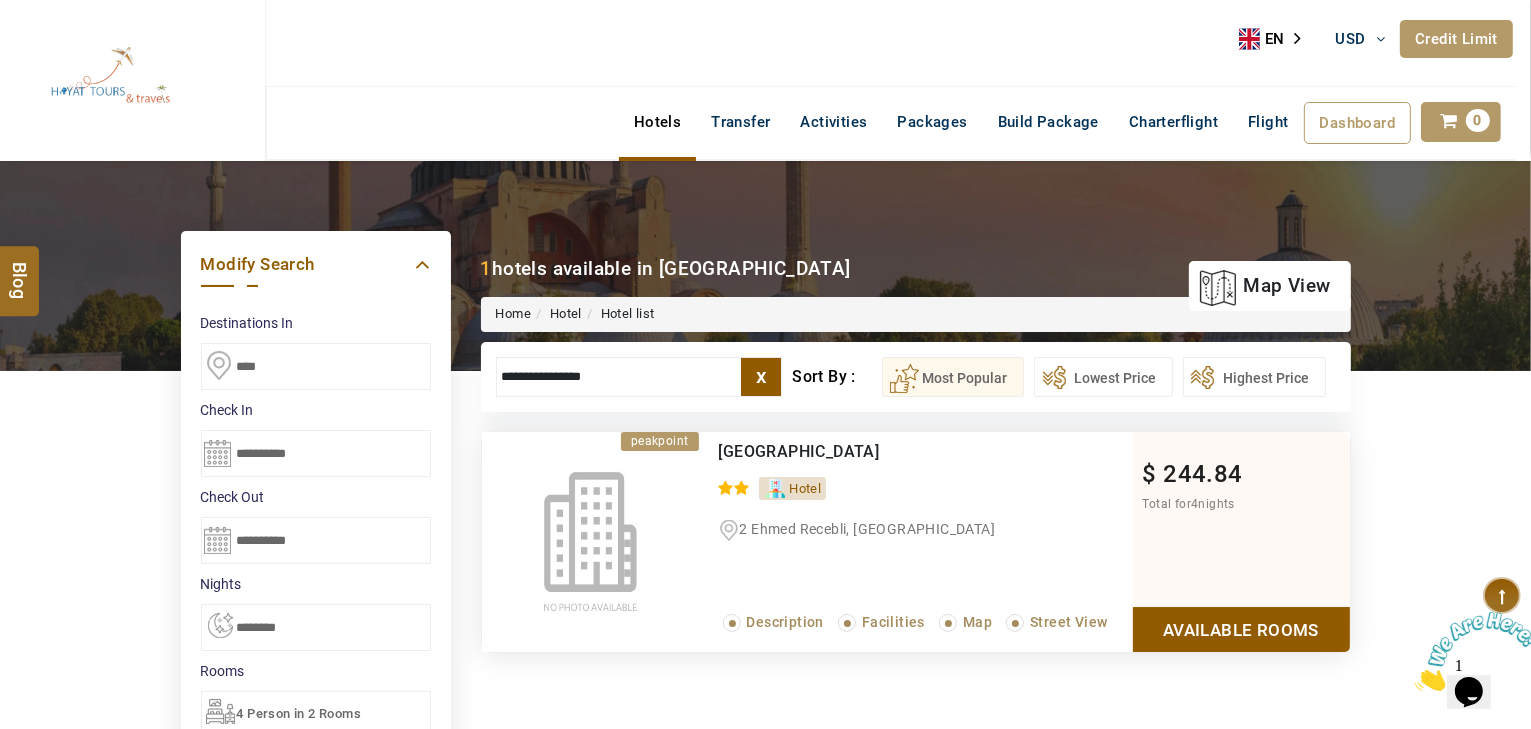 scroll, scrollTop: 0, scrollLeft: 0, axis: both 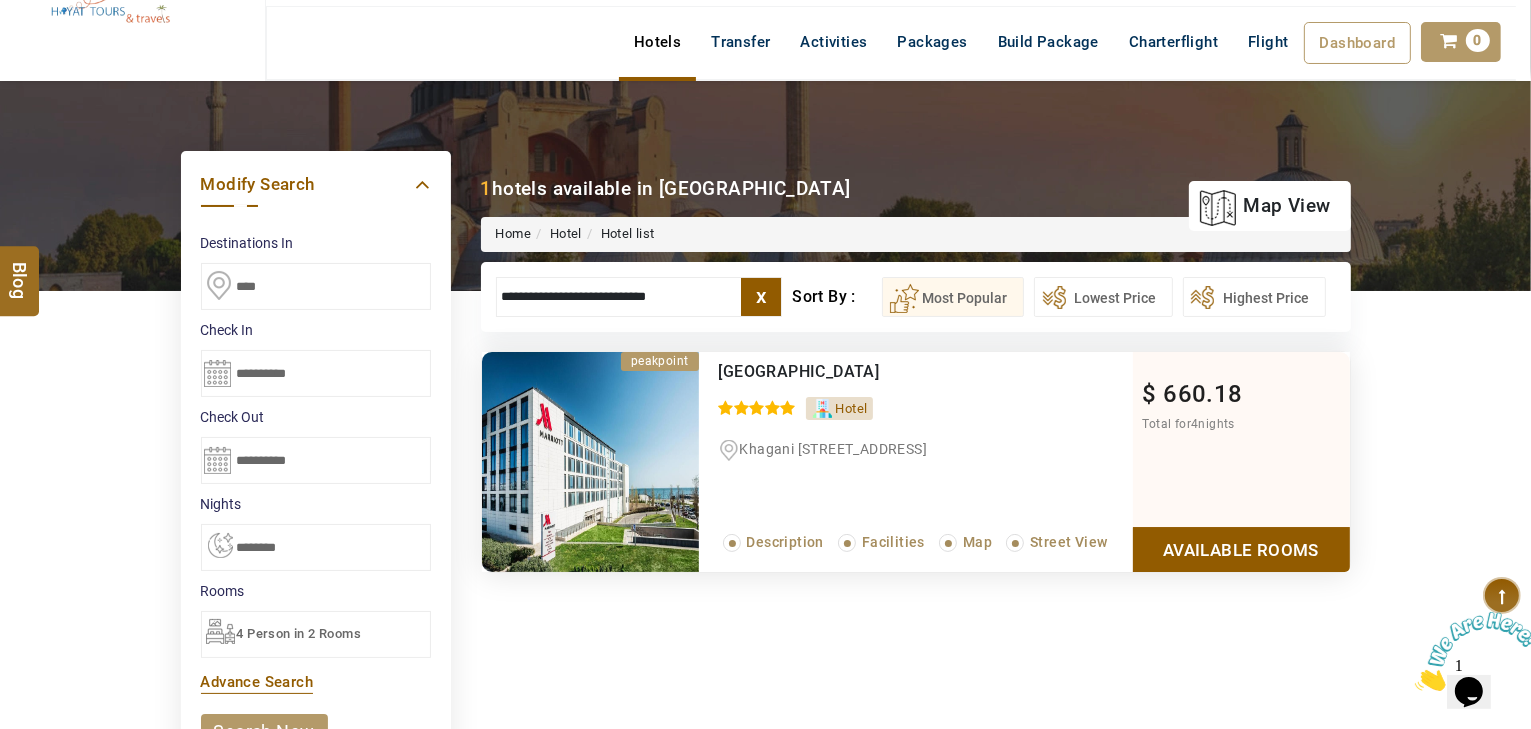 click on "HAYAYT TOURS USD AED  AED EUR  € USD  $ INR  ₹ THB  ฿ IDR  Rp BHD  BHD TRY  ₺ Credit Limit EN HE AR ES PT ZH Helpline
+971 55 344 0168 Register Now +971 55 344 0168 info@royallineholidays.com About Us What we Offer Blog Why Us Contact Hotels  Transfer Activities Packages Build Package Charterflight Flight Dashboard My Profile My Booking My Reports My Quotation Sign Out 0 Points Redeem Now To Redeem 58318  Points Future Points  1074   Points Credit Limit Credit Limit USD 30000.00 70% Complete Used USD 9426.78 Available USD 20573.22 Setting  Looks like you haven't added anything to your cart yet Countinue Shopping ***** ****** Please Wait.. Blog demo
Remember me Forgot
password? LOG IN Don't have an account?   Register Now My Booking View/ Print/Cancel Your Booking without Signing in Submit Applying Filters...... Hotels For You Will Be Loading Soon demo
In A Few Moment, You Will Be Celebrating Best Hotel options galore ! Check In   CheckOut Rooms Rooms Please Wait" at bounding box center (765, 1077) 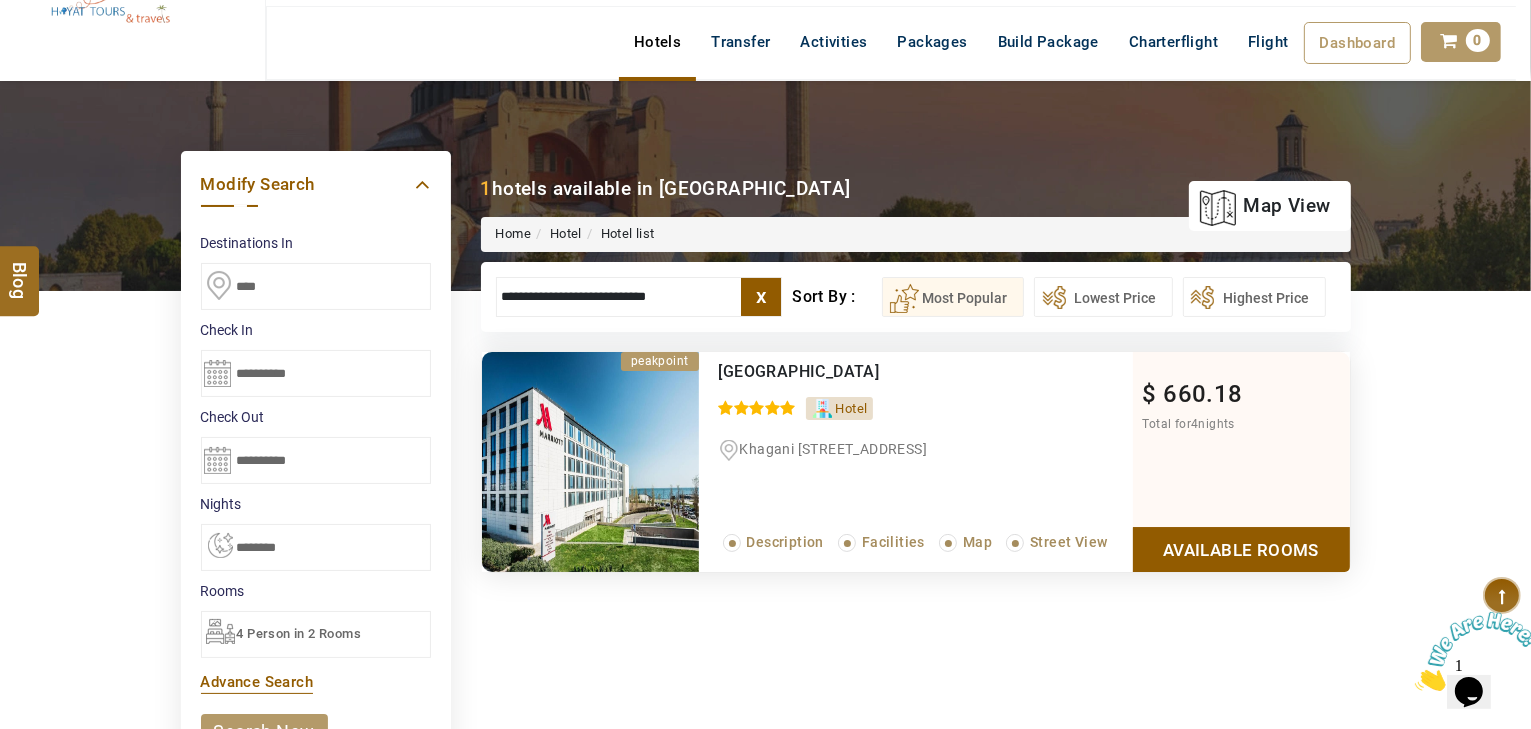 type on "**********" 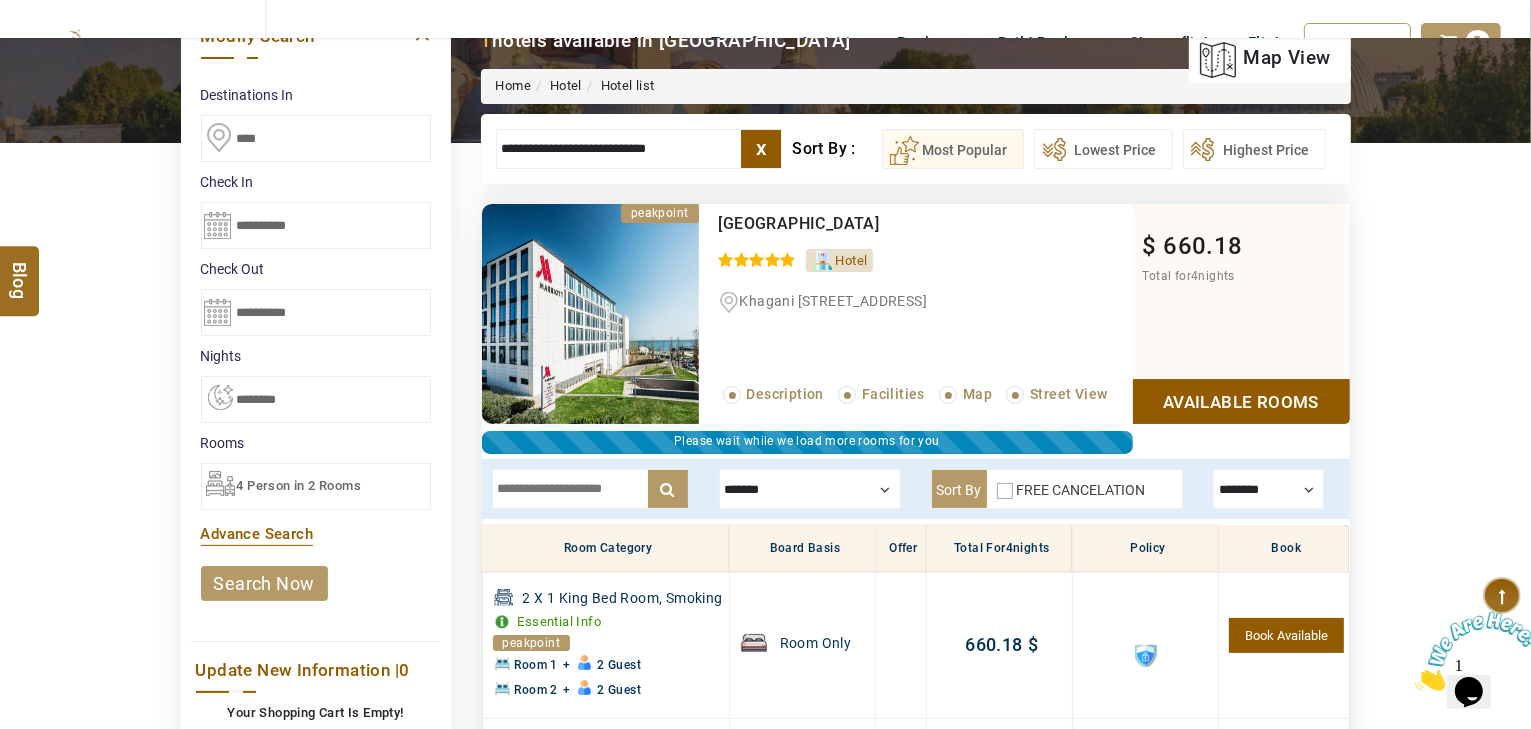 scroll, scrollTop: 380, scrollLeft: 0, axis: vertical 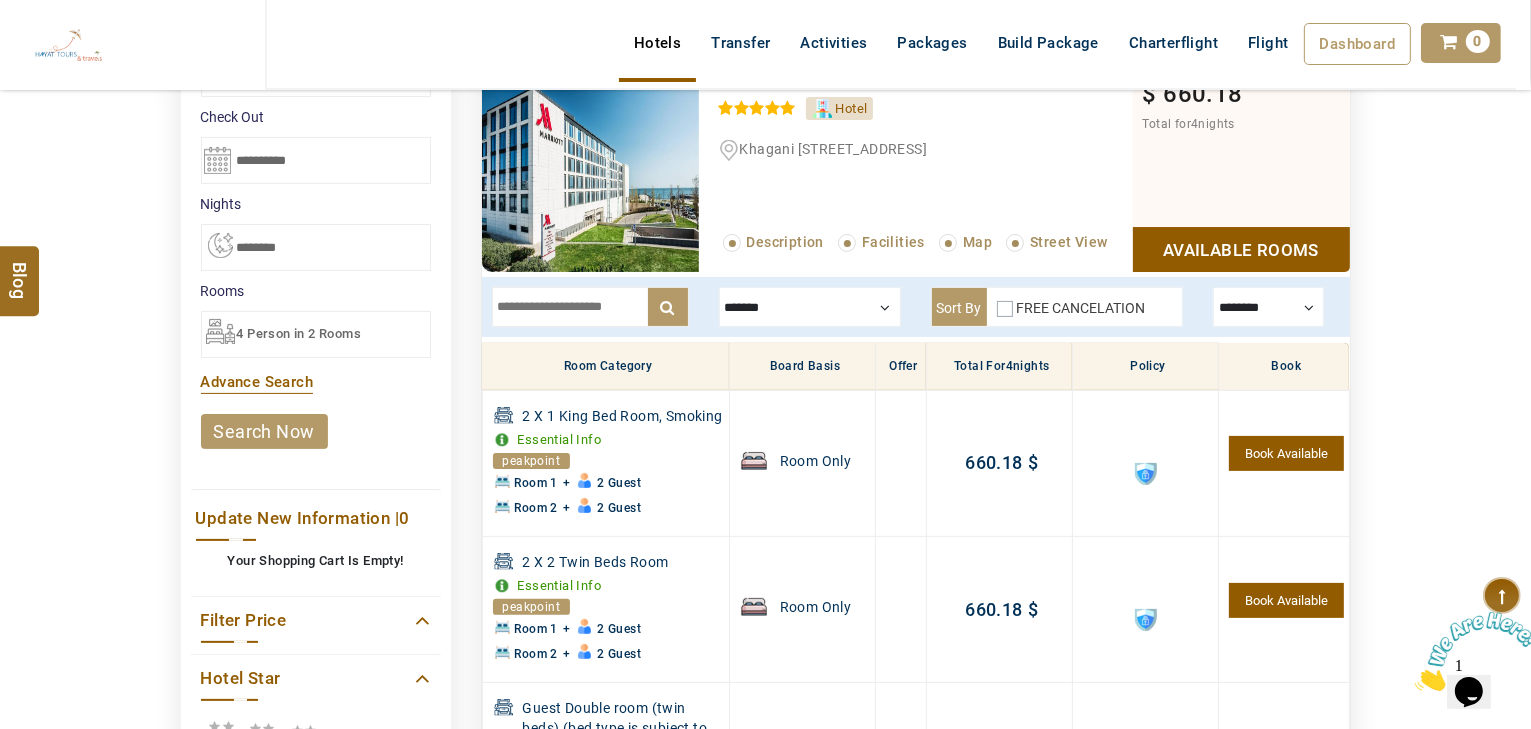 click on "Board Basis" at bounding box center (802, 367) 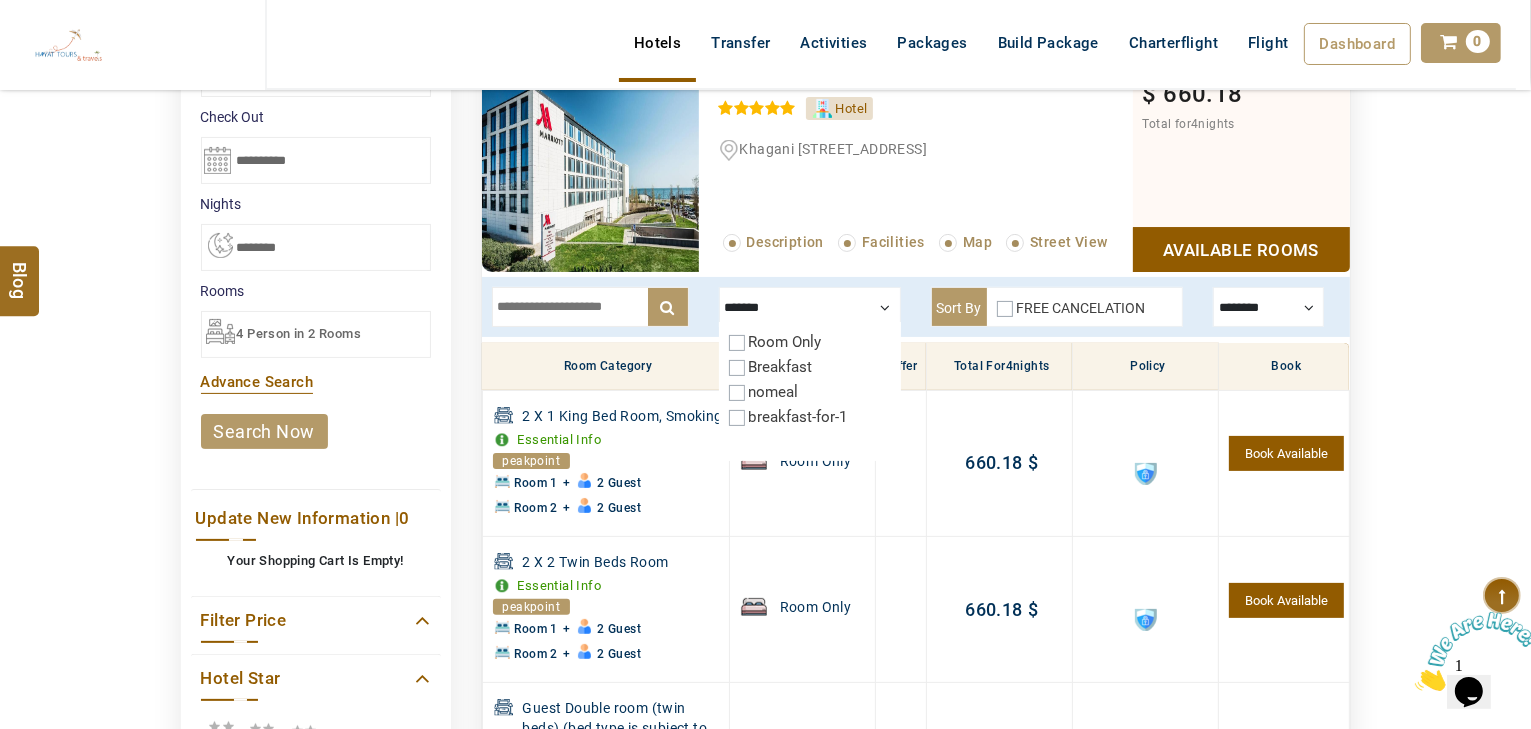 click on "Breakfast" at bounding box center (781, 367) 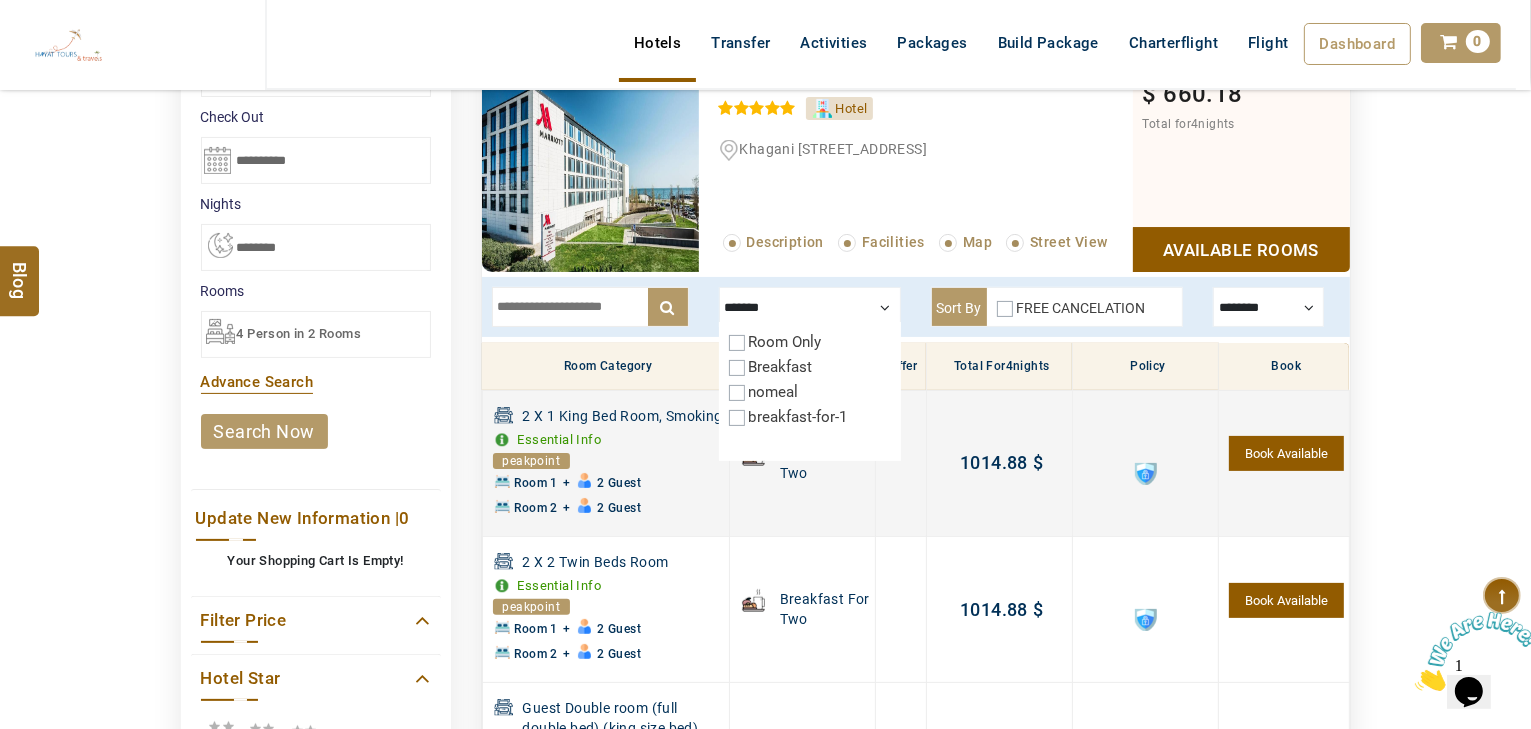 click on "Breakfast For Two" at bounding box center (802, 463) 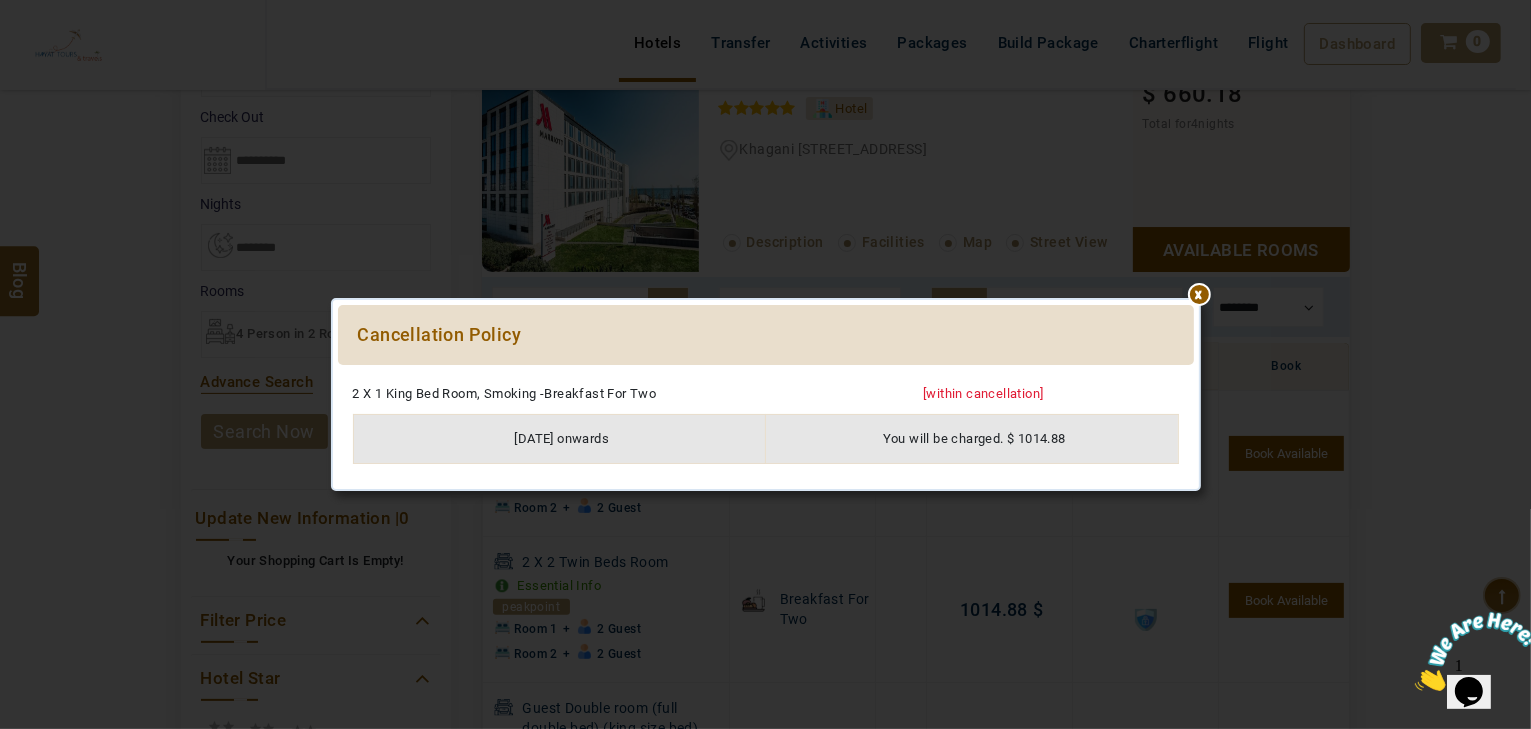 click at bounding box center (766, 375) 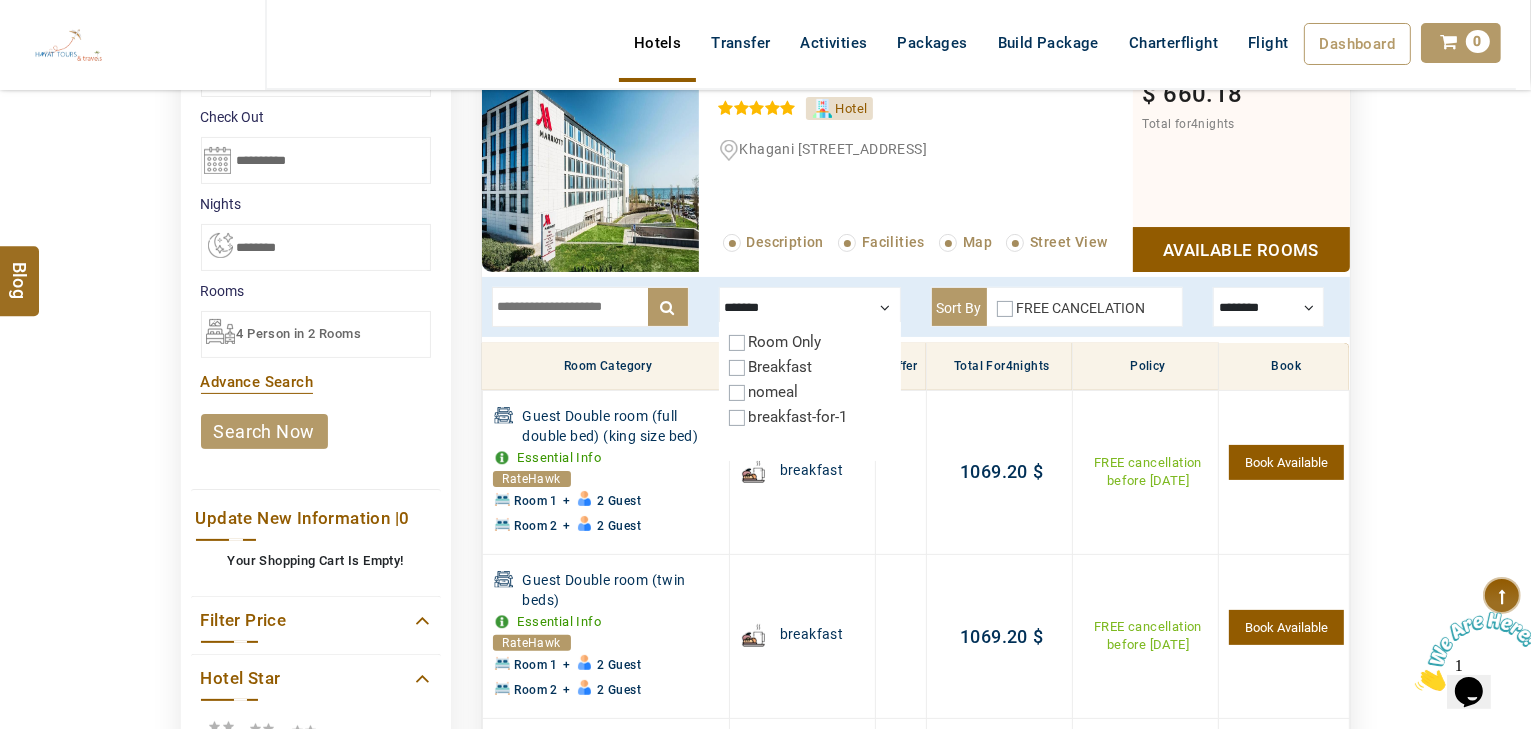 click at bounding box center [590, 307] 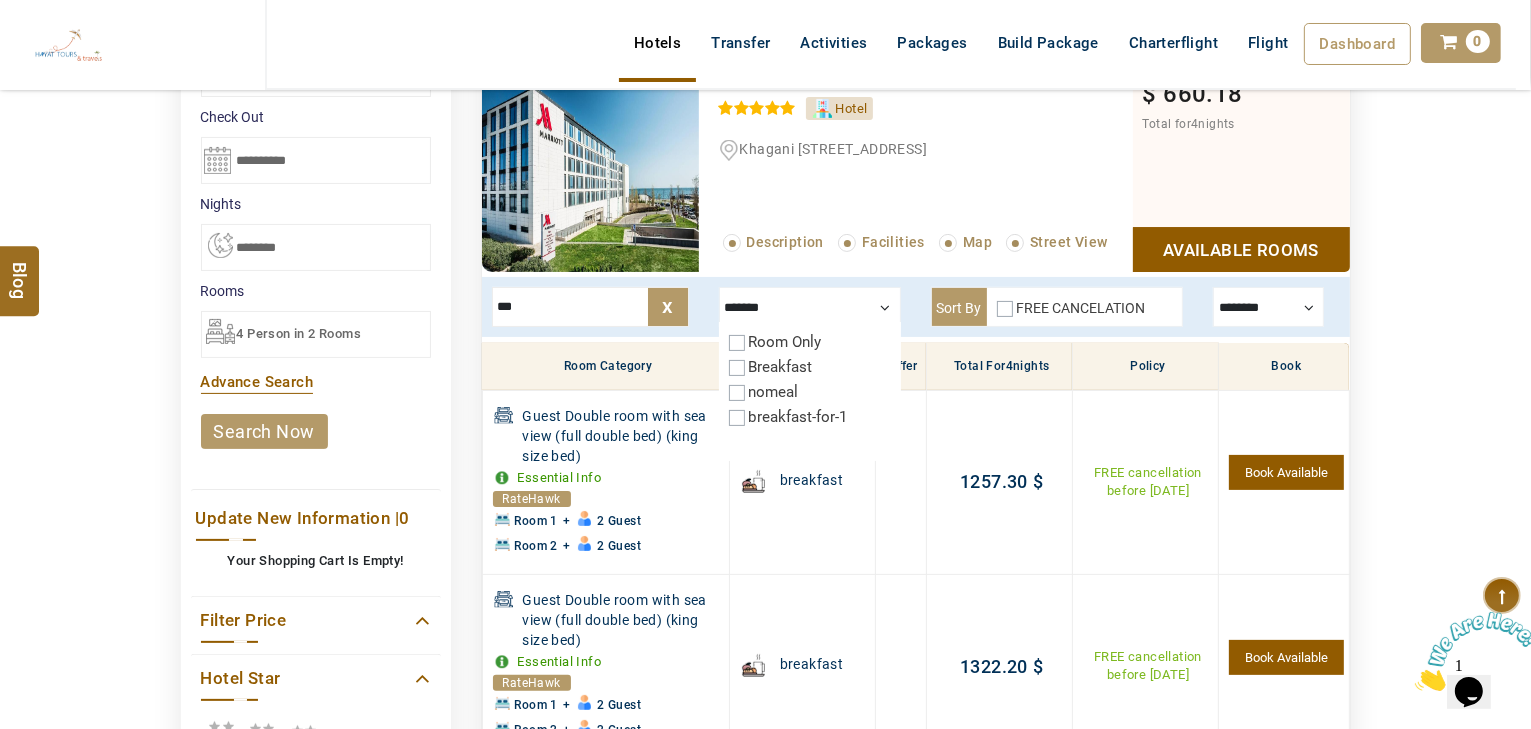 click on "******" at bounding box center [0, 0] 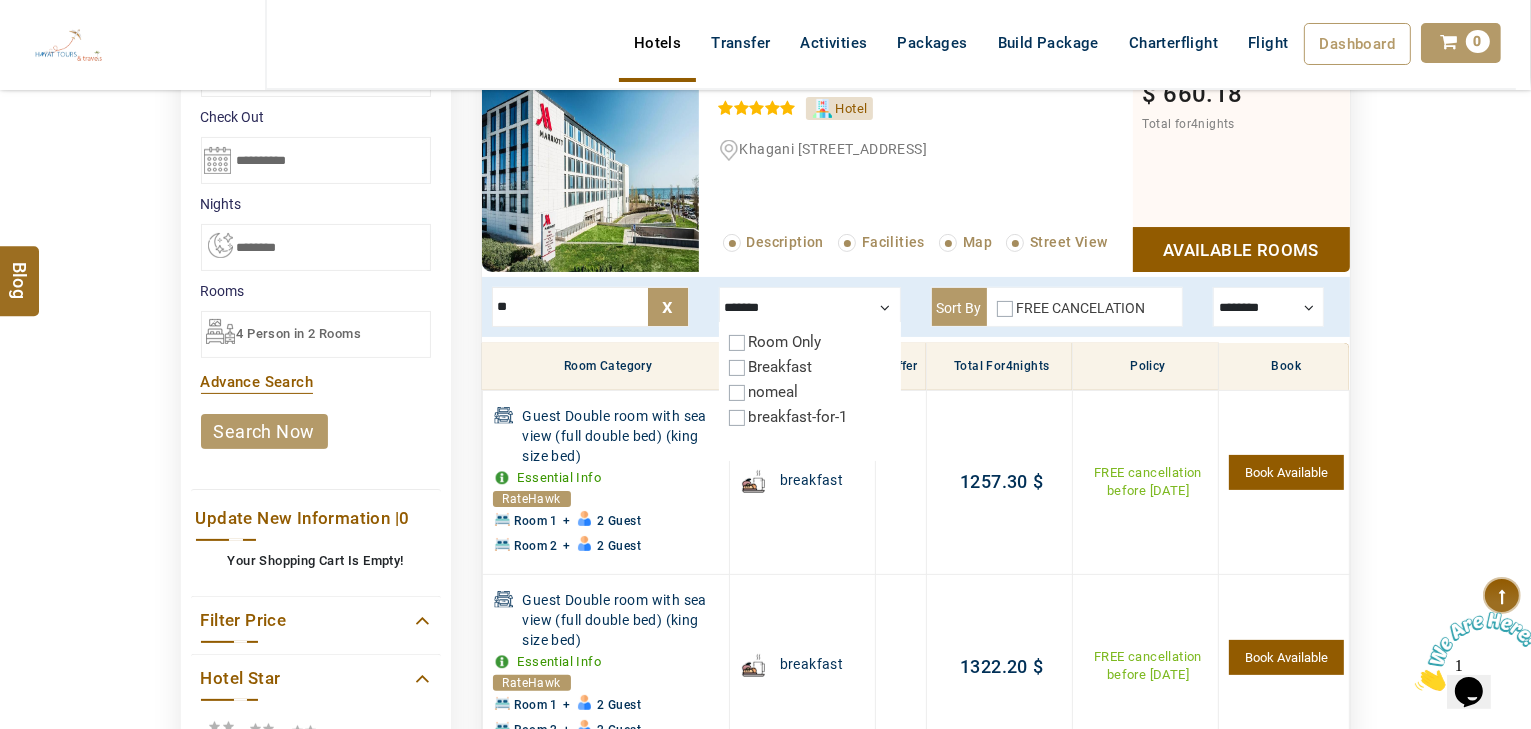 type on "*" 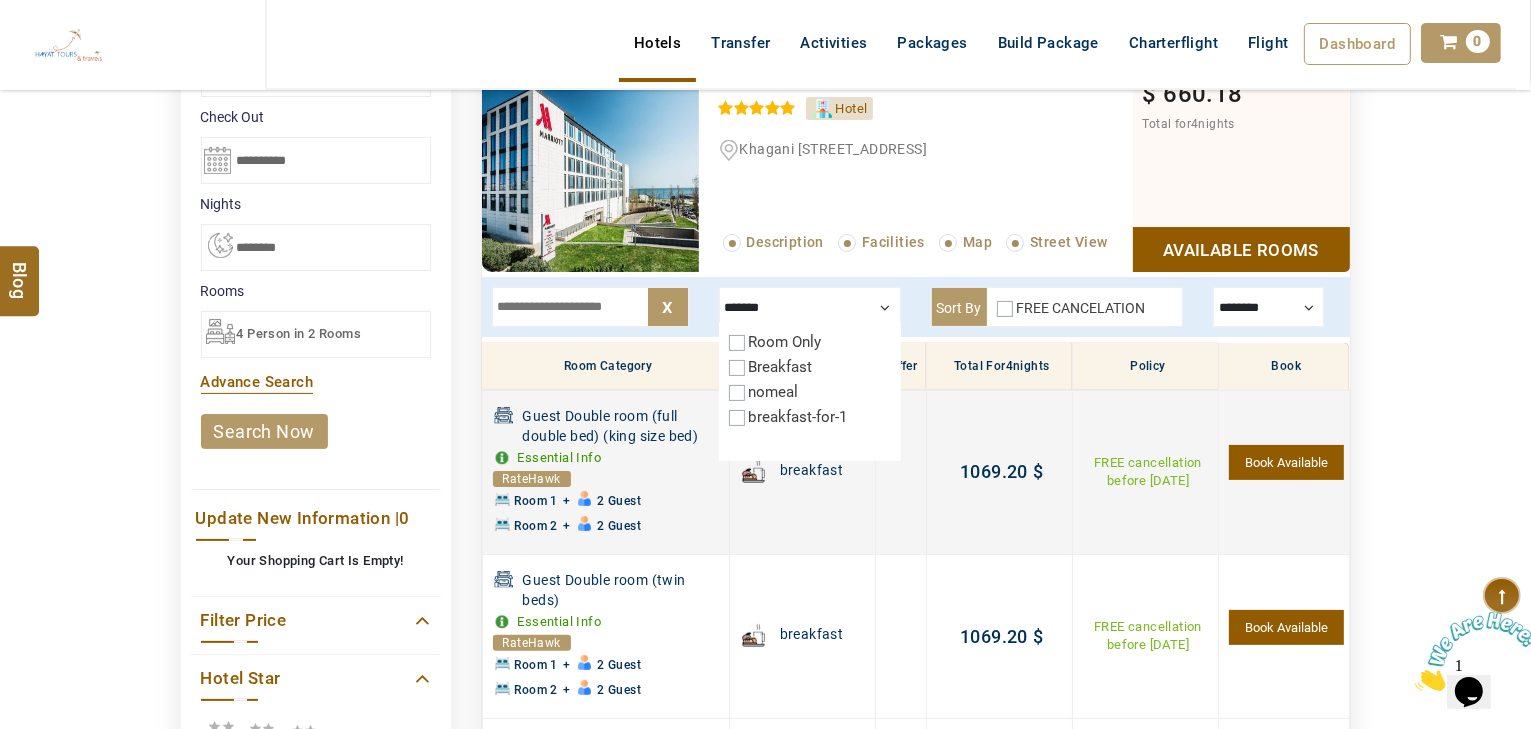 type 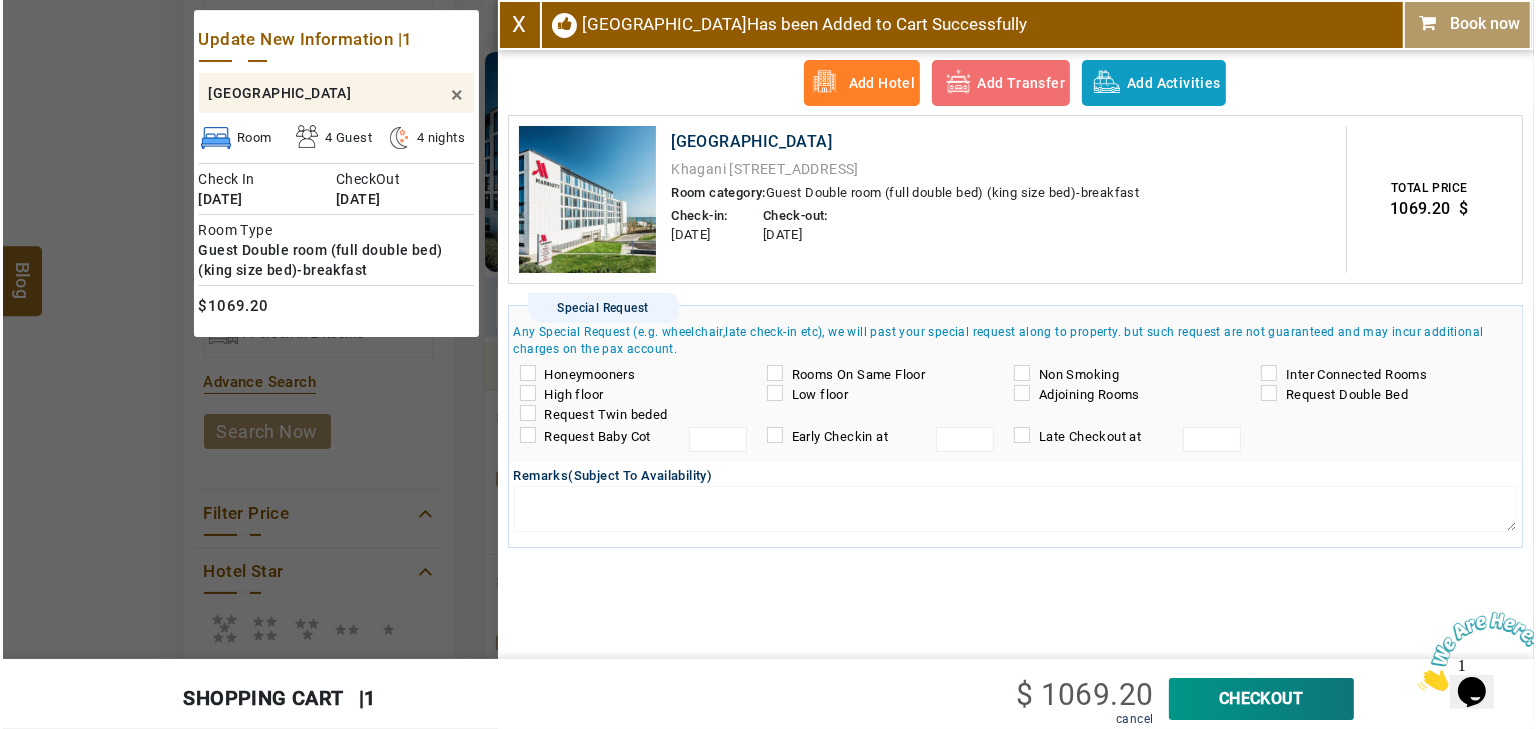 scroll, scrollTop: 0, scrollLeft: 0, axis: both 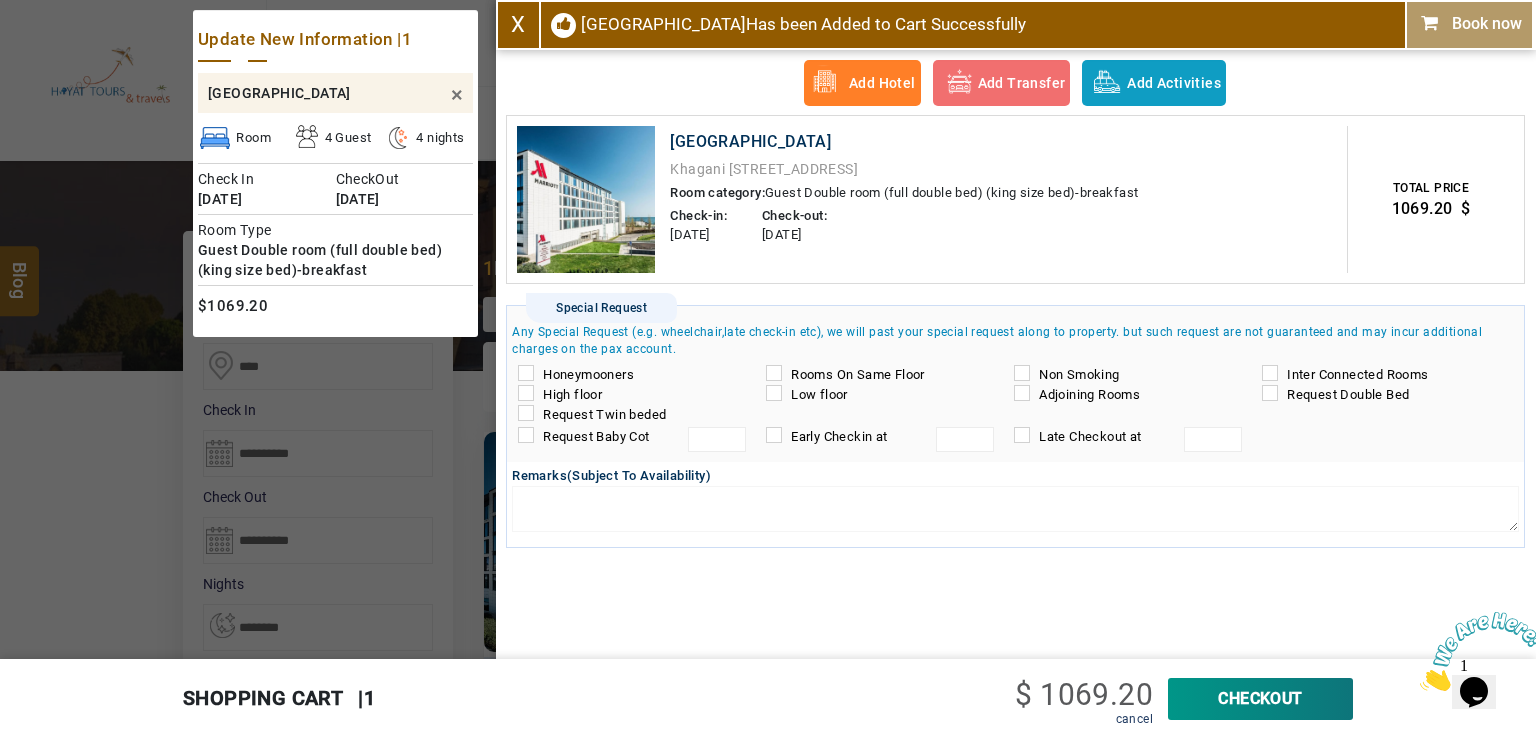 drag, startPoint x: 1251, startPoint y: 696, endPoint x: 1003, endPoint y: 610, distance: 262.4881 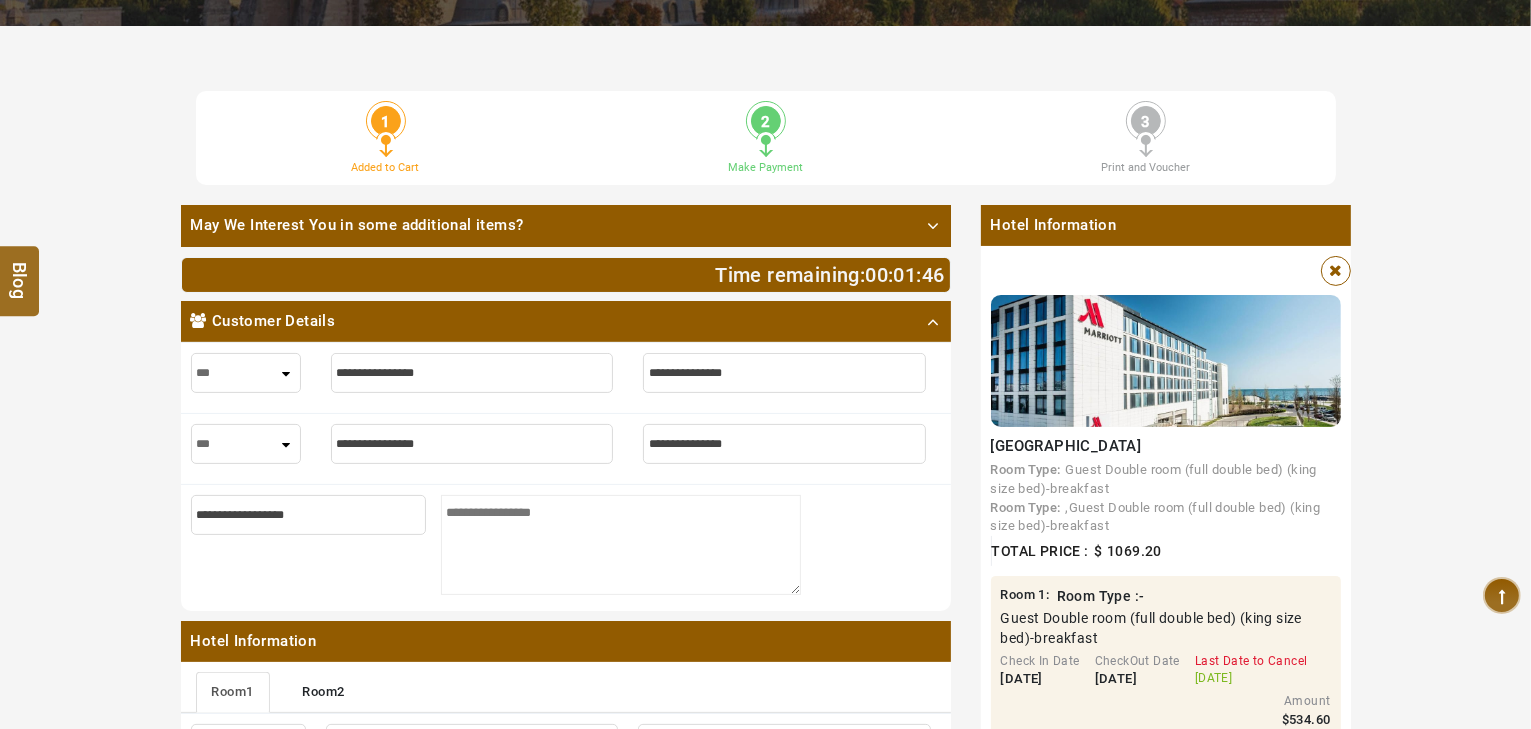 scroll, scrollTop: 400, scrollLeft: 0, axis: vertical 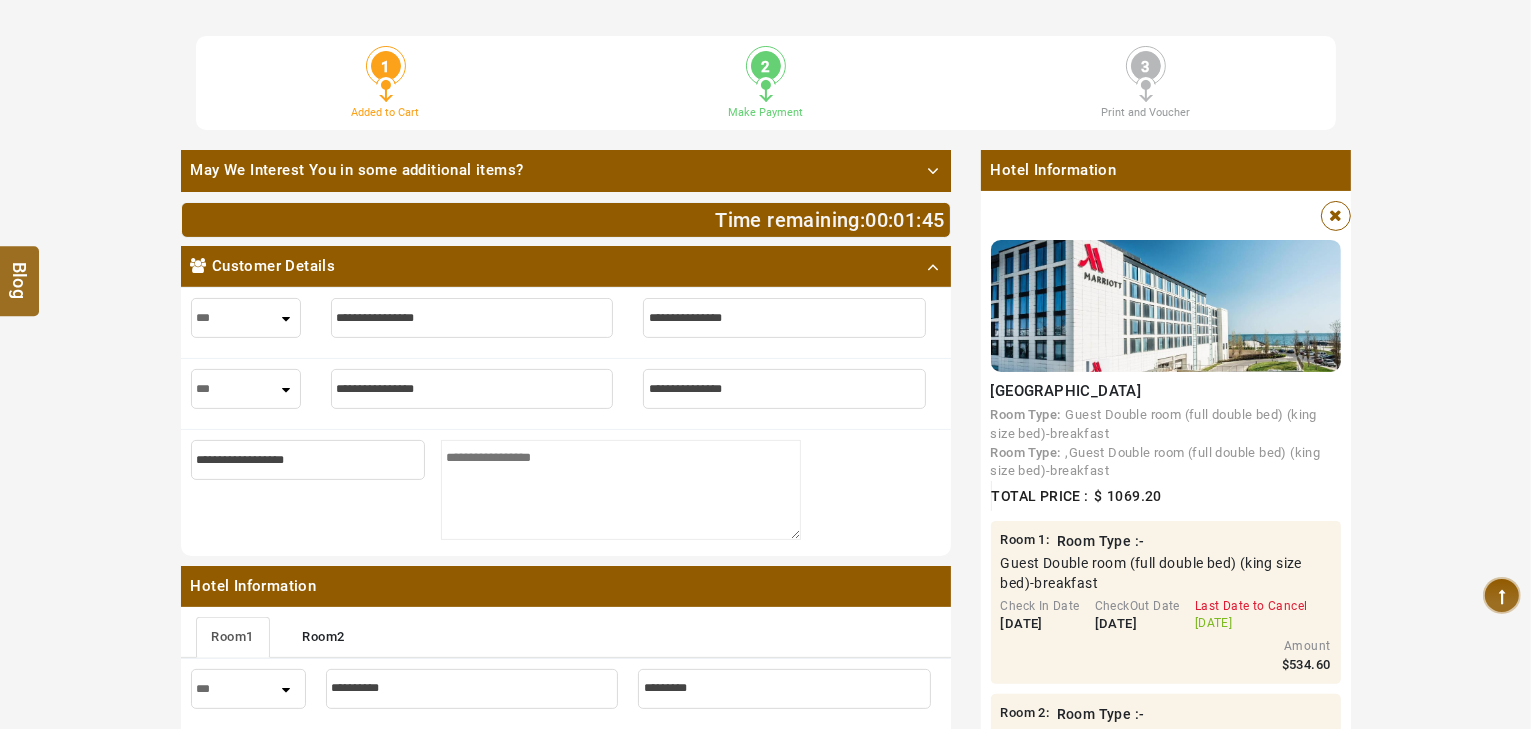 click at bounding box center [472, 318] 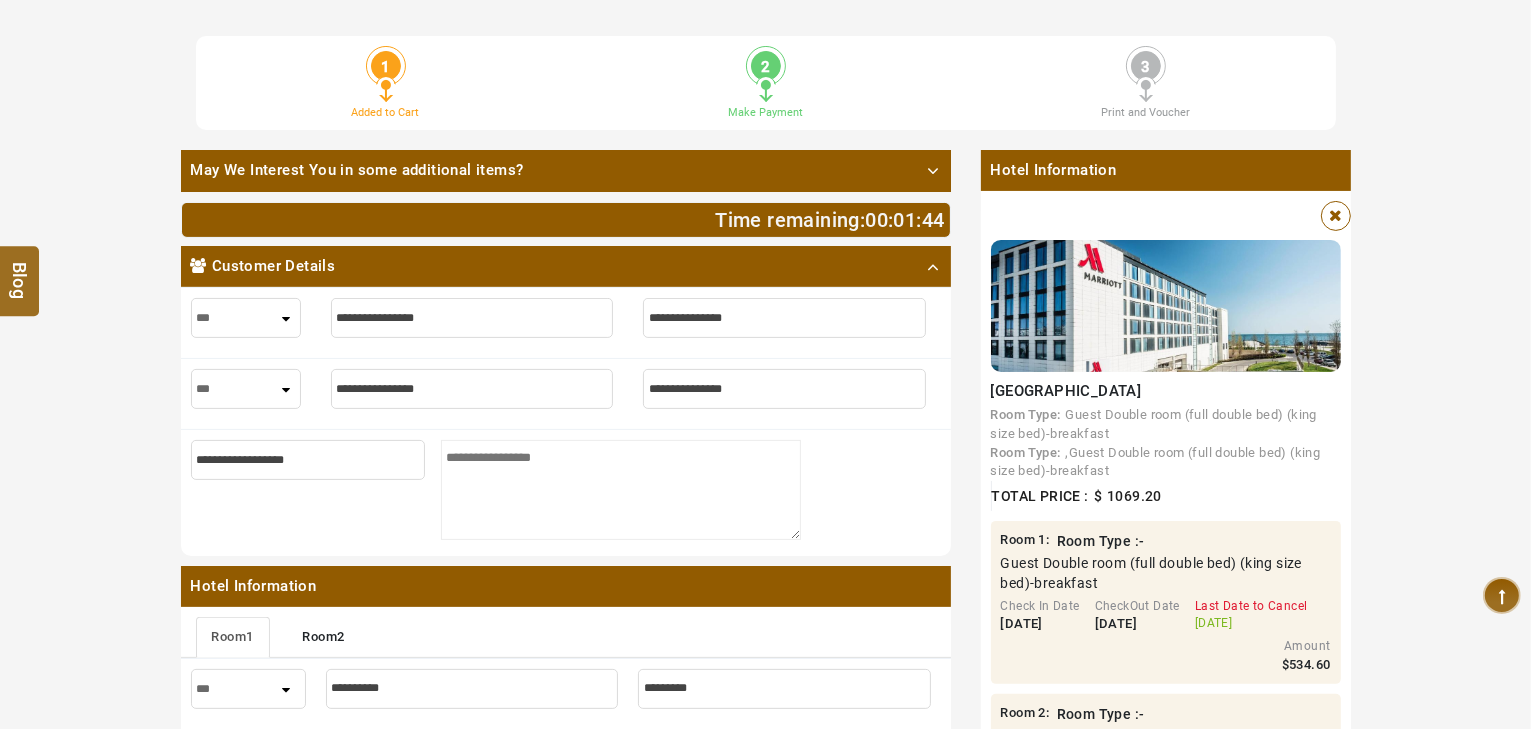type on "*" 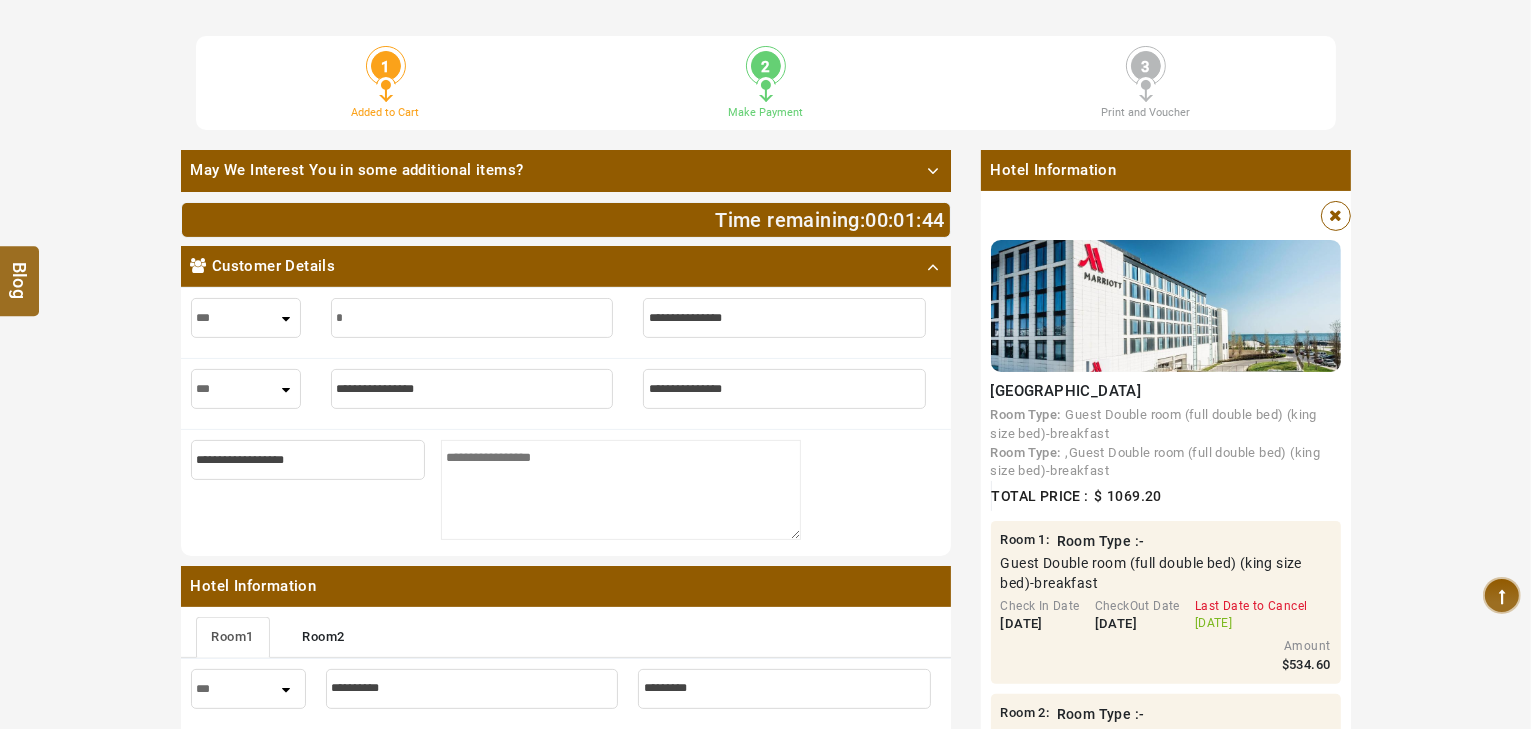 type on "*" 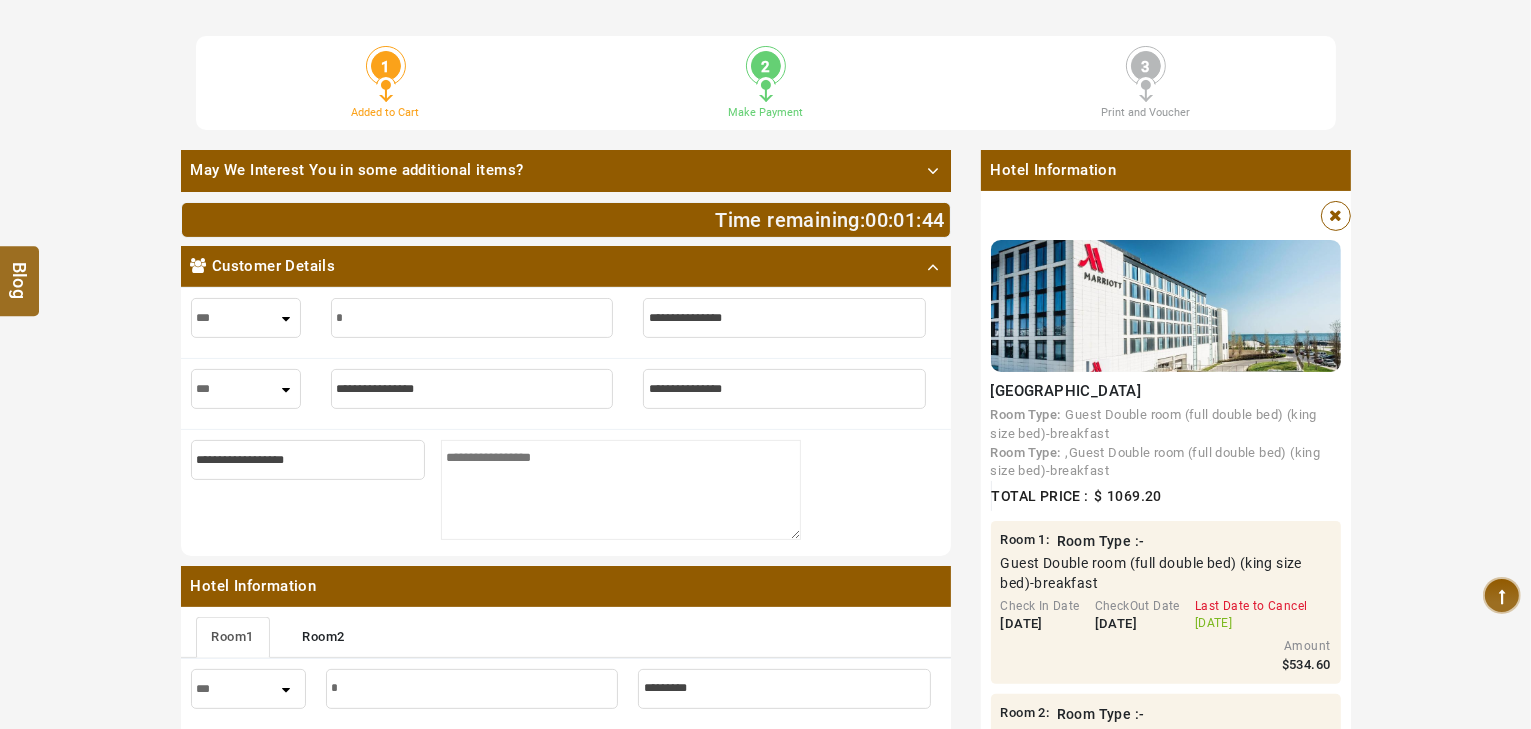 type on "**" 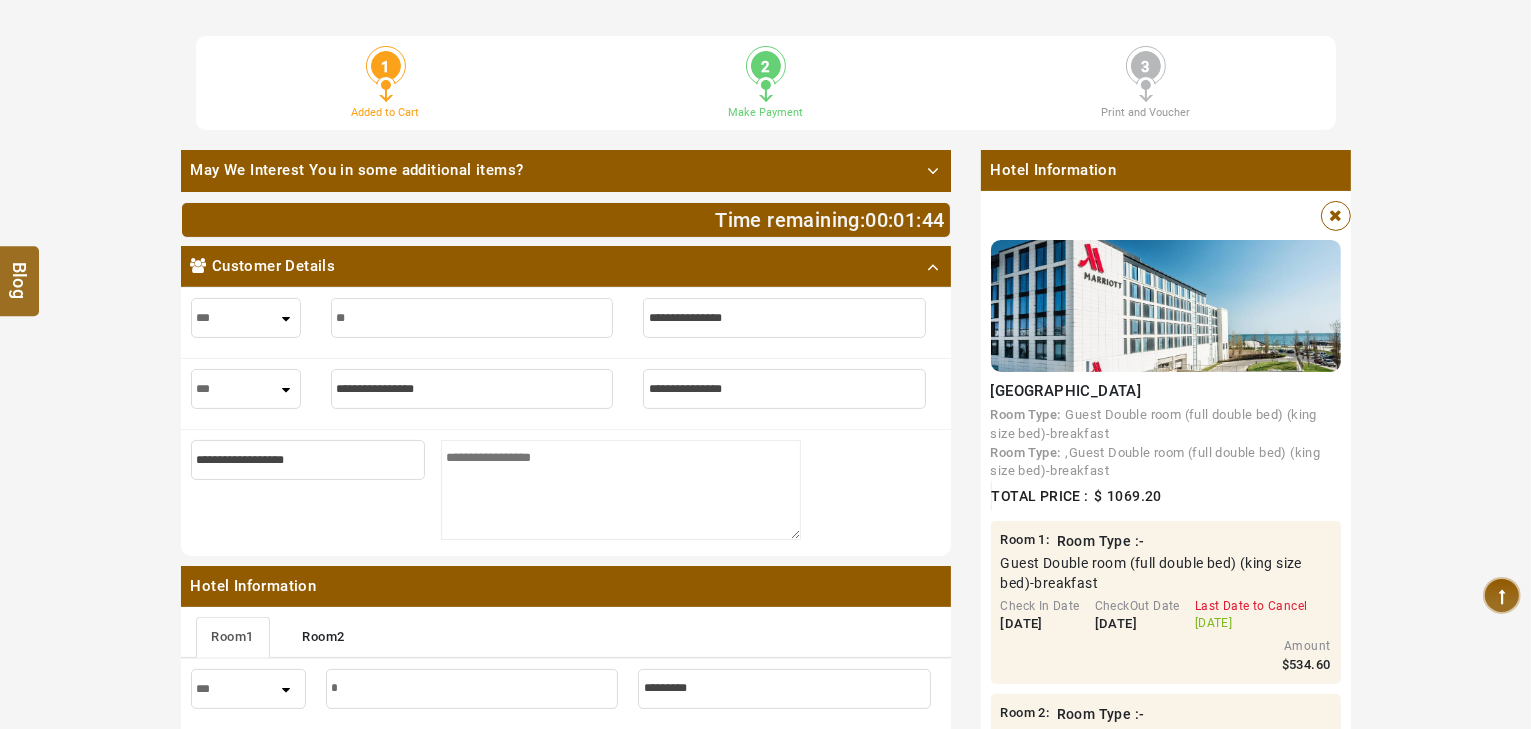 type on "**" 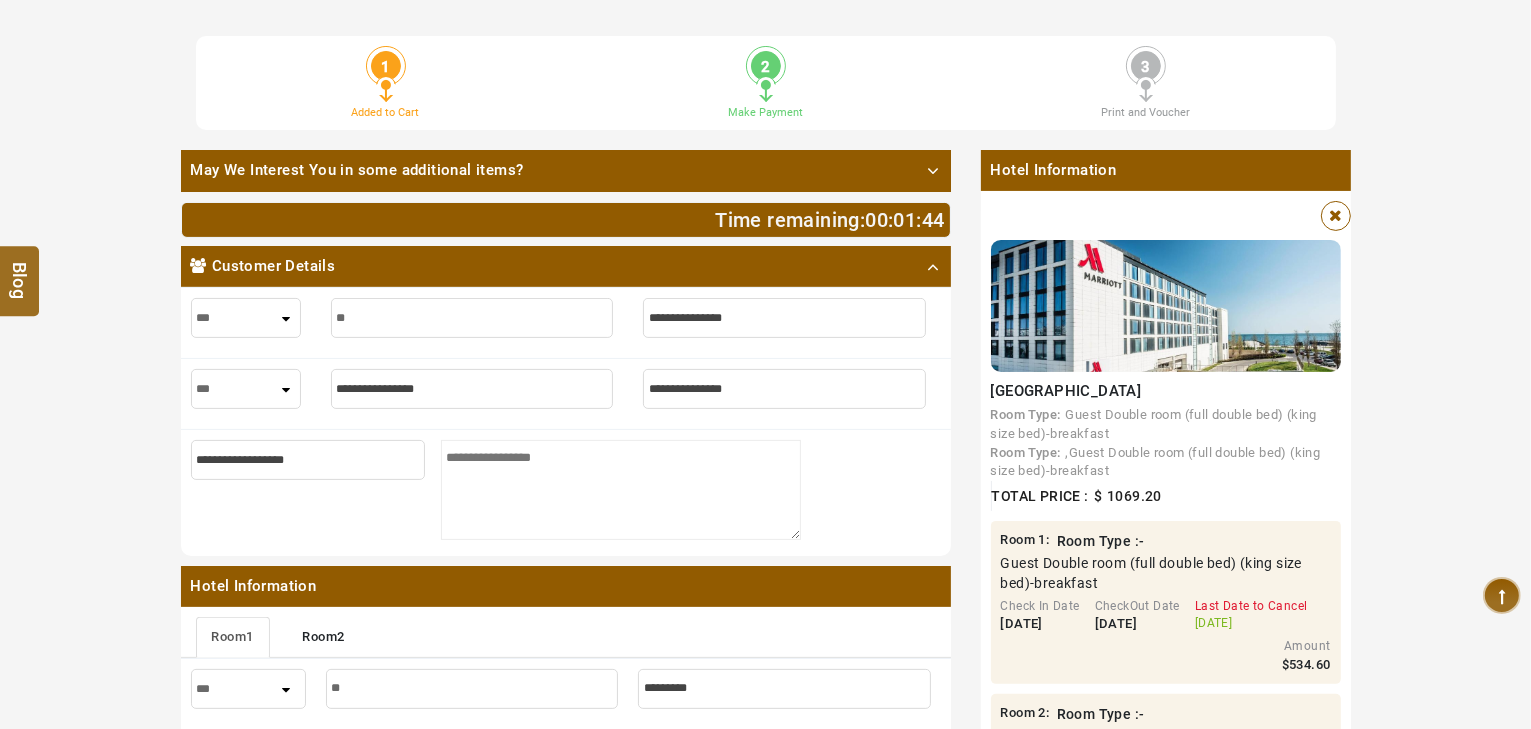 type on "***" 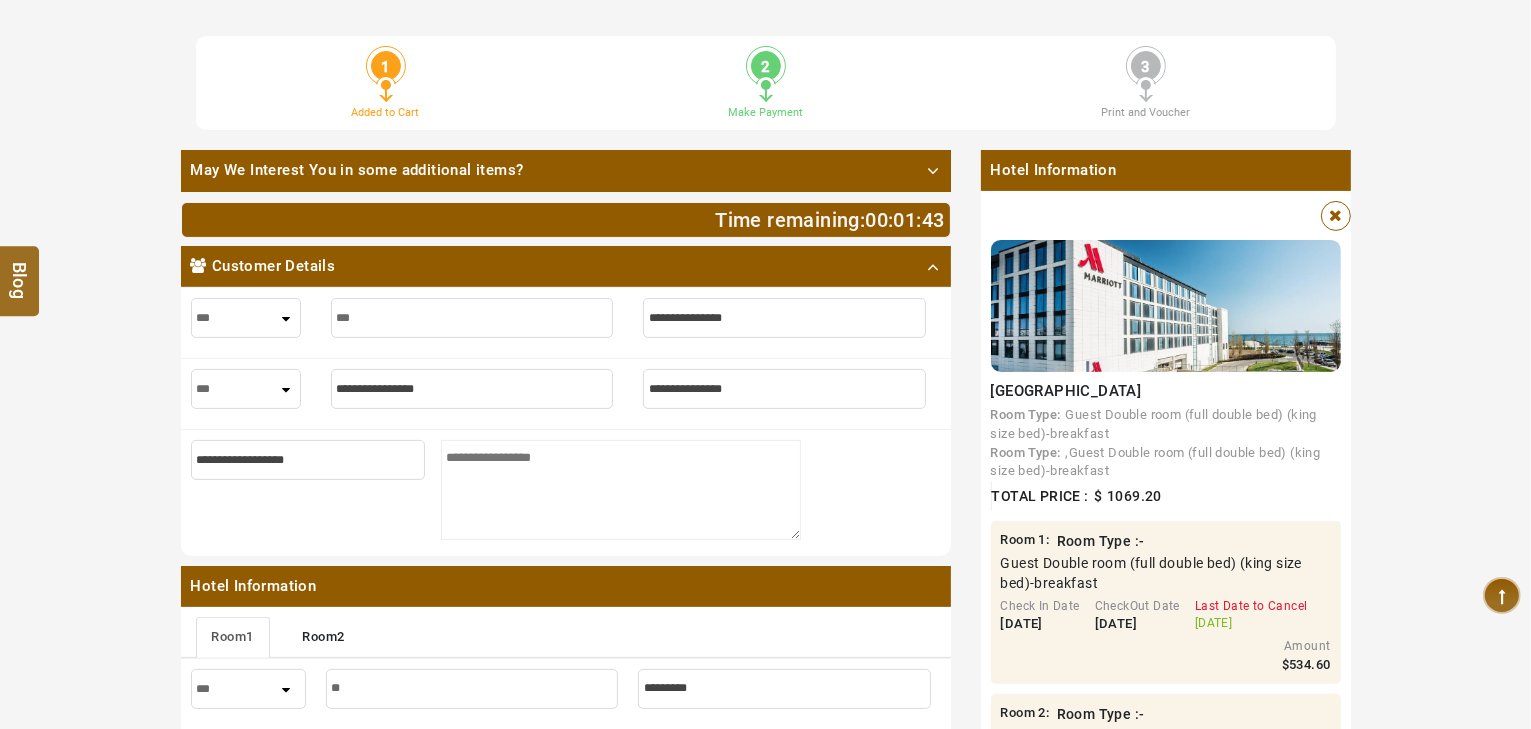 type on "***" 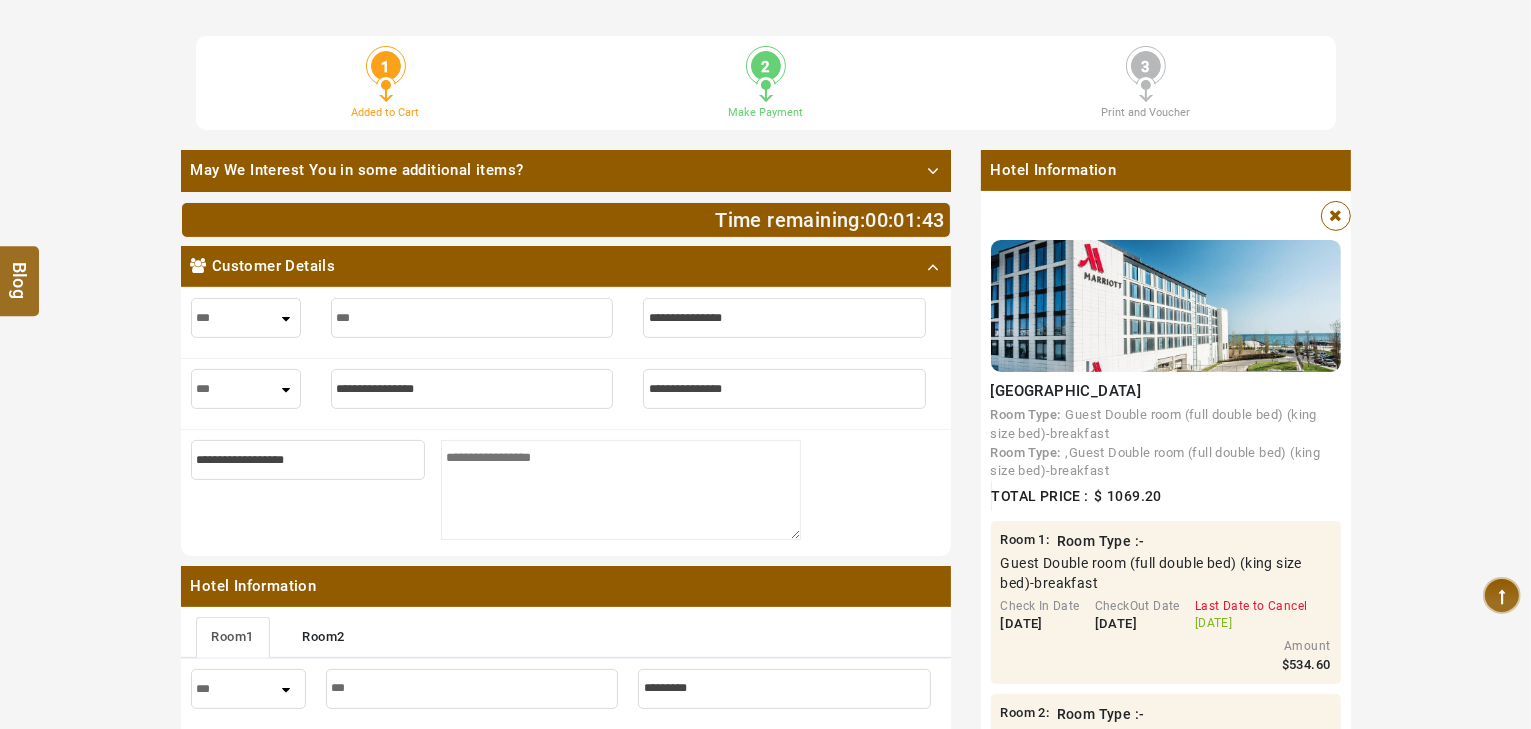 type on "****" 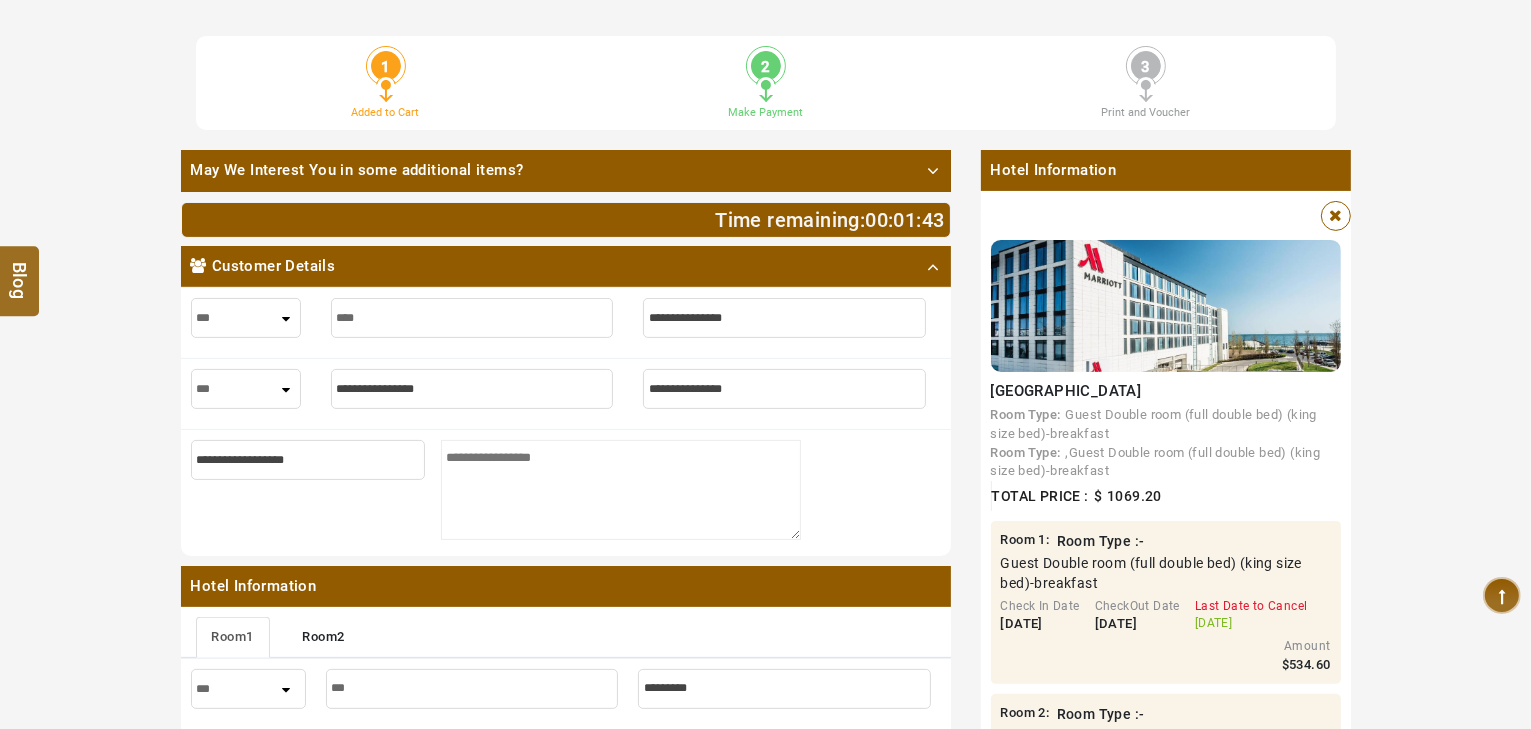 type on "****" 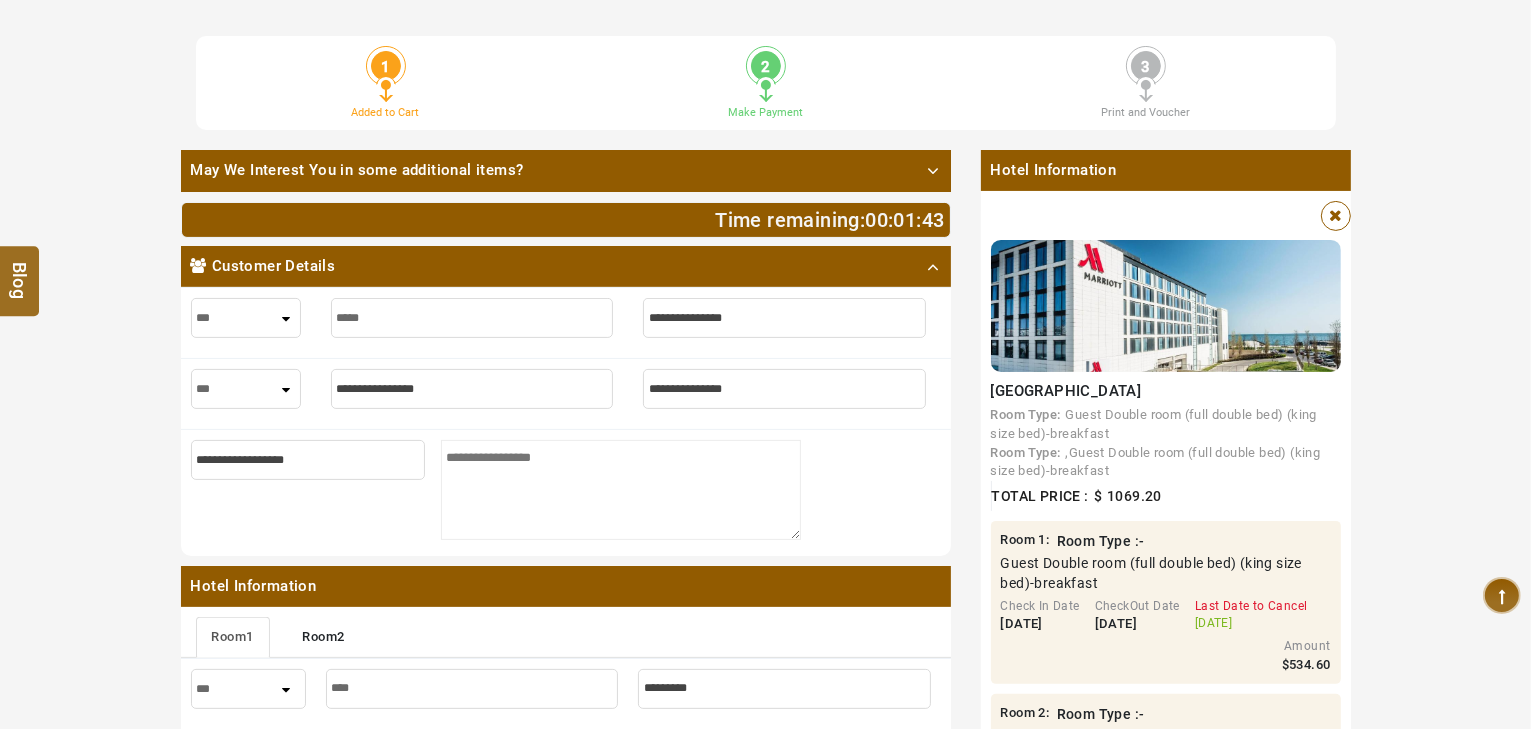 type on "******" 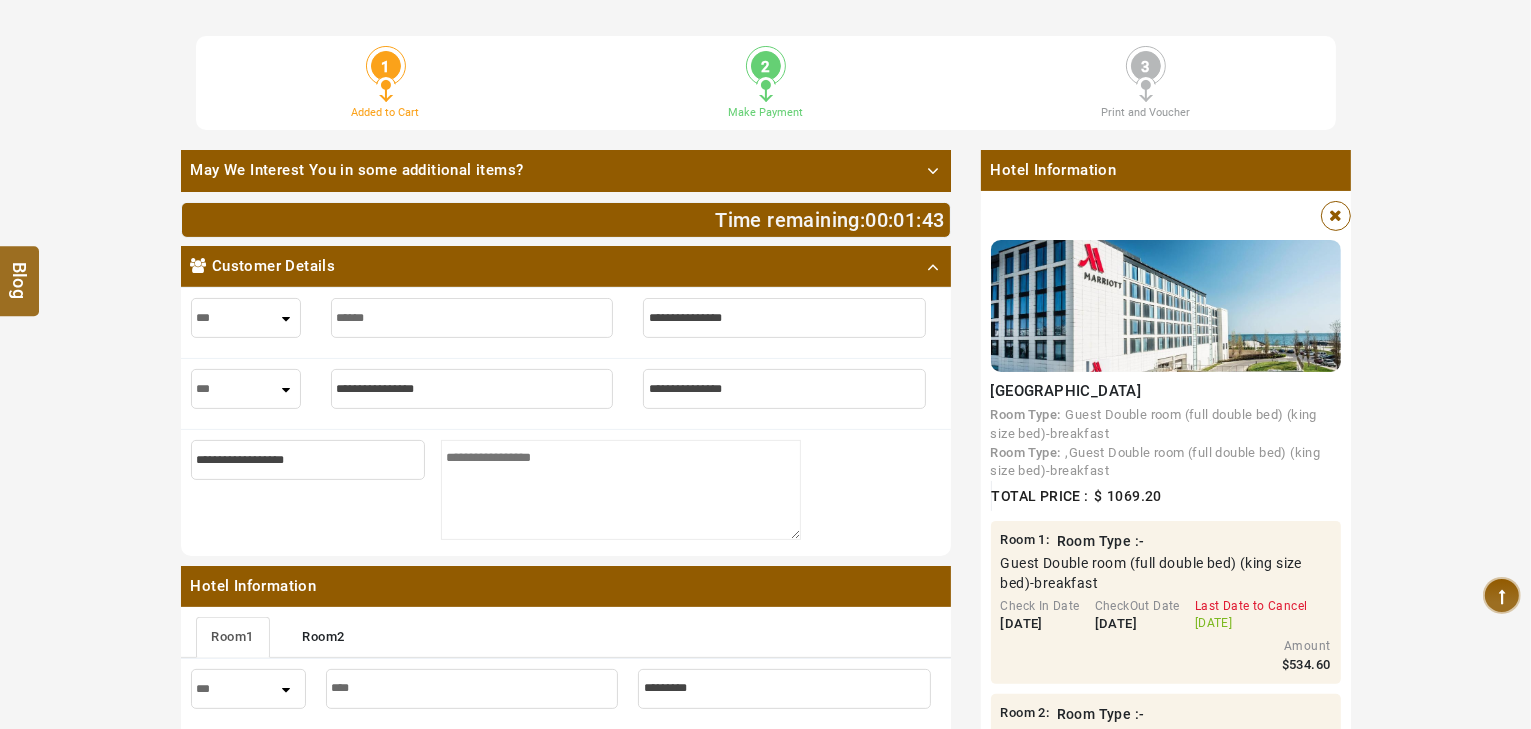 type on "******" 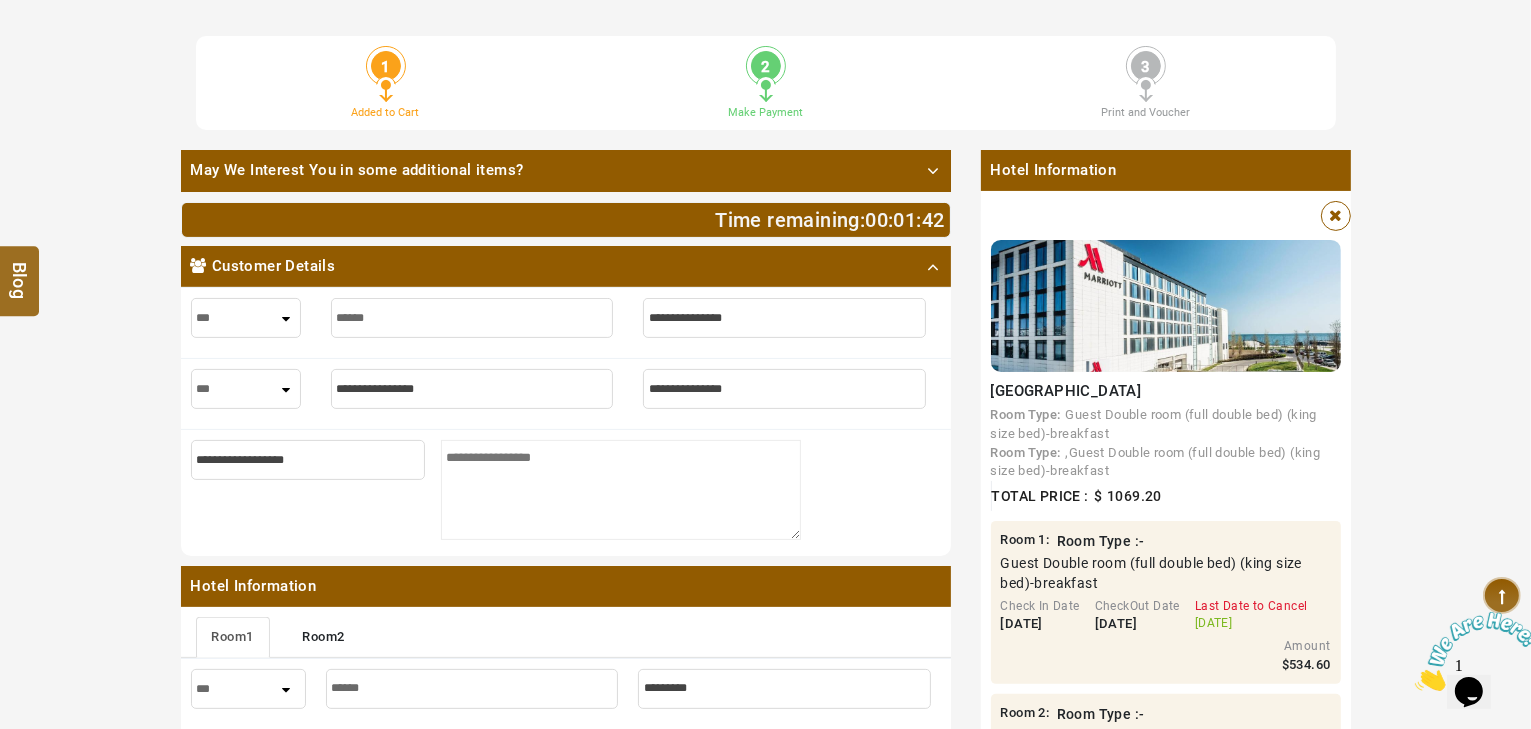 scroll, scrollTop: 0, scrollLeft: 0, axis: both 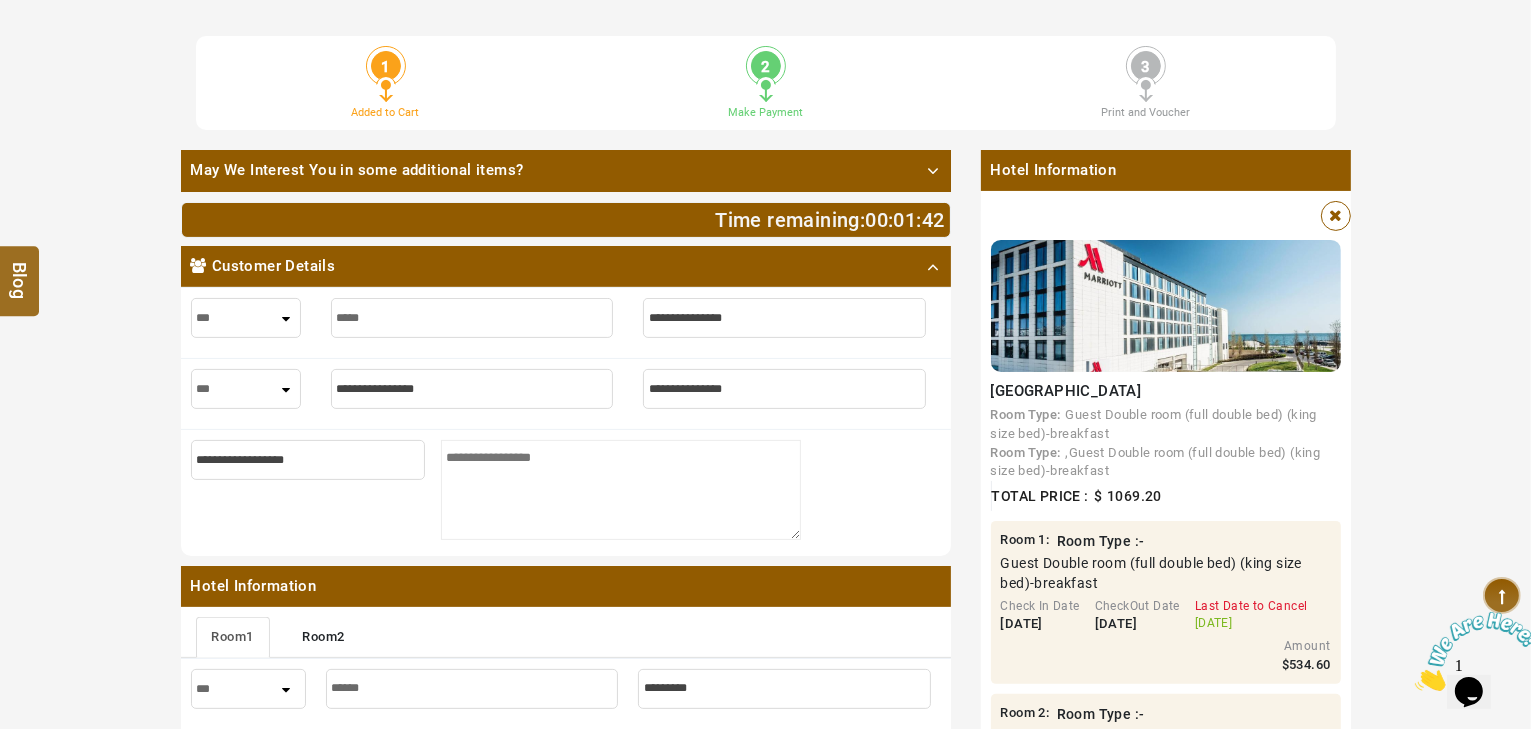 type on "*****" 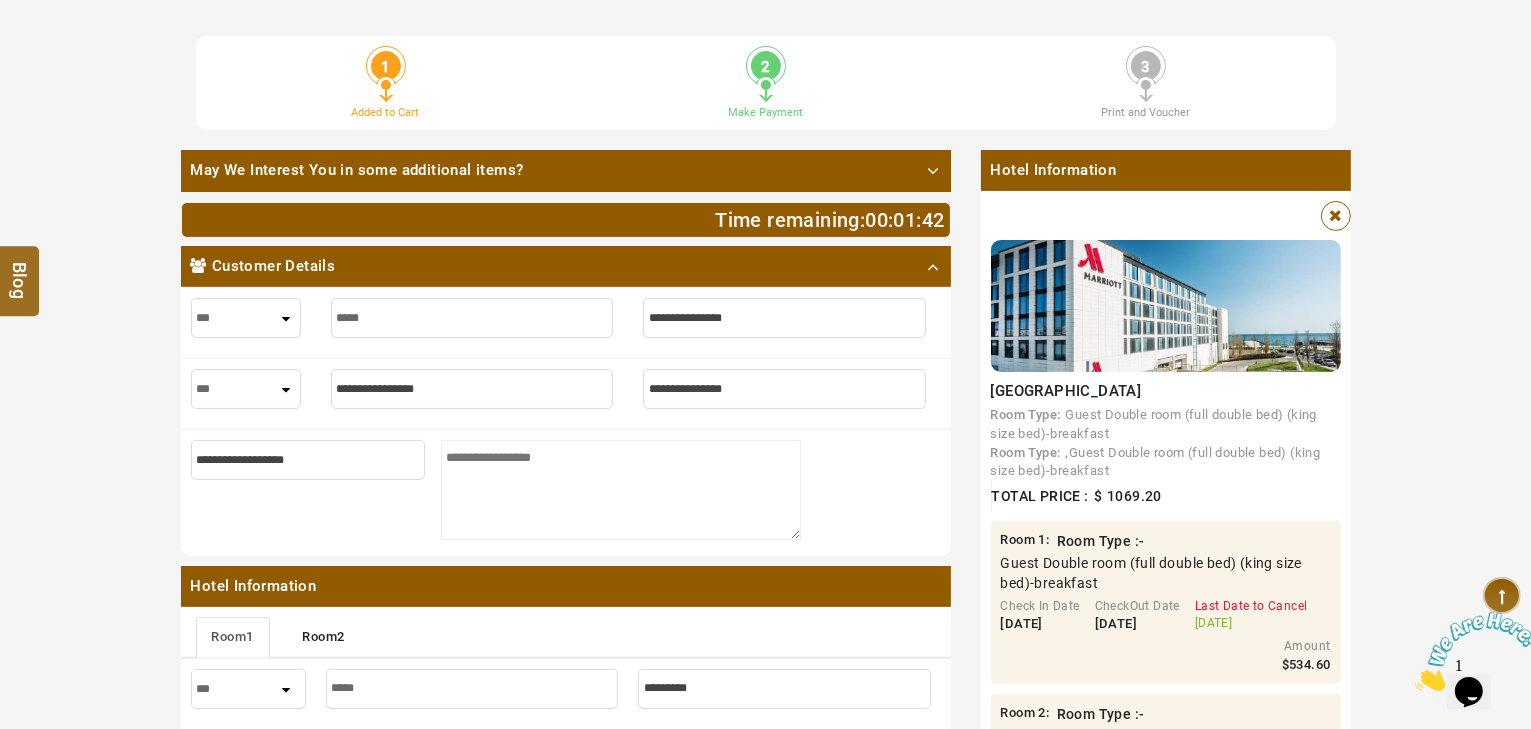 type on "****" 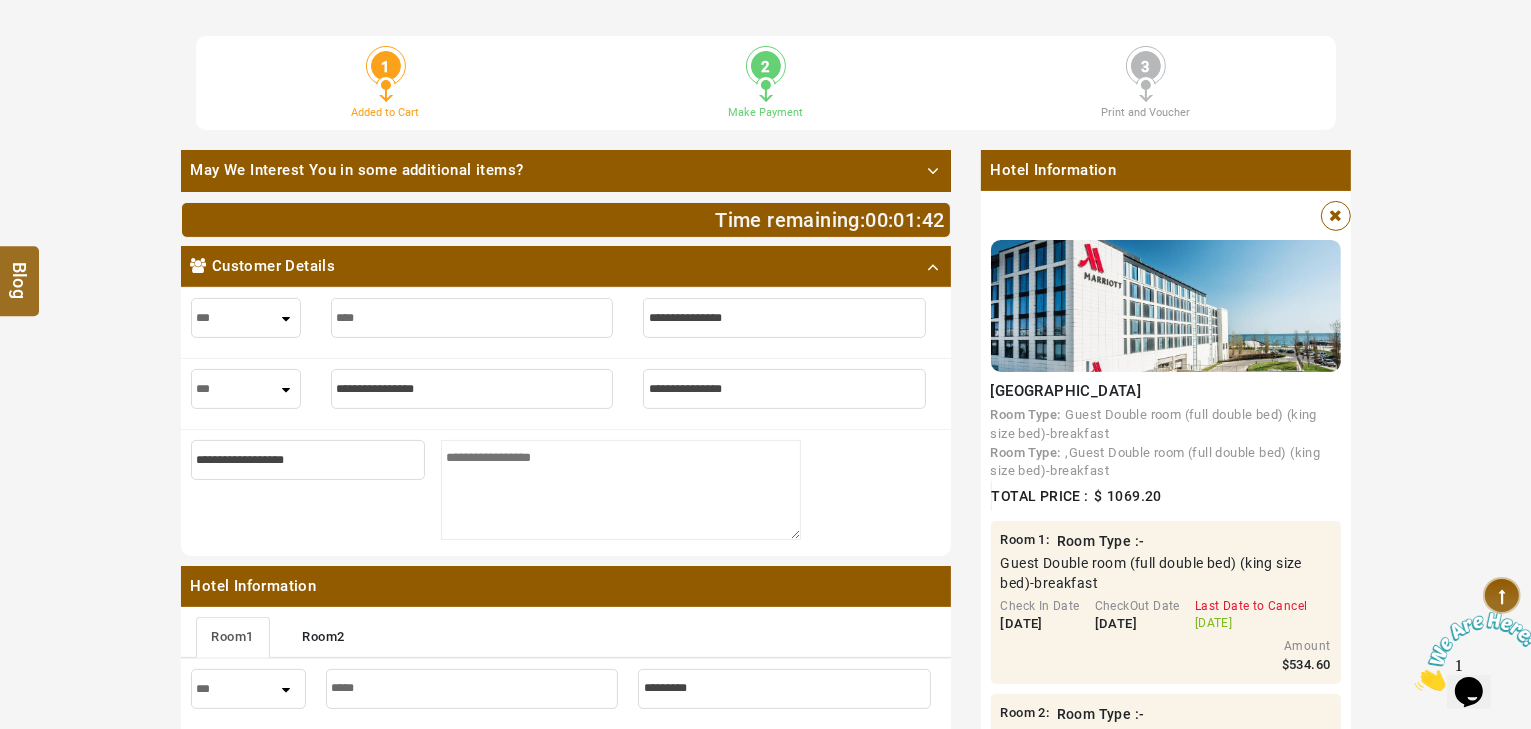 type on "****" 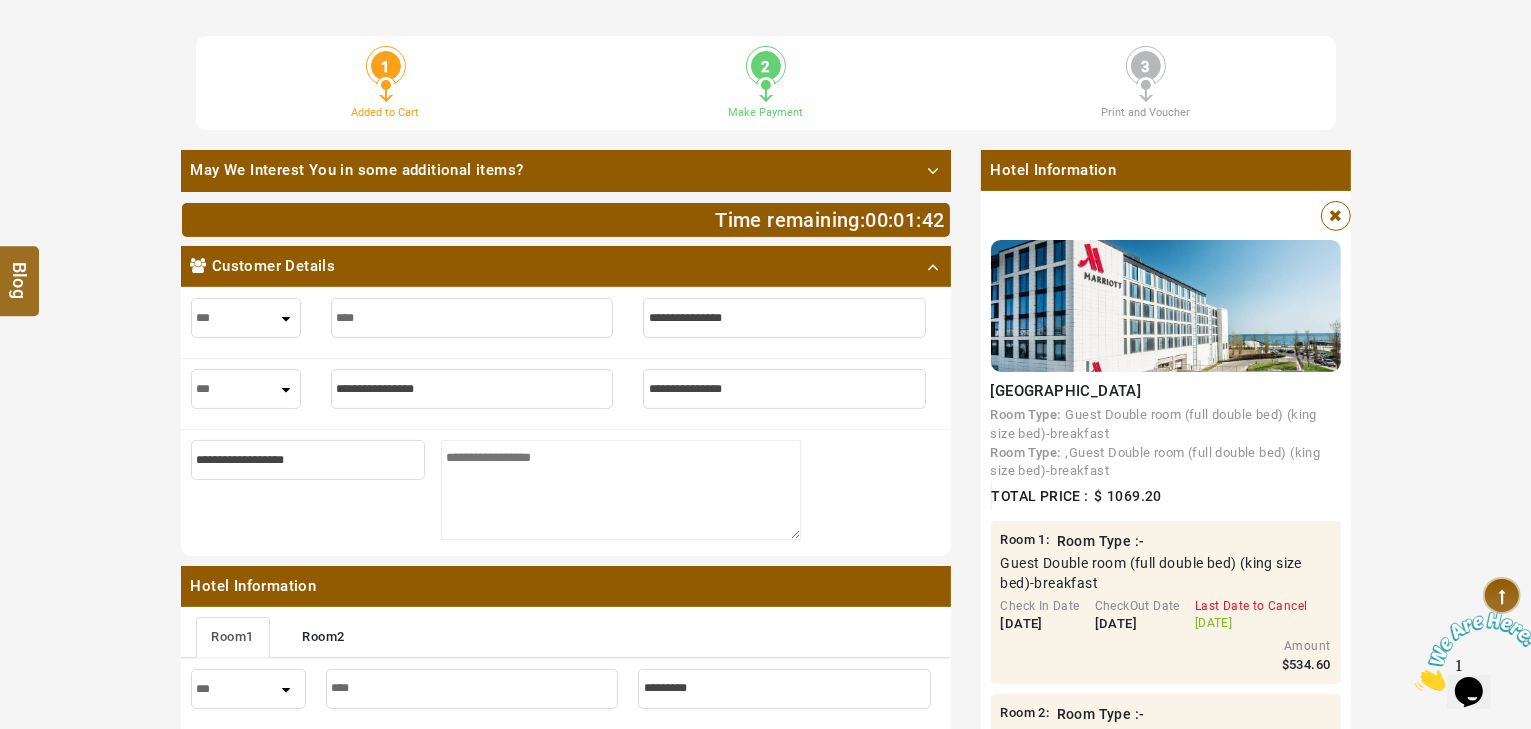 type on "***" 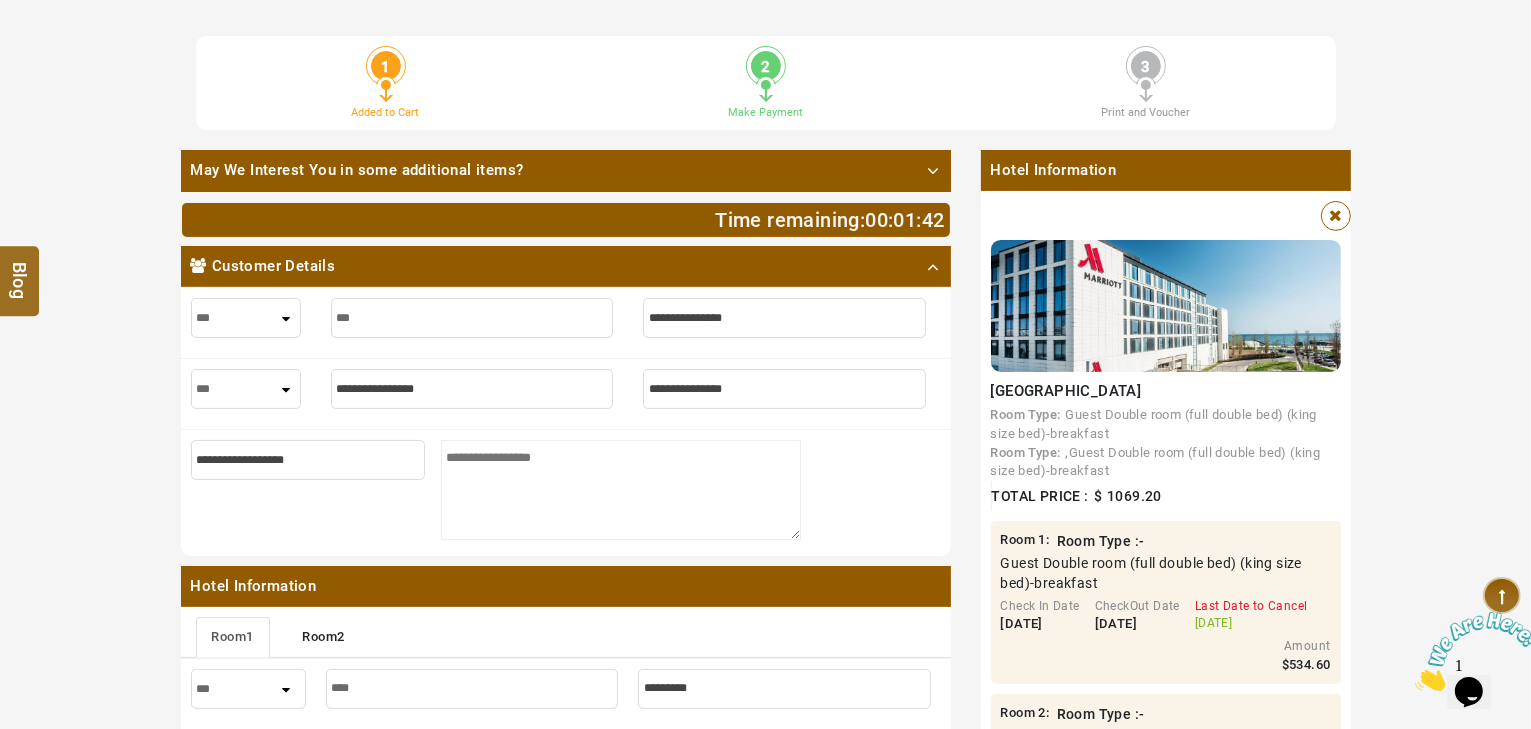 type on "***" 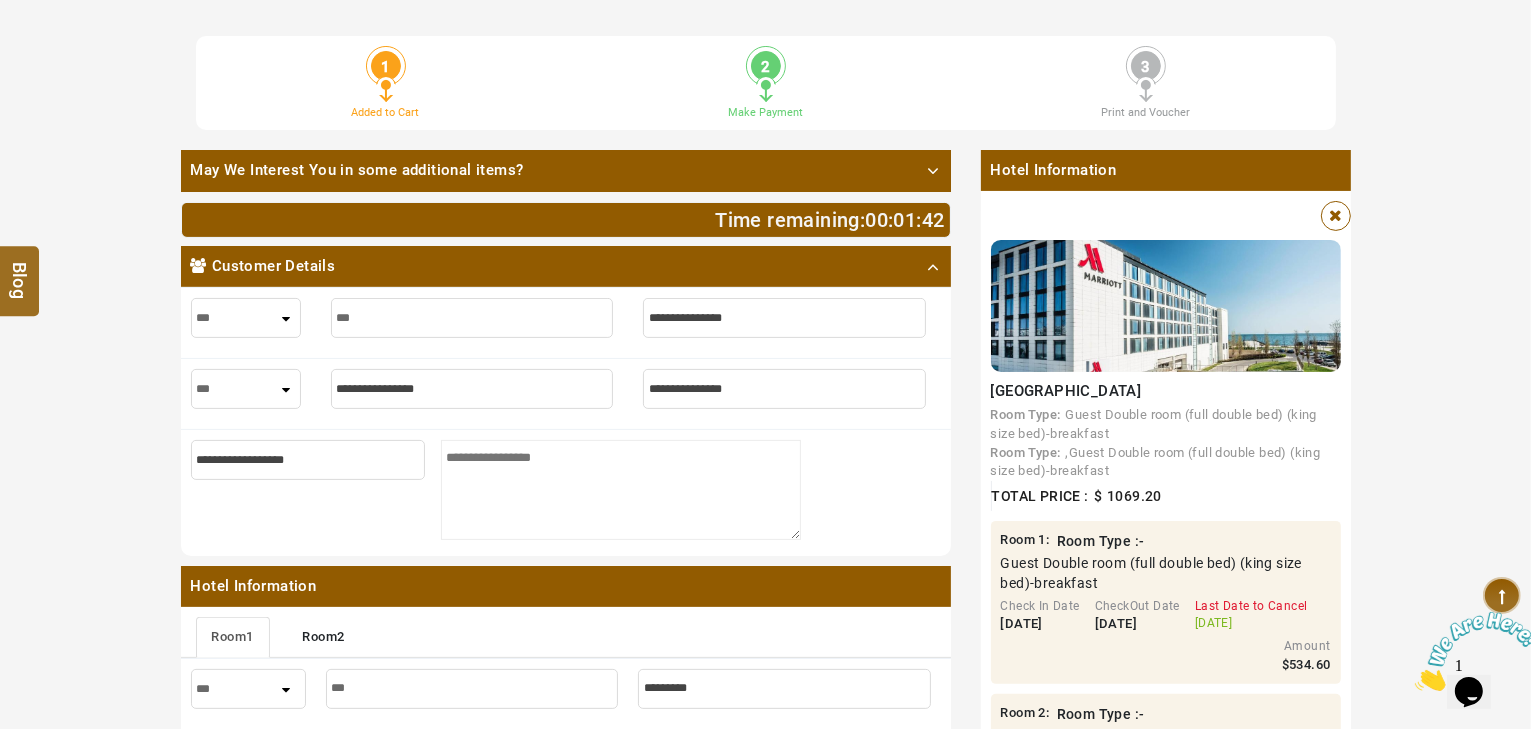 type on "**" 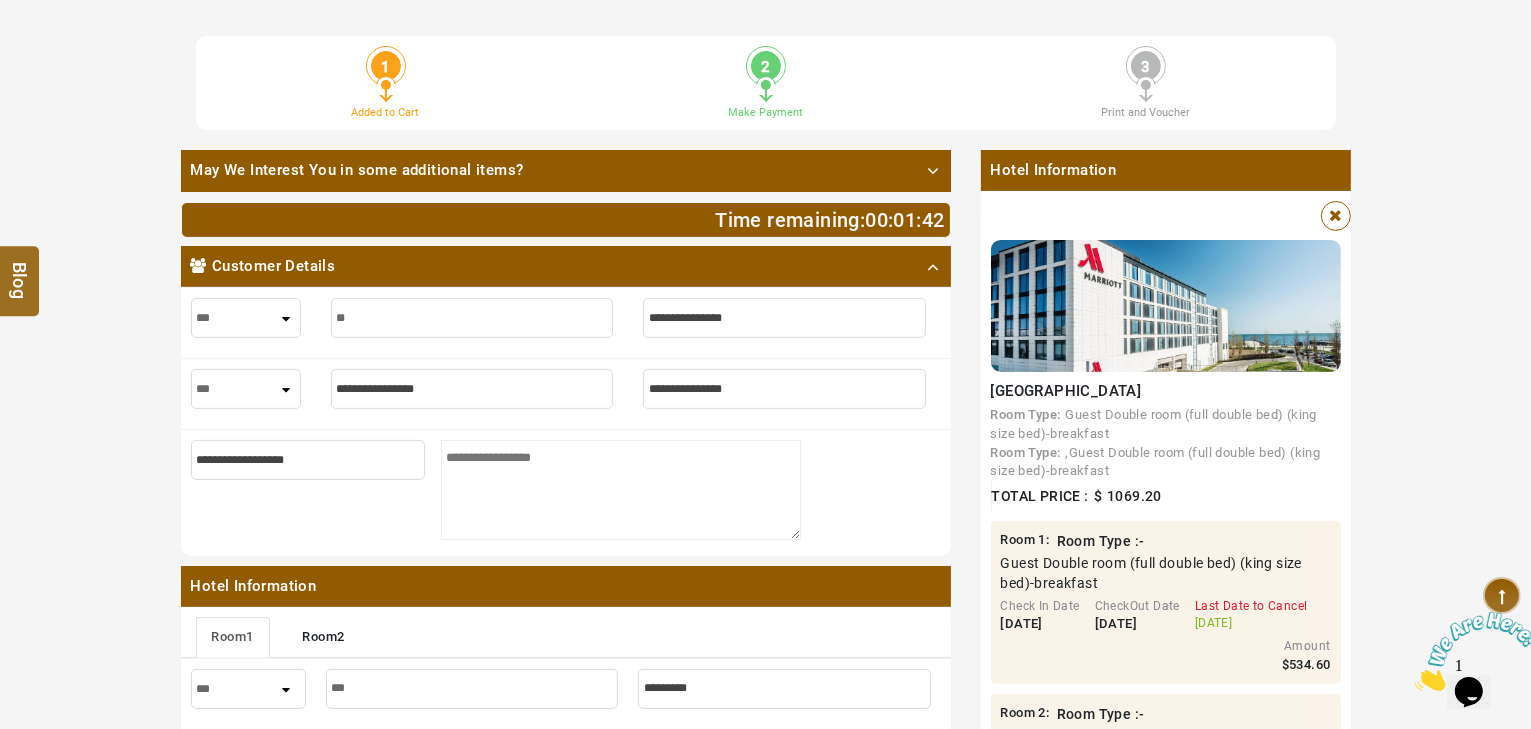 type on "**" 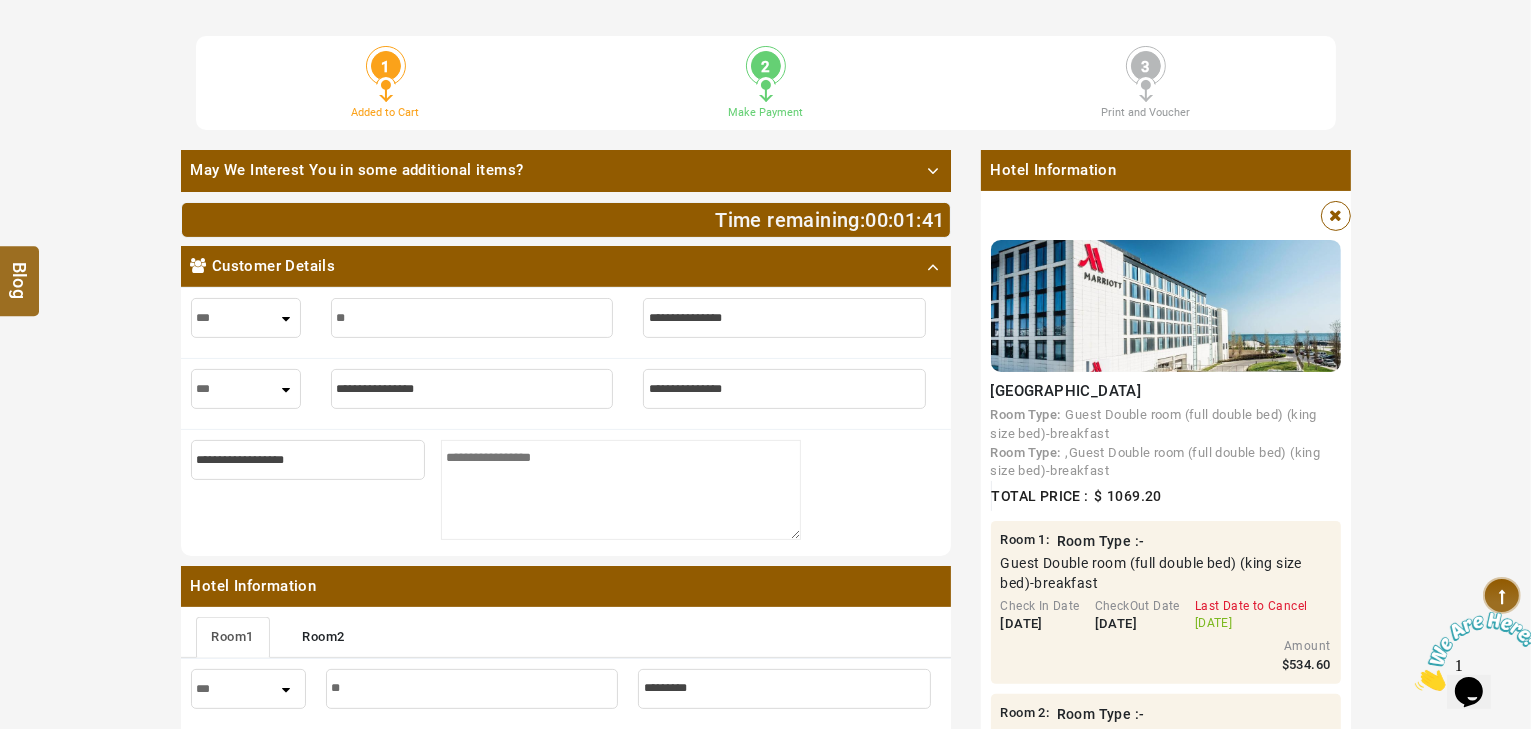 type on "*" 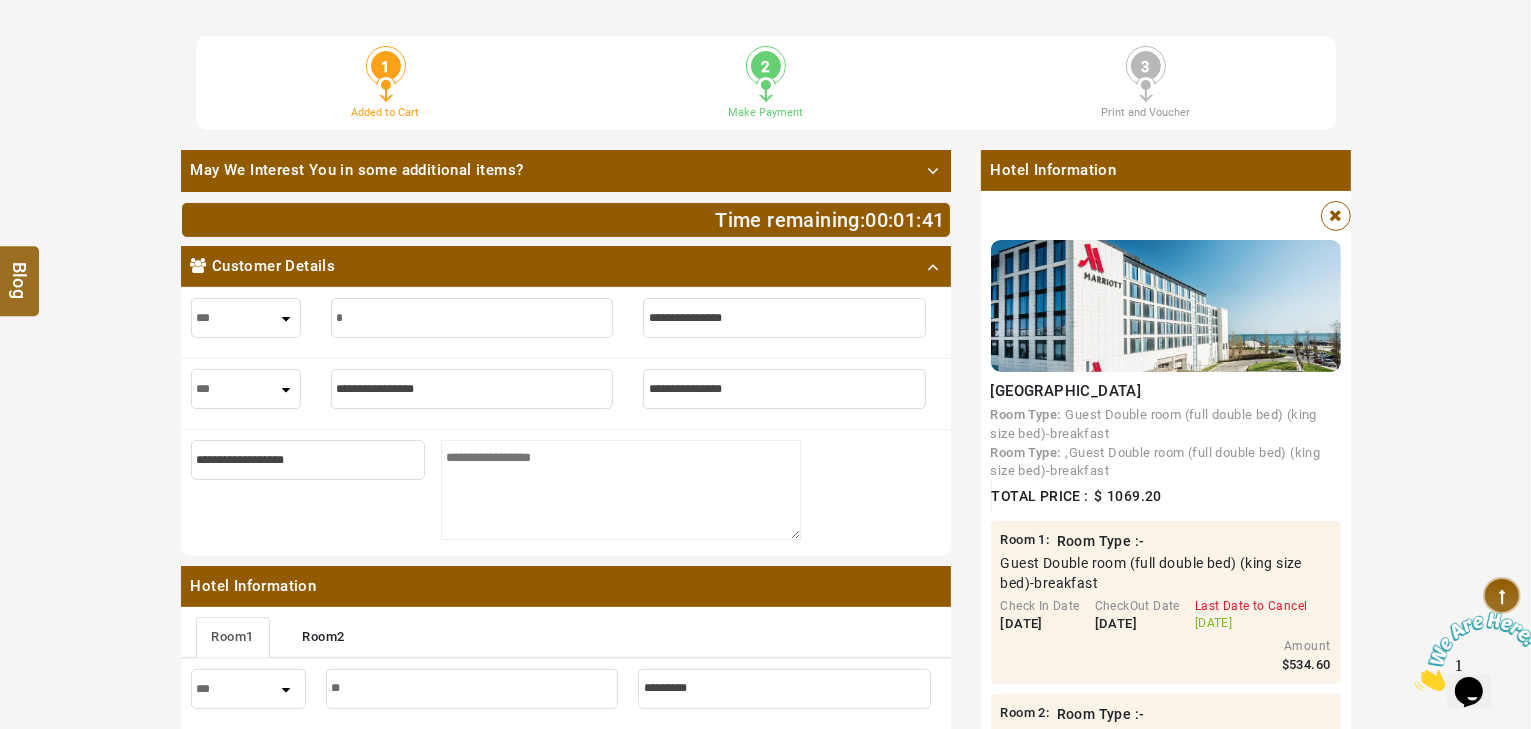 type on "*" 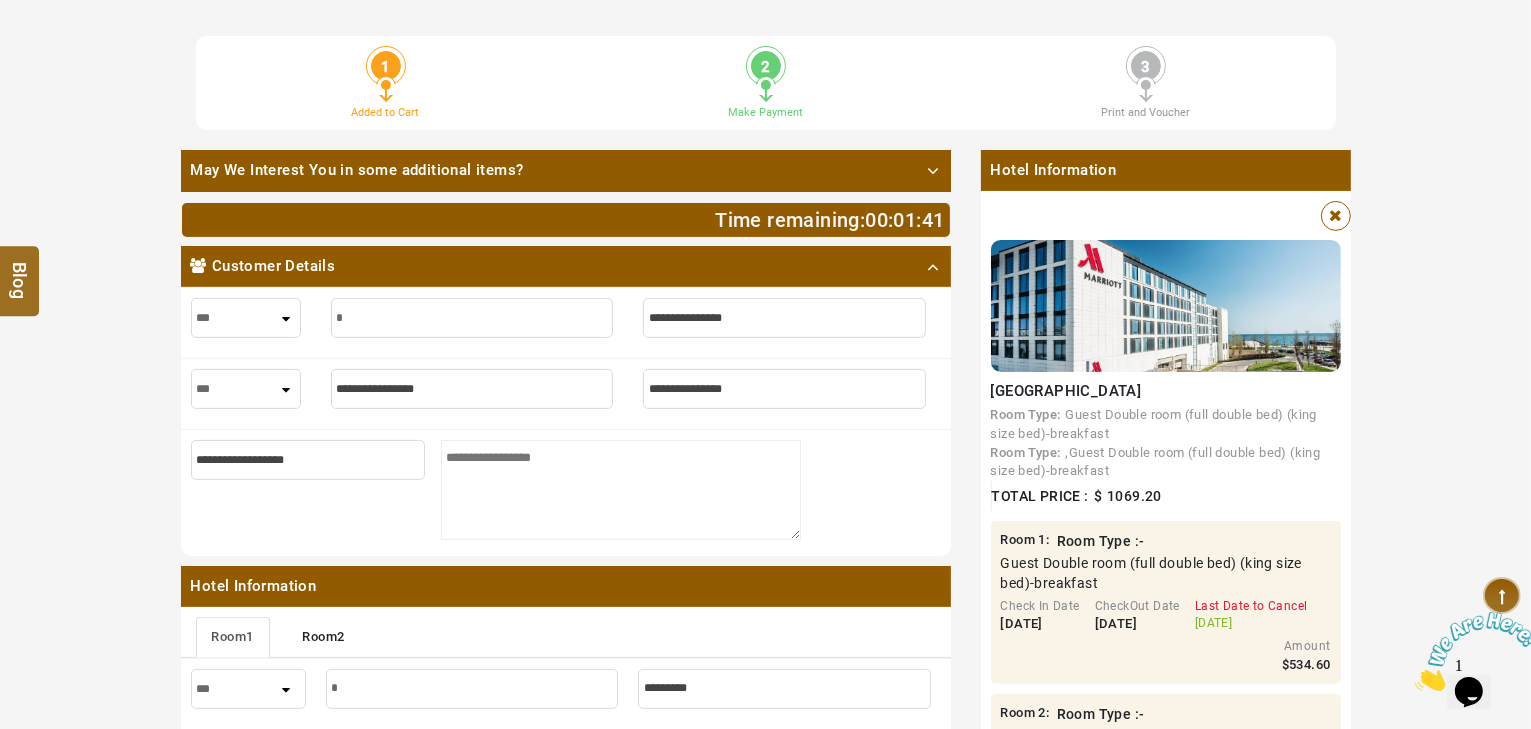 type 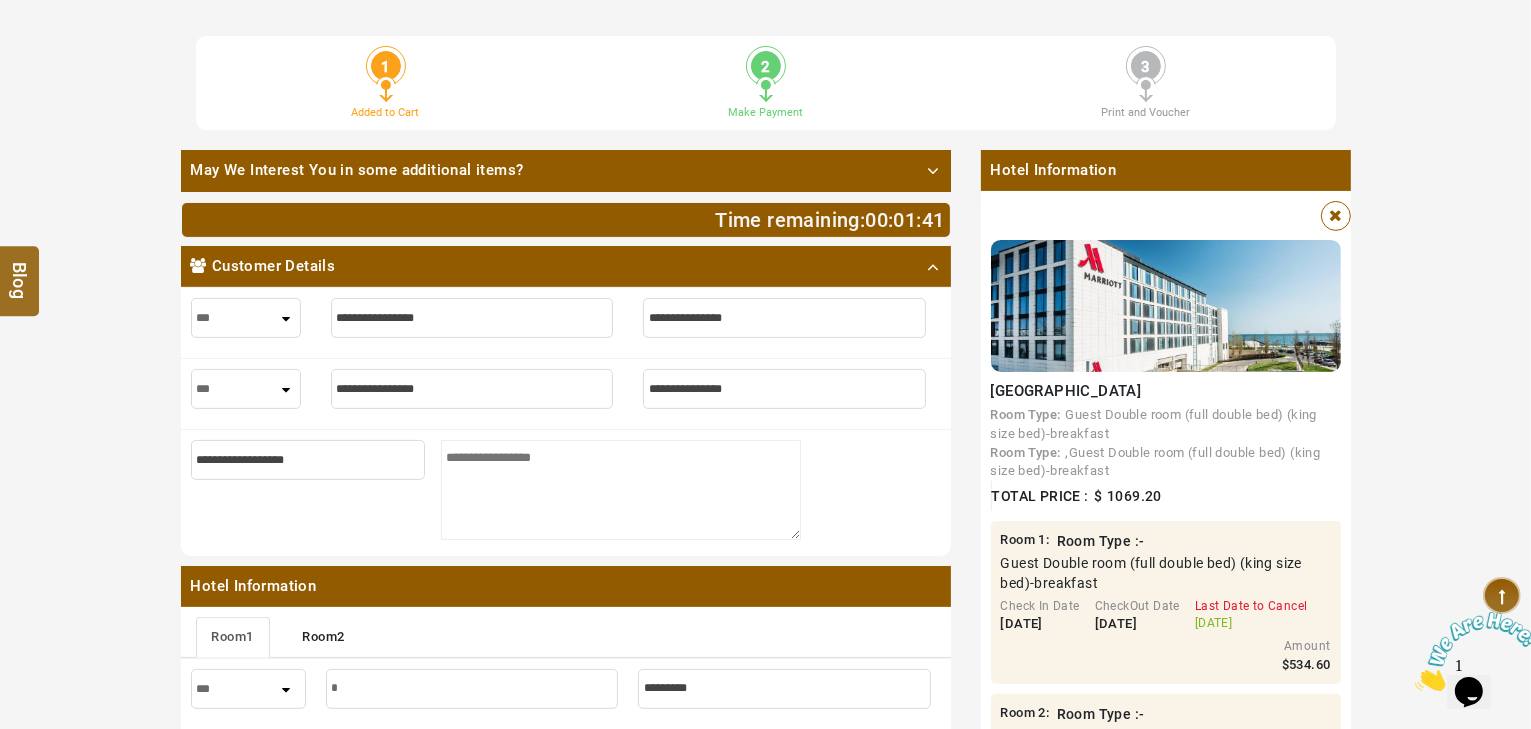 type 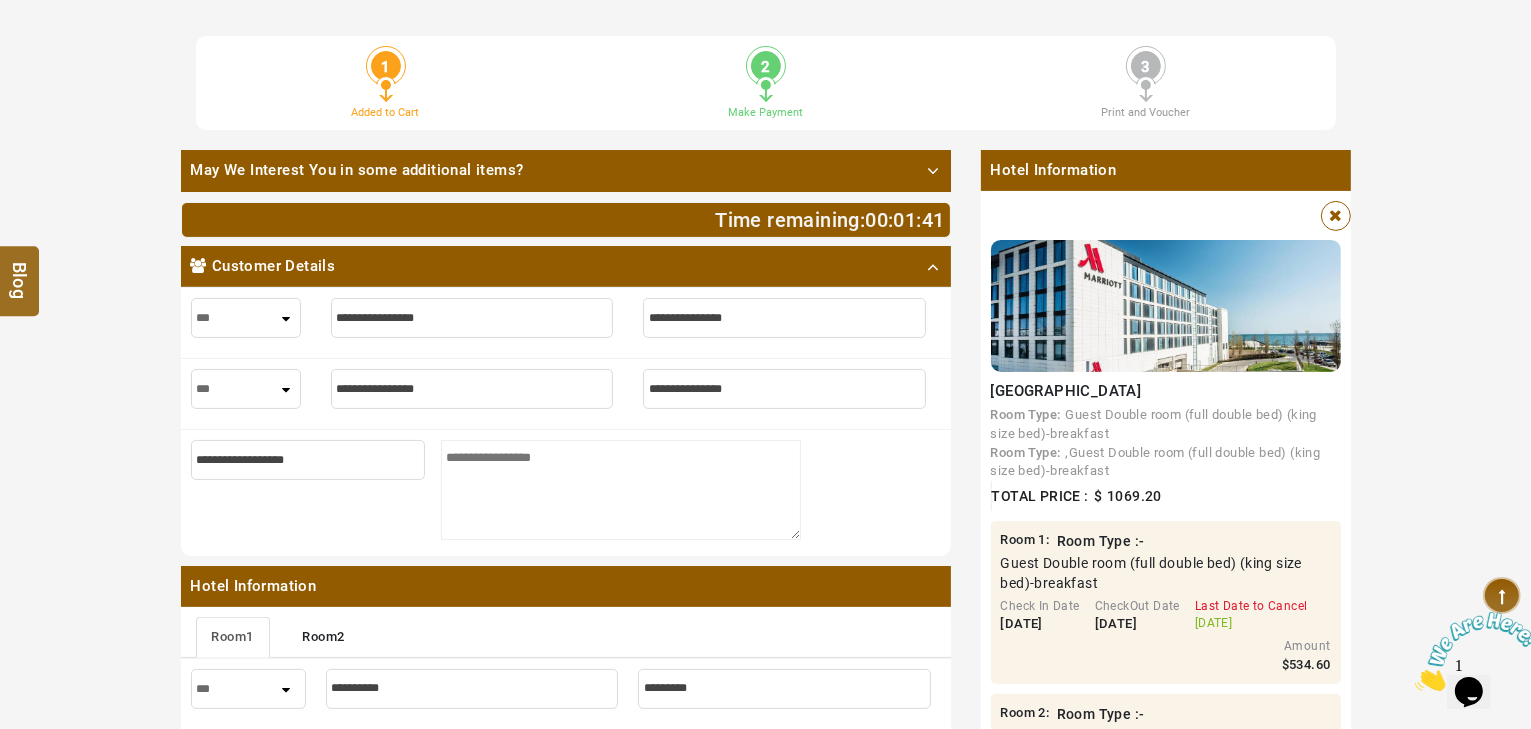 type on "*" 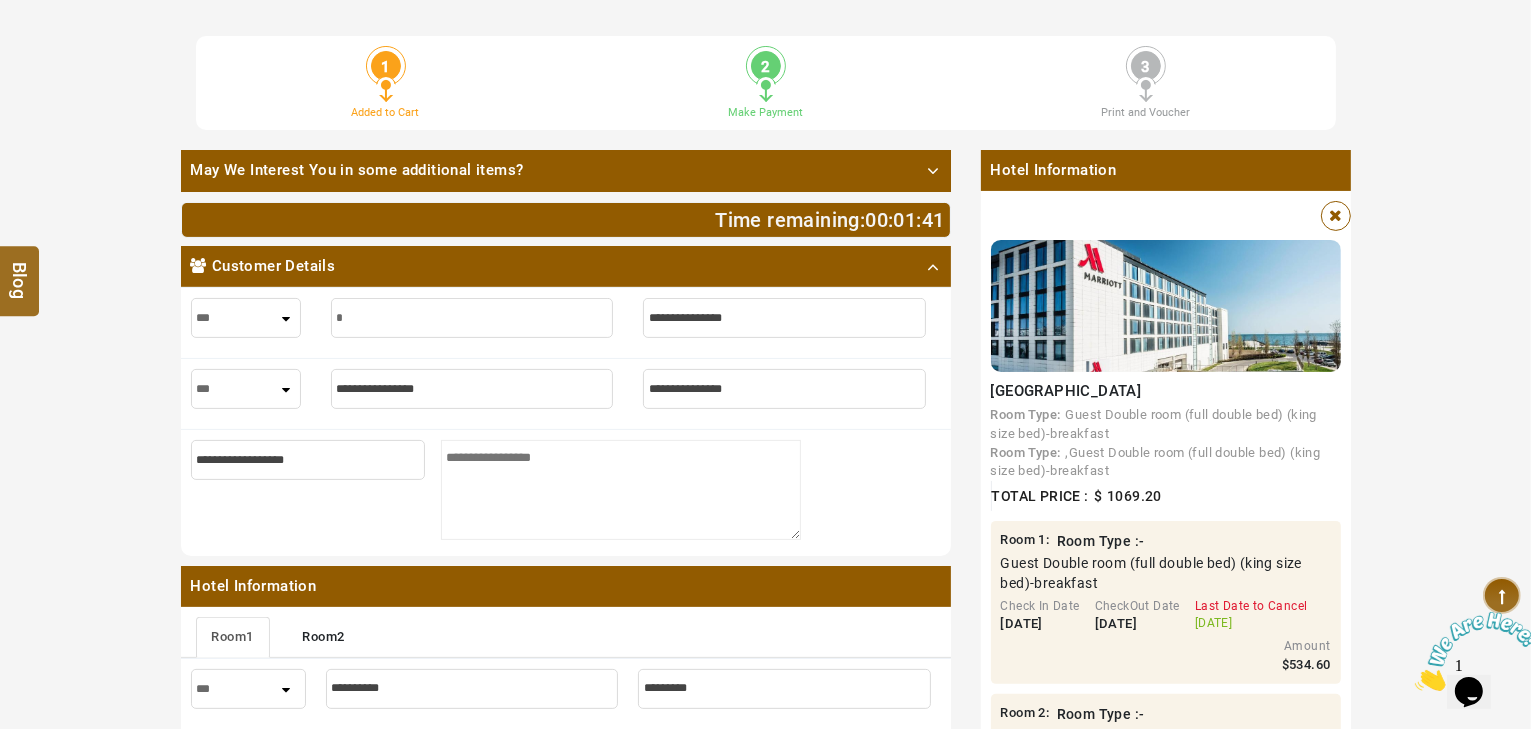 type on "*" 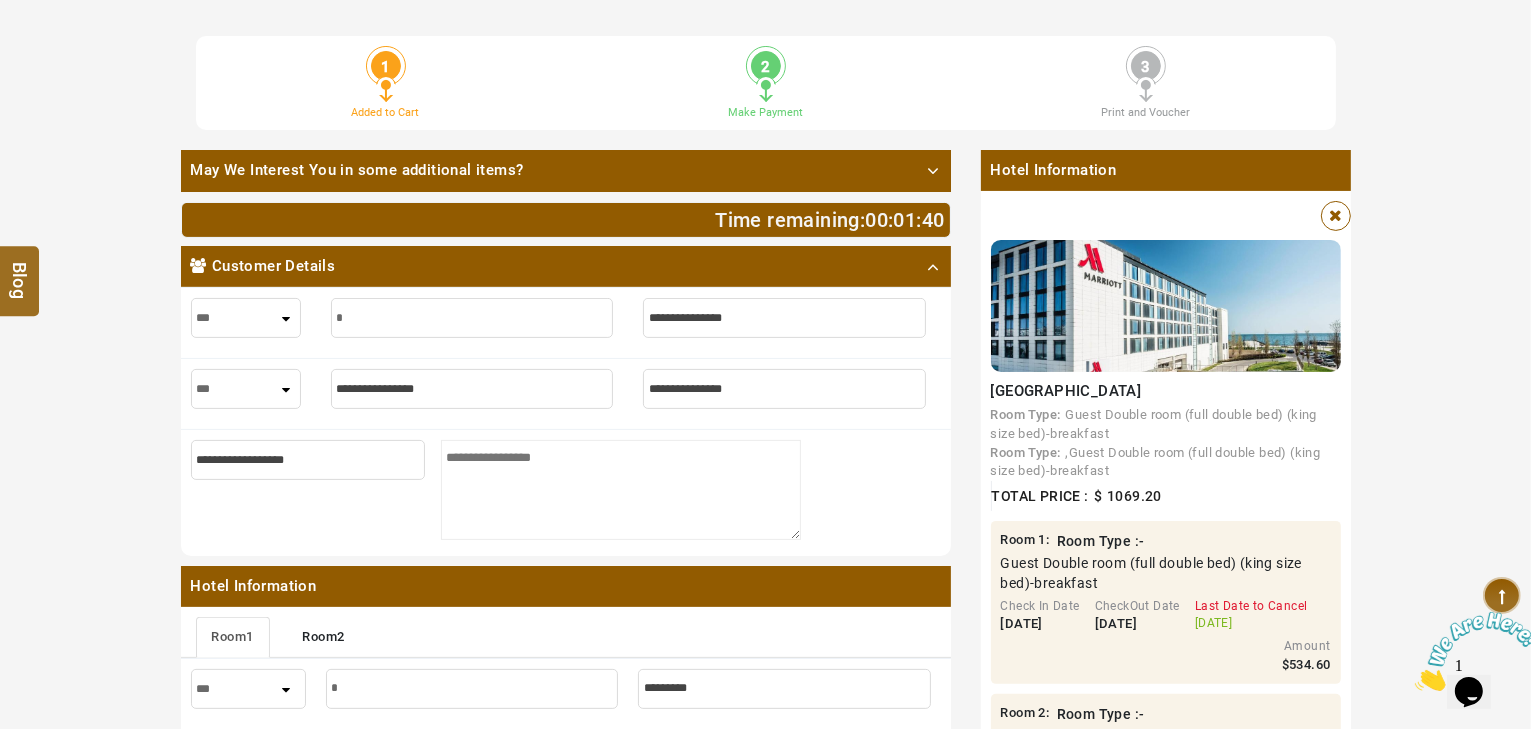 type on "**" 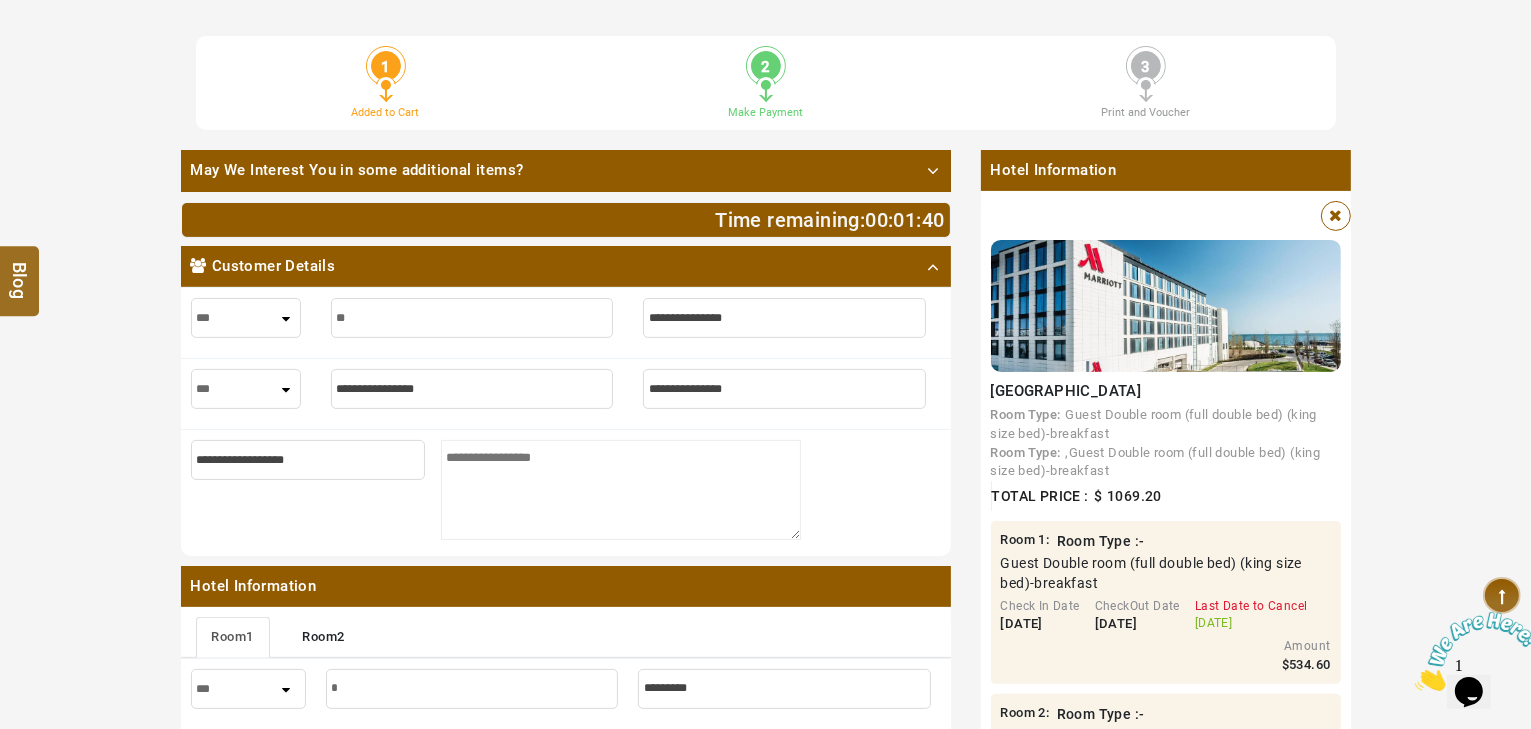 type on "**" 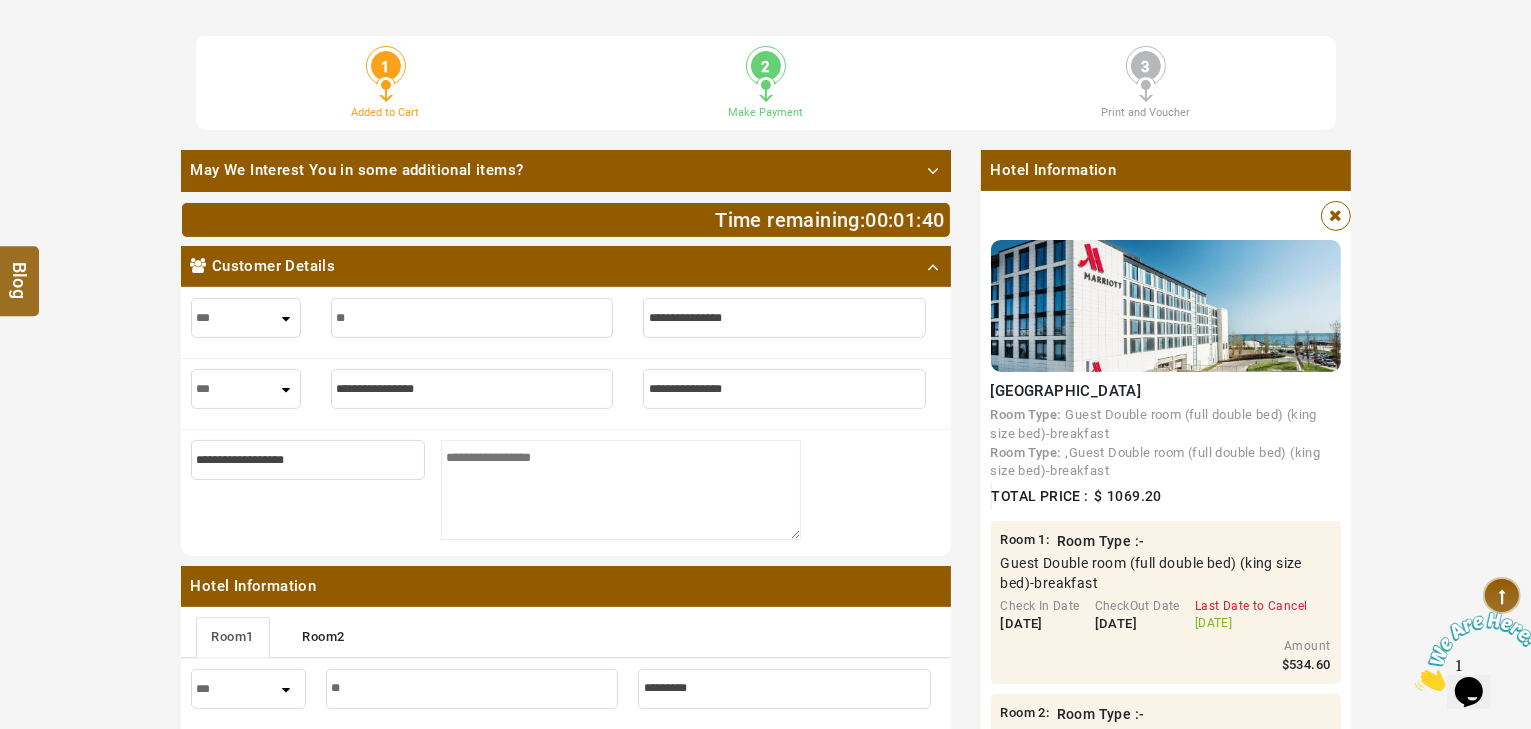type on "***" 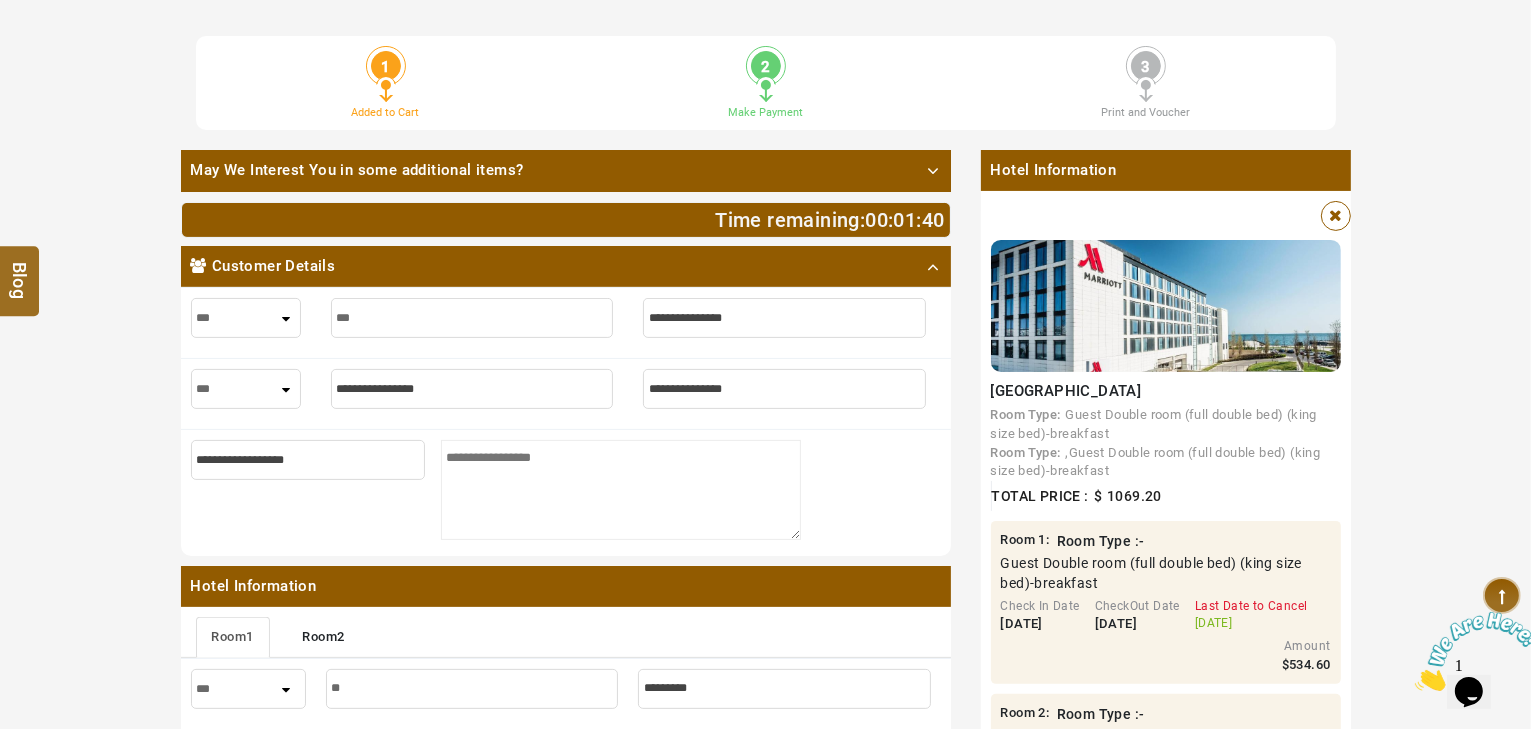 type on "***" 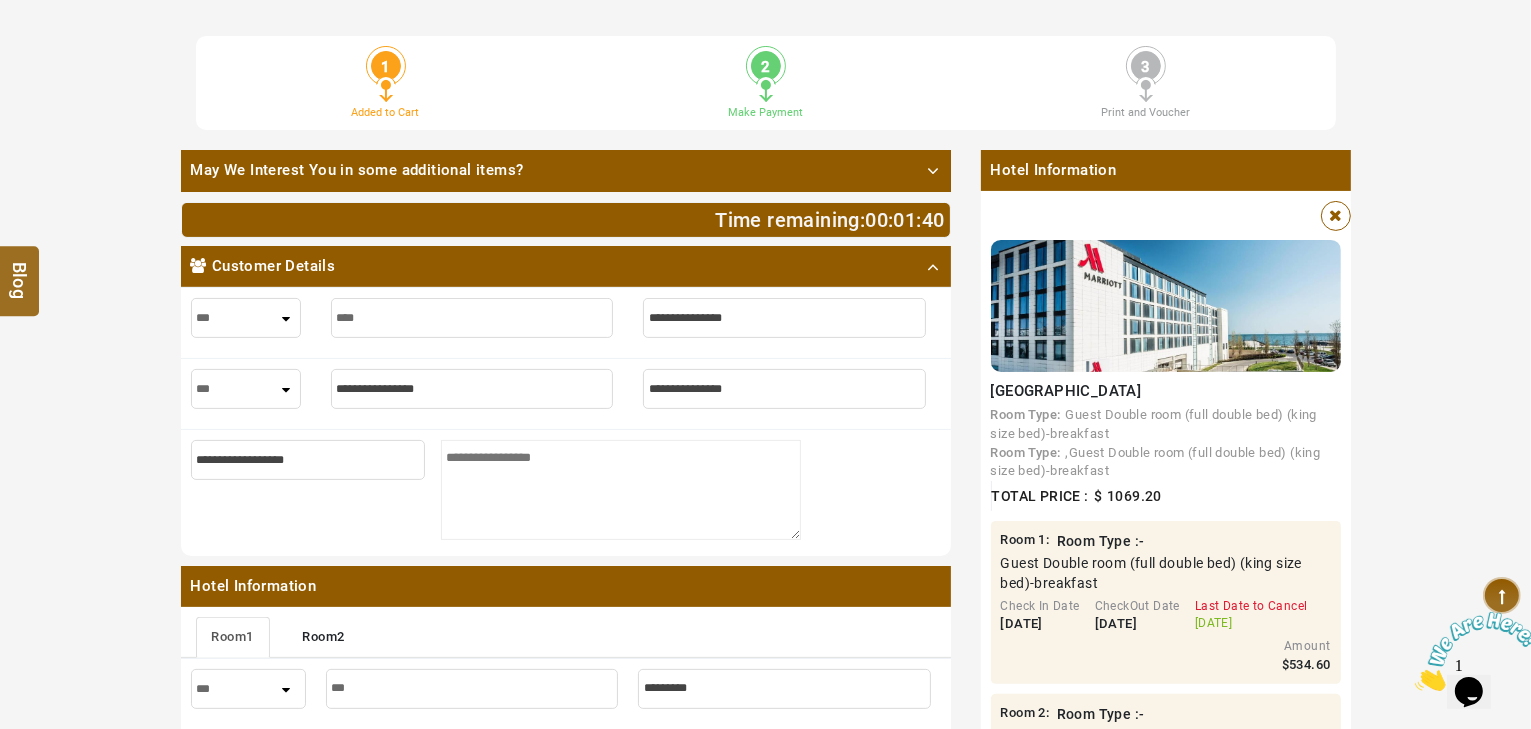 type on "*****" 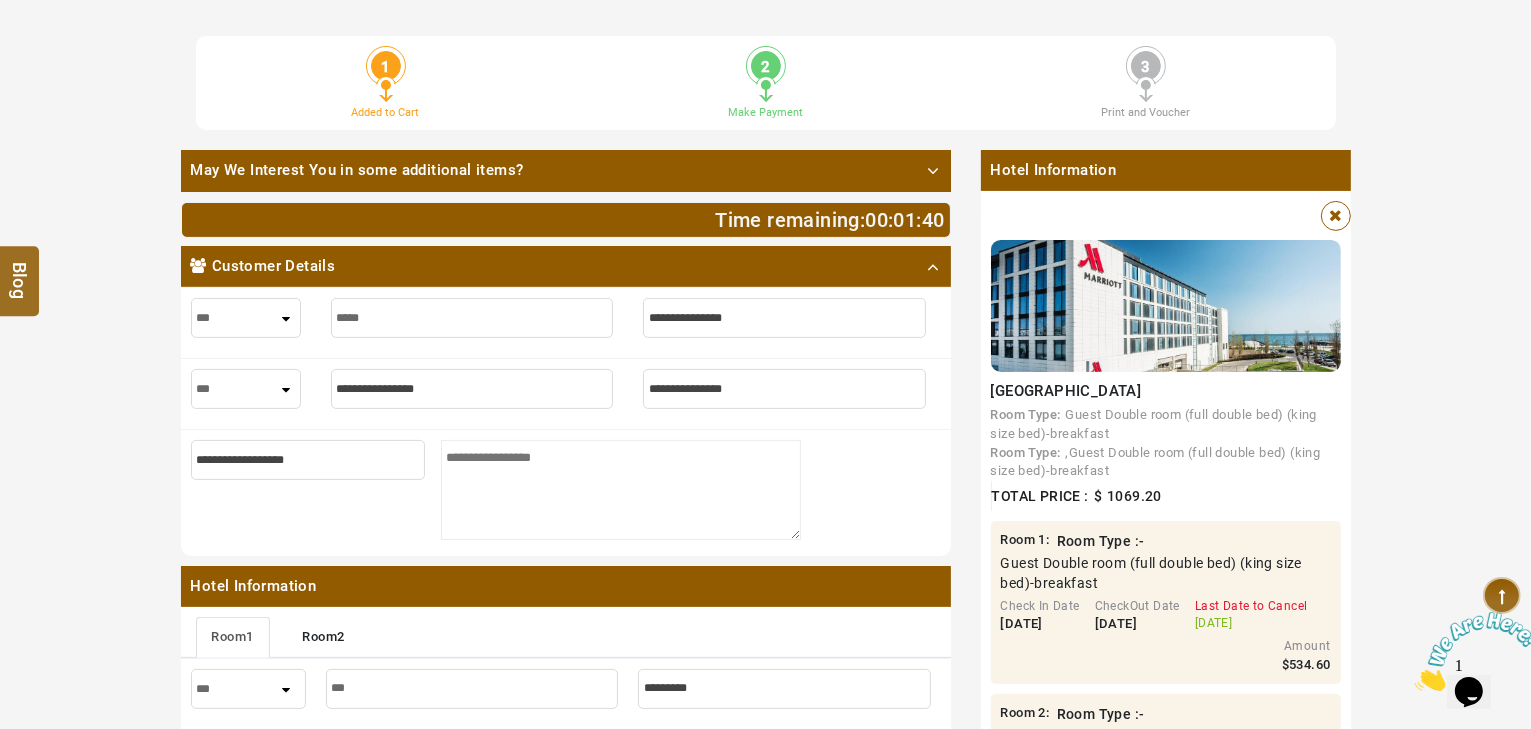 type on "*****" 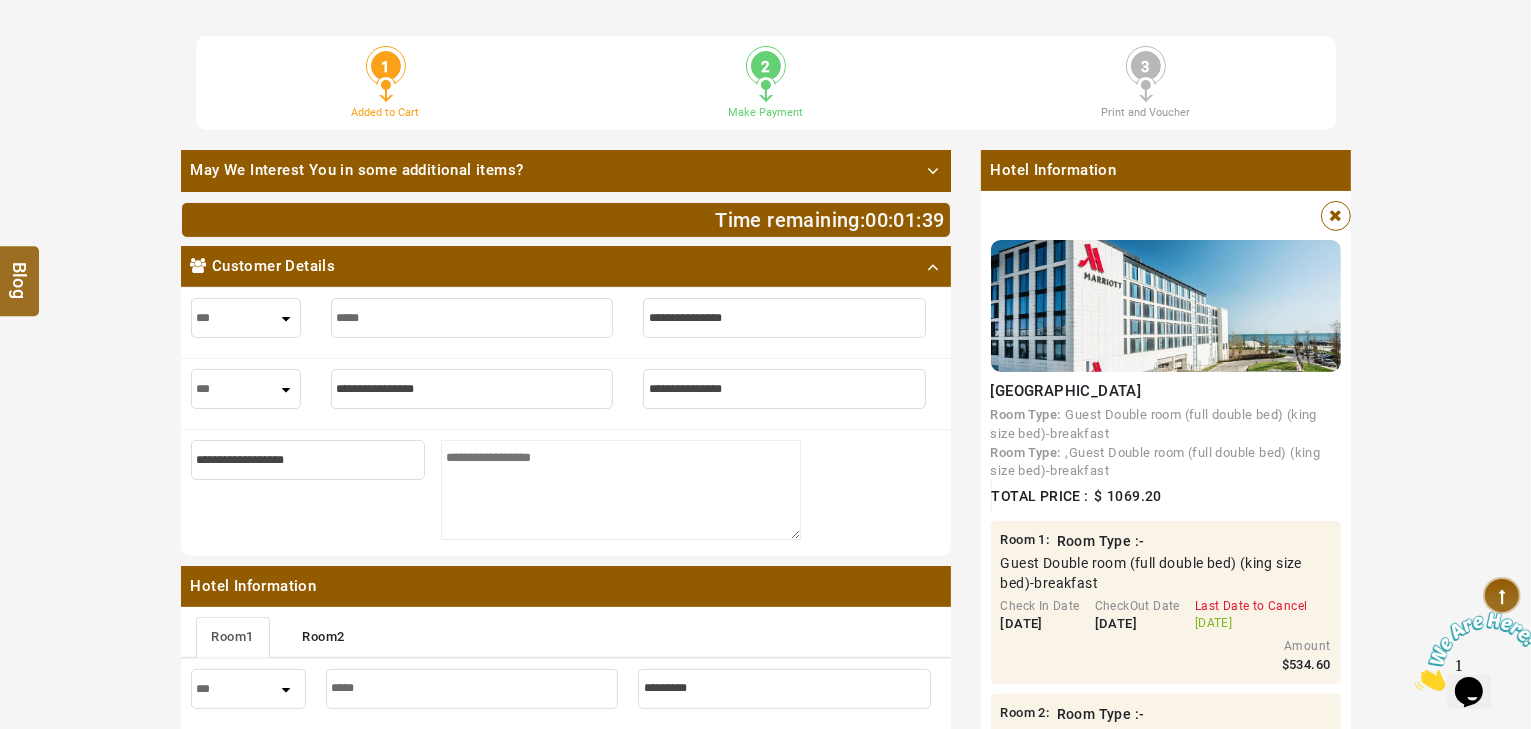 type on "******" 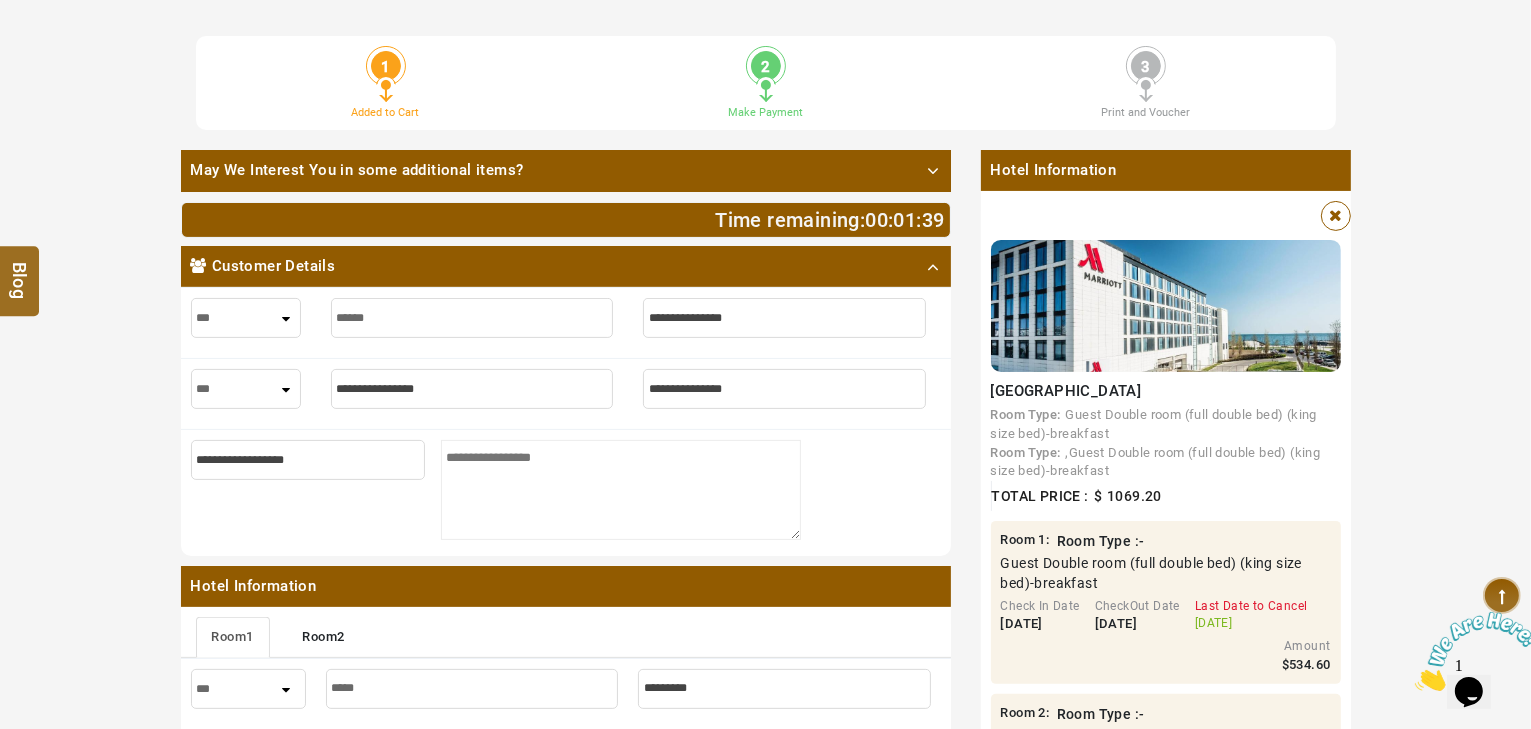 type on "******" 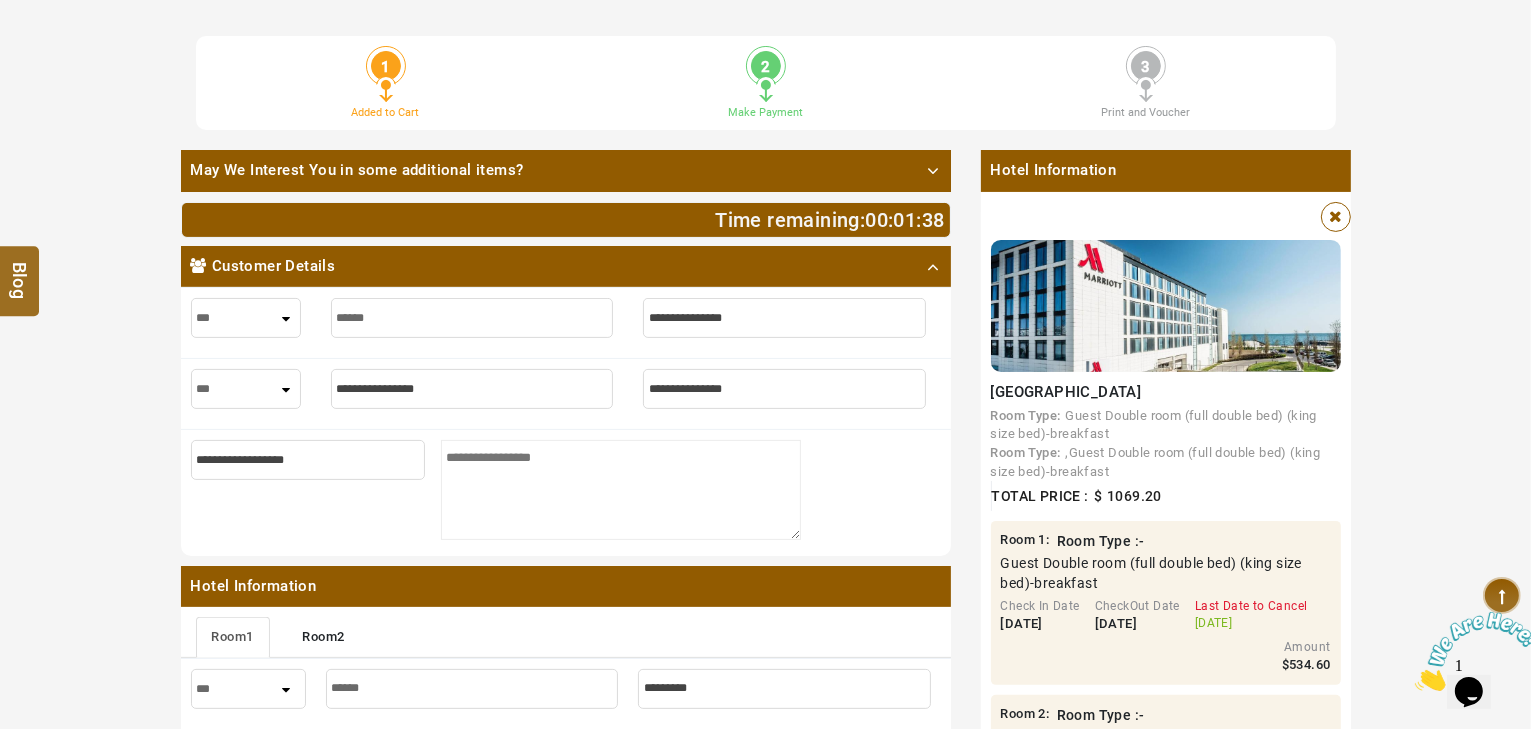 type on "******" 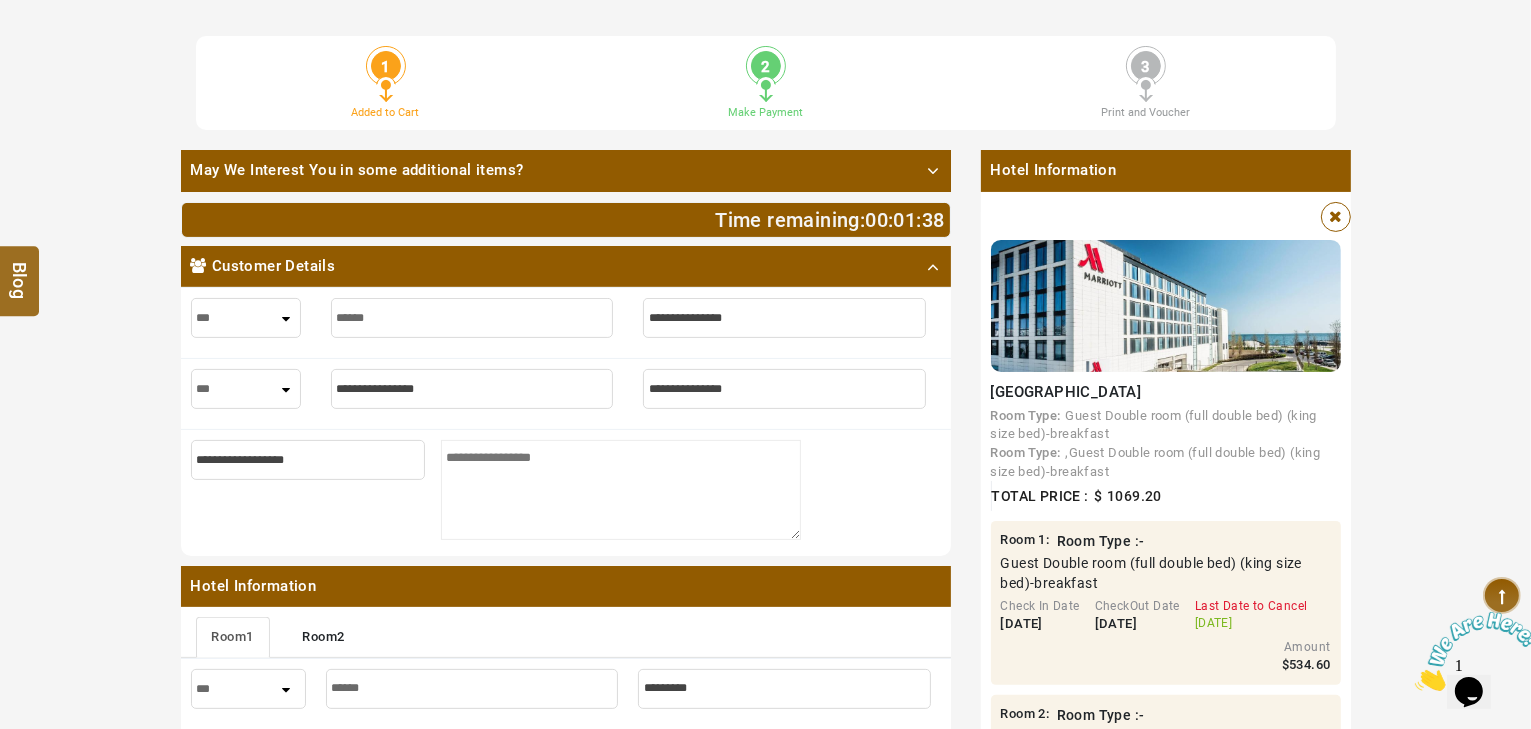 click at bounding box center [784, 318] 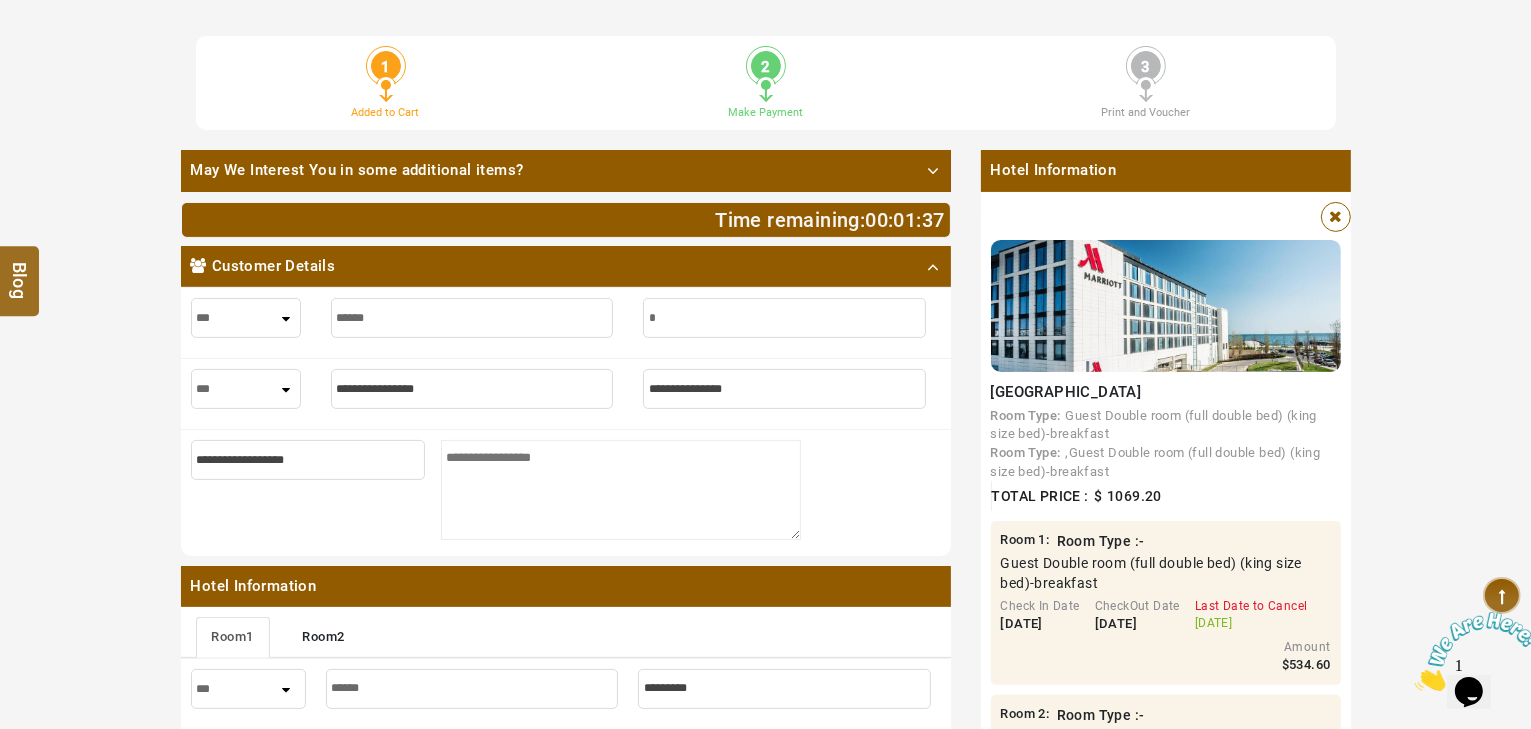 type on "*" 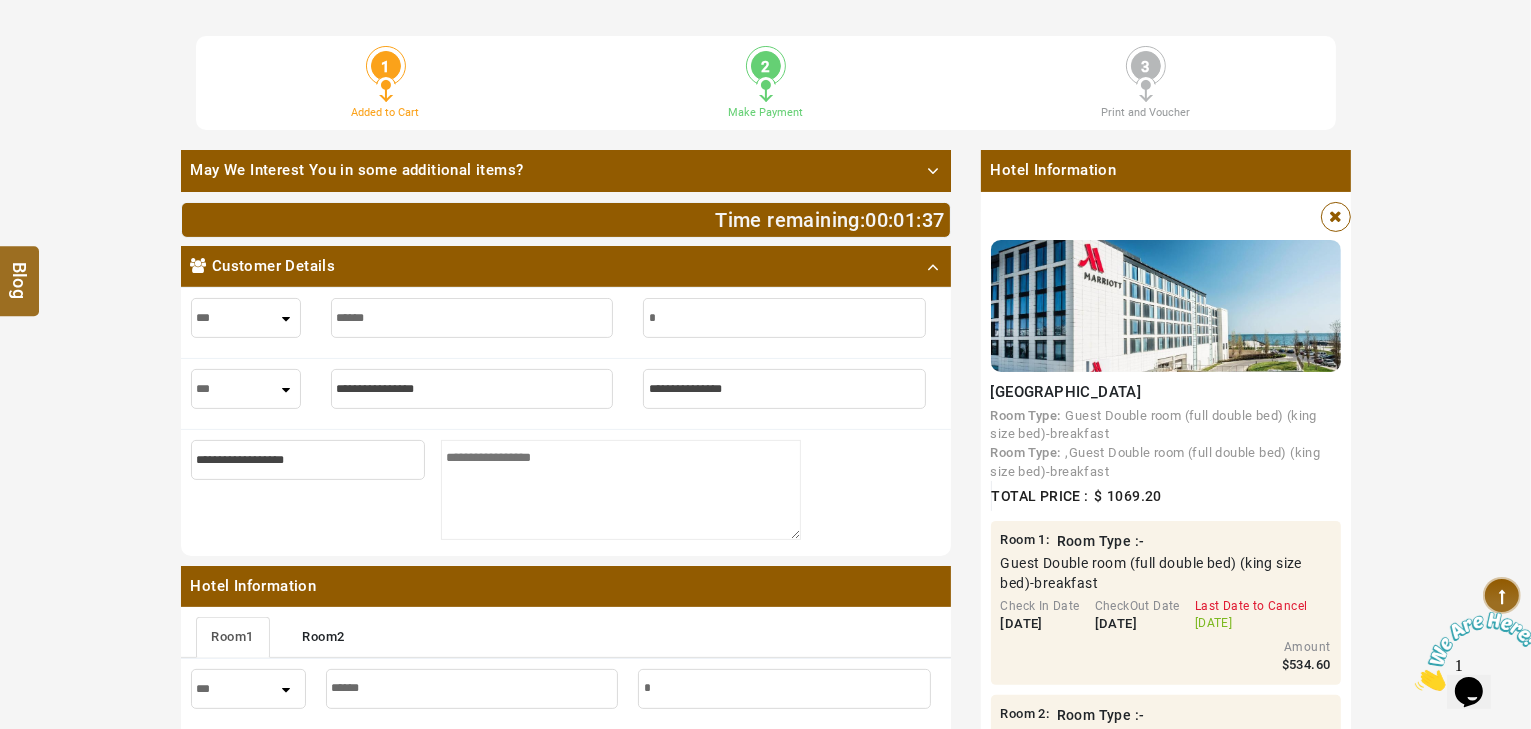 type 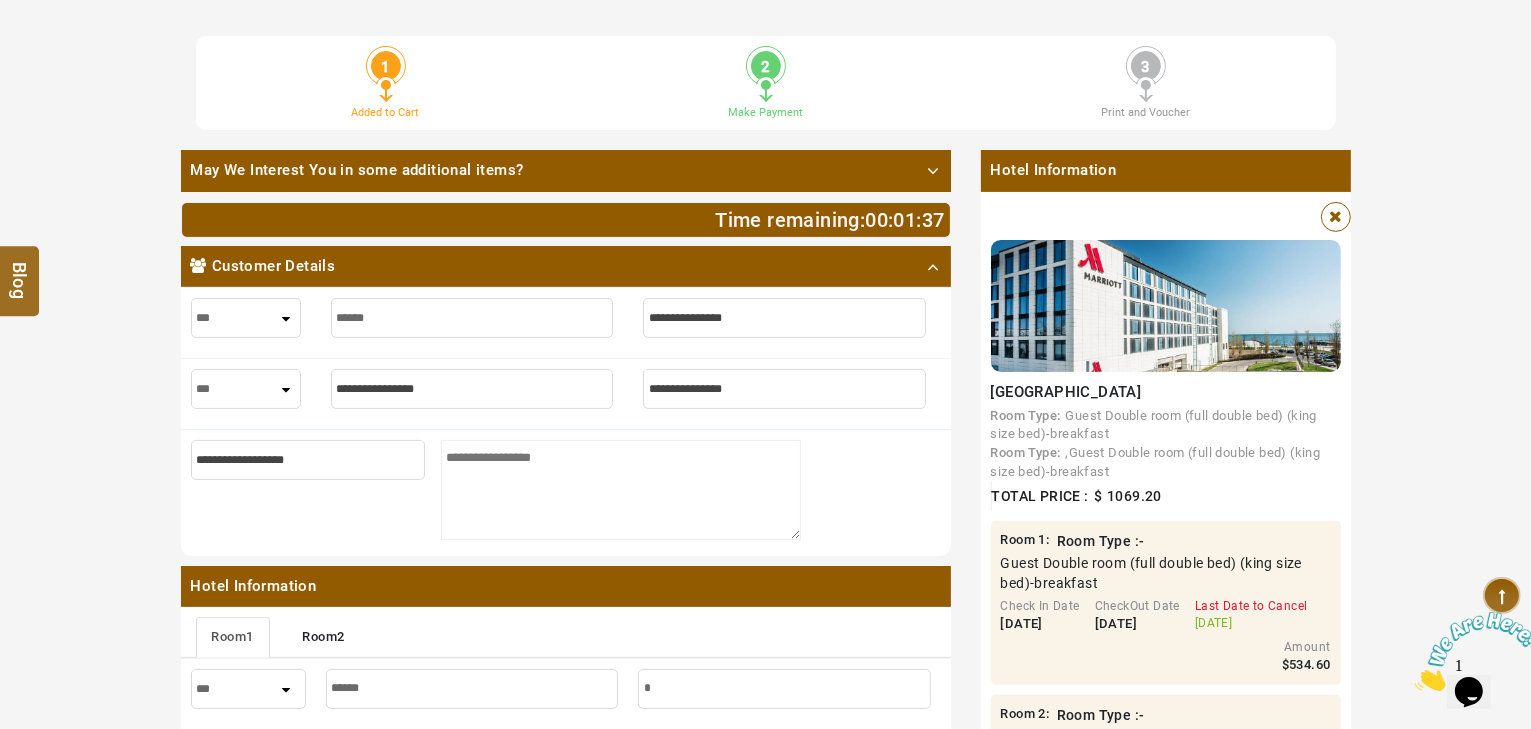 type 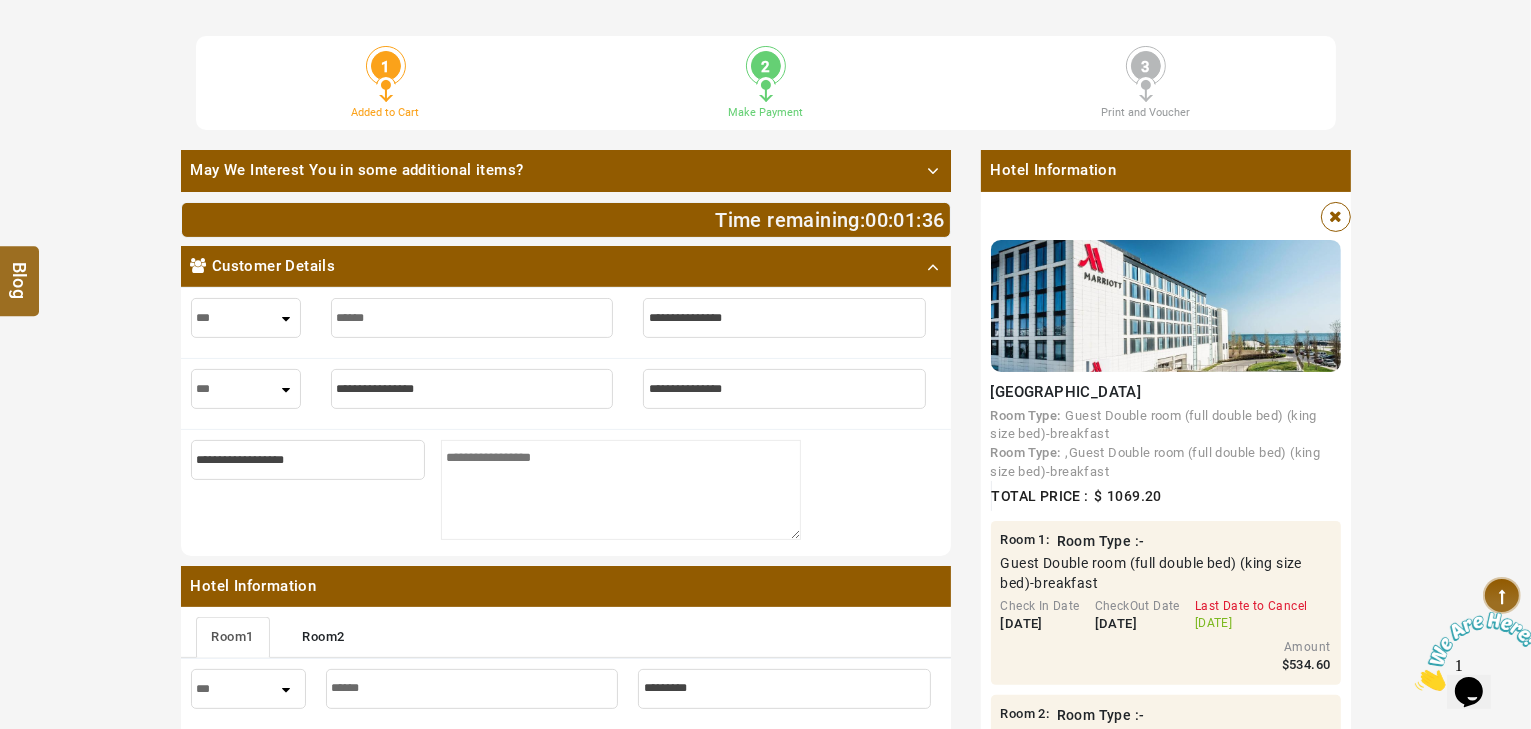 type on "*" 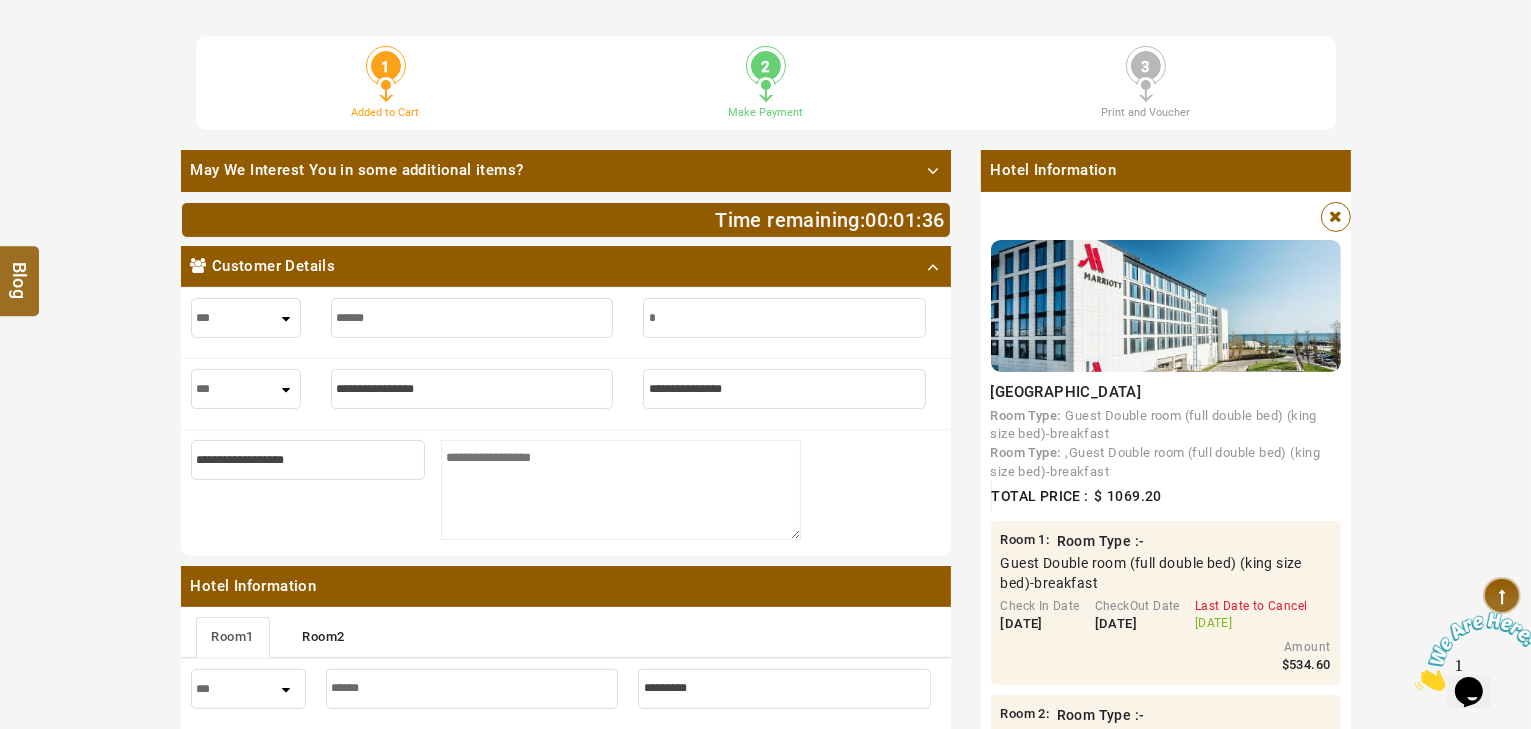 type on "*" 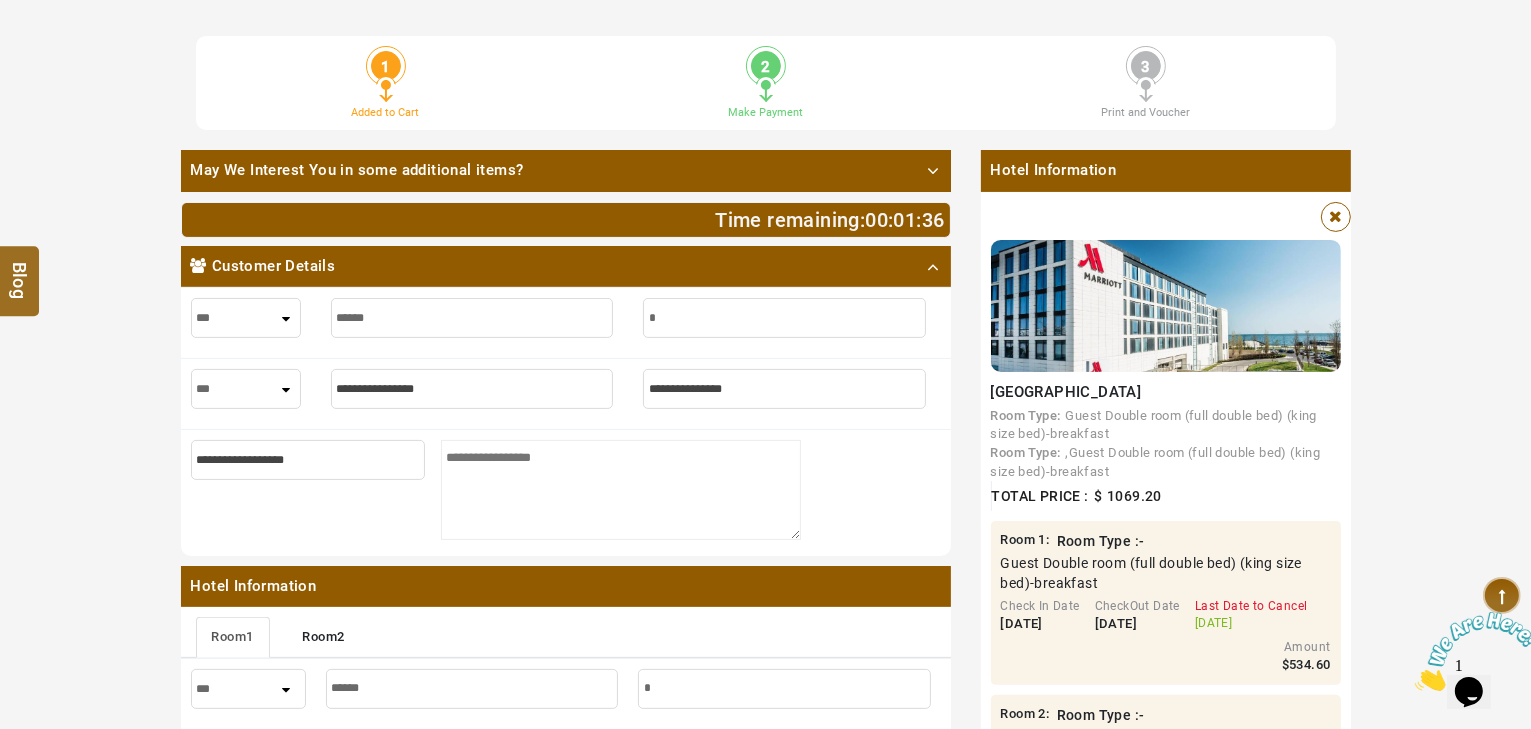 type on "**" 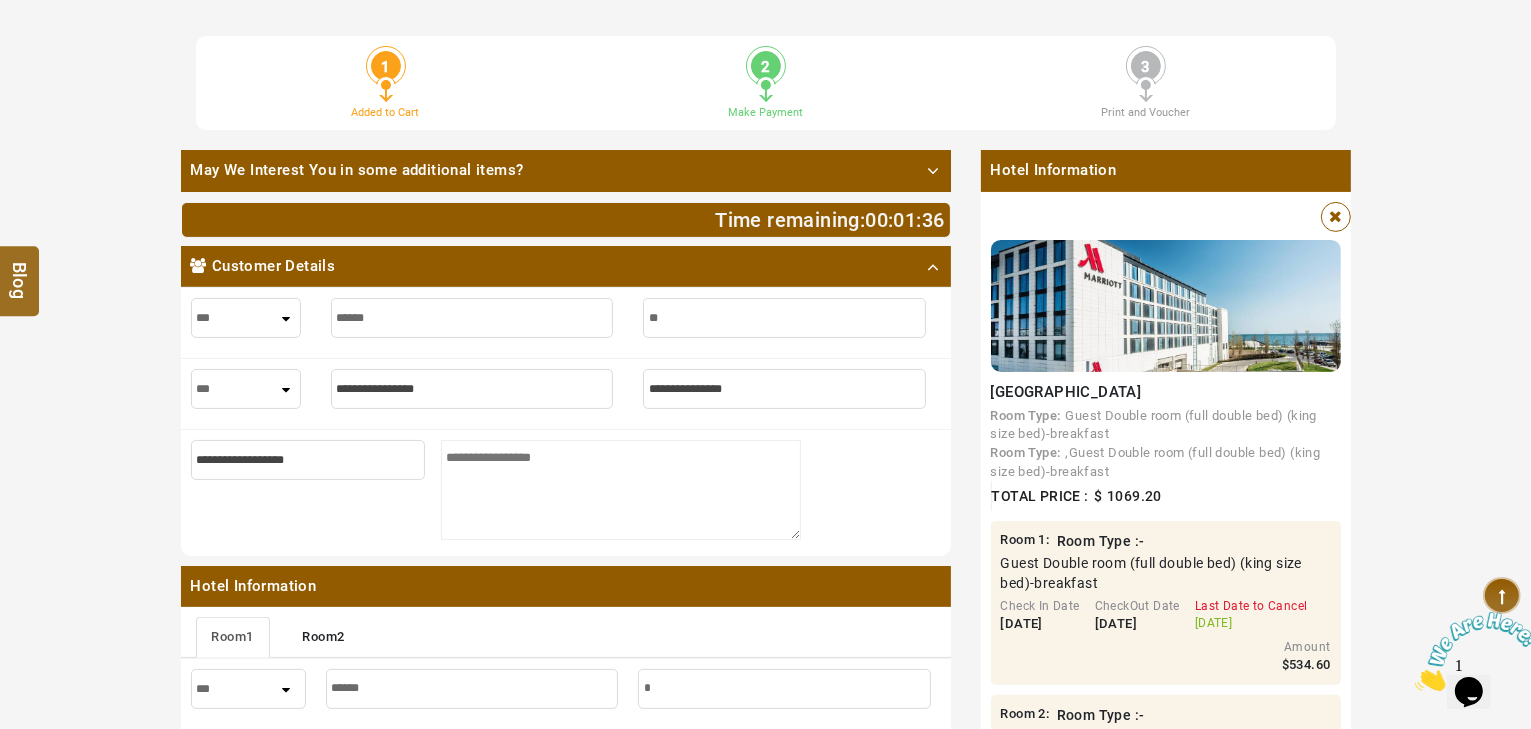 type on "**" 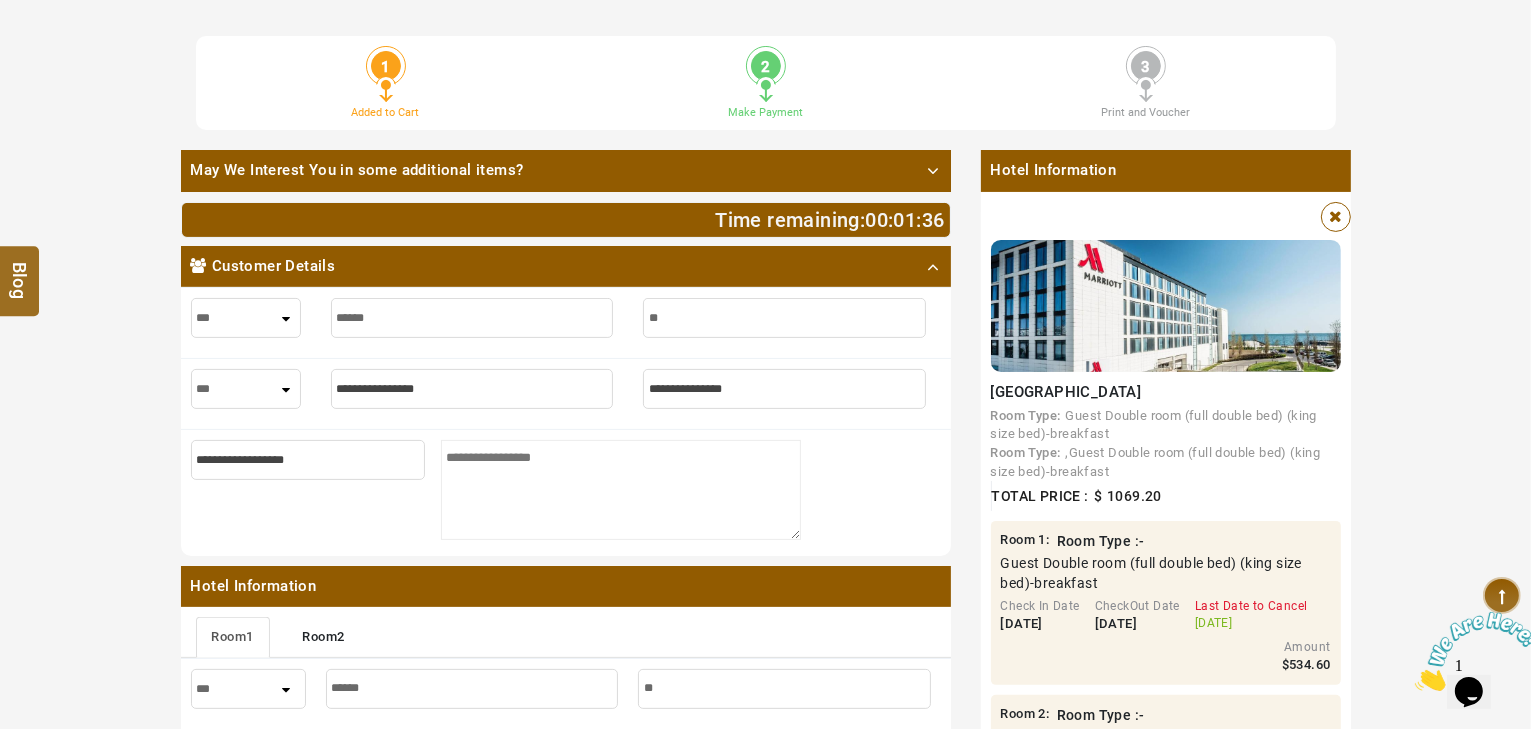 type on "***" 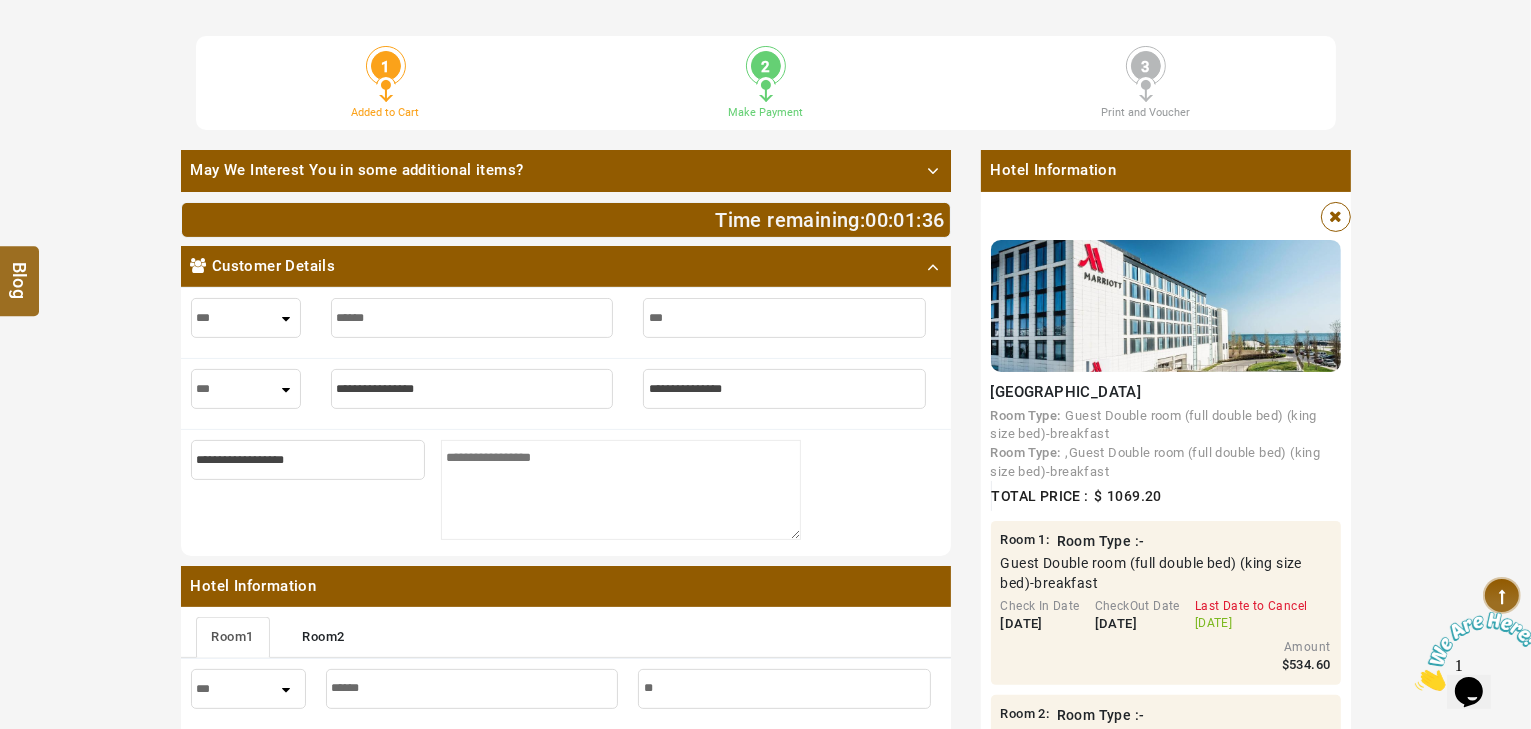 type on "***" 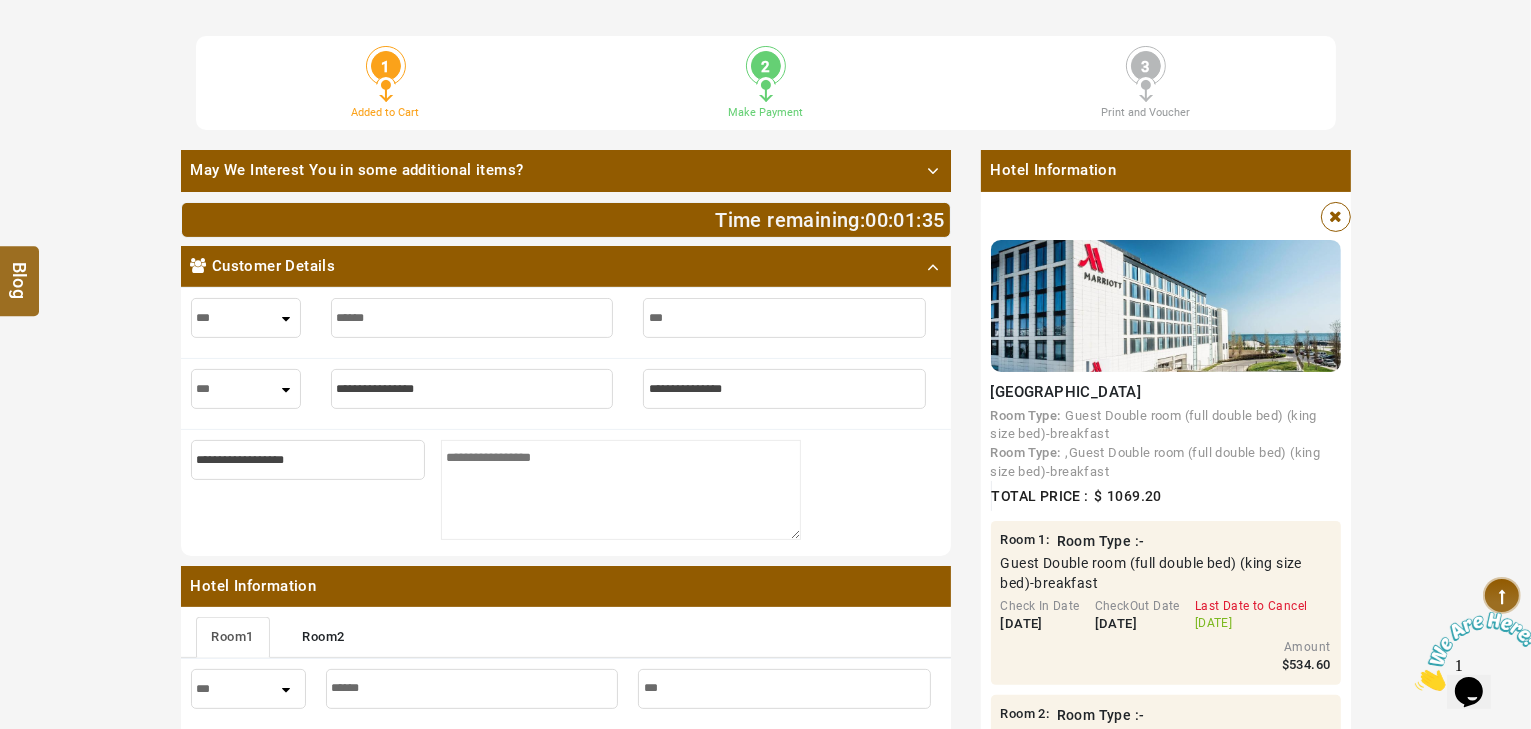 type on "****" 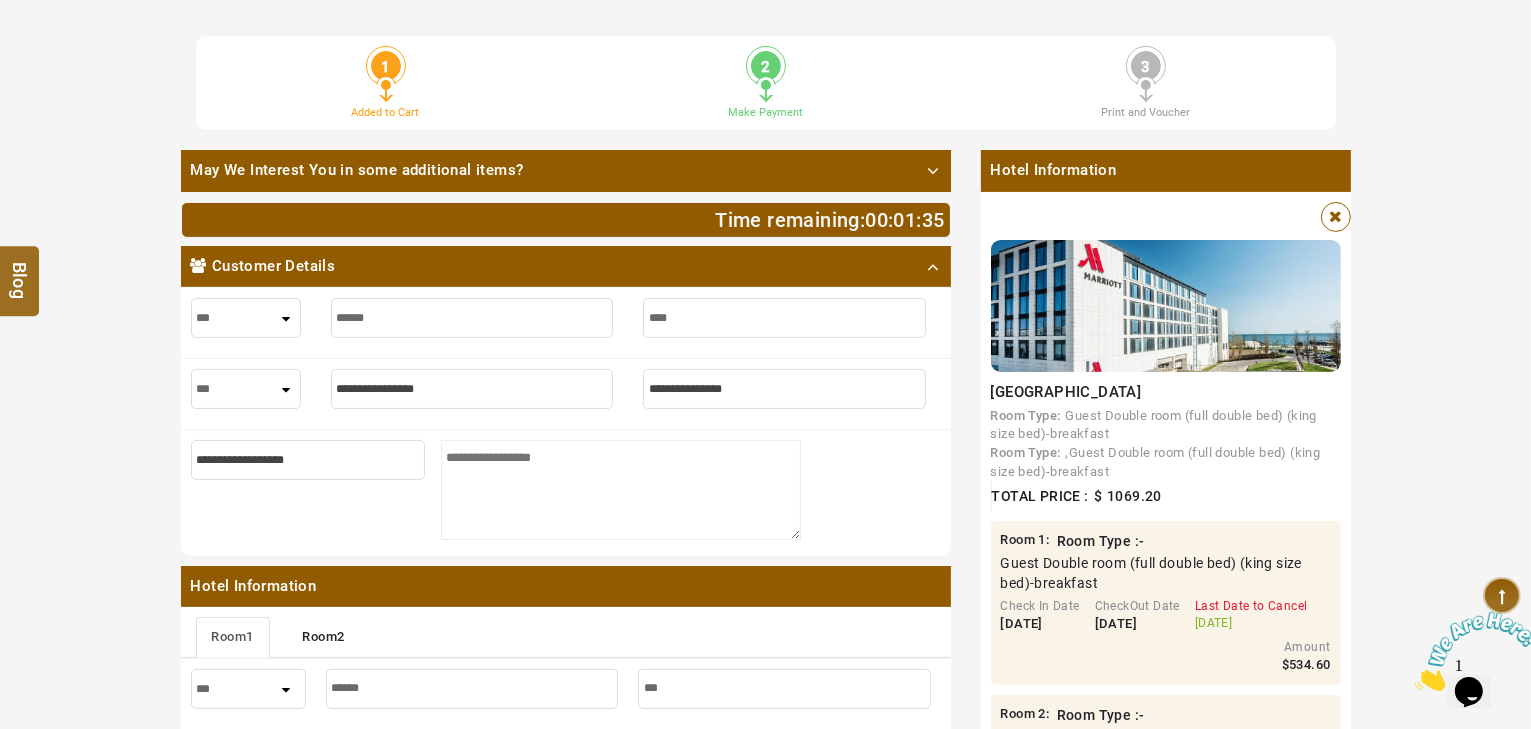 type on "****" 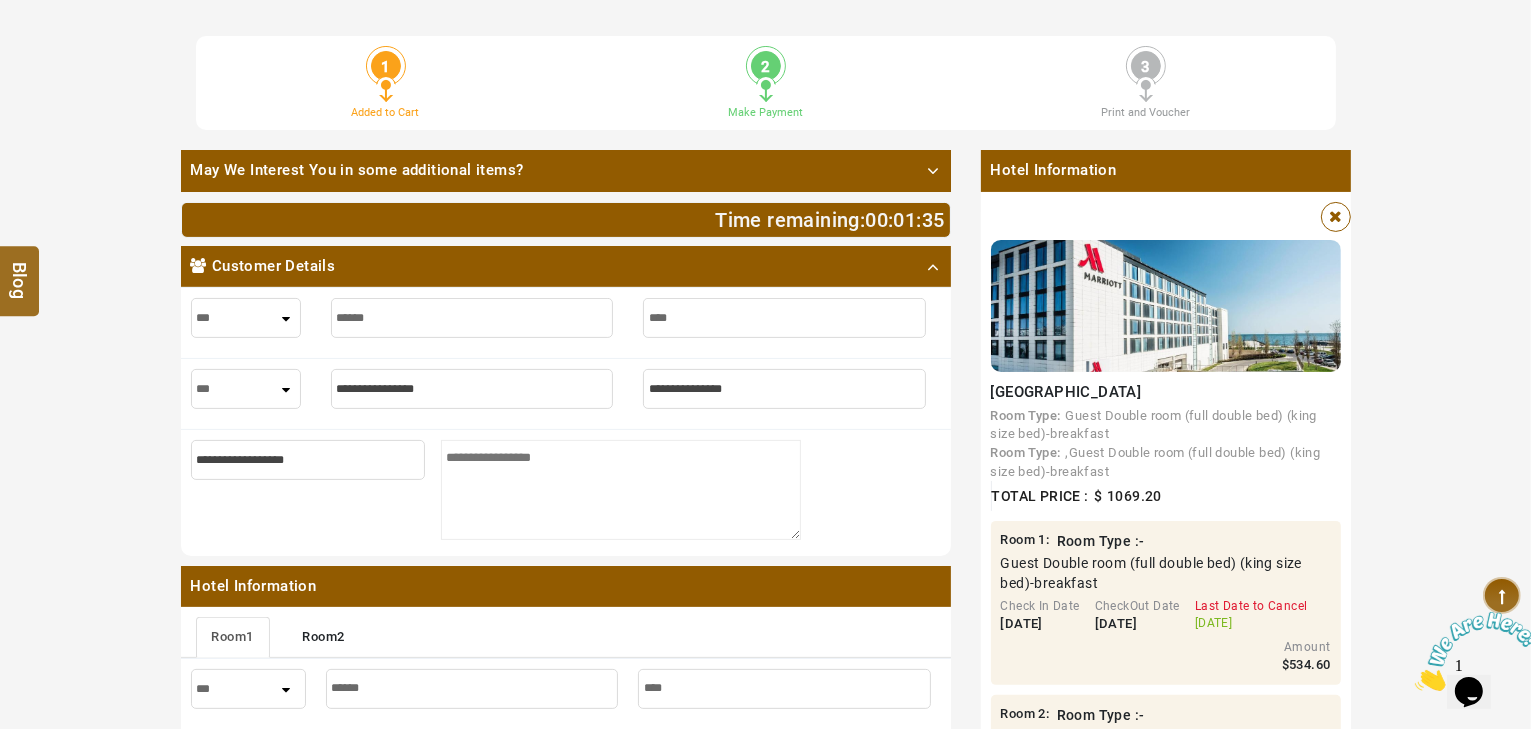 type on "*****" 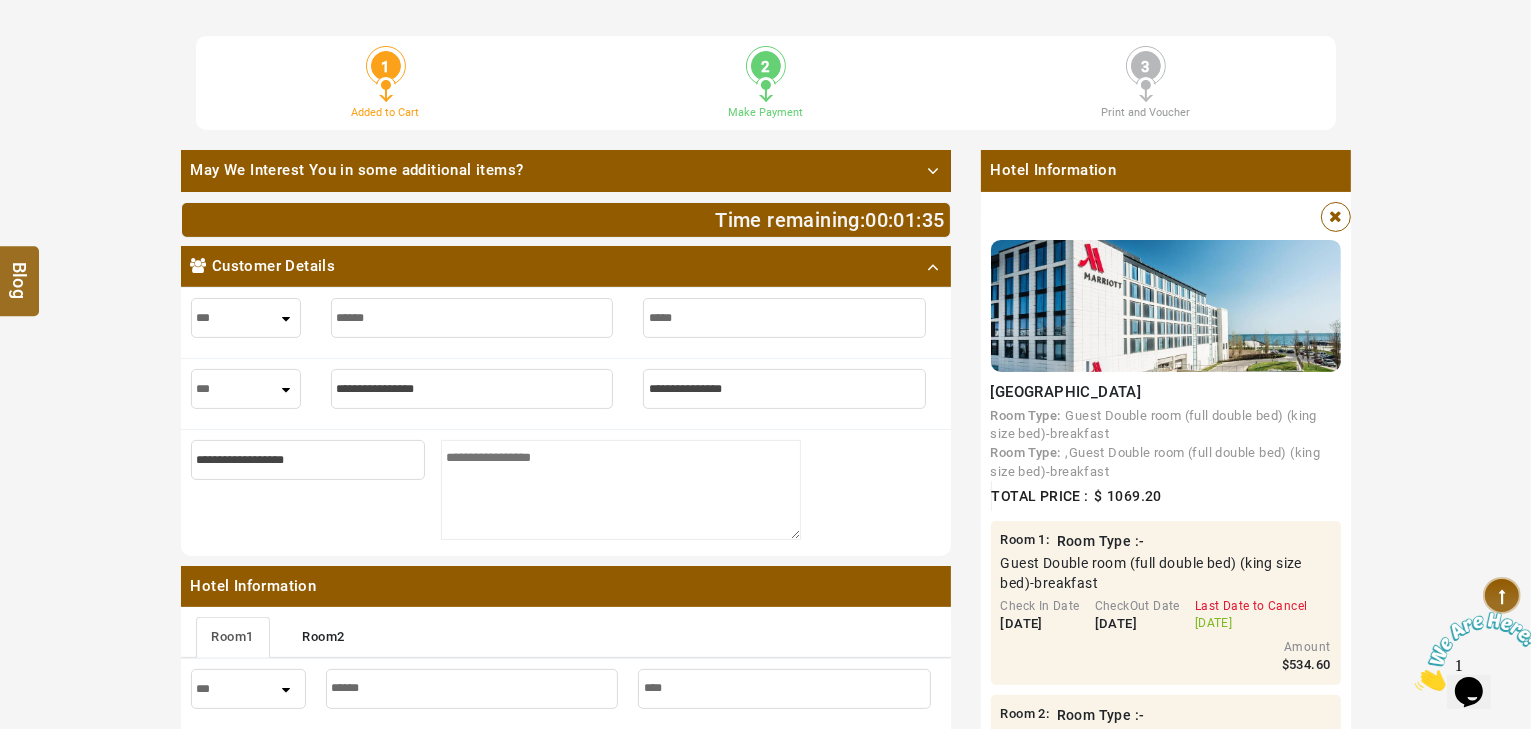 type on "*****" 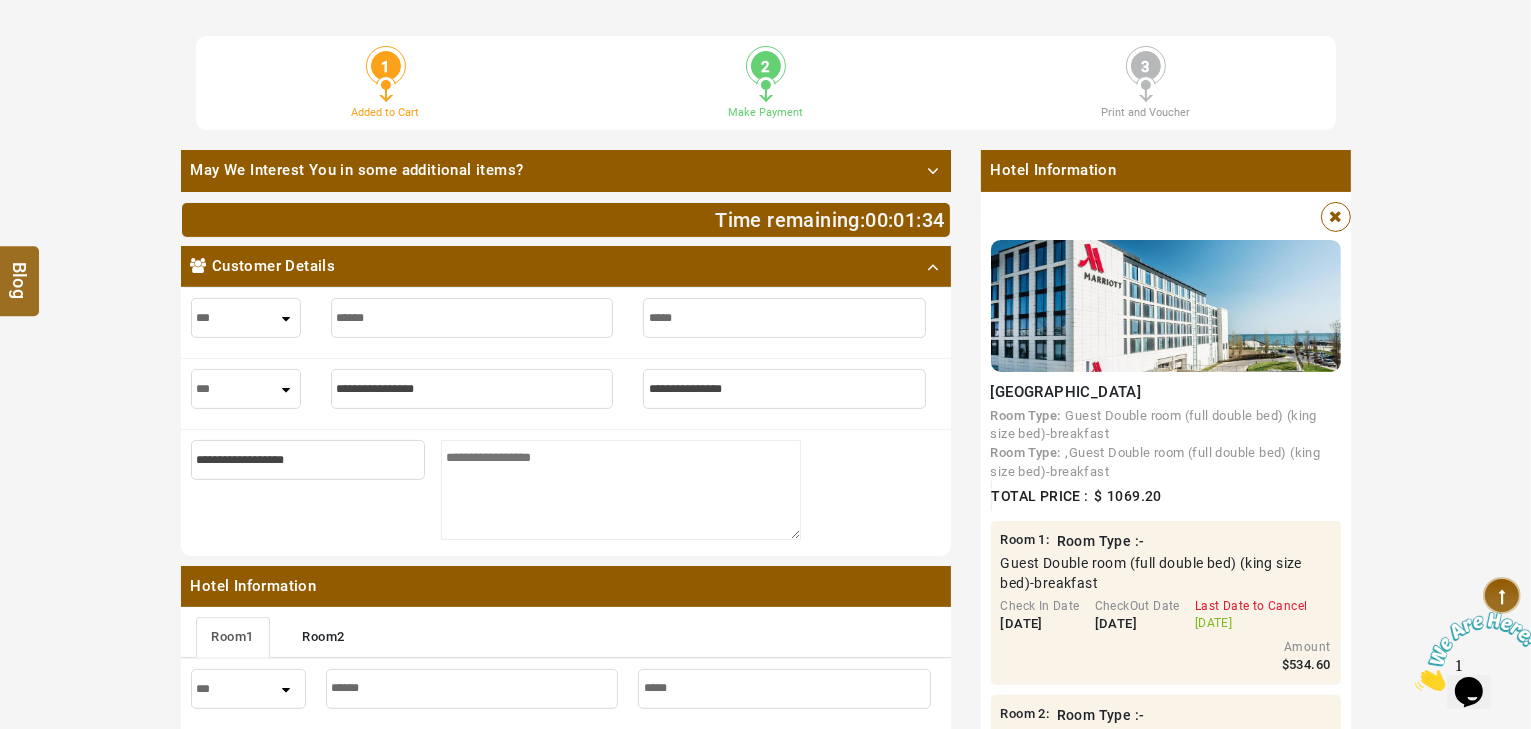 type on "*****" 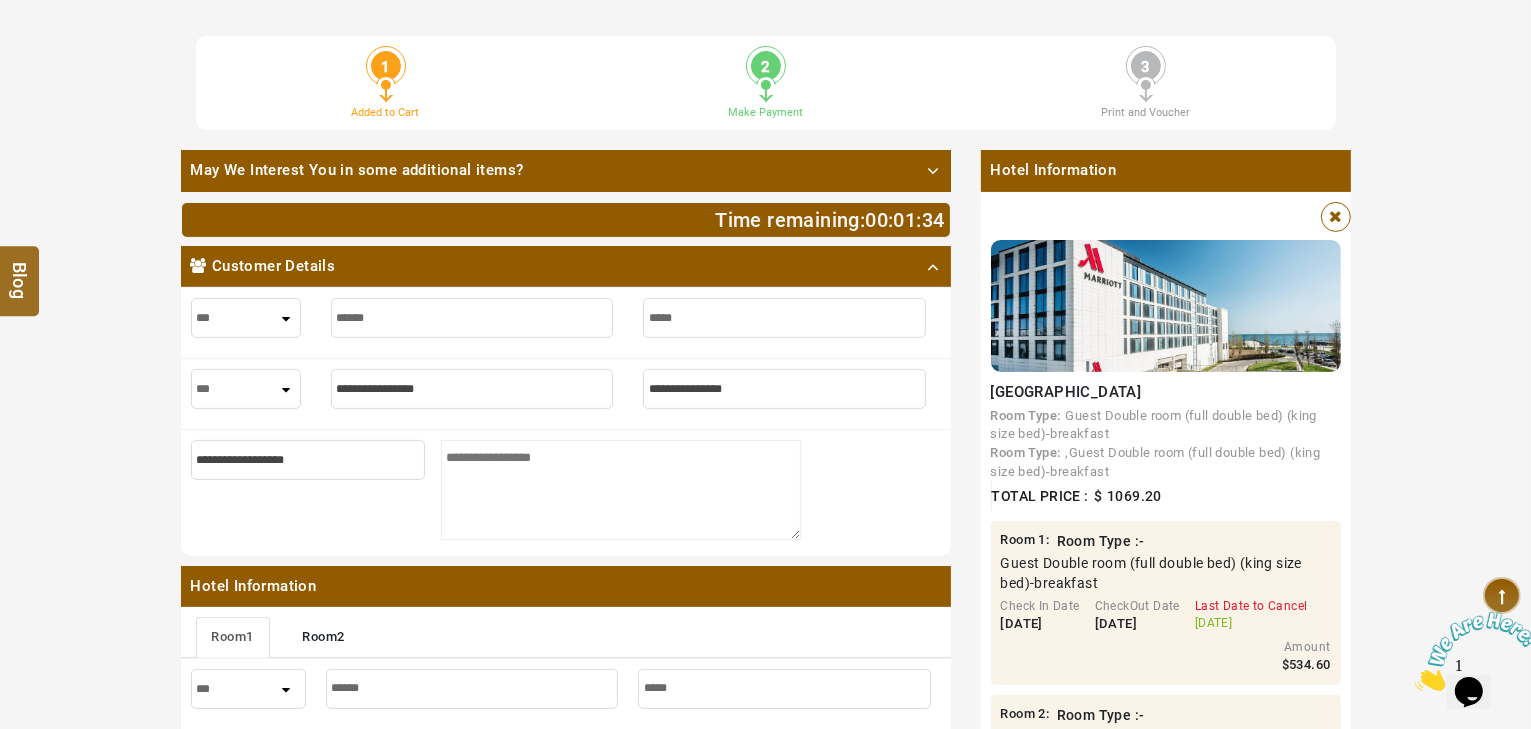 click at bounding box center (472, 389) 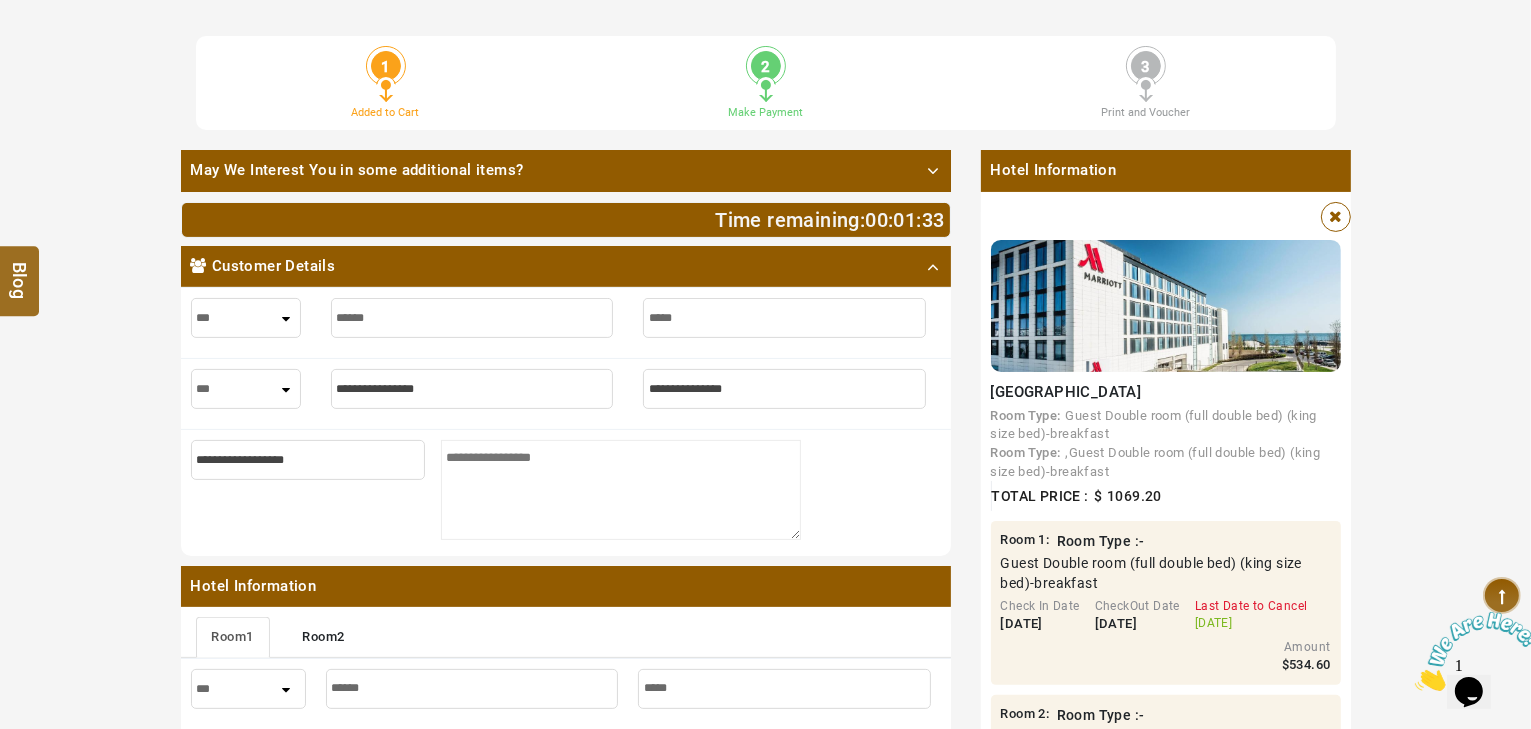 drag, startPoint x: 232, startPoint y: 382, endPoint x: 235, endPoint y: 405, distance: 23.194826 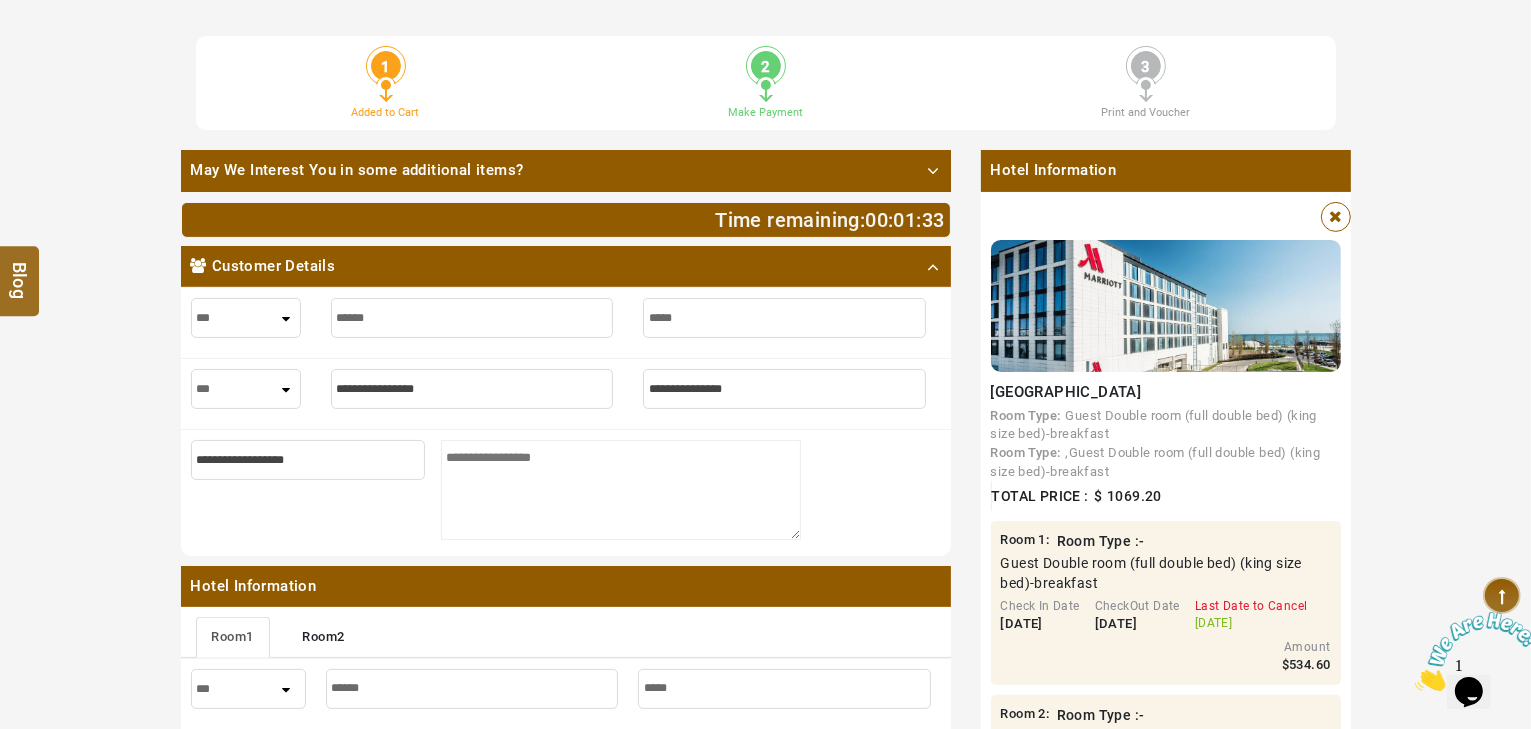 click on "*** **** ***" at bounding box center (246, 389) 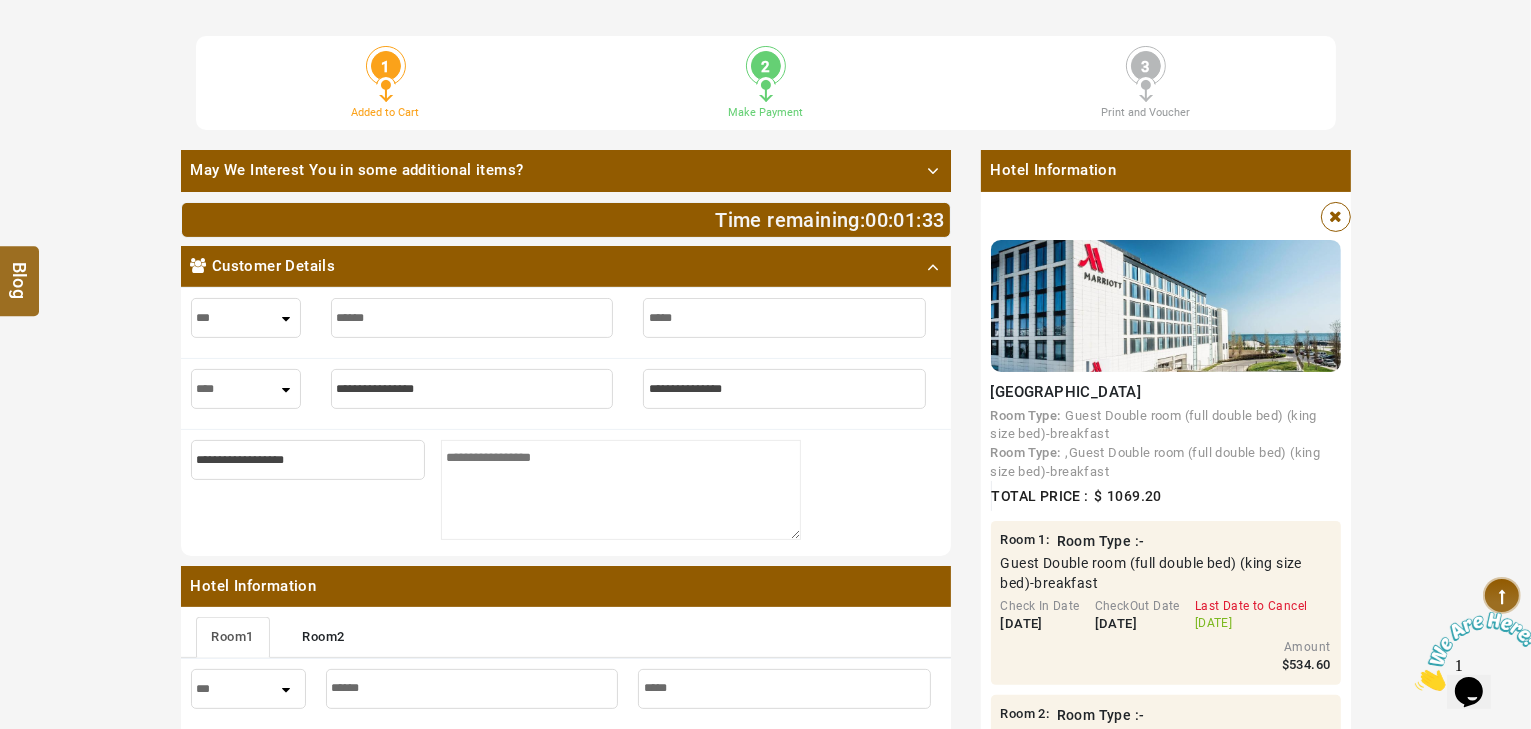click on "*** **** ***" at bounding box center [246, 389] 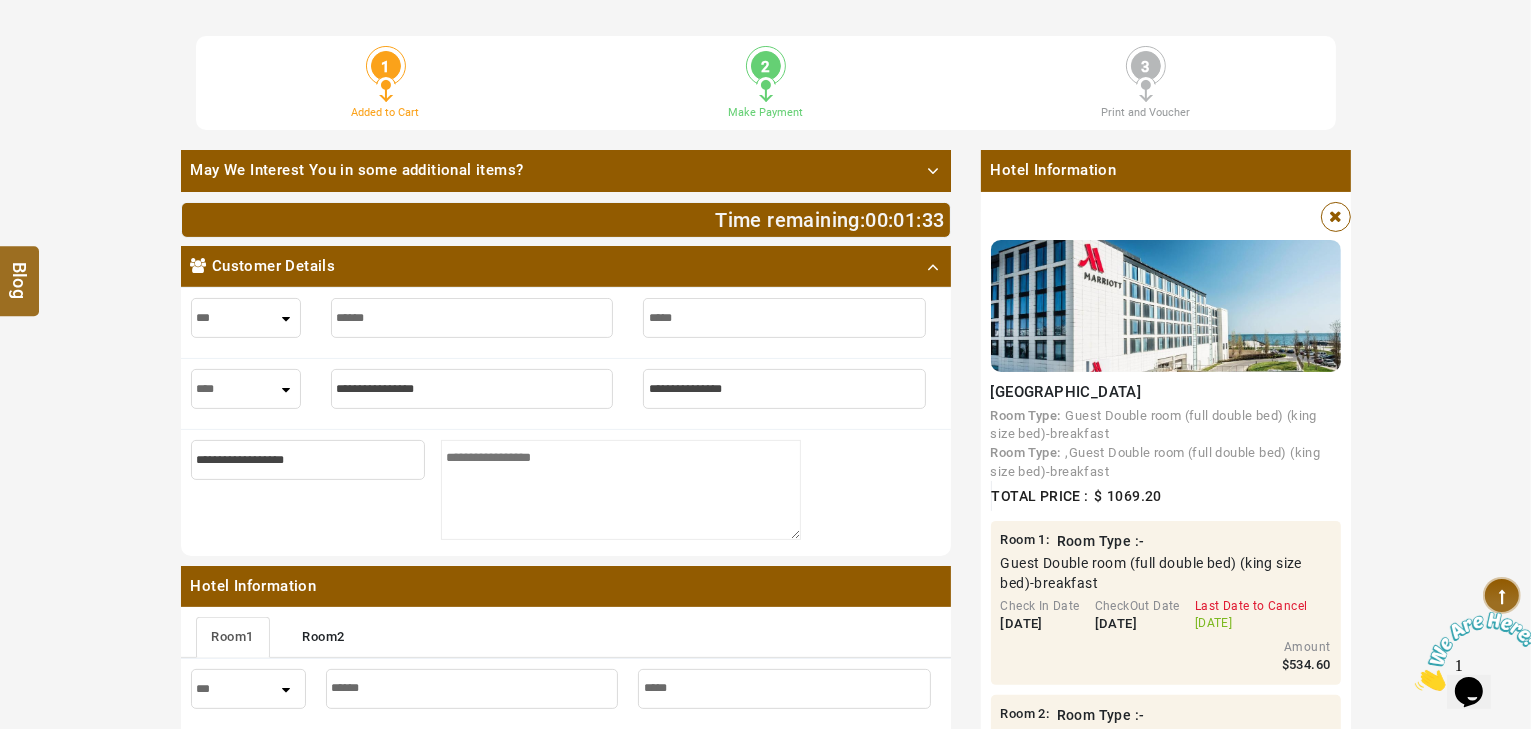 select on "****" 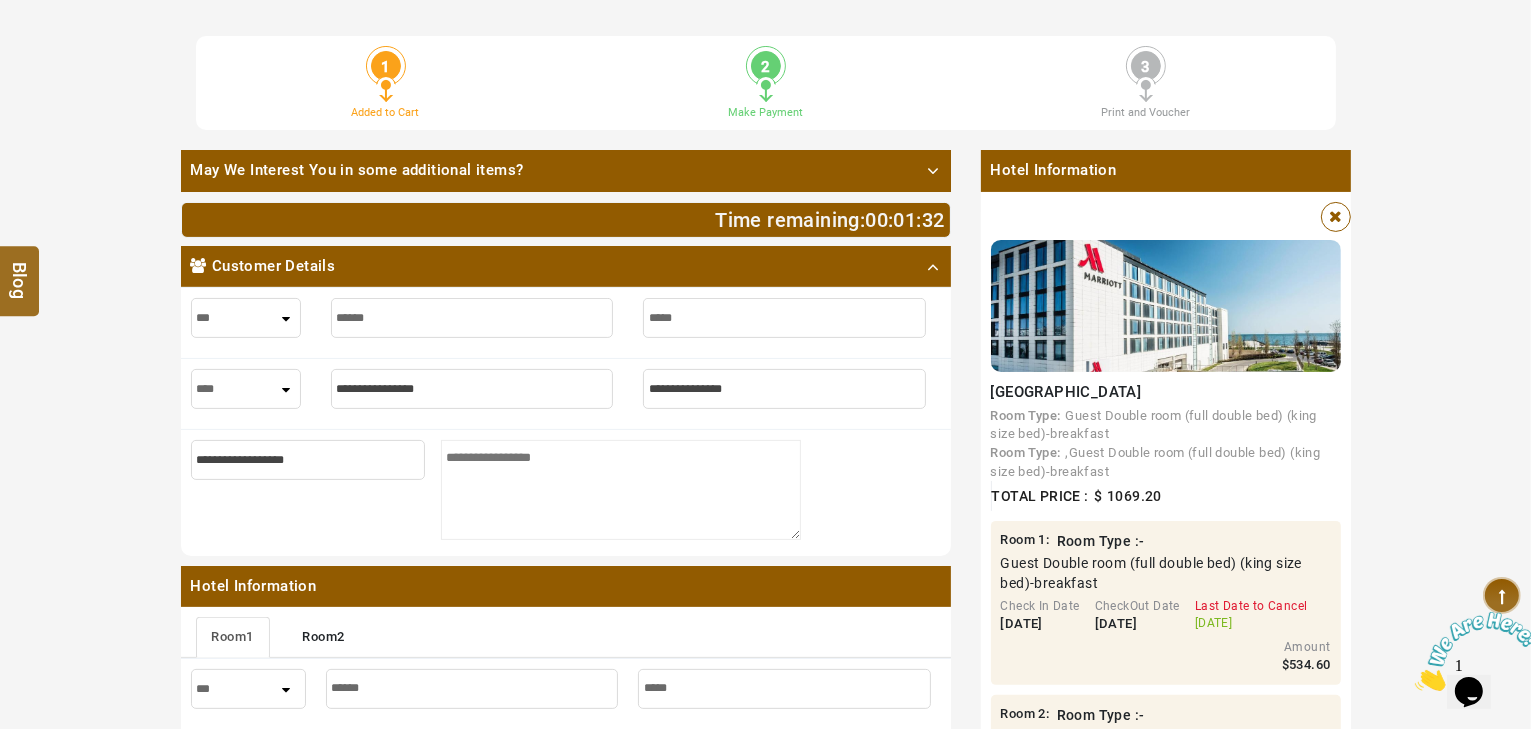 drag, startPoint x: 348, startPoint y: 393, endPoint x: 368, endPoint y: 387, distance: 20.880613 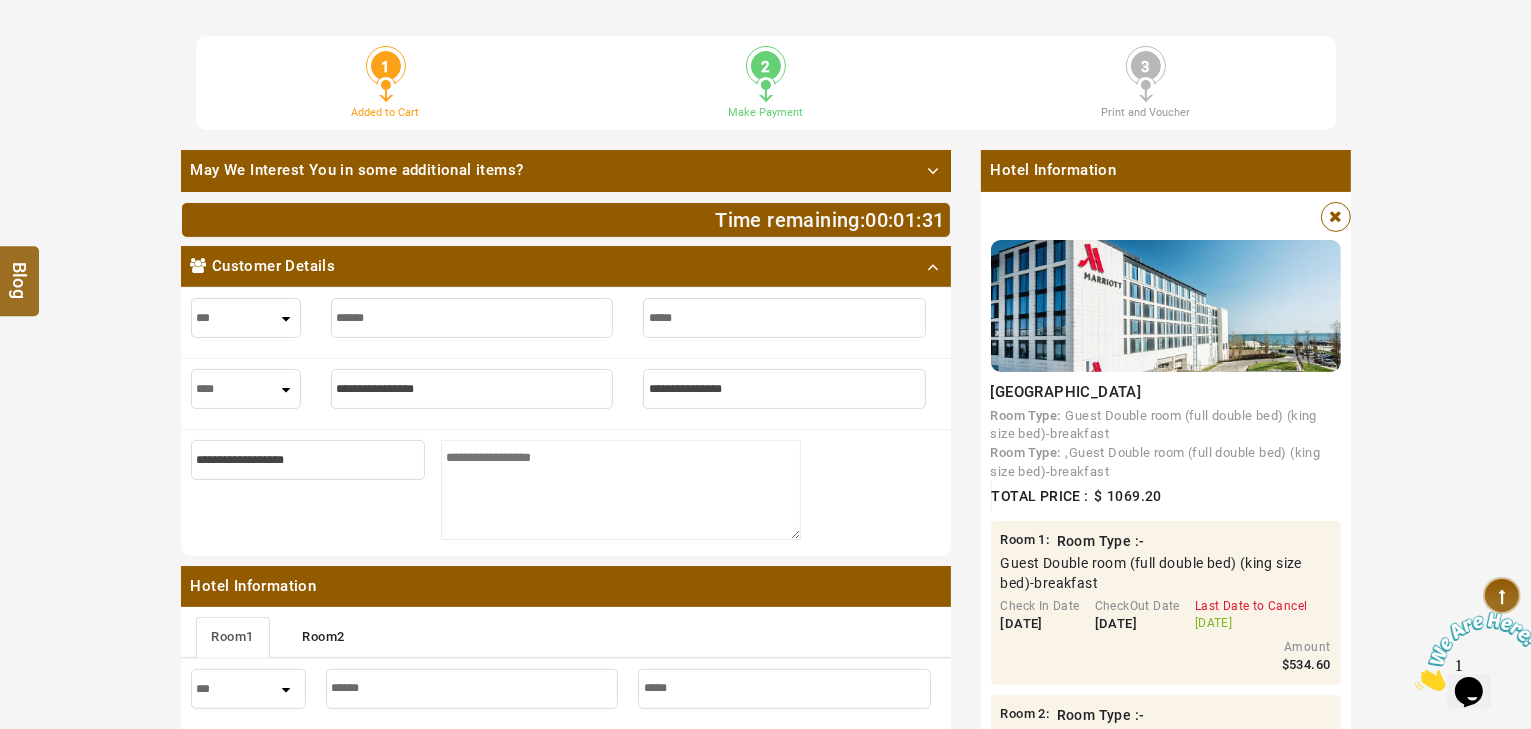 type on "*" 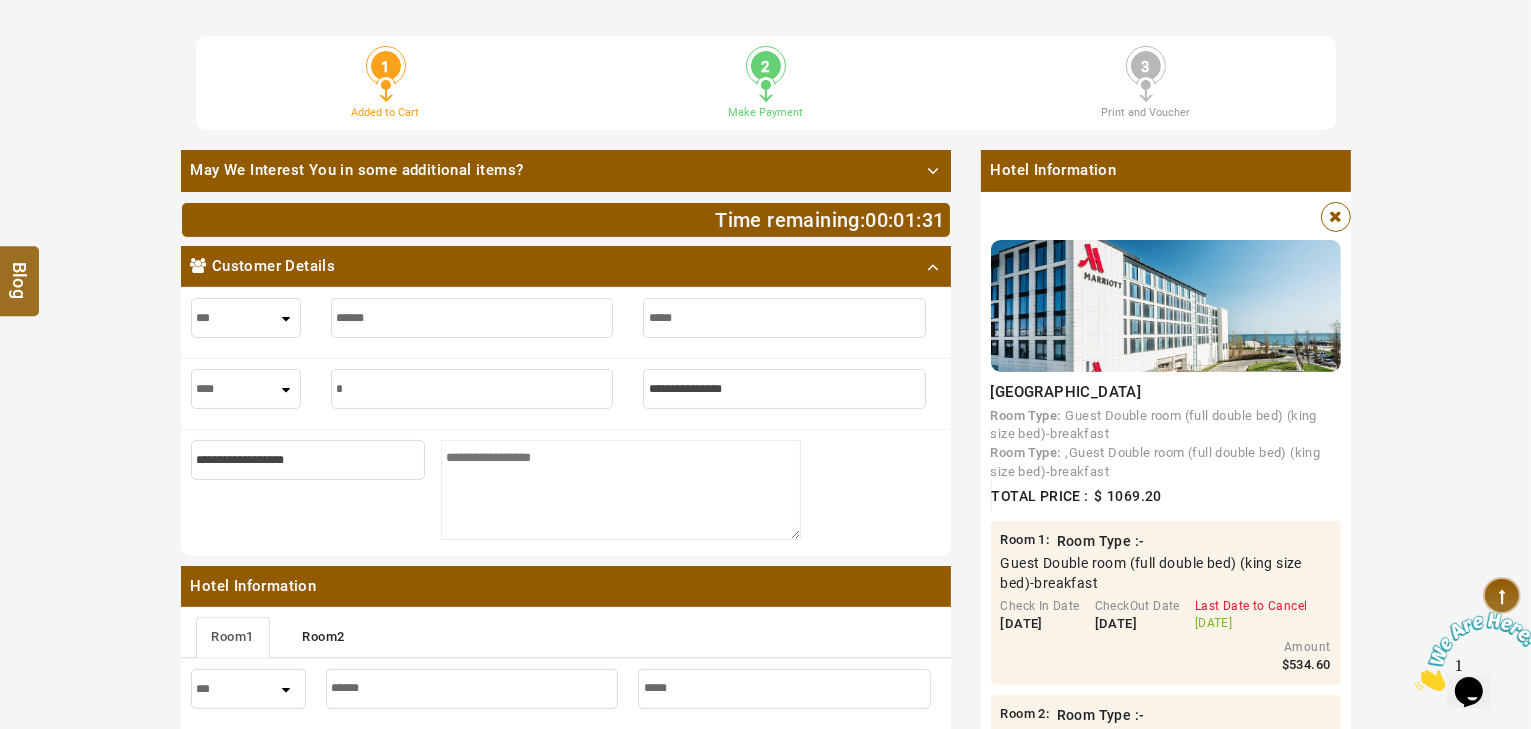 type on "*" 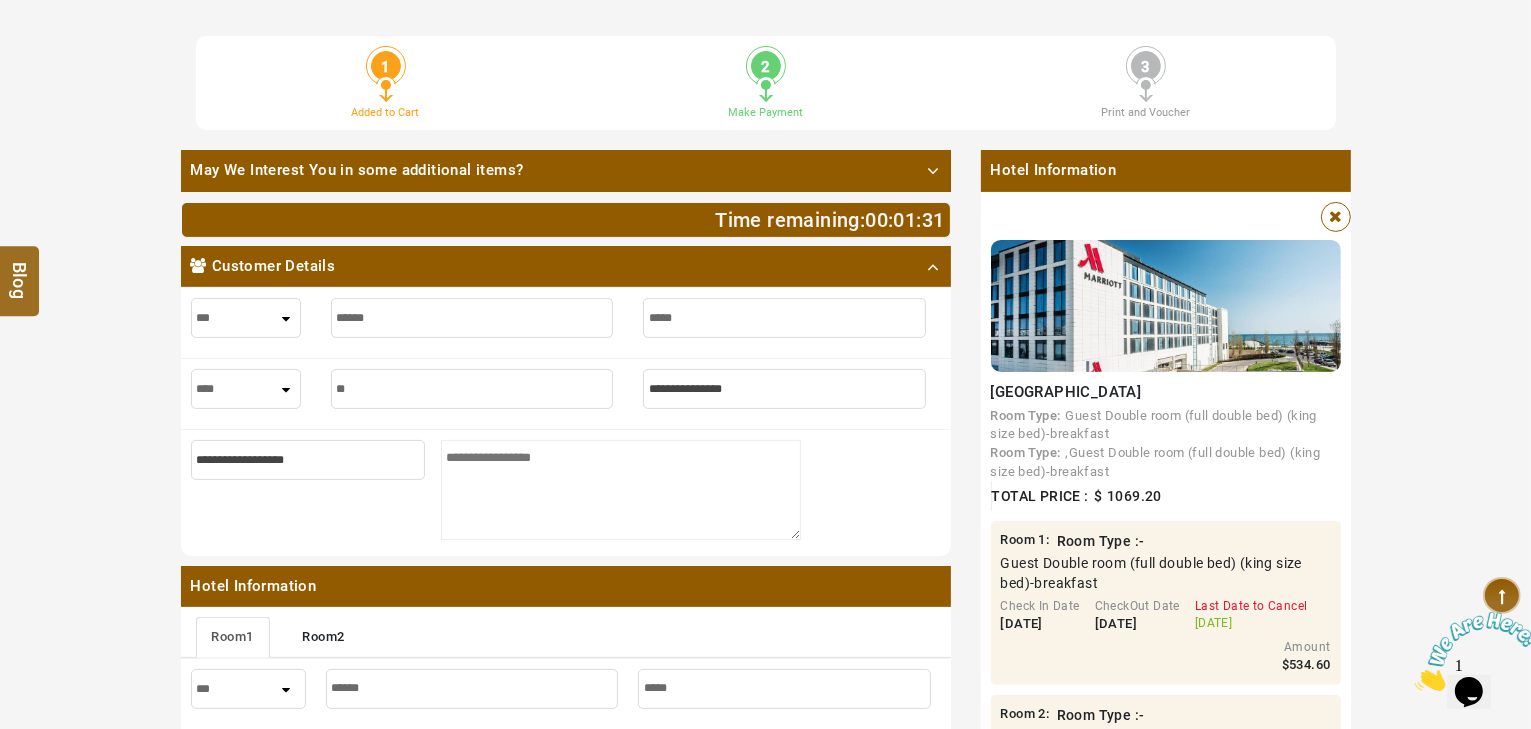 type on "**" 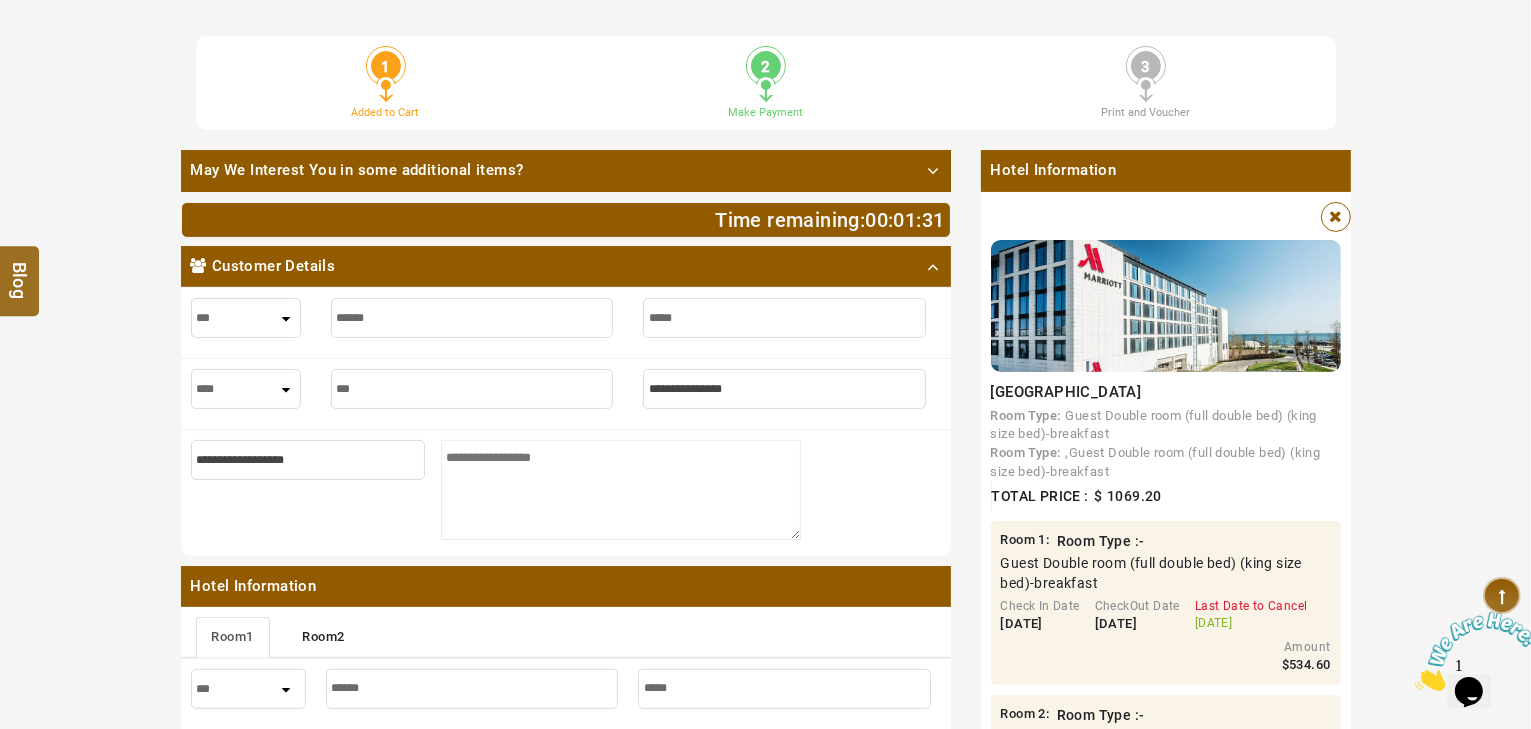 type on "***" 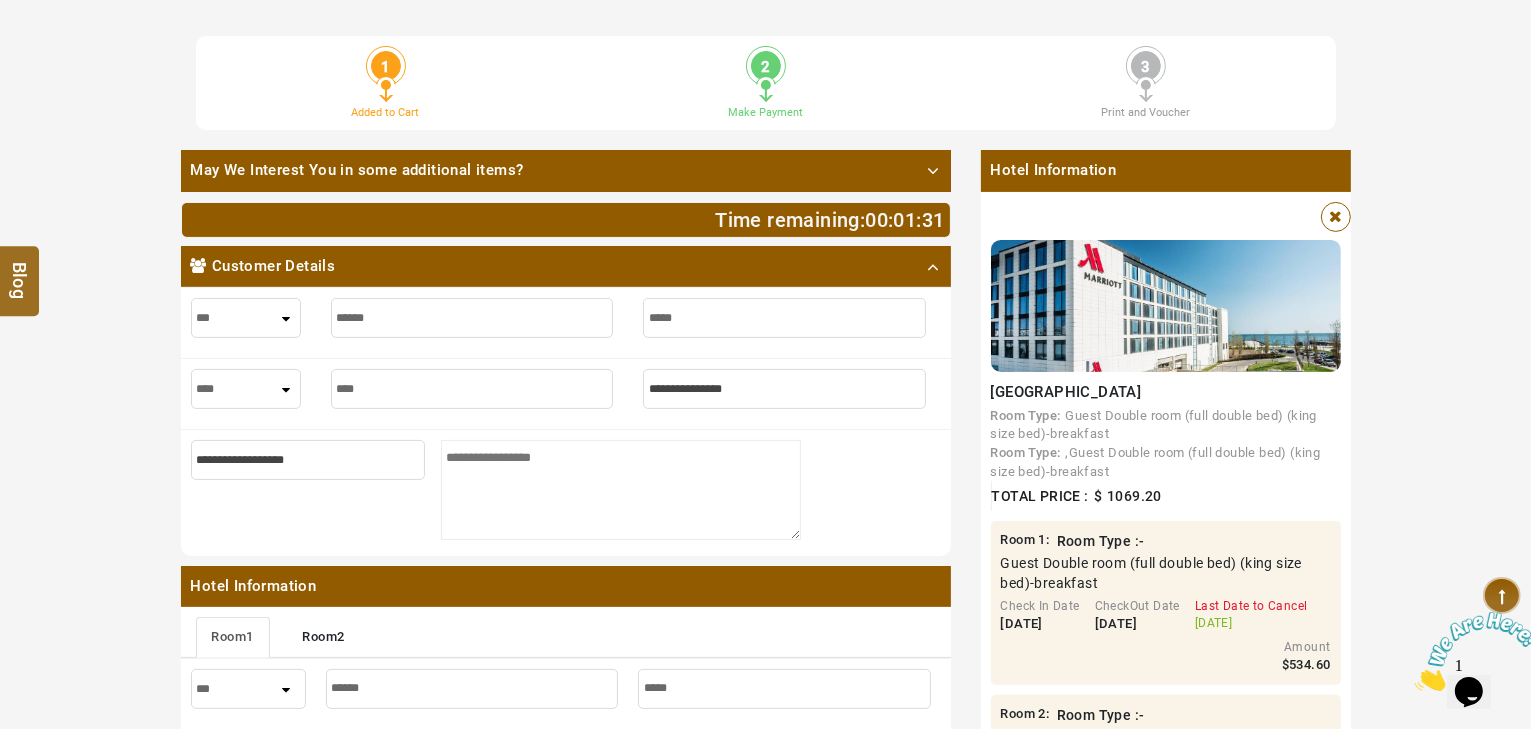 type on "****" 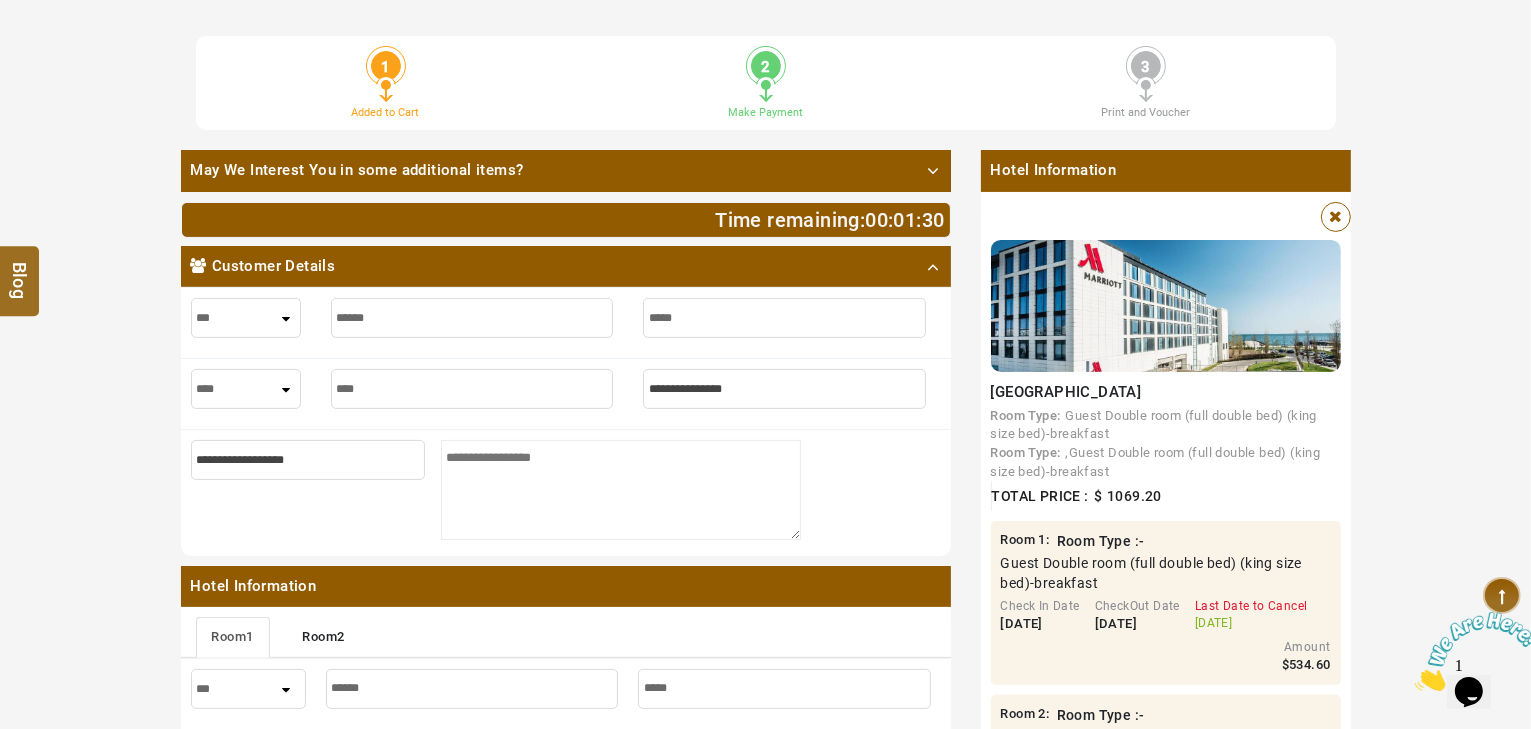 type on "****" 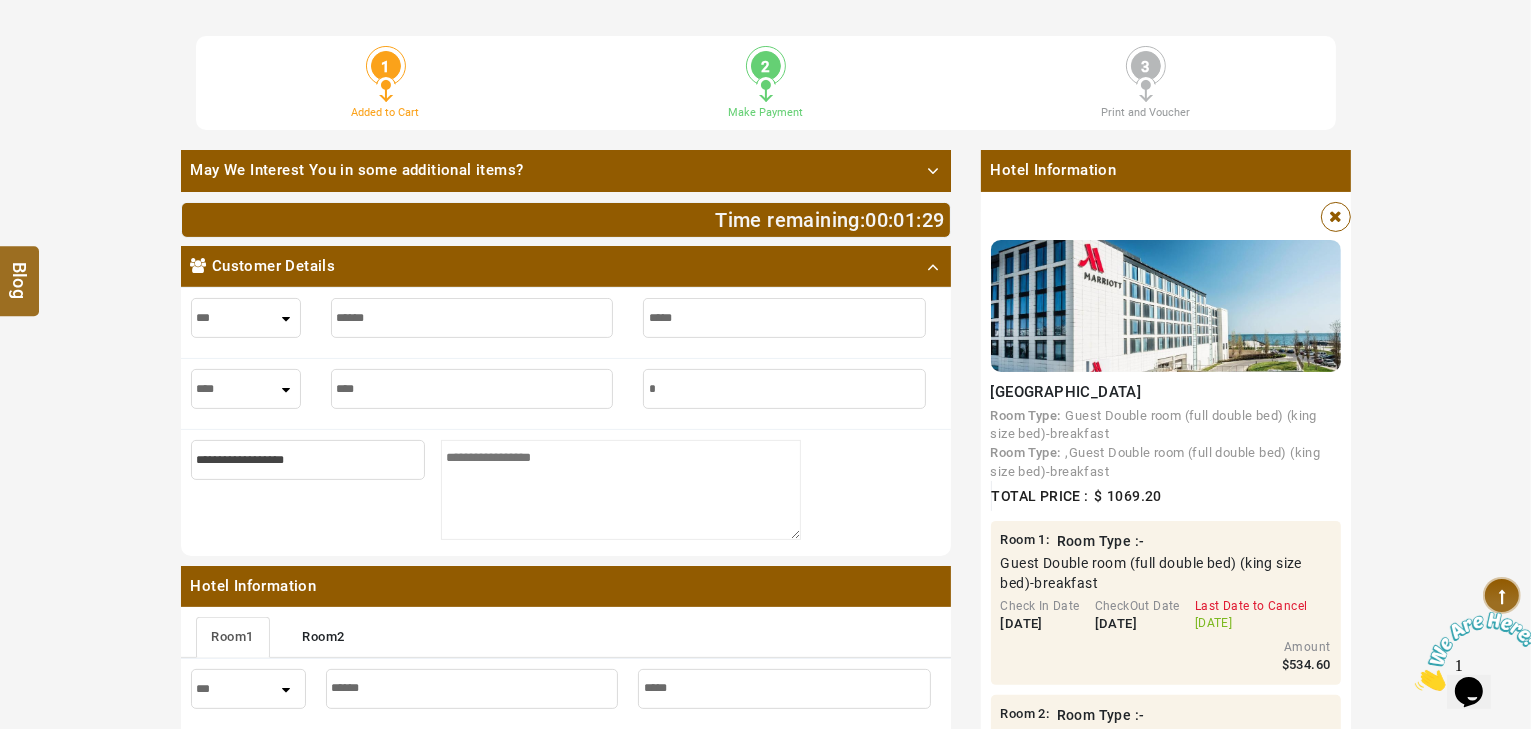type on "**" 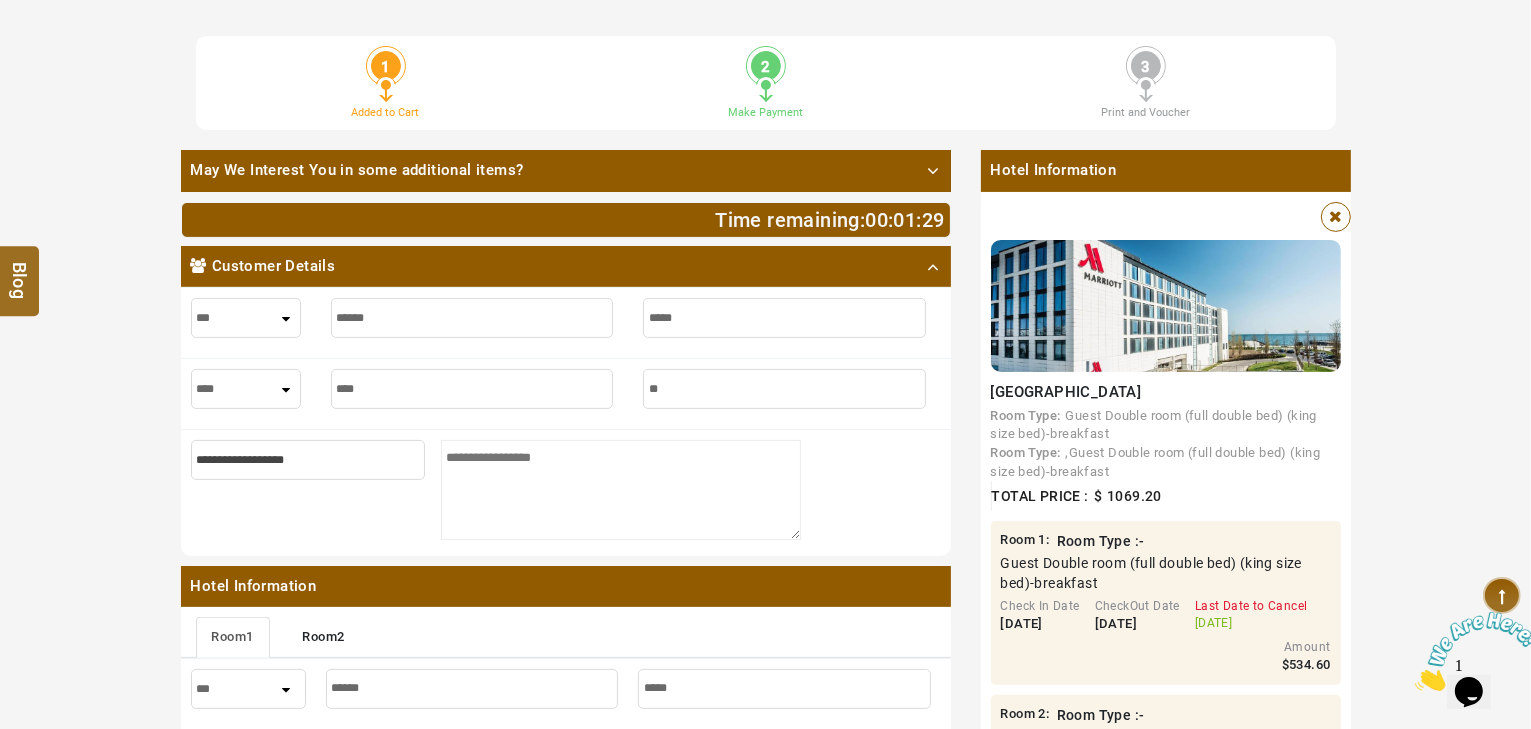 type on "**" 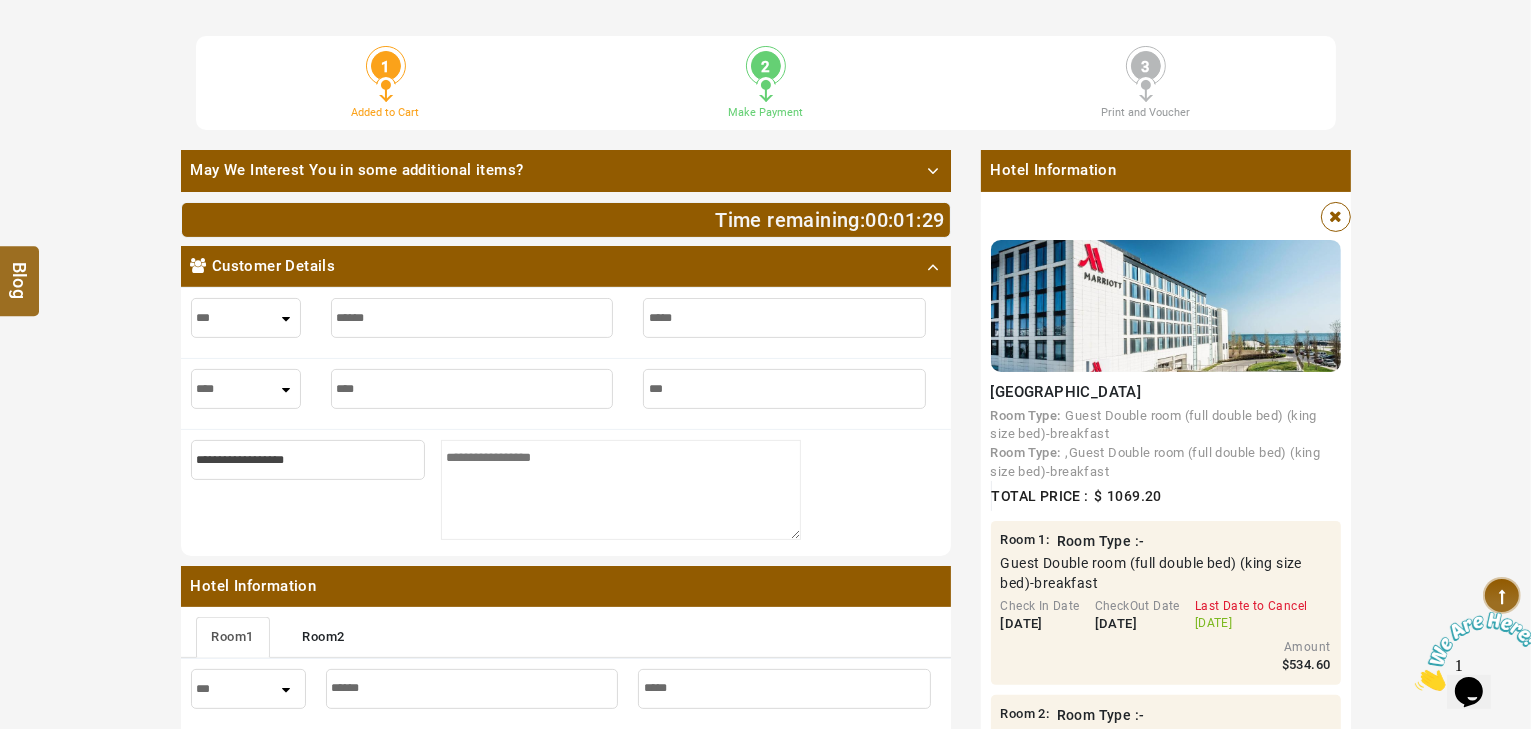 type on "***" 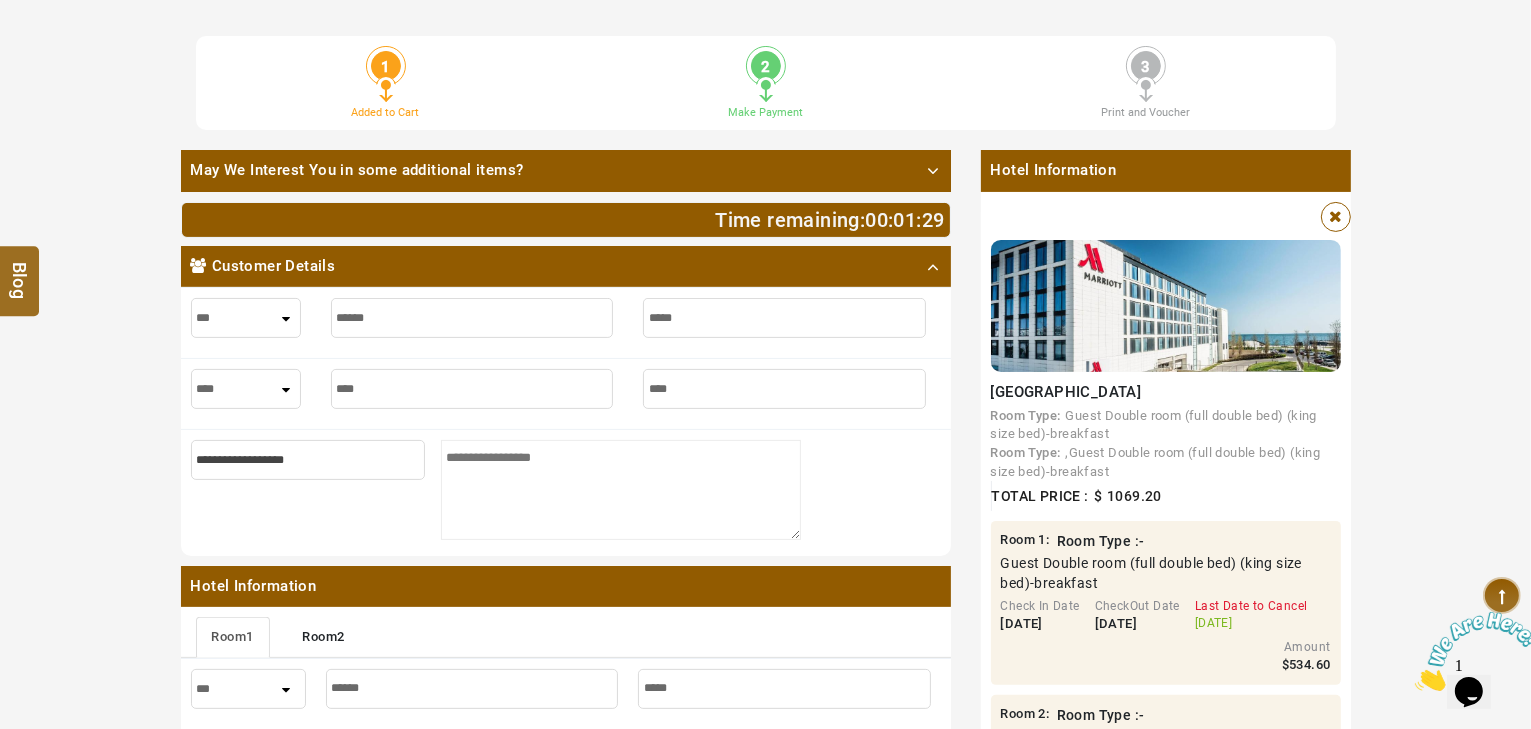 type on "****" 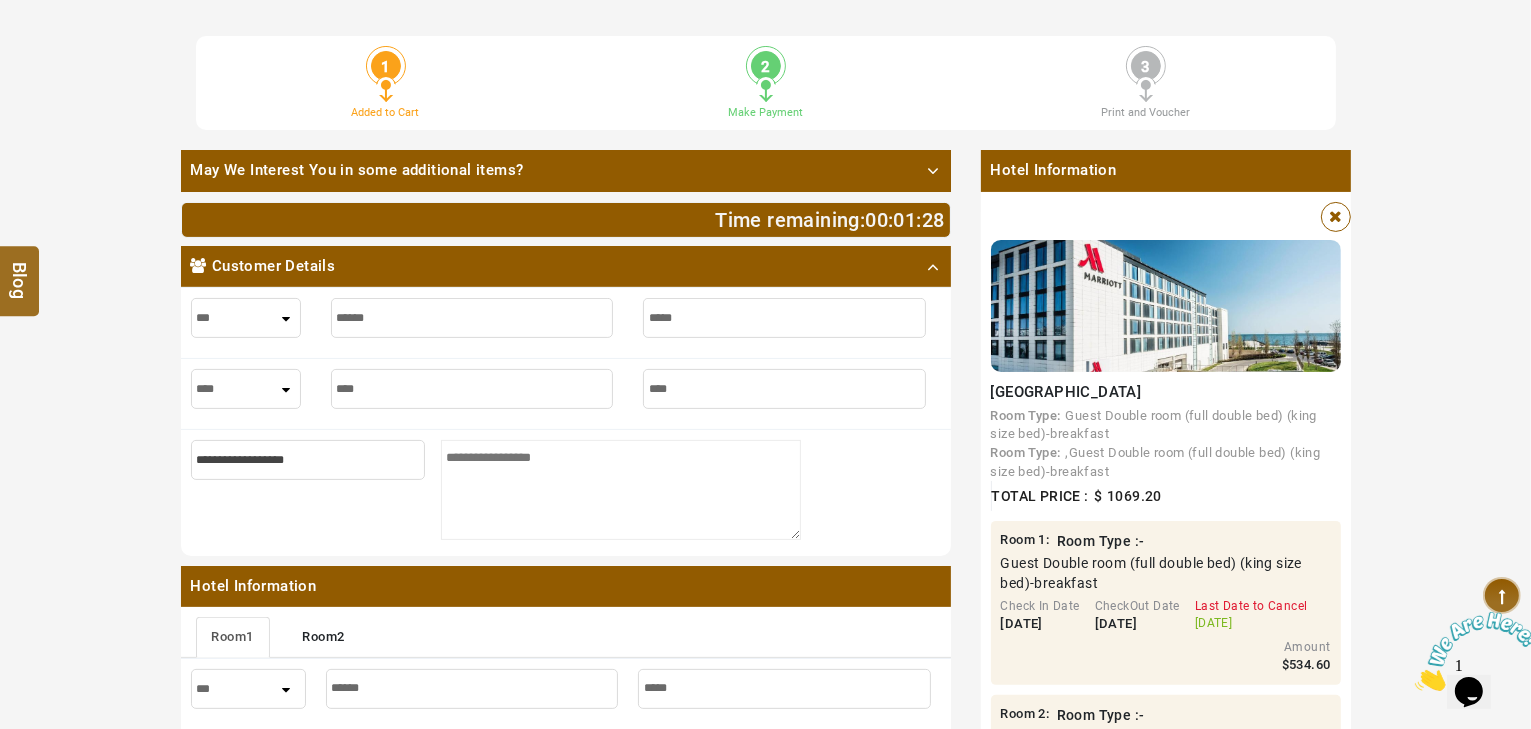 type on "*****" 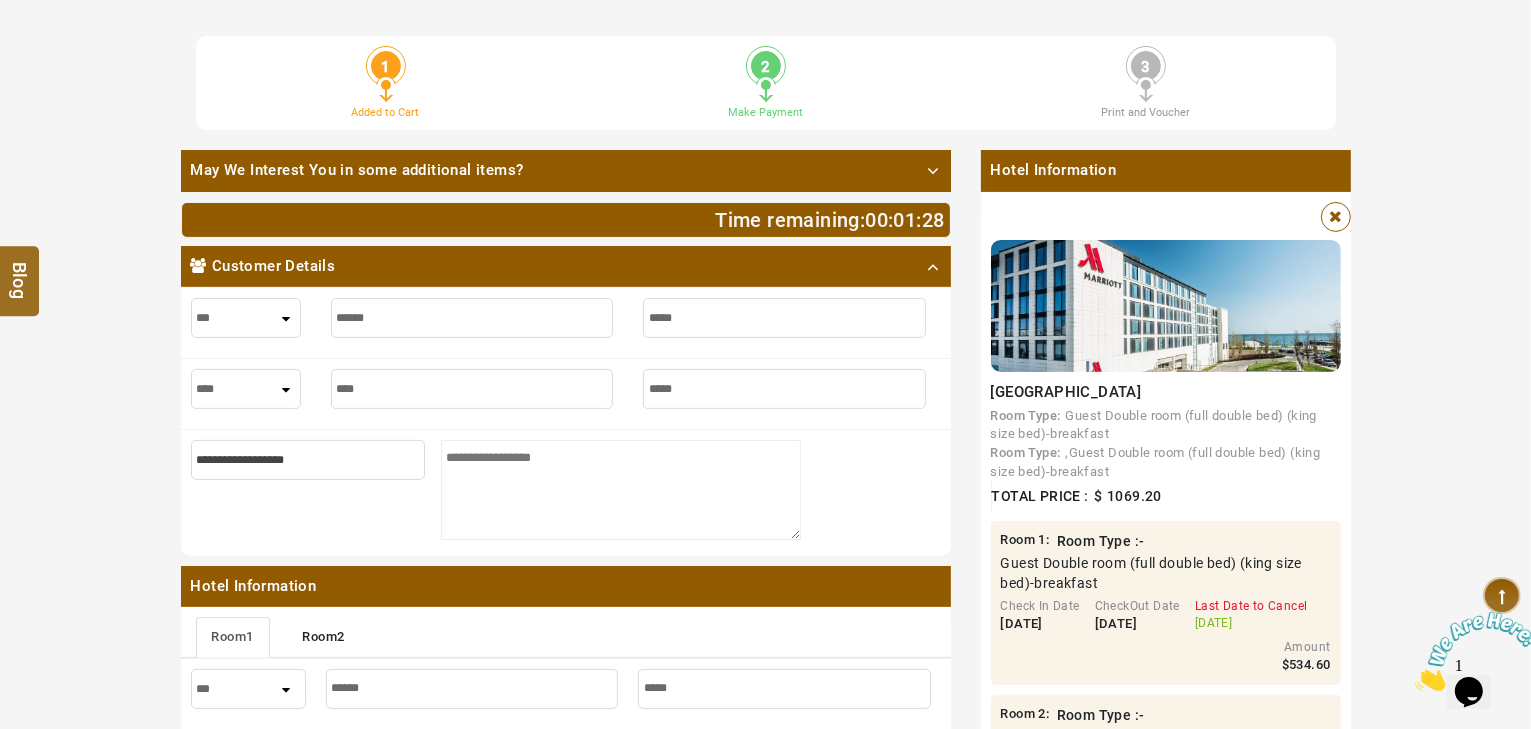 type on "*****" 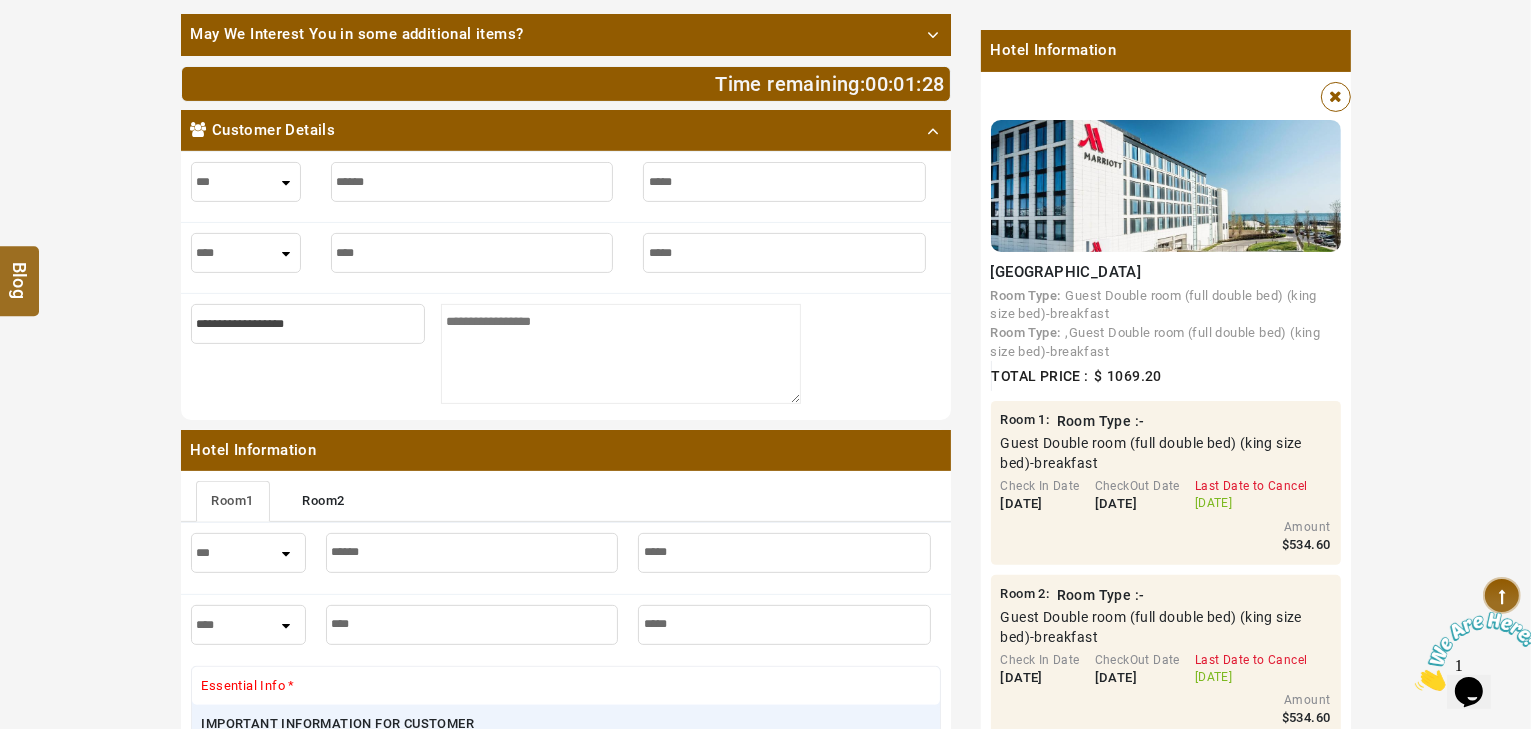 scroll, scrollTop: 640, scrollLeft: 0, axis: vertical 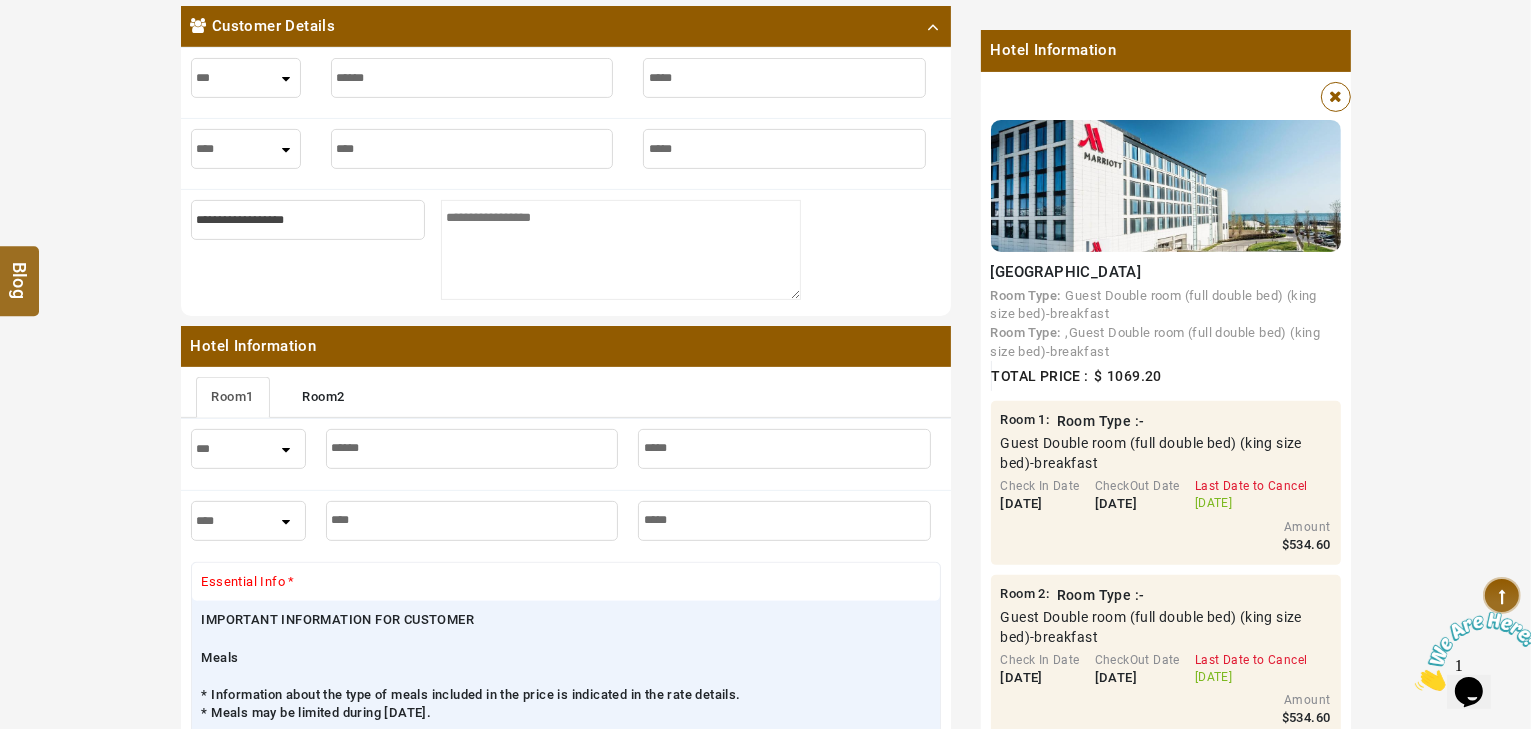 type on "*****" 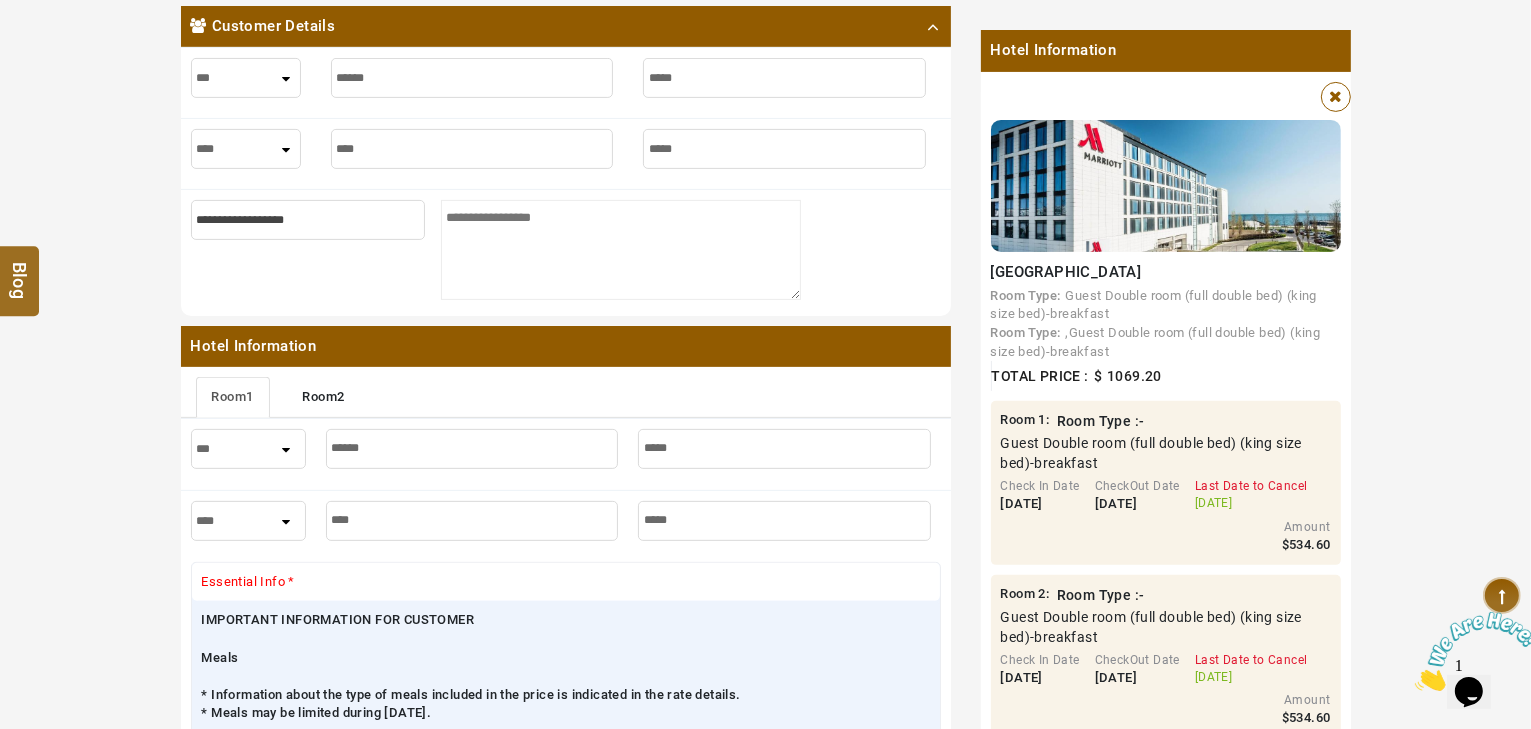 click on "*** **** ***" at bounding box center [248, 449] 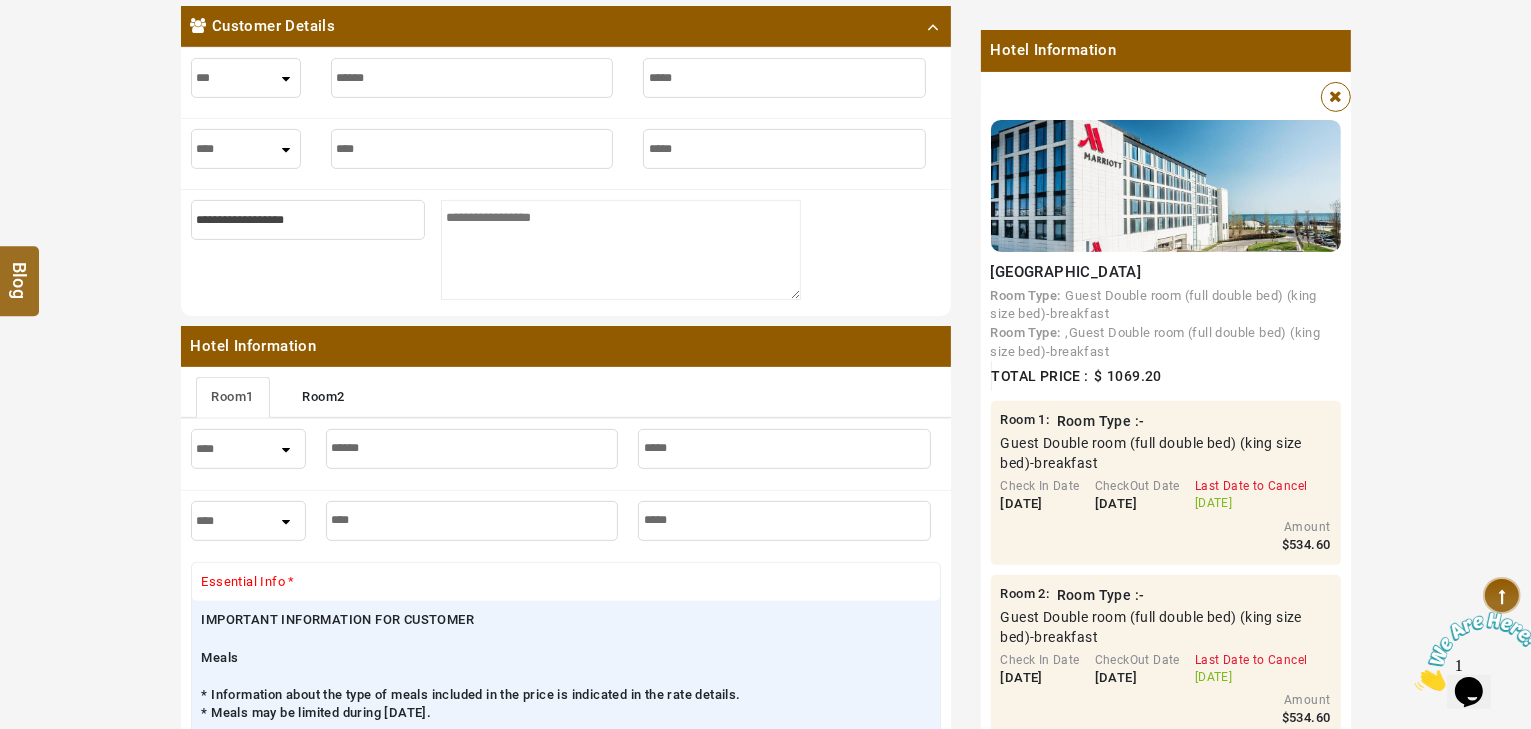 click on "*** **** ***" at bounding box center [248, 449] 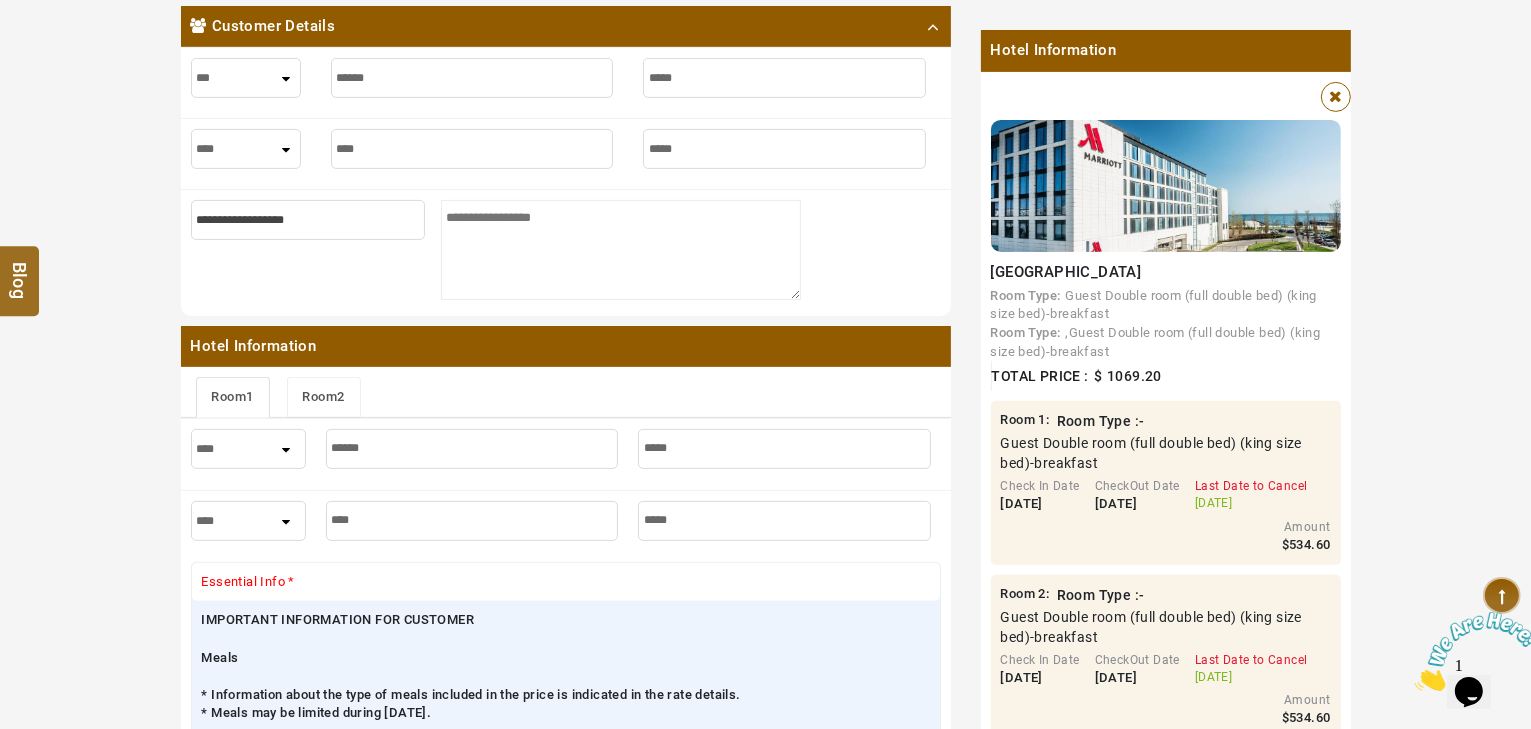 click on "Room  2" at bounding box center (324, 397) 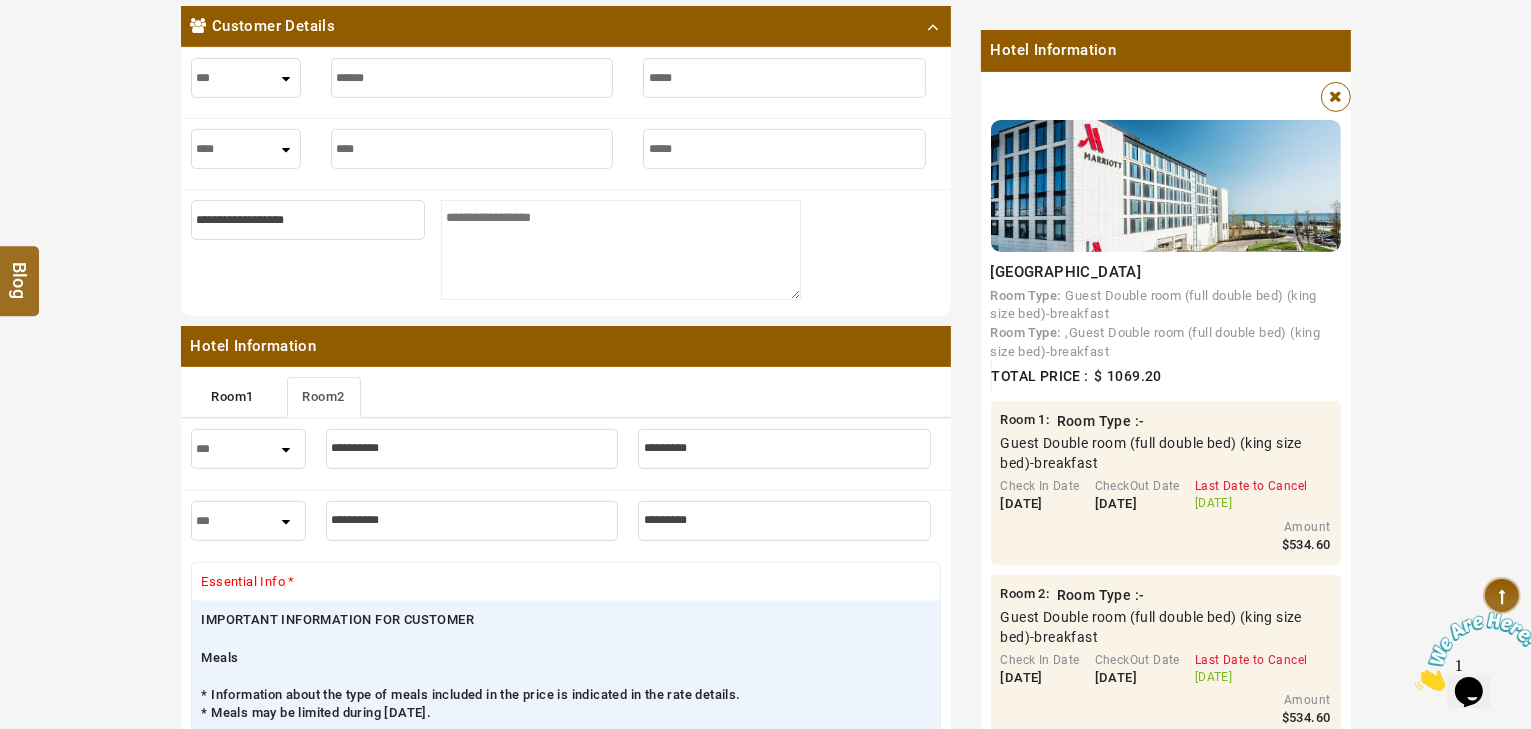 click at bounding box center [472, 449] 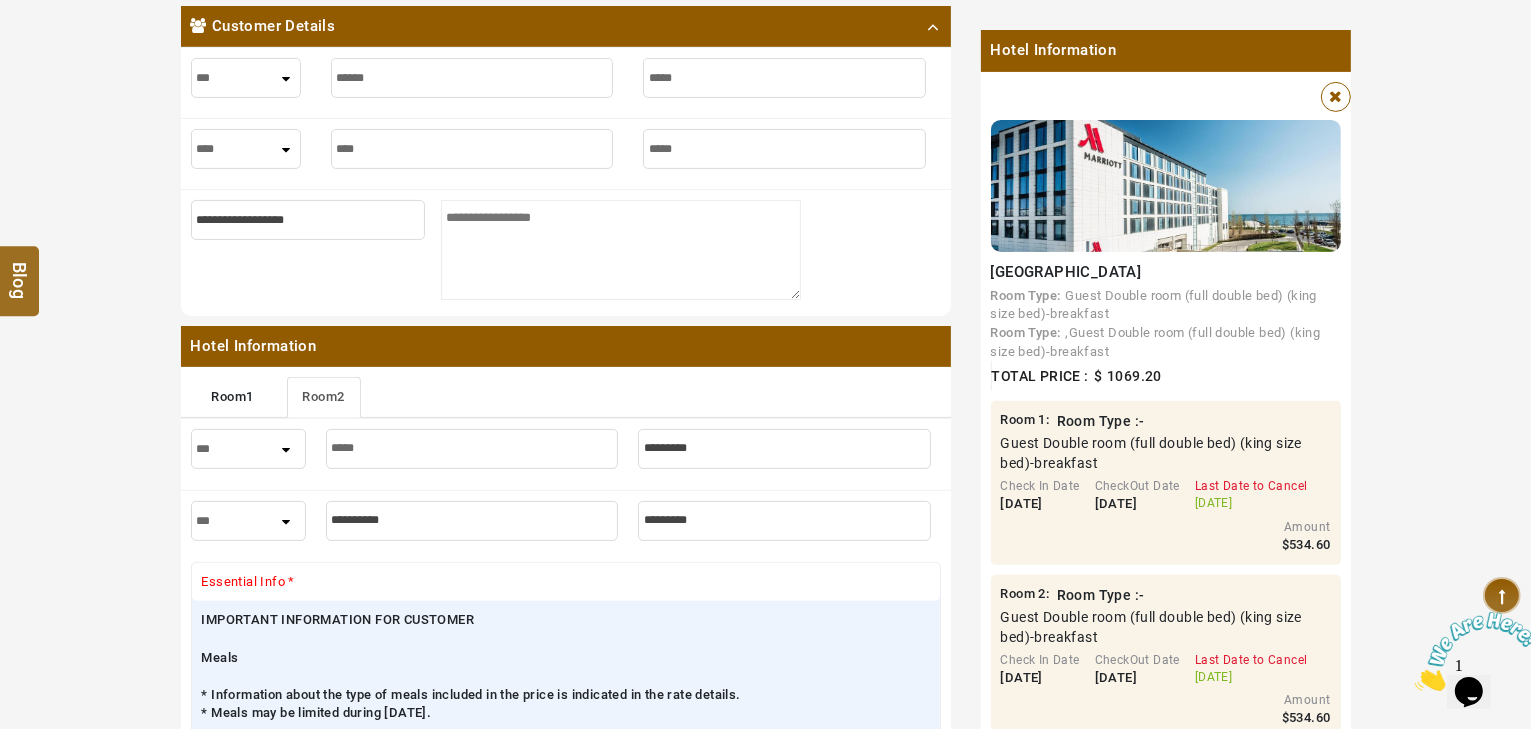 type on "*****" 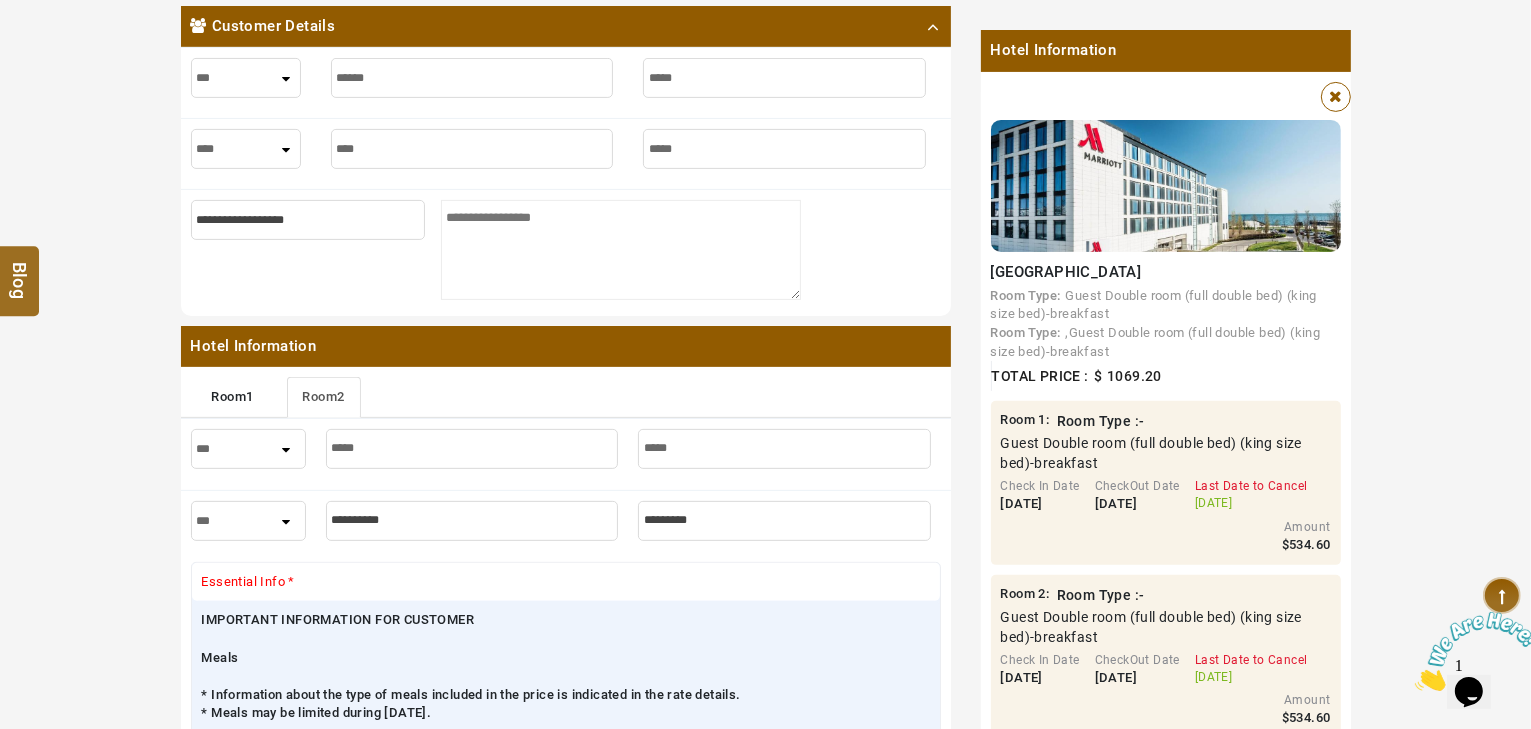 type on "*****" 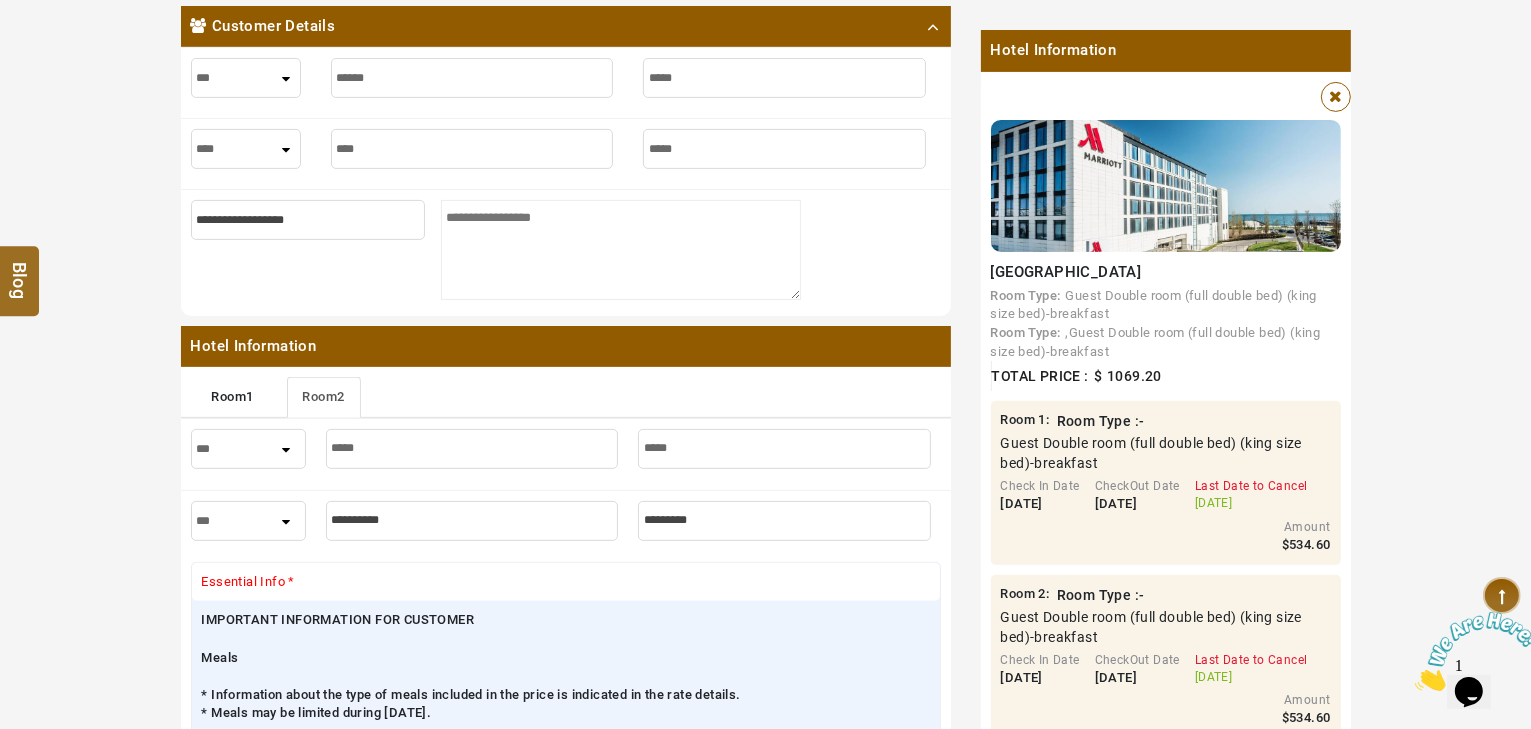click at bounding box center [472, 521] 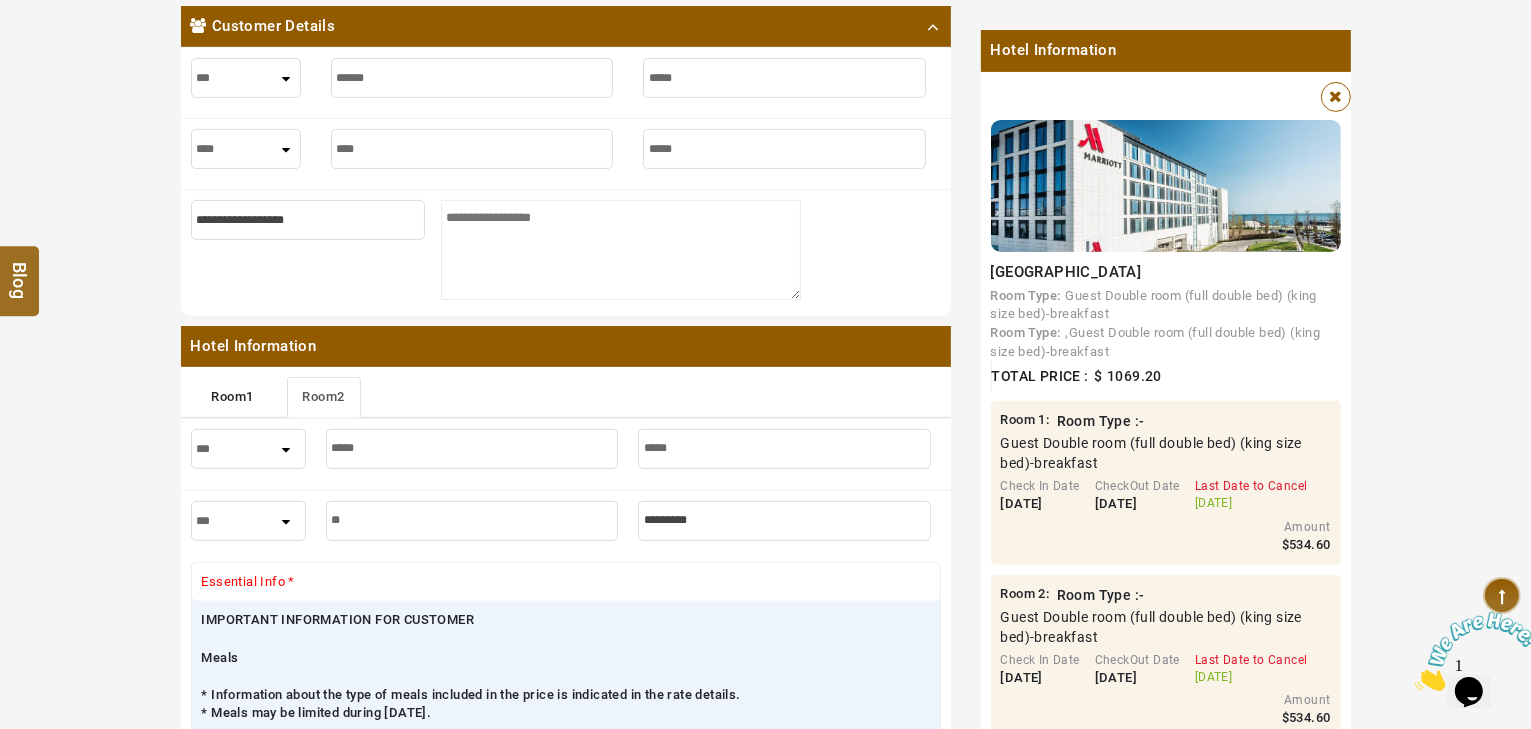 type on "*" 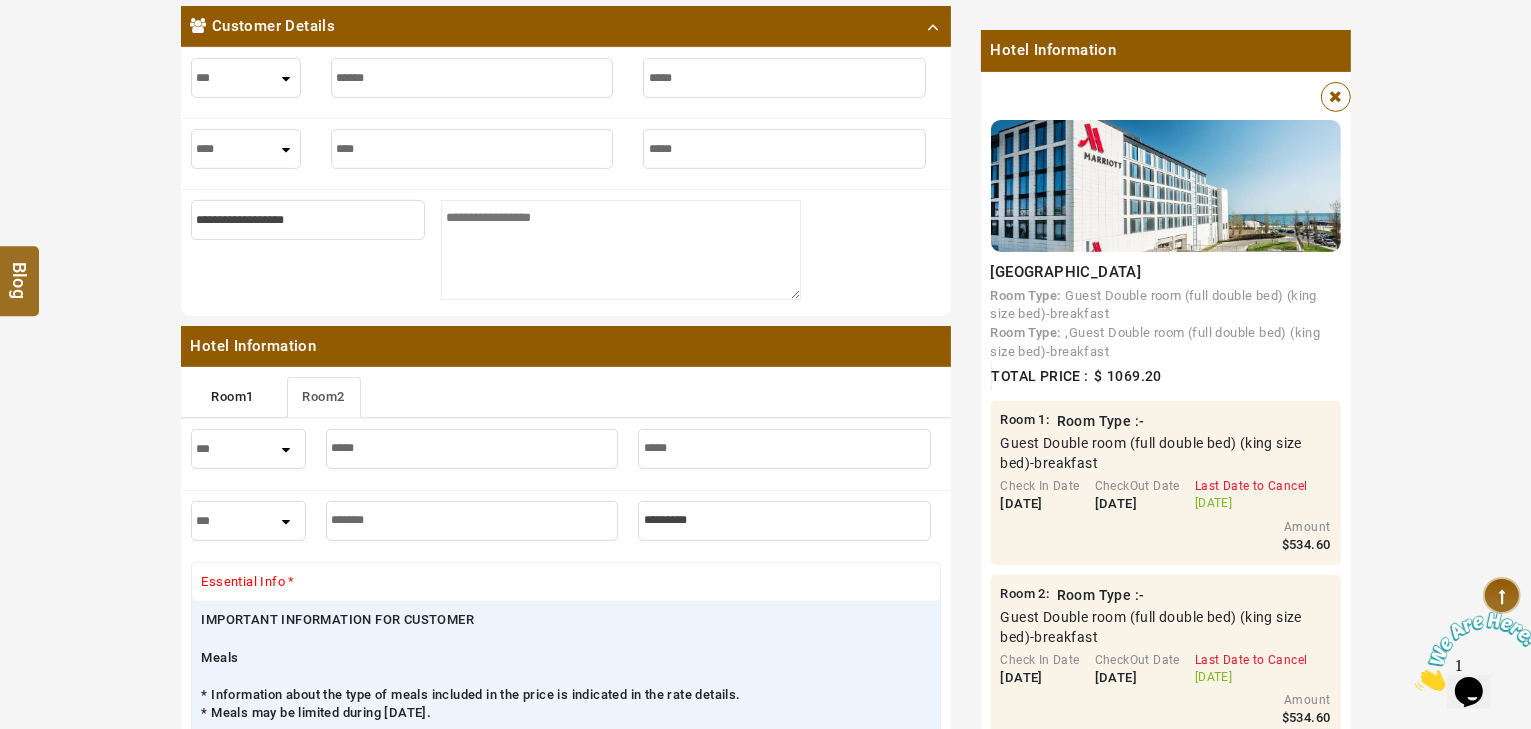 type on "*******" 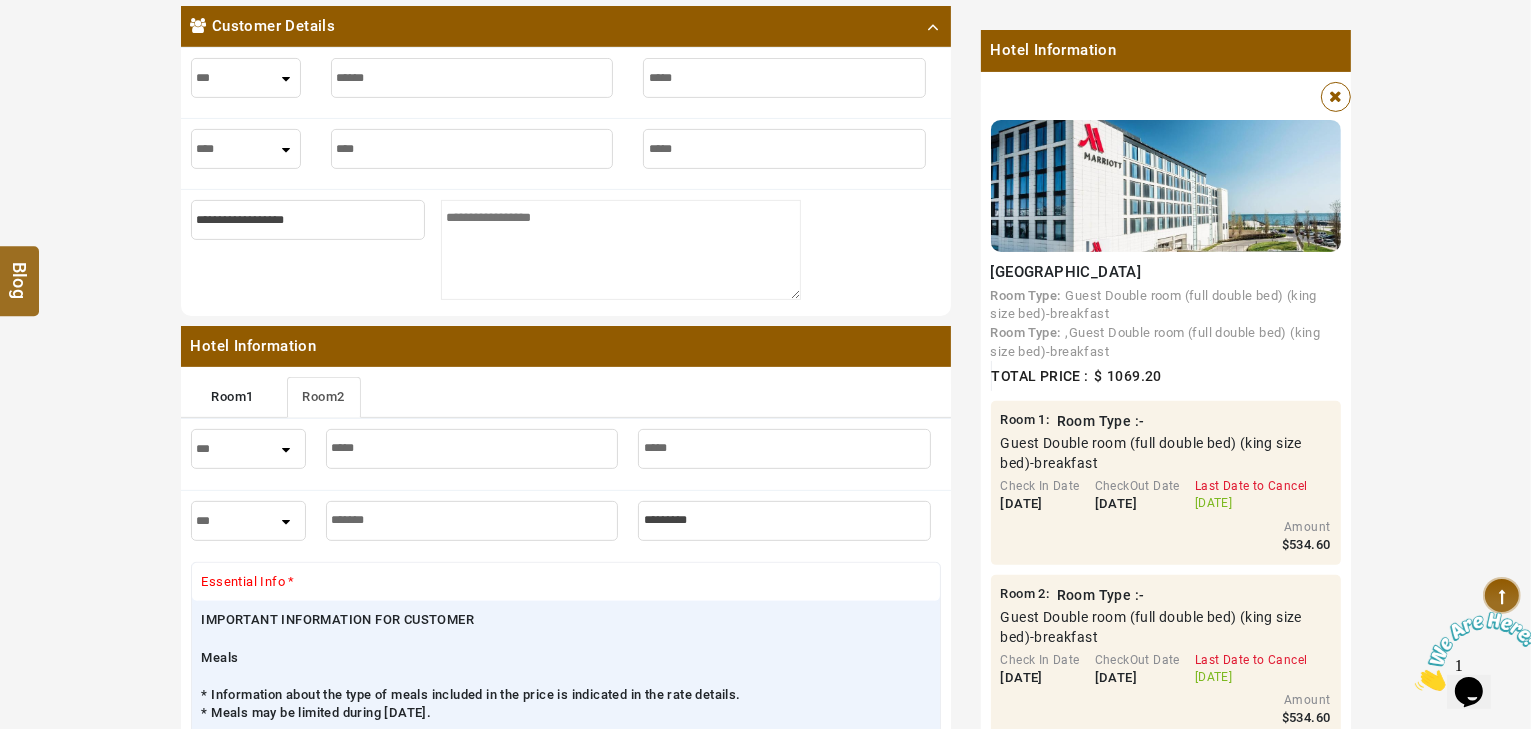 click at bounding box center (784, 526) 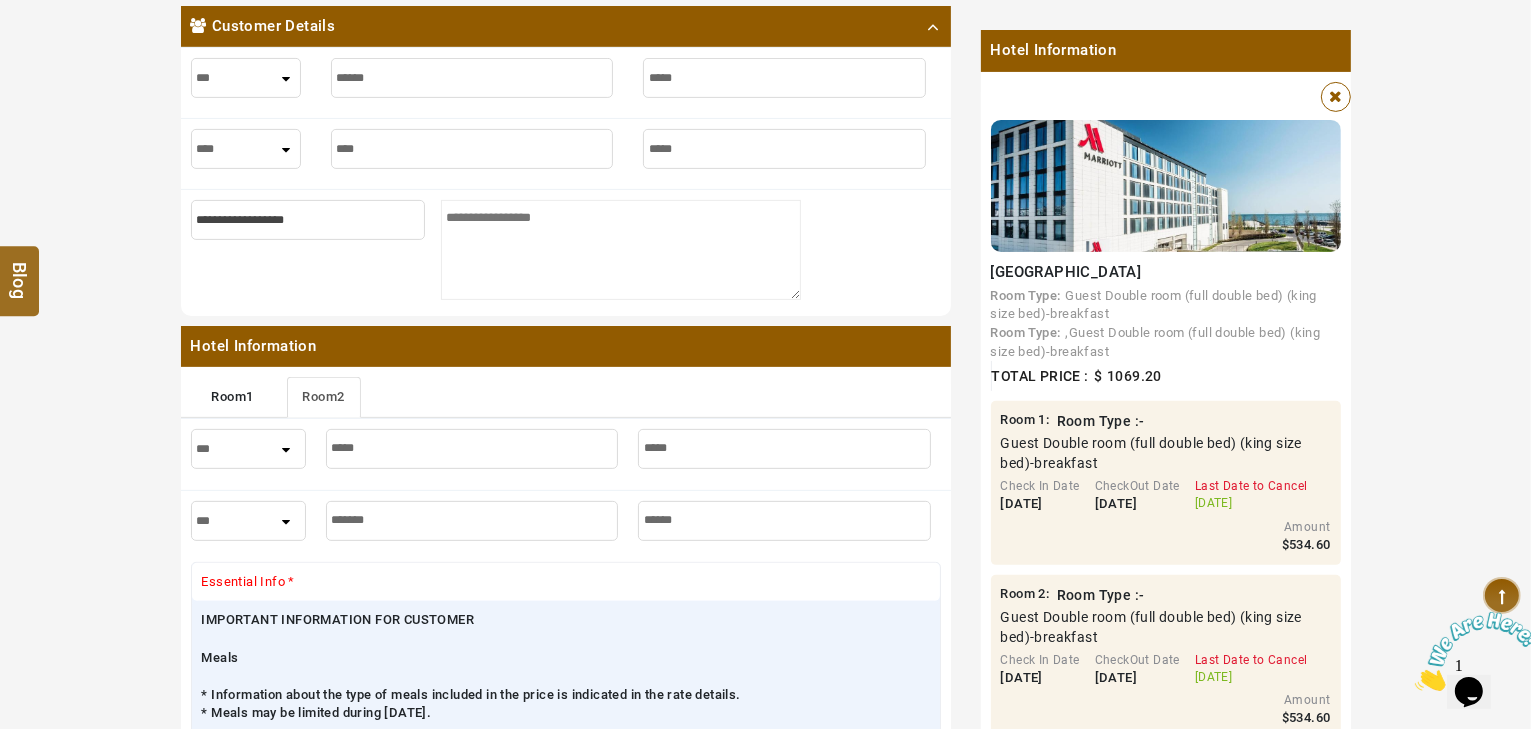 type on "******" 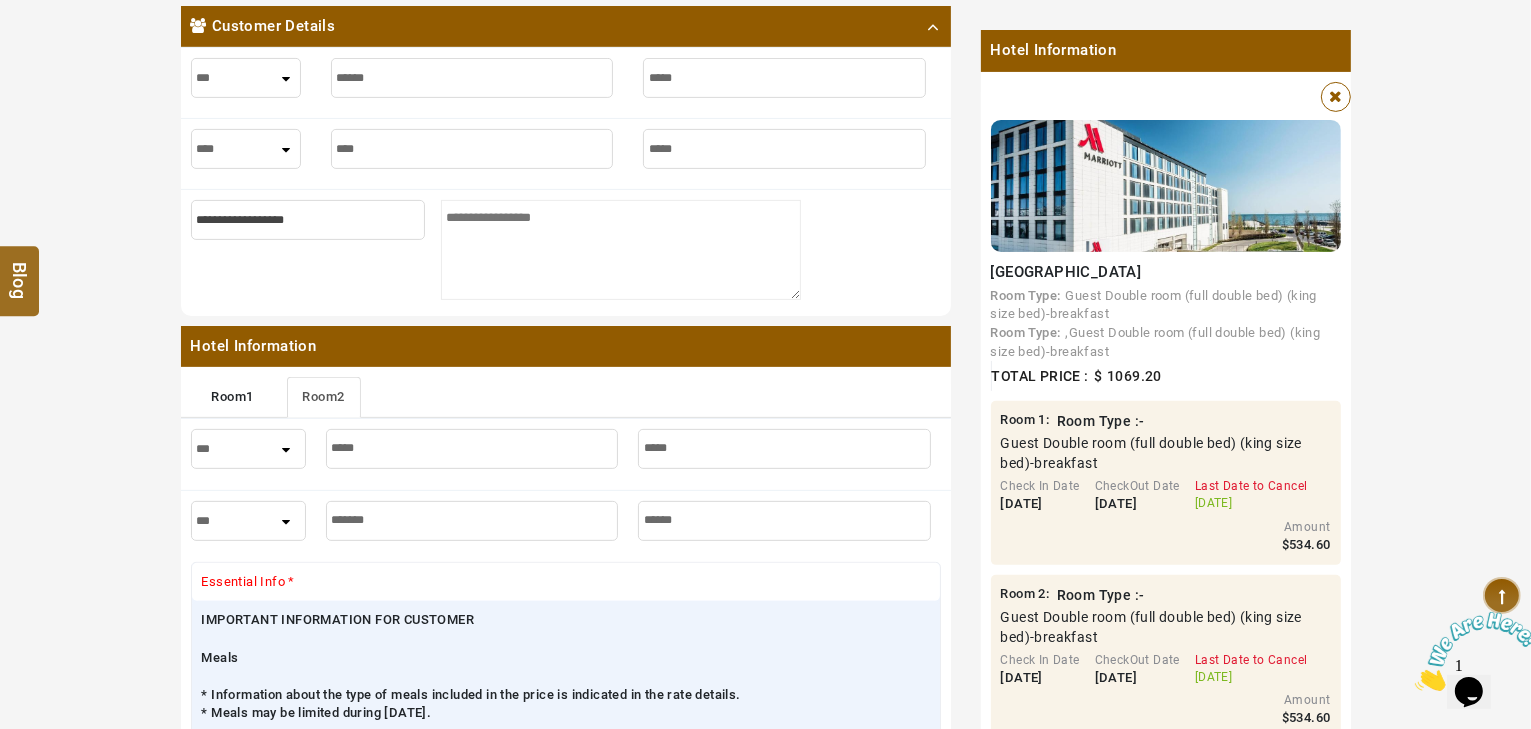 click on "*** **** ***" at bounding box center (248, 521) 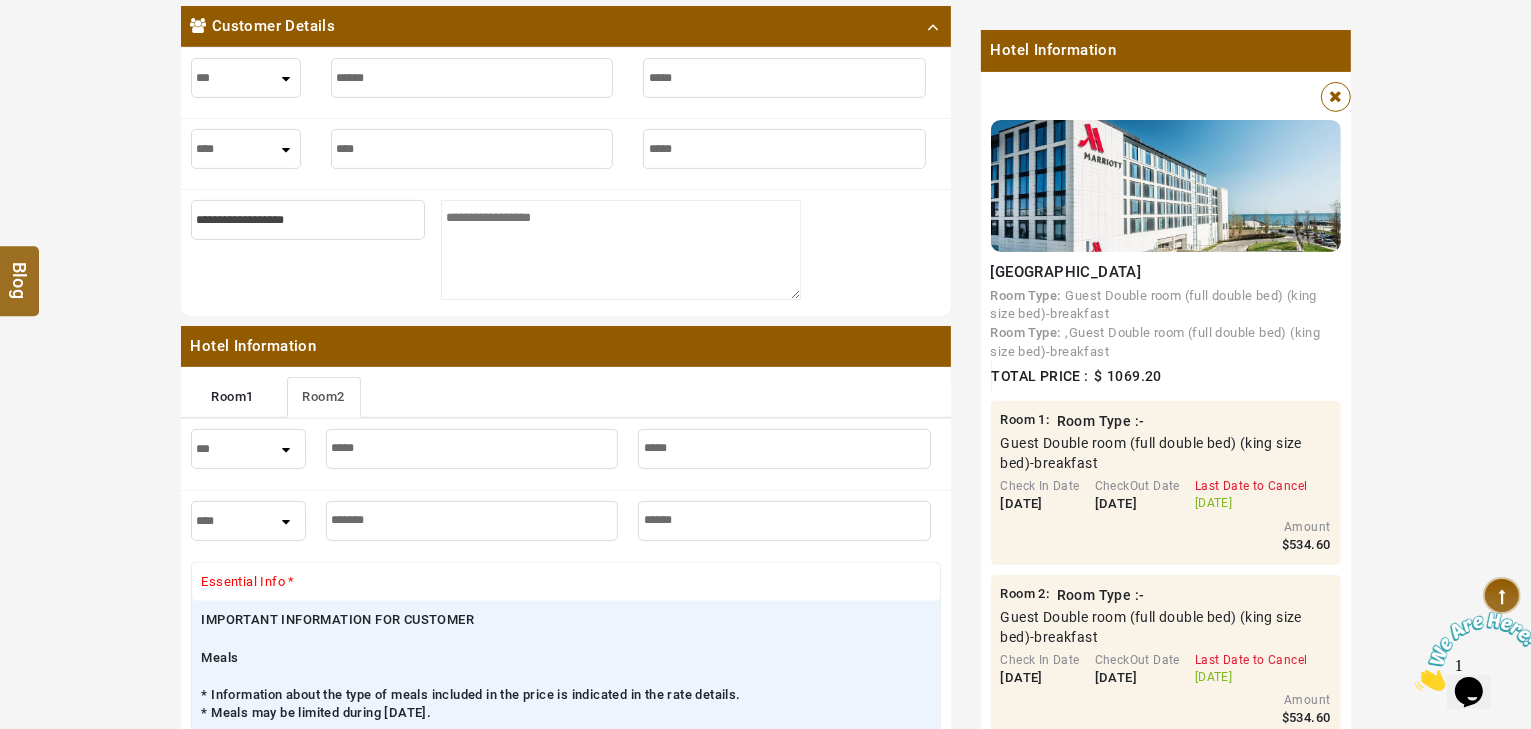 click on "*** **** ***" at bounding box center [248, 521] 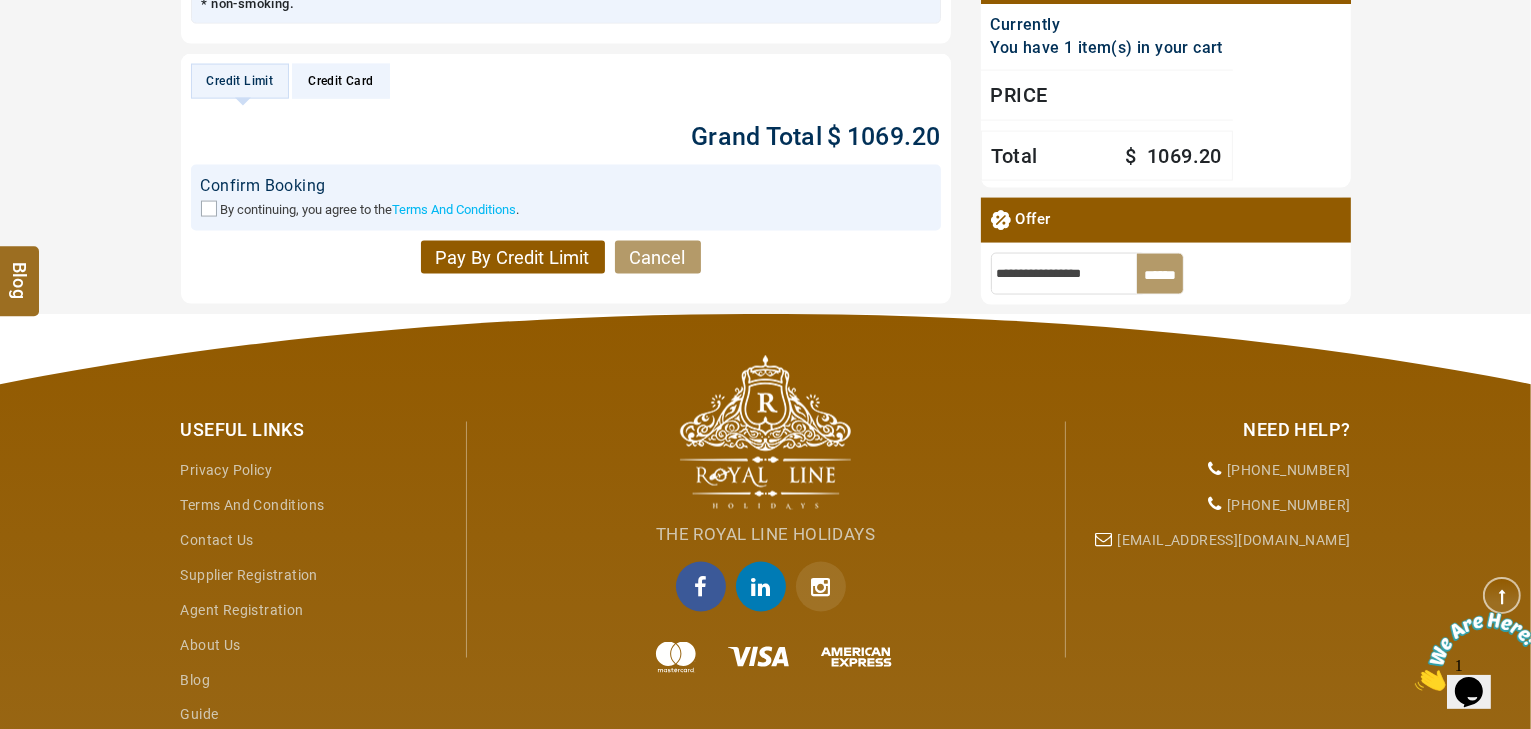 scroll, scrollTop: 3120, scrollLeft: 0, axis: vertical 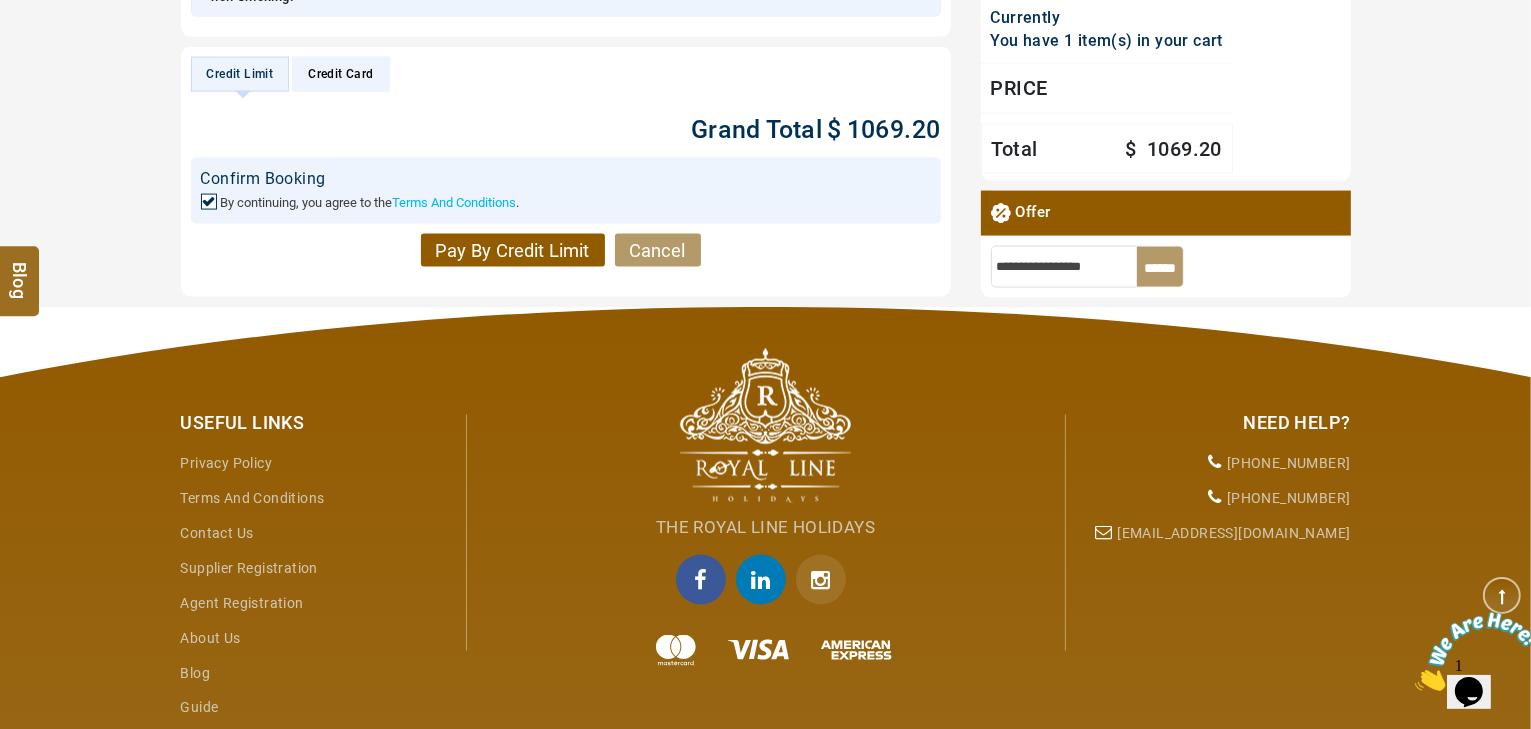 click on "Pay By Credit Limit" at bounding box center (513, 251) 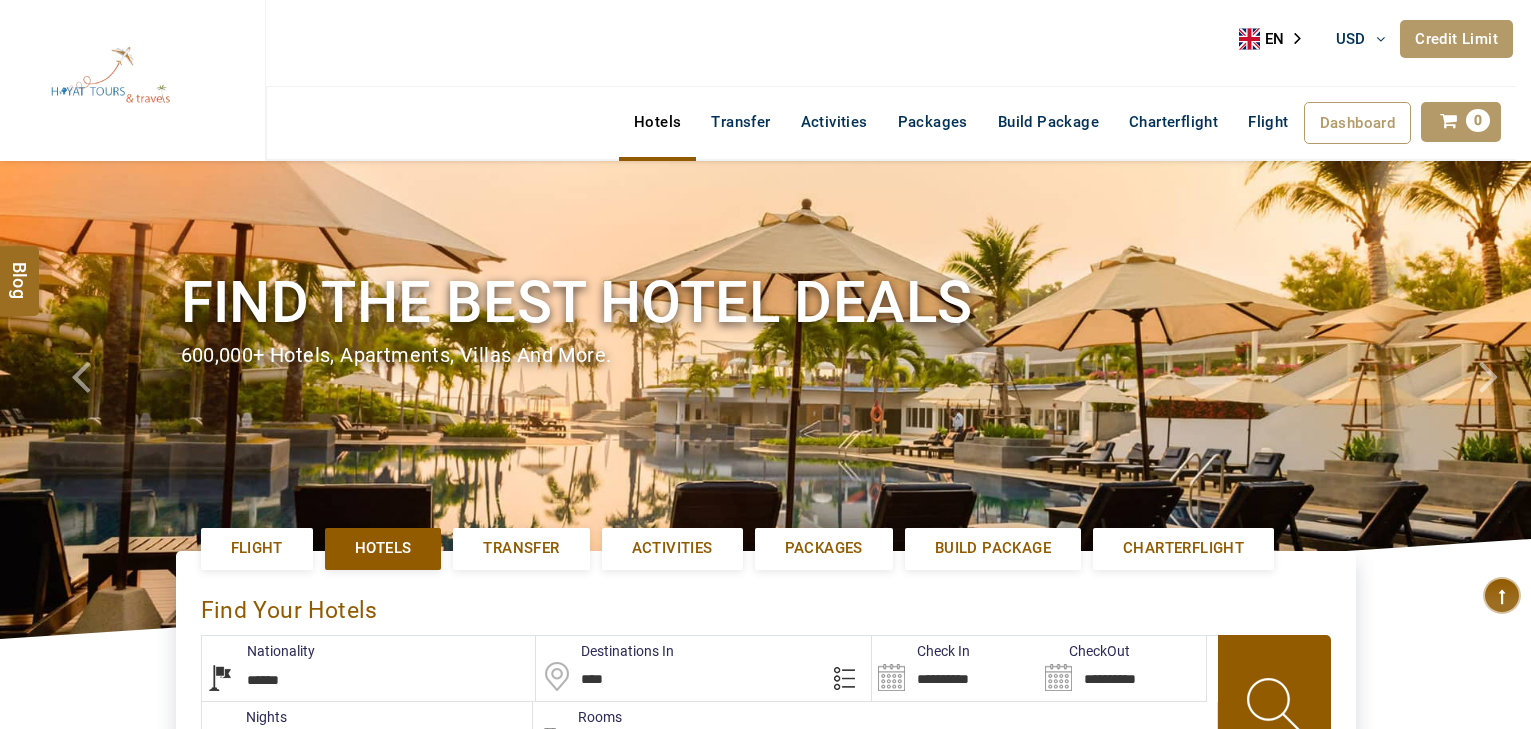 select on "******" 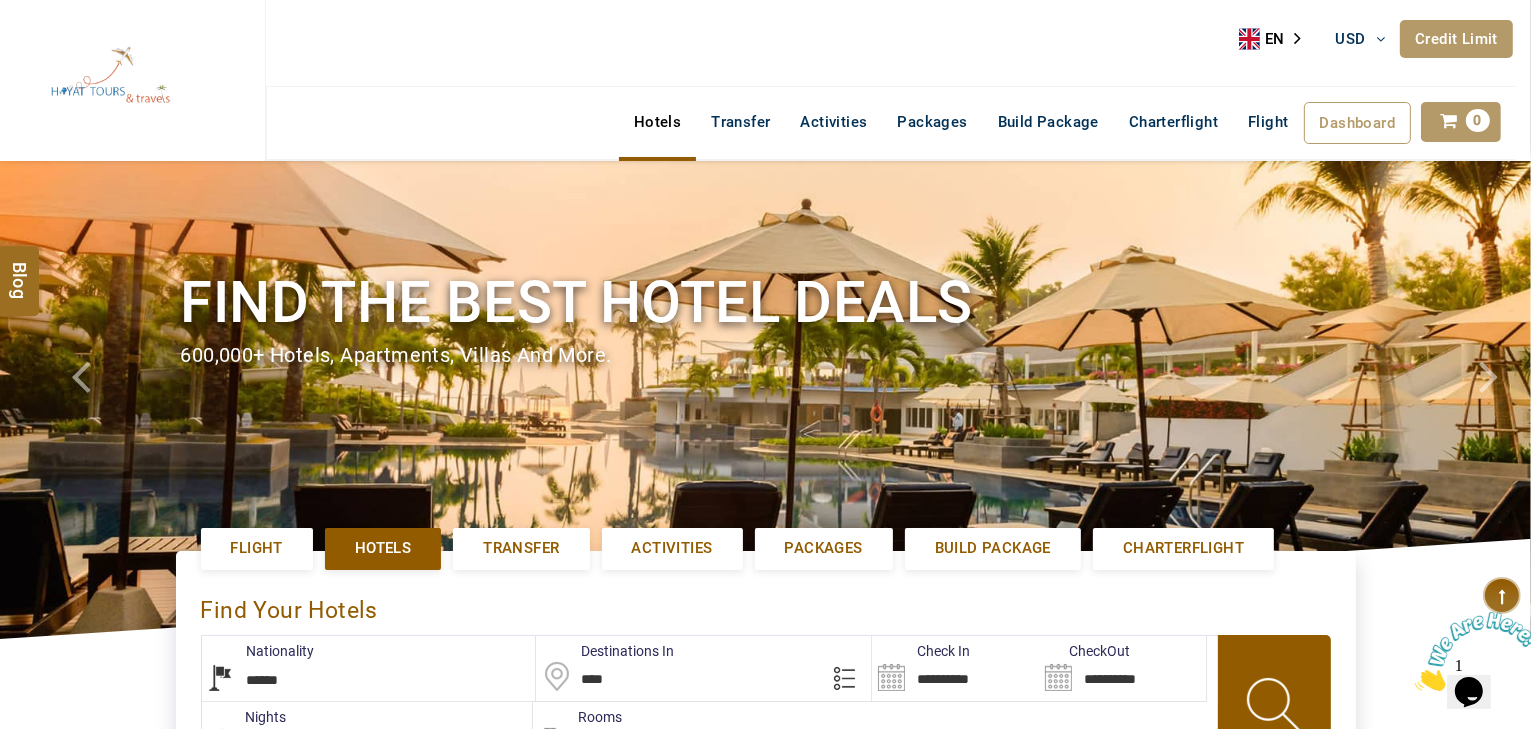 scroll, scrollTop: 0, scrollLeft: 0, axis: both 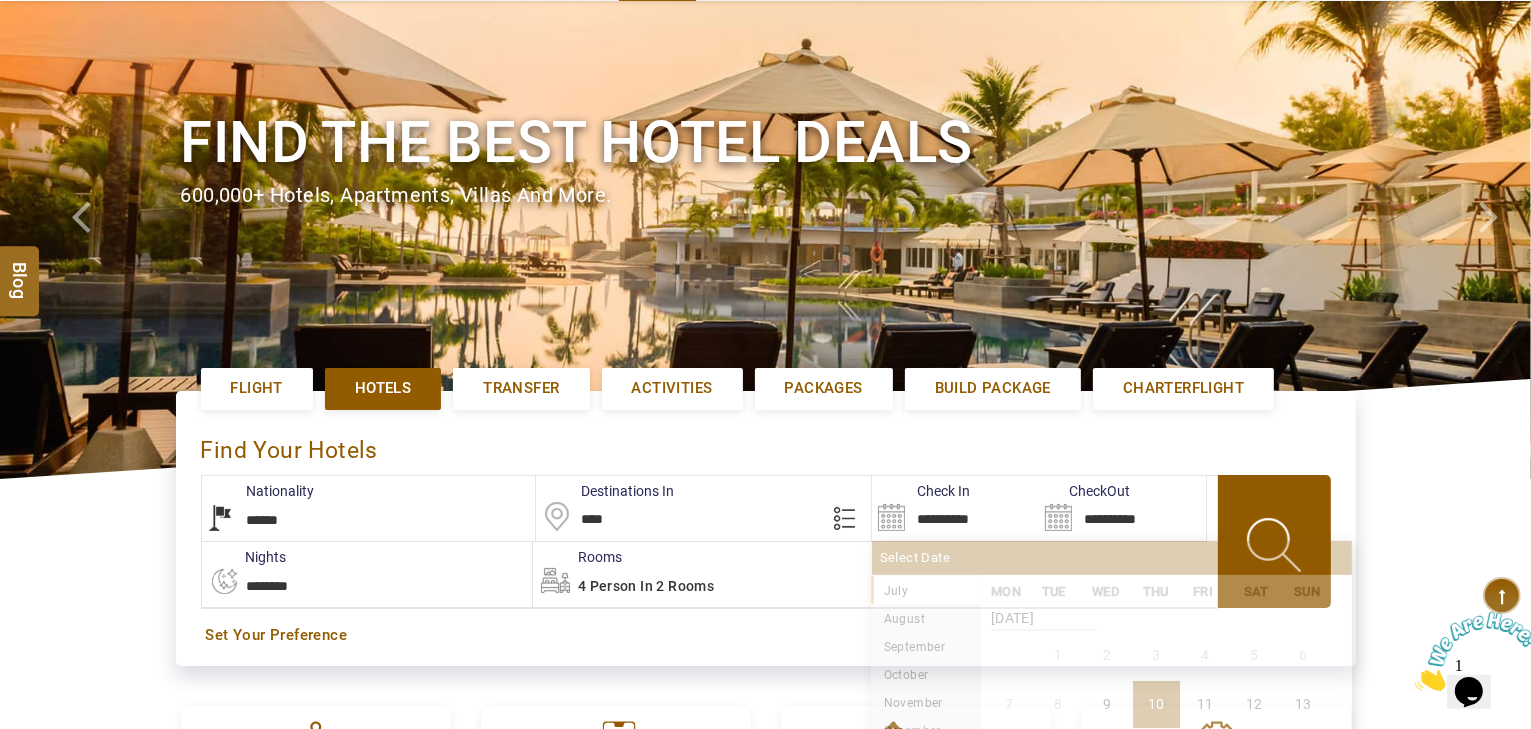 click on "**********" at bounding box center (955, 508) 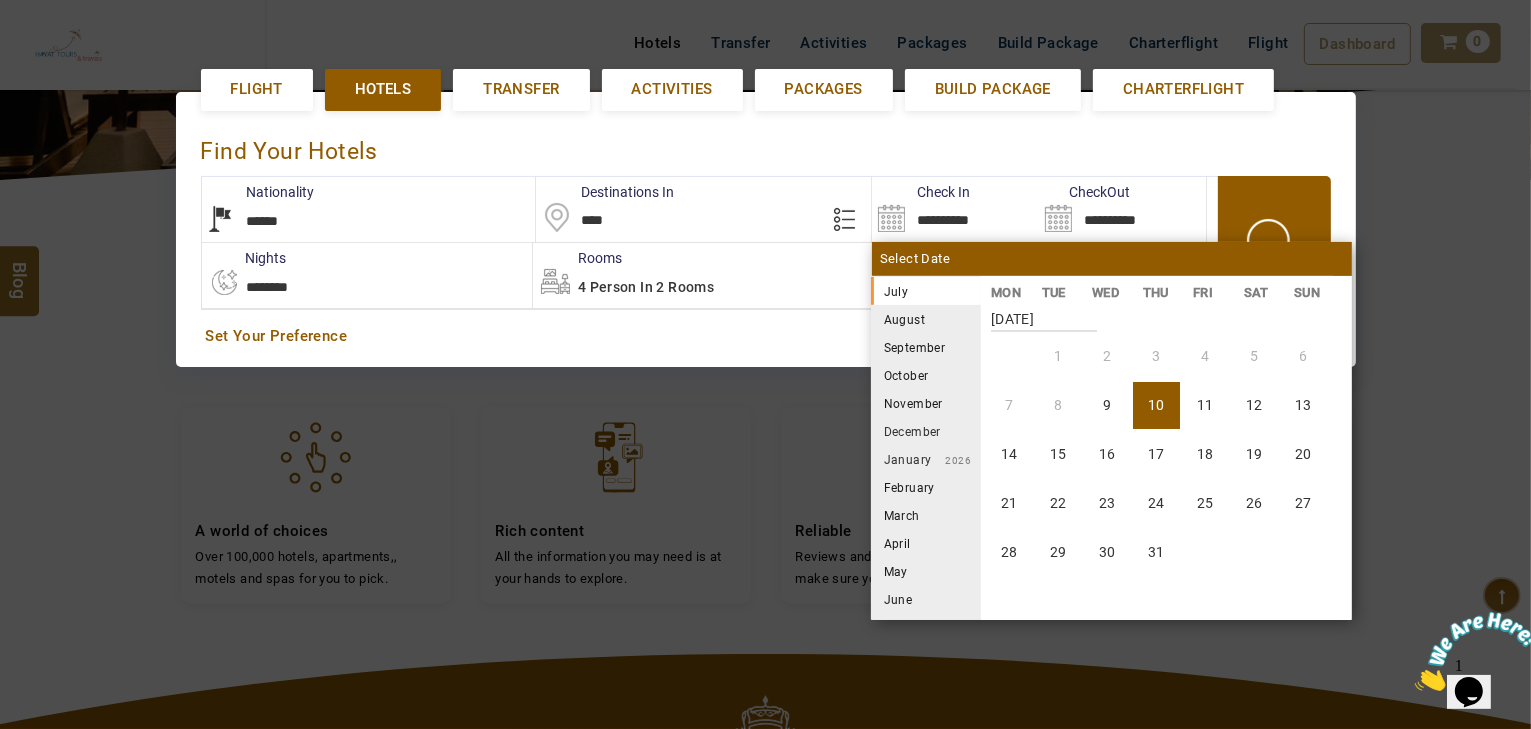 scroll, scrollTop: 460, scrollLeft: 0, axis: vertical 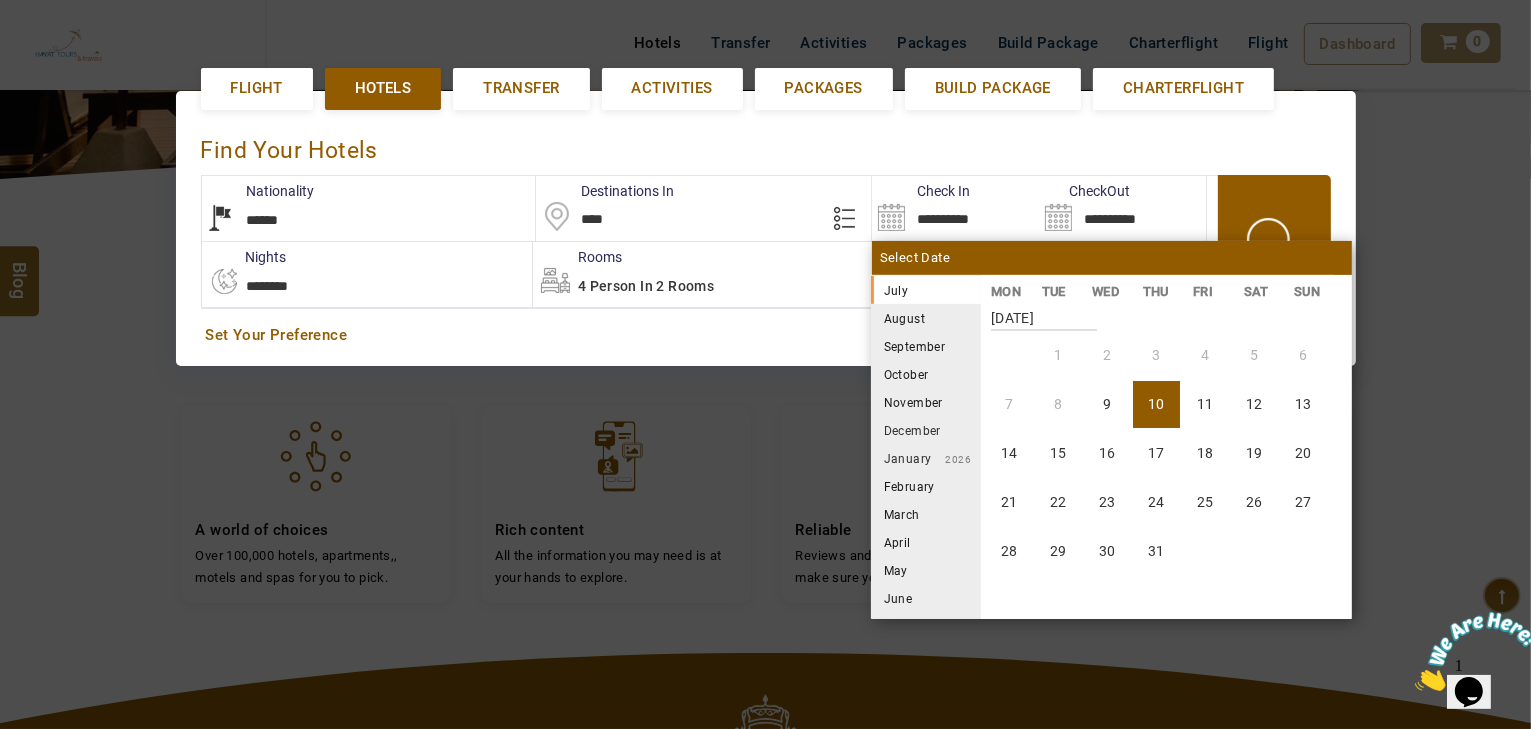 drag, startPoint x: 902, startPoint y: 298, endPoint x: 904, endPoint y: 309, distance: 11.18034 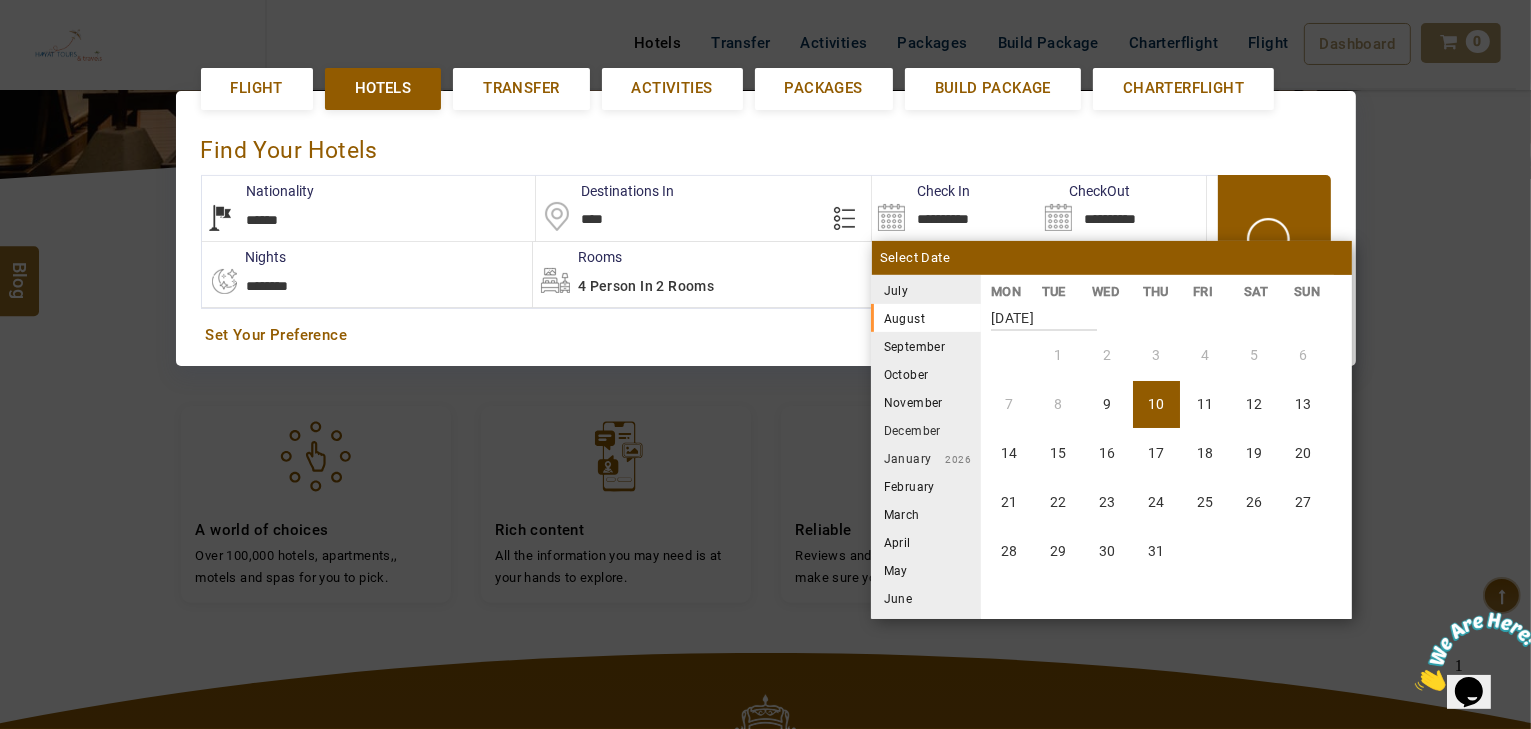 click on "August" at bounding box center [926, 318] 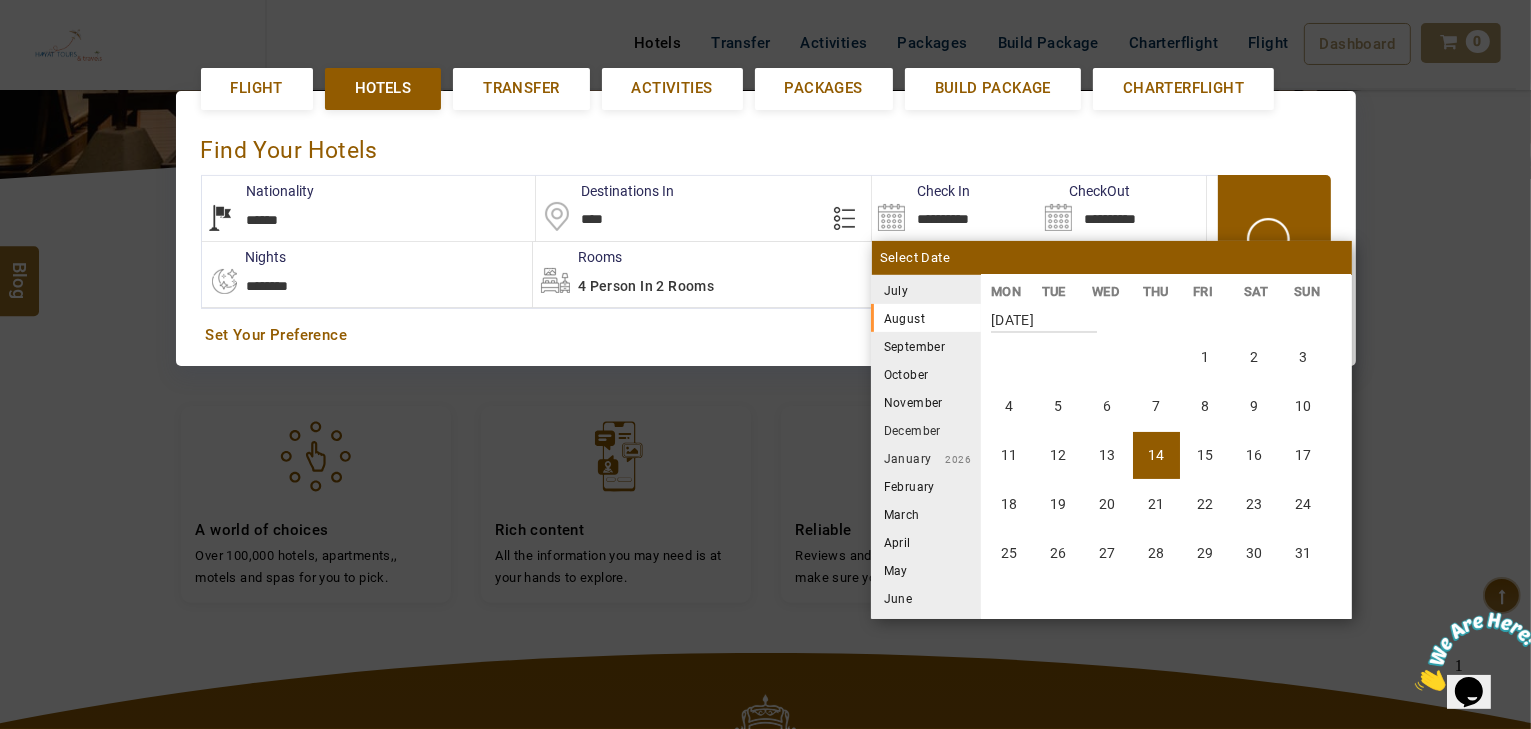 scroll, scrollTop: 370, scrollLeft: 0, axis: vertical 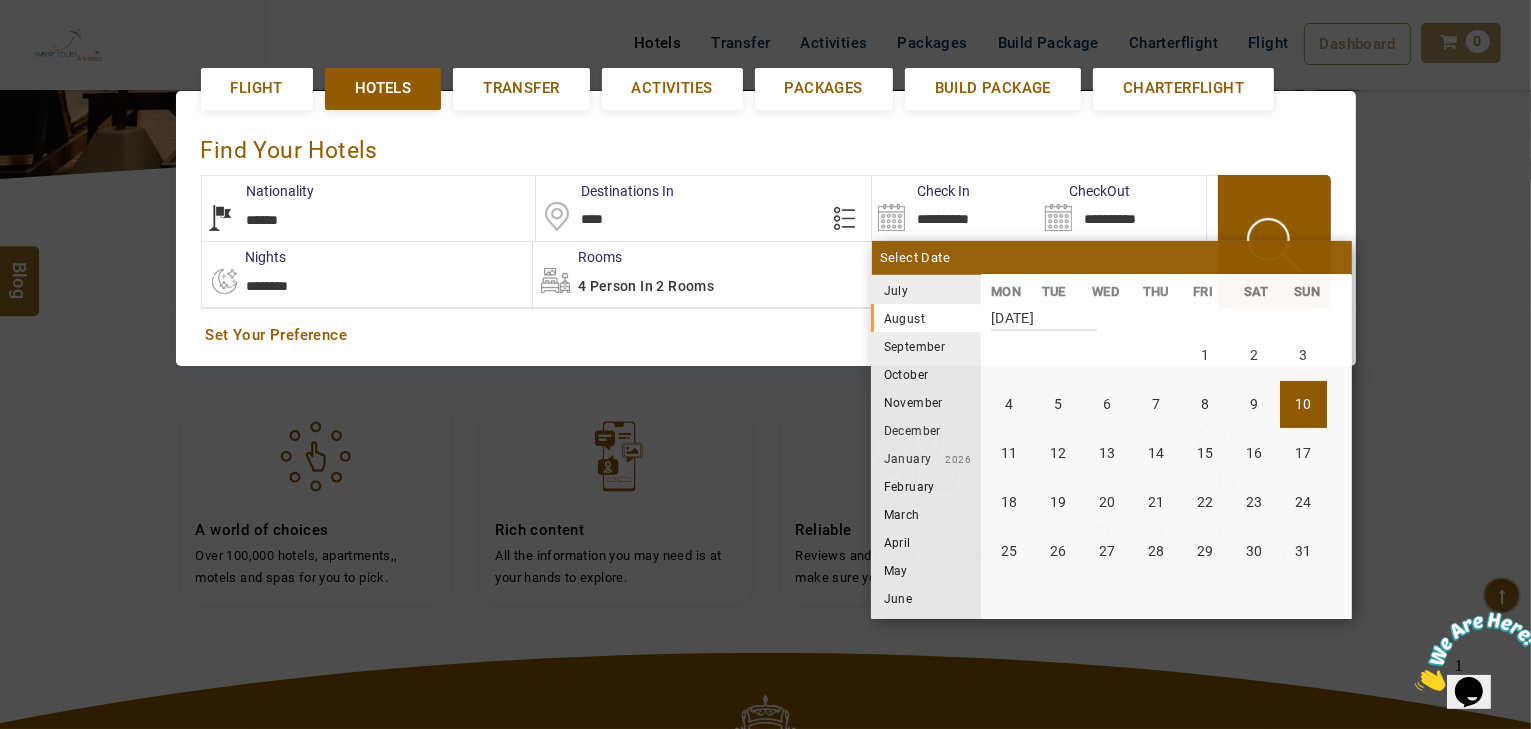 click on "10" at bounding box center (1303, 404) 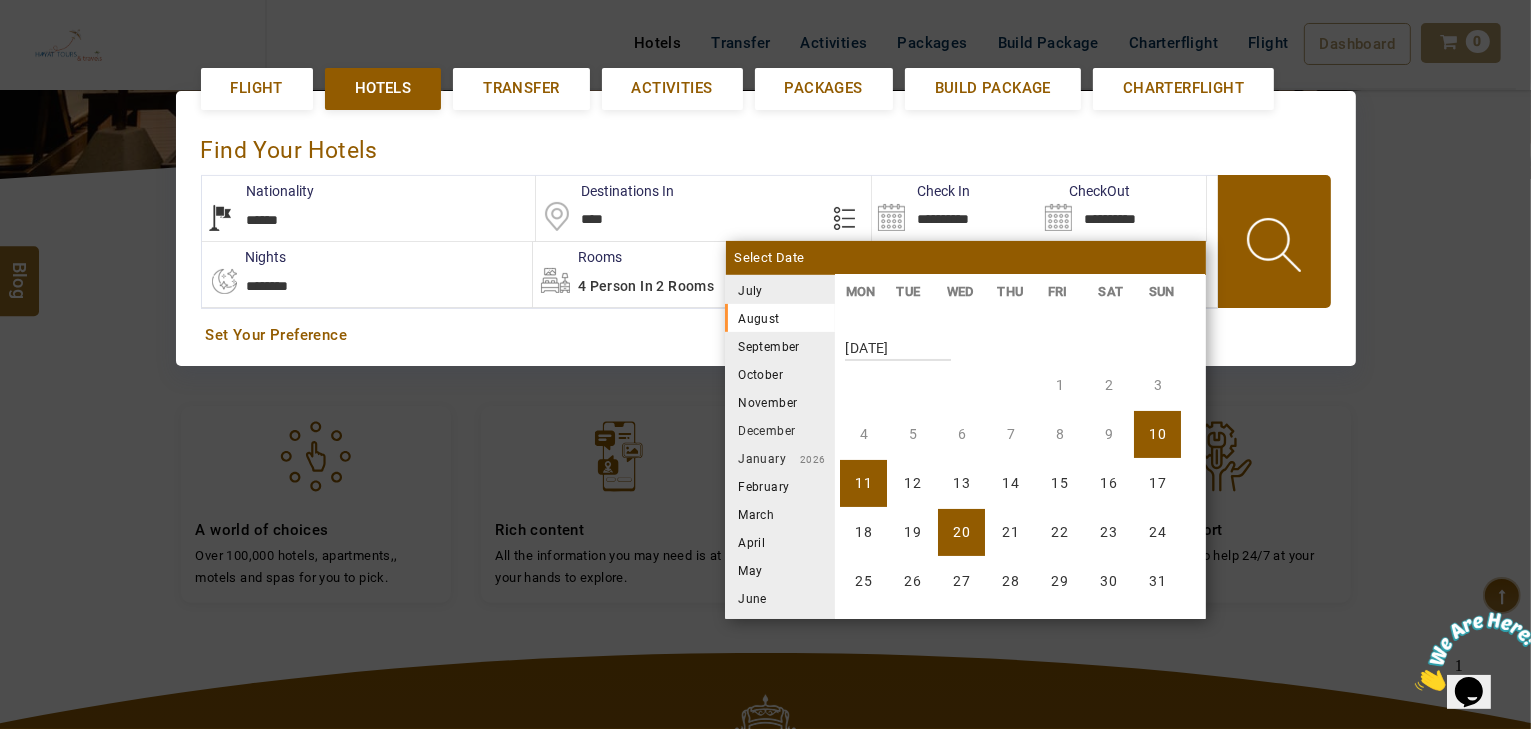scroll, scrollTop: 370, scrollLeft: 0, axis: vertical 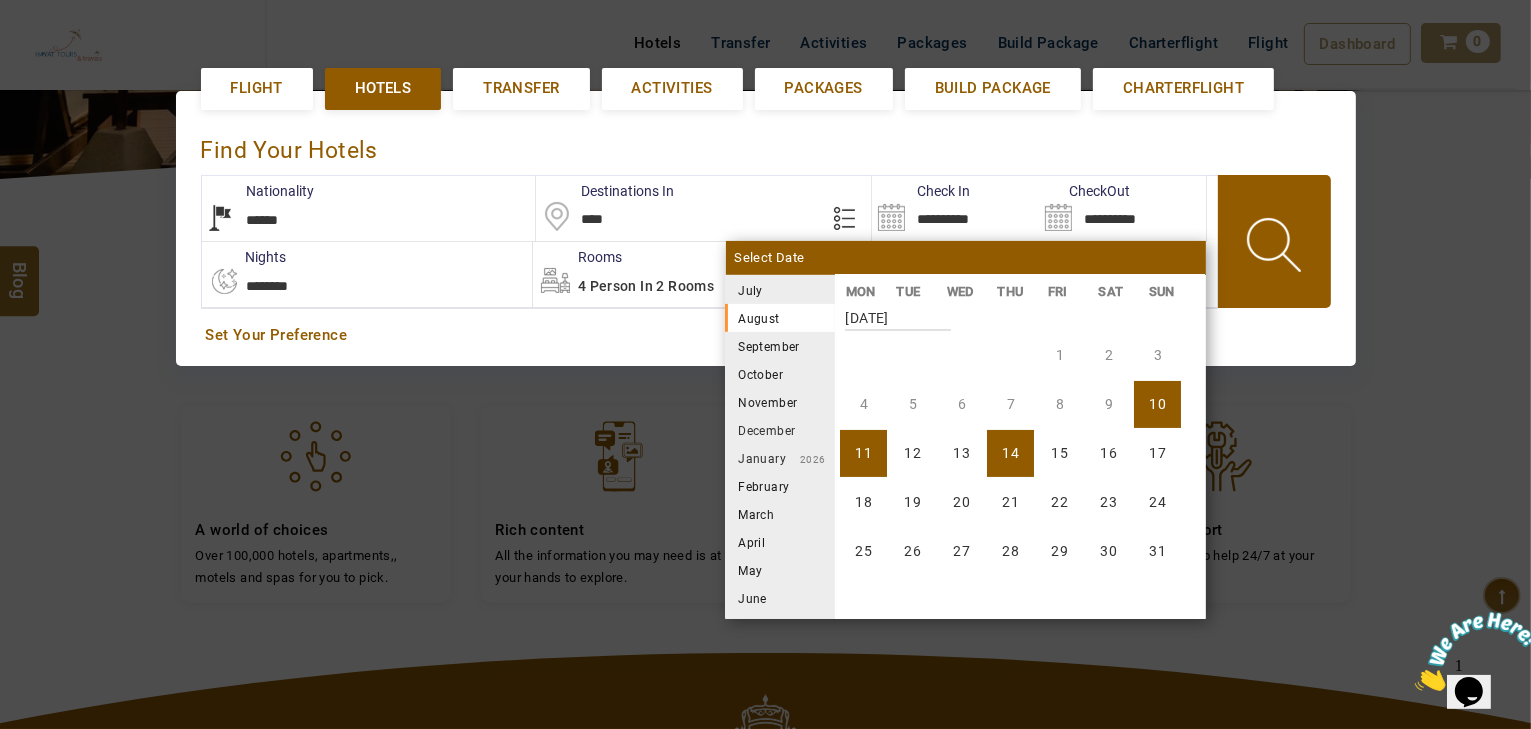click on "14" at bounding box center [1010, 453] 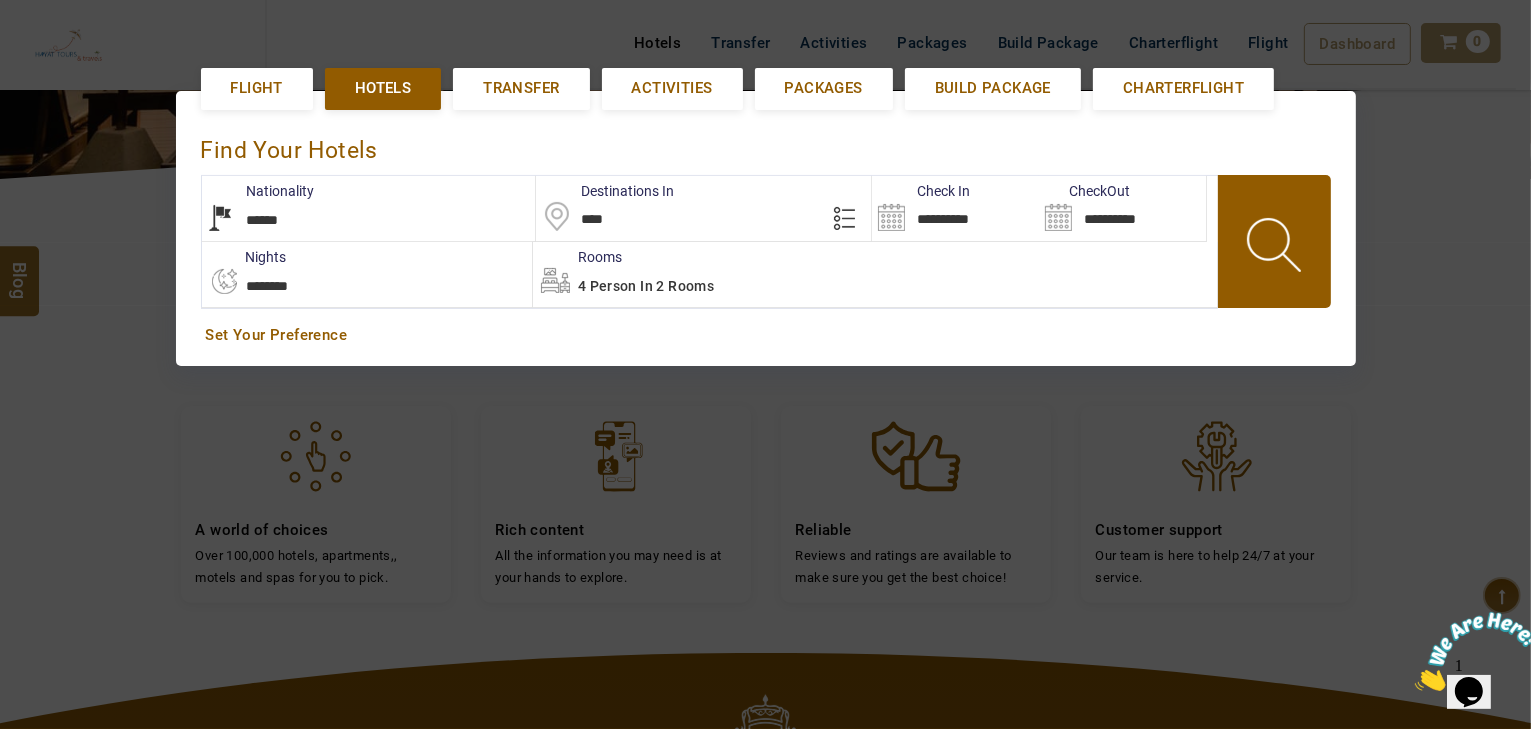 click at bounding box center (1276, 248) 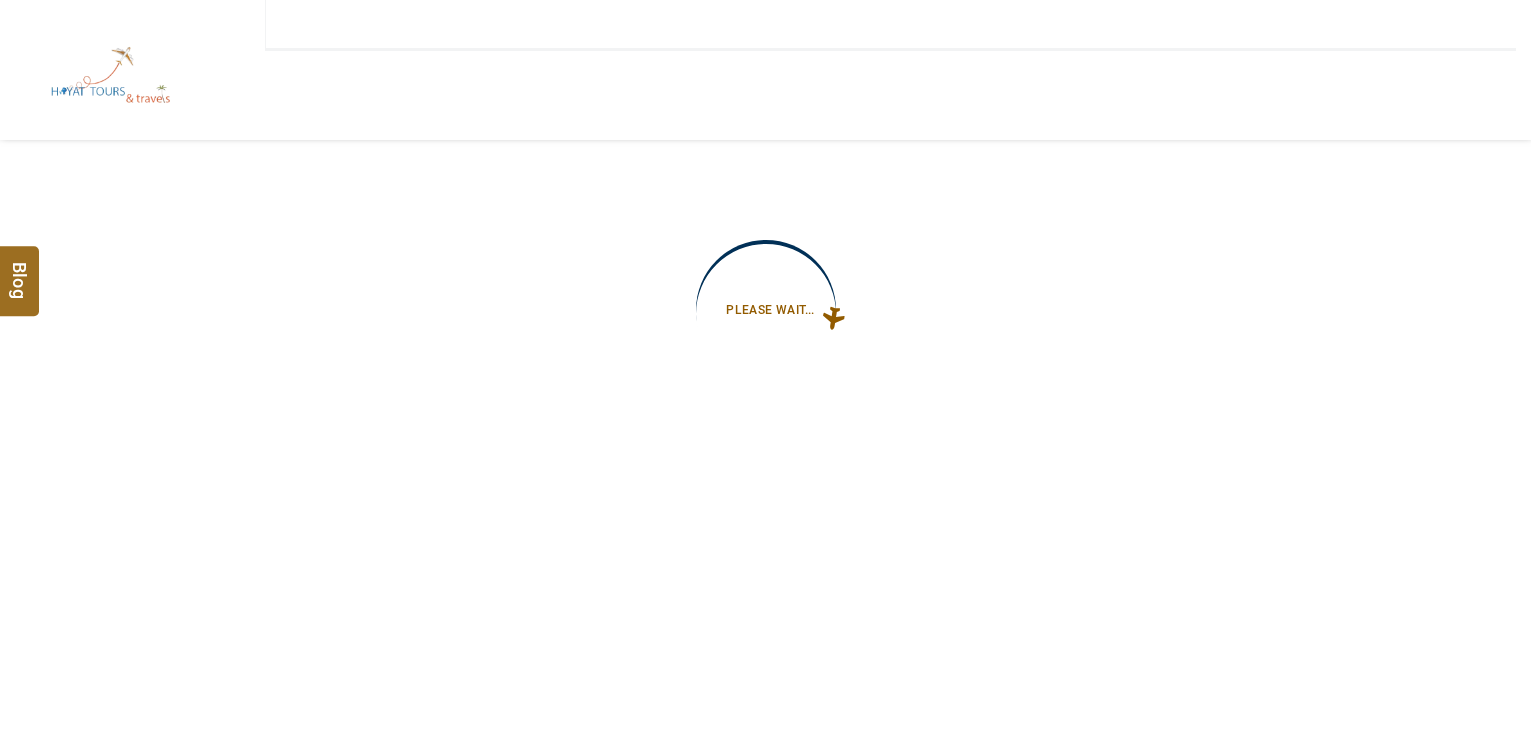 type on "**********" 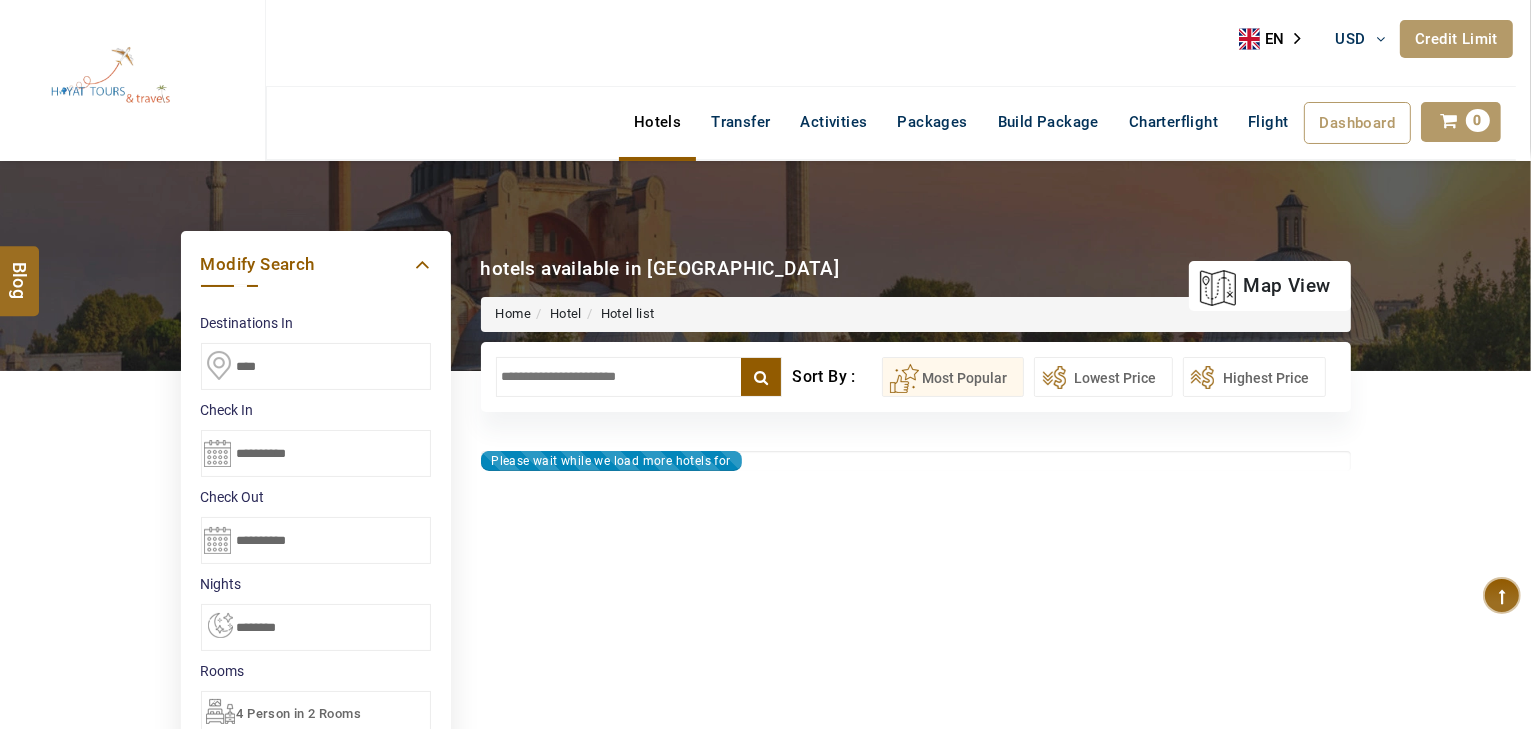 type on "**********" 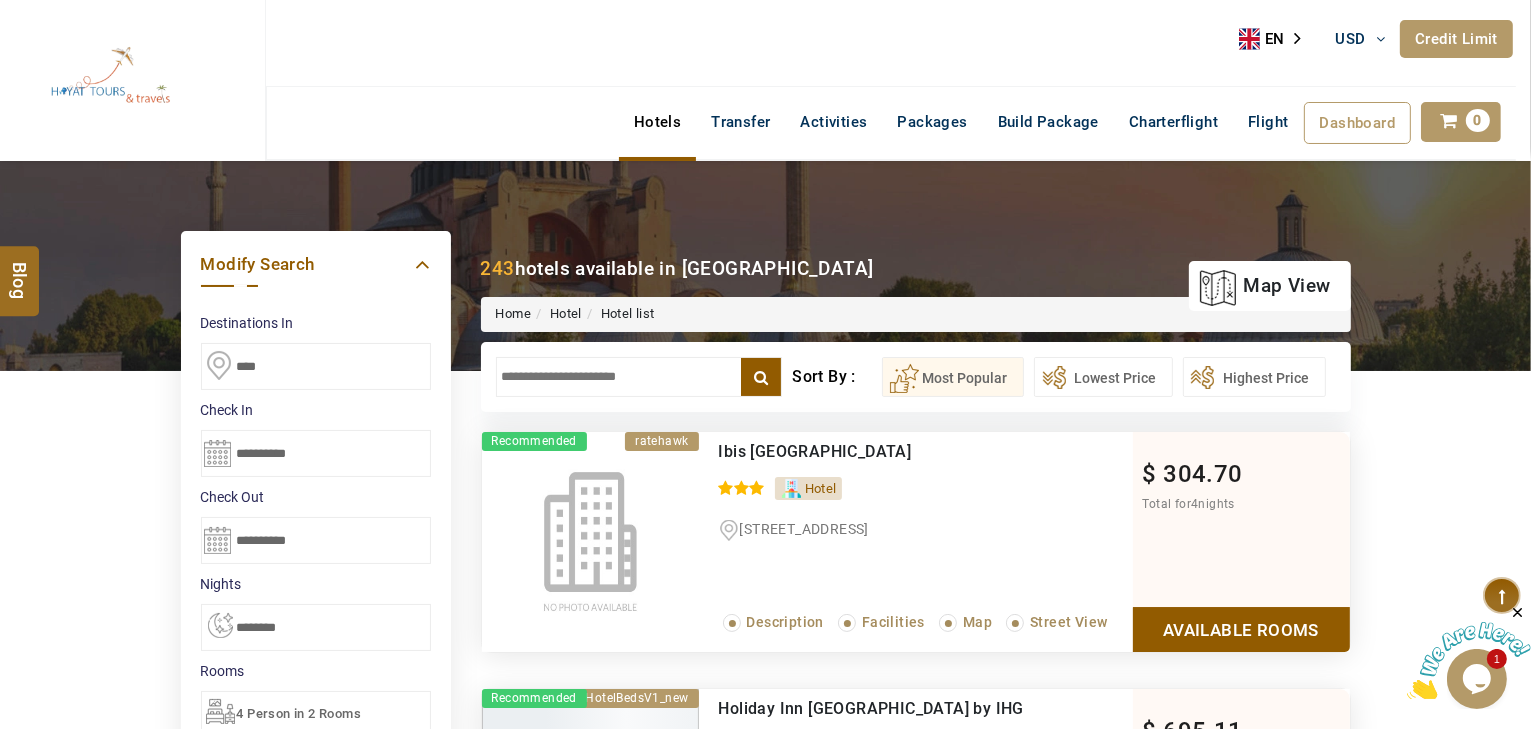 scroll, scrollTop: 0, scrollLeft: 0, axis: both 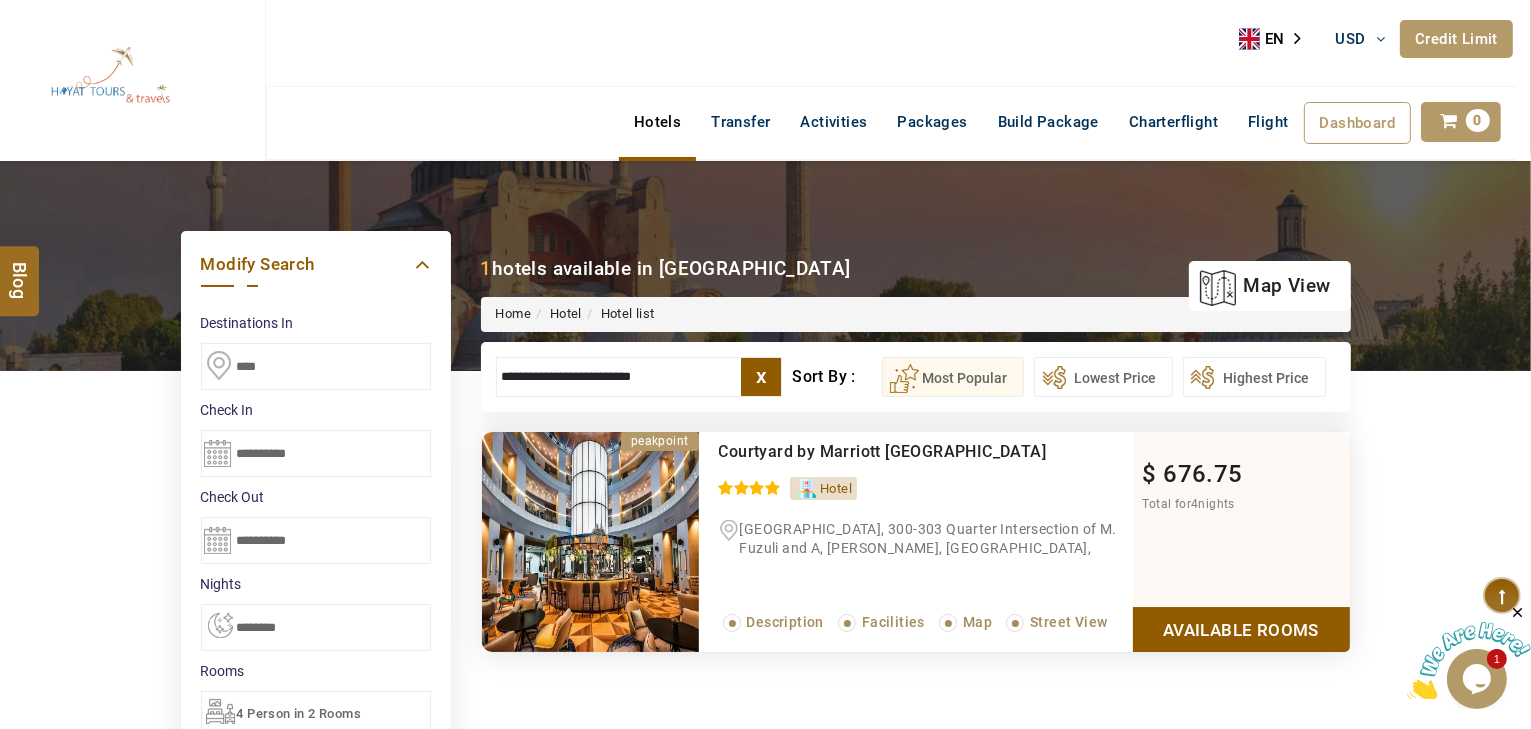 click on "HAYAYT TOURS USD AED  AED EUR  € USD  $ INR  ₹ THB  ฿ IDR  Rp BHD  BHD TRY  ₺ Credit Limit EN HE AR ES PT ZH Helpline
+971 55 344 0168 Register Now +971 55 344 0168 info@royallineholidays.com About Us What we Offer Blog Why Us Contact Hotels  Transfer Activities Packages Build Package Charterflight Flight Dashboard My Profile My Booking My Reports My Quotation Sign Out 0 Points Redeem Now To Redeem 58318  Points Future Points  1074   Points Credit Limit Credit Limit USD 30000.00 70% Complete Used USD 9426.78 Available USD 20573.22 Setting  Looks like you haven't added anything to your cart yet Countinue Shopping ***** ****** Please Wait.. Blog demo
Remember me Forgot
password? LOG IN Don't have an account?   Register Now My Booking View/ Print/Cancel Your Booking without Signing in Submit Applying Filters...... Hotels For You Will Be Loading Soon demo
In A Few Moment, You Will Be Celebrating Best Hotel options galore ! Check In   CheckOut Rooms Rooms Please Wait" at bounding box center [765, 1157] 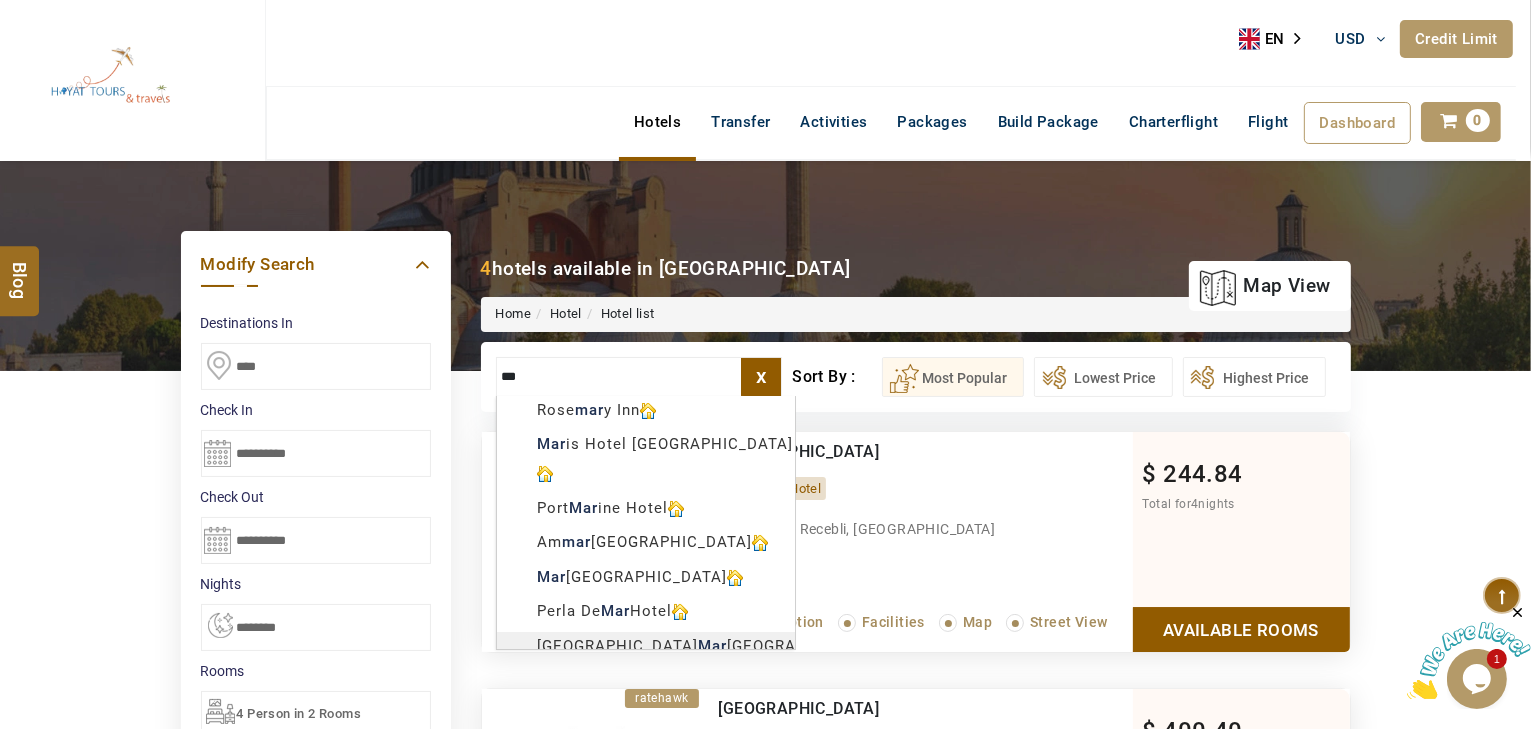 click on "HAYAYT TOURS USD AED  AED EUR  € USD  $ INR  ₹ THB  ฿ IDR  Rp BHD  BHD TRY  ₺ Credit Limit EN HE AR ES PT ZH Helpline
+971 55 344 0168 Register Now +971 55 344 0168 info@royallineholidays.com About Us What we Offer Blog Why Us Contact Hotels  Transfer Activities Packages Build Package Charterflight Flight Dashboard My Profile My Booking My Reports My Quotation Sign Out 0 Points Redeem Now To Redeem 58318  Points Future Points  1074   Points Credit Limit Credit Limit USD 30000.00 70% Complete Used USD 9426.78 Available USD 20573.22 Setting  Looks like you haven't added anything to your cart yet Countinue Shopping ***** ****** Please Wait.. Blog demo
Remember me Forgot
password? LOG IN Don't have an account?   Register Now My Booking View/ Print/Cancel Your Booking without Signing in Submit Applying Filters...... Hotels For You Will Be Loading Soon demo
In A Few Moment, You Will Be Celebrating Best Hotel options galore ! Check In   CheckOut Rooms Rooms Please Wait" at bounding box center (765, 1157) 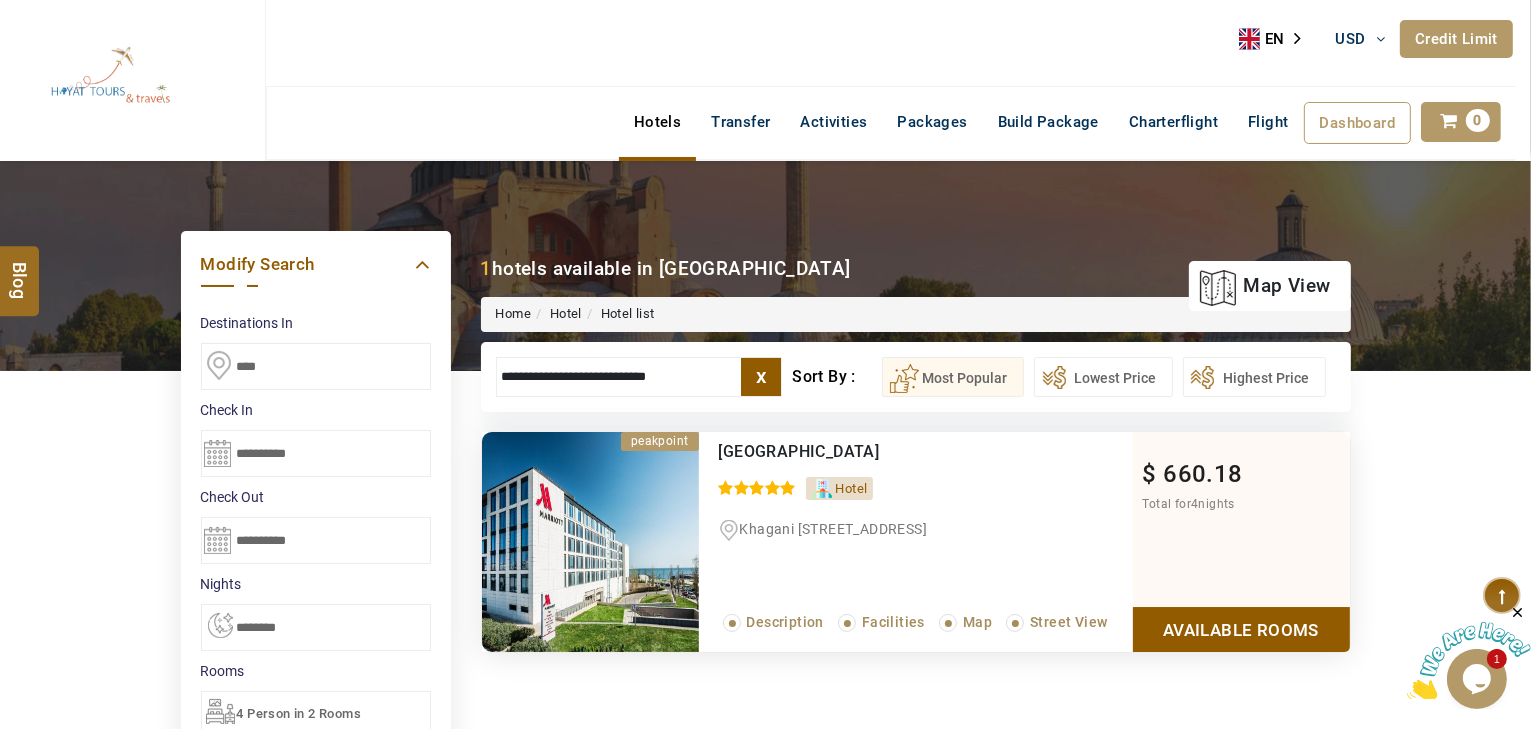 type on "**********" 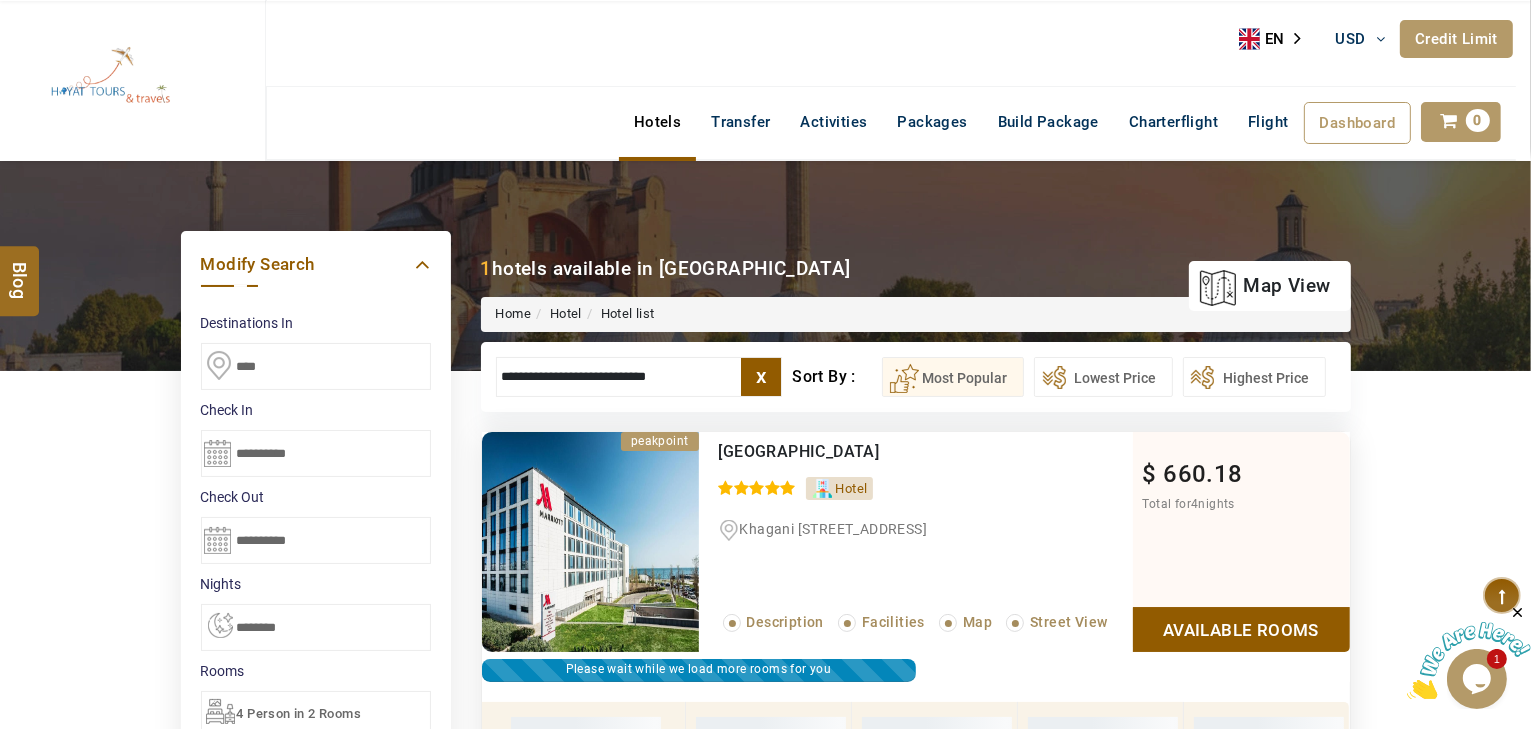scroll, scrollTop: 380, scrollLeft: 0, axis: vertical 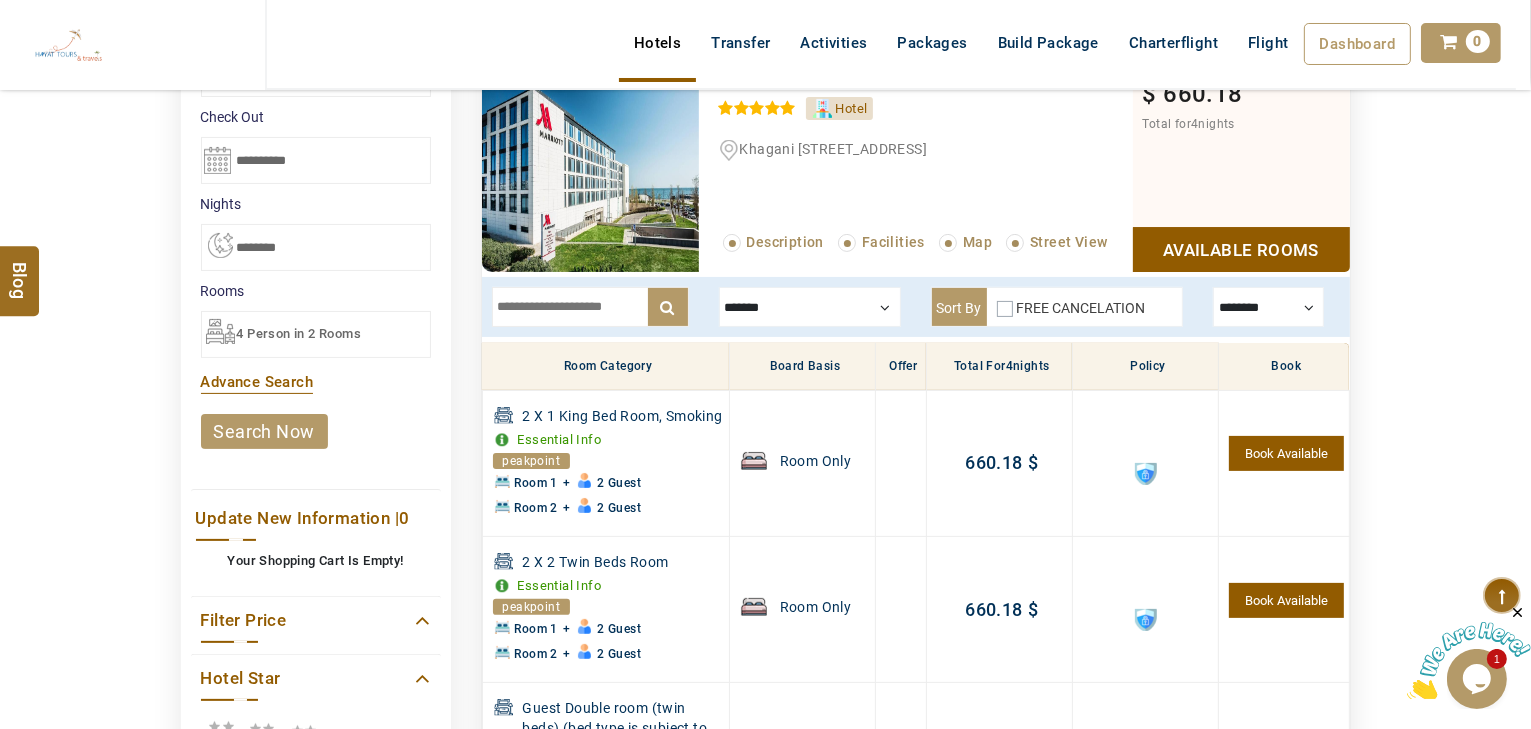 click on "FREE CANCELATION" at bounding box center (1071, 312) 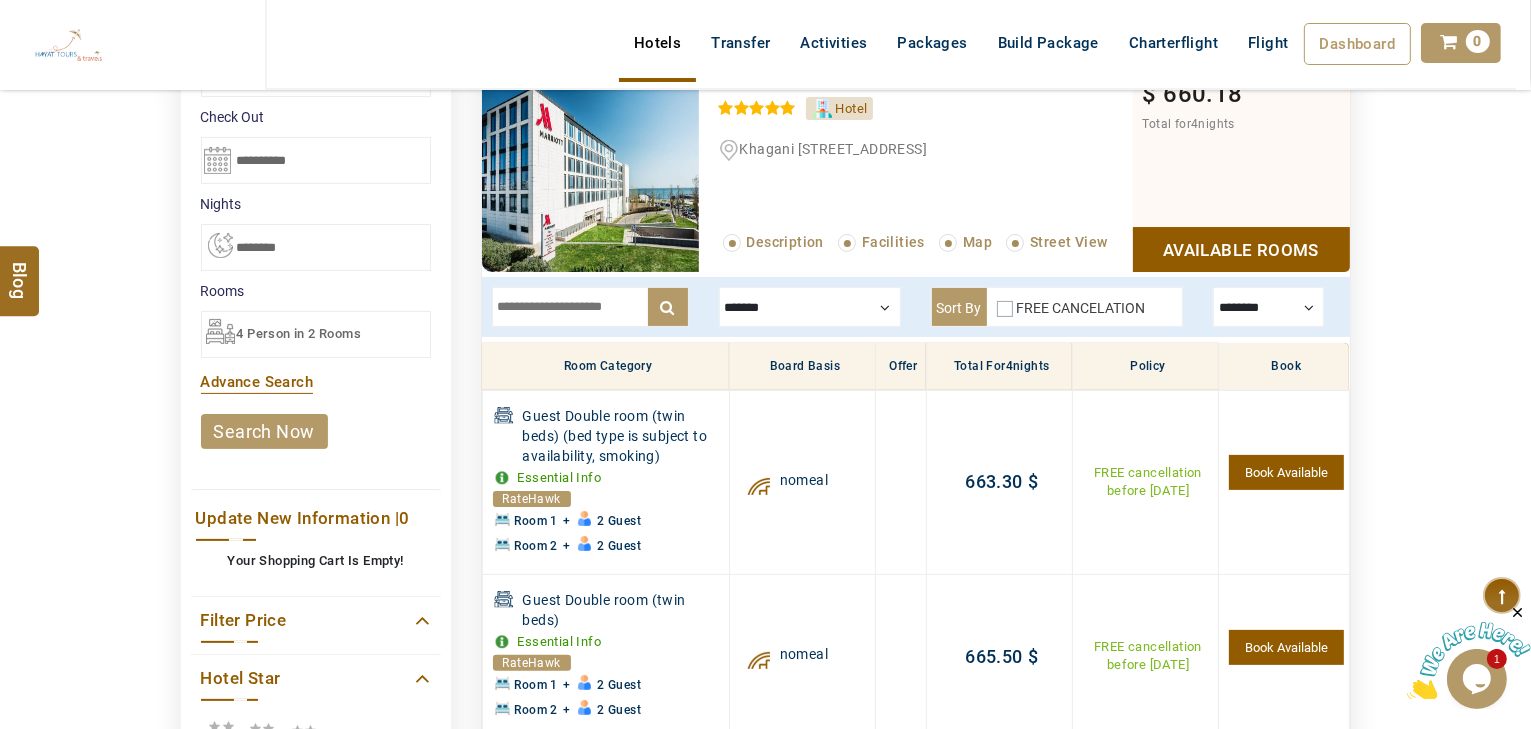 click at bounding box center (810, 307) 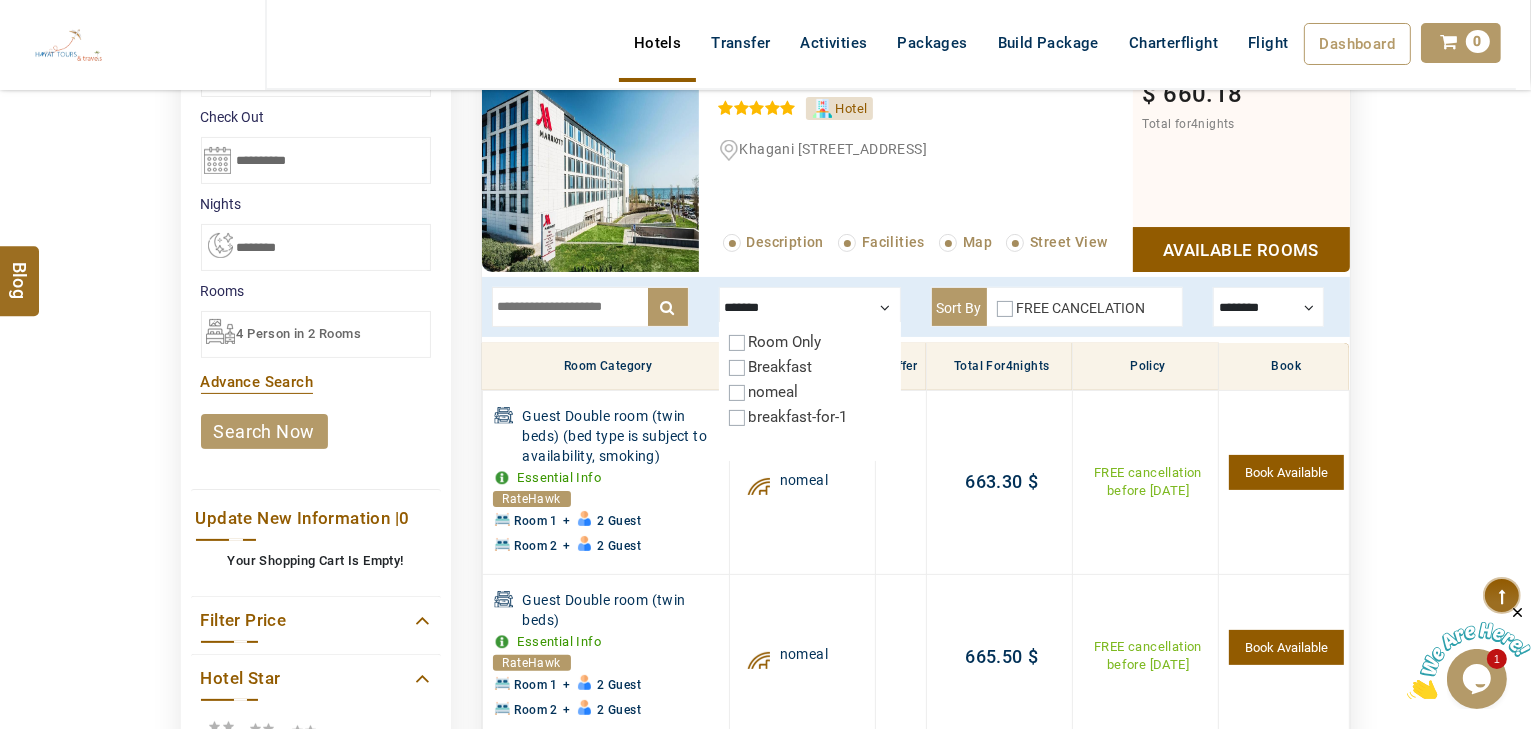 click on "Breakfast" at bounding box center (781, 367) 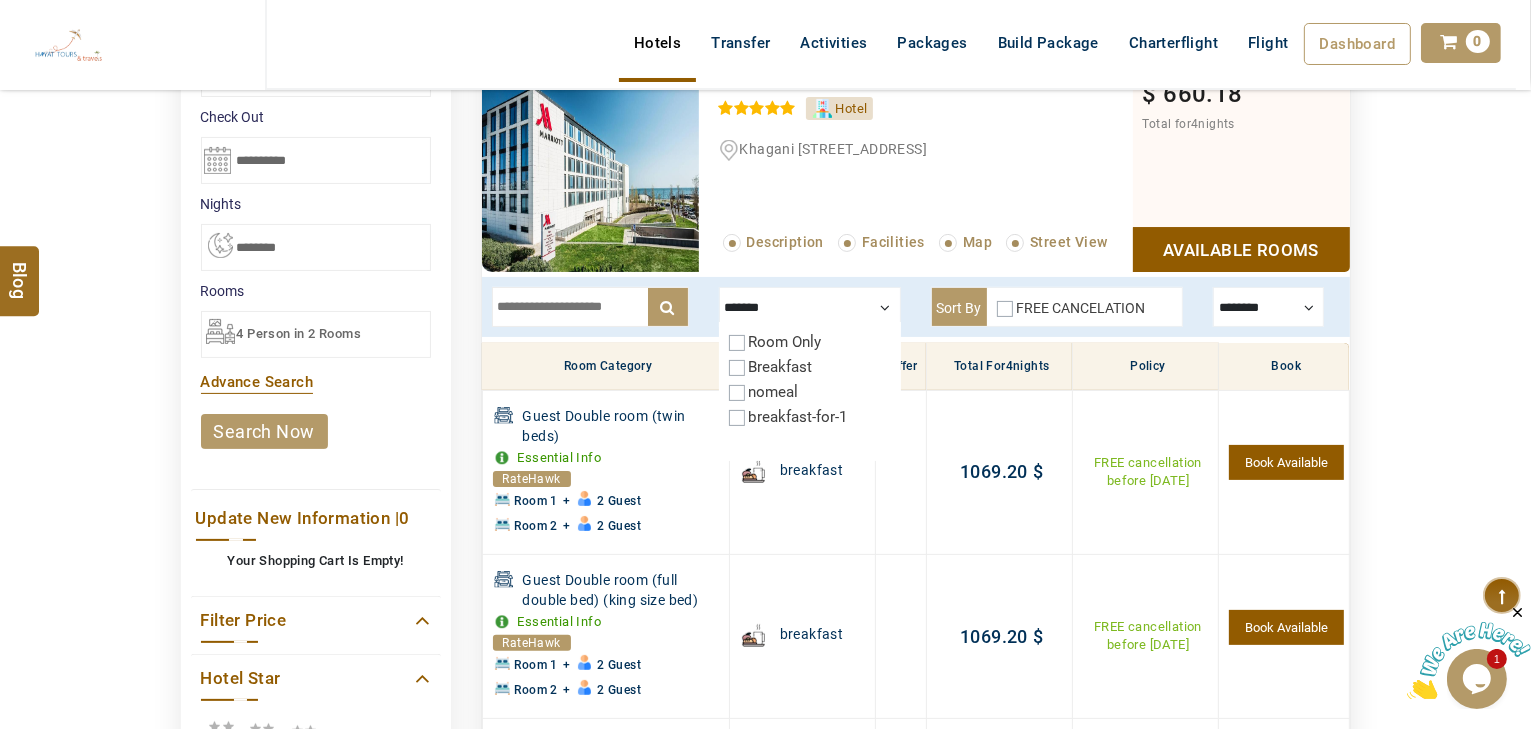 click at bounding box center [1268, 307] 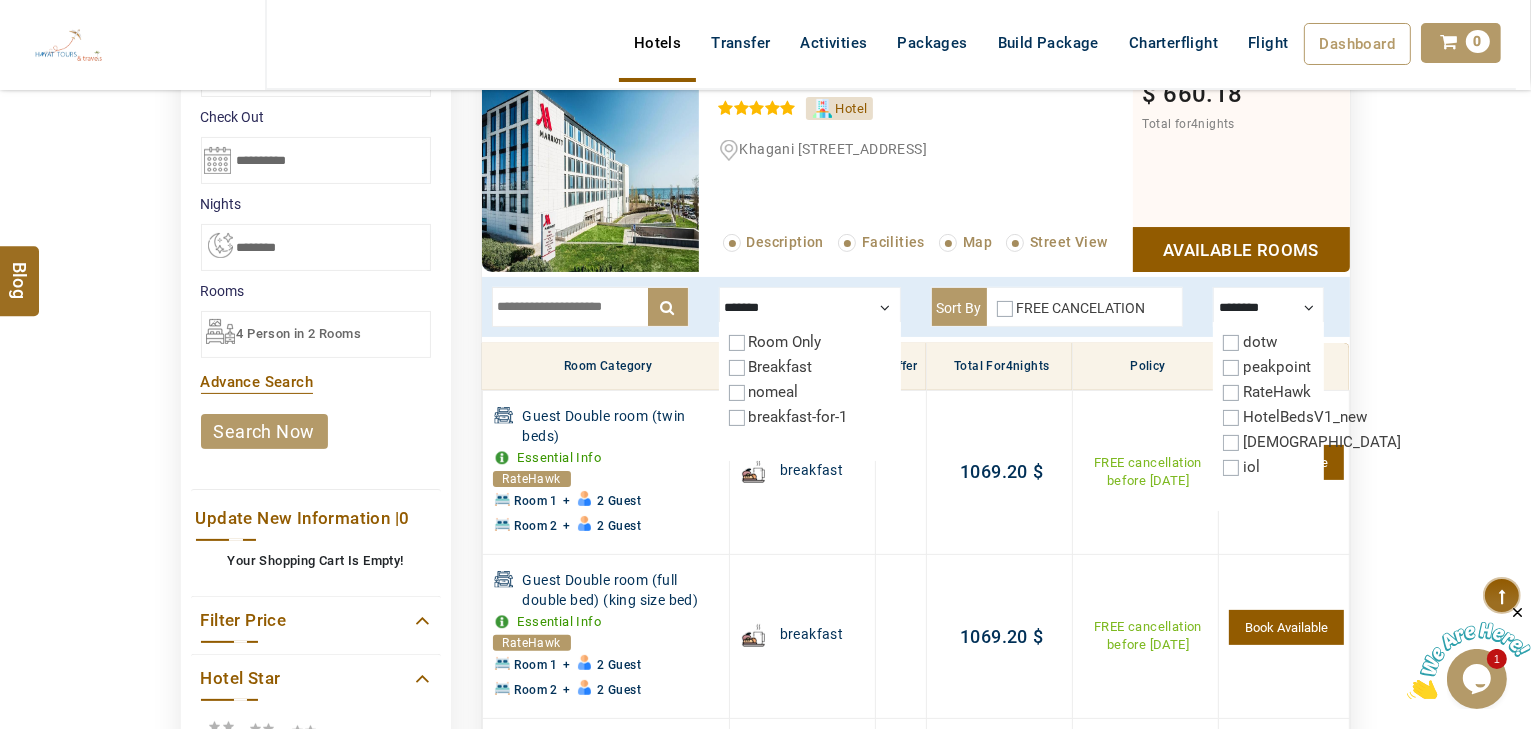 click on "dotw" at bounding box center [1260, 342] 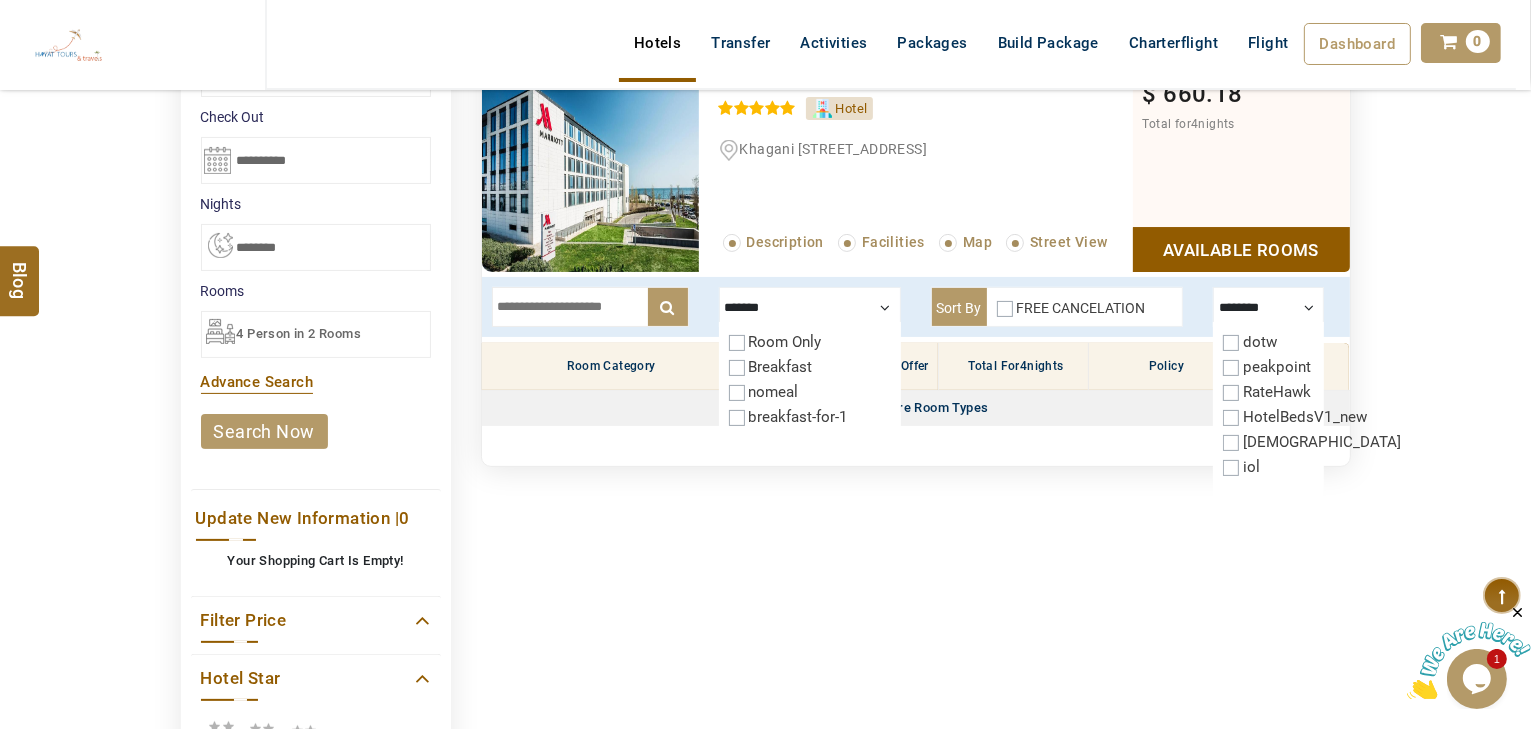 click on "dotw" at bounding box center [1260, 342] 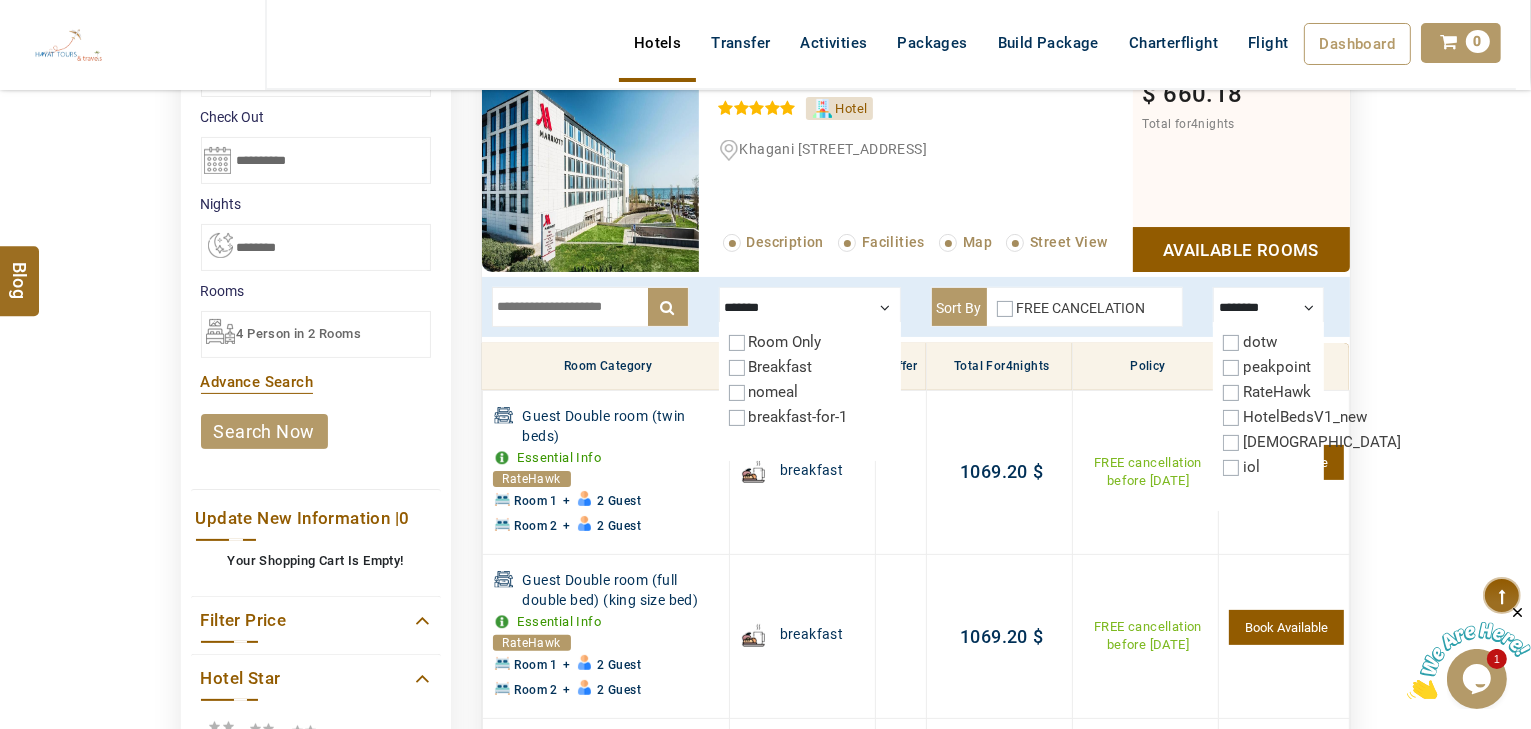 click on "RateHawk" at bounding box center [1277, 392] 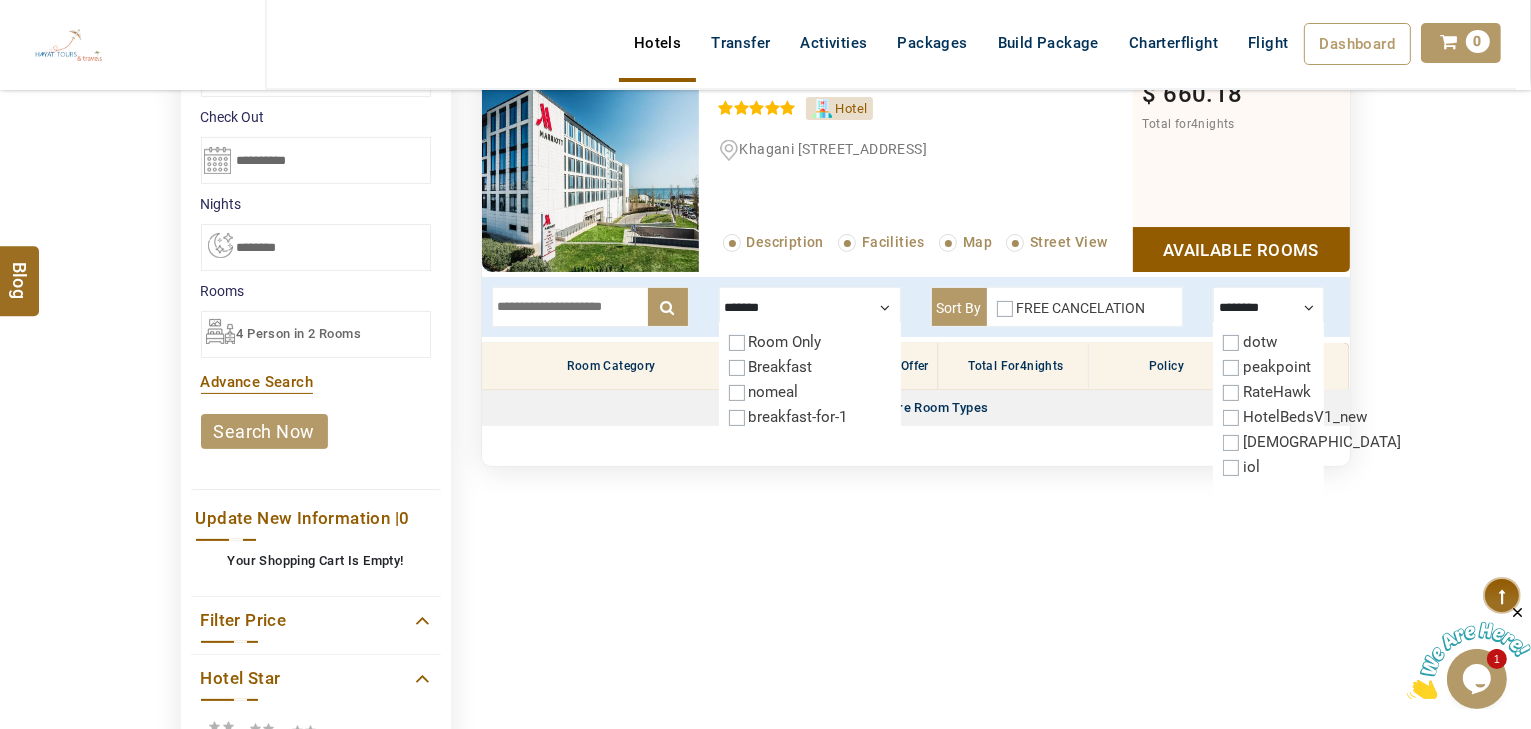 click on "peakpoint" at bounding box center [1277, 367] 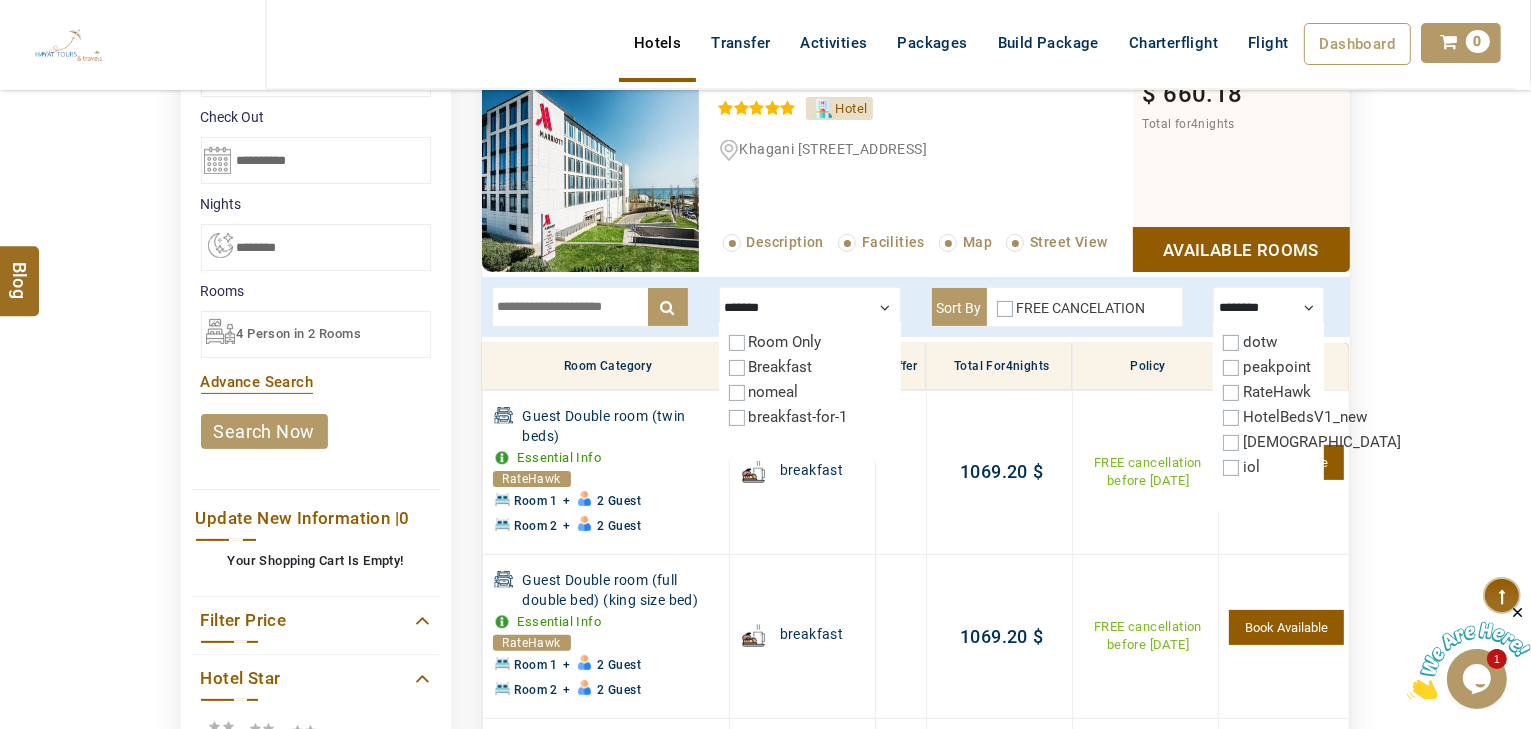 click on "HotelBedsV1_new" at bounding box center (1305, 417) 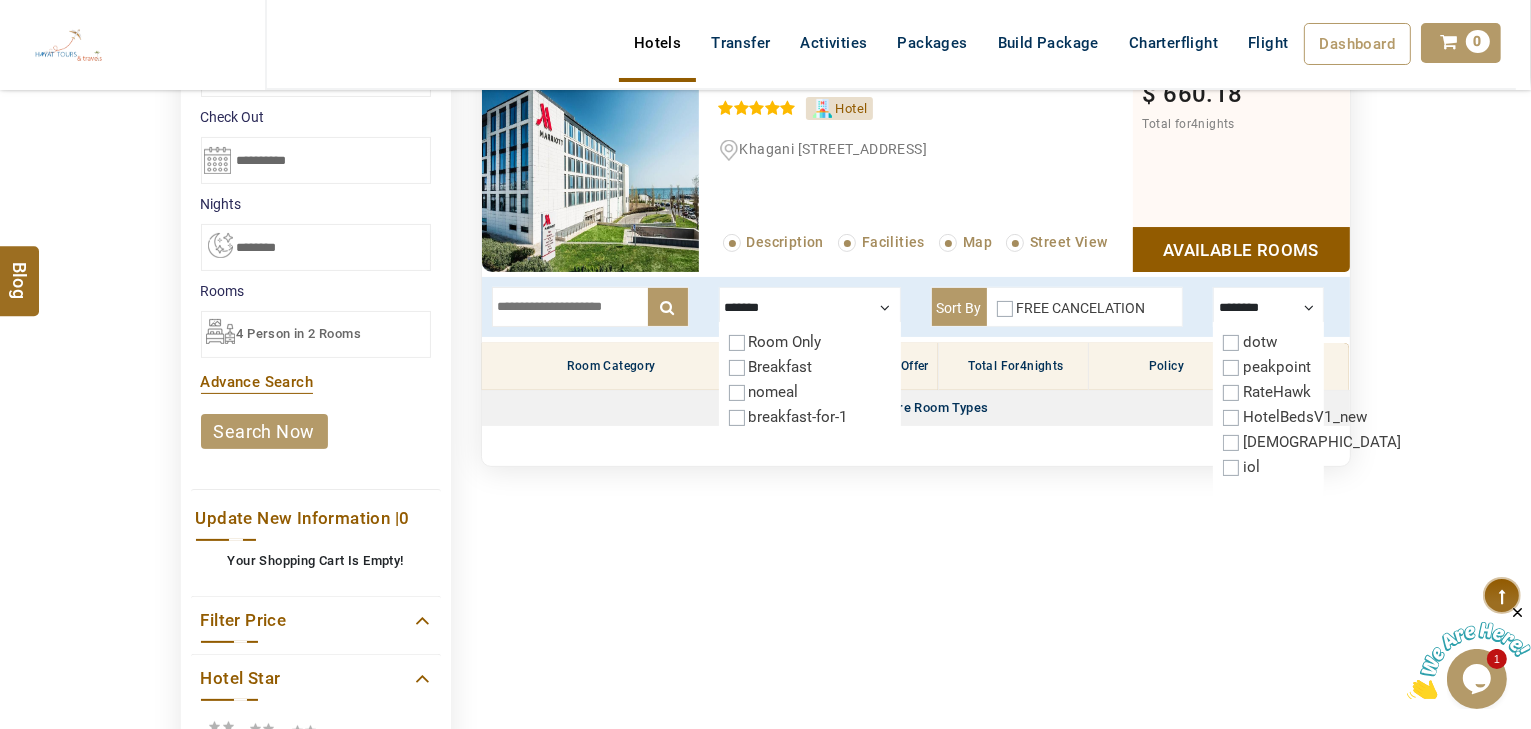 click on "HotelBedsV1_new" at bounding box center (1305, 417) 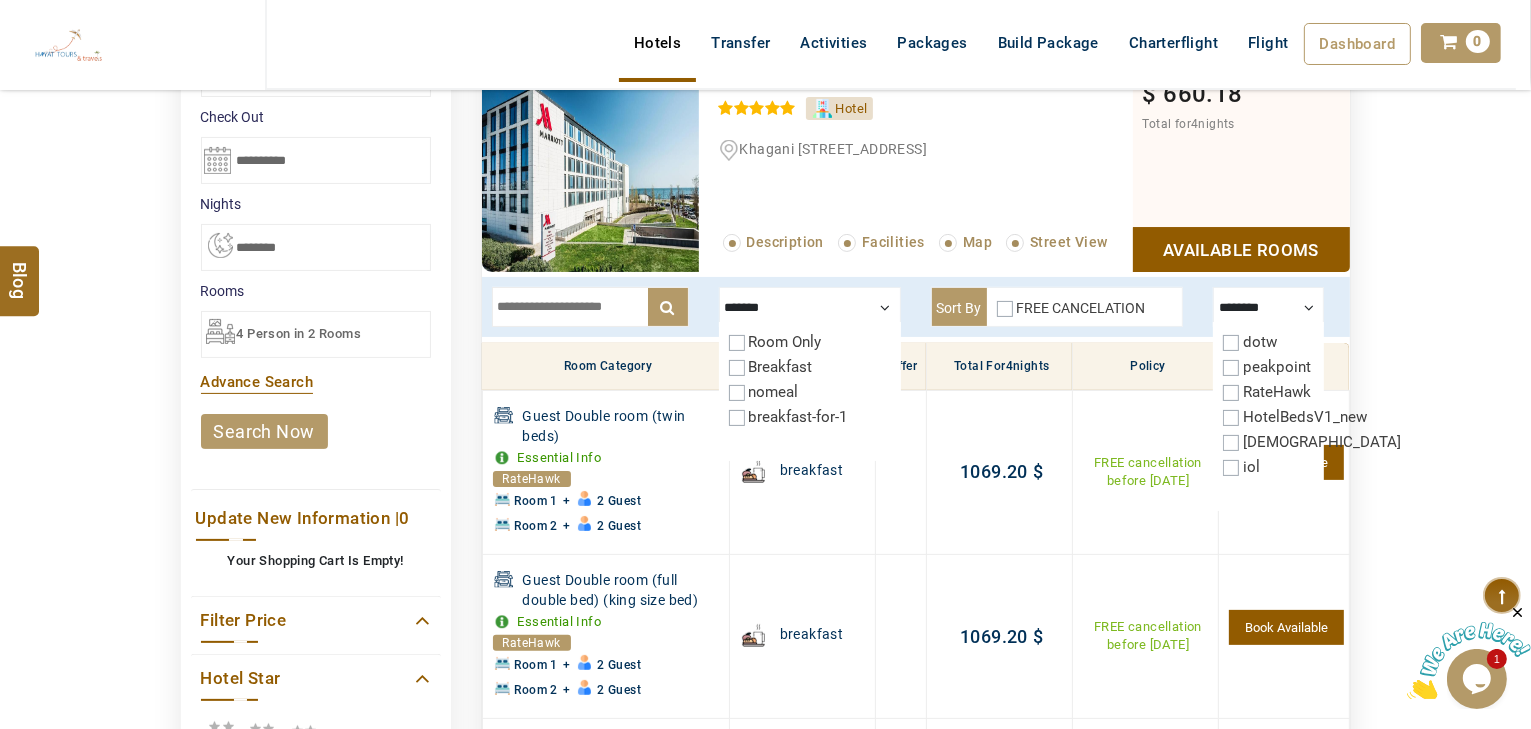 click on "FREE CANCELATION" at bounding box center (1071, 312) 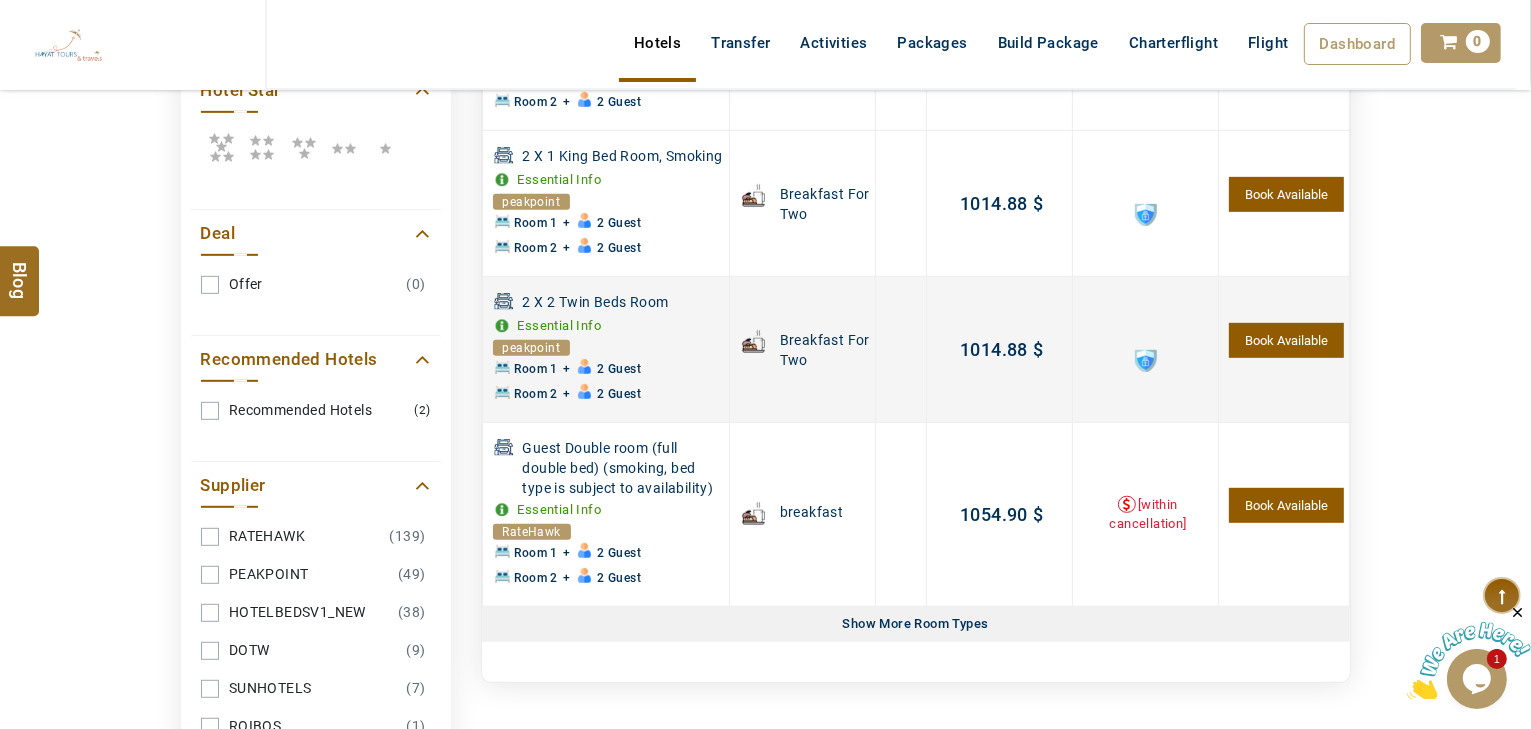 scroll, scrollTop: 940, scrollLeft: 0, axis: vertical 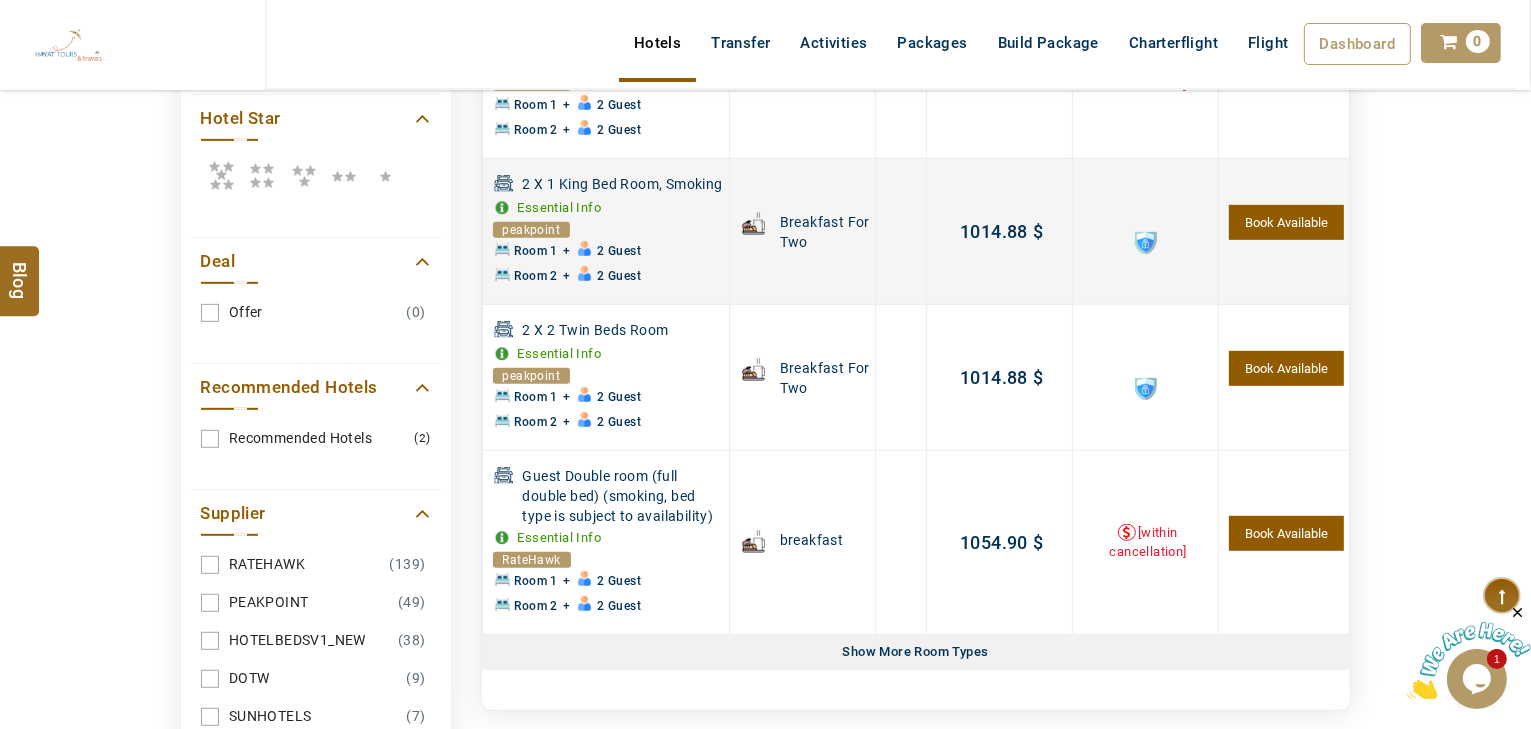 click at bounding box center (1145, 231) 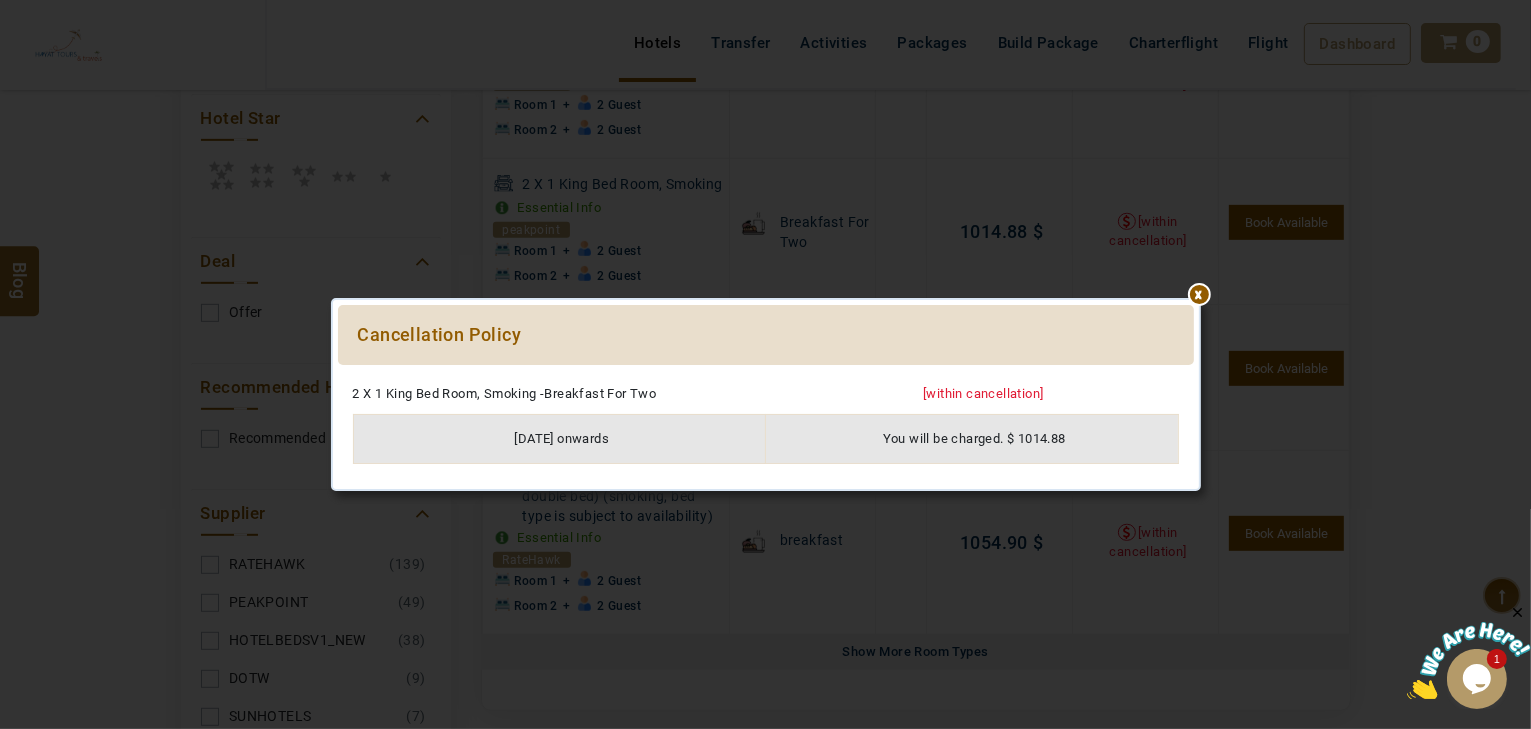 click at bounding box center (766, 375) 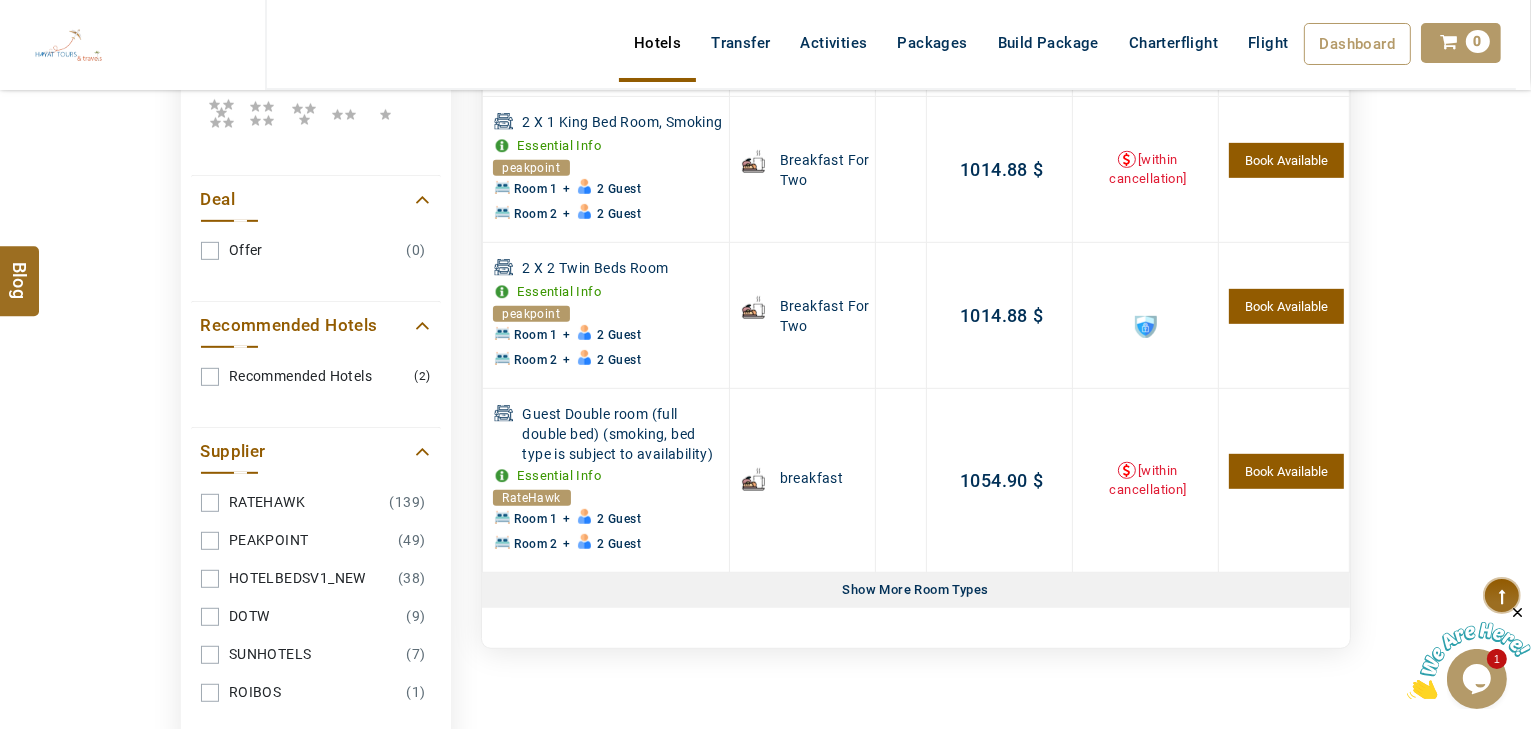 scroll, scrollTop: 1020, scrollLeft: 0, axis: vertical 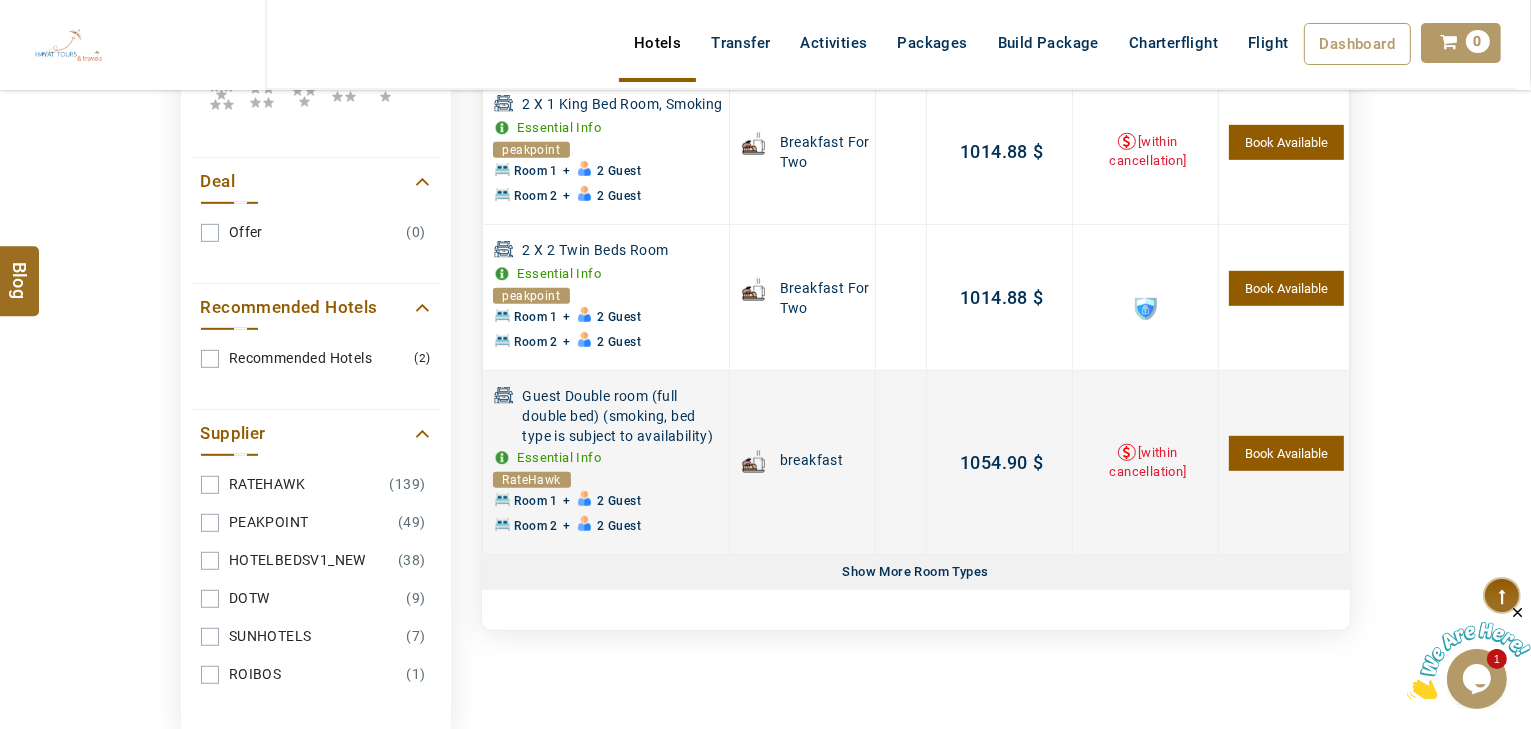 click on "0.00 $ 1054.90 $ 1054.90 $" at bounding box center [999, 463] 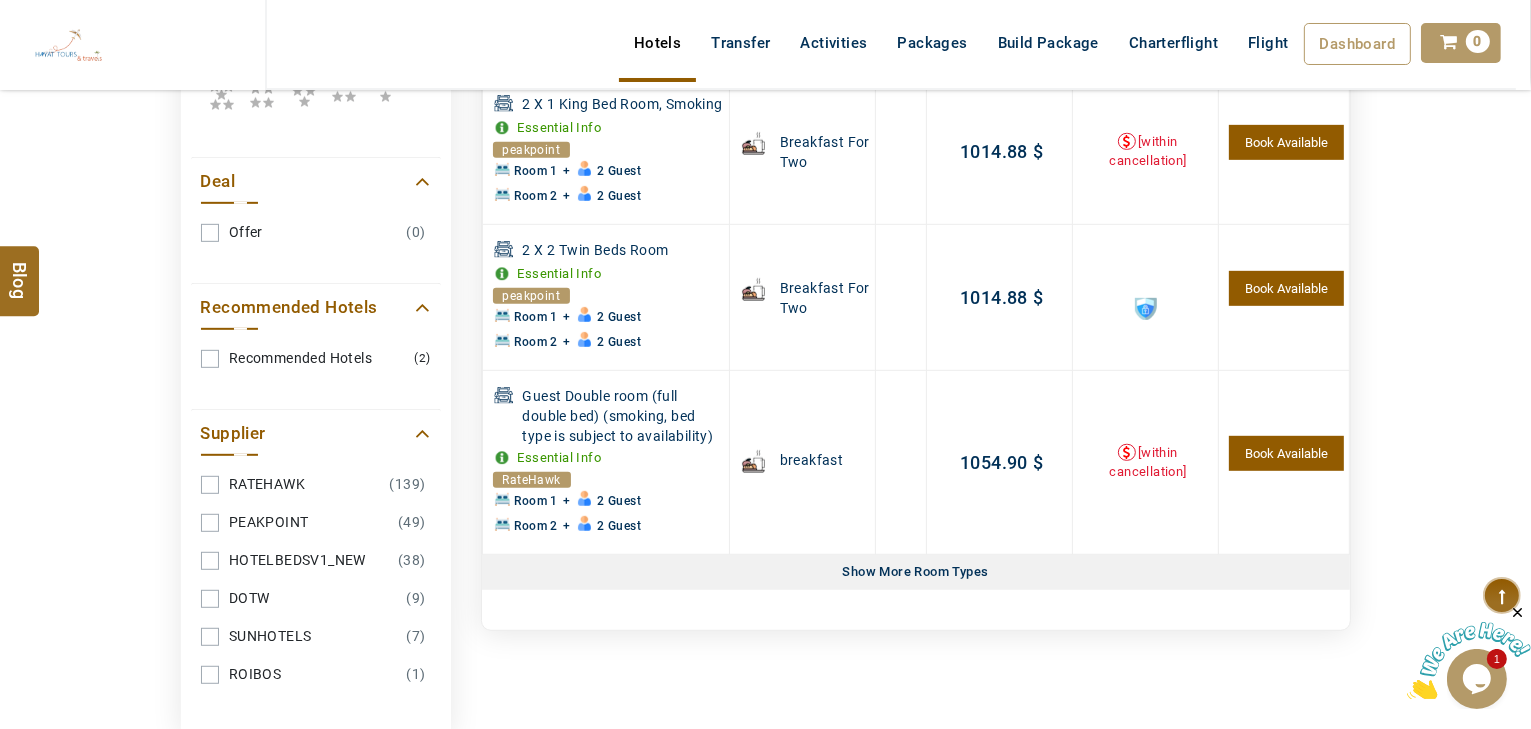 click on "Show More Room Types" at bounding box center (916, 572) 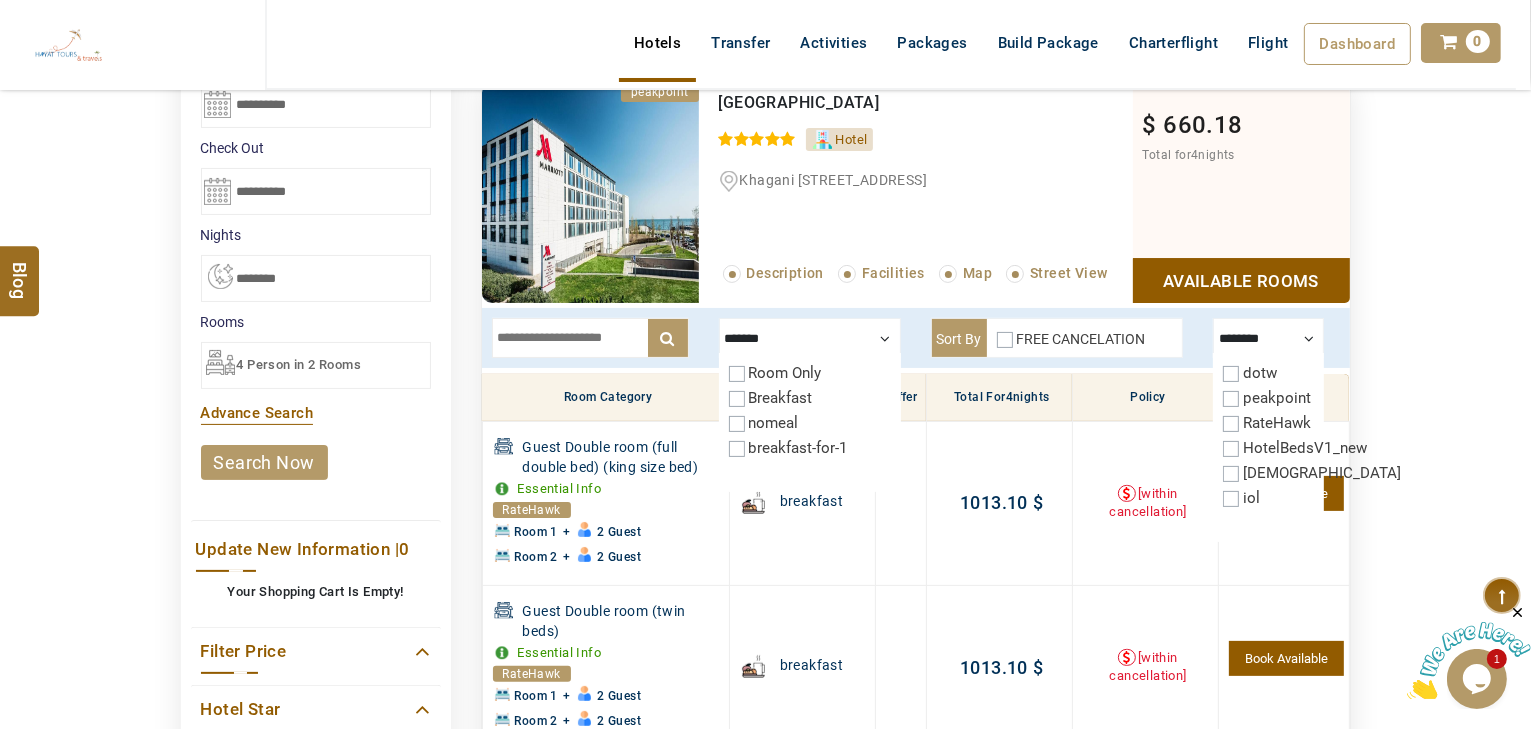 scroll, scrollTop: 300, scrollLeft: 0, axis: vertical 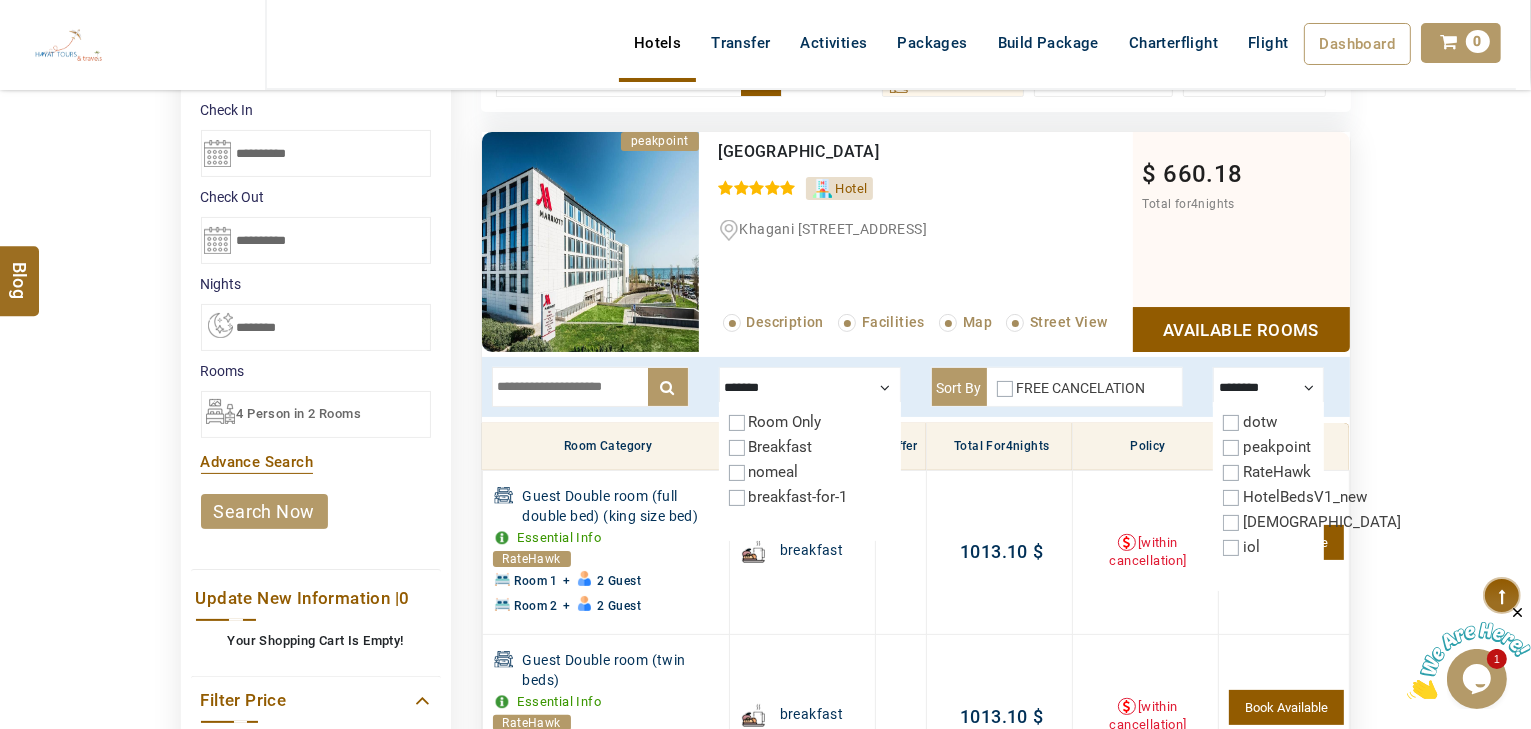 drag, startPoint x: 968, startPoint y: 145, endPoint x: 721, endPoint y: 156, distance: 247.24481 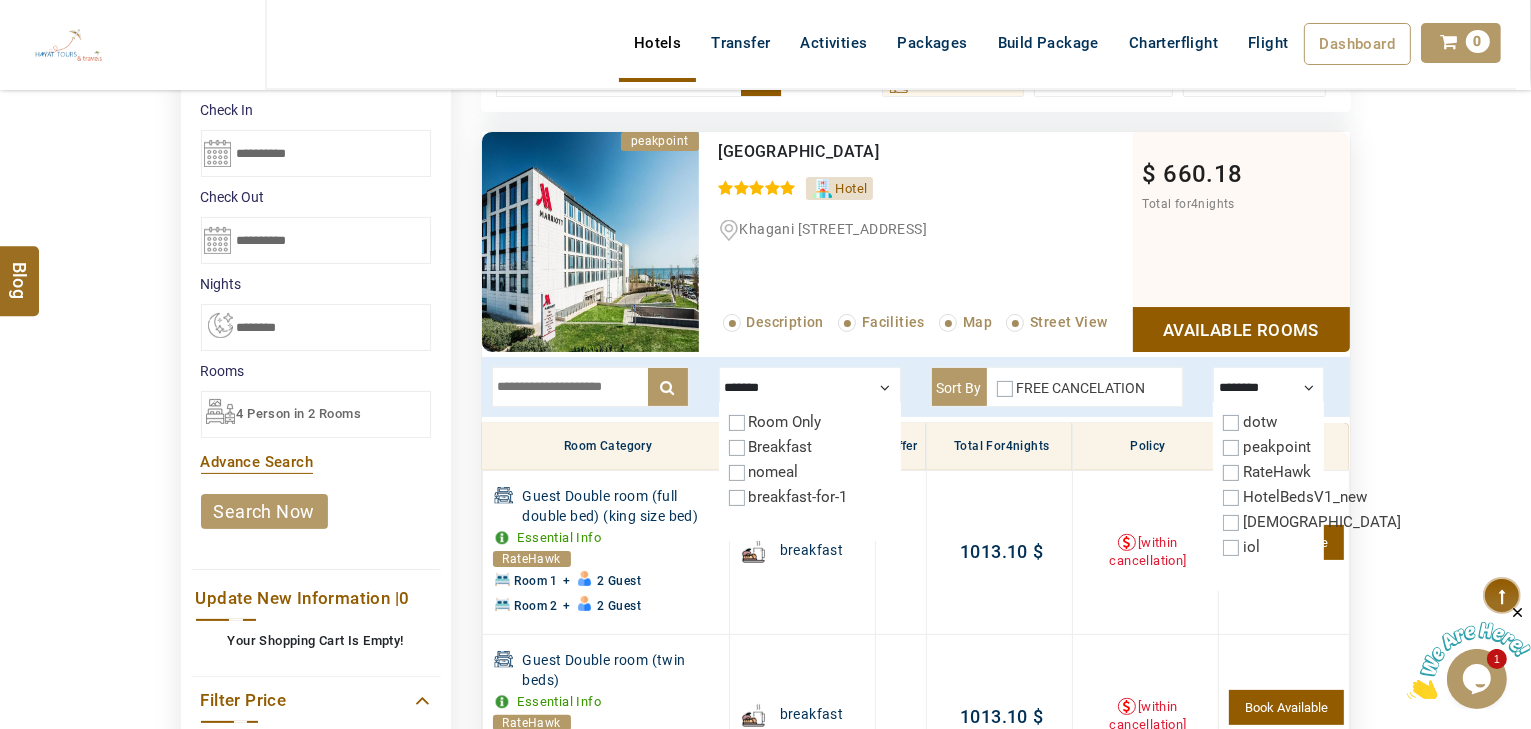 click on "Baku Marriott Hotel Boulevard" at bounding box center [884, 152] 